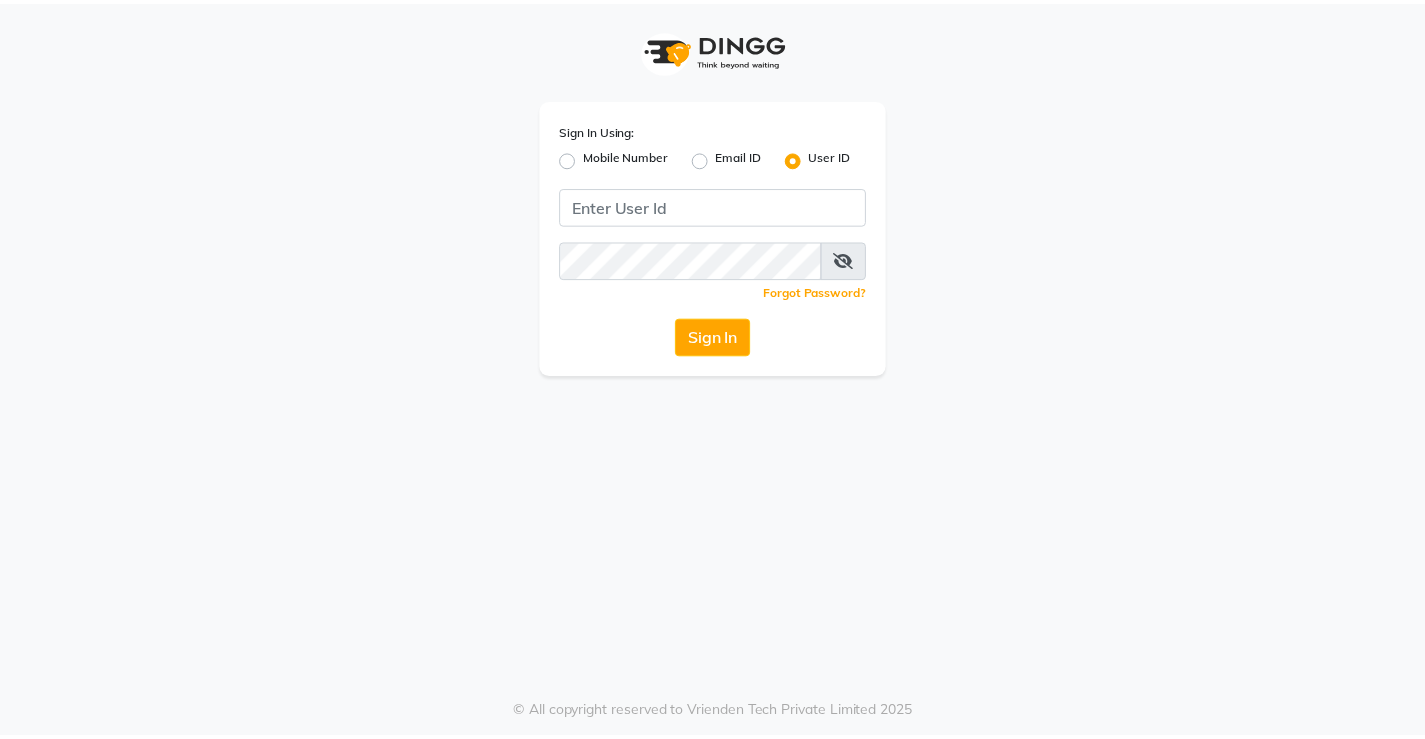 scroll, scrollTop: 0, scrollLeft: 0, axis: both 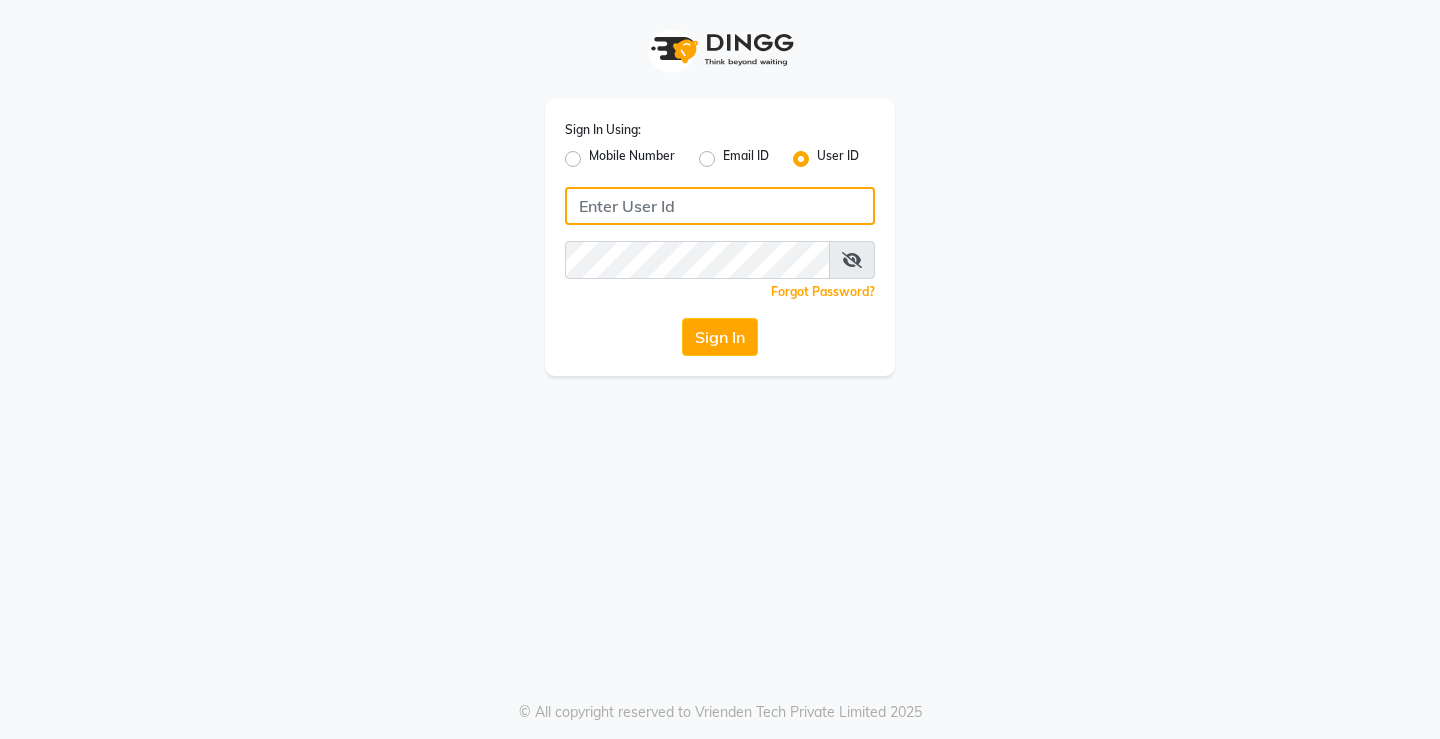 click 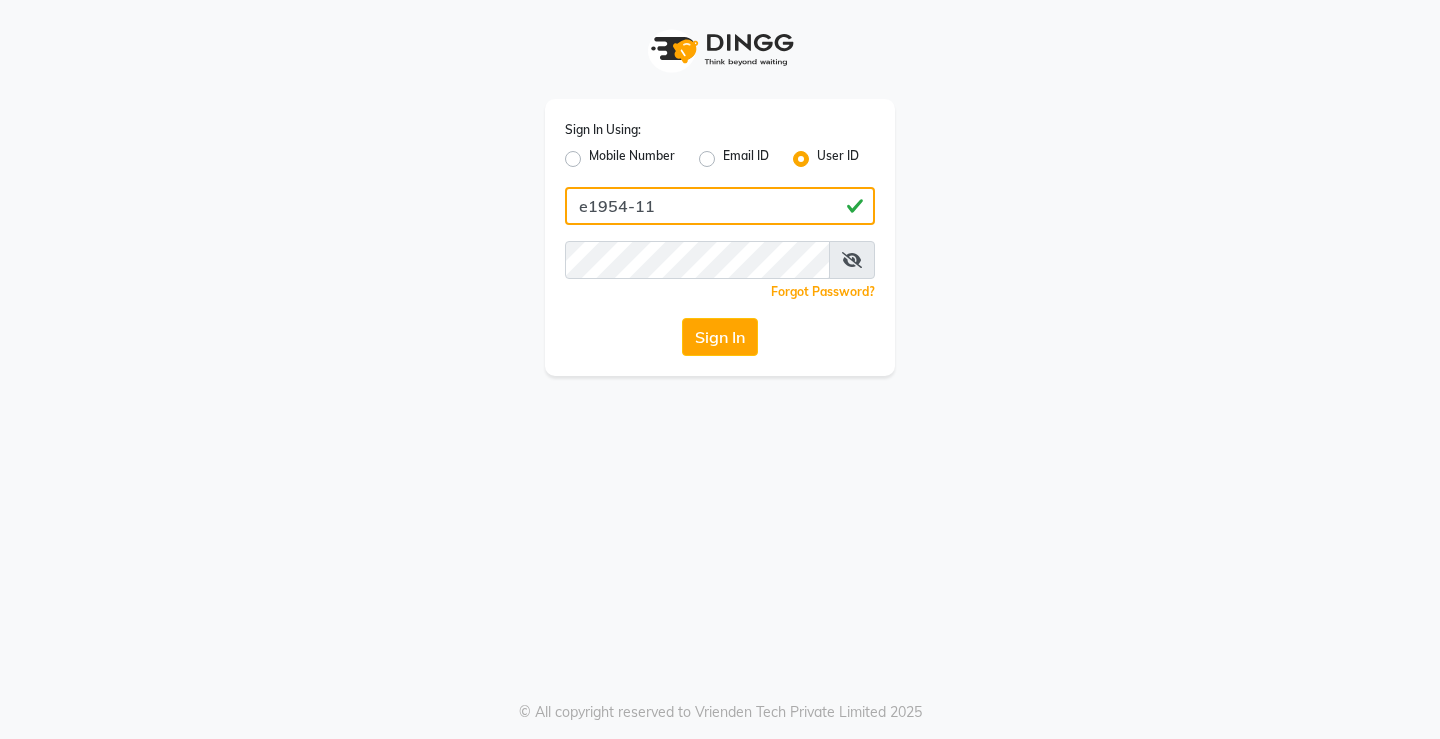 type on "e1954-11" 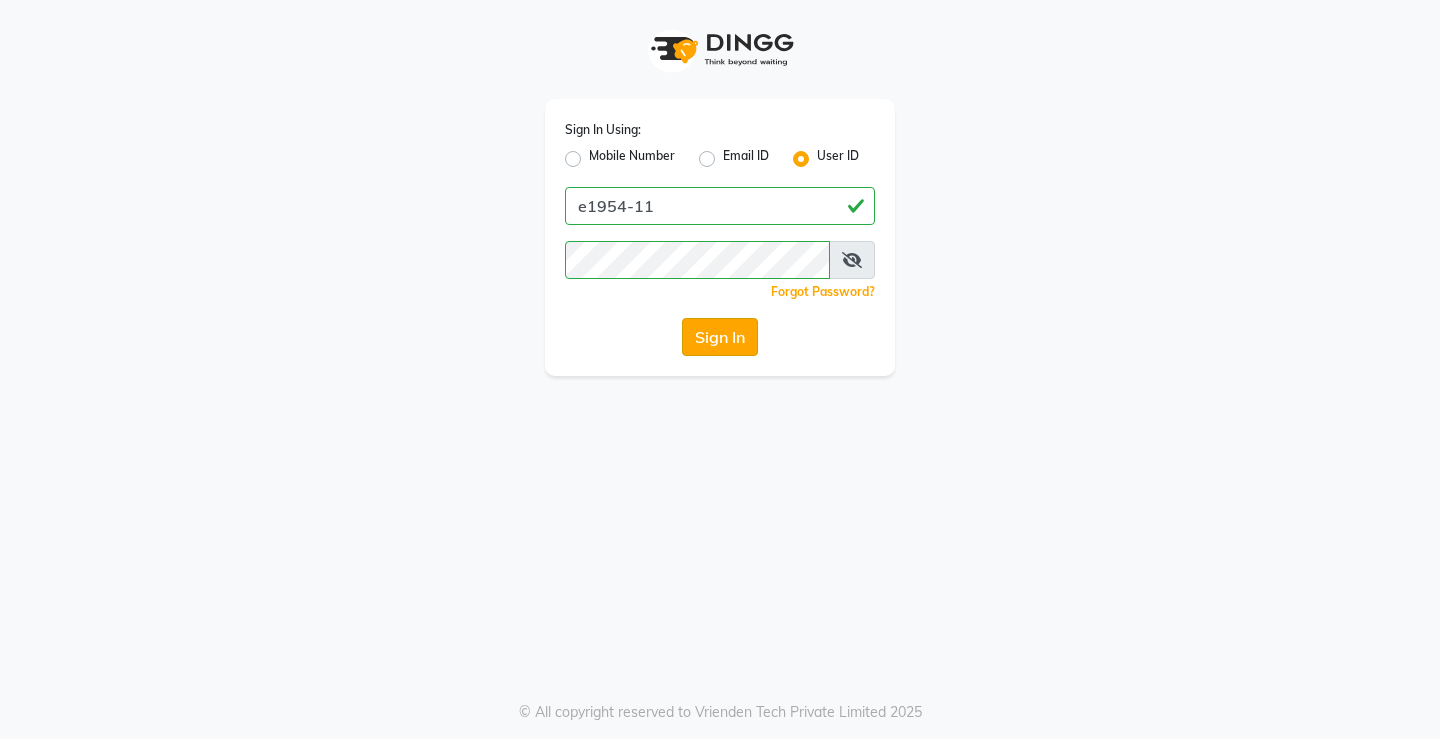 click on "Sign In" 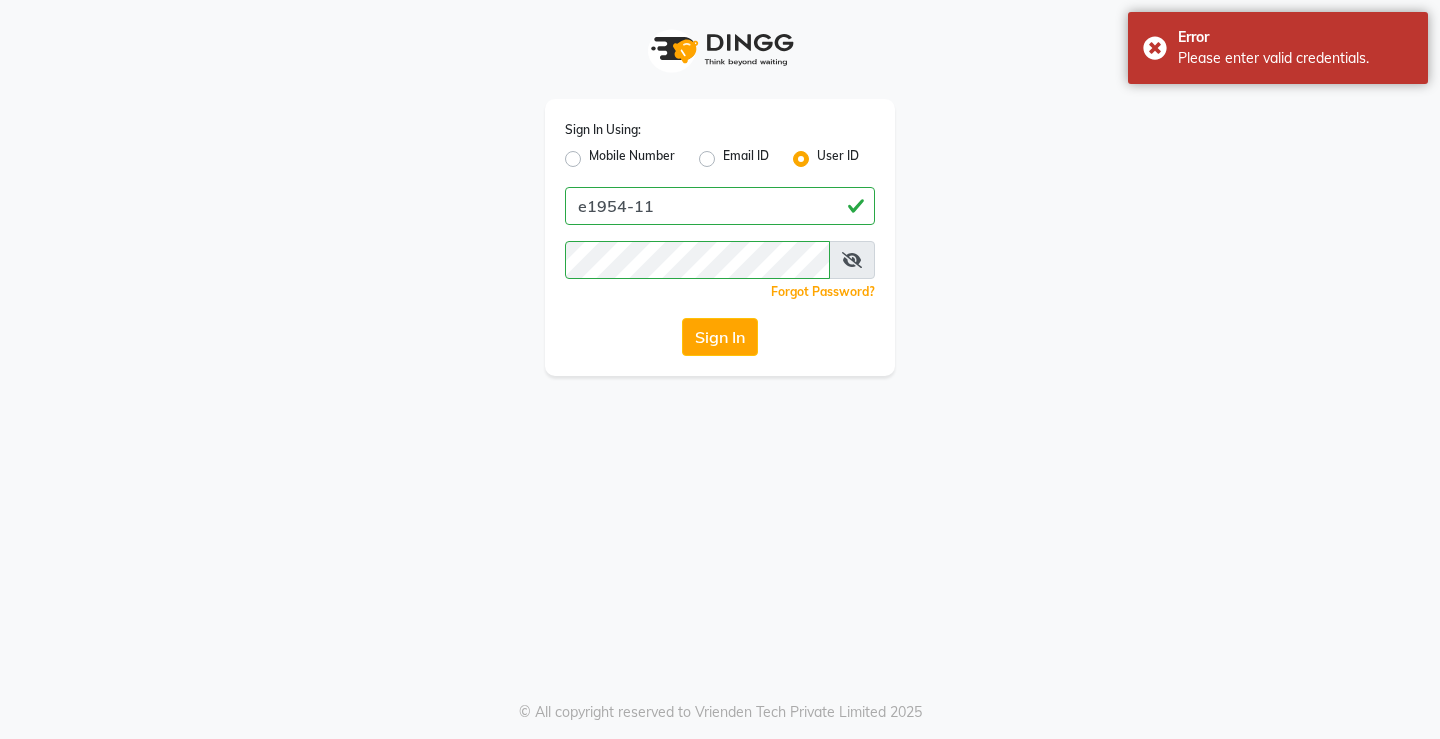 click at bounding box center [852, 260] 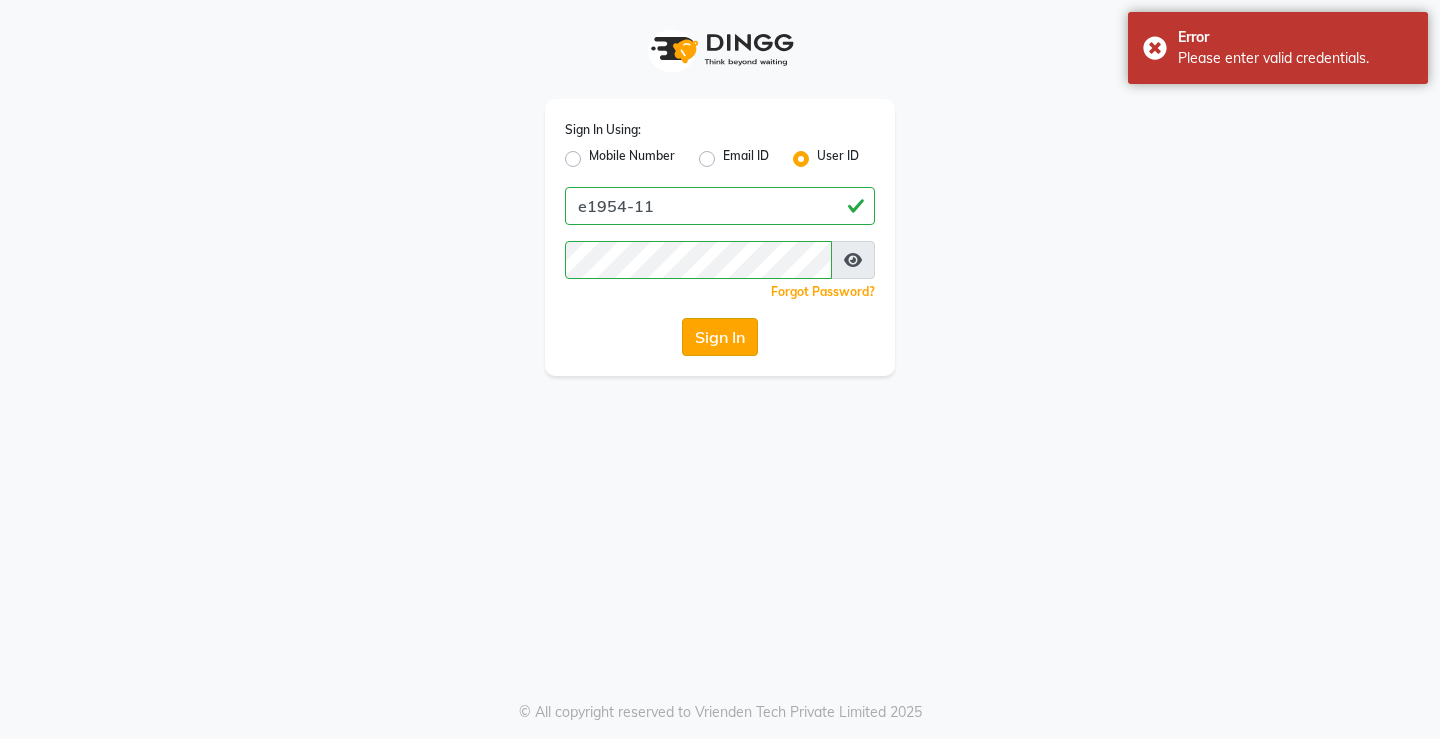 click on "Sign In" 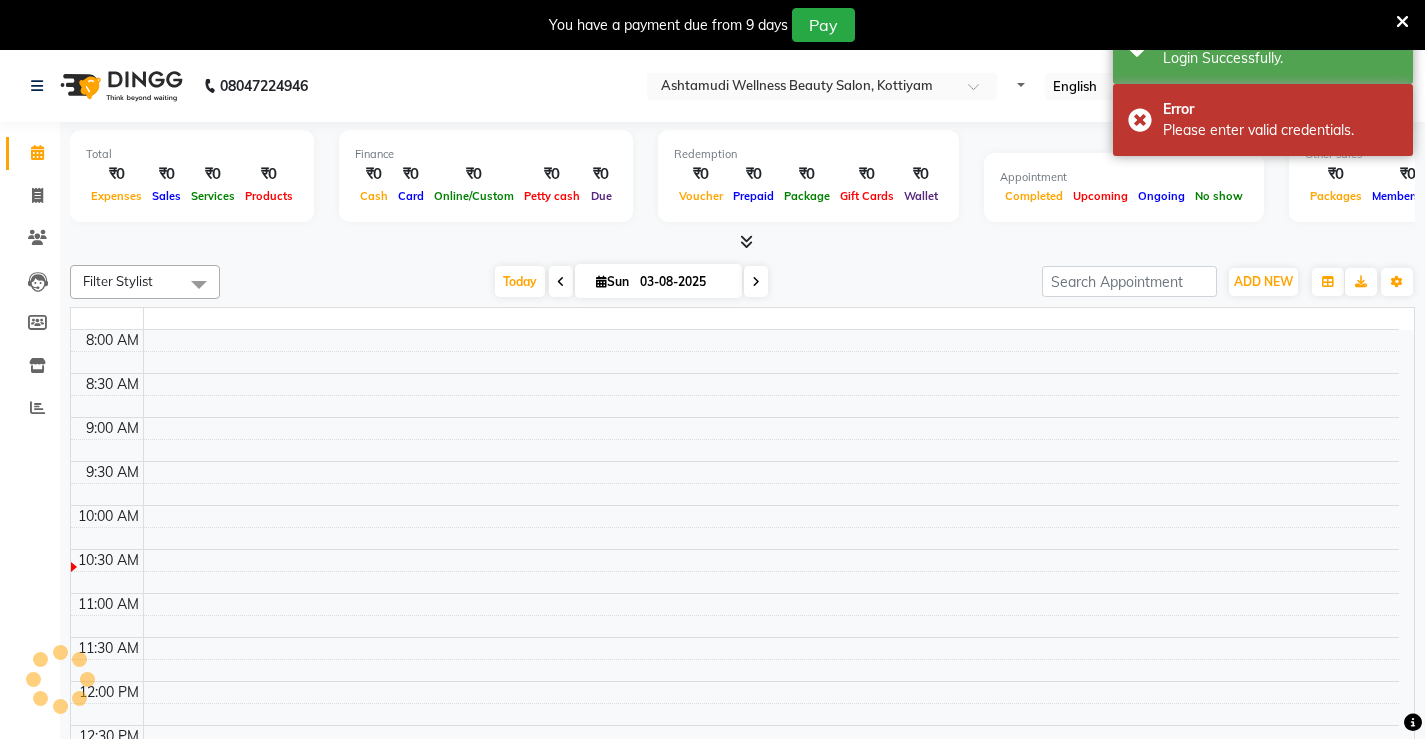 select on "en" 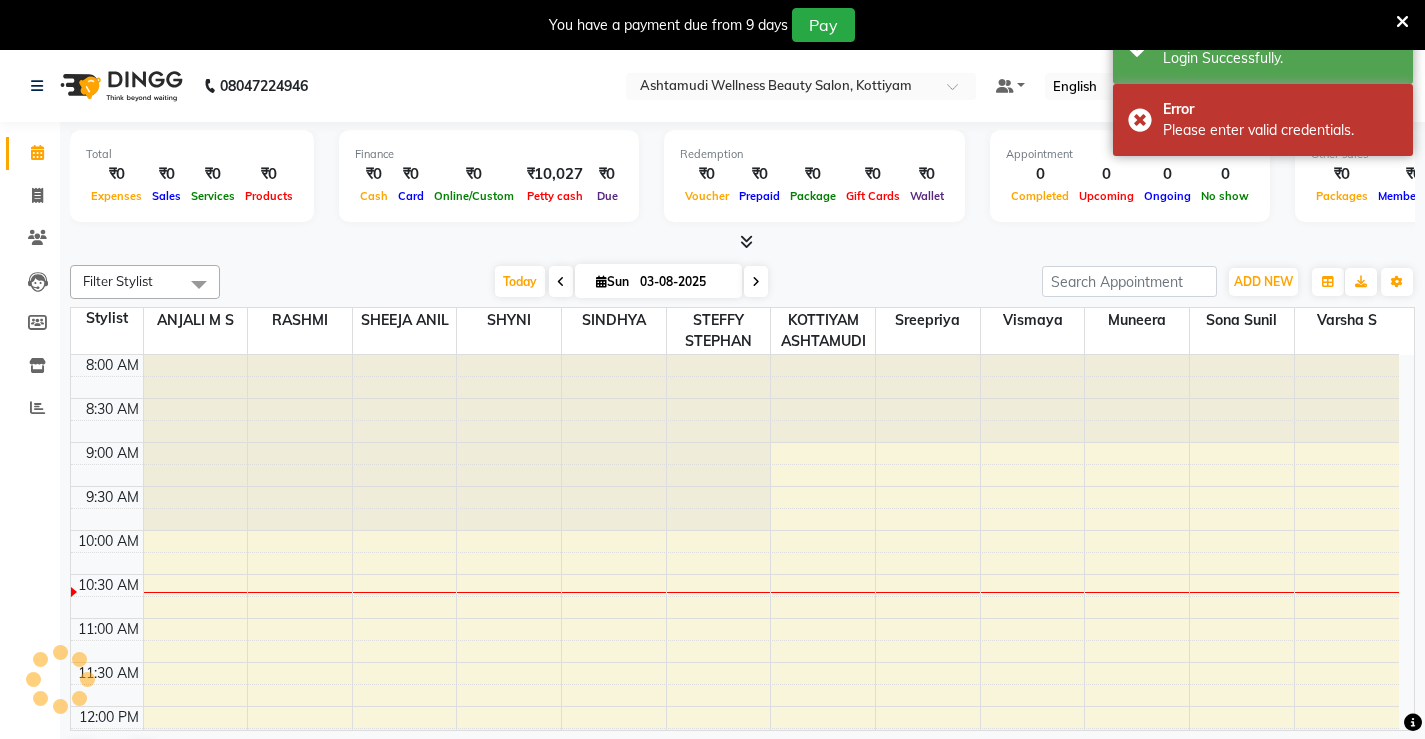 click on "8:00 AM 8:30 AM 9:00 AM 9:30 AM 10:00 AM 10:30 AM 11:00 AM 11:30 AM 12:00 PM 12:30 PM 1:00 PM 1:30 PM 2:00 PM 2:30 PM 3:00 PM 3:30 PM 4:00 PM 4:30 PM 5:00 PM 5:30 PM 6:00 PM 6:30 PM 7:00 PM 7:30 PM 8:00 PM 8:30 PM" at bounding box center [735, 926] 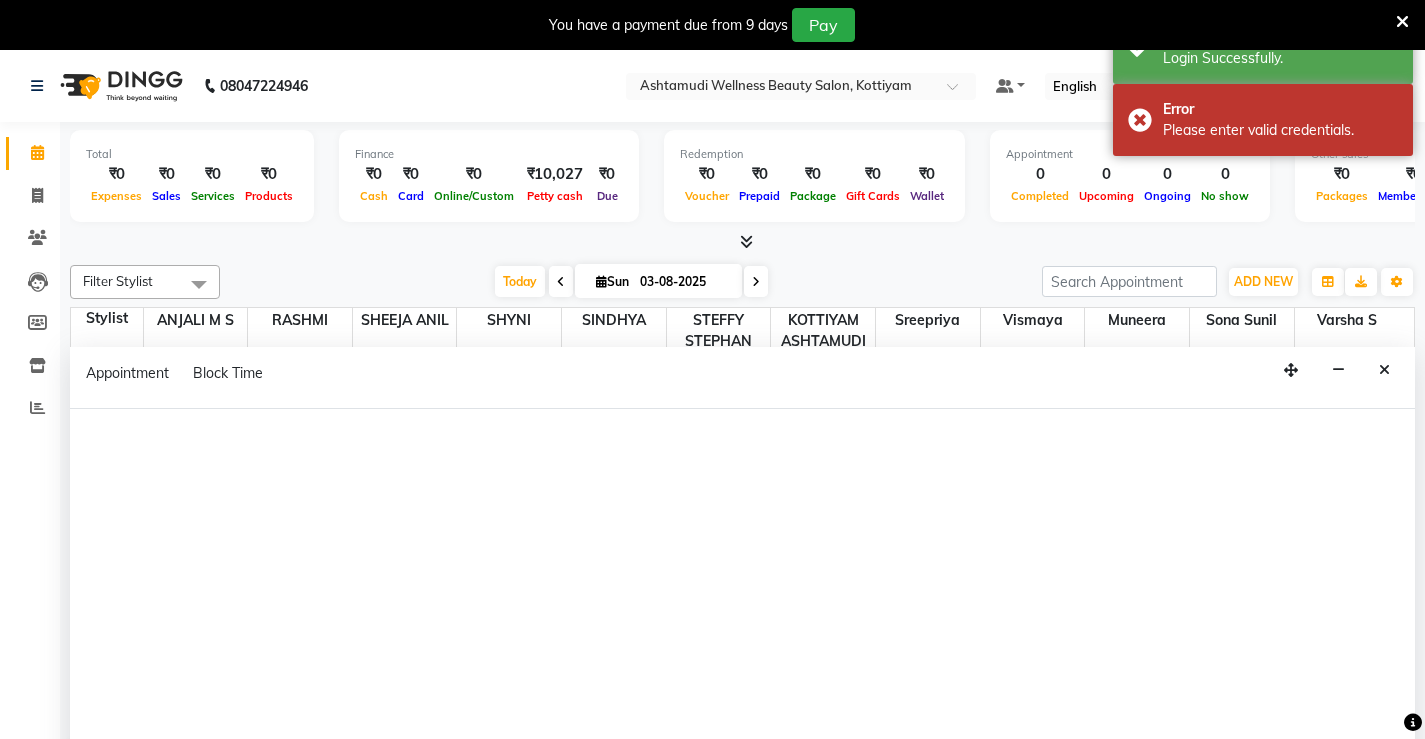 scroll, scrollTop: 0, scrollLeft: 0, axis: both 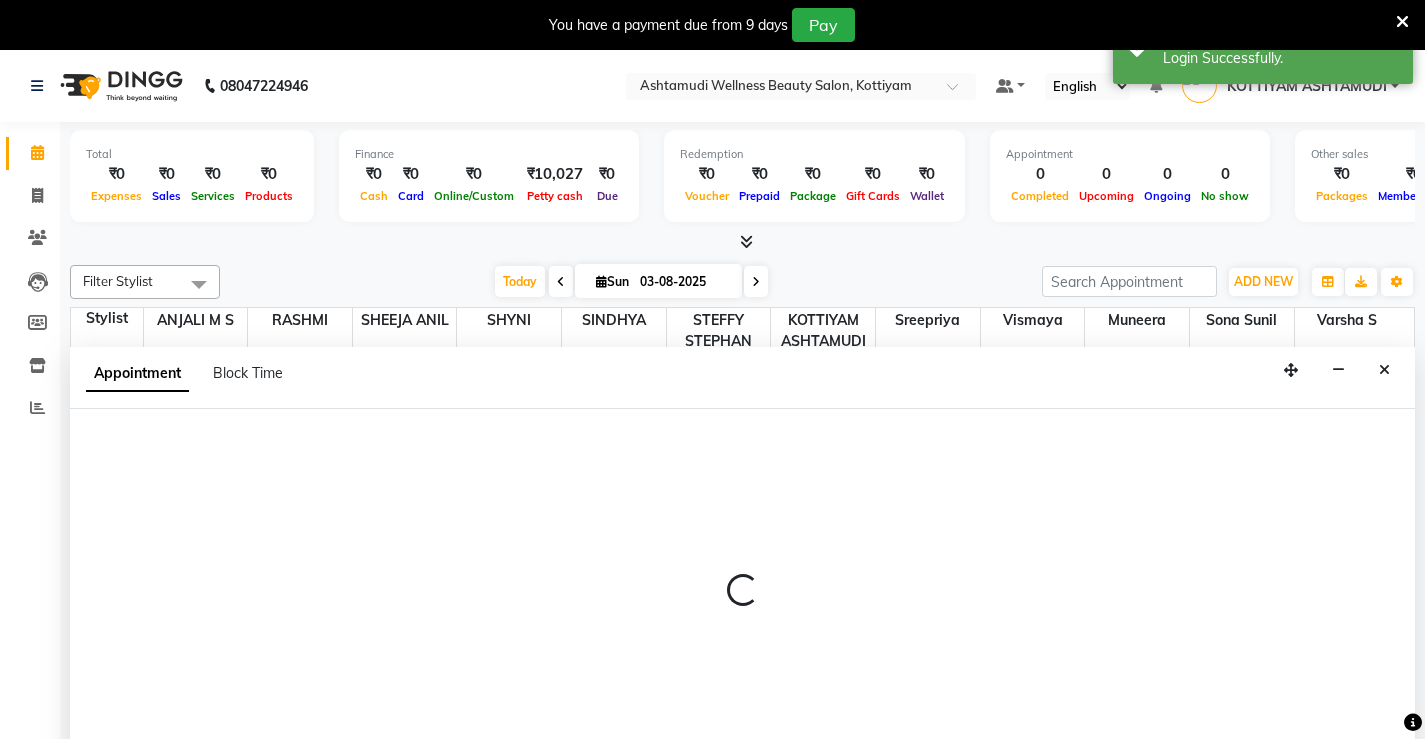 select on "27529" 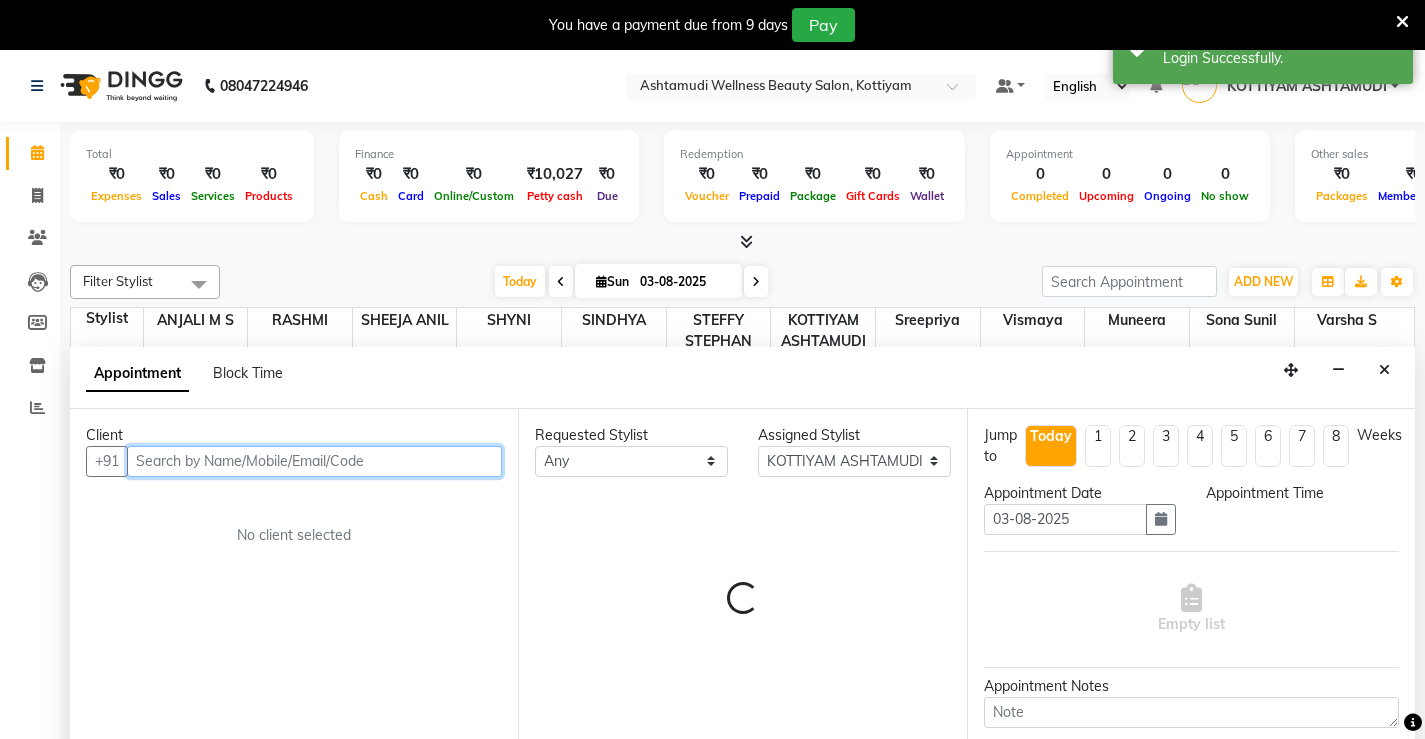 select on "675" 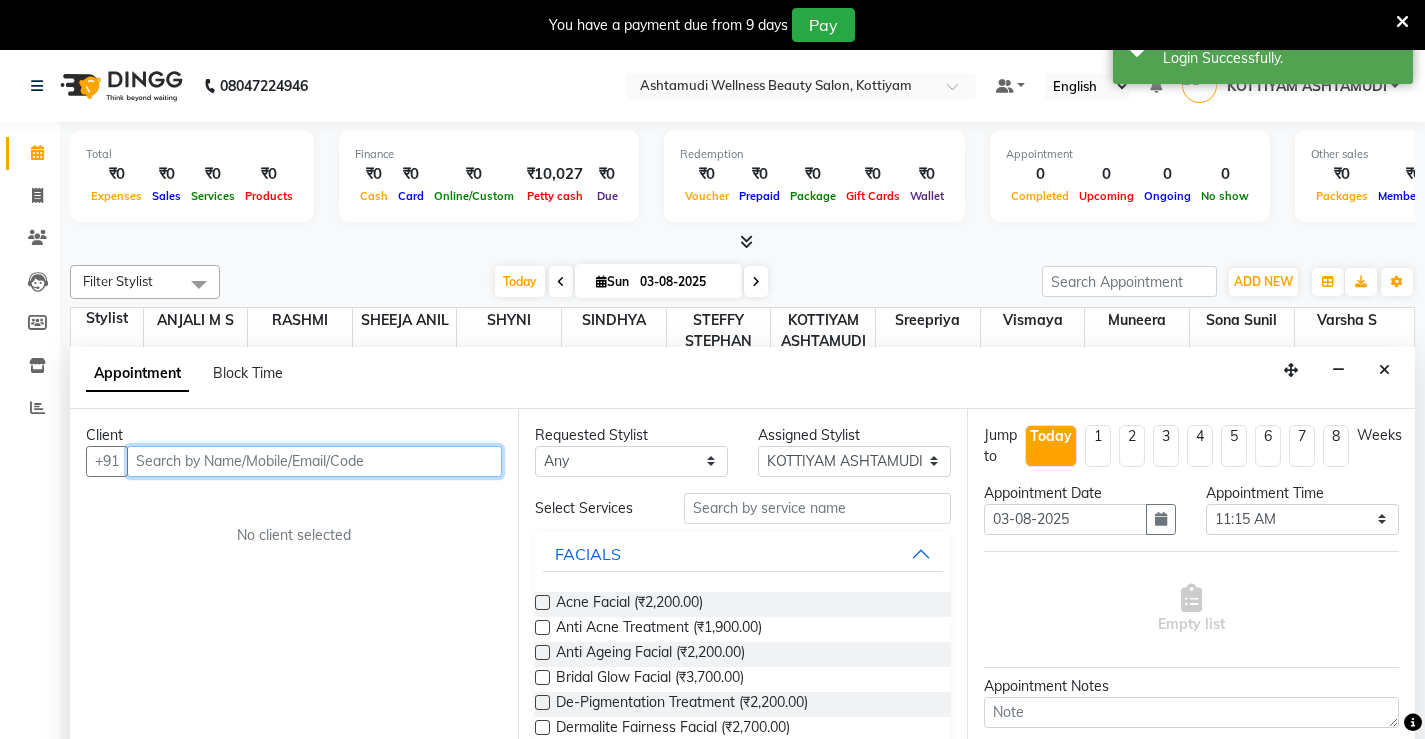 scroll, scrollTop: 51, scrollLeft: 0, axis: vertical 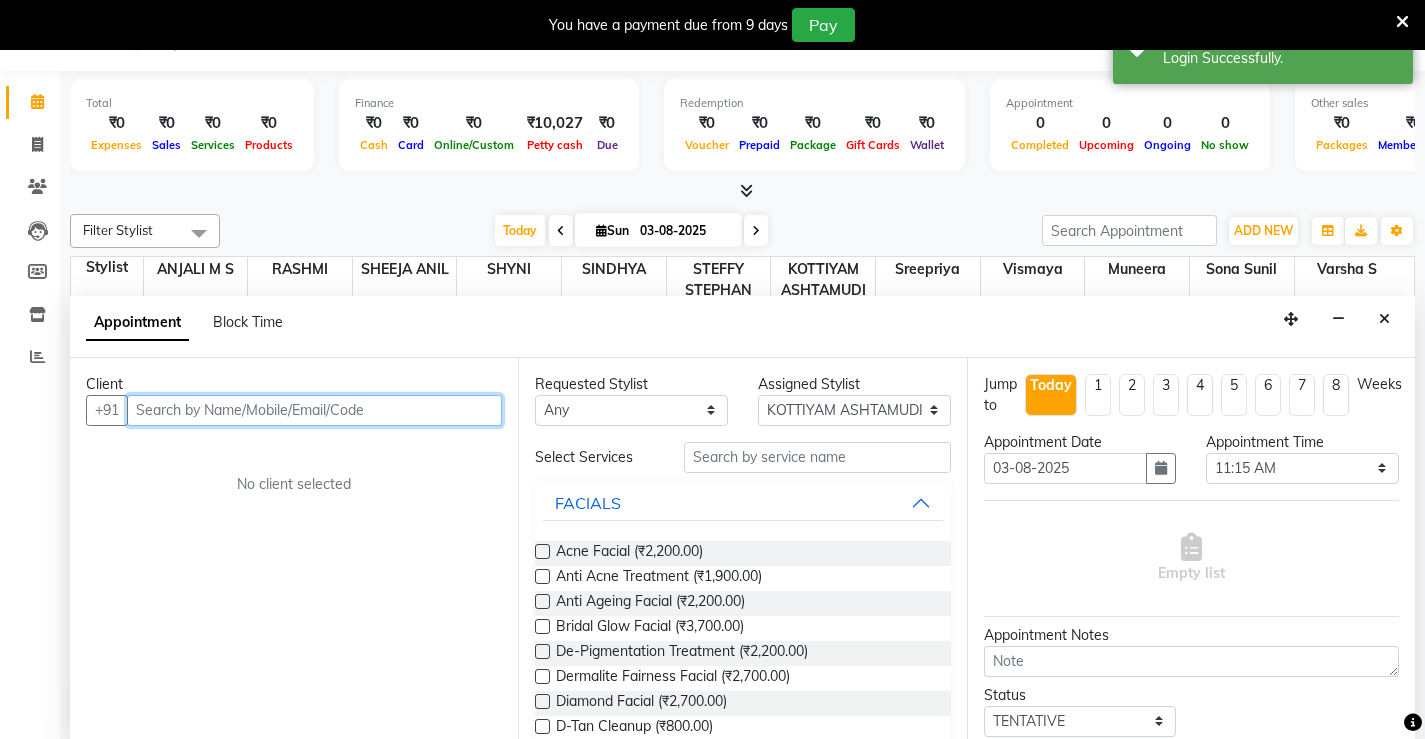 click at bounding box center (314, 410) 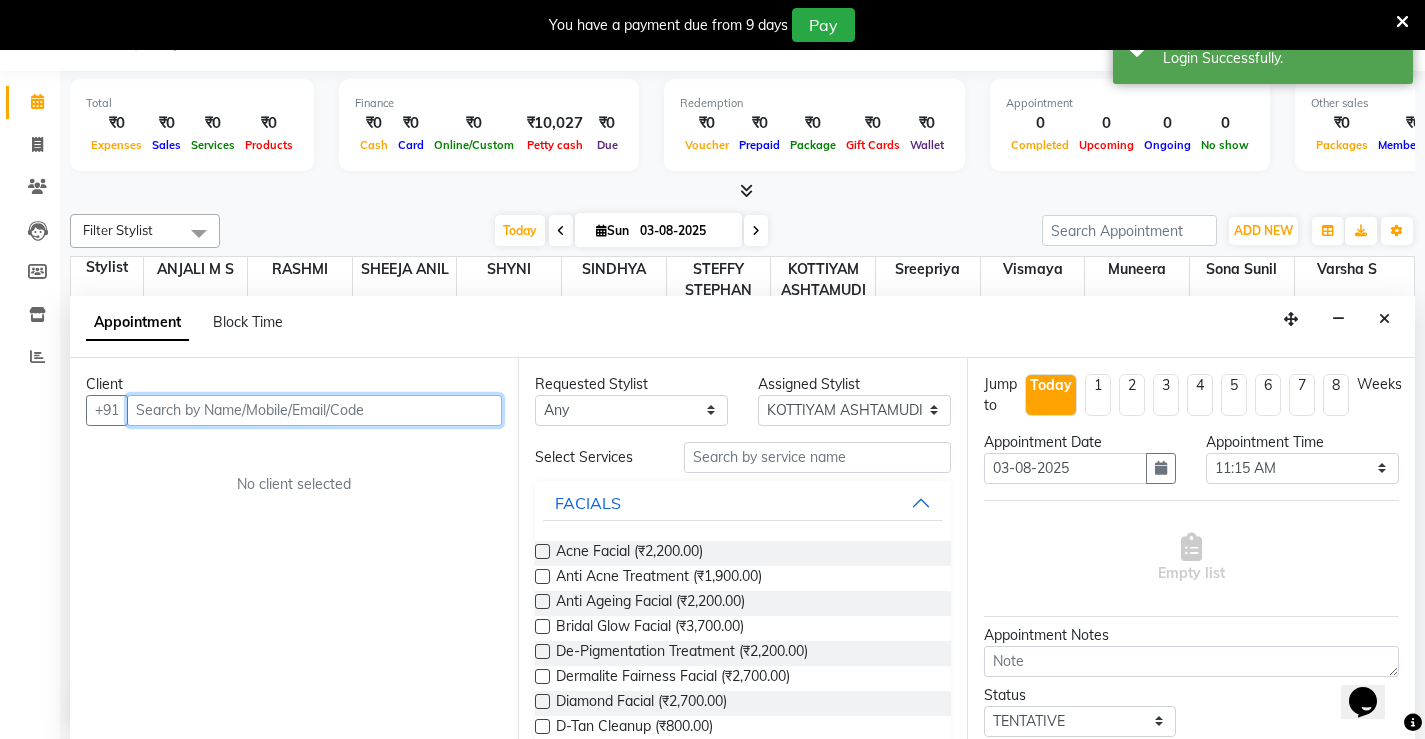 scroll, scrollTop: 0, scrollLeft: 0, axis: both 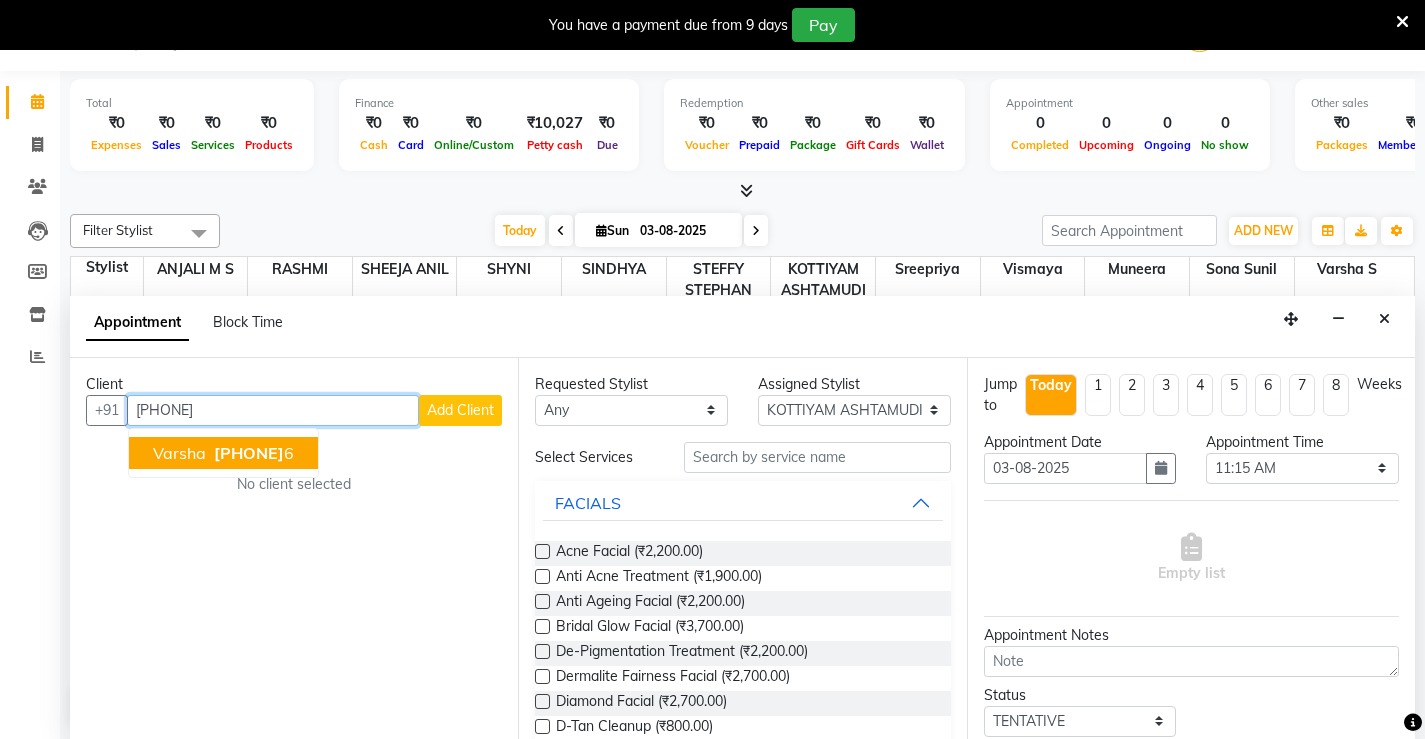 click on "773660867" at bounding box center (249, 453) 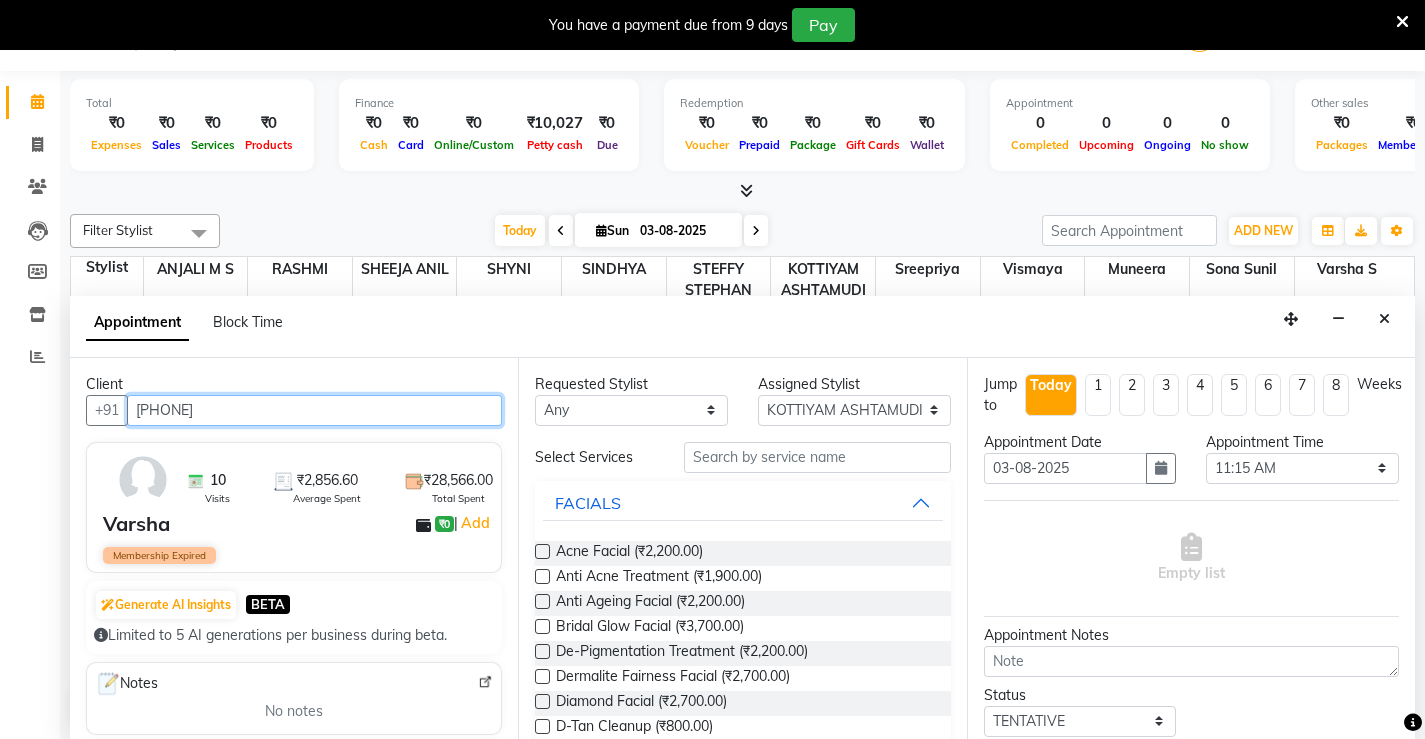 type on "[PHONE]" 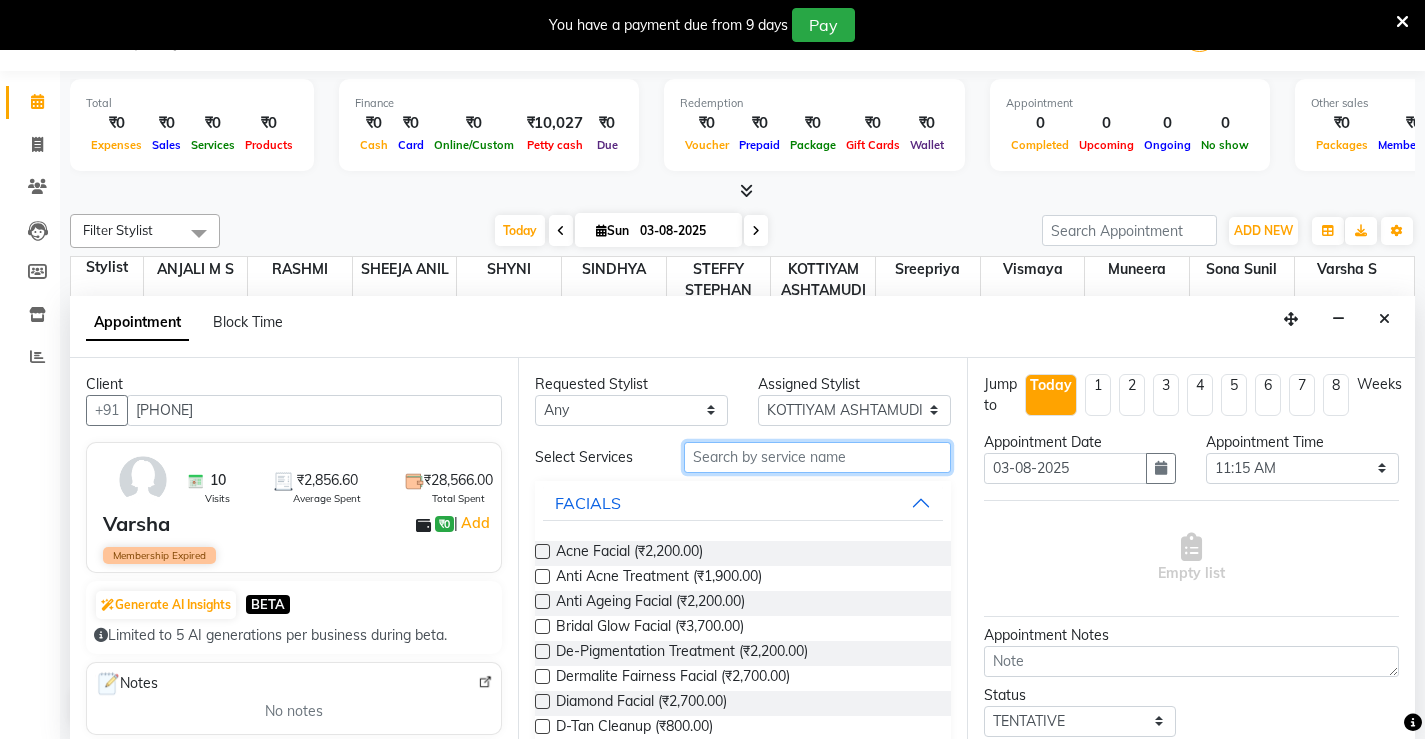 click at bounding box center (817, 457) 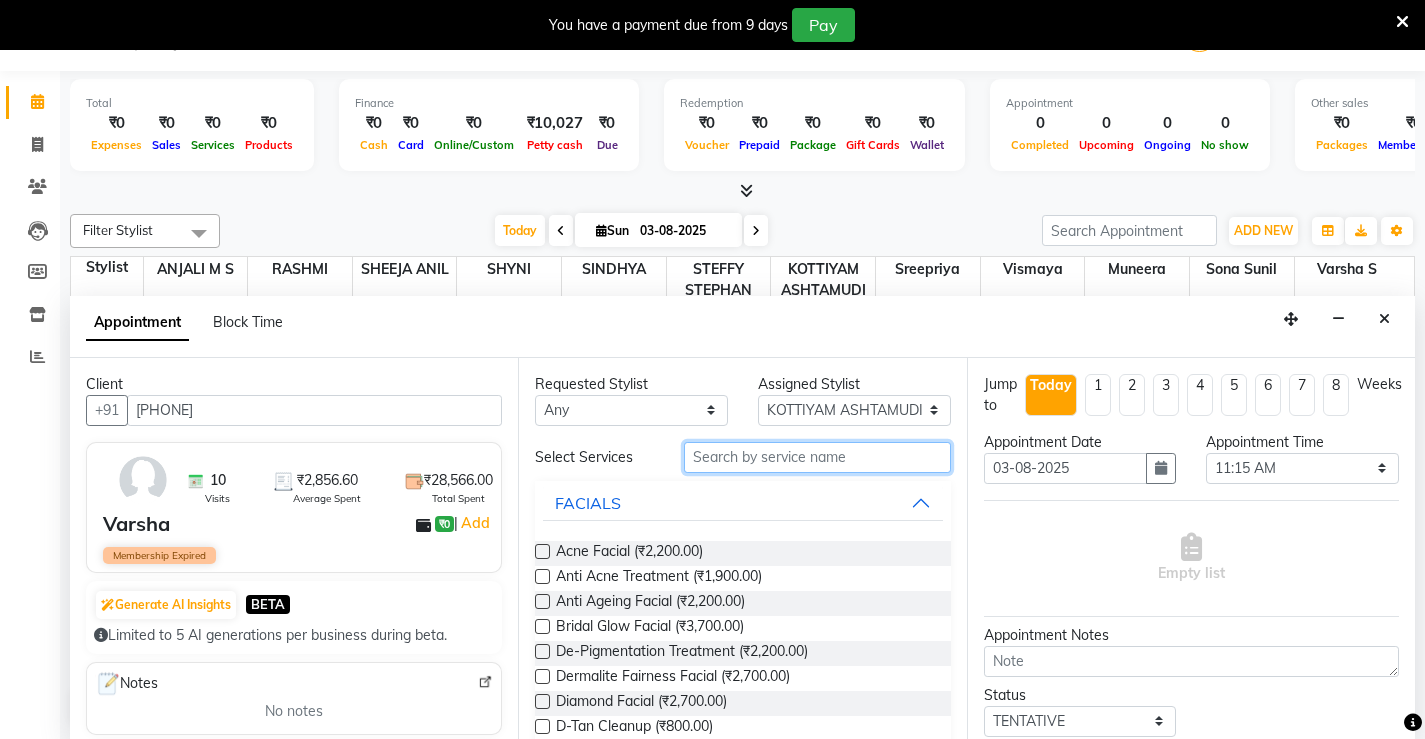 click at bounding box center [817, 457] 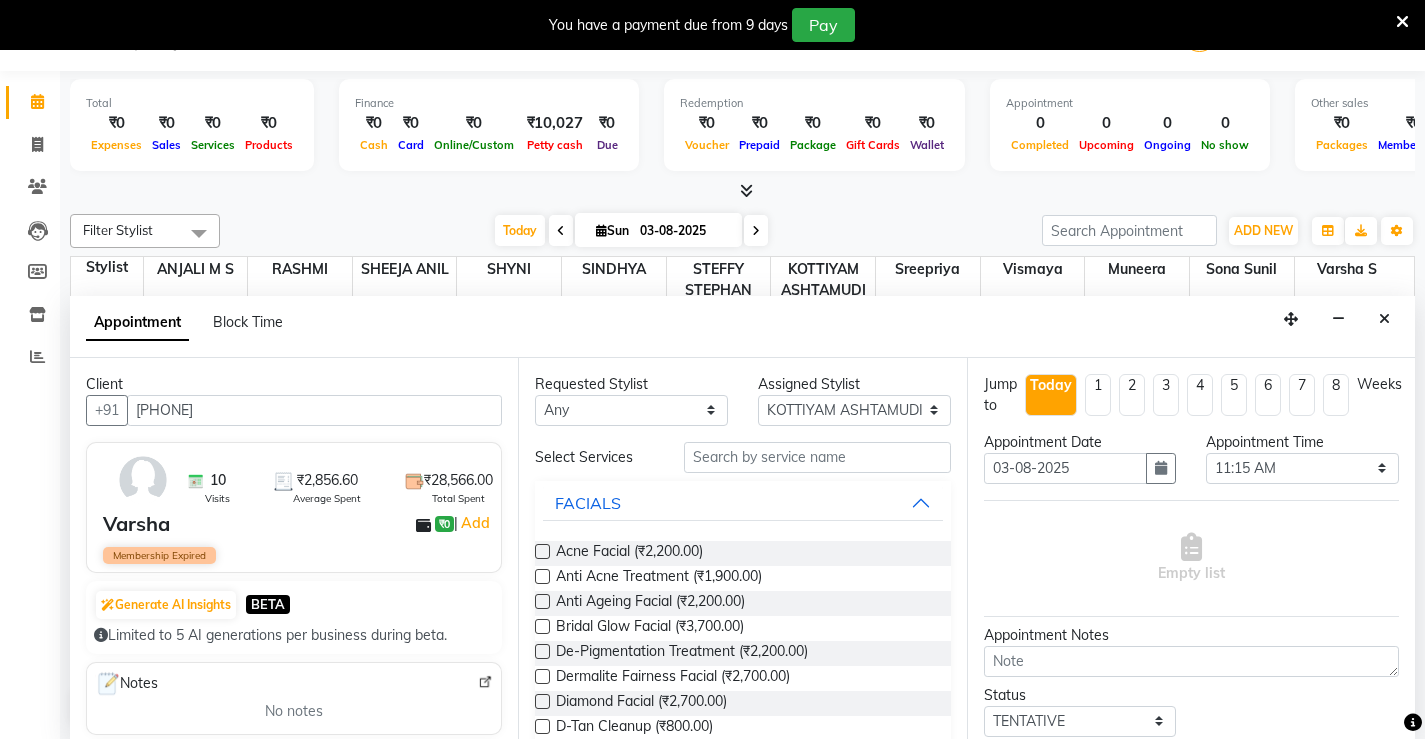 click at bounding box center (1402, 22) 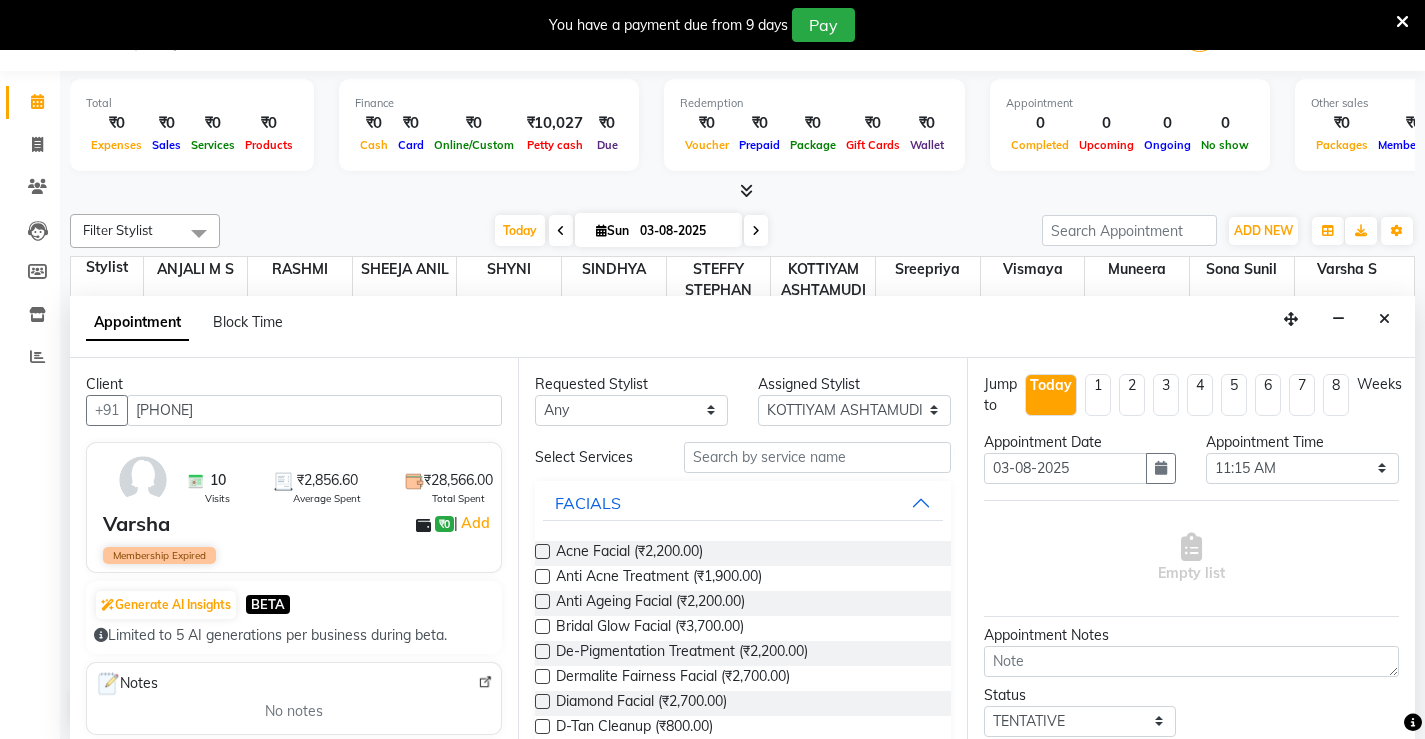 scroll, scrollTop: 1, scrollLeft: 0, axis: vertical 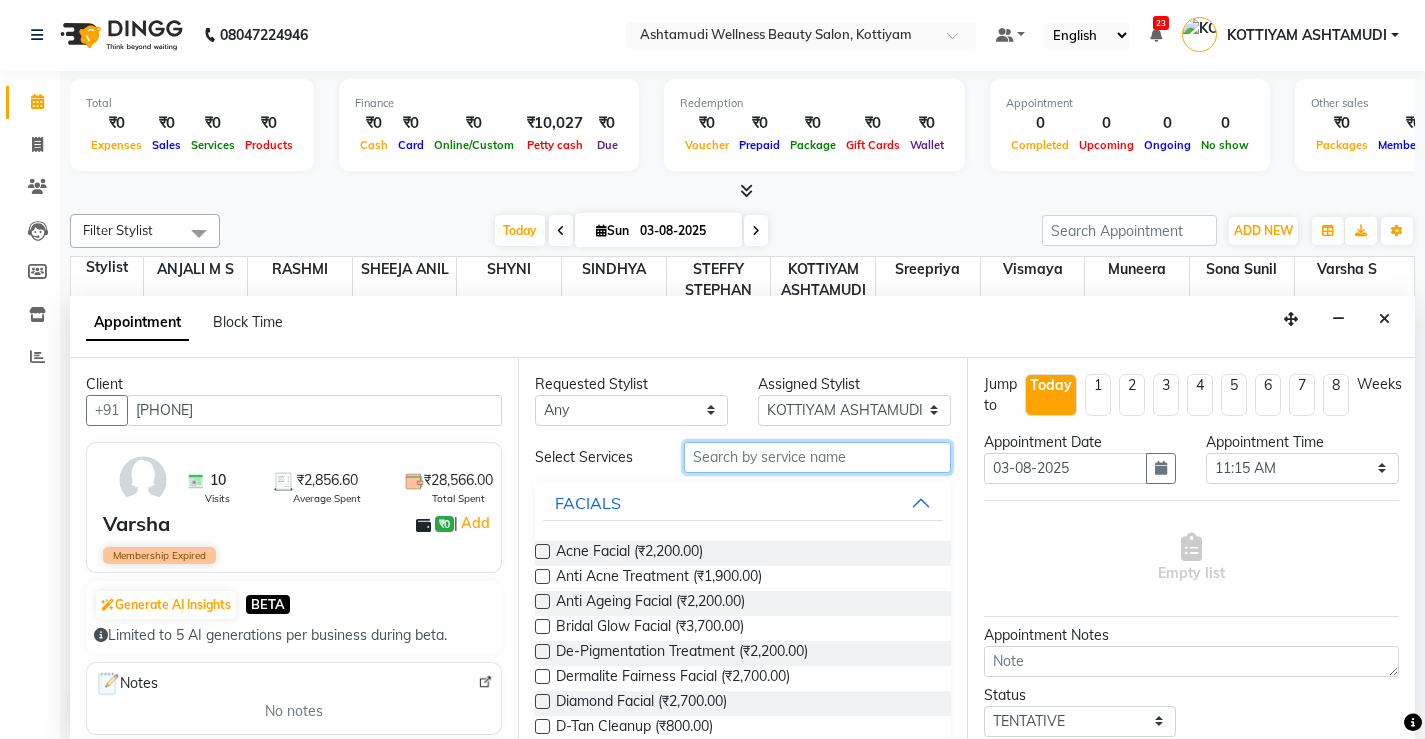 click at bounding box center [817, 457] 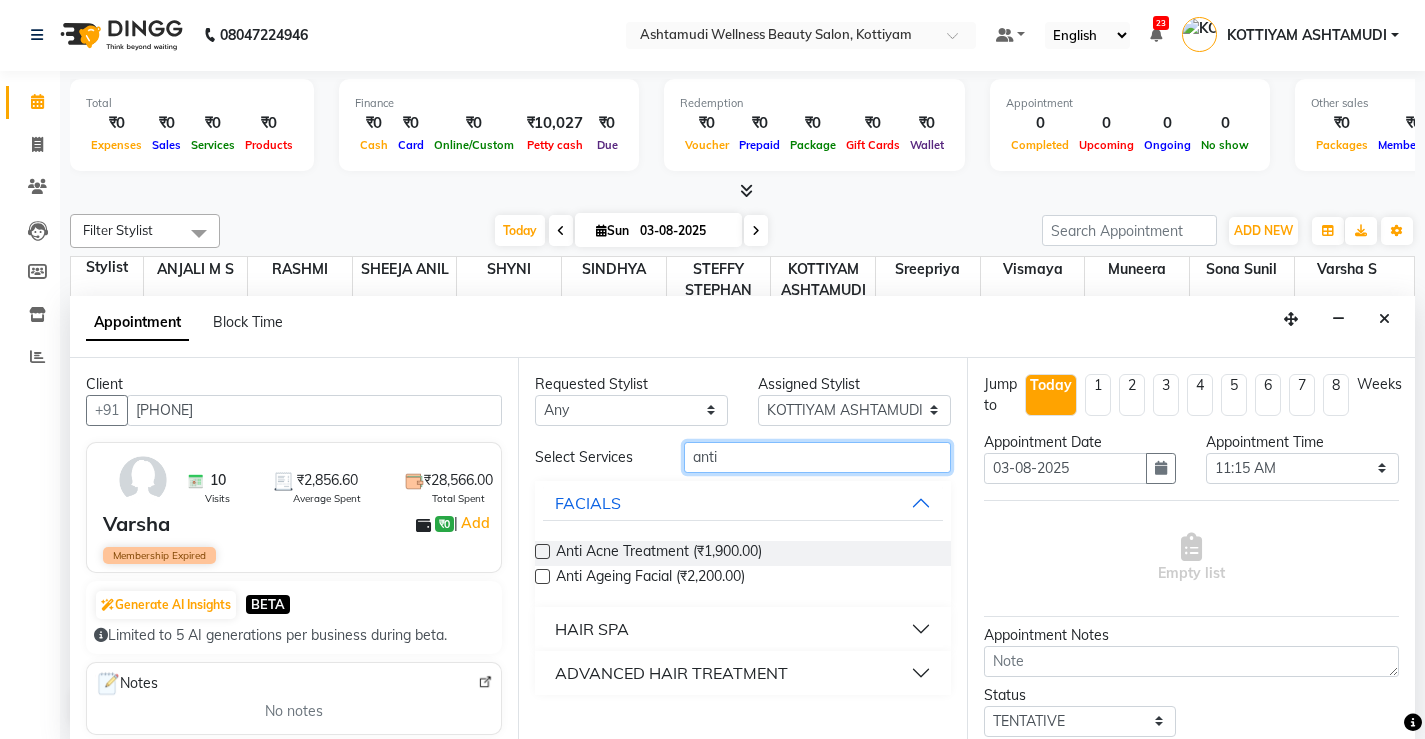 type on "anti" 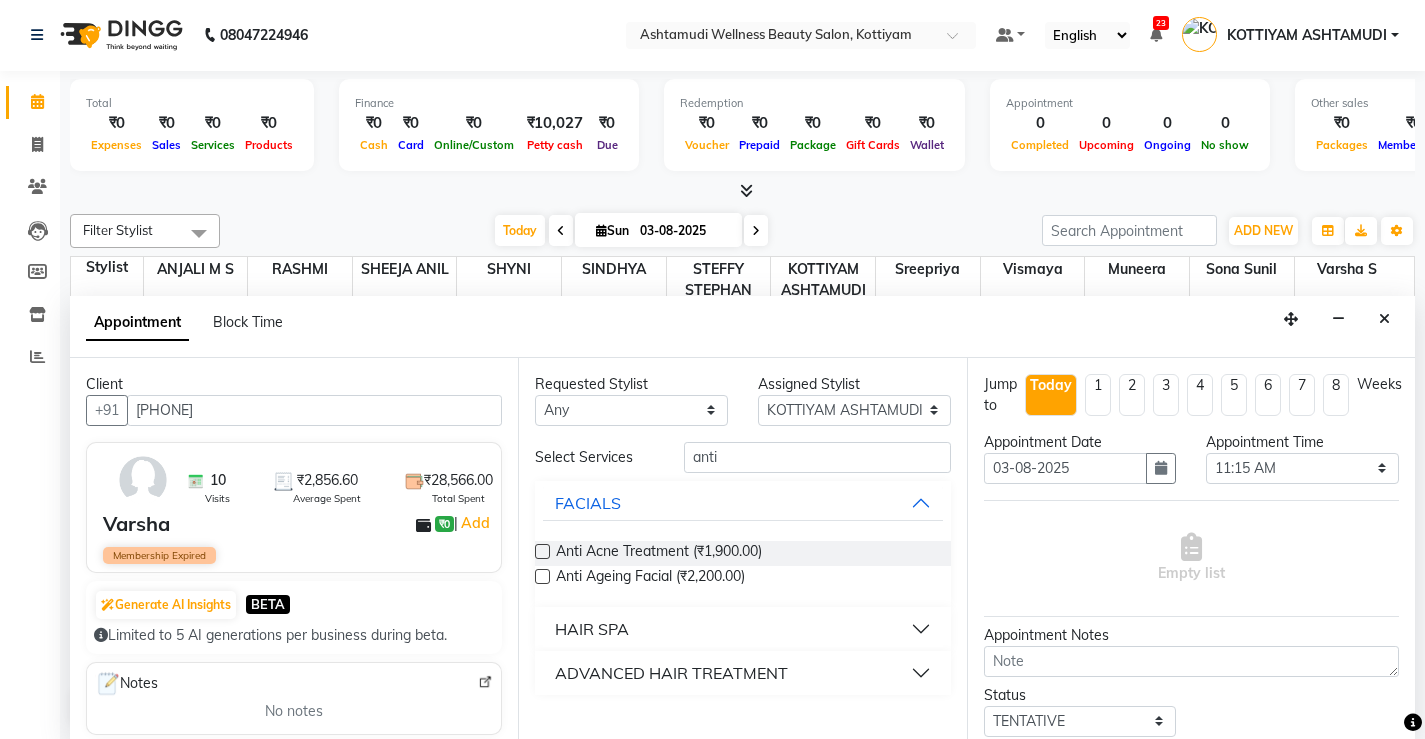 click on "HAIR SPA" at bounding box center [592, 629] 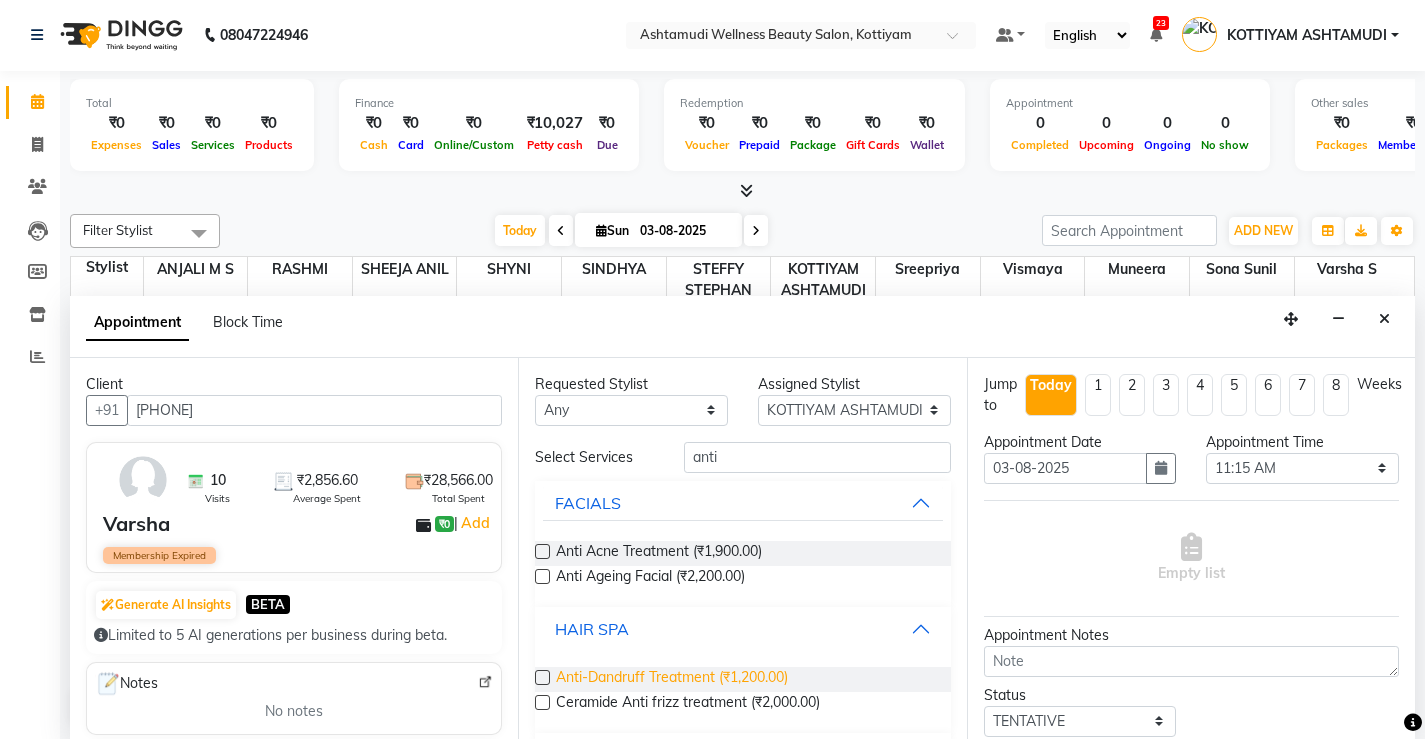 scroll, scrollTop: 54, scrollLeft: 0, axis: vertical 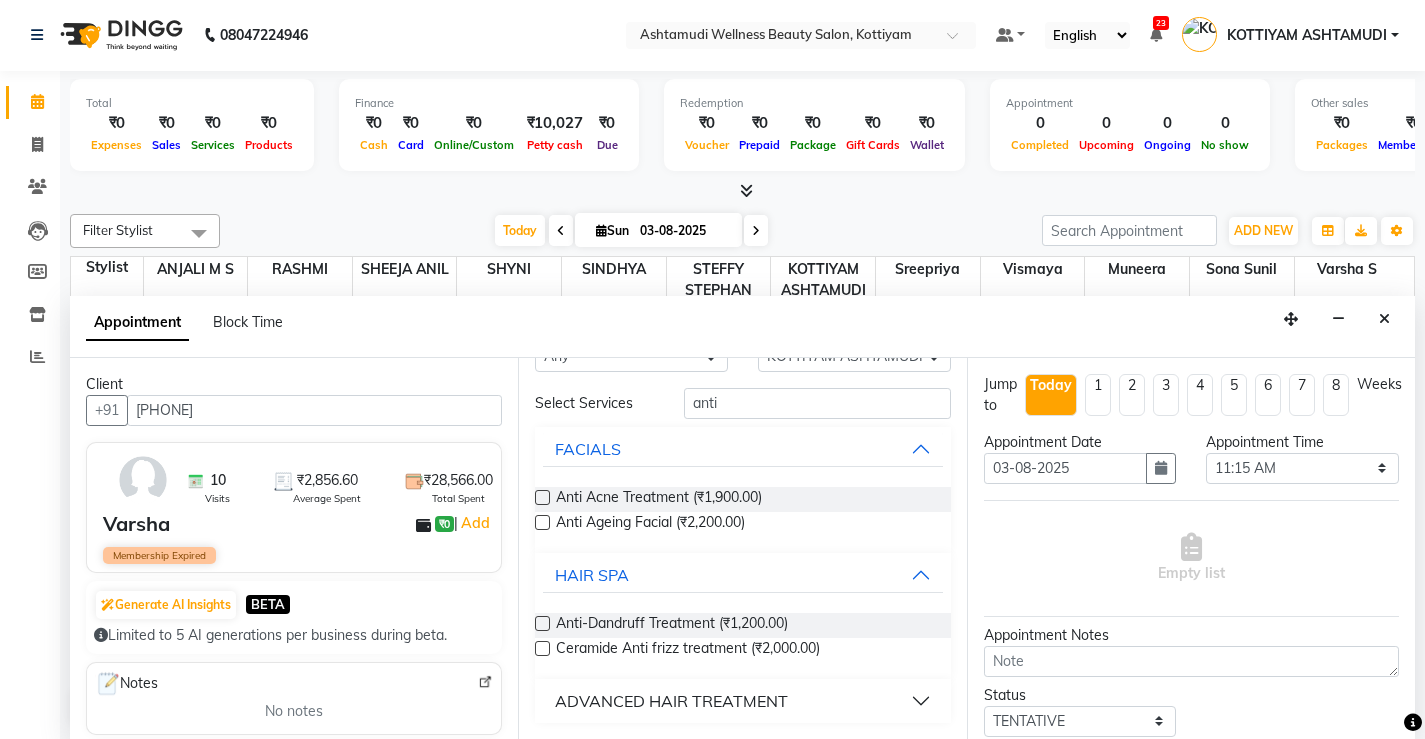 click on "ADVANCED HAIR TREATMENT" at bounding box center [671, 701] 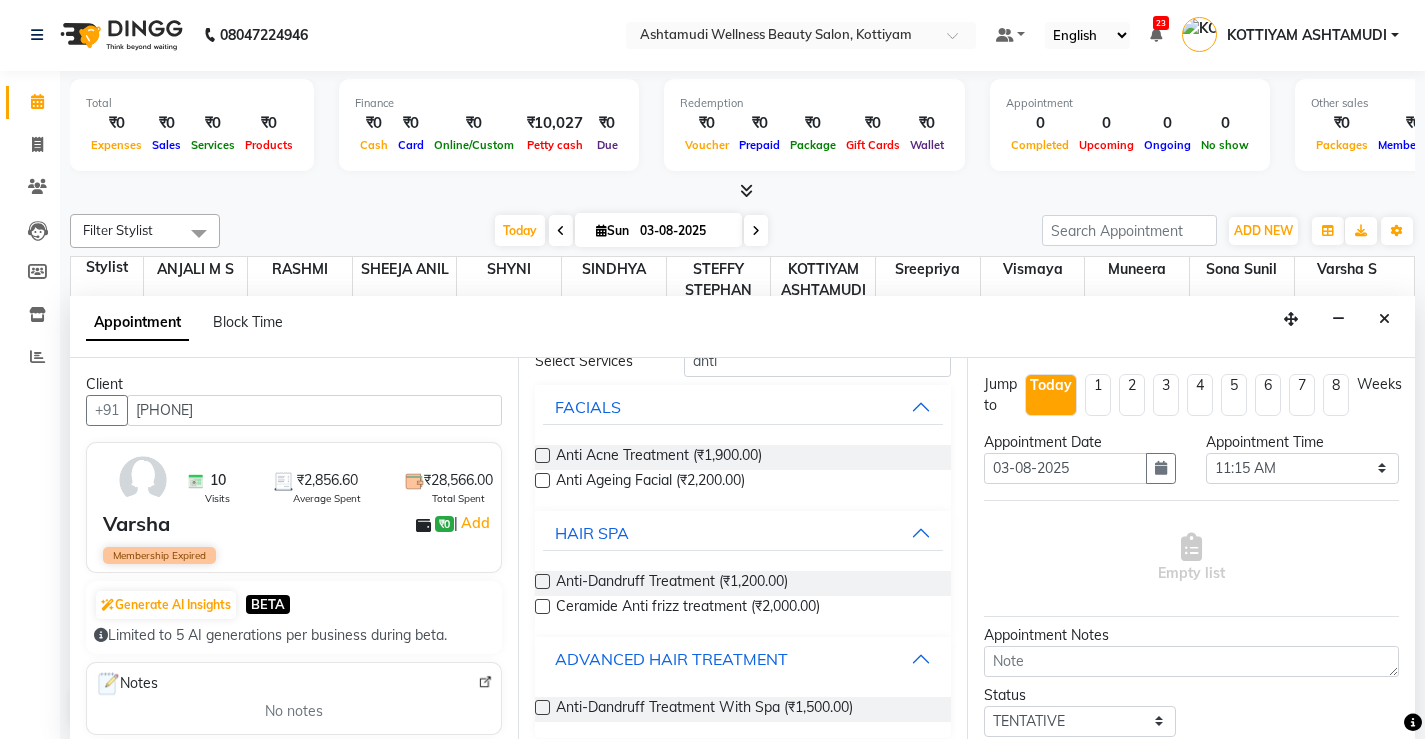 scroll, scrollTop: 108, scrollLeft: 0, axis: vertical 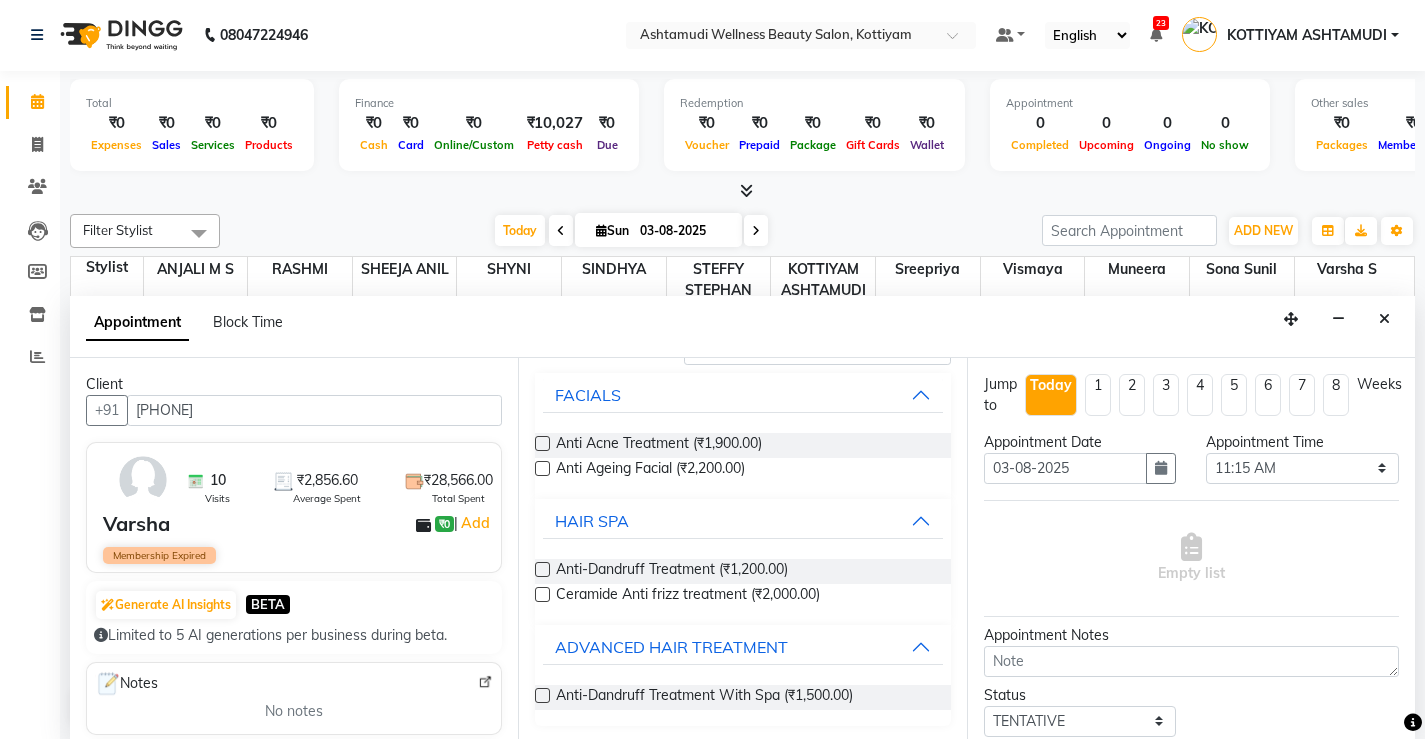 click at bounding box center (542, 695) 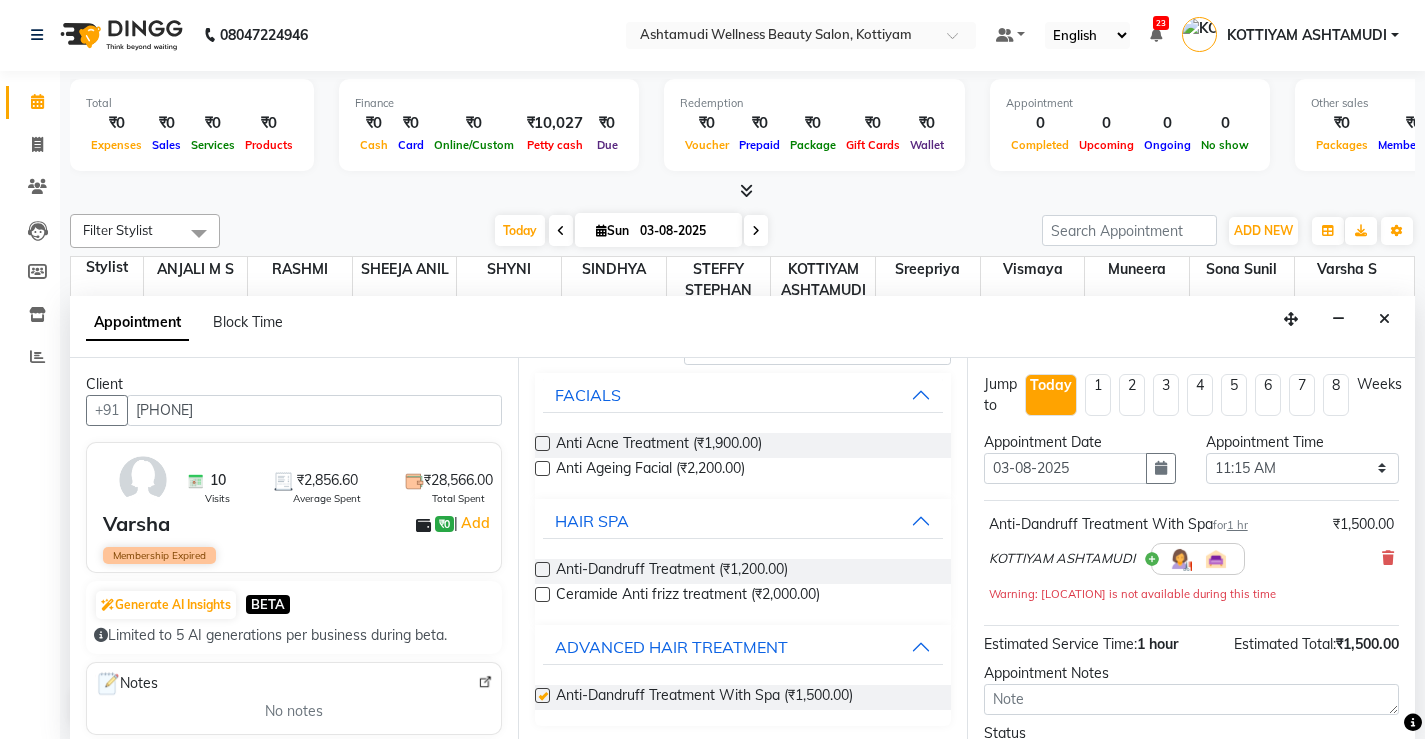 checkbox on "false" 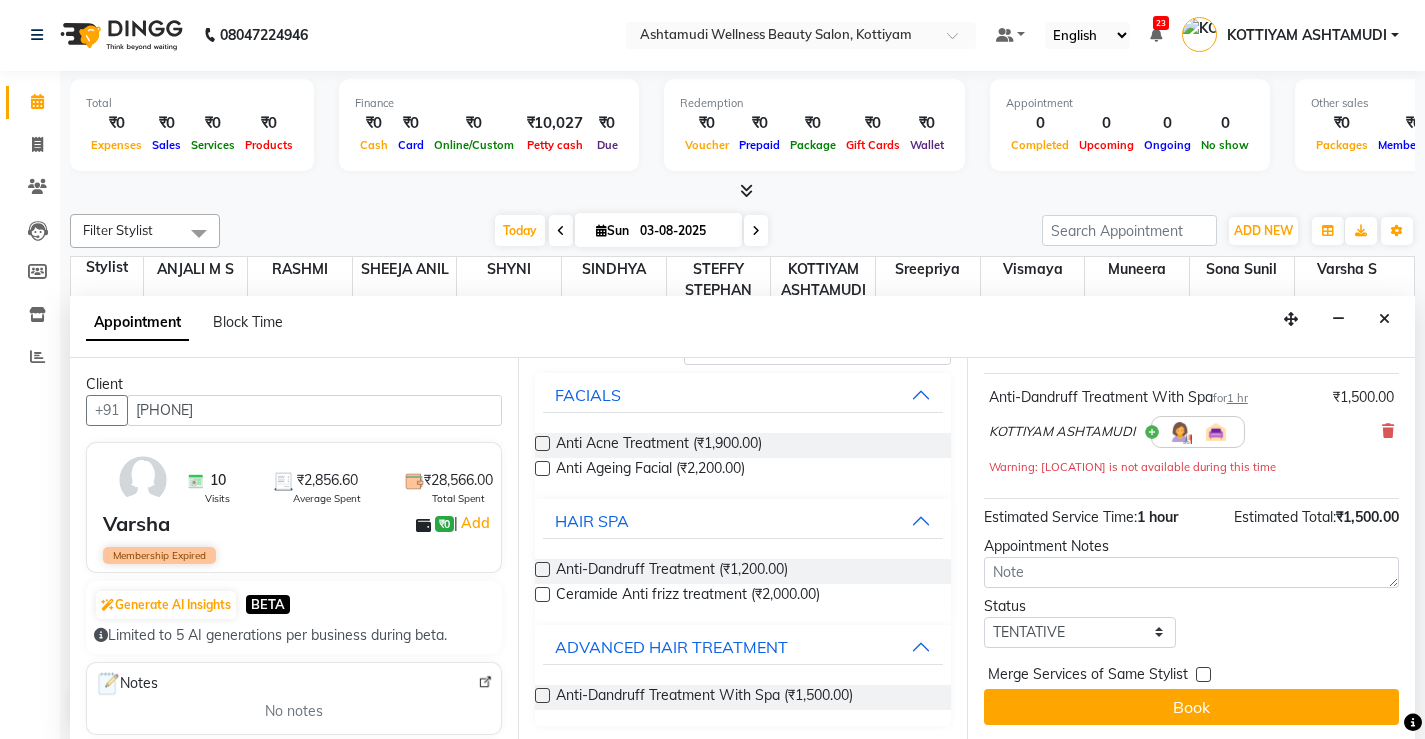 scroll, scrollTop: 129, scrollLeft: 0, axis: vertical 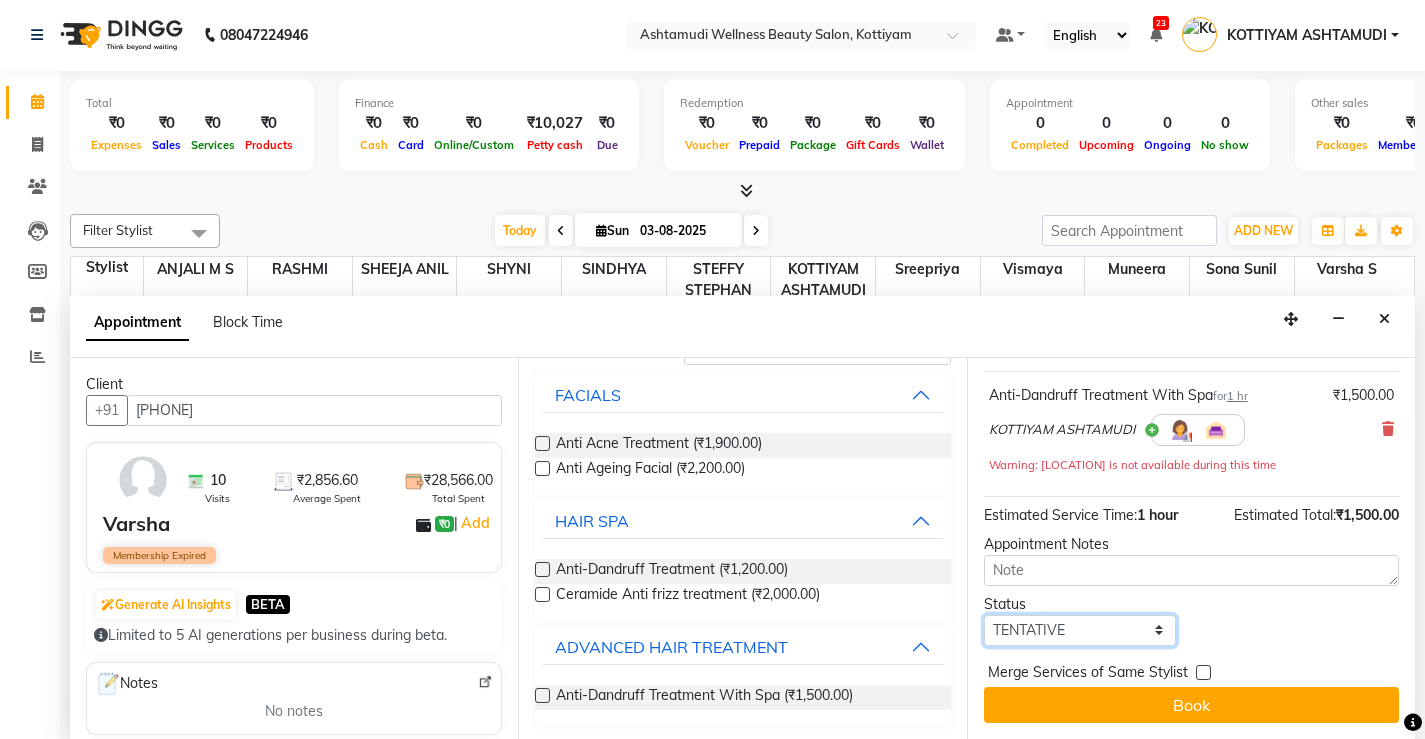 click on "Select TENTATIVE CONFIRM CHECK-IN UPCOMING" at bounding box center (1080, 630) 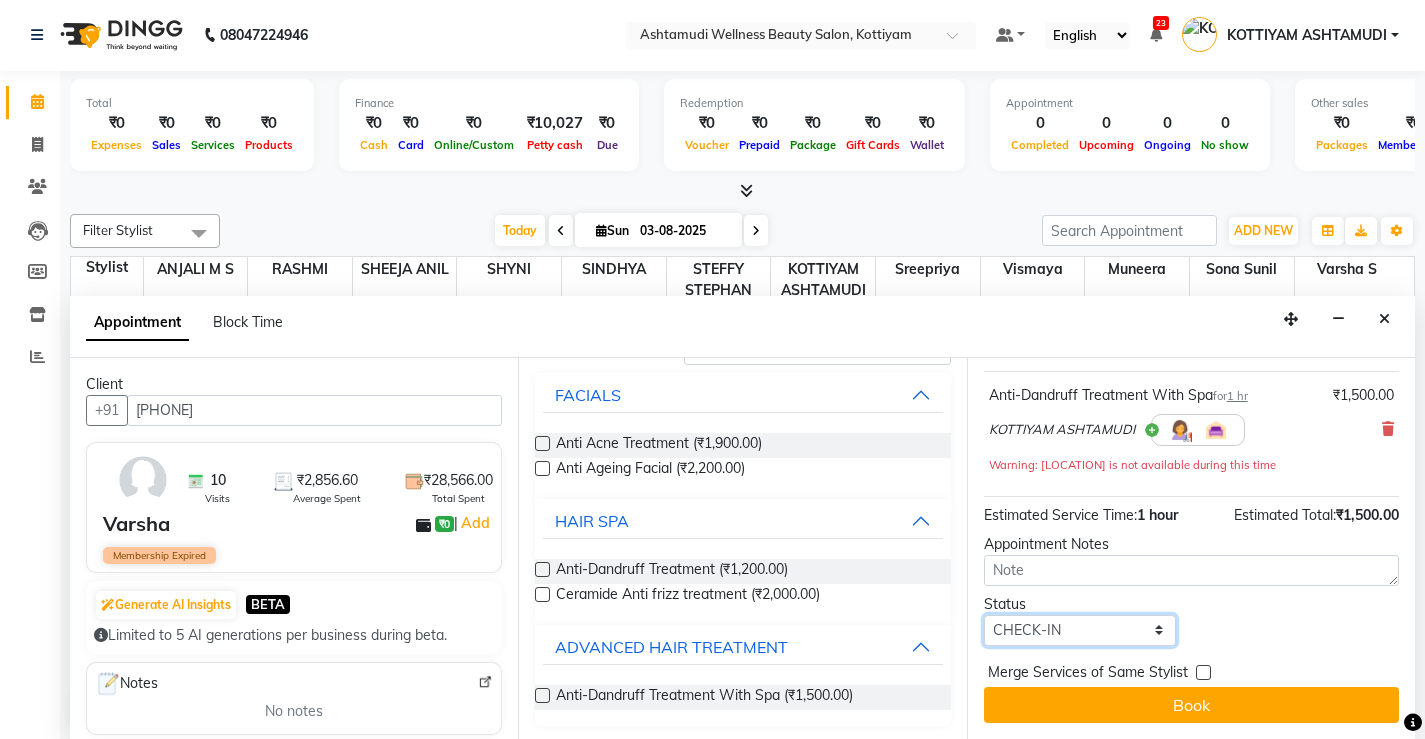 click on "Select TENTATIVE CONFIRM CHECK-IN UPCOMING" at bounding box center (1080, 630) 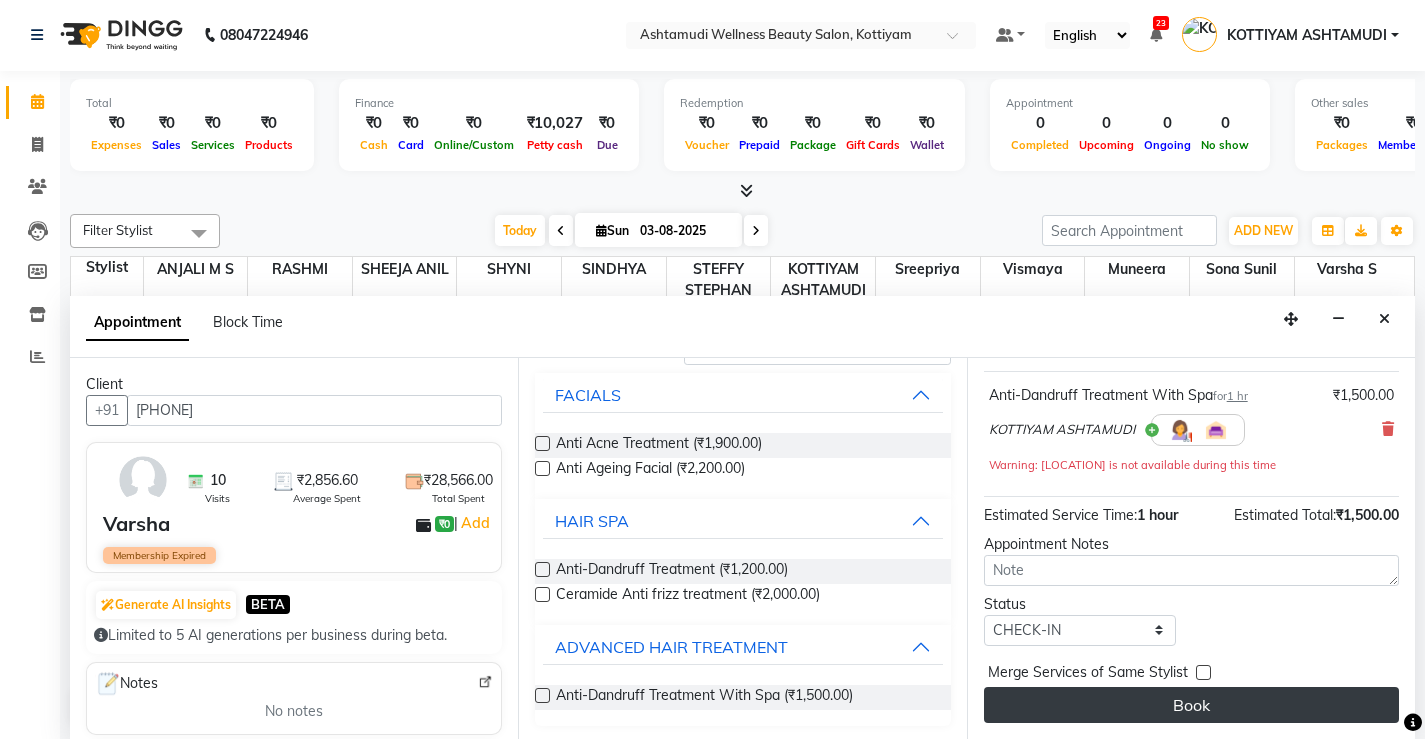 click on "Book" at bounding box center [1191, 705] 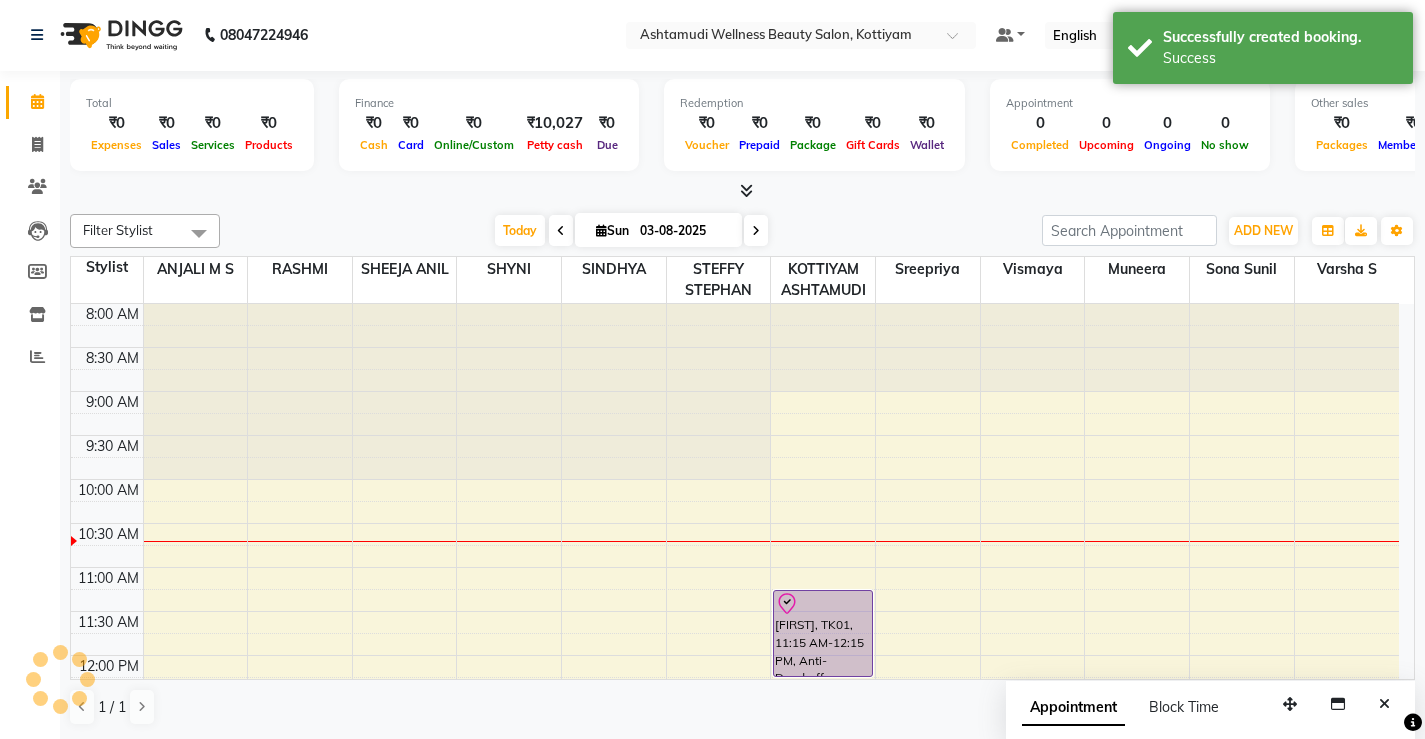 scroll, scrollTop: 0, scrollLeft: 0, axis: both 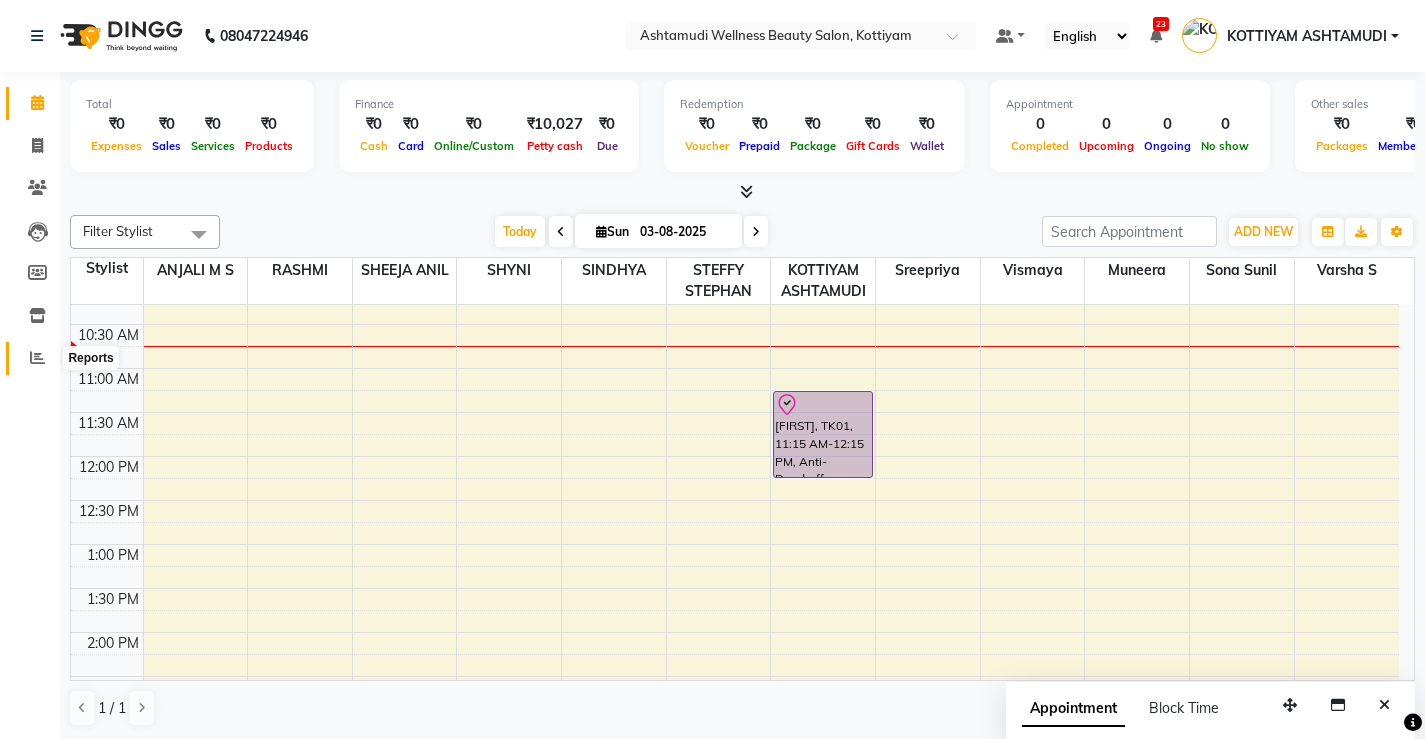 click 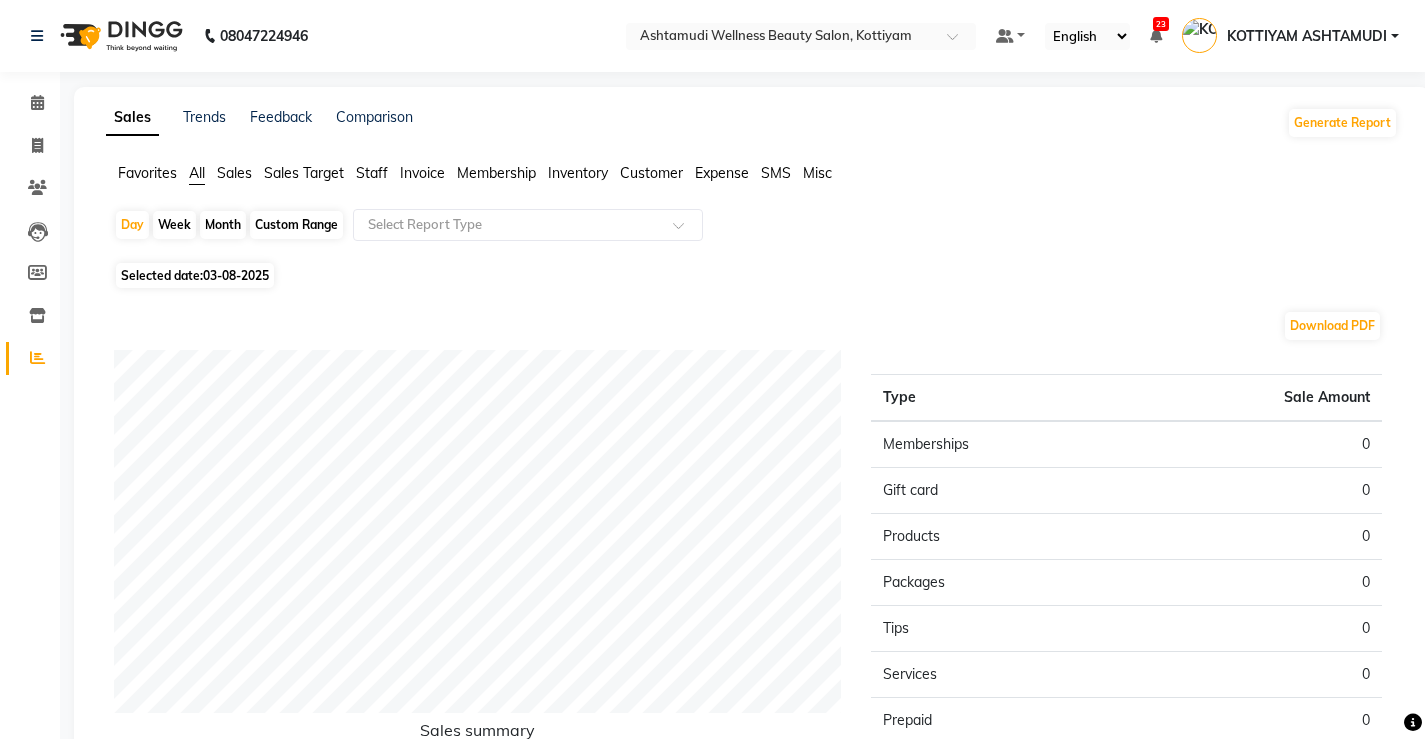 click on "03-08-2025" 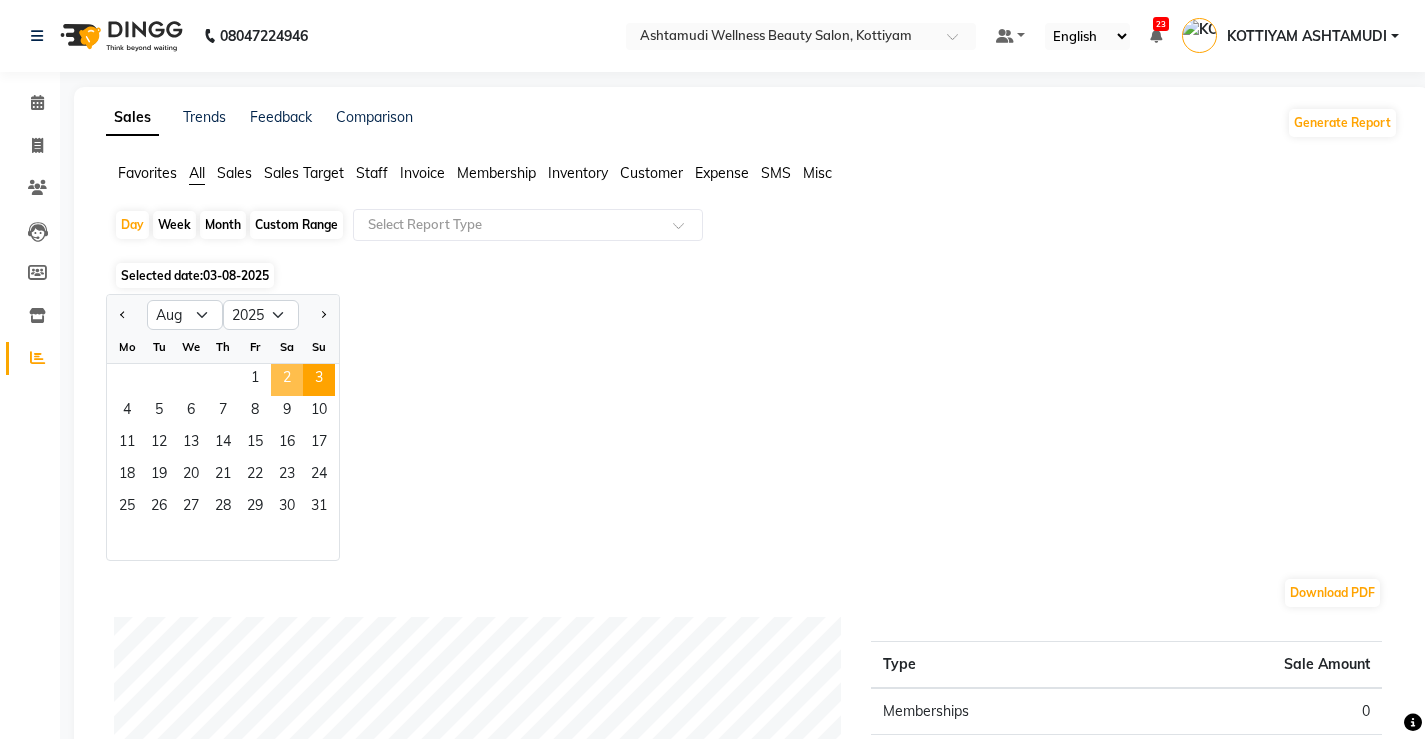 click on "2" 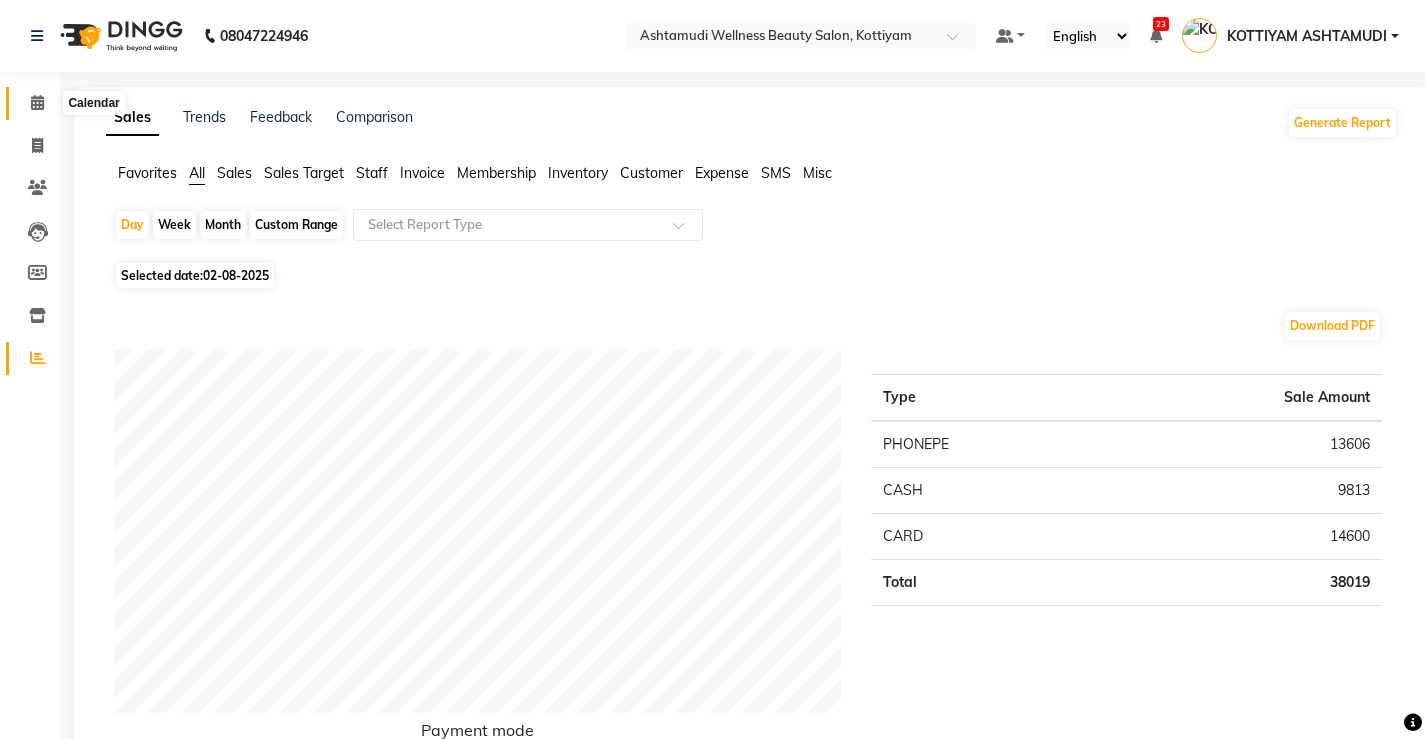 click 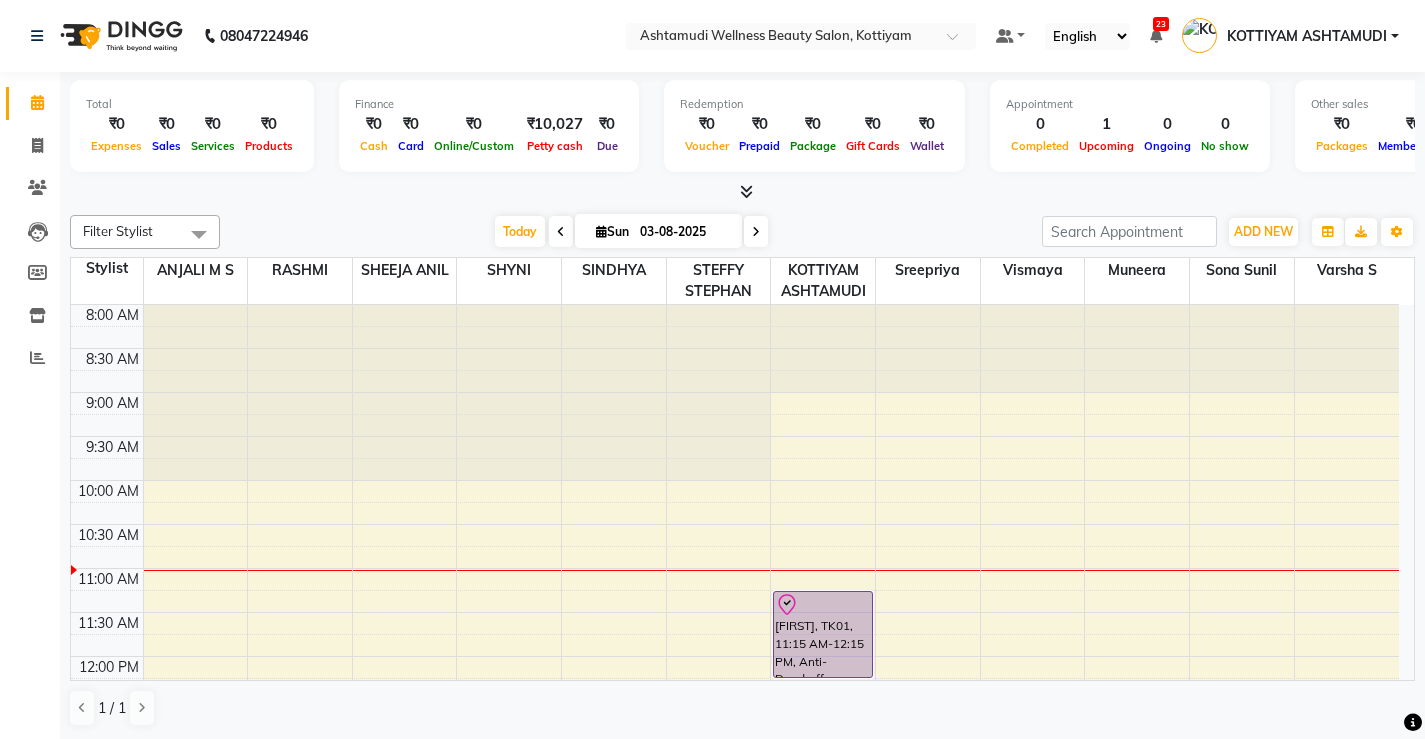 scroll, scrollTop: 0, scrollLeft: 0, axis: both 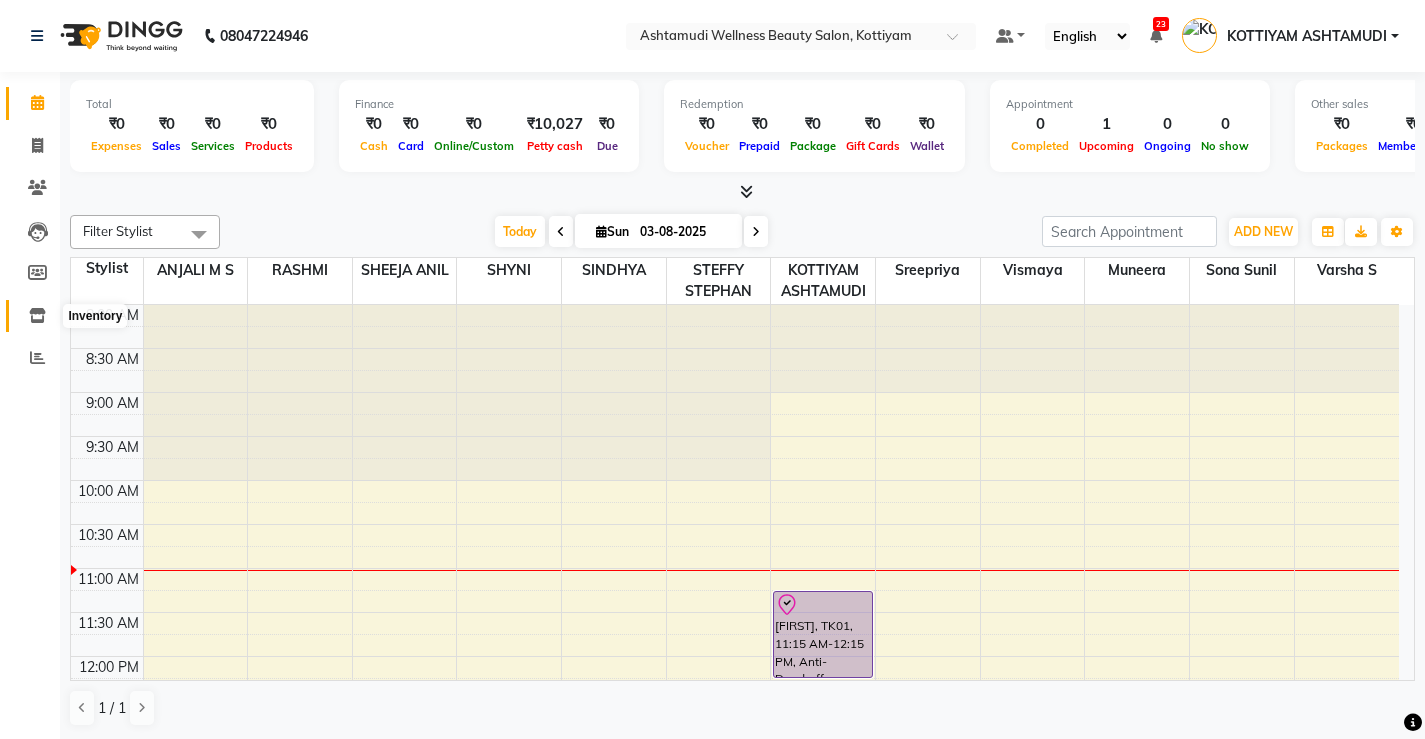 click 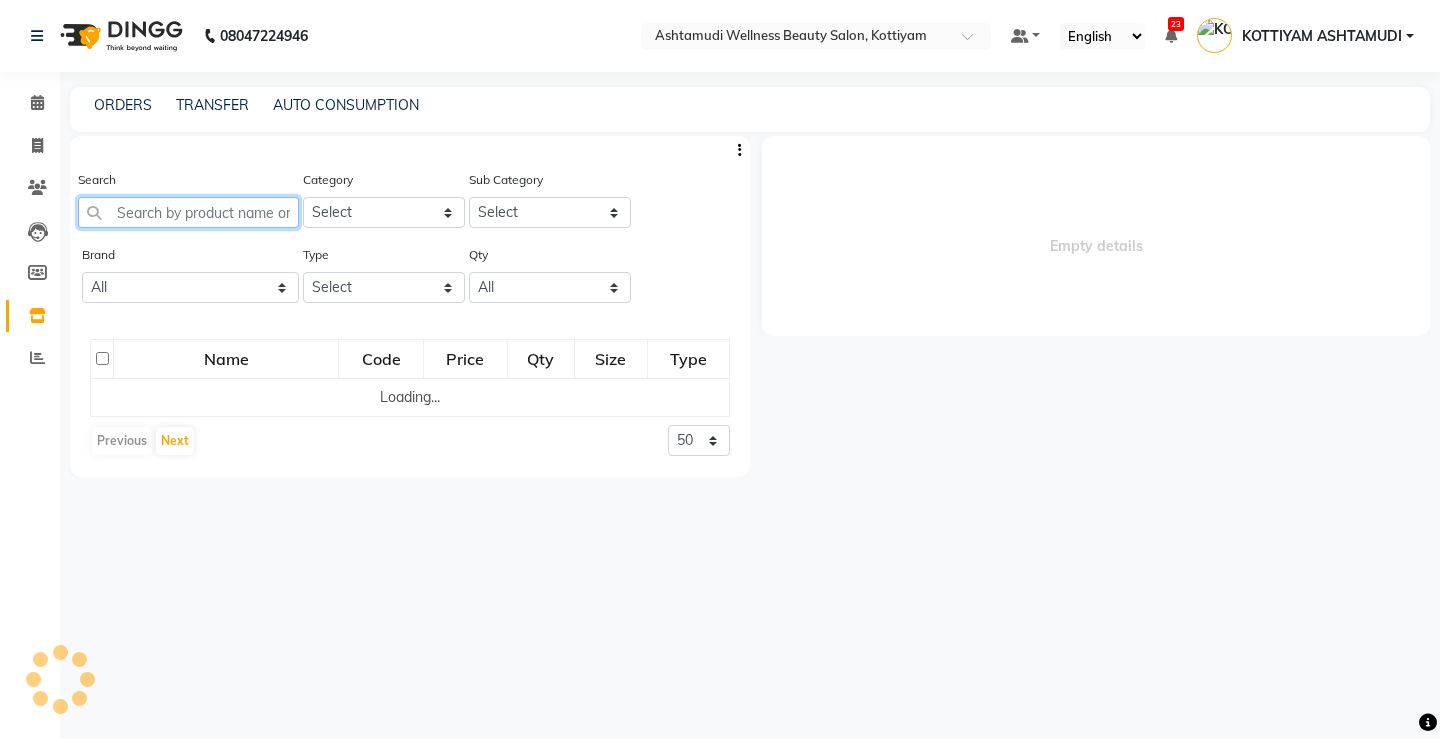 click 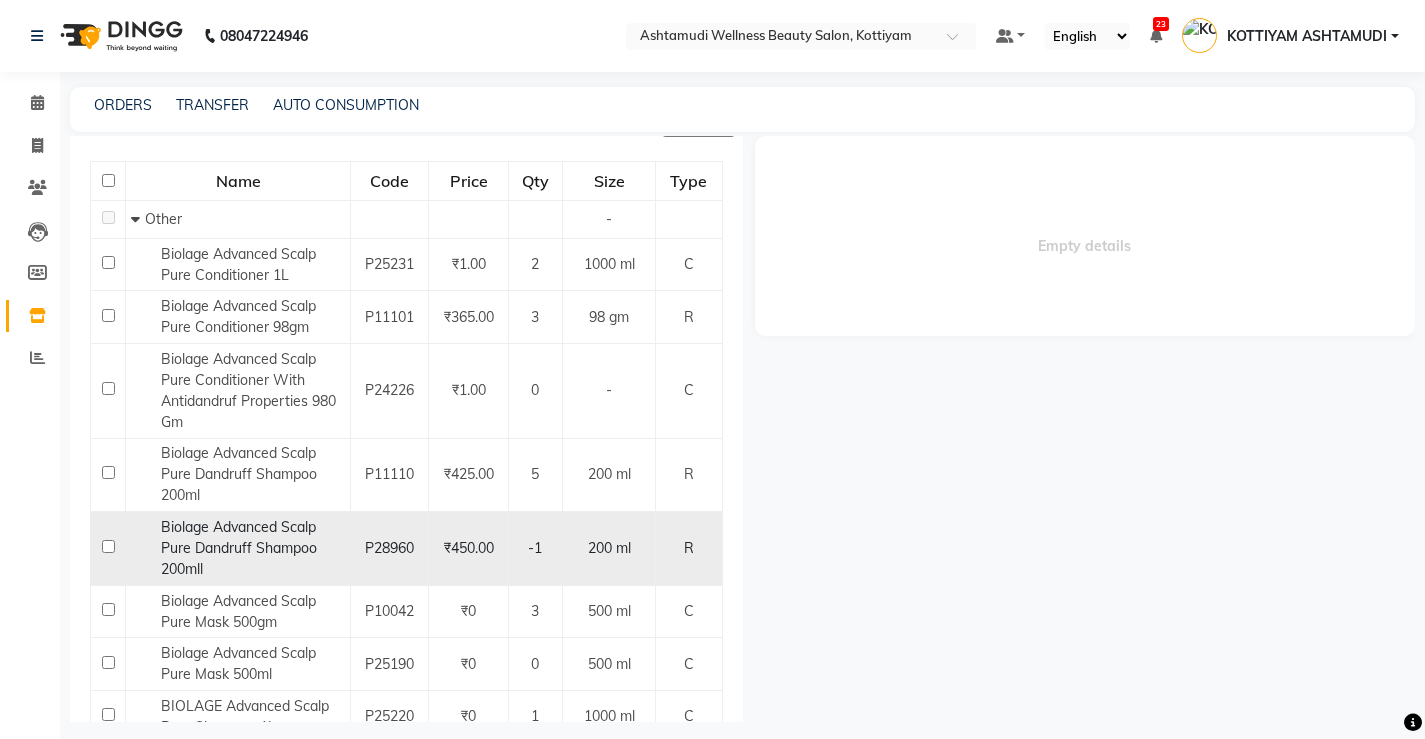 scroll, scrollTop: 300, scrollLeft: 0, axis: vertical 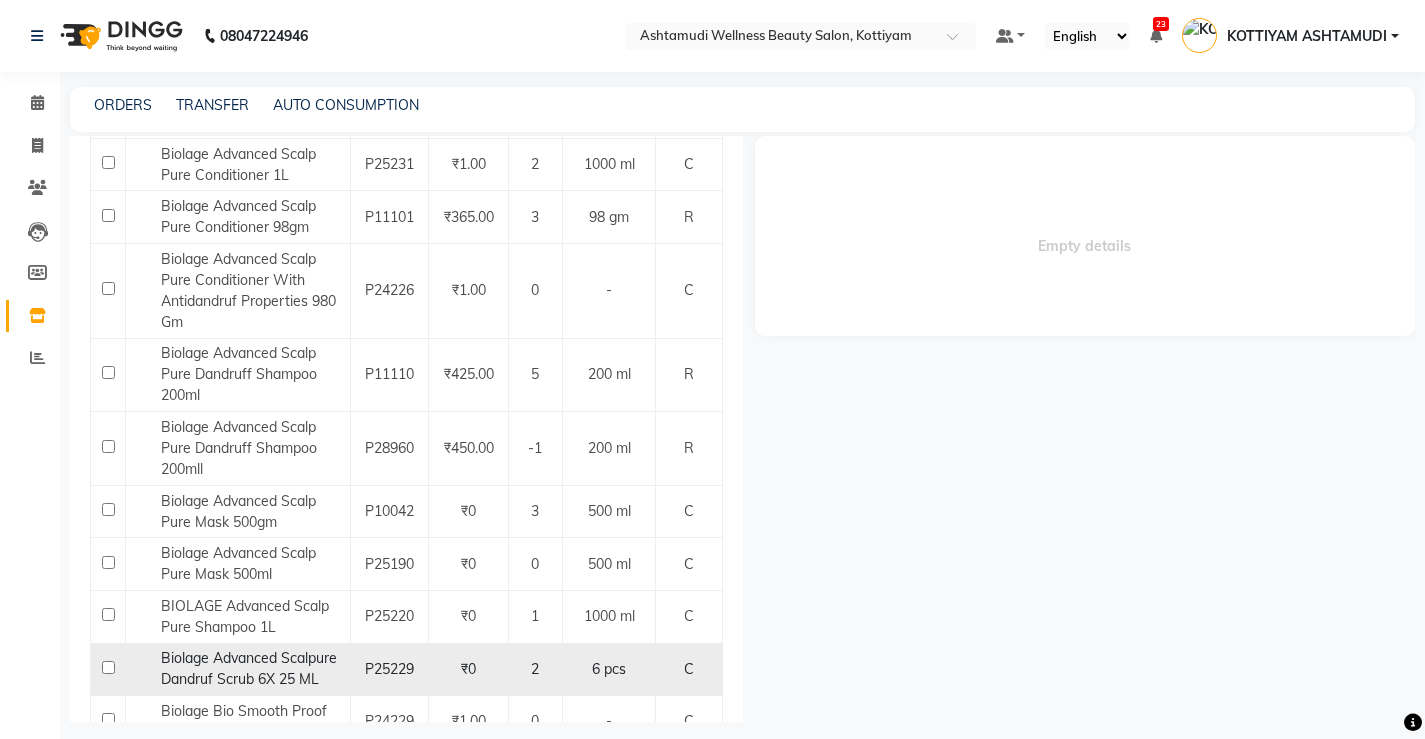 type on "biola" 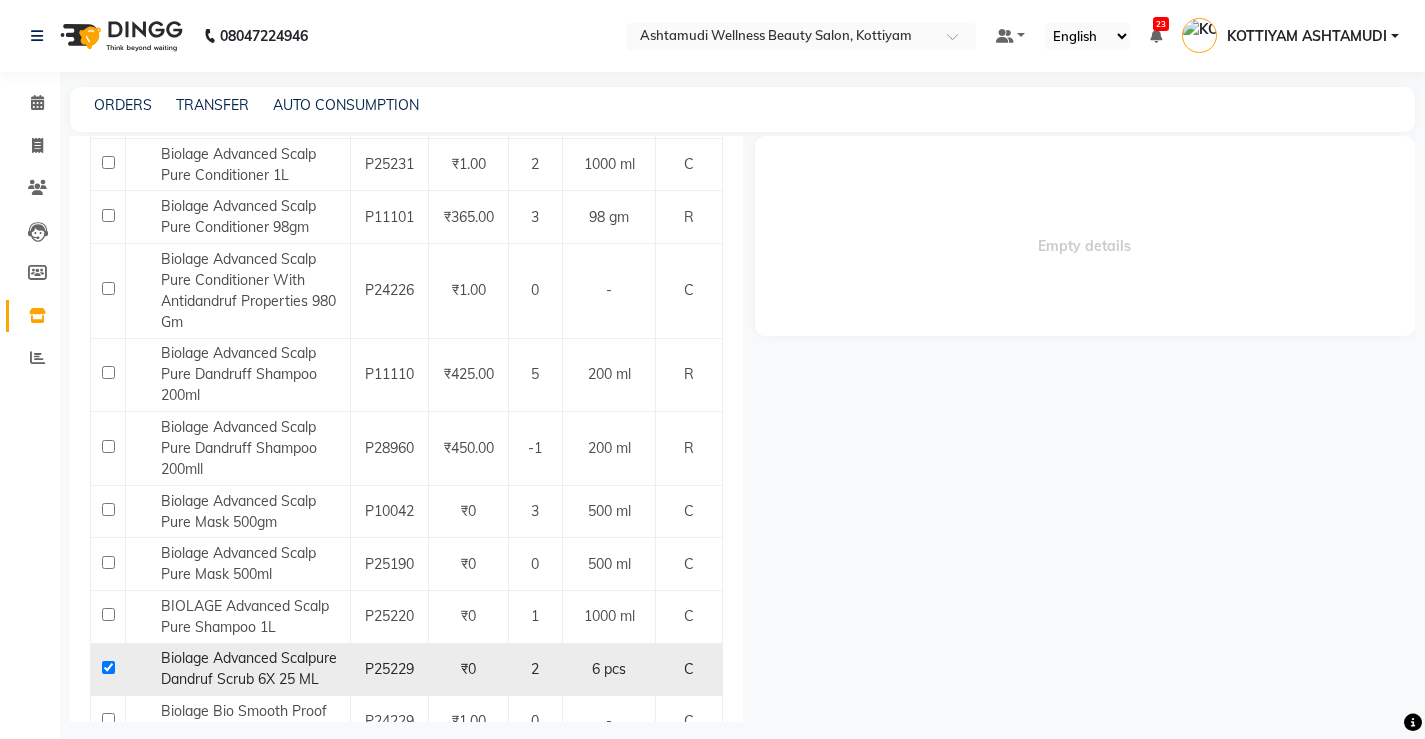 checkbox on "true" 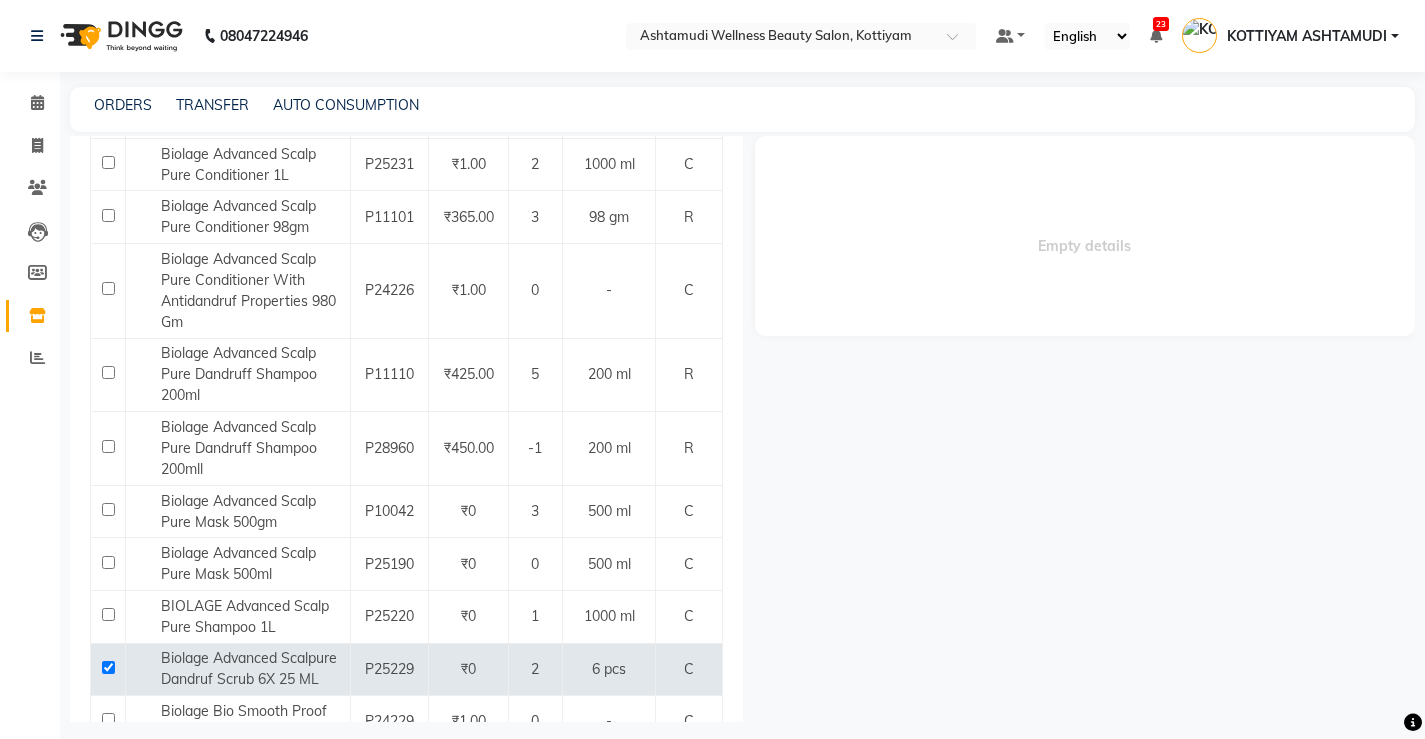 select 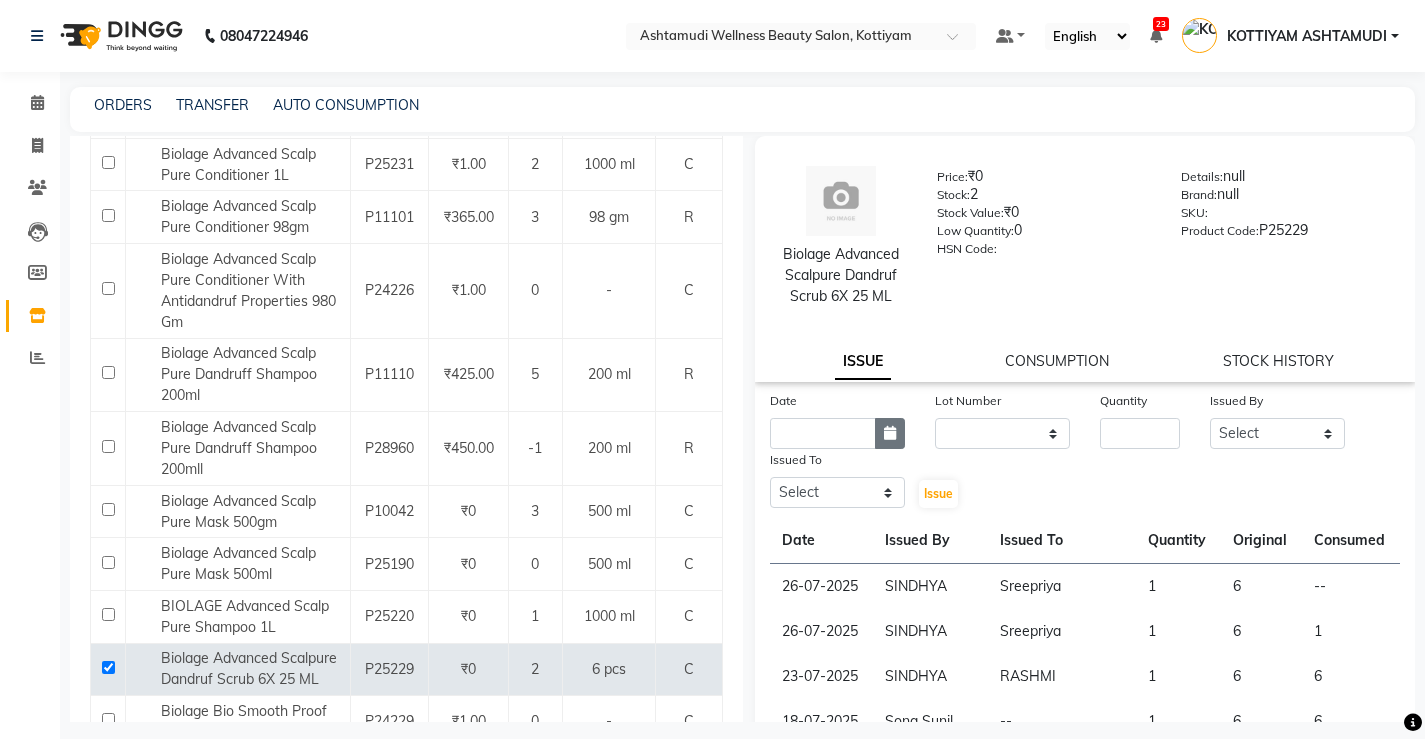 click 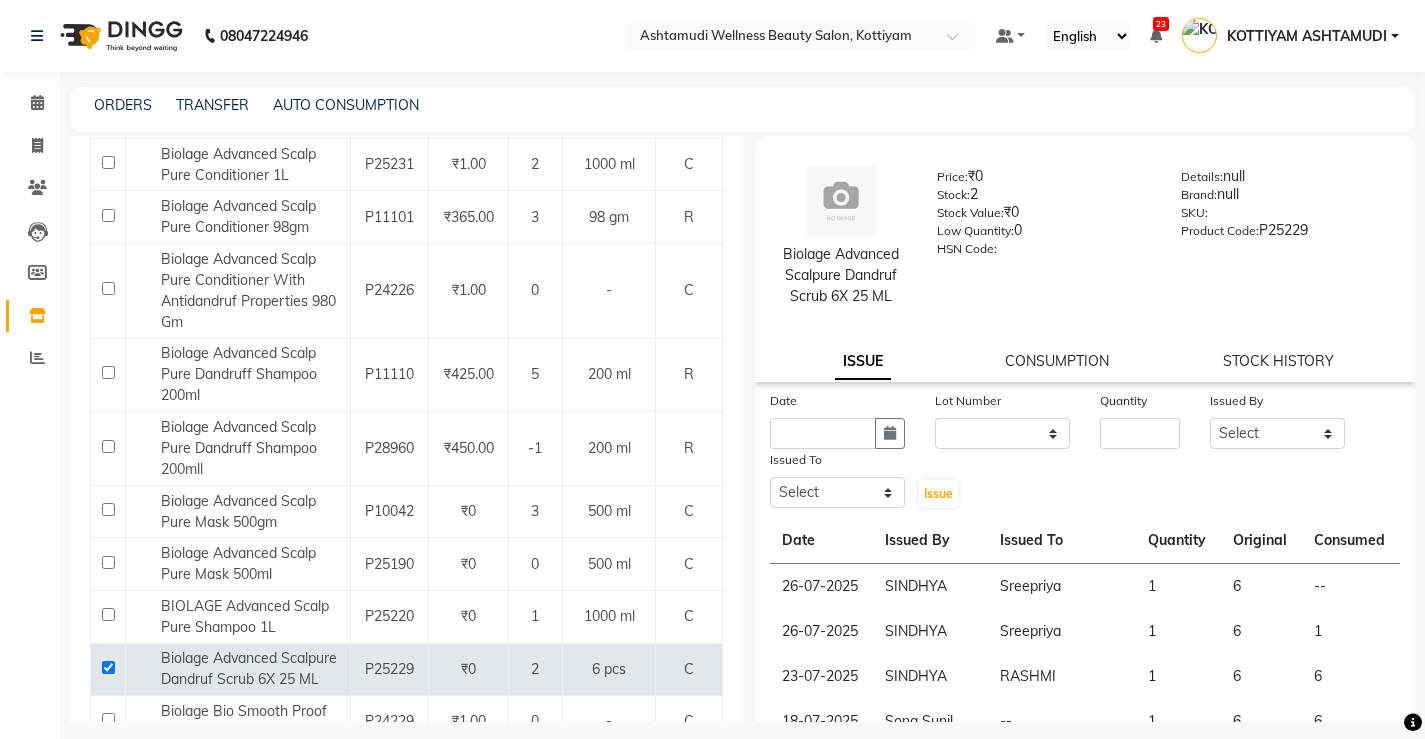 select on "8" 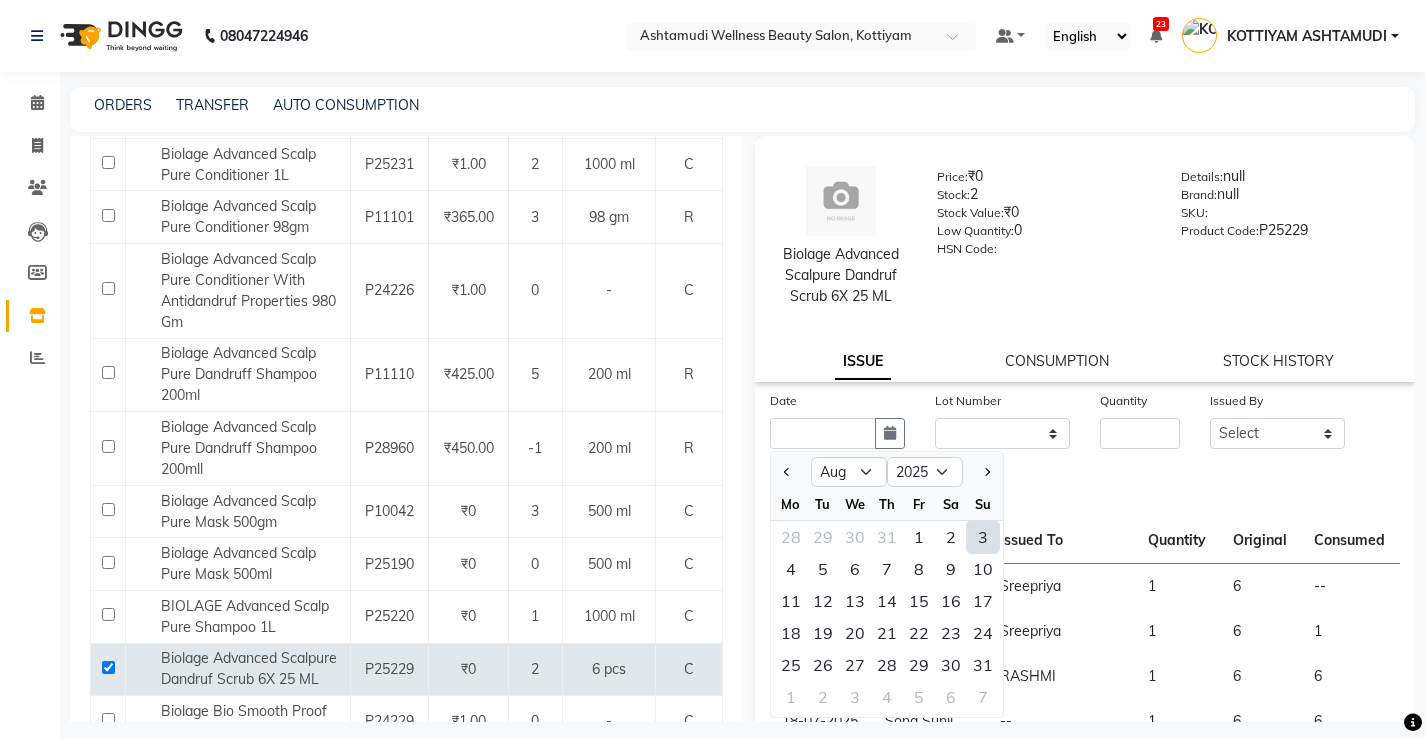 click on "3" 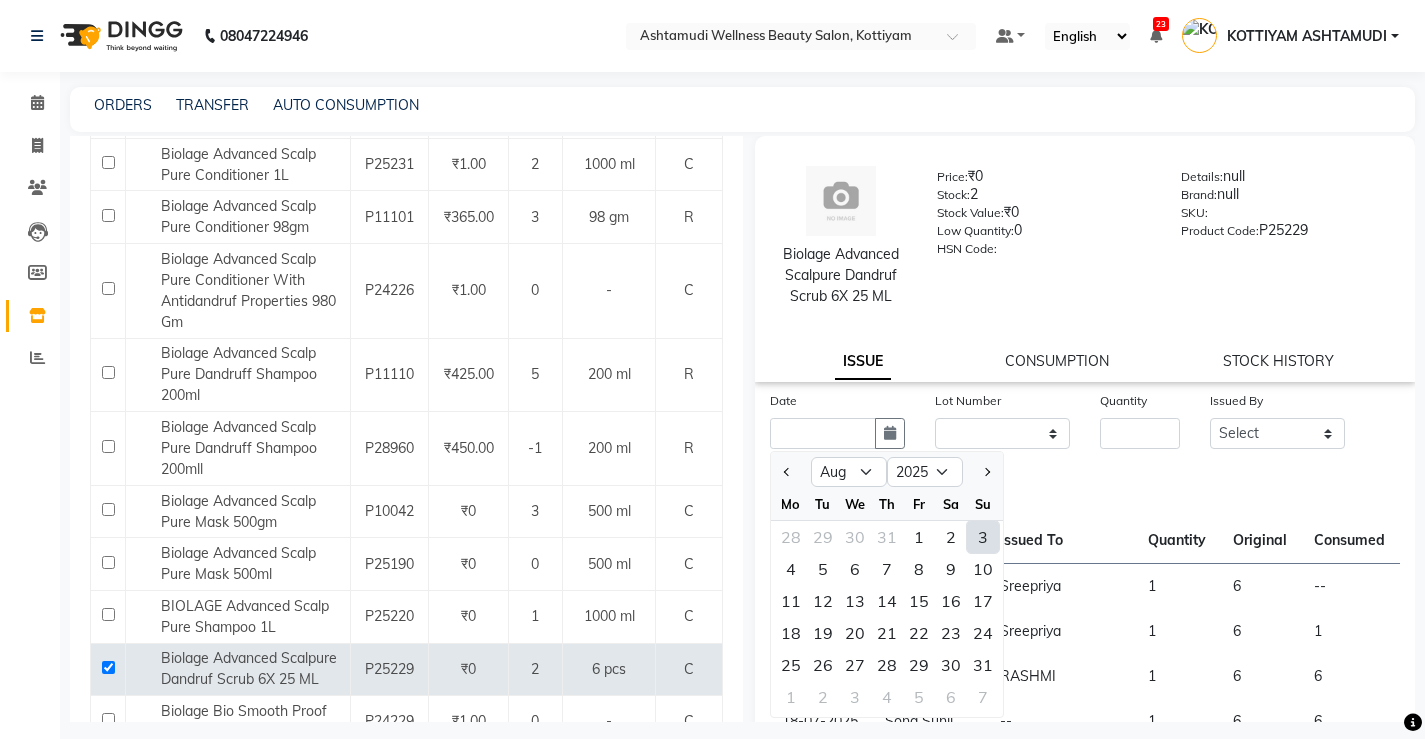 type on "03-08-2025" 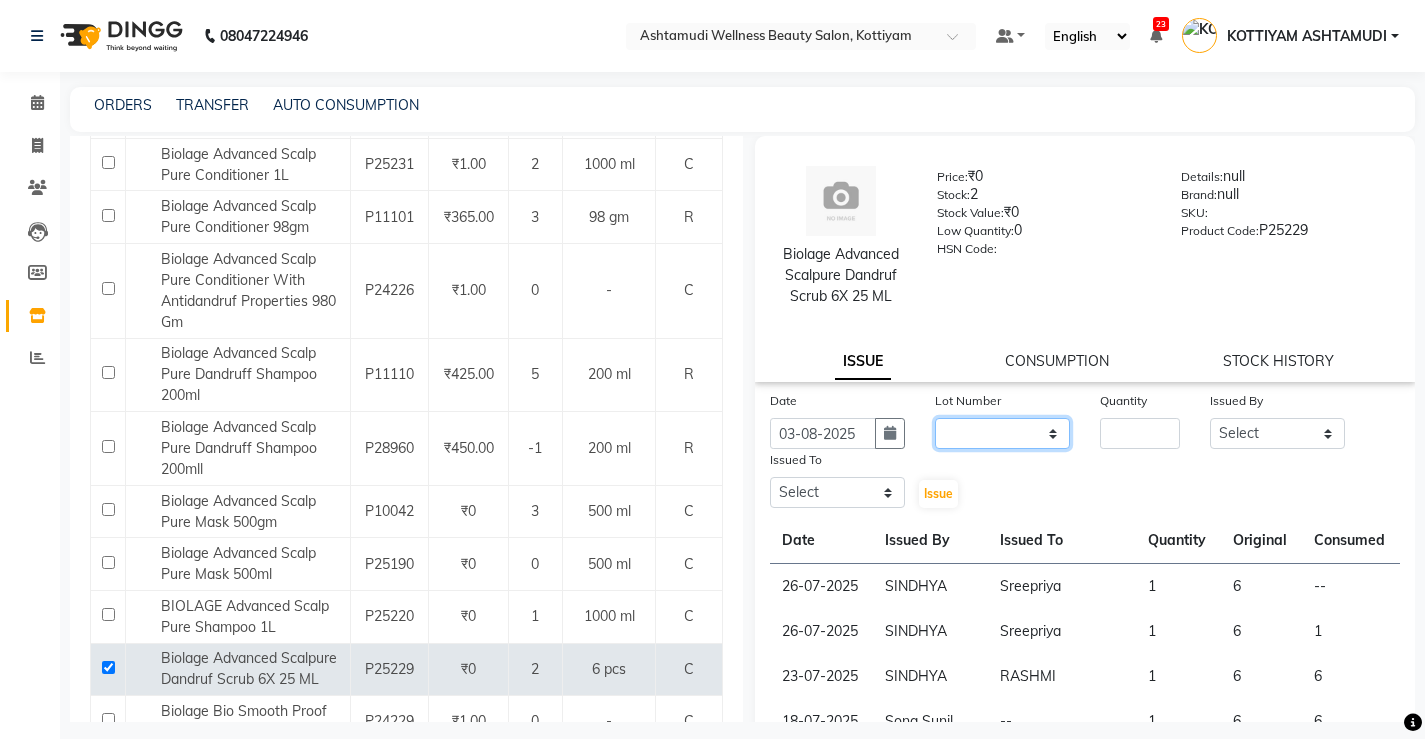 click on "None" 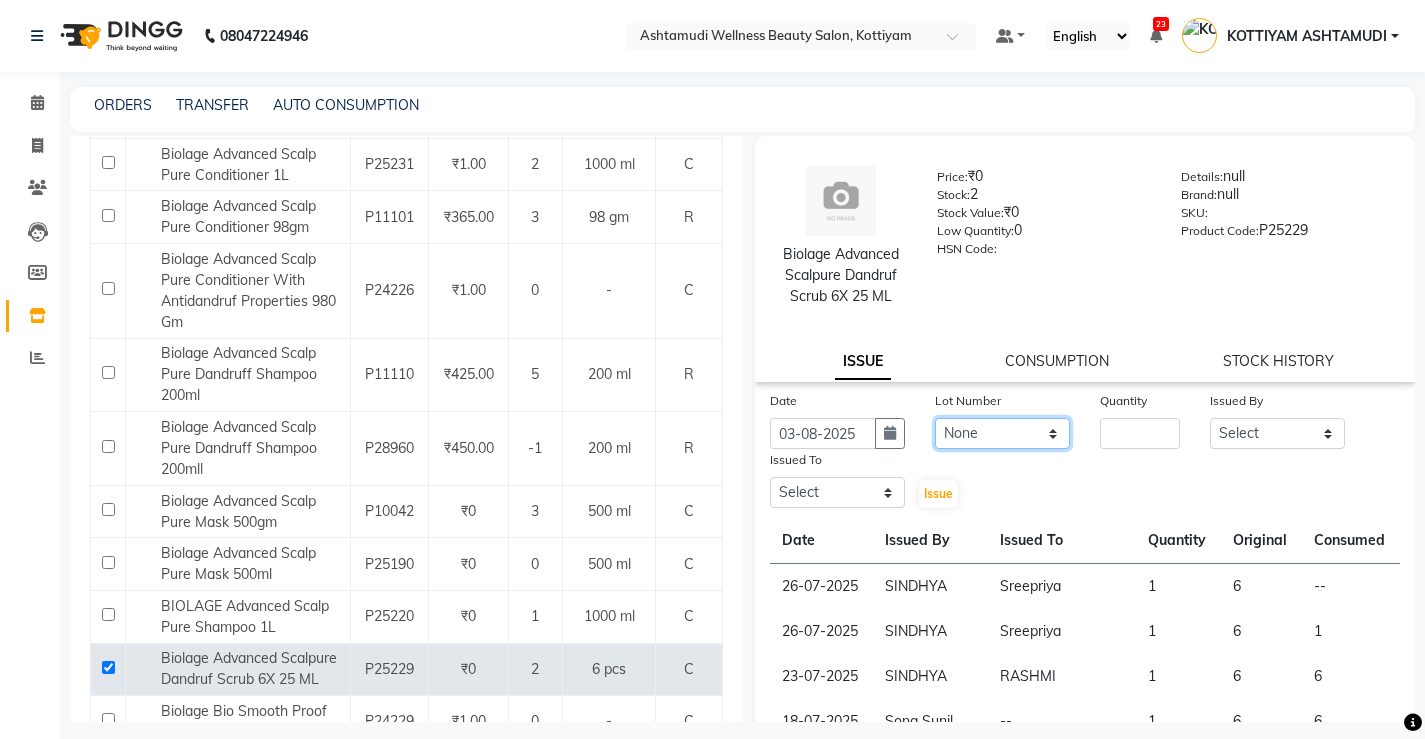 click on "None" 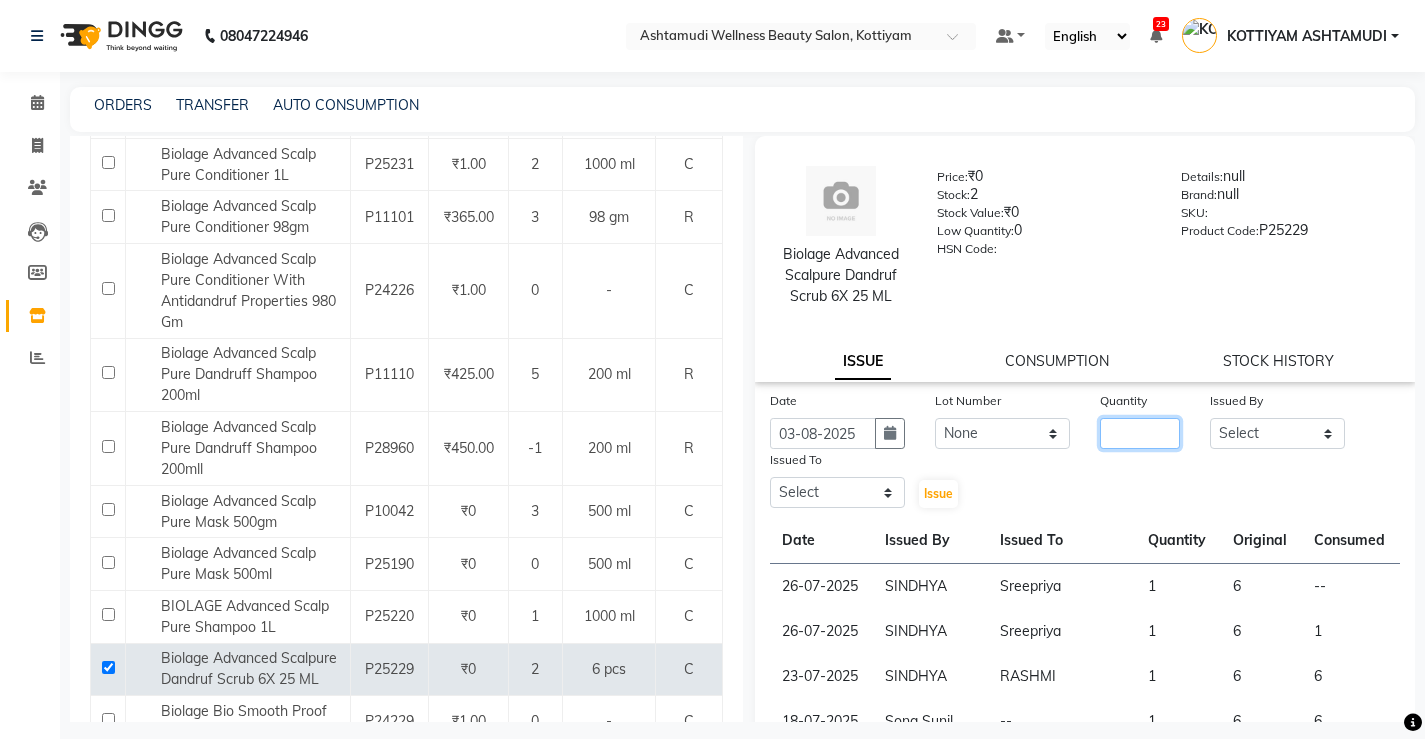 click 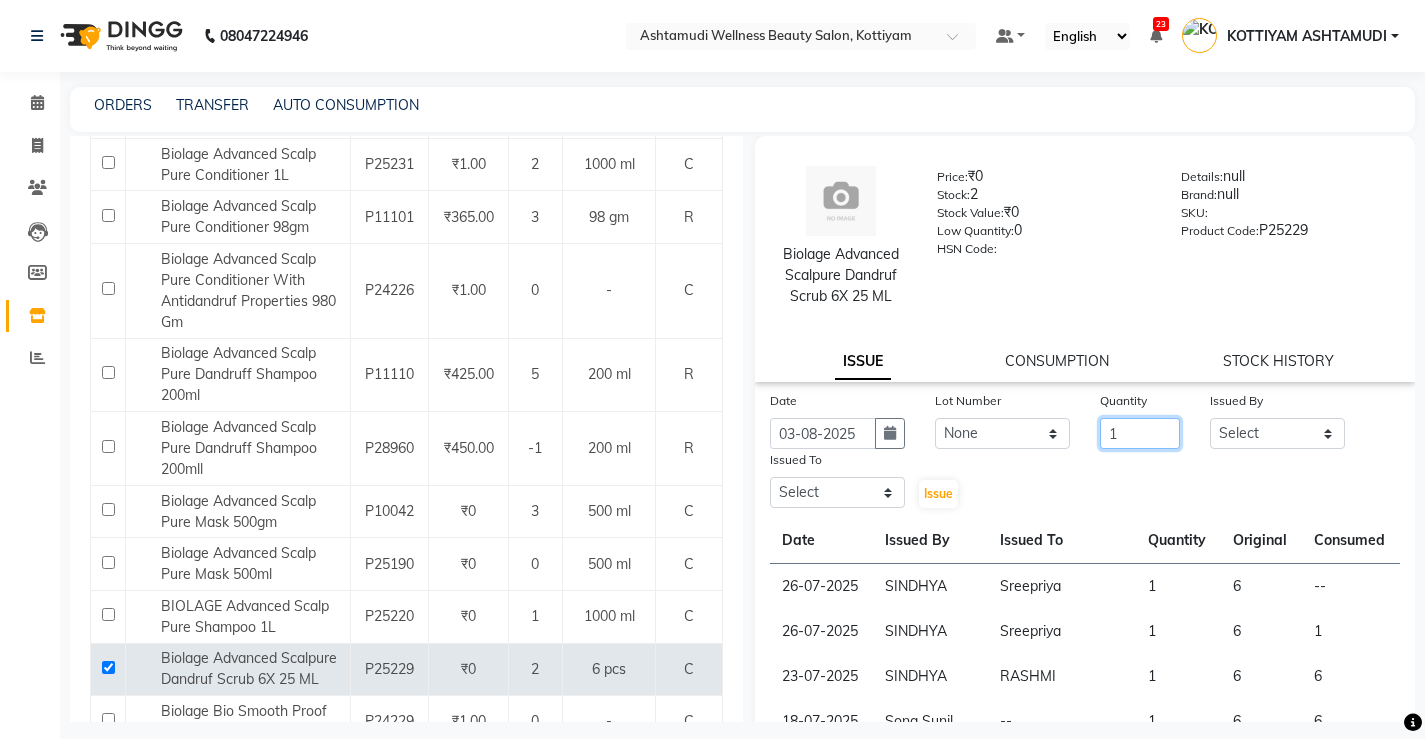 type on "1" 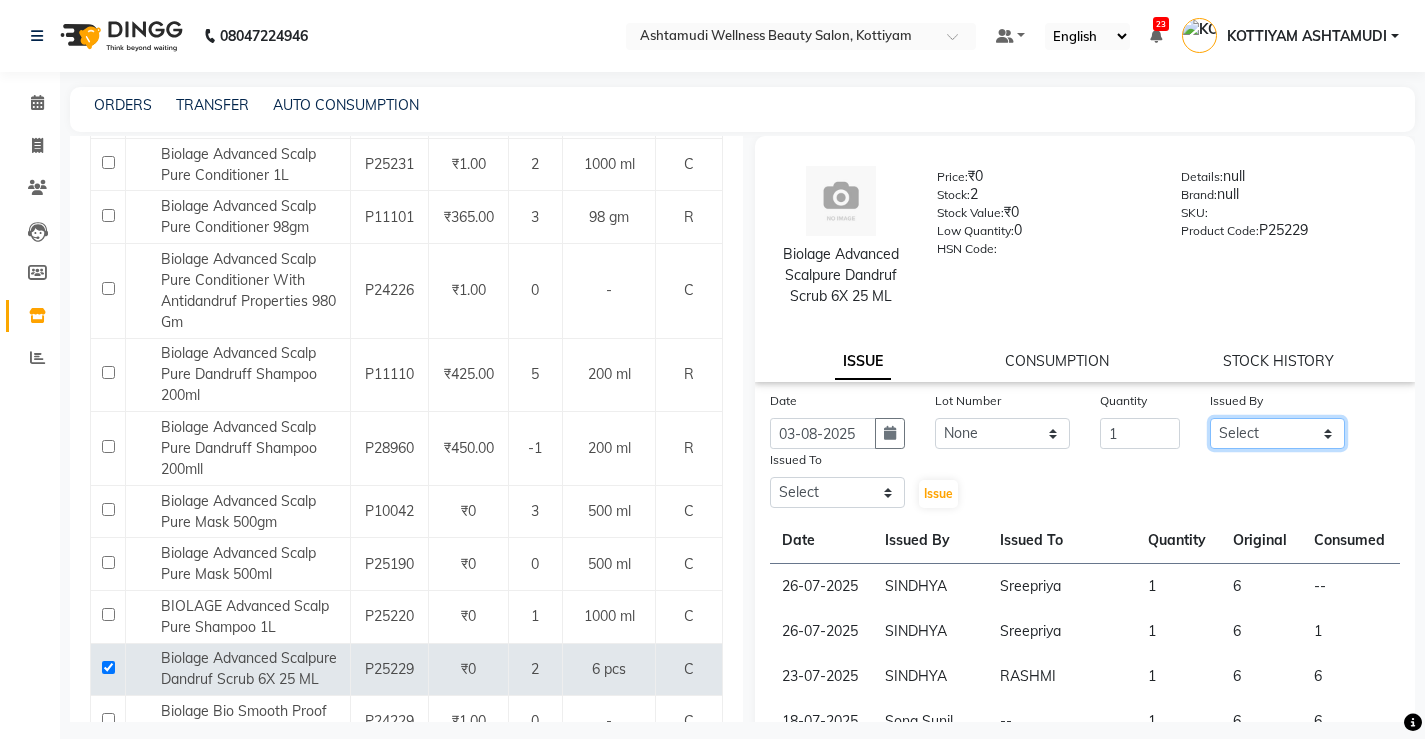 click on "Select ANJALI M S ASWATHY KOTTIYAM ASHTAMUDI KUMARI Muneera RASHMI SHEEJA ANIL SHYNI  SINDHYA  Sona Sunil Sreepriya STEFFY STEPHAN Varsha S Vismaya" 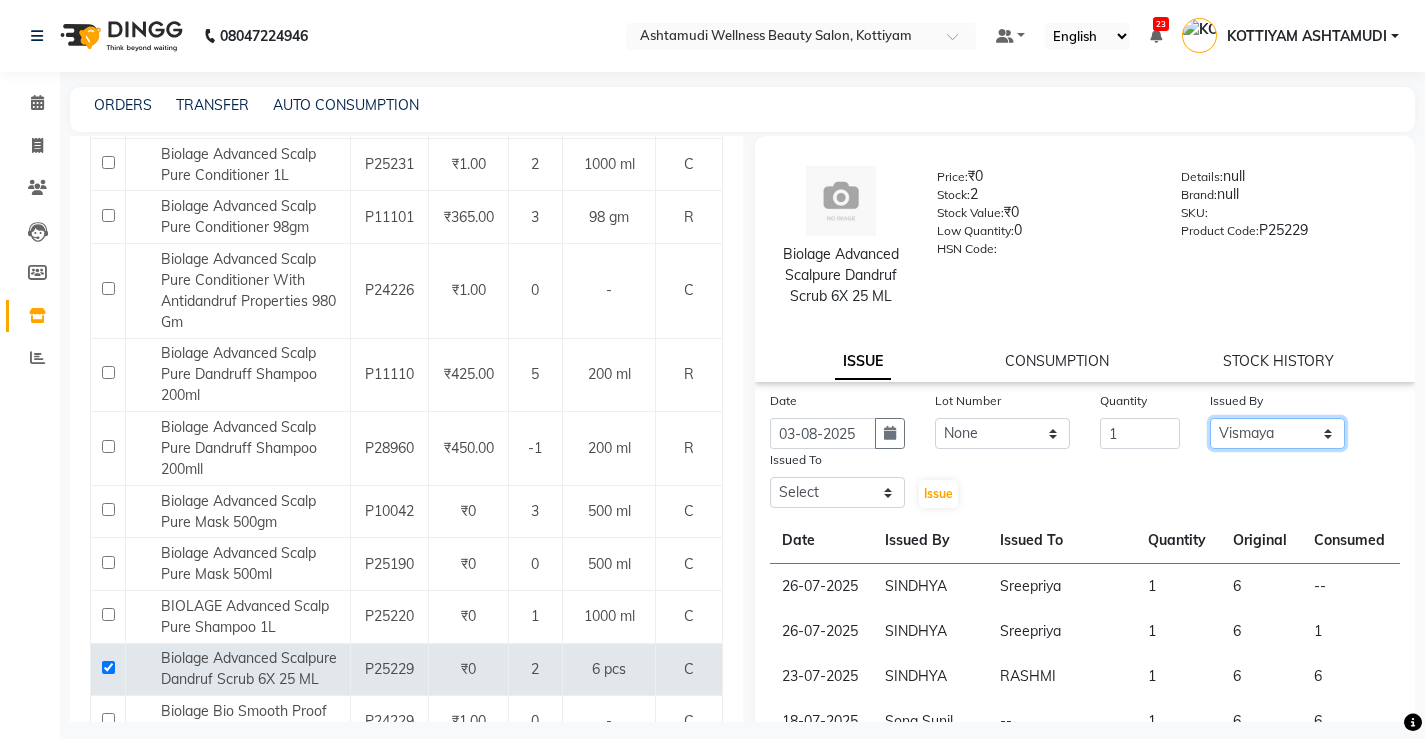 click on "Select ANJALI M S ASWATHY KOTTIYAM ASHTAMUDI KUMARI Muneera RASHMI SHEEJA ANIL SHYNI  SINDHYA  Sona Sunil Sreepriya STEFFY STEPHAN Varsha S Vismaya" 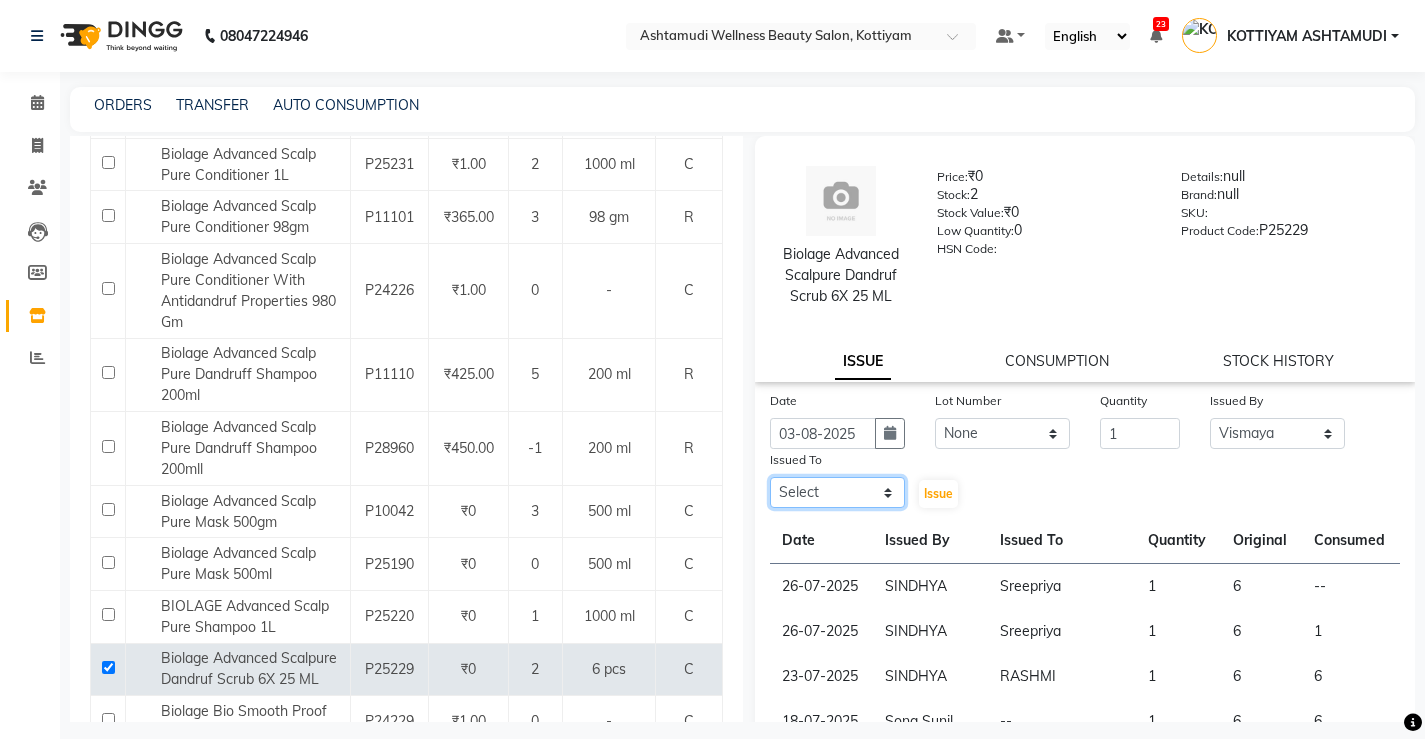 click on "Select ANJALI M S ASWATHY KOTTIYAM ASHTAMUDI KUMARI Muneera RASHMI SHEEJA ANIL SHYNI  SINDHYA  Sona Sunil Sreepriya STEFFY STEPHAN Varsha S Vismaya" 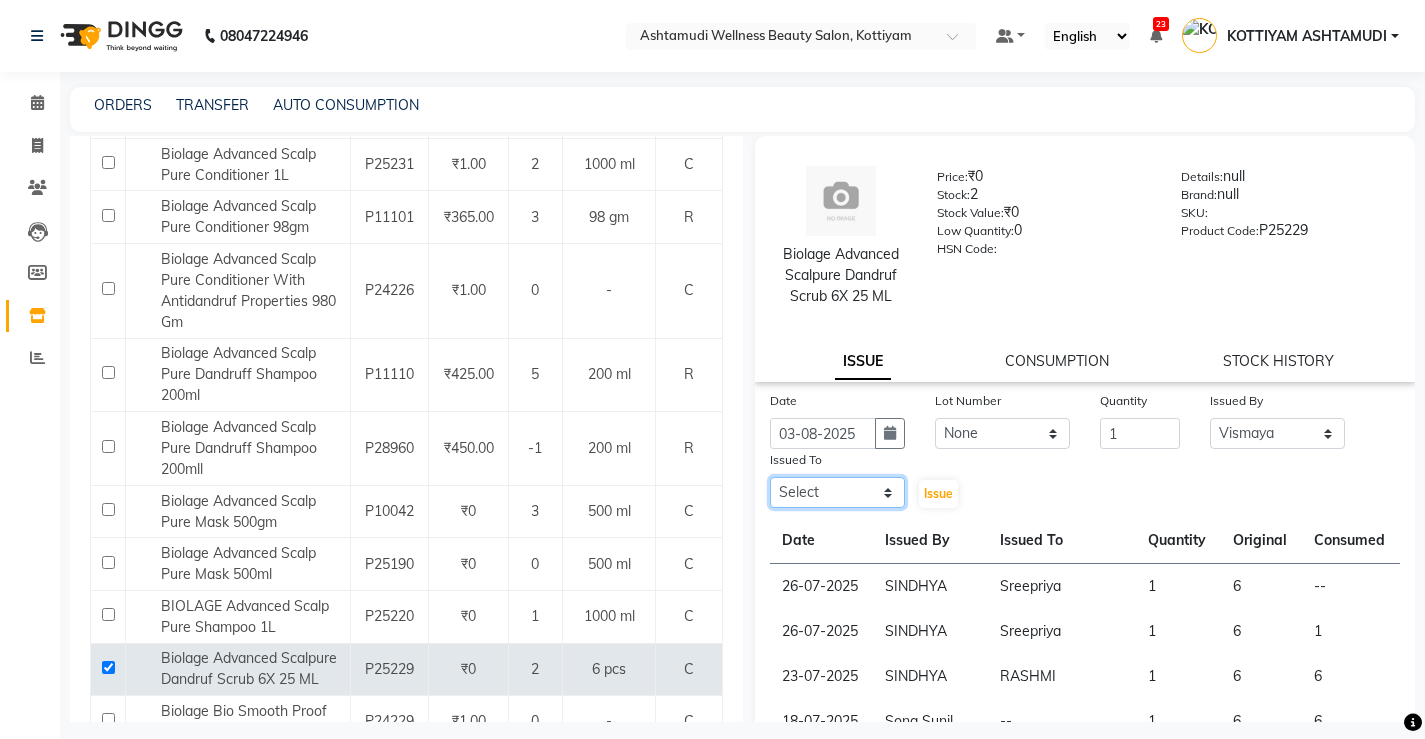 select on "50208" 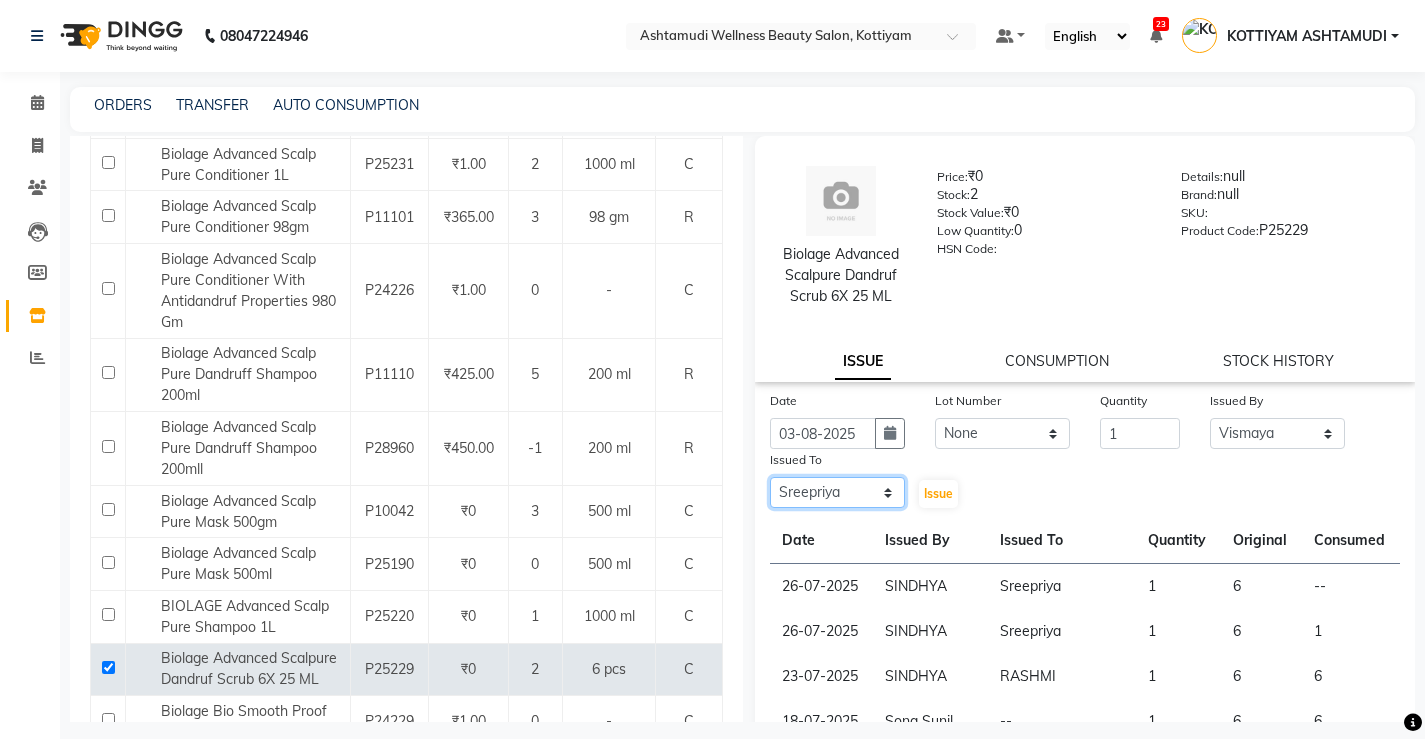 click on "Select ANJALI M S ASWATHY KOTTIYAM ASHTAMUDI KUMARI Muneera RASHMI SHEEJA ANIL SHYNI  SINDHYA  Sona Sunil Sreepriya STEFFY STEPHAN Varsha S Vismaya" 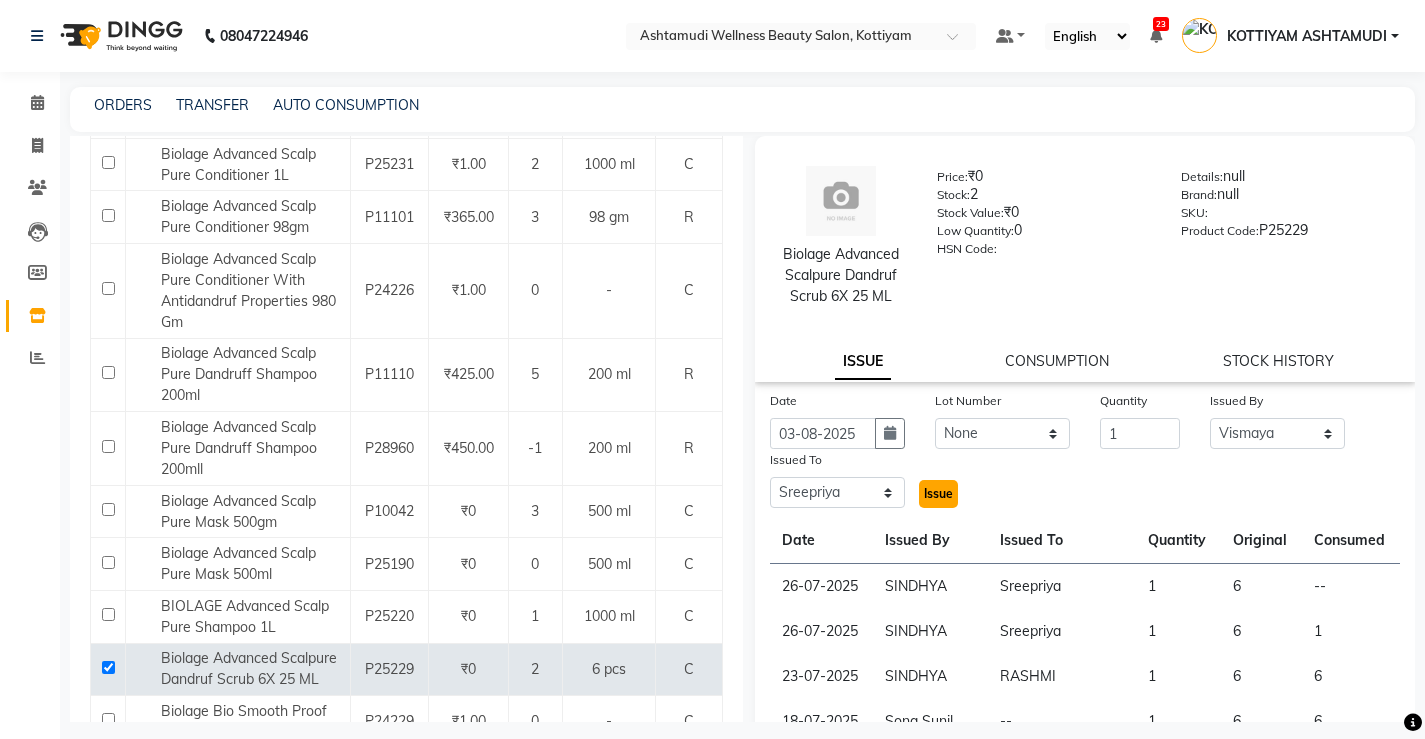 click on "Issue" 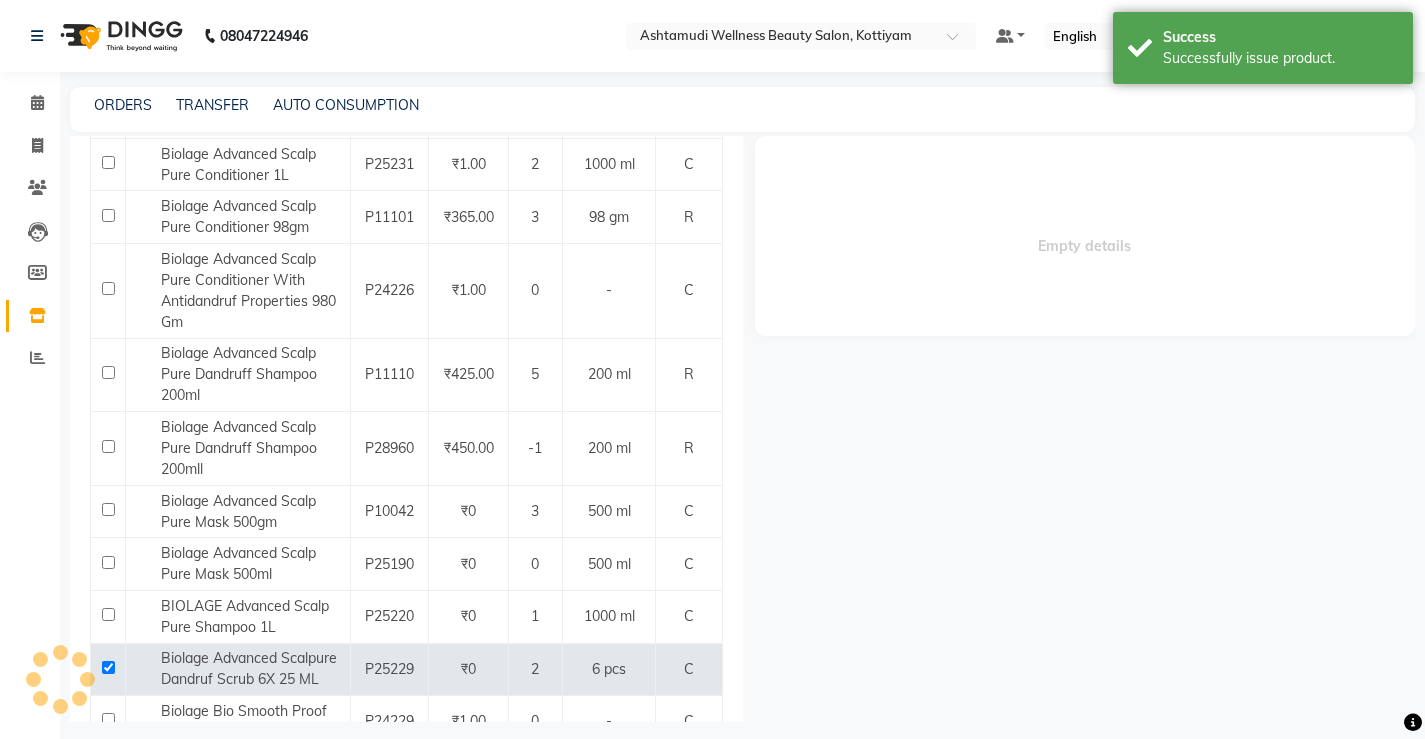 select 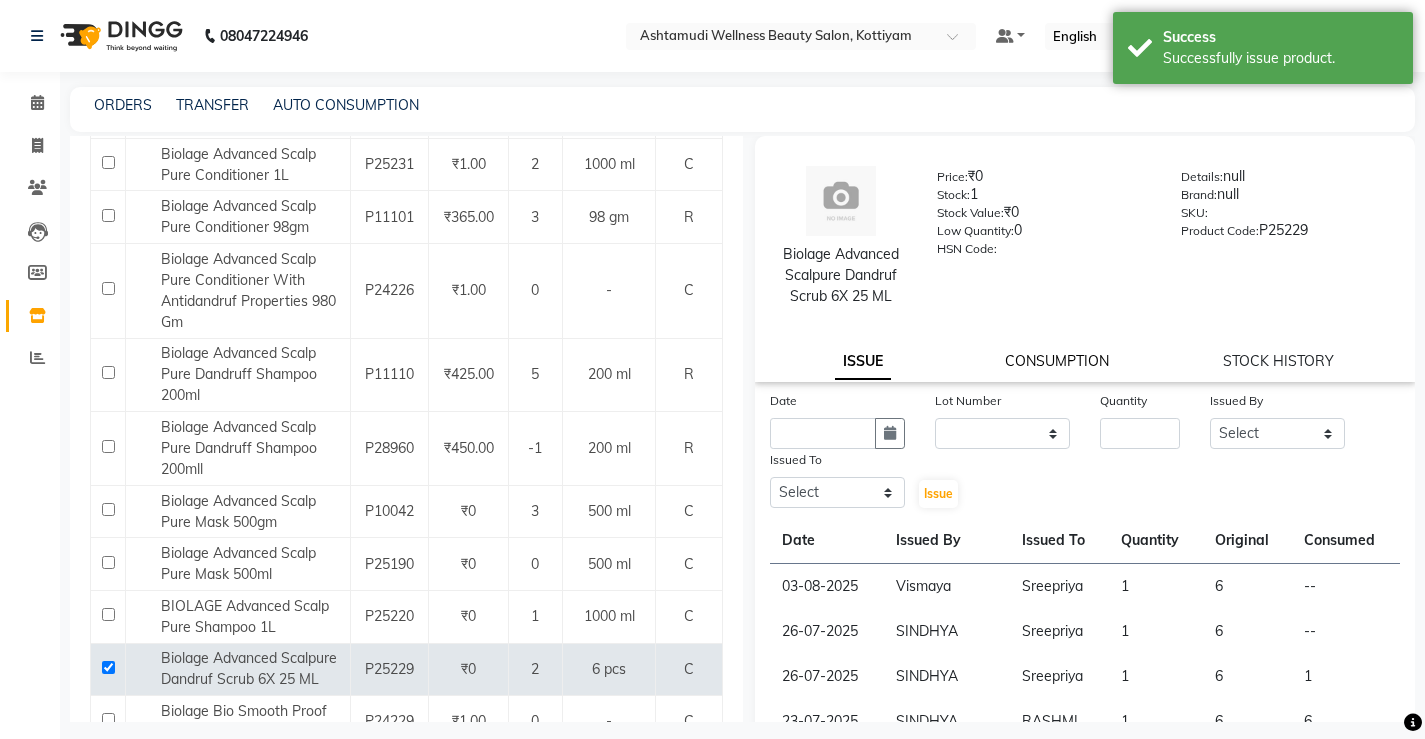 click on "CONSUMPTION" 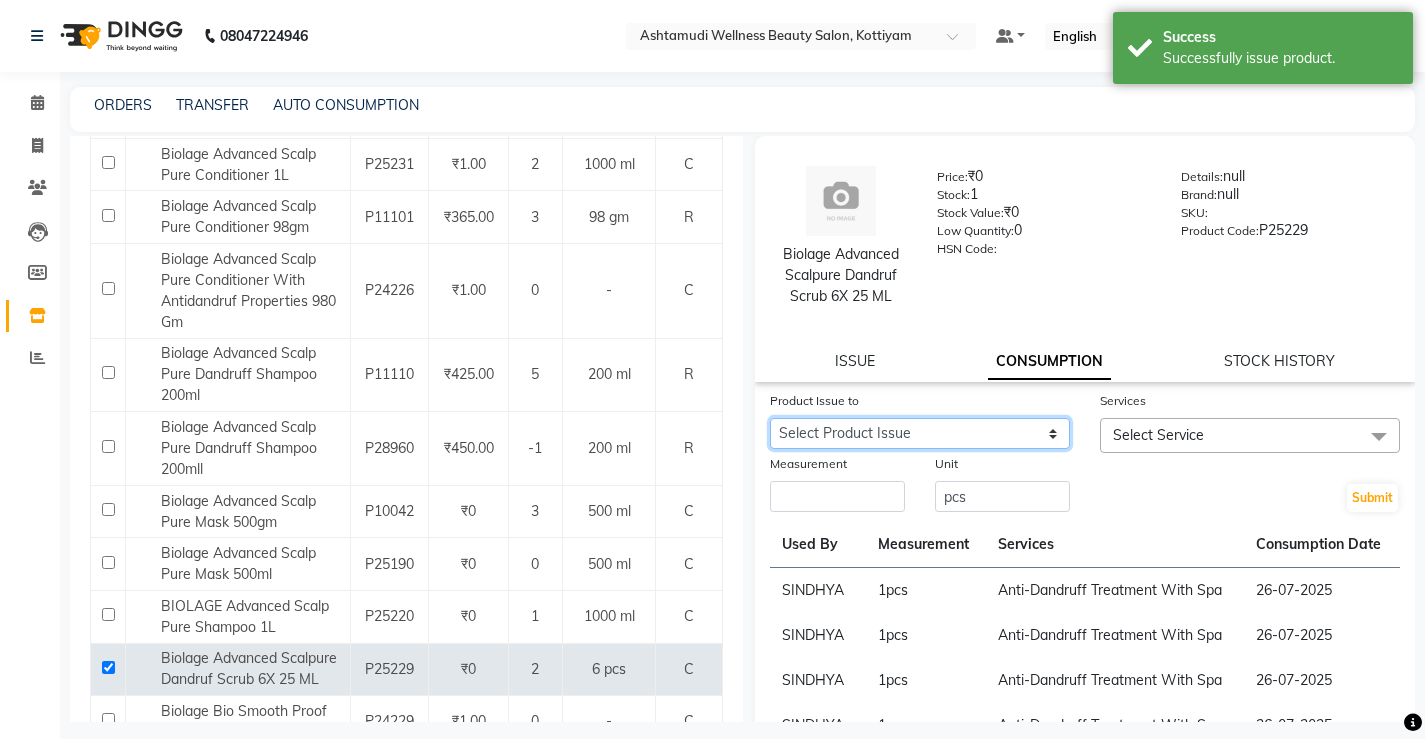 click on "Select Product Issue 2025-08-03, Issued to: Sreepriya, Balance: 6 2025-07-26, Issued to: Sreepriya, Balance: 6 2025-07-26, Issued to: Sreepriya, Balance: 5" 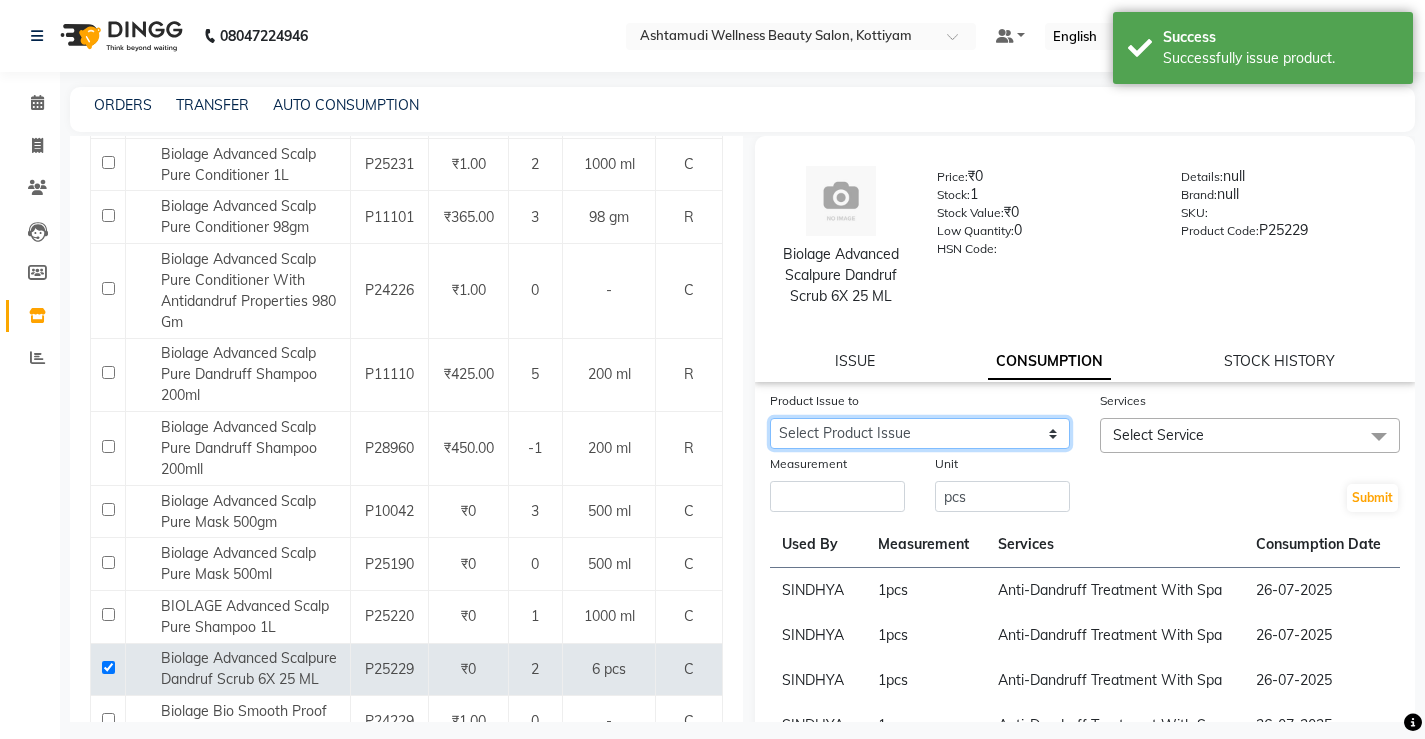 select on "1102325" 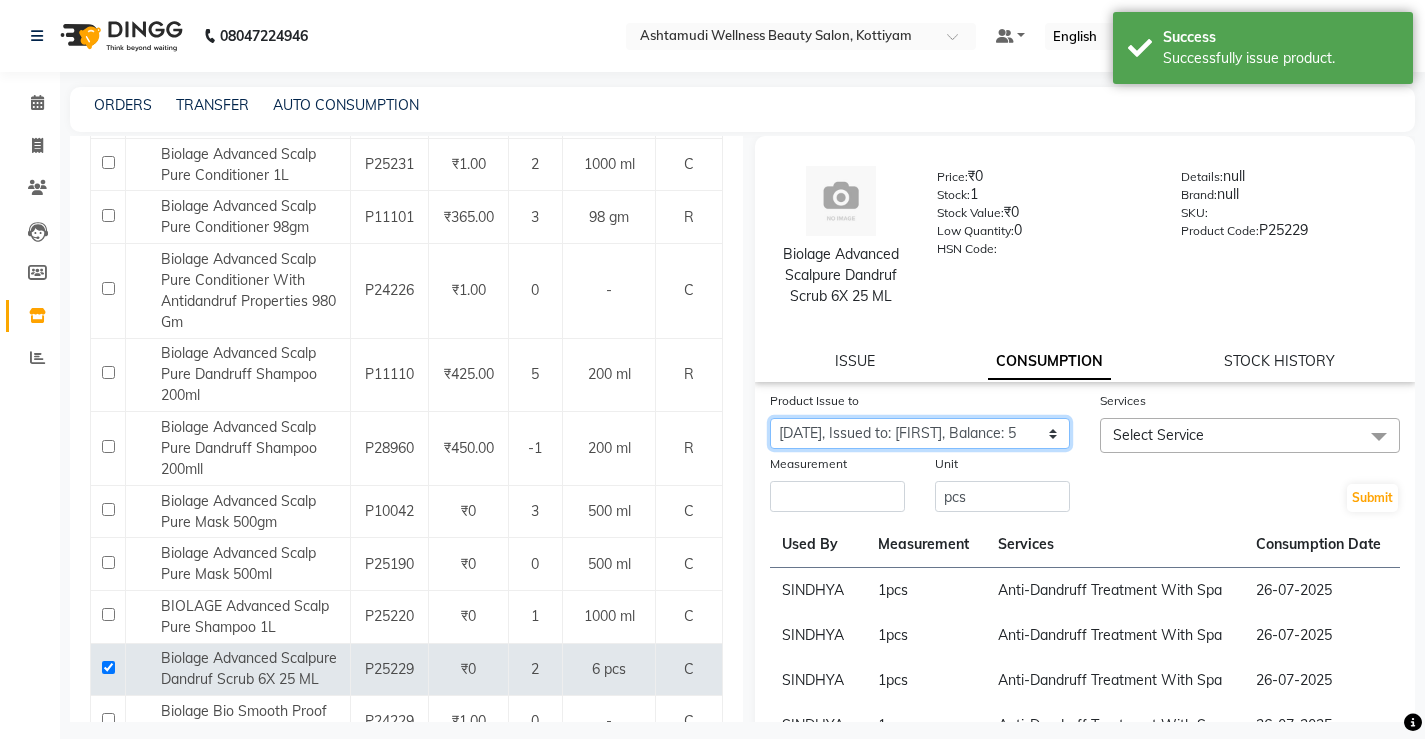 click on "Select Product Issue 2025-08-03, Issued to: Sreepriya, Balance: 6 2025-07-26, Issued to: Sreepriya, Balance: 6 2025-07-26, Issued to: Sreepriya, Balance: 5" 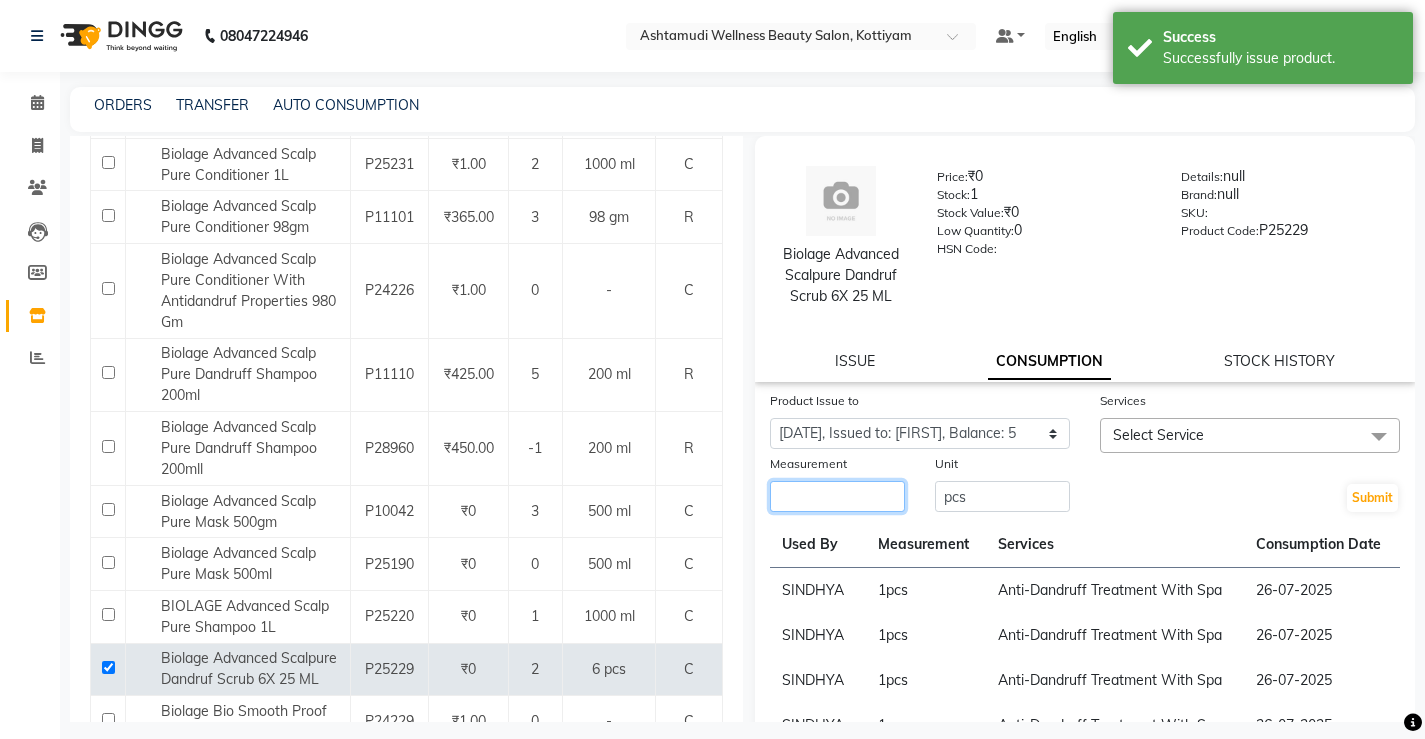 click 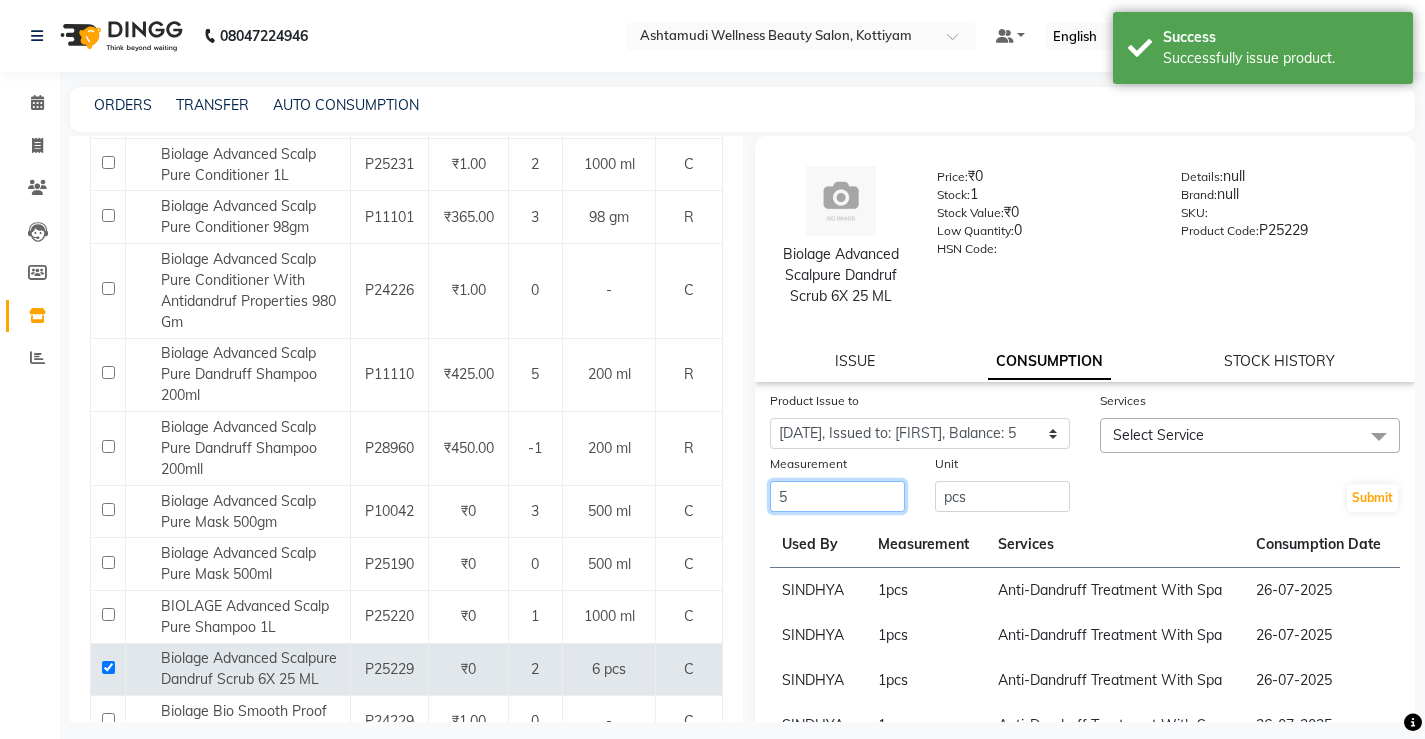 type on "5" 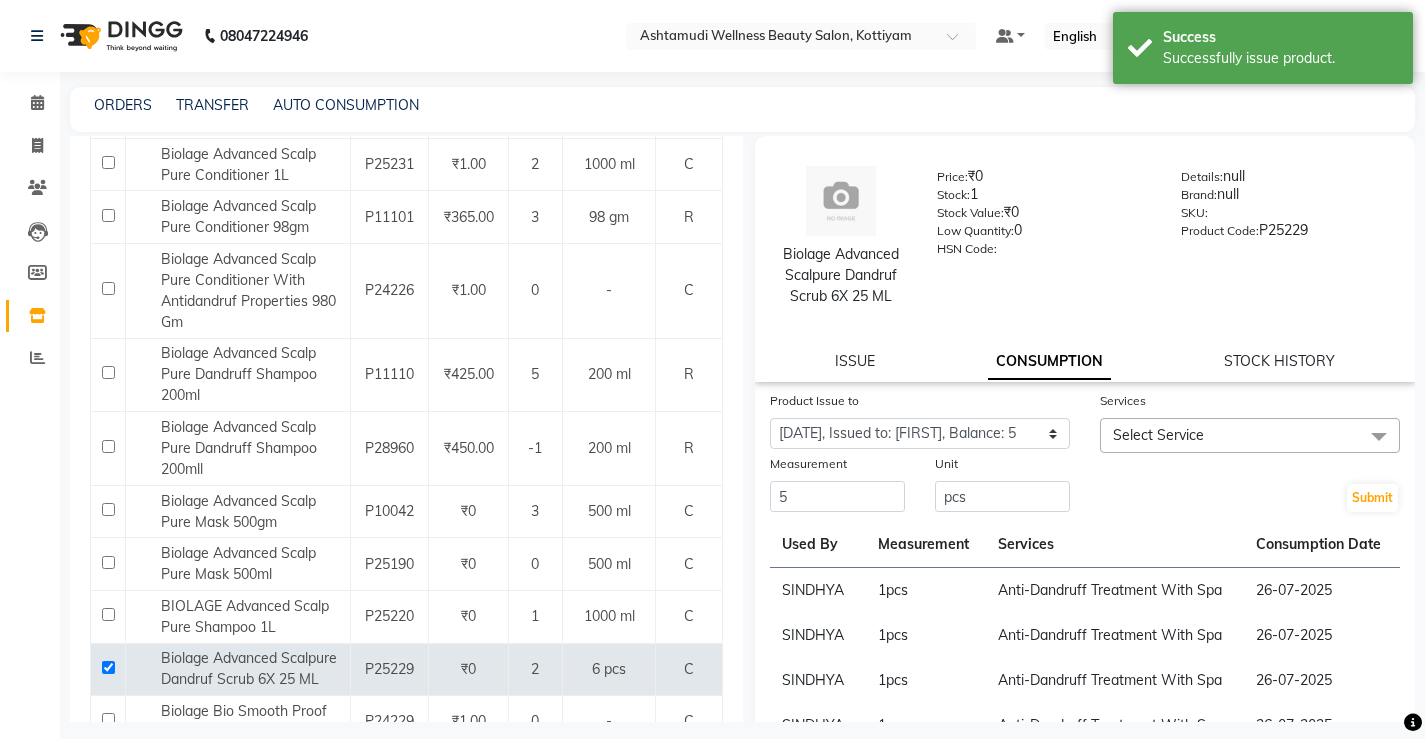 click on "Select Service" 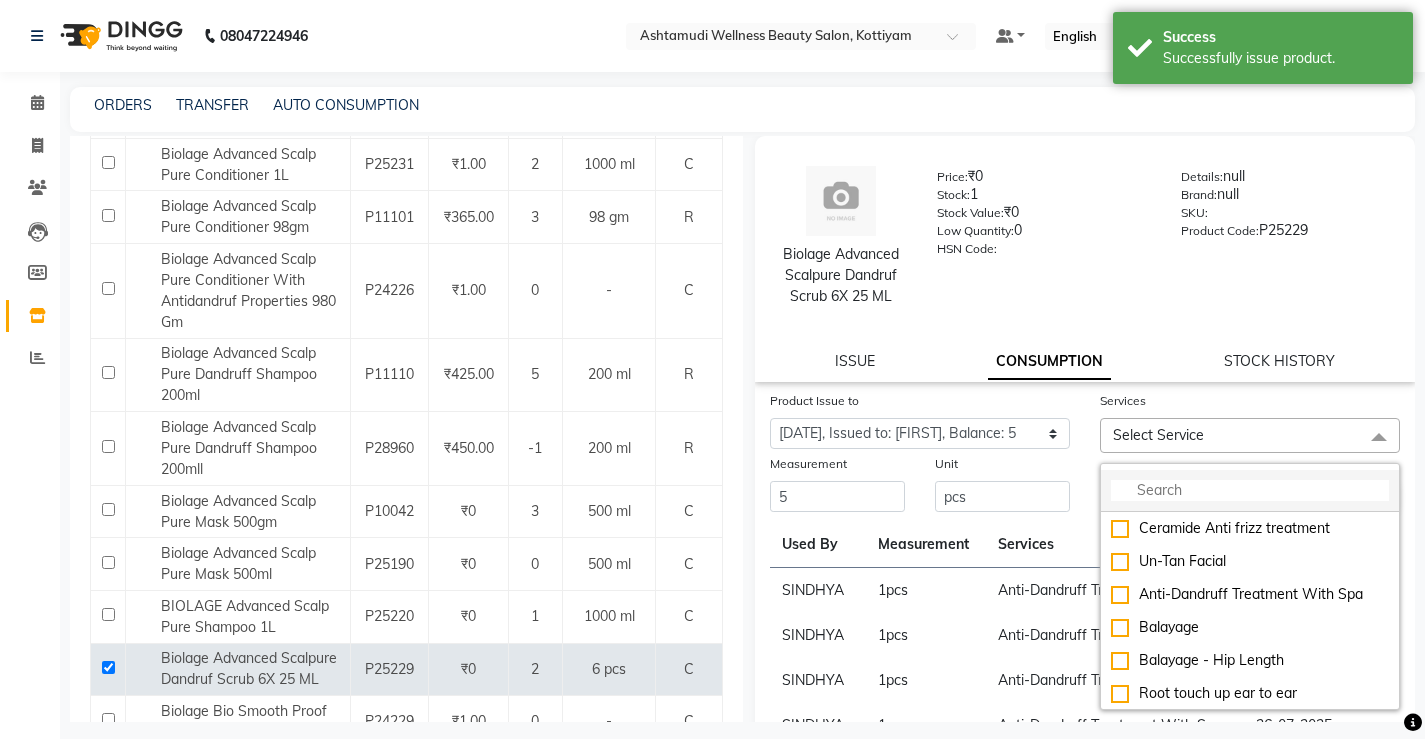 click 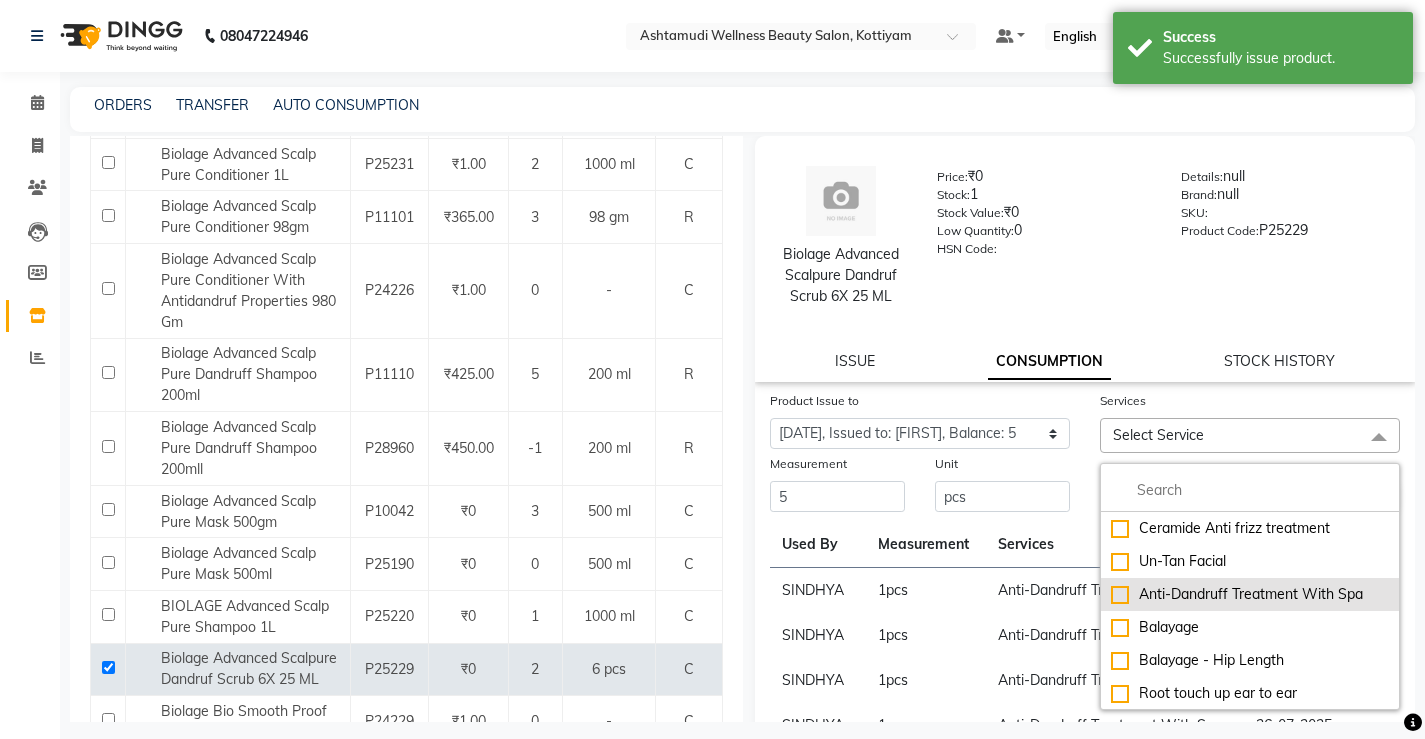 click on "Anti-Dandruff Treatment With Spa" 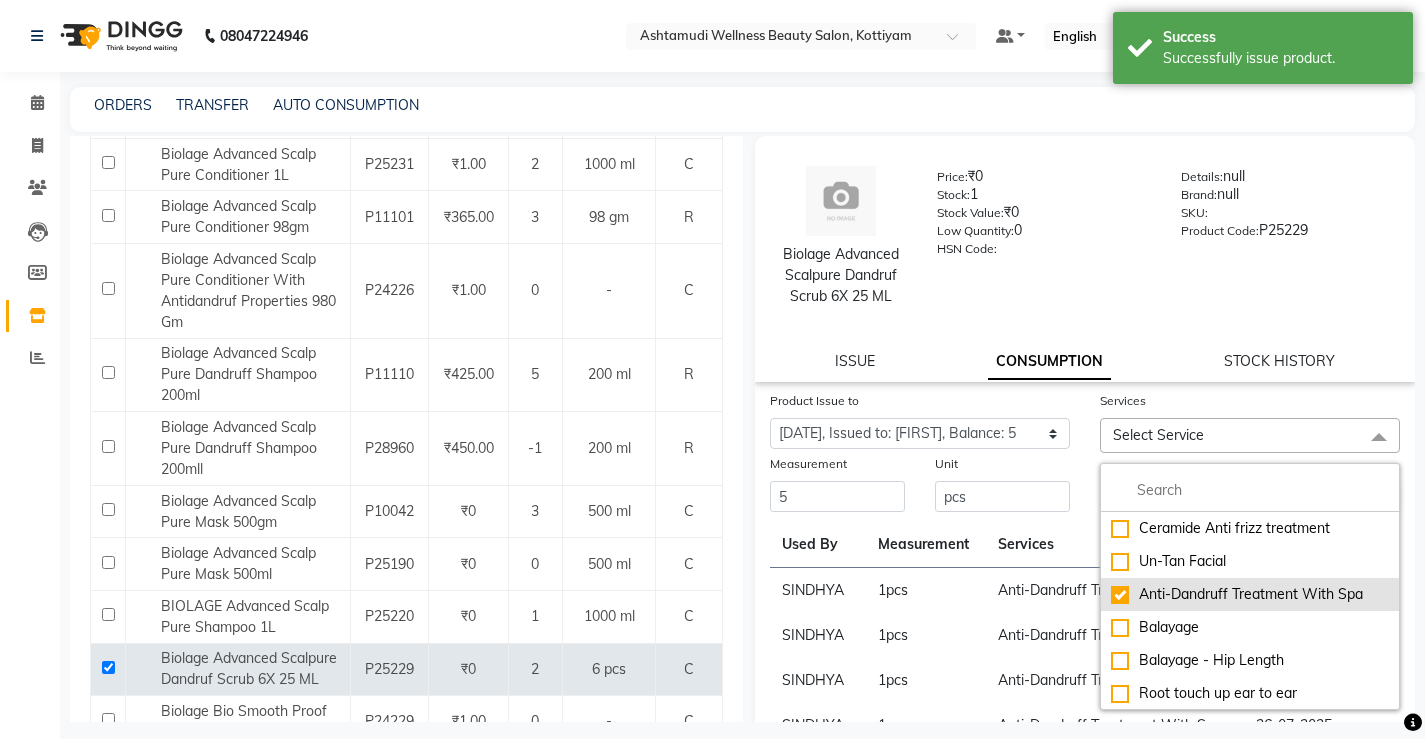 checkbox on "true" 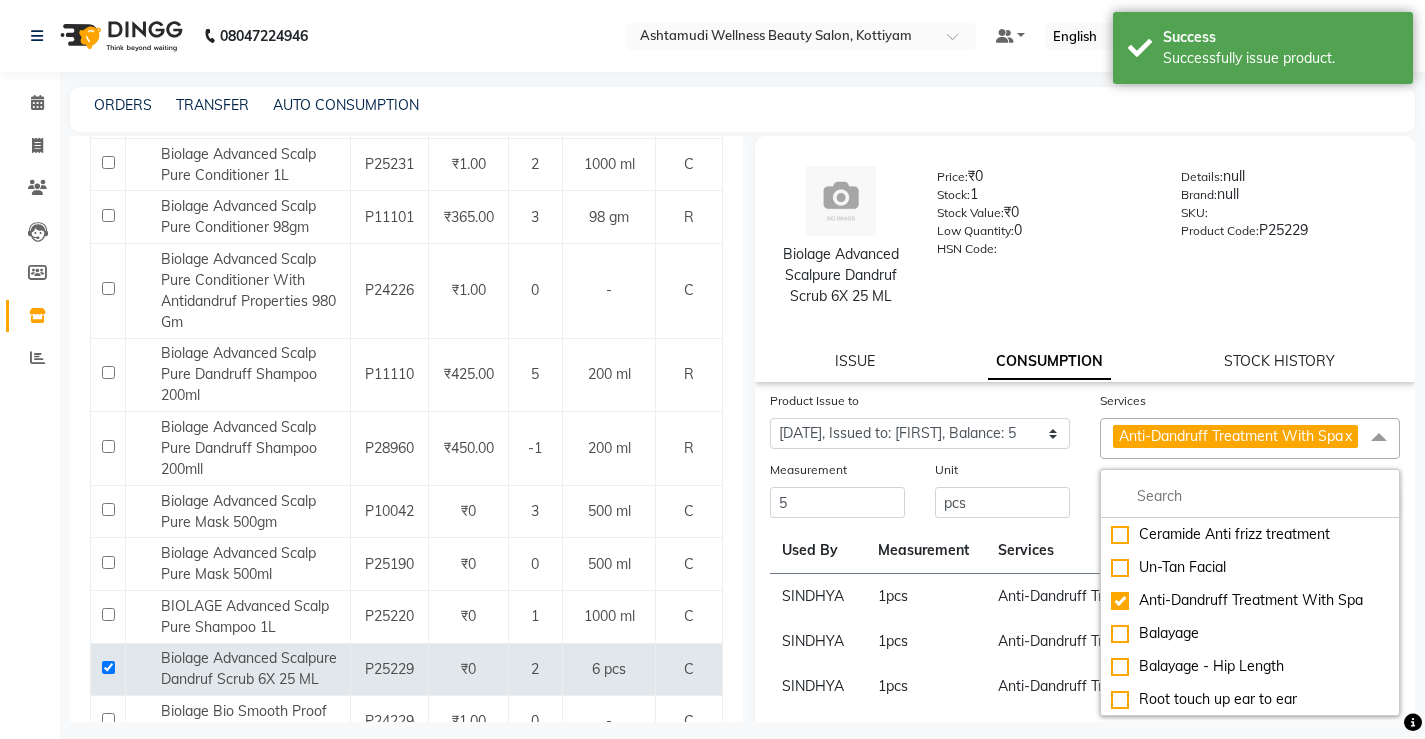 click on "1  pcs" 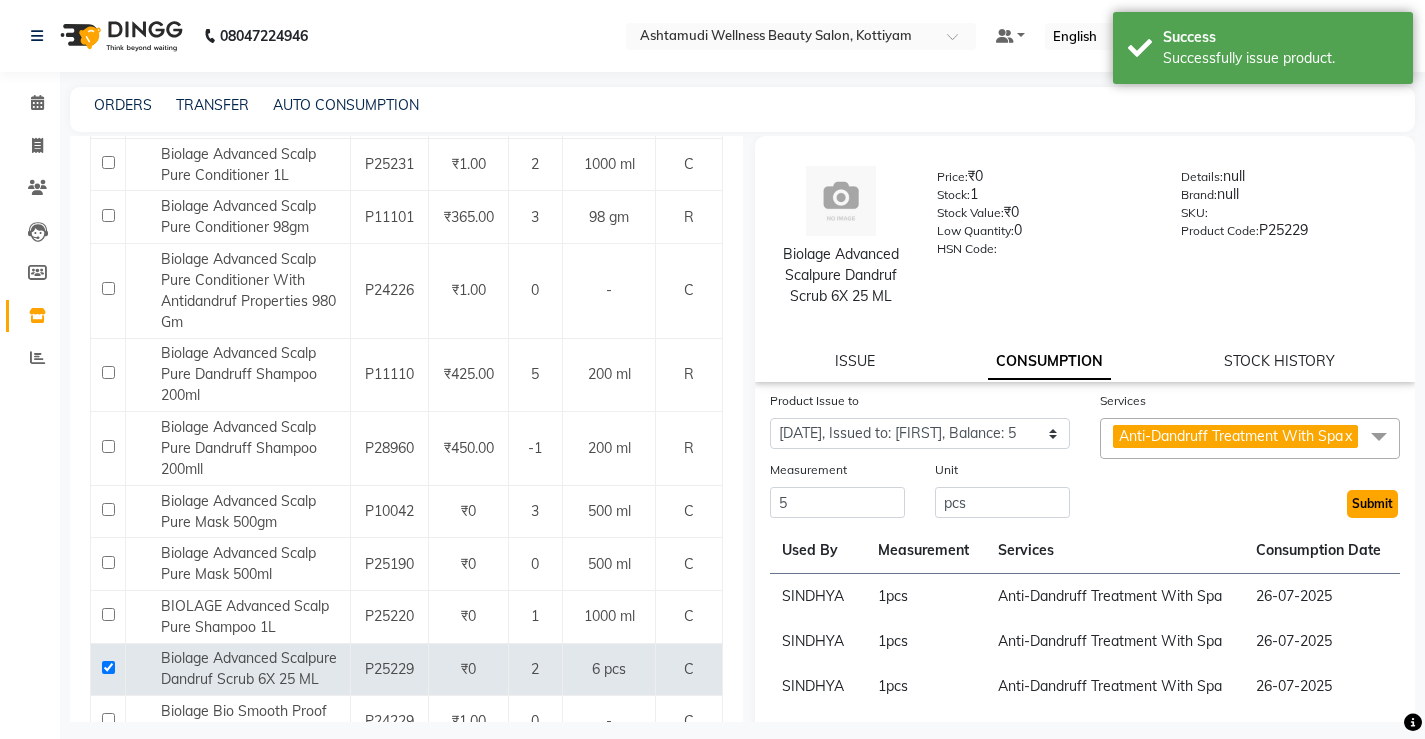 click on "Submit" 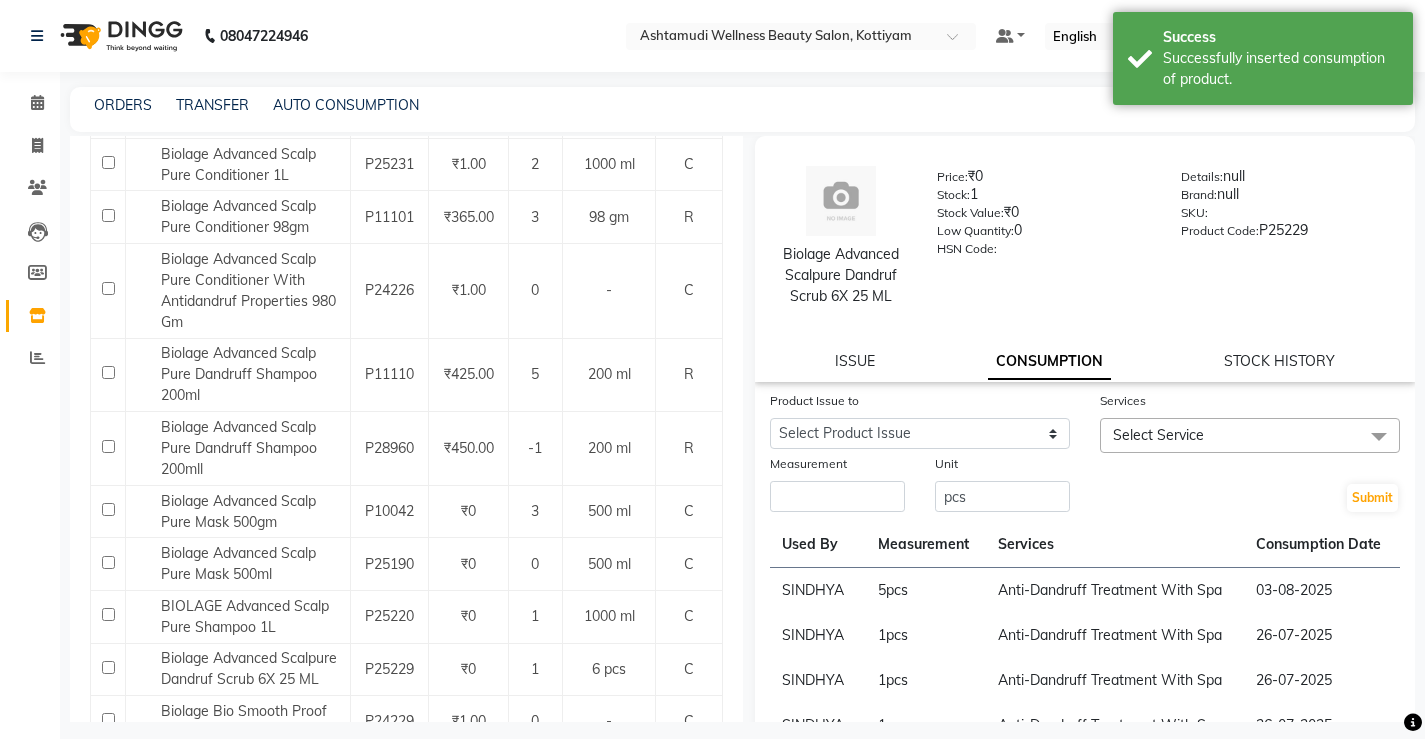 scroll, scrollTop: 0, scrollLeft: 0, axis: both 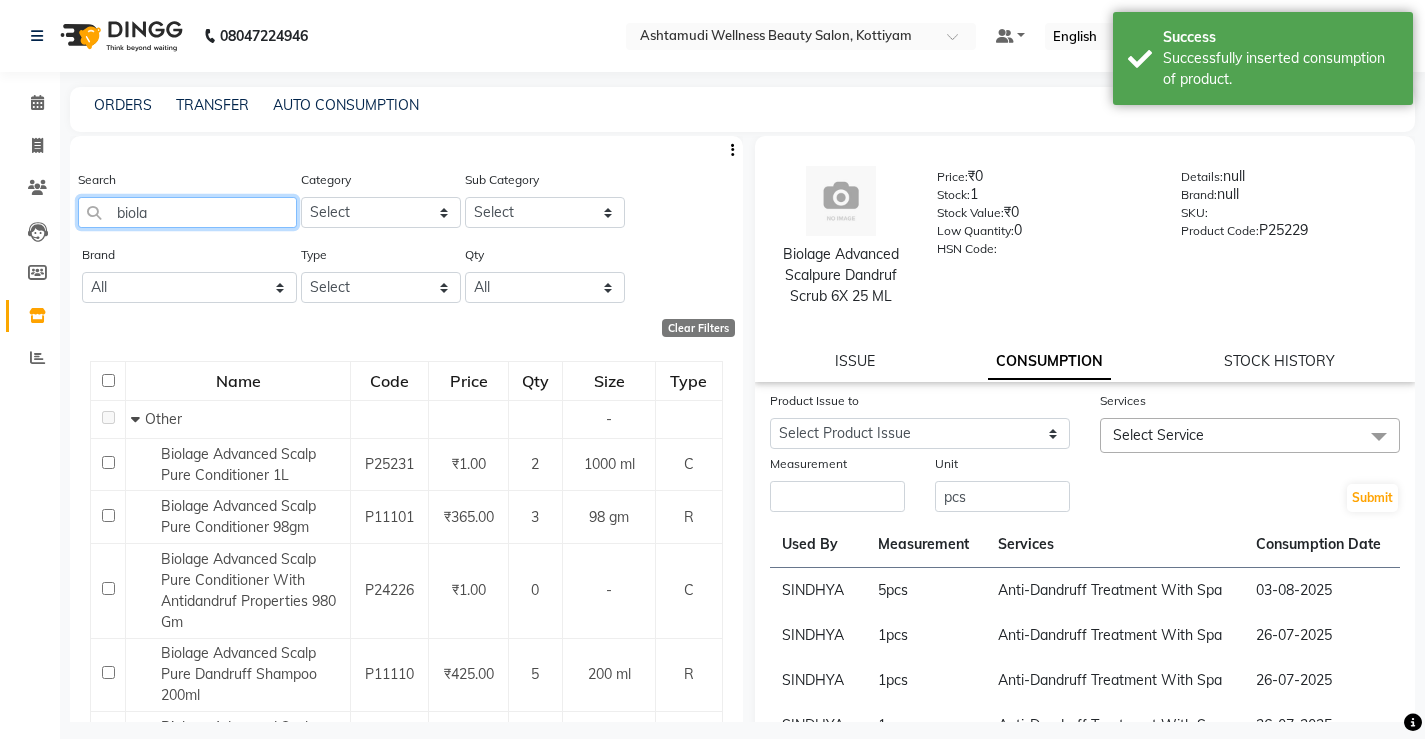 click on "biola" 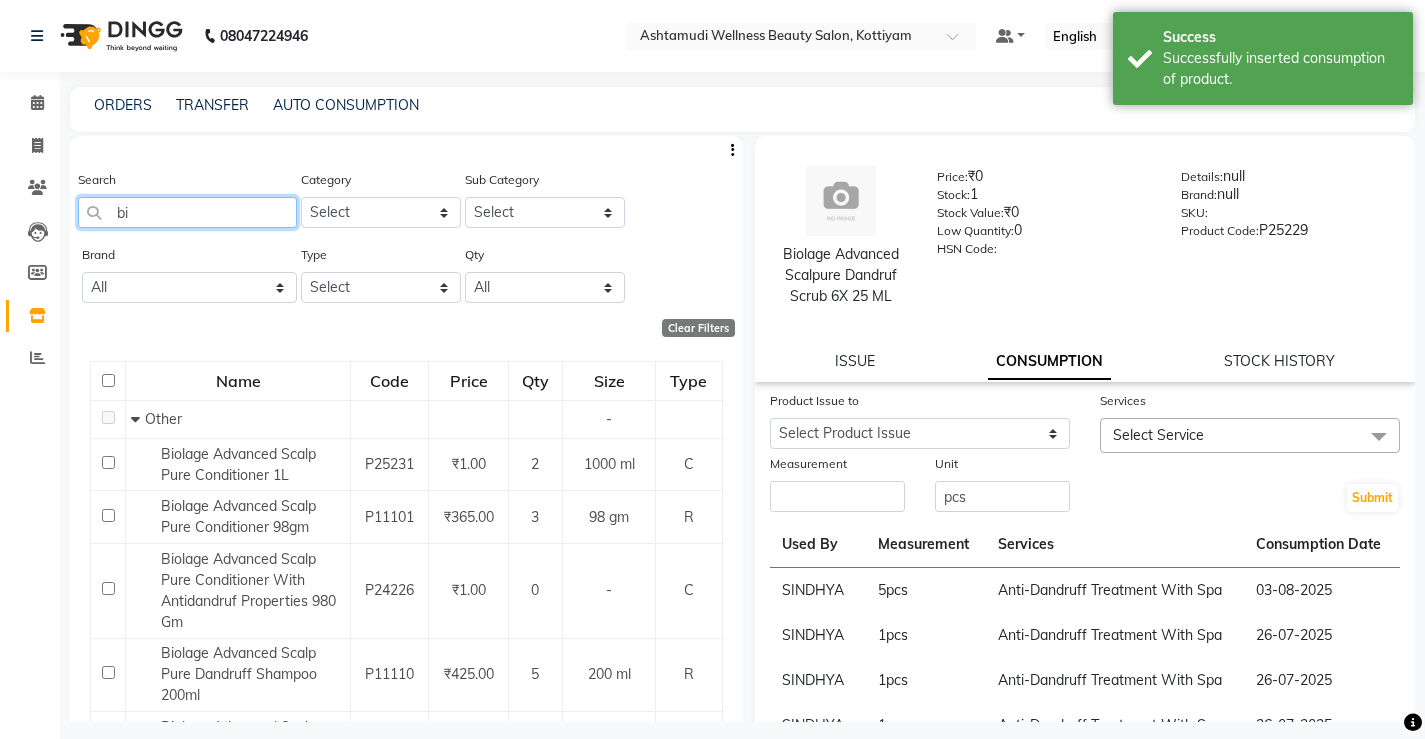 type on "b" 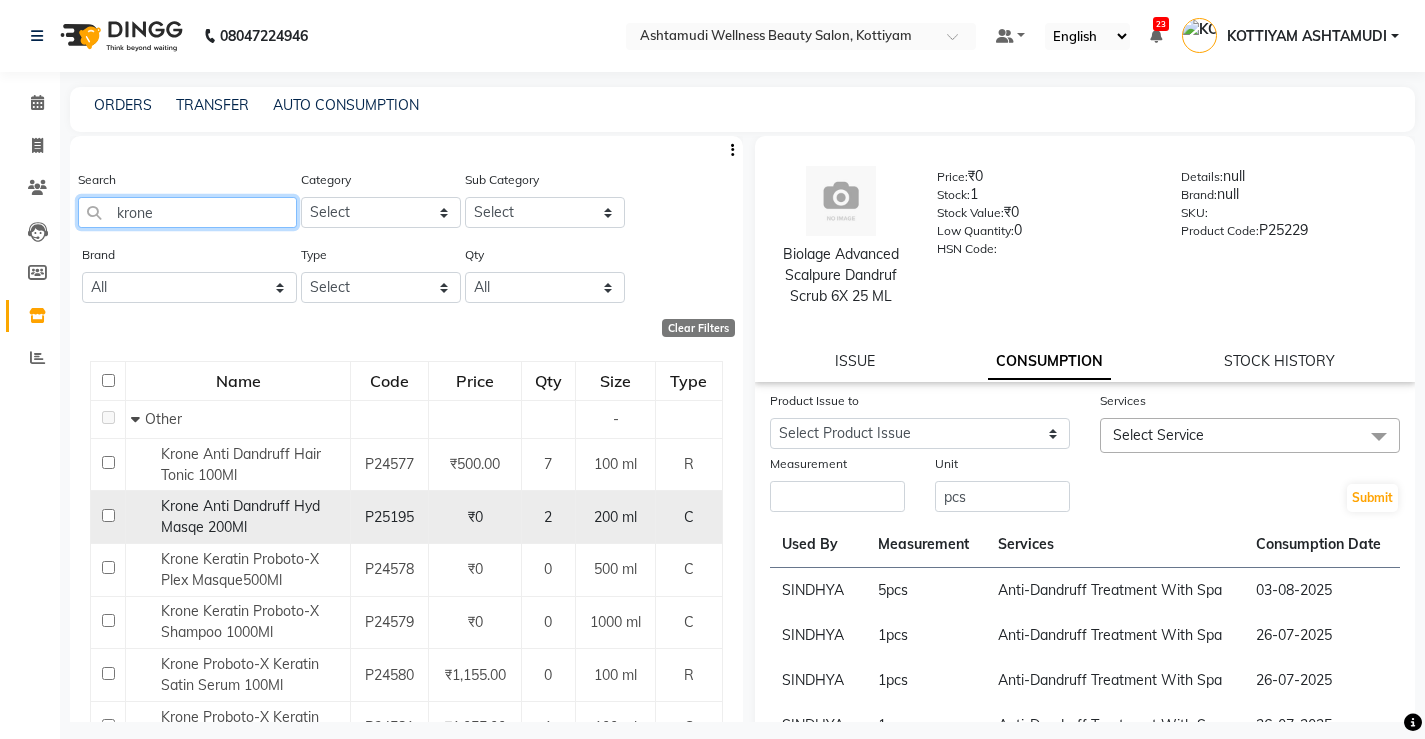 type on "krone" 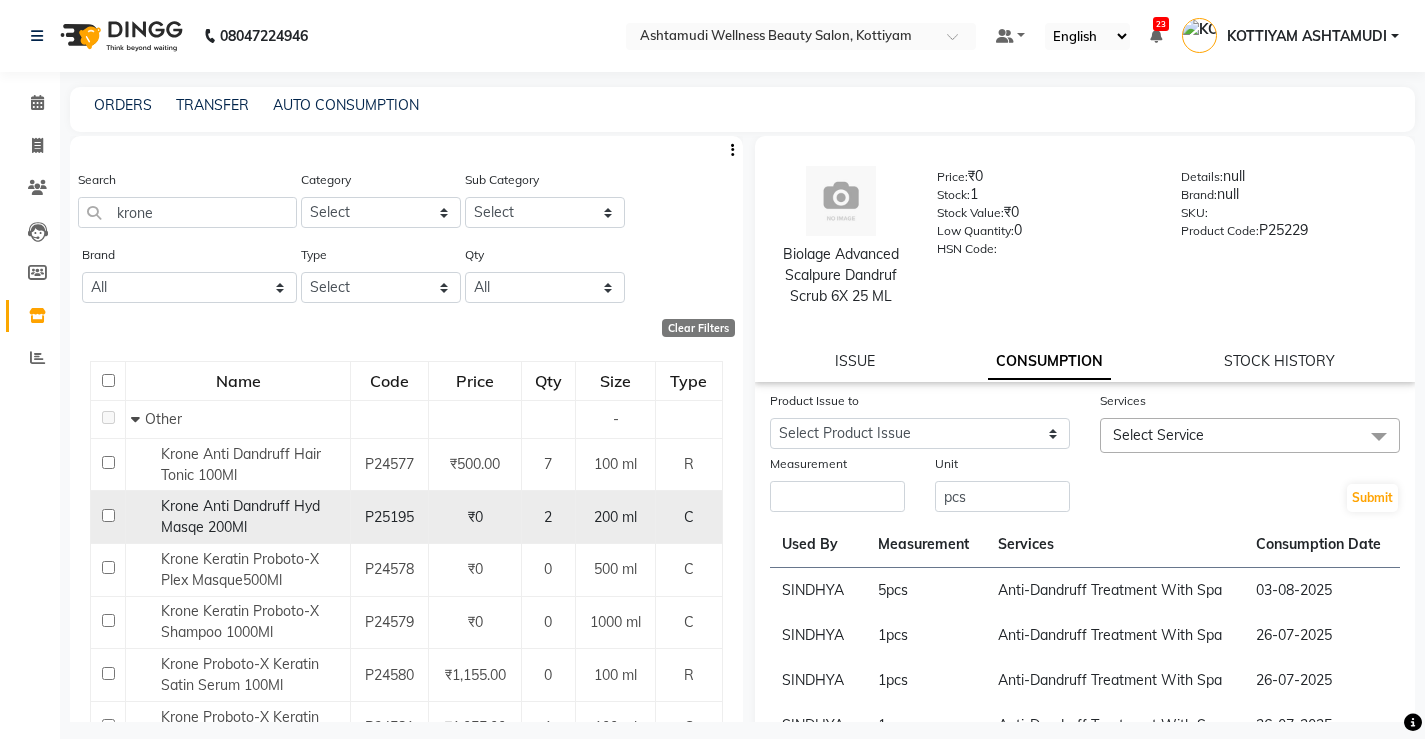 click on "Krone Anti Dandruff Hyd Masqe 200Ml" 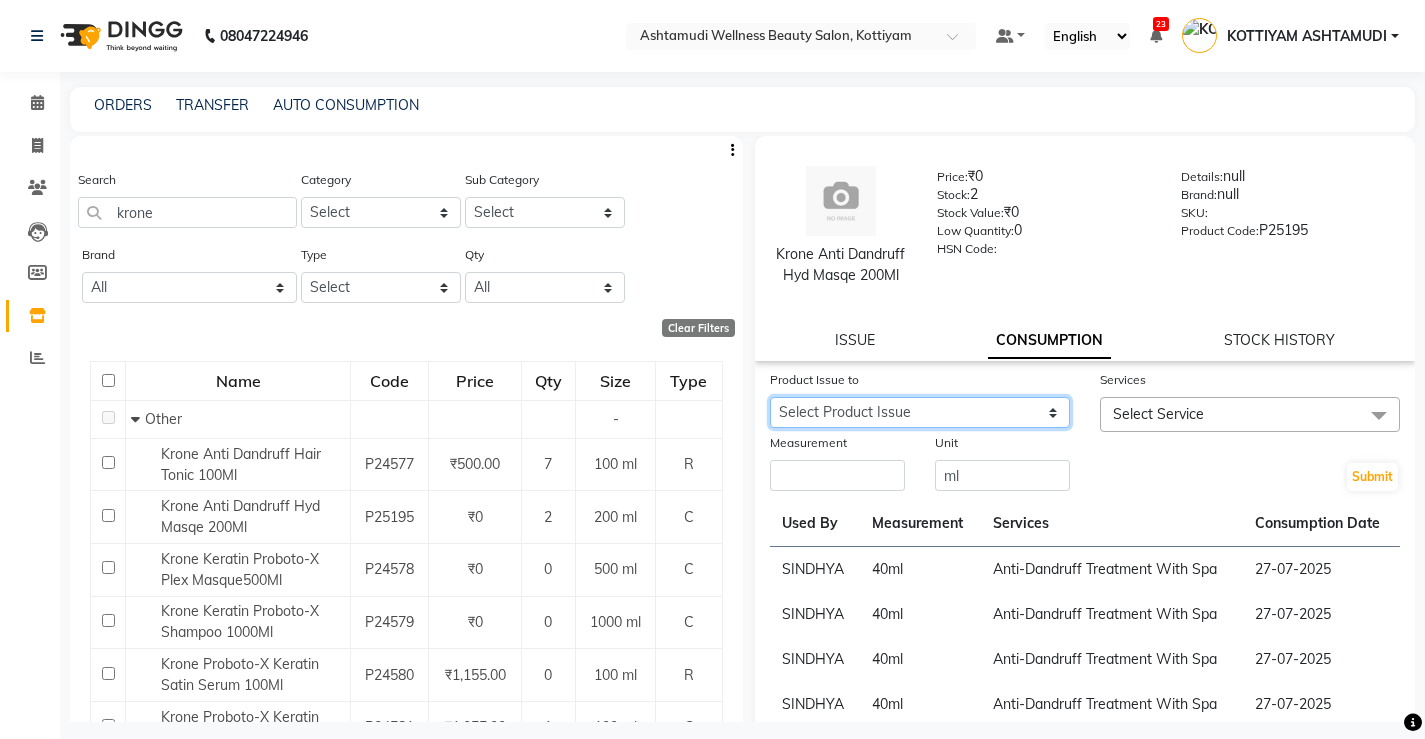 drag, startPoint x: 969, startPoint y: 423, endPoint x: 984, endPoint y: 427, distance: 15.524175 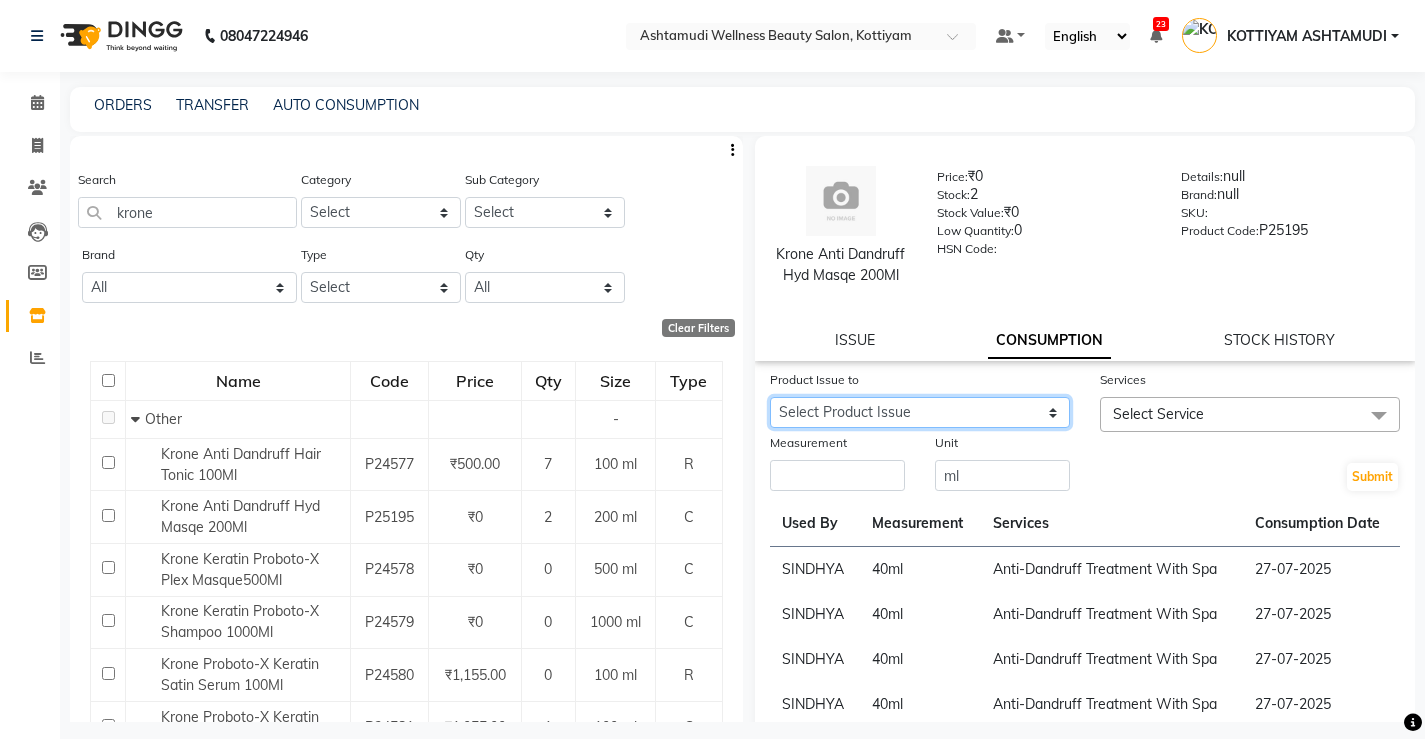 select on "1106771" 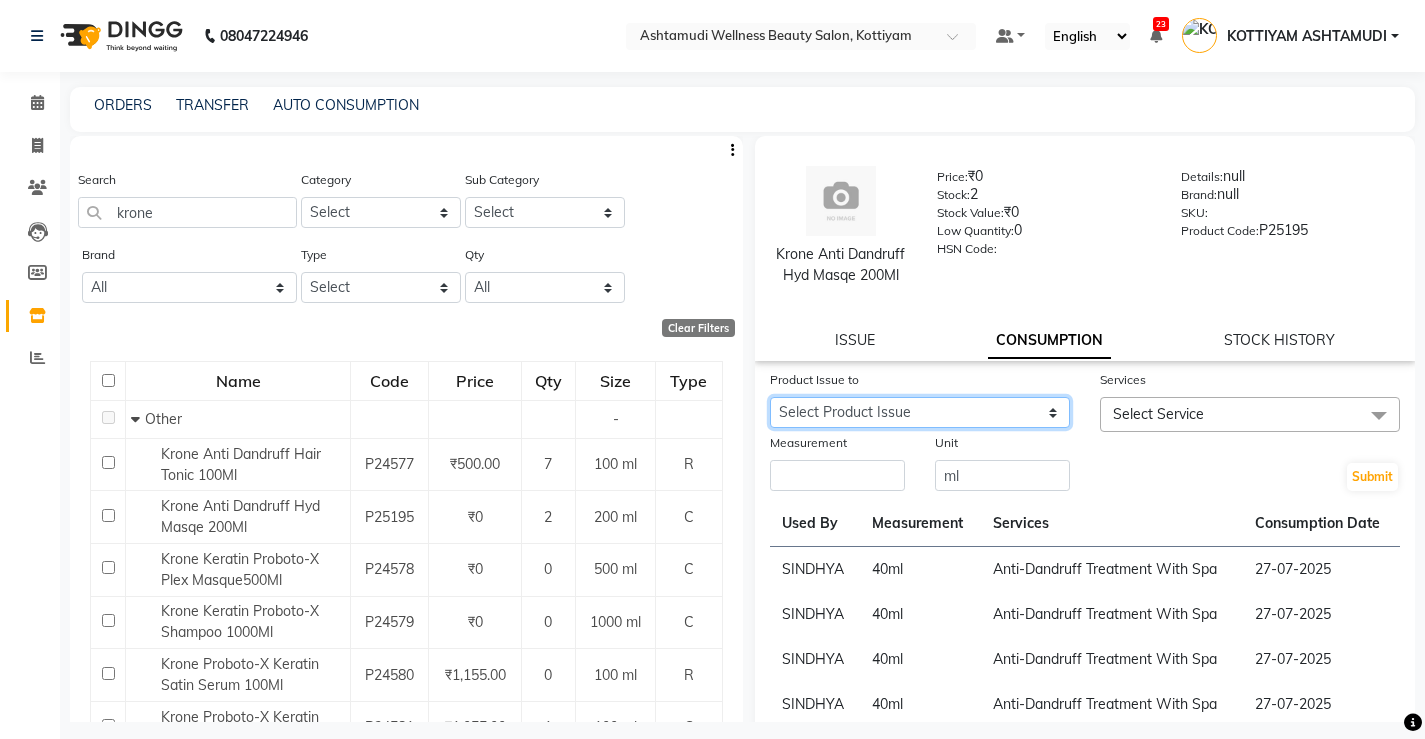 click on "Select Product Issue 2025-07-31, Issued to: KOTTIYAM ASHTAMUDI, Balance: 400 2025-07-31, Issued to: Vismaya, Balance: 200 2025-07-31, Issued to: KOTTIYAM ASHTAMUDI, Balance: 200 2025-07-30, Issued to: KOTTIYAM ASHTAMUDI, Balance: 200 2025-07-27, Issued to: STEFFY STEPHAN, Balance: 200" 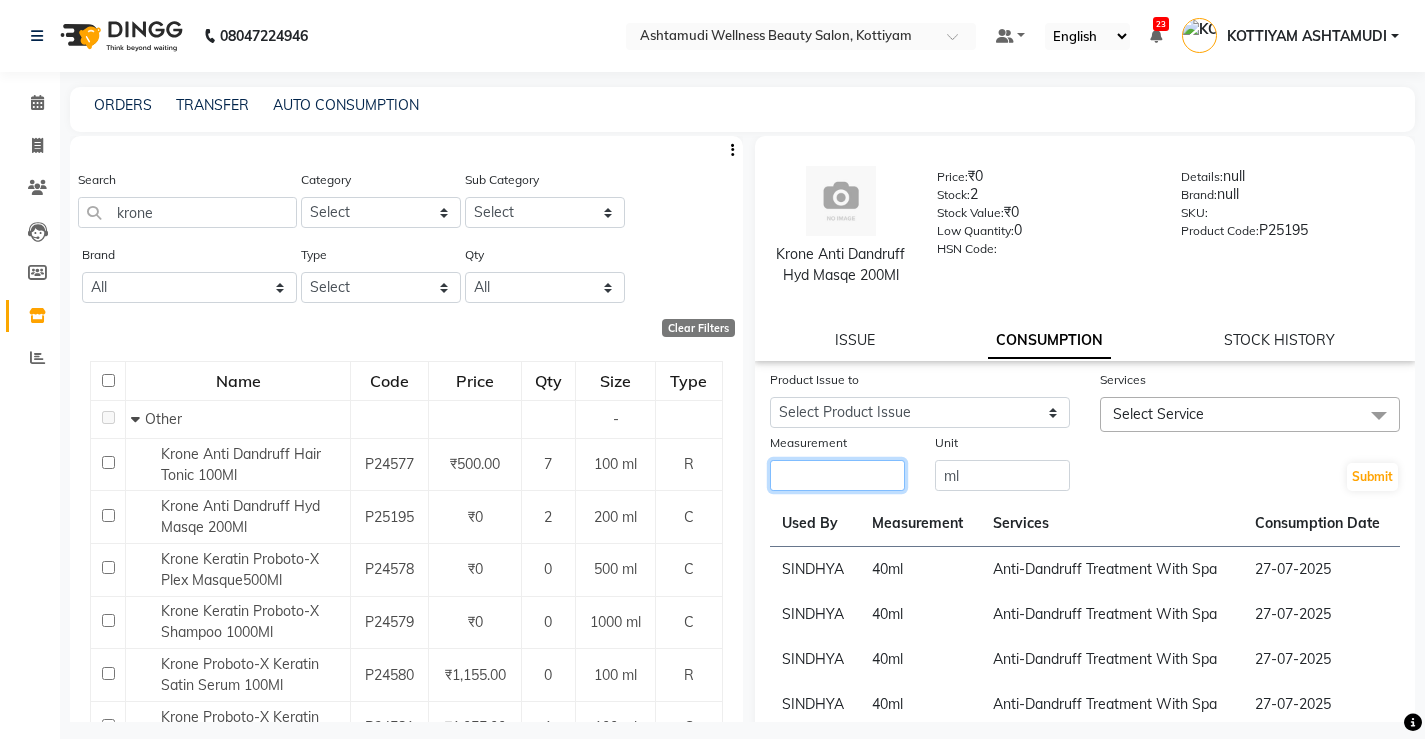 click 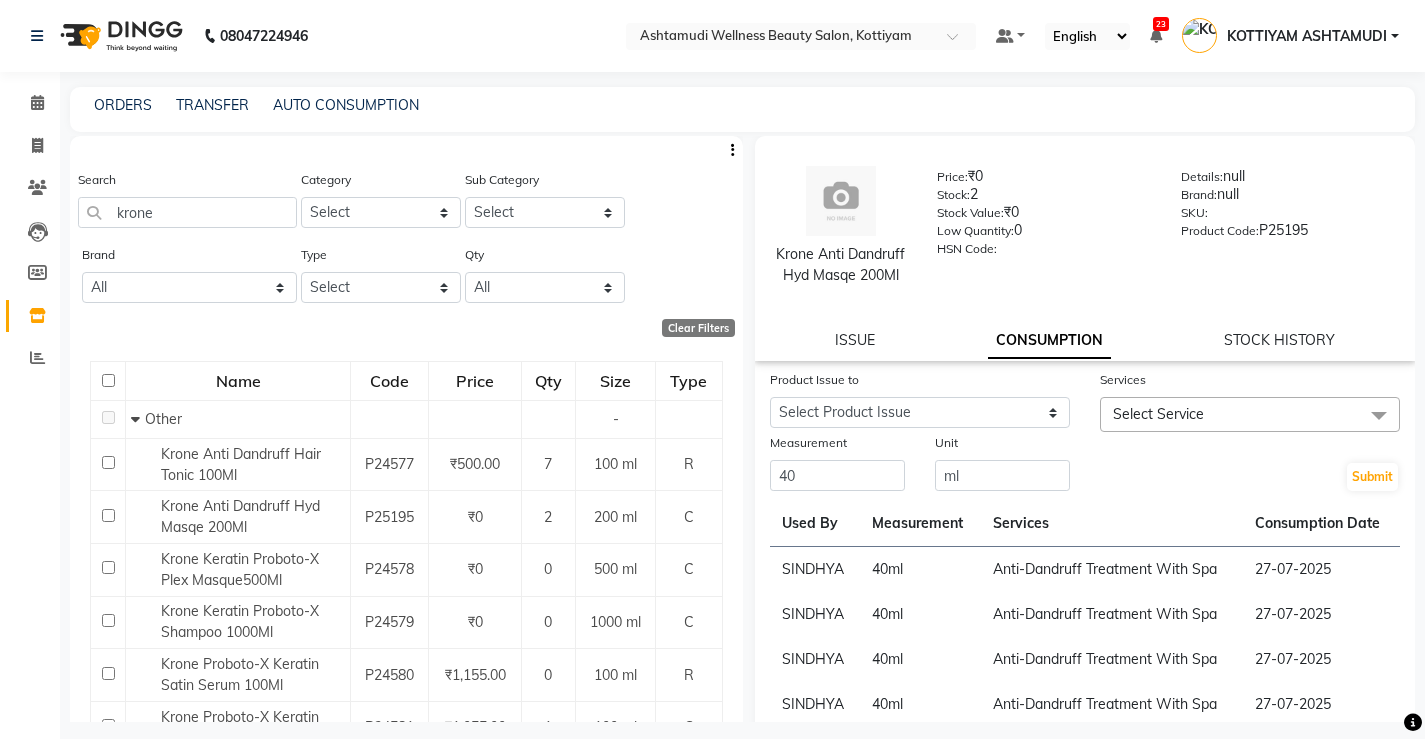 click on "Select Service" 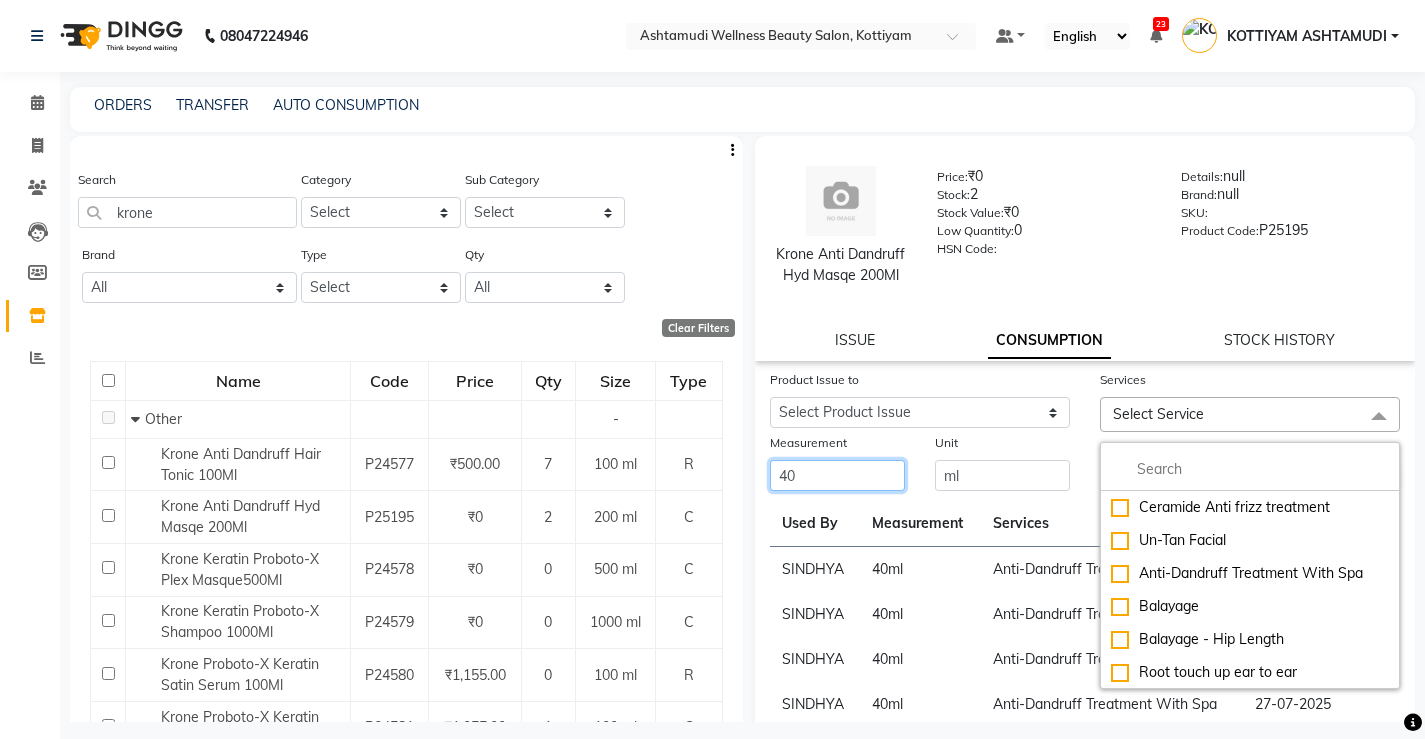 click on "40" 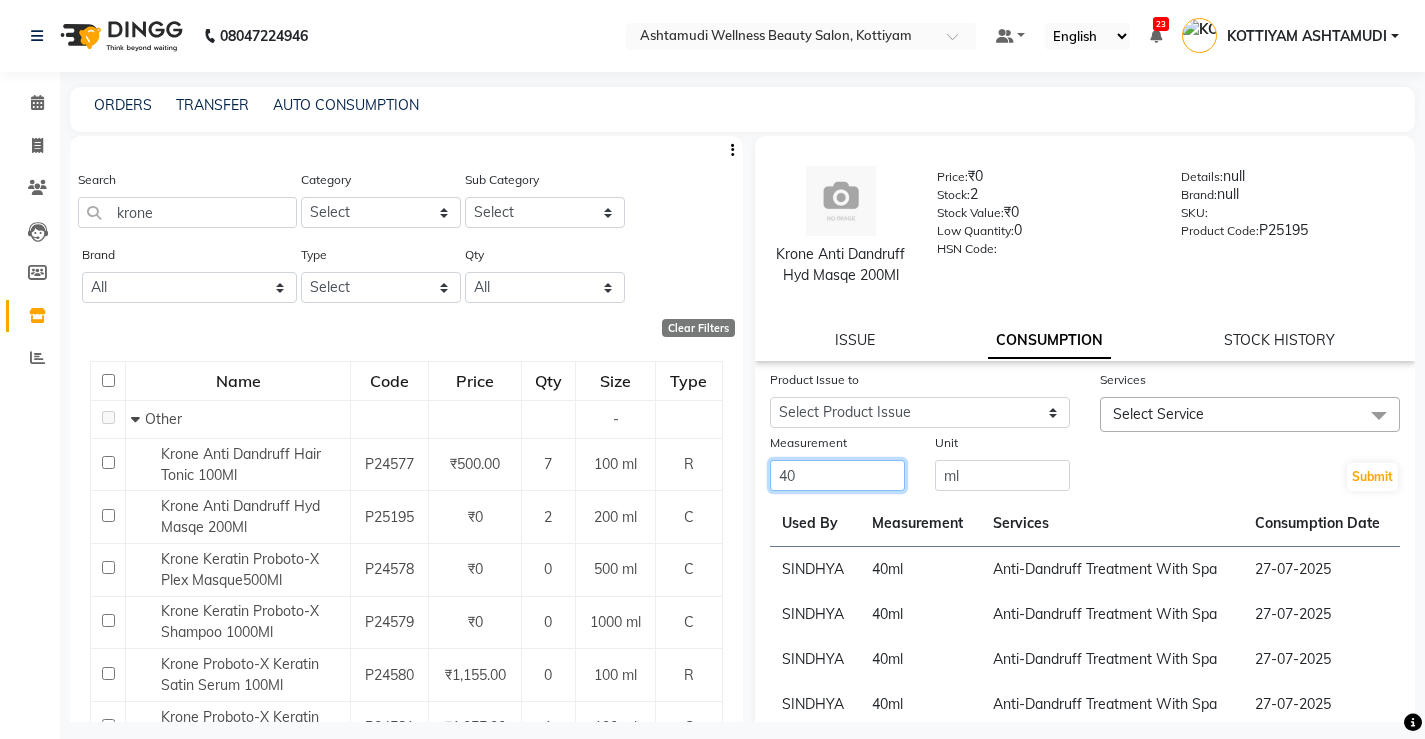 type on "4" 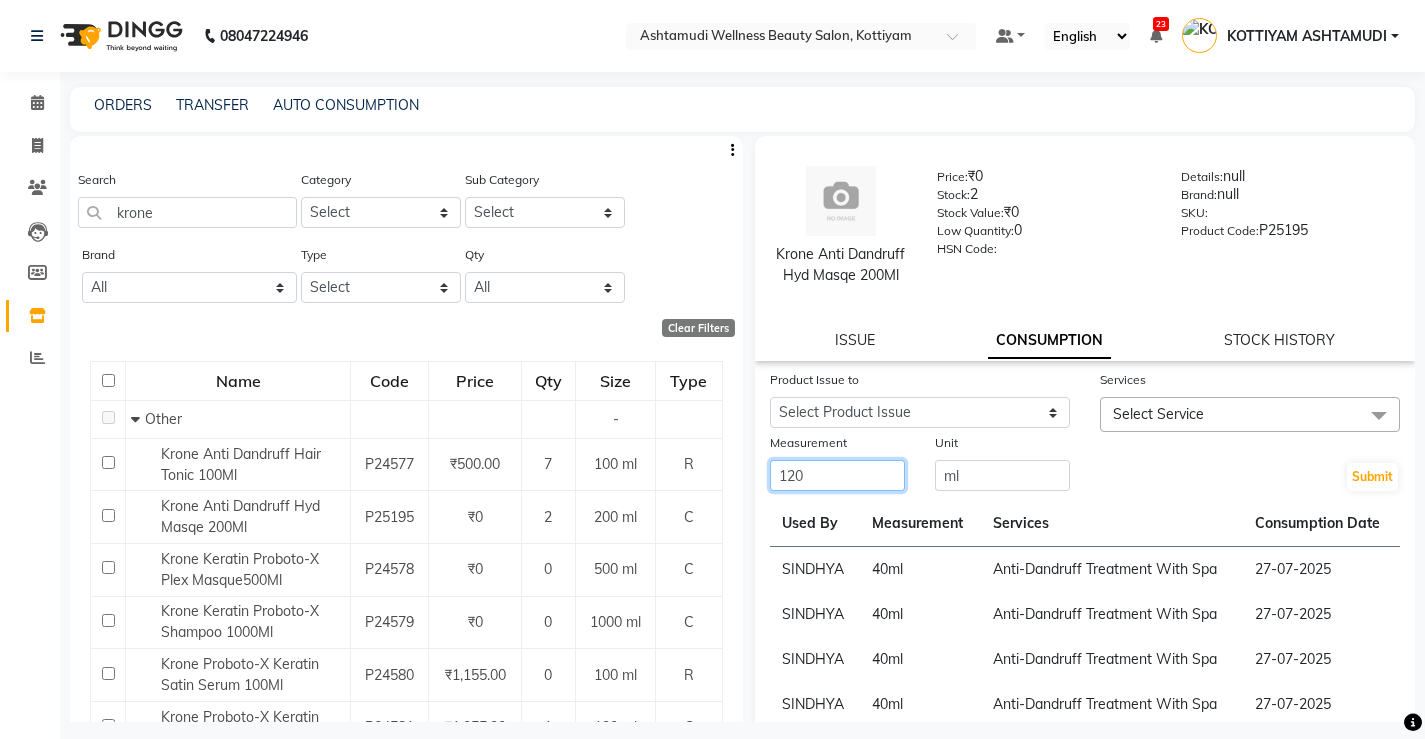 type on "120" 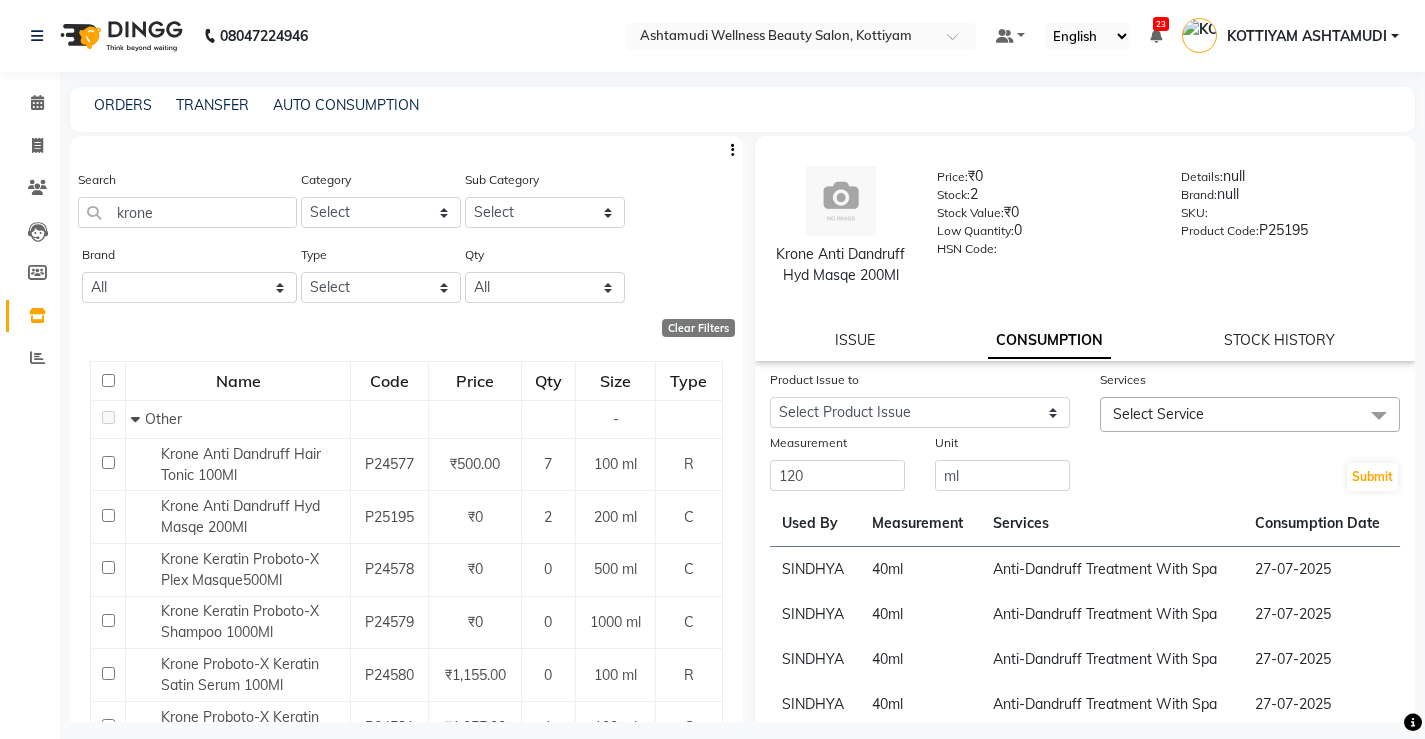 click on "Select Service" 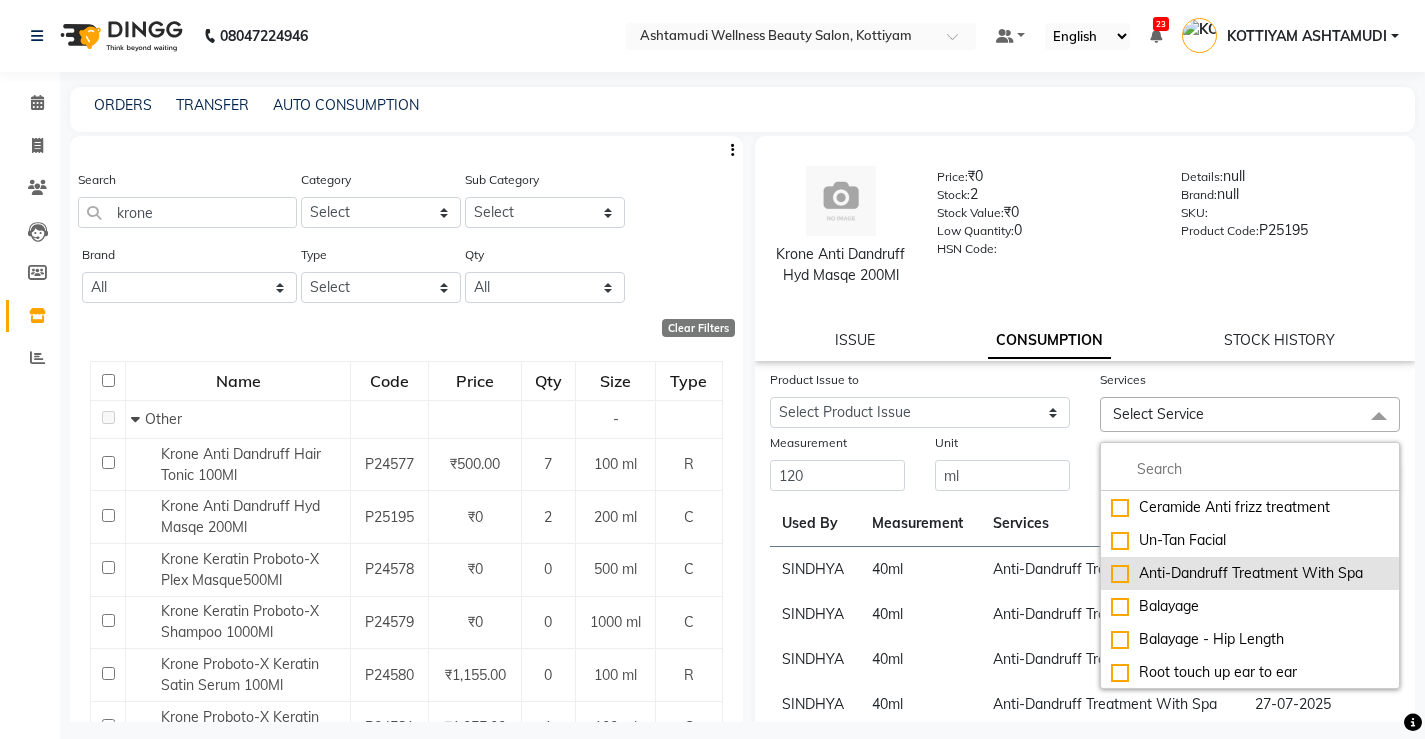 click on "Anti-Dandruff Treatment With Spa" 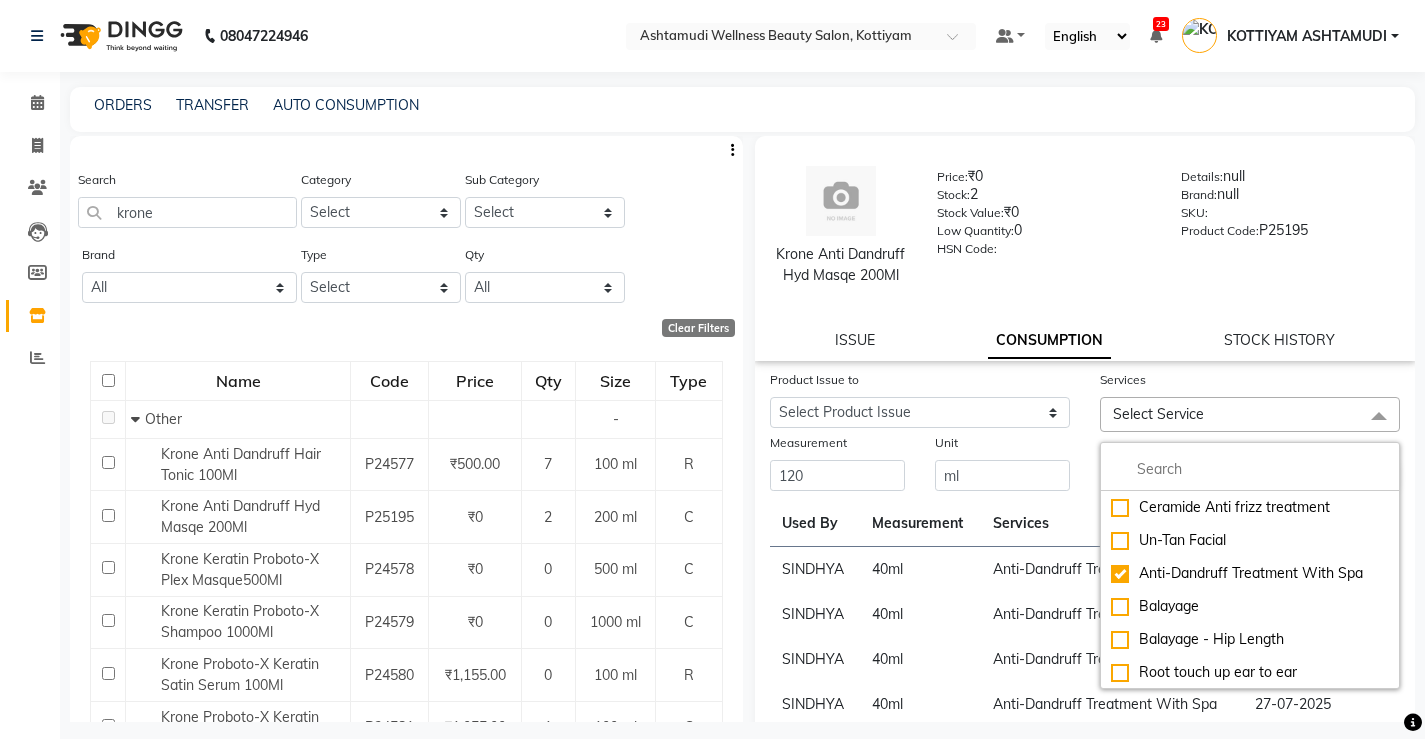 checkbox on "true" 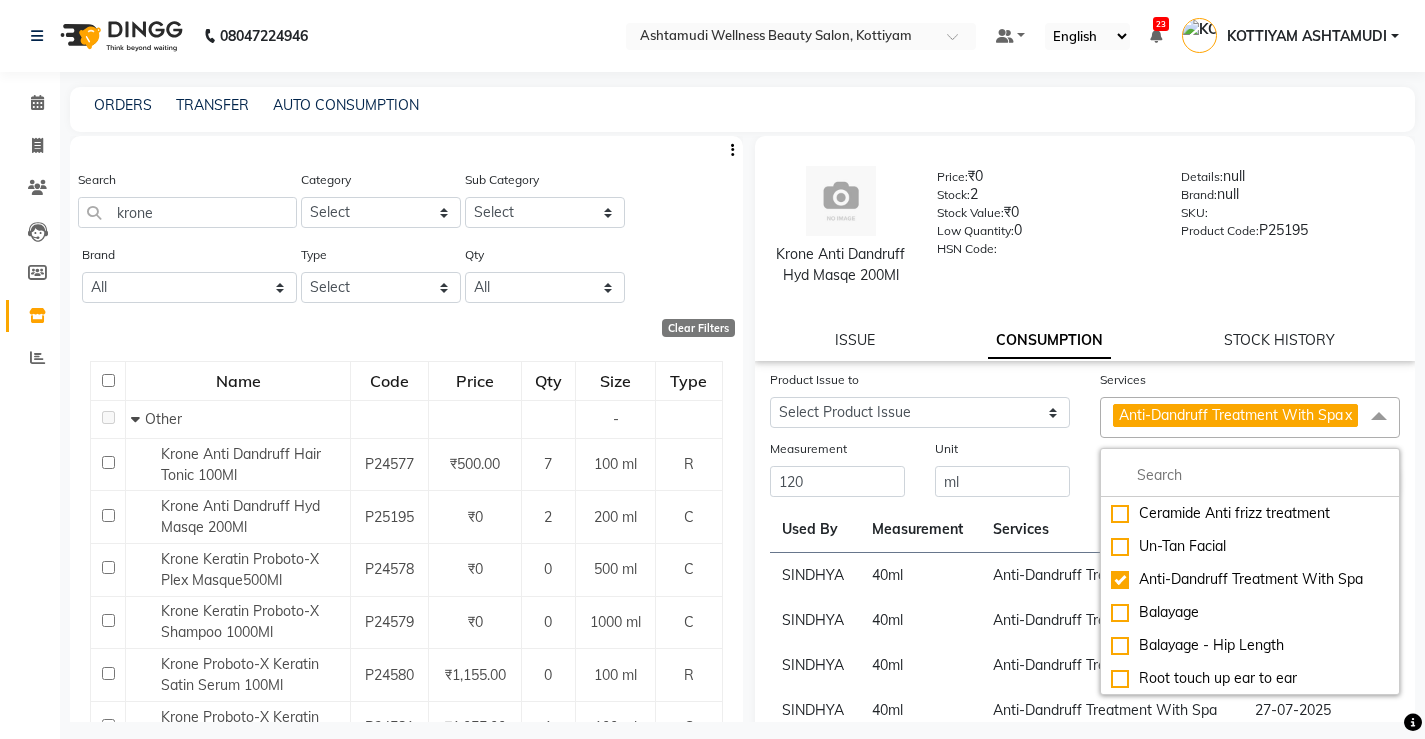click on "Anti-Dandruff Treatment With Spa" 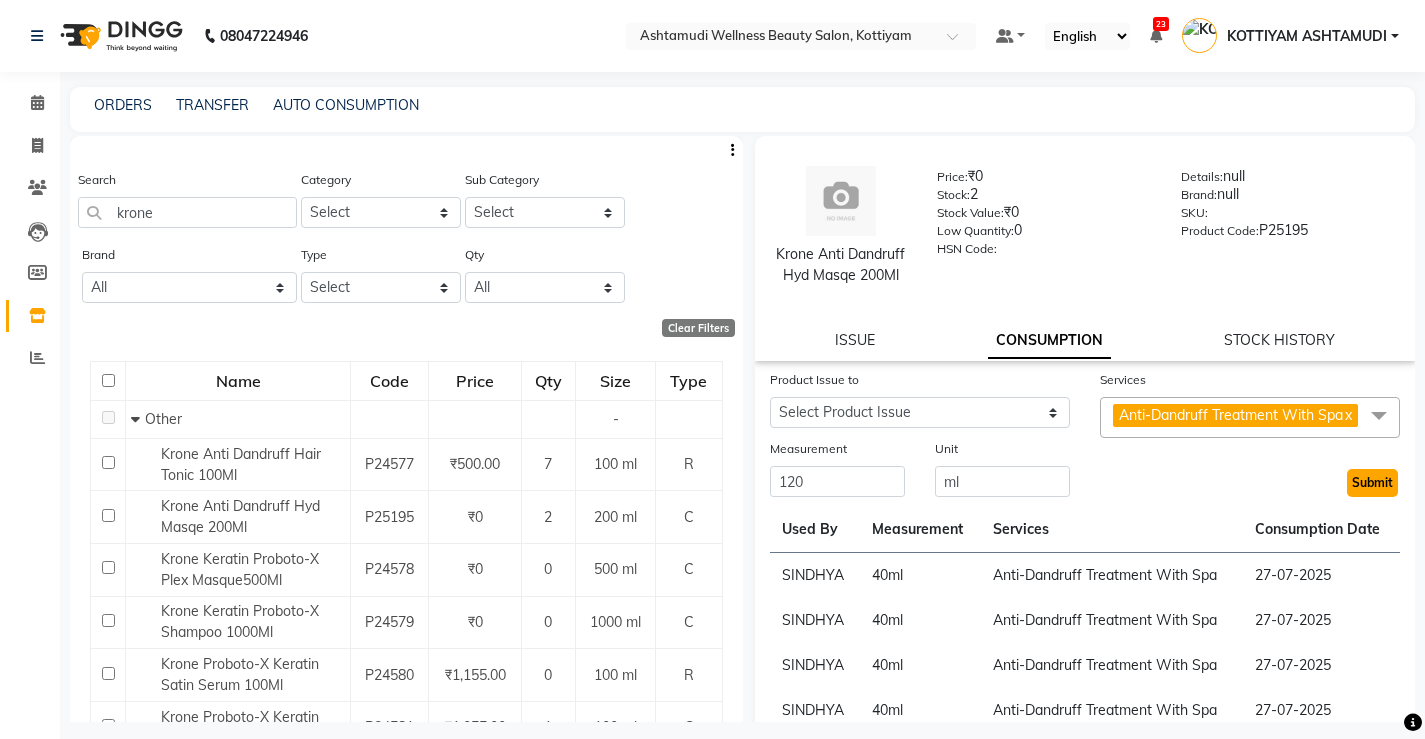 click on "Submit" 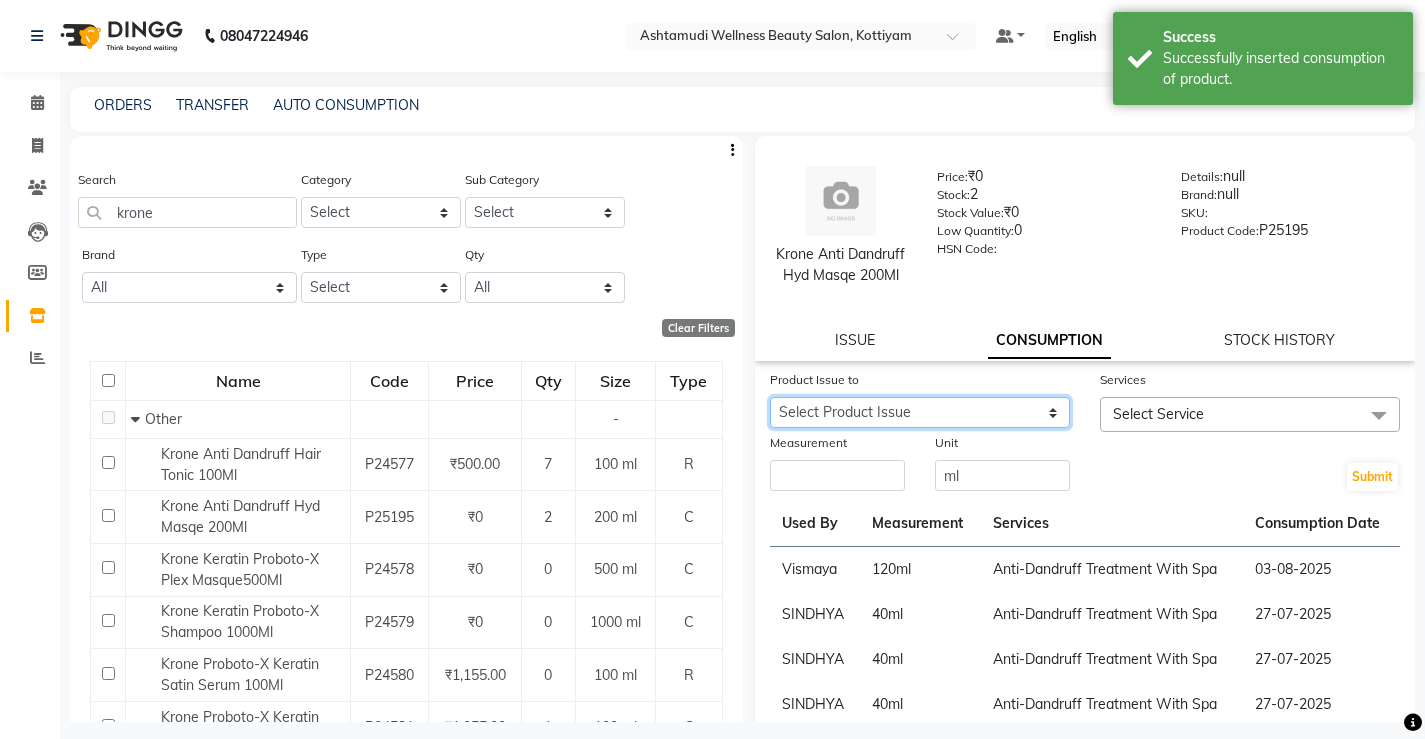 click on "Select Product Issue 2025-07-31, Issued to: KOTTIYAM ASHTAMUDI, Balance: 400 2025-07-31, Issued to: Vismaya, Balance: 200 2025-07-31, Issued to: KOTTIYAM ASHTAMUDI, Balance: 200 2025-07-30, Issued to: KOTTIYAM ASHTAMUDI, Balance: 200 2025-07-27, Issued to: STEFFY STEPHAN, Balance: 80" 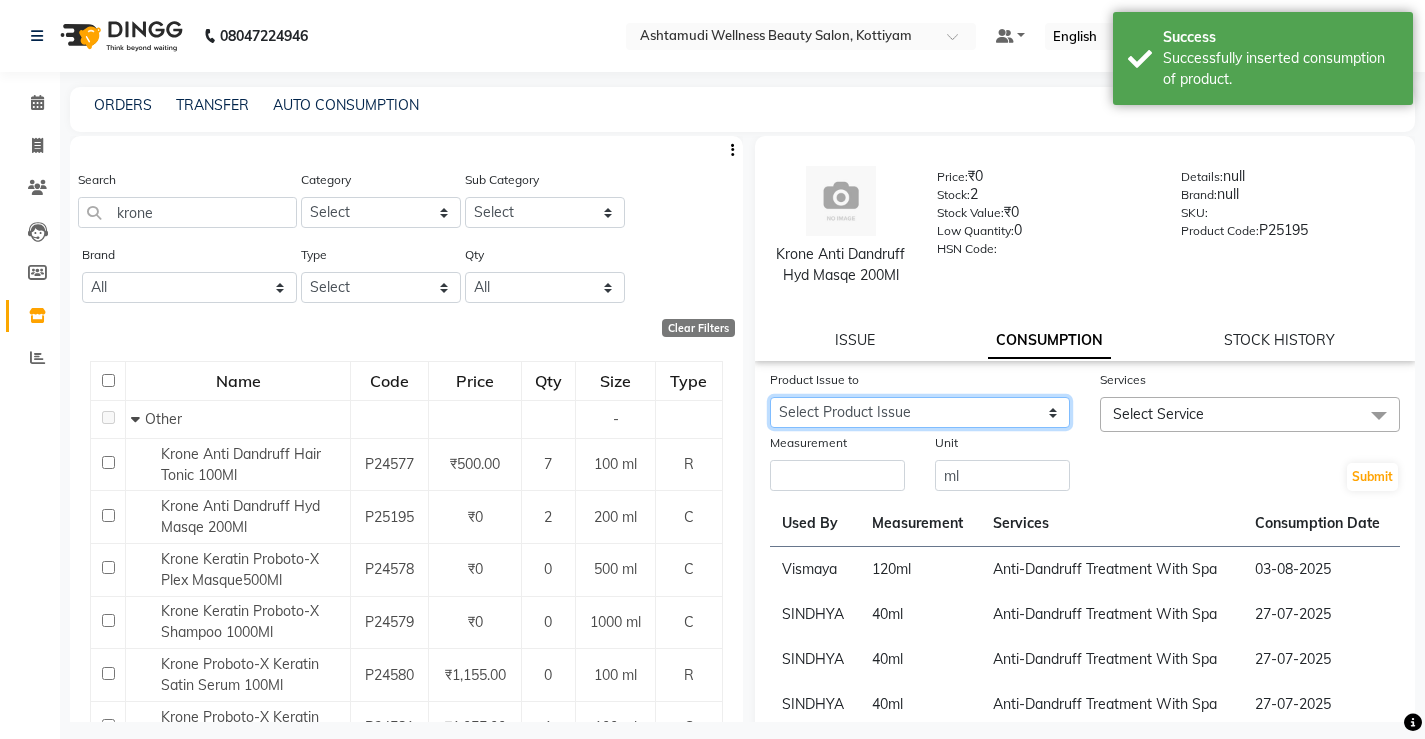 click on "Select Product Issue 2025-07-31, Issued to: KOTTIYAM ASHTAMUDI, Balance: 400 2025-07-31, Issued to: Vismaya, Balance: 200 2025-07-31, Issued to: KOTTIYAM ASHTAMUDI, Balance: 200 2025-07-30, Issued to: KOTTIYAM ASHTAMUDI, Balance: 200 2025-07-27, Issued to: STEFFY STEPHAN, Balance: 80" 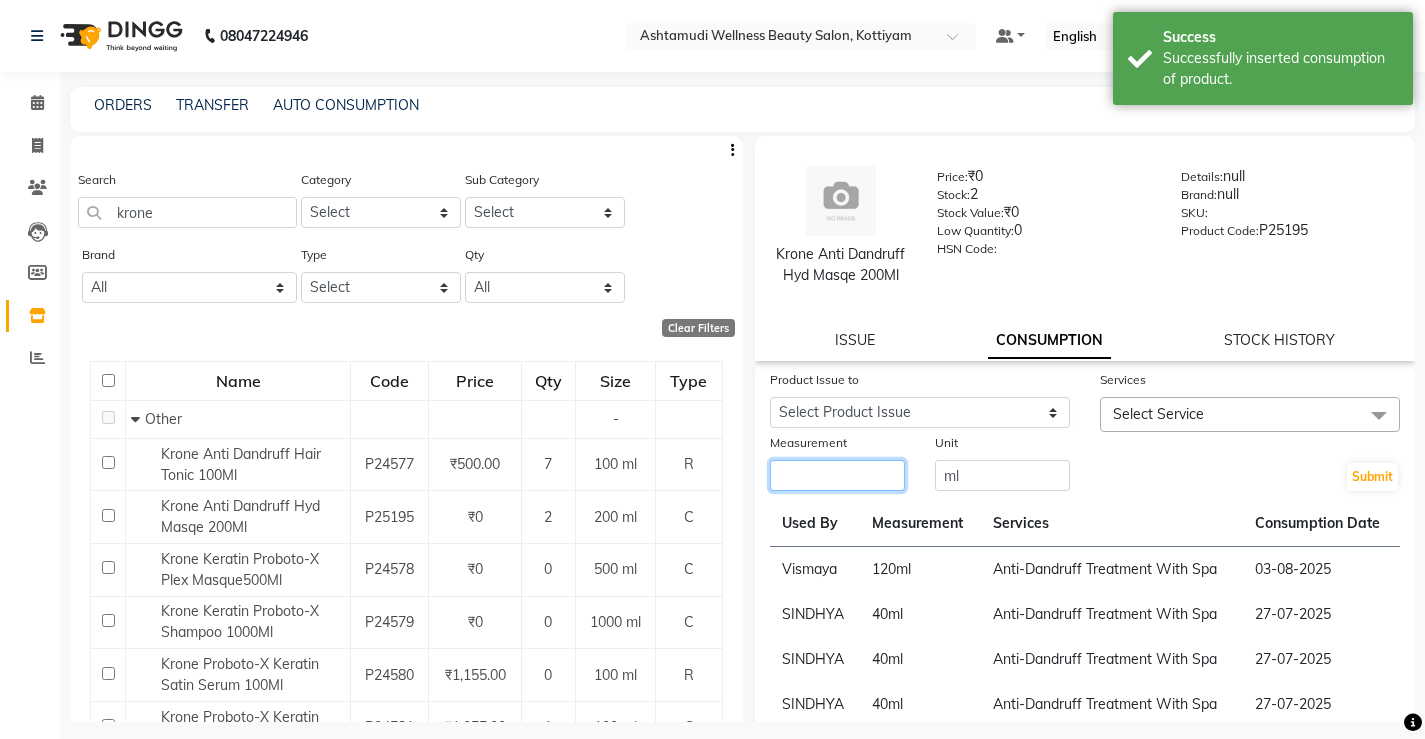 click 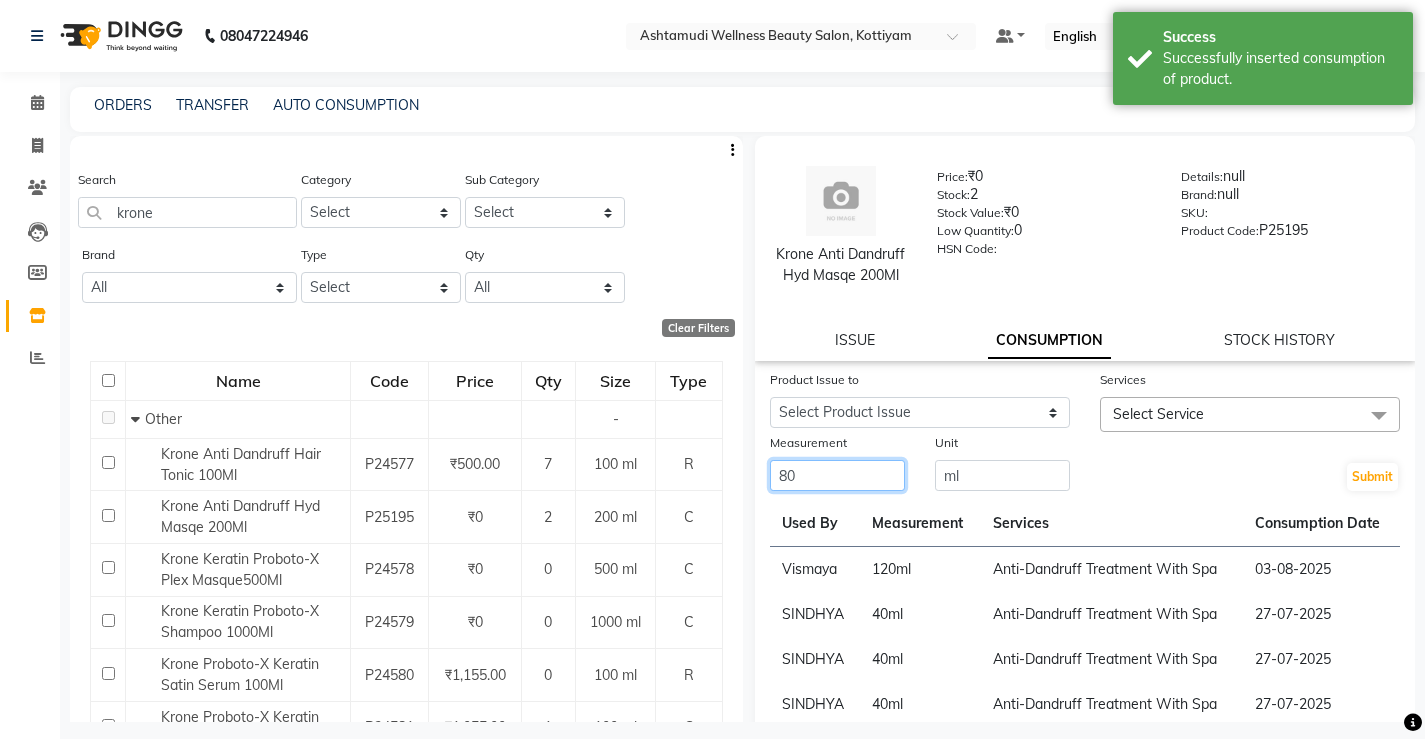 type on "80" 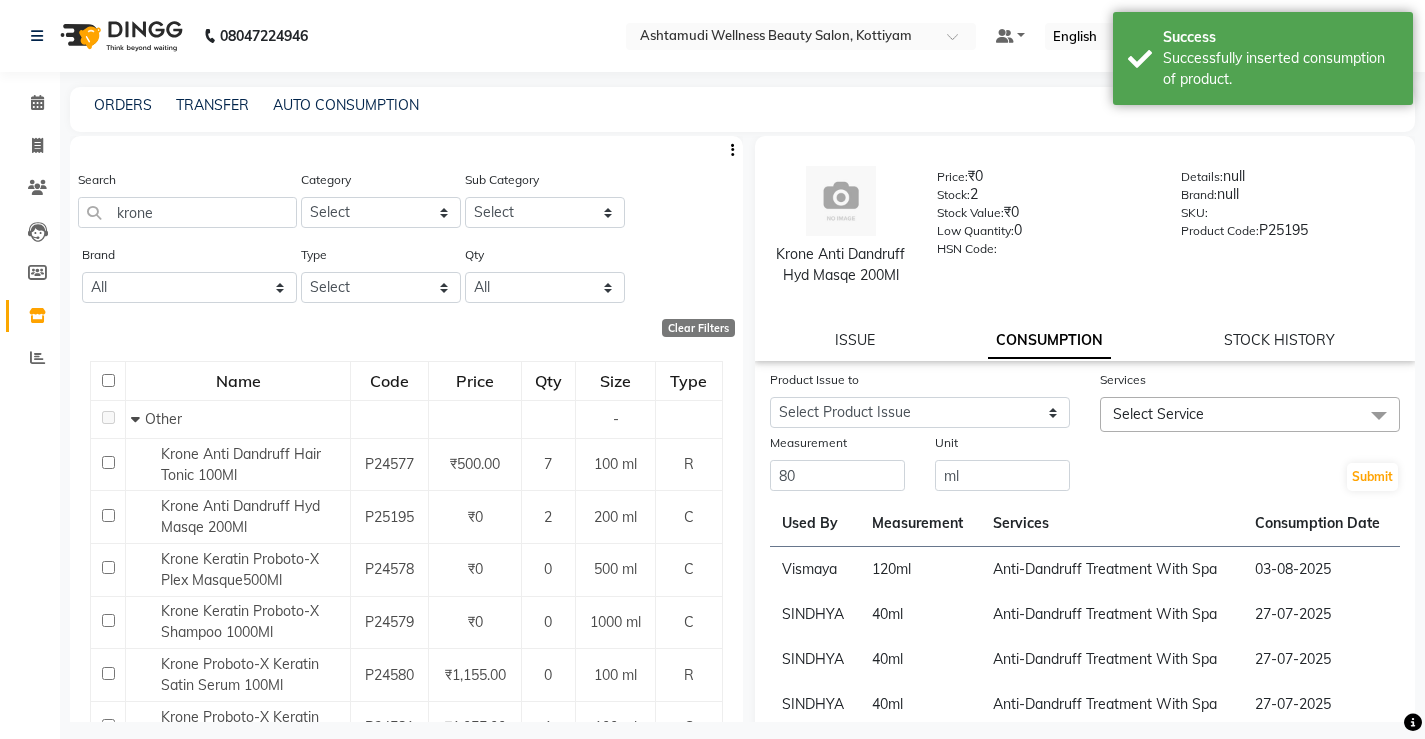 click on "Select Service" 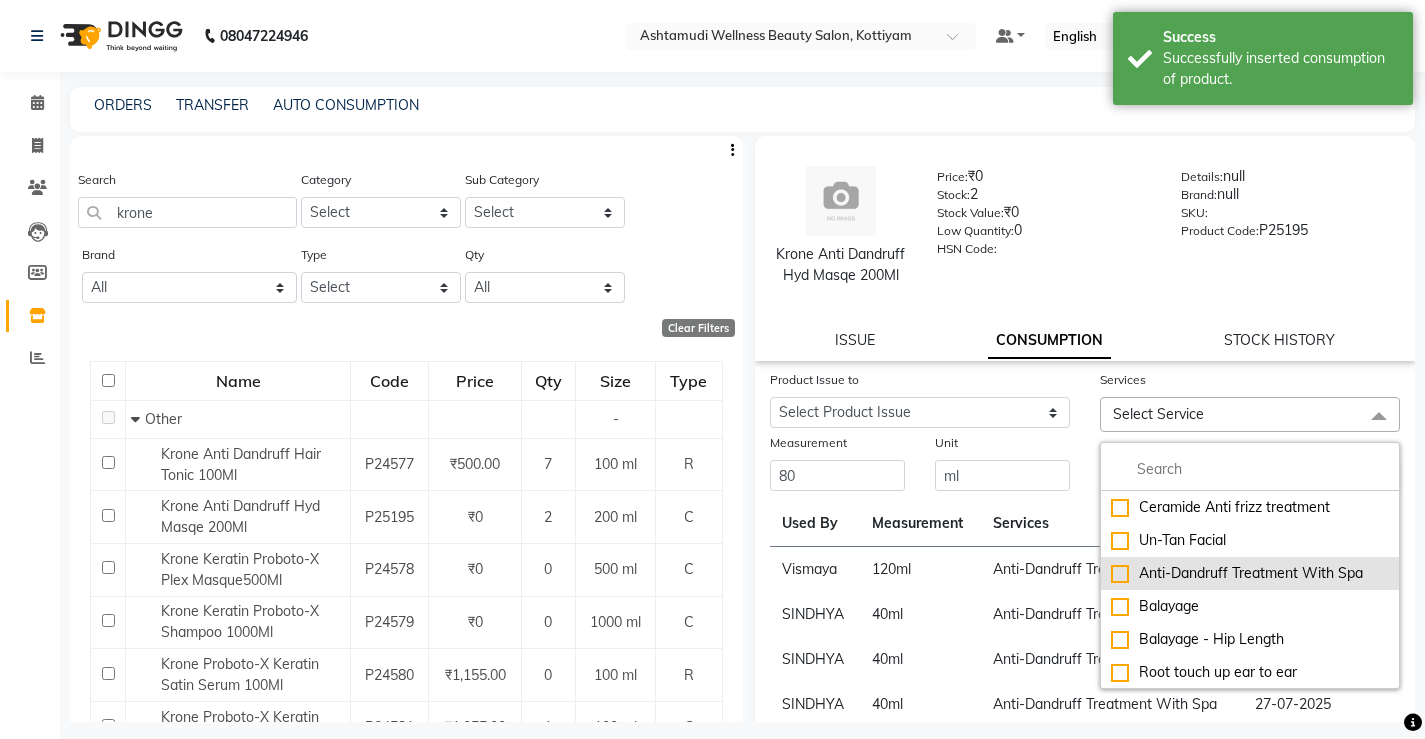 click on "Anti-Dandruff Treatment With Spa" 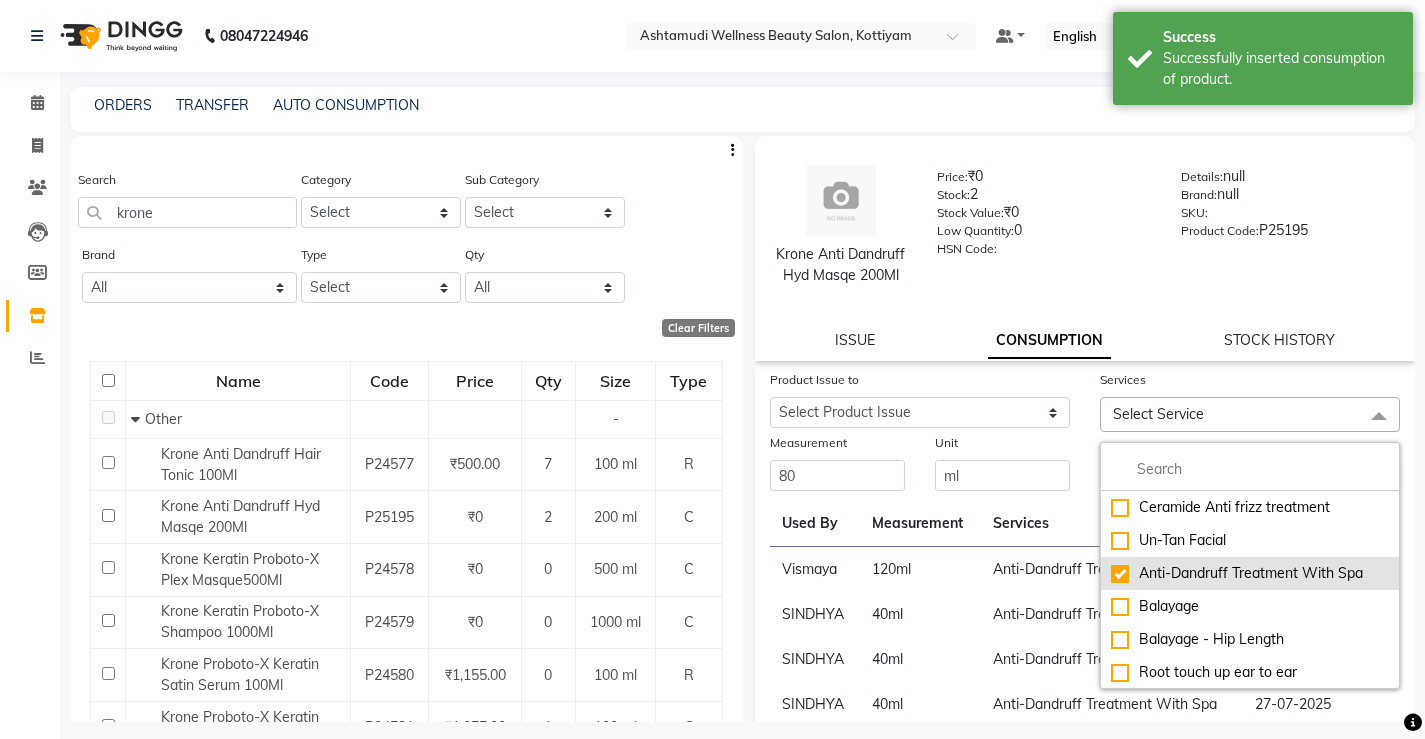 checkbox on "true" 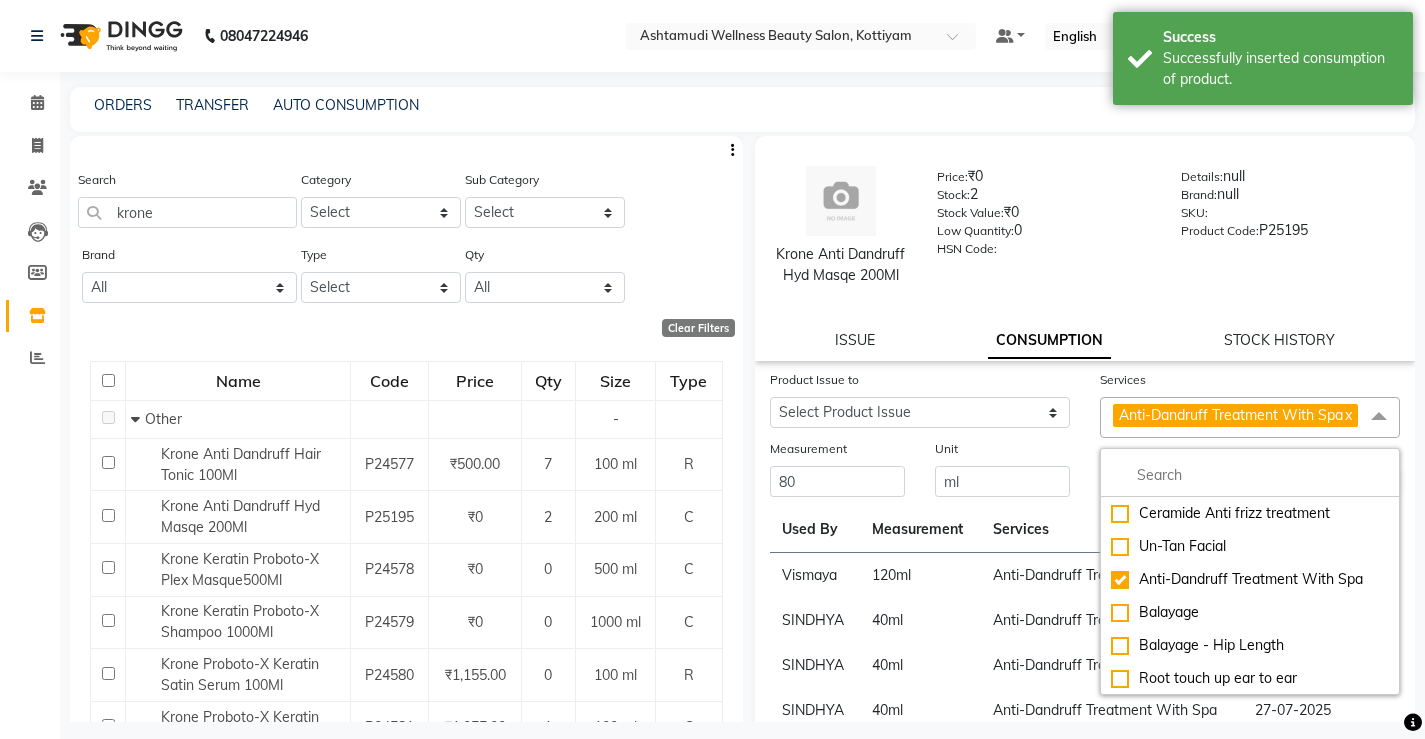 click on "Anti-Dandruff Treatment With Spa" 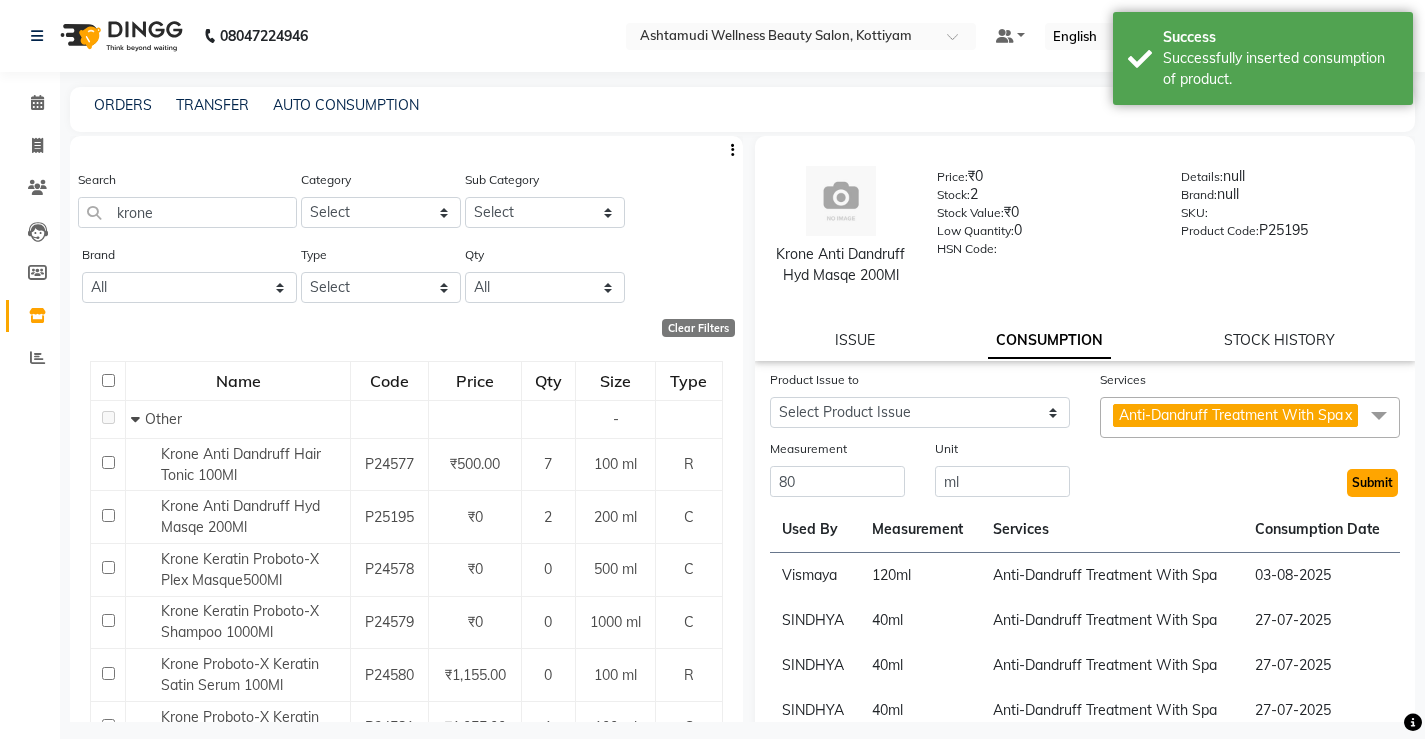 click on "Submit" 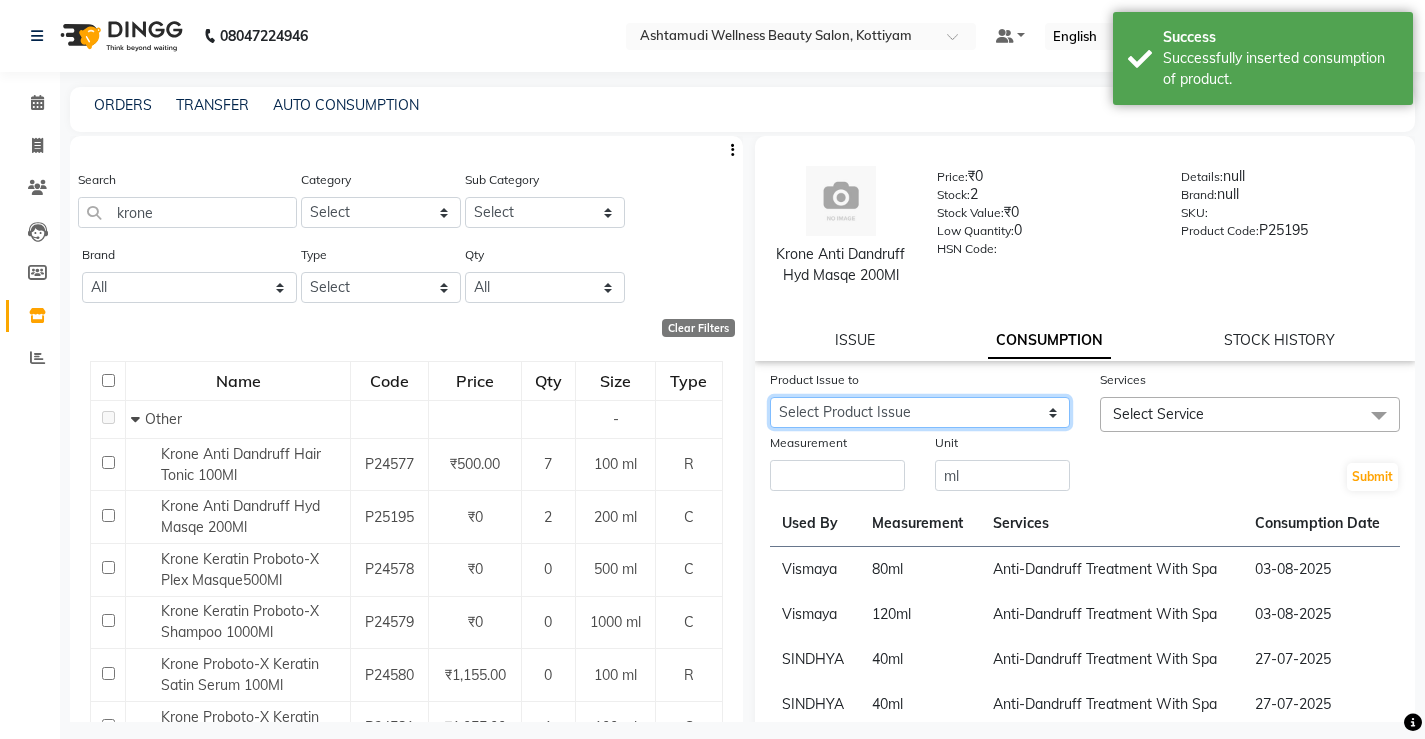 click on "Select Product Issue 2025-07-31, Issued to: KOTTIYAM ASHTAMUDI, Balance: 400 2025-07-31, Issued to: Vismaya, Balance: 200 2025-07-31, Issued to: KOTTIYAM ASHTAMUDI, Balance: 200 2025-07-30, Issued to: KOTTIYAM ASHTAMUDI, Balance: 200" 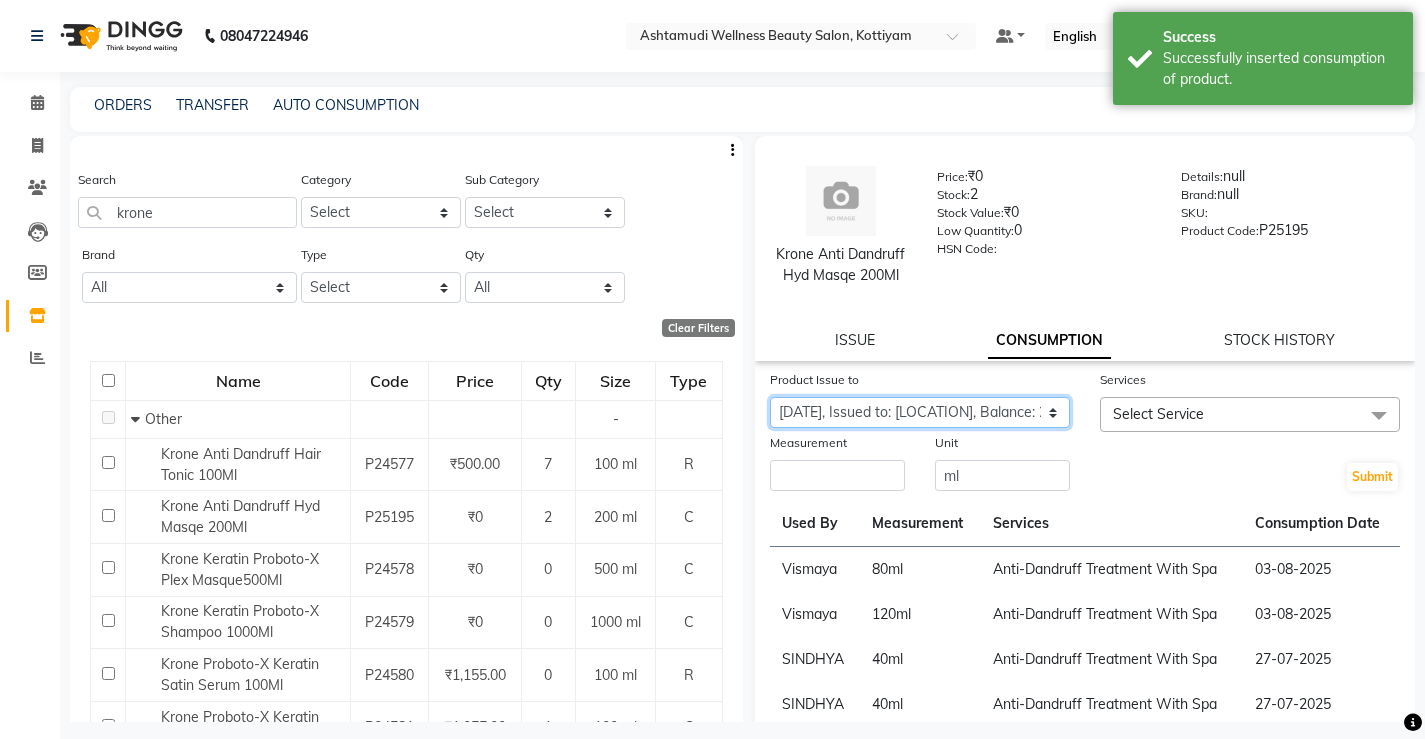 click on "Select Product Issue 2025-07-31, Issued to: KOTTIYAM ASHTAMUDI, Balance: 400 2025-07-31, Issued to: Vismaya, Balance: 200 2025-07-31, Issued to: KOTTIYAM ASHTAMUDI, Balance: 200 2025-07-30, Issued to: KOTTIYAM ASHTAMUDI, Balance: 200" 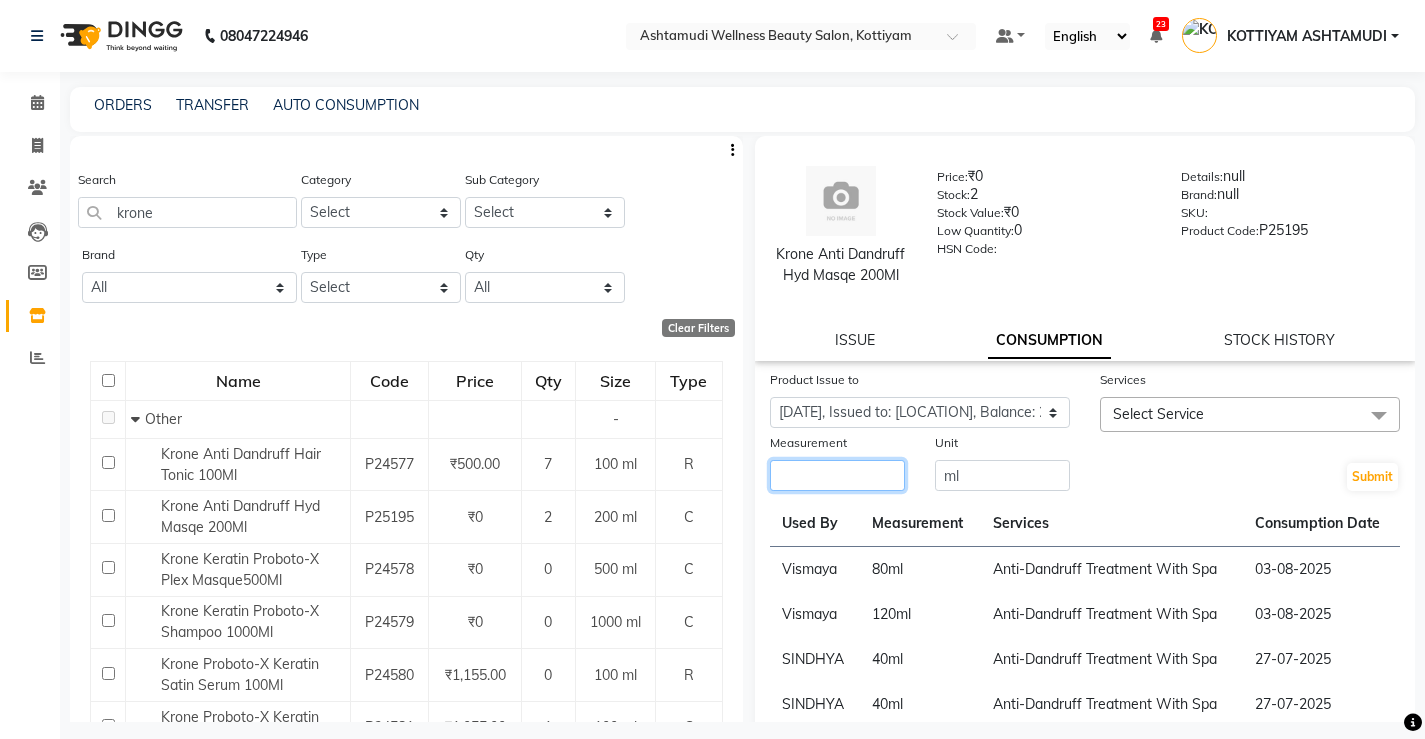 click 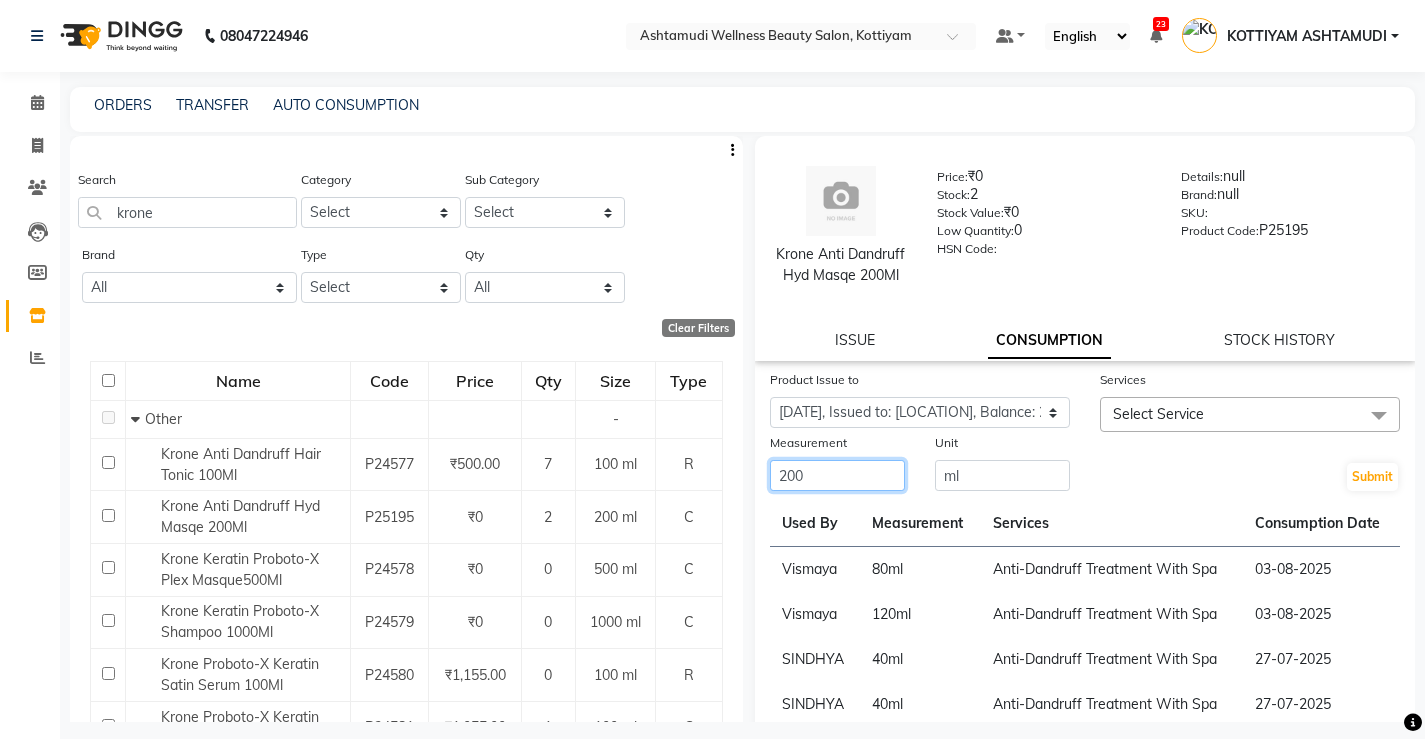 type on "200" 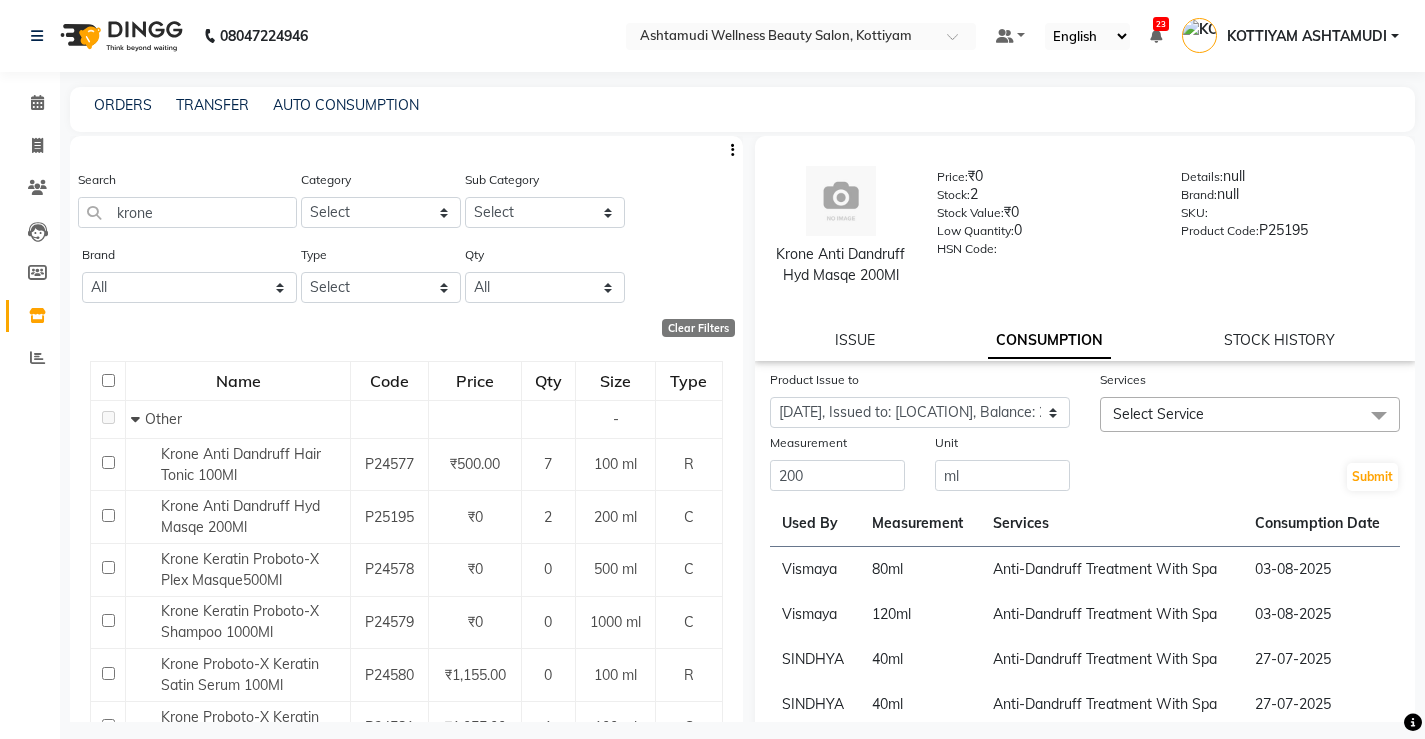 click on "Select Service" 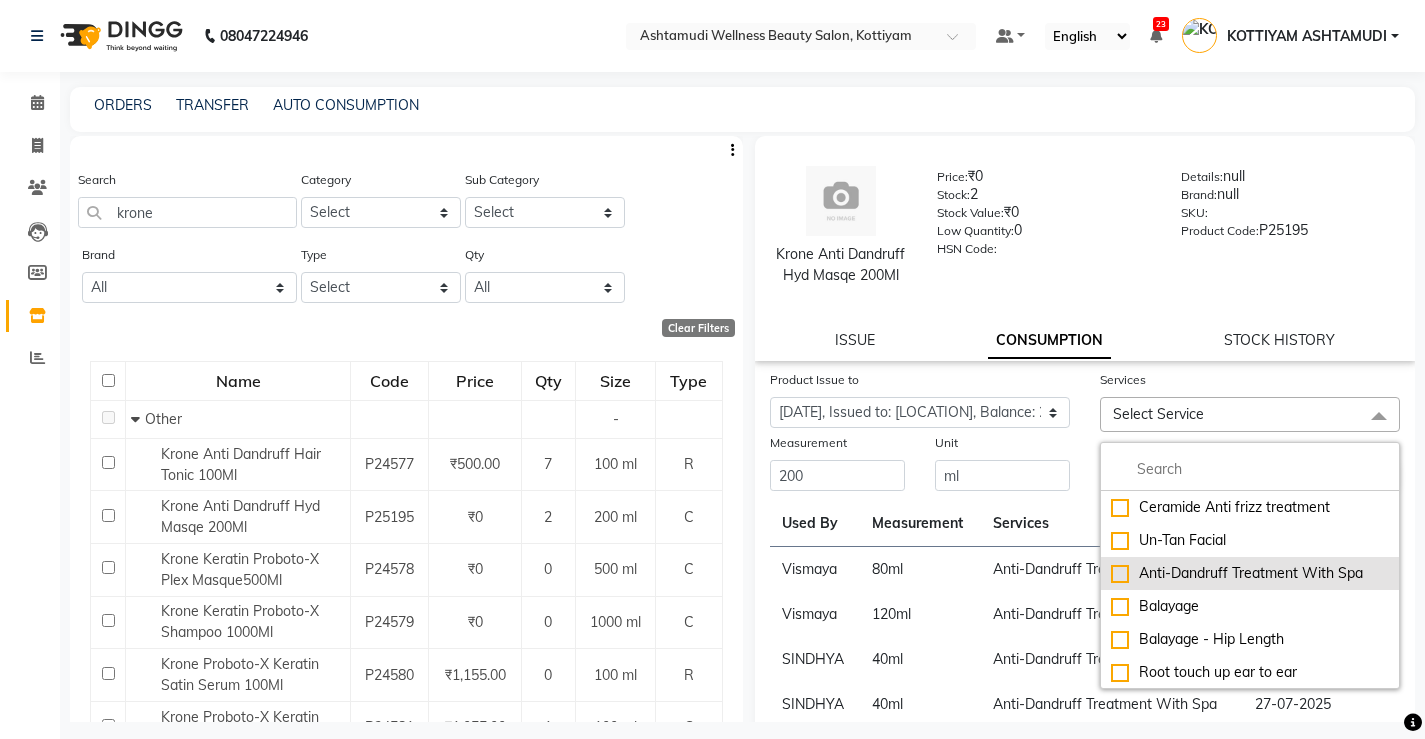 click on "Anti-Dandruff Treatment With Spa" 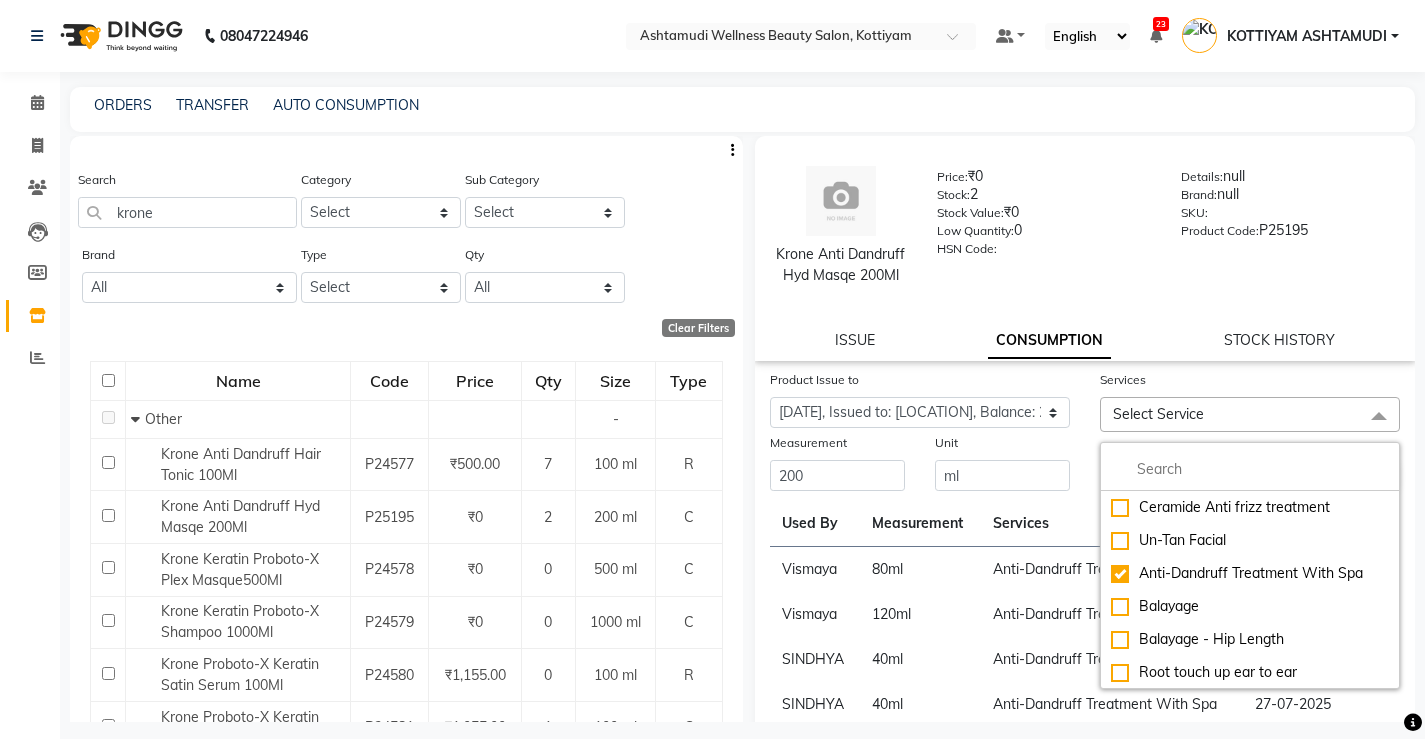 checkbox on "true" 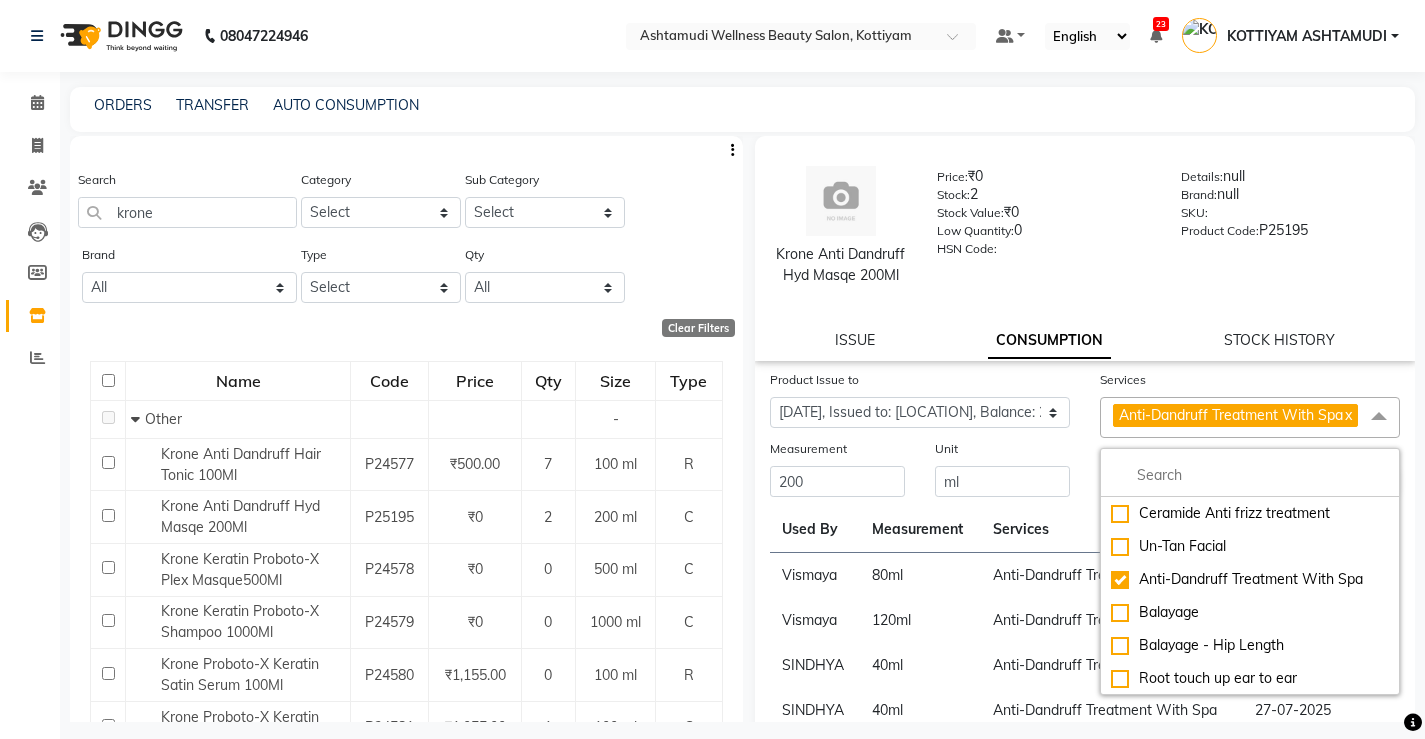 click on "Anti-Dandruff Treatment With Spa" 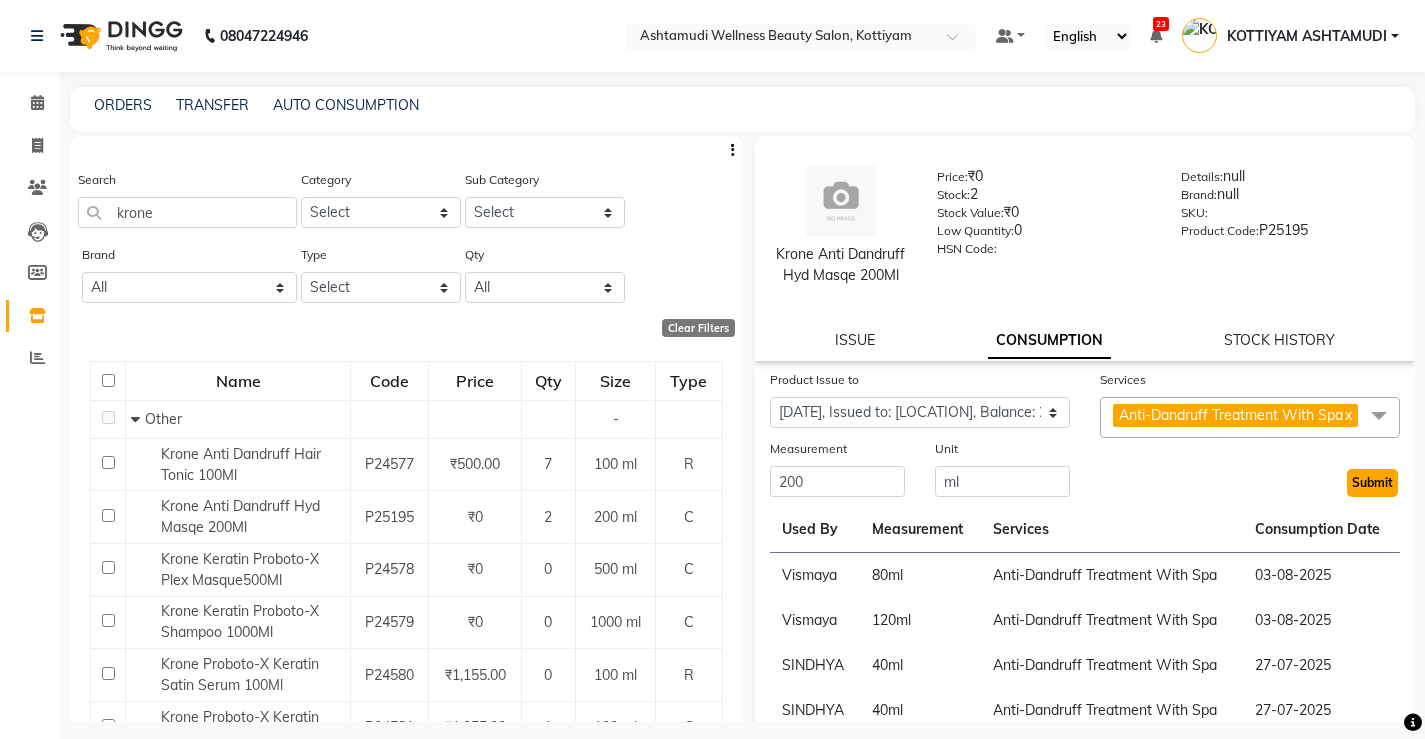 click on "Submit" 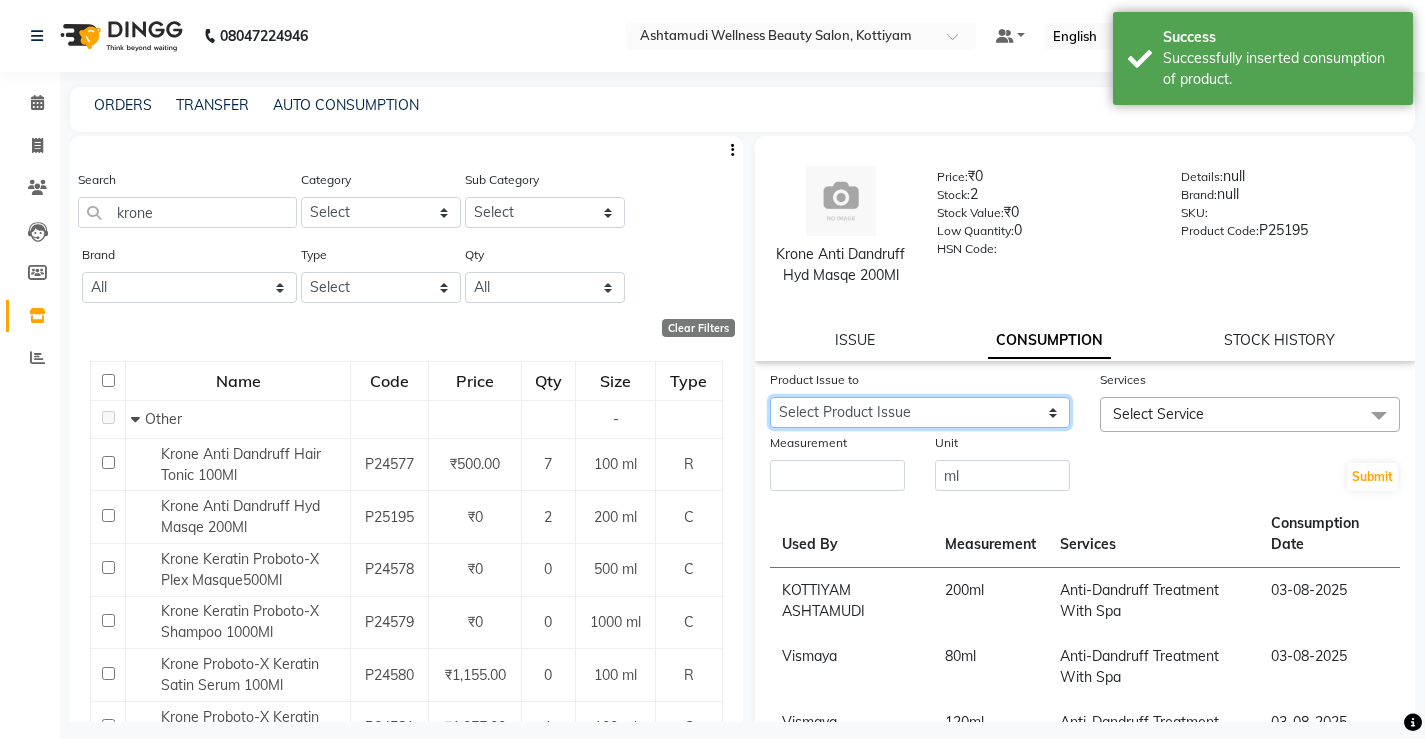 click on "Select Product Issue 2025-07-31, Issued to: KOTTIYAM ASHTAMUDI, Balance: 400 2025-07-31, Issued to: Vismaya, Balance: 200 2025-07-31, Issued to: KOTTIYAM ASHTAMUDI, Balance: 200" 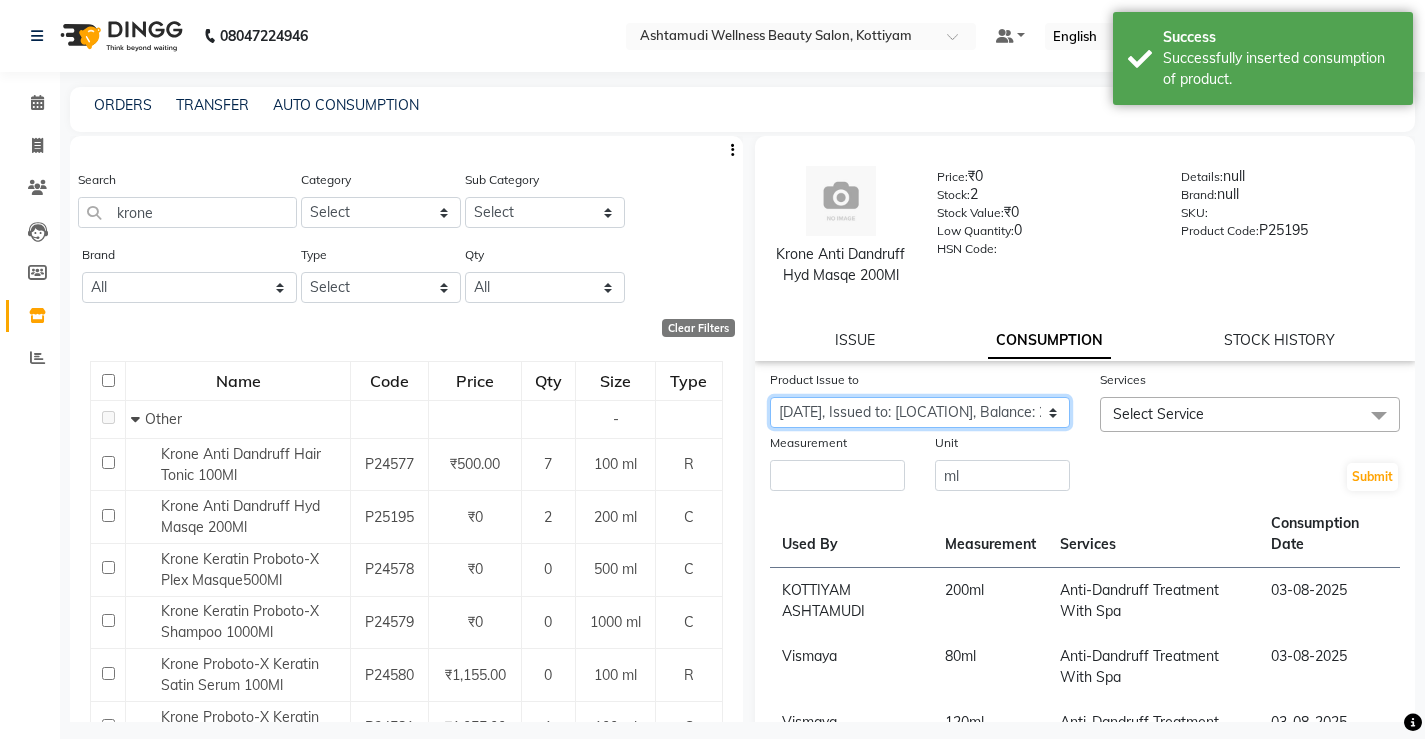 click on "Select Product Issue 2025-07-31, Issued to: KOTTIYAM ASHTAMUDI, Balance: 400 2025-07-31, Issued to: Vismaya, Balance: 200 2025-07-31, Issued to: KOTTIYAM ASHTAMUDI, Balance: 200" 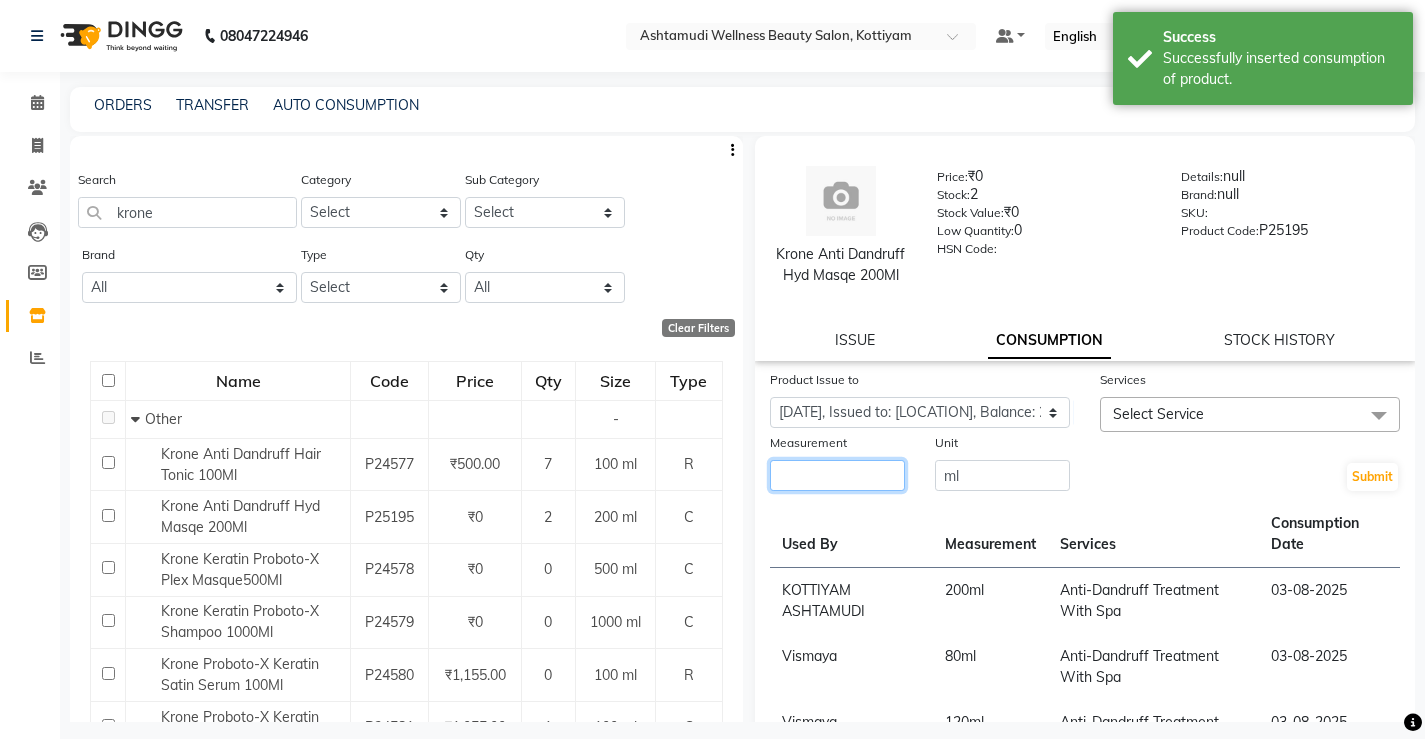 click 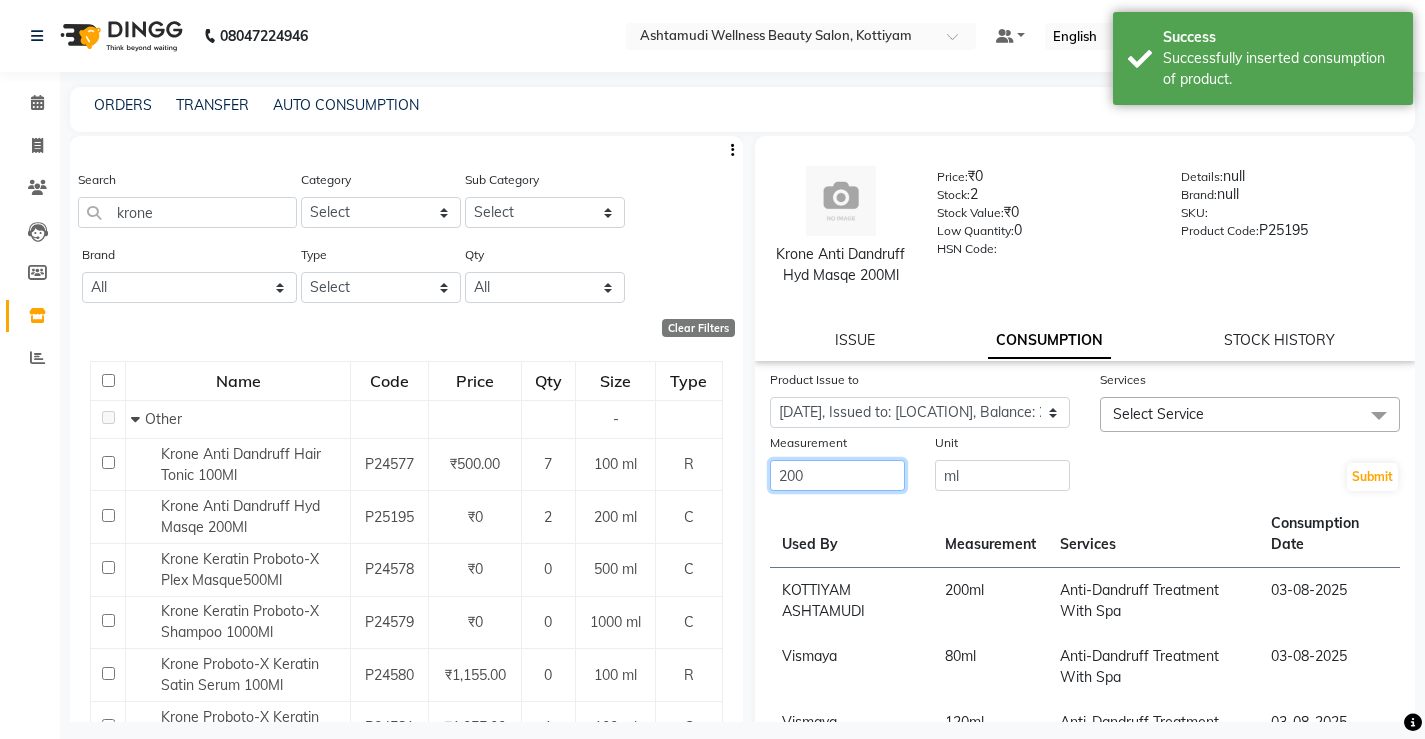type on "200" 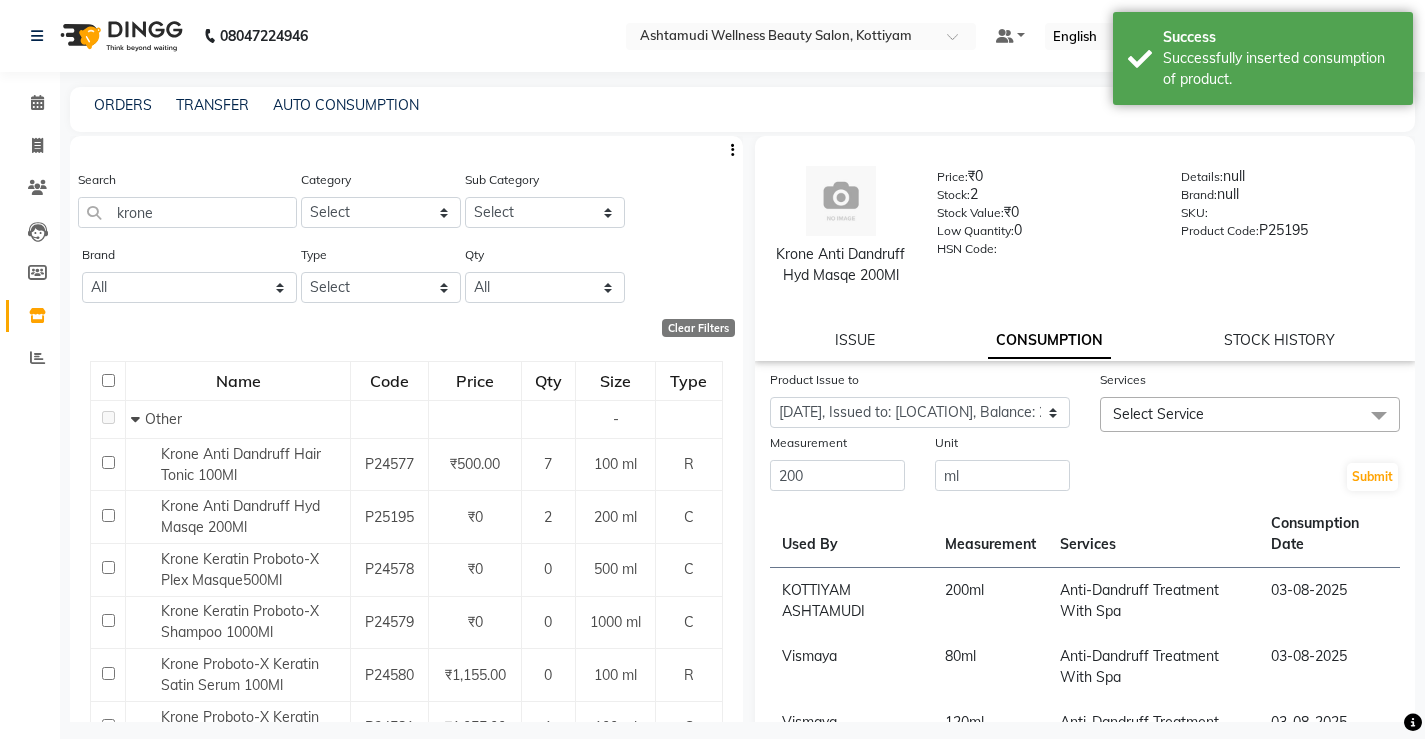 click on "Select Service" 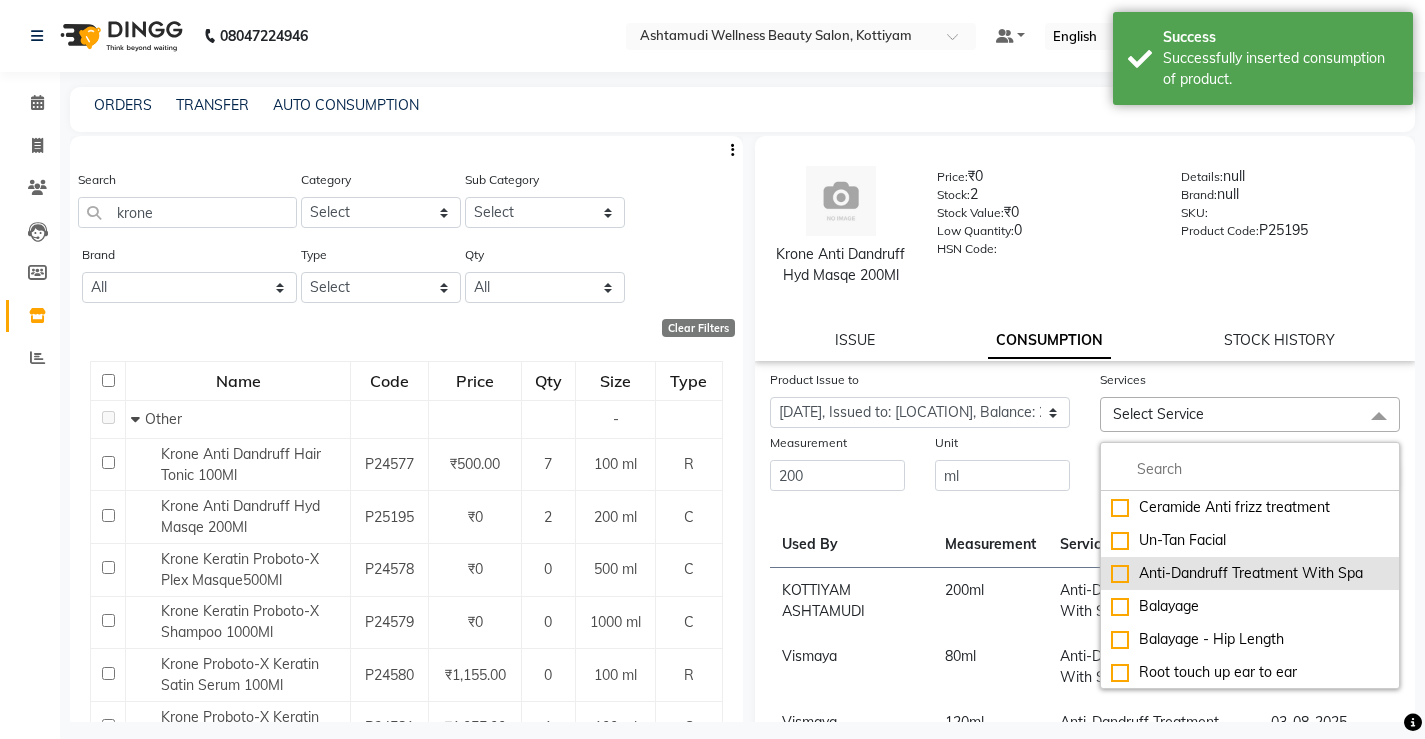 click on "Anti-Dandruff Treatment With Spa" 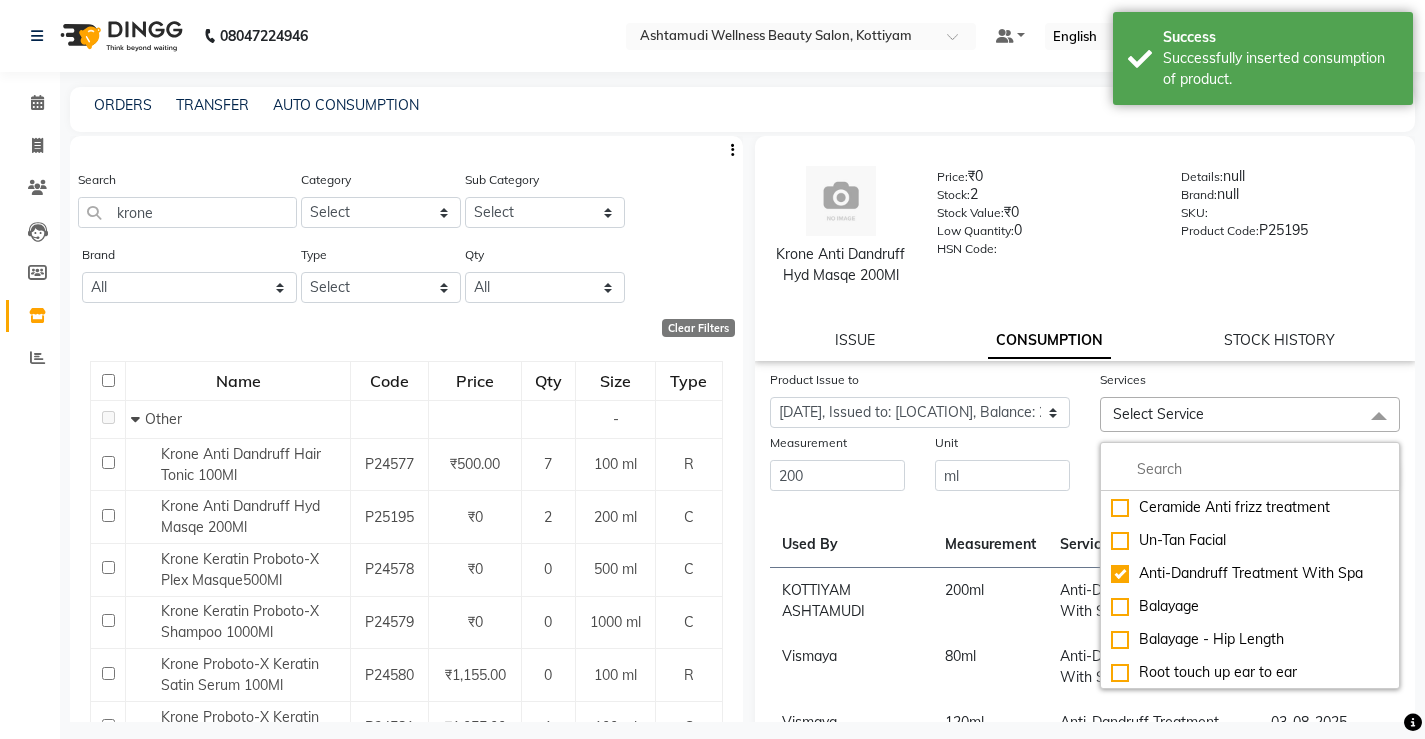 checkbox on "true" 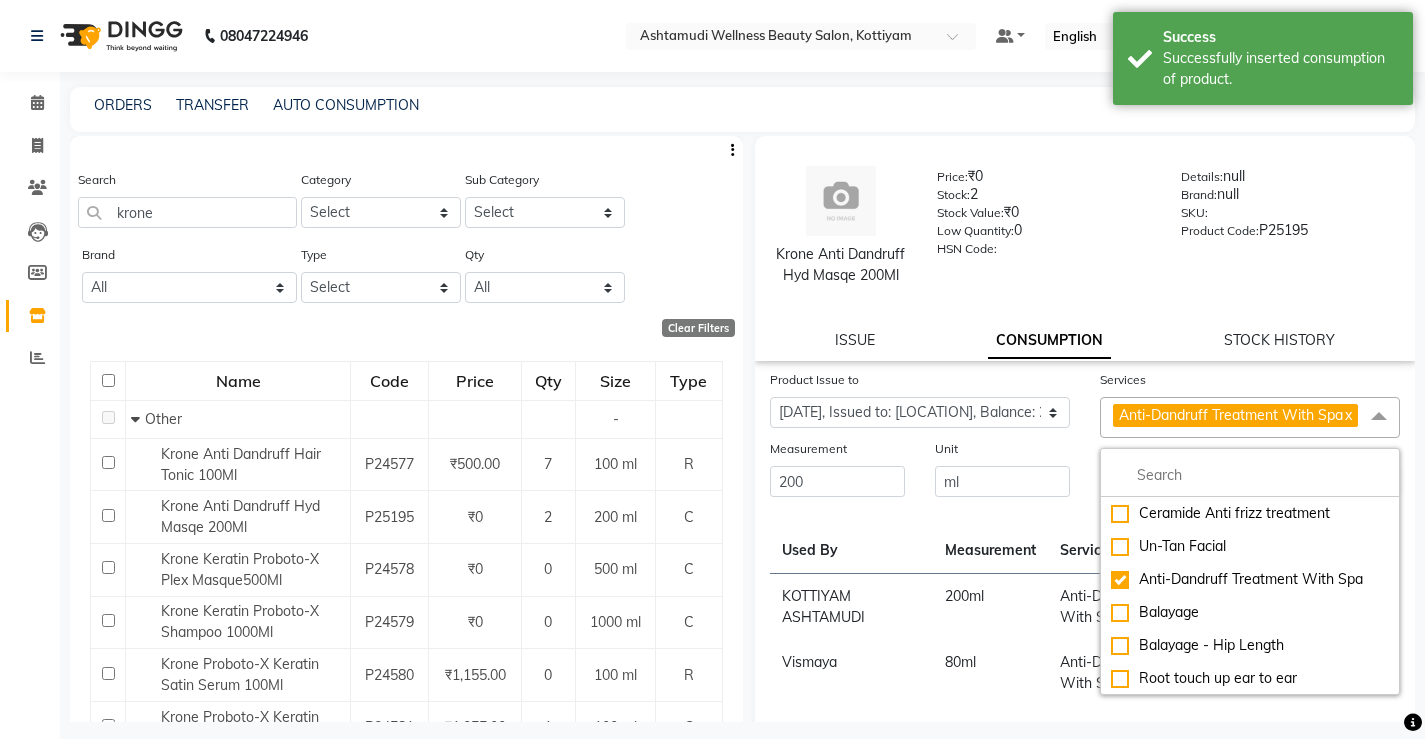 drag, startPoint x: 935, startPoint y: 607, endPoint x: 957, endPoint y: 601, distance: 22.803509 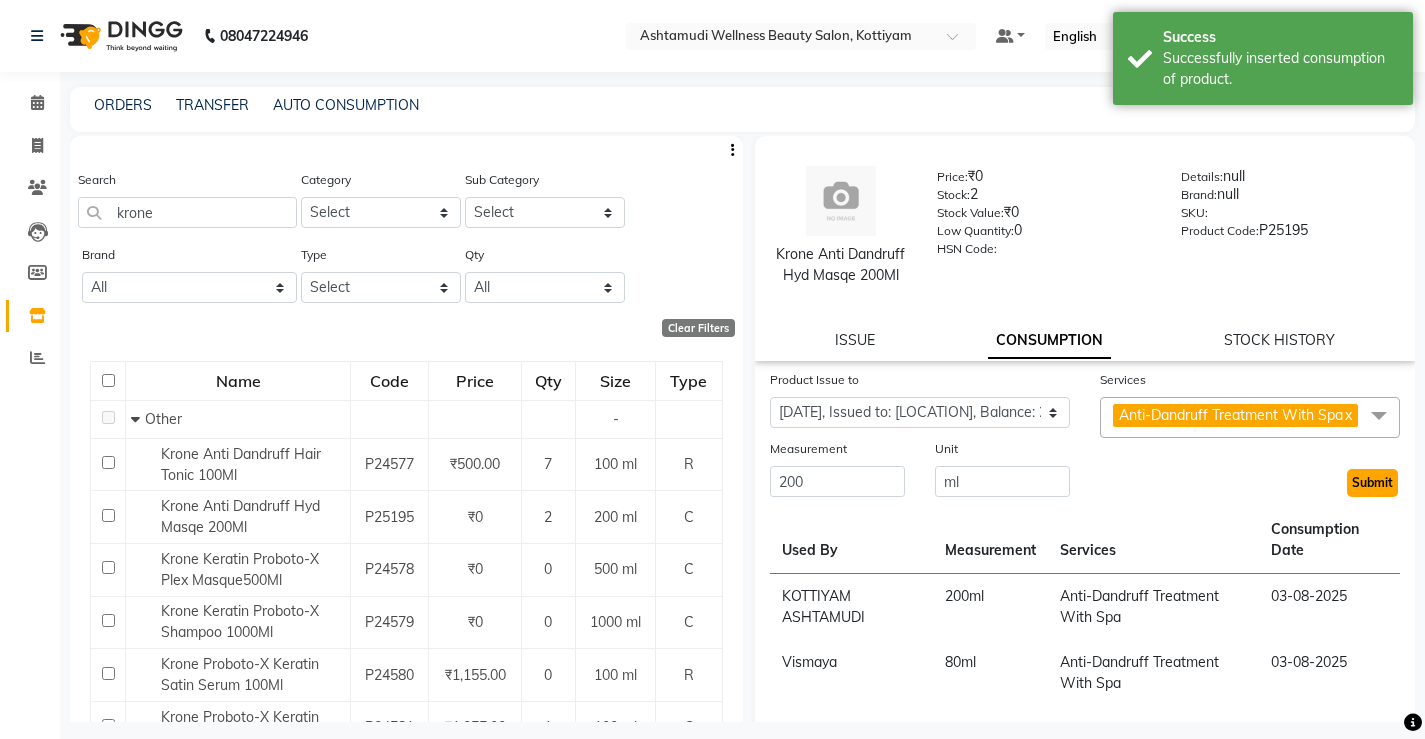 click on "Submit" 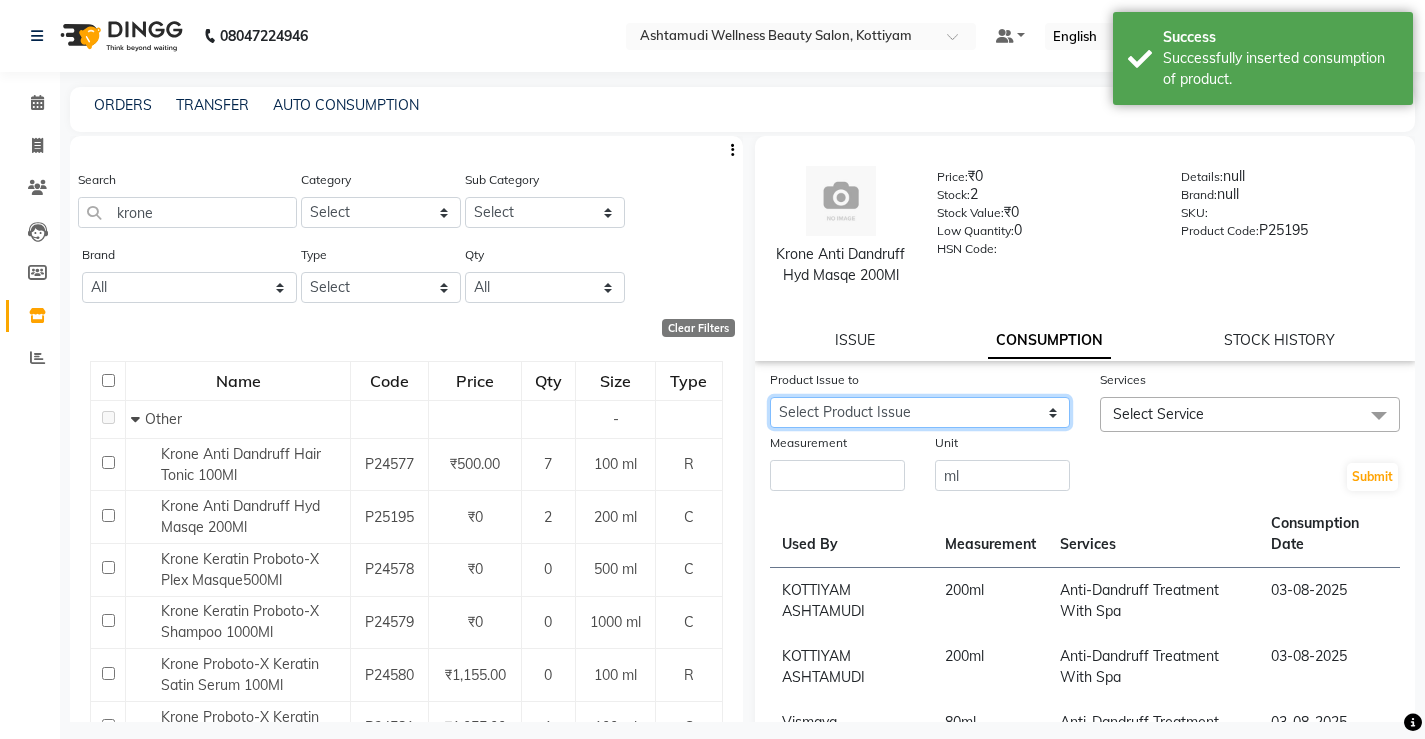 drag, startPoint x: 936, startPoint y: 432, endPoint x: 957, endPoint y: 447, distance: 25.806976 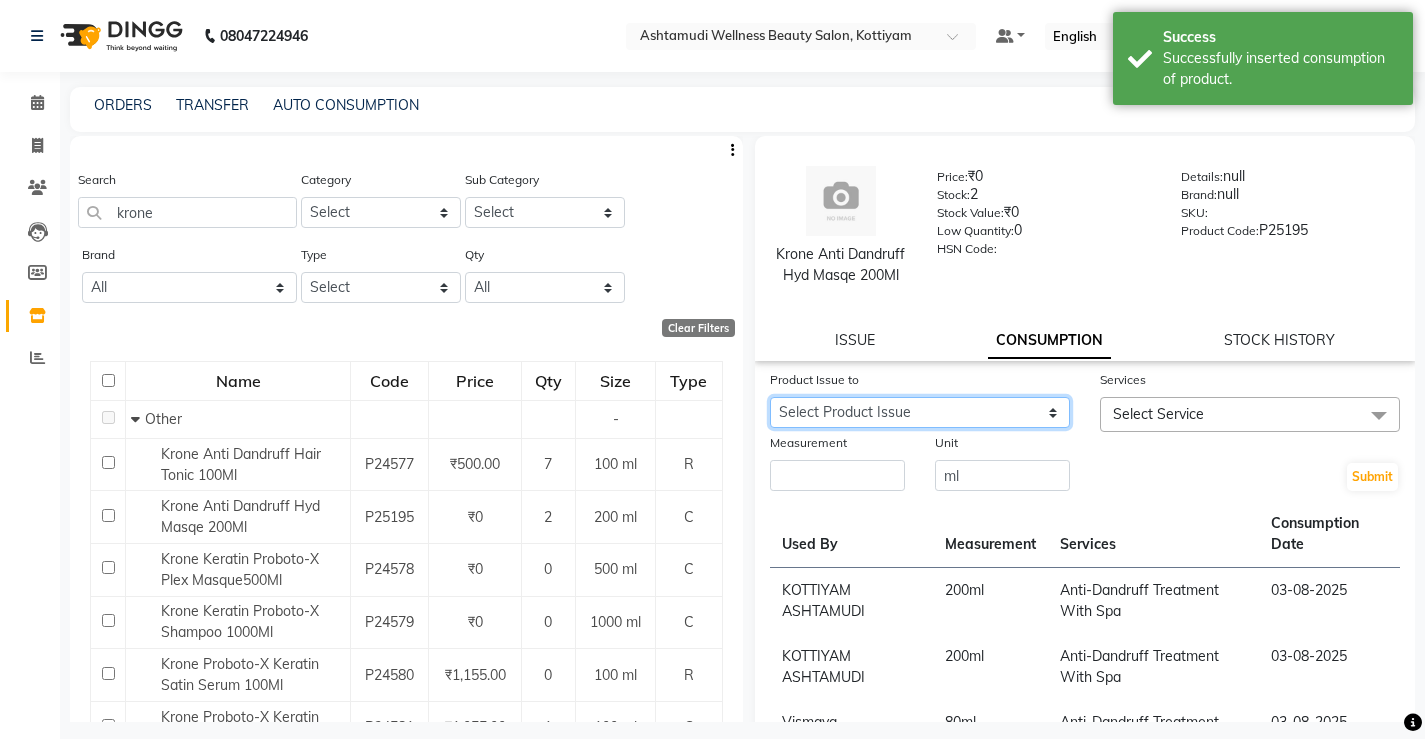 click on "Select Product Issue 2025-07-31, Issued to: KOTTIYAM ASHTAMUDI, Balance: 400 2025-07-31, Issued to: Vismaya, Balance: 200" 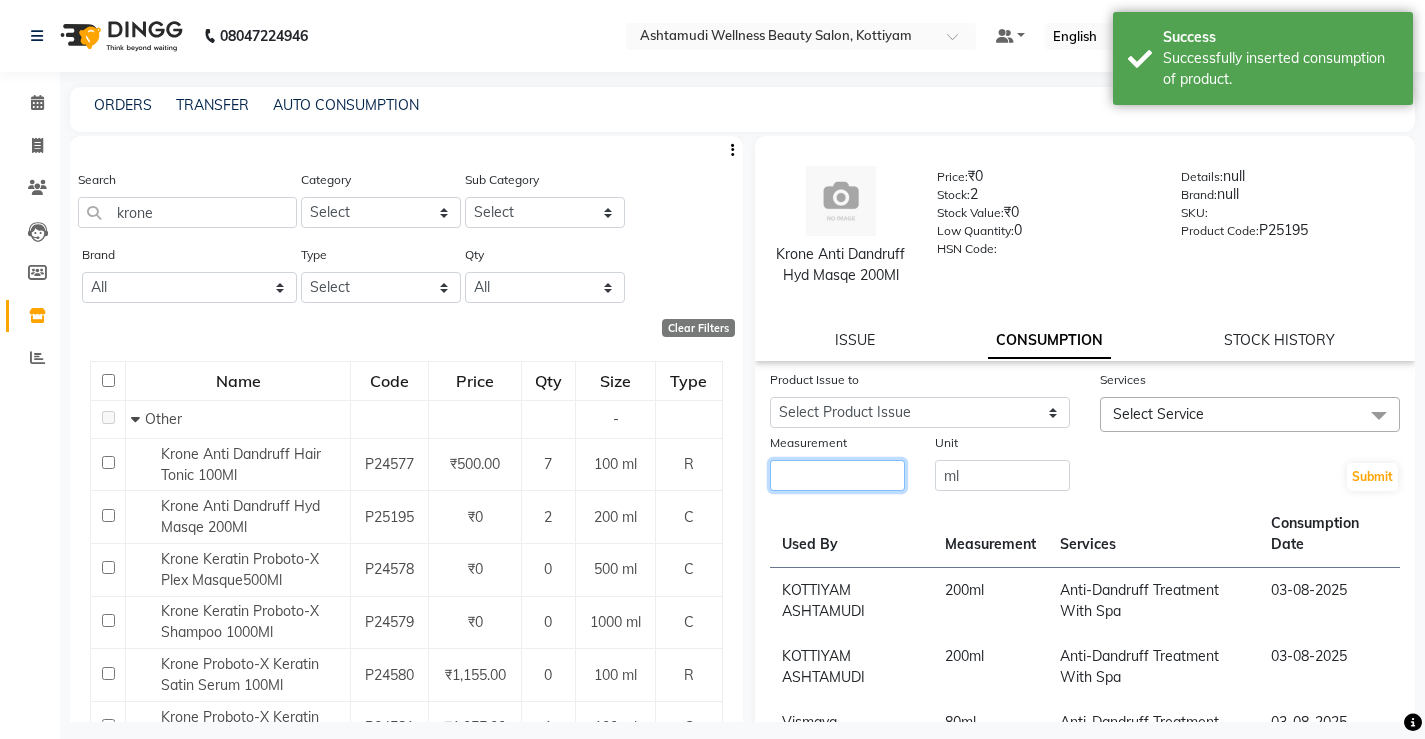 click 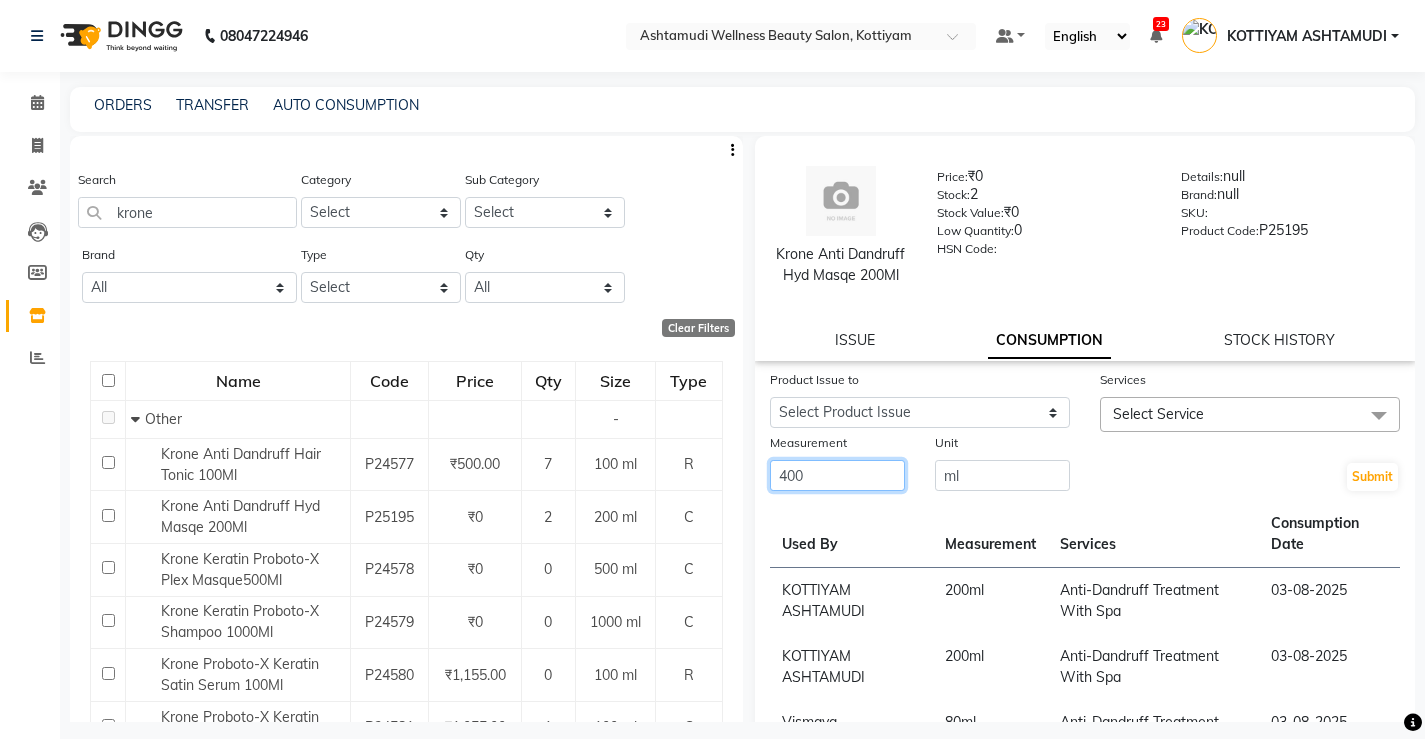 type on "400" 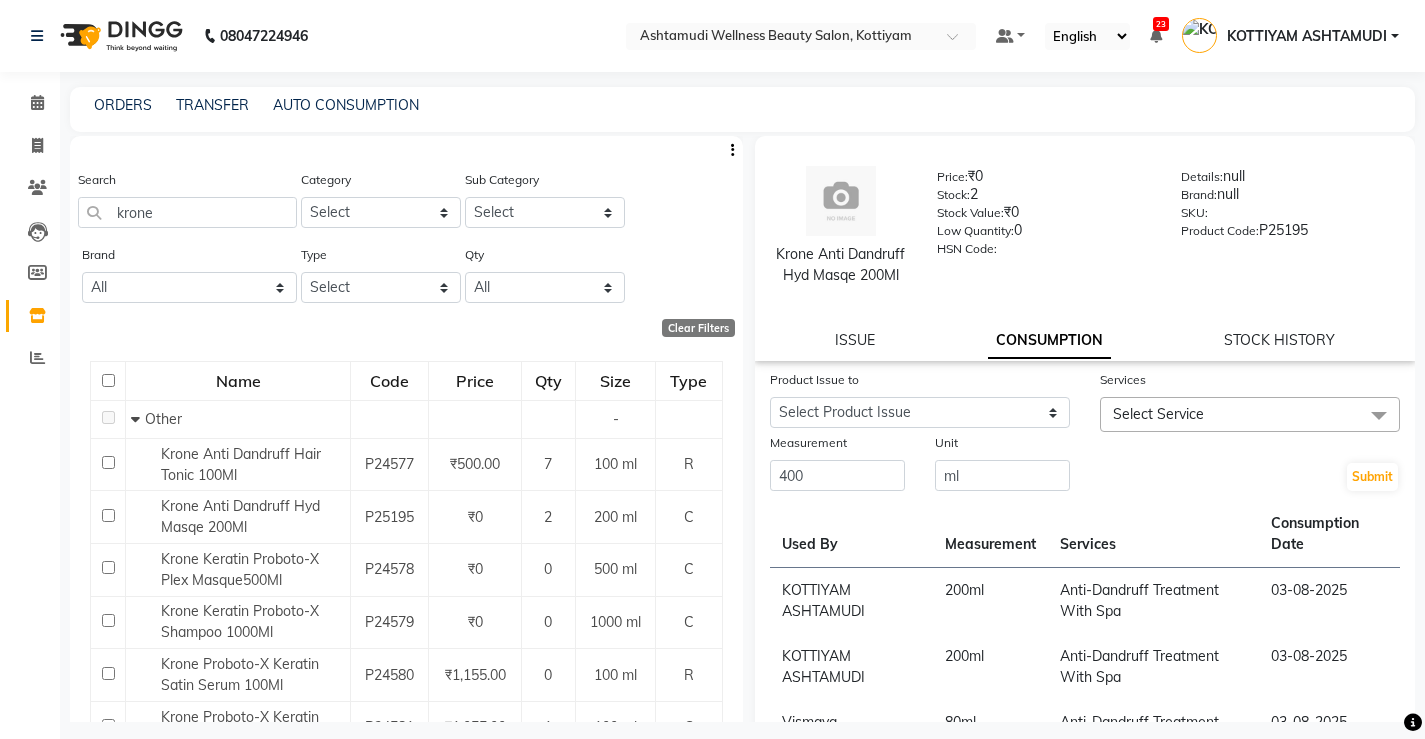 click on "Select Service" 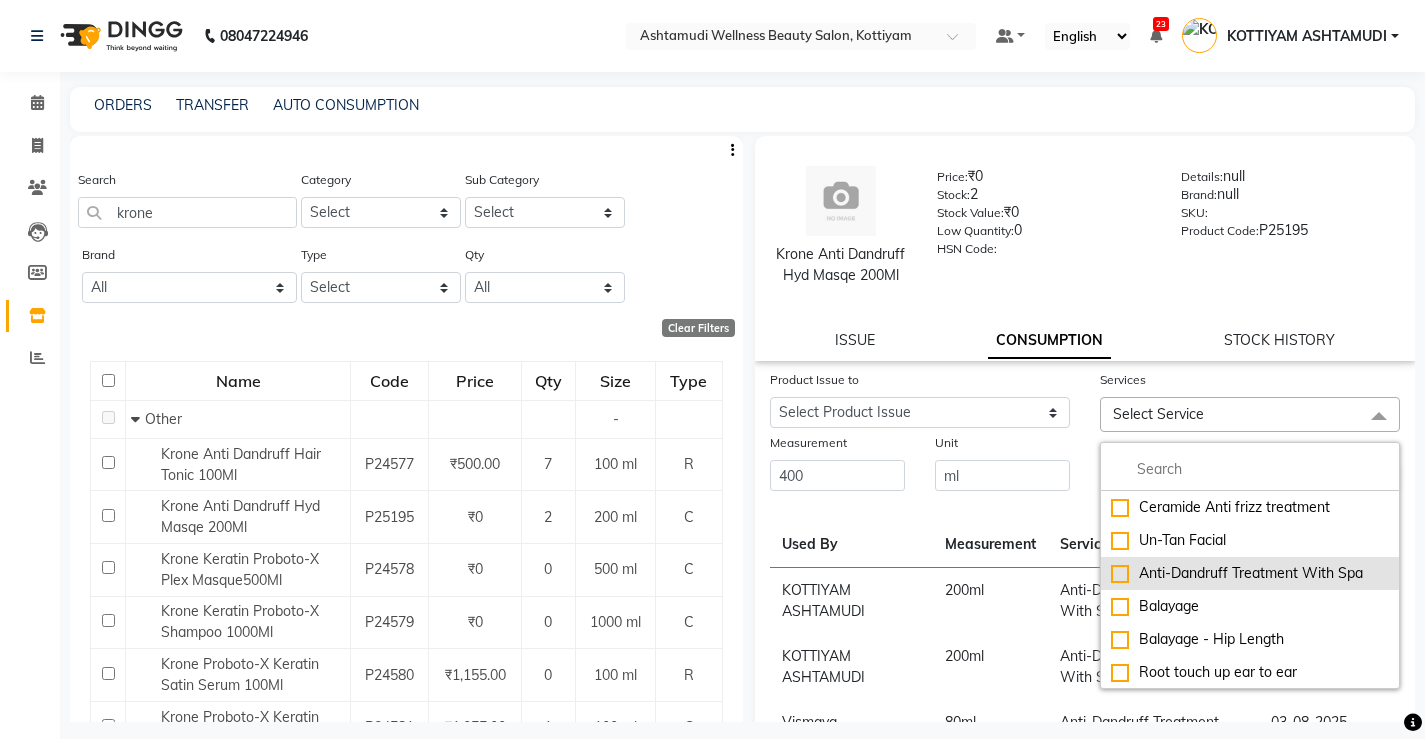 click on "Anti-Dandruff Treatment With Spa" 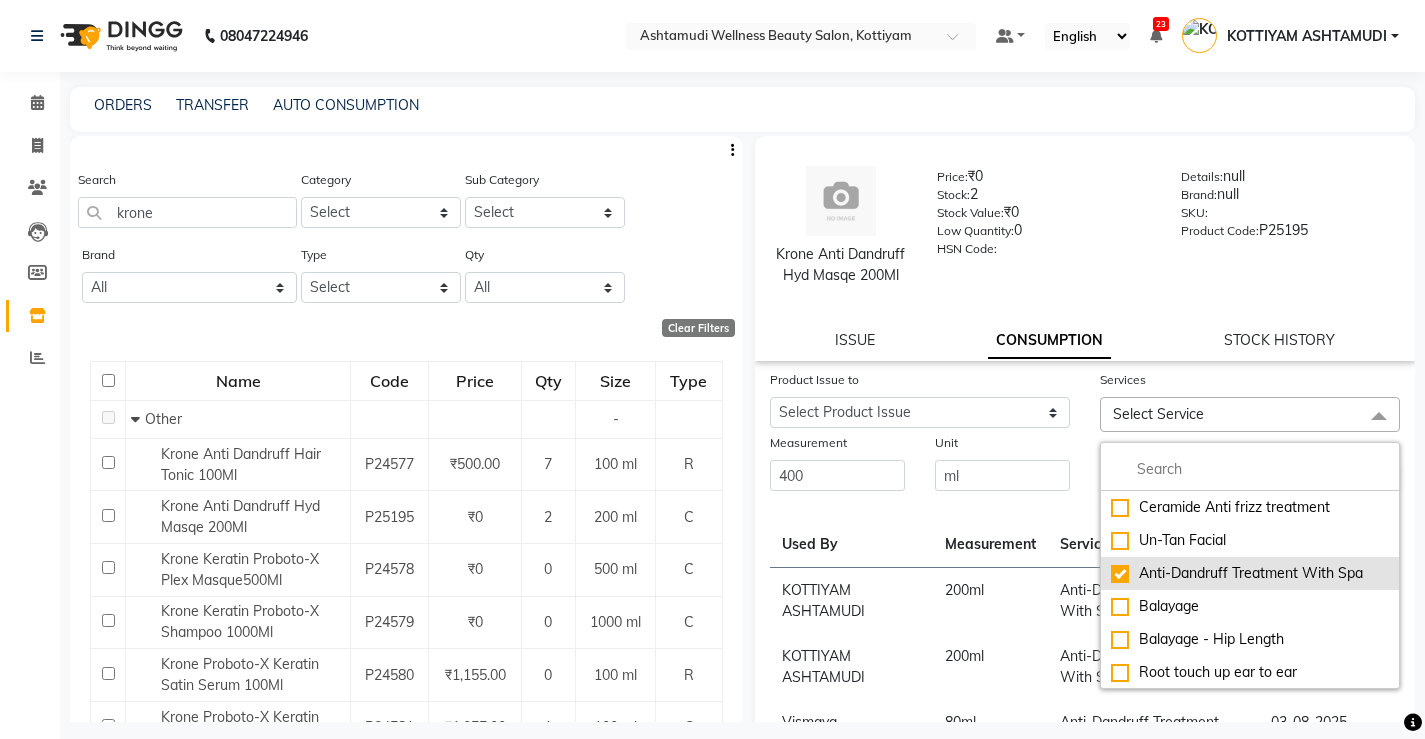 checkbox on "true" 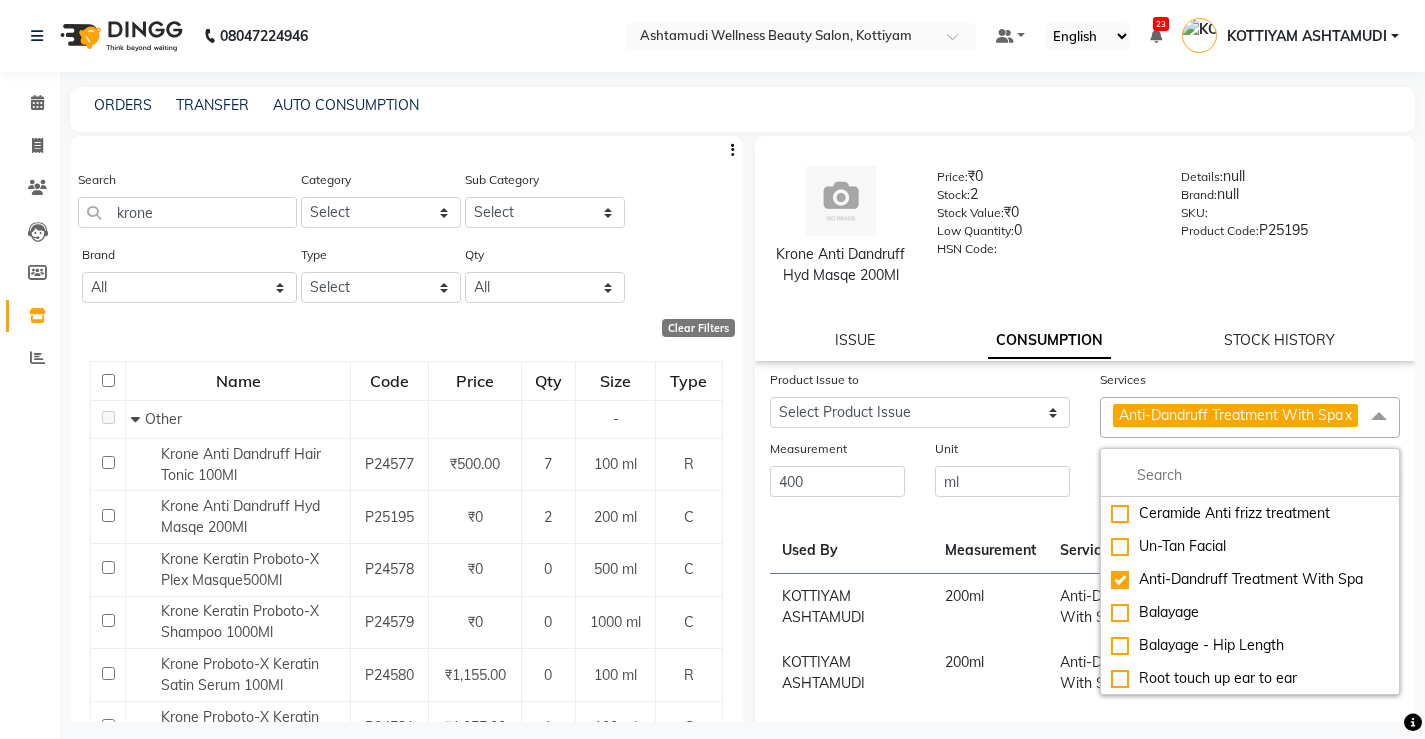 click on "200  ml" 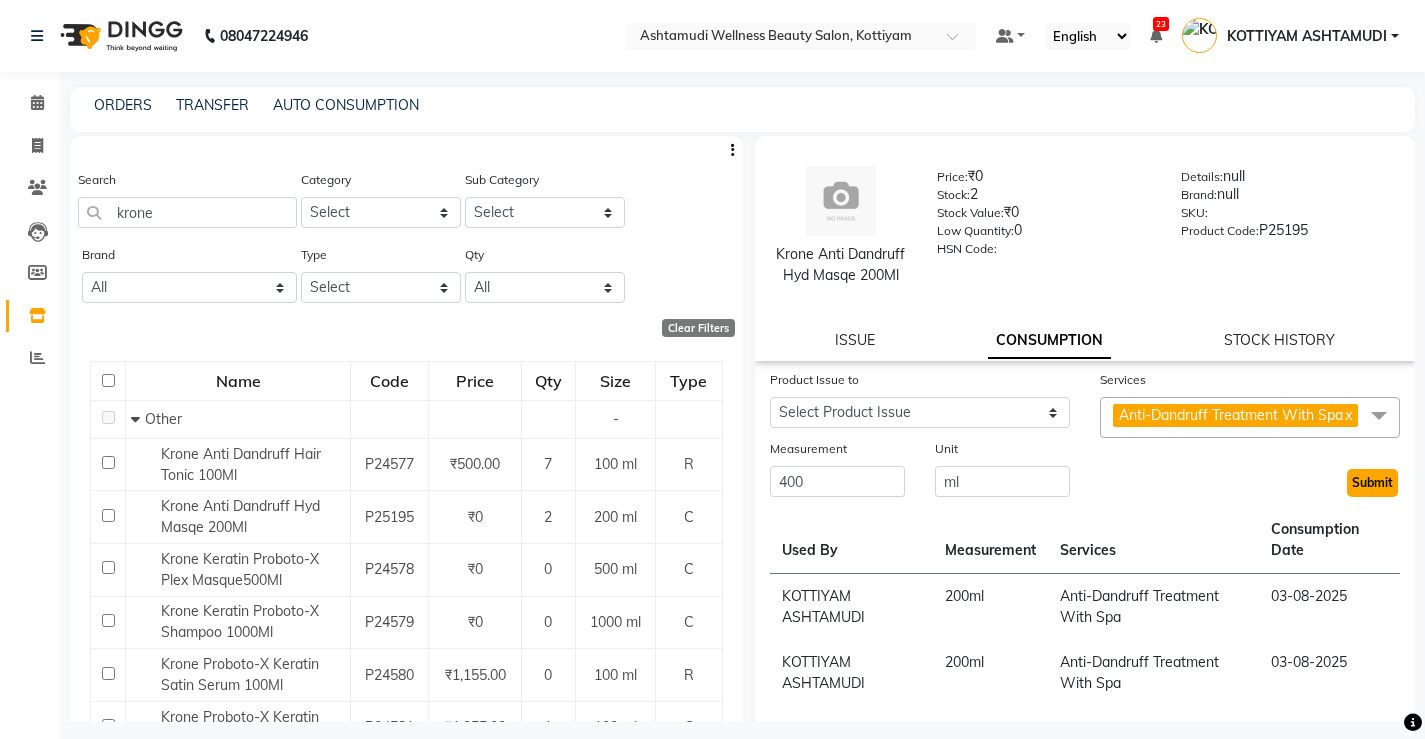 click on "Submit" 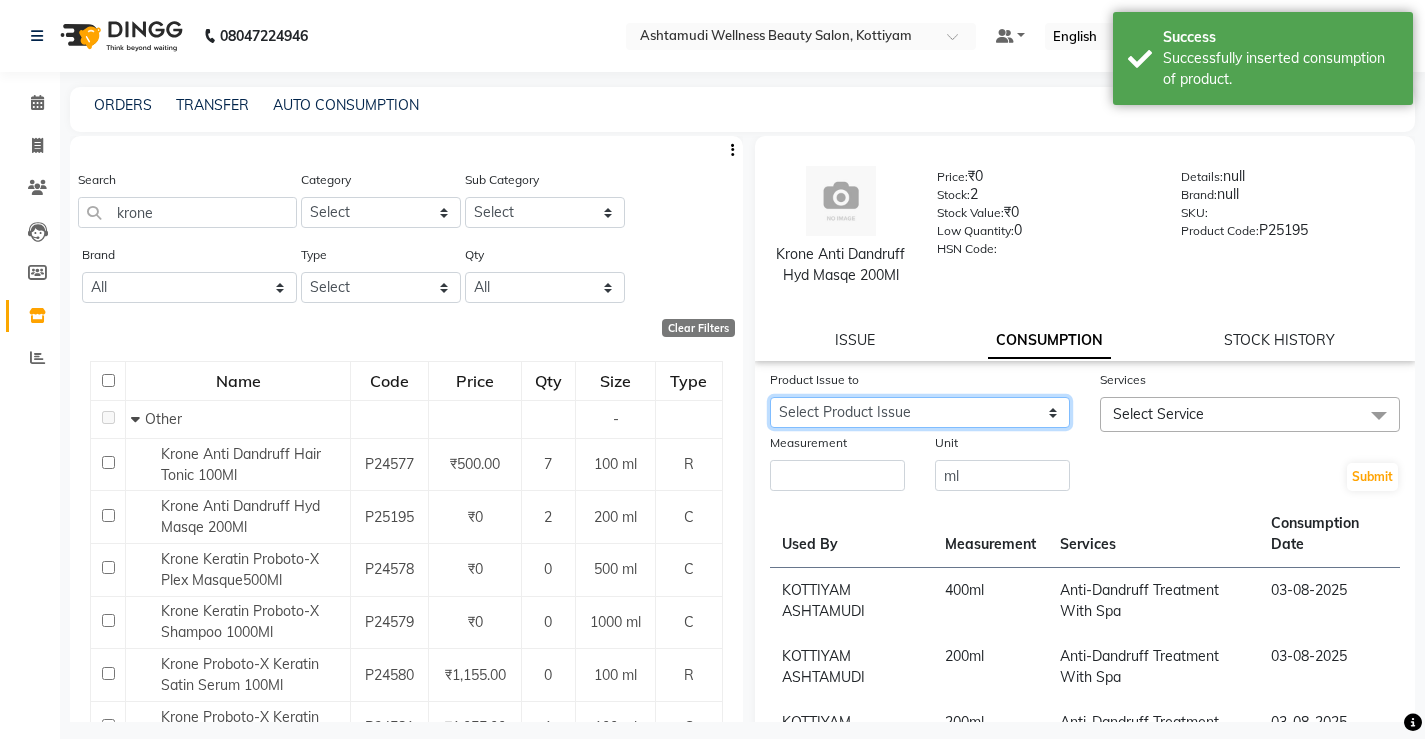 drag, startPoint x: 951, startPoint y: 431, endPoint x: 978, endPoint y: 446, distance: 30.88689 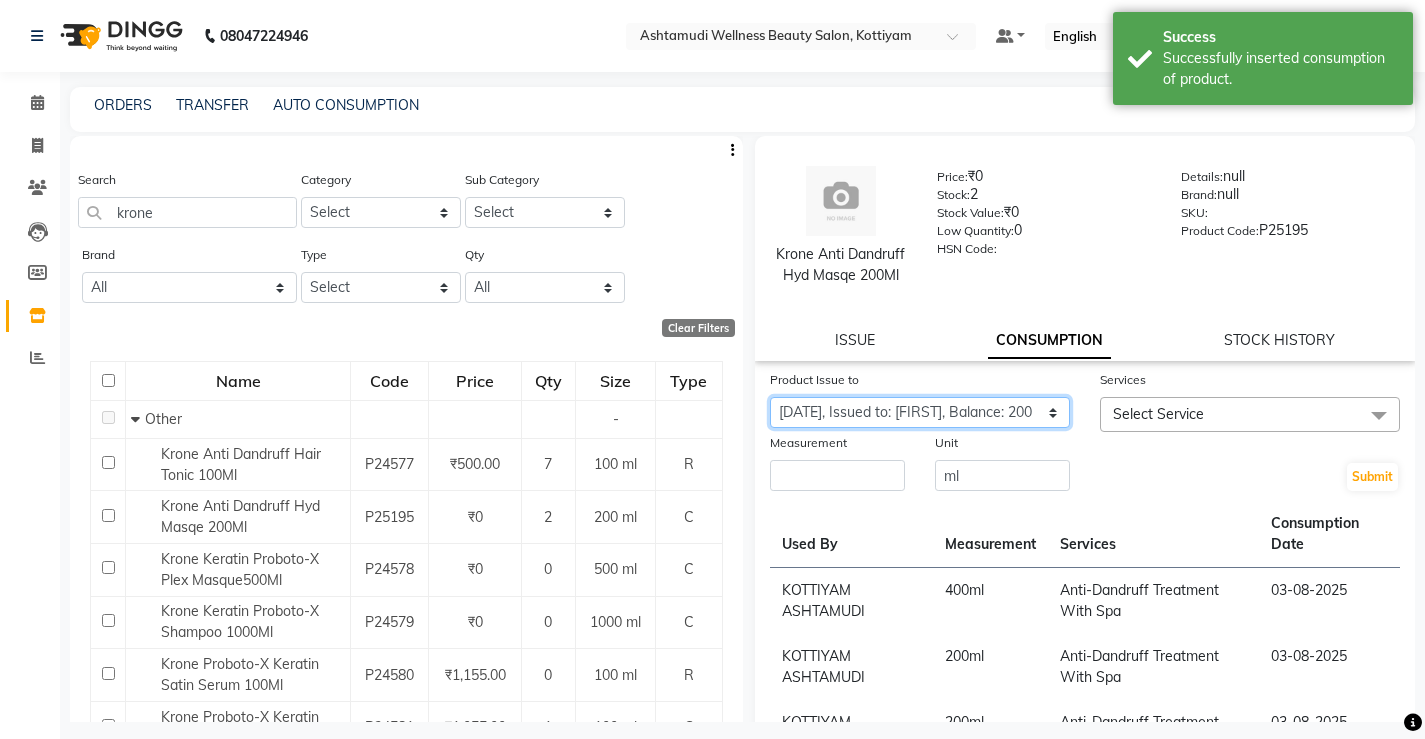 click on "Select Product Issue 2025-07-31, Issued to: Vismaya, Balance: 200" 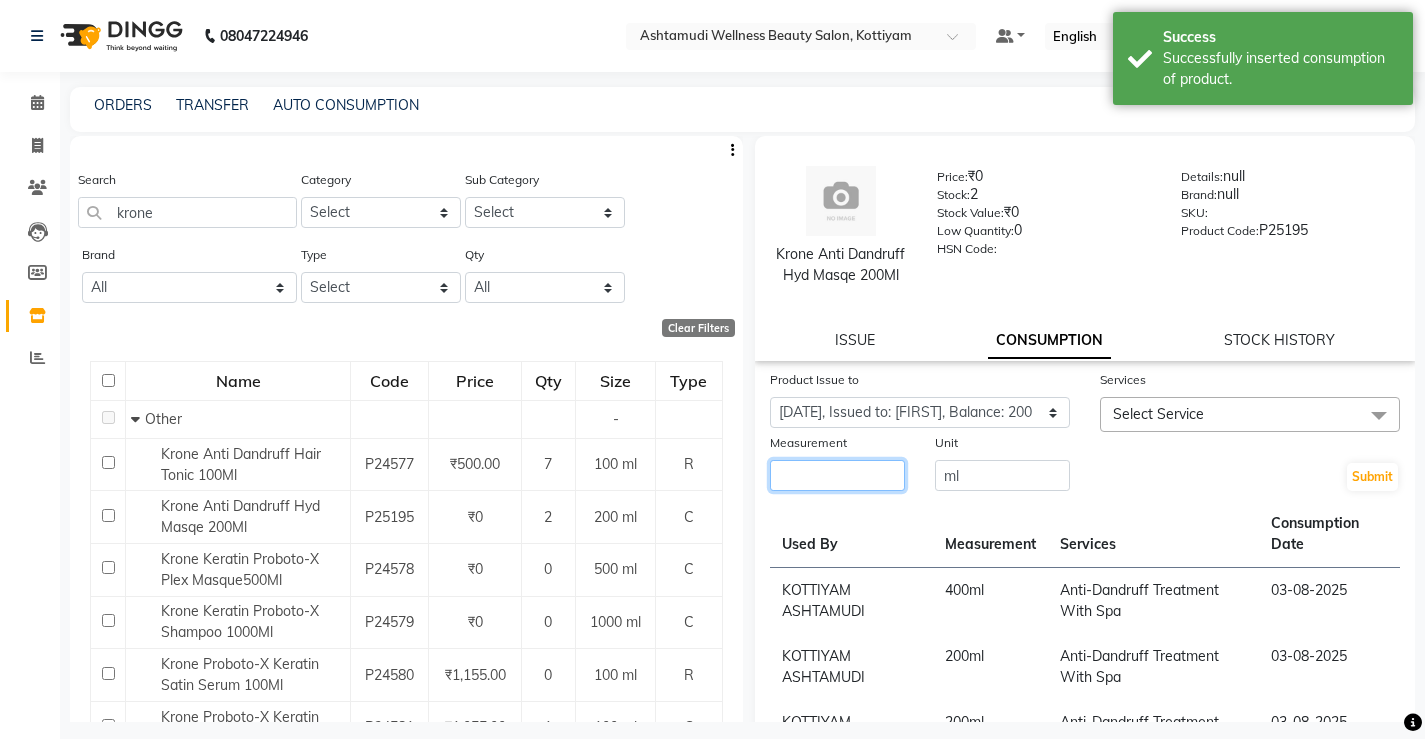 click 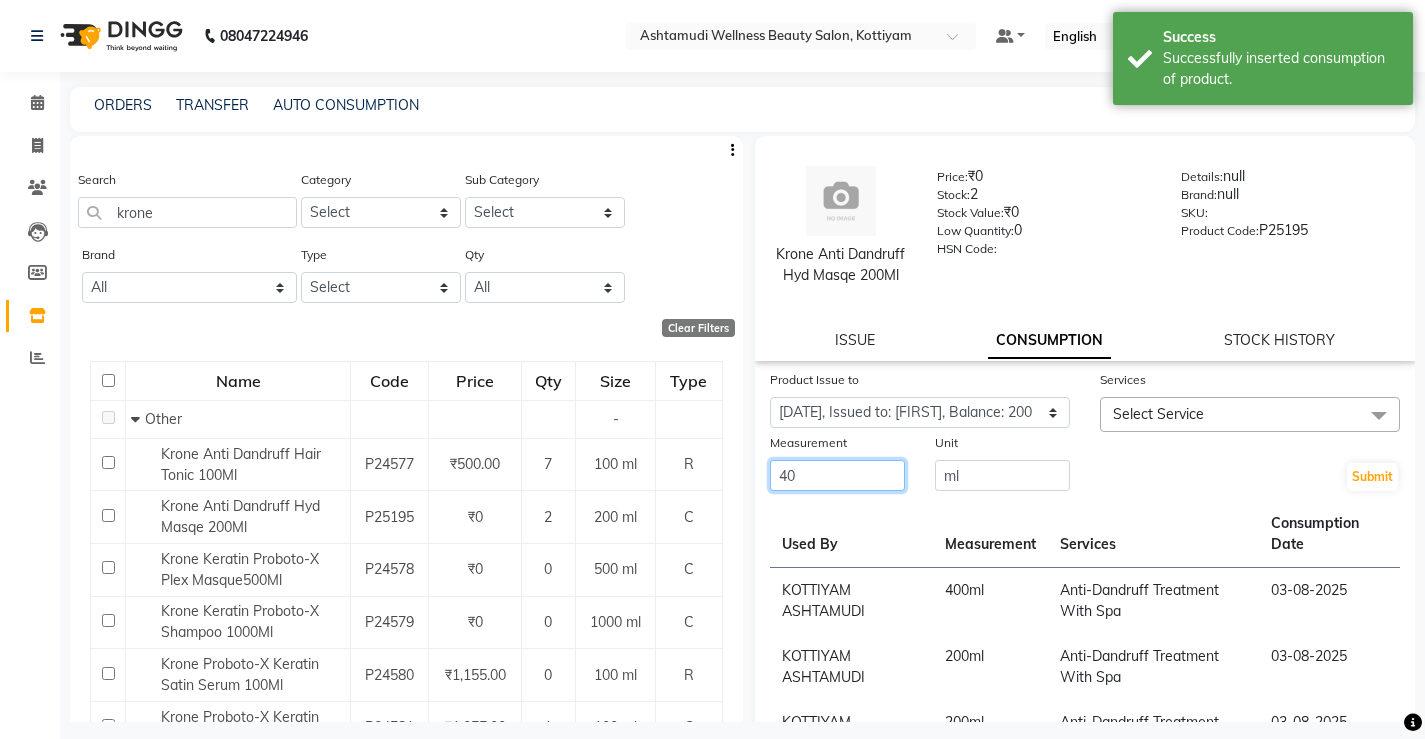 type on "40" 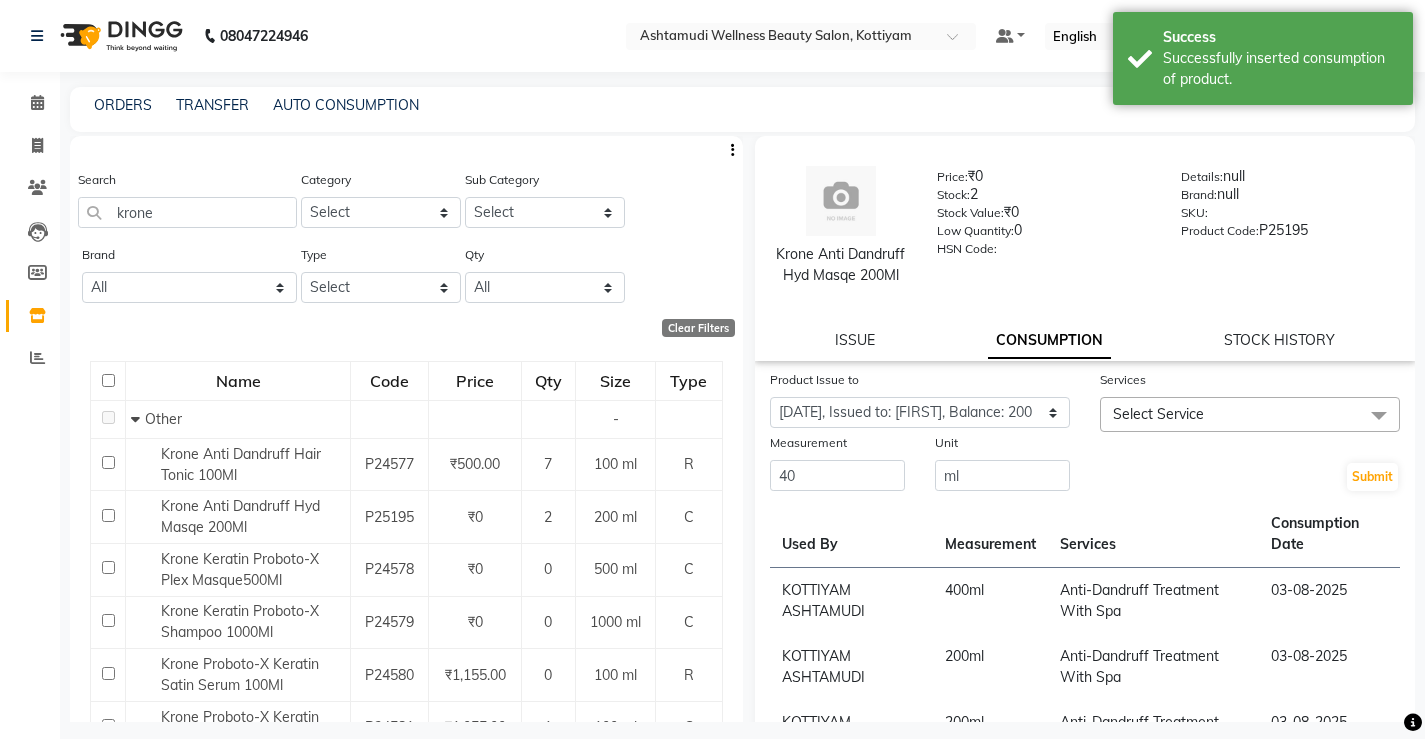 click on "Select Service" 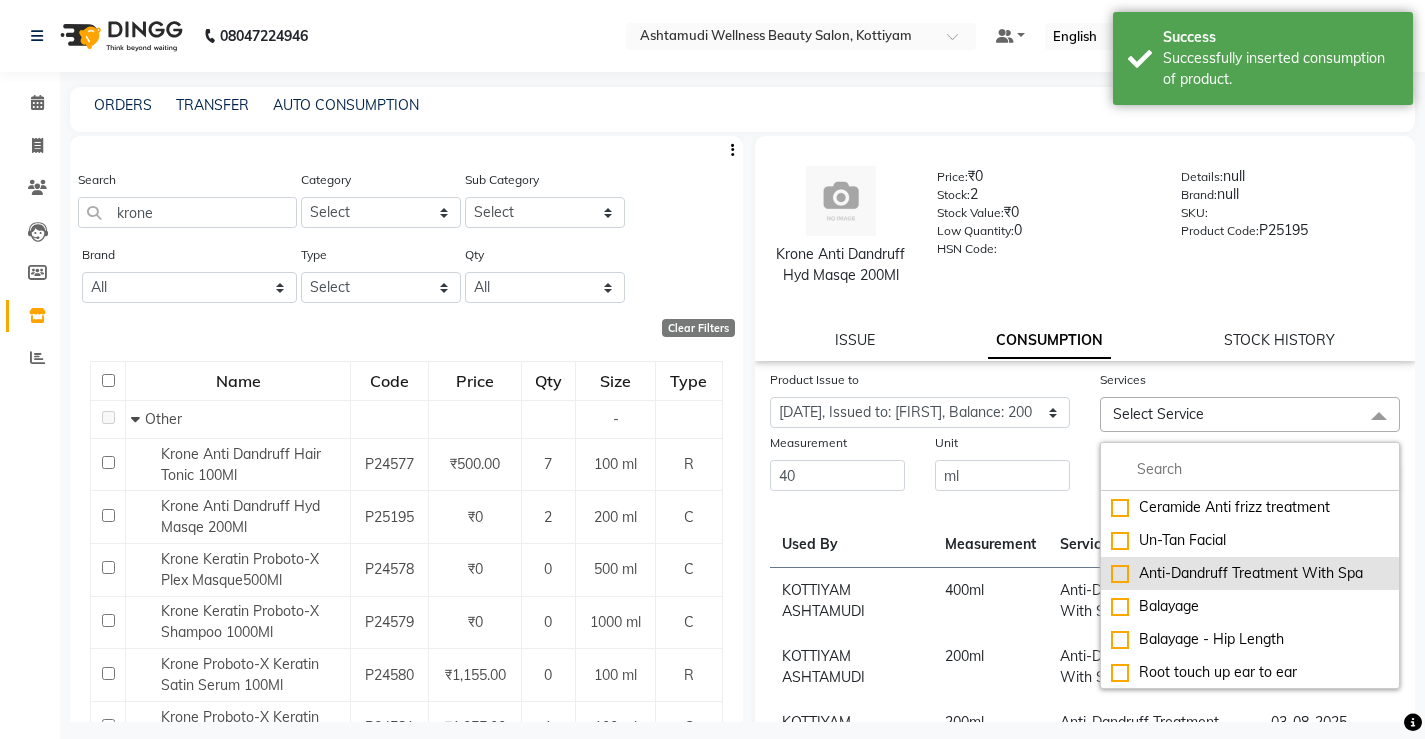 click on "Anti-Dandruff Treatment With Spa" 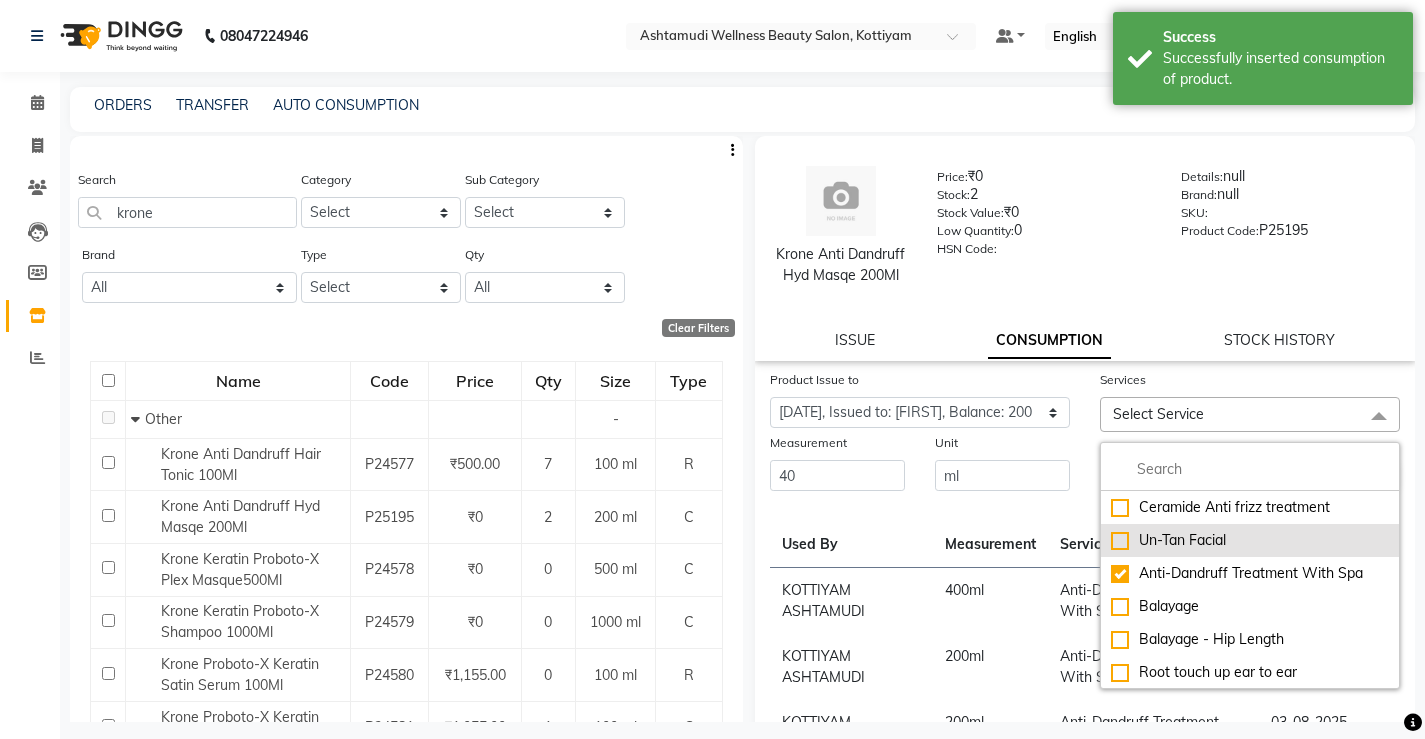 checkbox on "true" 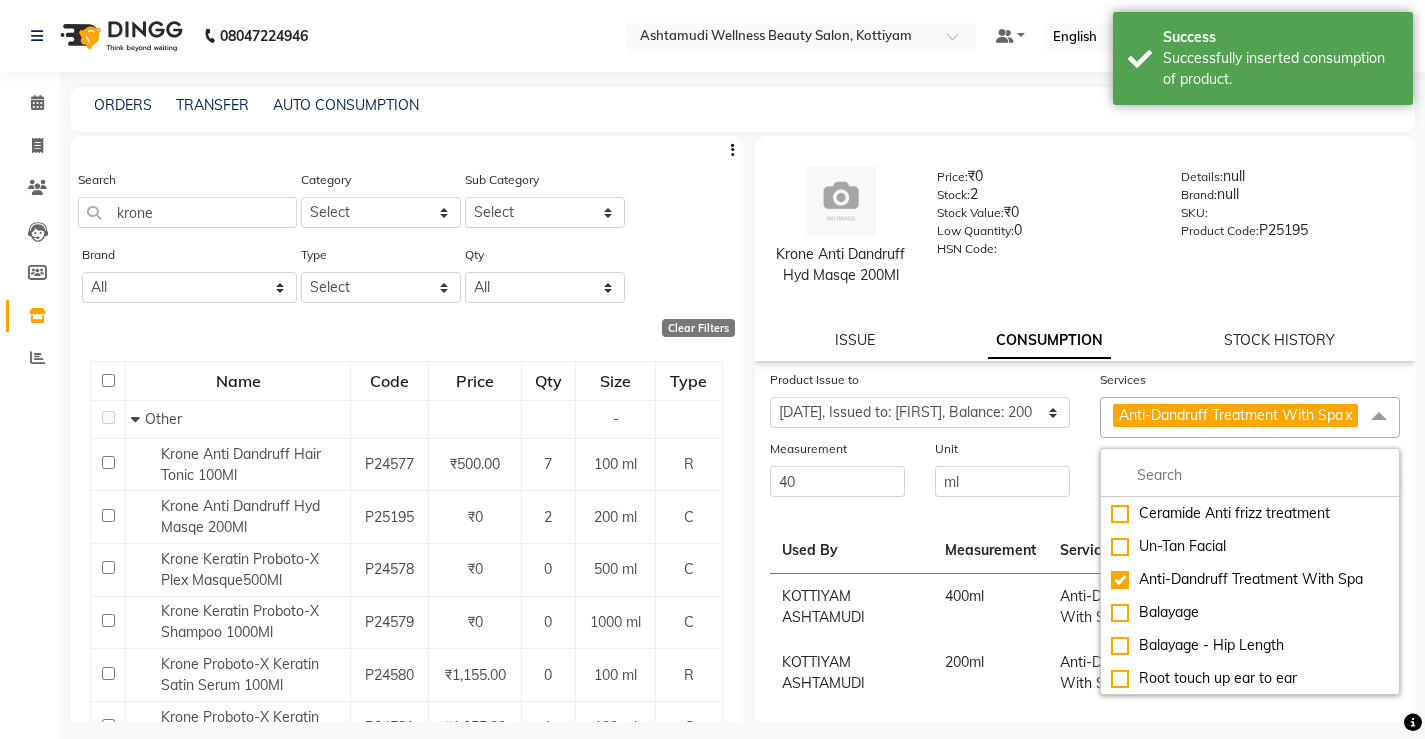 click on "KOTTIYAM ASHTAMUDI" 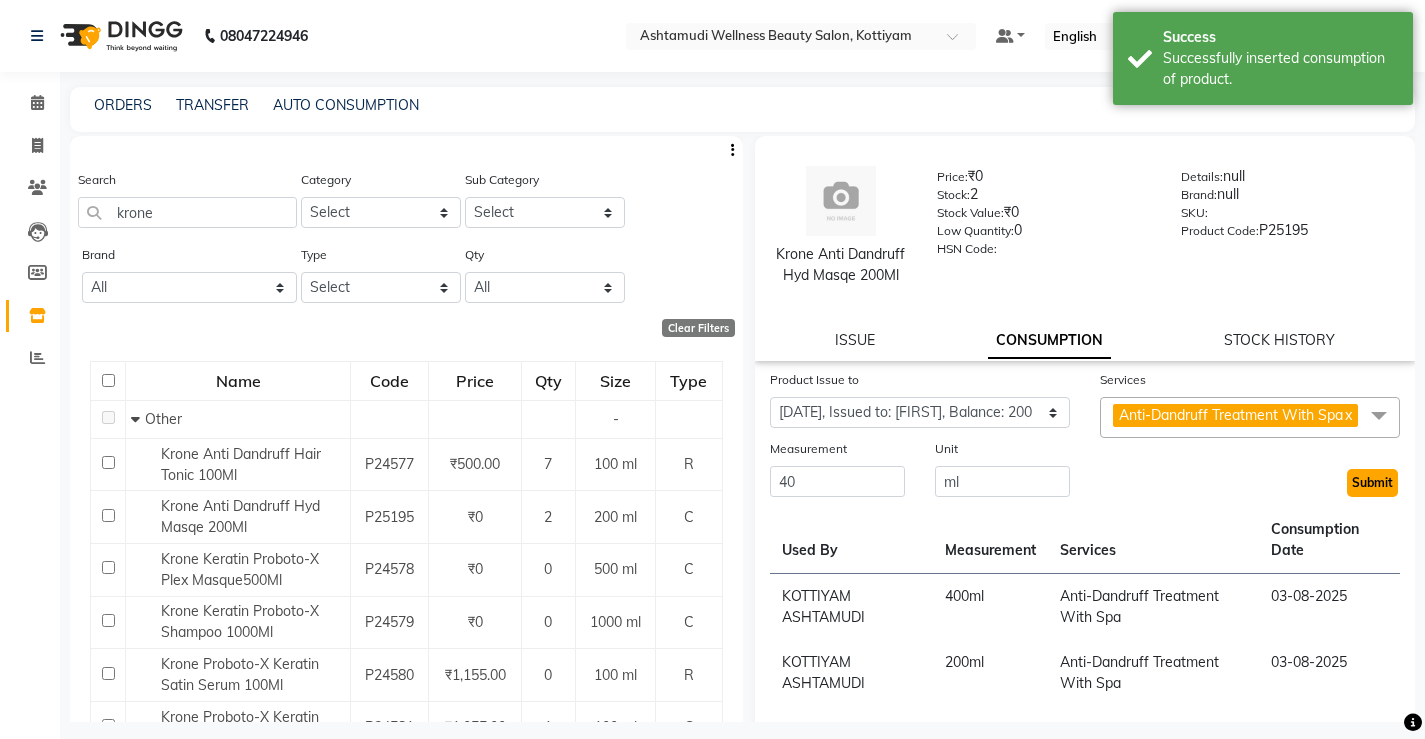 click on "Submit" 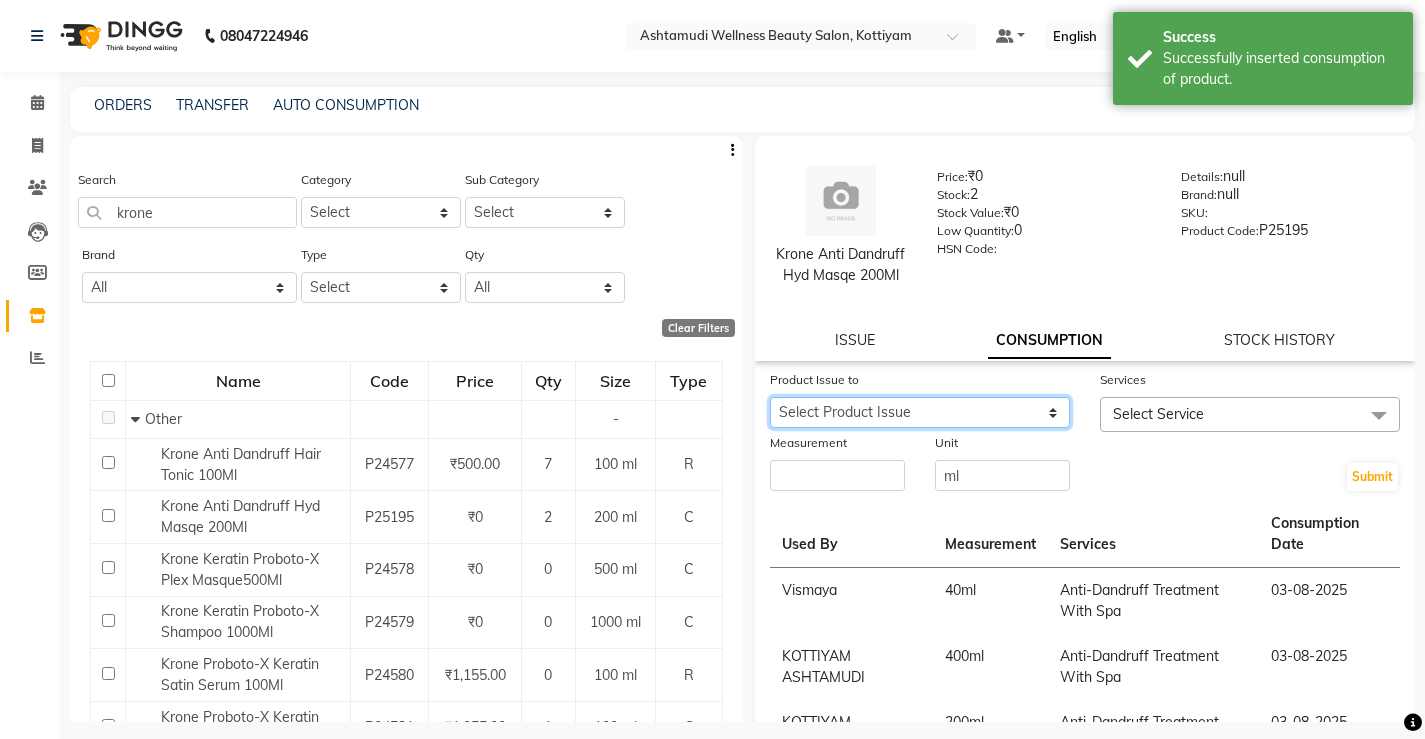 click on "Select Product Issue 2025-07-31, Issued to: Vismaya, Balance: 160" 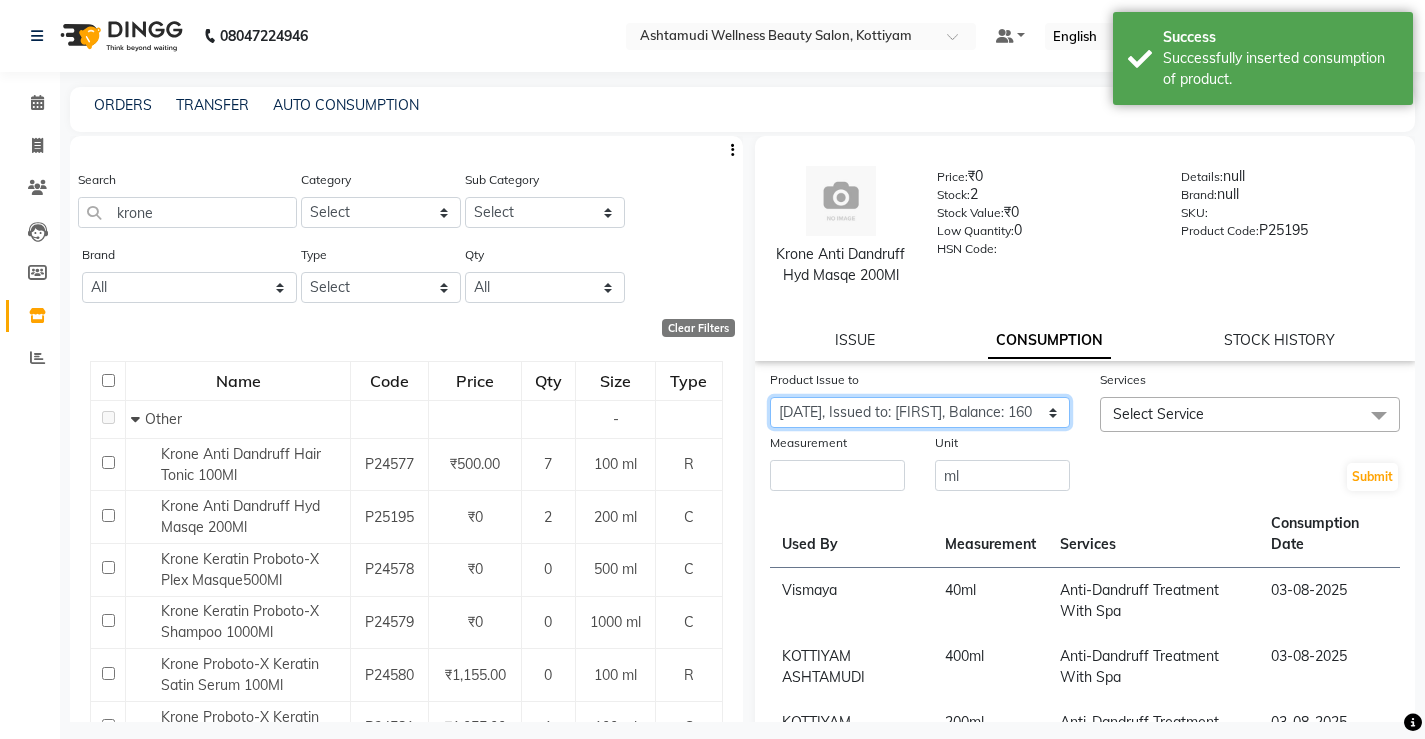 click on "Select Product Issue 2025-07-31, Issued to: Vismaya, Balance: 160" 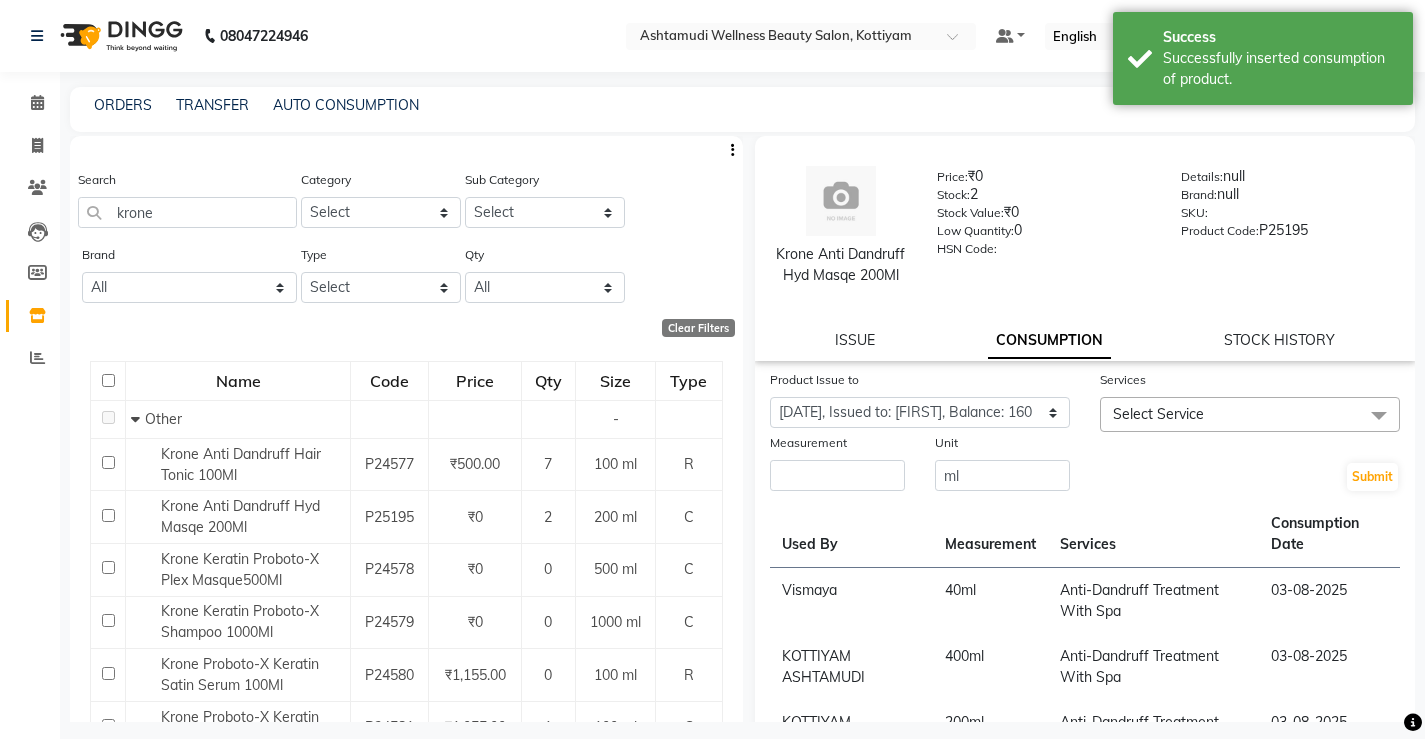 click on "Product Issue to Select Product Issue 2025-07-31, Issued to: Vismaya, Balance: 160 Services Select Service Ceramide  Anti frizz treatment Un-Tan Facial  Anti-Dandruff Treatment With Spa Balayage Balayage - Hip Length Root touch up ear to ear  Smoothening ear to ear  Hair cut  Child Cut Henna Protein Wash Nanoplastia Hip Length +  Bridal package 3 - 15000 Bridal package 1 - 7000 Bridal package 4 - 15000 Keratin Spa Acne Facial Anti Acne Treatment Anti Ageing Facial Bridal Glow Facial De-Pigmentation Treatment Dermalite Fairness Facial Diamond Facial D-Tan Cleanup D-Tan Facial D-Tan Pack Fruit Facial Fyc Bio Marine Facial Fyc Fruit Fusion Facial Fyc Luster Gold Facial Fyc Pure Vit-C Facial Fyc Red Wine Facial Glovite Facial Gold Moroccan Vit C facial Dry Skin Gold Moroccan Vit C facial Oily Skin Hydra Facial Hydramoist Facial Microdermabrasion Treatment Normal Cleanup O2C2 Facial Oxy Blast Facial Oxy Bleach Pearl Facial Protein Bleach Stemcell  Facial Red Carpet DNA facial Sensi Glow Facial Veg Peel Facial Unit" 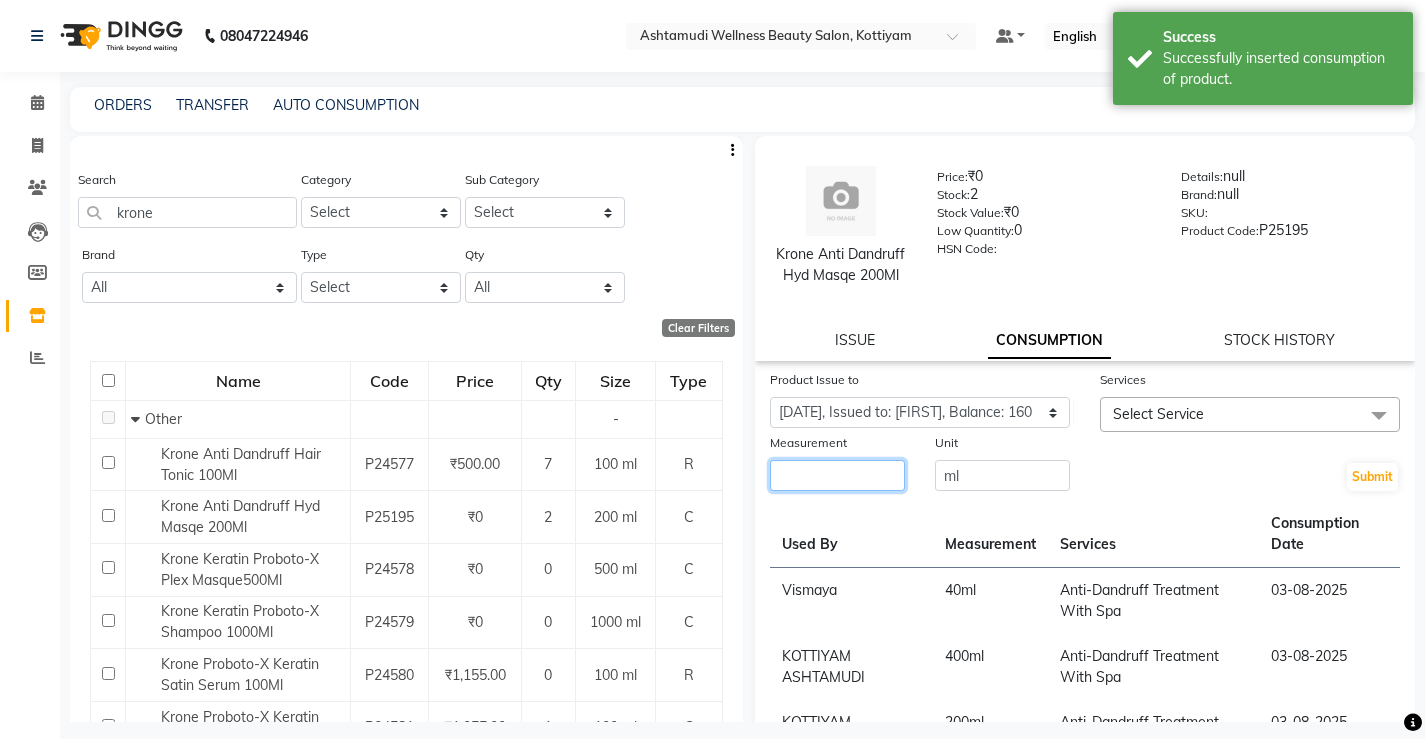 click 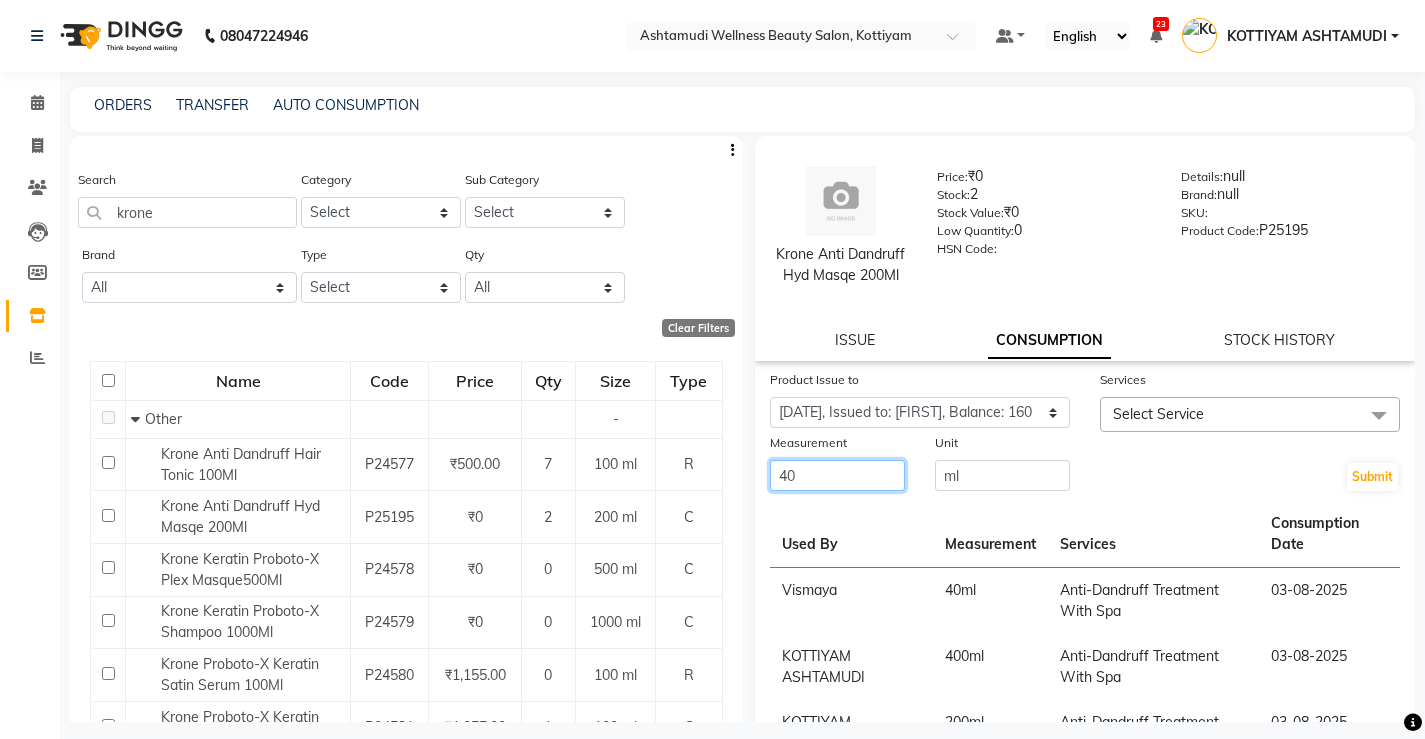 type on "40" 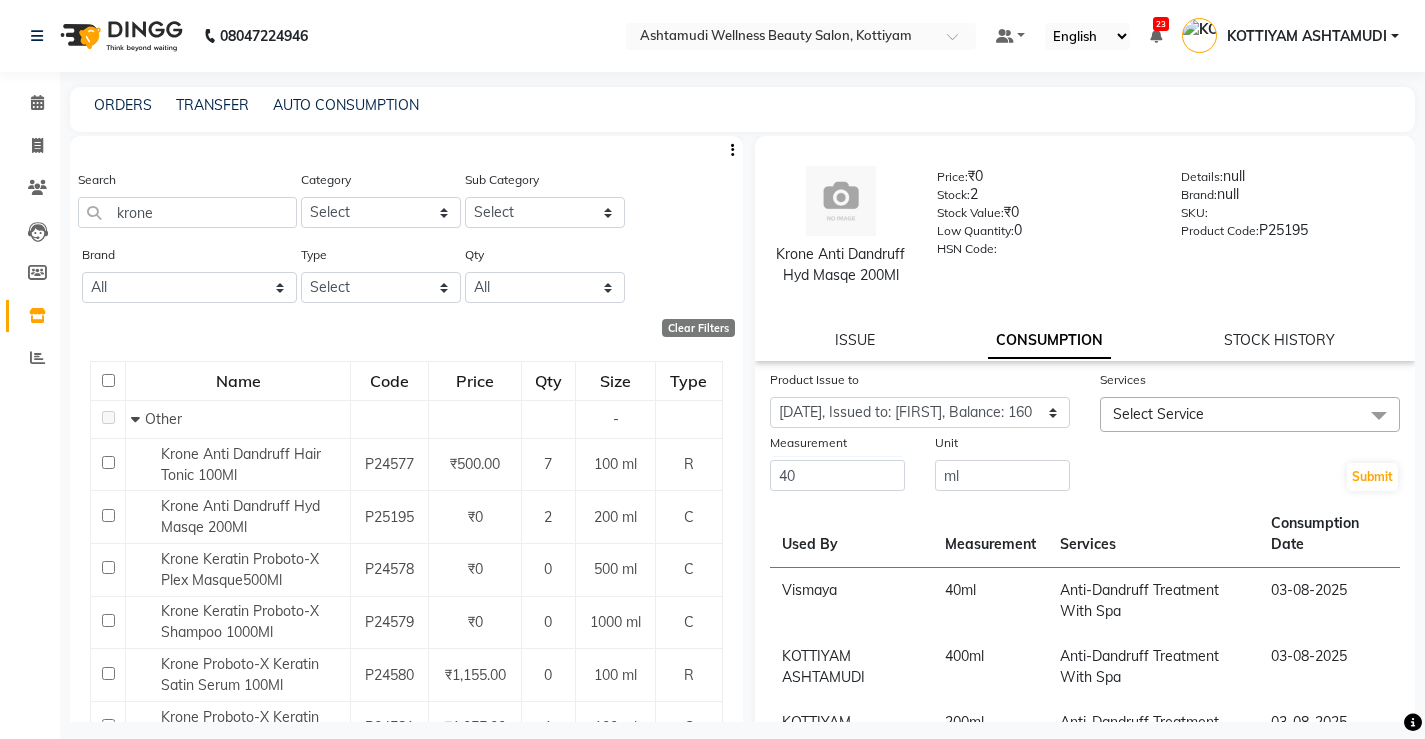 click on "Select Service" 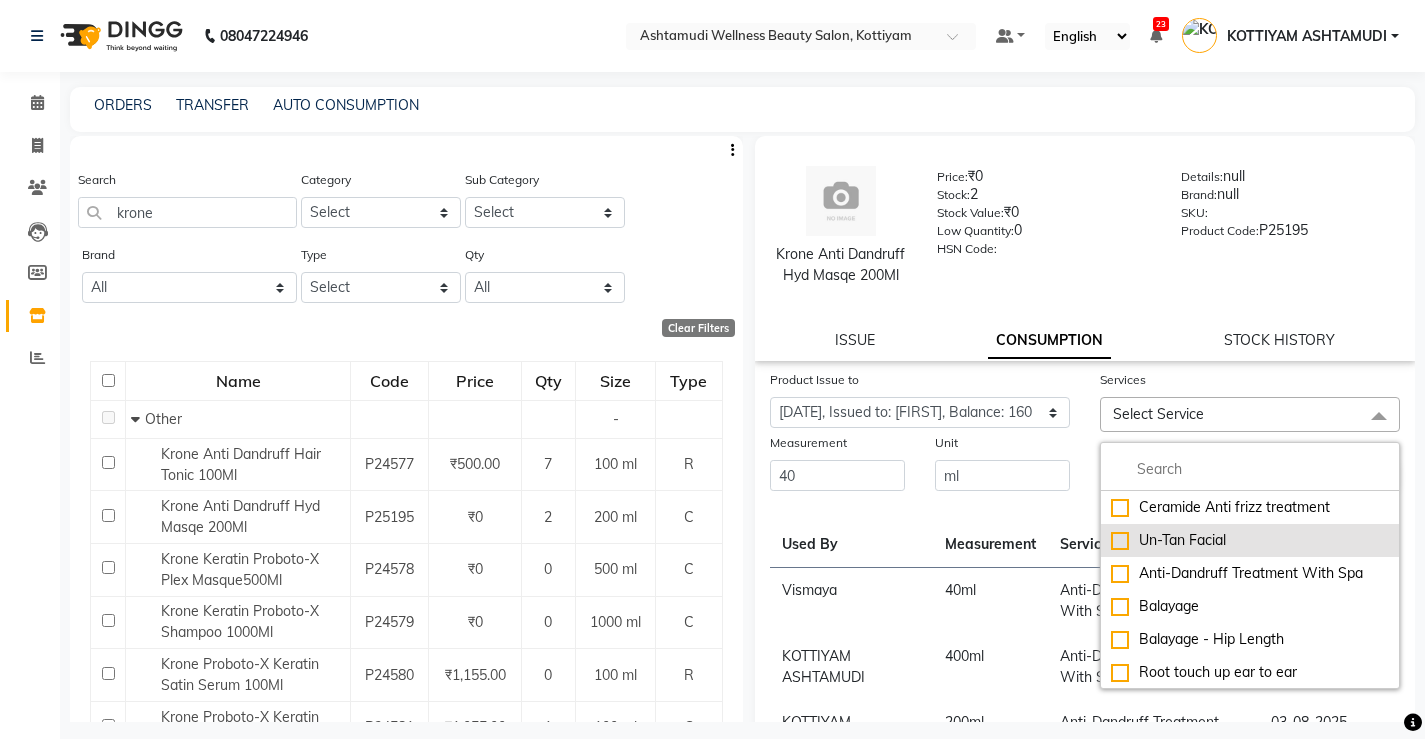click on "Anti-Dandruff Treatment With Spa" 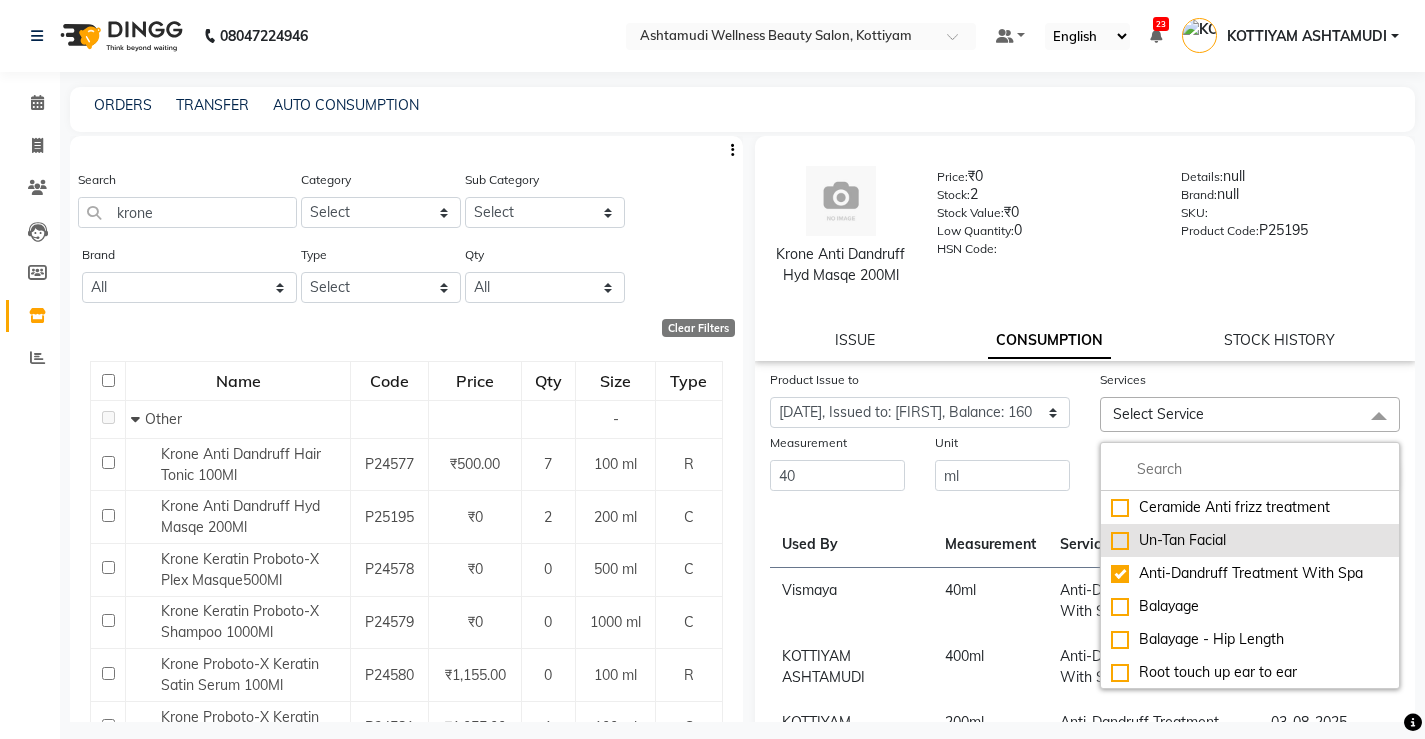 checkbox on "true" 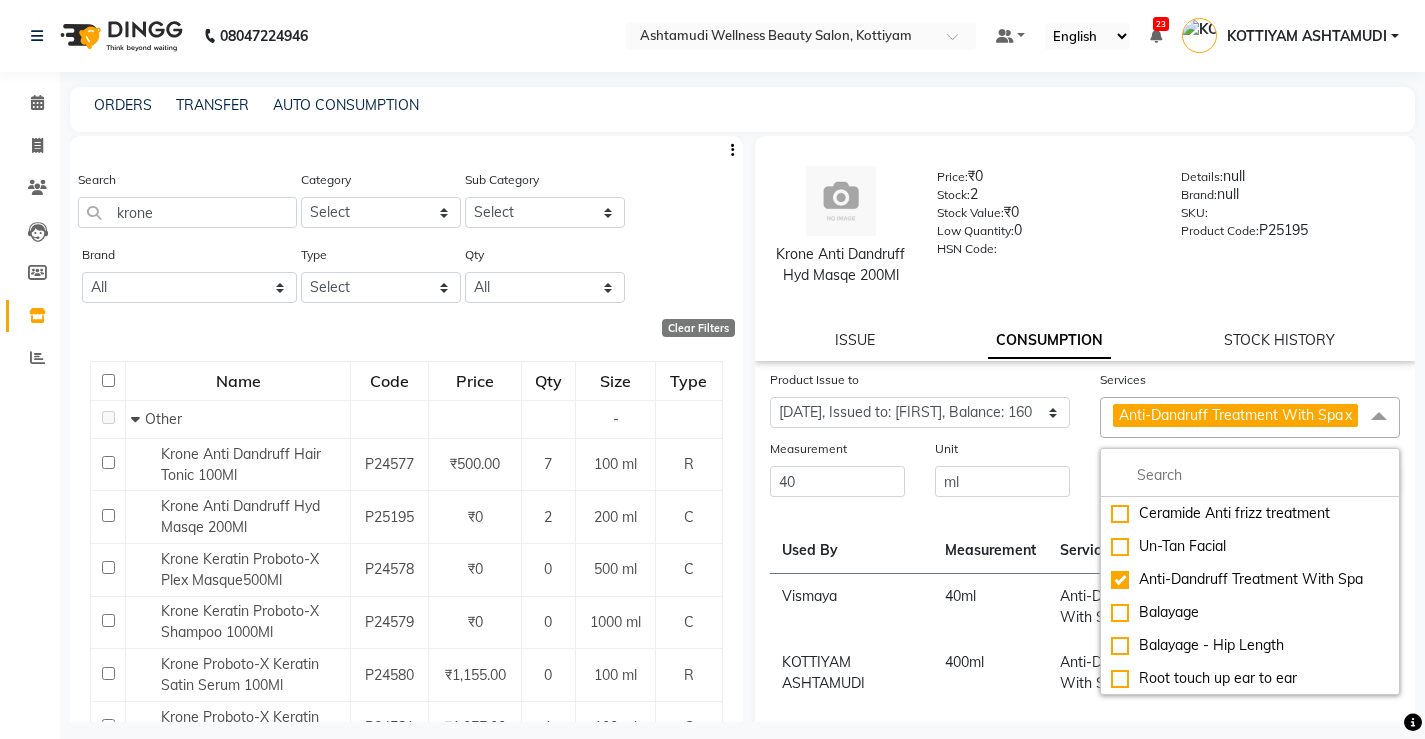 drag, startPoint x: 822, startPoint y: 618, endPoint x: 1203, endPoint y: 556, distance: 386.01166 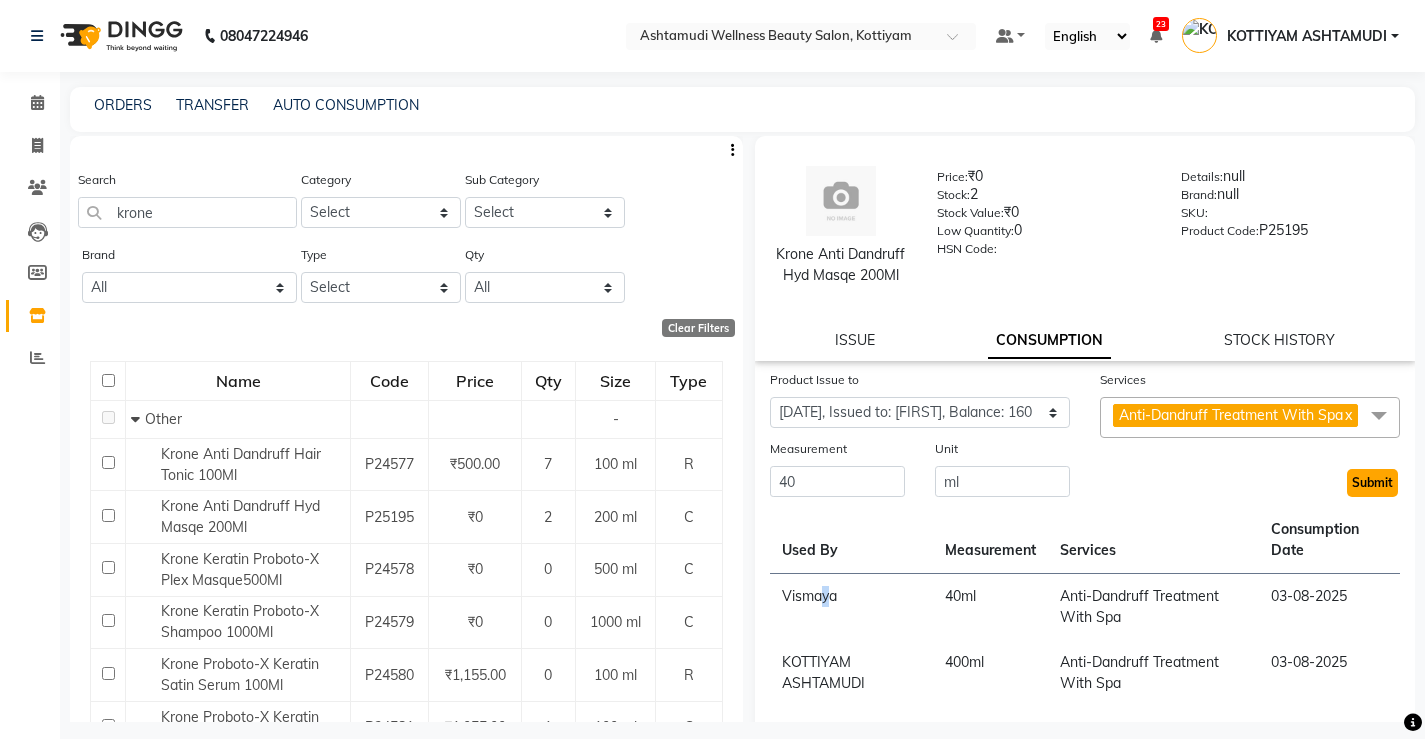 click on "Submit" 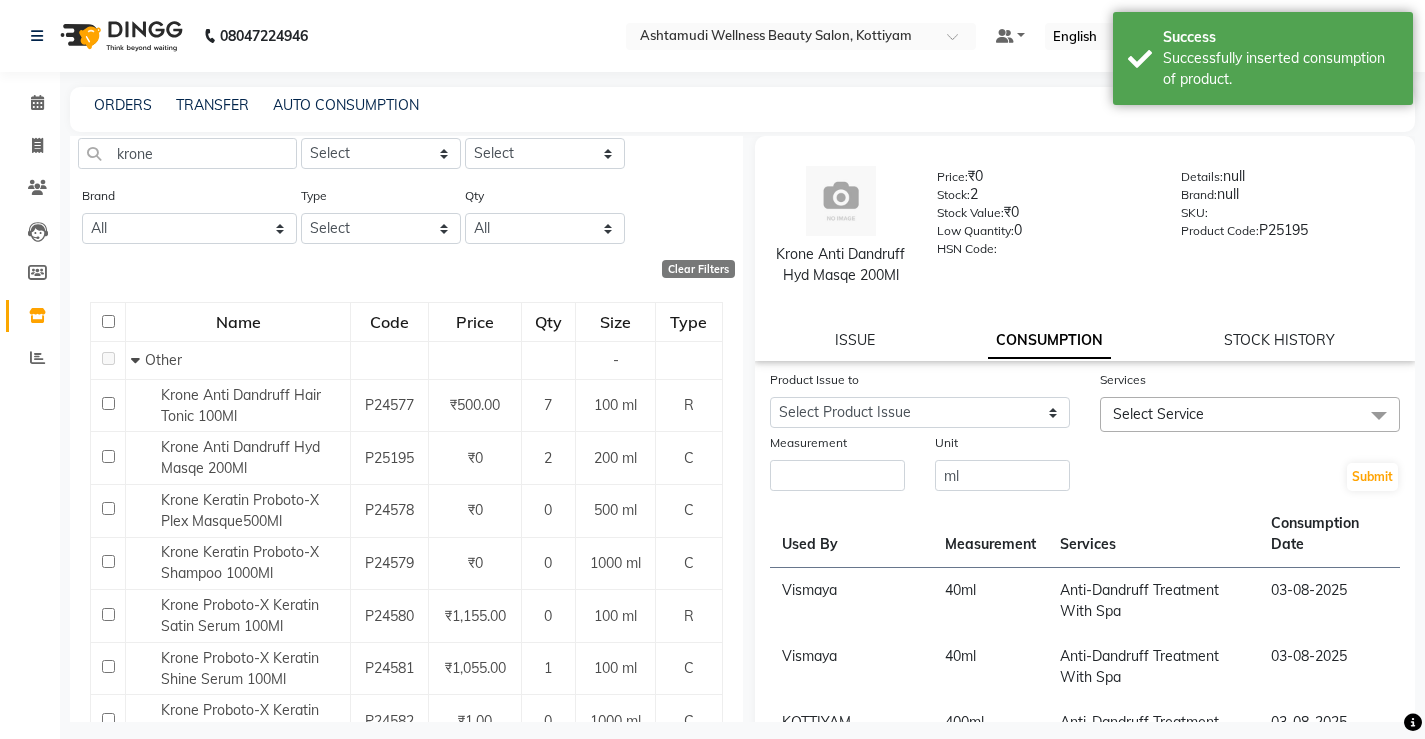 scroll, scrollTop: 0, scrollLeft: 0, axis: both 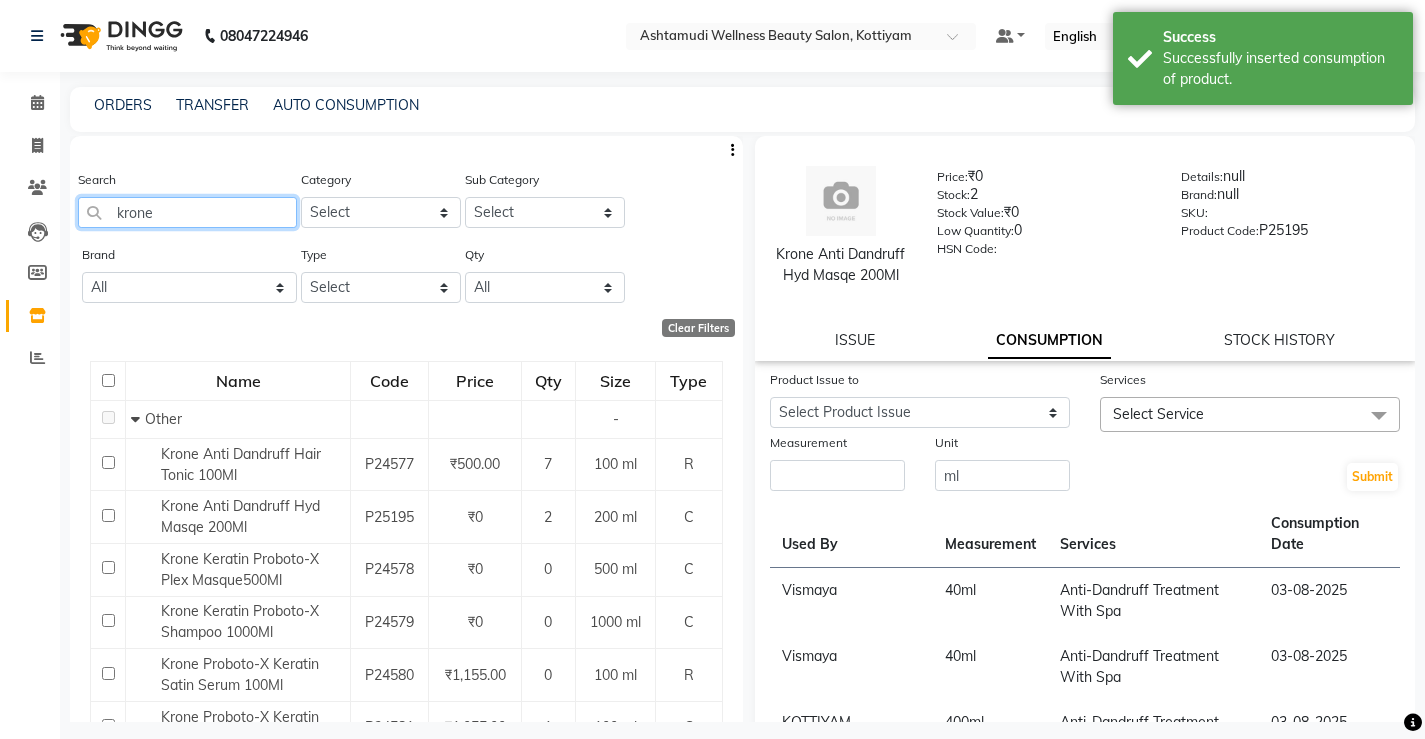 click on "krone" 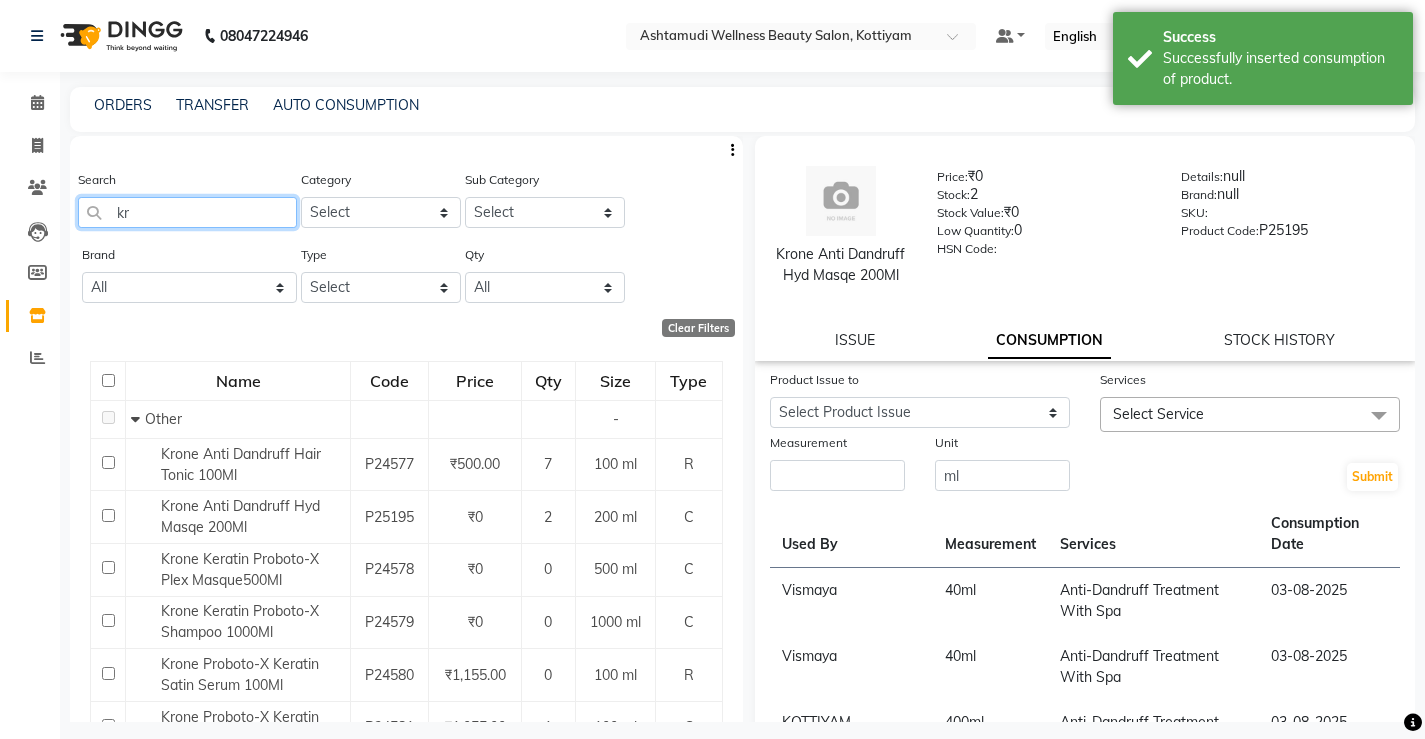 type on "k" 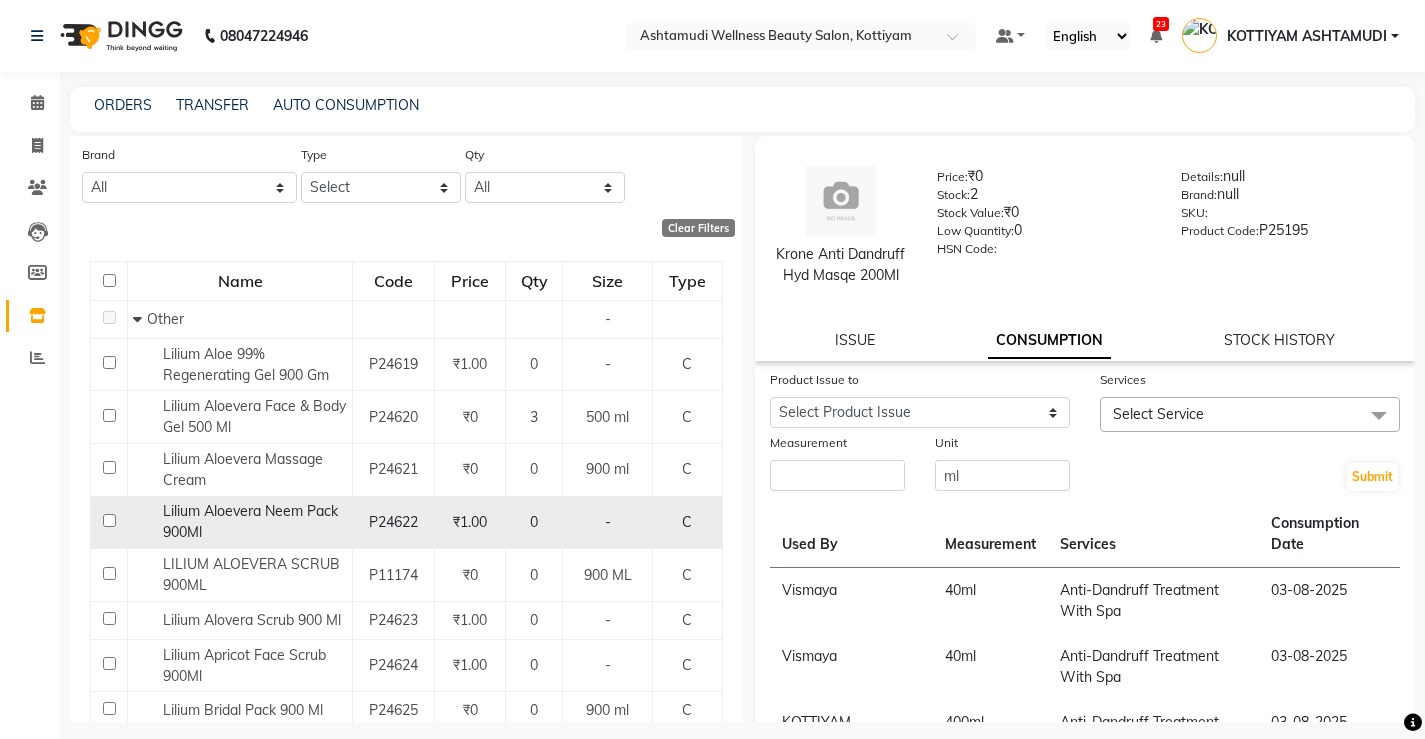 scroll, scrollTop: 200, scrollLeft: 0, axis: vertical 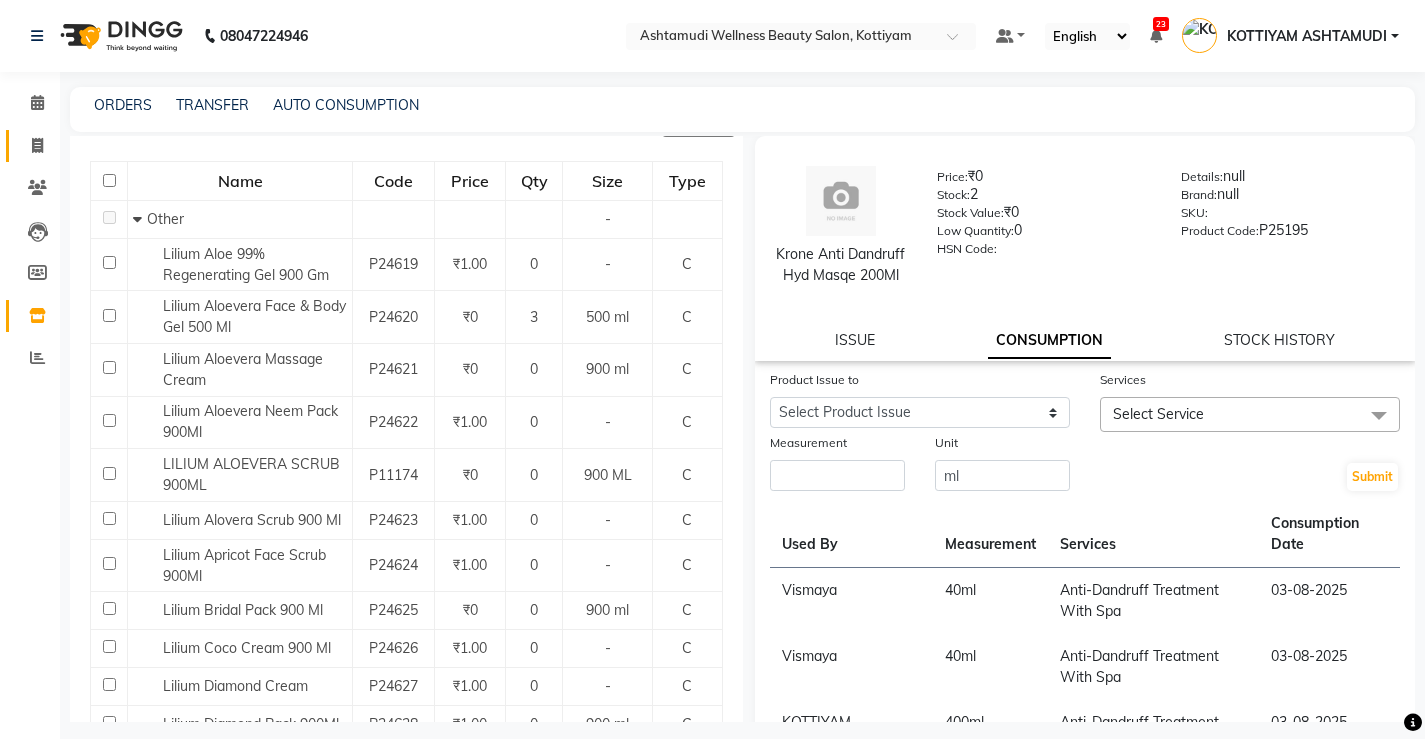 type on "lilium" 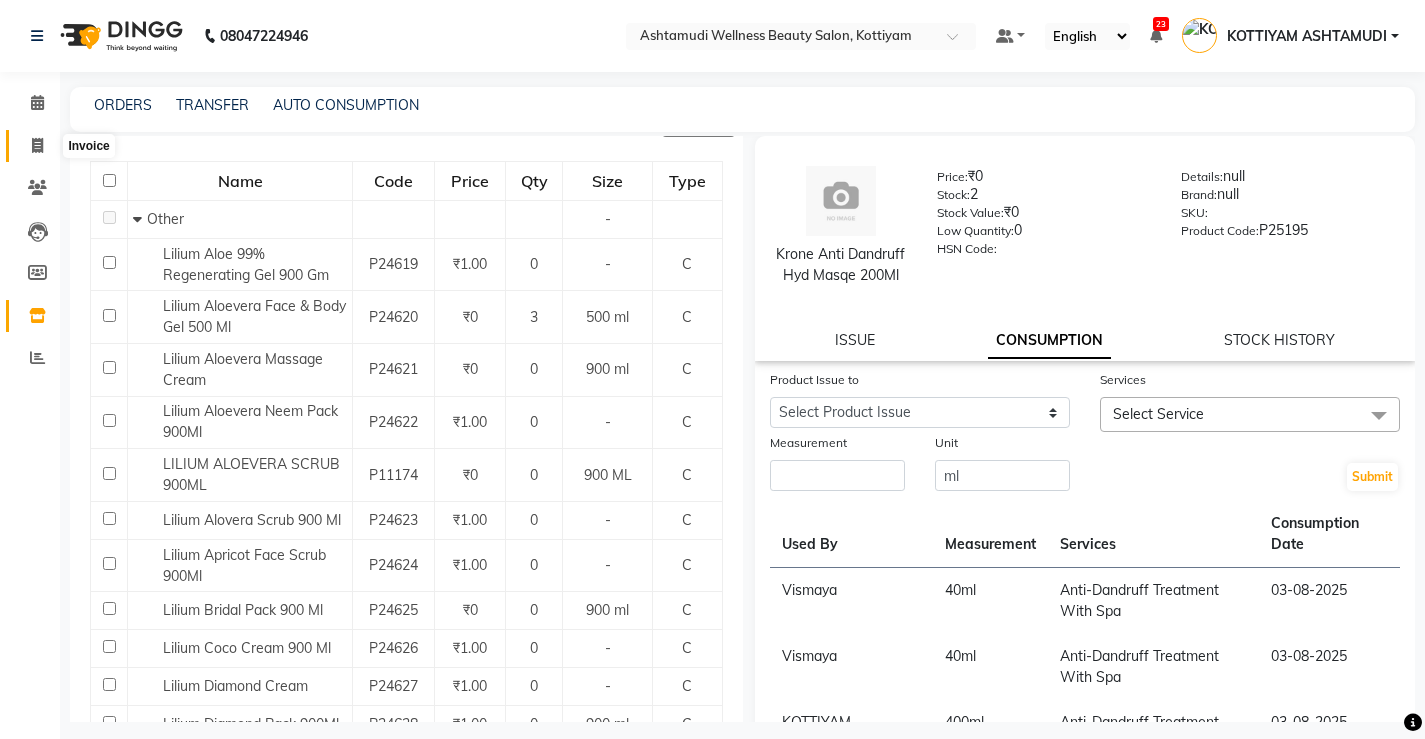 click 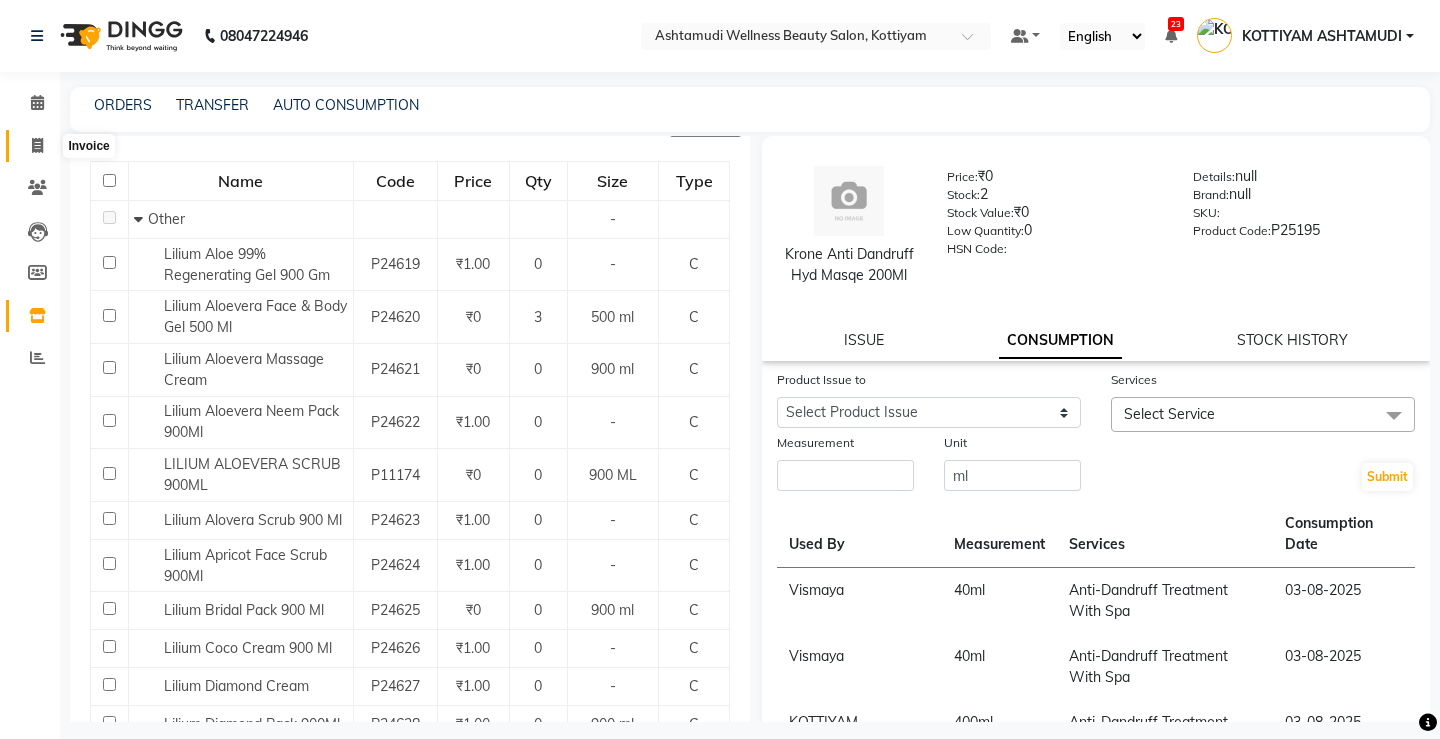 select on "service" 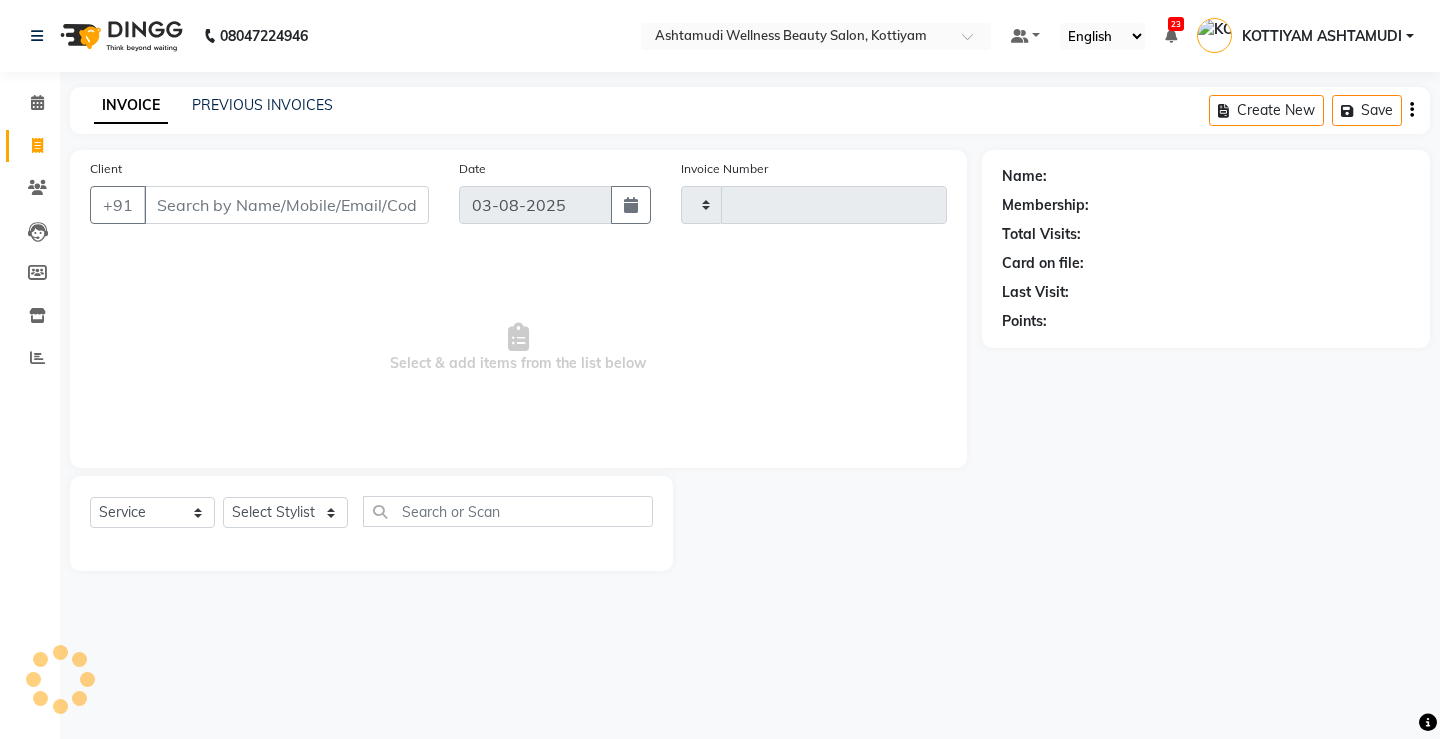 type on "2505" 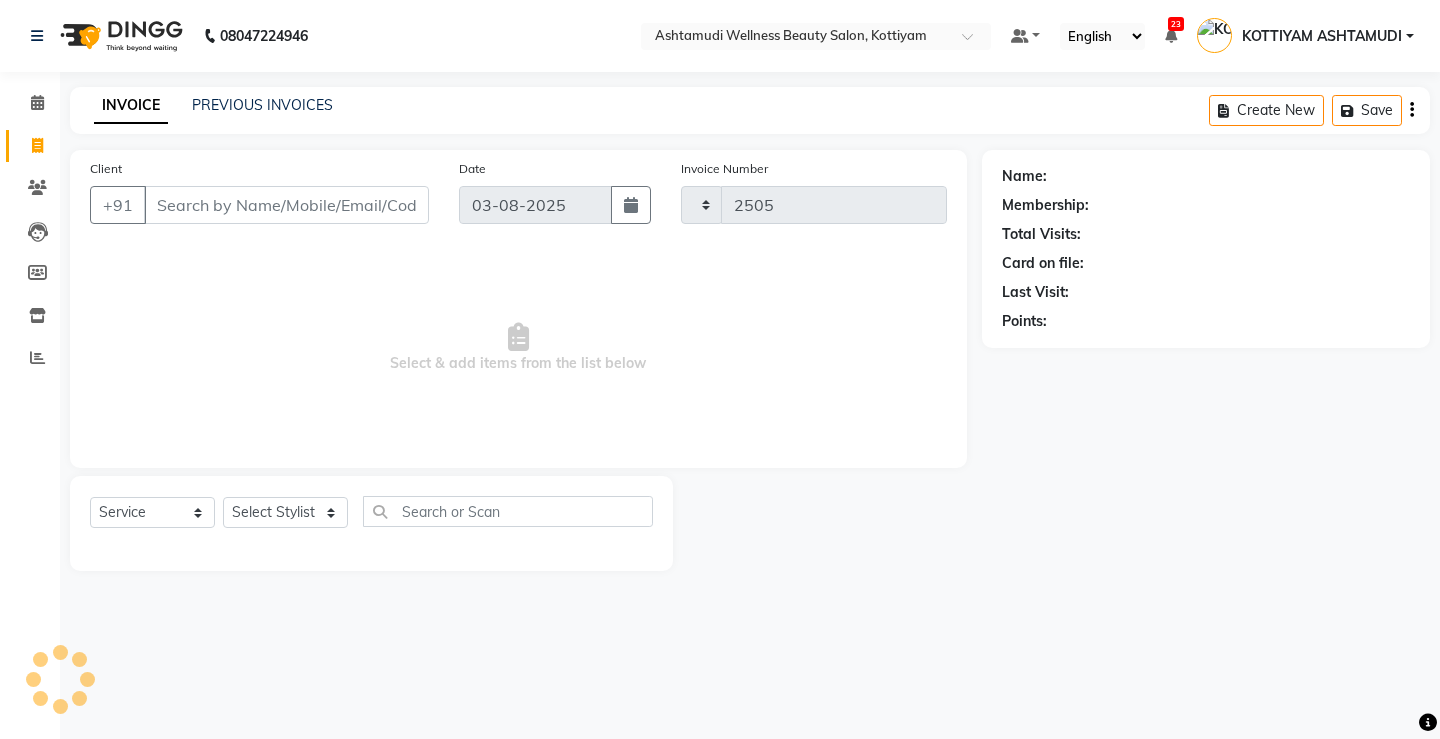 click on "Client" at bounding box center [286, 205] 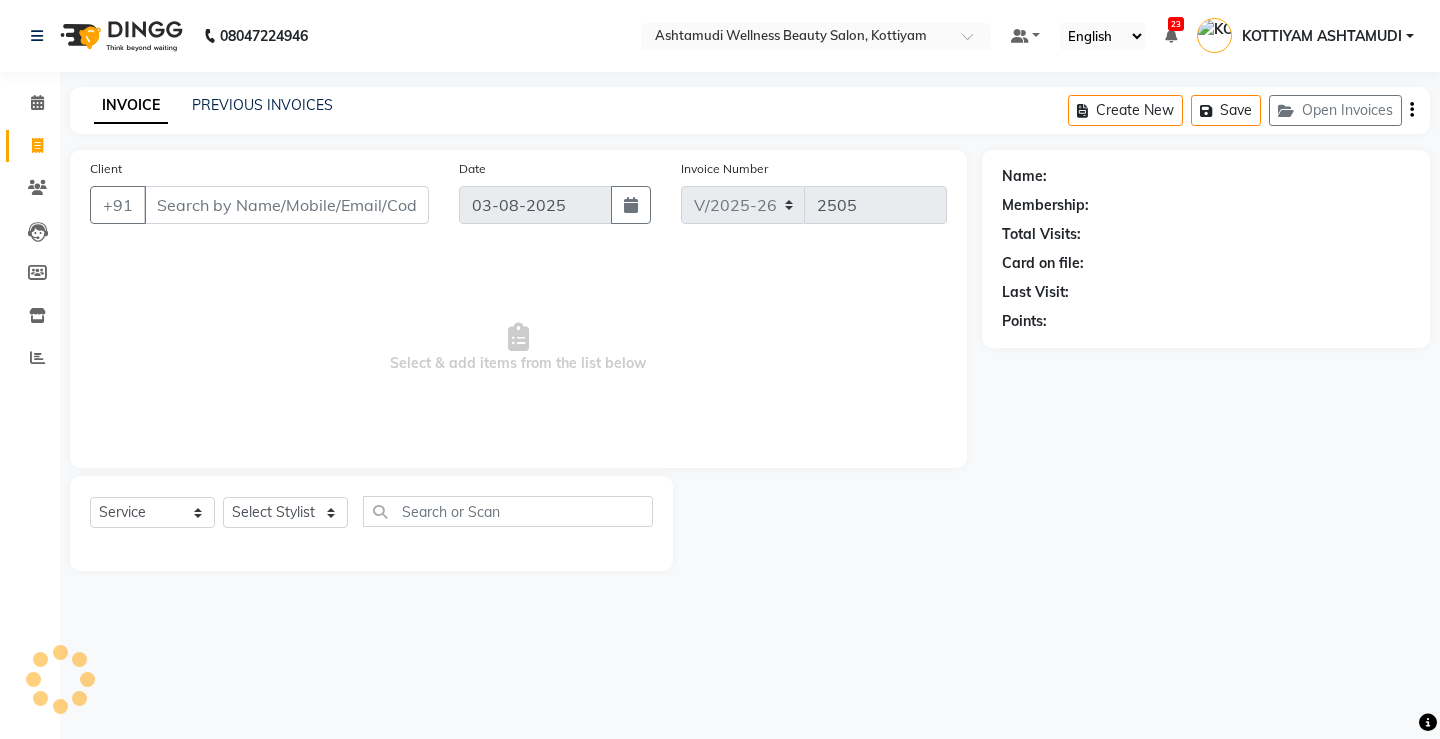 select on "product" 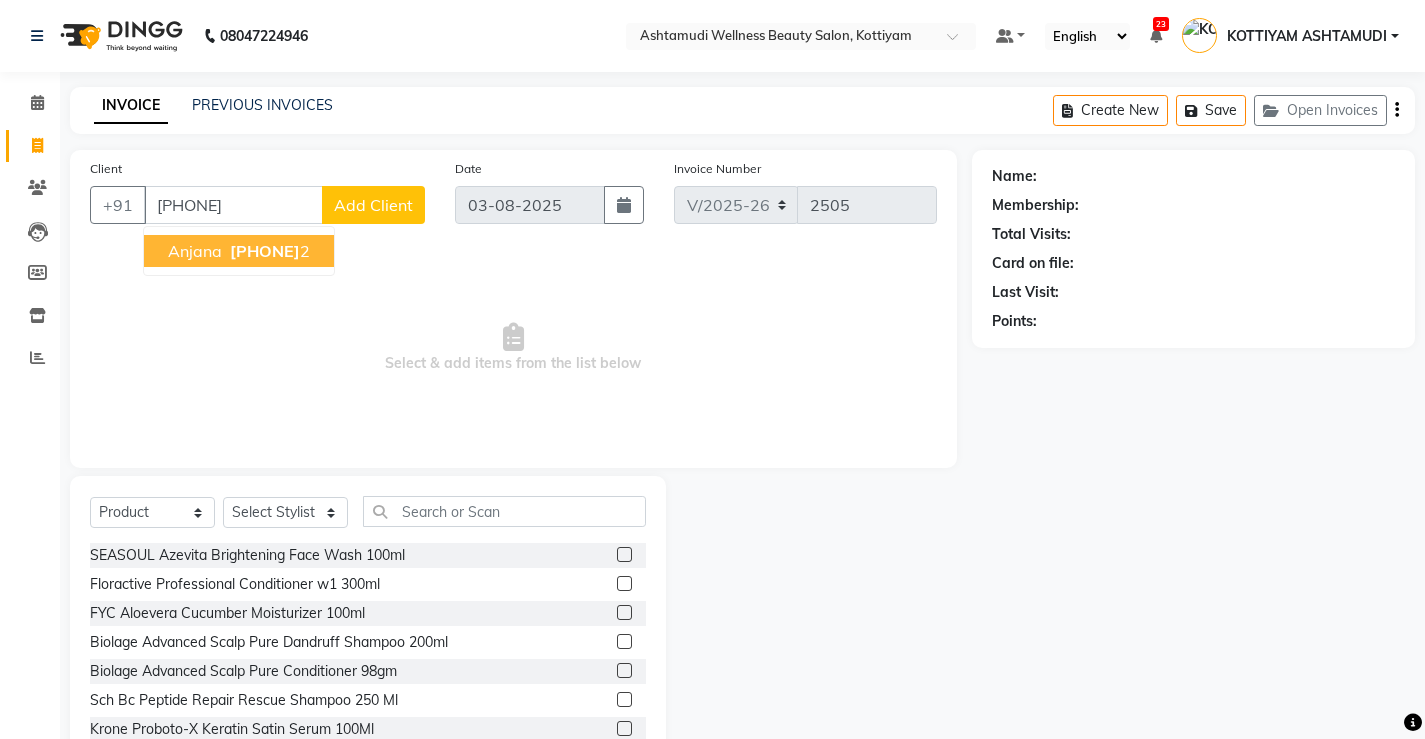 click on "965672307 2" at bounding box center [268, 251] 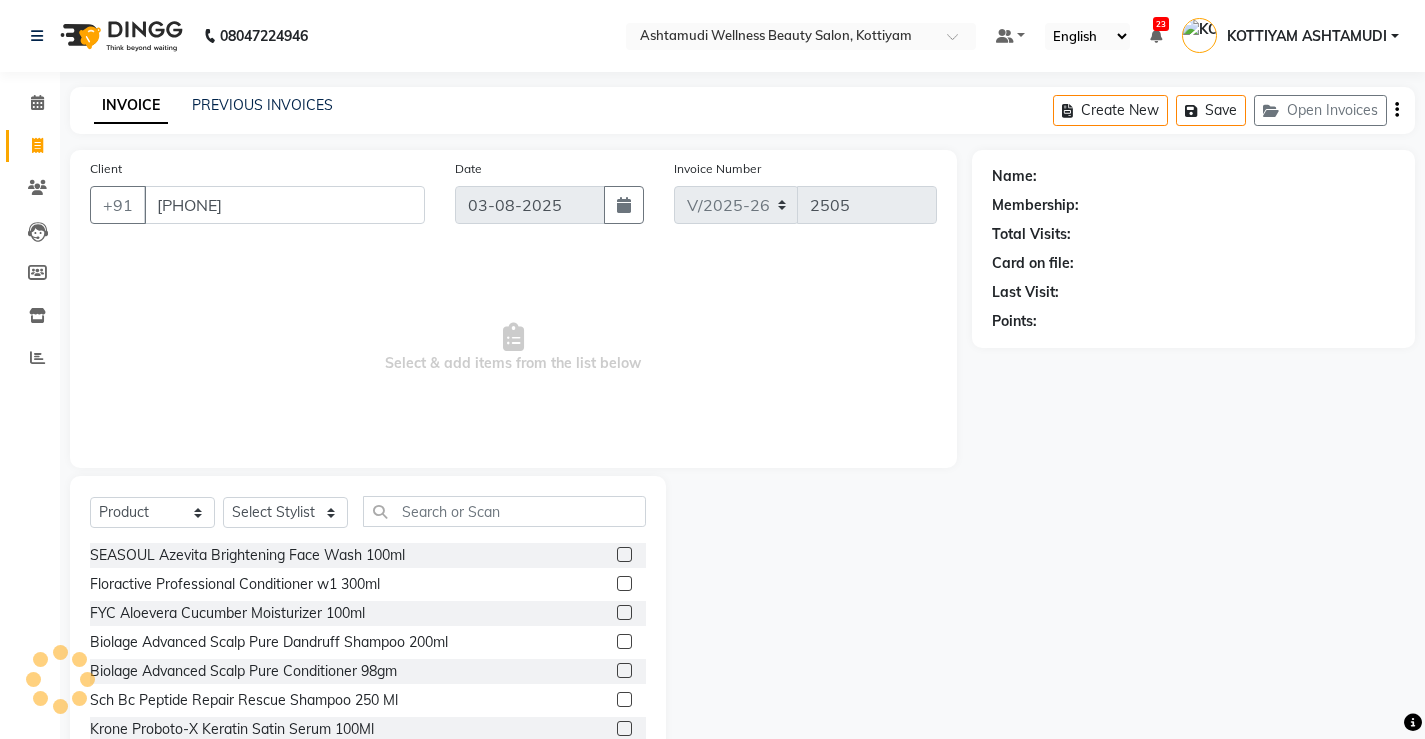type on "[PHONE]" 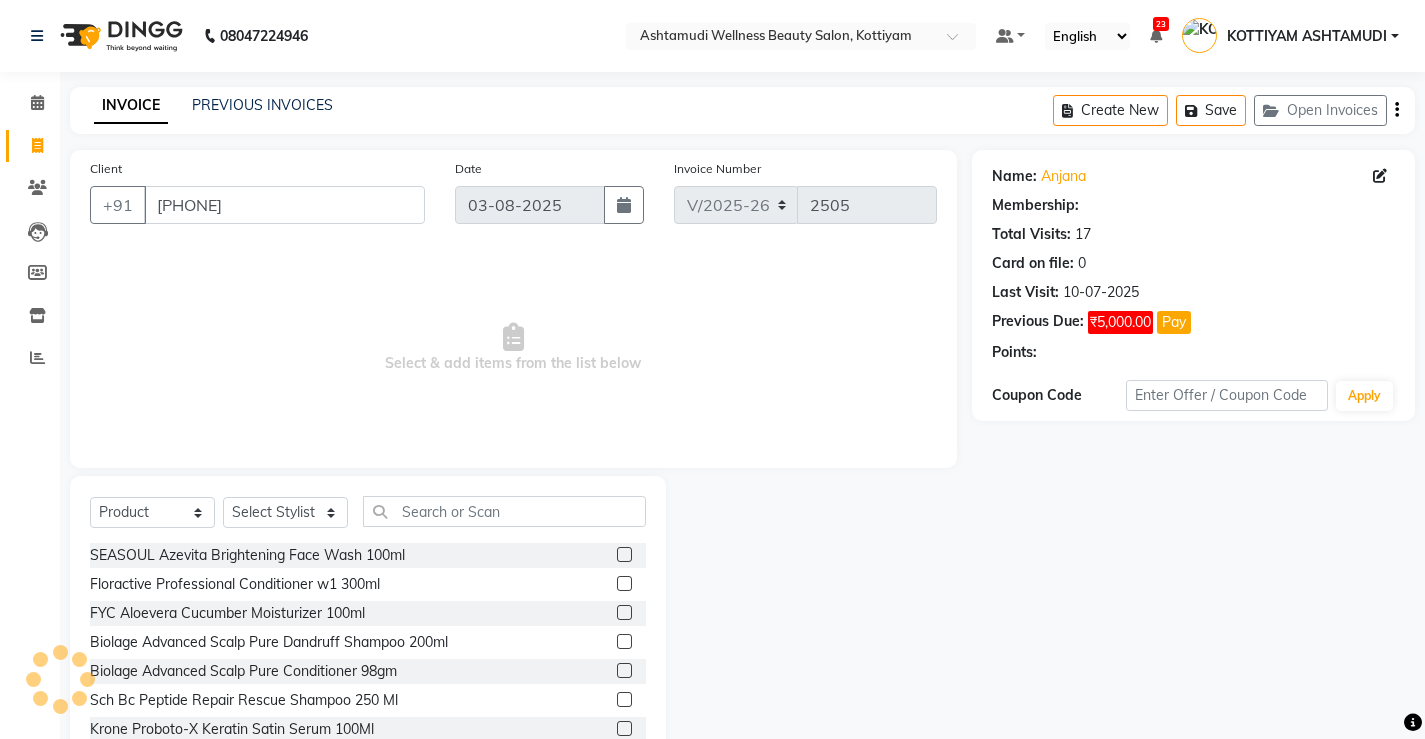 select on "2: Object" 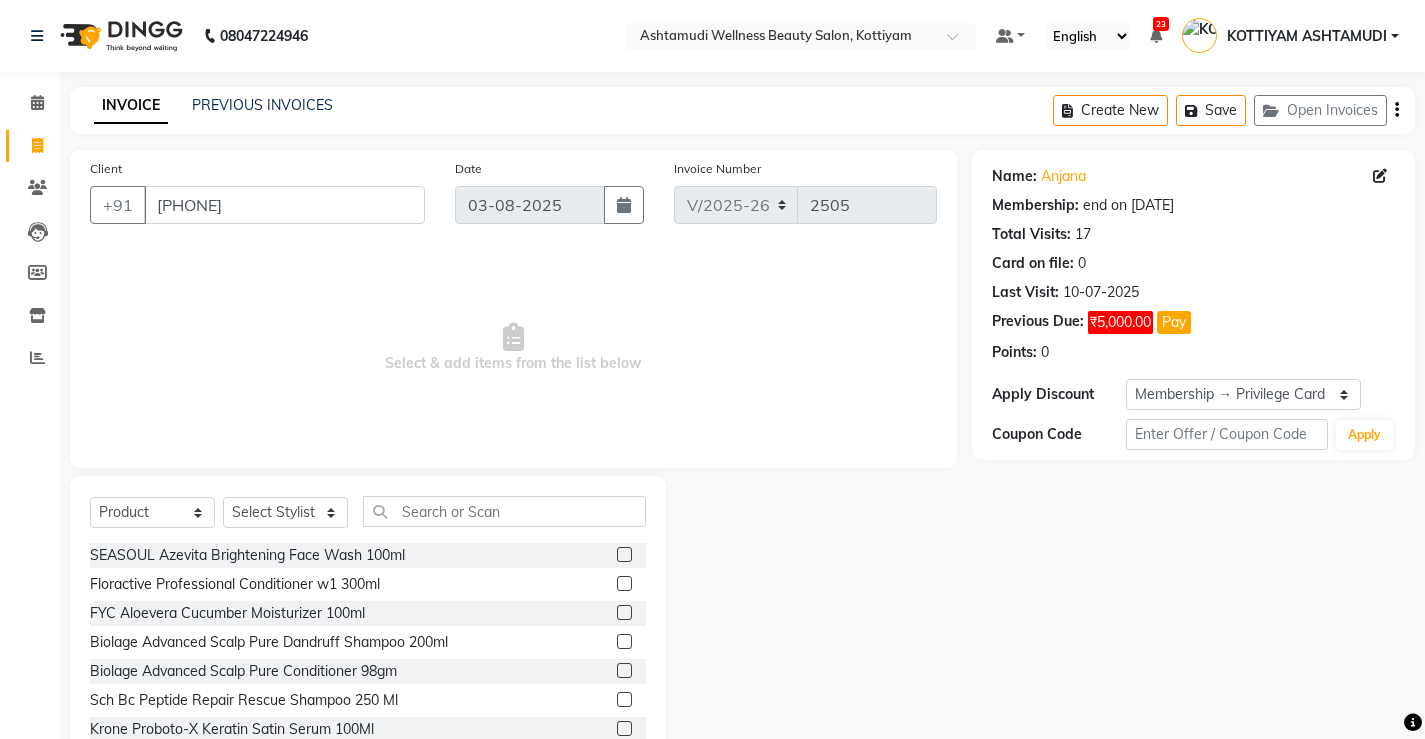 scroll, scrollTop: 62, scrollLeft: 0, axis: vertical 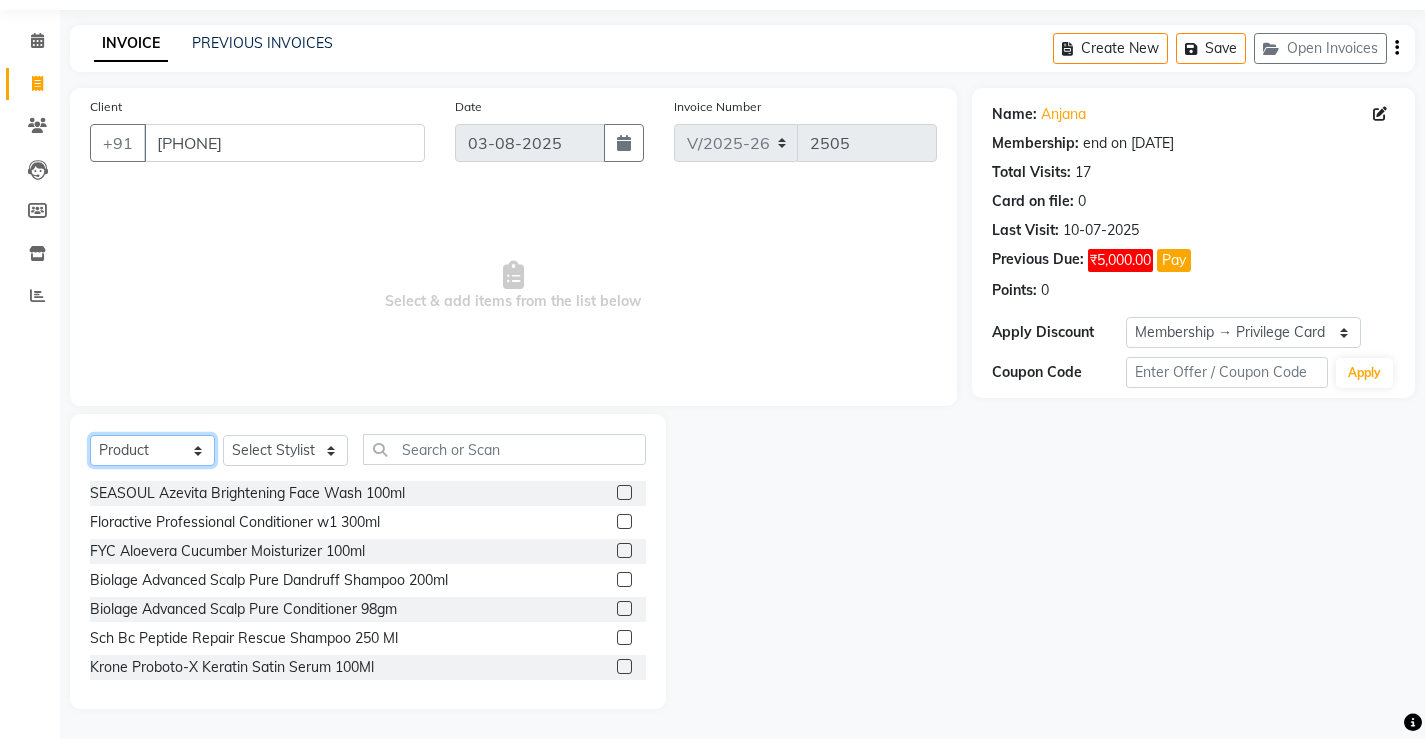 click on "Select  Service  Product  Membership  Package Voucher Prepaid Gift Card" 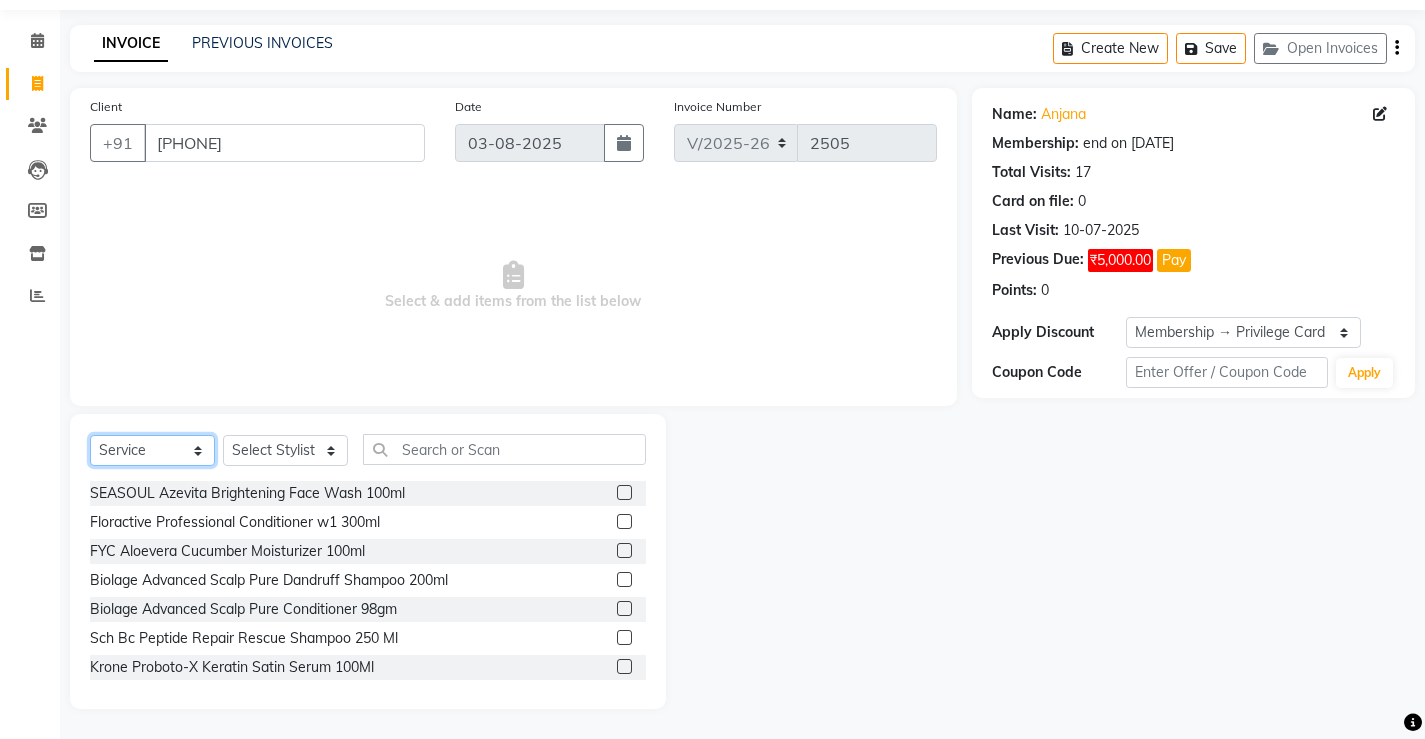 click on "Select  Service  Product  Membership  Package Voucher Prepaid Gift Card" 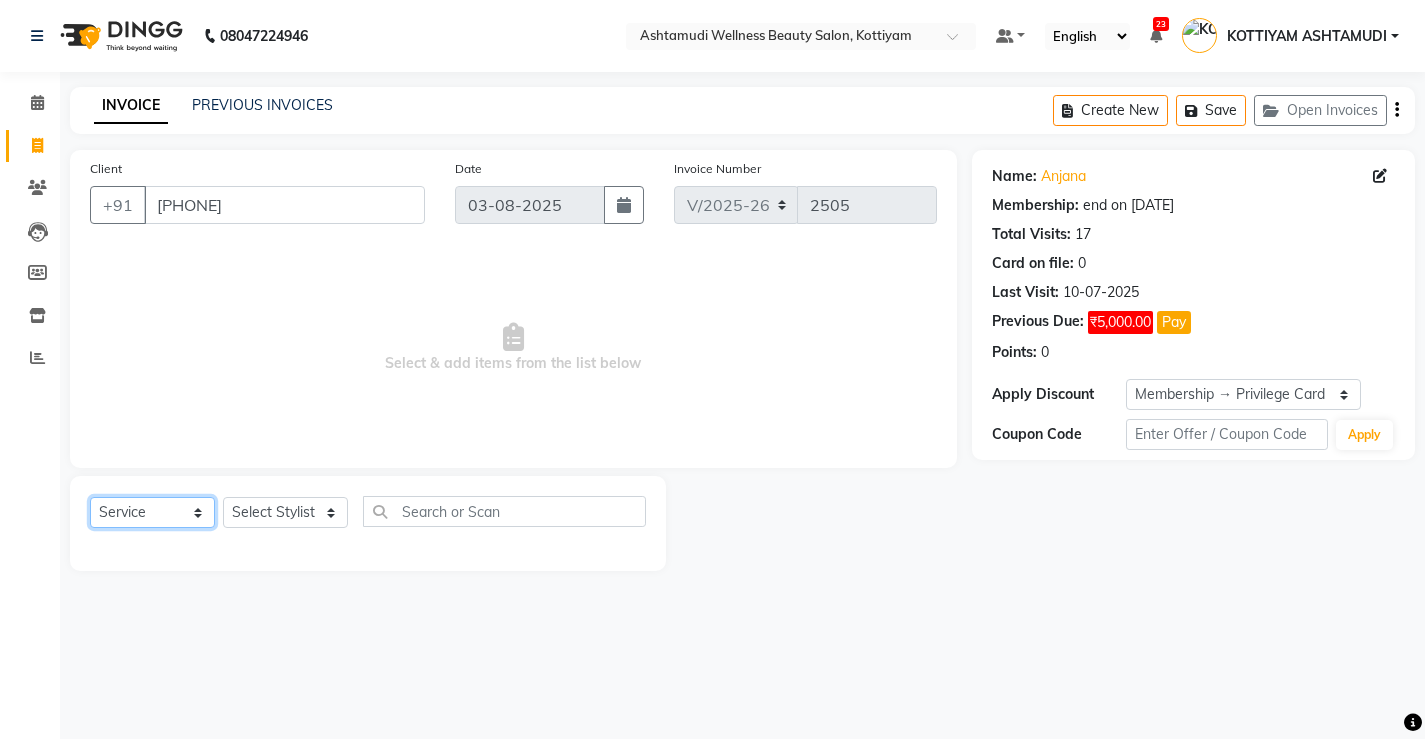 scroll, scrollTop: 0, scrollLeft: 0, axis: both 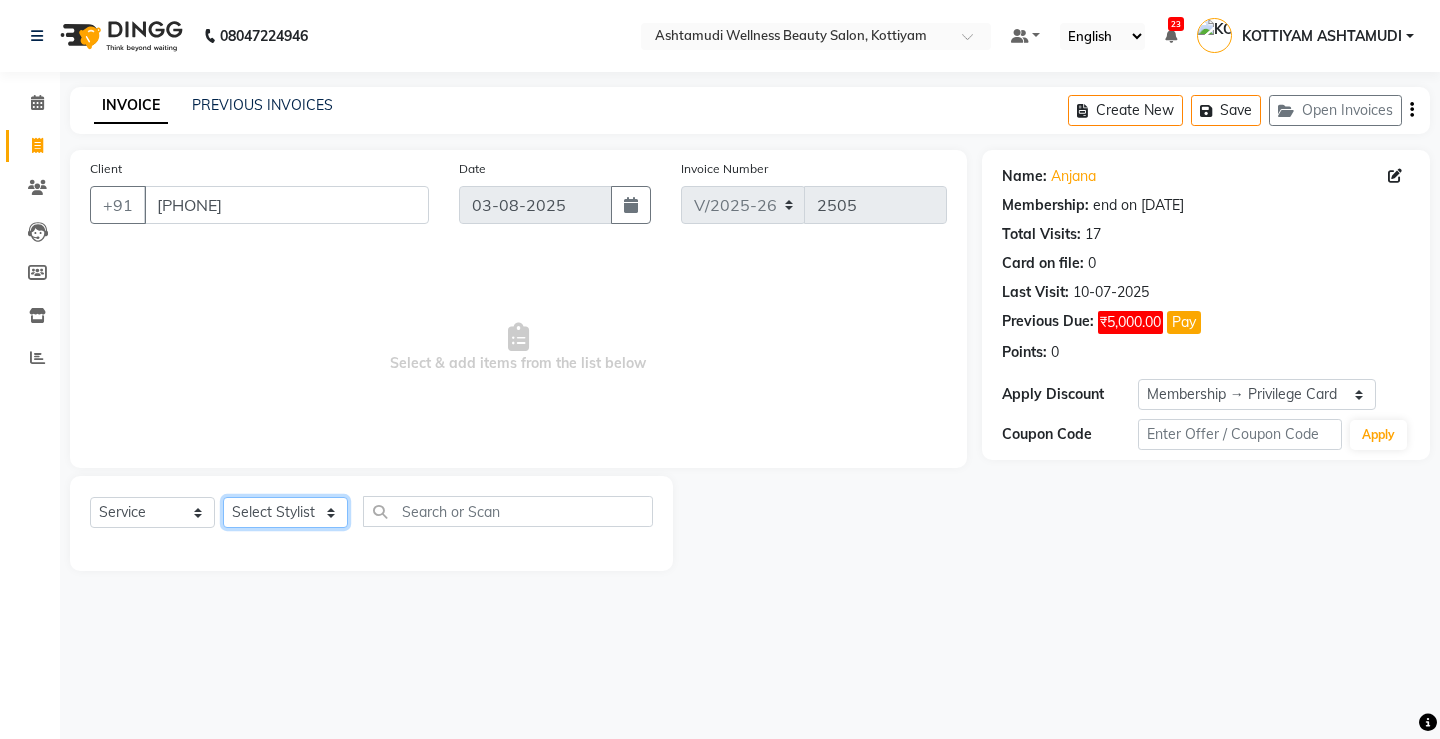 click on "Select Stylist ANJALI M S ASWATHY KOTTIYAM ASHTAMUDI KUMARI Muneera RASHMI SHEEJA ANIL SHYNI  SINDHYA  Sona Sunil Sreepriya STEFFY STEPHAN Varsha S Vismaya" 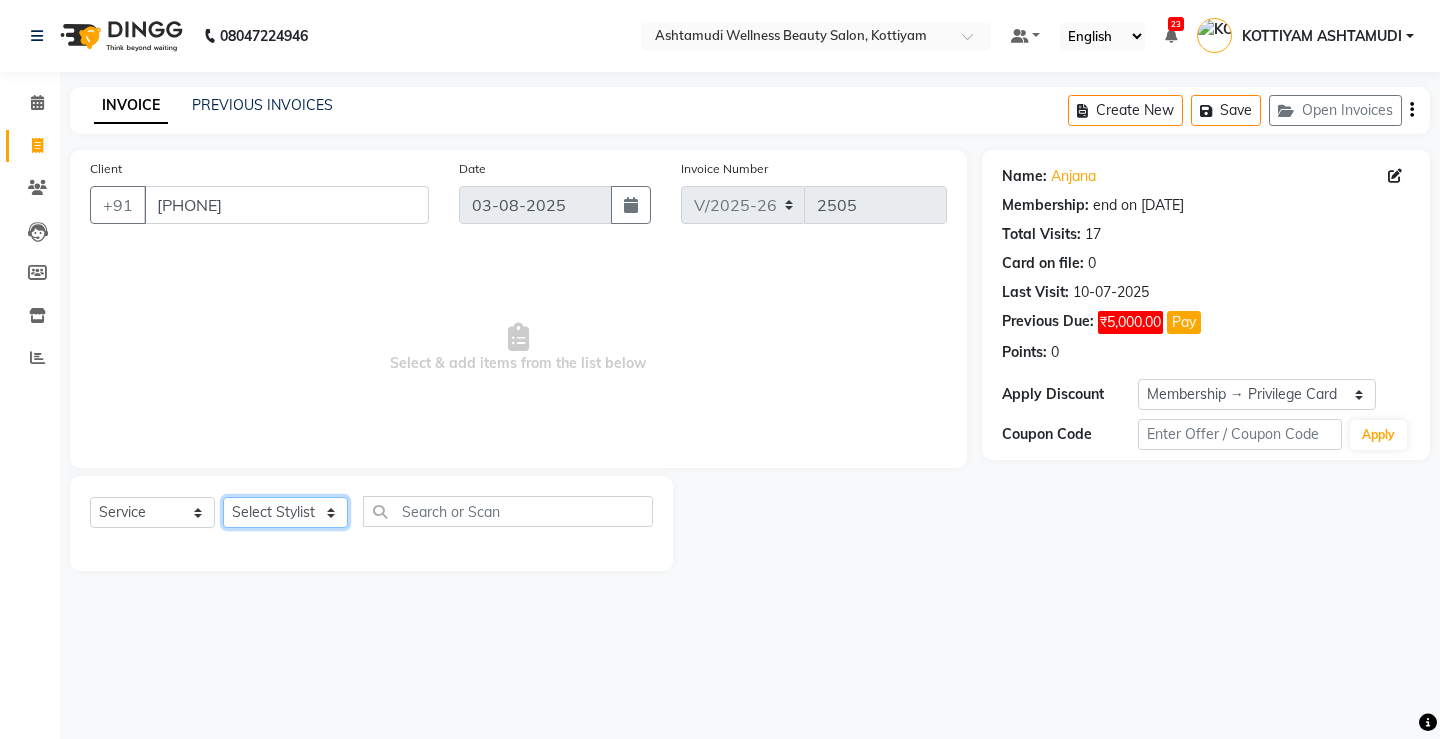 select on "27469" 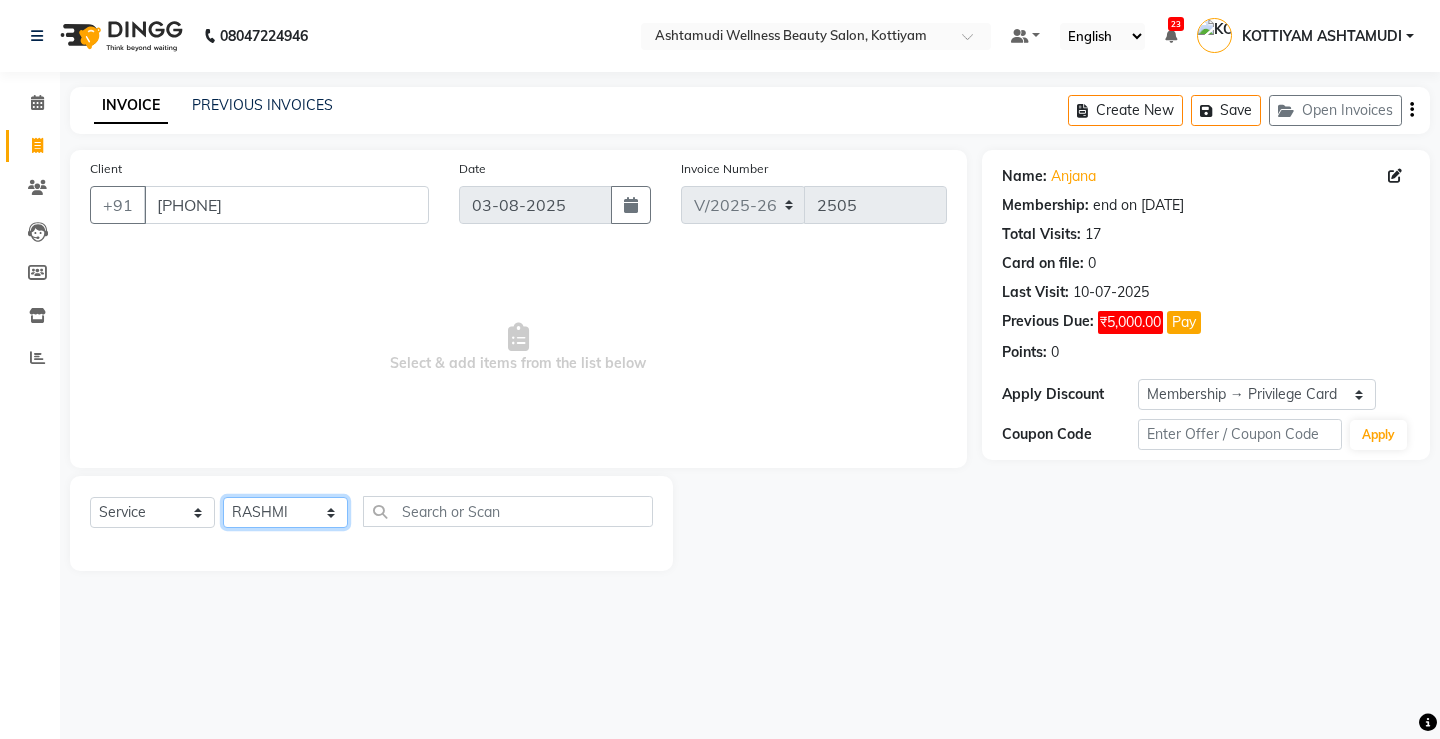 click on "Select Stylist ANJALI M S ASWATHY KOTTIYAM ASHTAMUDI KUMARI Muneera RASHMI SHEEJA ANIL SHYNI  SINDHYA  Sona Sunil Sreepriya STEFFY STEPHAN Varsha S Vismaya" 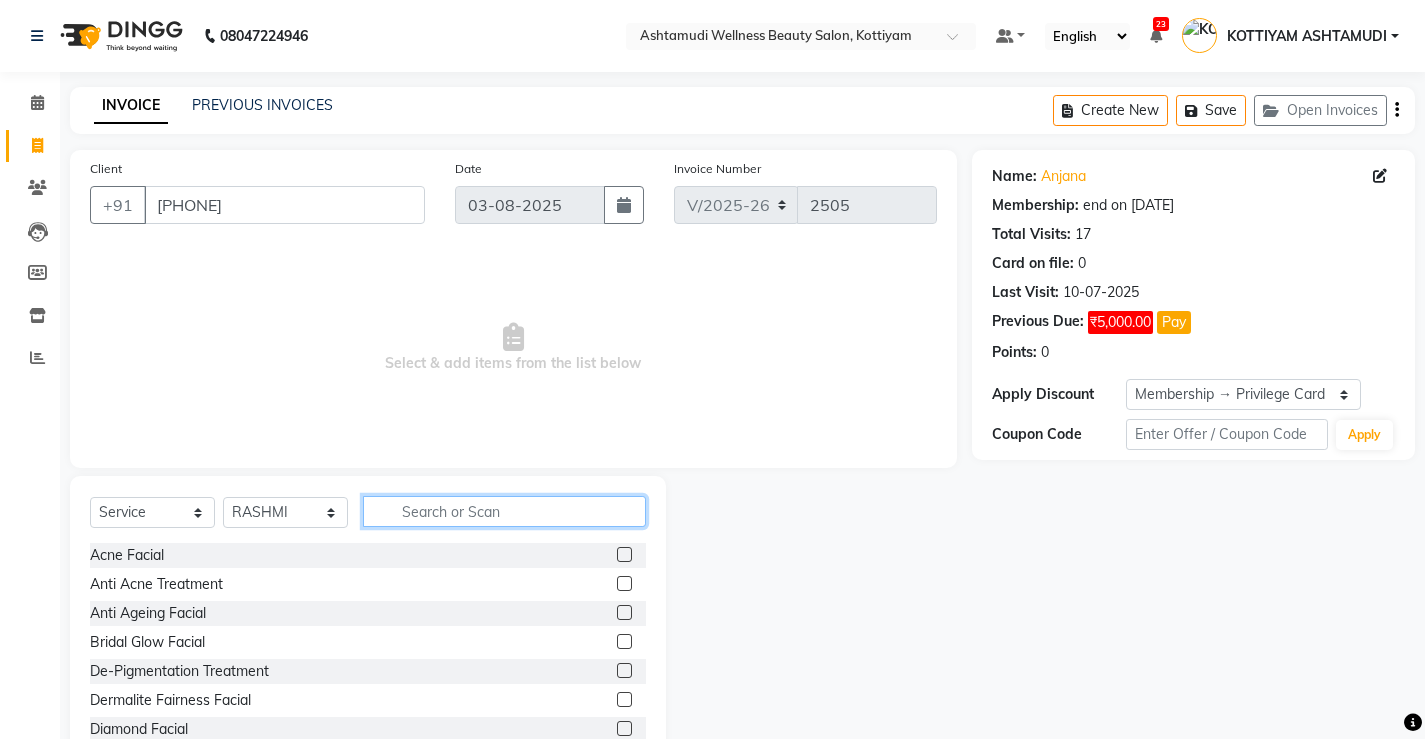 click 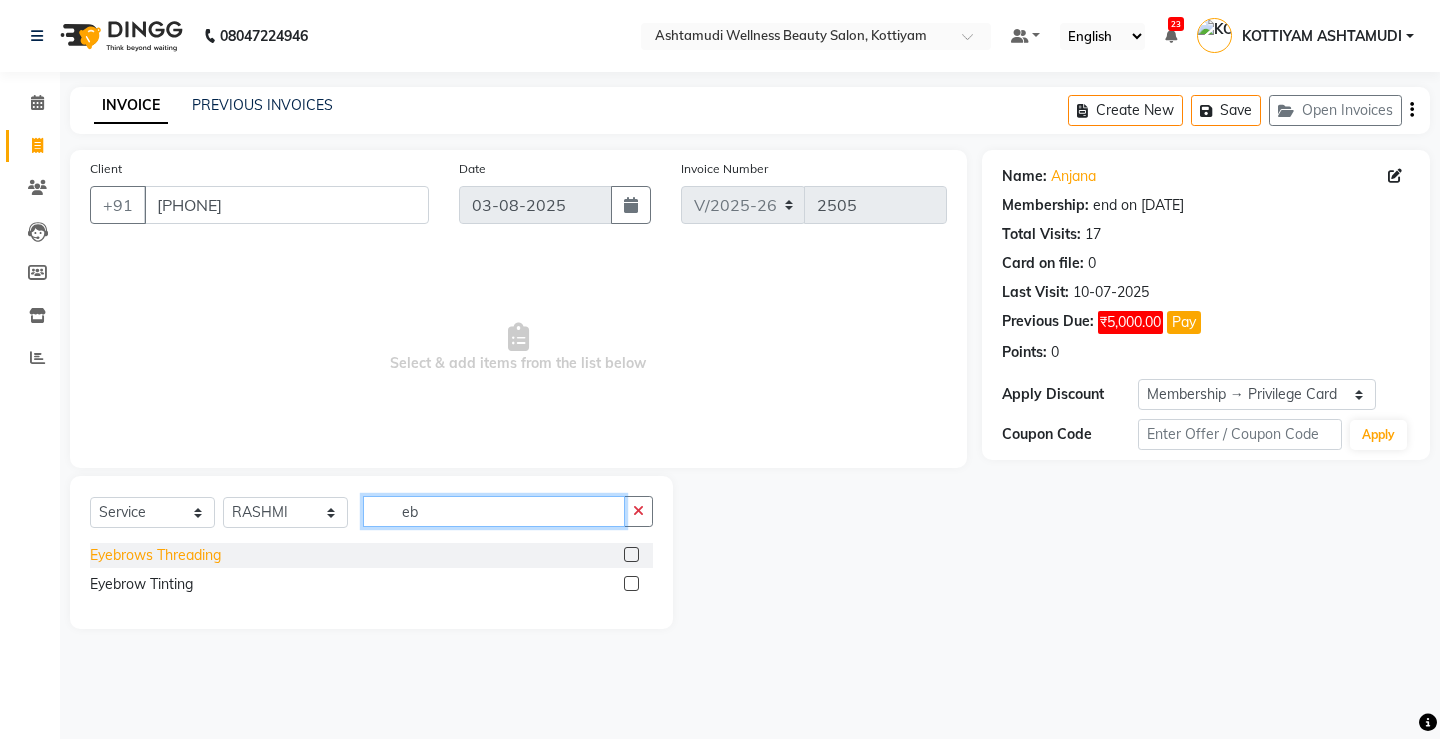 type on "eb" 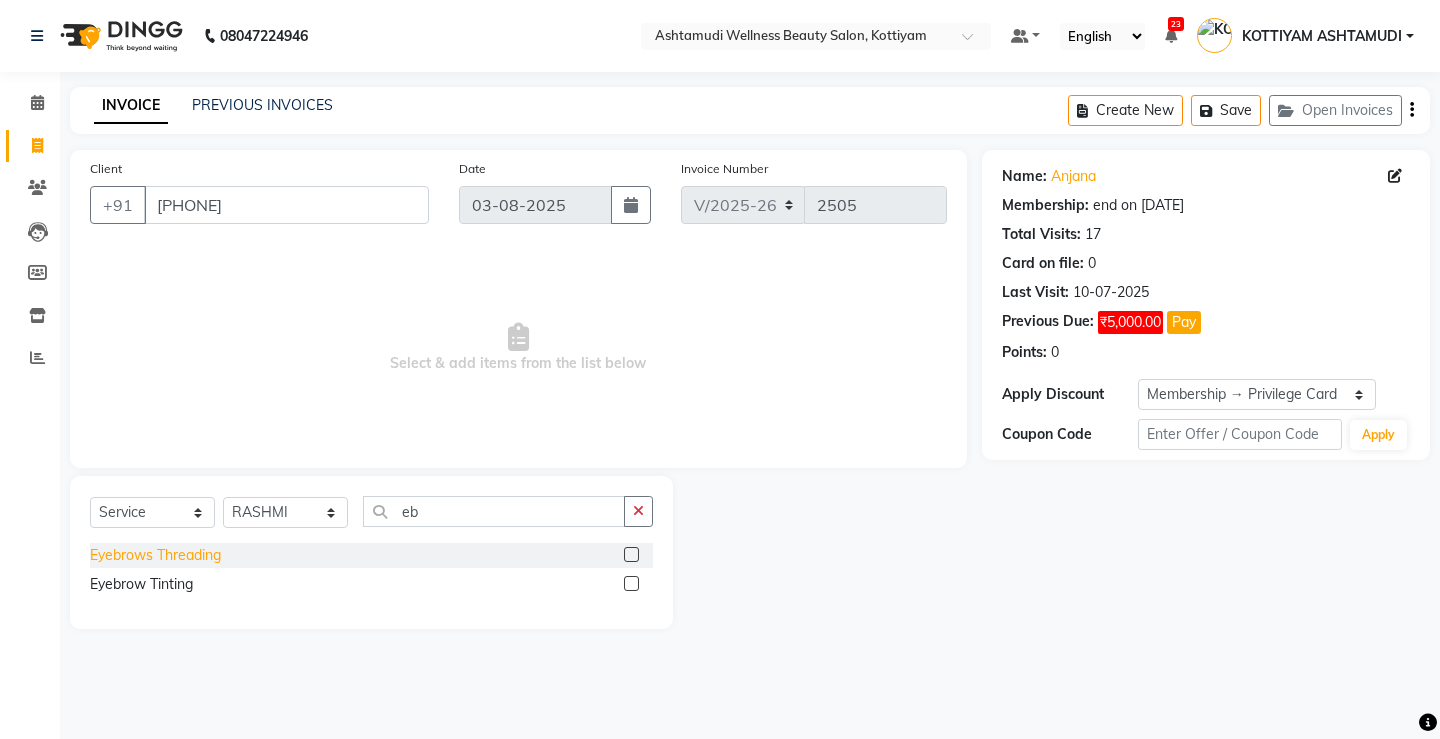 click on "Eyebrows Threading" 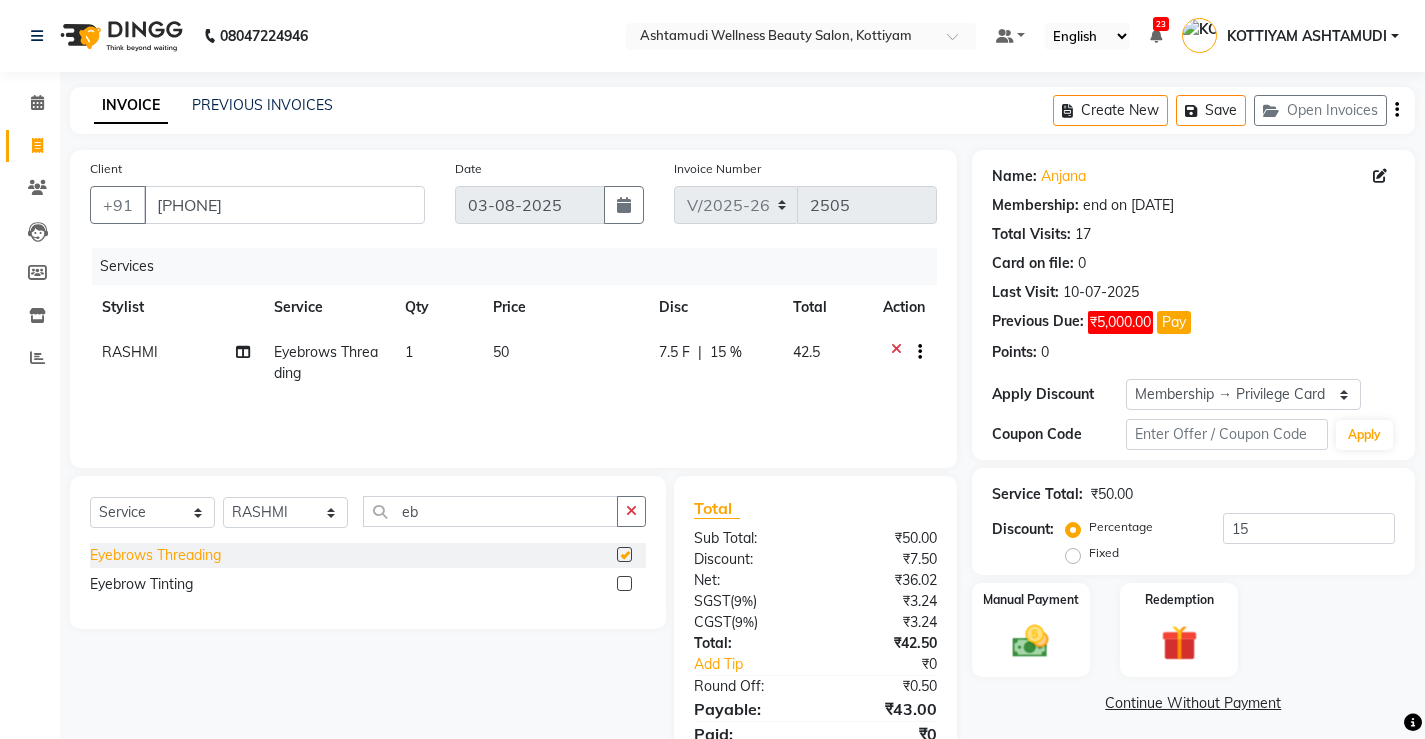 checkbox on "false" 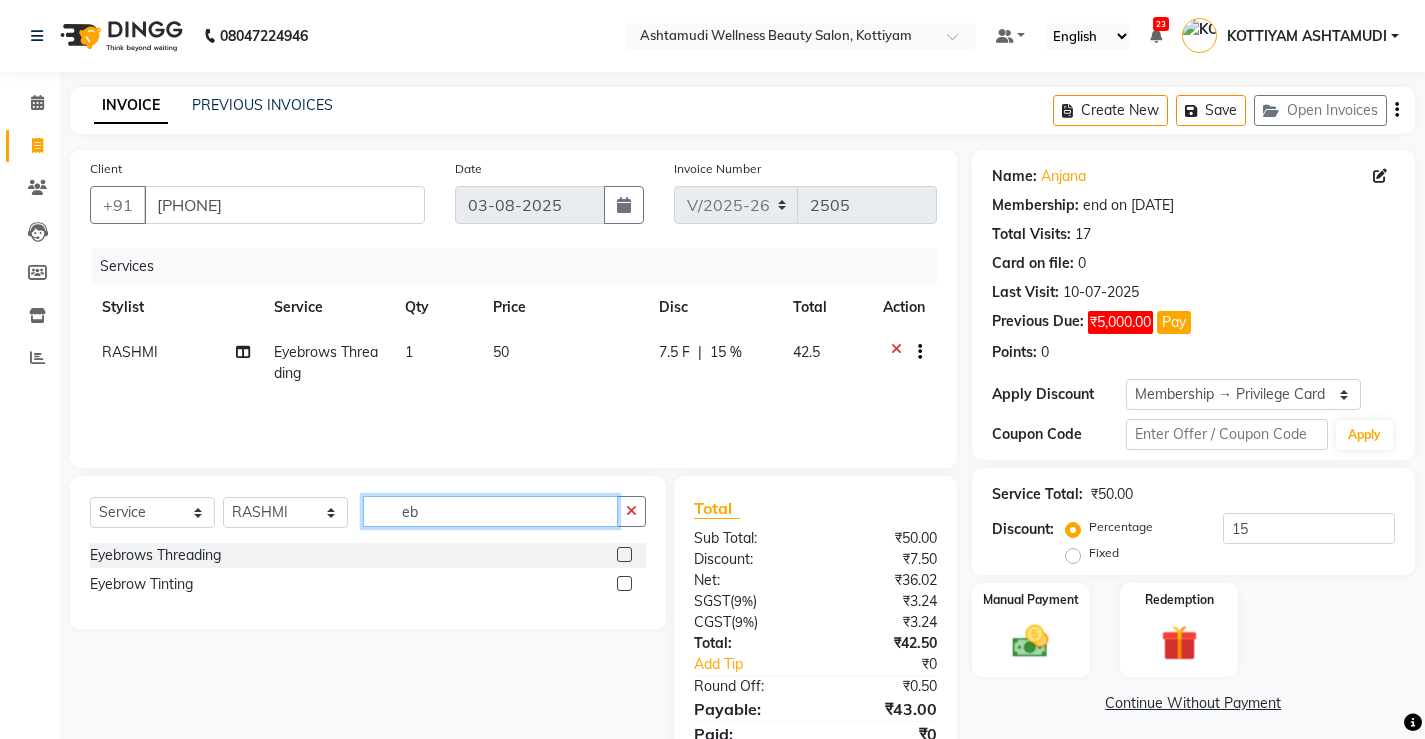 click on "eb" 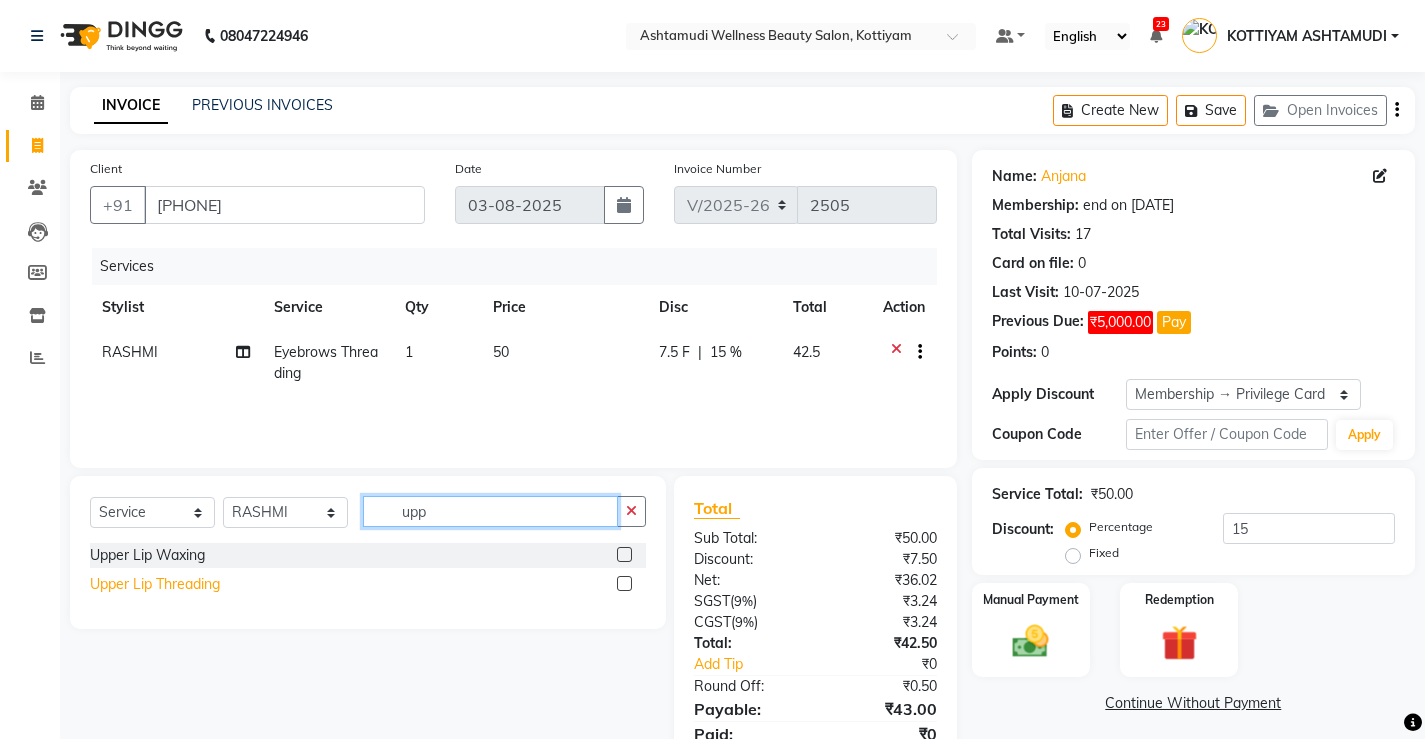 type on "upp" 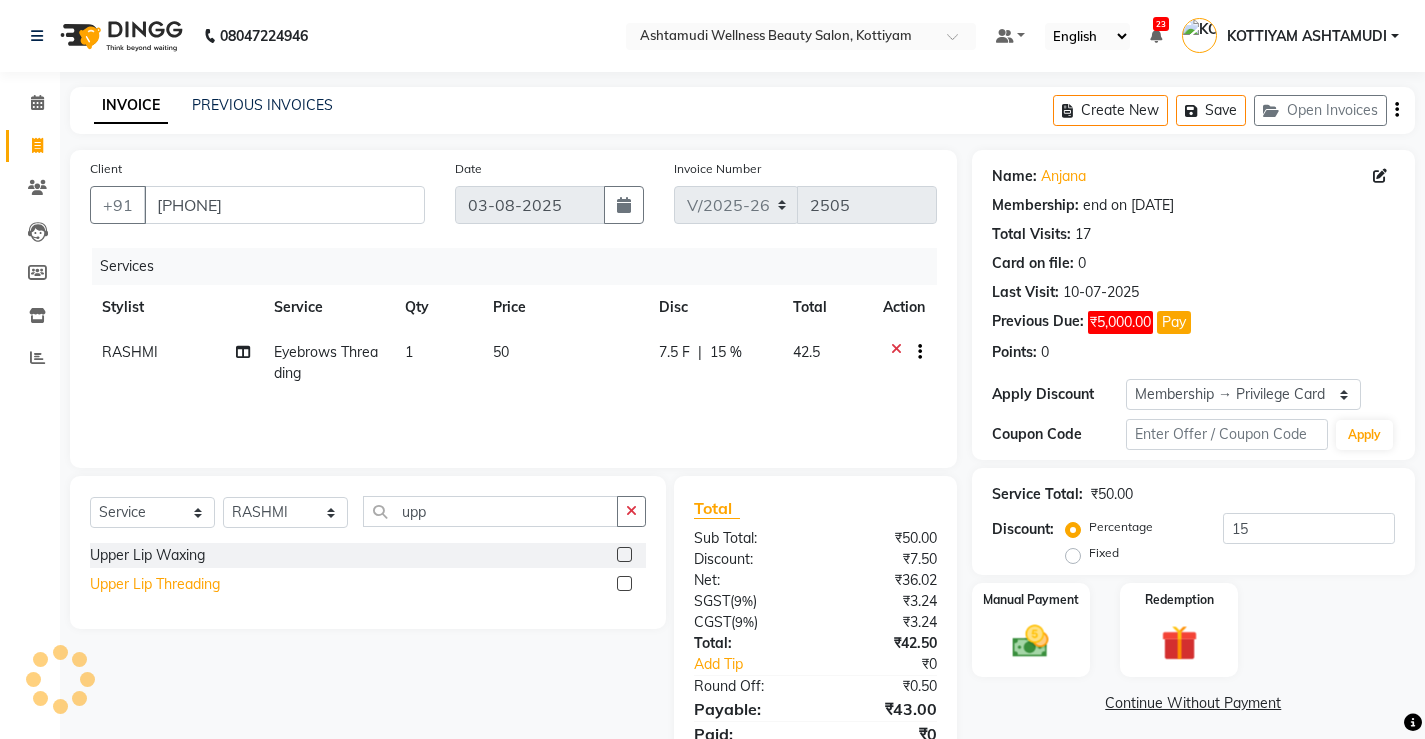 click on "Upper Lip Threading" 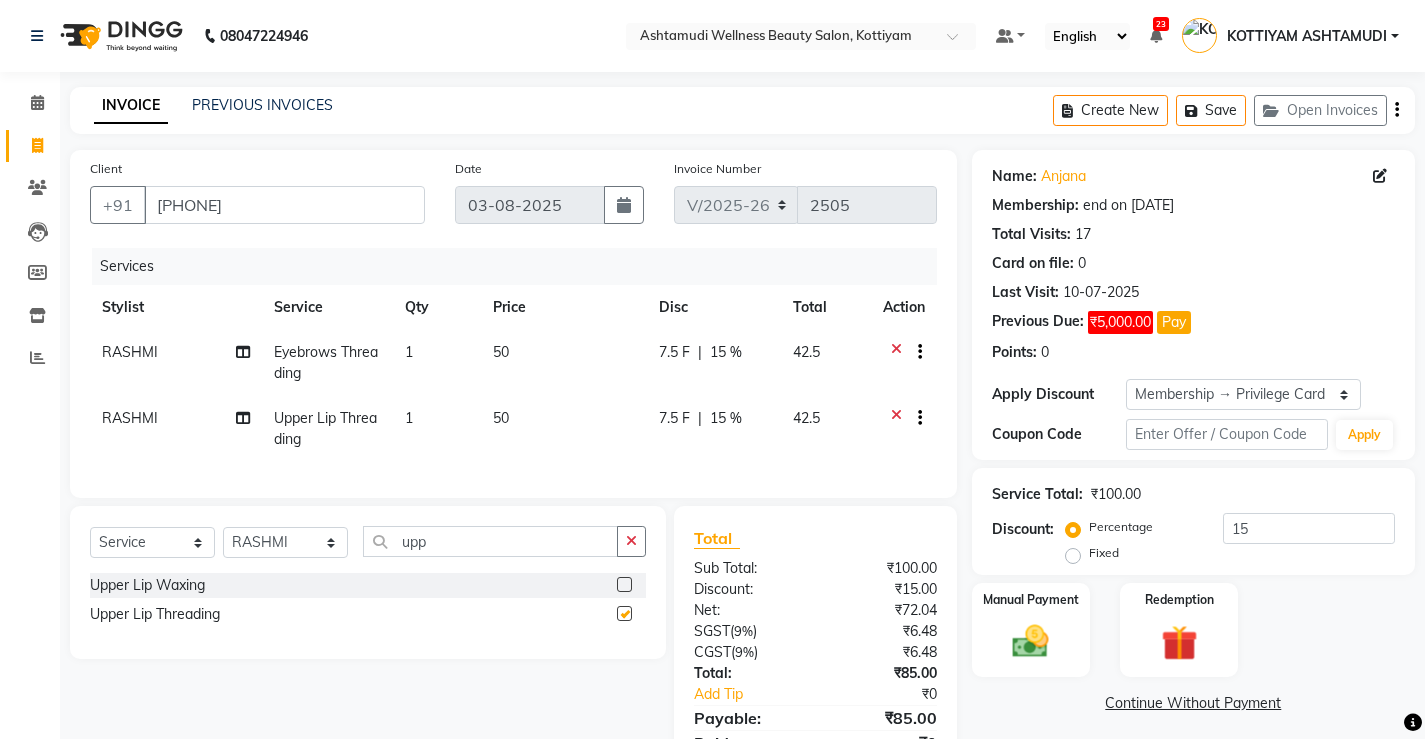 checkbox on "false" 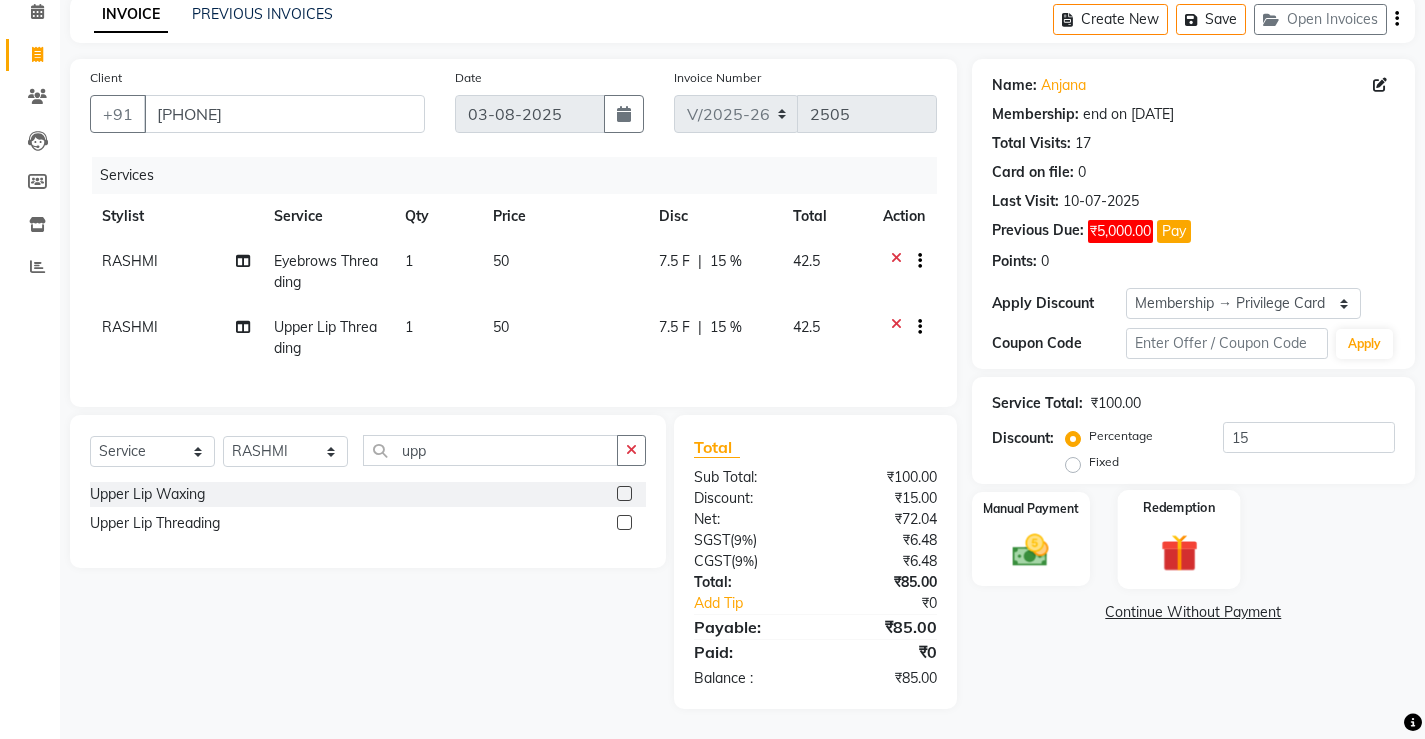 drag, startPoint x: 1023, startPoint y: 544, endPoint x: 1134, endPoint y: 530, distance: 111.8794 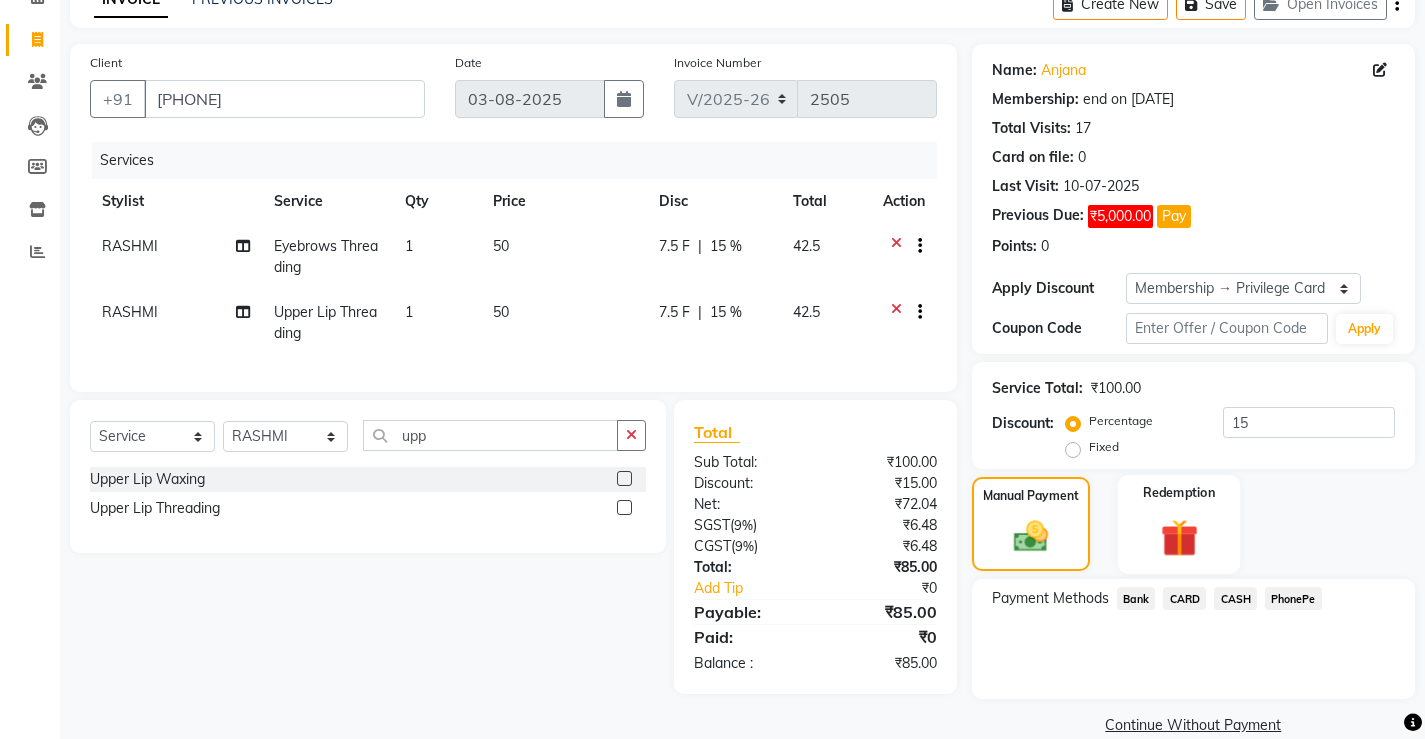 scroll, scrollTop: 137, scrollLeft: 0, axis: vertical 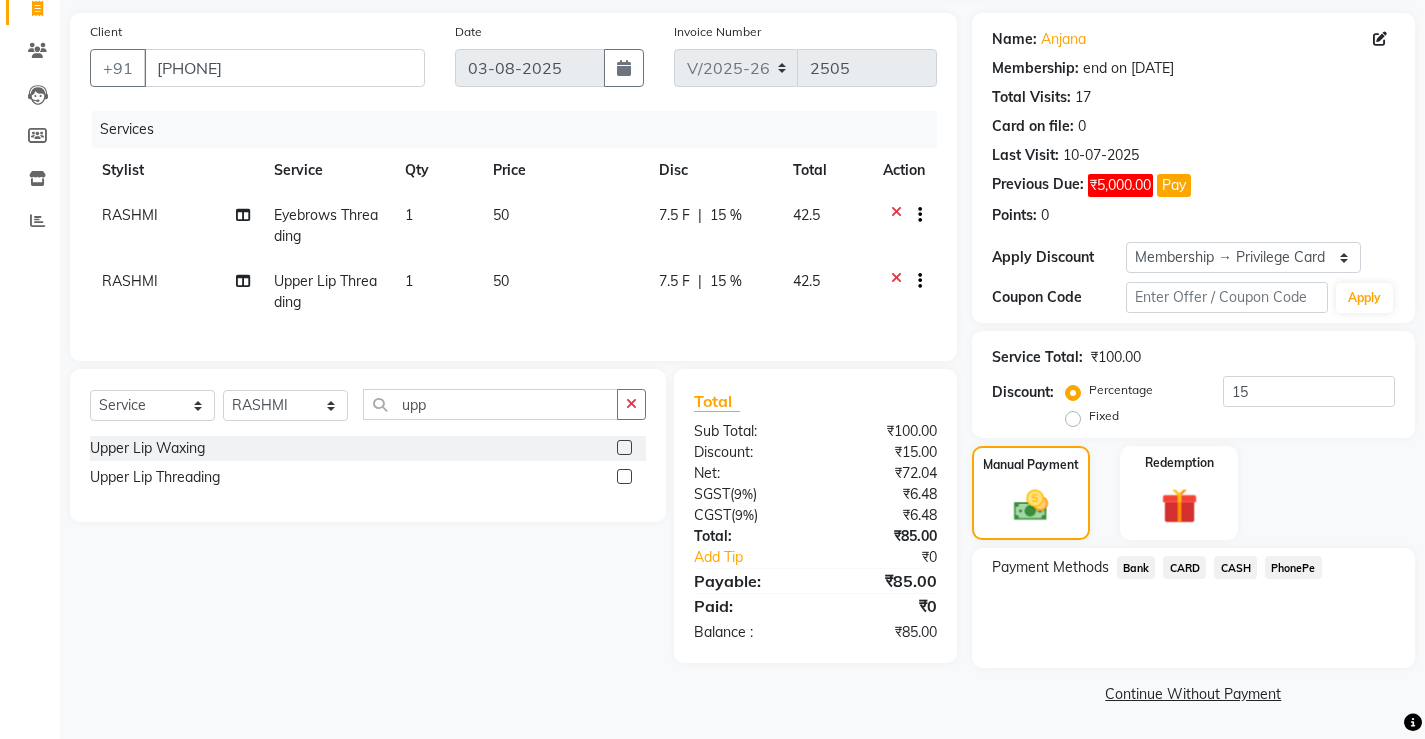 click on "PhonePe" 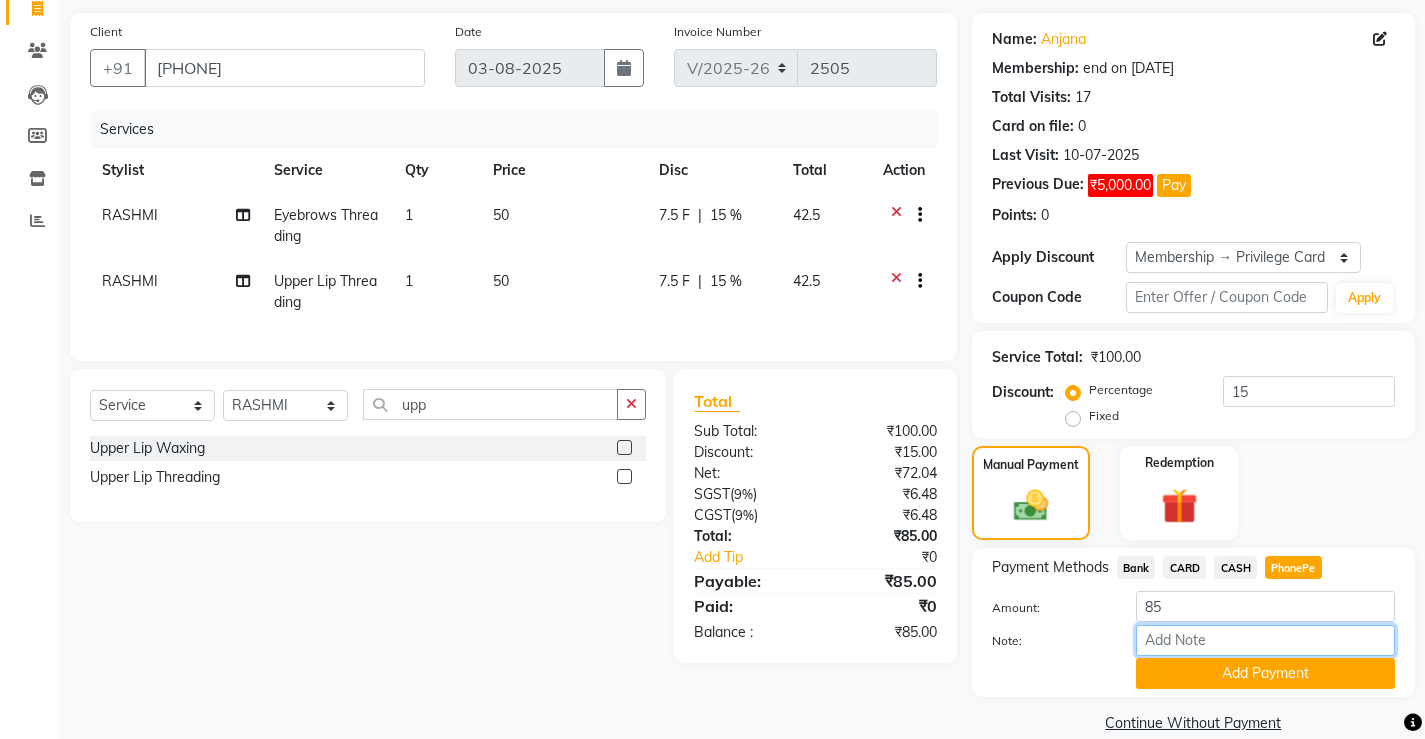 click on "Note:" at bounding box center [1265, 640] 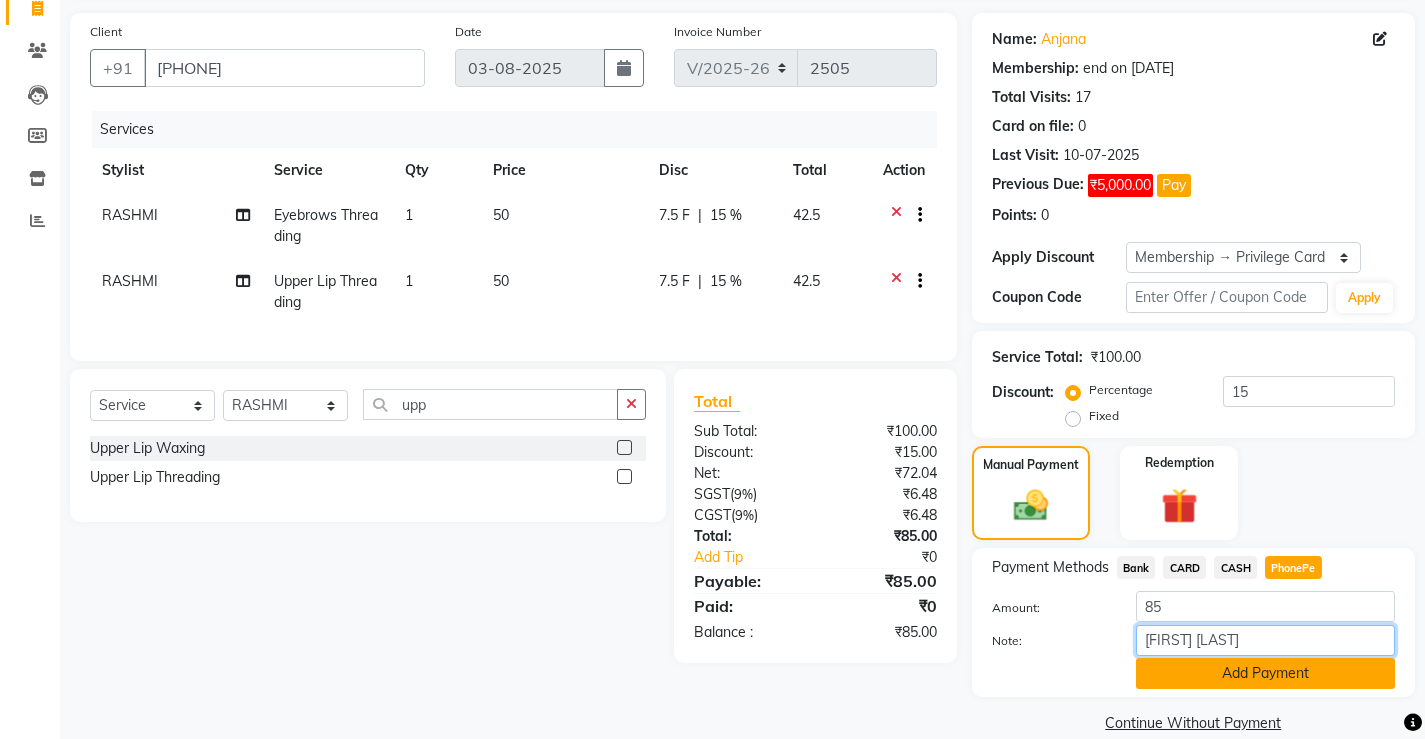 scroll, scrollTop: 166, scrollLeft: 0, axis: vertical 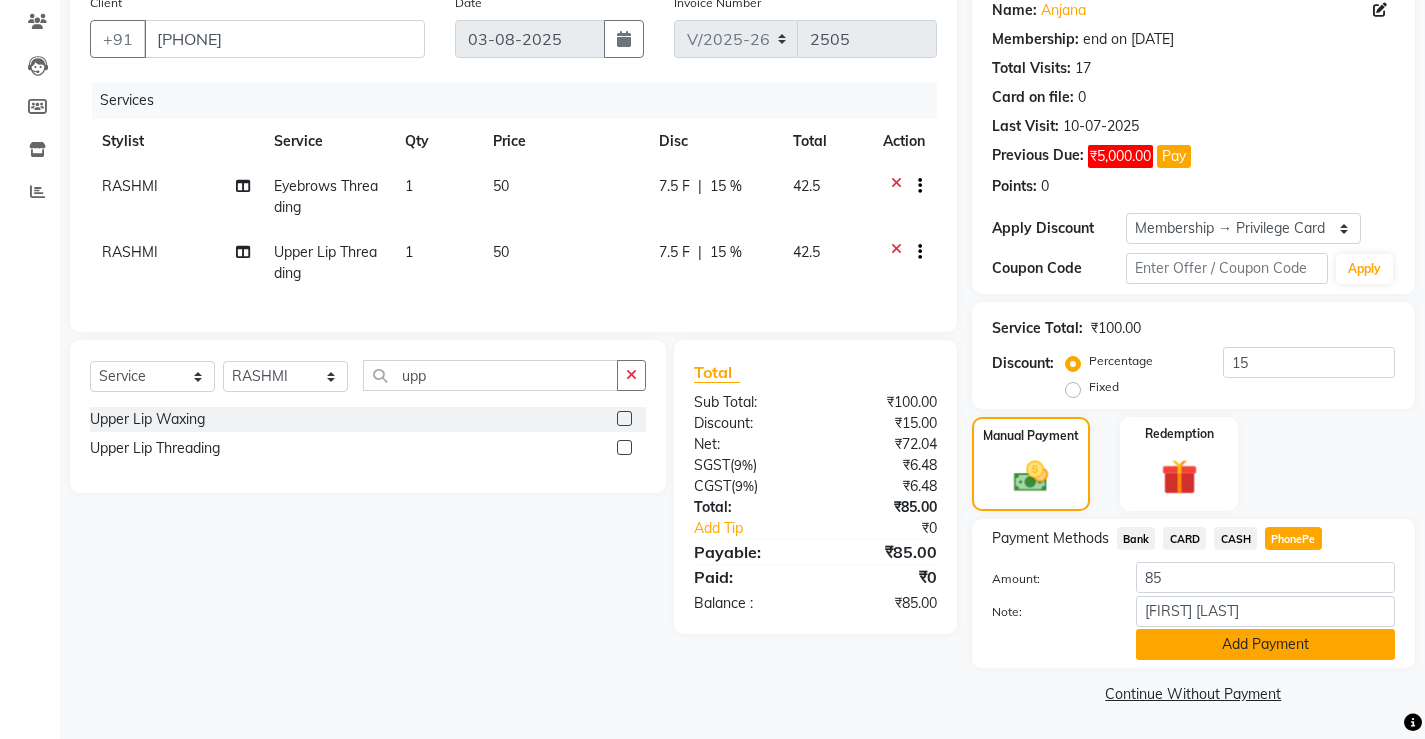 click on "Add Payment" 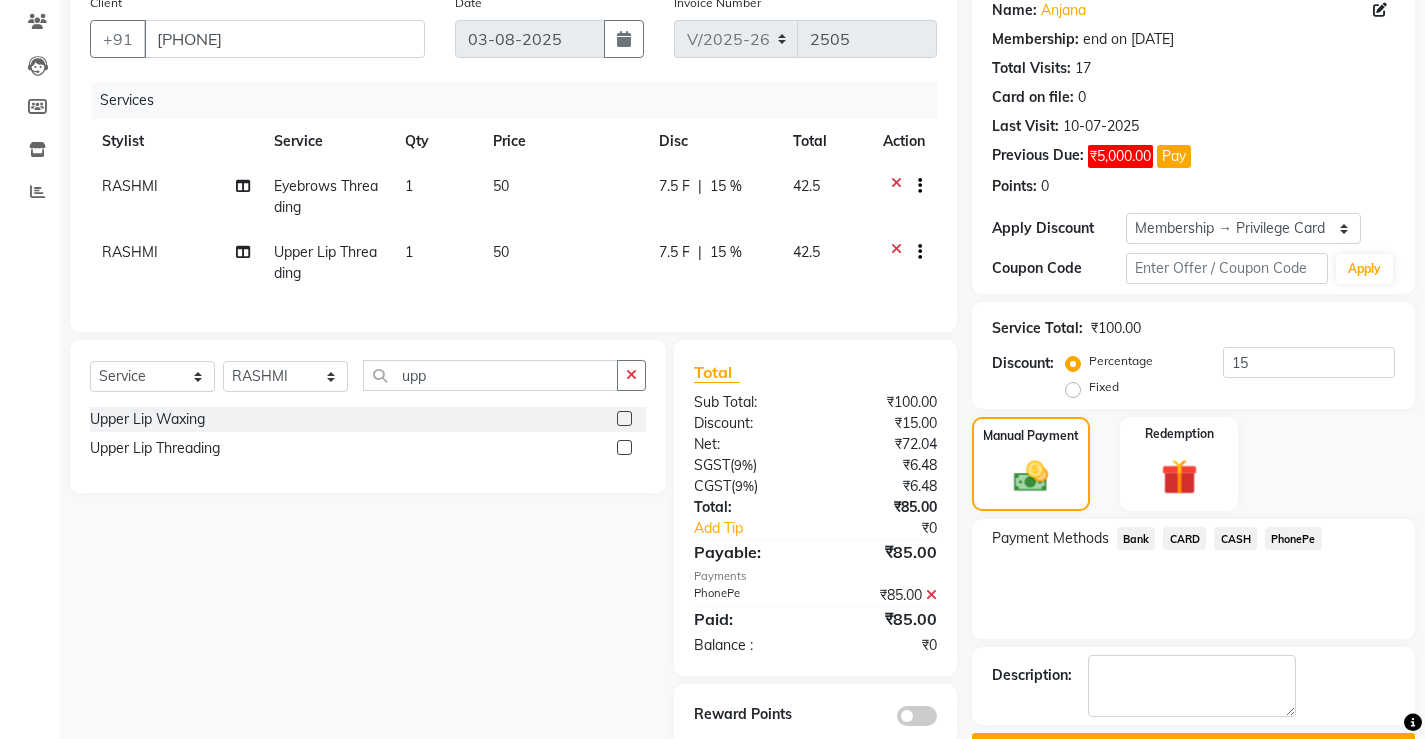 scroll, scrollTop: 221, scrollLeft: 0, axis: vertical 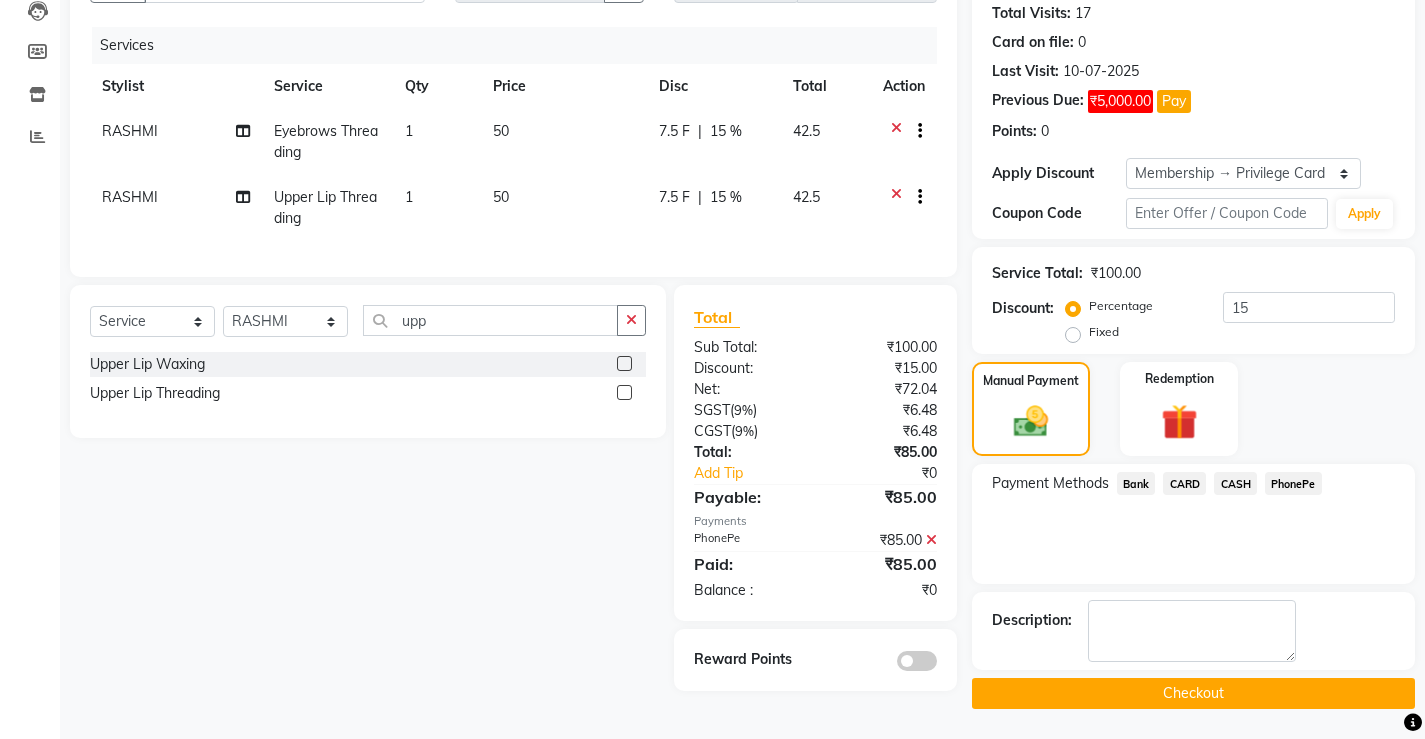click on "Checkout" 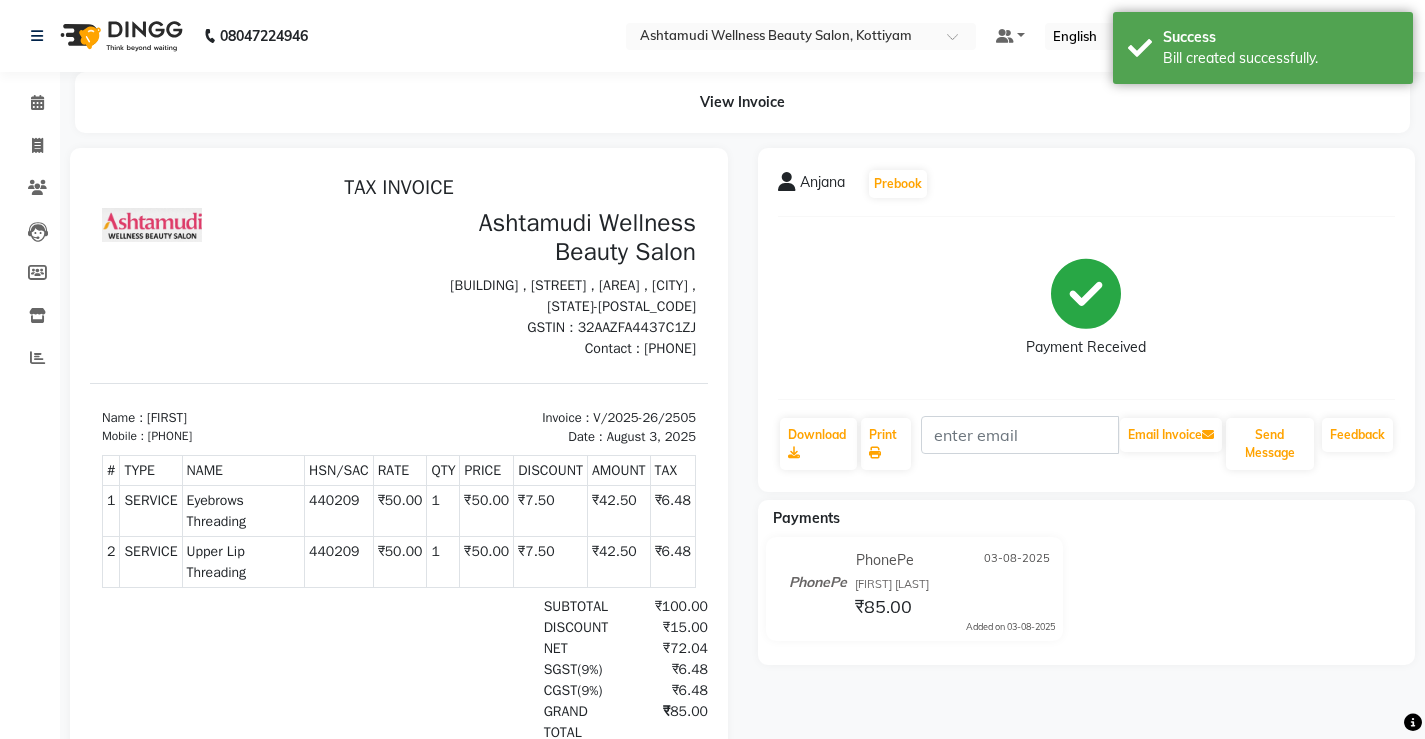 scroll, scrollTop: 0, scrollLeft: 0, axis: both 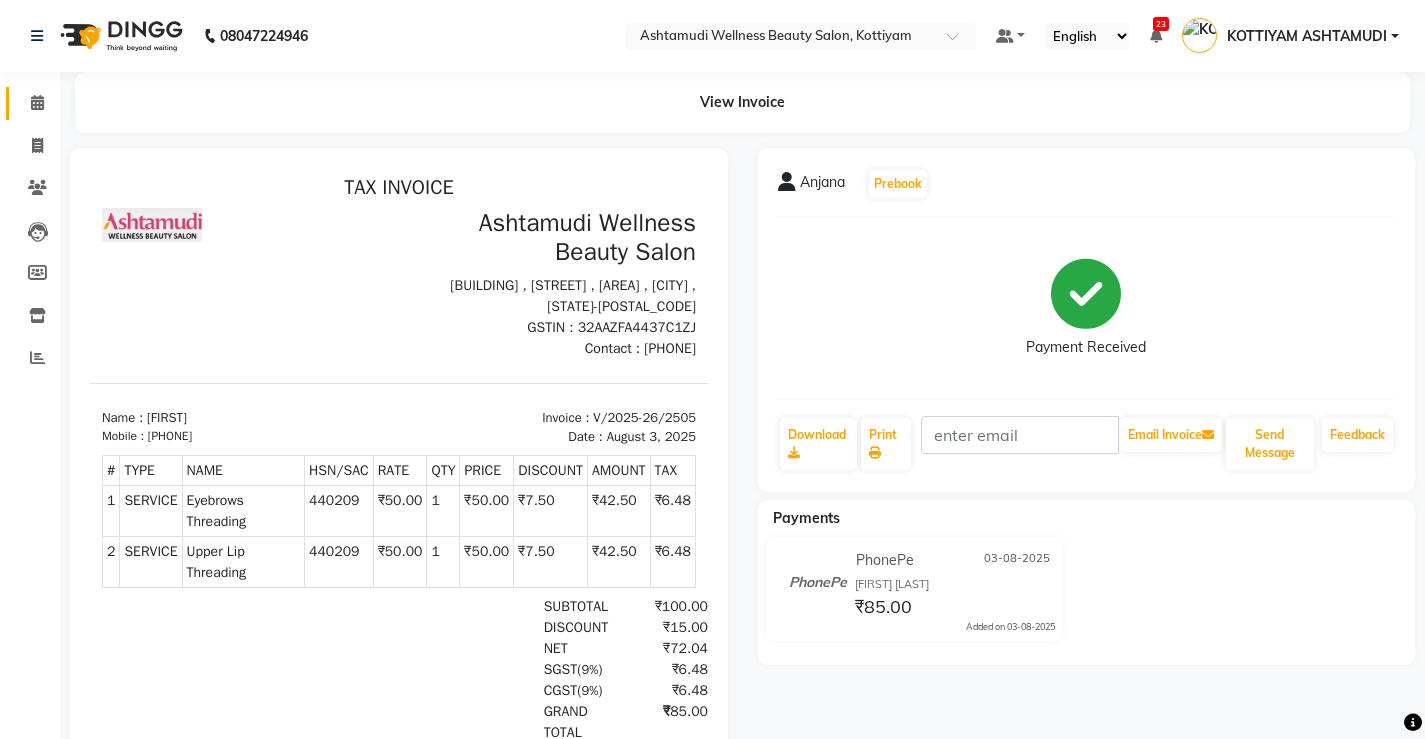 click 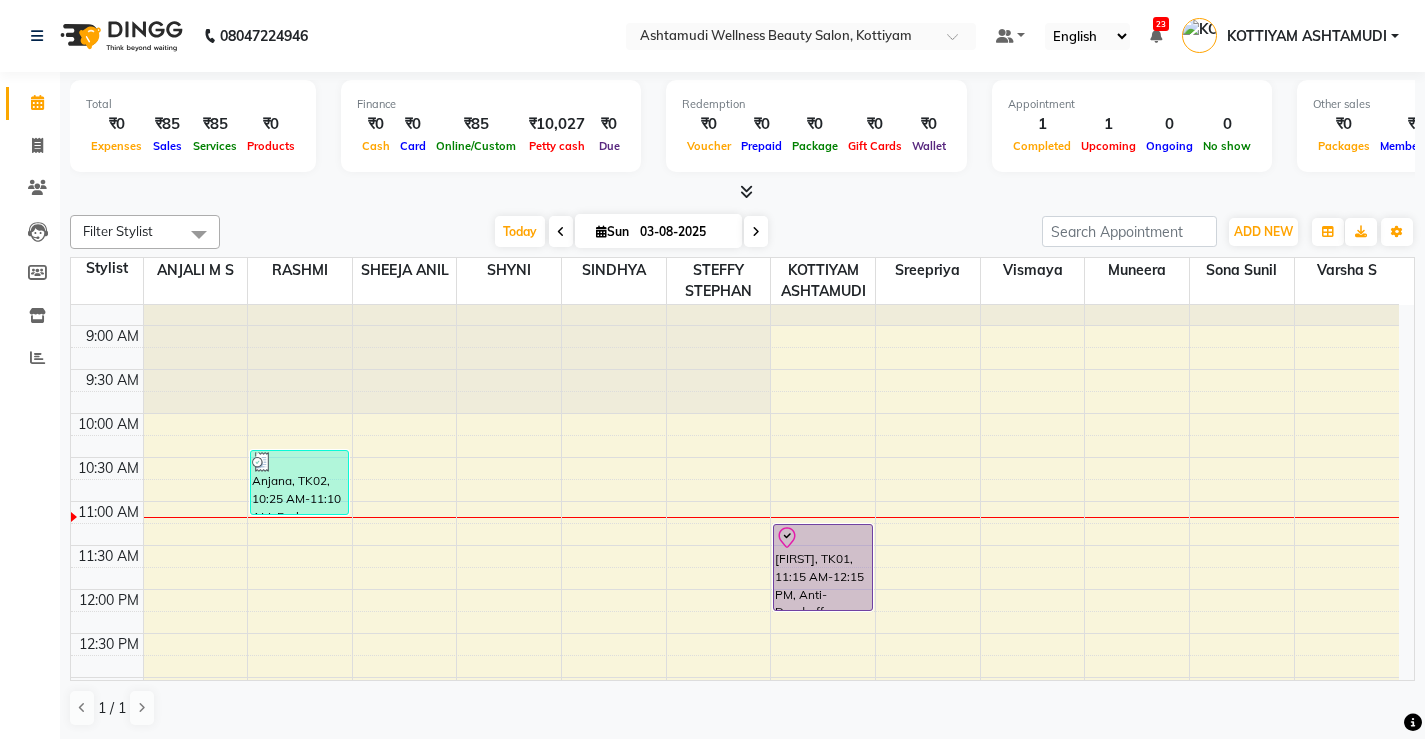 scroll, scrollTop: 65, scrollLeft: 0, axis: vertical 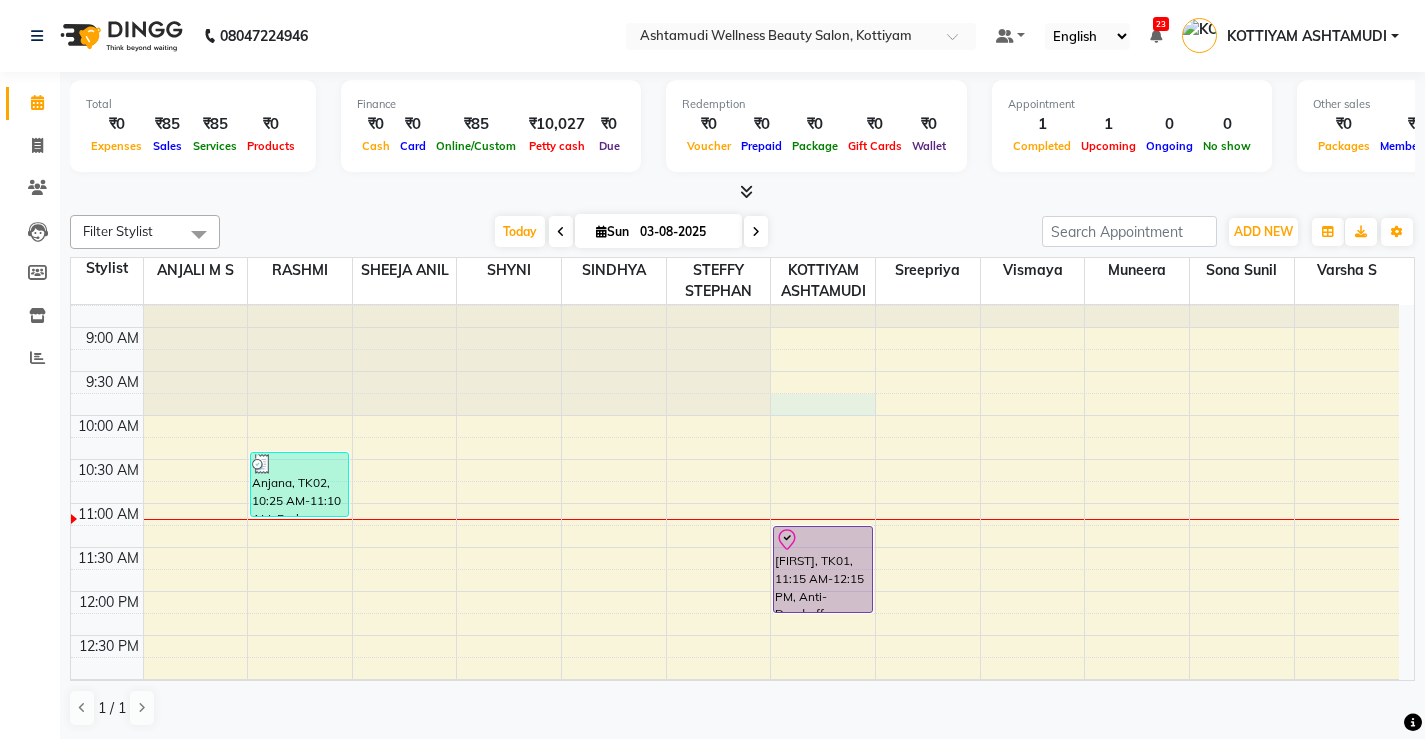 click on "8:00 AM 8:30 AM 9:00 AM 9:30 AM 10:00 AM 10:30 AM 11:00 AM 11:30 AM 12:00 PM 12:30 PM 1:00 PM 1:30 PM 2:00 PM 2:30 PM 3:00 PM 3:30 PM 4:00 PM 4:30 PM 5:00 PM 5:30 PM 6:00 PM 6:30 PM 7:00 PM 7:30 PM 8:00 PM 8:30 PM     Anjana, TK02, 10:25 AM-11:10 AM, Eyebrows Threading,Upper Lip Threading
Varsha, TK01, 11:15 AM-12:15 PM, Anti-Dandruff Treatment With Spa" at bounding box center [735, 811] 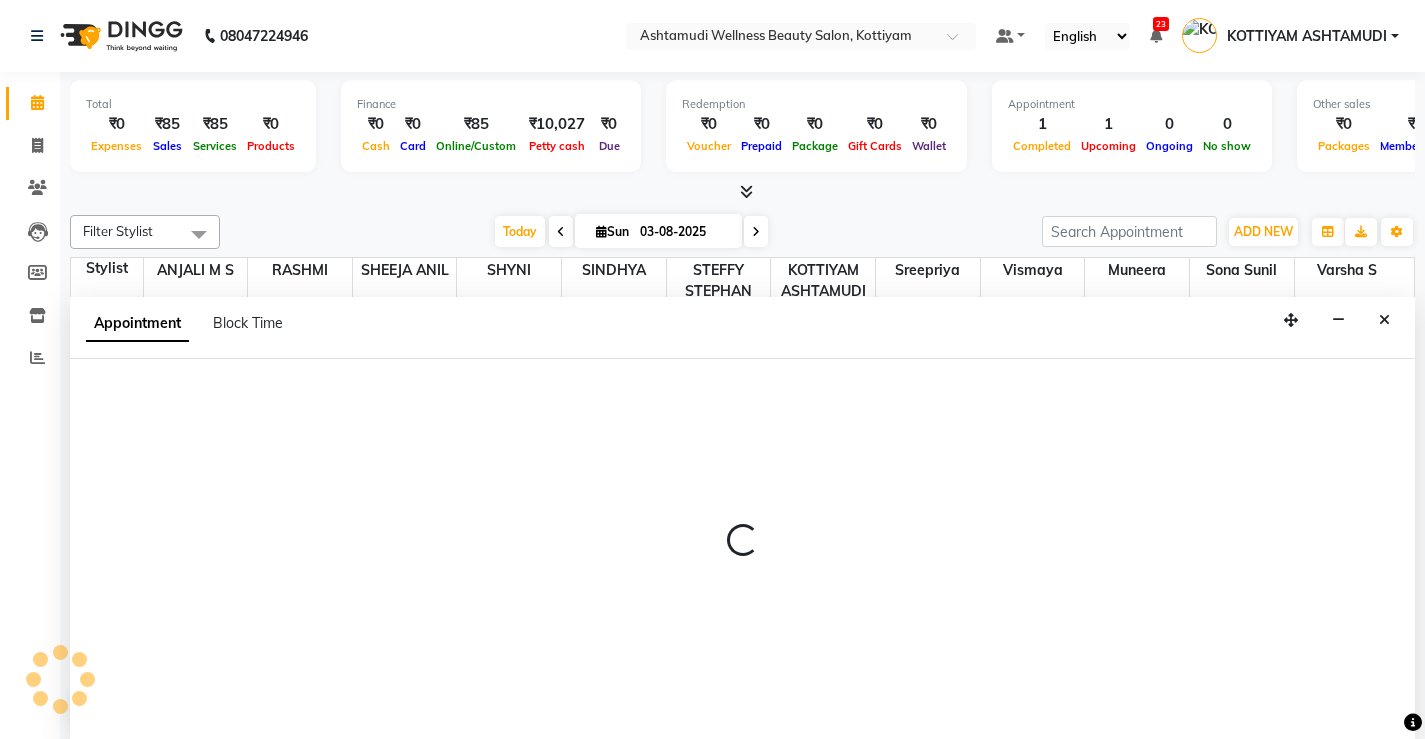 scroll, scrollTop: 1, scrollLeft: 0, axis: vertical 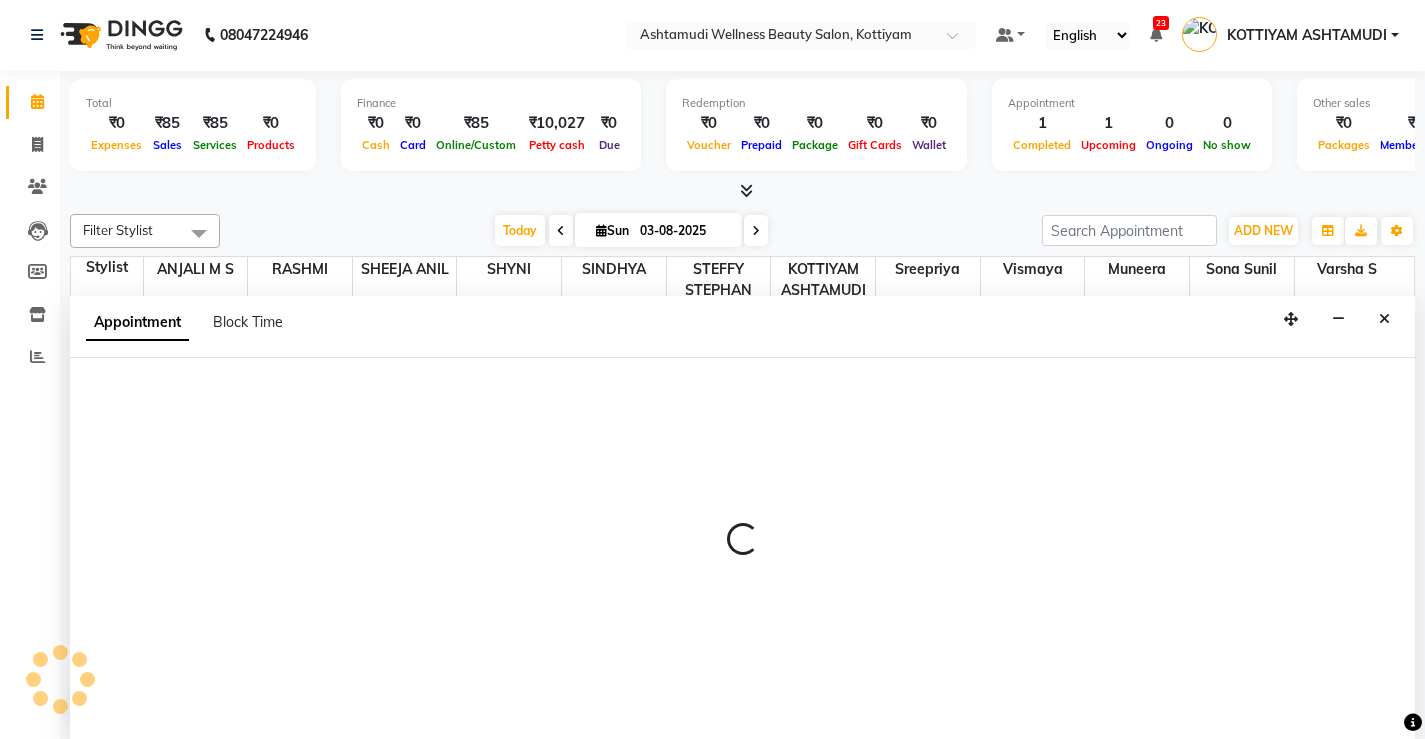 select on "27529" 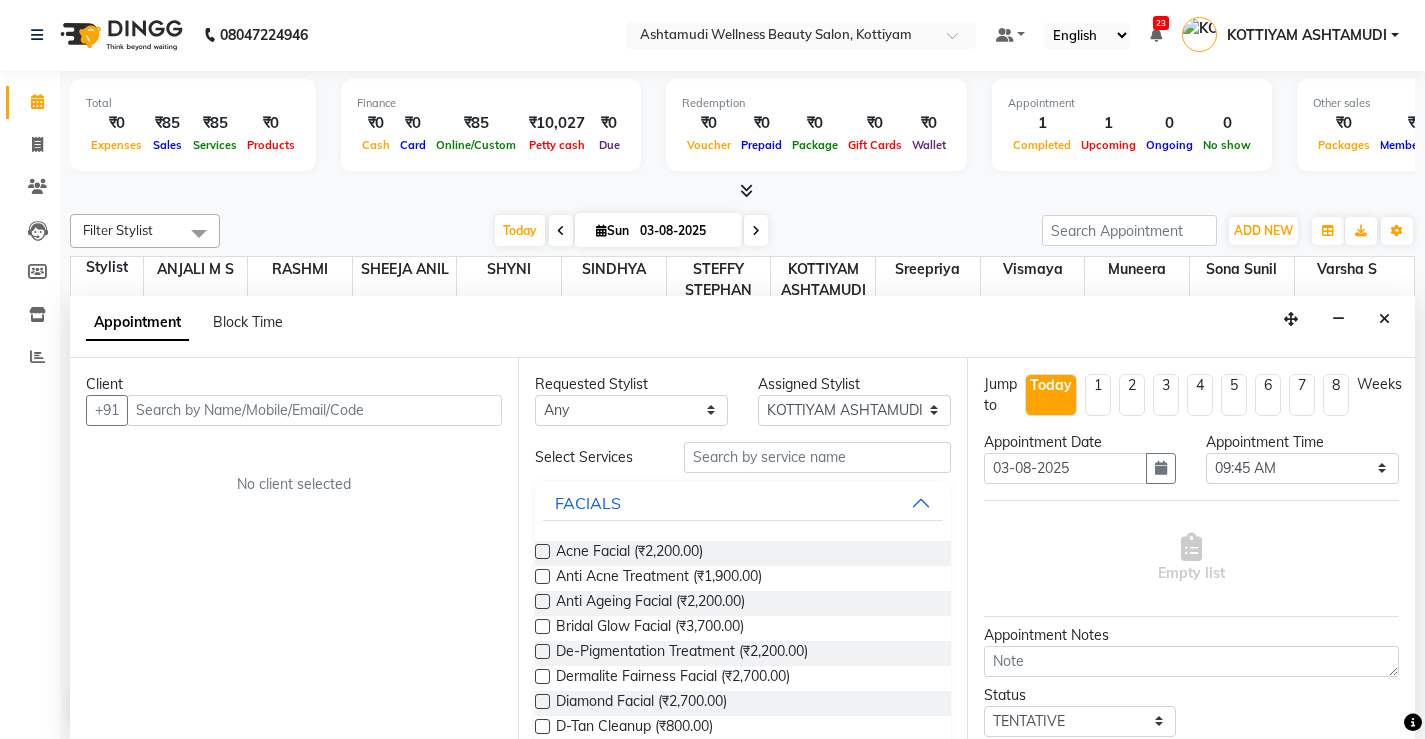 click at bounding box center (314, 410) 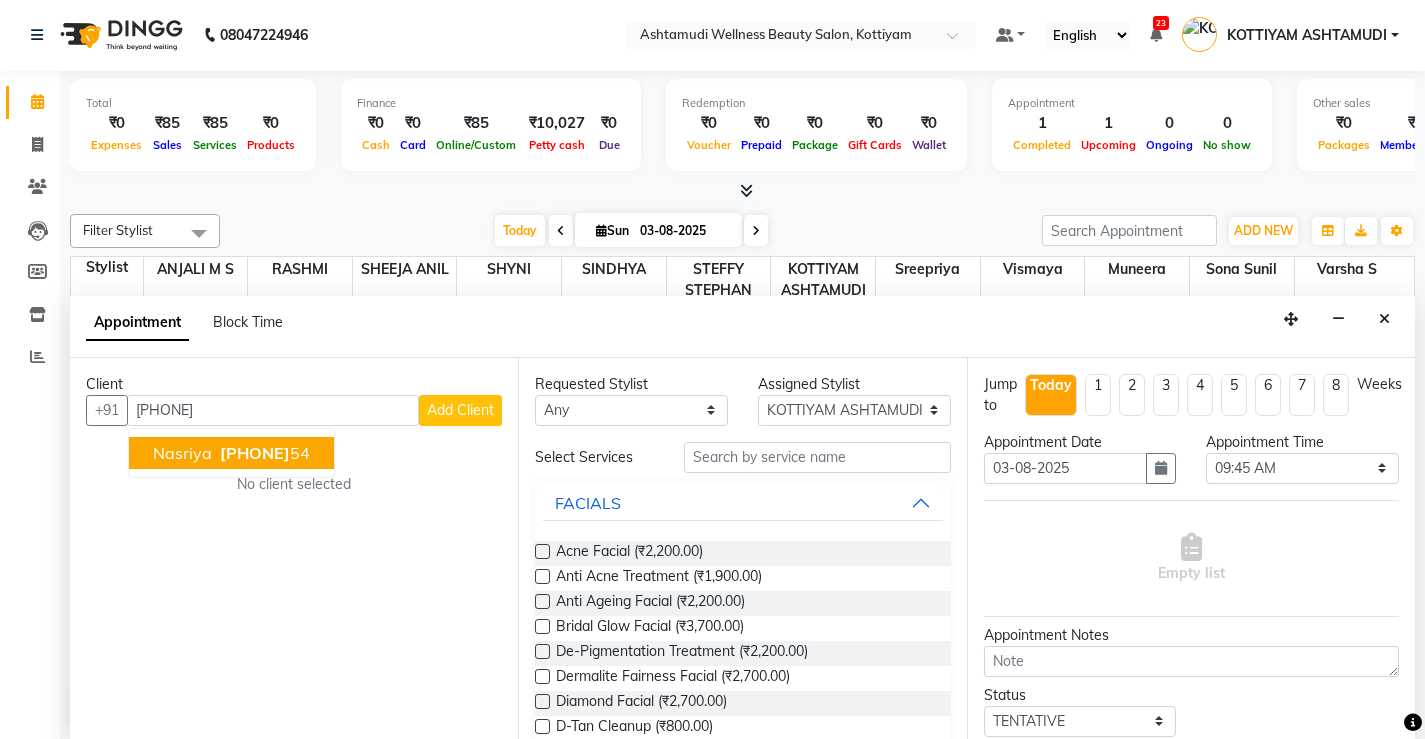 click on "97440230" at bounding box center (255, 453) 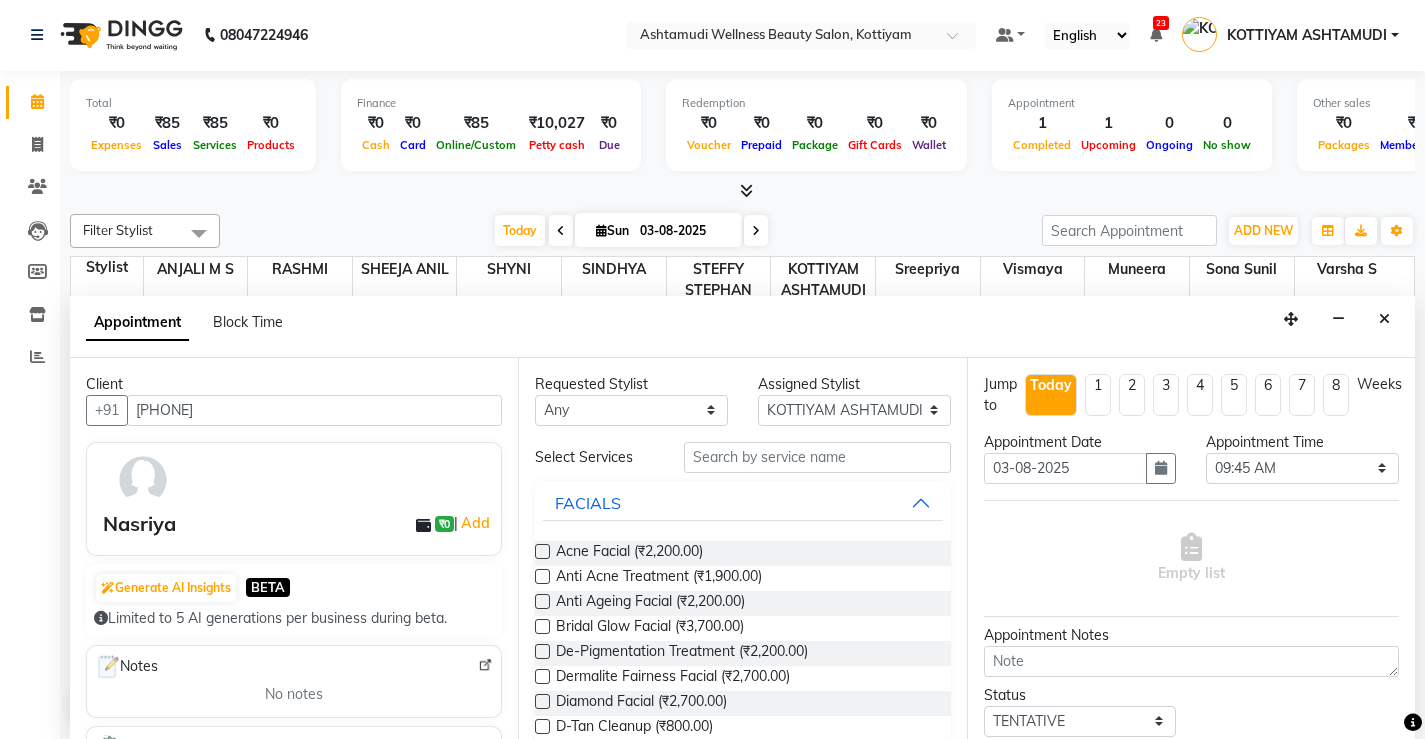 type on "[PHONE]" 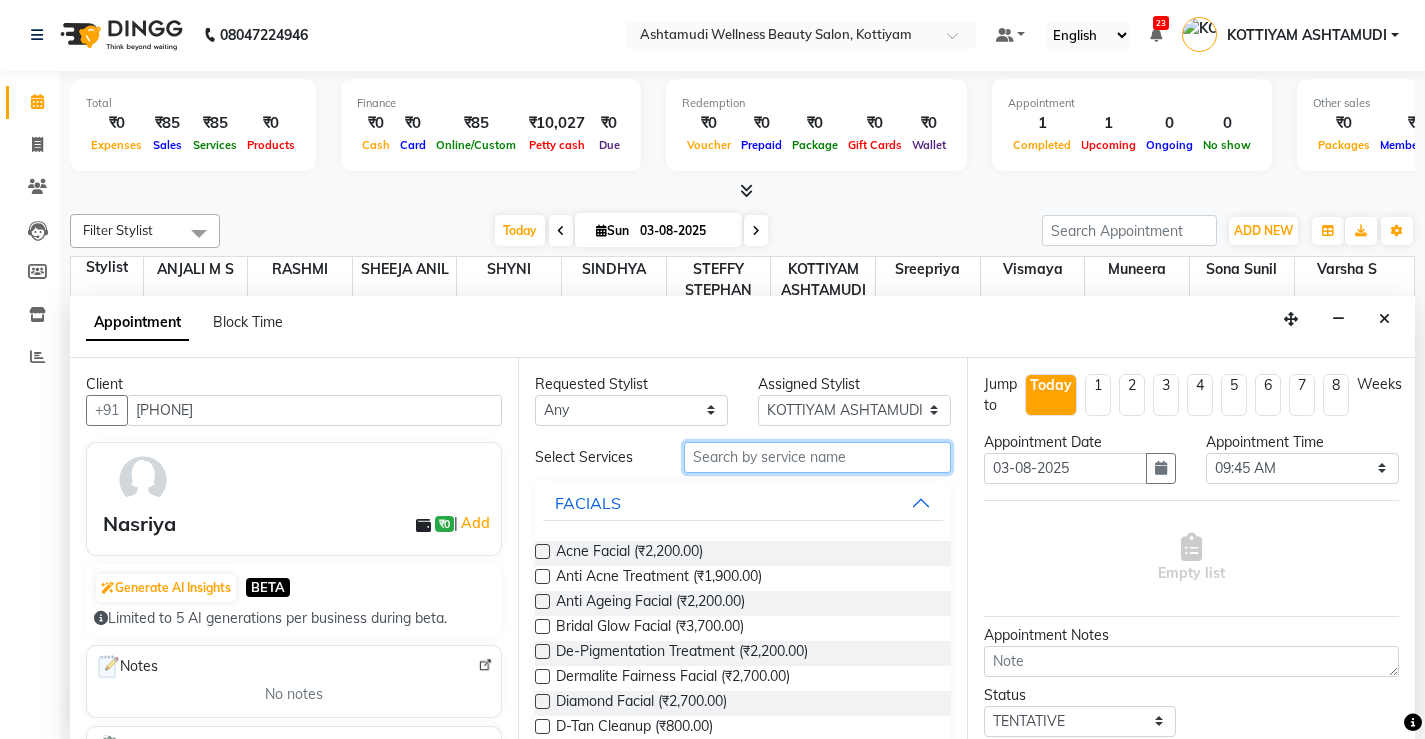 click at bounding box center (817, 457) 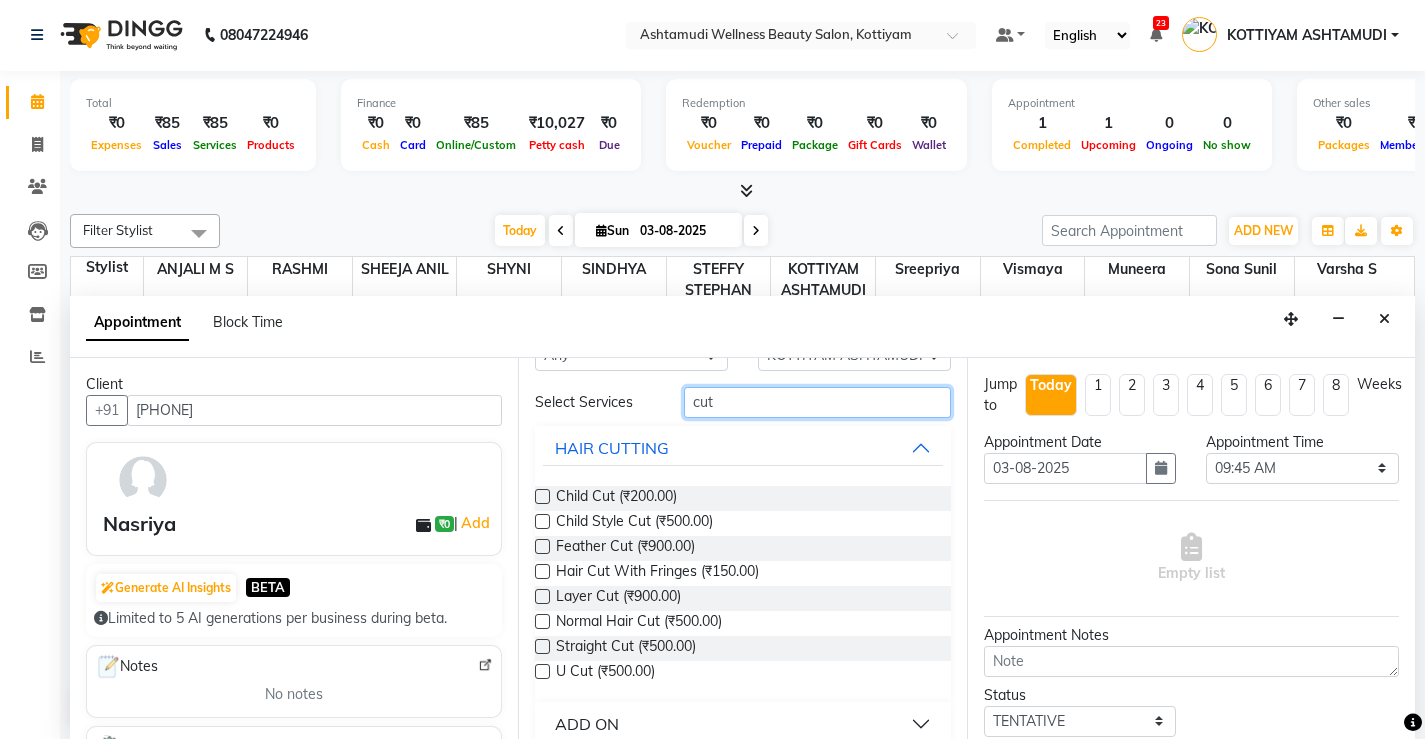 scroll, scrollTop: 78, scrollLeft: 0, axis: vertical 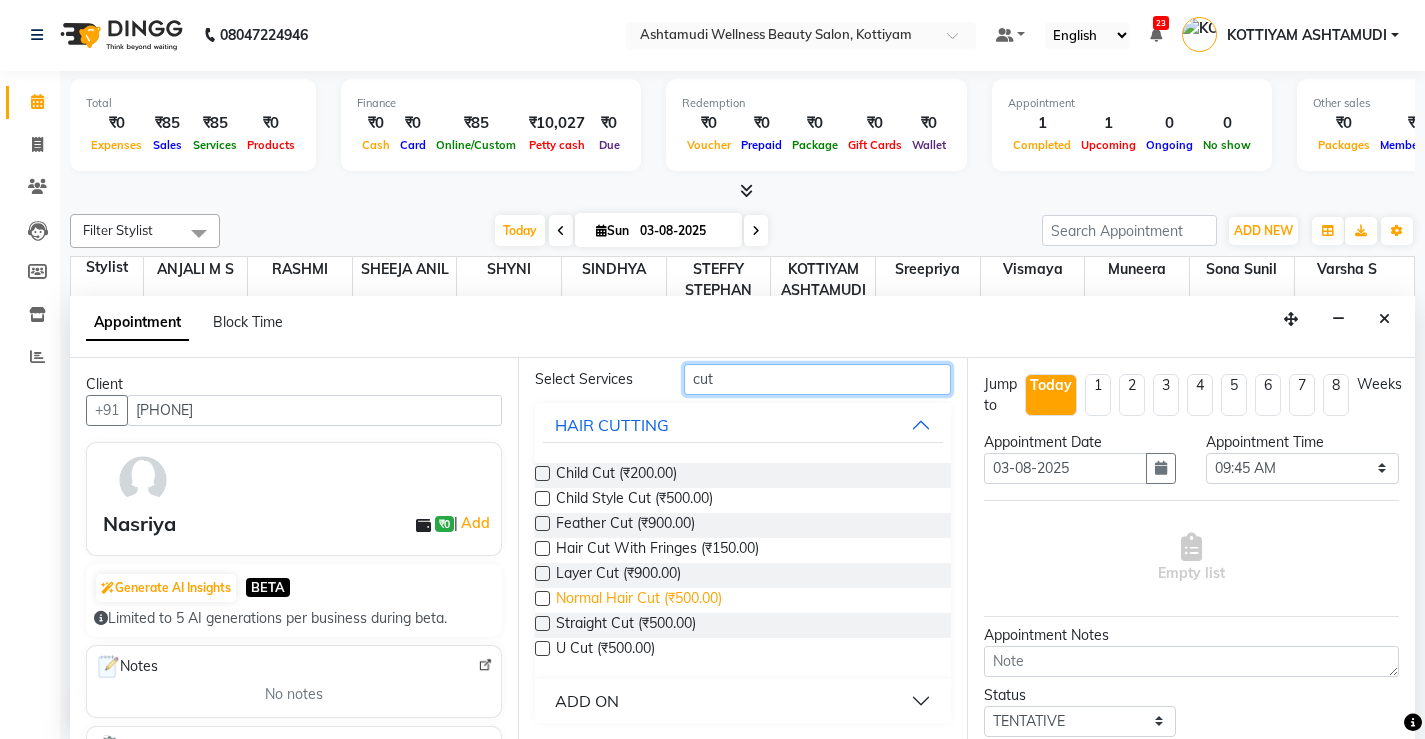 type on "cut" 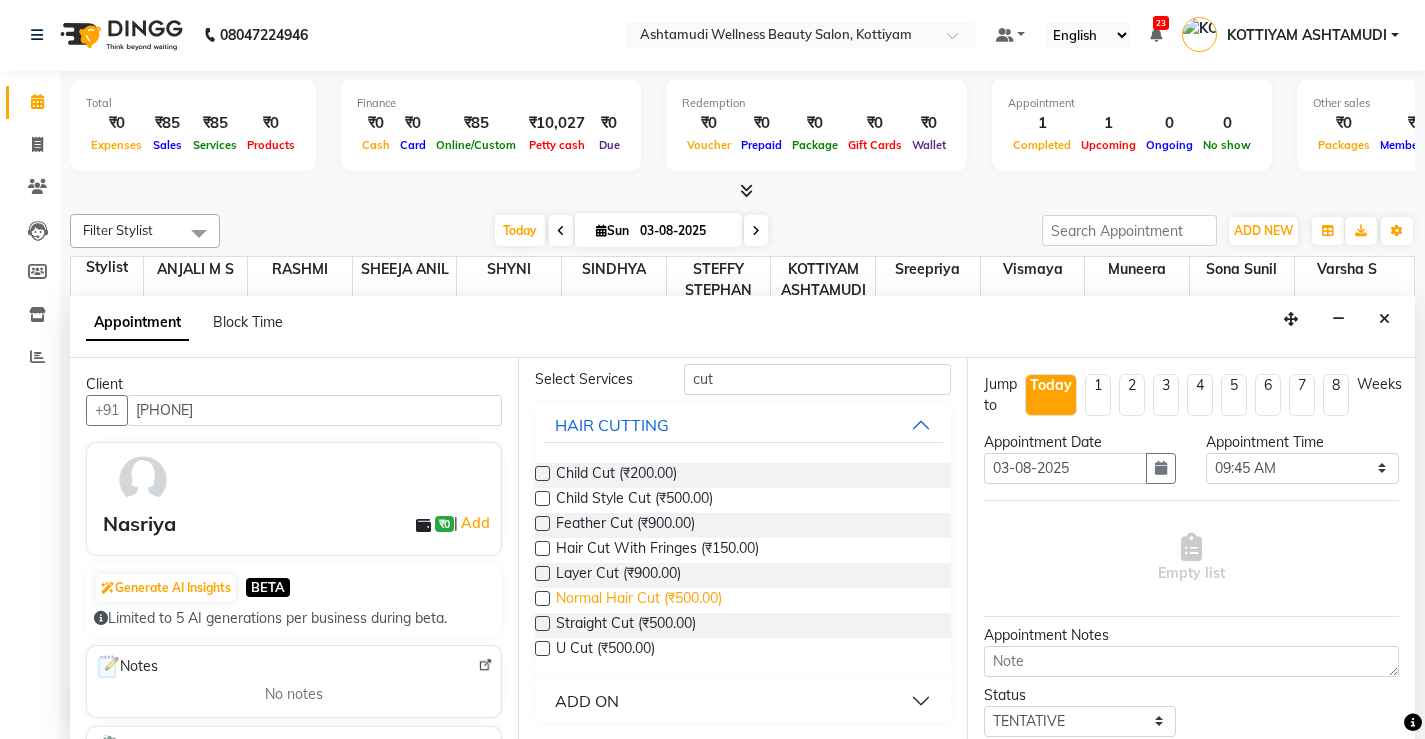 click on "Normal Hair Cut (₹500.00)" at bounding box center (639, 600) 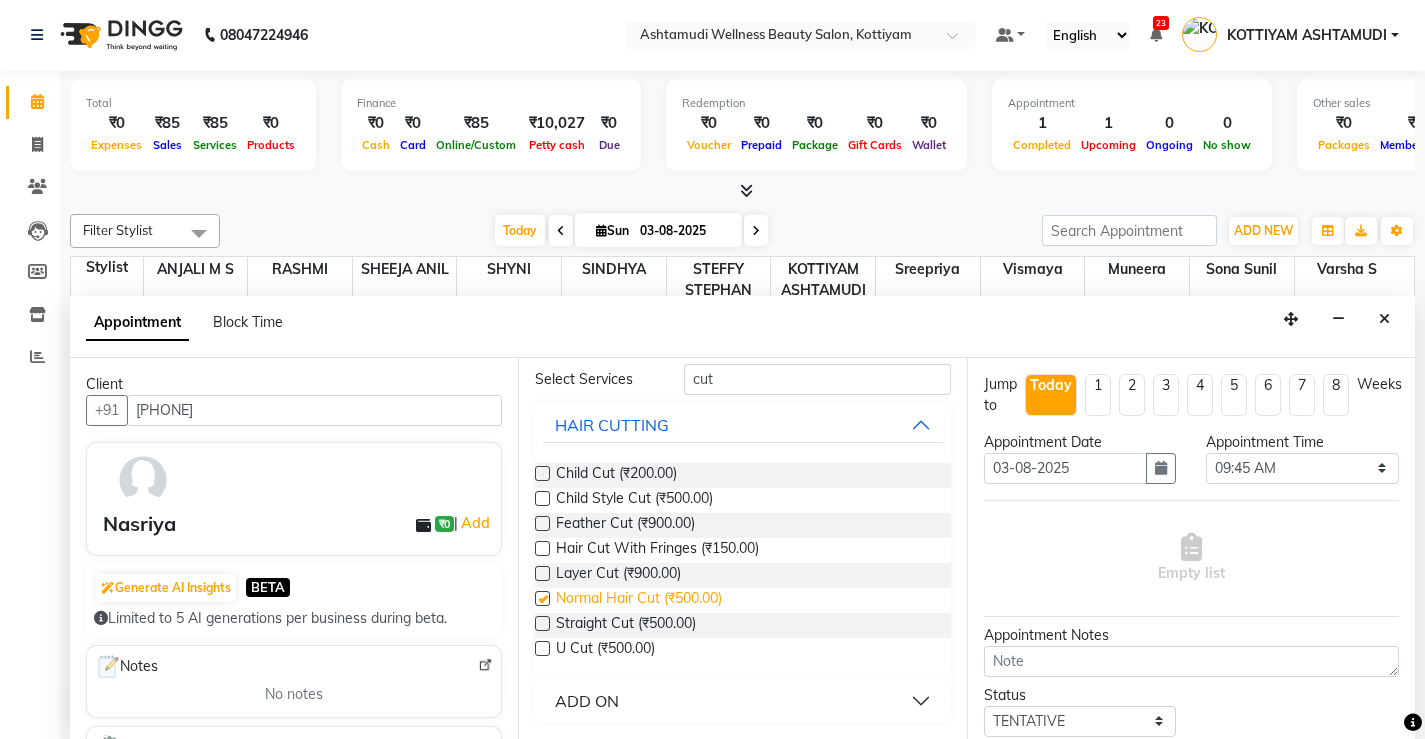 checkbox on "false" 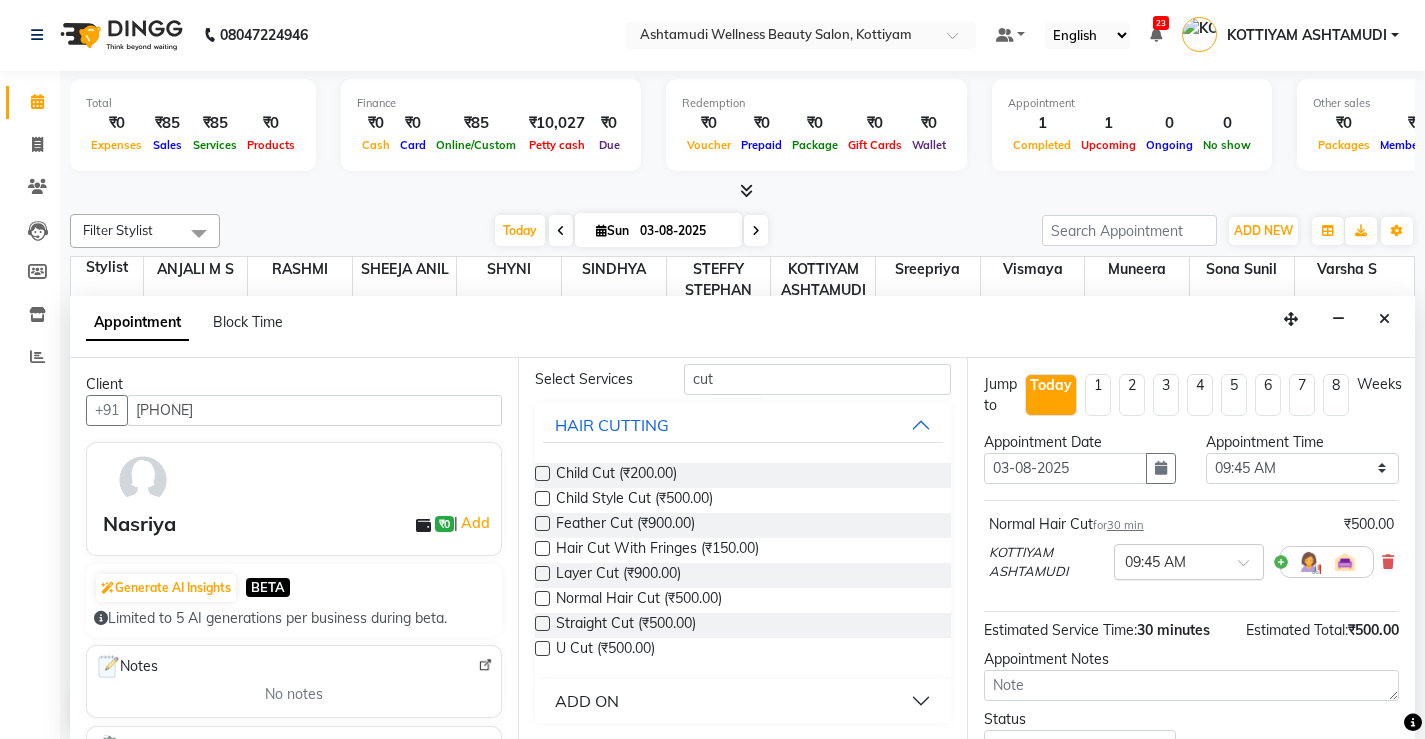 scroll, scrollTop: 100, scrollLeft: 0, axis: vertical 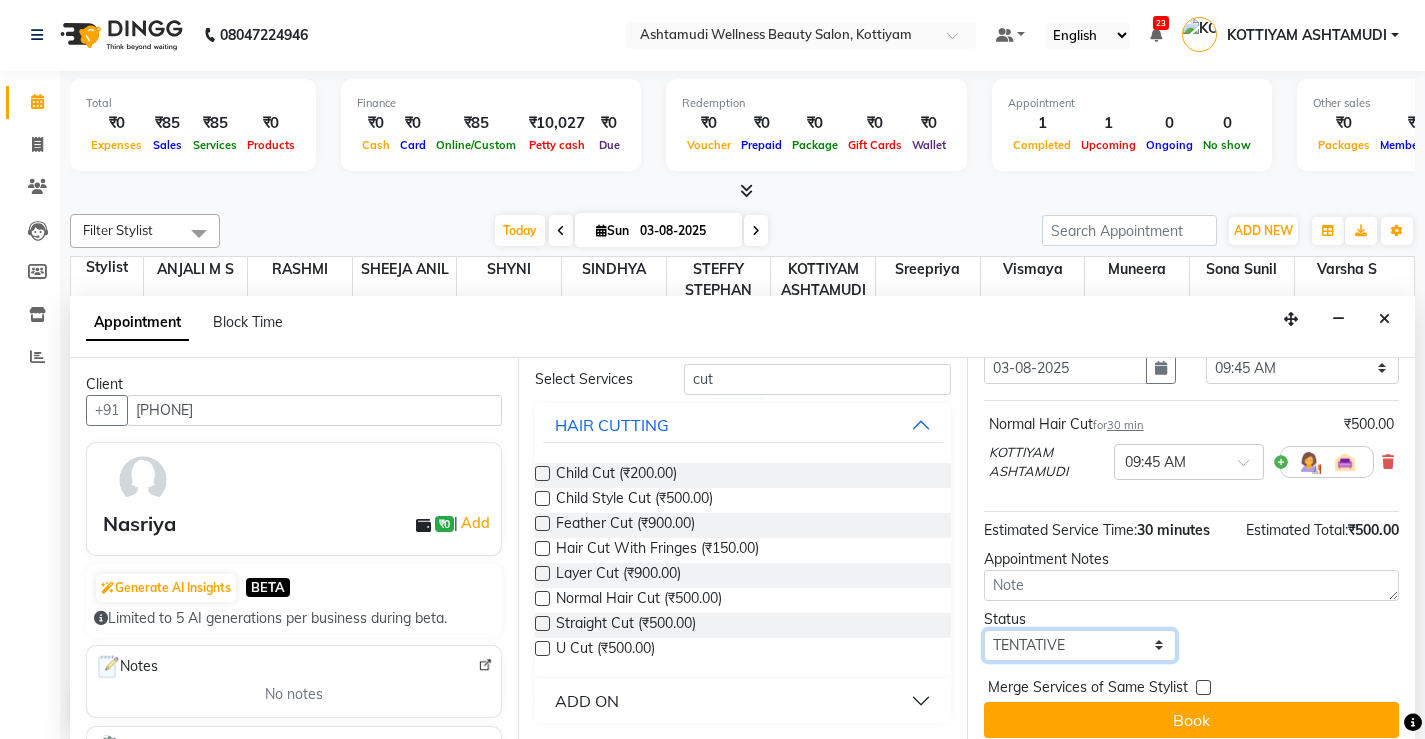 click on "Select TENTATIVE CONFIRM CHECK-IN UPCOMING" at bounding box center [1080, 645] 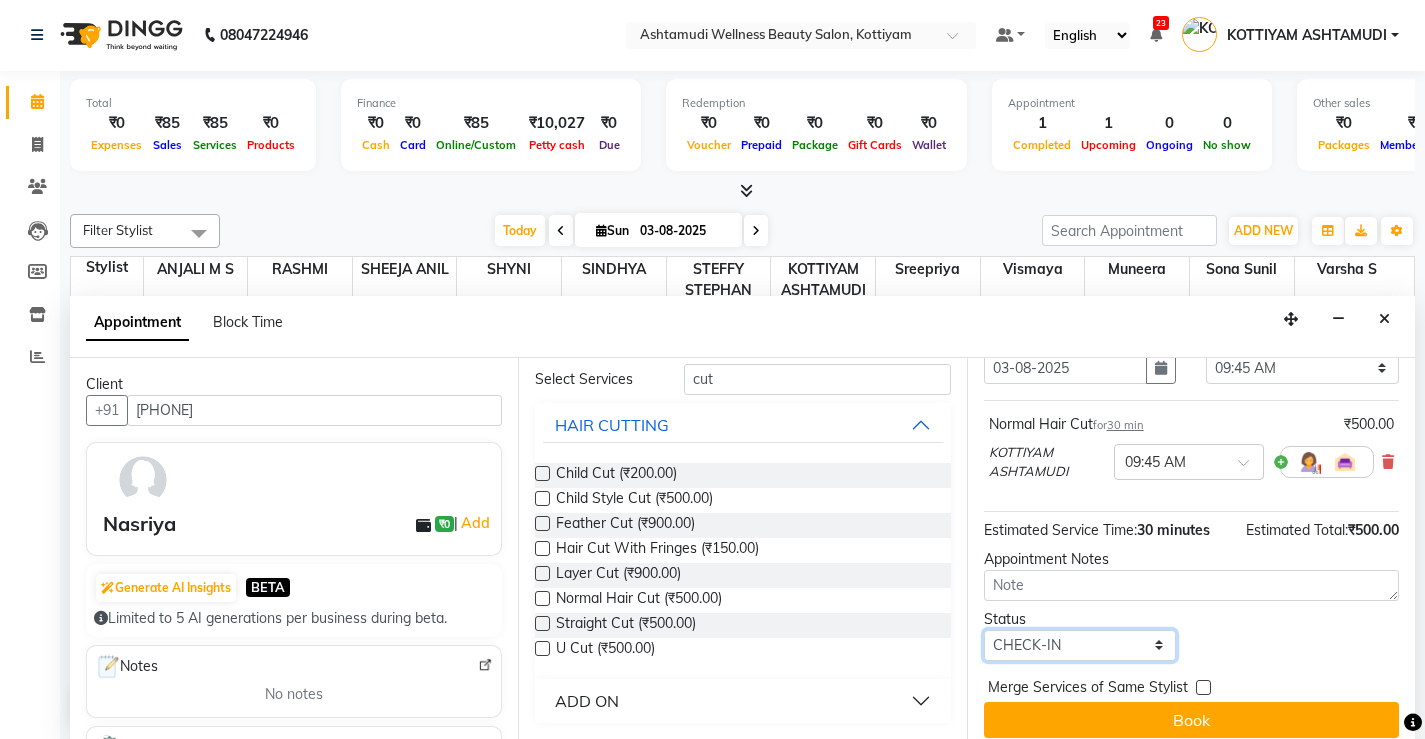 click on "Select TENTATIVE CONFIRM CHECK-IN UPCOMING" at bounding box center [1080, 645] 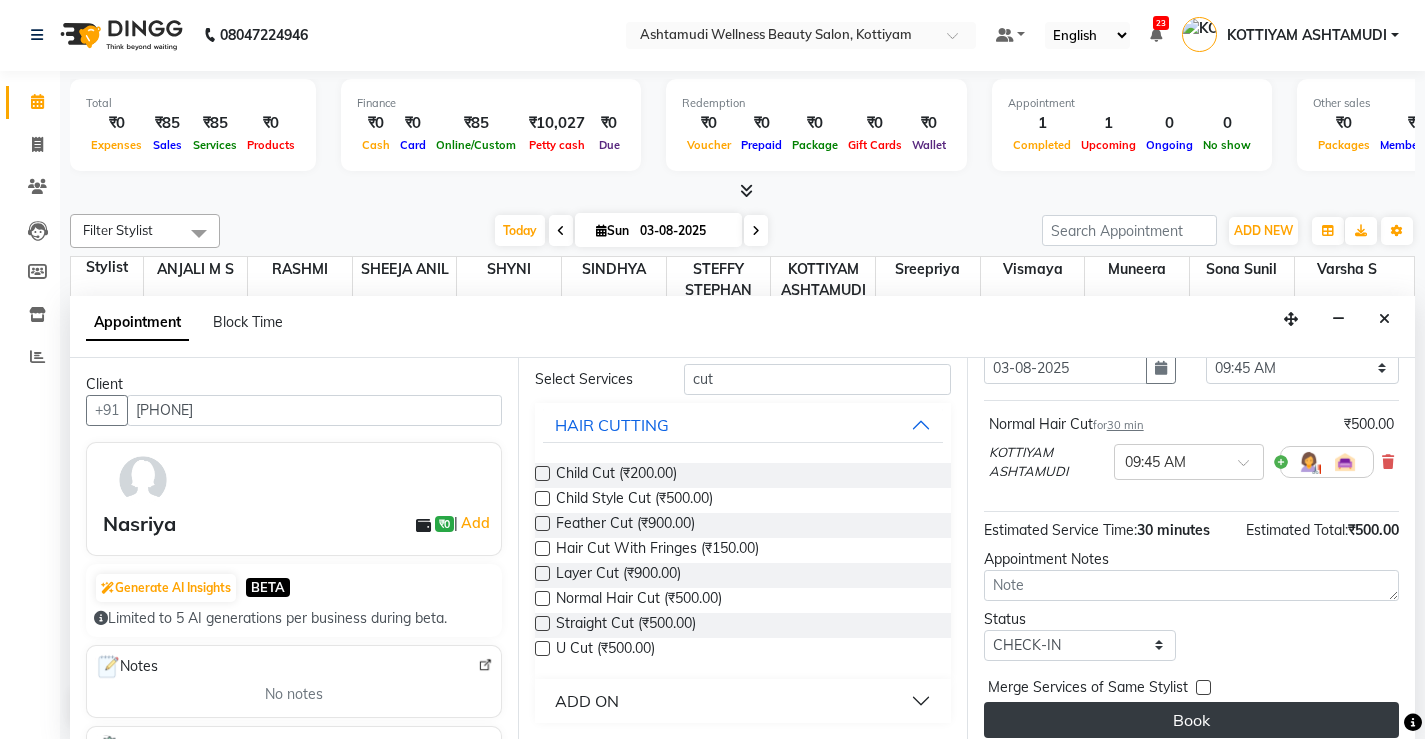 click on "Book" at bounding box center [1191, 720] 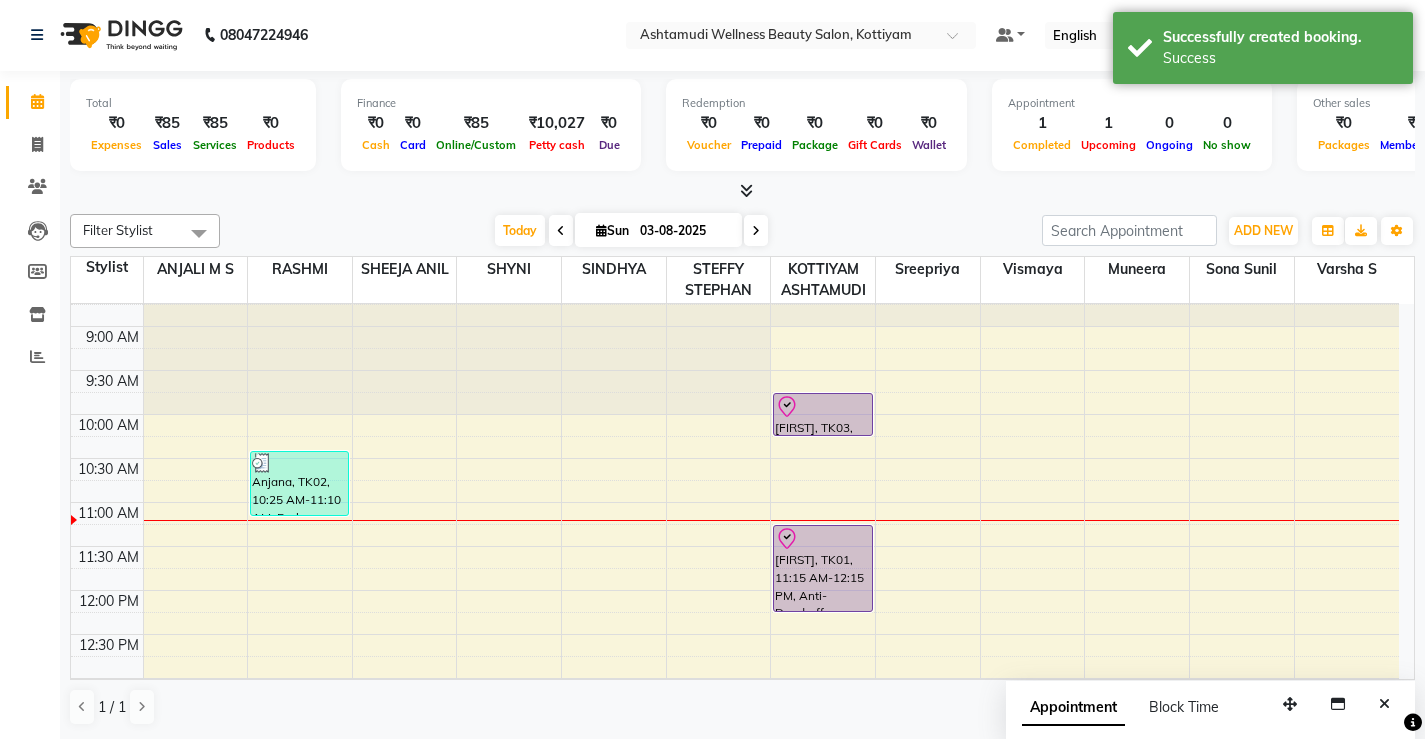 scroll, scrollTop: 0, scrollLeft: 0, axis: both 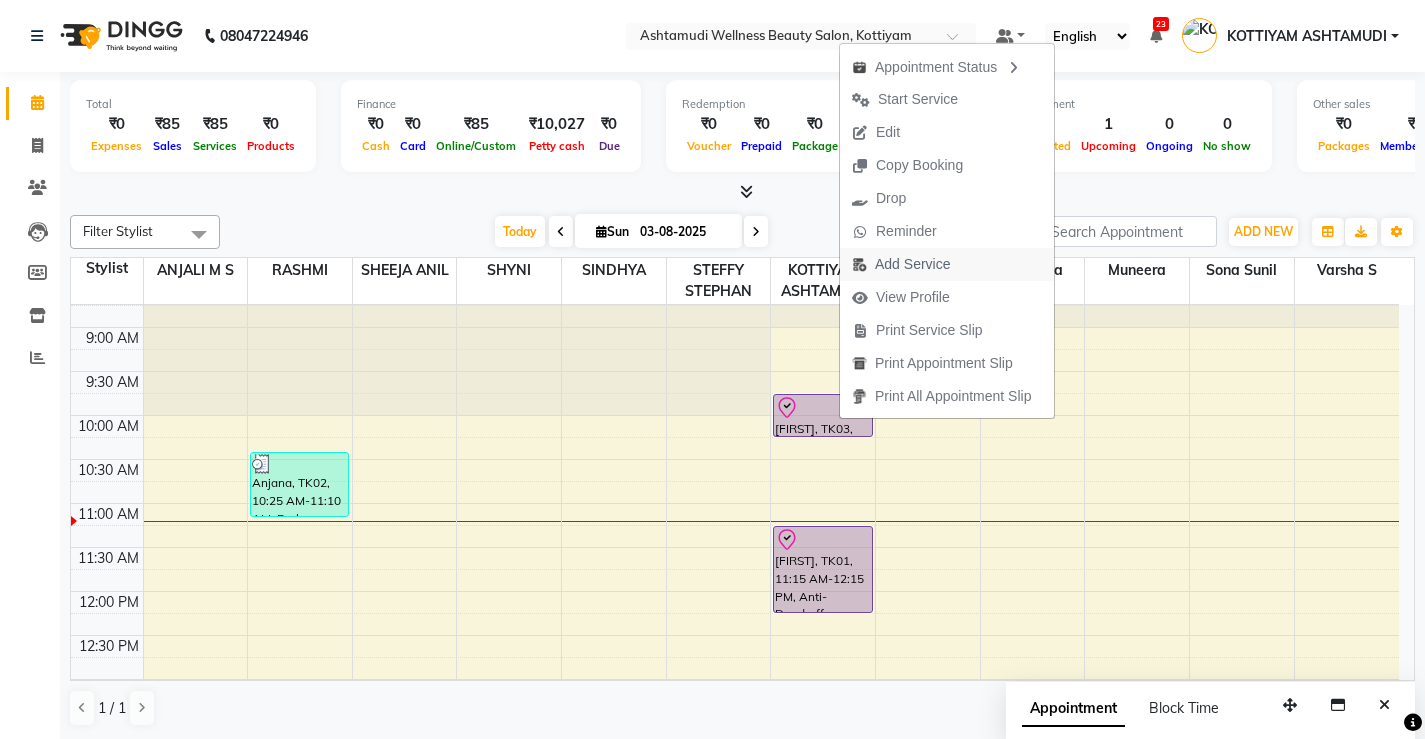 click on "Add Service" at bounding box center [912, 264] 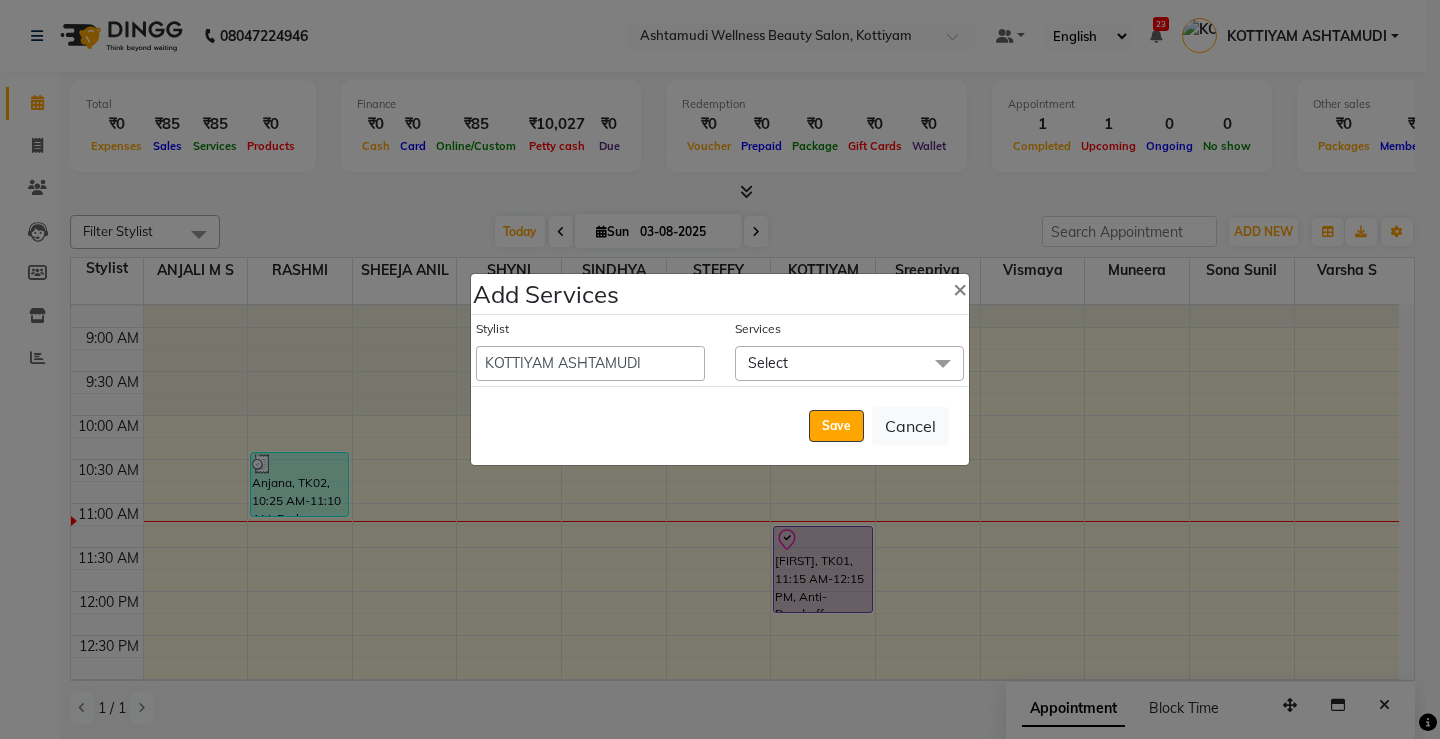 click on "Select" 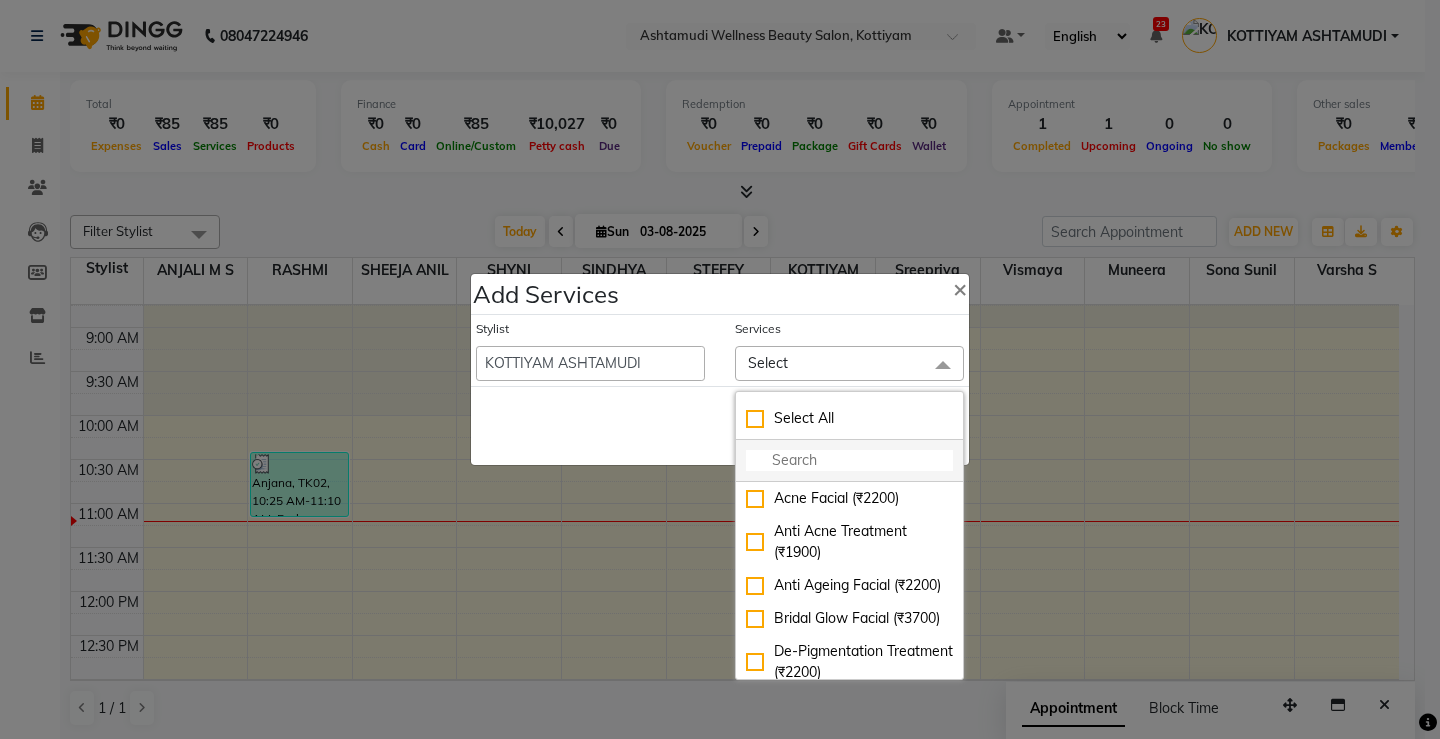 click 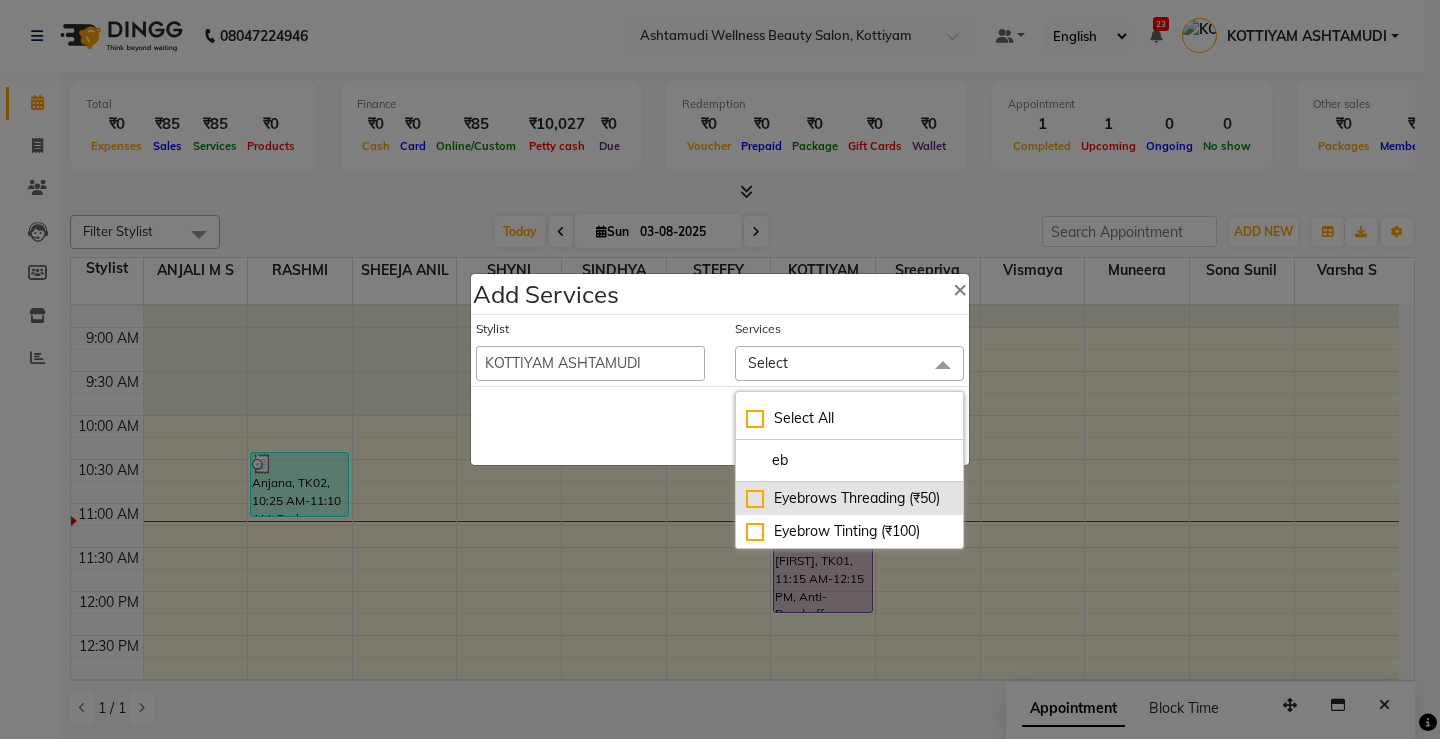 type on "eb" 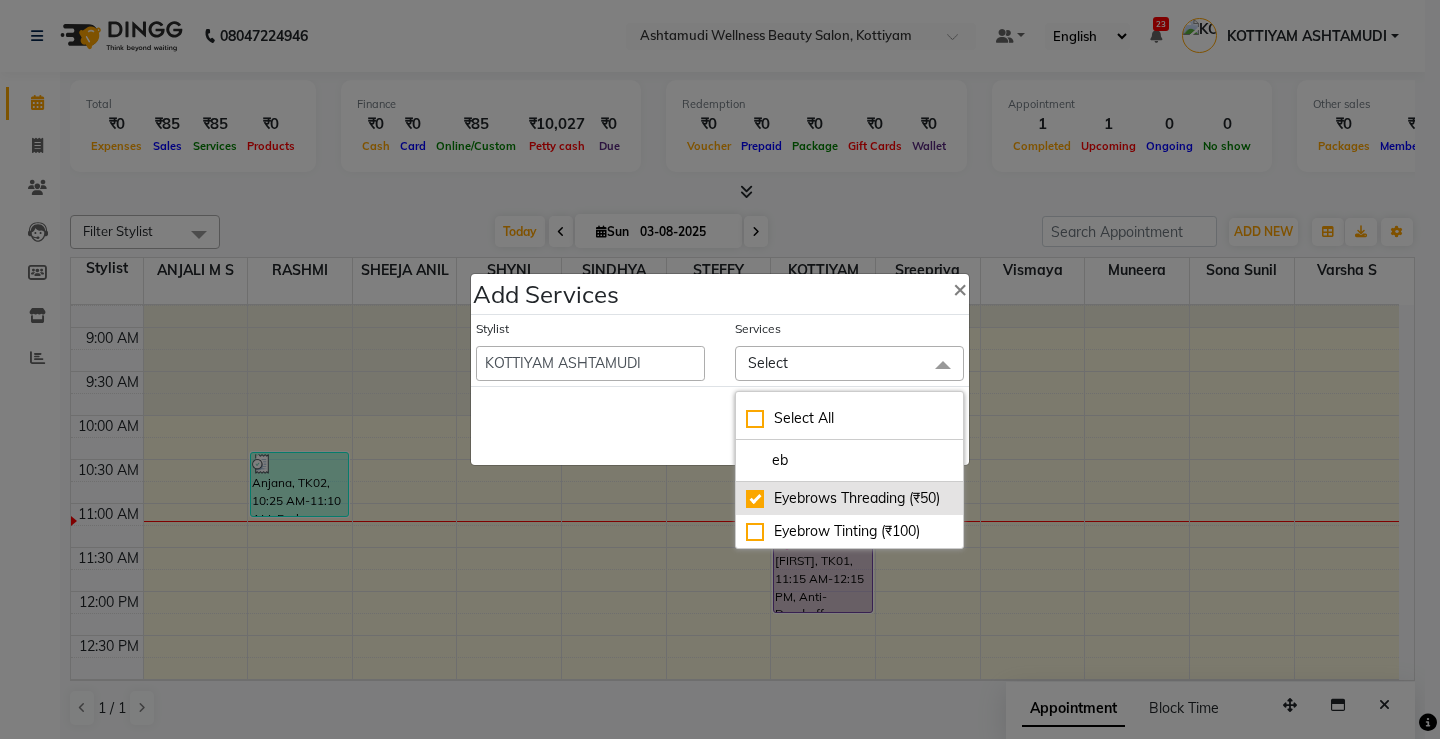 checkbox on "true" 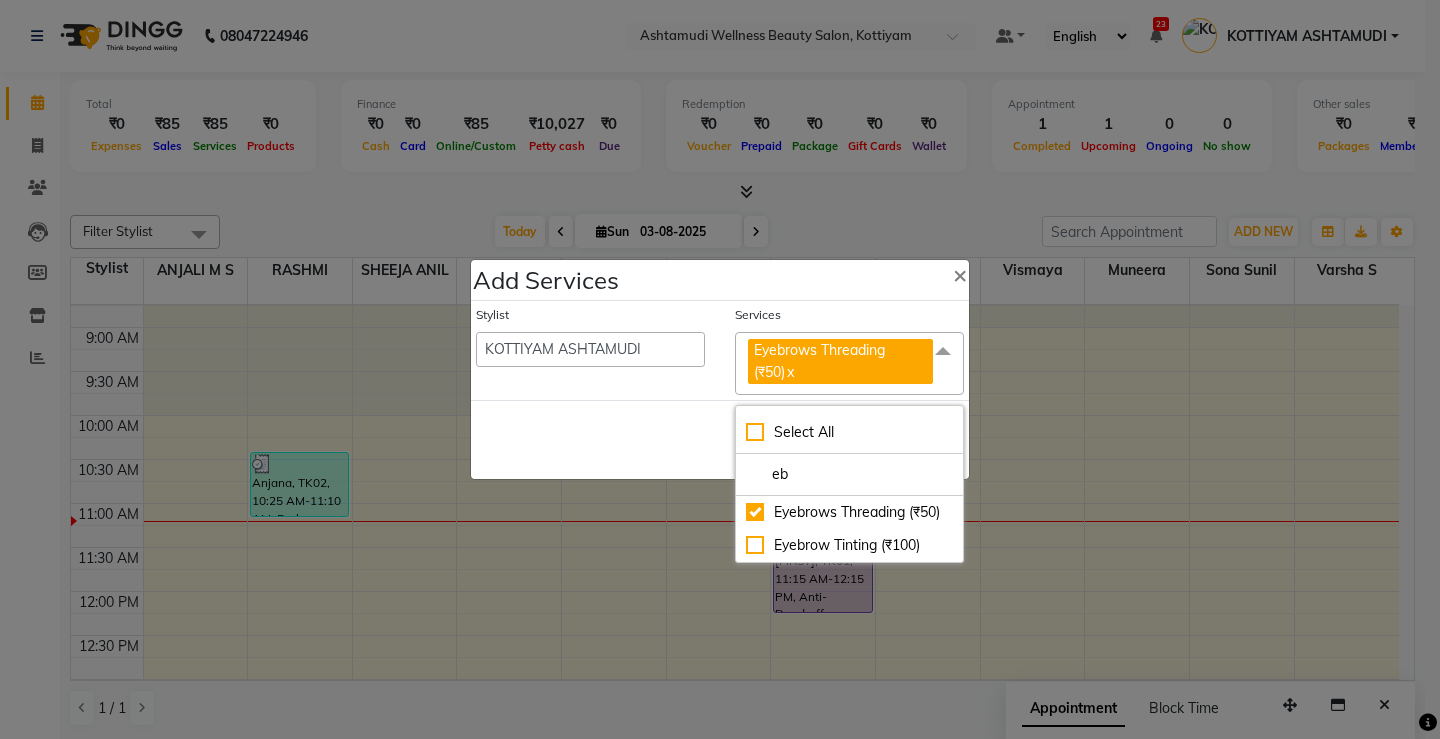 click on "Save   Cancel" 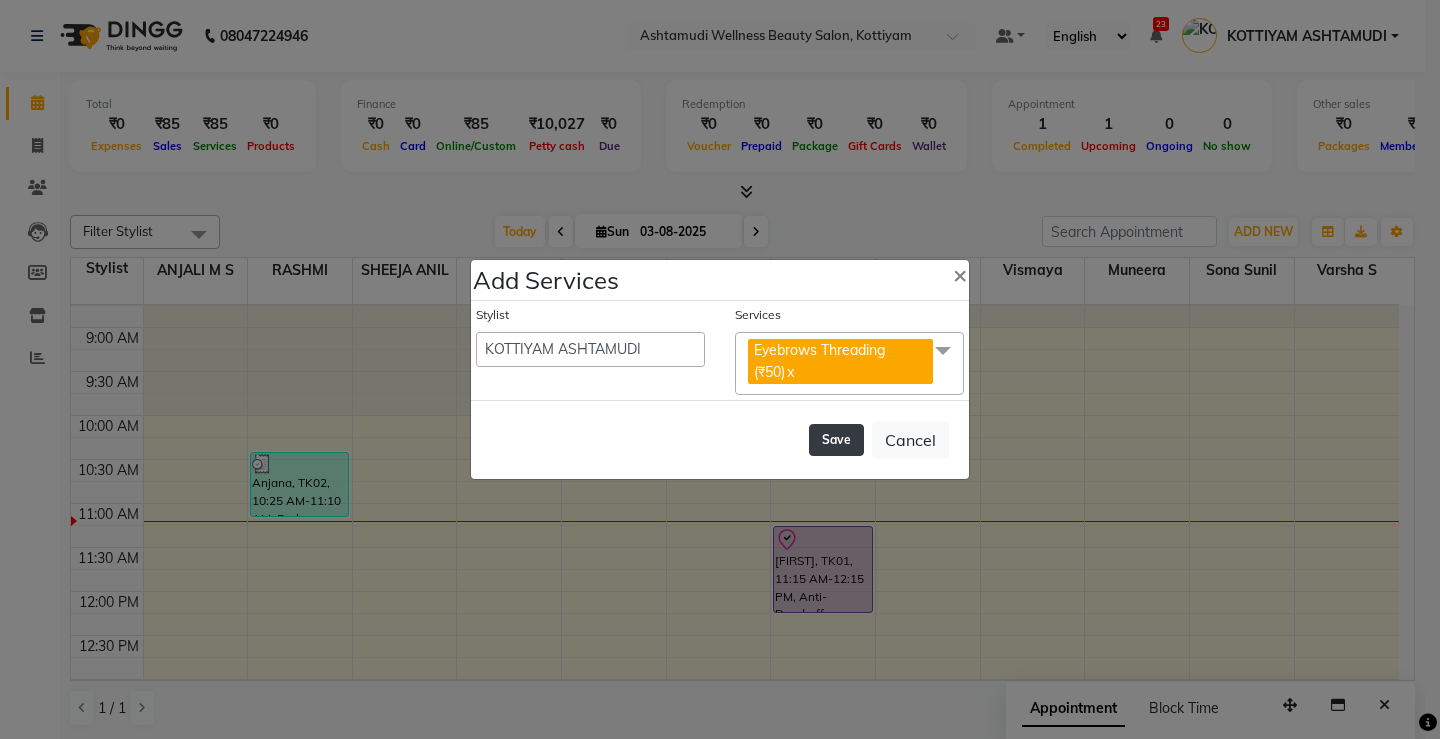click on "Save" 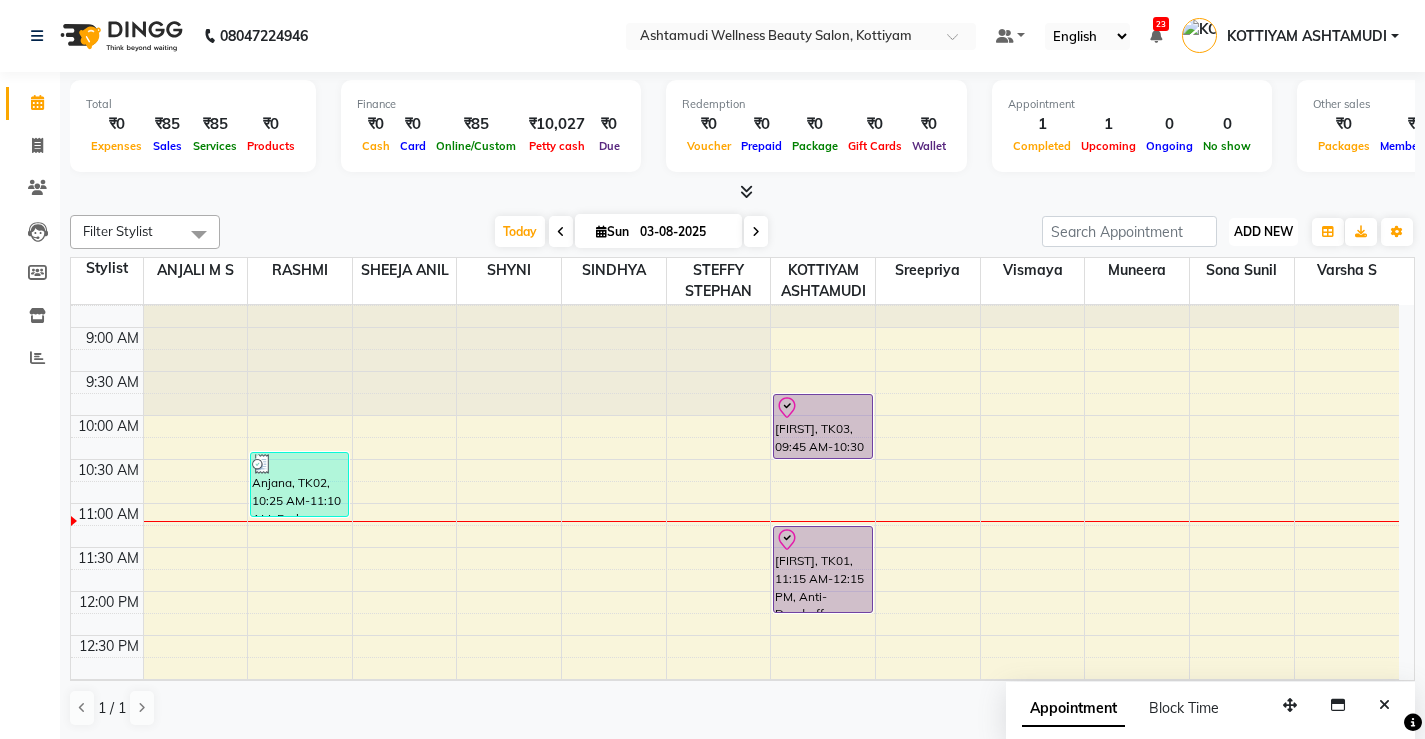 click on "ADD NEW" at bounding box center (1263, 231) 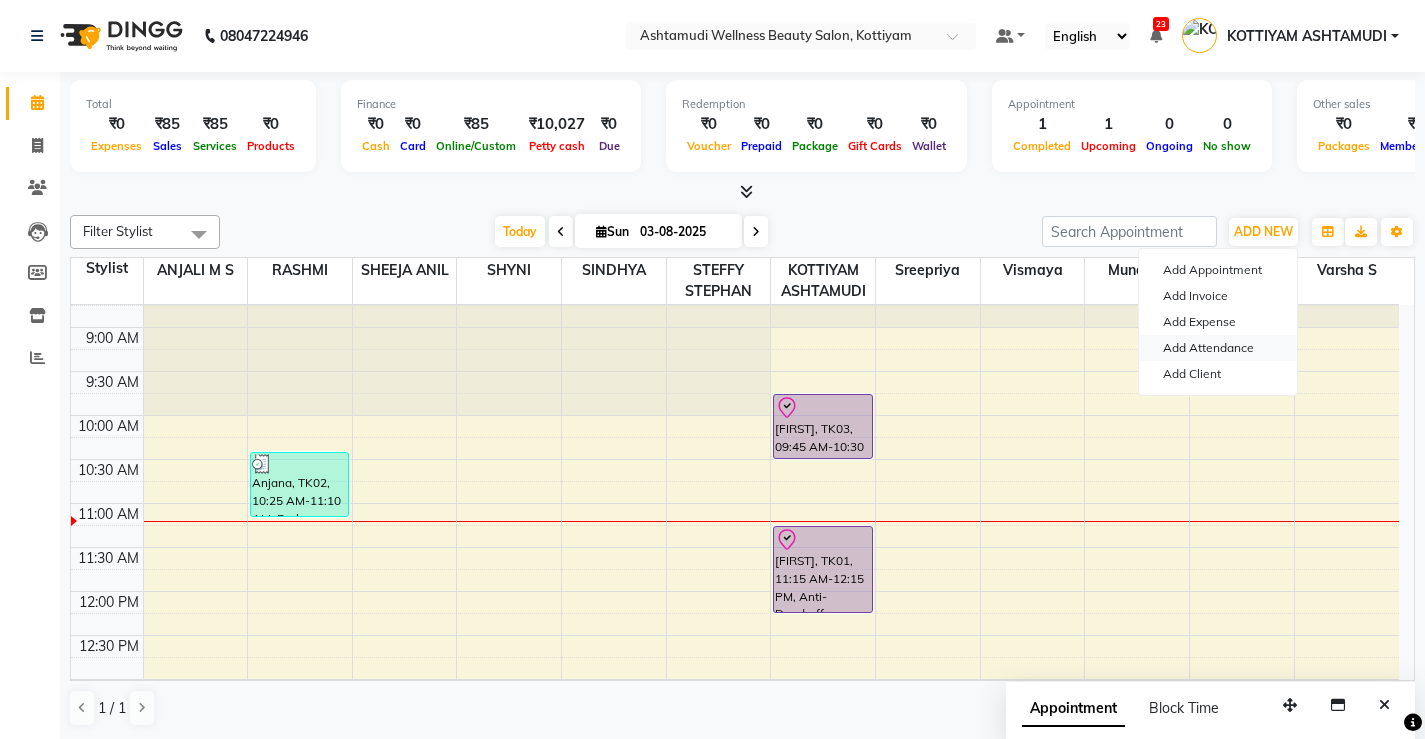 click on "Add Attendance" at bounding box center [1218, 348] 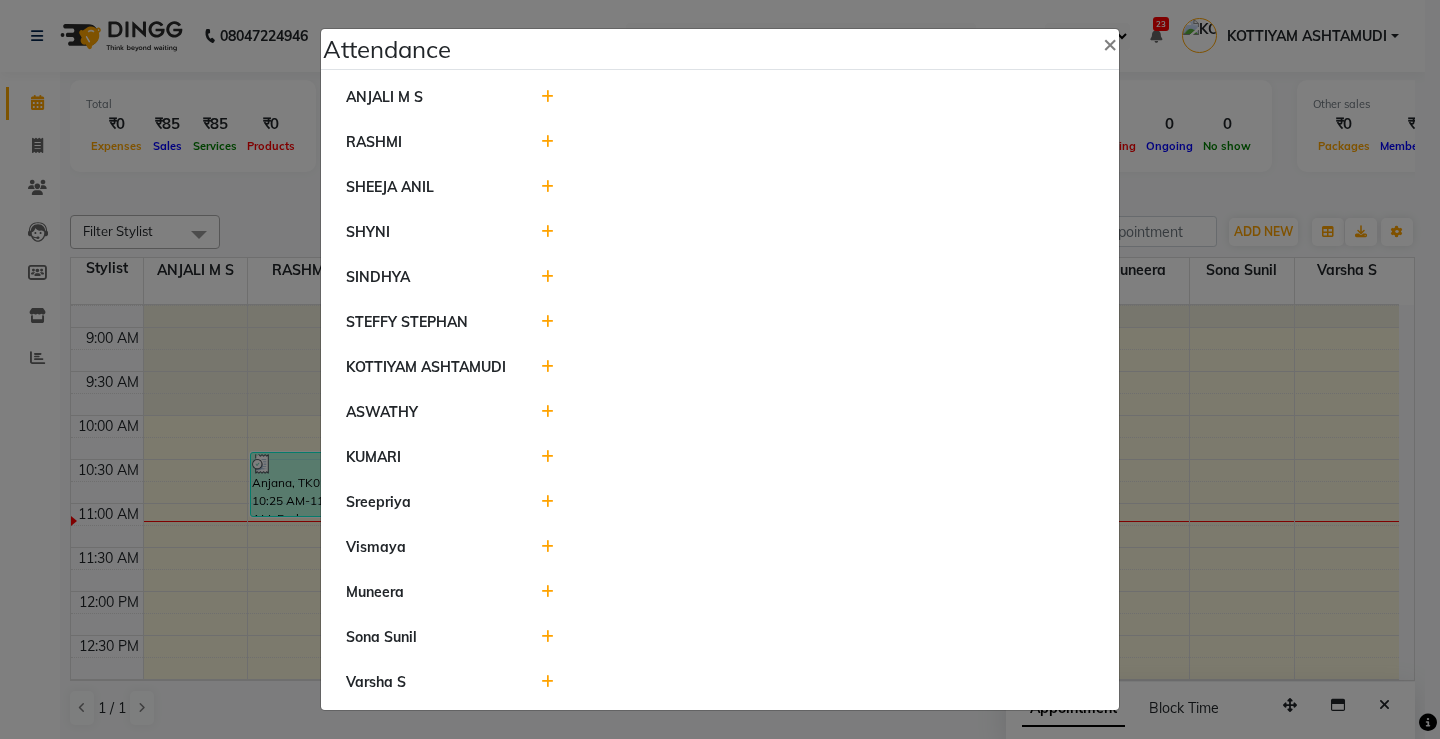 click 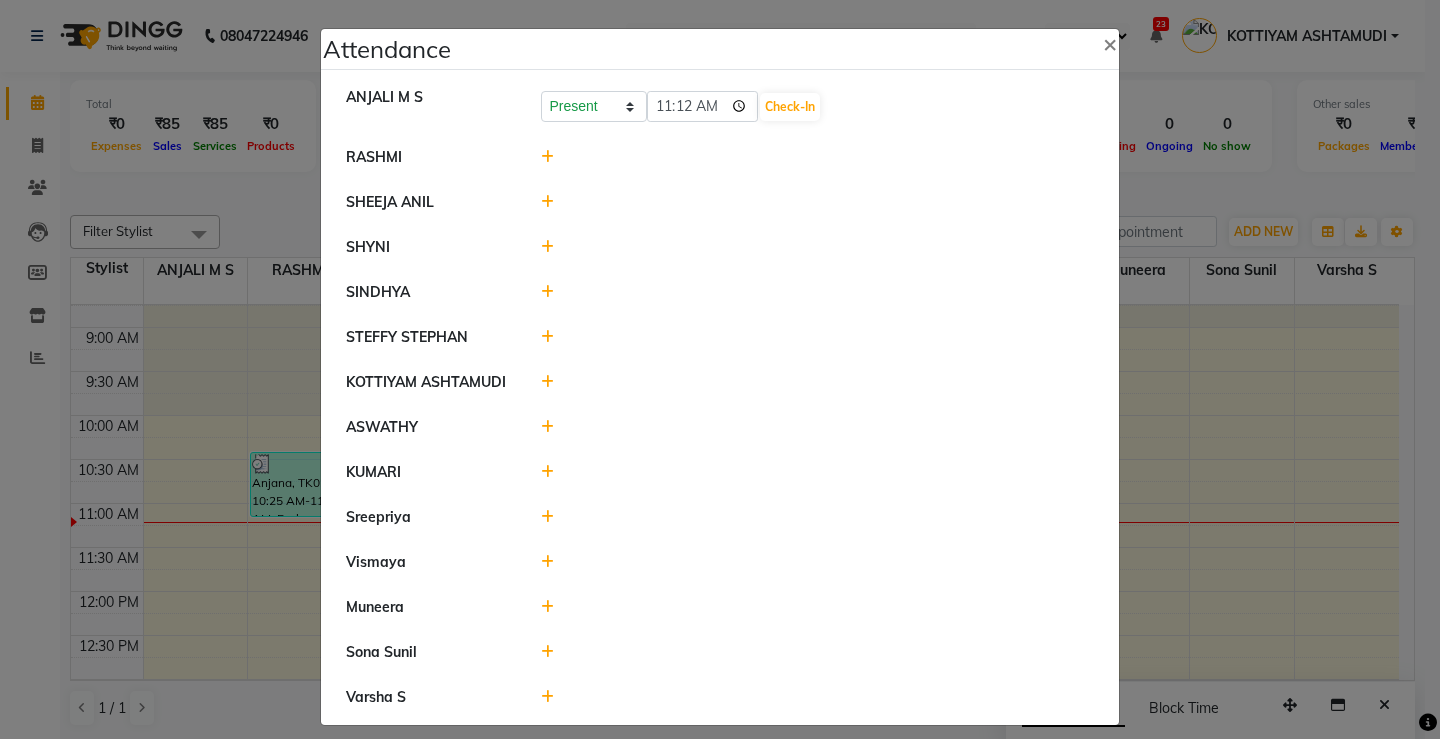 click on "RASHMI" 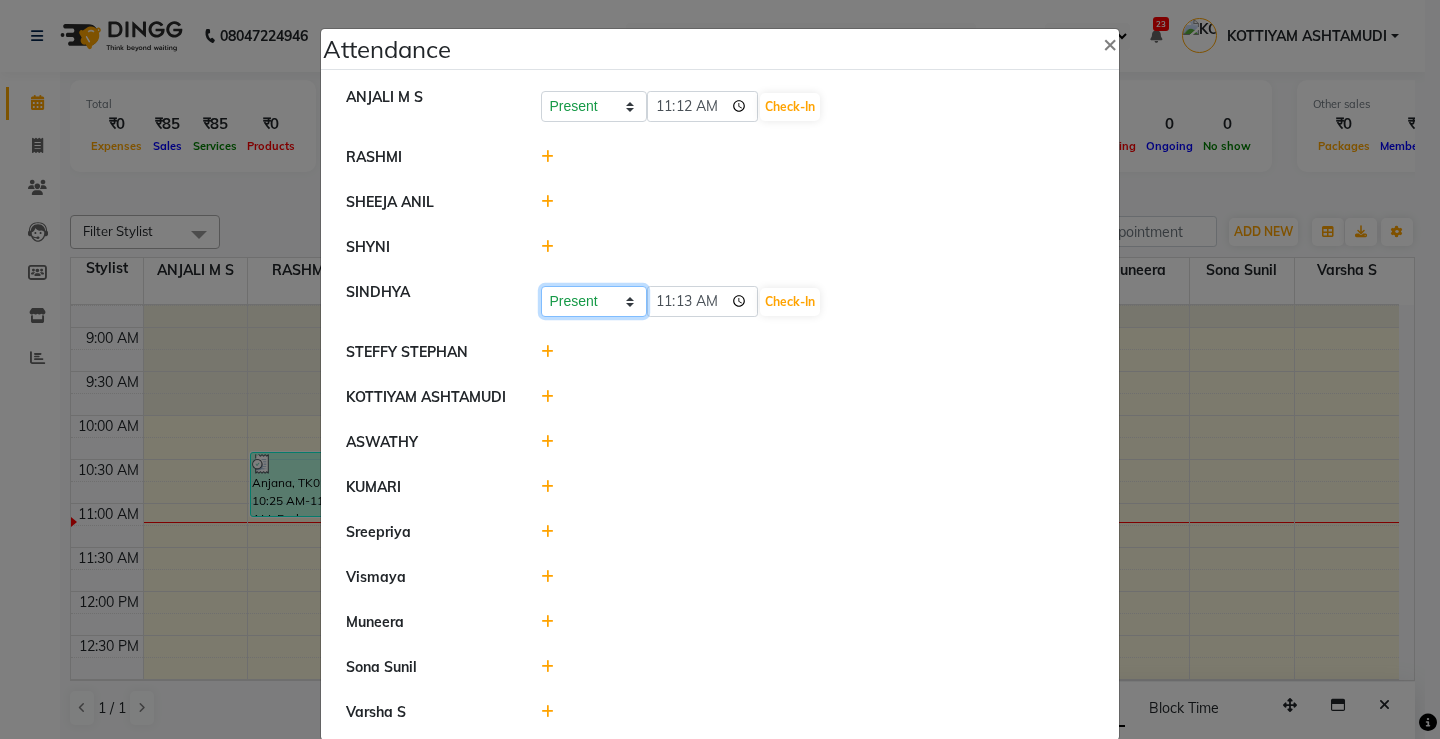 click on "Present Absent Late Half Day Weekly Off" 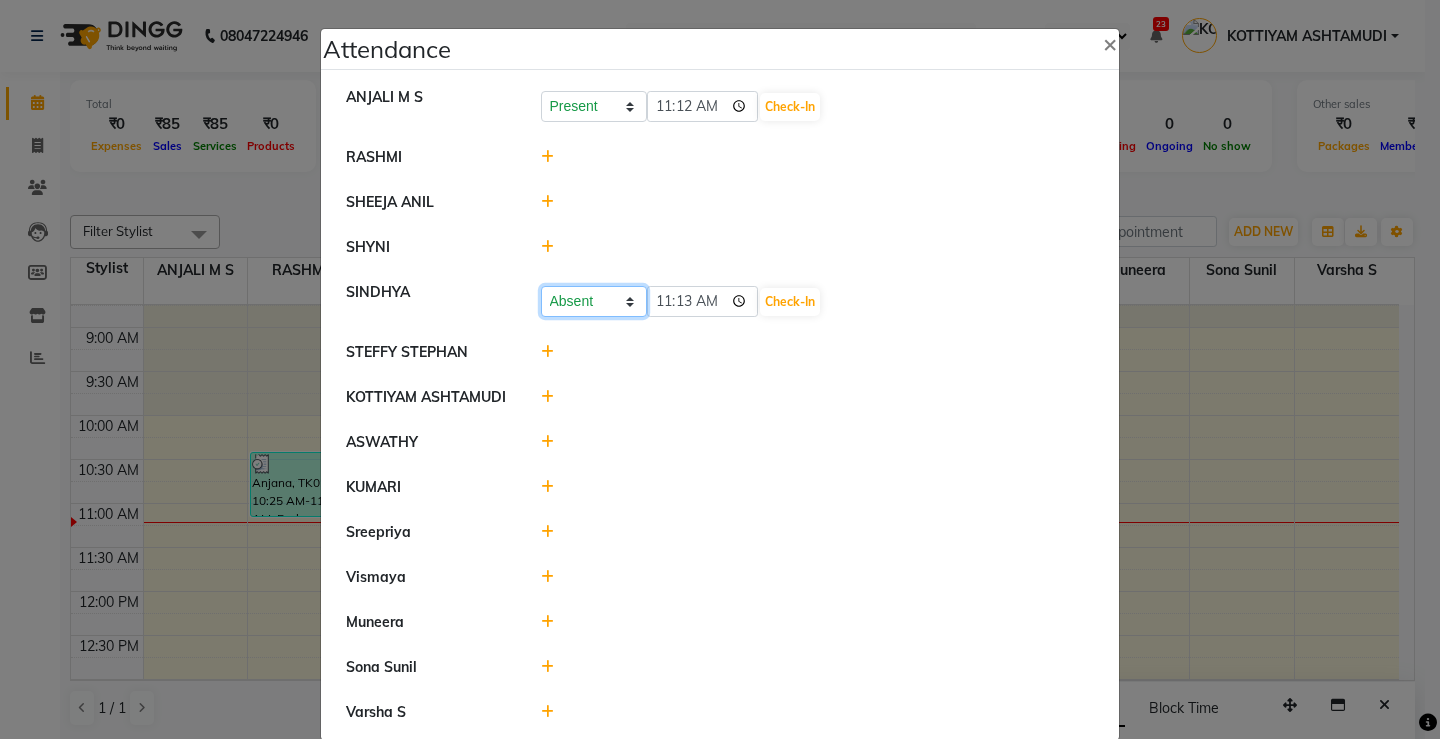 click on "Present Absent Late Half Day Weekly Off" 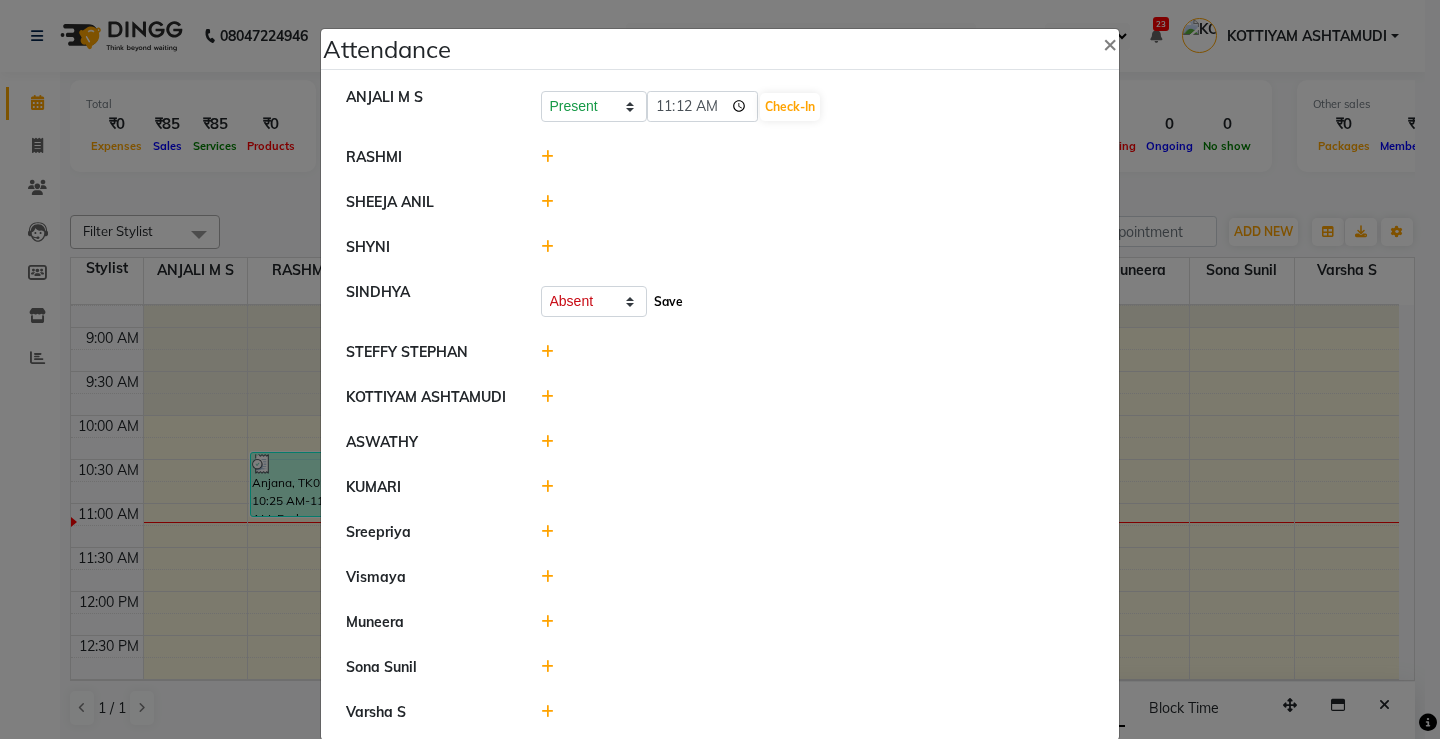click on "Save" 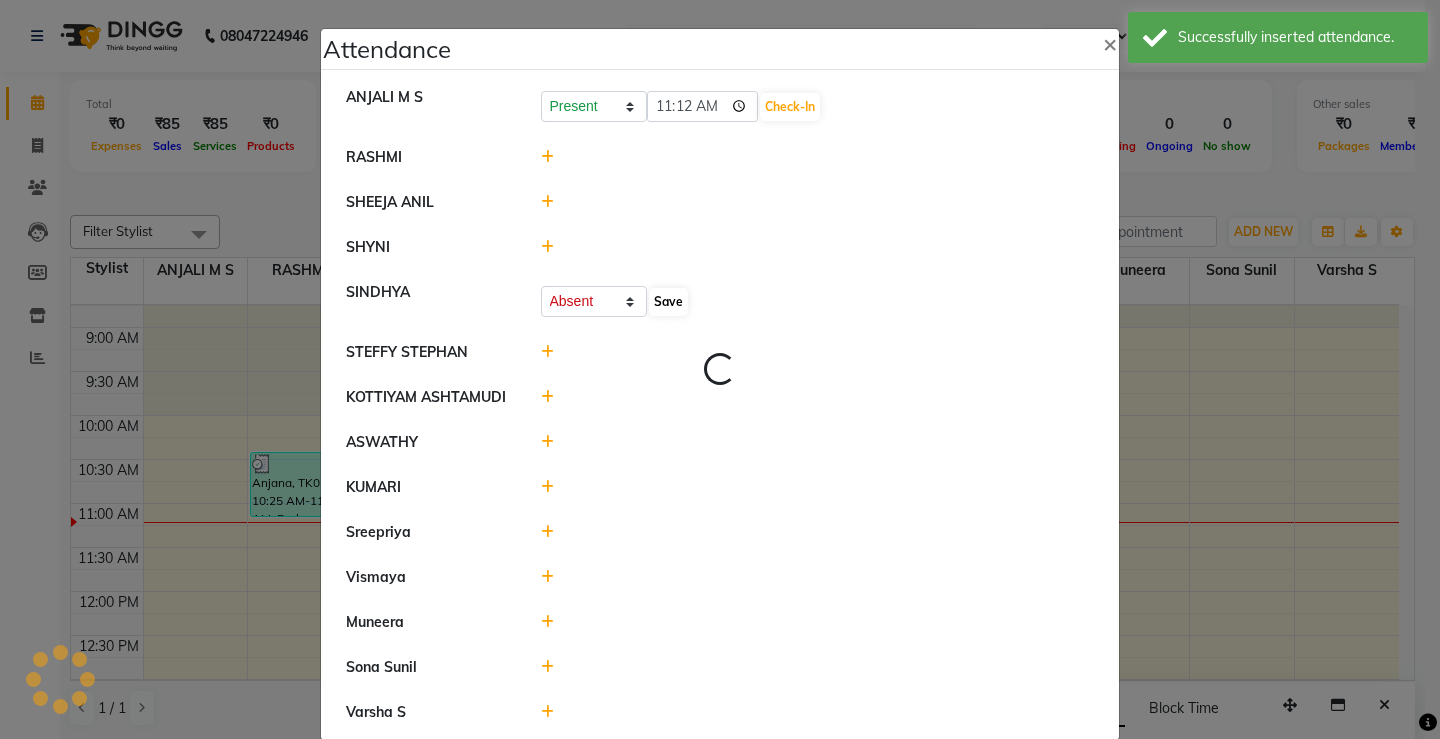select on "A" 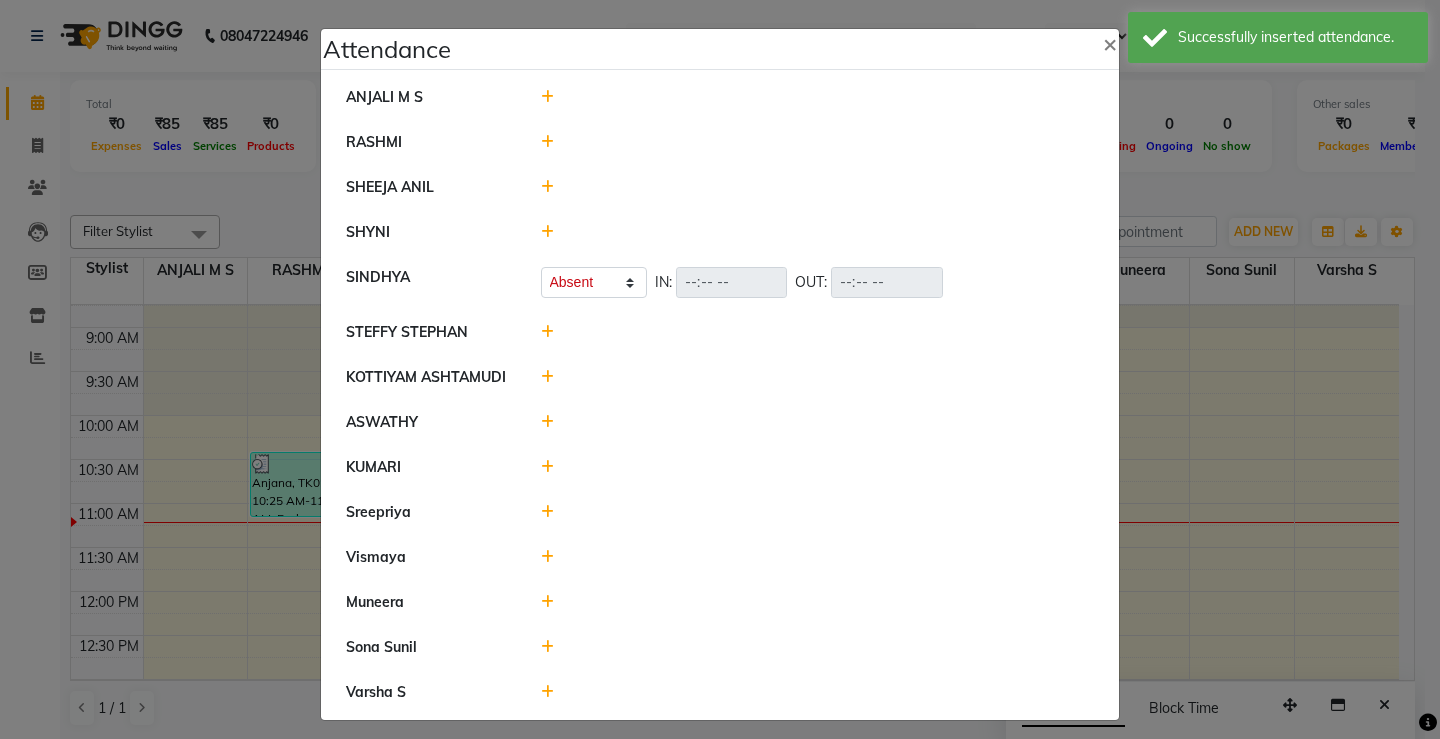 click 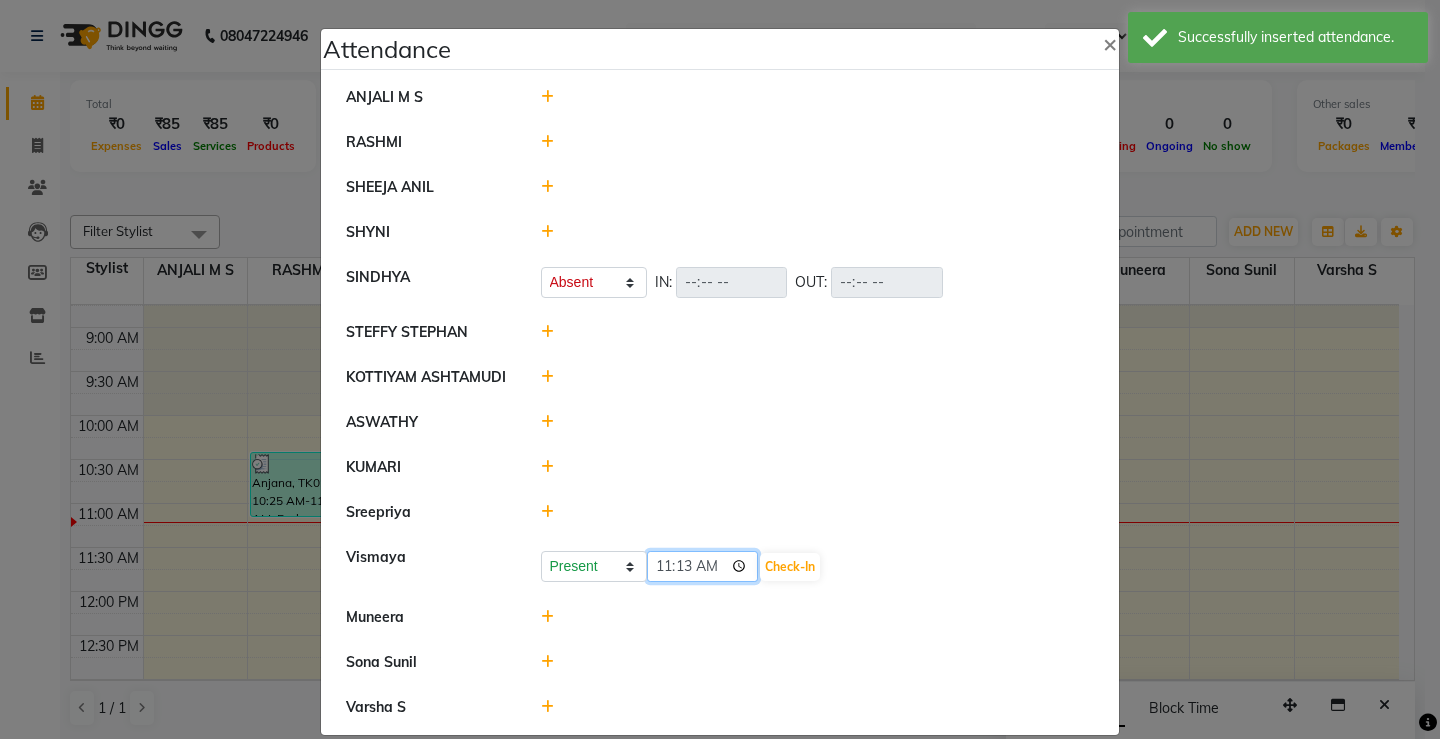 click on "11:13" 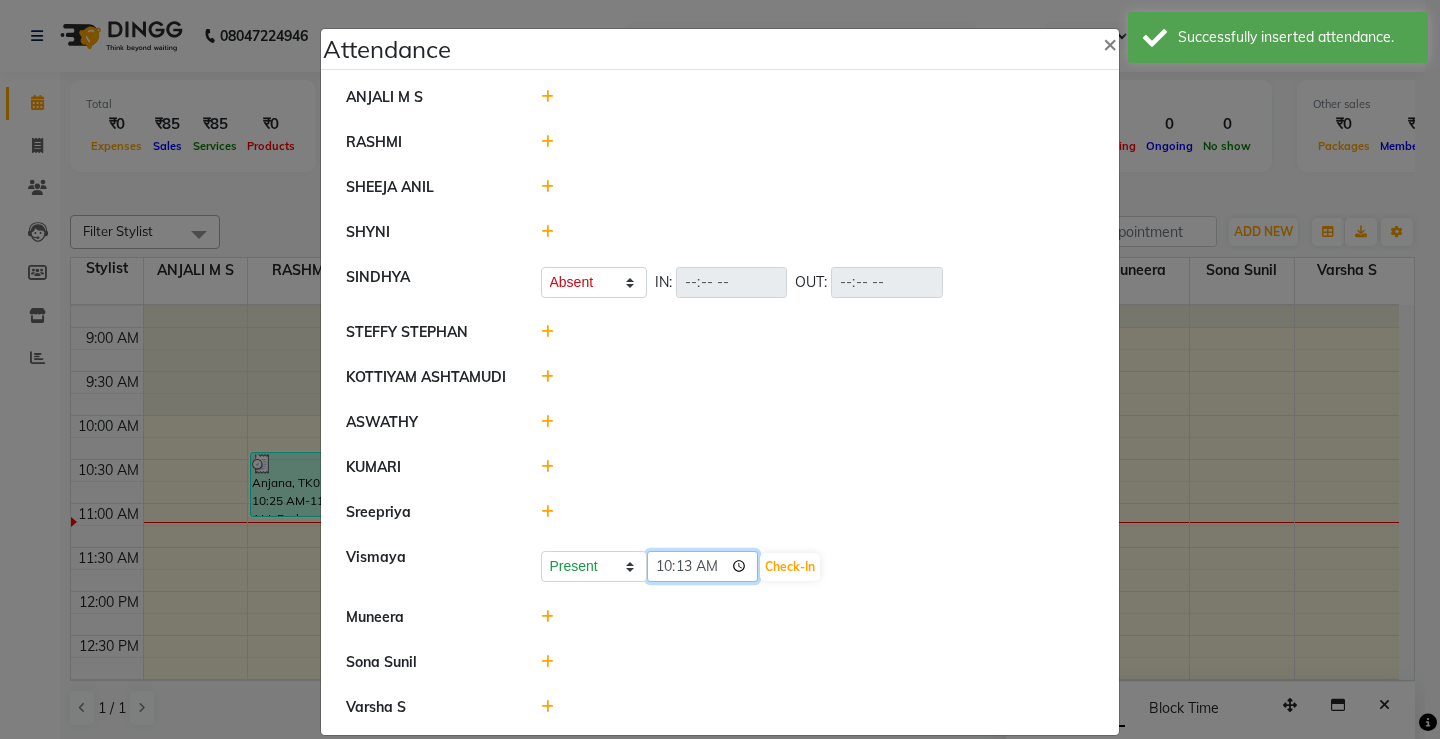 type on "10:00" 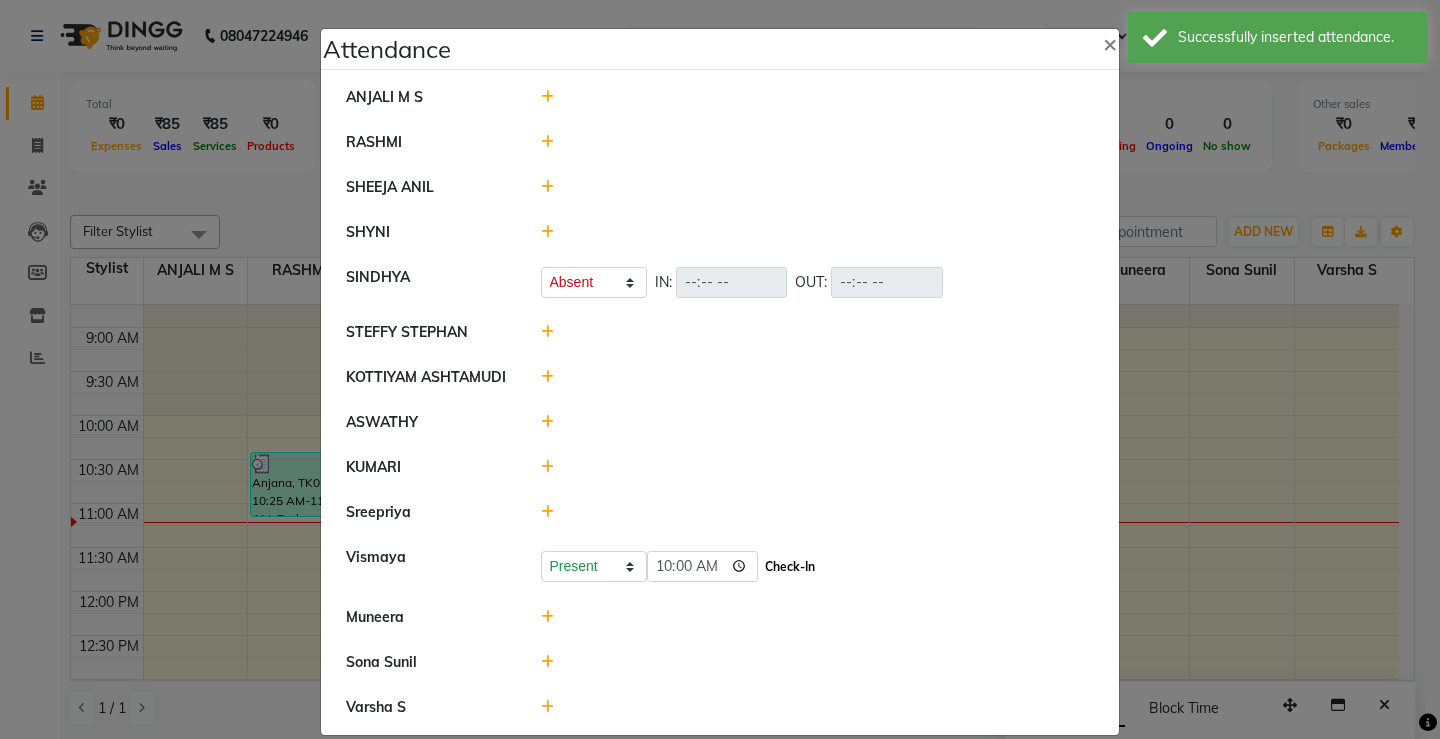 click on "Check-In" 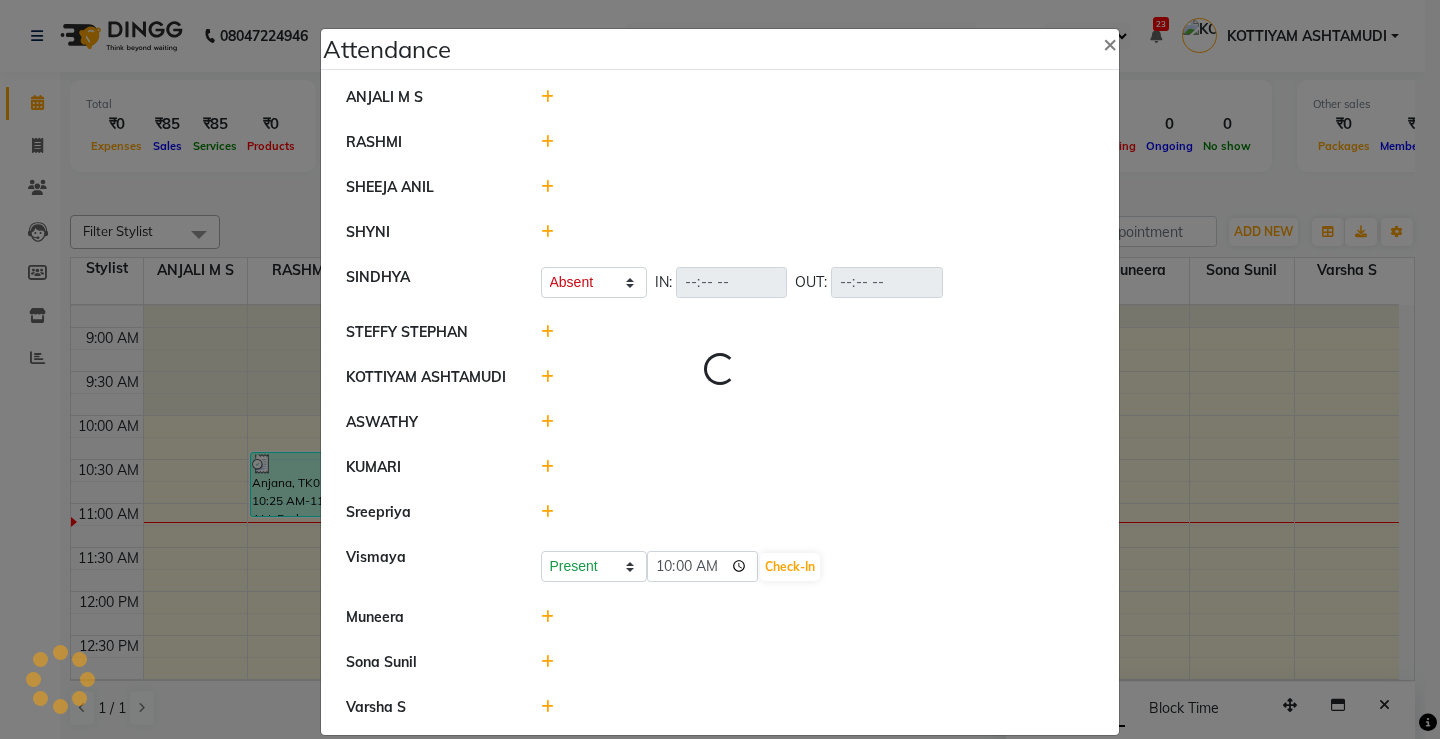 select on "A" 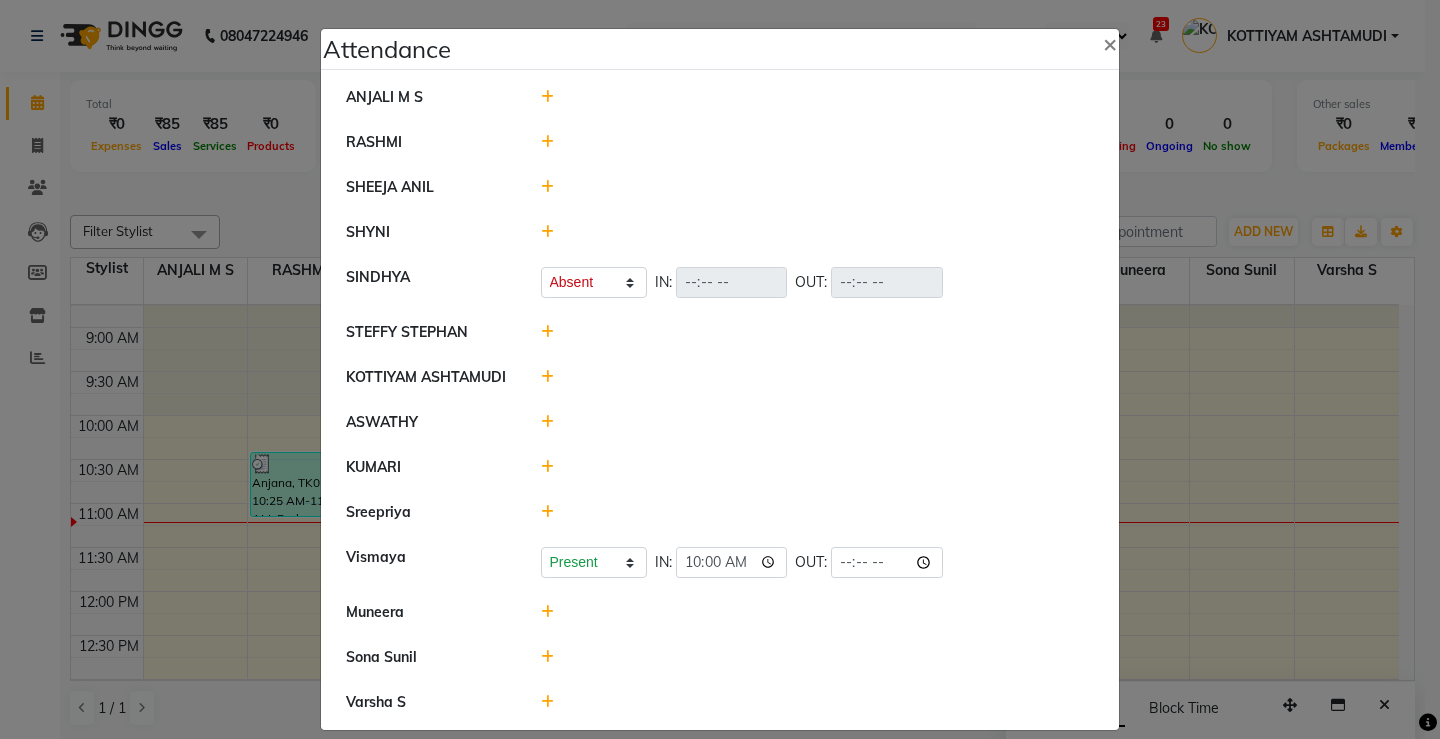 click 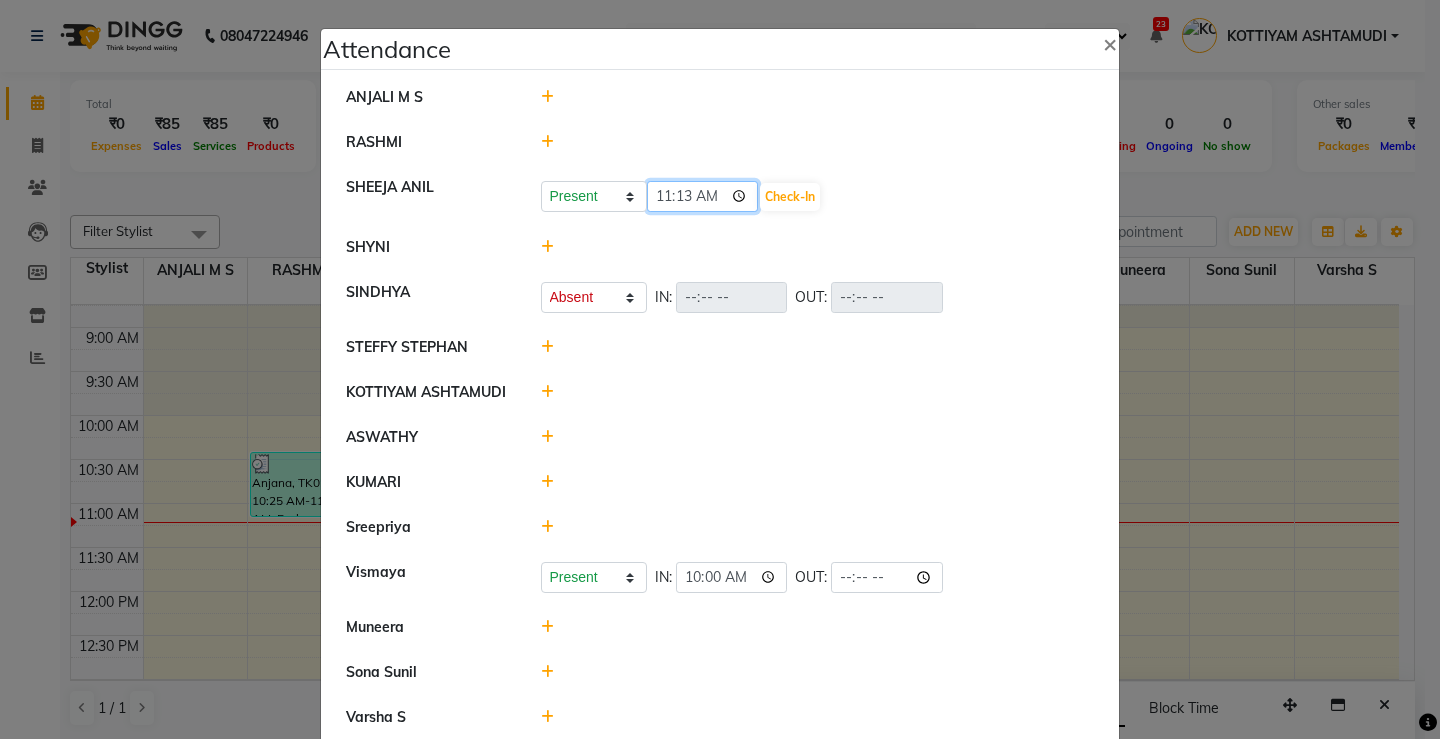 click on "11:13" 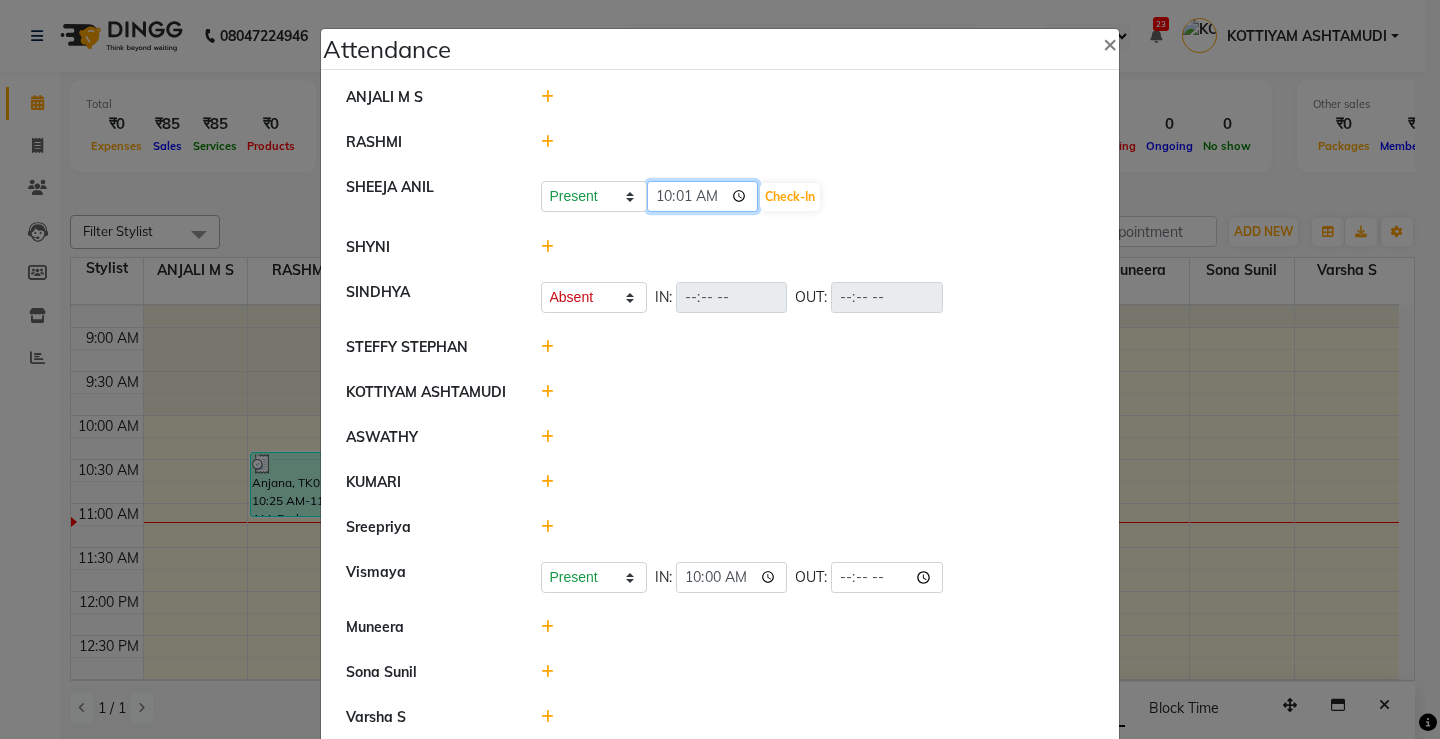 type on "10:15" 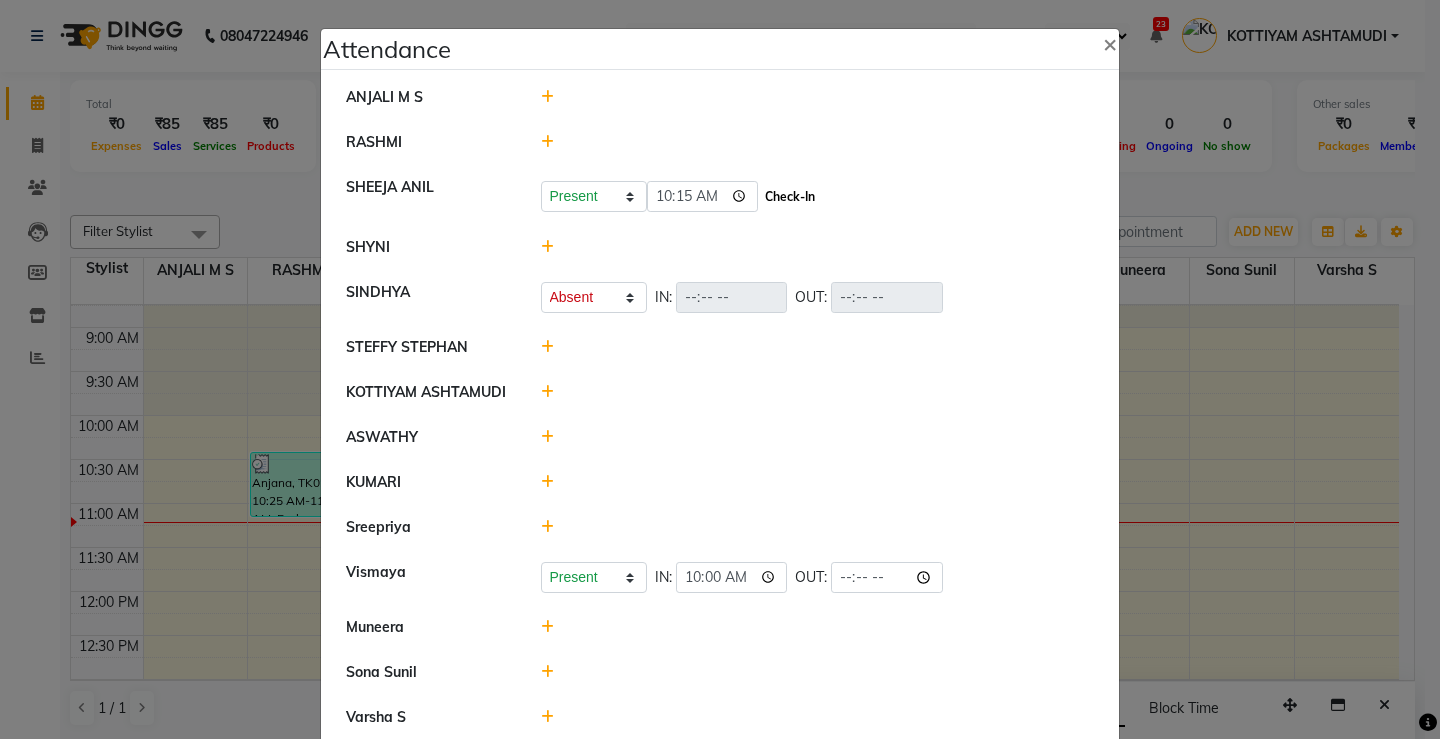 click on "Check-In" 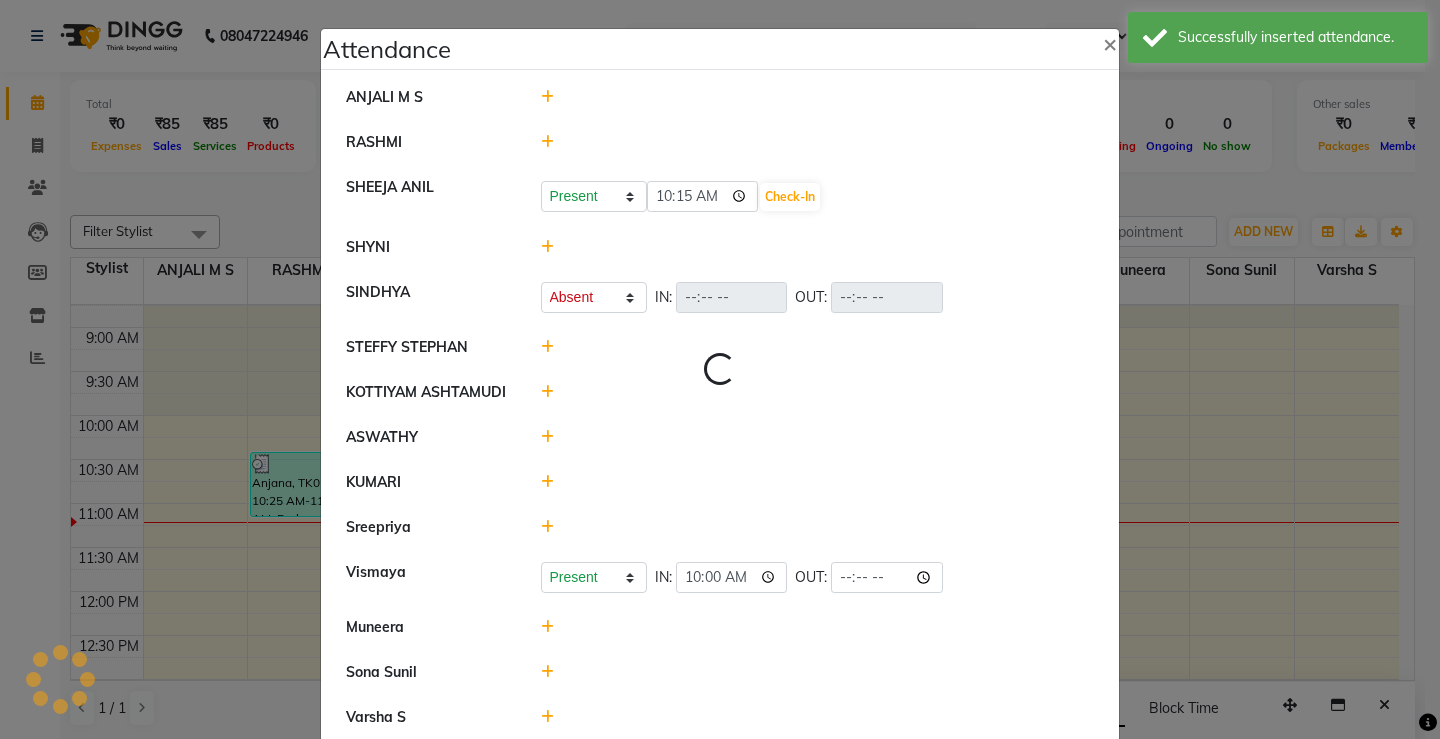 select on "A" 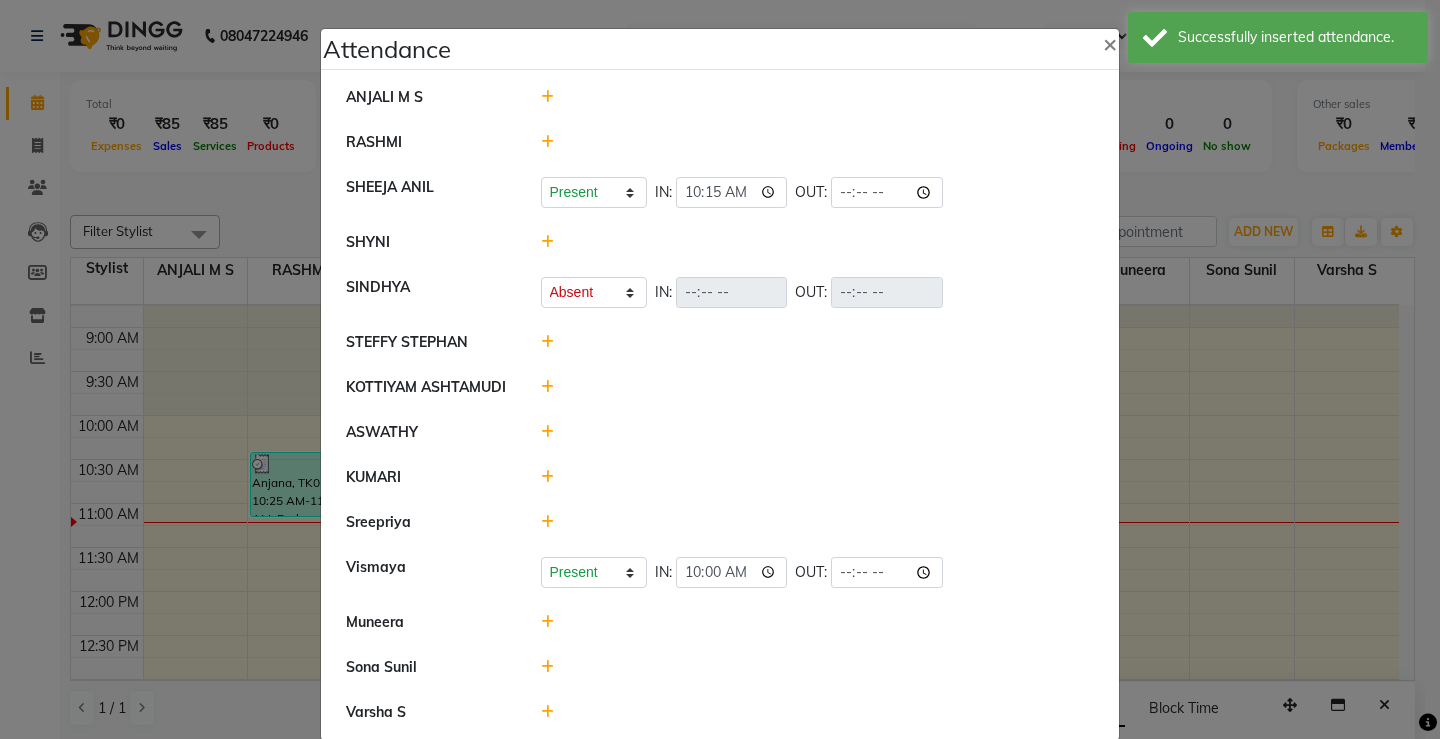 click 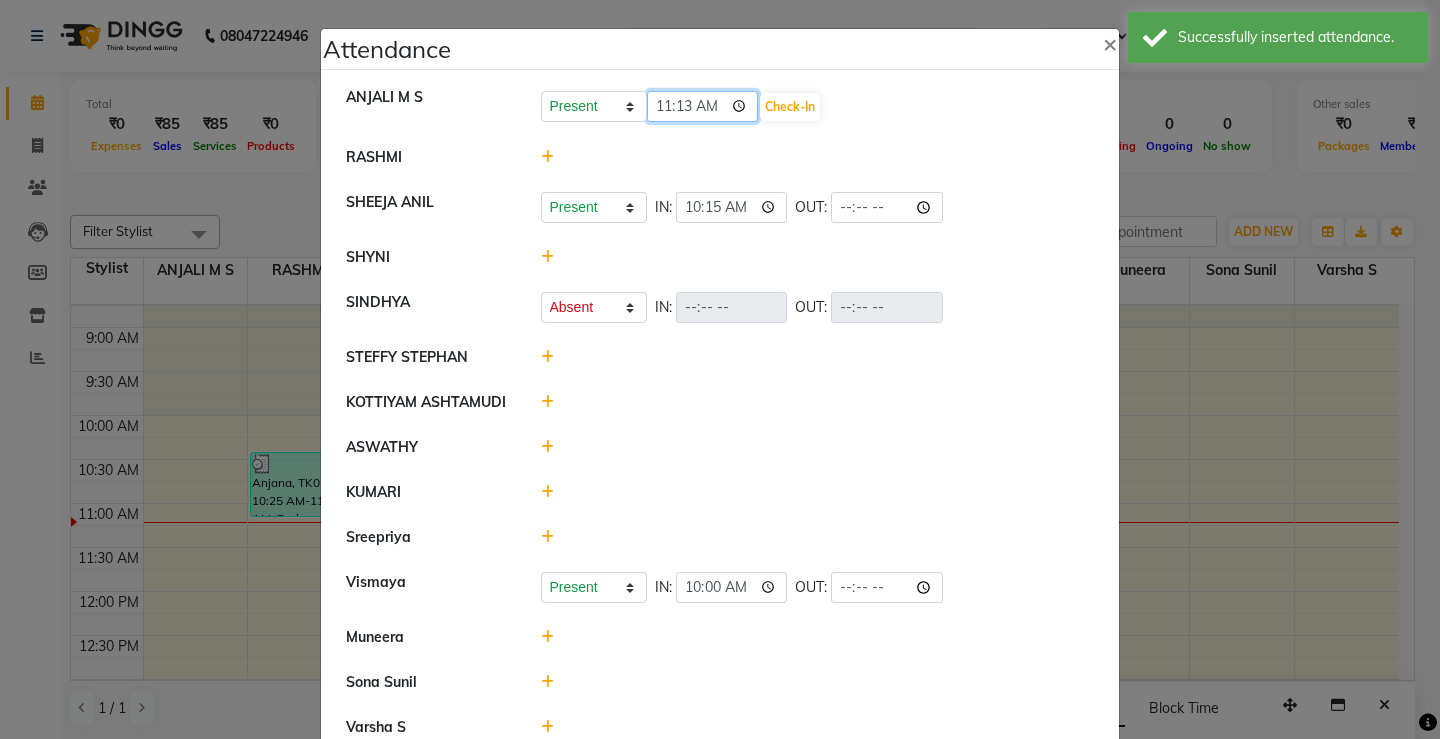 click on "11:13" 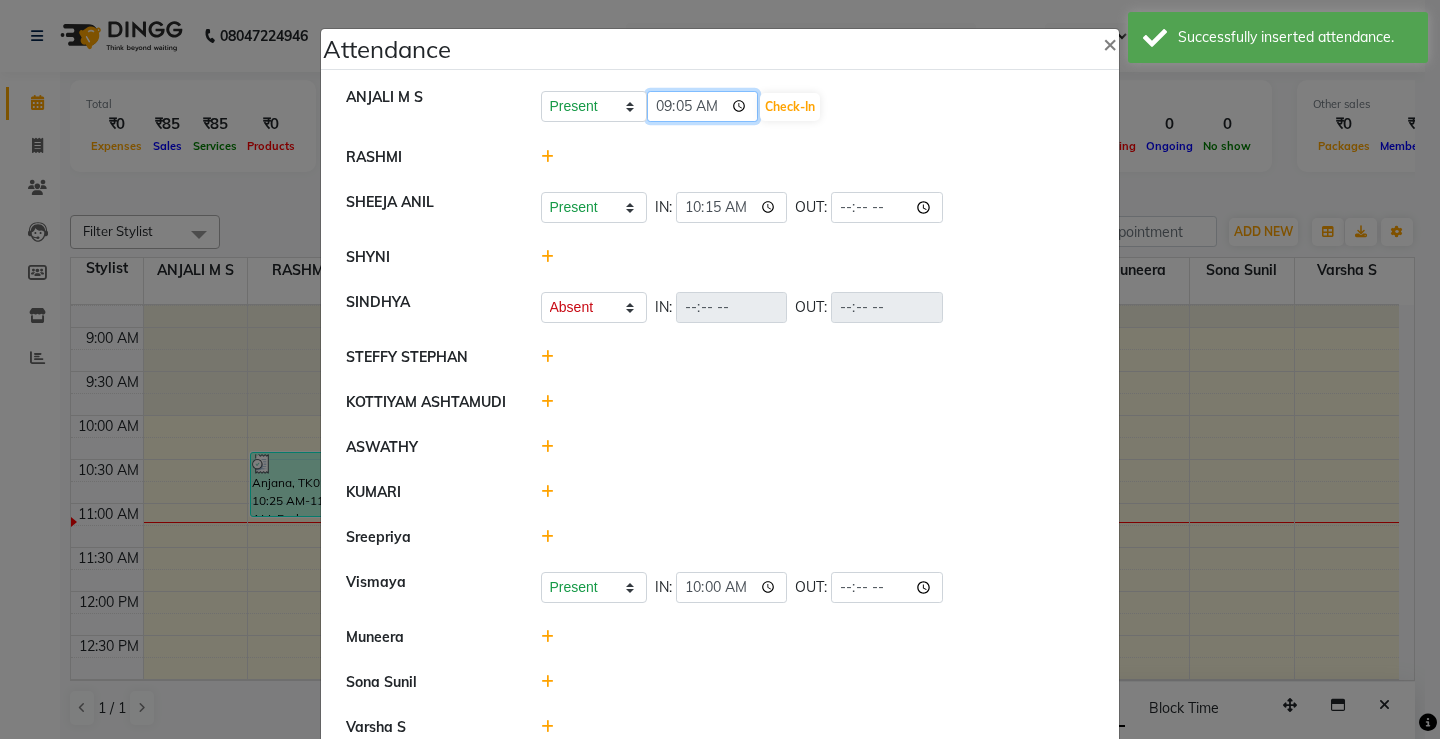 type on "09:50" 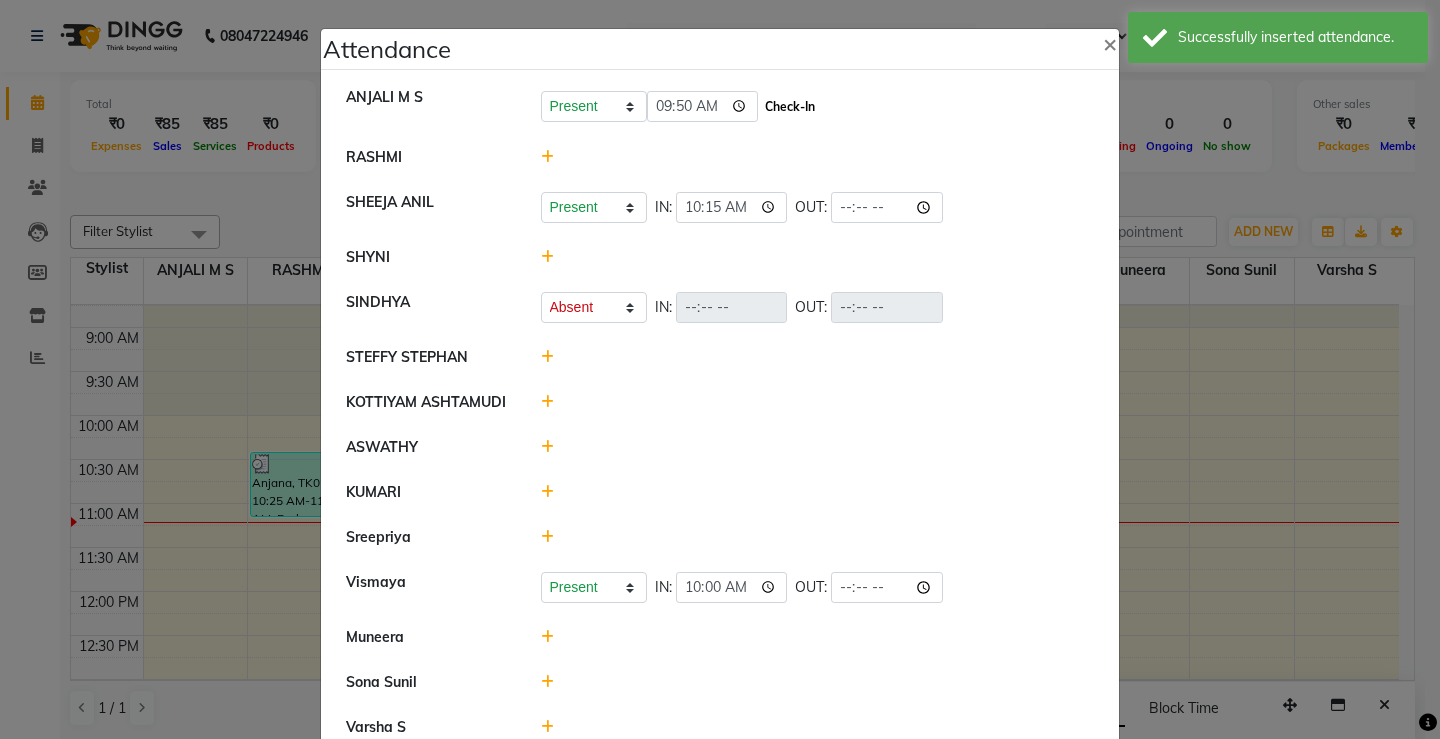 click on "Check-In" 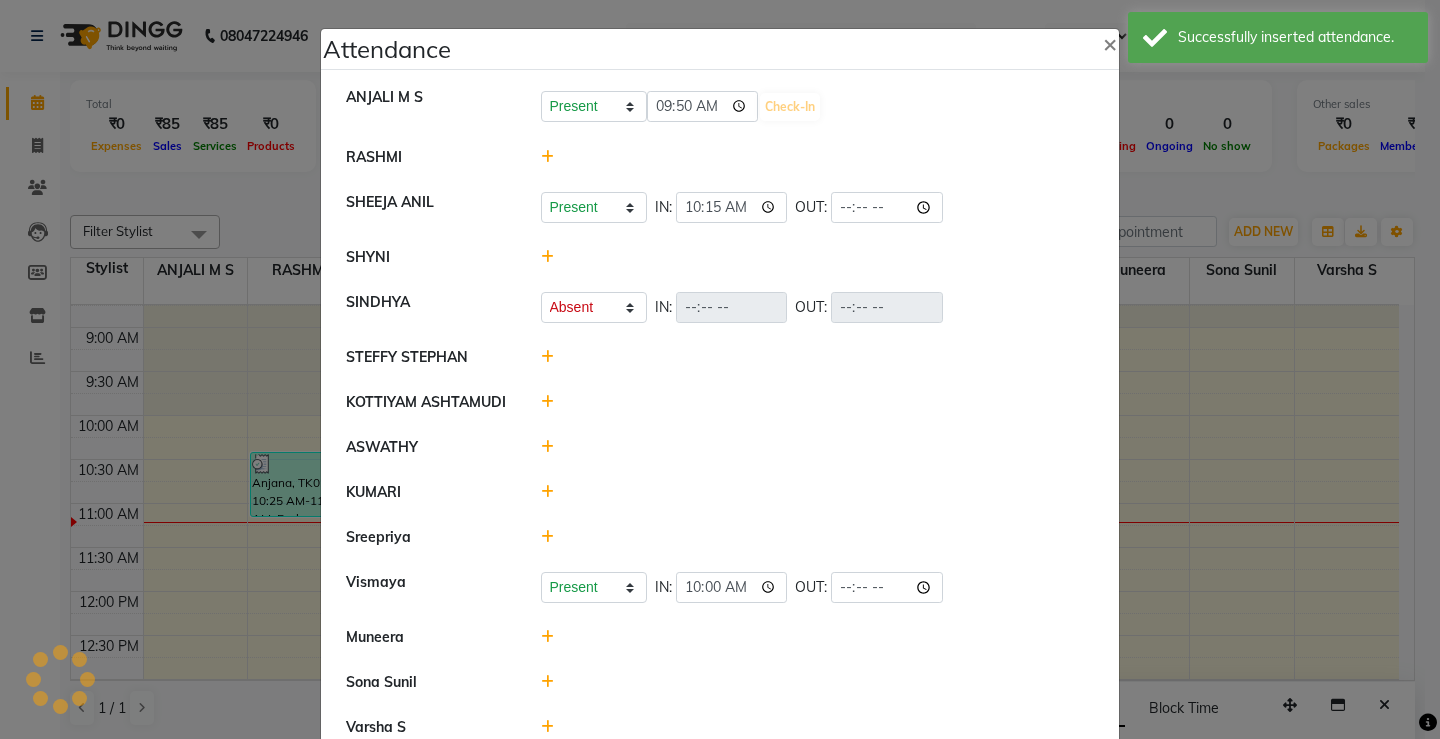 select on "A" 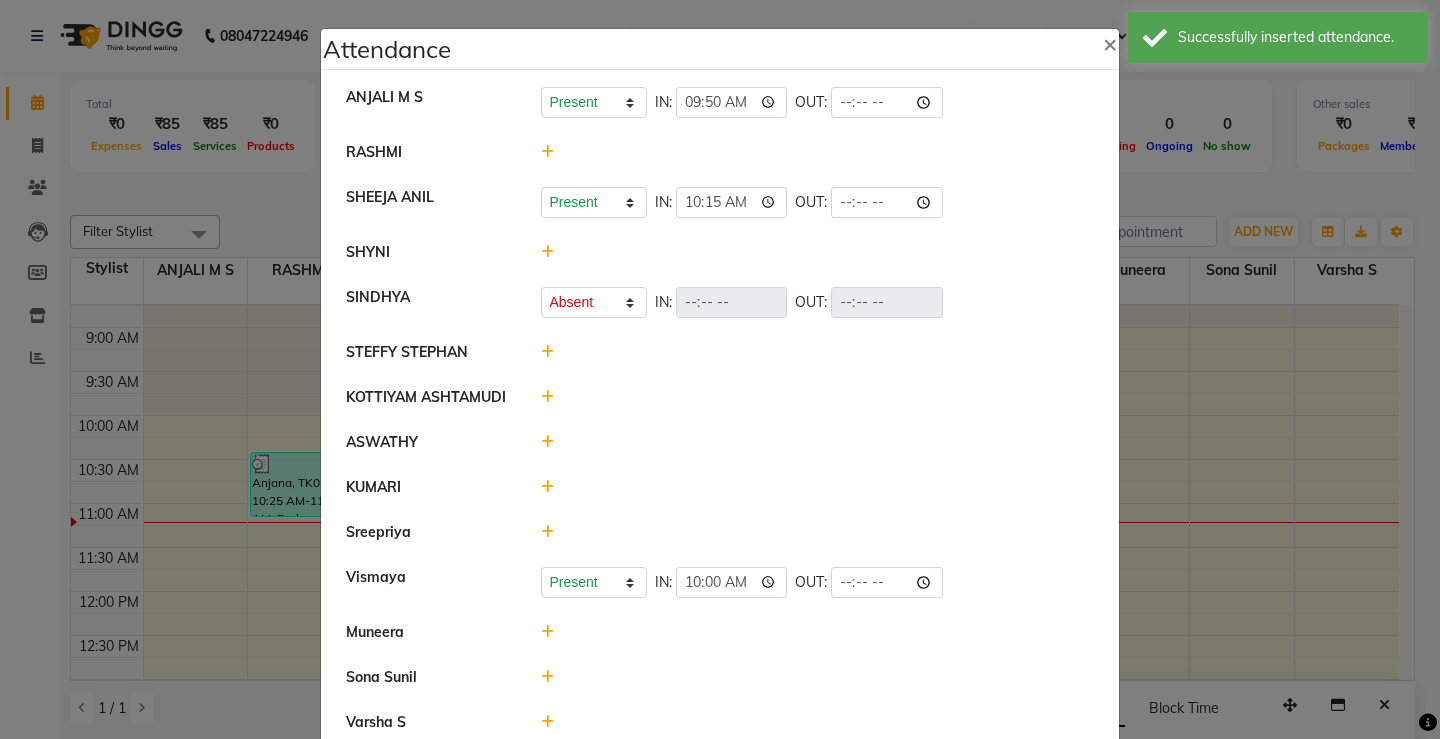 click 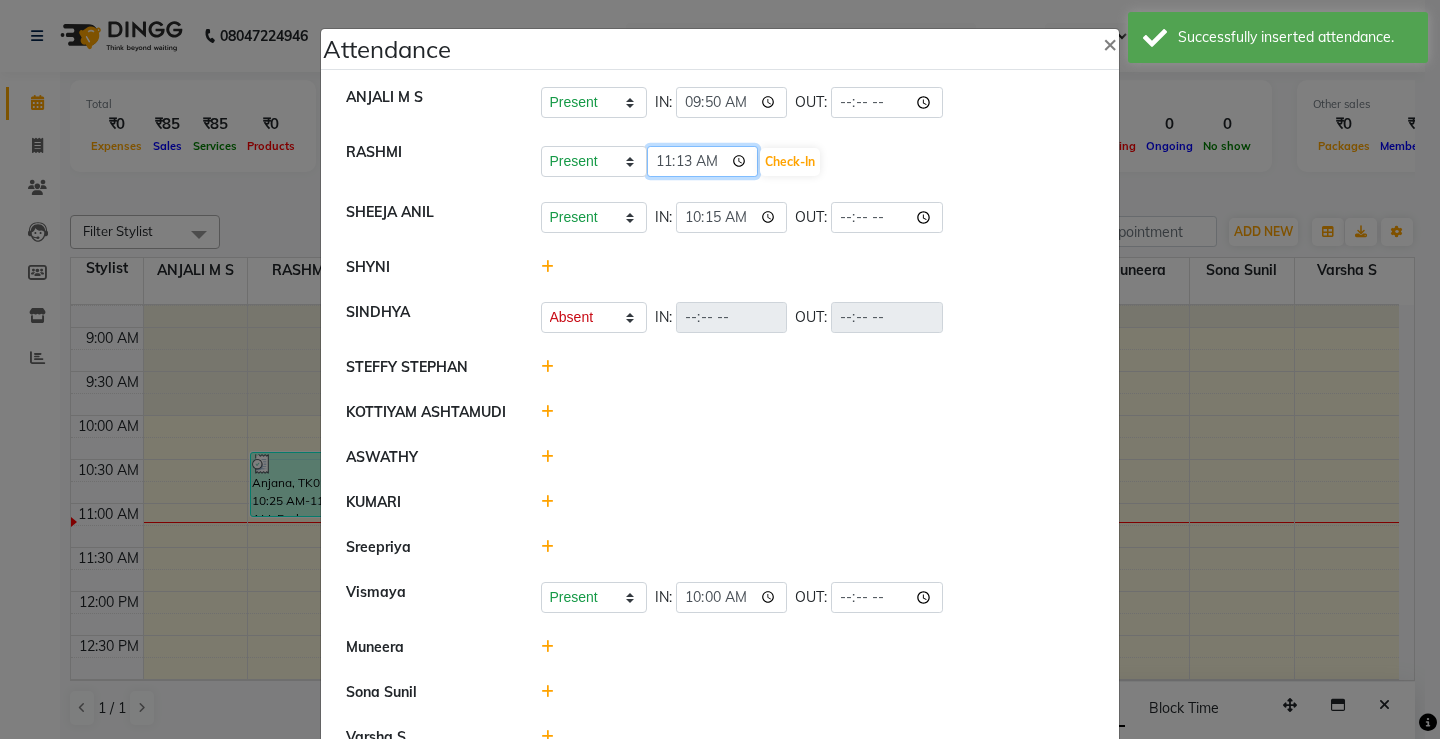 click on "11:13" 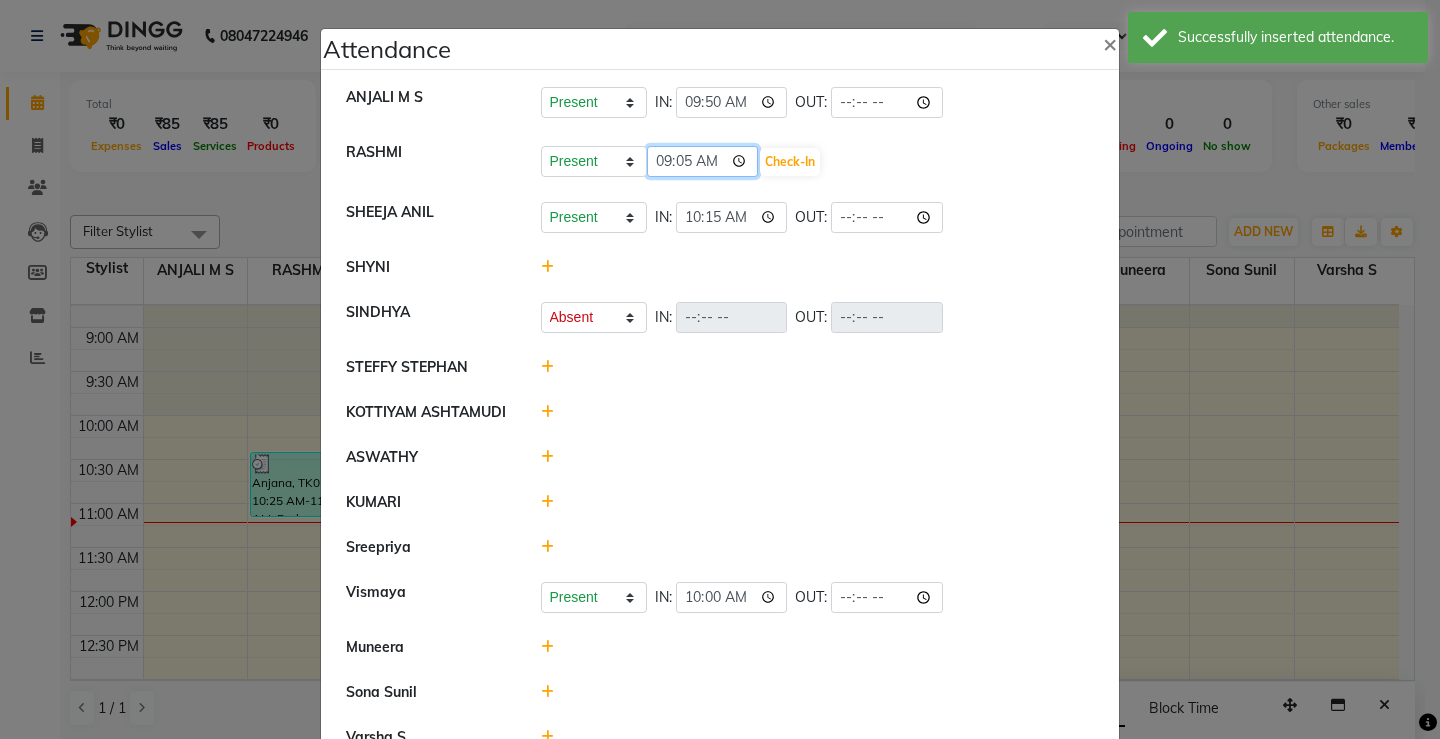 type on "09:55" 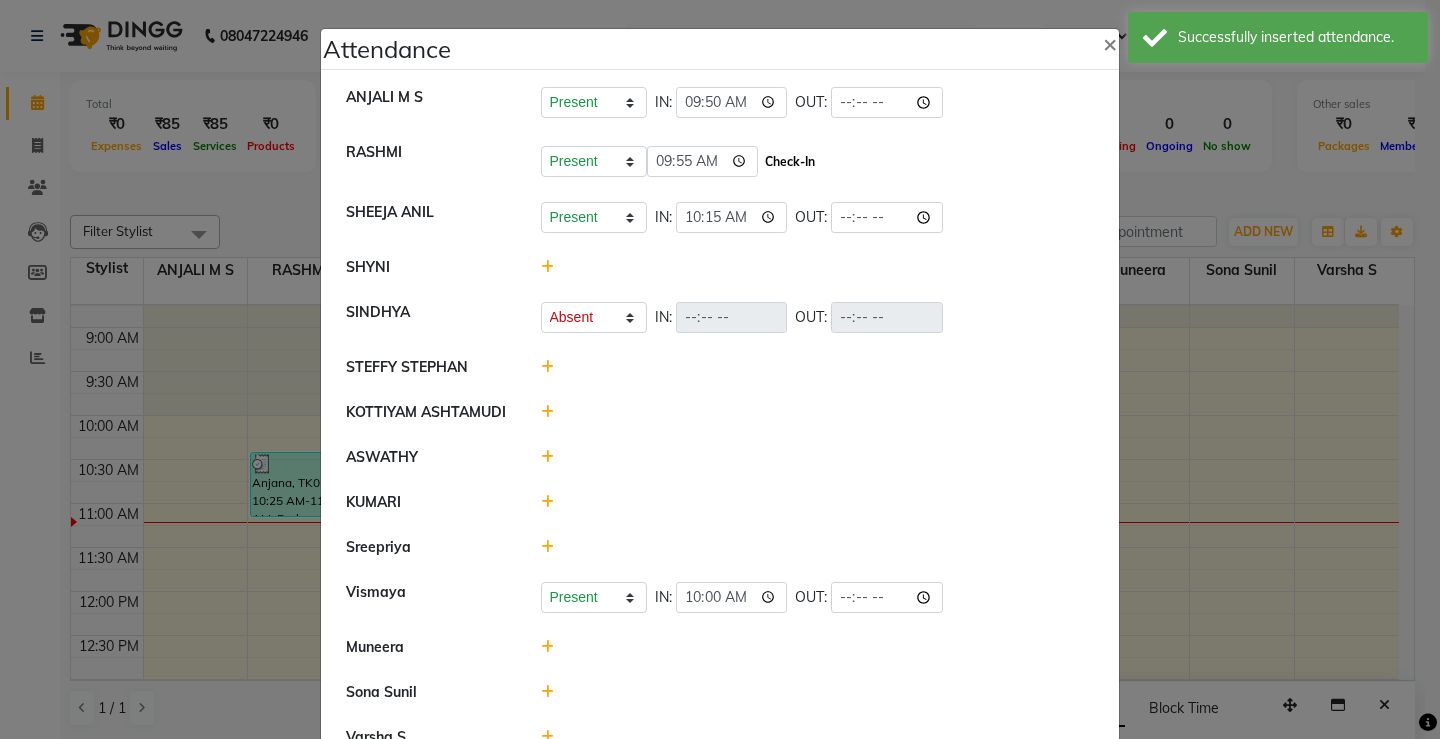 click on "Check-In" 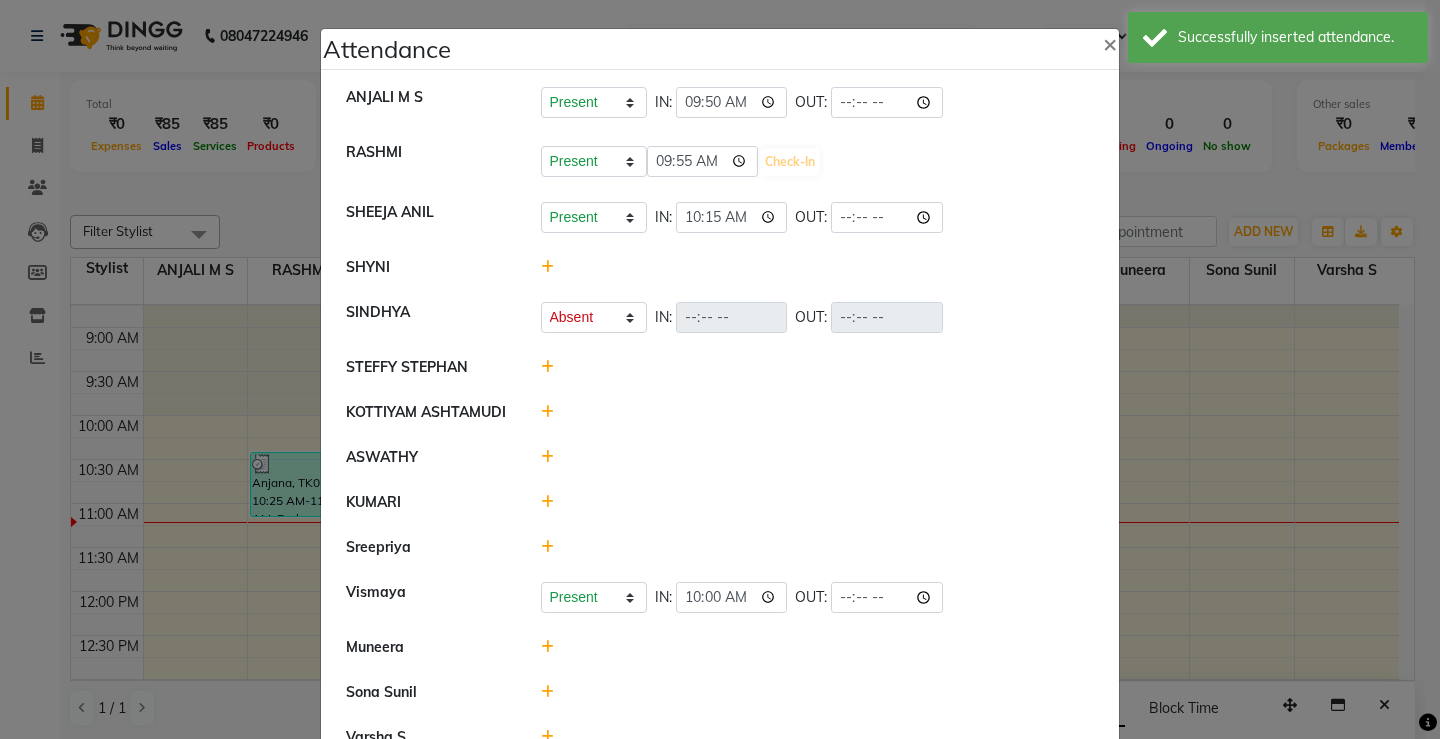 select on "A" 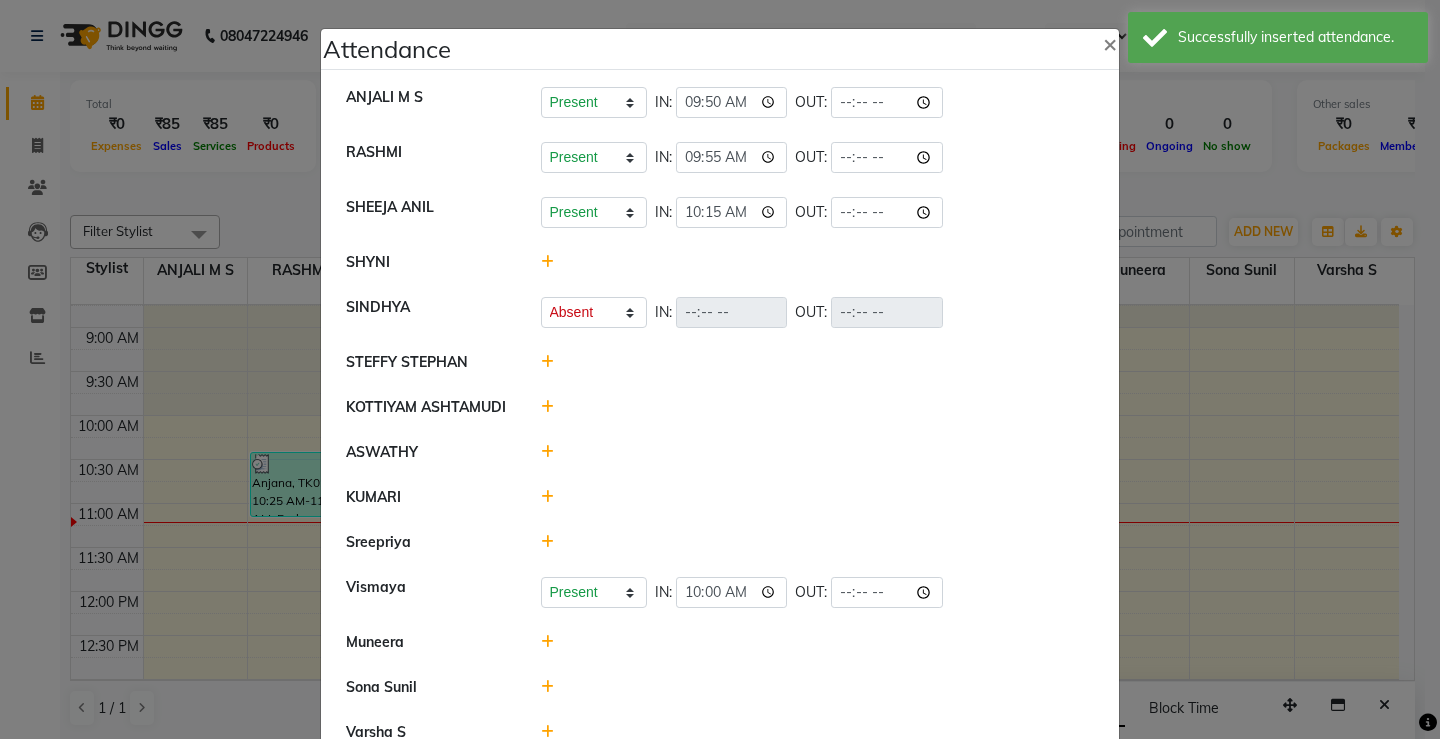 click 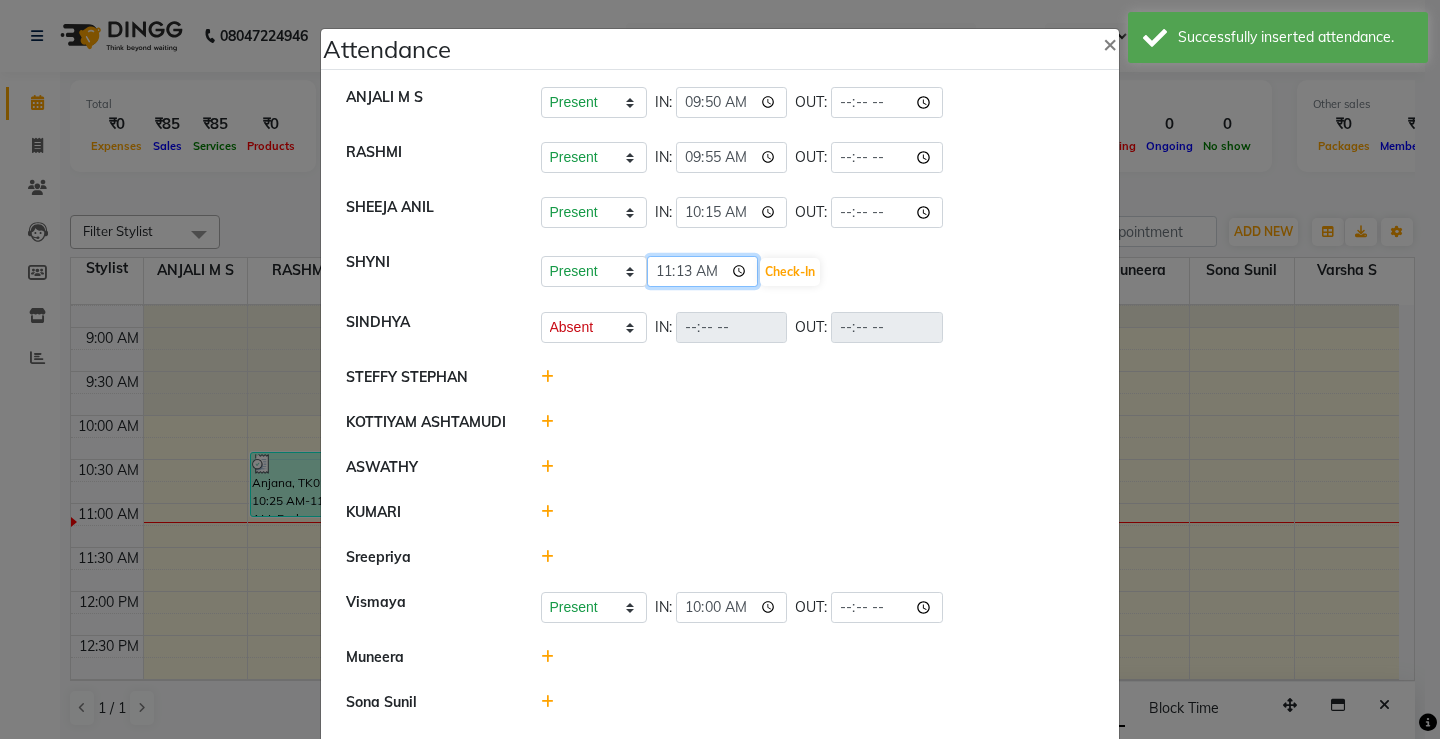 click on "11:13" 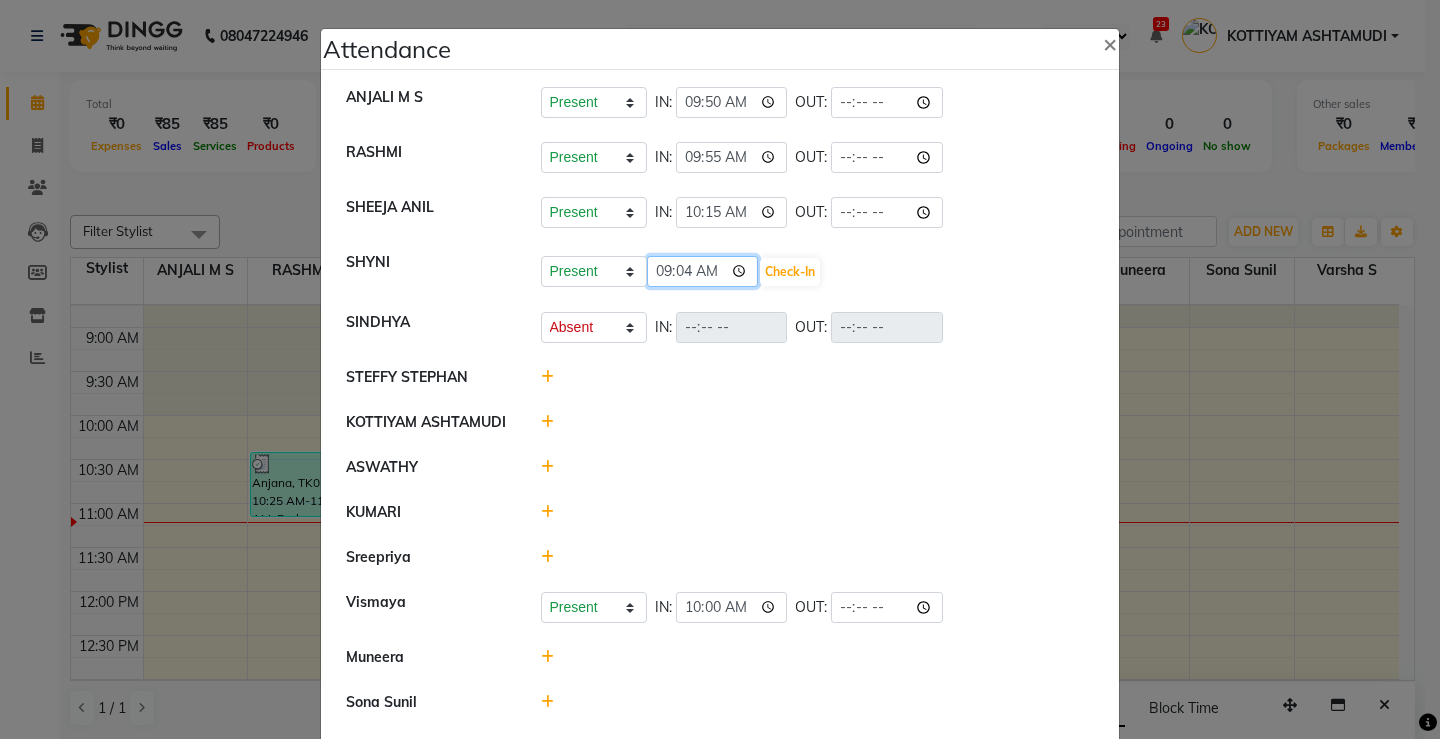 type on "09:40" 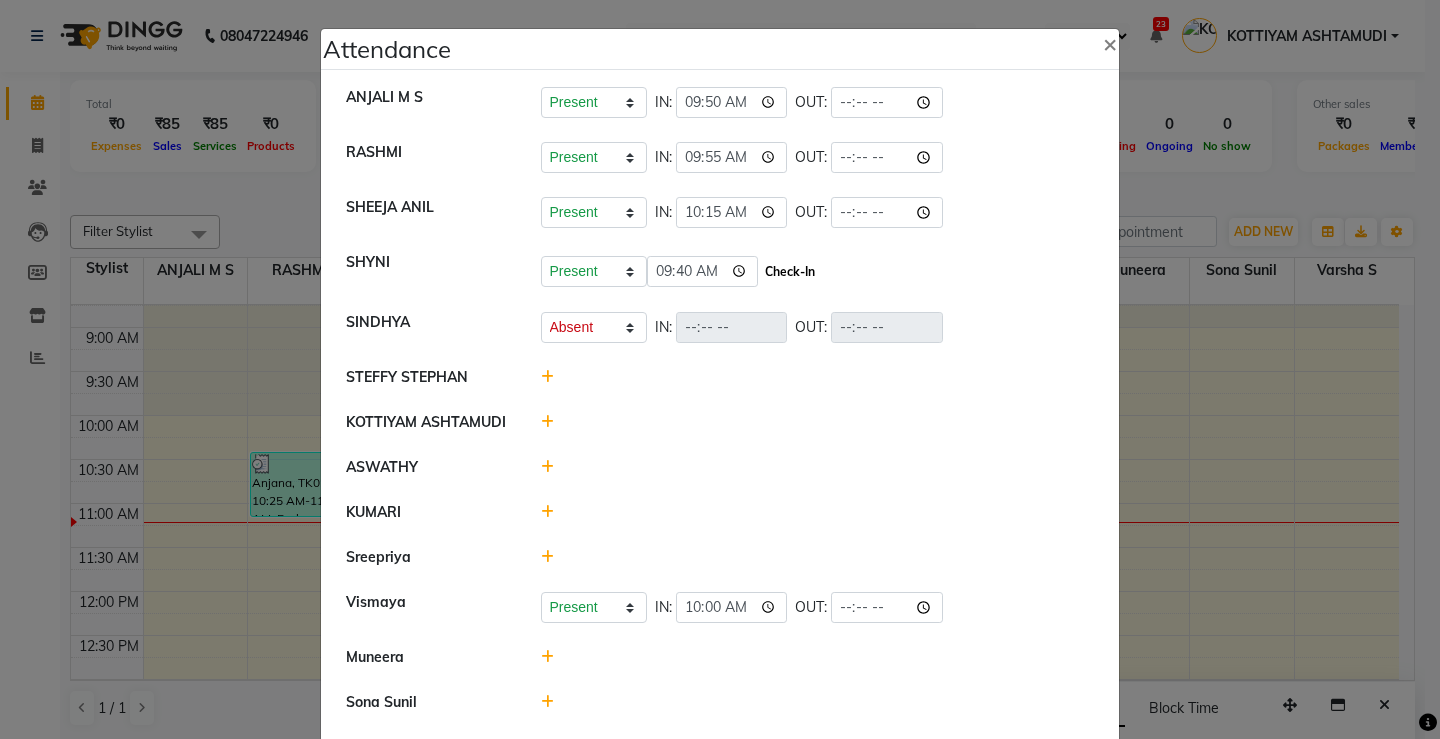 click on "Check-In" 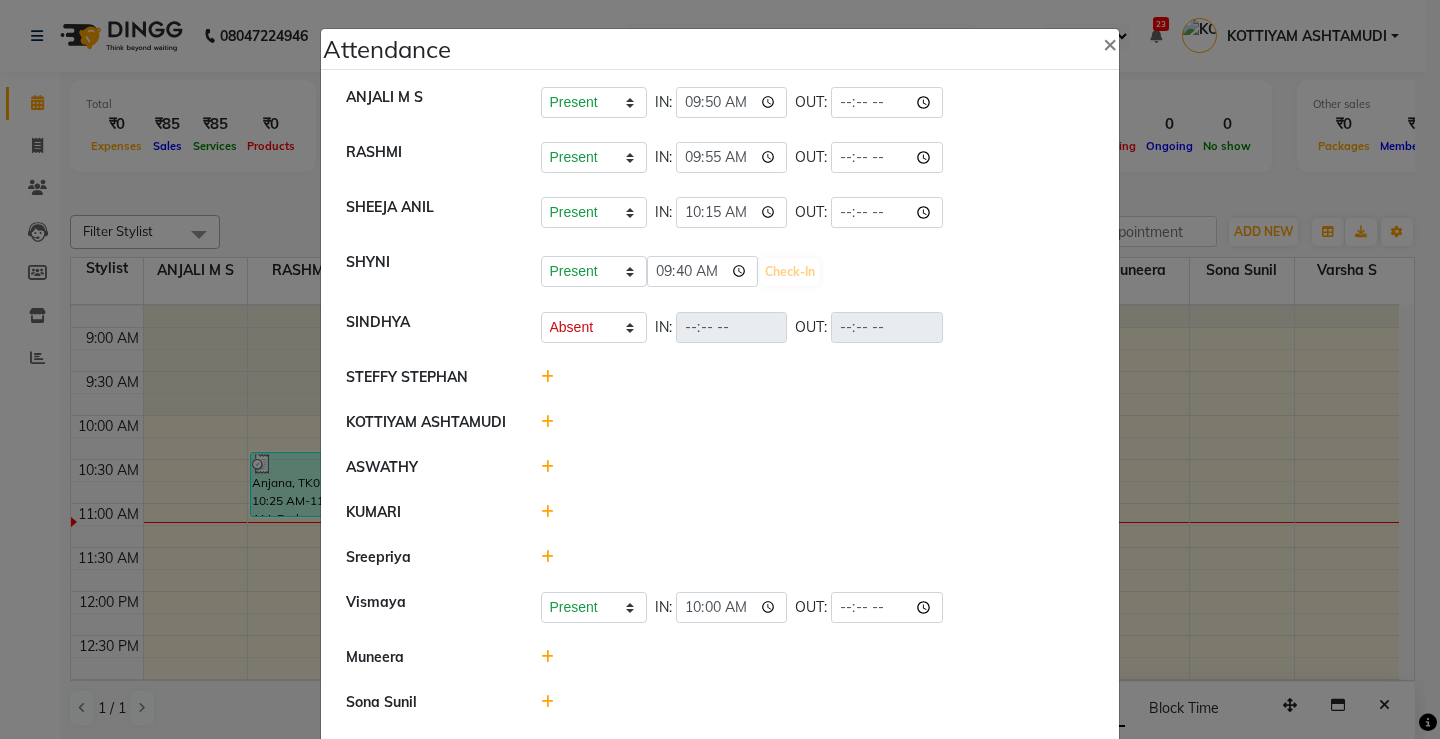 select on "A" 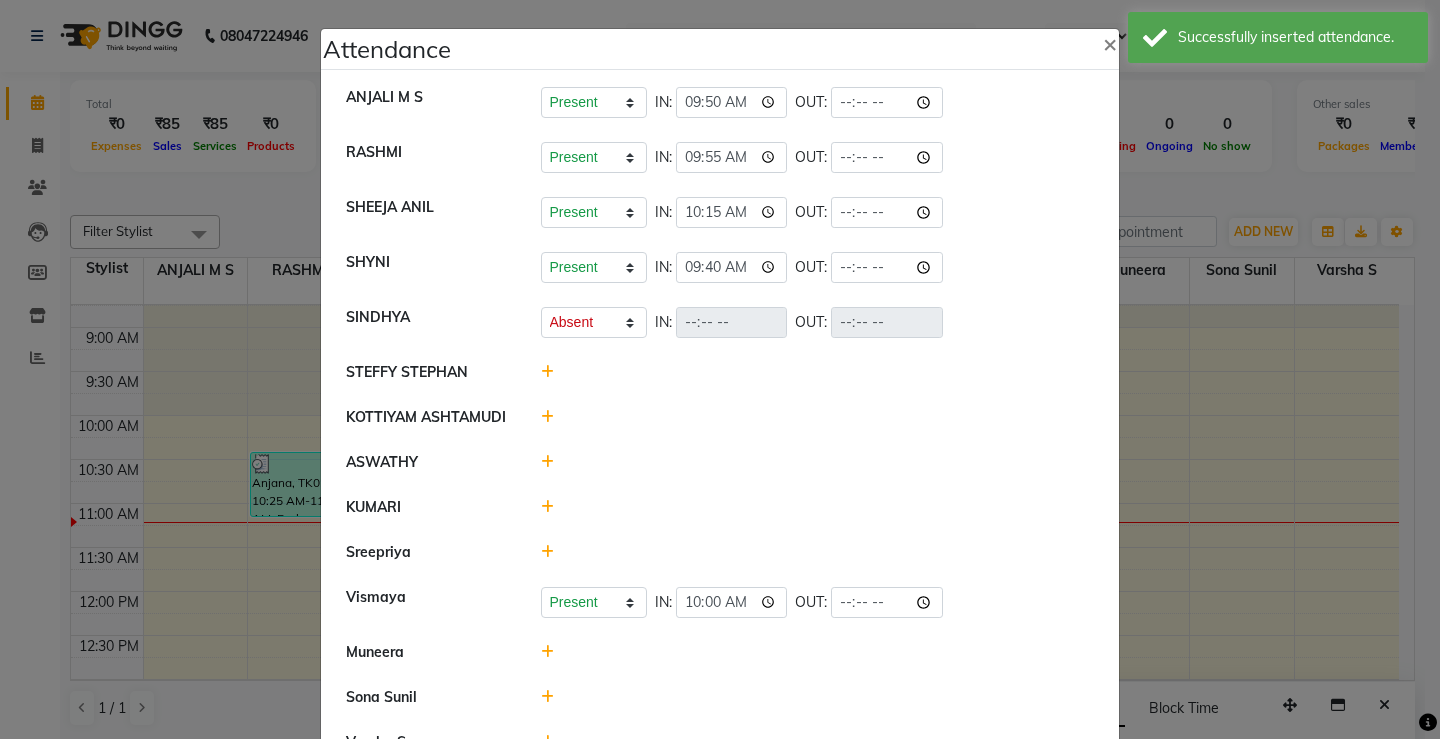 click 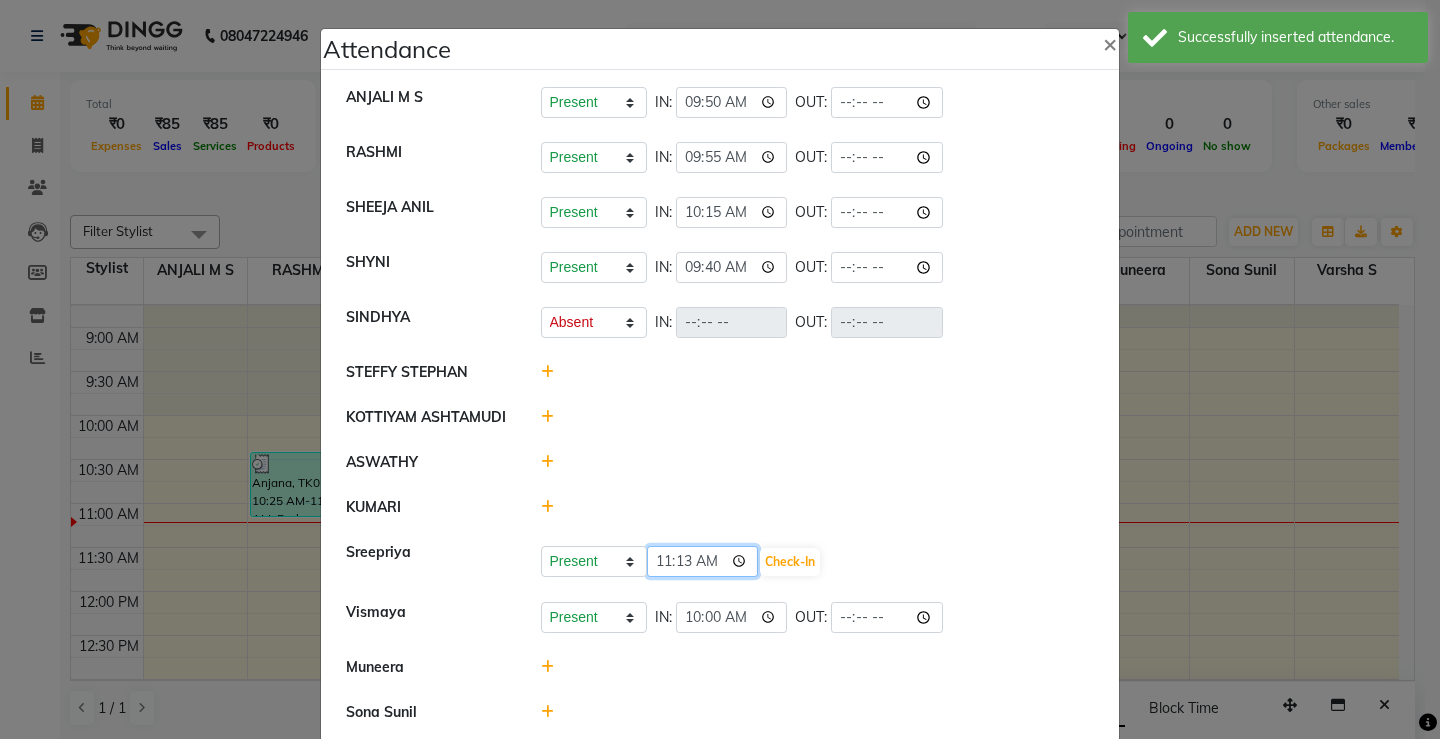 click on "11:13" 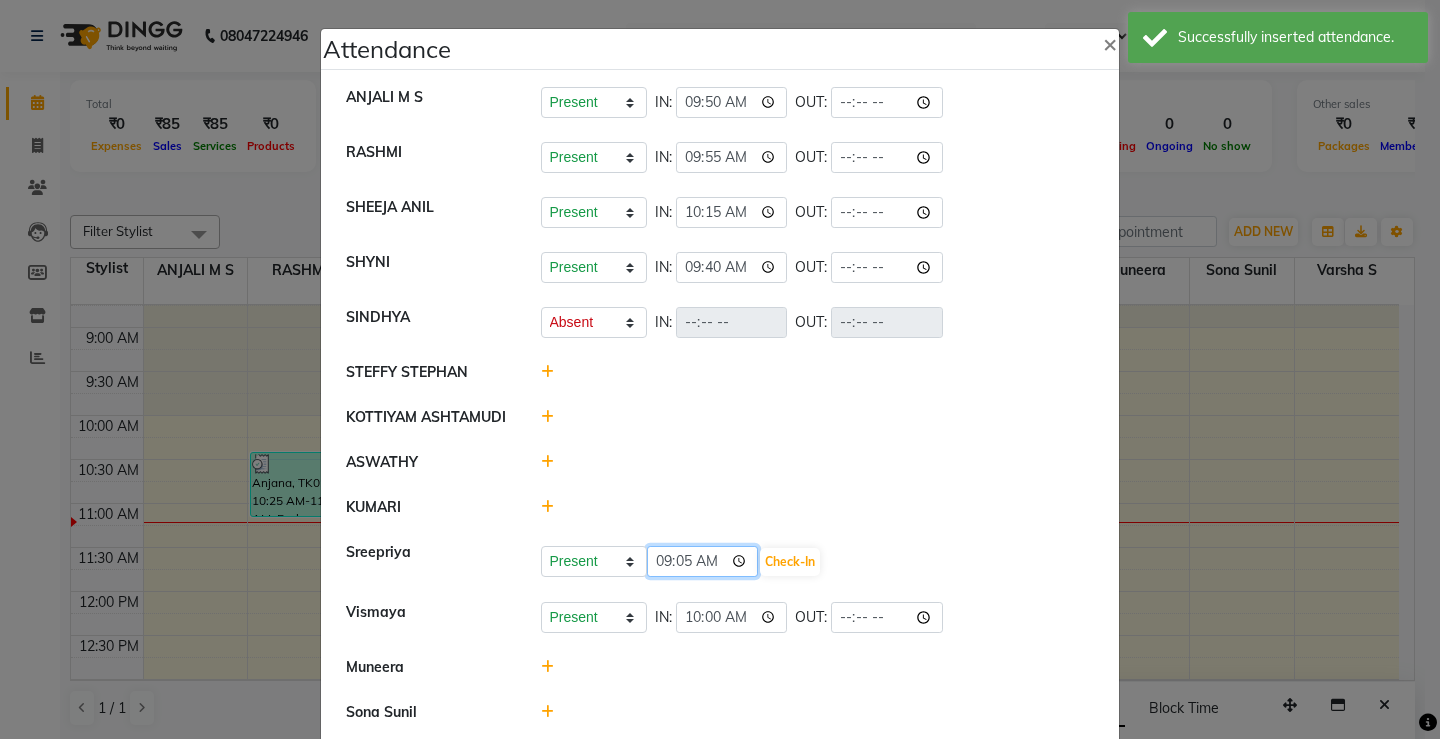 type on "09:55" 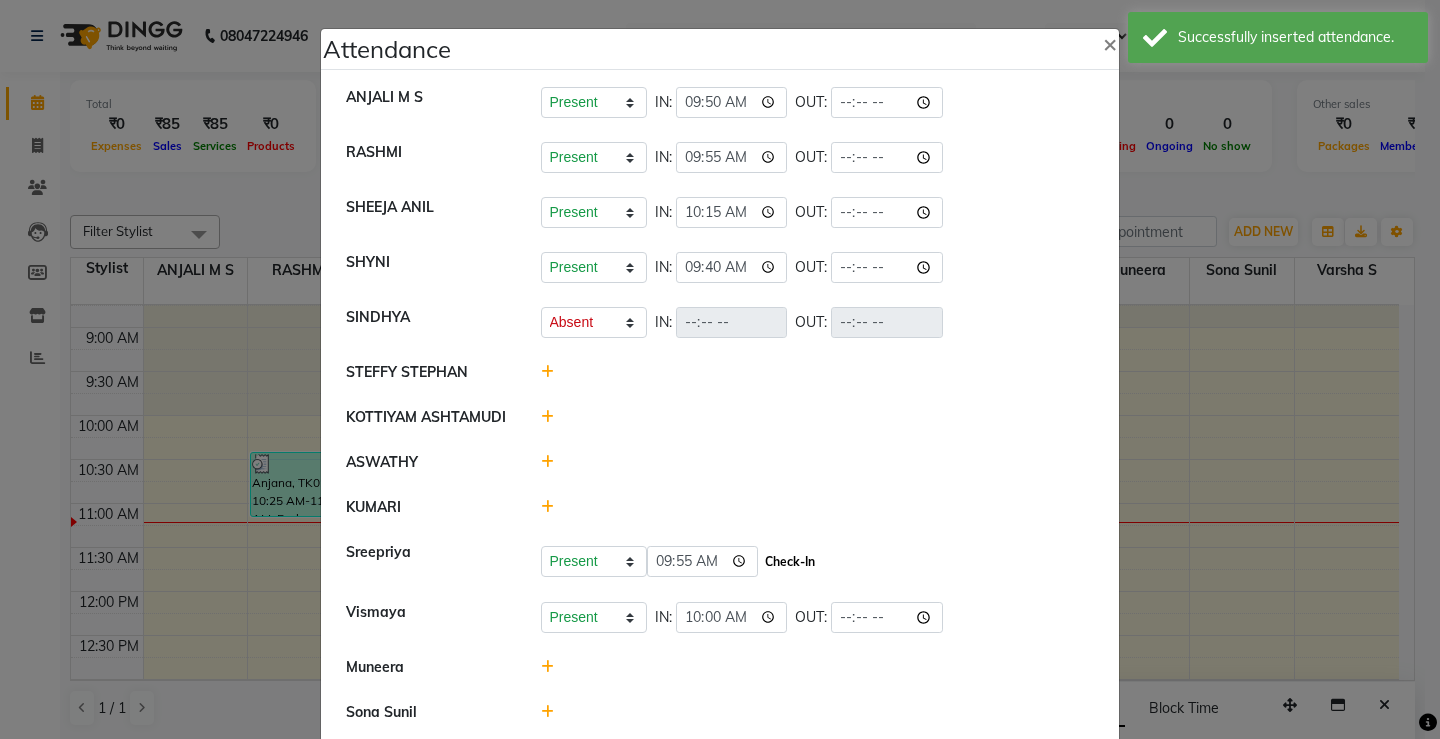 click on "Check-In" 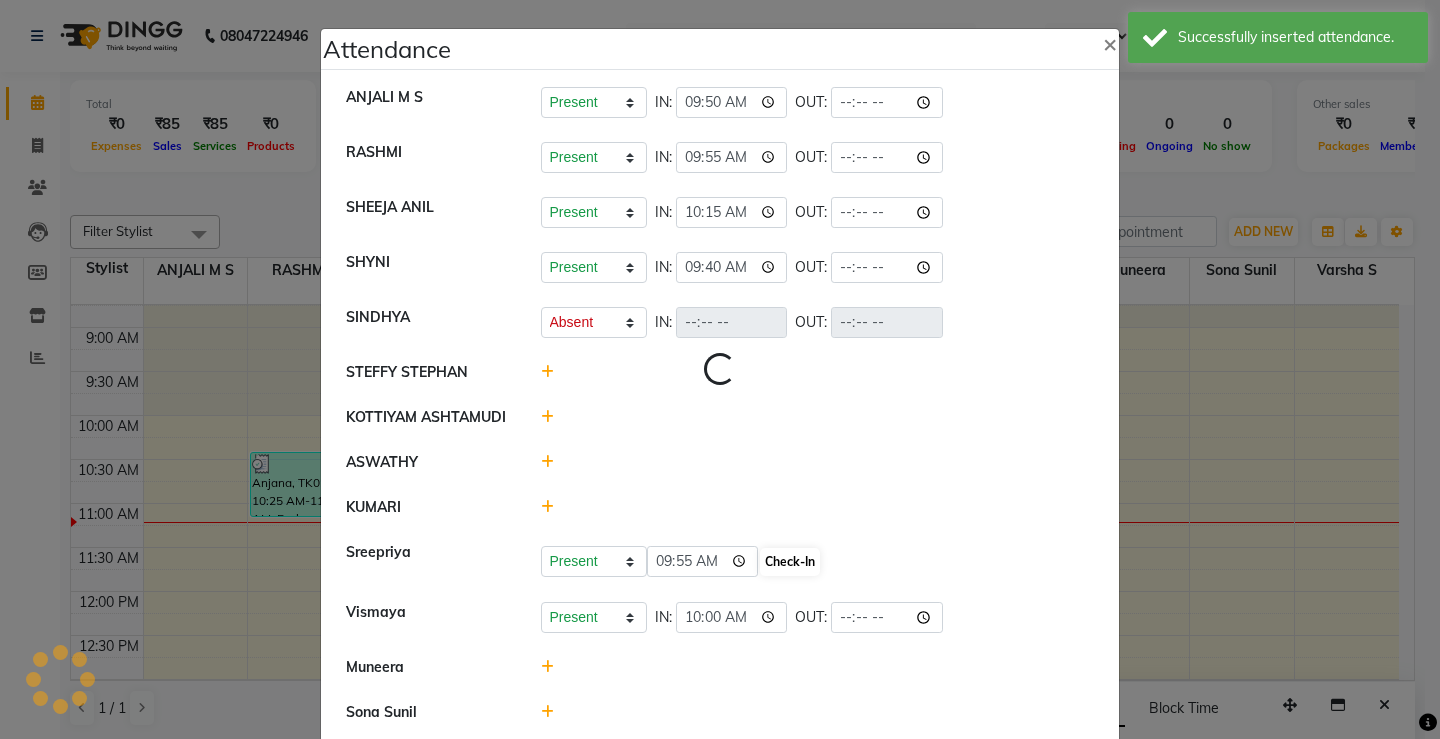 select on "A" 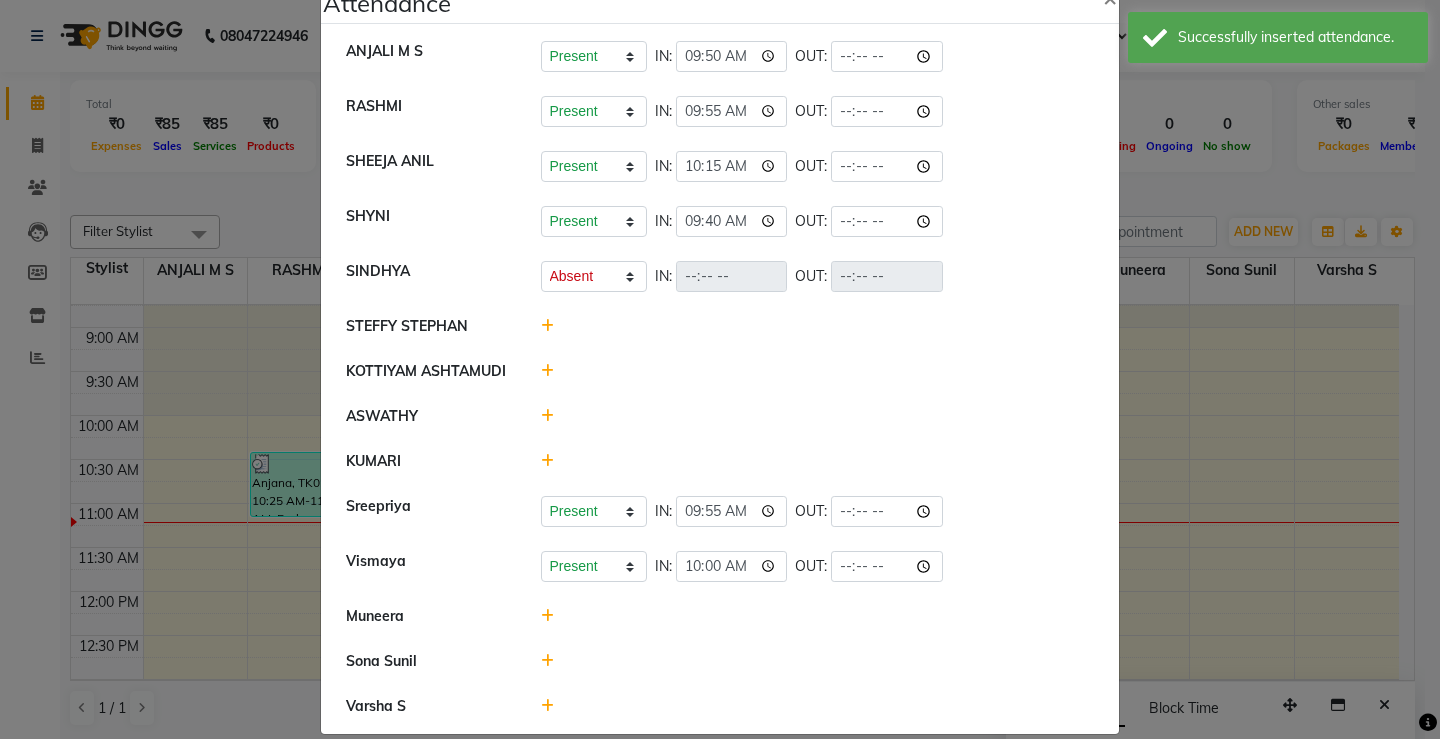 scroll, scrollTop: 70, scrollLeft: 0, axis: vertical 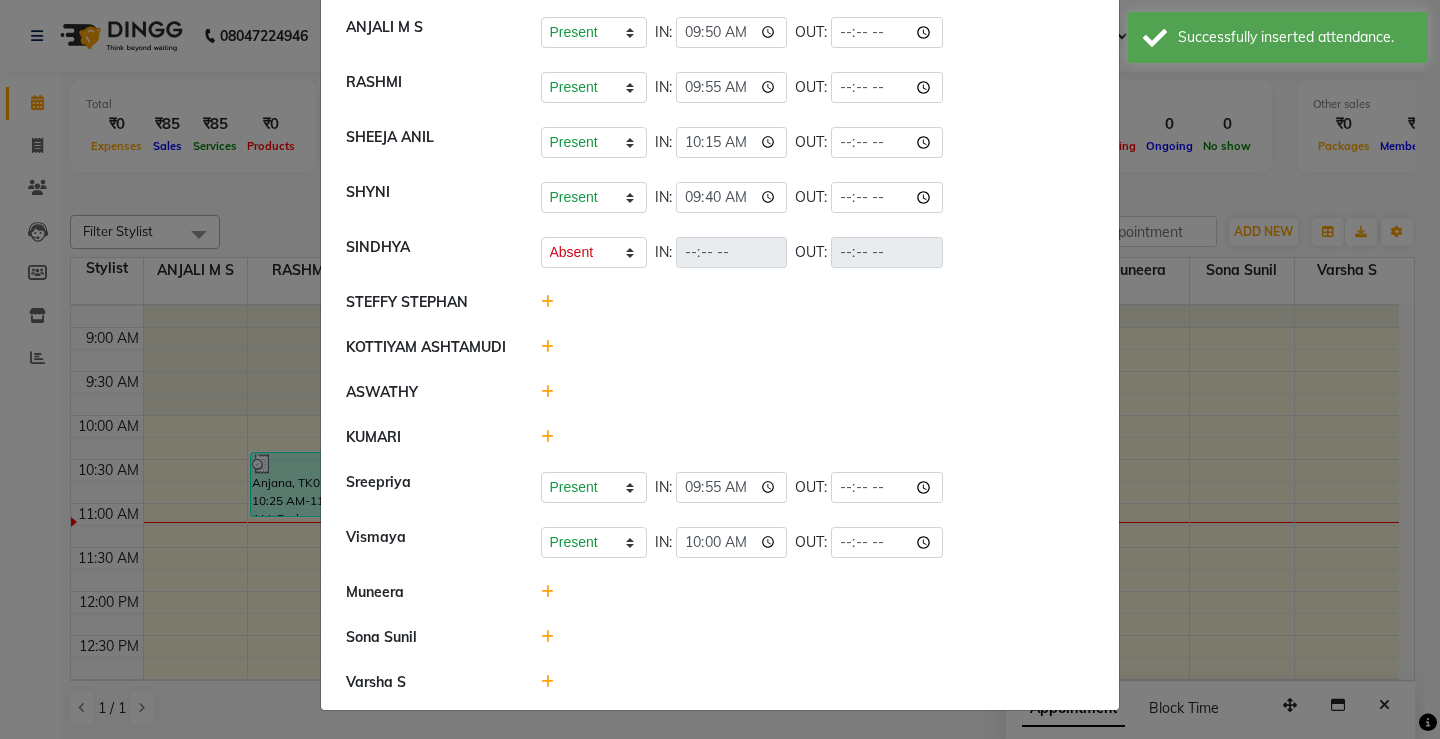 click 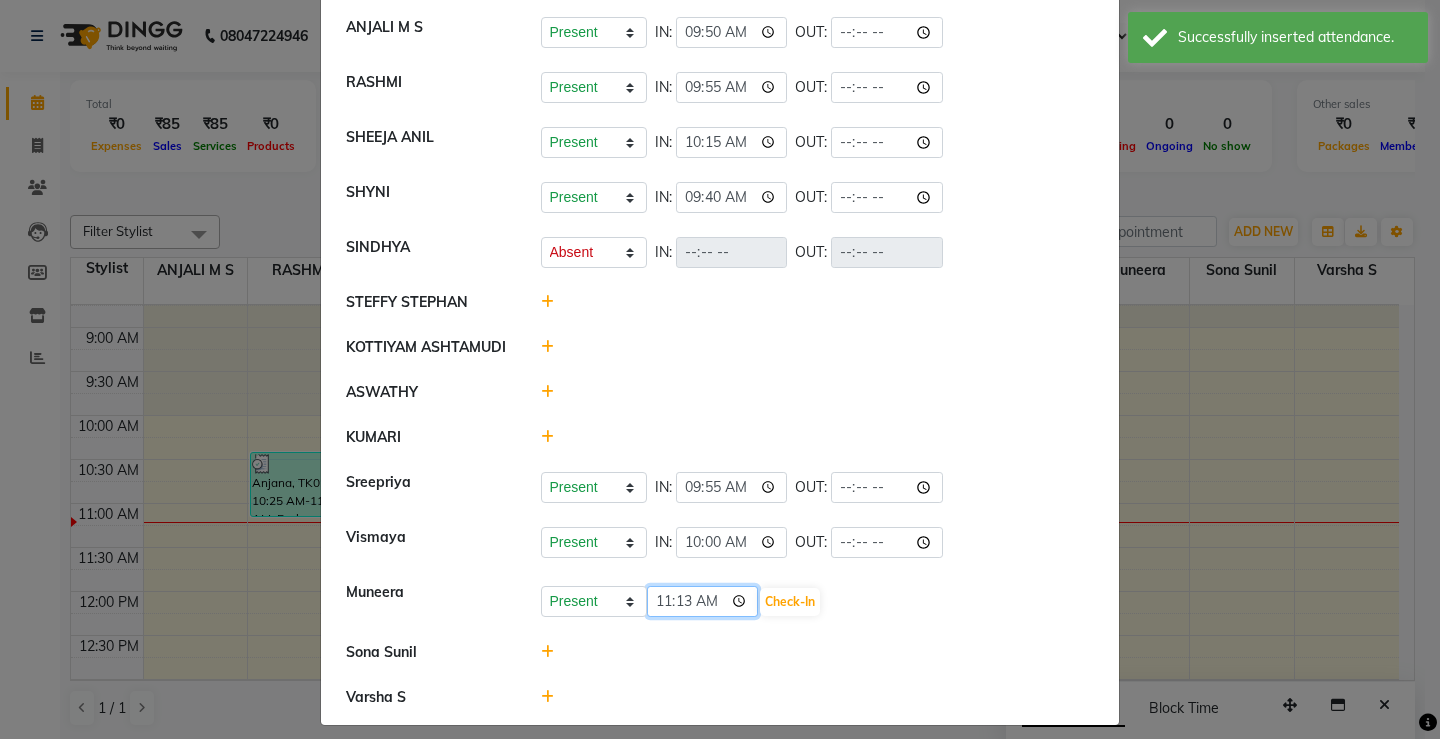 click on "11:13" 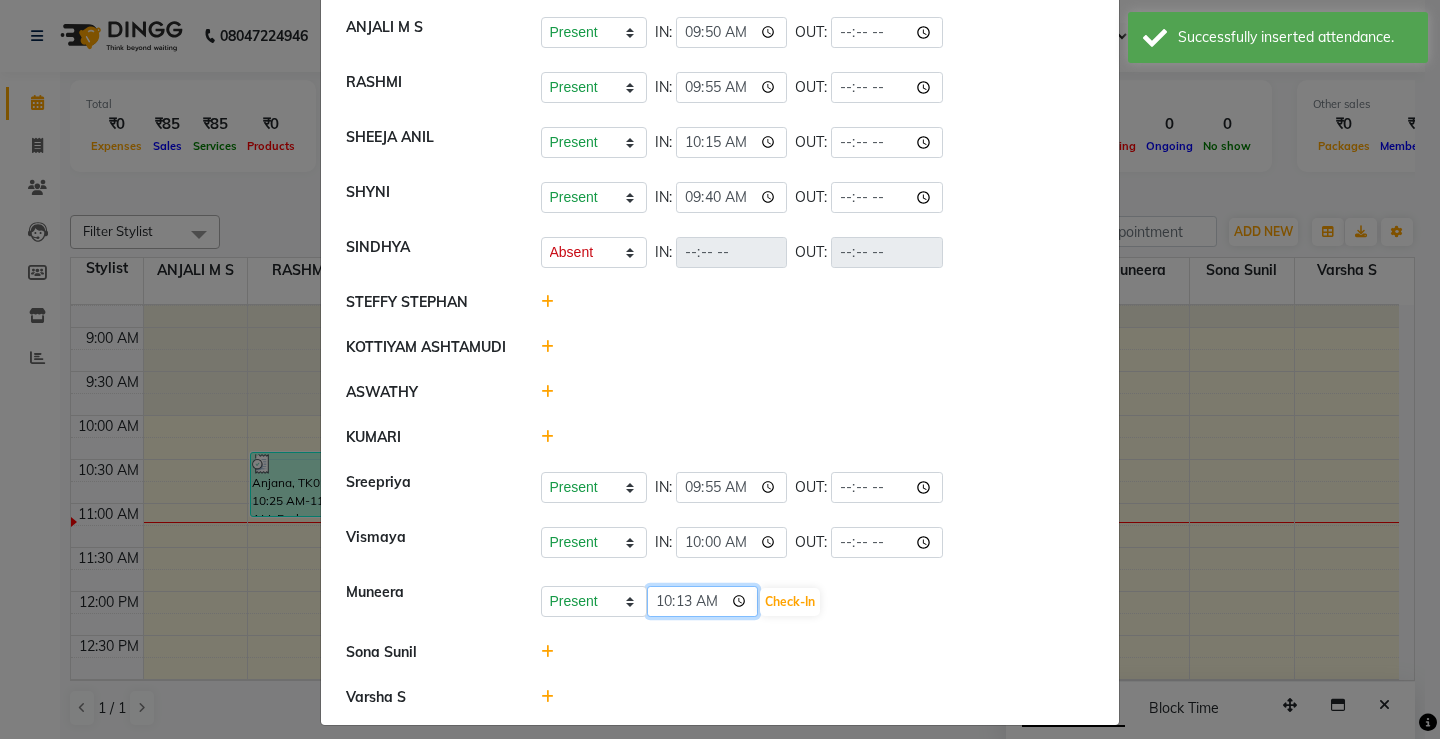 type on "10:05" 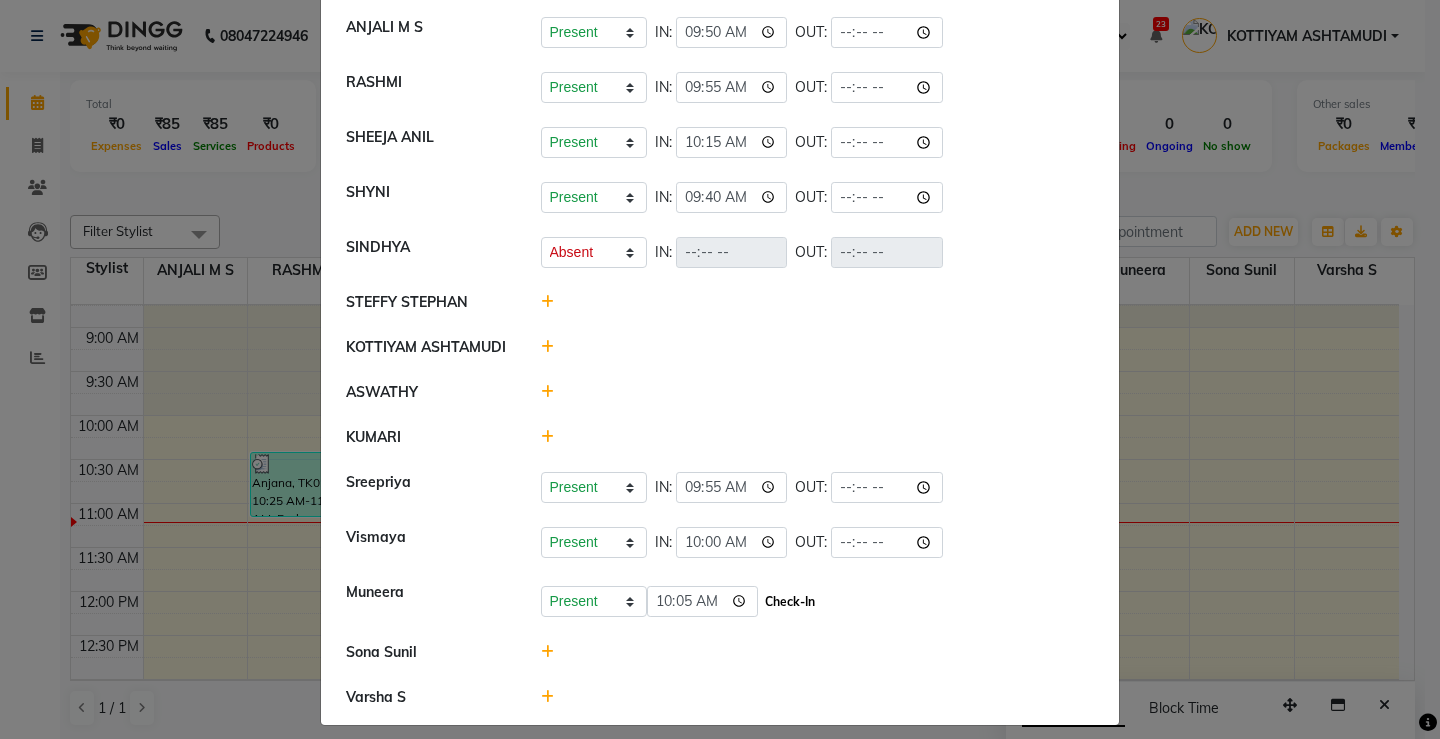 click on "Check-In" 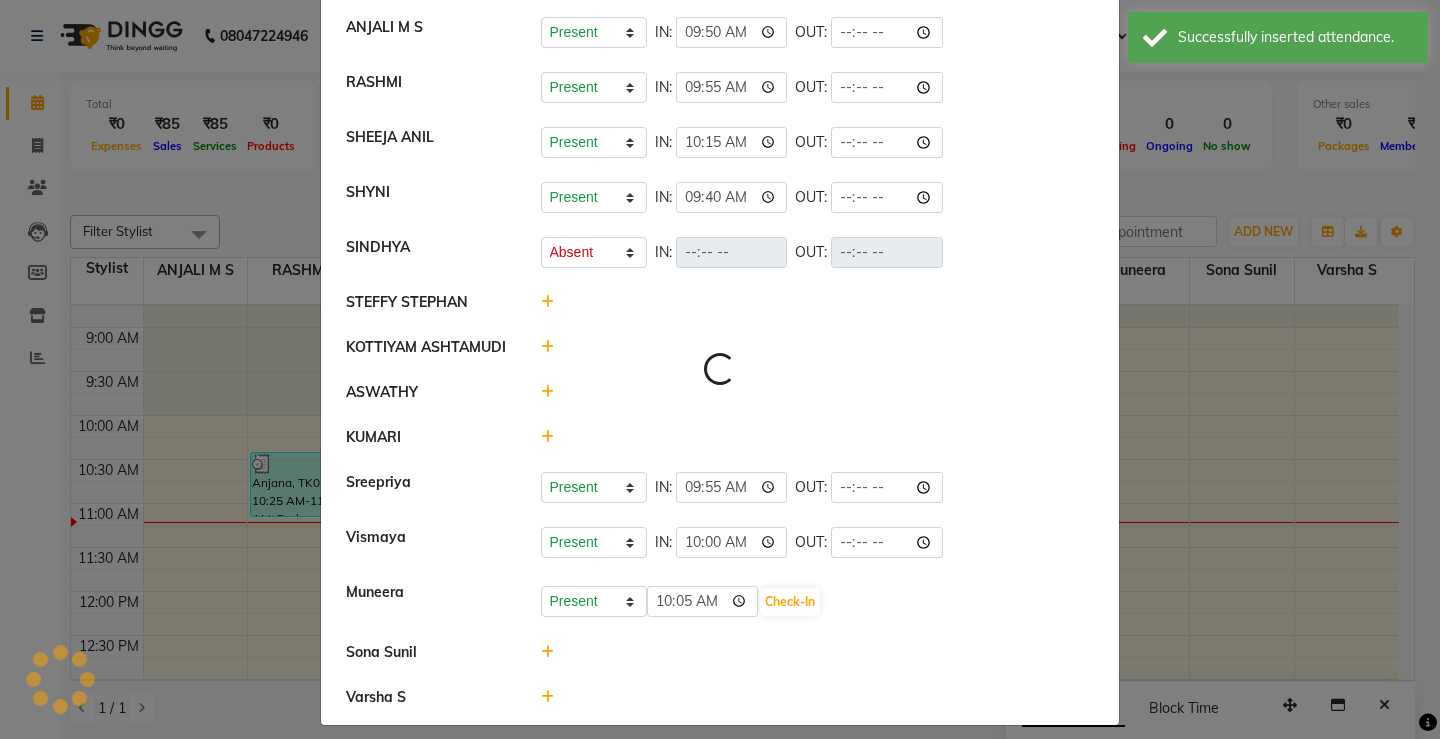 select on "A" 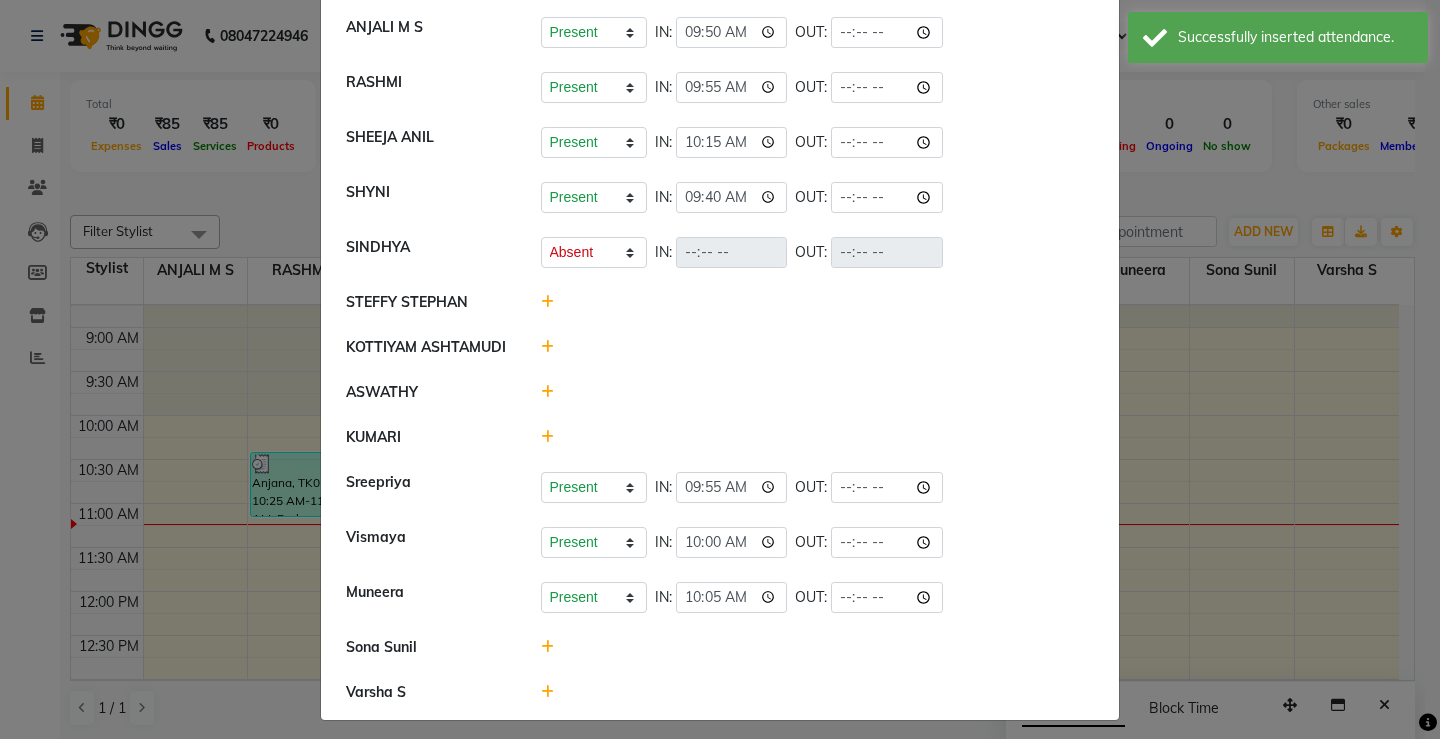 drag, startPoint x: 539, startPoint y: 688, endPoint x: 562, endPoint y: 685, distance: 23.194826 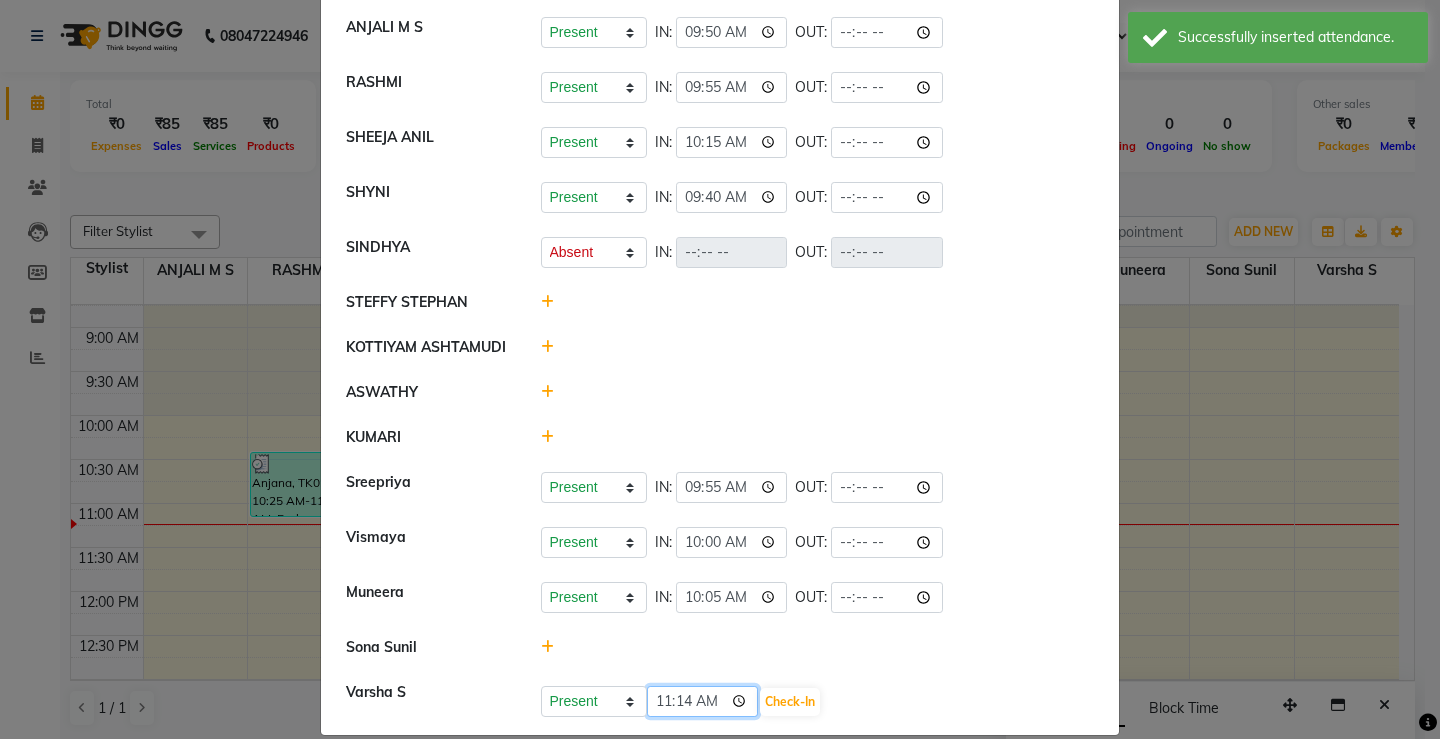 click on "11:14" 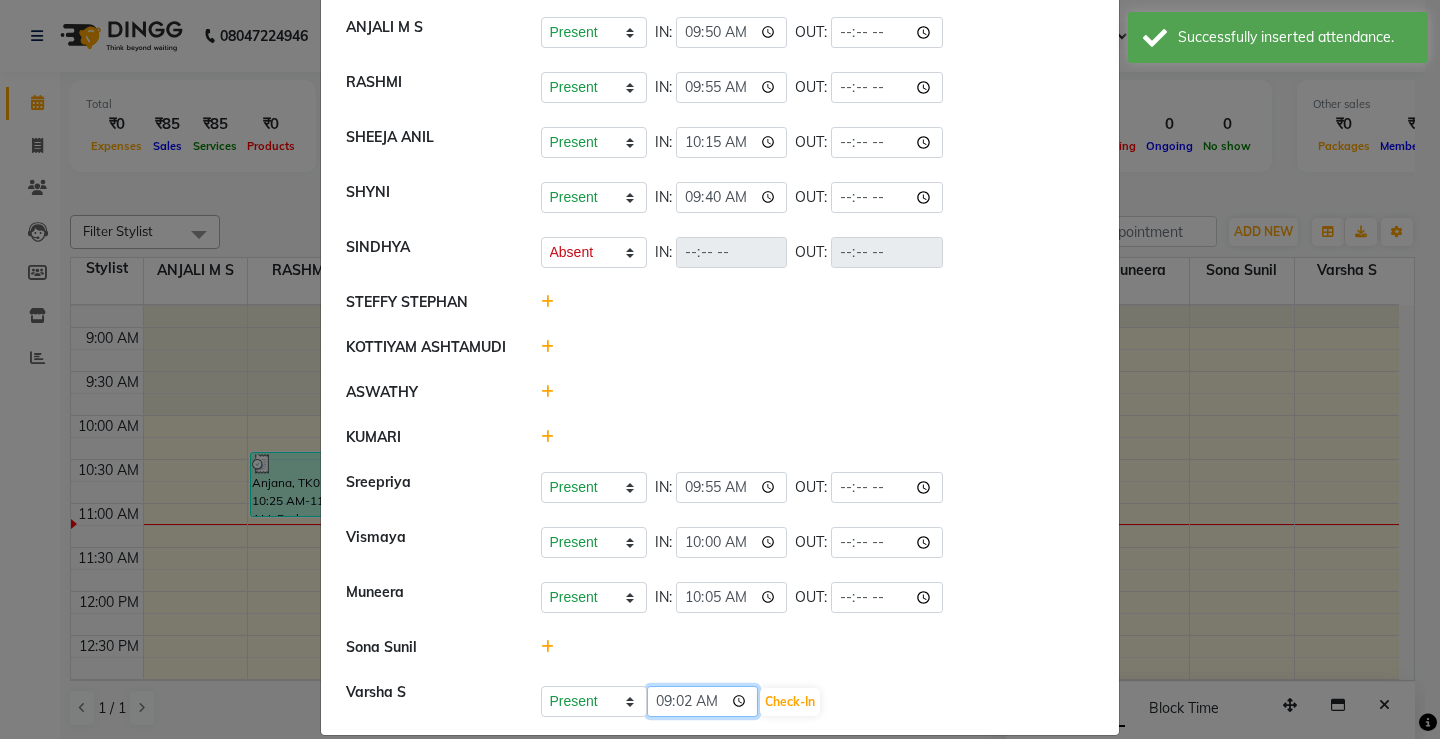 type on "09:20" 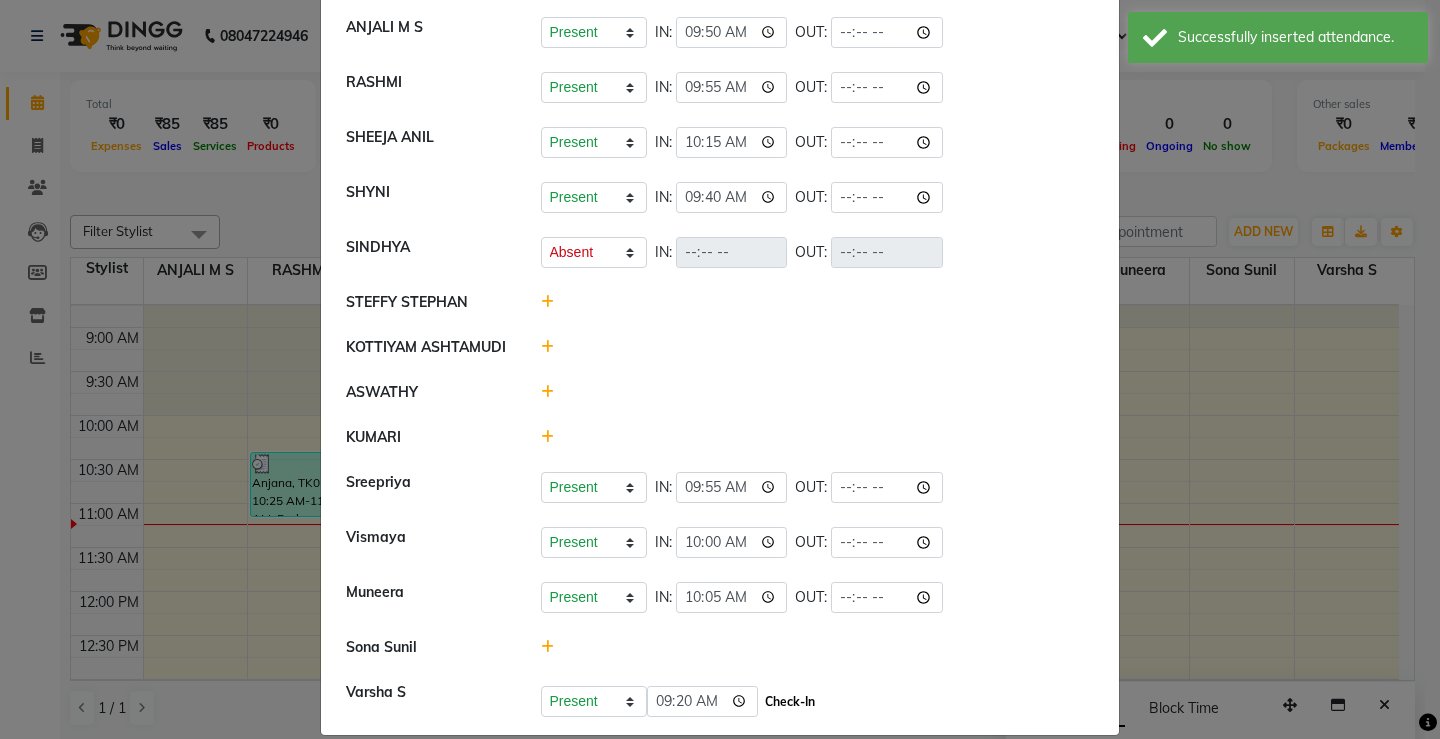 click on "Check-In" 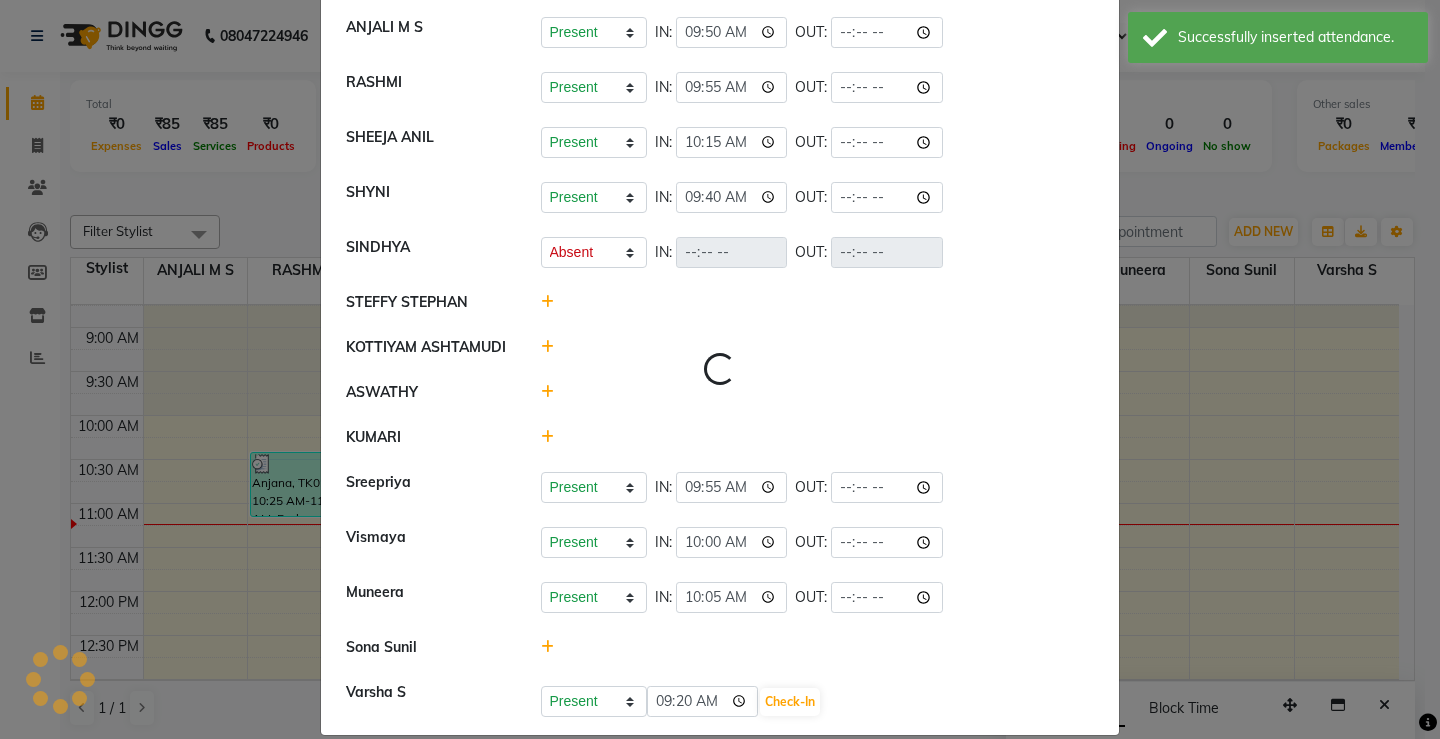 select on "A" 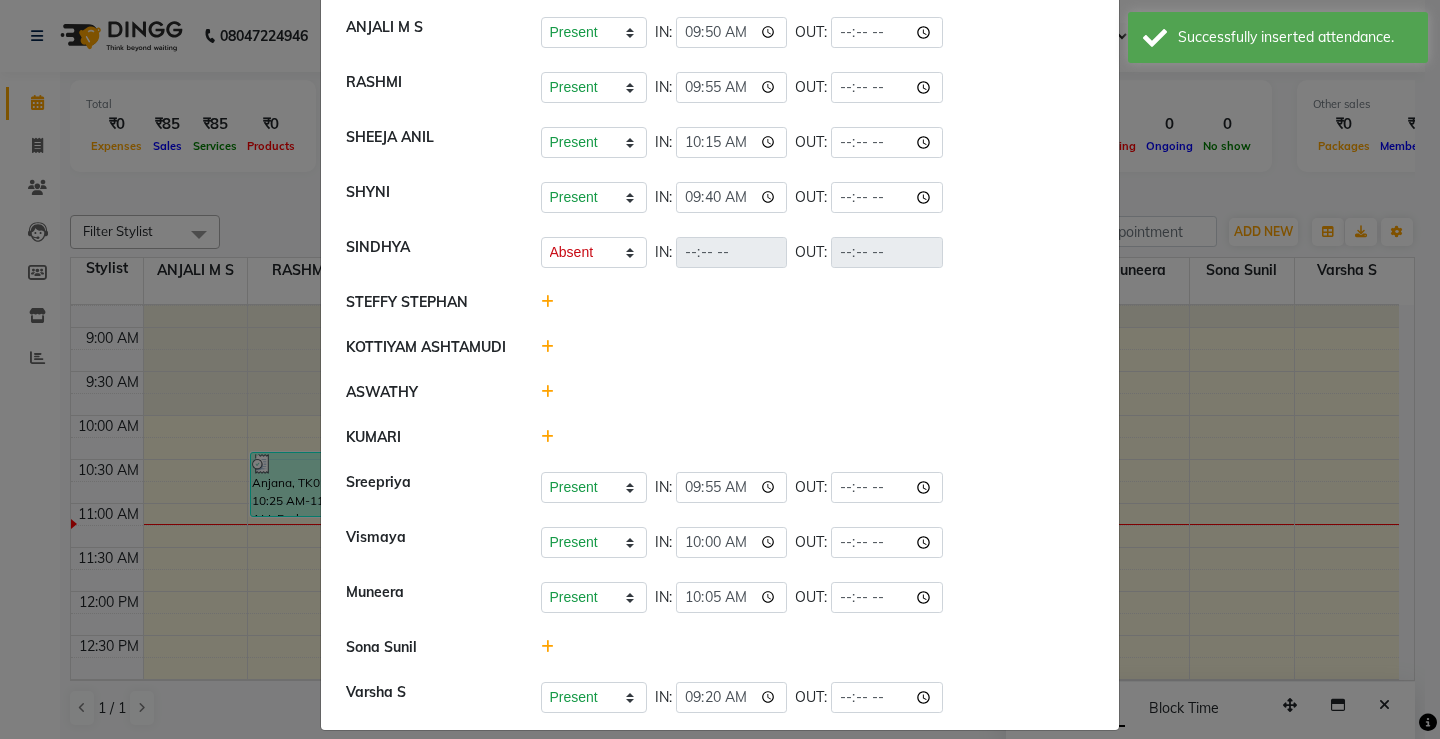 click 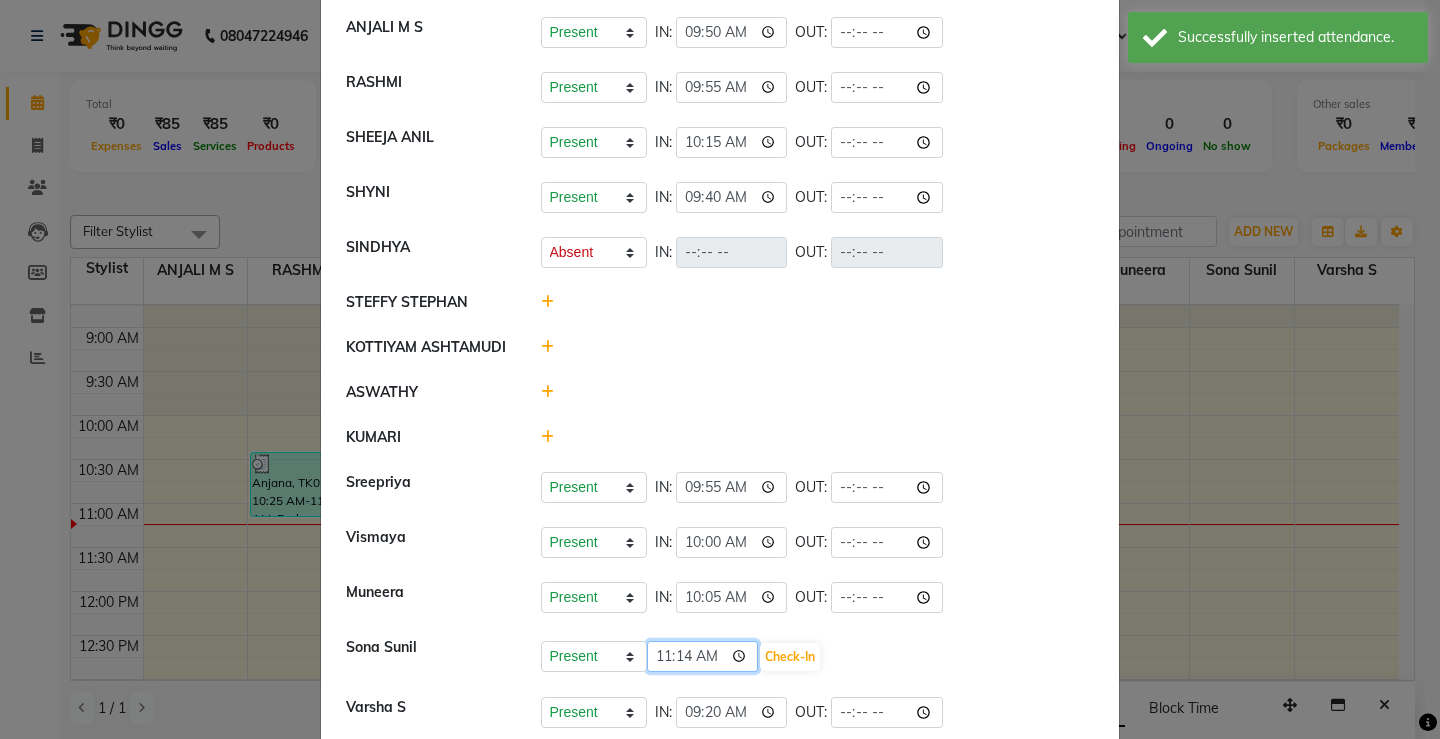 click on "11:14" 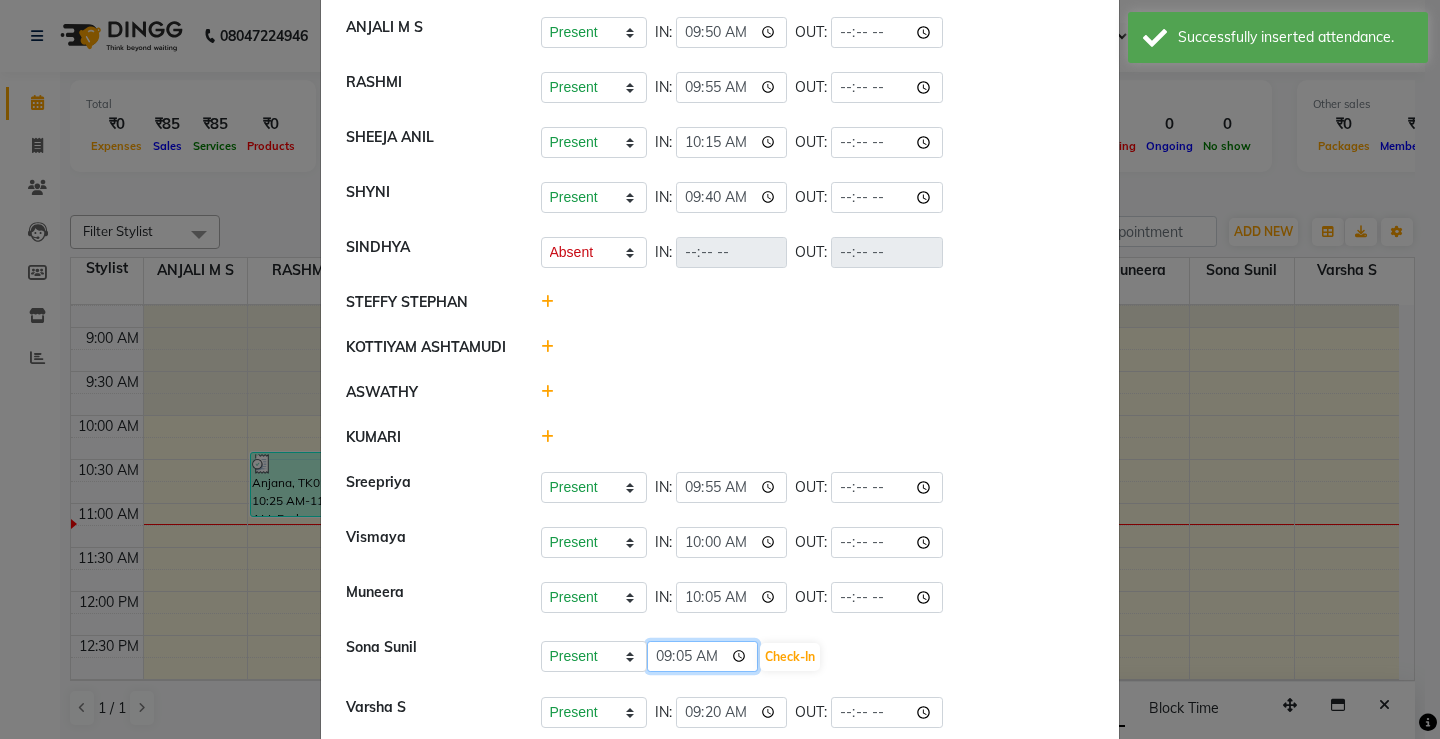 type on "09:55" 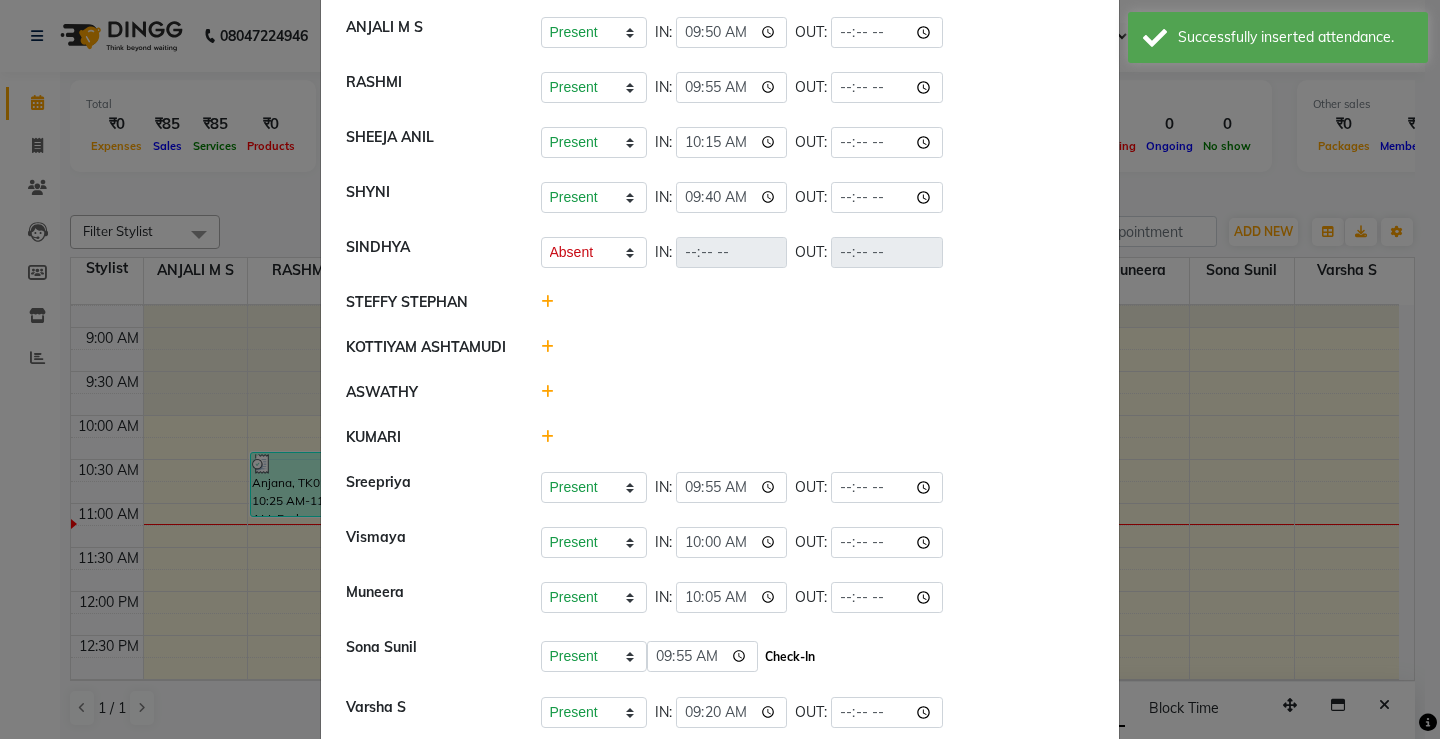 click on "Check-In" 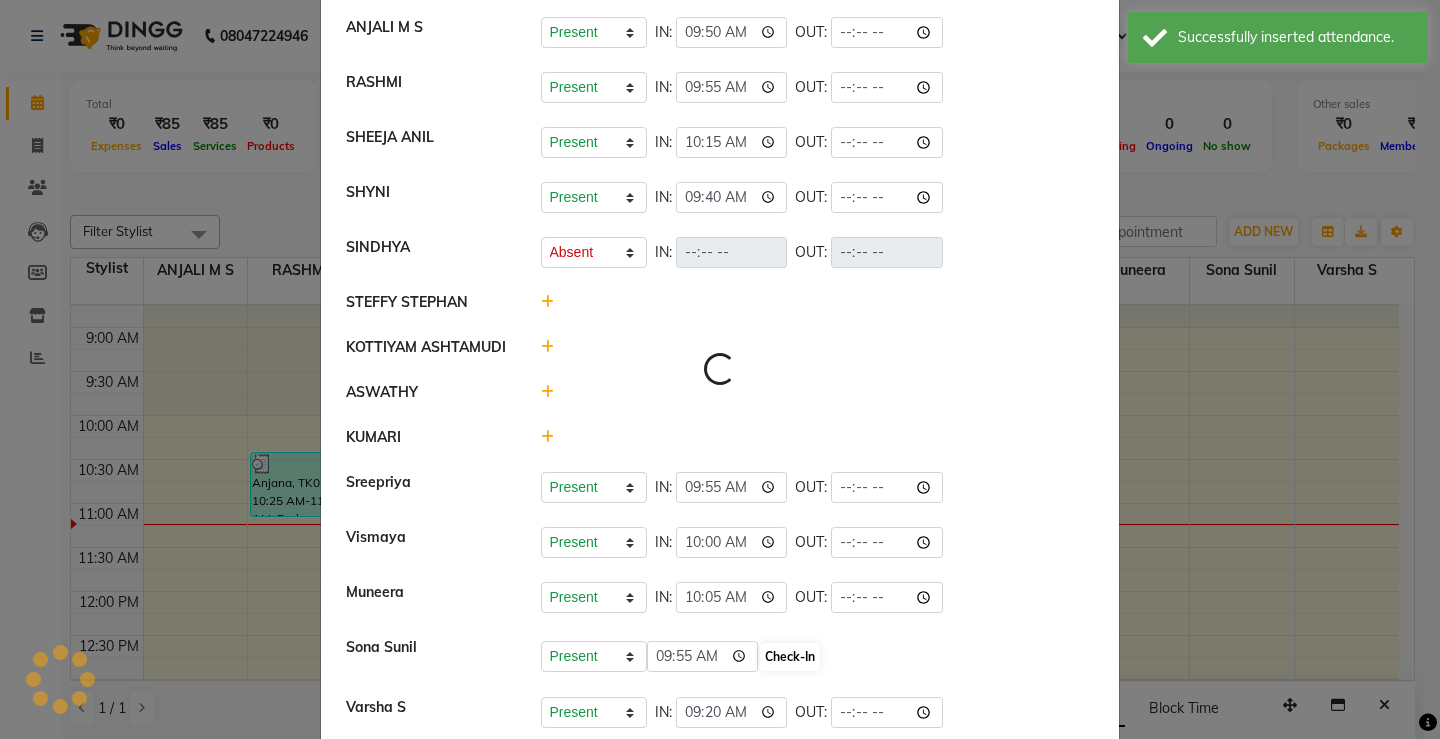 select on "A" 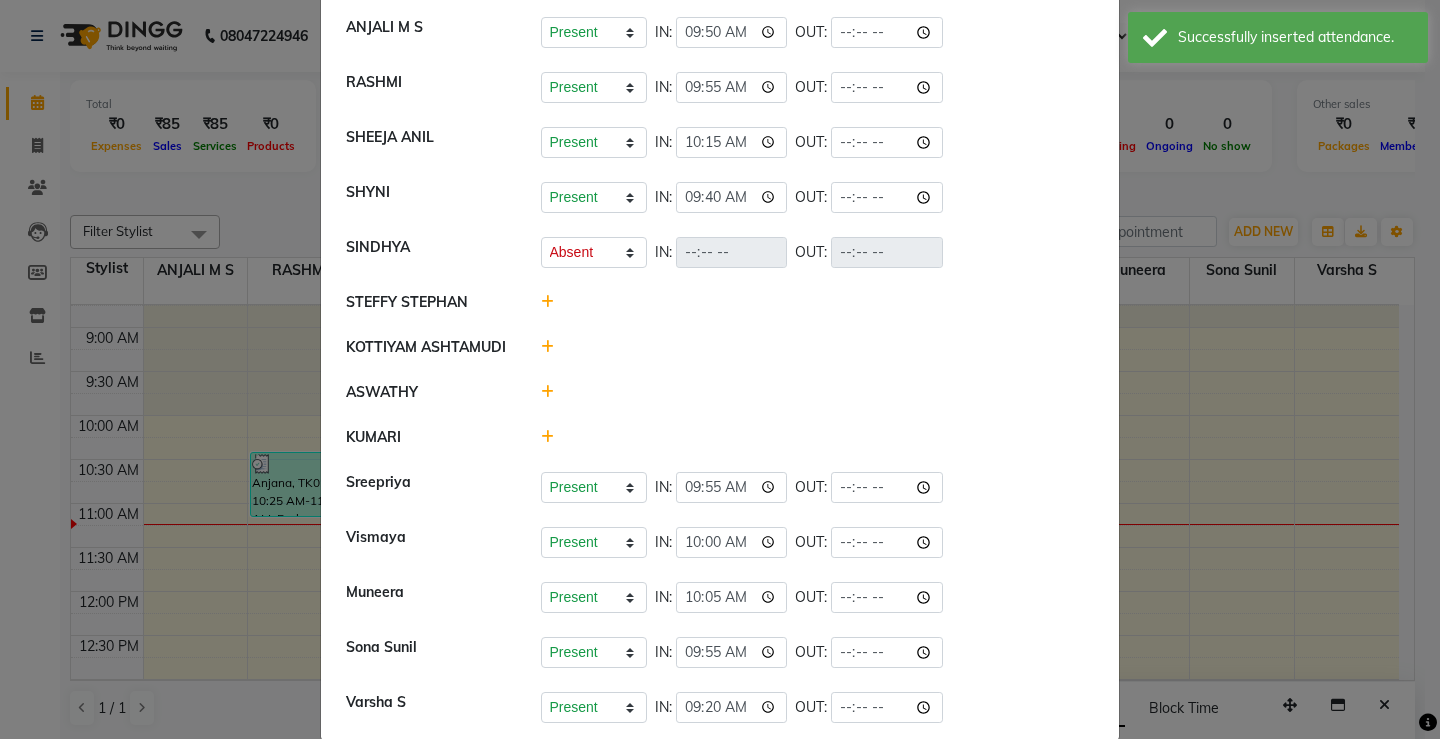 click 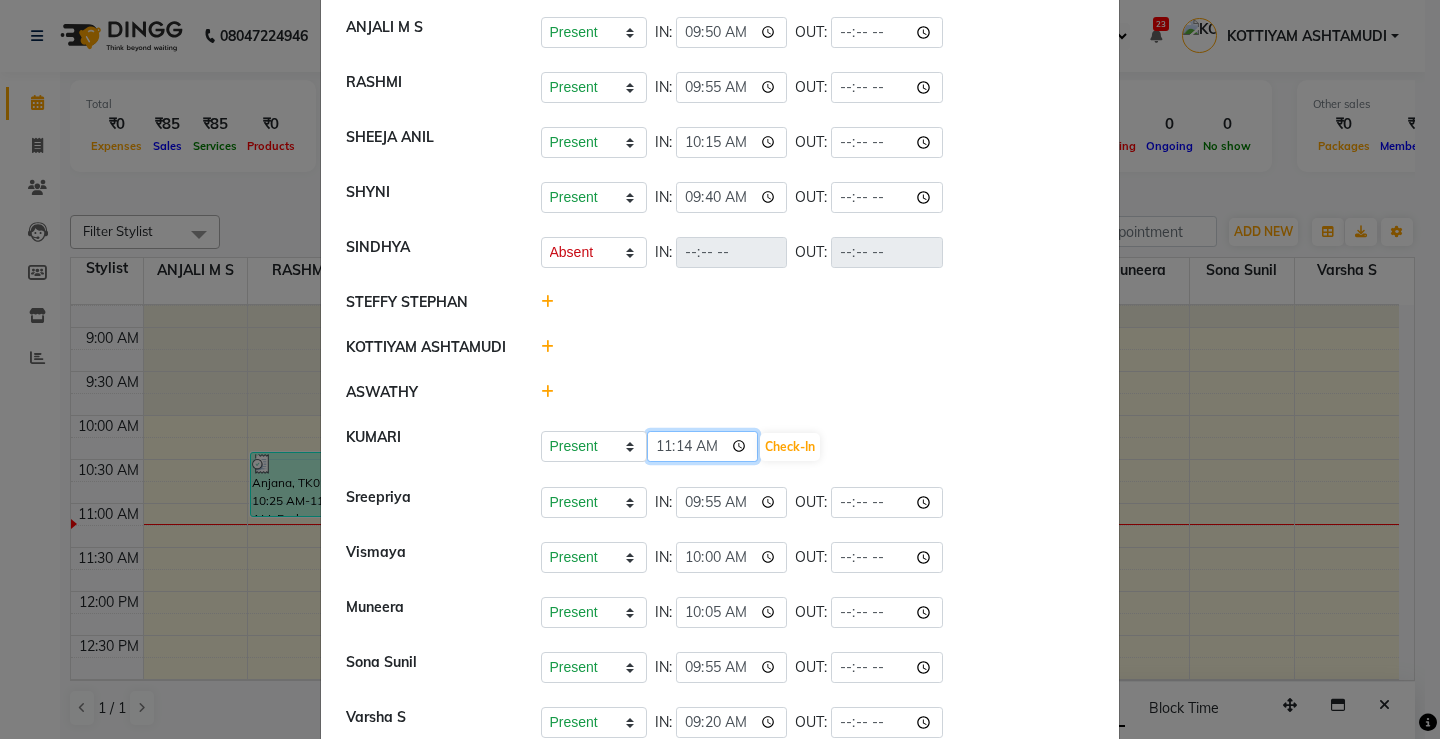 click on "11:14" 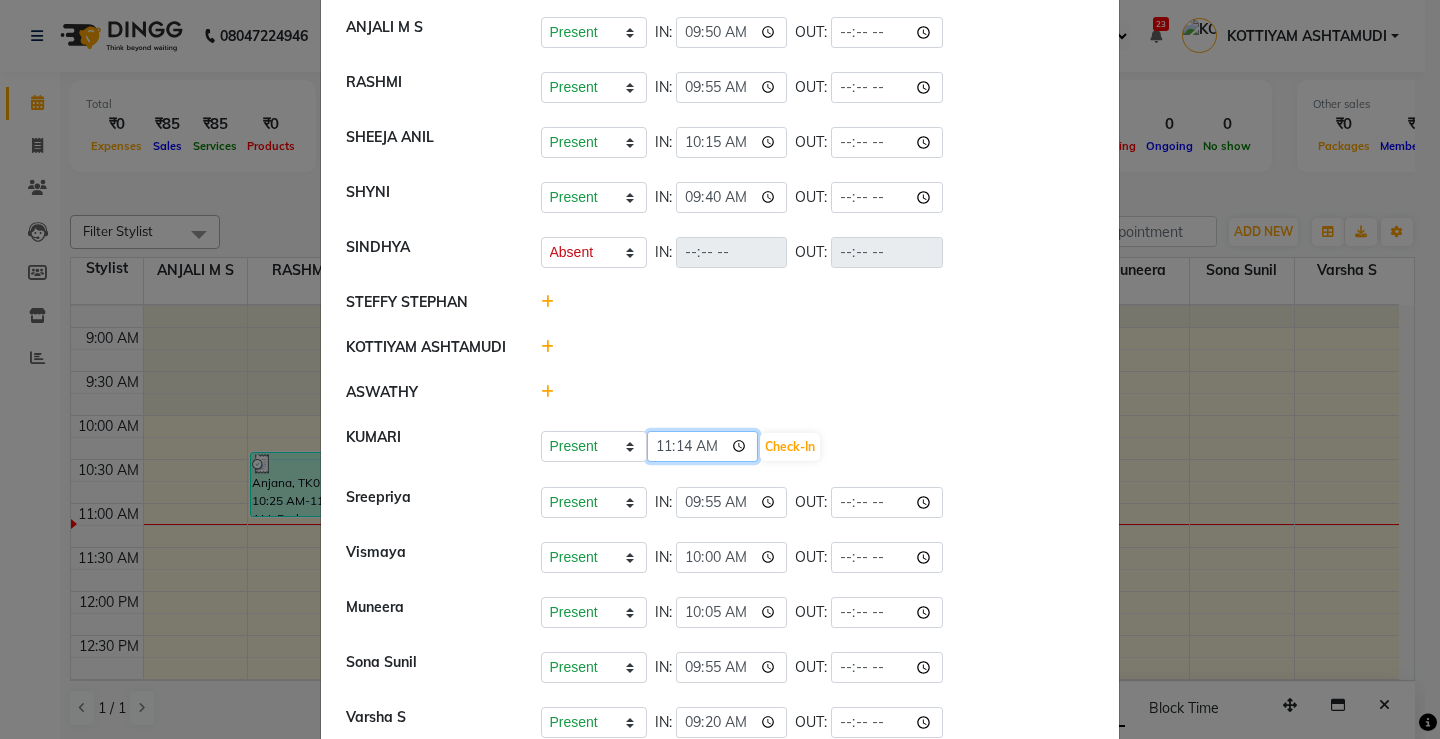 click on "11:14" 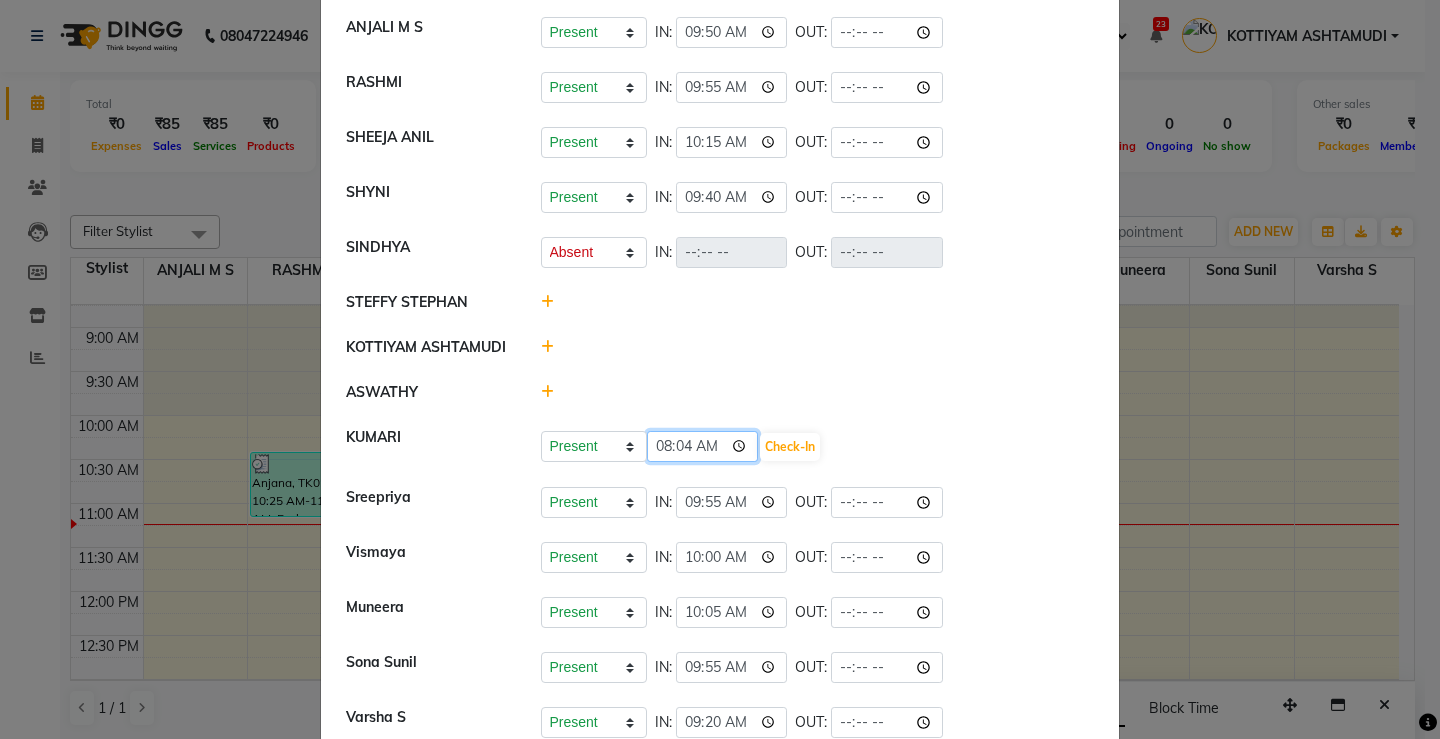 type on "08:45" 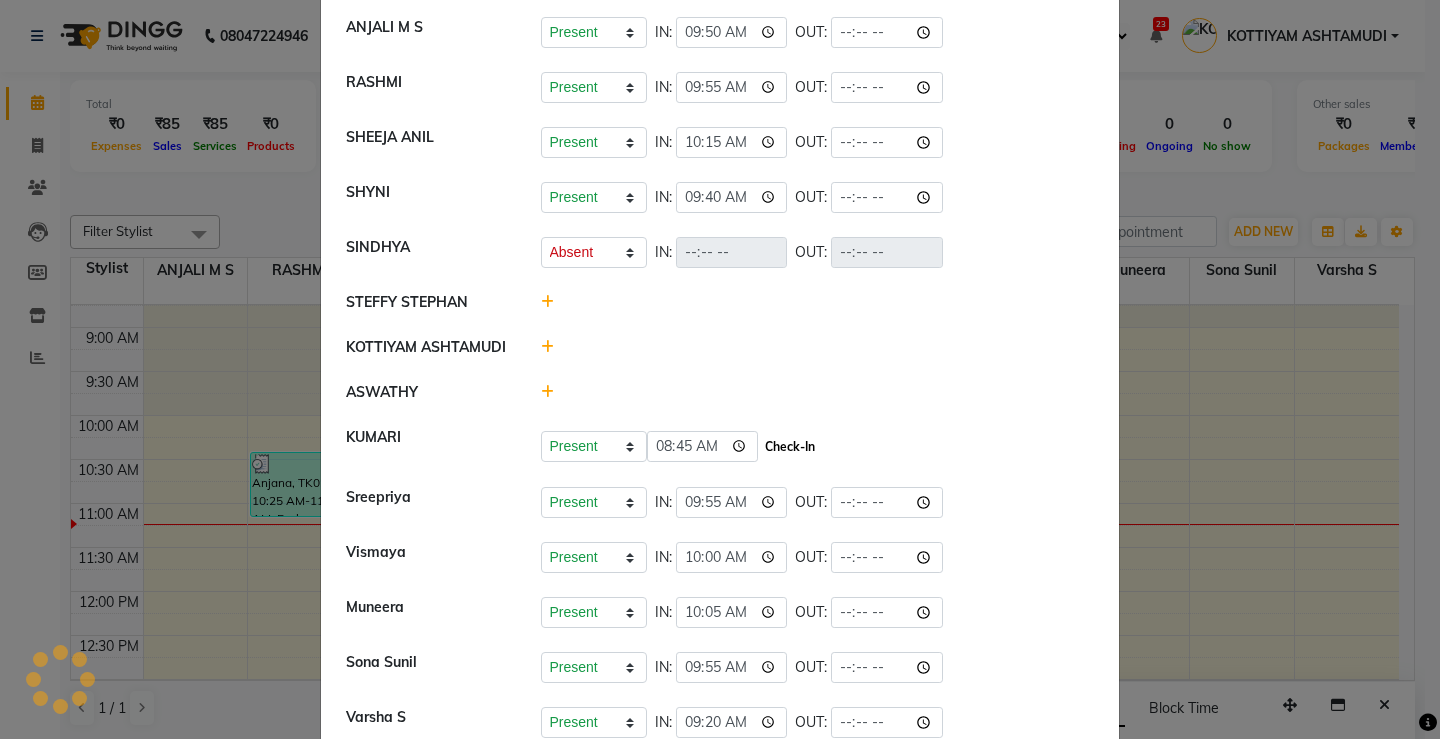 click on "Check-In" 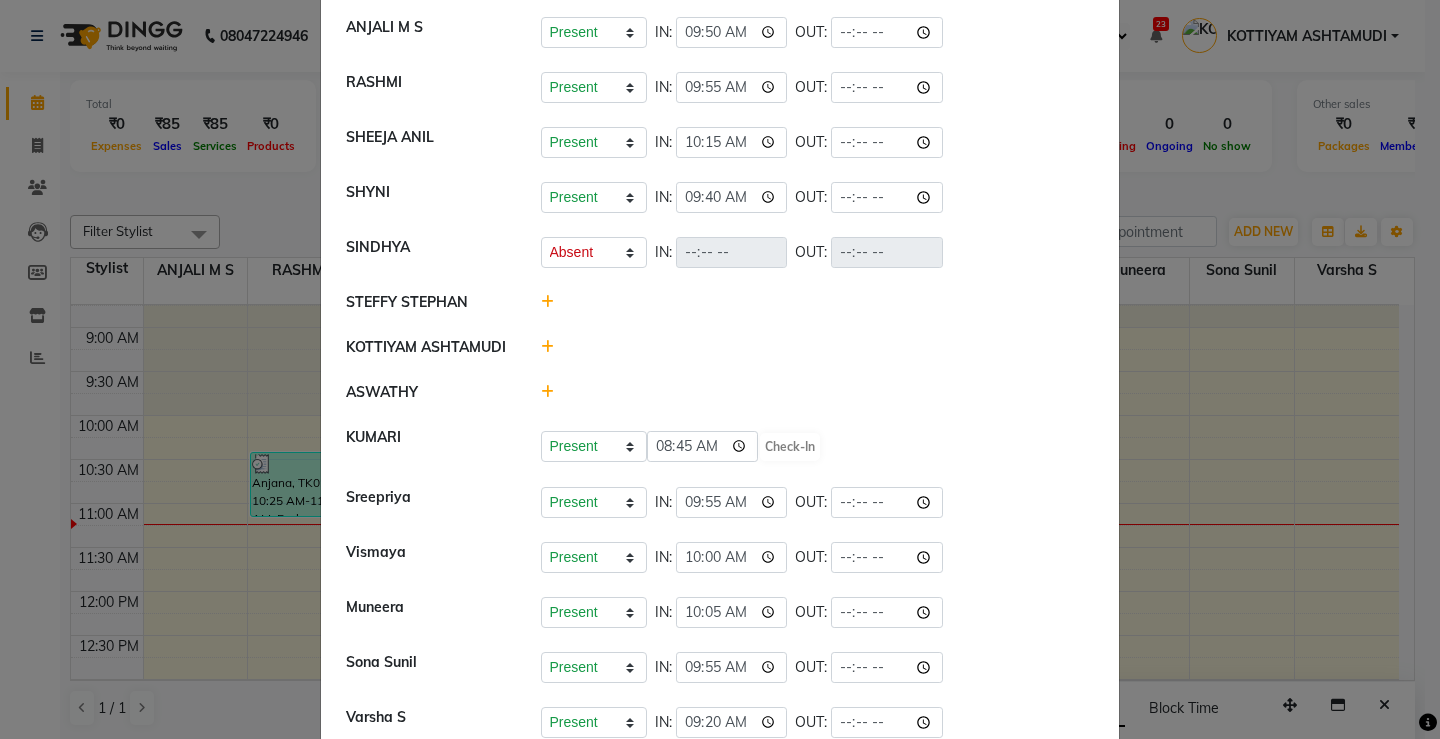 select on "A" 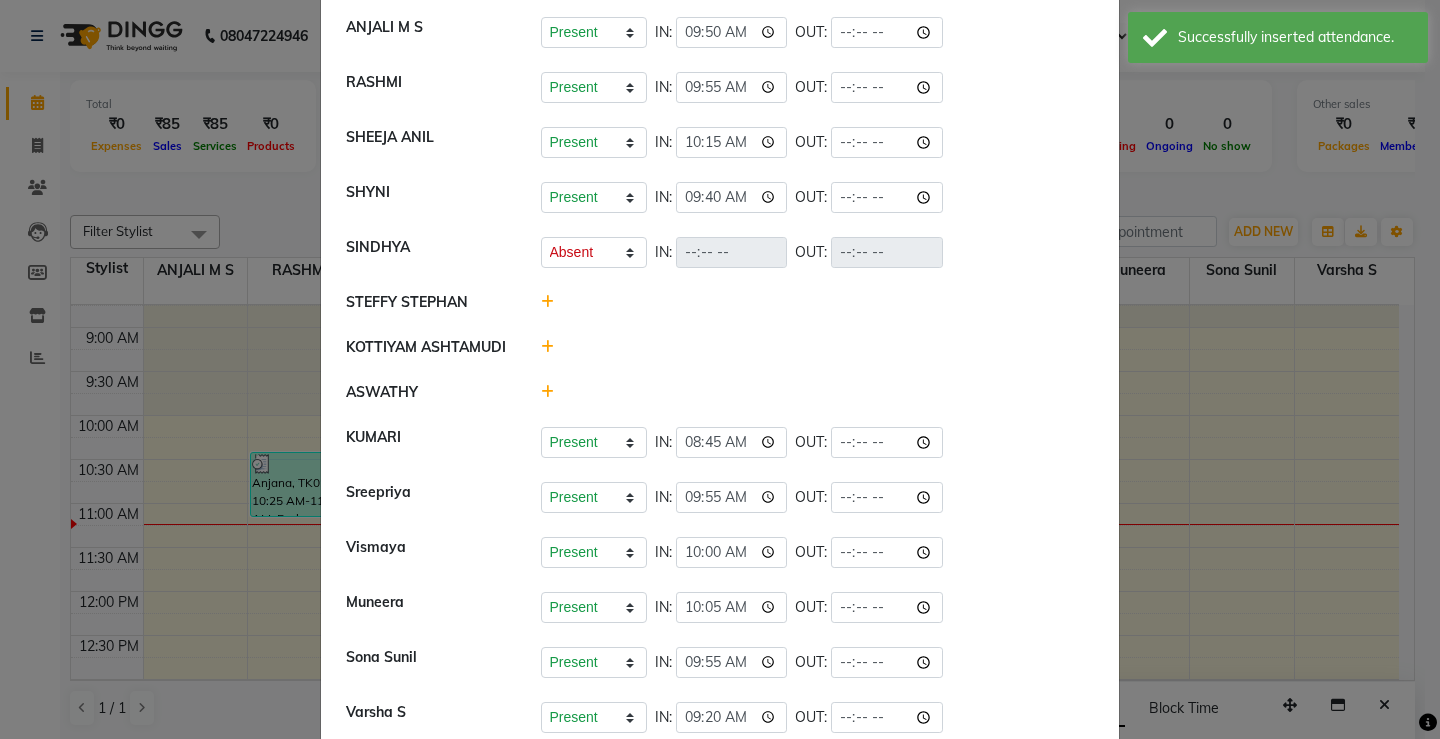 click 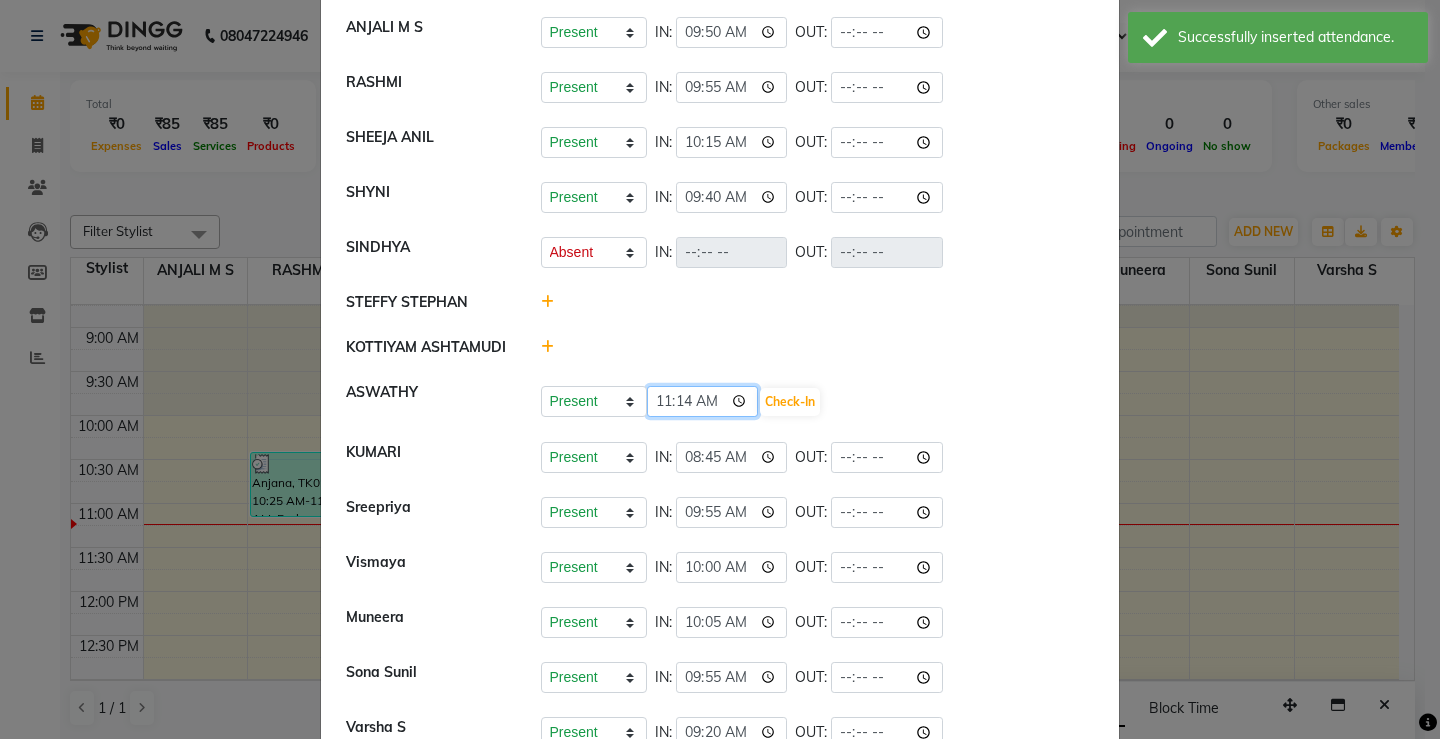 click on "11:14" 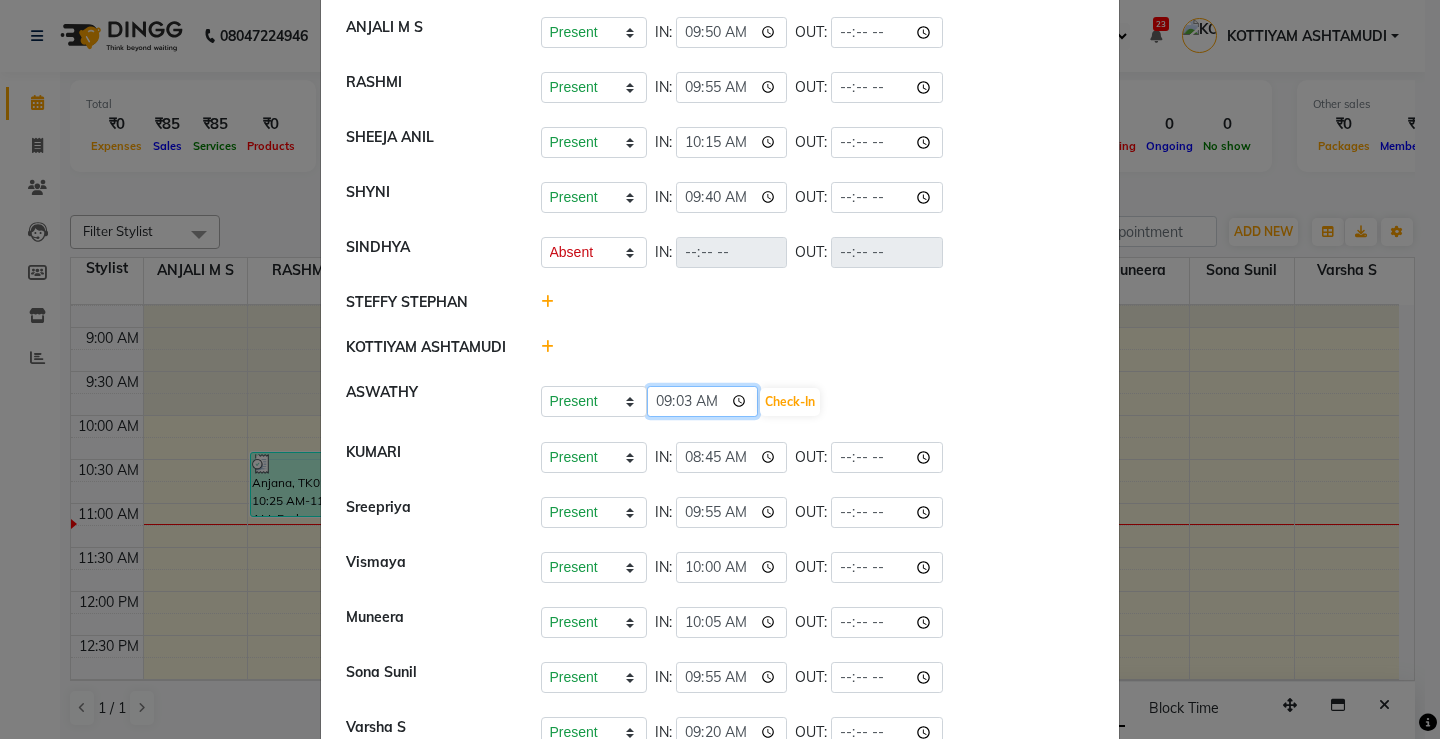 type on "09:30" 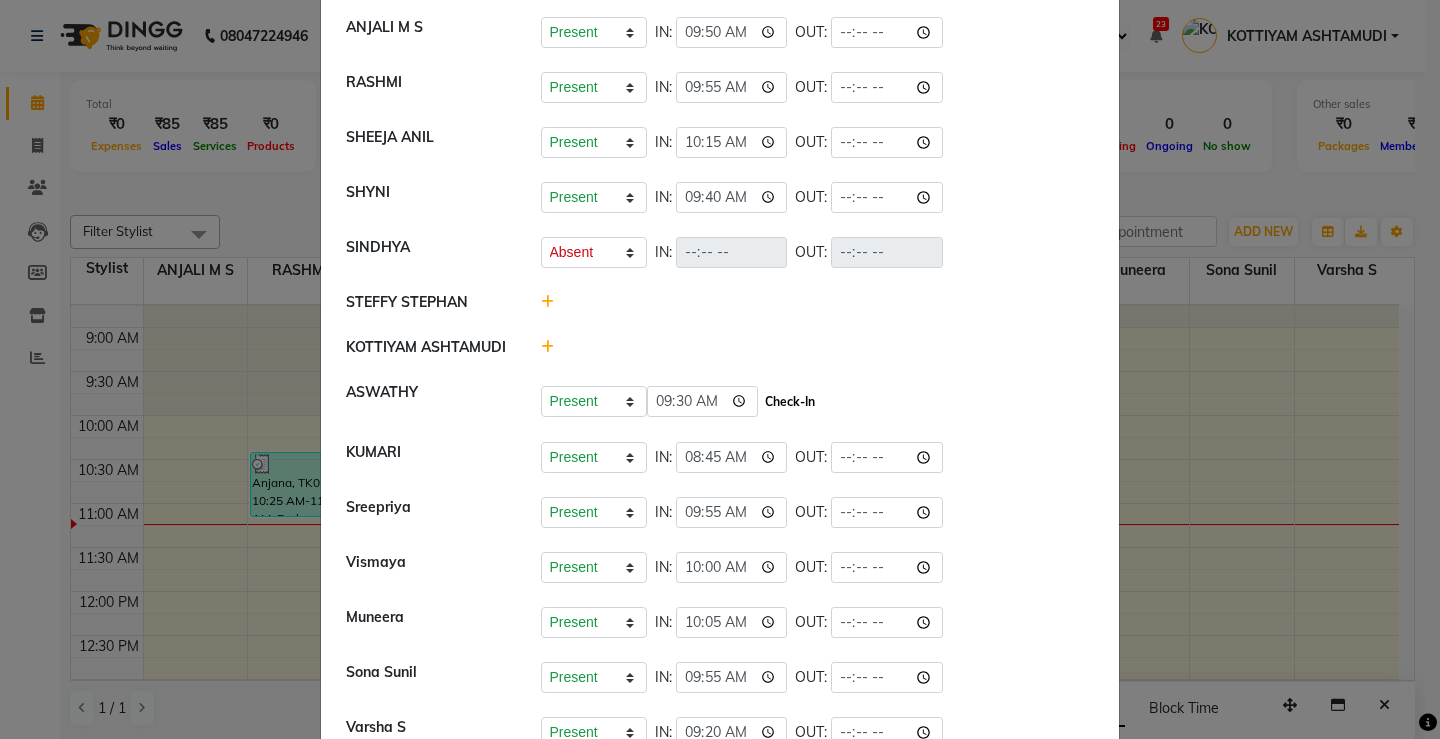 click on "Check-In" 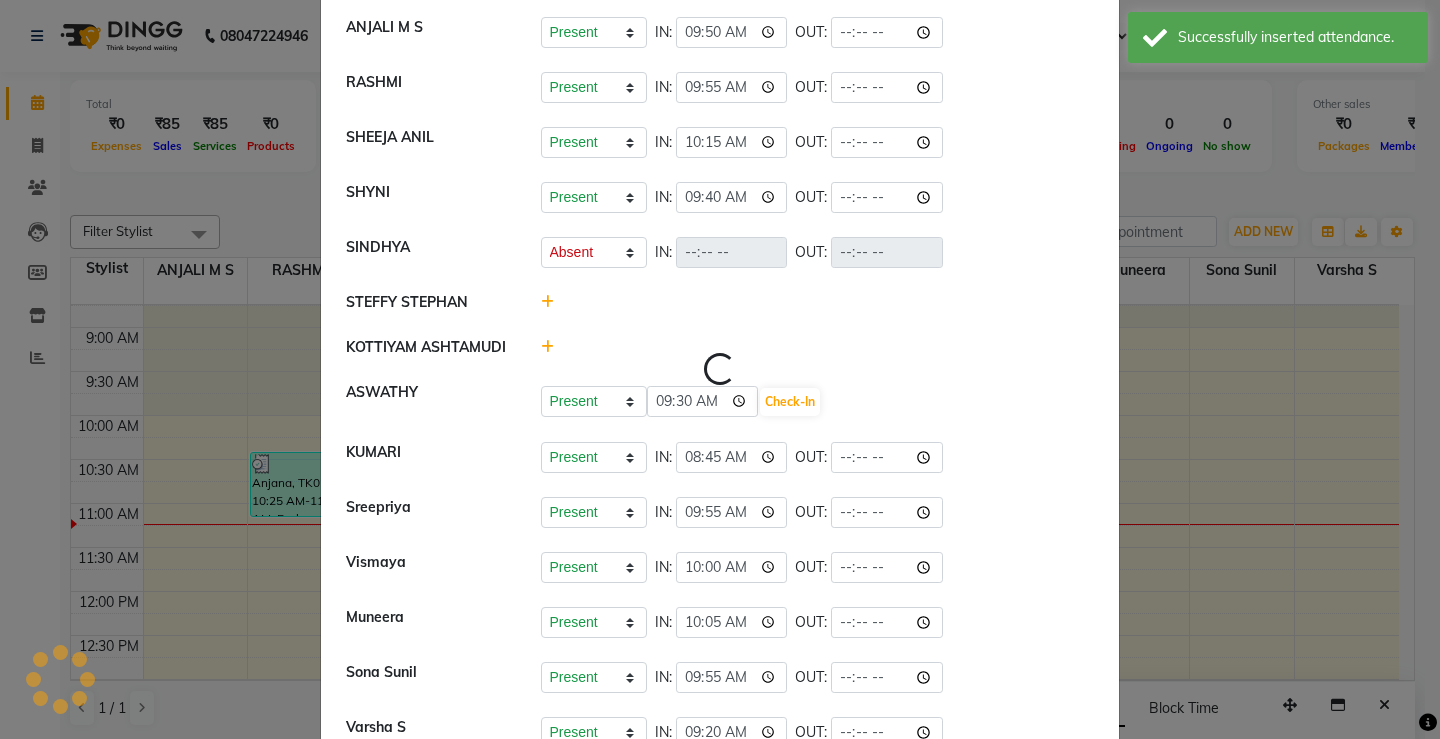 select on "A" 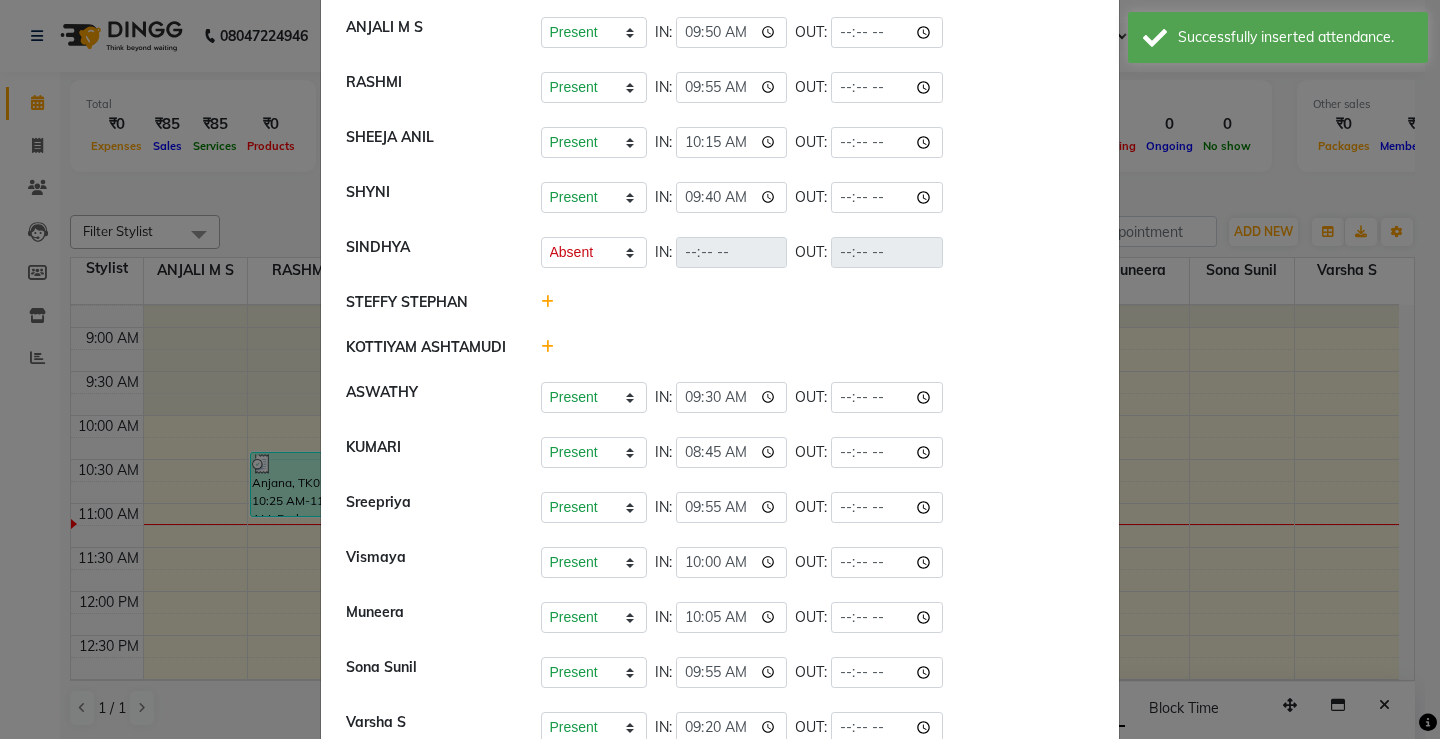 click 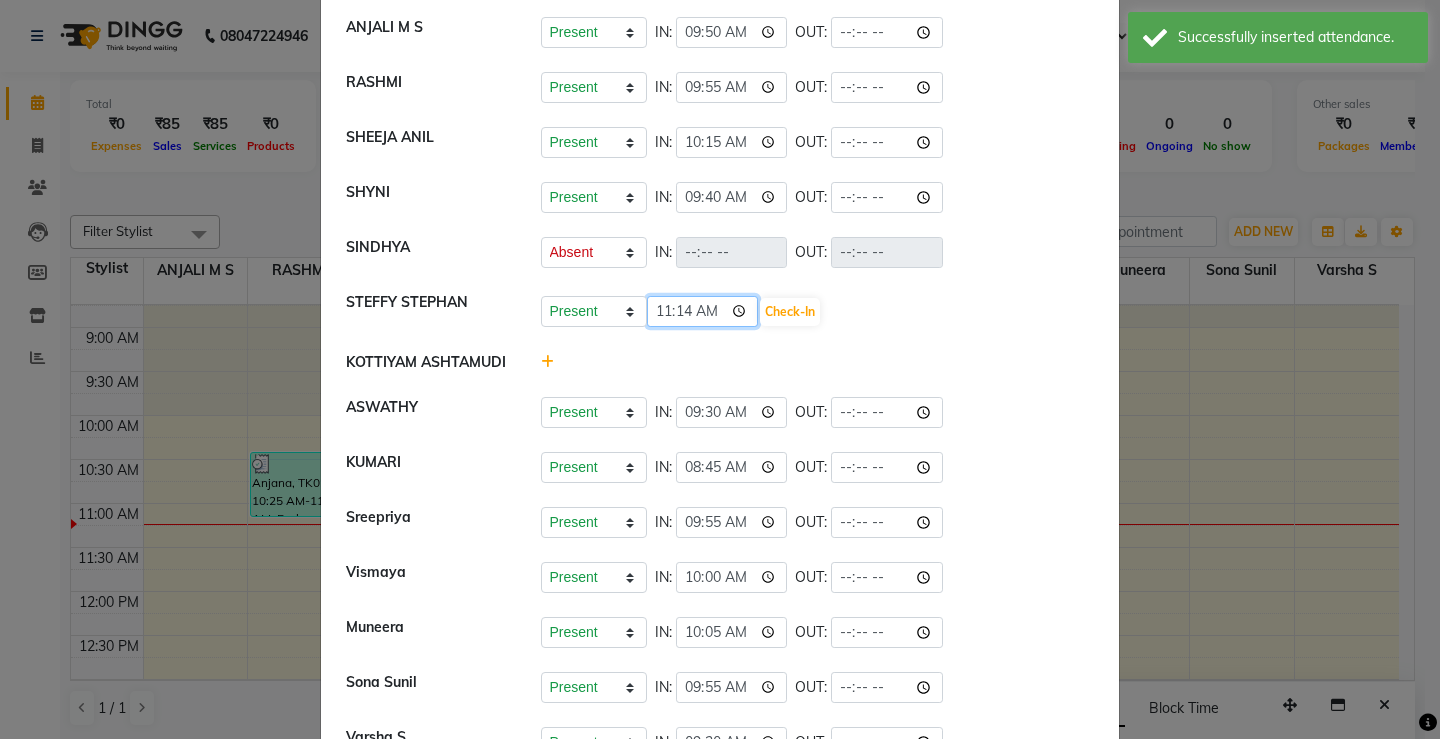 click on "11:14" 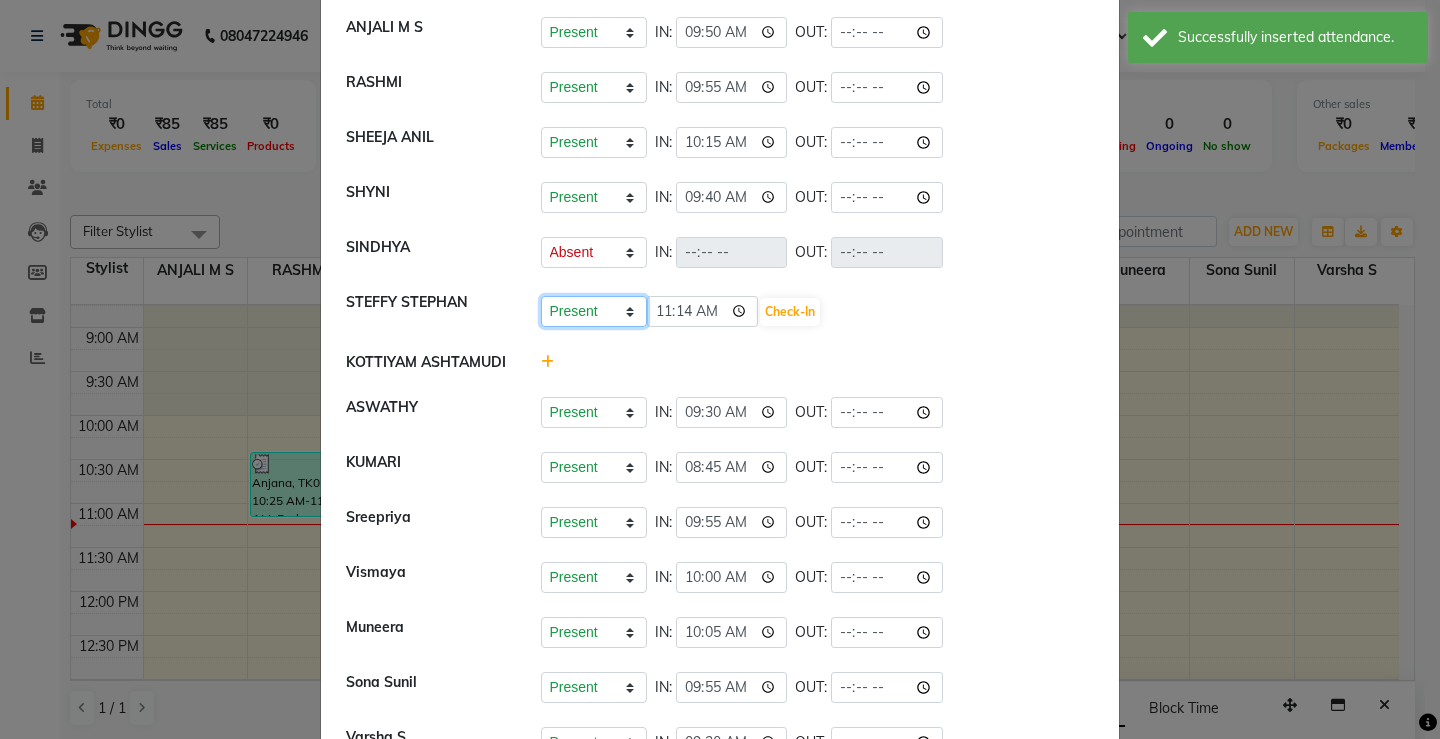 click on "Present Absent Late Half Day Weekly Off" 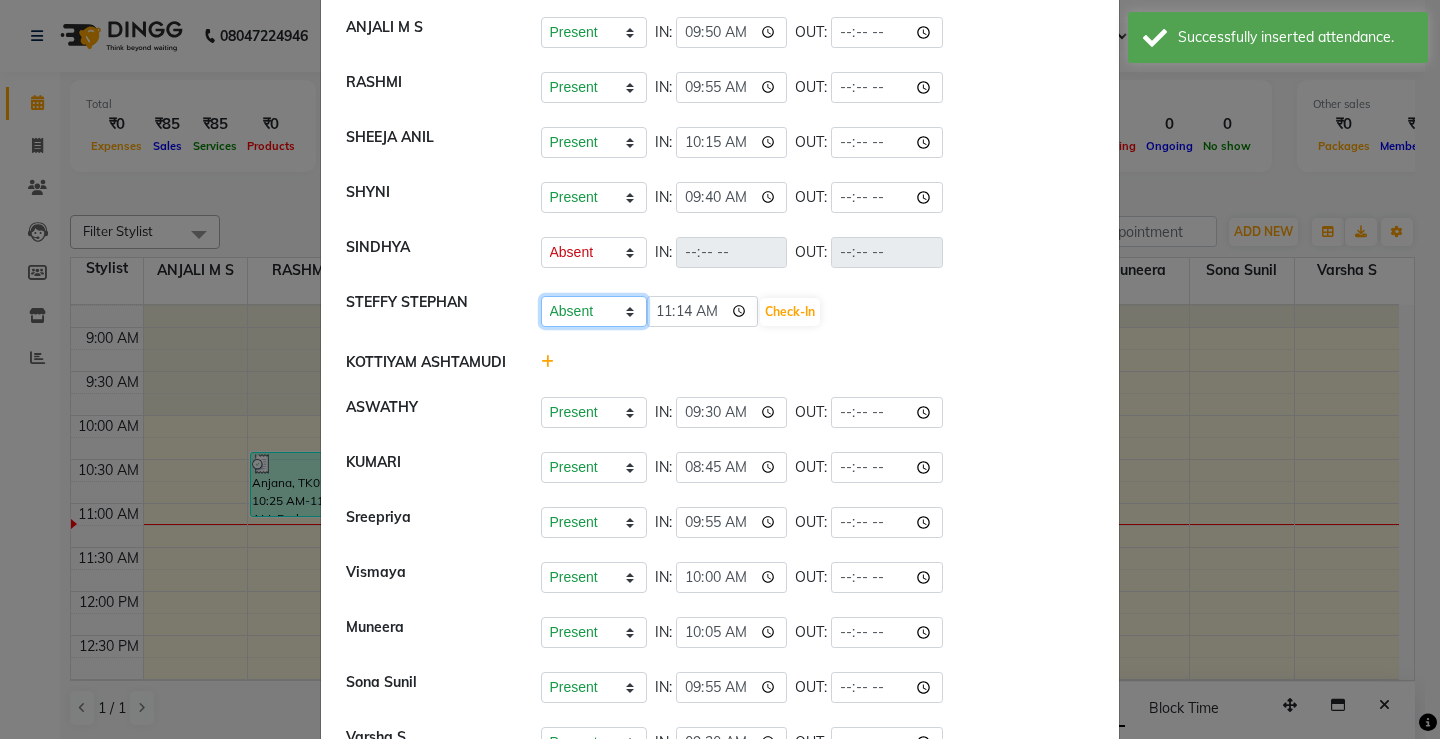 click on "Present Absent Late Half Day Weekly Off" 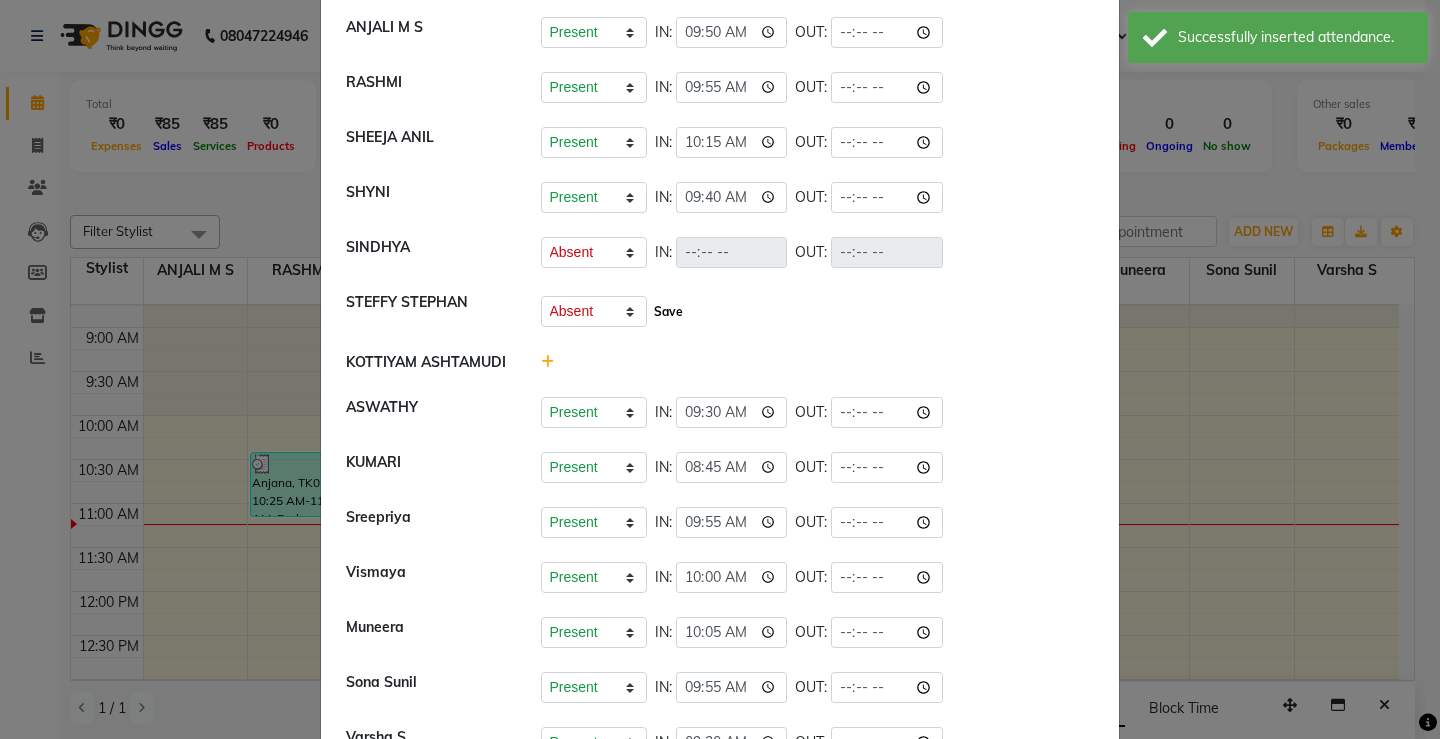 click on "Save" 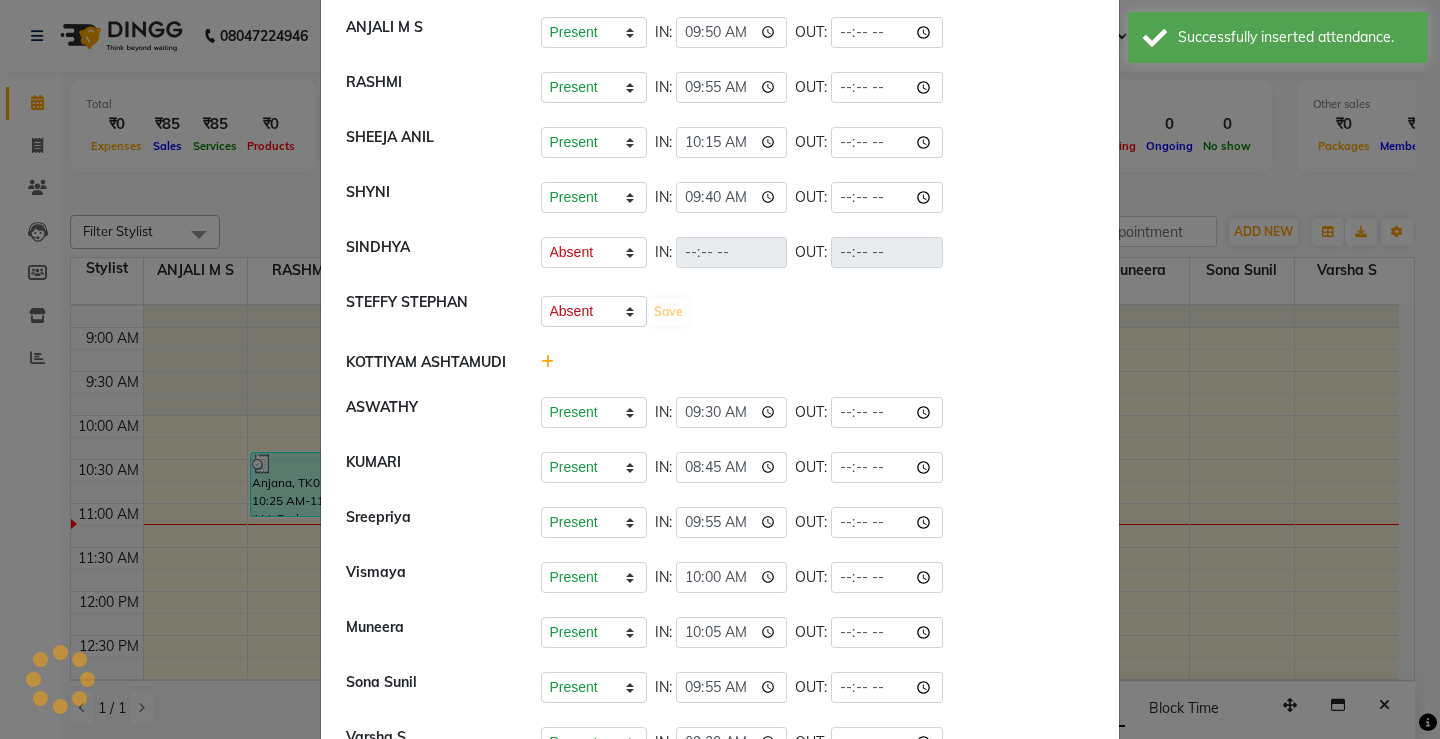 select on "A" 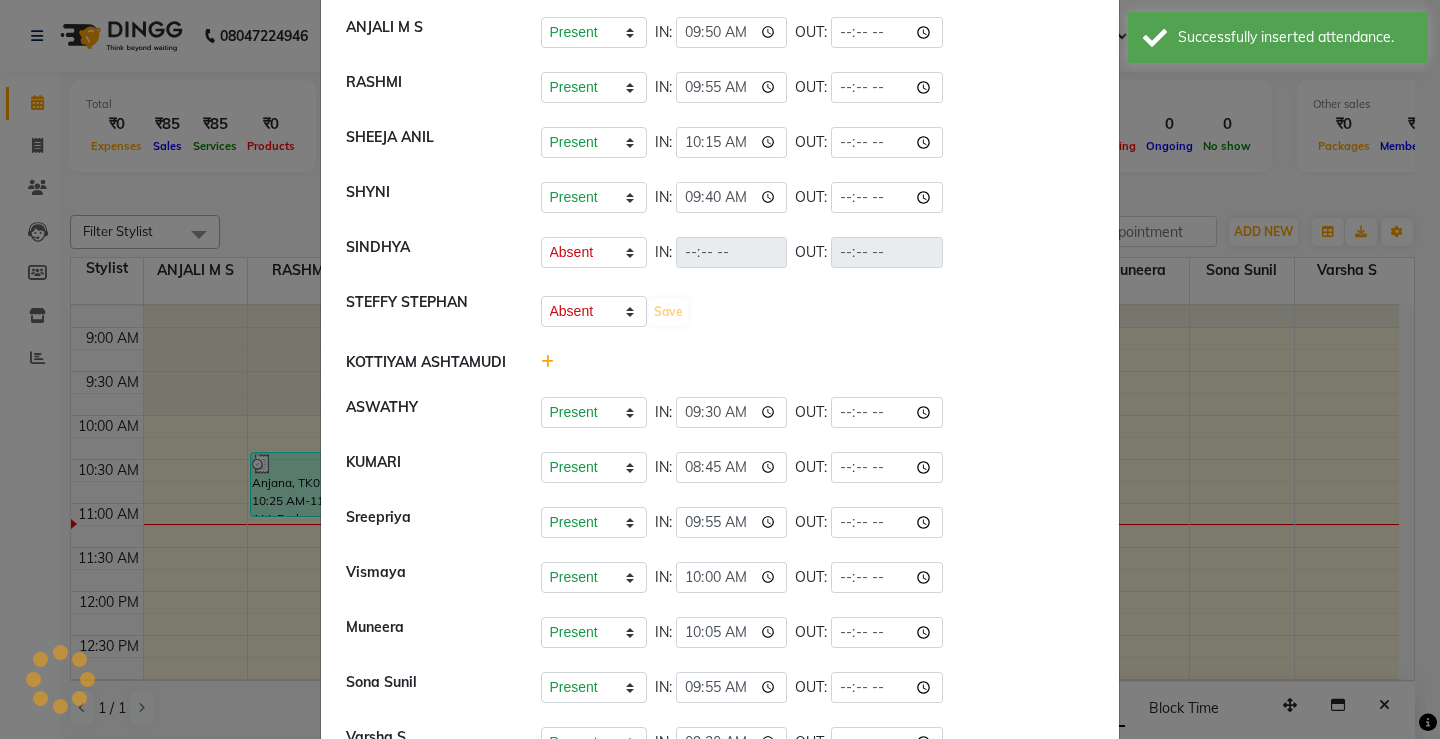 select on "A" 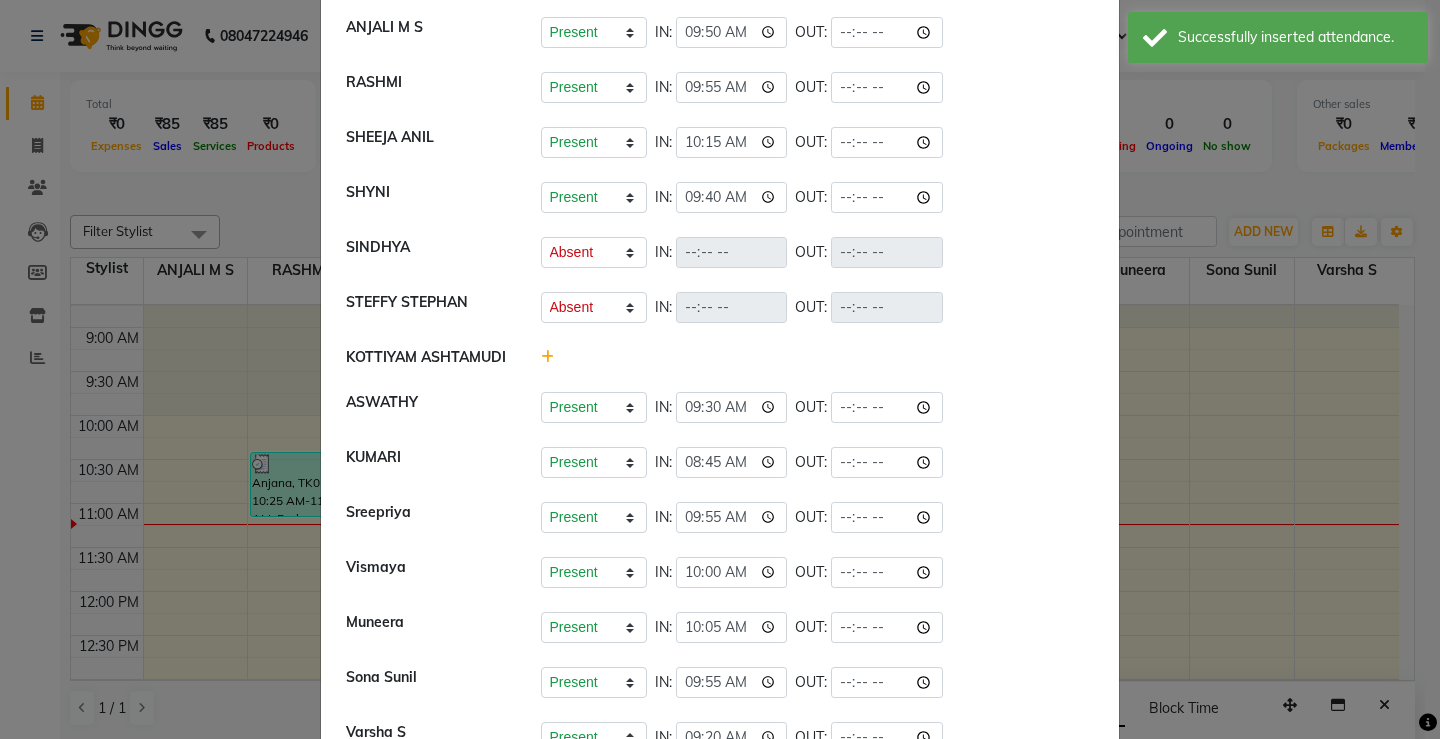 click 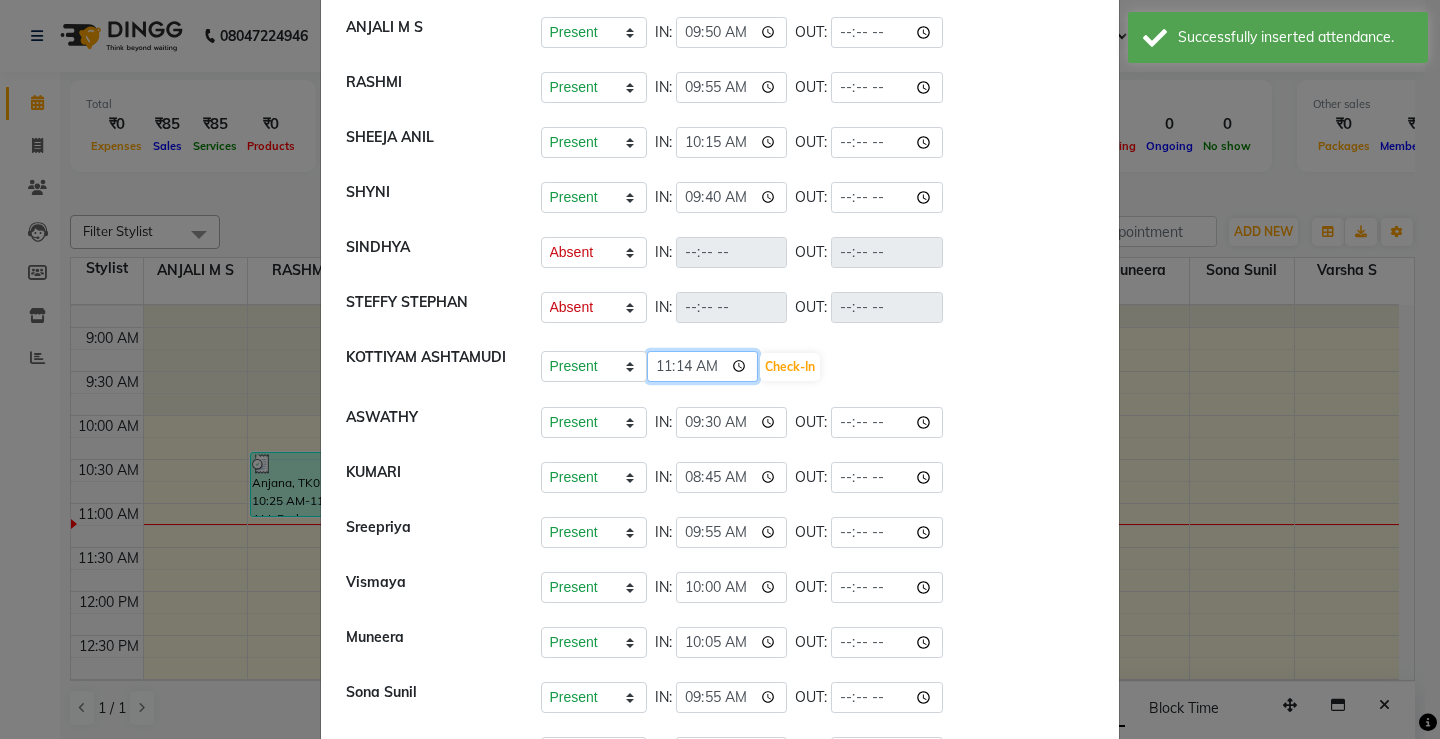 click on "11:14" 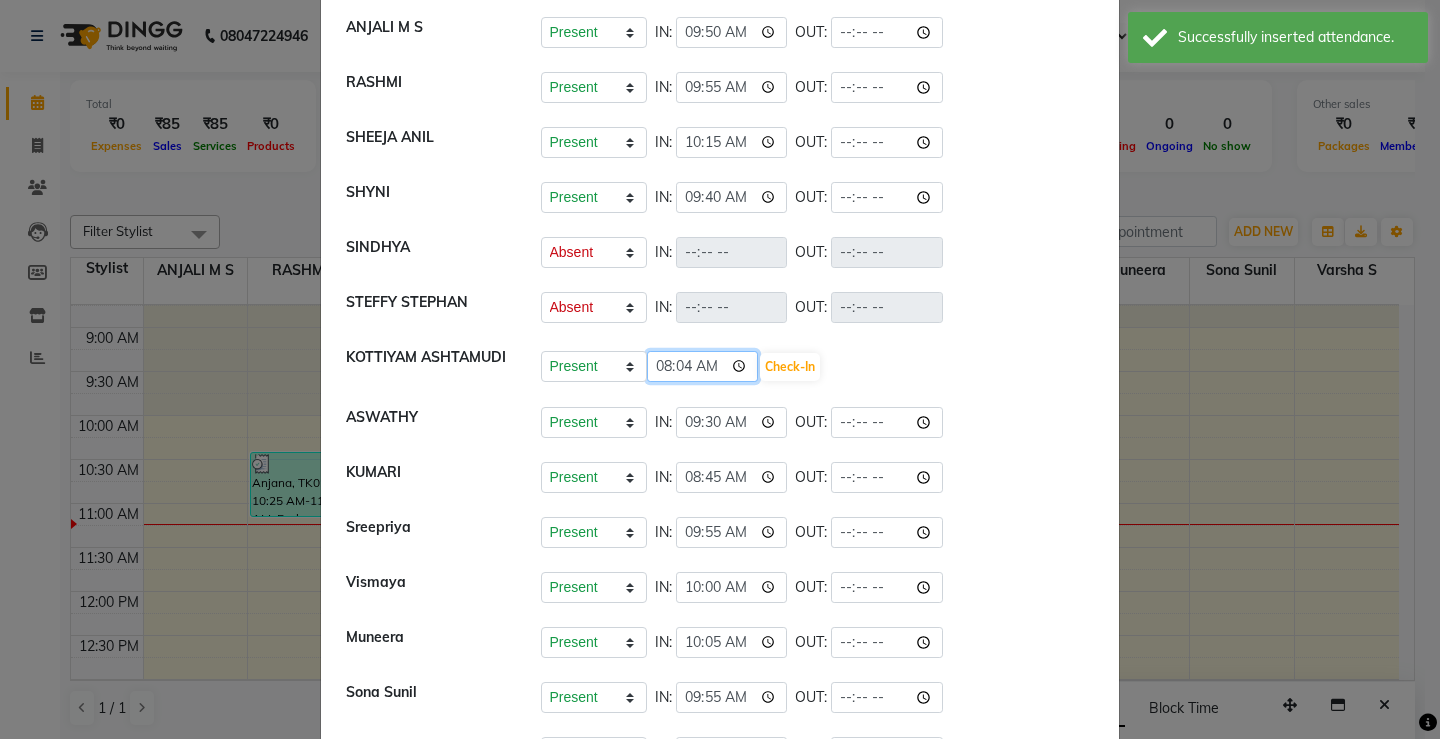 type on "08:45" 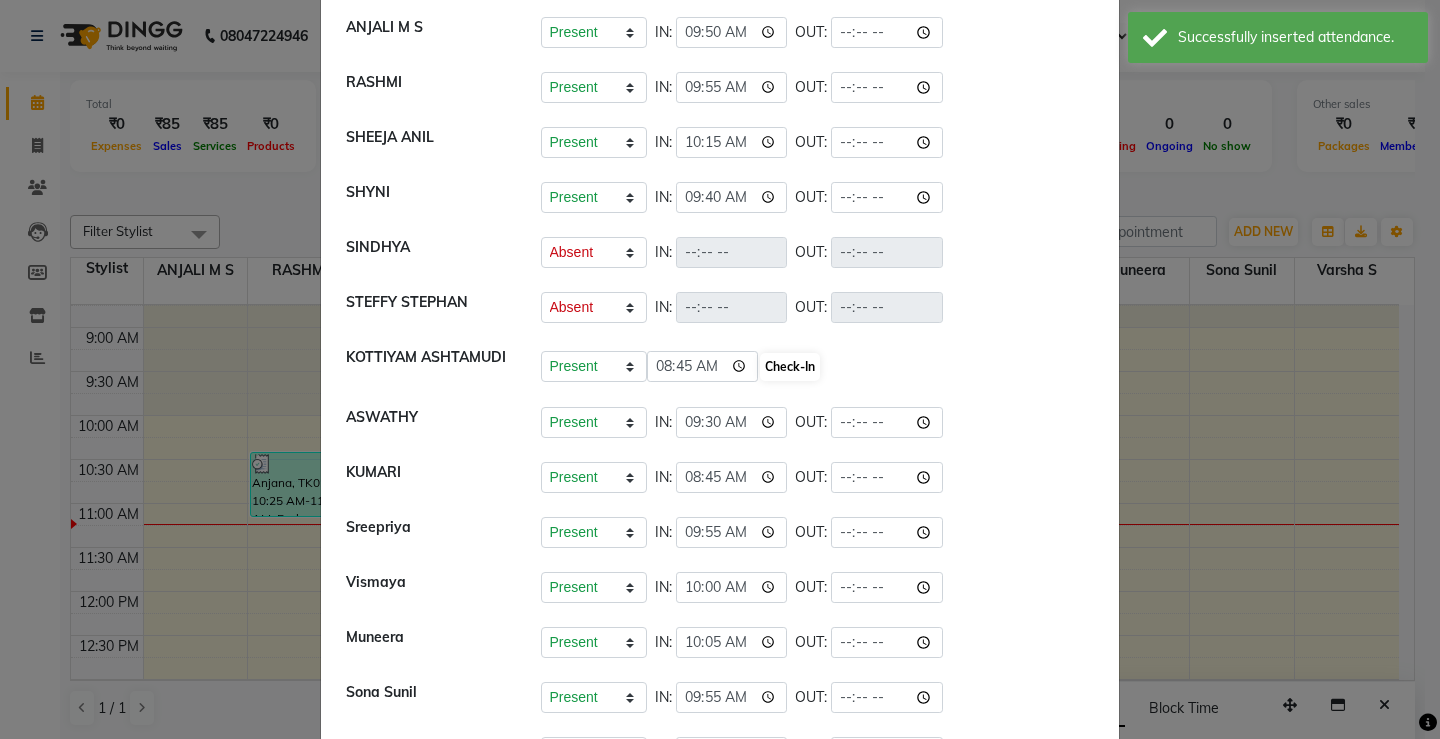 click on "Present Absent Late Half Day Weekly Off 08:45 Check-In" 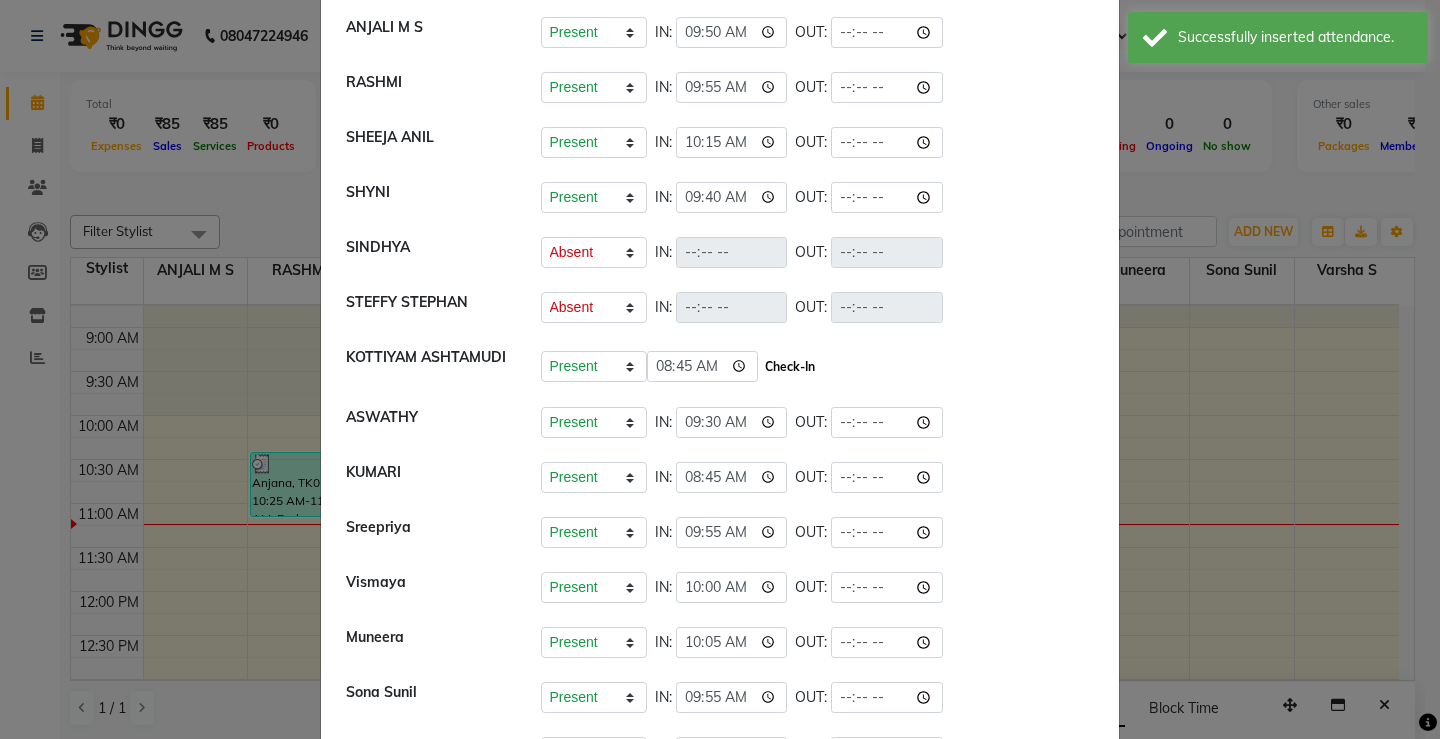 click on "Check-In" 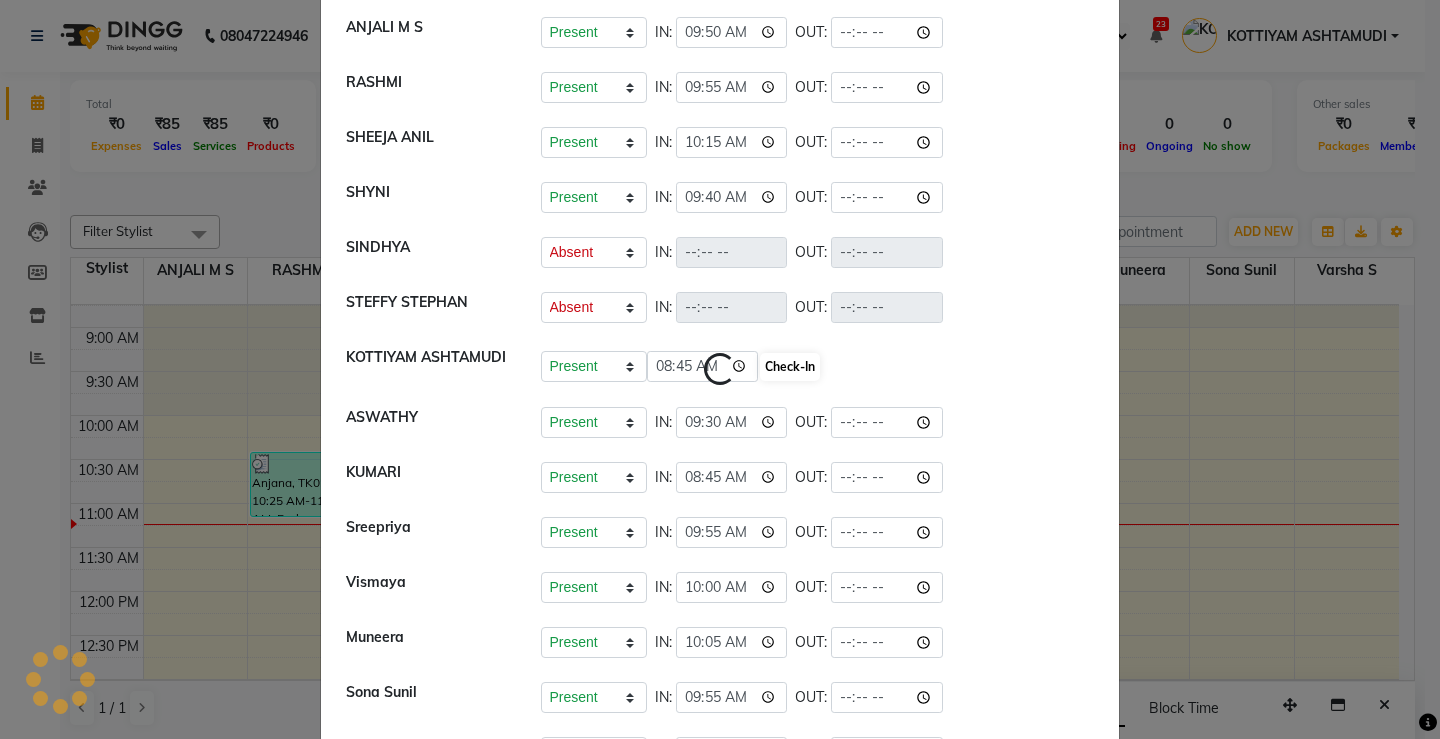 select on "A" 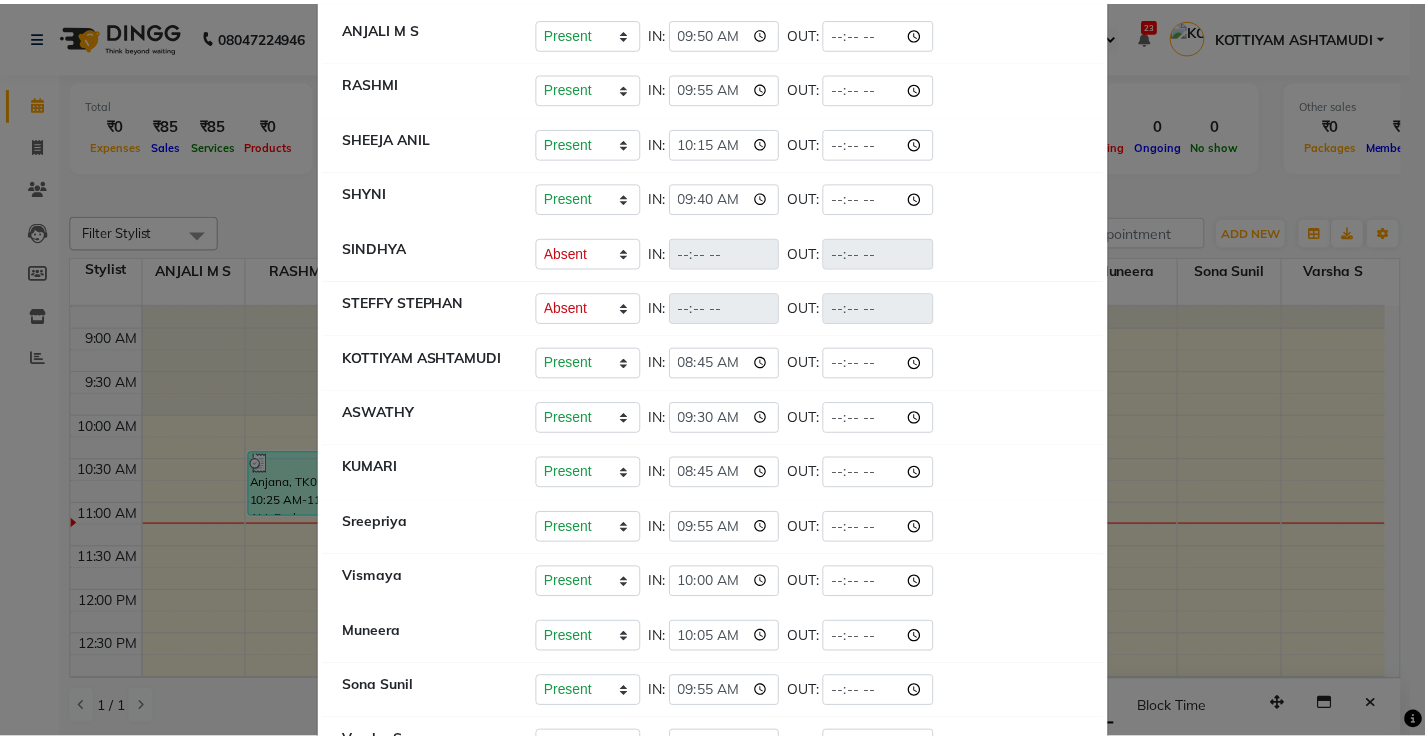 scroll, scrollTop: 0, scrollLeft: 0, axis: both 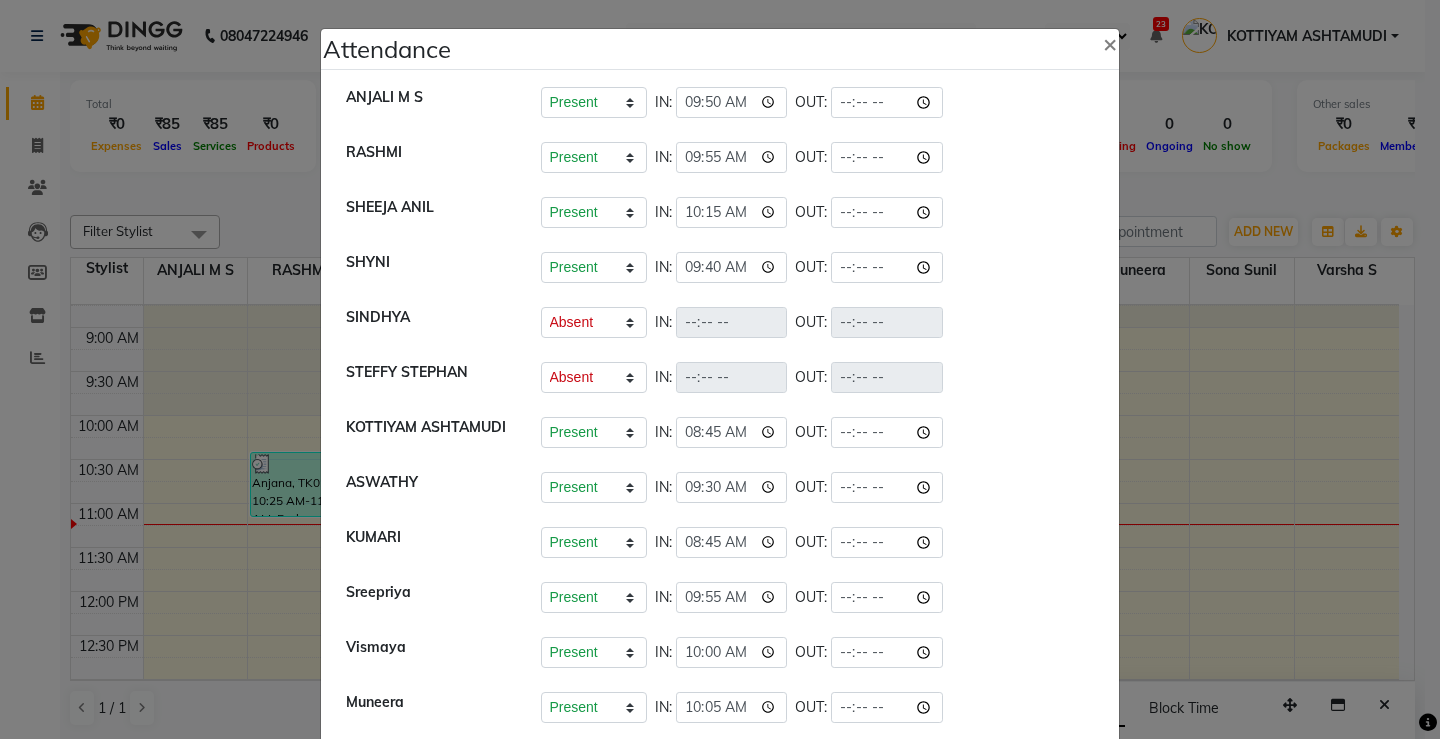 click on "Attendance ×  ANJALI M S   Present   Absent   Late   Half Day   Weekly Off  IN:  09:50 OUT:   RASHMI   Present   Absent   Late   Half Day   Weekly Off  IN:  09:55 OUT:   SHEEJA ANIL   Present   Absent   Late   Half Day   Weekly Off  IN:  10:15 OUT:   SHYNI    Present   Absent   Late   Half Day   Weekly Off  IN:  09:40 OUT:   SINDHYA    Present   Absent   Late   Half Day   Weekly Off  IN:  OUT:   STEFFY STEPHAN   Present   Absent   Late   Half Day   Weekly Off  IN:  OUT:   KOTTIYAM ASHTAMUDI   Present   Absent   Late   Half Day   Weekly Off  IN:  08:45 OUT:   ASWATHY   Present   Absent   Late   Half Day   Weekly Off  IN:  09:30 OUT:   KUMARI   Present   Absent   Late   Half Day   Weekly Off  IN:  08:45 OUT:   Sreepriya   Present   Absent   Late   Half Day   Weekly Off  IN:  09:55 OUT:   Vismaya   Present   Absent   Late   Half Day   Weekly Off  IN:  10:00 OUT:   Muneera   Present   Absent   Late   Half Day   Weekly Off  IN:  10:05 OUT:   Sona Sunil   Present   Absent   Late   Half Day   Weekly Off  IN:  09:55" 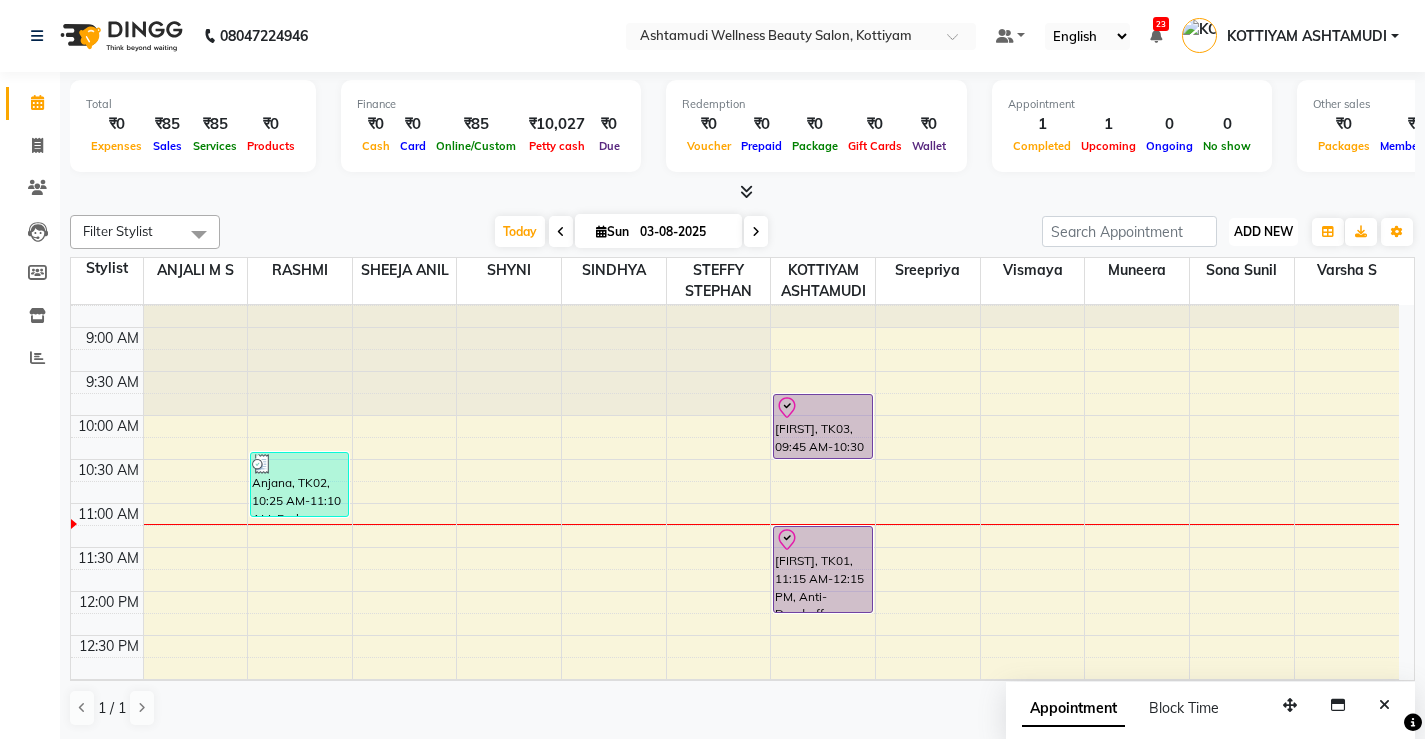 click on "ADD NEW" at bounding box center (1263, 231) 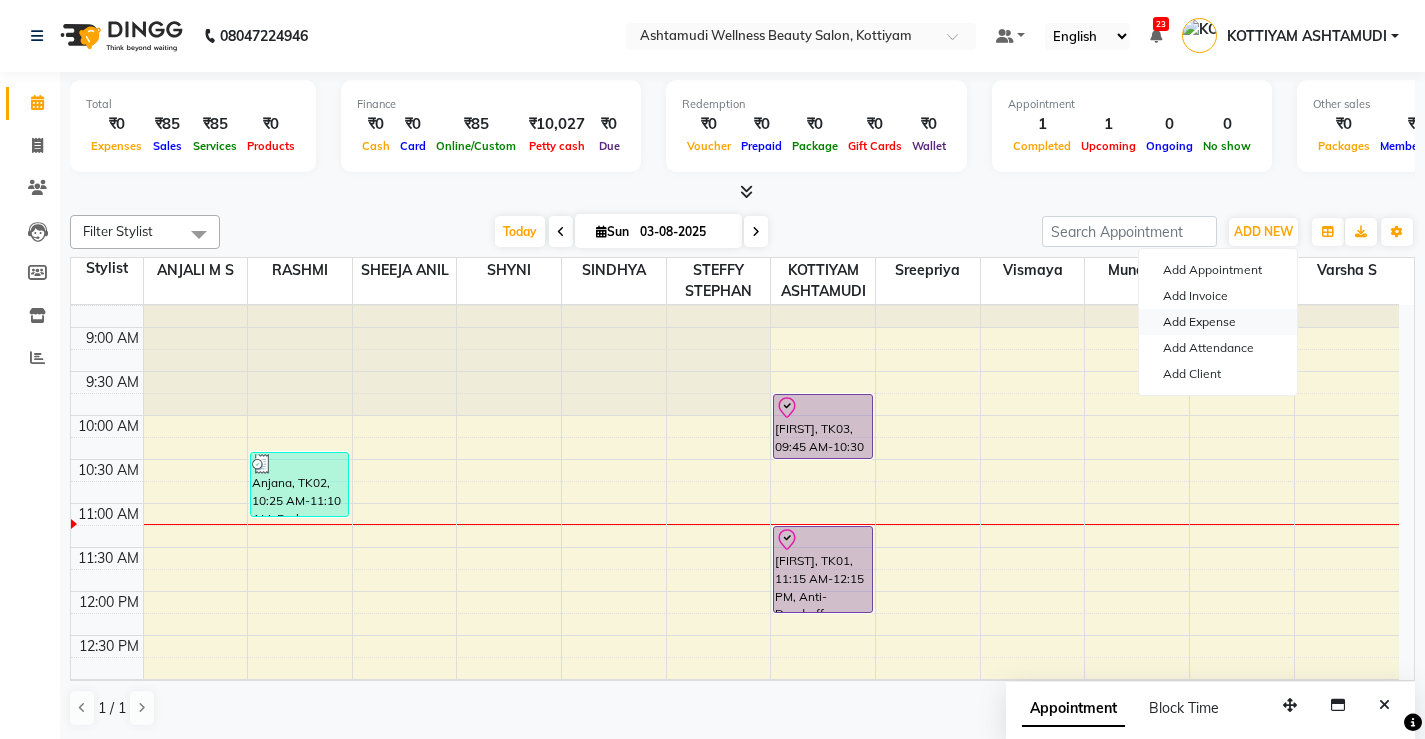 click on "Add Expense" at bounding box center [1218, 322] 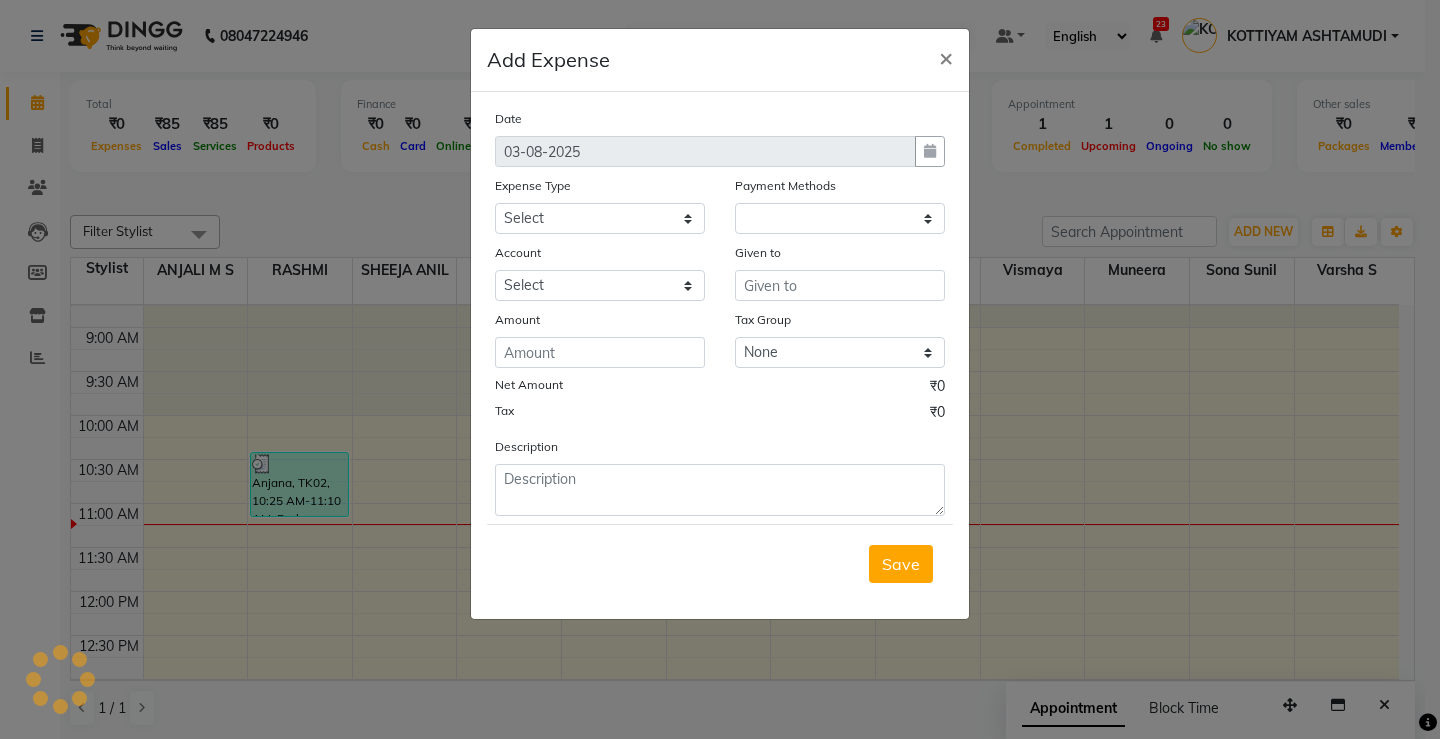 select on "3509" 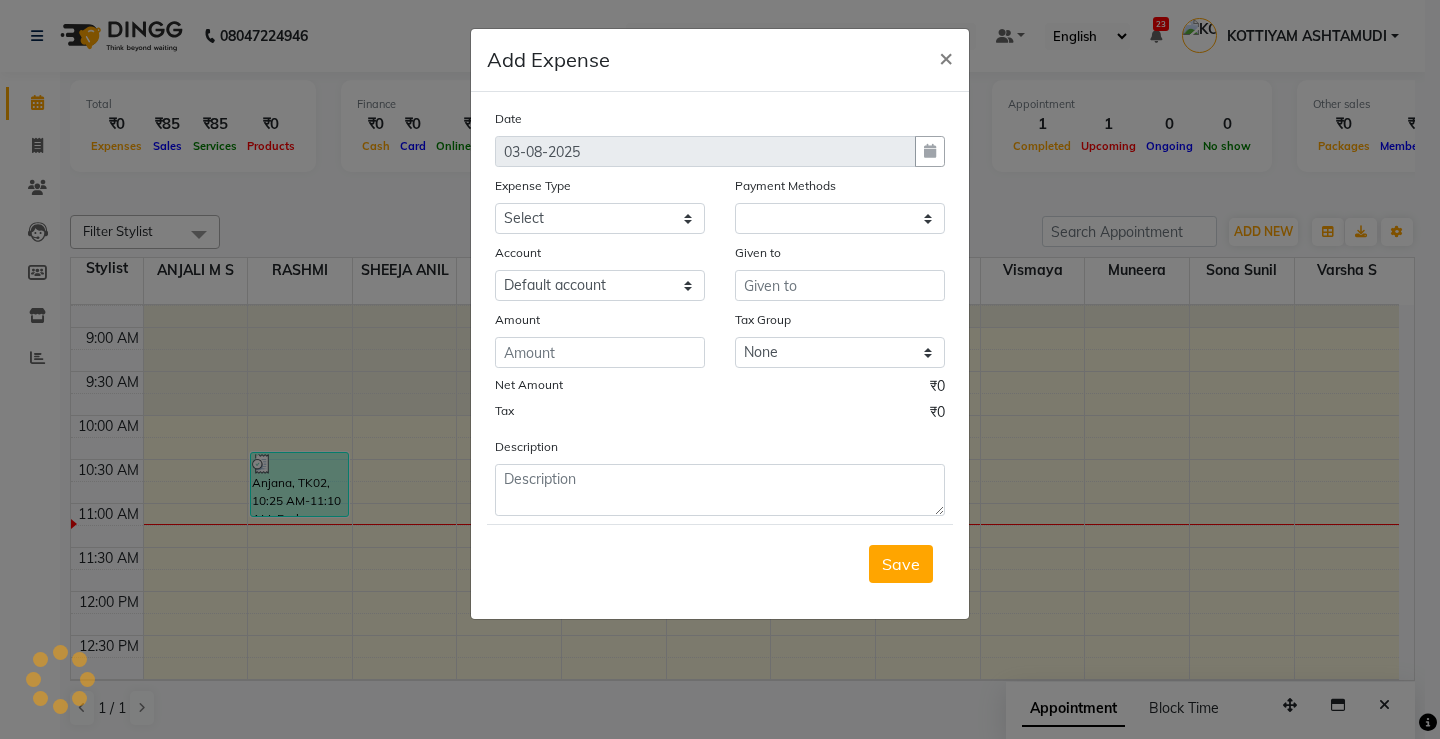 select on "1" 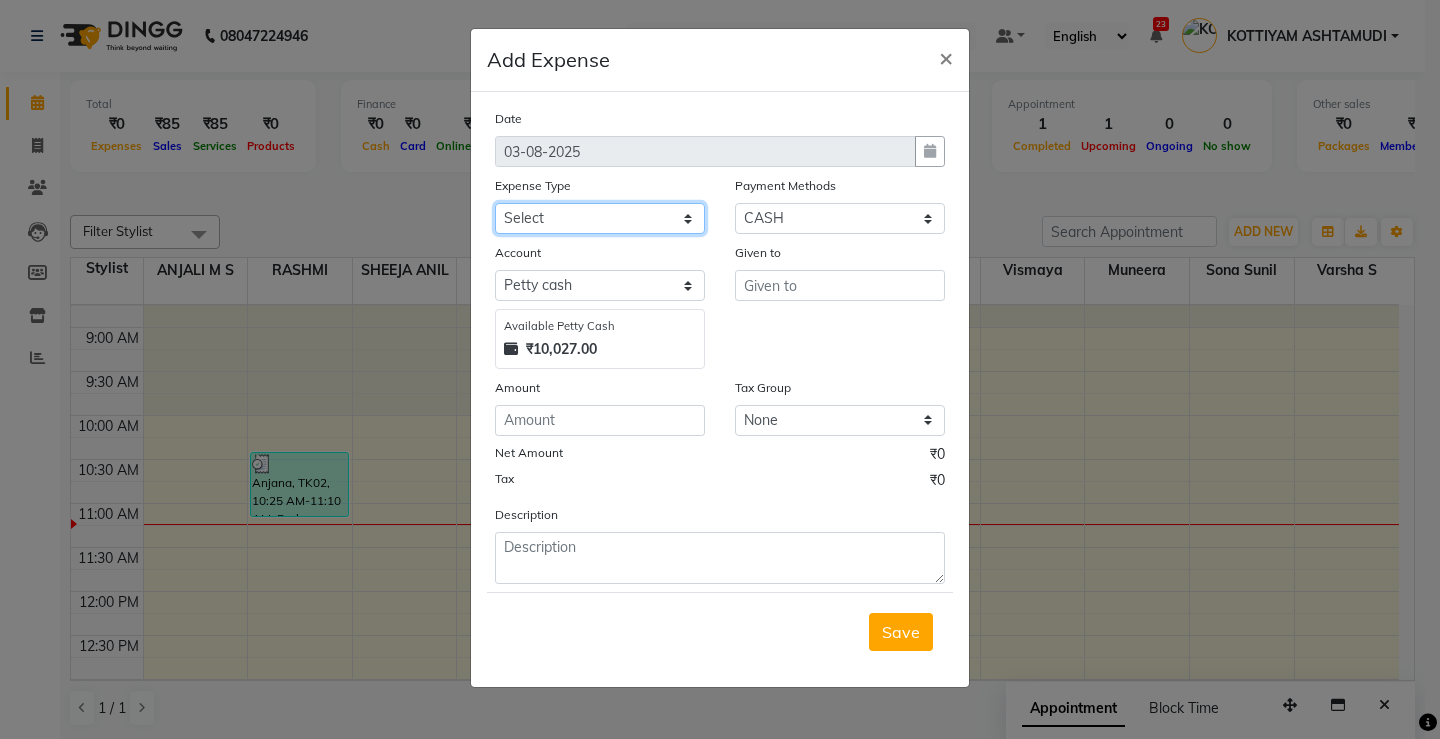 click on "Select ACCOMODATION EXPENSES ADVERTISEMENT SALES PROMOTIONAL EXPENSES Bonus BRIDAL ACCESSORIES REFUND BRIDAL COMMISSION BRIDAL FOOD BRIDAL INCENTIVES BRIDAL ORNAMENTS REFUND BRIDAL TA CASH DEPOSIT RAK BANK COMPUTER ACCESSORIES MOBILE PHONE Donation and Charity Expenses ELECTRICITY CHARGES ELECTRONICS FITTINGS Event Expense FISH FOOD EXPENSES FOOD REFRESHMENT FOR CLIENTS FOOD REFRESHMENT FOR STAFFS Freight And Forwarding Charges FUEL FOR GENERATOR FURNITURE AND EQUIPMENTS Gifts for Clients GIFTS FOR STAFFS GOKULAM CHITS HOSTEL RENT LAUNDRY EXPENSES LICENSE OTHER FEES LOADING UNLOADING CHARGES Medical Expenses MEHNDI PAYMENTS MISCELLANEOUS EXPENSES NEWSPAPER PERIODICALS Ornaments Maintenance Expense OVERTIME ALLOWANCES Payment For Pest Control Perfomance based incentives POSTAGE COURIER CHARGES Printing PRINTING STATIONERY EXPENSES PROFESSIONAL TAX REPAIRS MAINTENANCE ROUND OFF Salary SALARY ADVANCE Sales Incentives Membership Card SALES INCENTIVES PRODUCT SALES INCENTIVES SERVICES SALON ESSENTIALS SALON RENT" 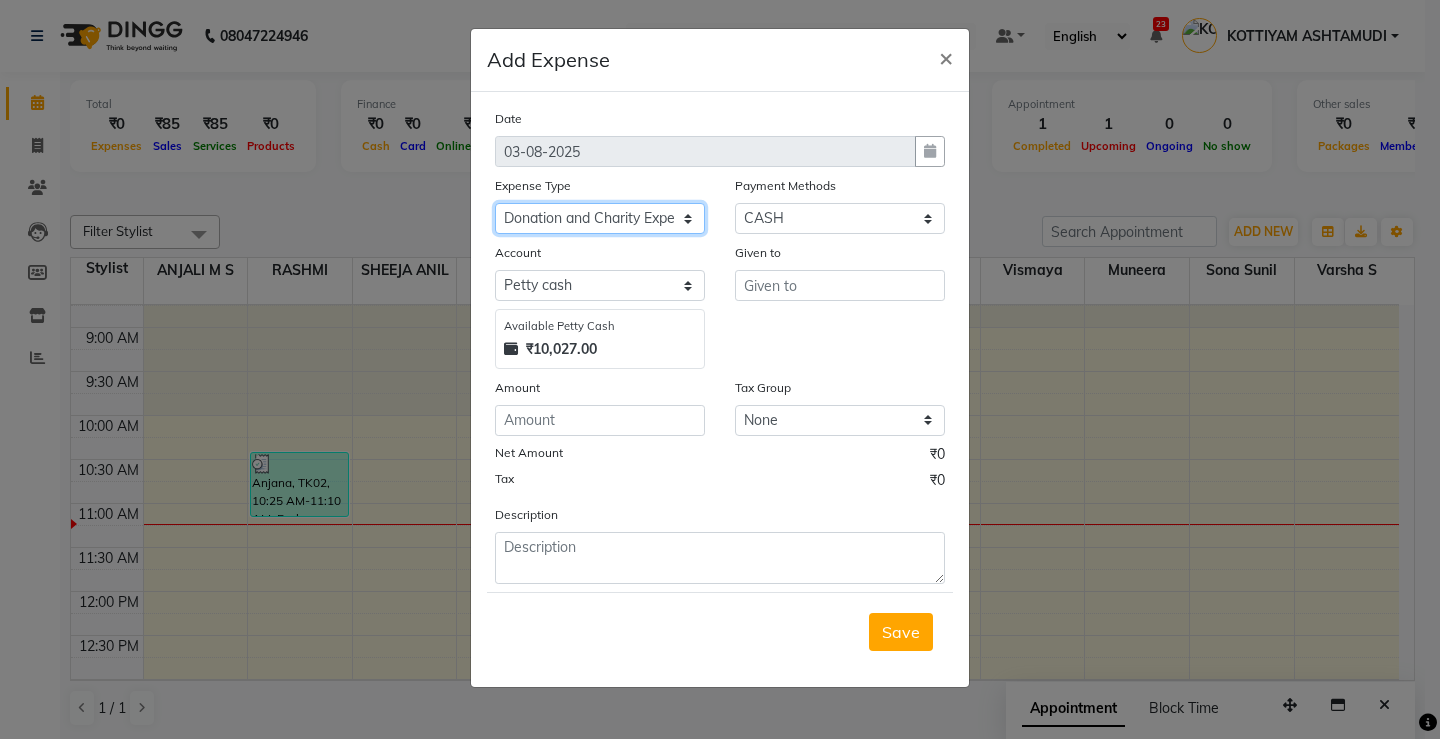click on "Select ACCOMODATION EXPENSES ADVERTISEMENT SALES PROMOTIONAL EXPENSES Bonus BRIDAL ACCESSORIES REFUND BRIDAL COMMISSION BRIDAL FOOD BRIDAL INCENTIVES BRIDAL ORNAMENTS REFUND BRIDAL TA CASH DEPOSIT RAK BANK COMPUTER ACCESSORIES MOBILE PHONE Donation and Charity Expenses ELECTRICITY CHARGES ELECTRONICS FITTINGS Event Expense FISH FOOD EXPENSES FOOD REFRESHMENT FOR CLIENTS FOOD REFRESHMENT FOR STAFFS Freight And Forwarding Charges FUEL FOR GENERATOR FURNITURE AND EQUIPMENTS Gifts for Clients GIFTS FOR STAFFS GOKULAM CHITS HOSTEL RENT LAUNDRY EXPENSES LICENSE OTHER FEES LOADING UNLOADING CHARGES Medical Expenses MEHNDI PAYMENTS MISCELLANEOUS EXPENSES NEWSPAPER PERIODICALS Ornaments Maintenance Expense OVERTIME ALLOWANCES Payment For Pest Control Perfomance based incentives POSTAGE COURIER CHARGES Printing PRINTING STATIONERY EXPENSES PROFESSIONAL TAX REPAIRS MAINTENANCE ROUND OFF Salary SALARY ADVANCE Sales Incentives Membership Card SALES INCENTIVES PRODUCT SALES INCENTIVES SERVICES SALON ESSENTIALS SALON RENT" 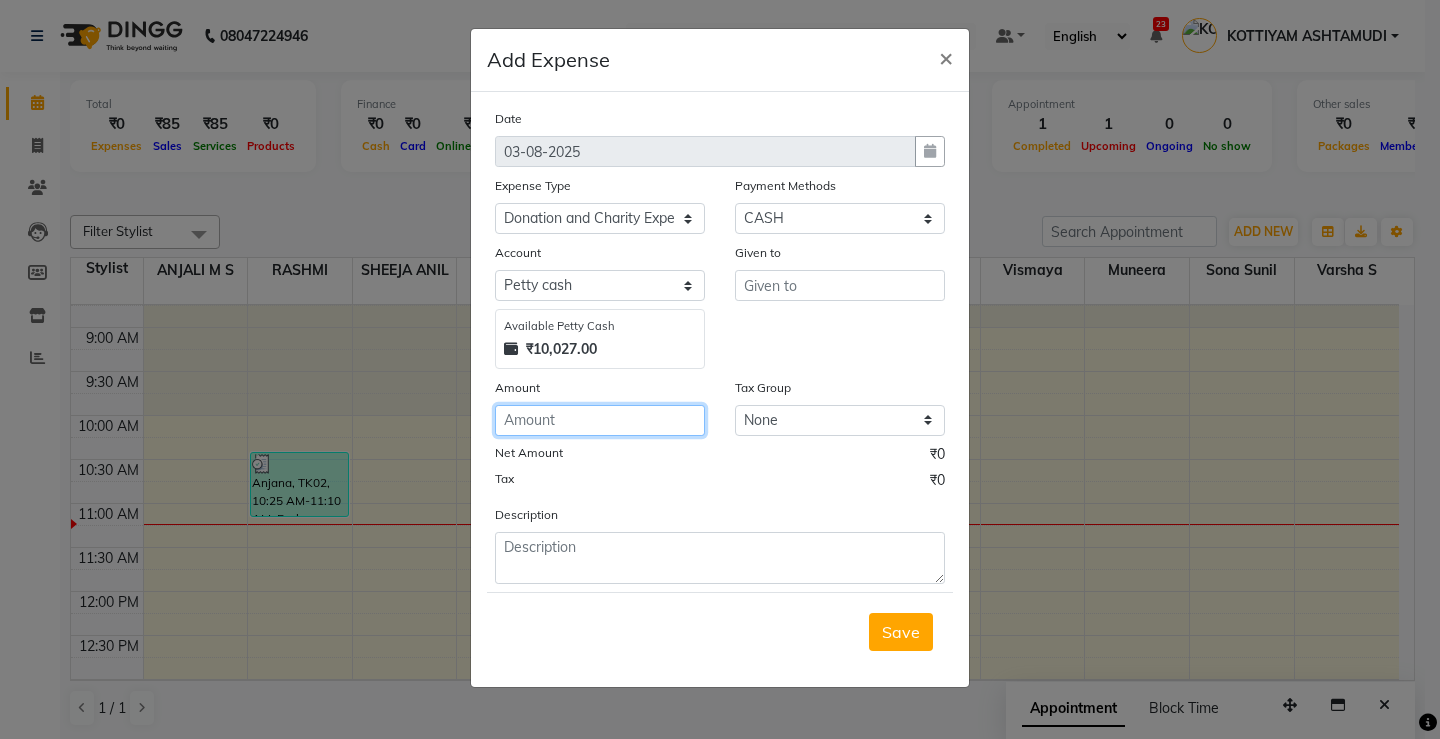 click 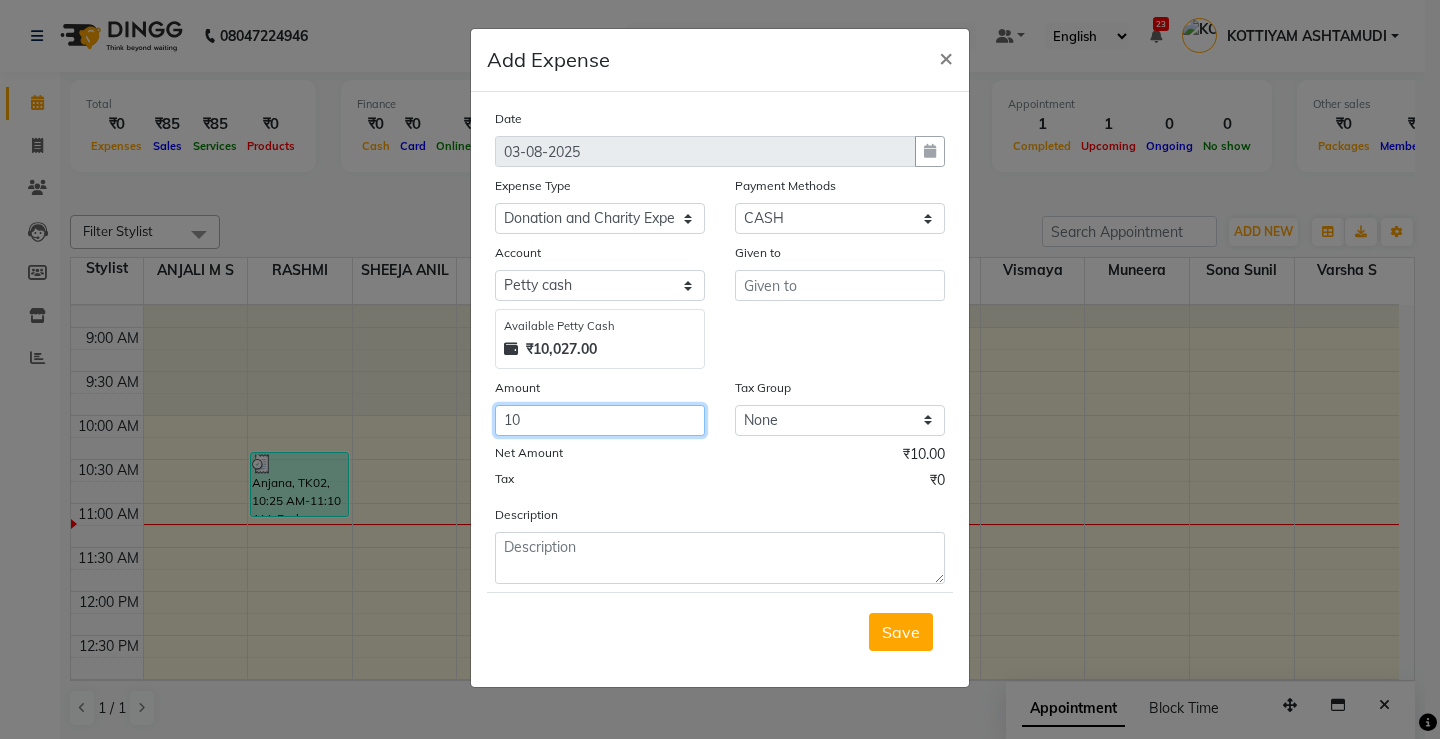 type on "10" 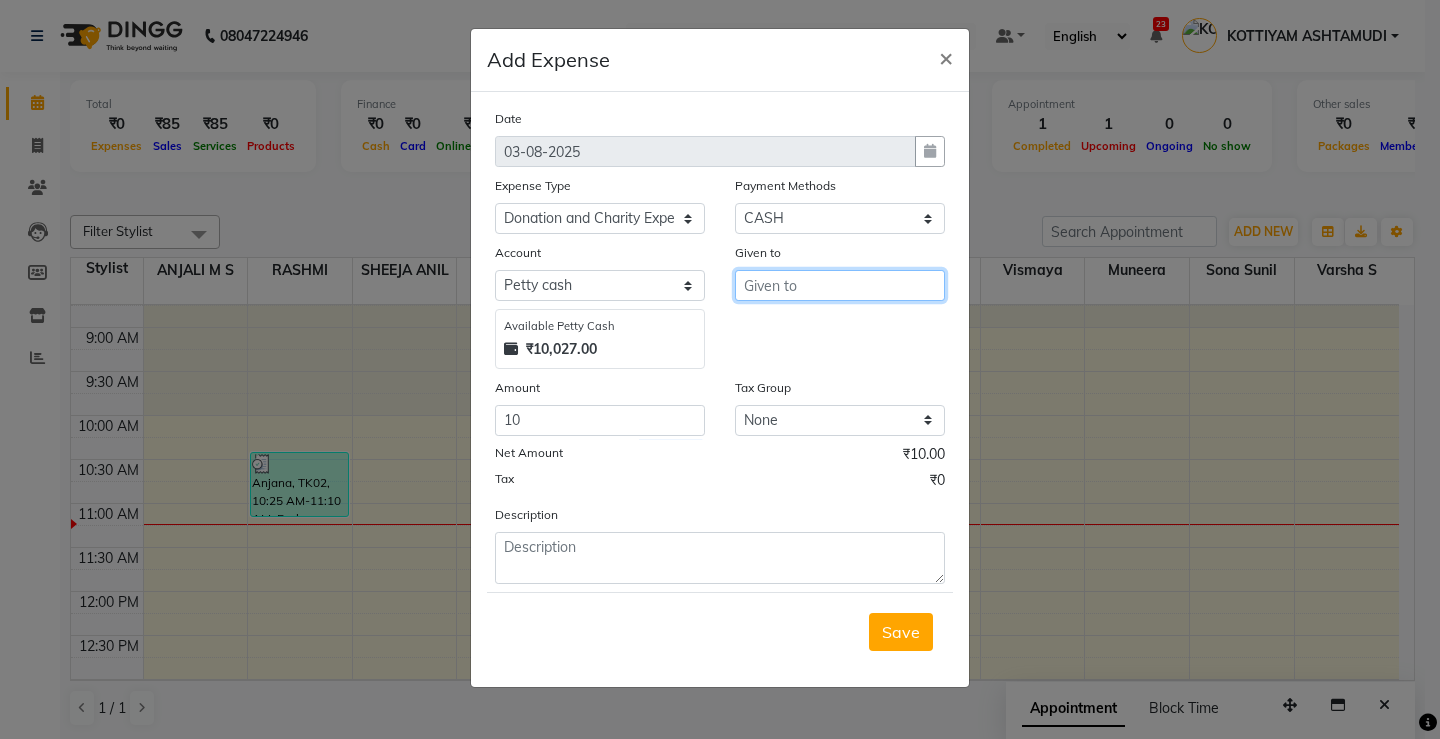 click at bounding box center [840, 285] 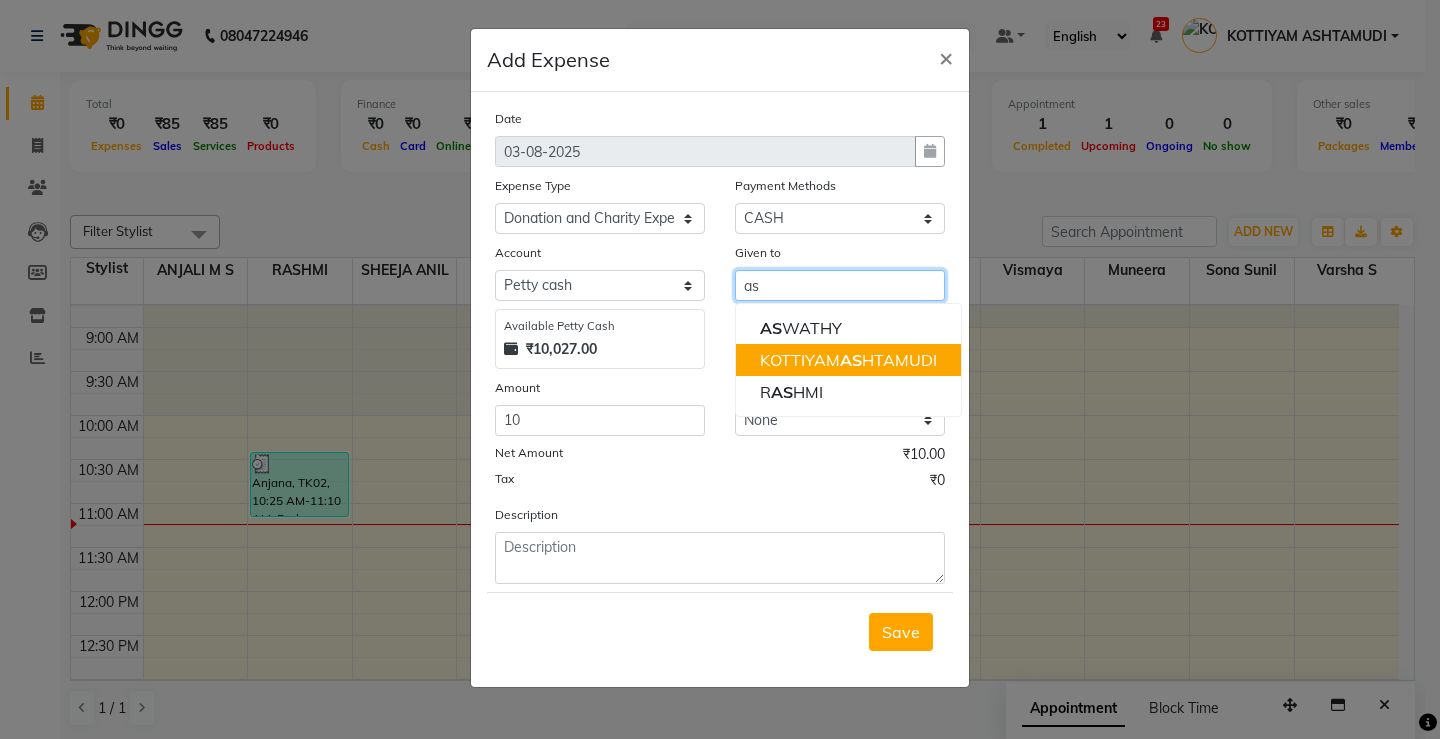 click on "KOTTIYAM  AS HTAMUDI" at bounding box center (848, 360) 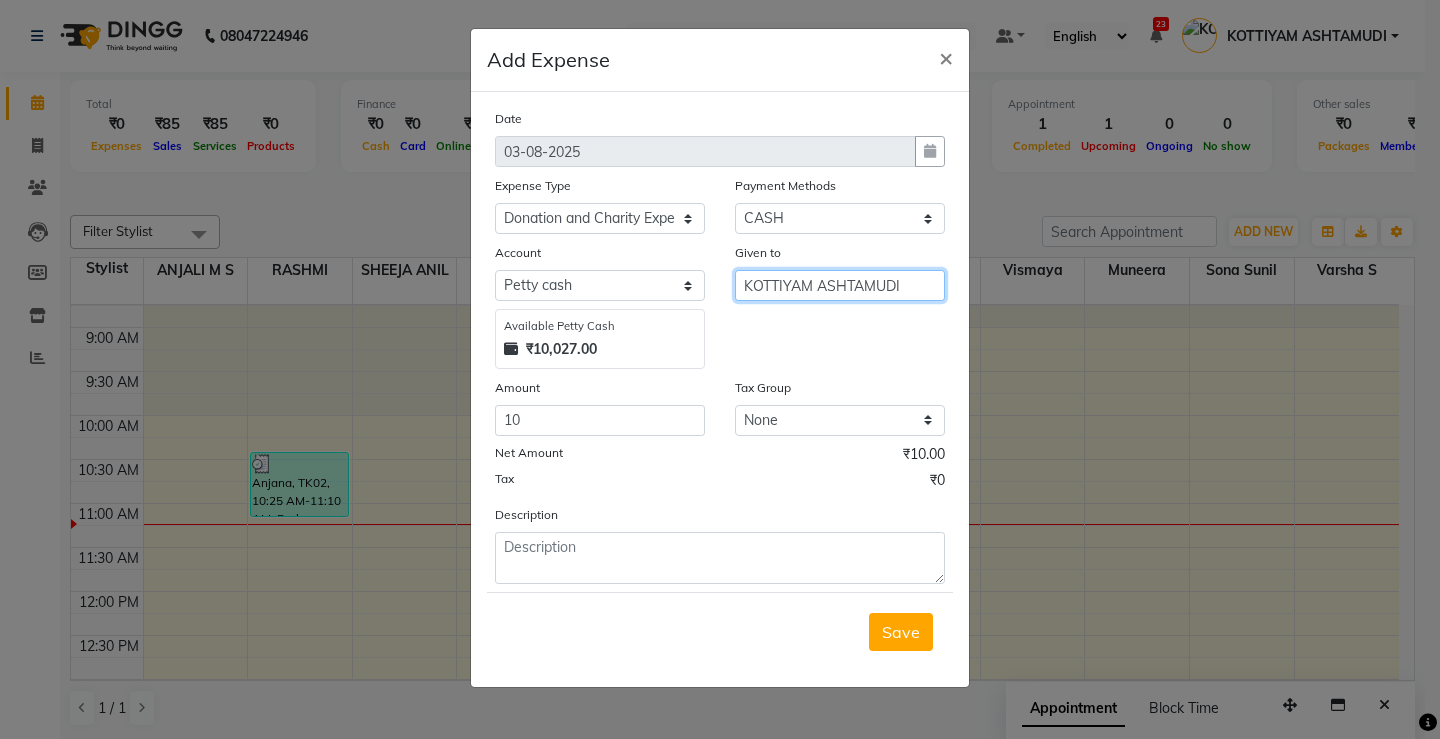 type on "KOTTIYAM ASHTAMUDI" 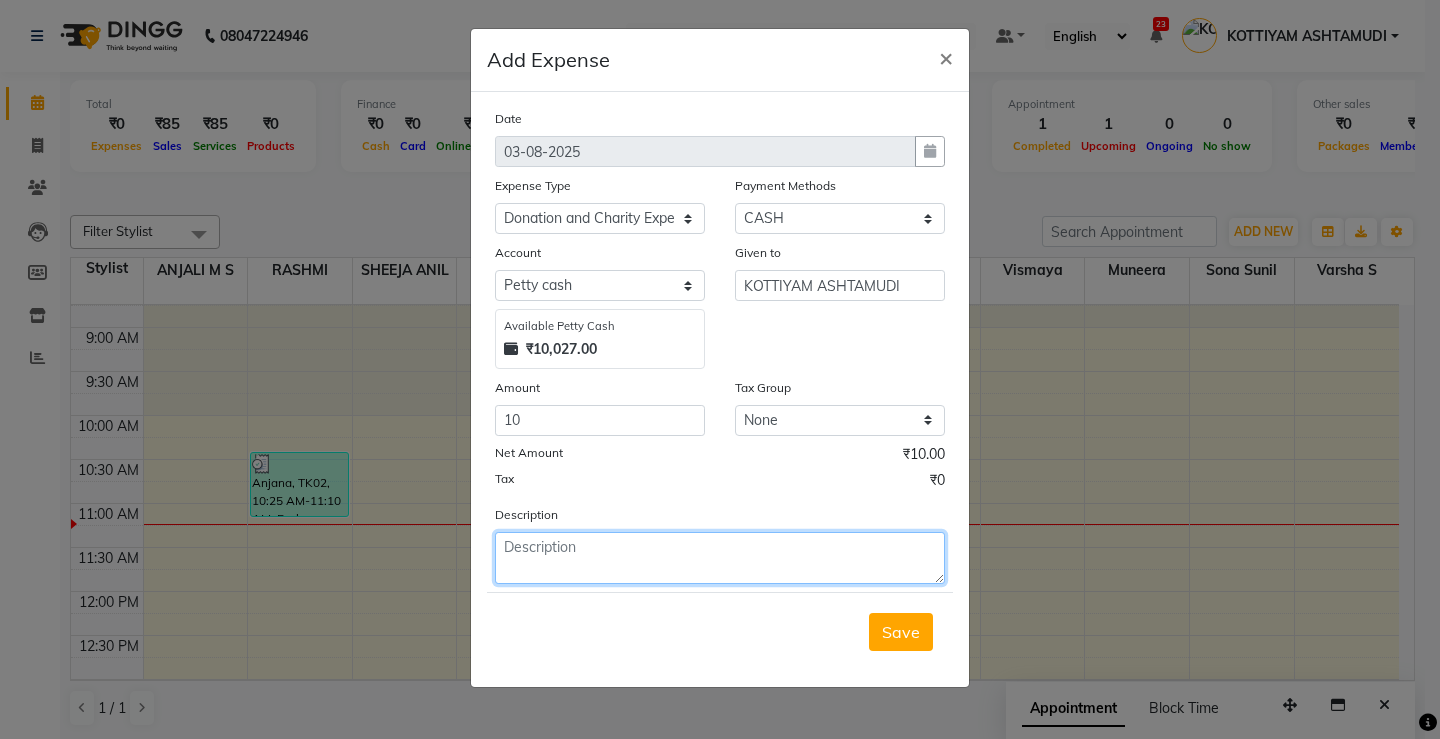 click 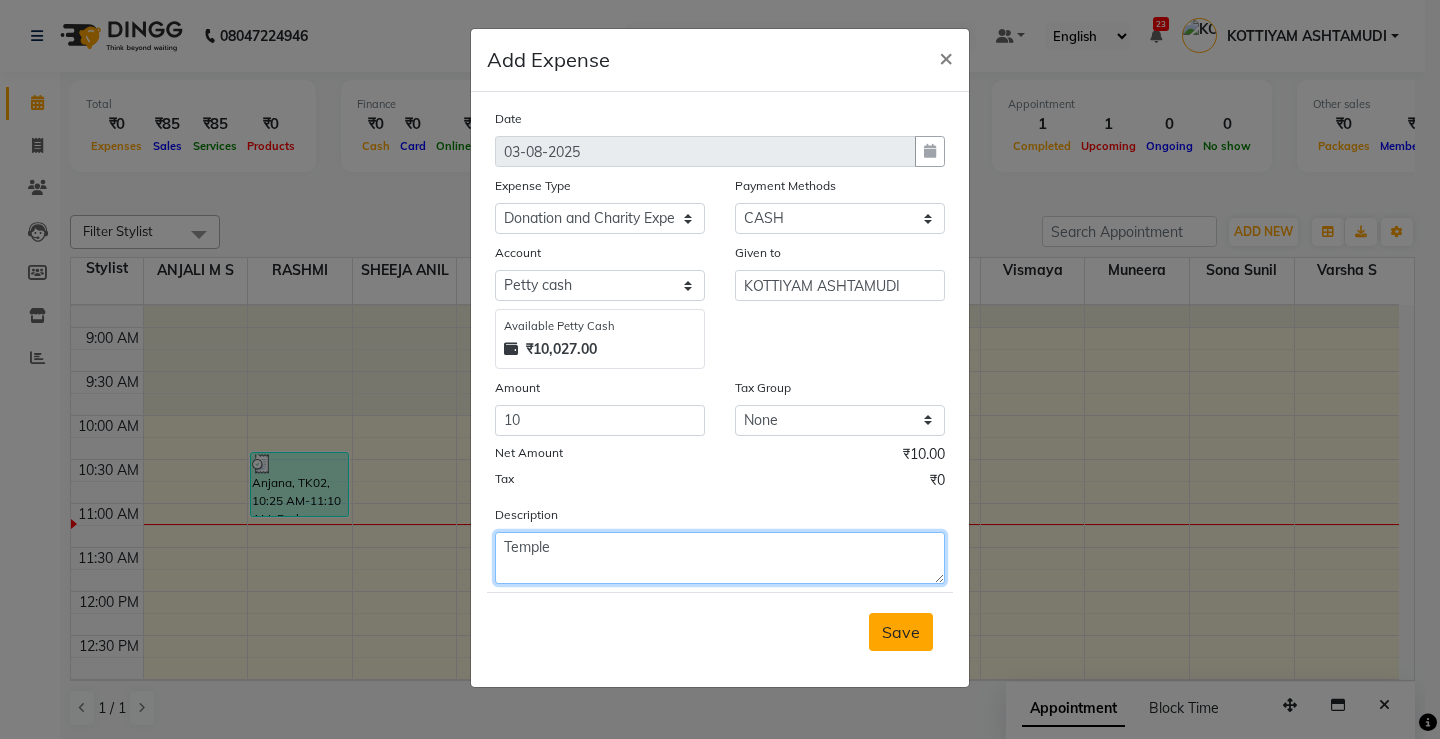 type on "Temple" 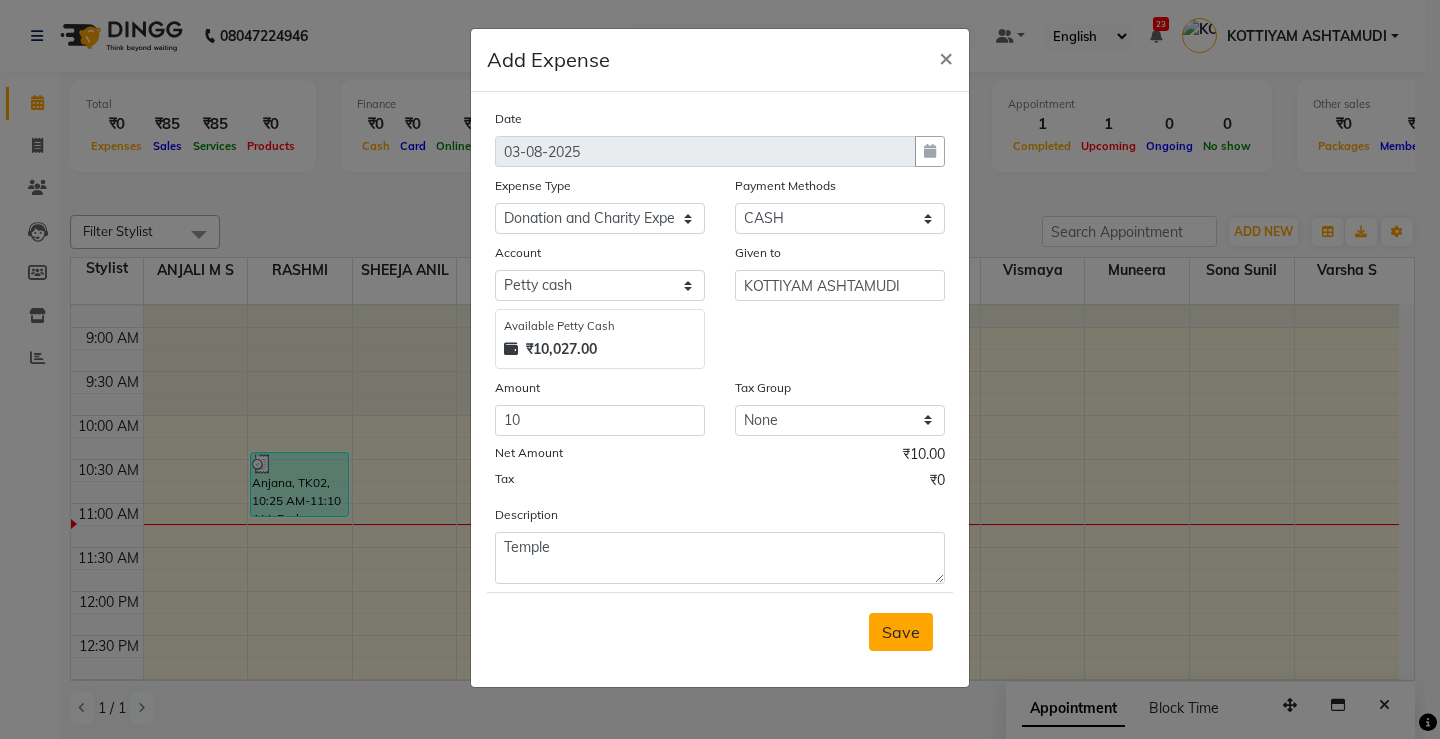 click on "Save" at bounding box center [901, 632] 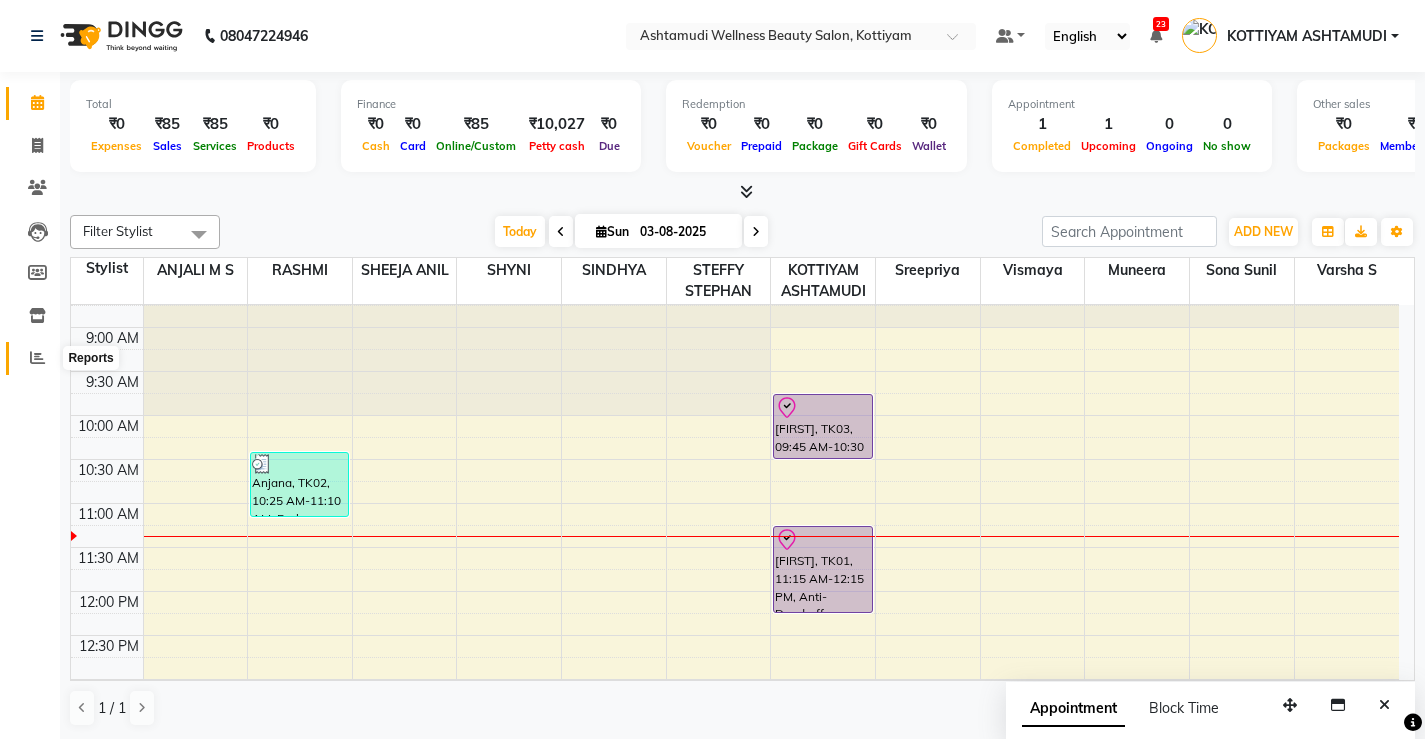 click 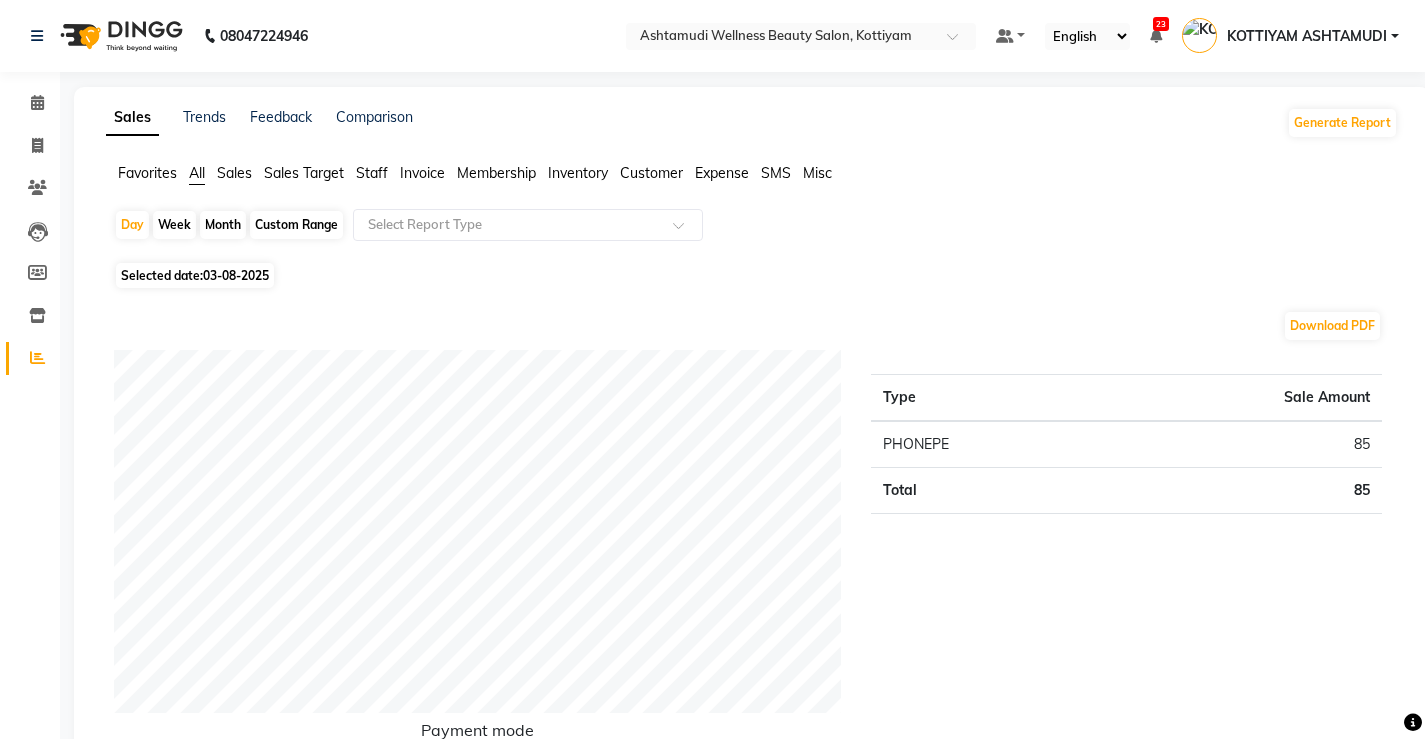 click on "Month" 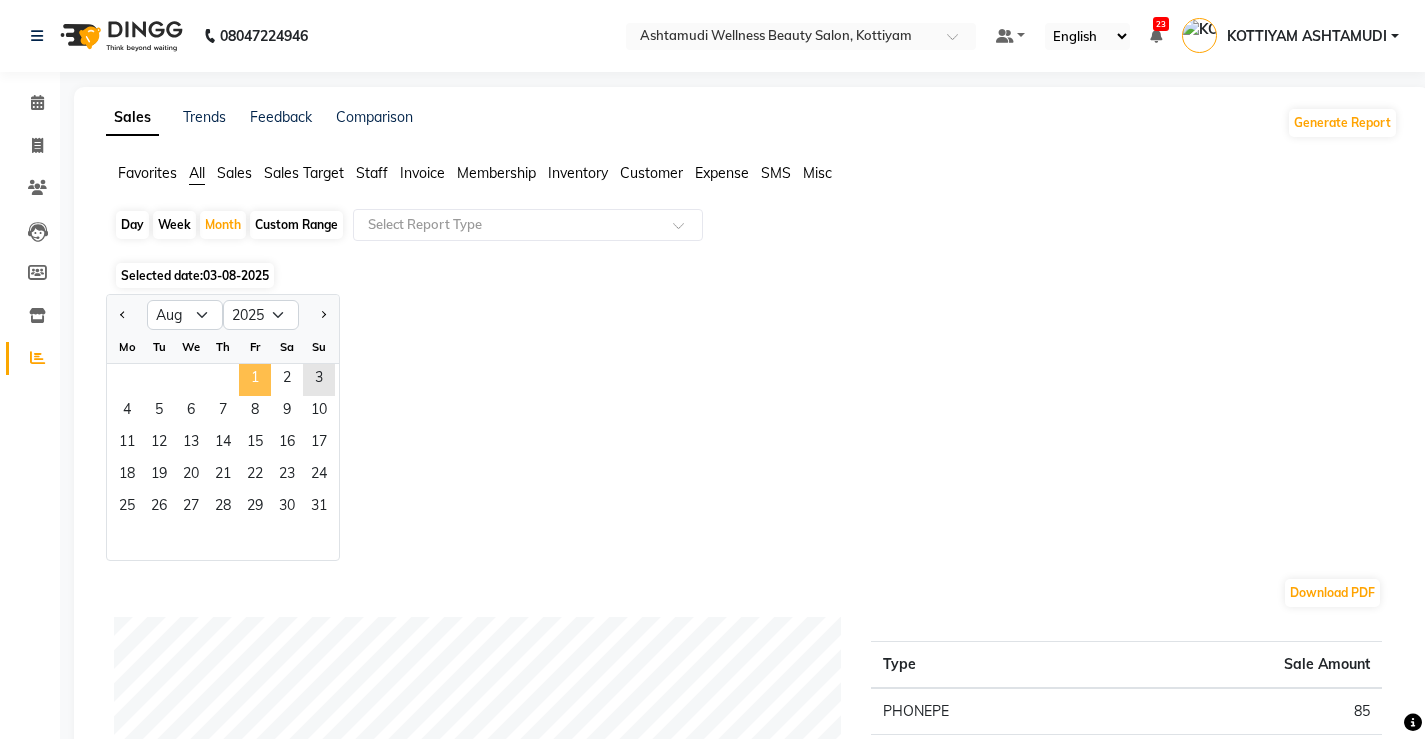 click on "1" 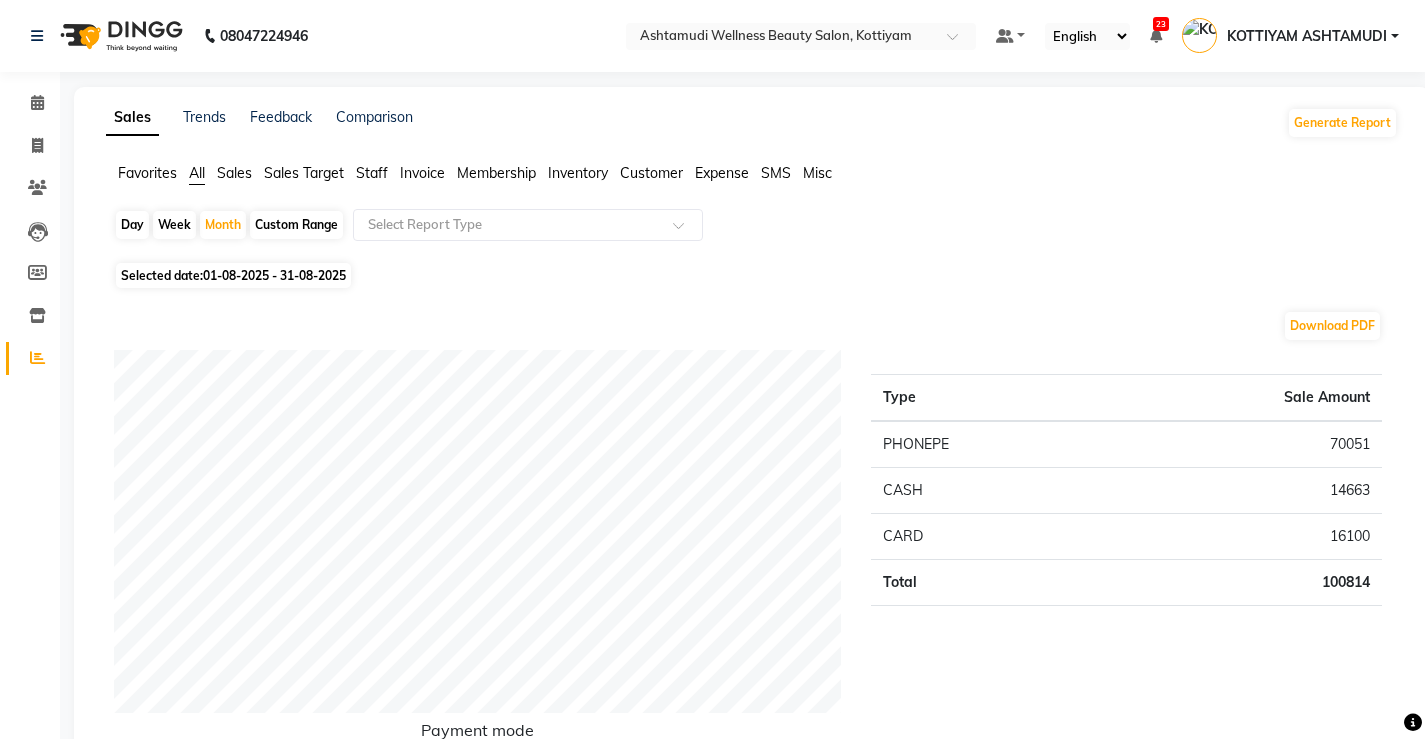 click on "Staff" 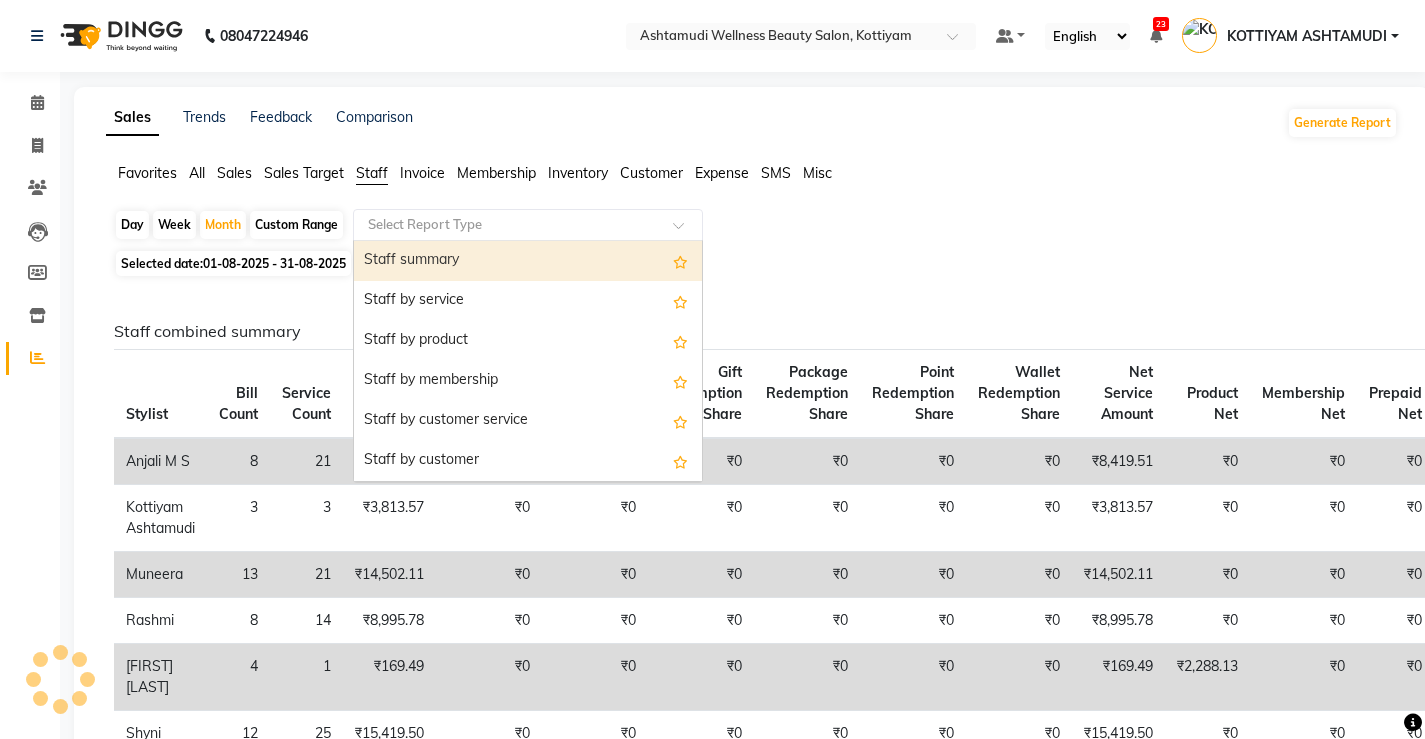 click 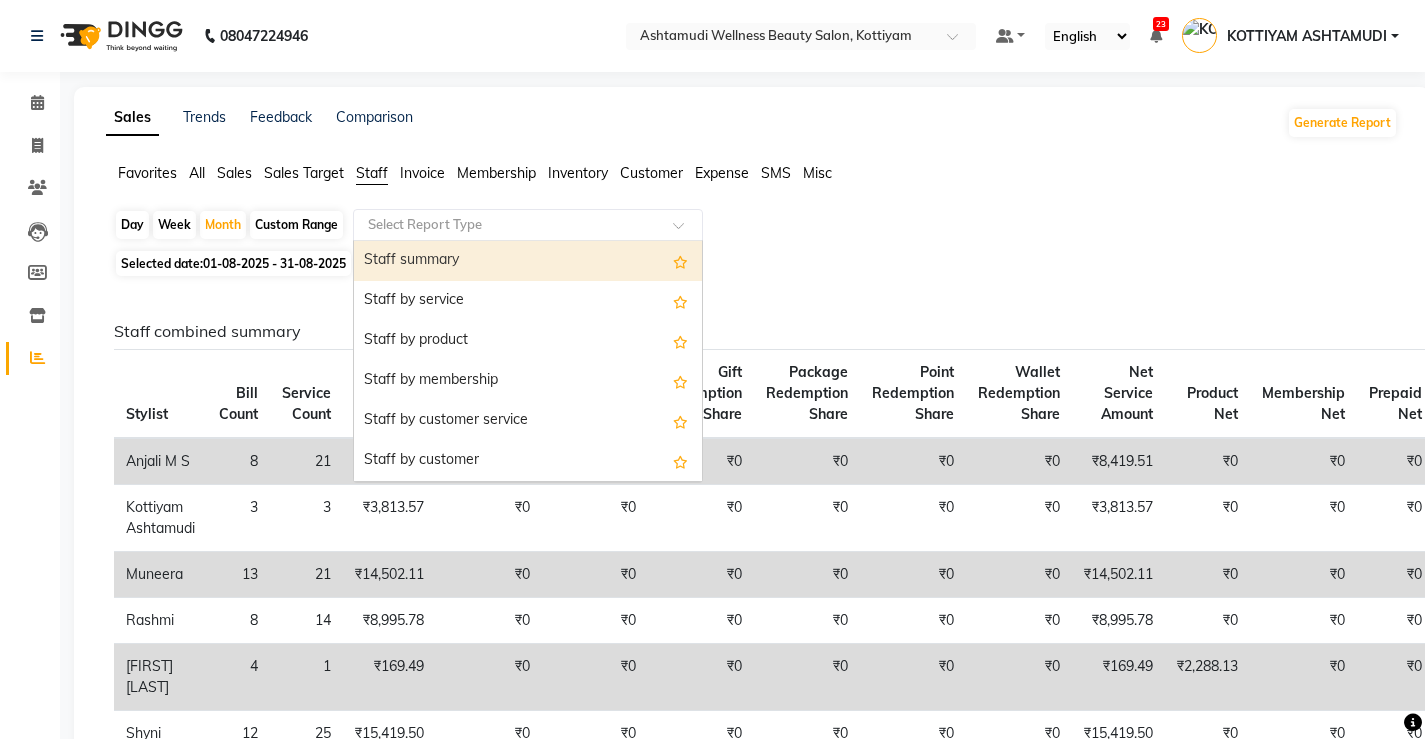click on "Staff summary" at bounding box center (528, 261) 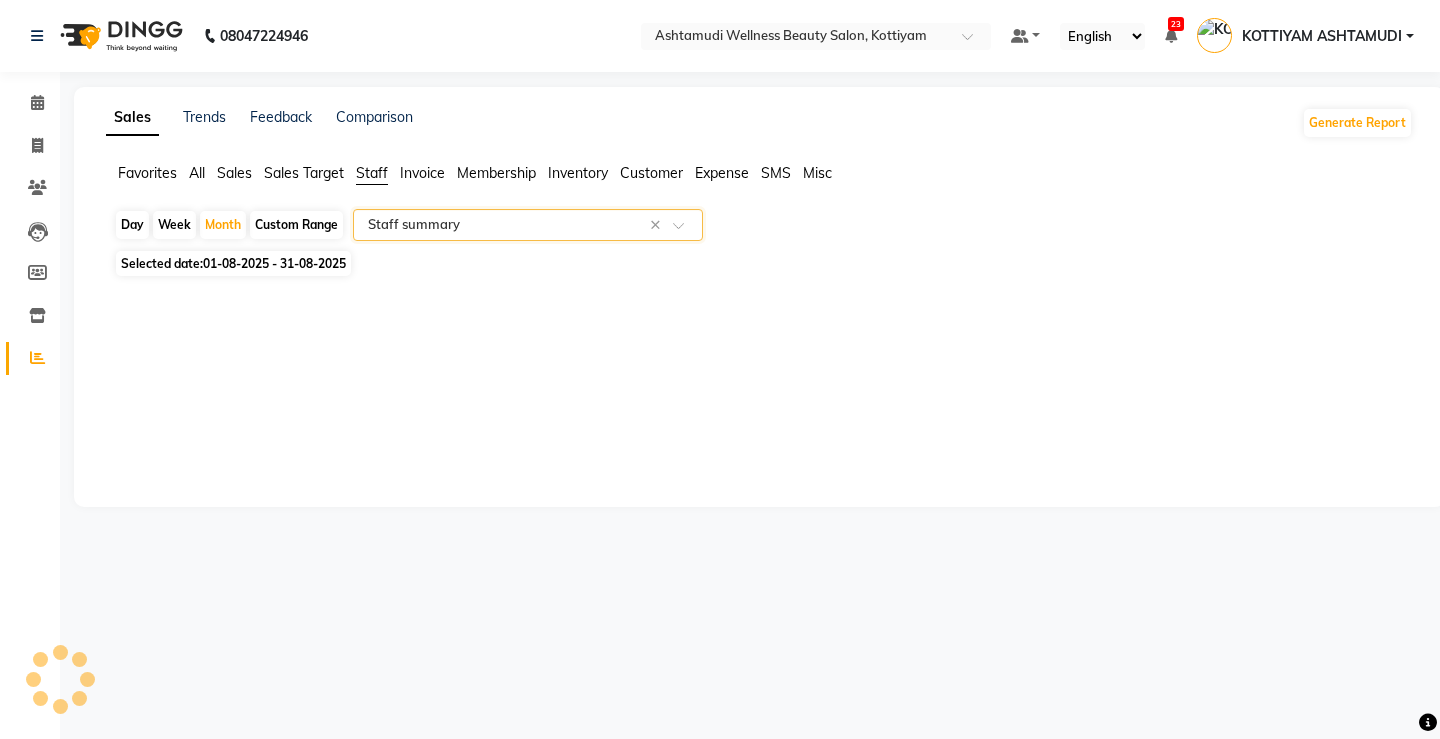 select on "full_report" 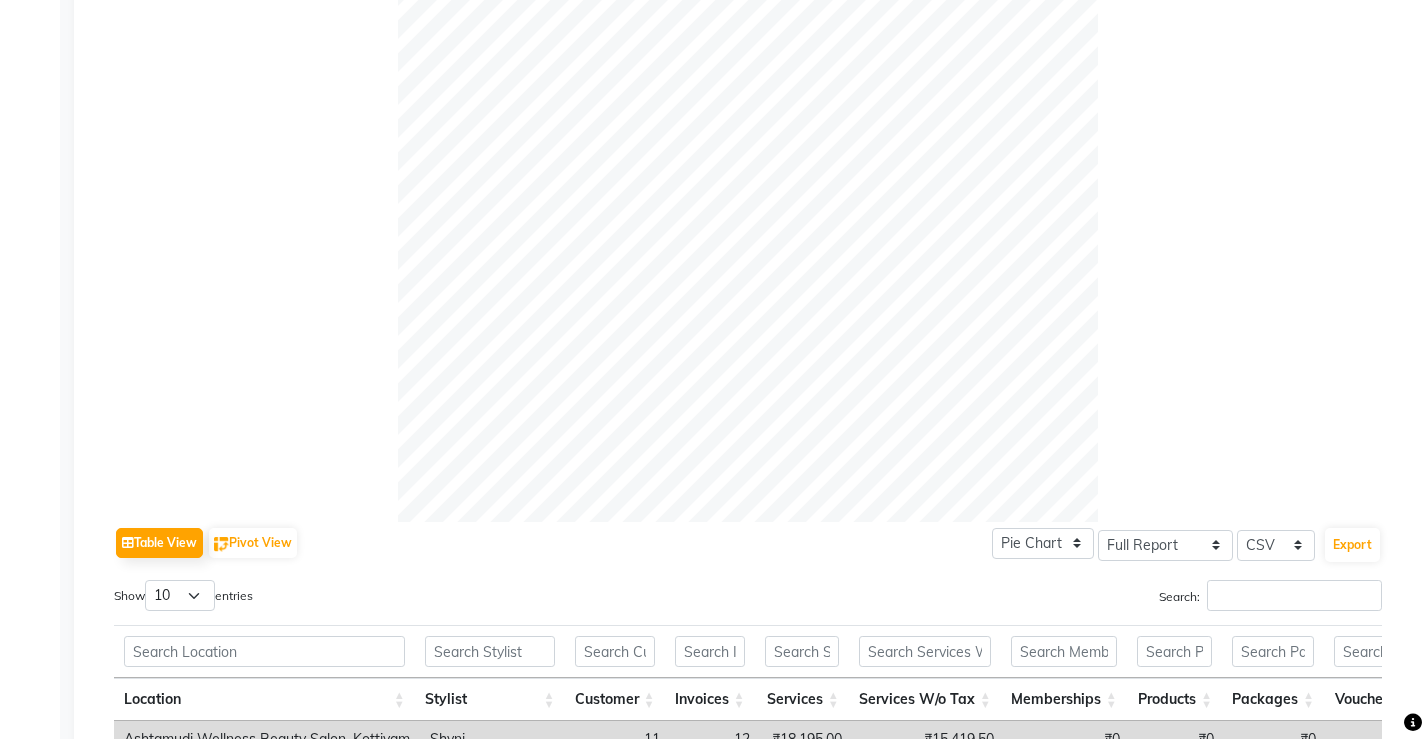 scroll, scrollTop: 0, scrollLeft: 0, axis: both 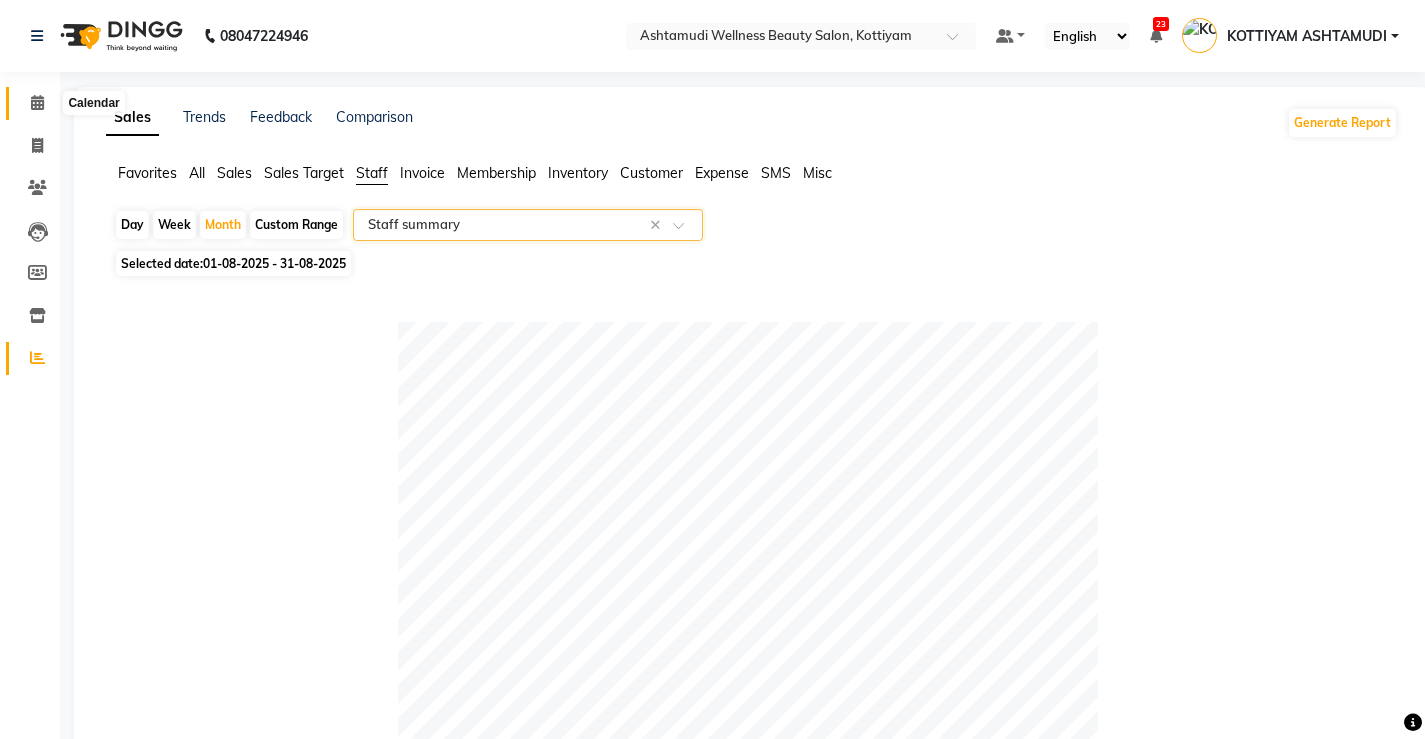 click 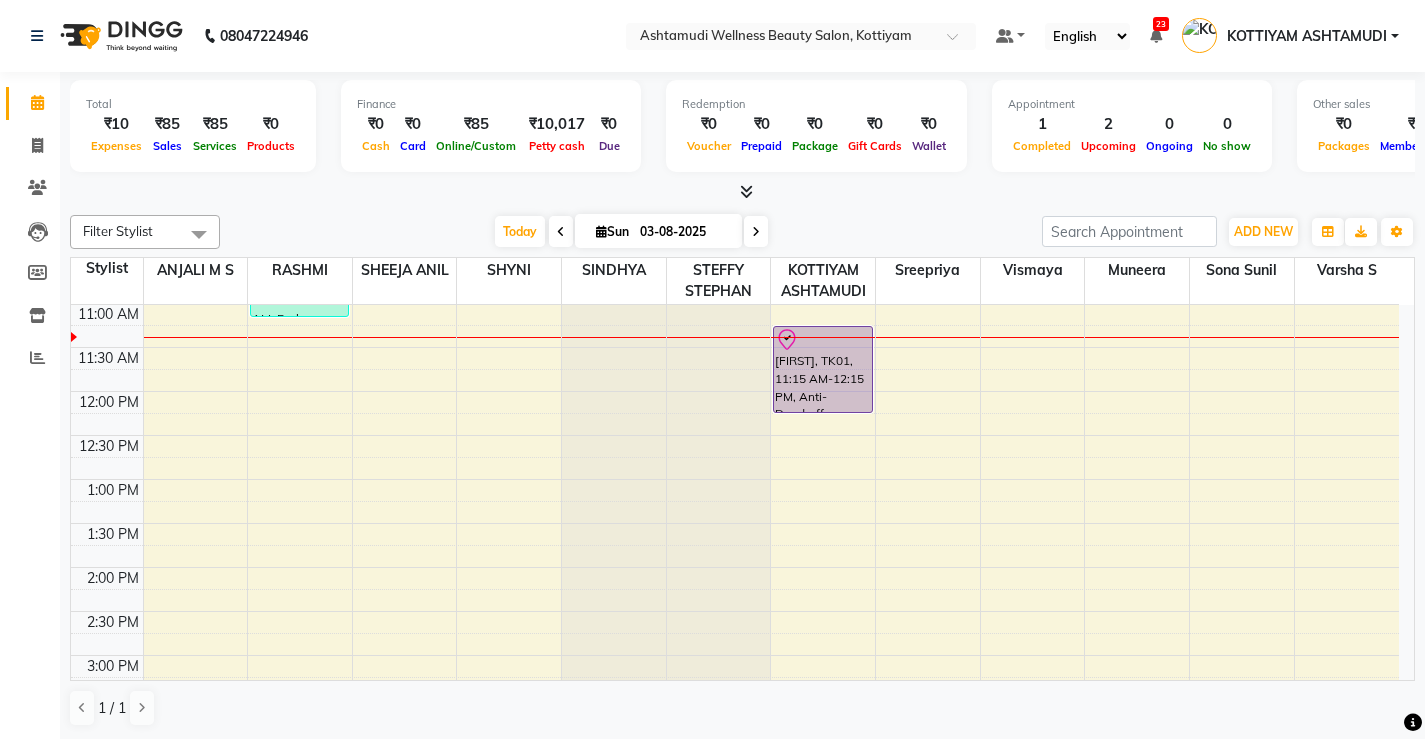 scroll, scrollTop: 65, scrollLeft: 0, axis: vertical 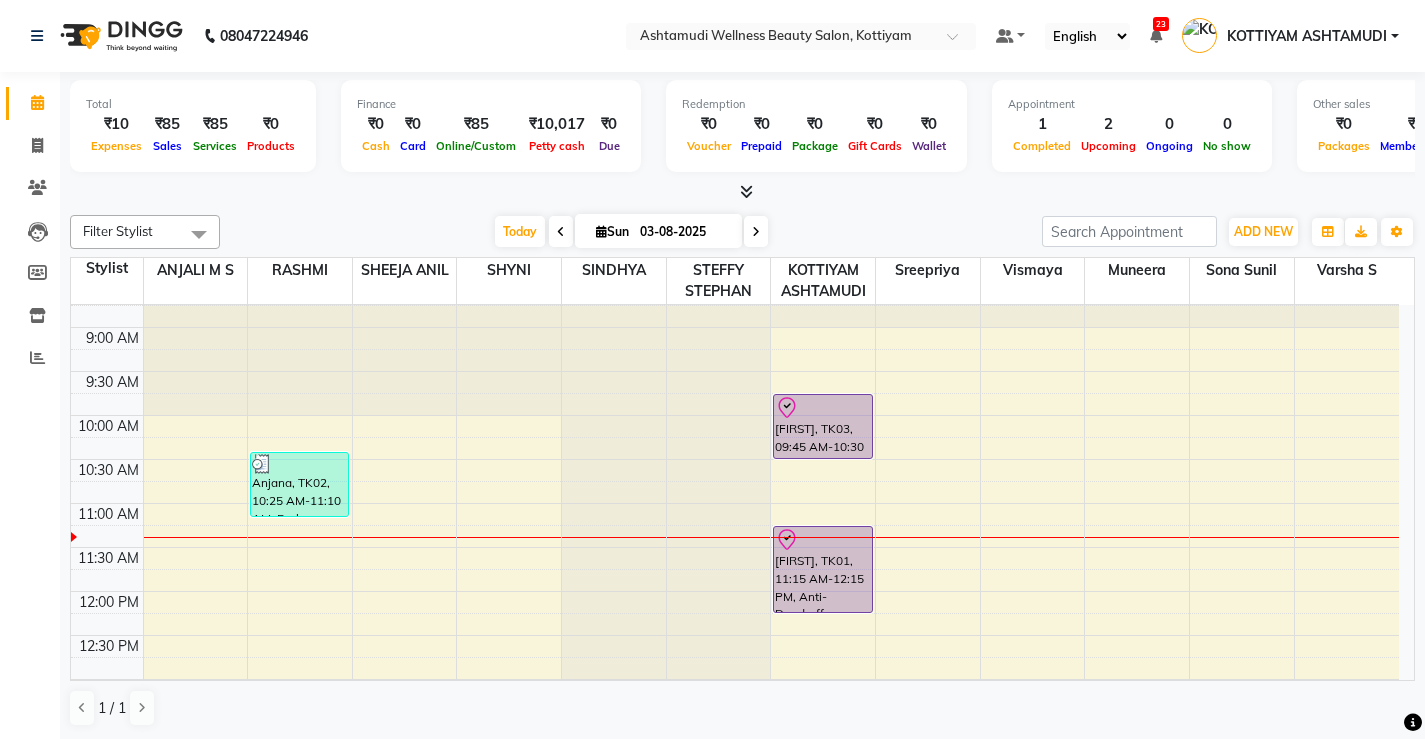 click at bounding box center (561, 232) 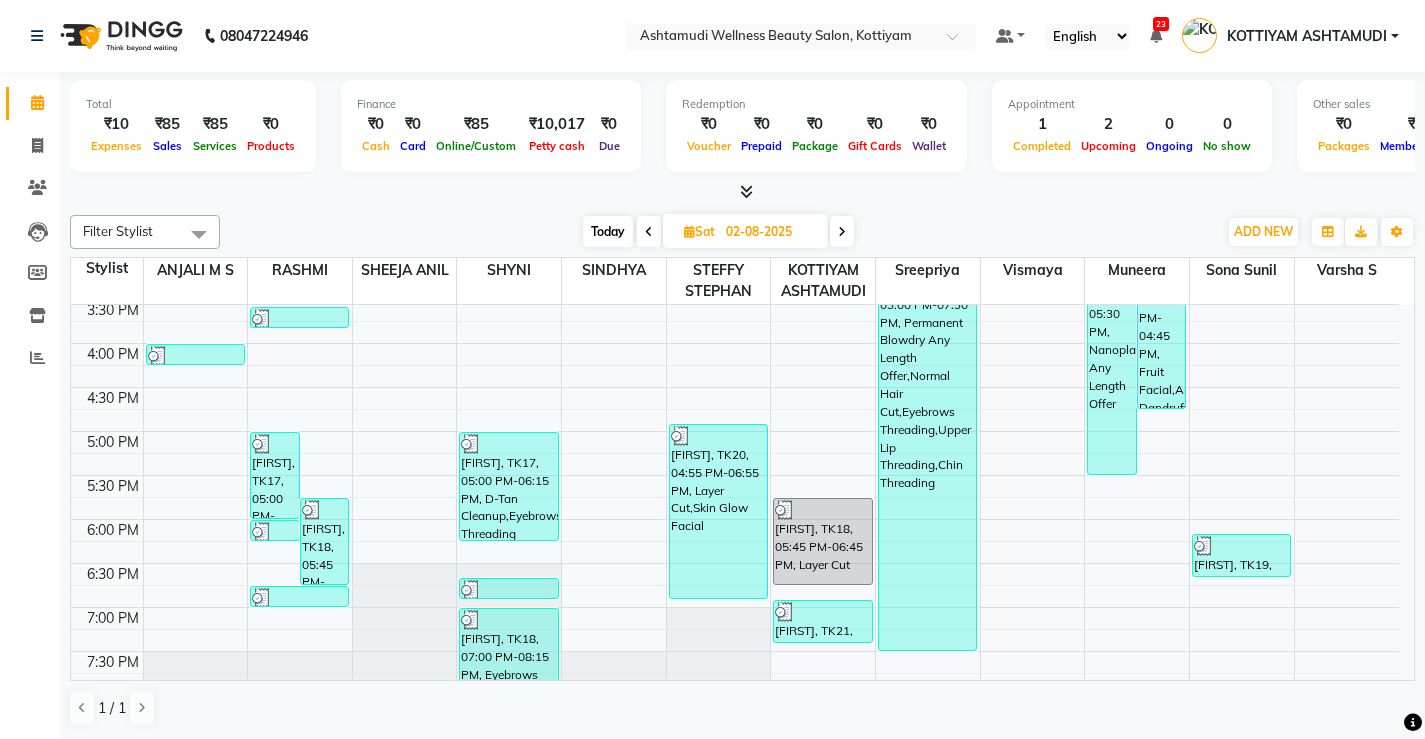 scroll, scrollTop: 768, scrollLeft: 0, axis: vertical 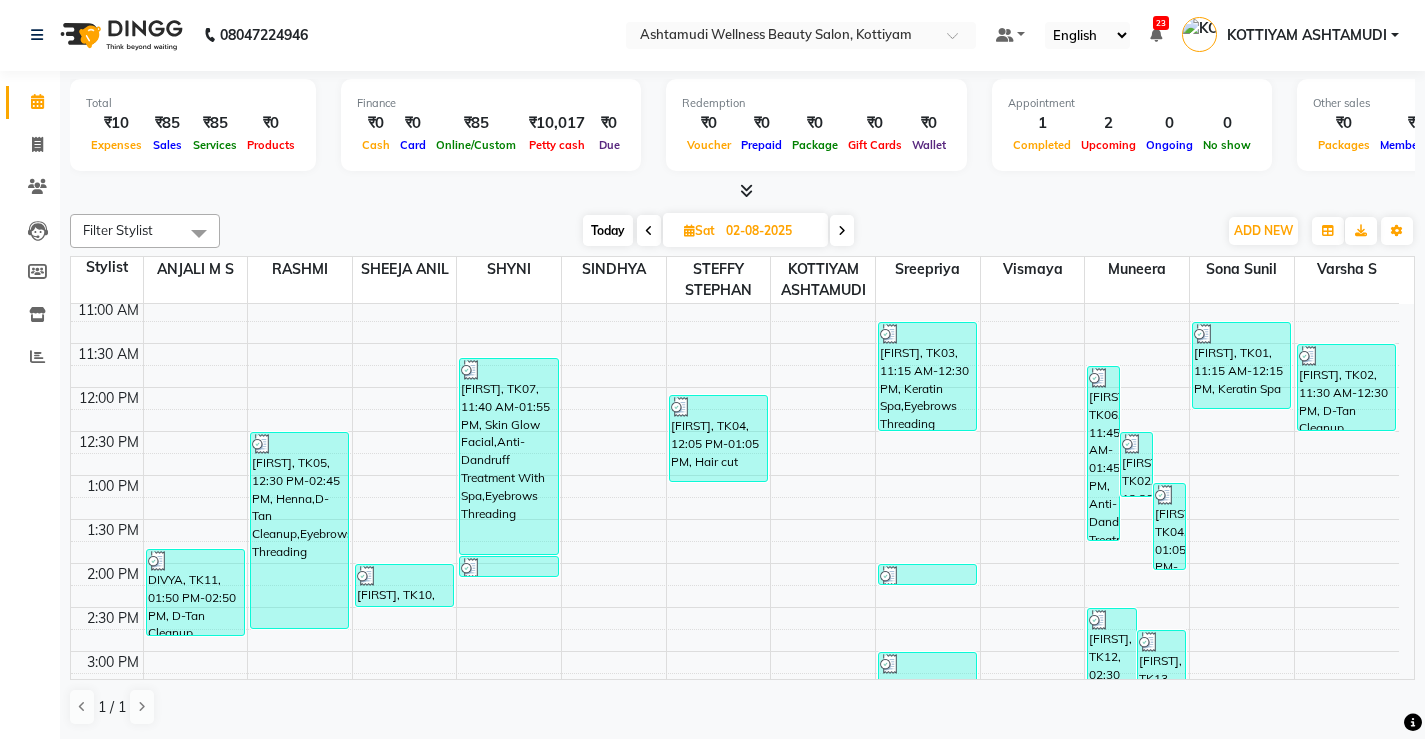 click at bounding box center [649, 230] 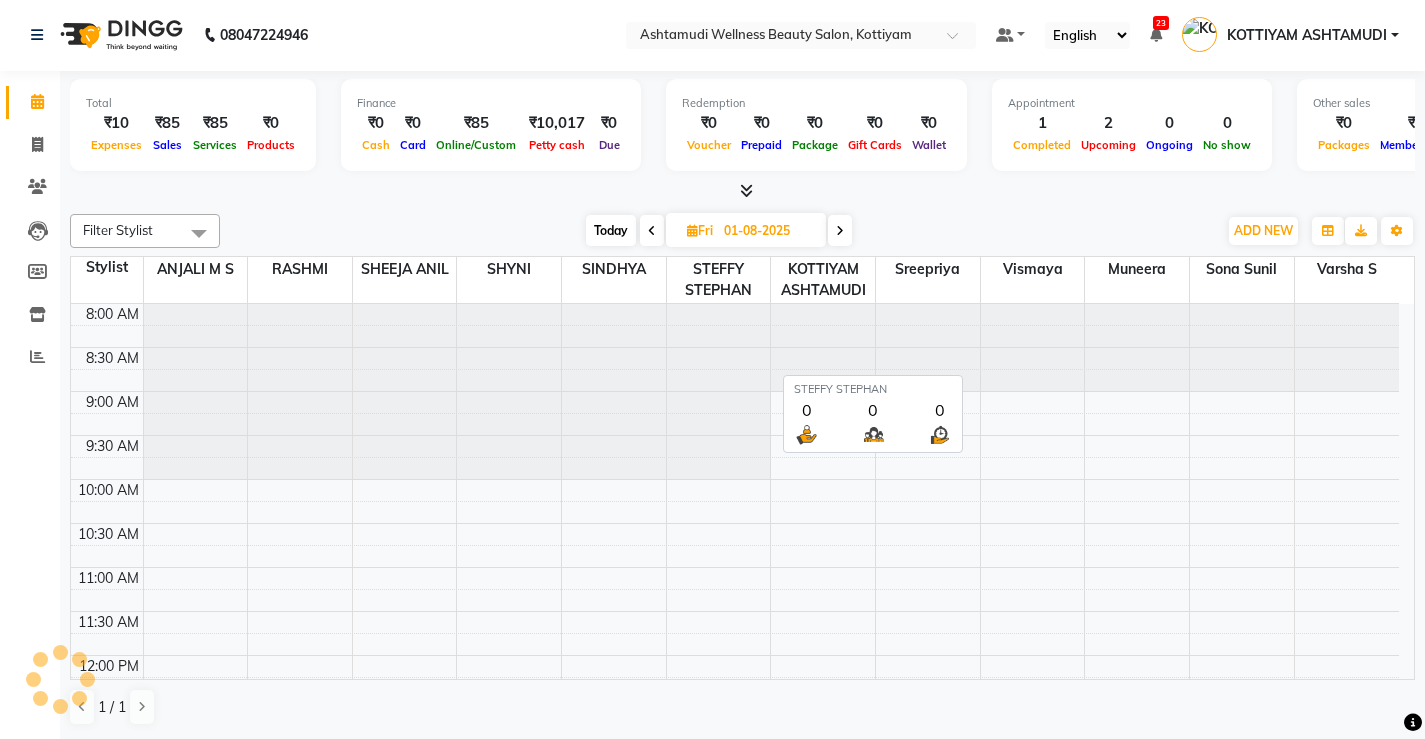 scroll, scrollTop: 265, scrollLeft: 0, axis: vertical 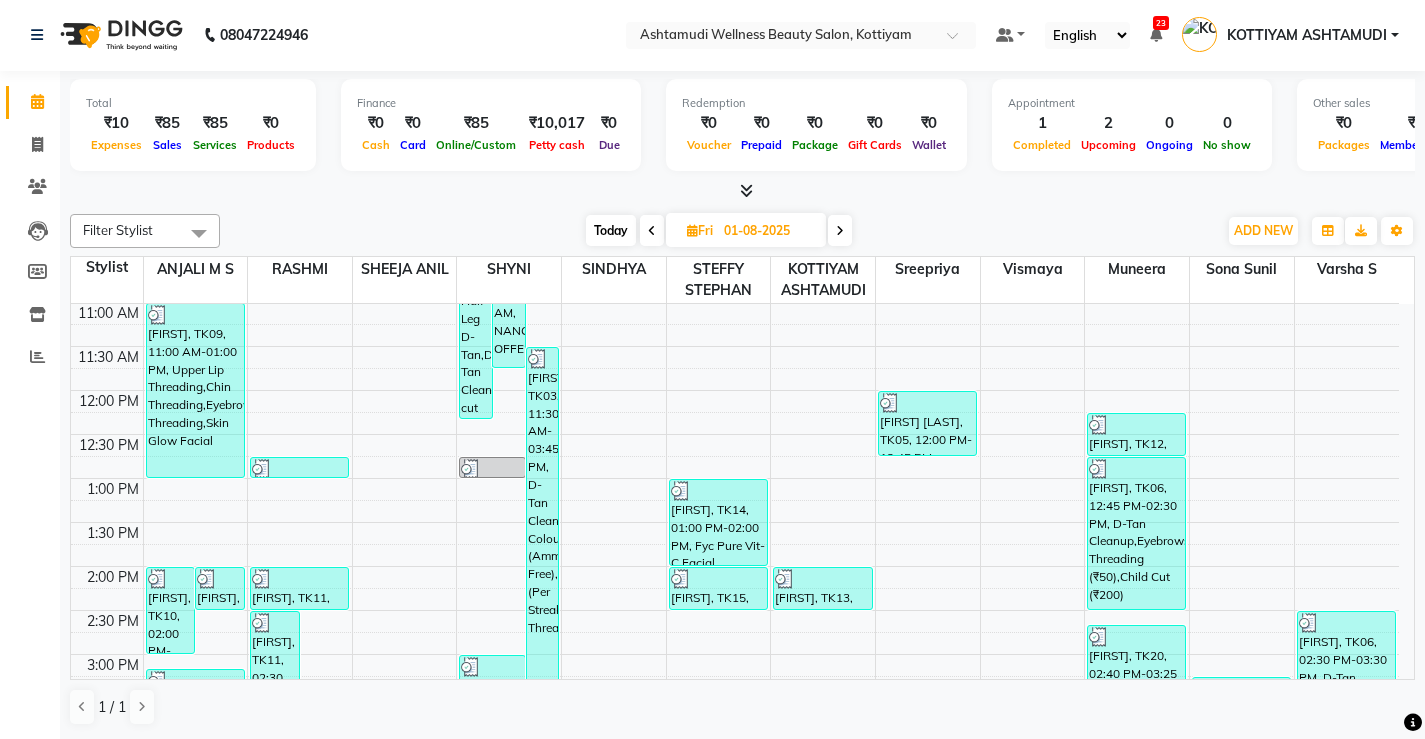 click at bounding box center [840, 231] 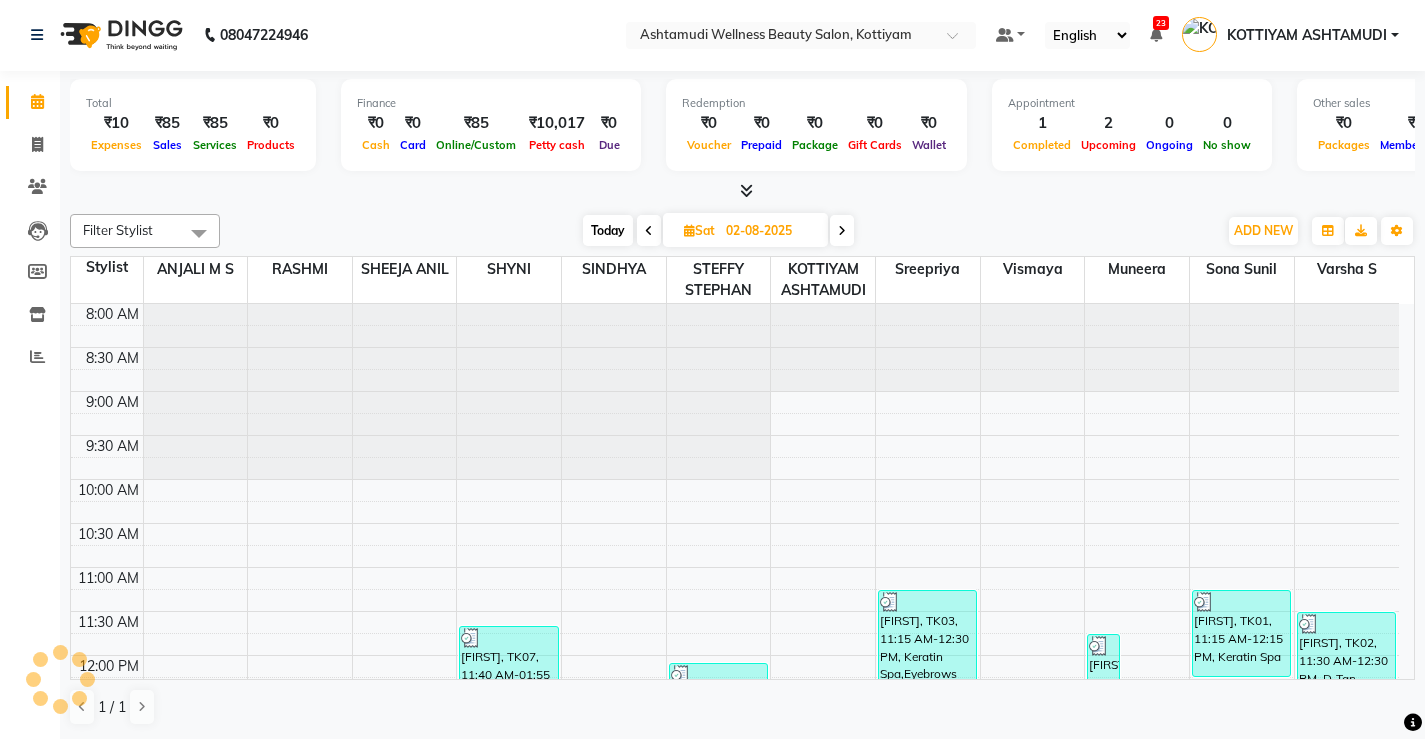 click at bounding box center (842, 231) 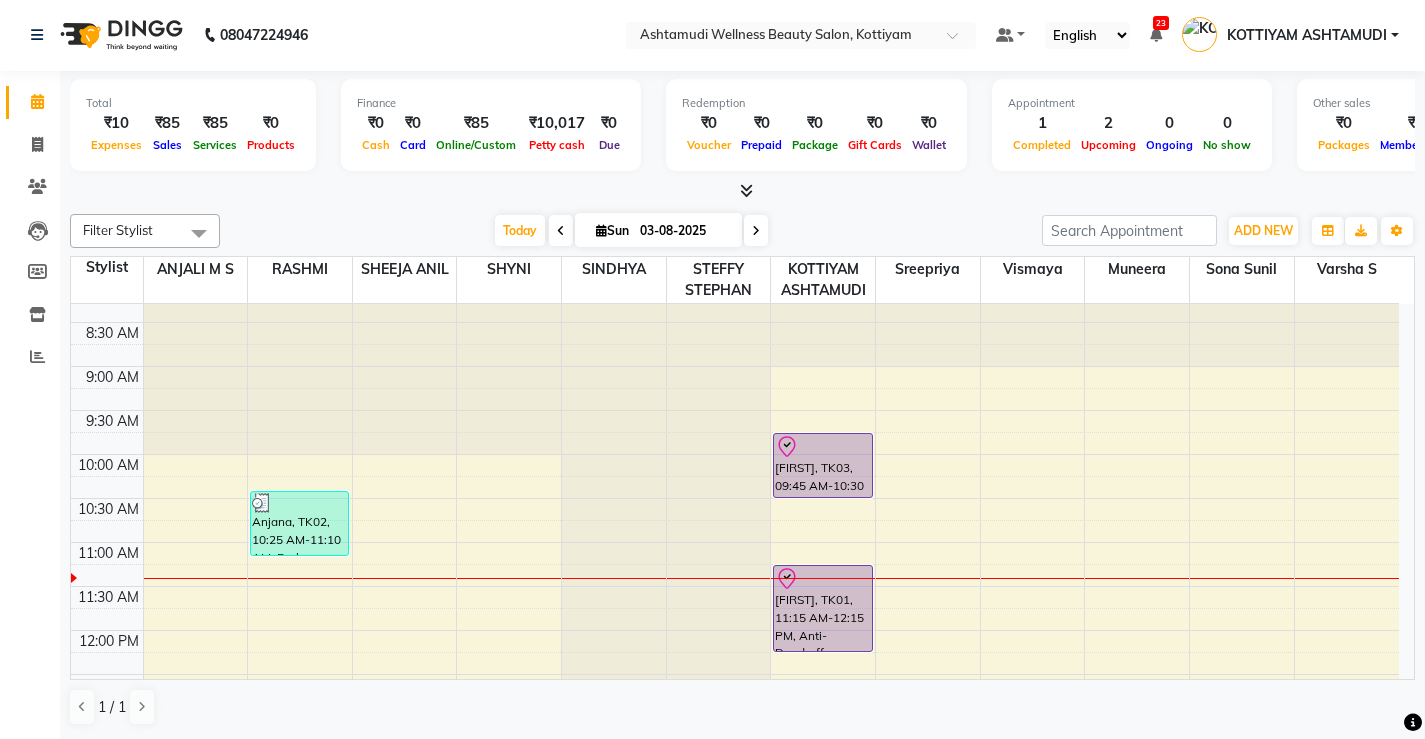 scroll, scrollTop: 100, scrollLeft: 0, axis: vertical 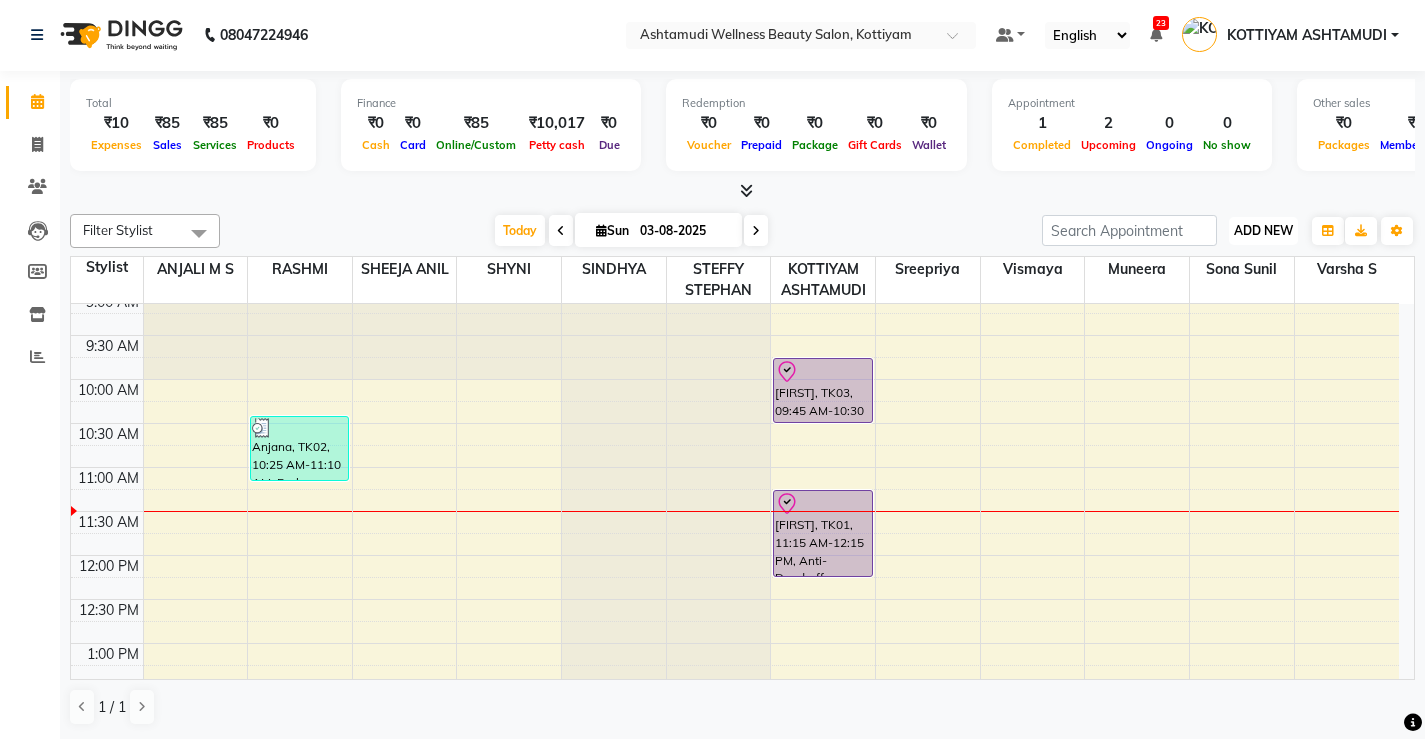 click on "ADD NEW" at bounding box center [1263, 230] 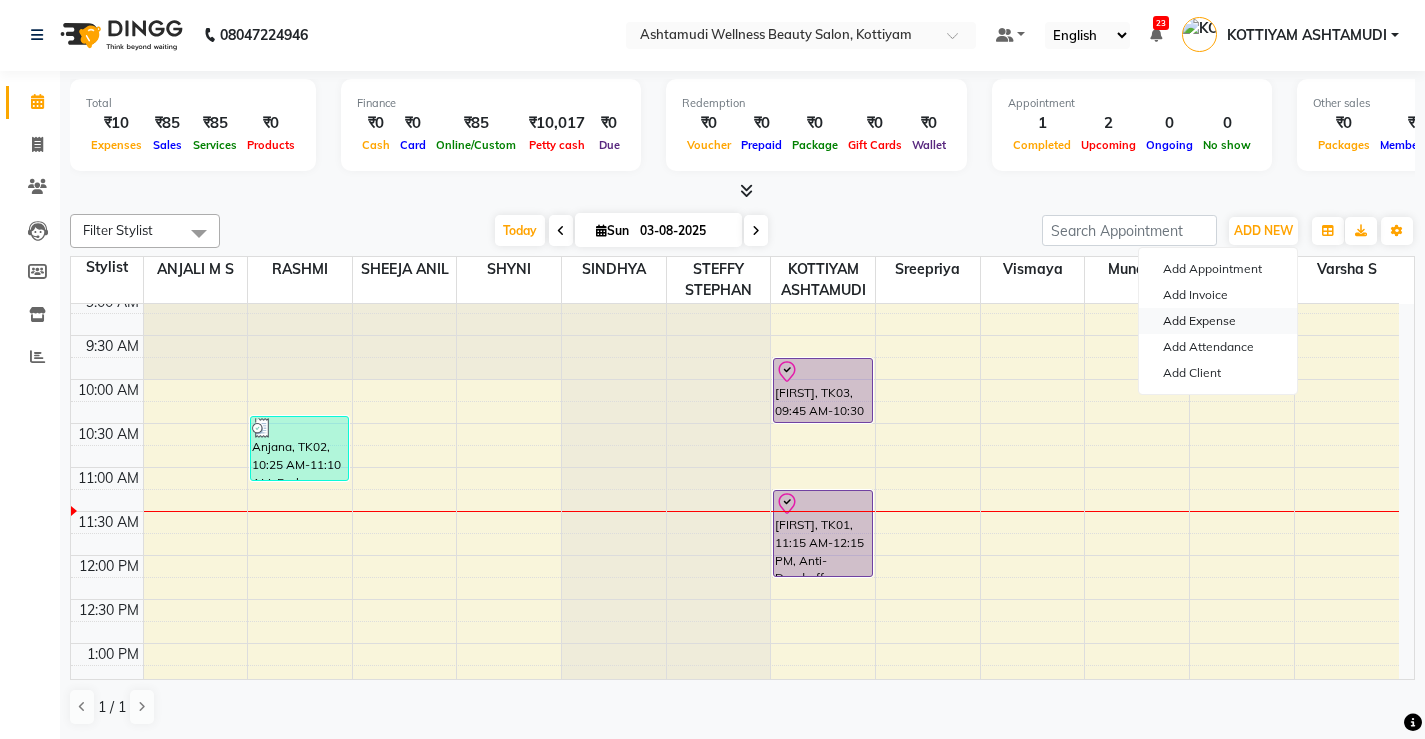 click on "Add Expense" at bounding box center (1218, 321) 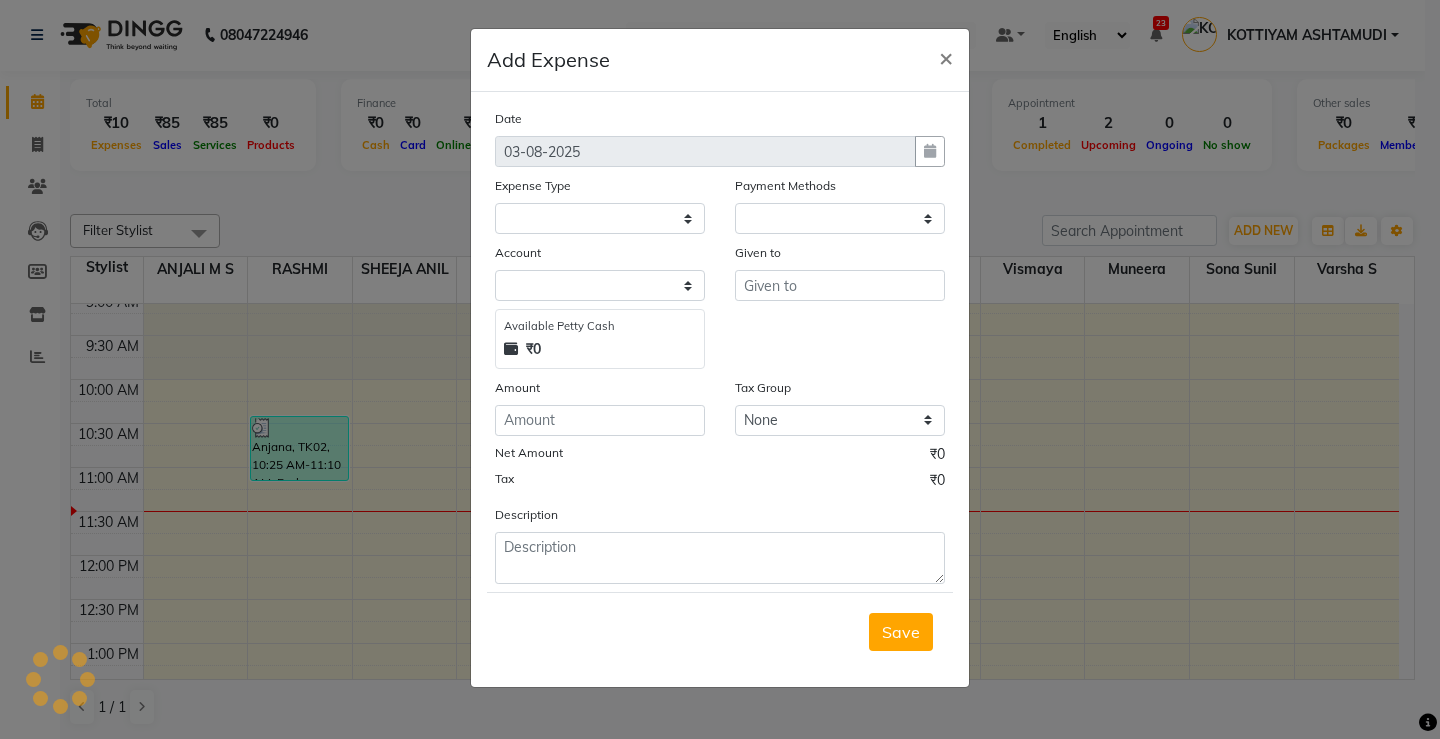 select on "1" 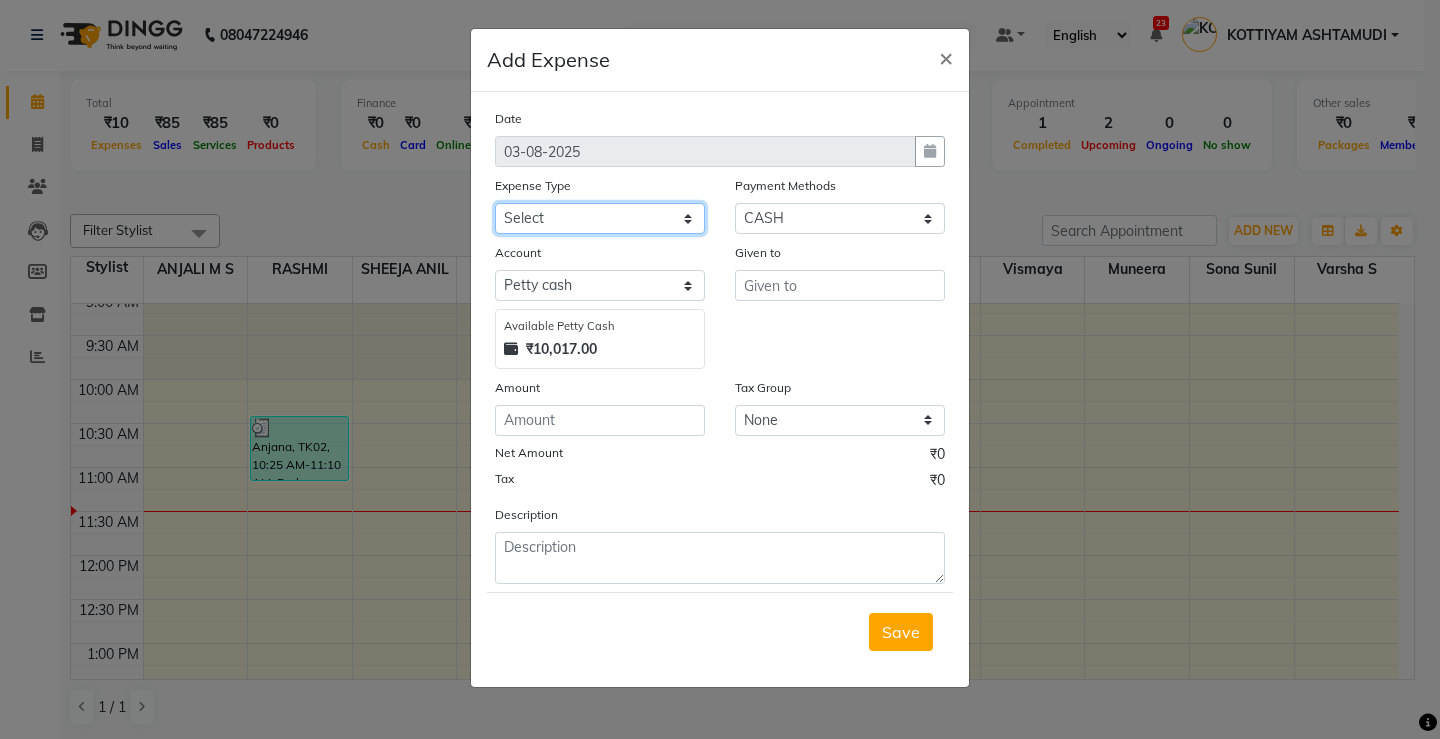 click on "Select ACCOMODATION EXPENSES ADVERTISEMENT SALES PROMOTIONAL EXPENSES Bonus BRIDAL ACCESSORIES REFUND BRIDAL COMMISSION BRIDAL FOOD BRIDAL INCENTIVES BRIDAL ORNAMENTS REFUND BRIDAL TA CASH DEPOSIT RAK BANK COMPUTER ACCESSORIES MOBILE PHONE Donation and Charity Expenses ELECTRICITY CHARGES ELECTRONICS FITTINGS Event Expense FISH FOOD EXPENSES FOOD REFRESHMENT FOR CLIENTS FOOD REFRESHMENT FOR STAFFS Freight And Forwarding Charges FUEL FOR GENERATOR FURNITURE AND EQUIPMENTS Gifts for Clients GIFTS FOR STAFFS GOKULAM CHITS HOSTEL RENT LAUNDRY EXPENSES LICENSE OTHER FEES LOADING UNLOADING CHARGES Medical Expenses MEHNDI PAYMENTS MISCELLANEOUS EXPENSES NEWSPAPER PERIODICALS Ornaments Maintenance Expense OVERTIME ALLOWANCES Payment For Pest Control Perfomance based incentives POSTAGE COURIER CHARGES Printing PRINTING STATIONERY EXPENSES PROFESSIONAL TAX REPAIRS MAINTENANCE ROUND OFF Salary SALARY ADVANCE Sales Incentives Membership Card SALES INCENTIVES PRODUCT SALES INCENTIVES SERVICES SALON ESSENTIALS SALON RENT" 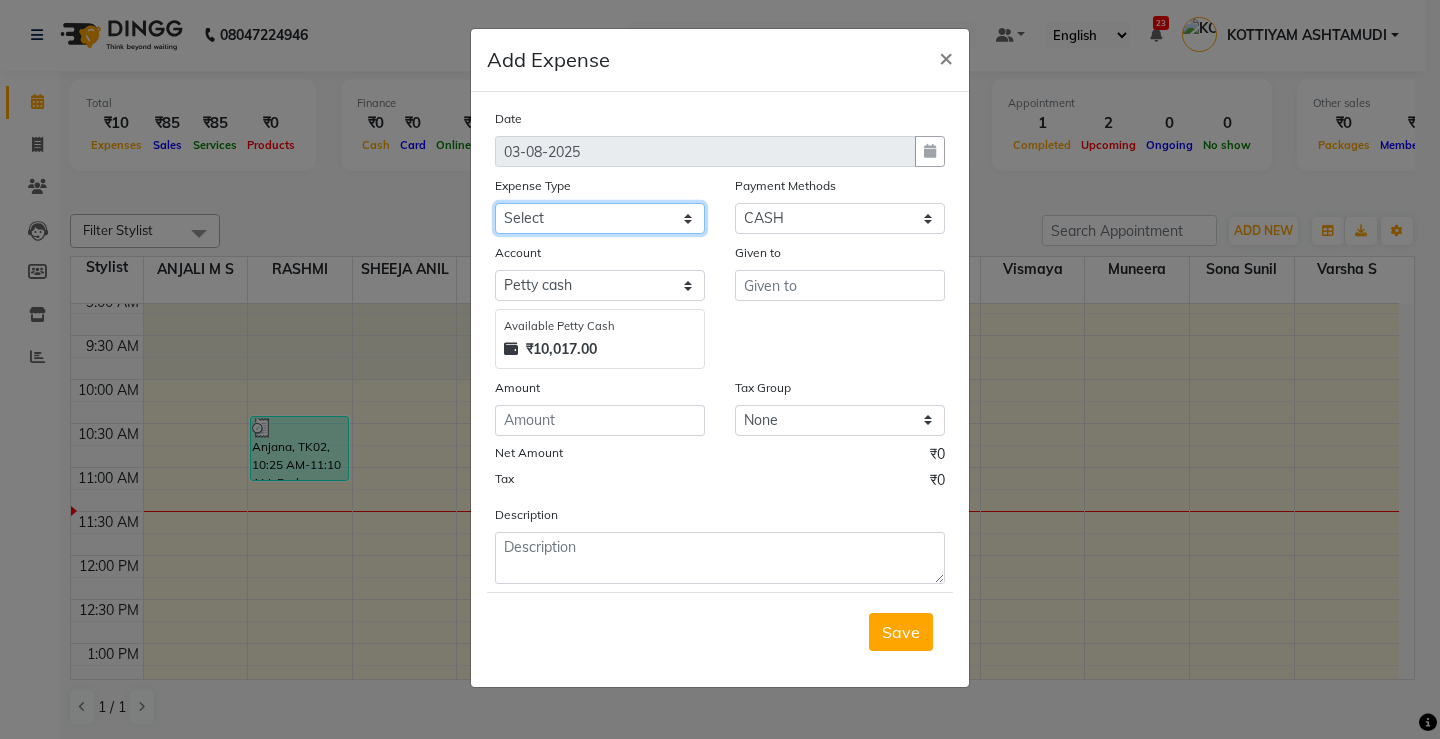 select on "6226" 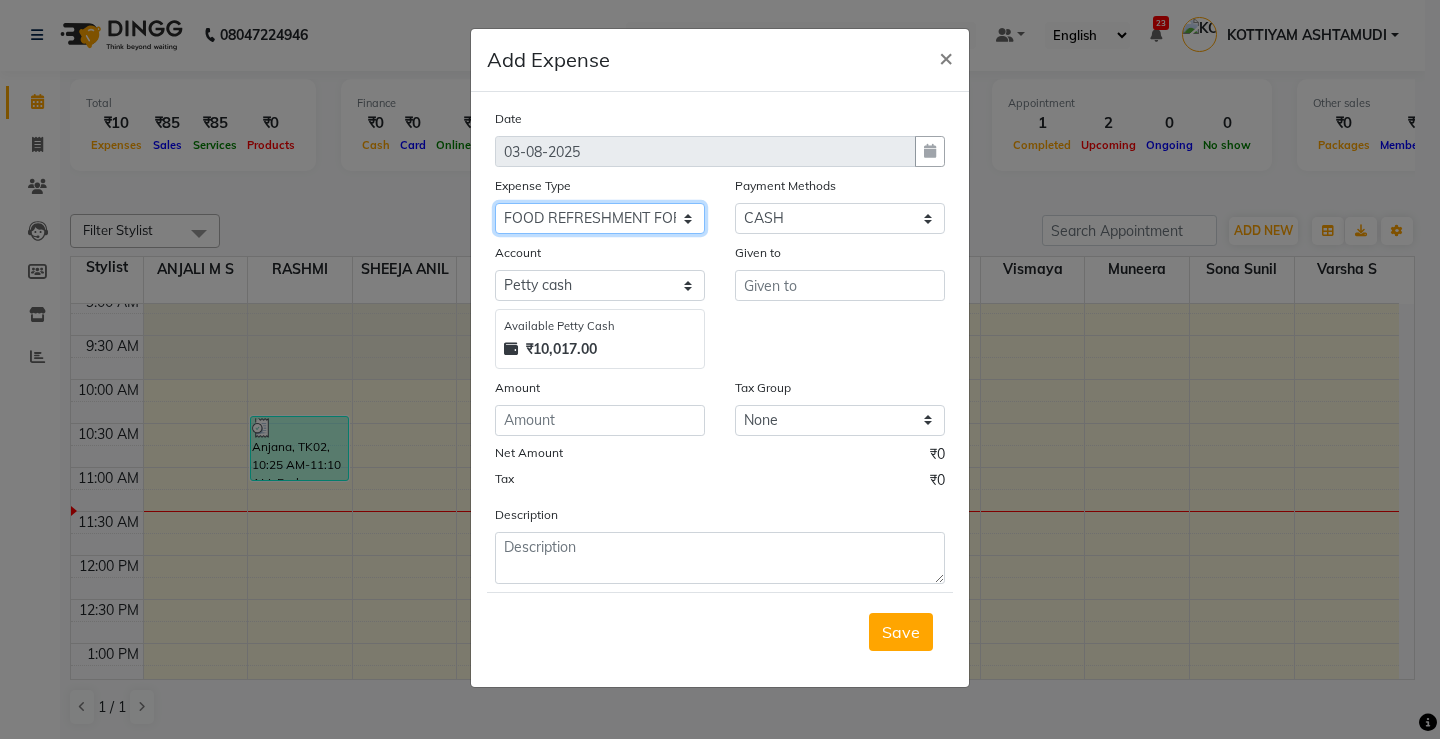 click on "Select ACCOMODATION EXPENSES ADVERTISEMENT SALES PROMOTIONAL EXPENSES Bonus BRIDAL ACCESSORIES REFUND BRIDAL COMMISSION BRIDAL FOOD BRIDAL INCENTIVES BRIDAL ORNAMENTS REFUND BRIDAL TA CASH DEPOSIT RAK BANK COMPUTER ACCESSORIES MOBILE PHONE Donation and Charity Expenses ELECTRICITY CHARGES ELECTRONICS FITTINGS Event Expense FISH FOOD EXPENSES FOOD REFRESHMENT FOR CLIENTS FOOD REFRESHMENT FOR STAFFS Freight And Forwarding Charges FUEL FOR GENERATOR FURNITURE AND EQUIPMENTS Gifts for Clients GIFTS FOR STAFFS GOKULAM CHITS HOSTEL RENT LAUNDRY EXPENSES LICENSE OTHER FEES LOADING UNLOADING CHARGES Medical Expenses MEHNDI PAYMENTS MISCELLANEOUS EXPENSES NEWSPAPER PERIODICALS Ornaments Maintenance Expense OVERTIME ALLOWANCES Payment For Pest Control Perfomance based incentives POSTAGE COURIER CHARGES Printing PRINTING STATIONERY EXPENSES PROFESSIONAL TAX REPAIRS MAINTENANCE ROUND OFF Salary SALARY ADVANCE Sales Incentives Membership Card SALES INCENTIVES PRODUCT SALES INCENTIVES SERVICES SALON ESSENTIALS SALON RENT" 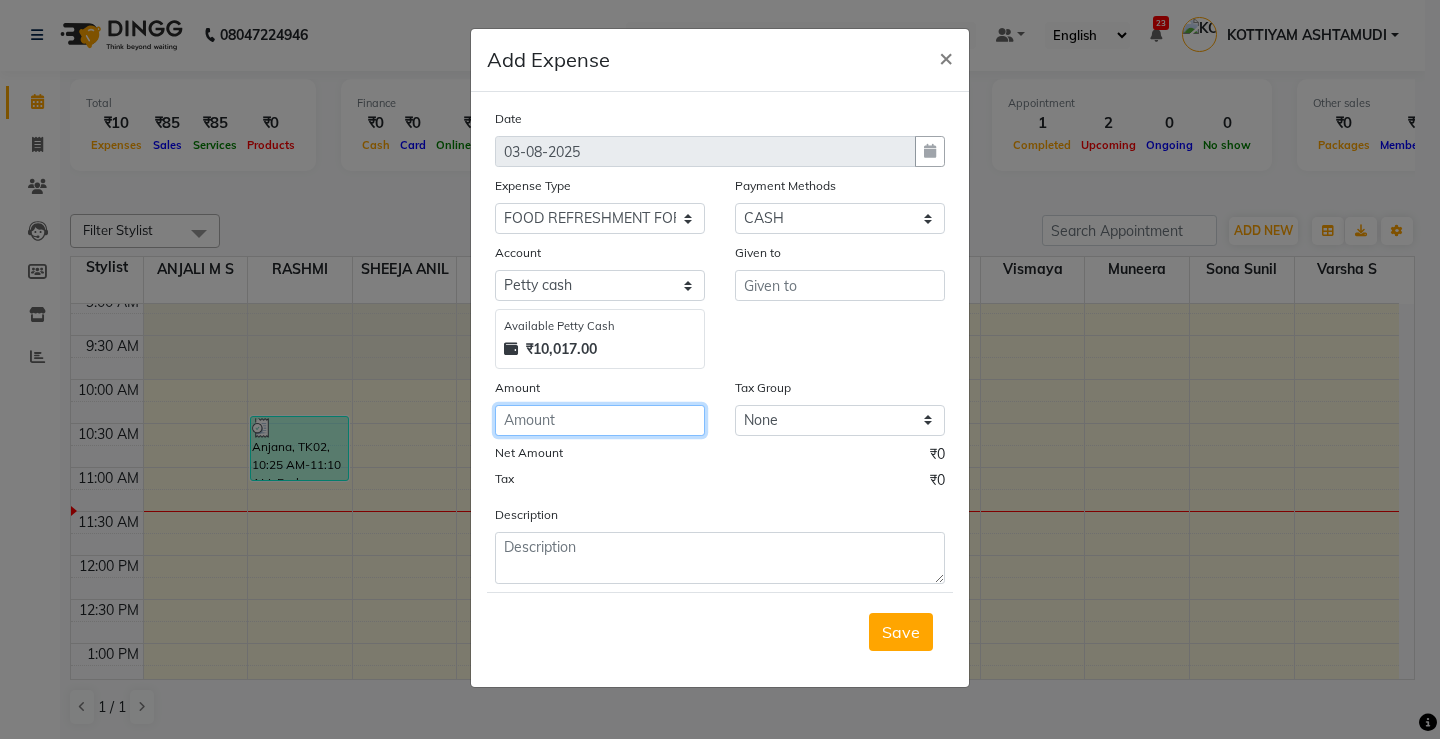 click 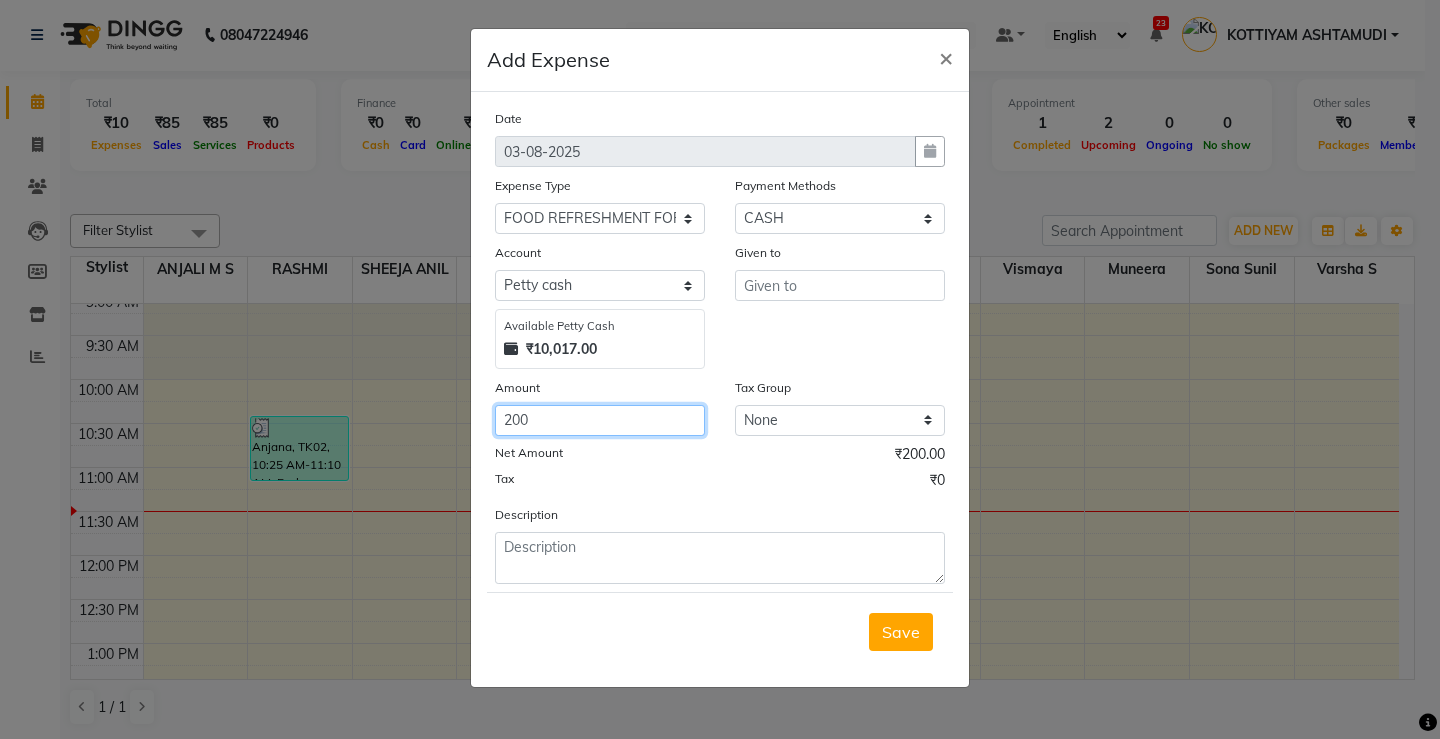 type on "200" 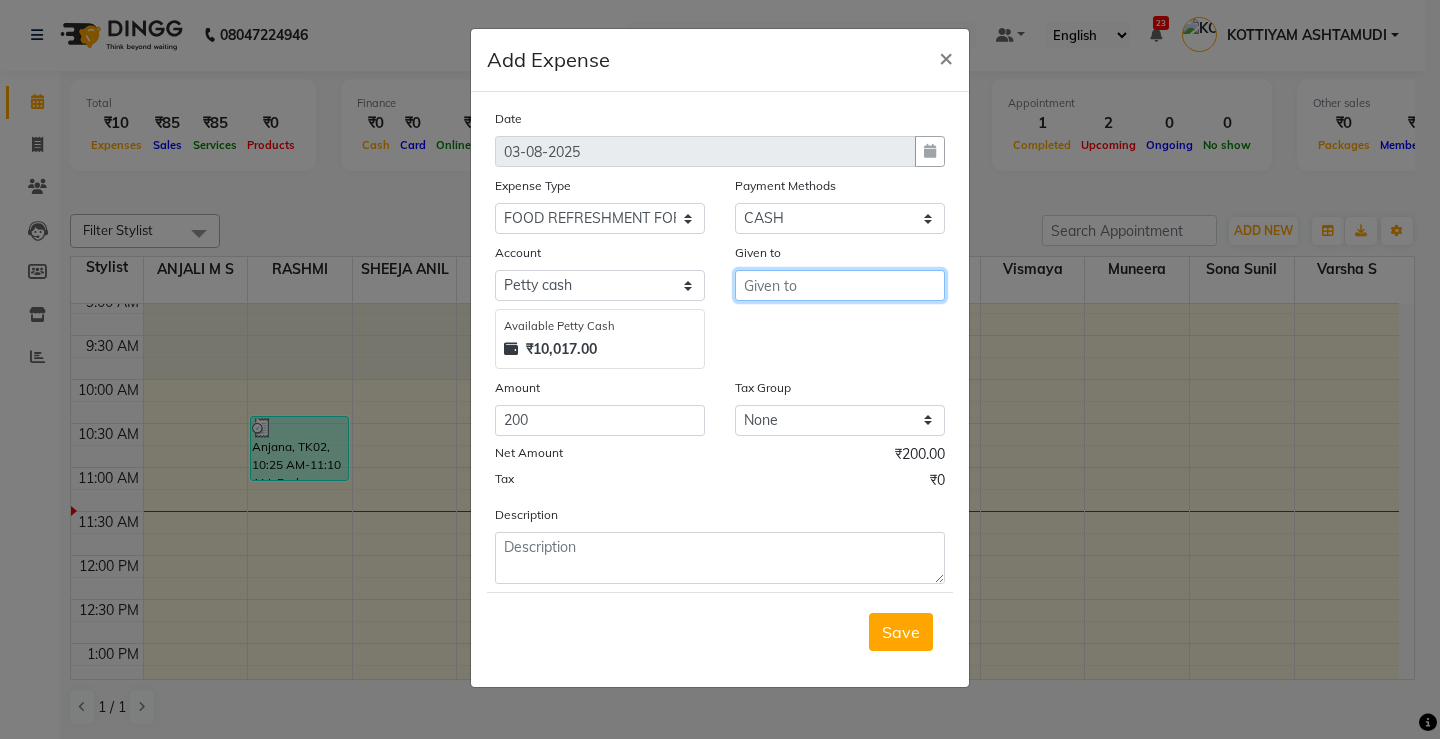 click at bounding box center [840, 285] 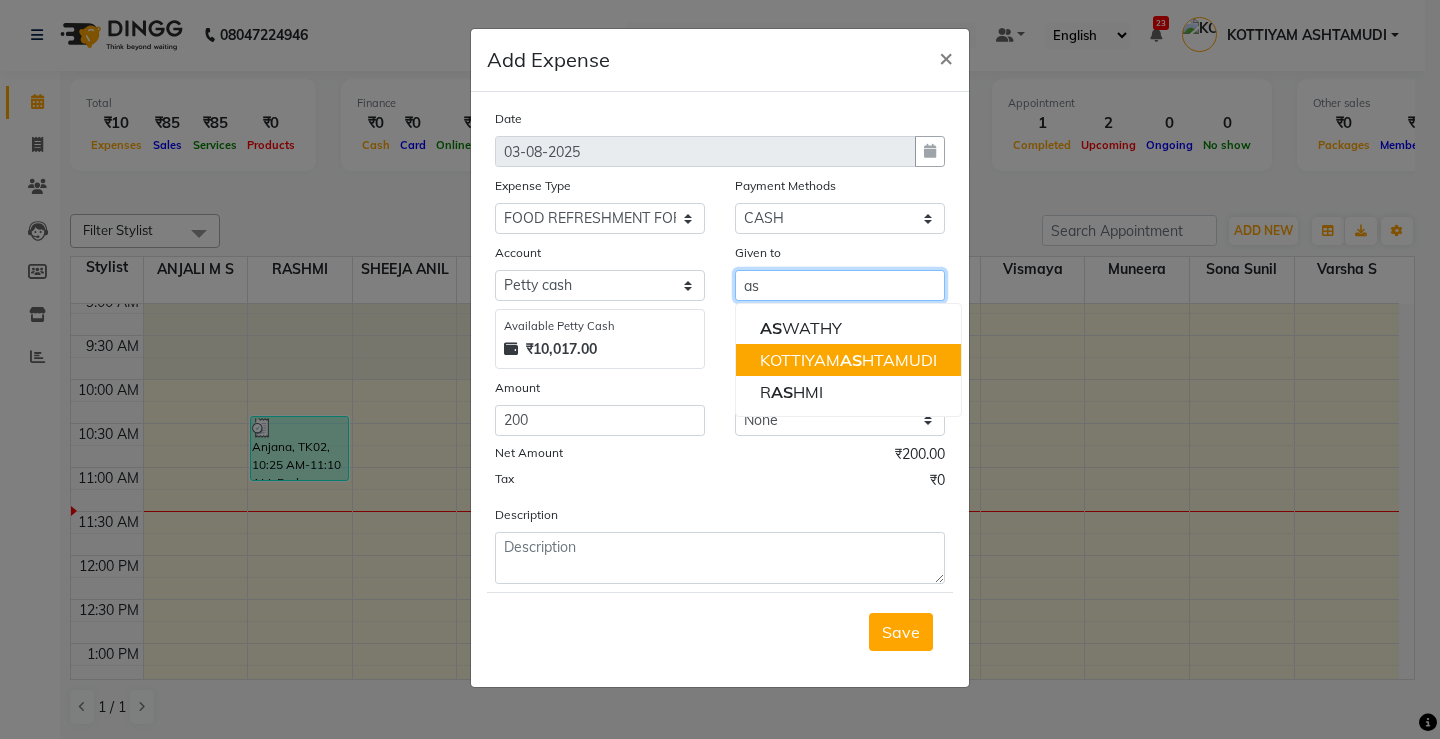 click on "KOTTIYAM  AS HTAMUDI" at bounding box center (848, 360) 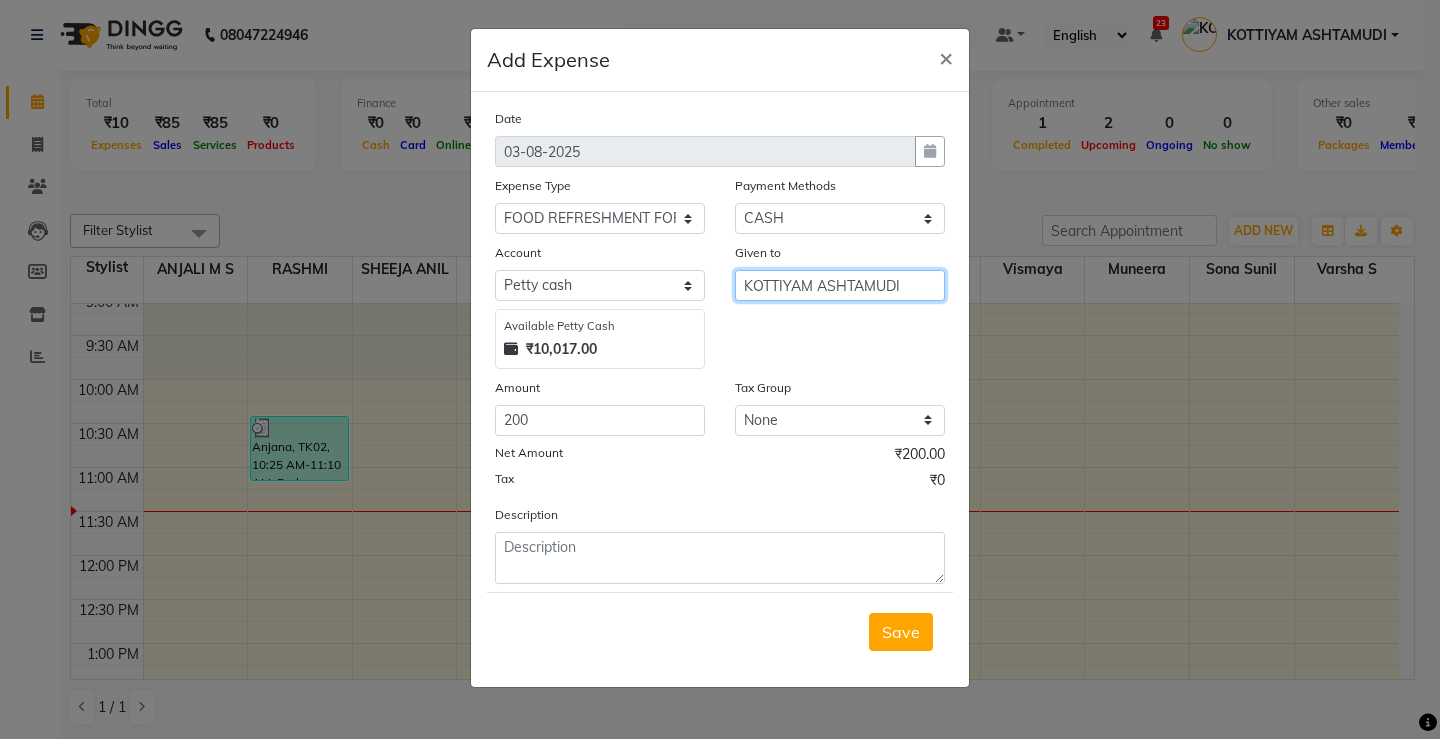 type on "KOTTIYAM ASHTAMUDI" 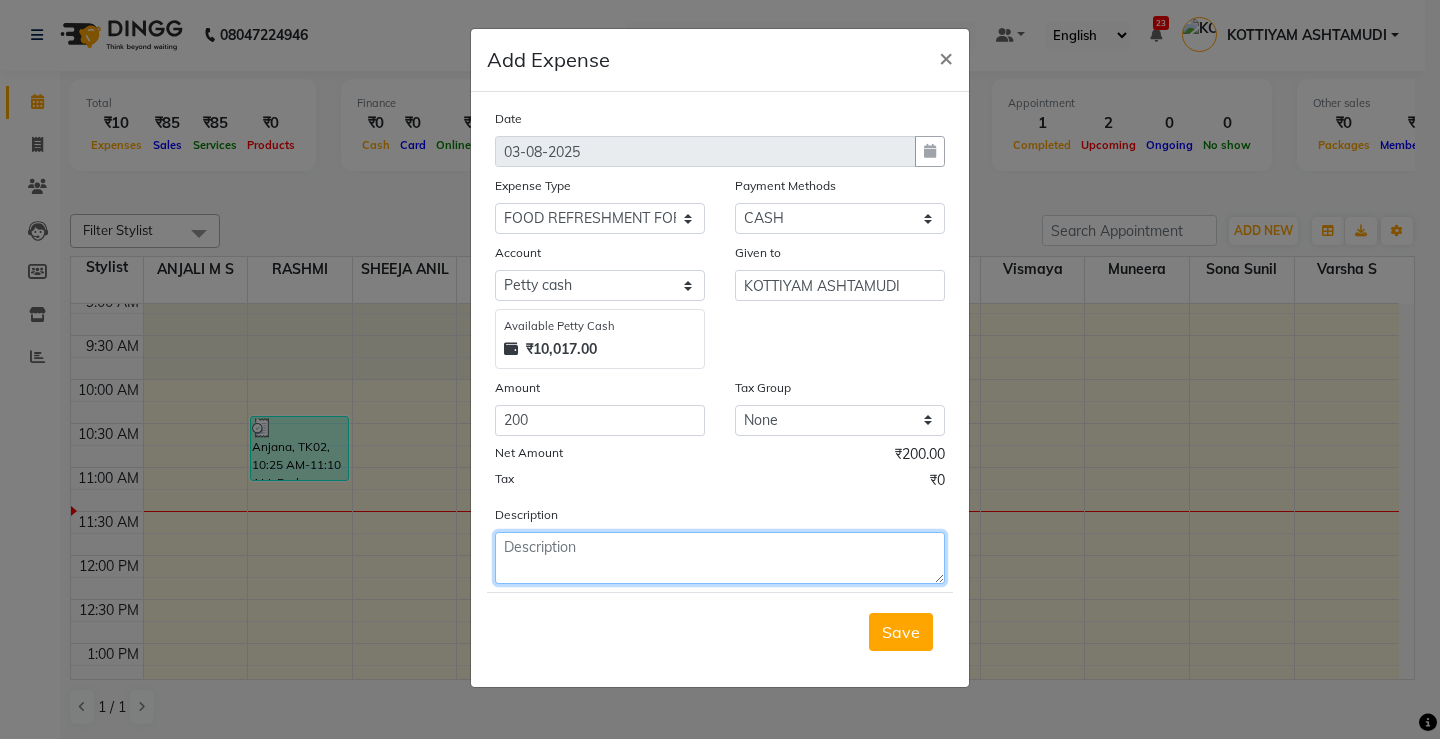 click 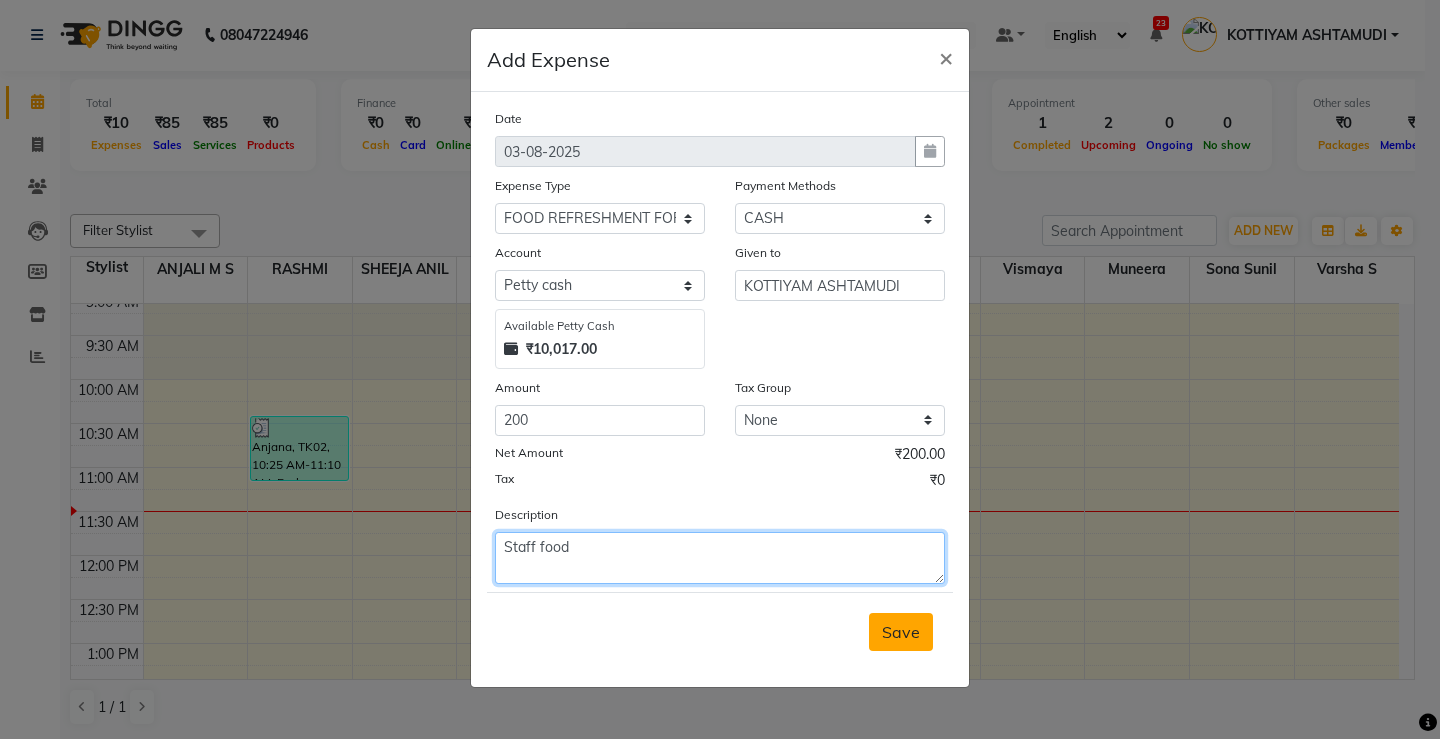type on "Staff food" 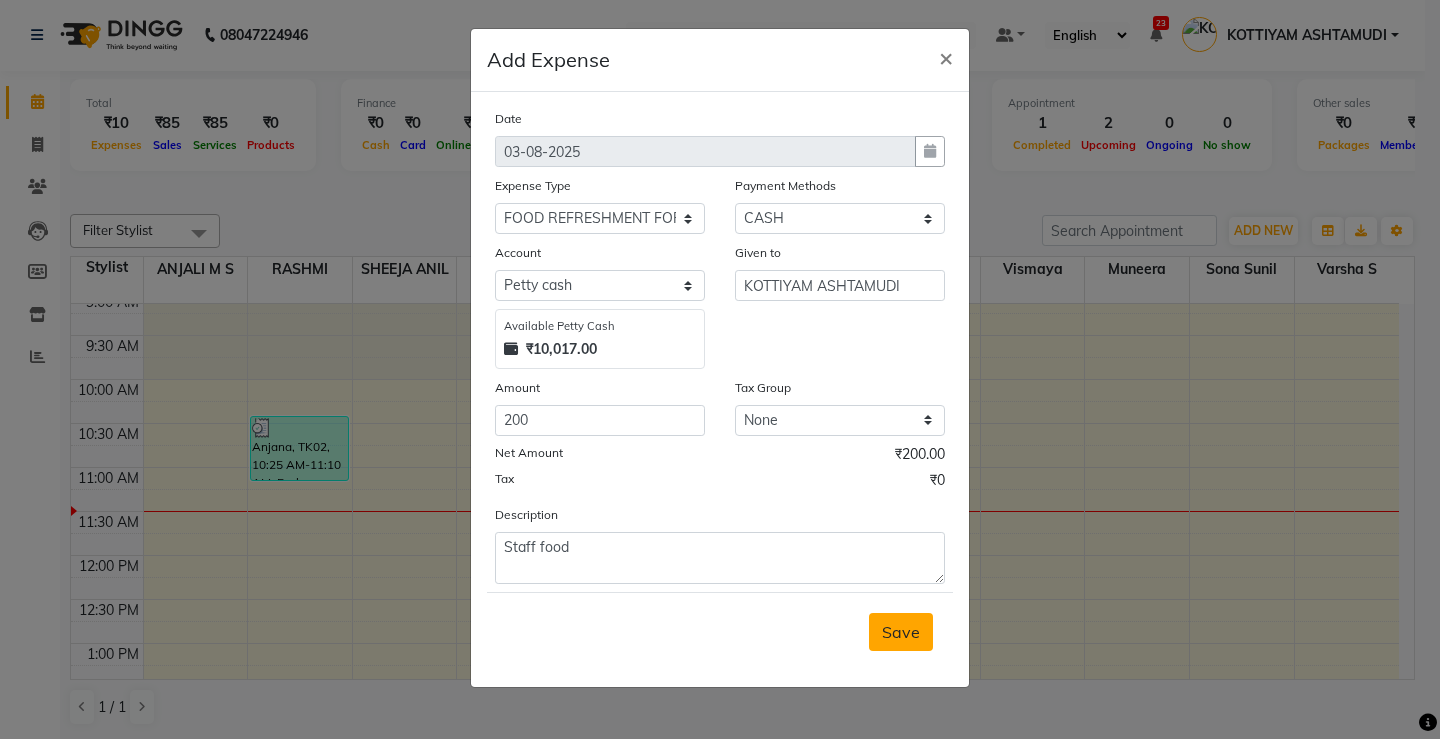 click on "Save" at bounding box center [901, 632] 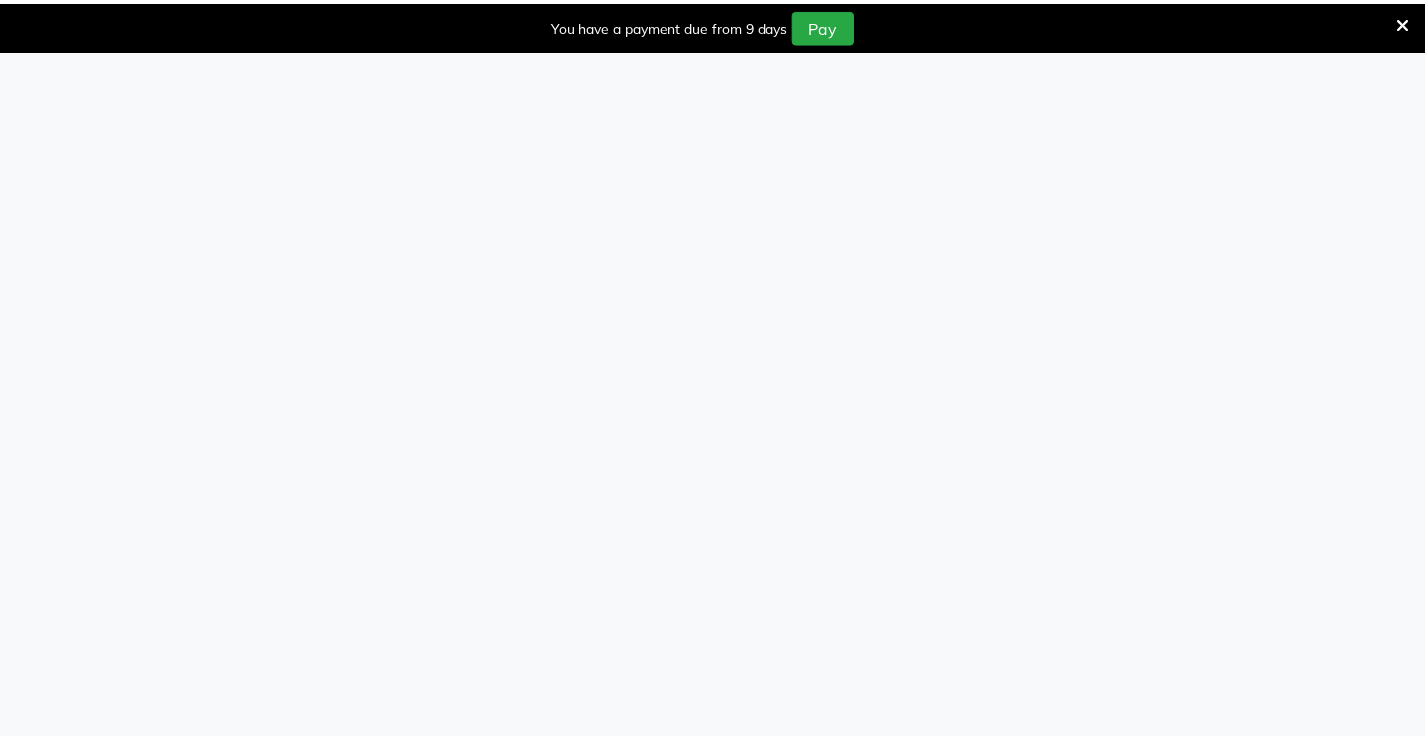 scroll, scrollTop: 0, scrollLeft: 0, axis: both 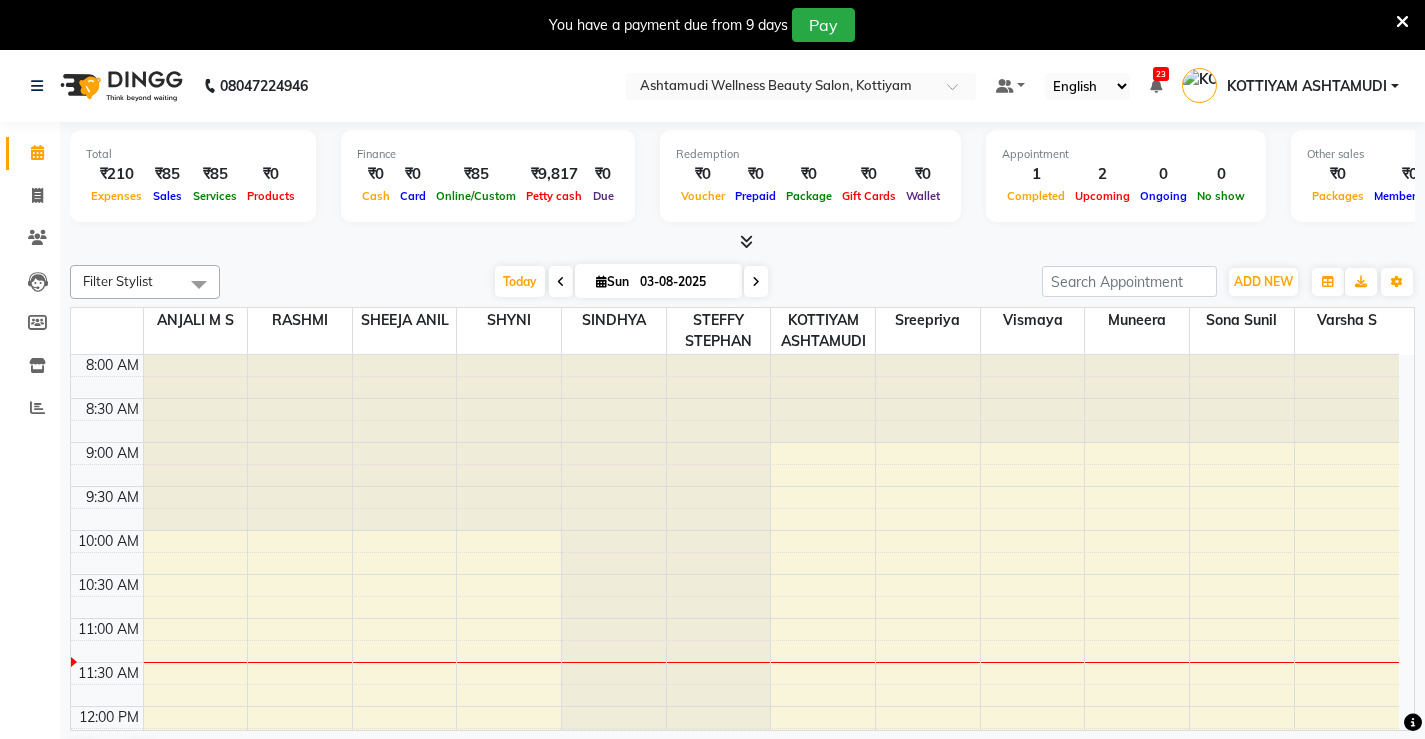 click at bounding box center (1402, 22) 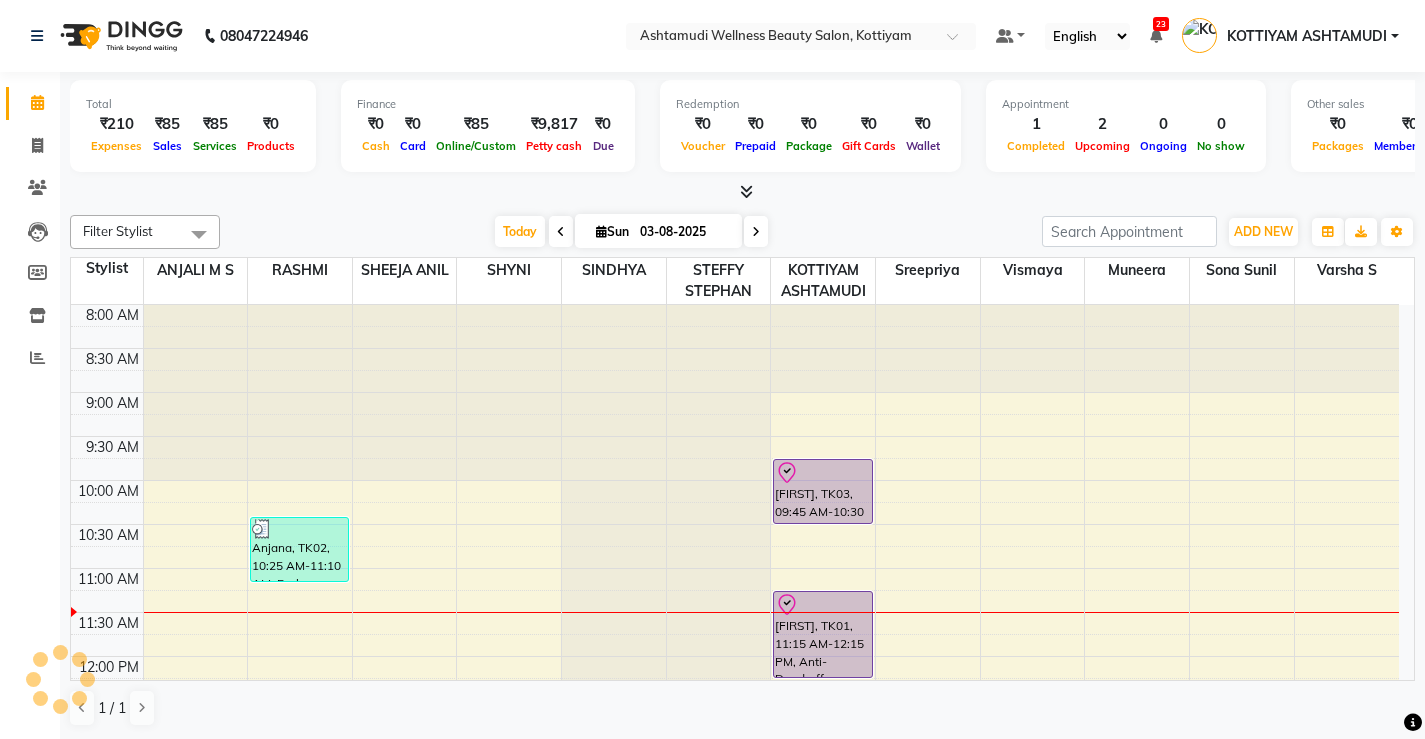 scroll, scrollTop: 0, scrollLeft: 0, axis: both 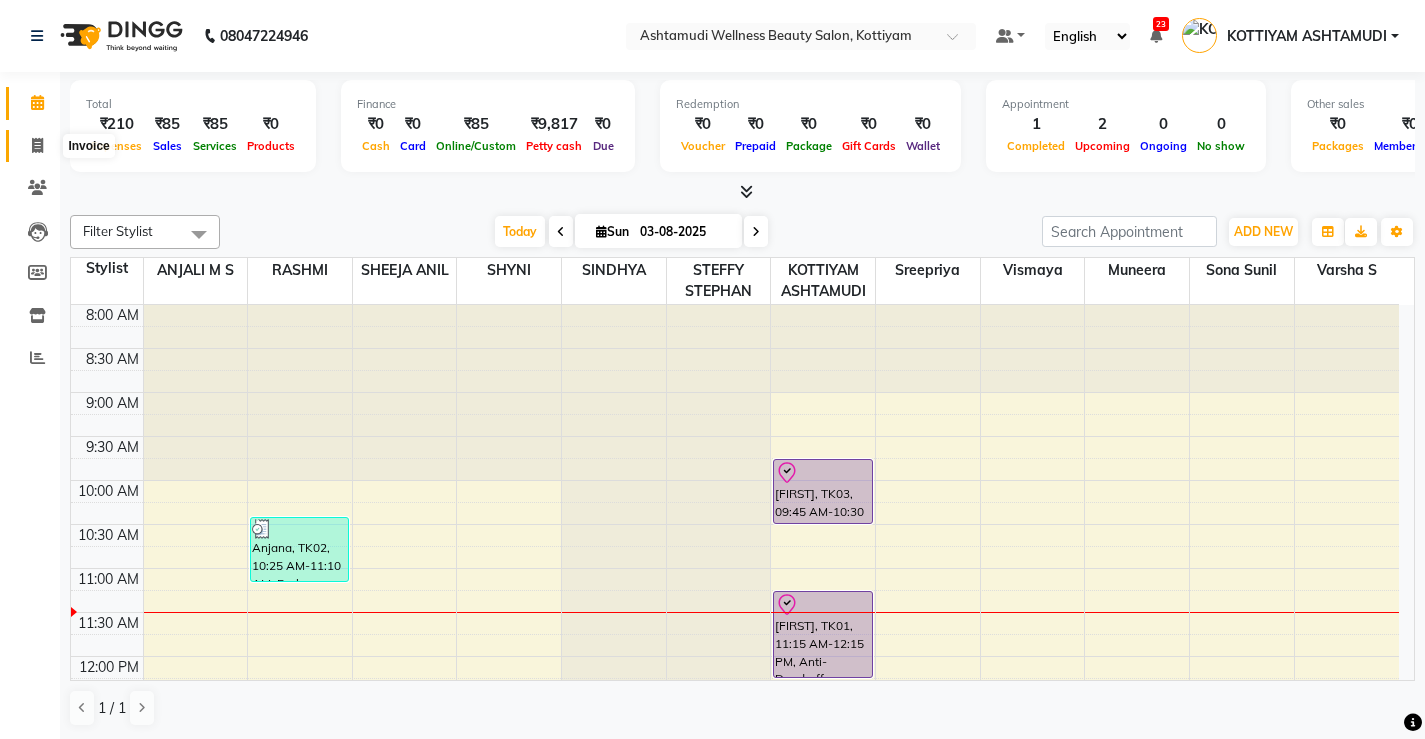 click 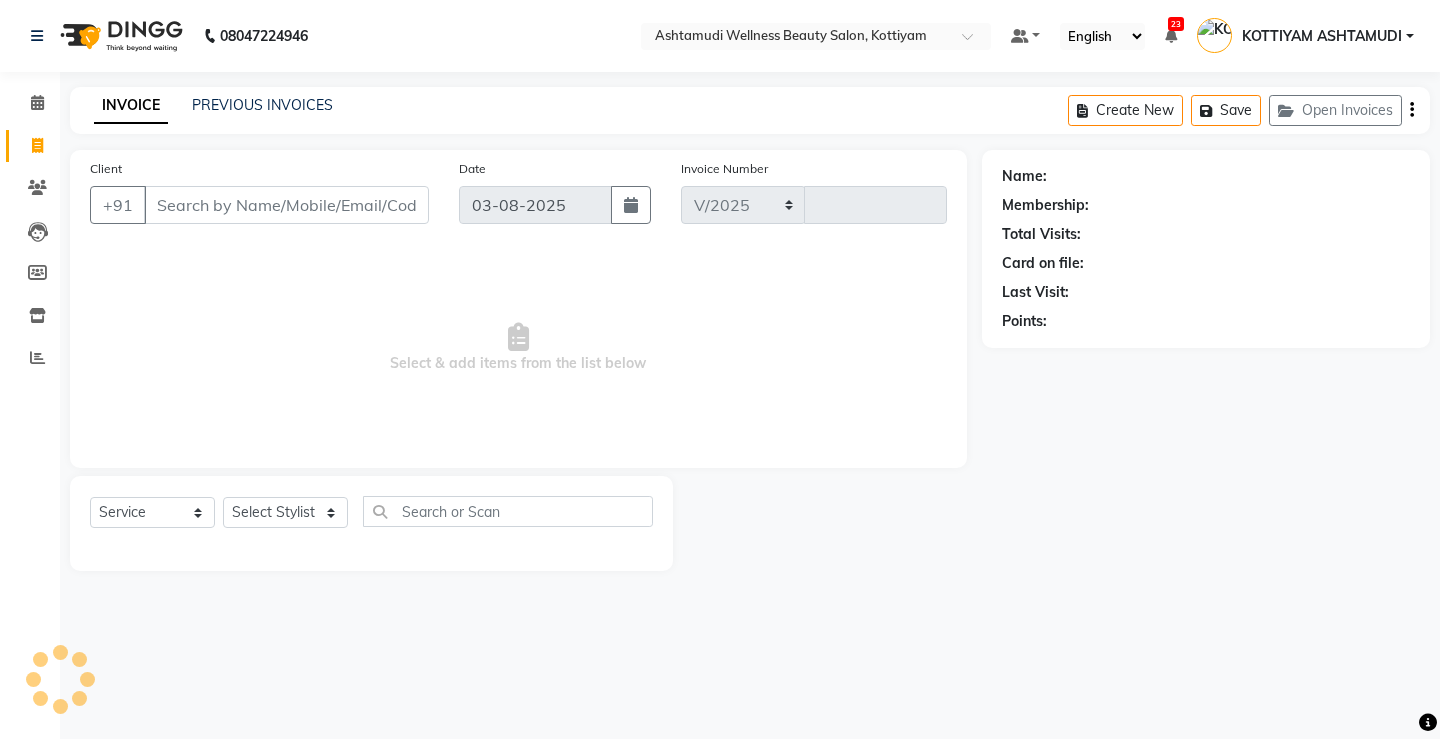select on "4674" 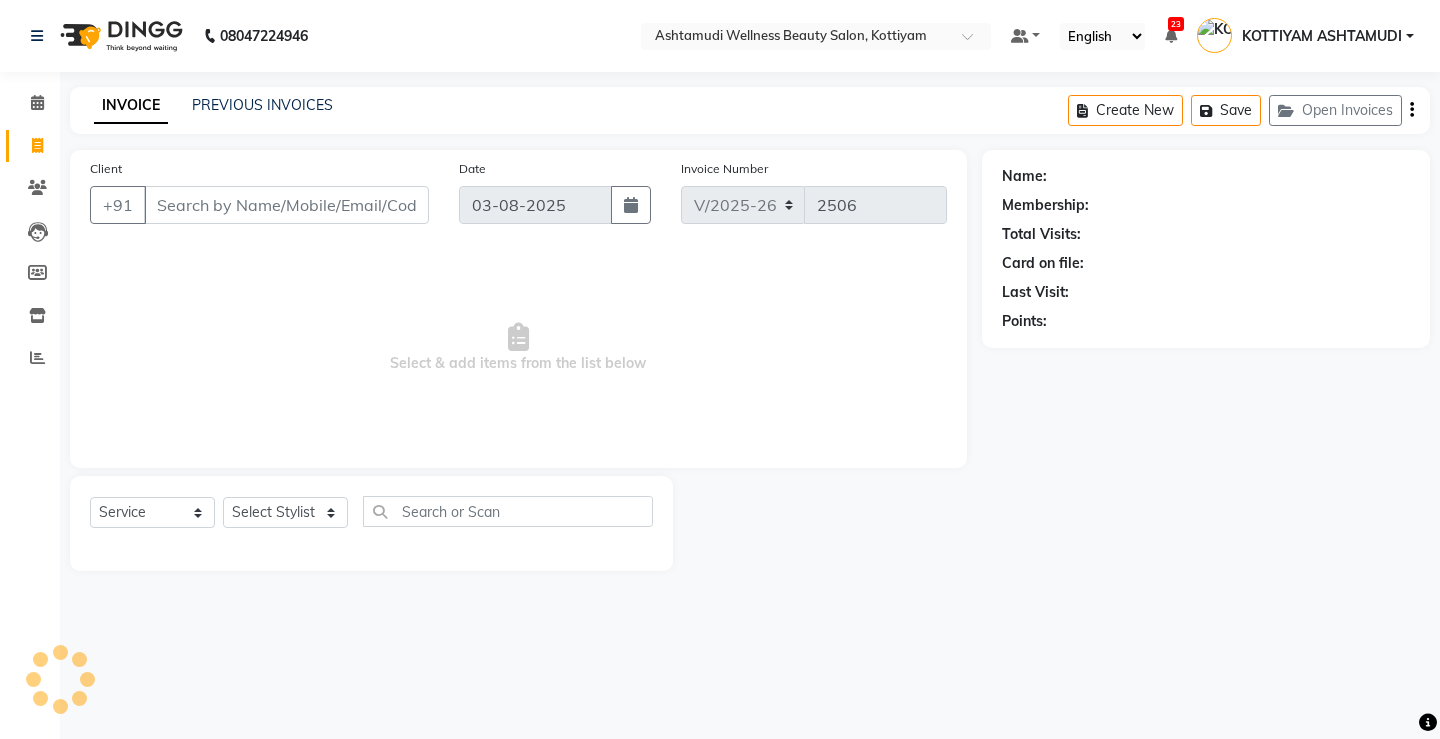 click on "Client" at bounding box center (286, 205) 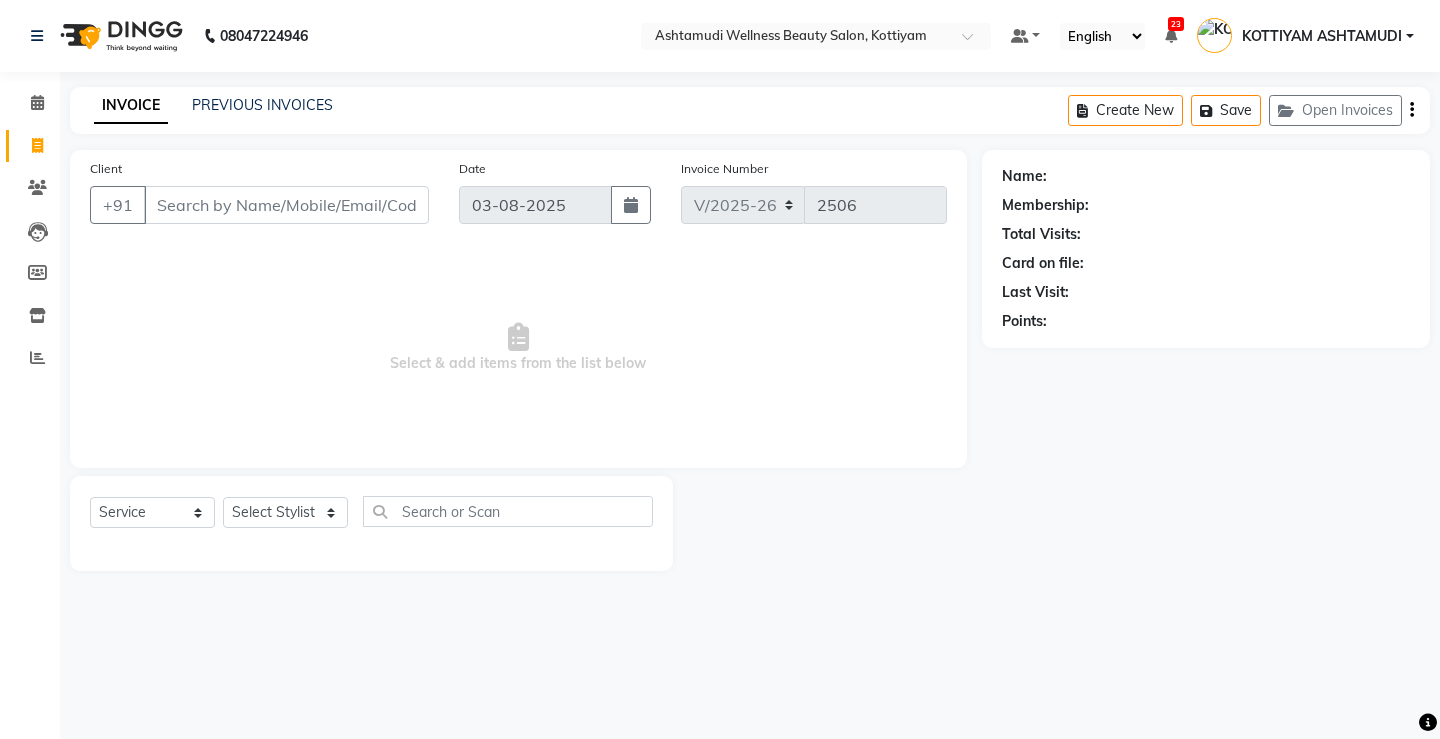 select on "product" 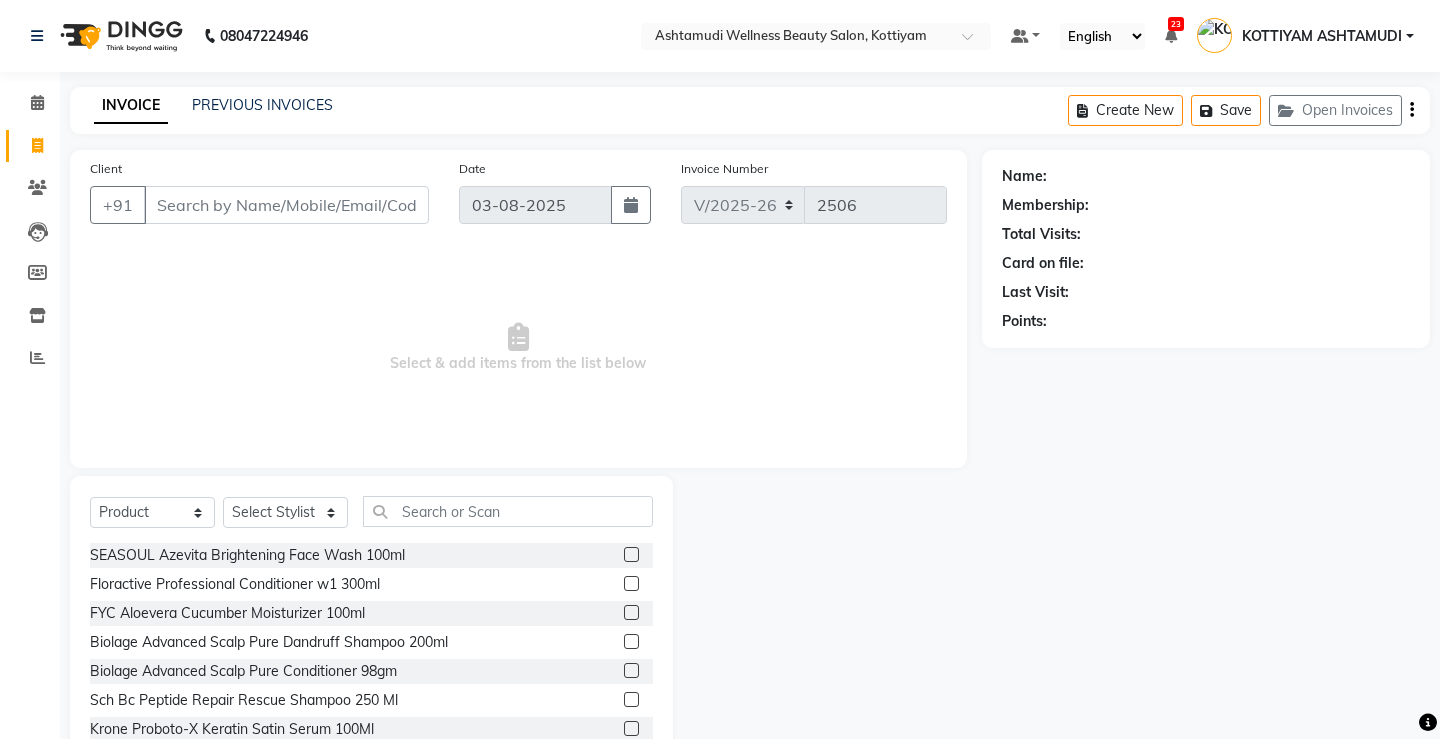 scroll, scrollTop: 0, scrollLeft: 0, axis: both 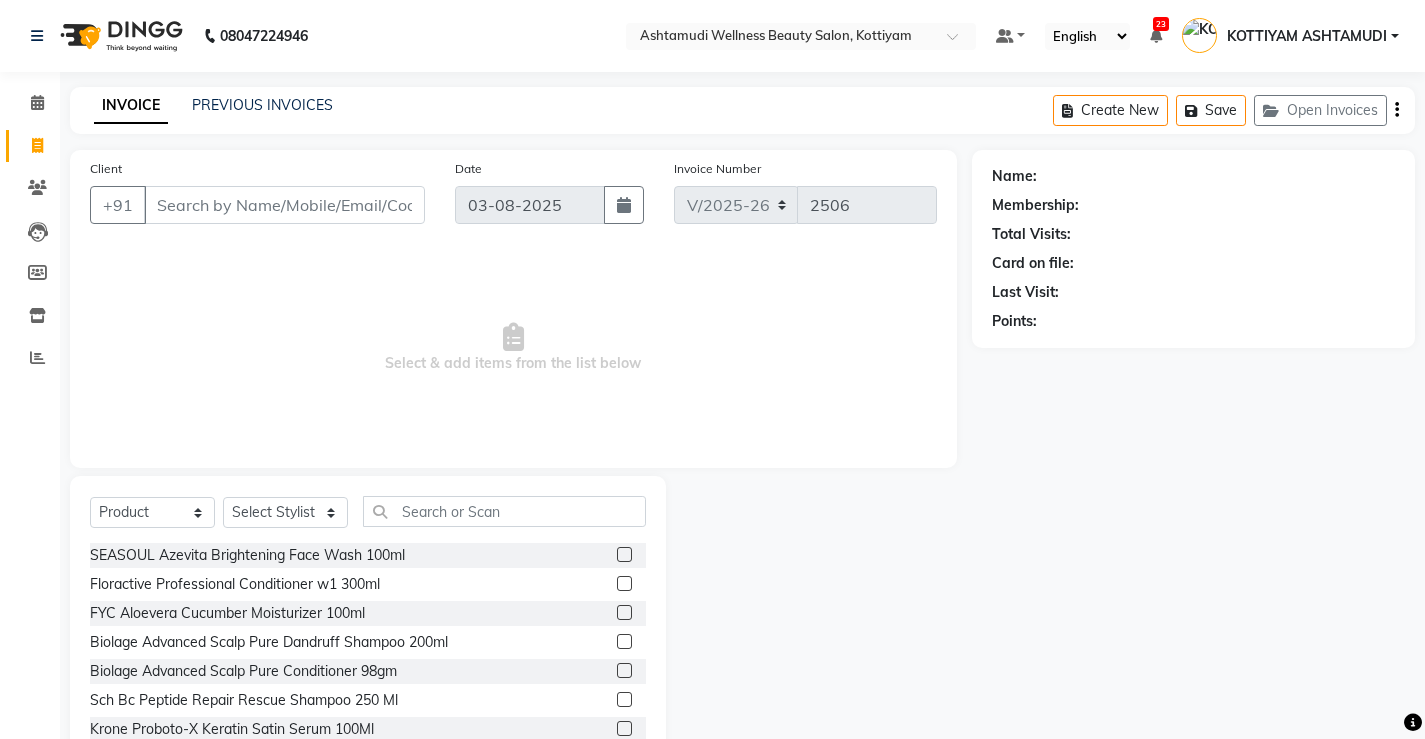 click on "Client" at bounding box center [284, 205] 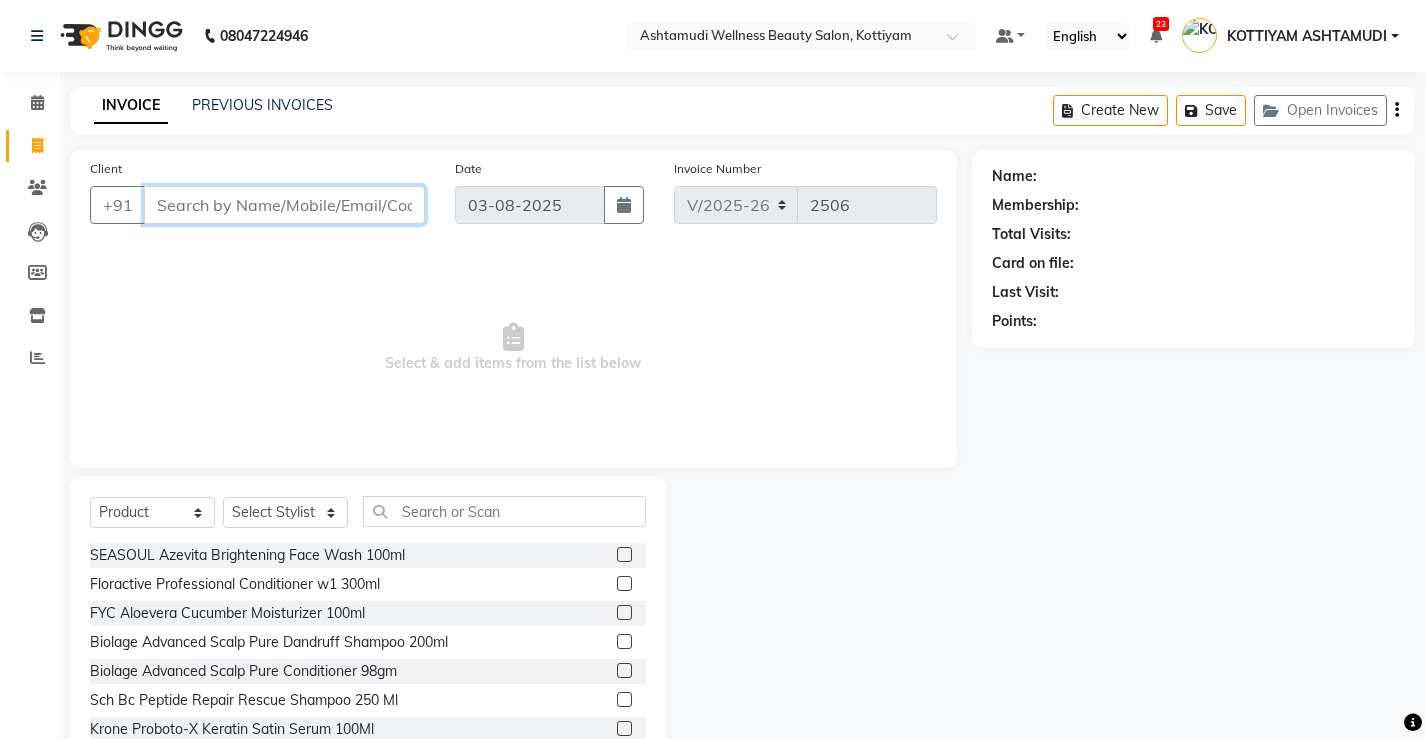 click on "Client" at bounding box center (284, 205) 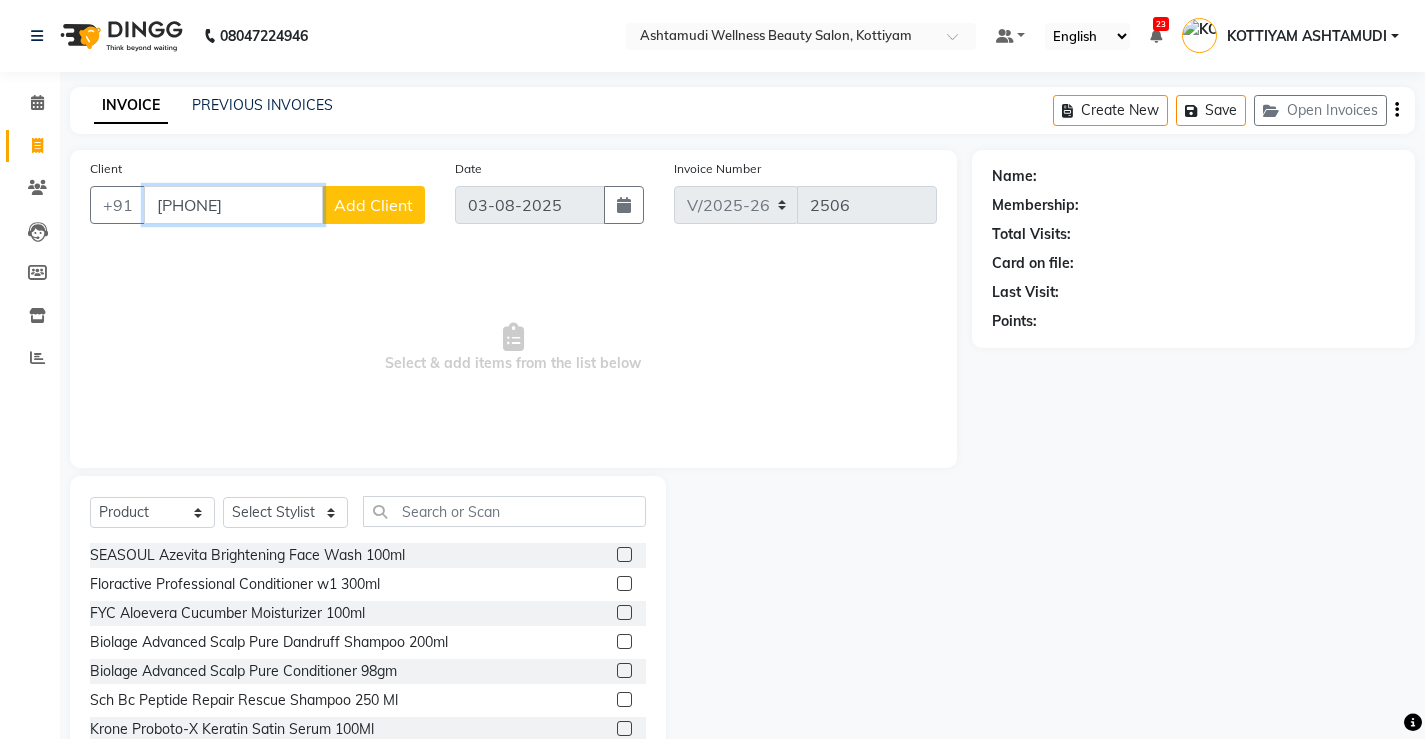type on "8157819487" 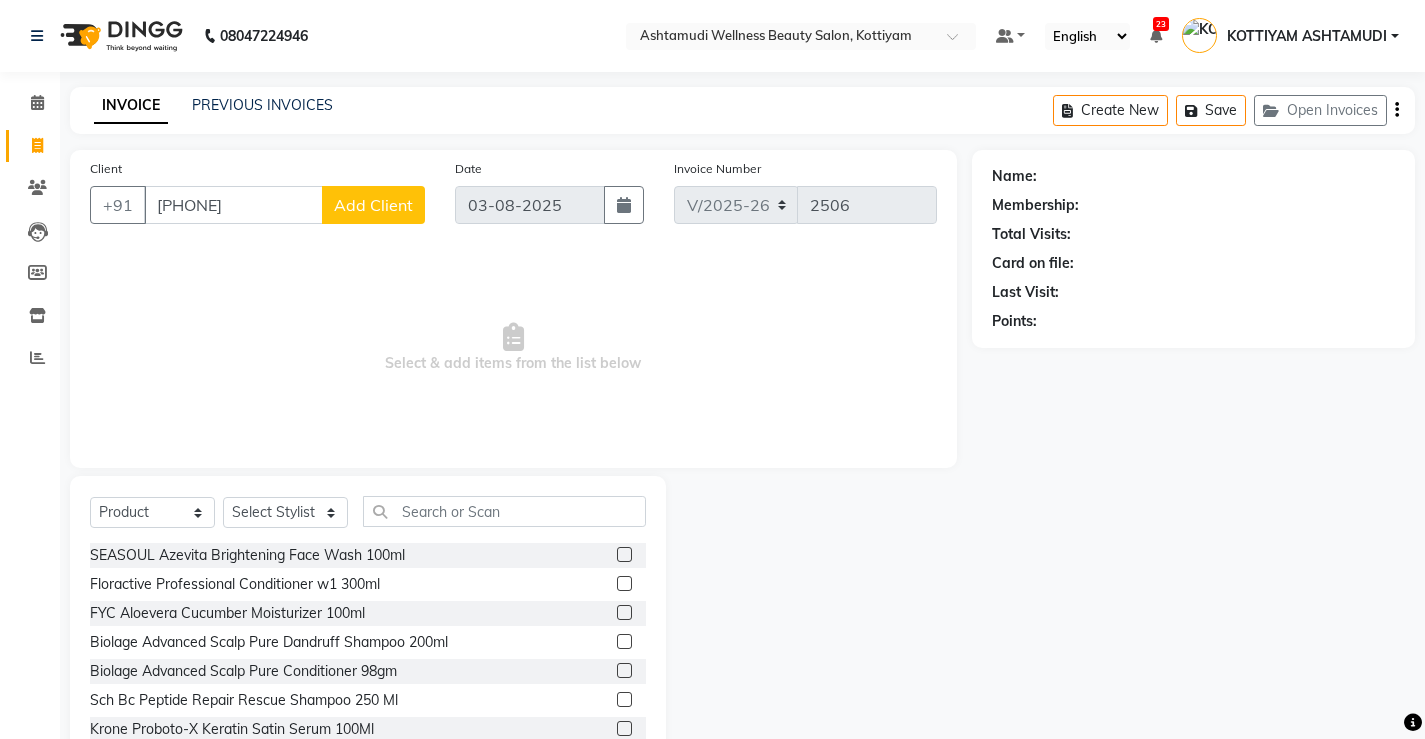 click on "Add Client" 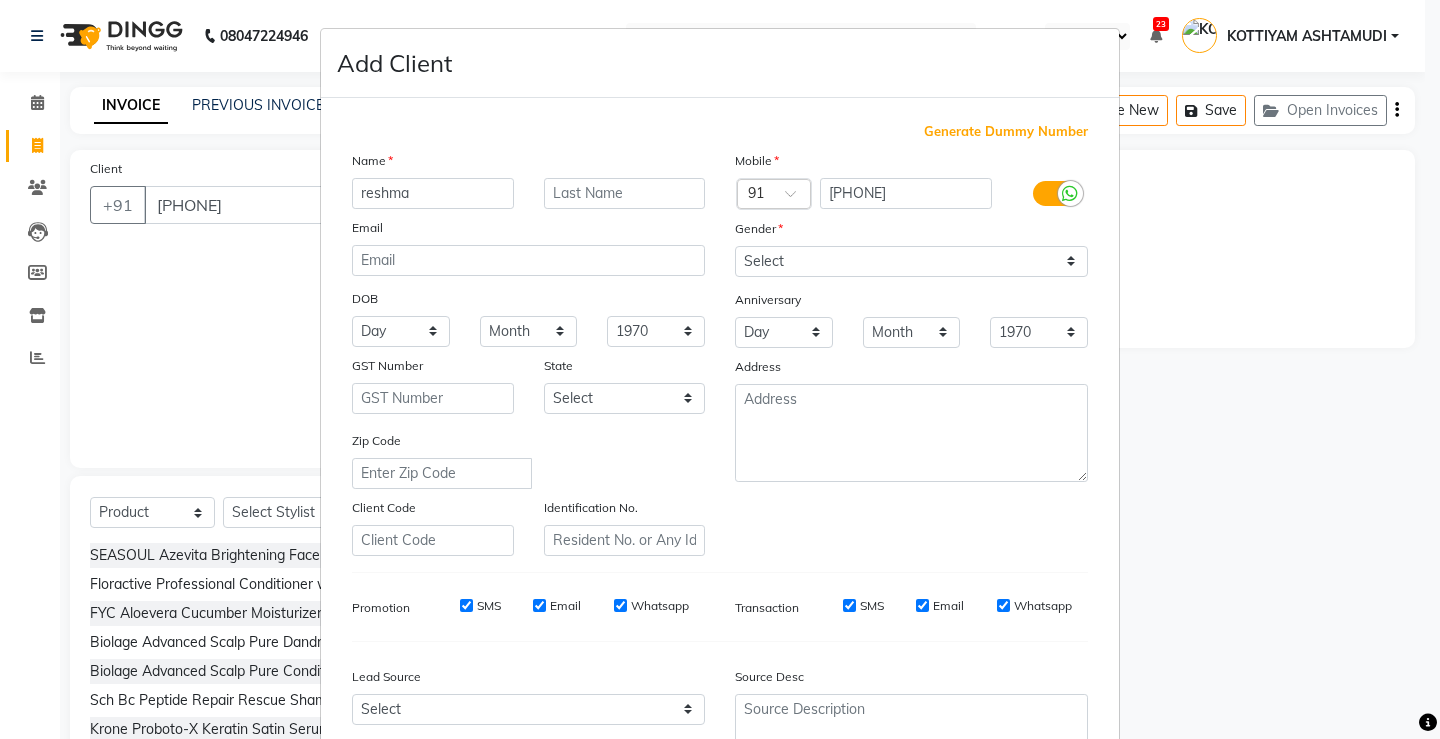 type on "reshma" 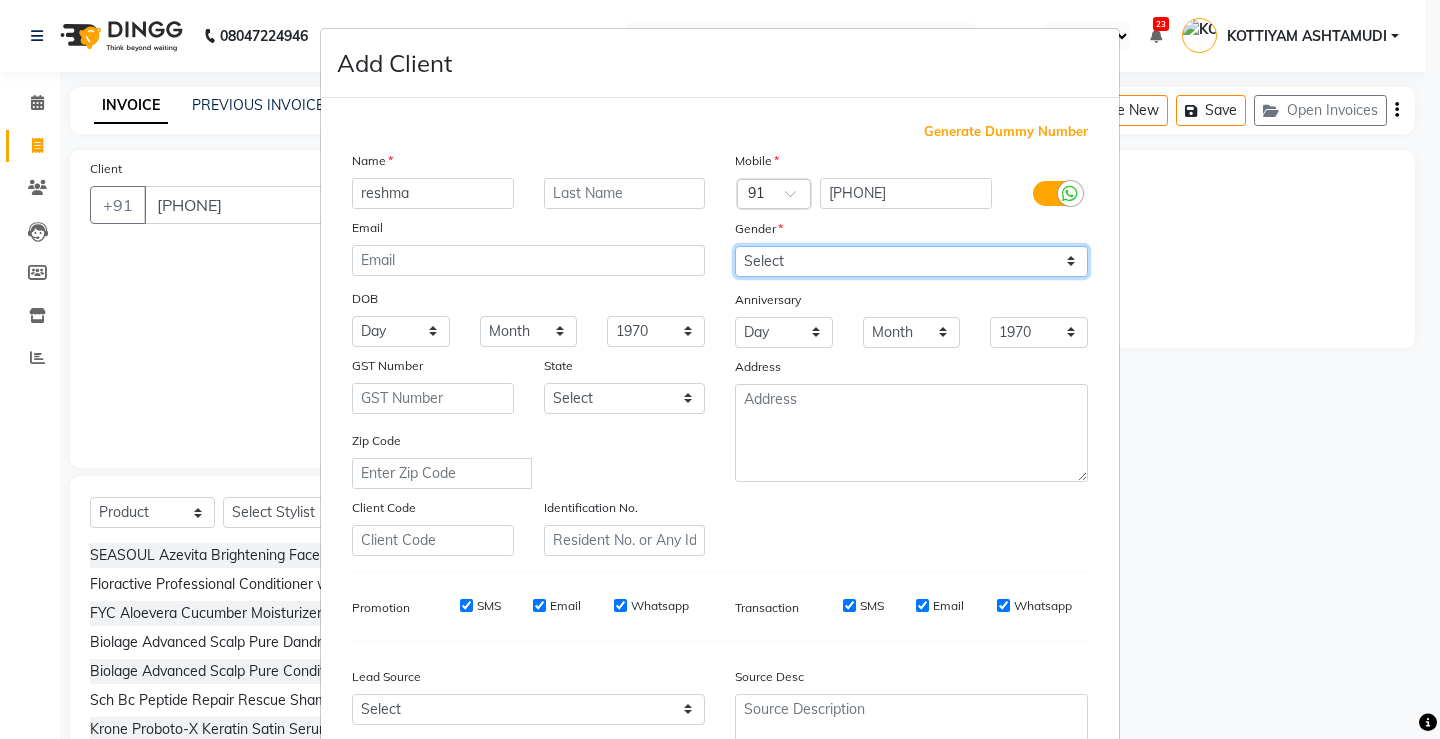 click on "Select Male Female Other Prefer Not To Say" at bounding box center (911, 261) 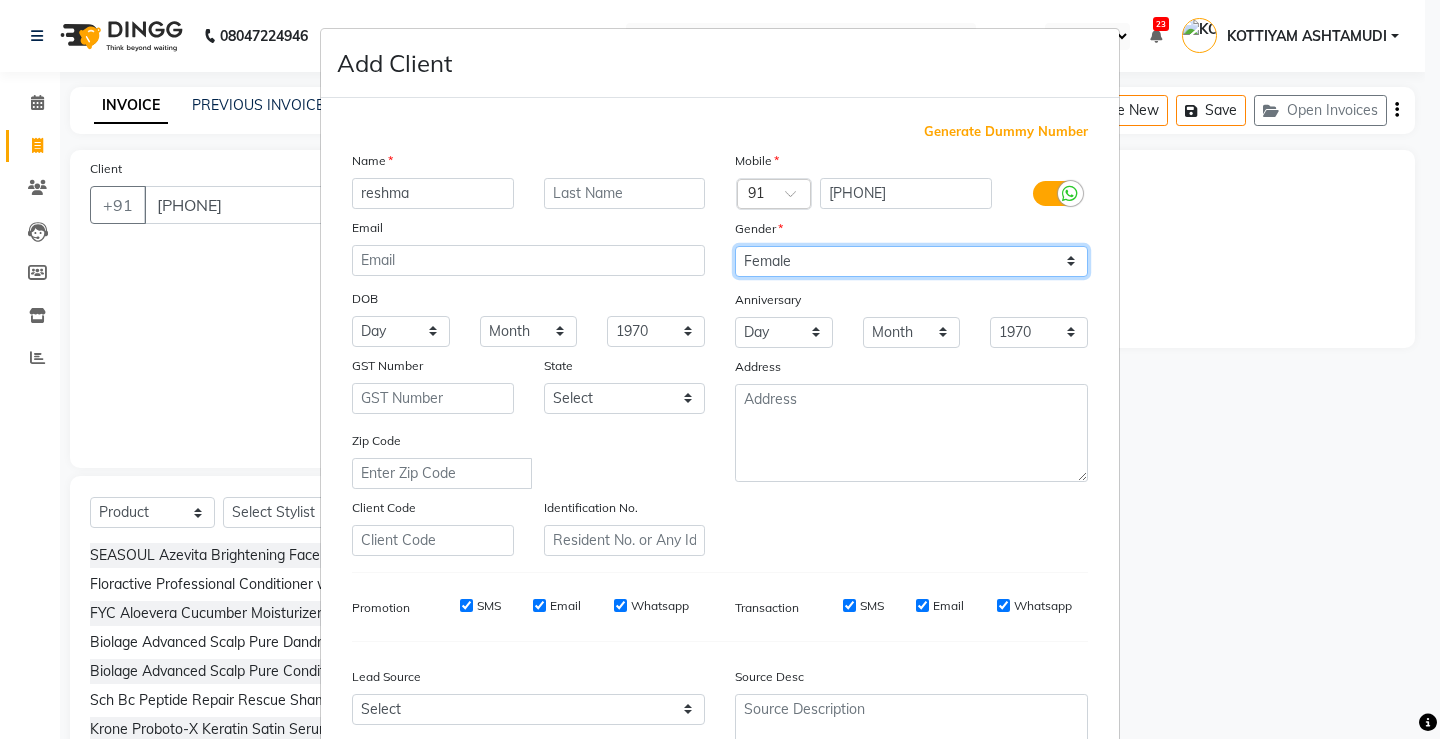 click on "Select Male Female Other Prefer Not To Say" at bounding box center [911, 261] 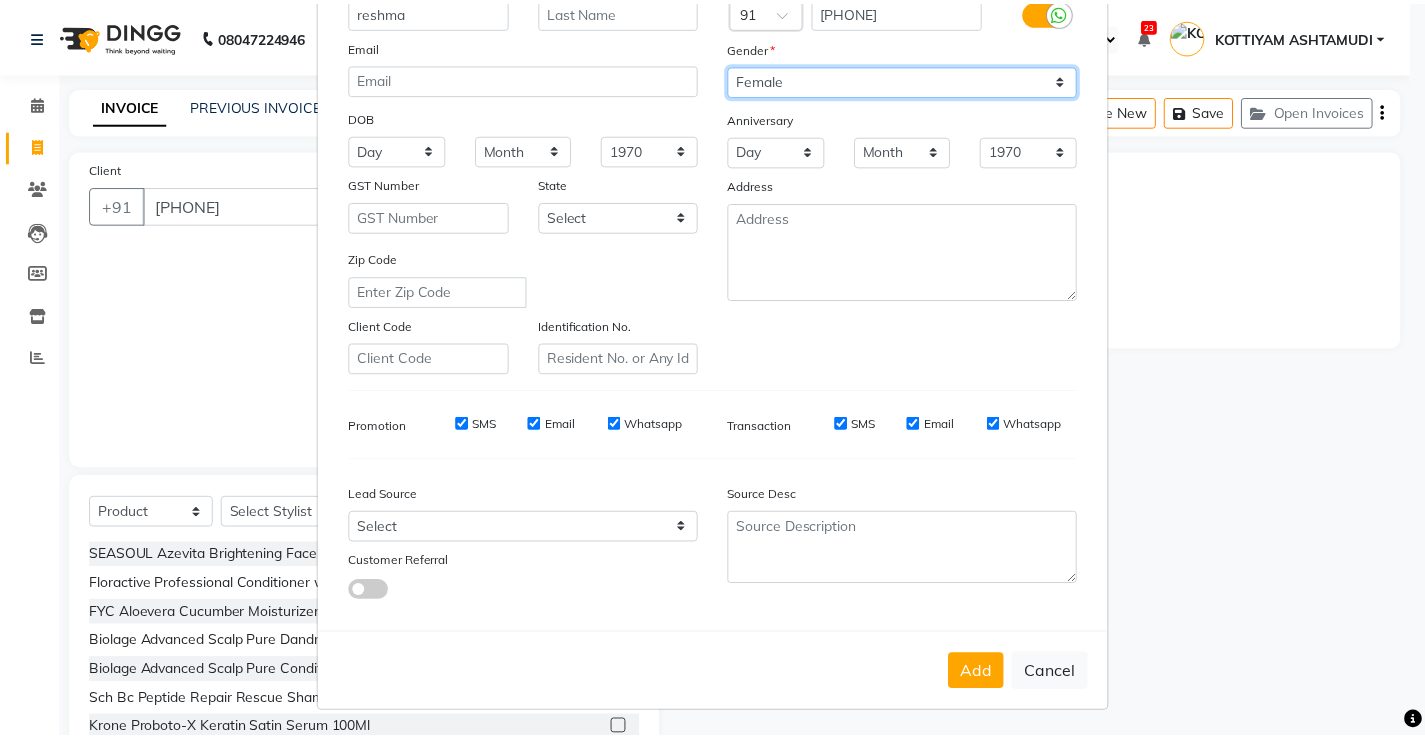 scroll, scrollTop: 184, scrollLeft: 0, axis: vertical 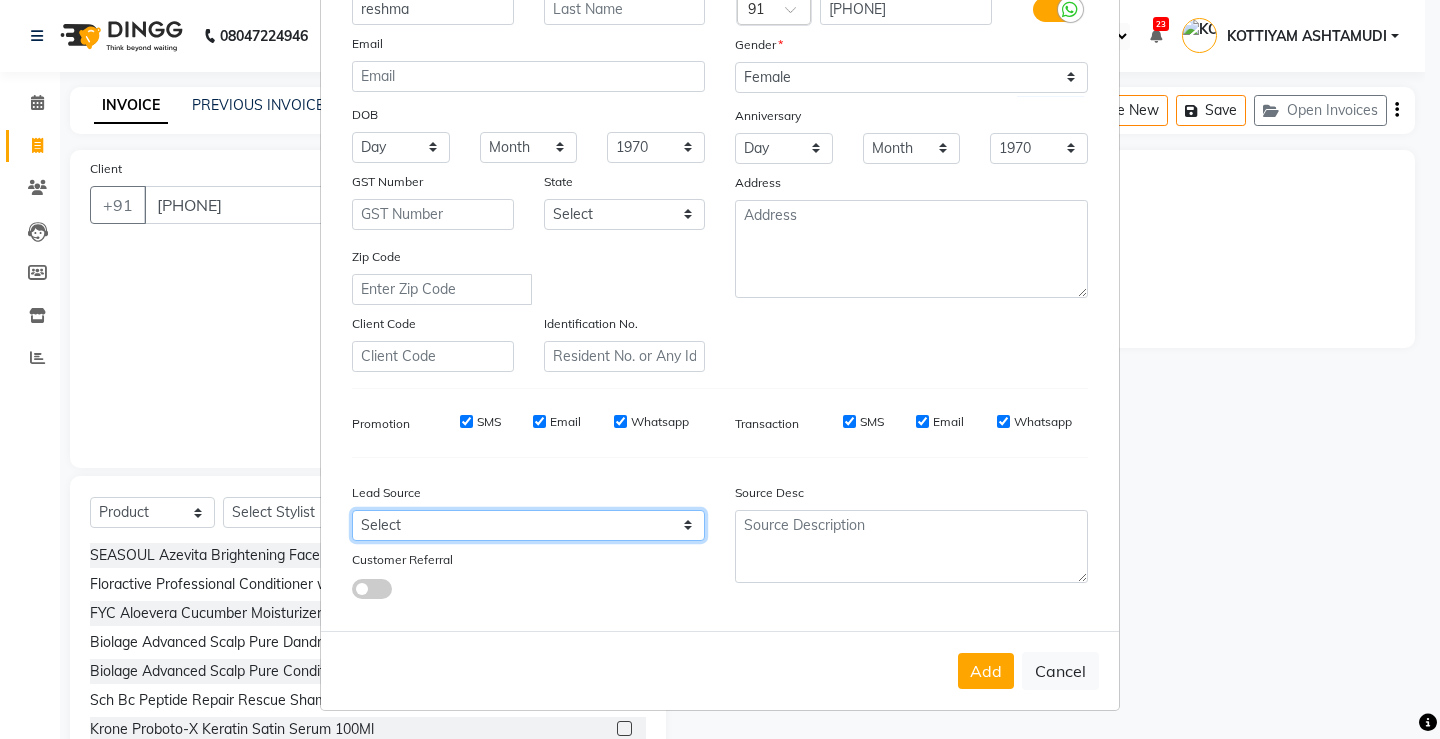 click on "Select Walk-in Referral Internet Friend Word of Mouth Advertisement Facebook JustDial Google Other Instagram  YouTube  WhatsApp" at bounding box center [528, 525] 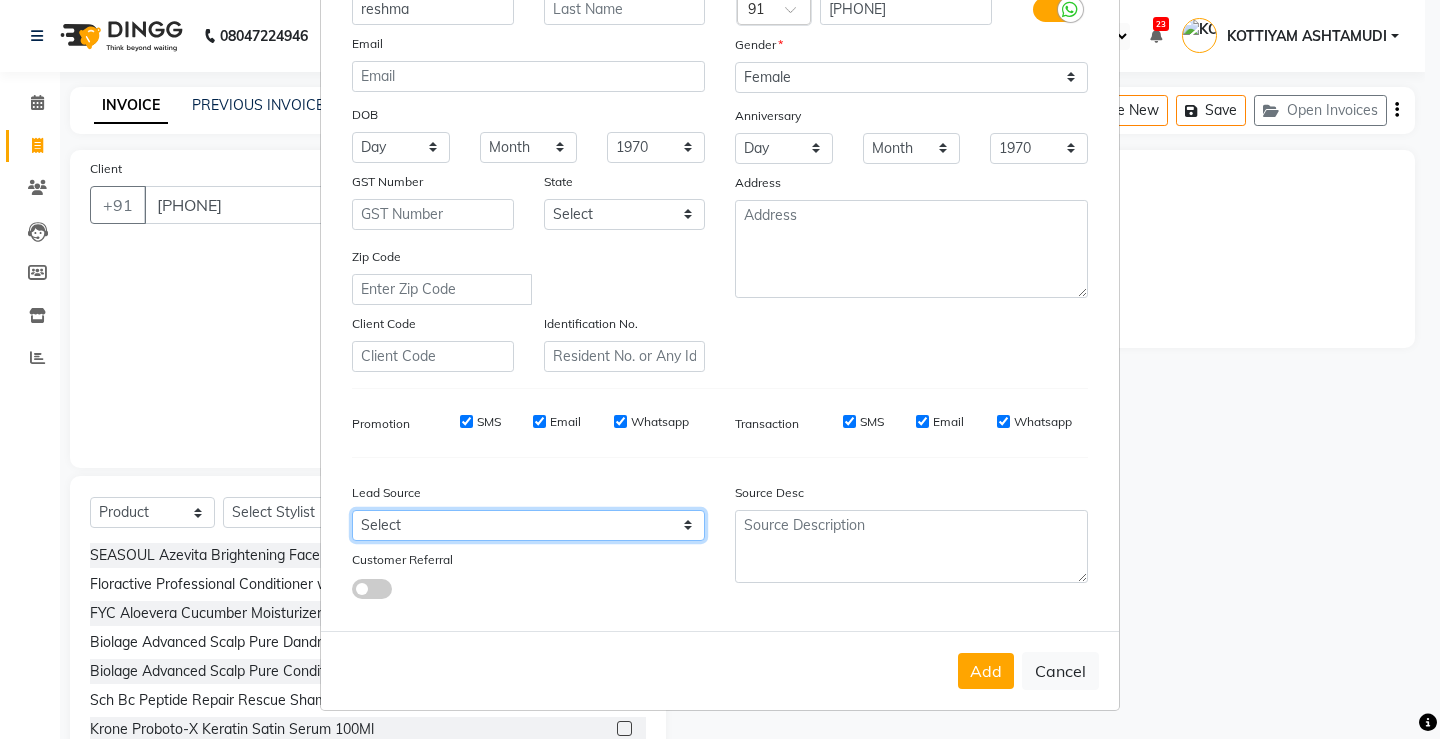 select on "31568" 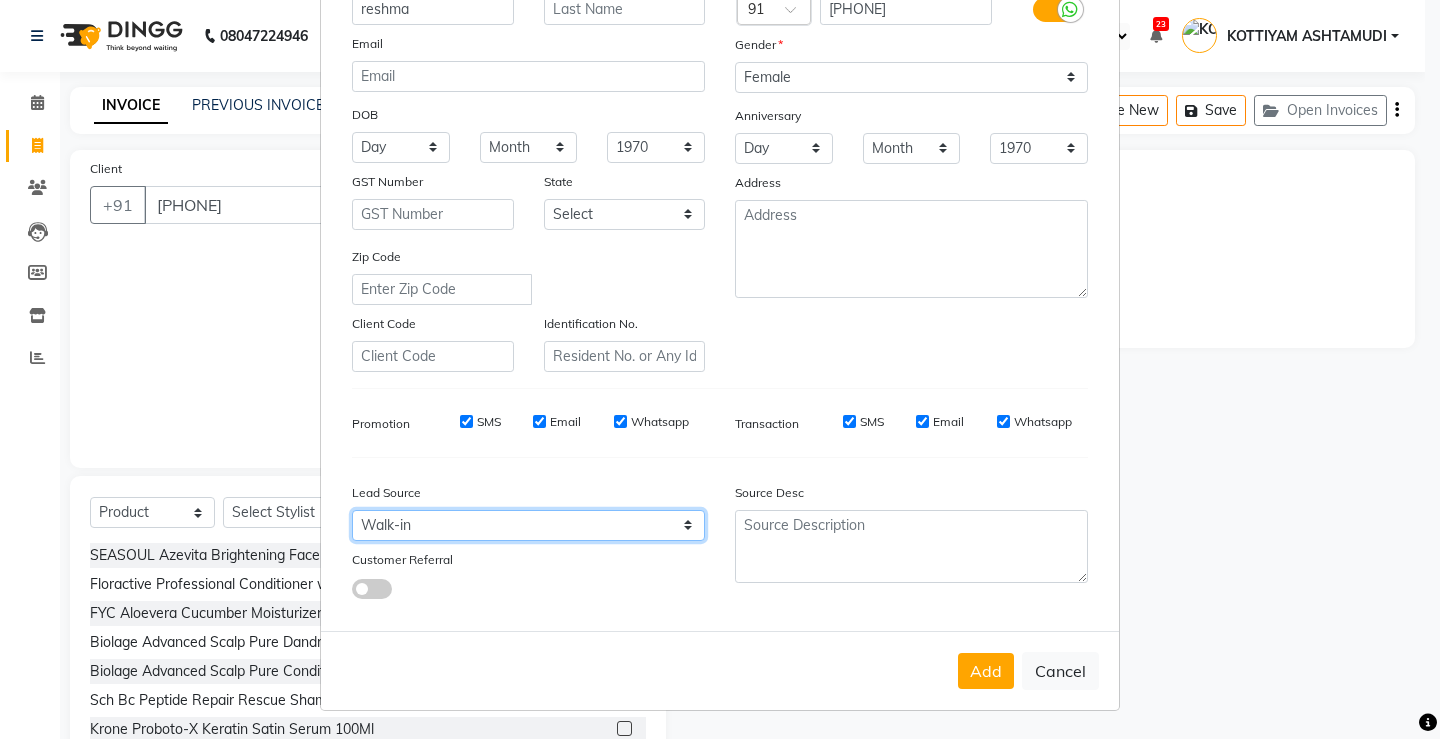 click on "Select Walk-in Referral Internet Friend Word of Mouth Advertisement Facebook JustDial Google Other Instagram  YouTube  WhatsApp" at bounding box center [528, 525] 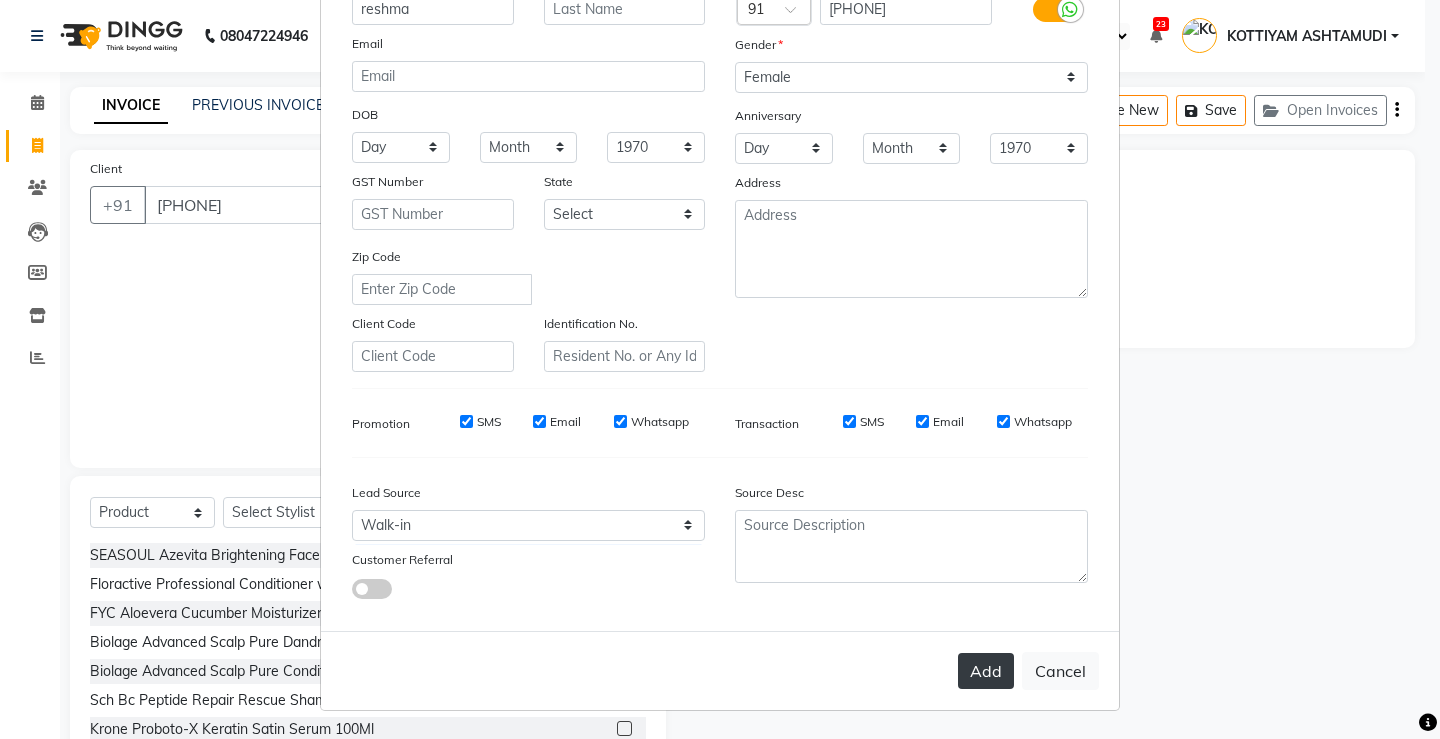 click on "Add" at bounding box center (986, 671) 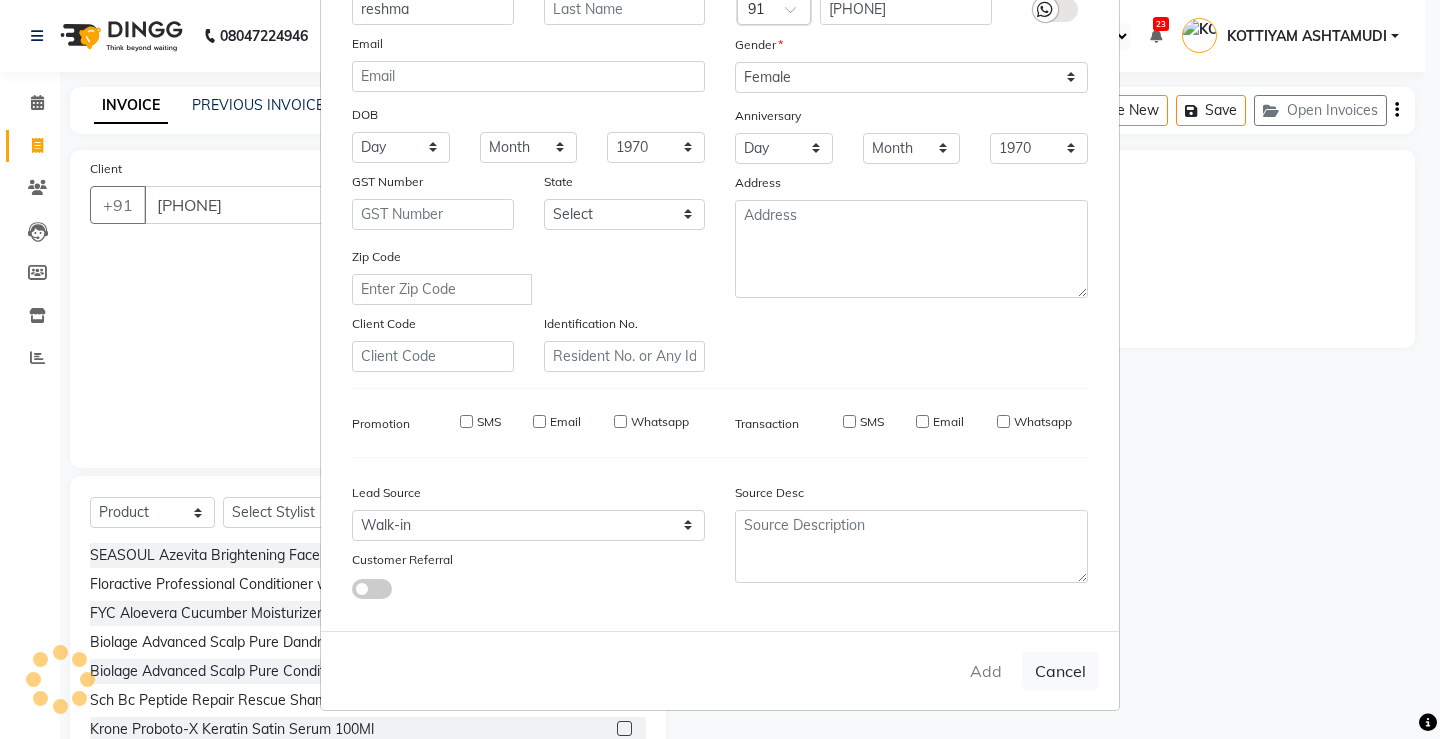 type 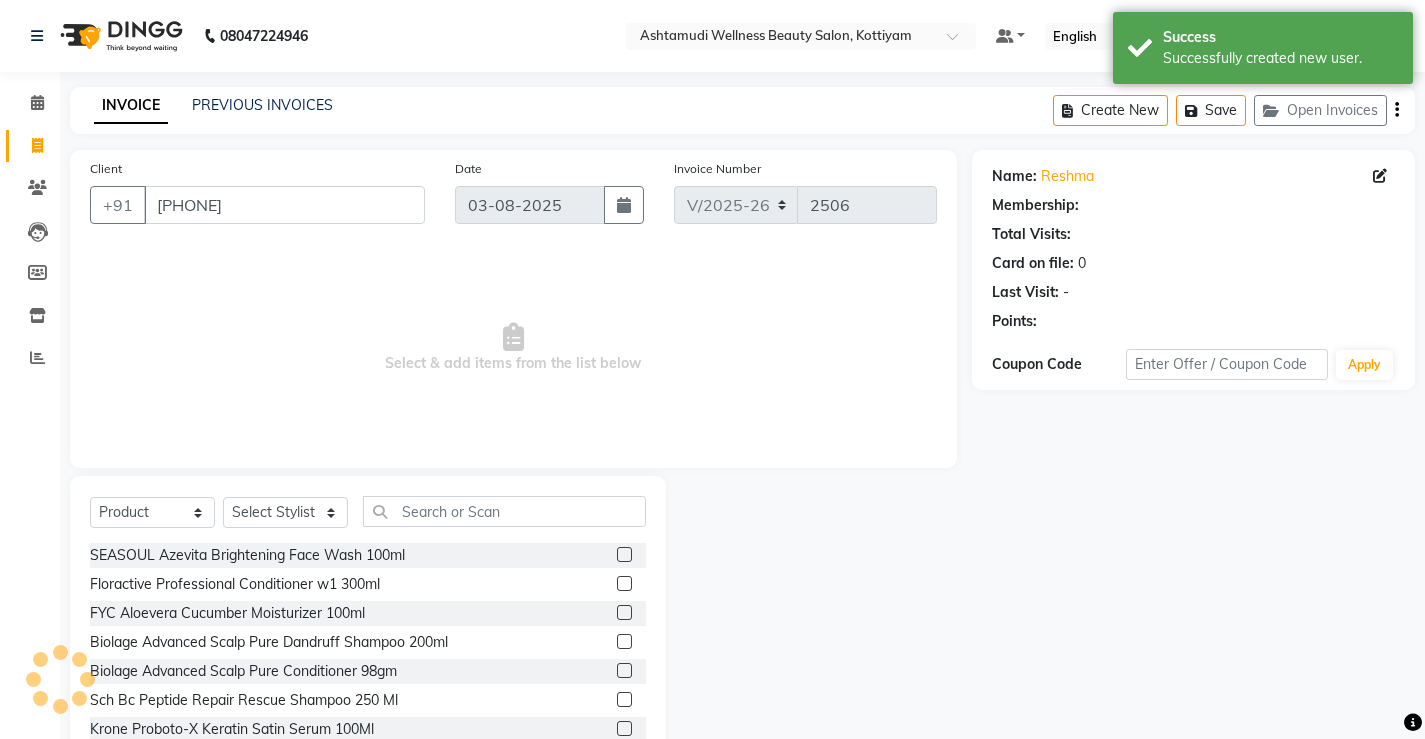 select on "1: Object" 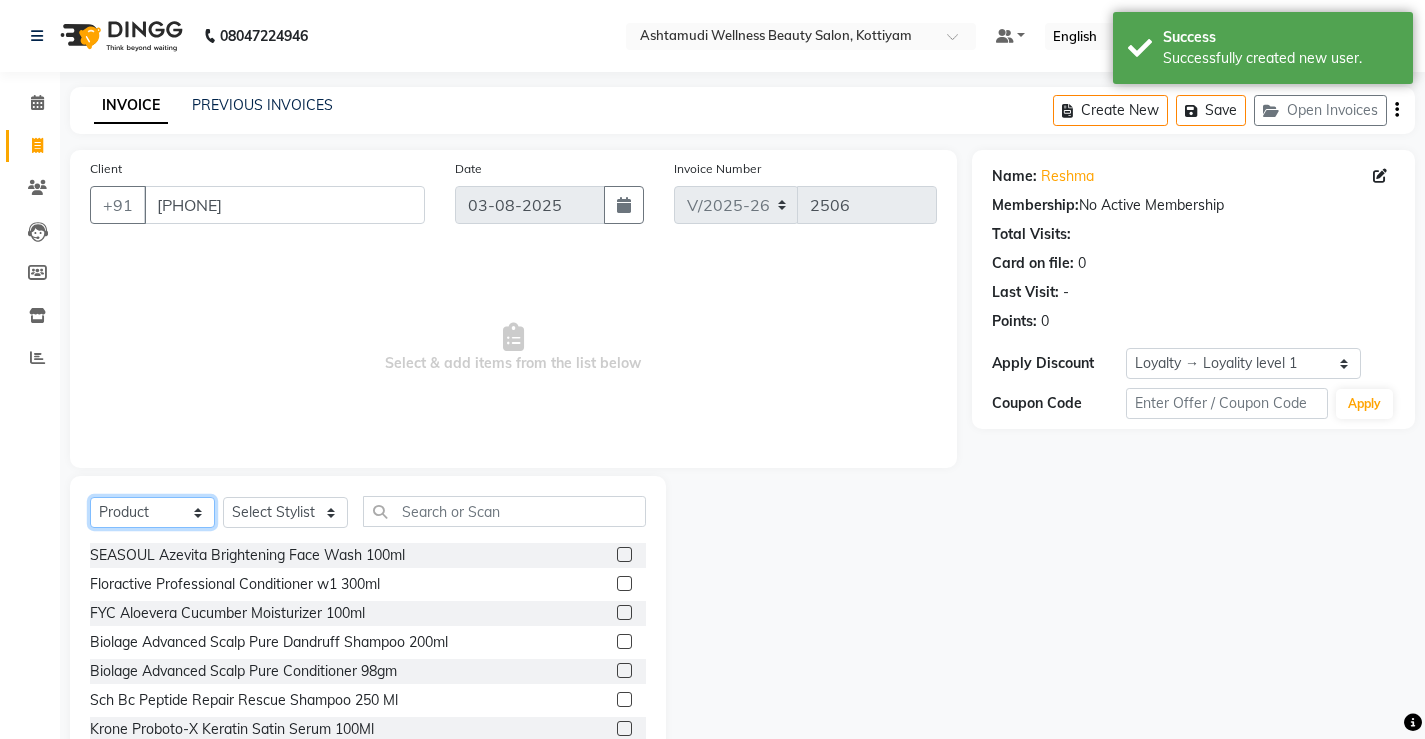 click on "Select  Service  Product  Membership  Package Voucher Prepaid Gift Card" 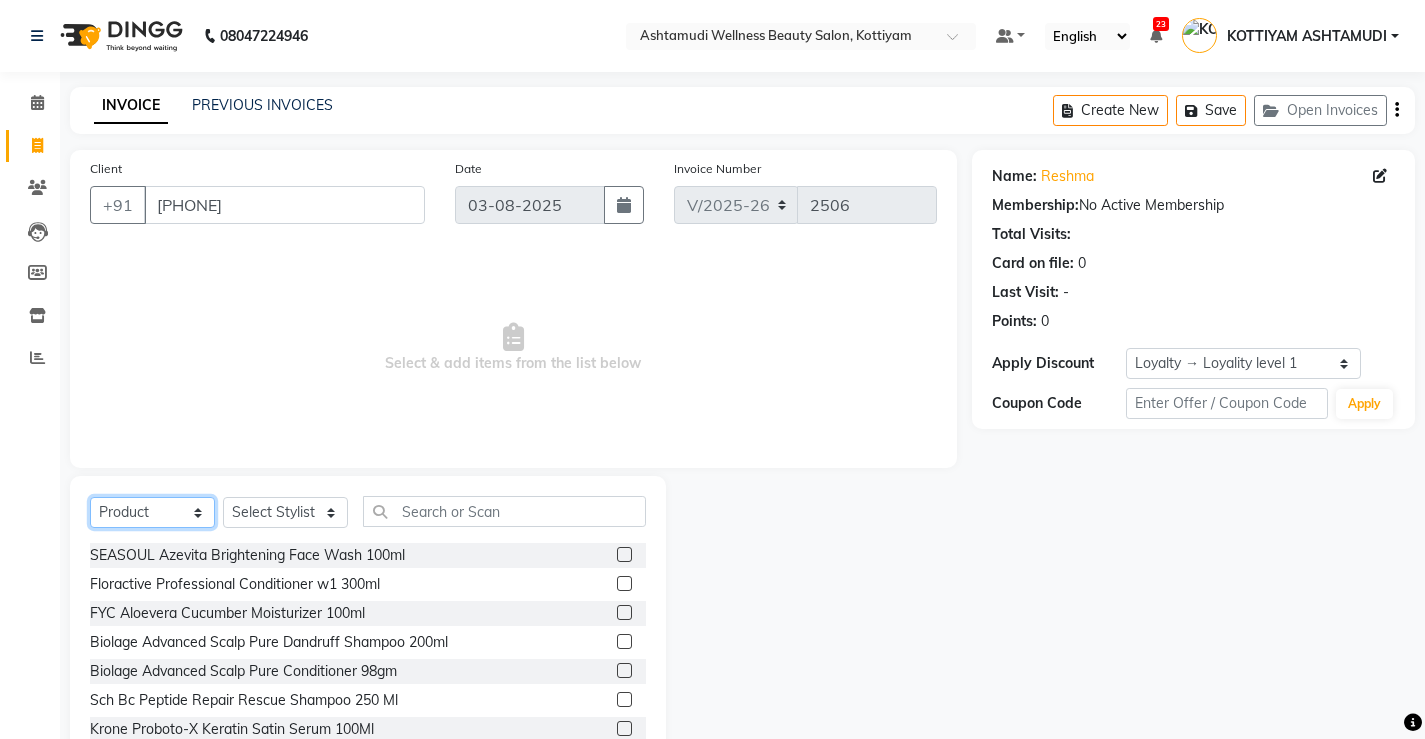 select on "service" 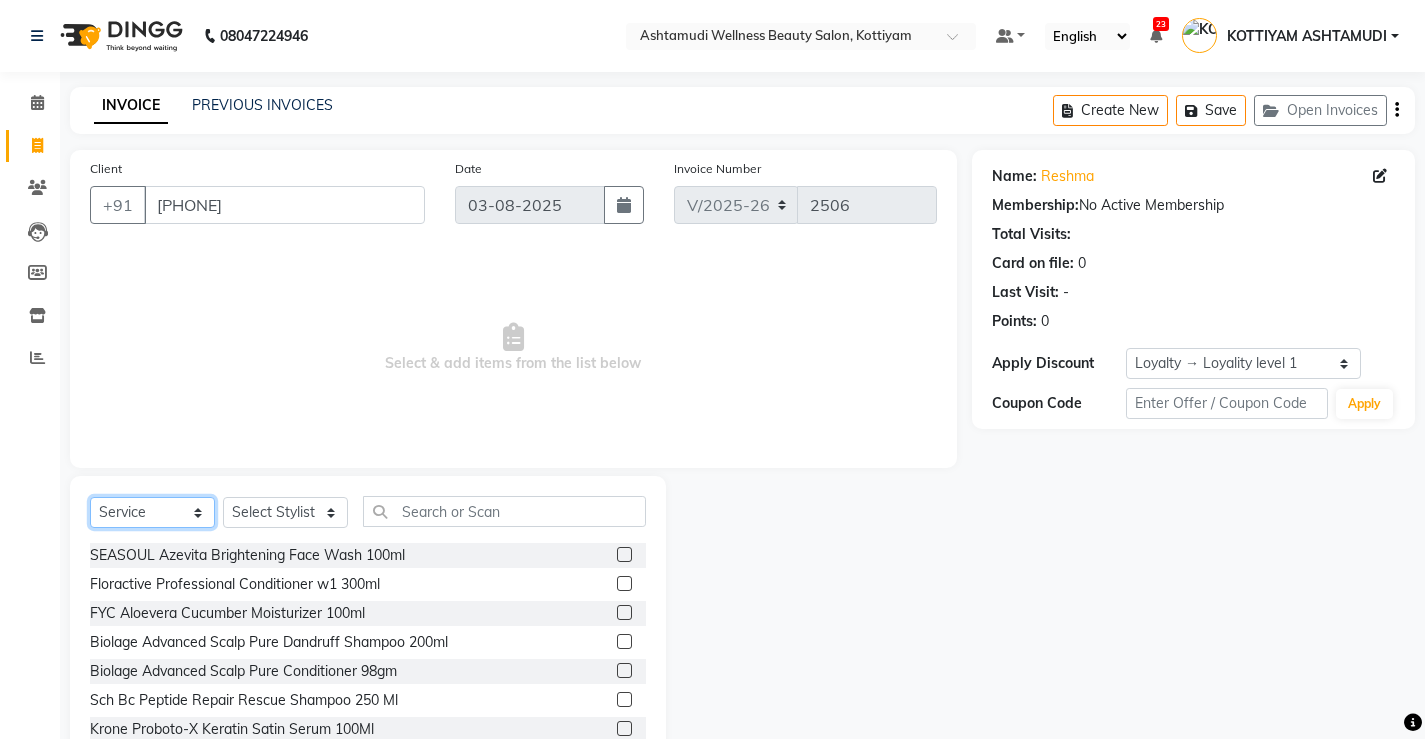click on "Select  Service  Product  Membership  Package Voucher Prepaid Gift Card" 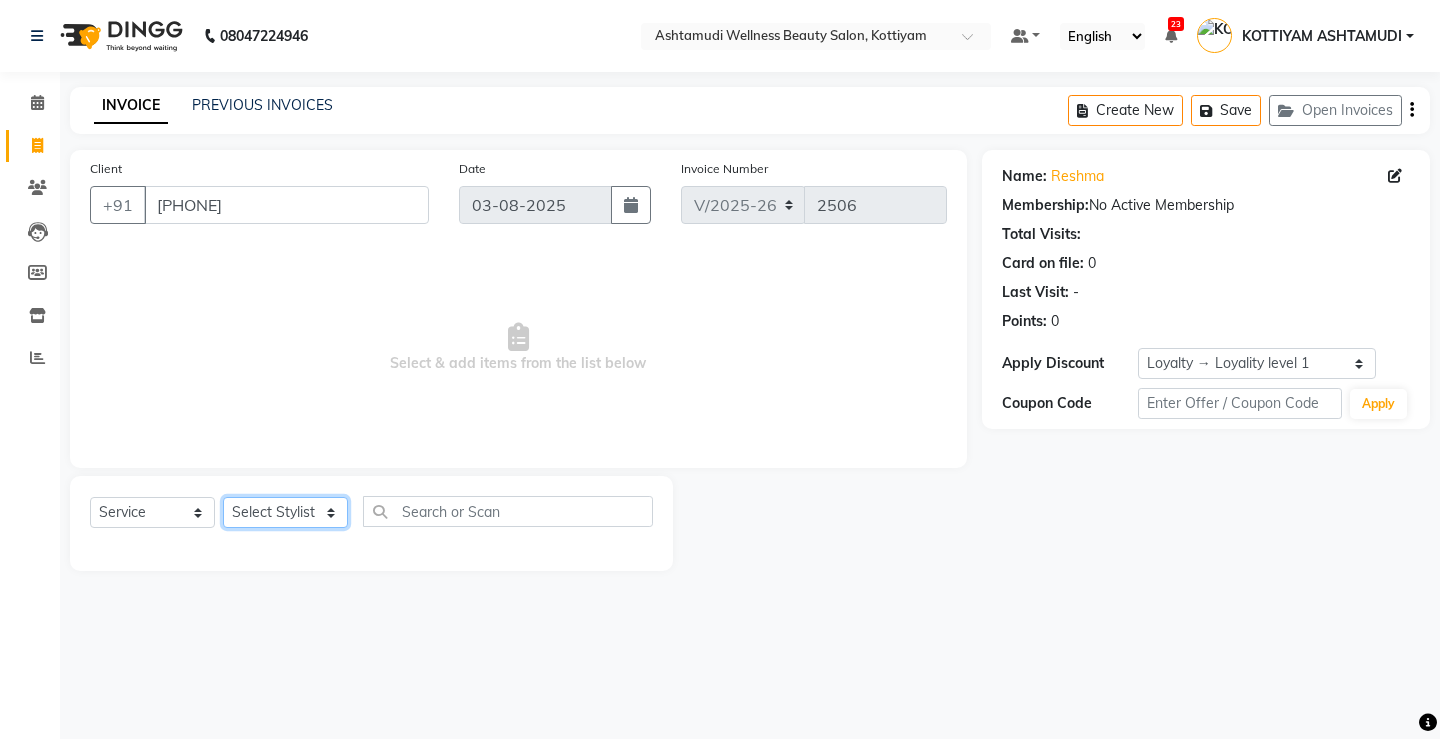 click on "Select Stylist ANJALI M S ASWATHY KOTTIYAM ASHTAMUDI KUMARI Muneera RASHMI SHEEJA ANIL SHYNI  SINDHYA  Sona Sunil Sreepriya STEFFY STEPHAN Varsha S Vismaya" 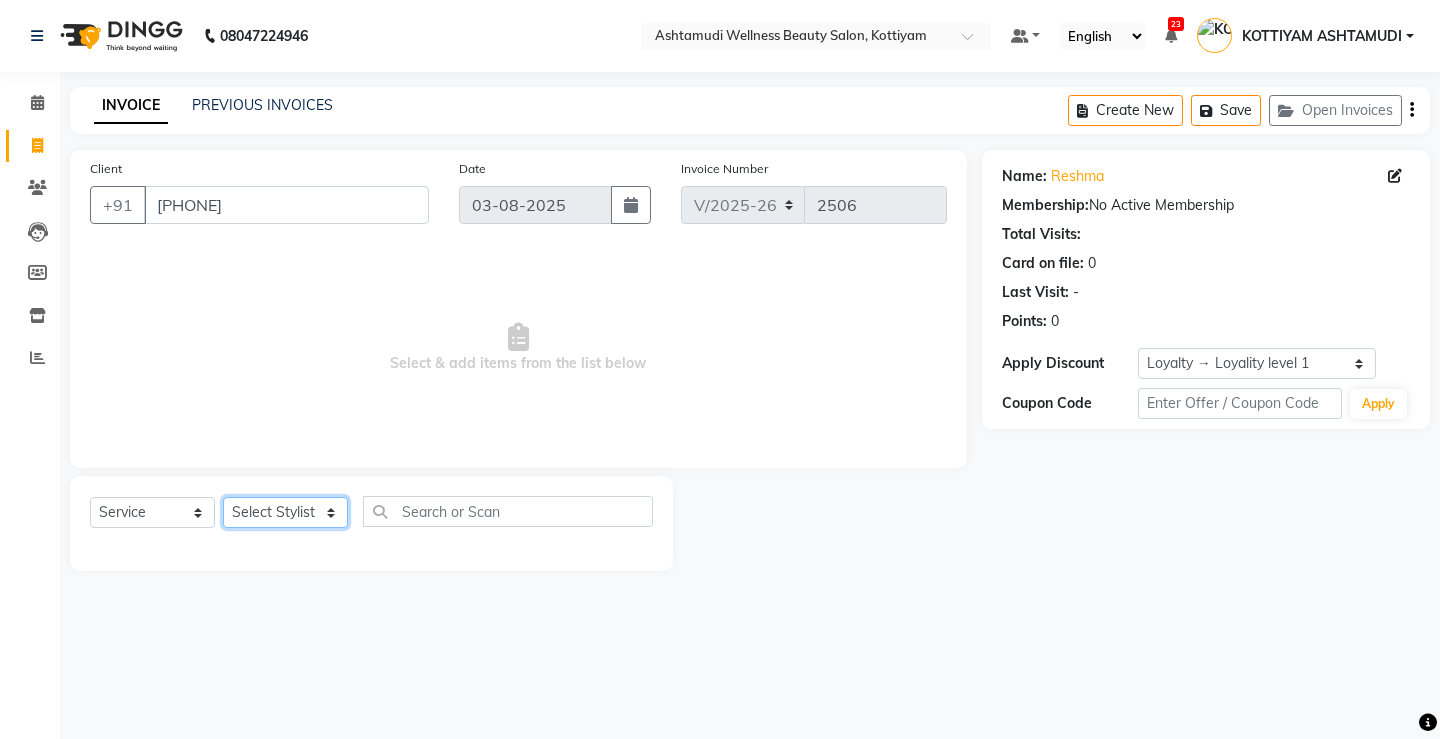 select on "27472" 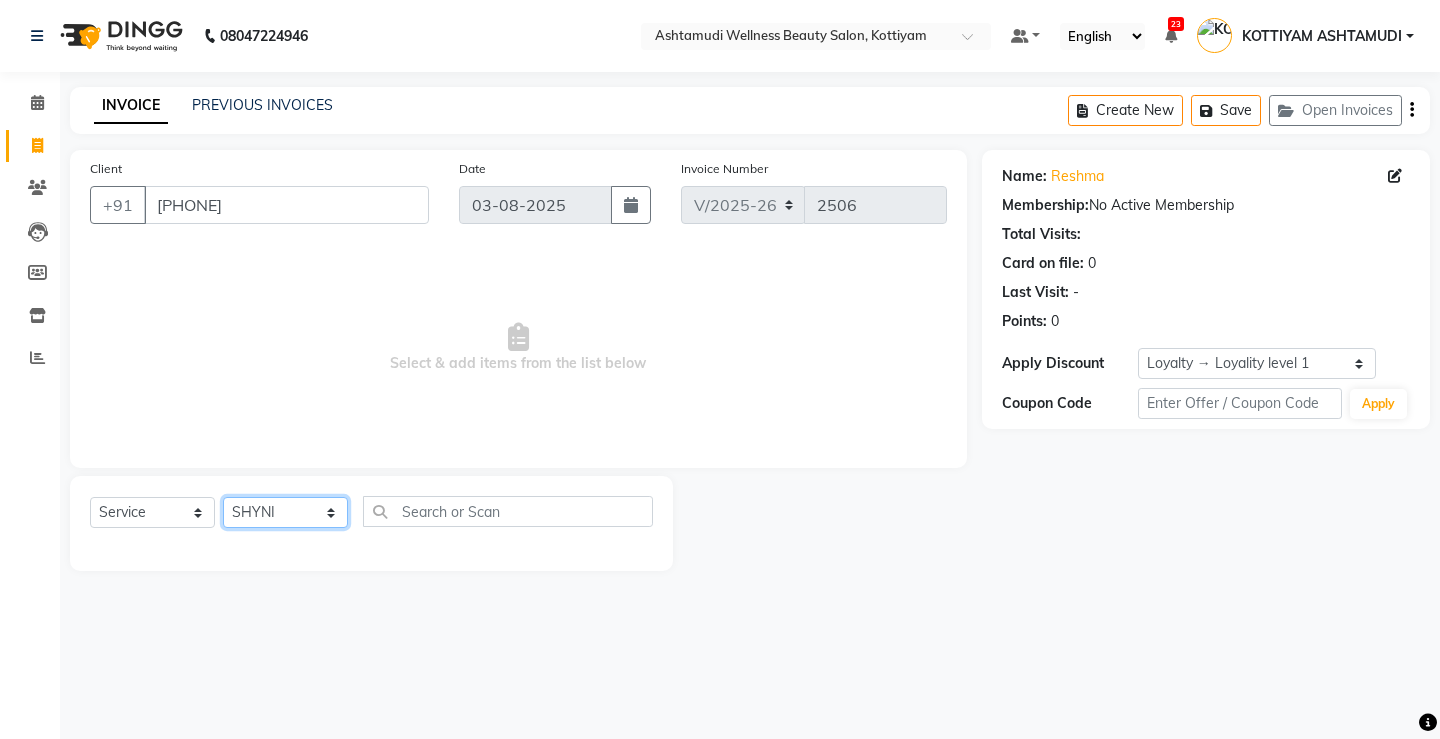 click on "Select Stylist ANJALI M S ASWATHY KOTTIYAM ASHTAMUDI KUMARI Muneera RASHMI SHEEJA ANIL SHYNI  SINDHYA  Sona Sunil Sreepriya STEFFY STEPHAN Varsha S Vismaya" 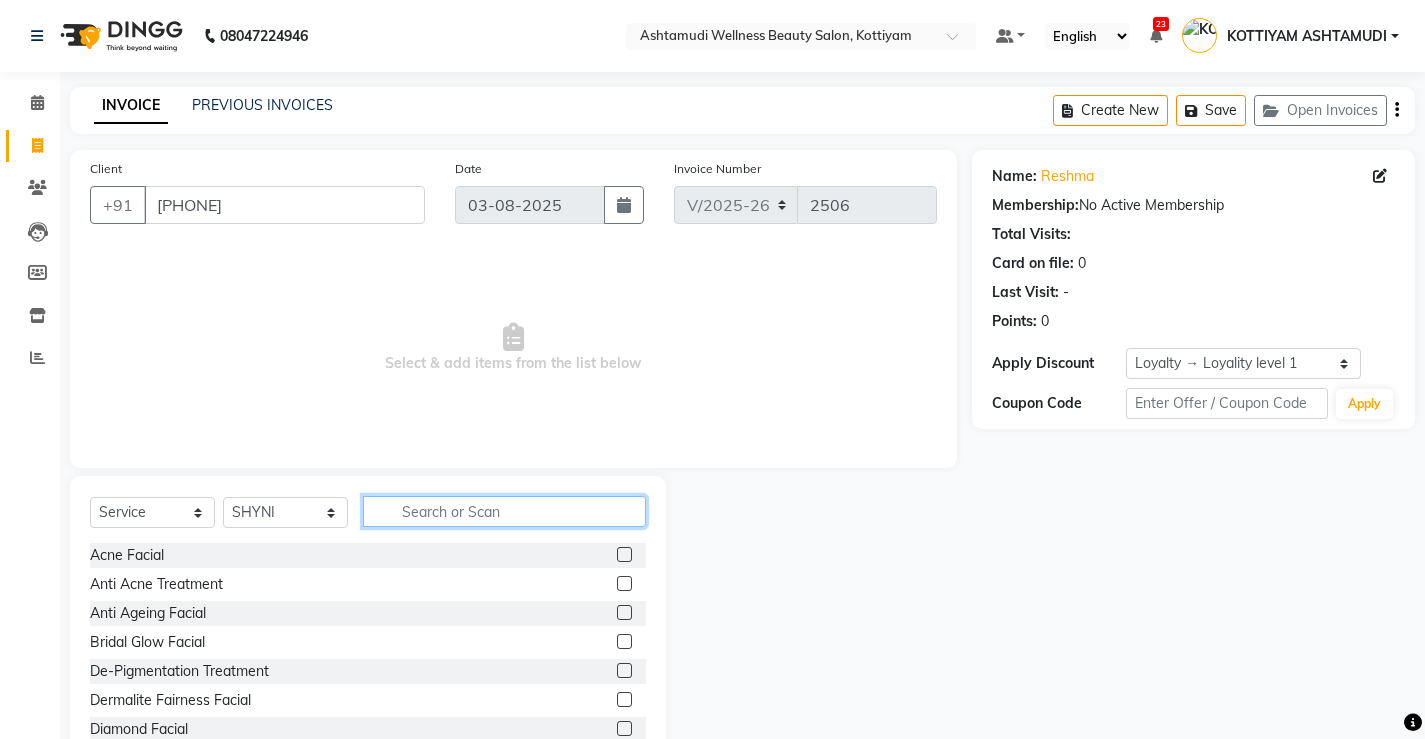 click 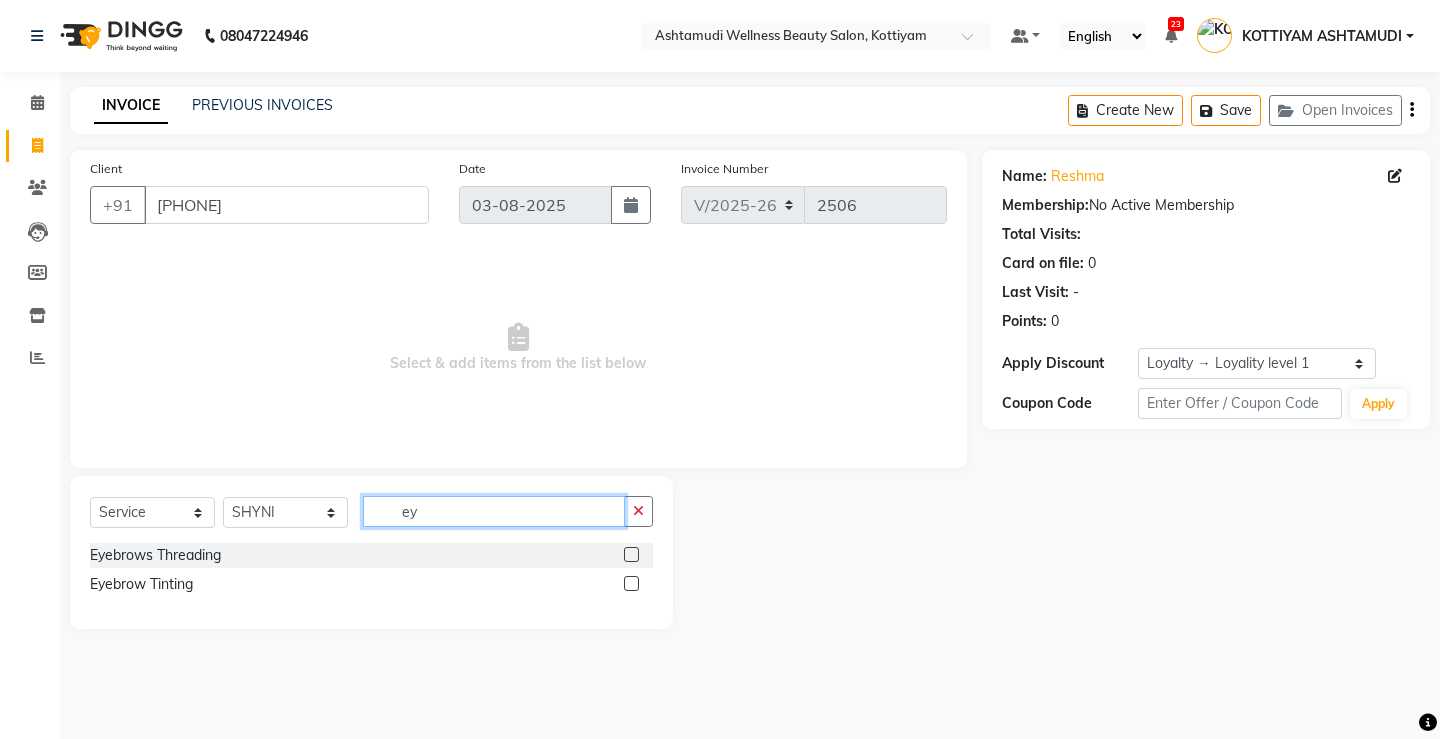 type on "ey" 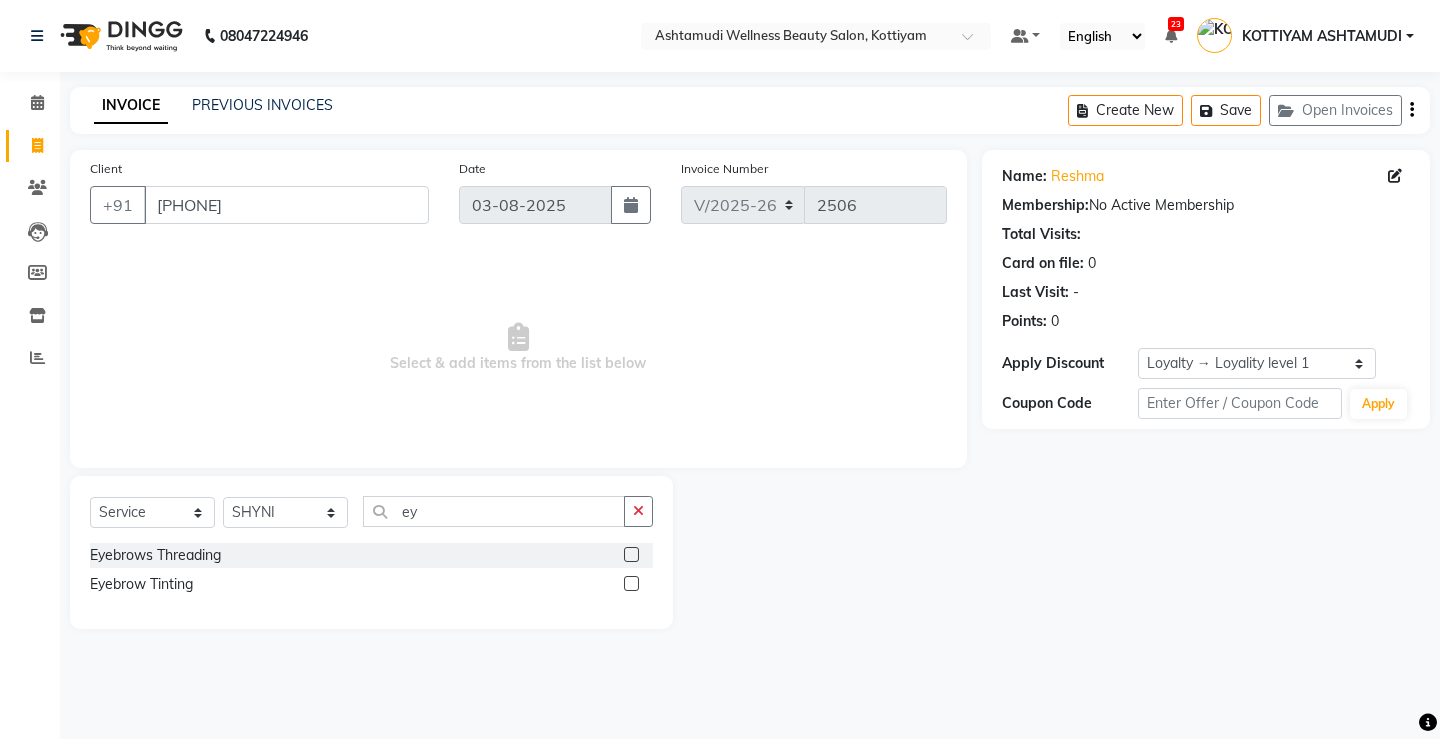 click 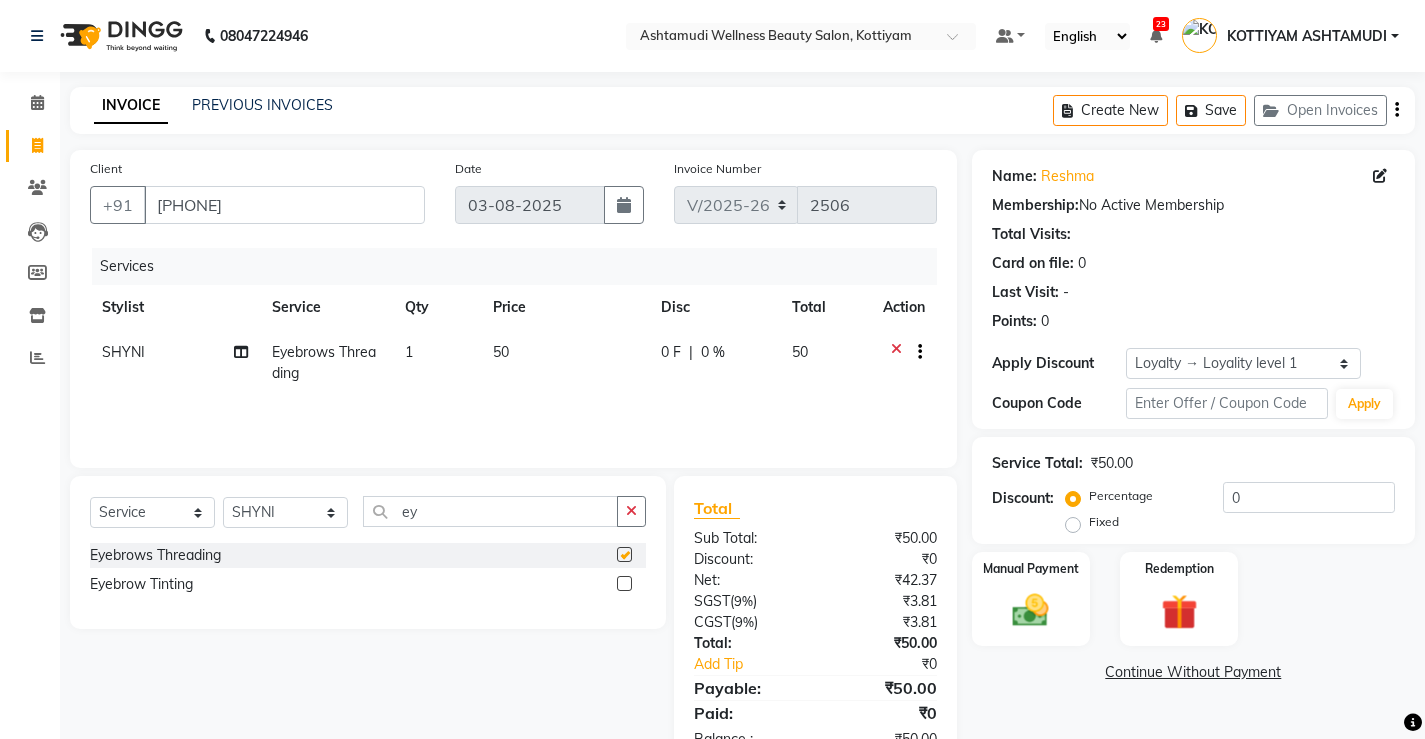 checkbox on "false" 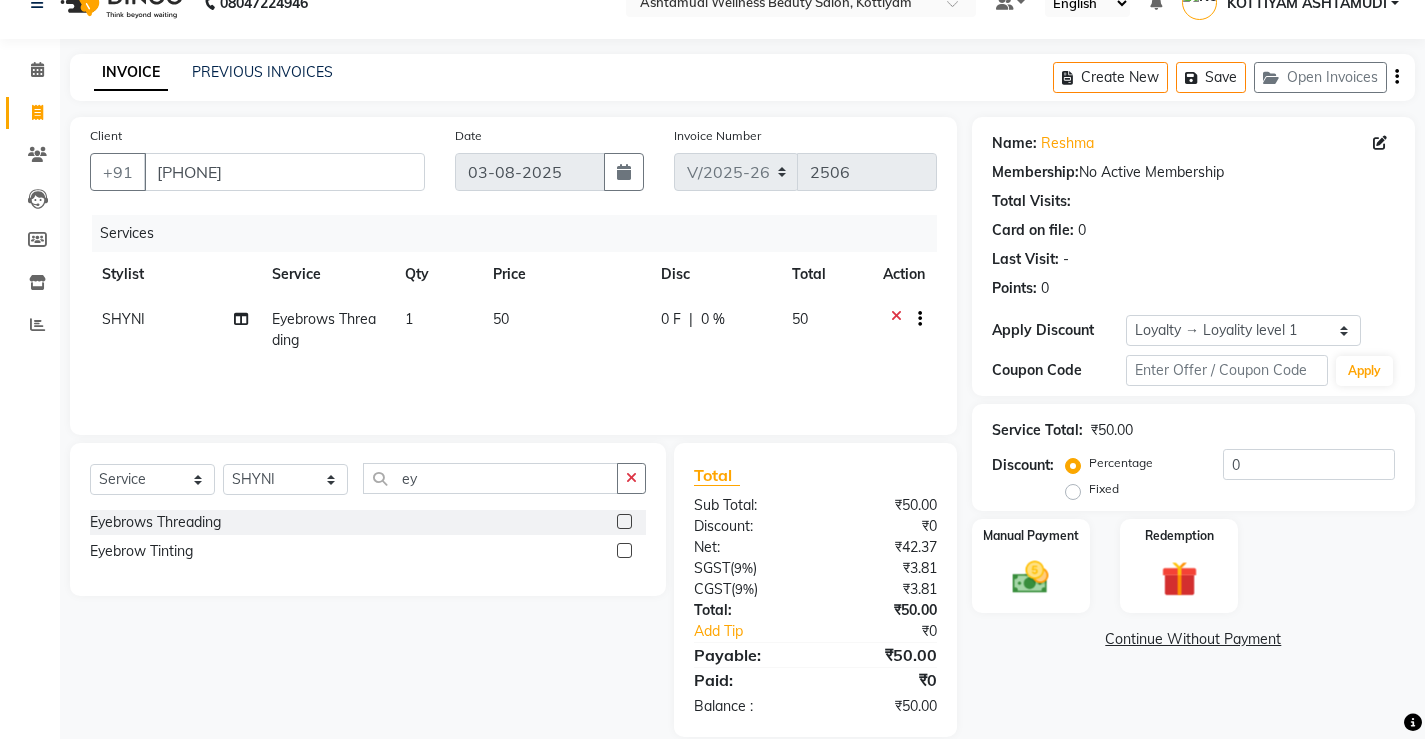 scroll, scrollTop: 61, scrollLeft: 0, axis: vertical 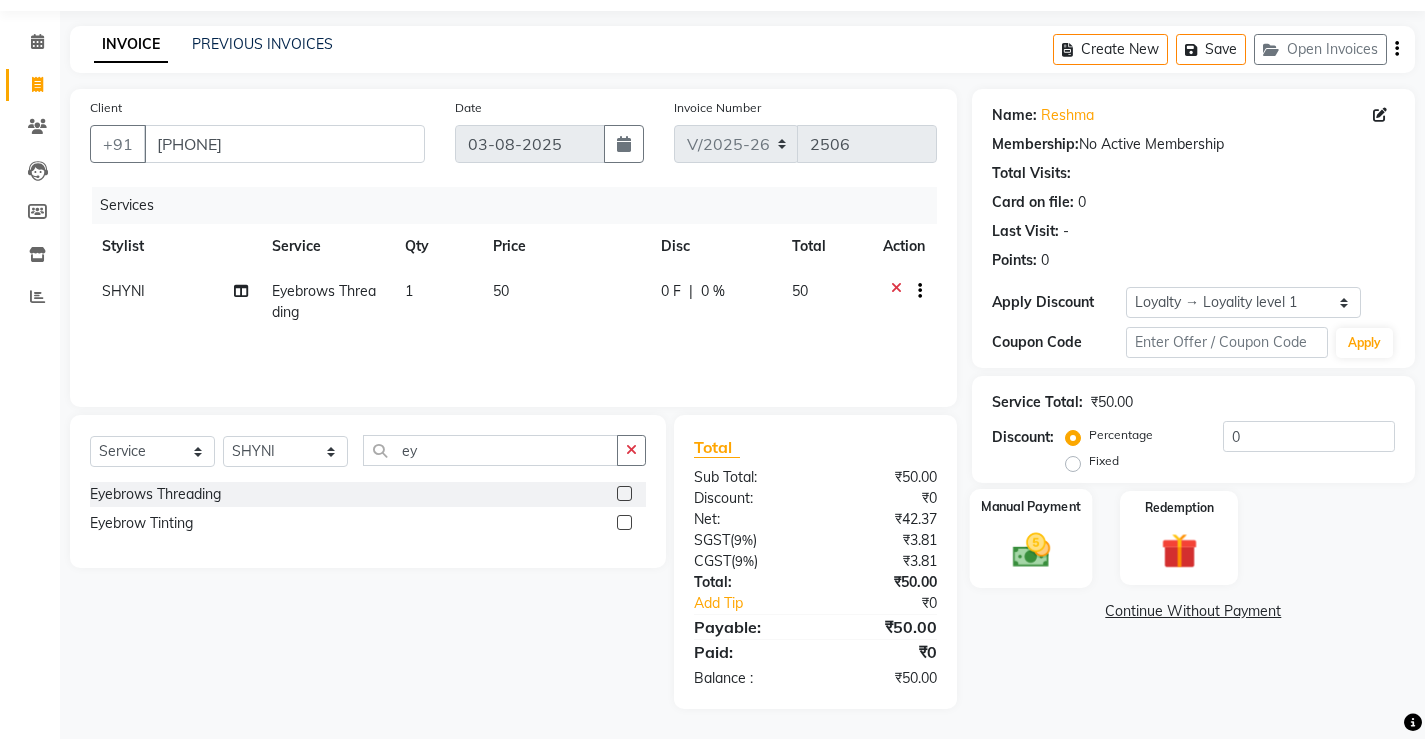 click 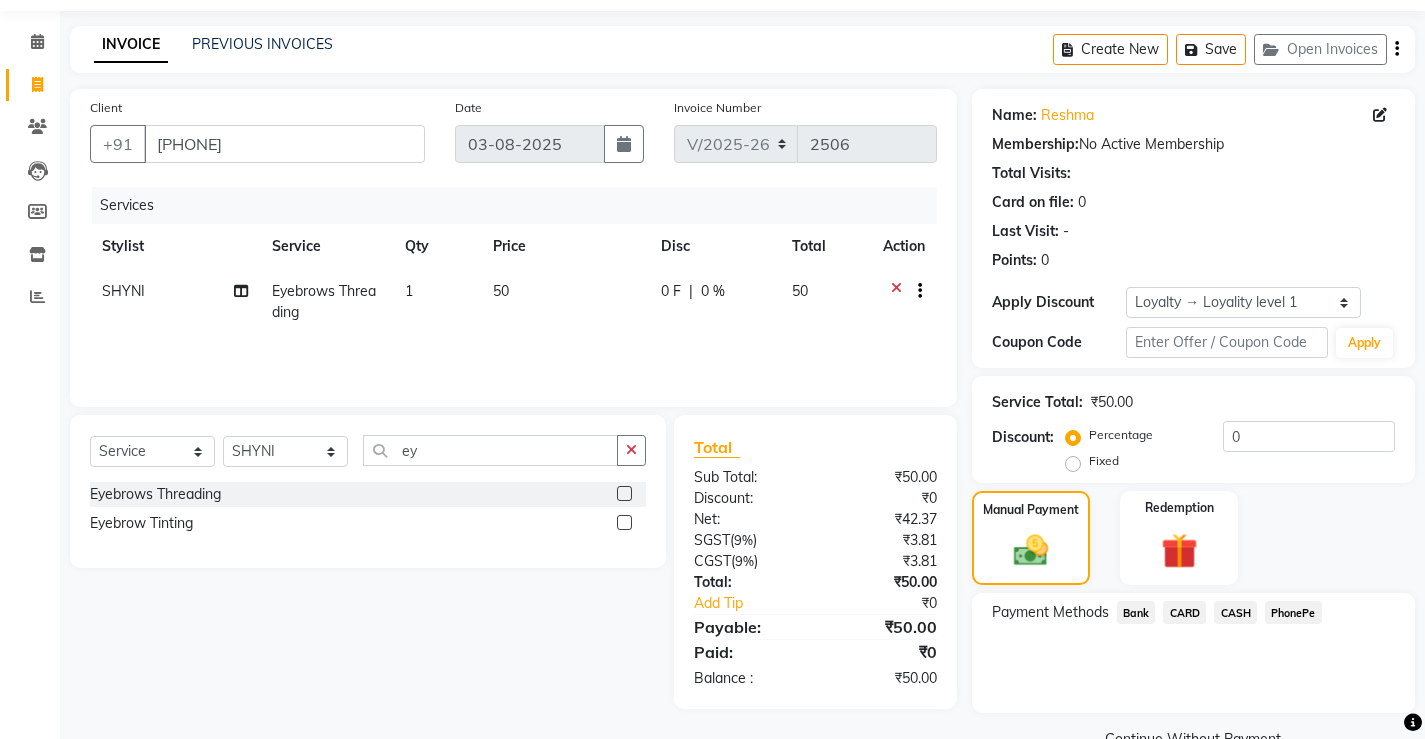 click on "CASH" 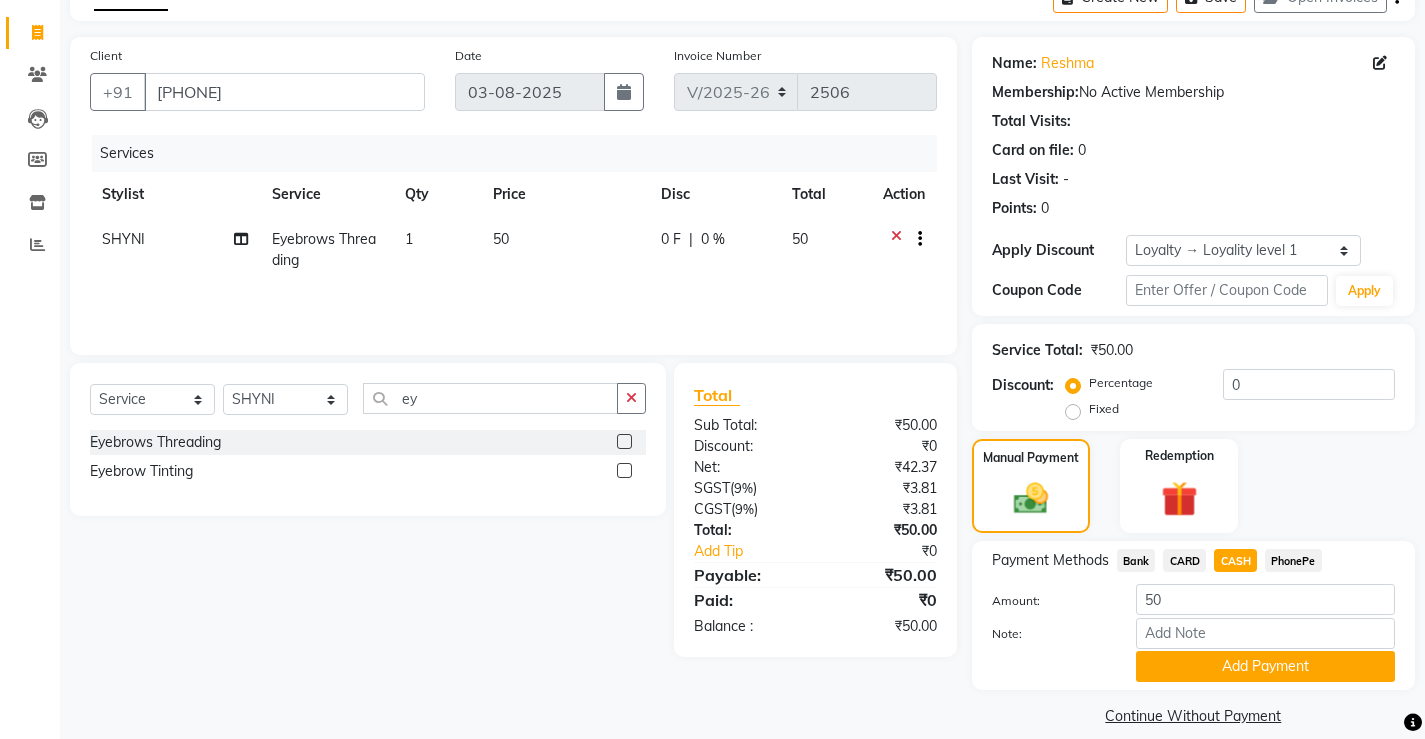 scroll, scrollTop: 135, scrollLeft: 0, axis: vertical 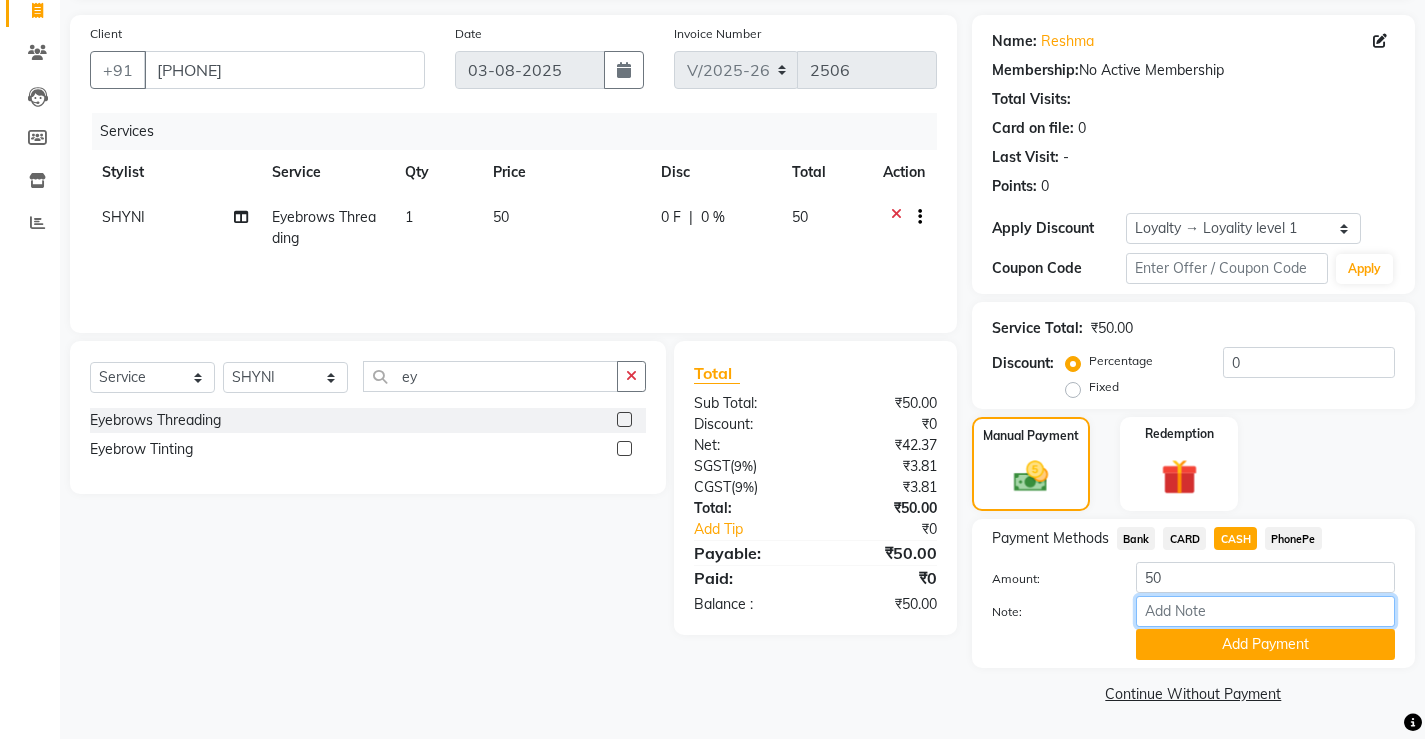 click on "Note:" at bounding box center (1265, 611) 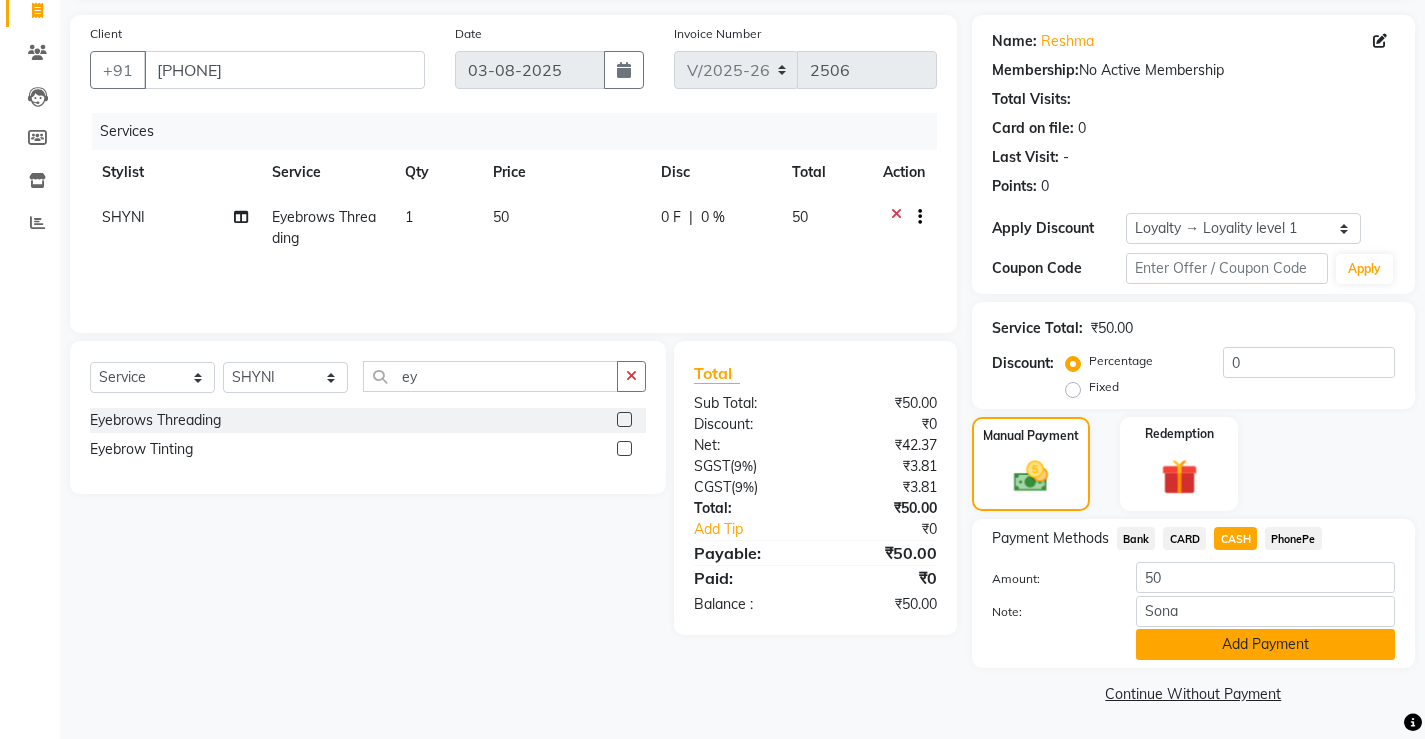 click on "Add Payment" 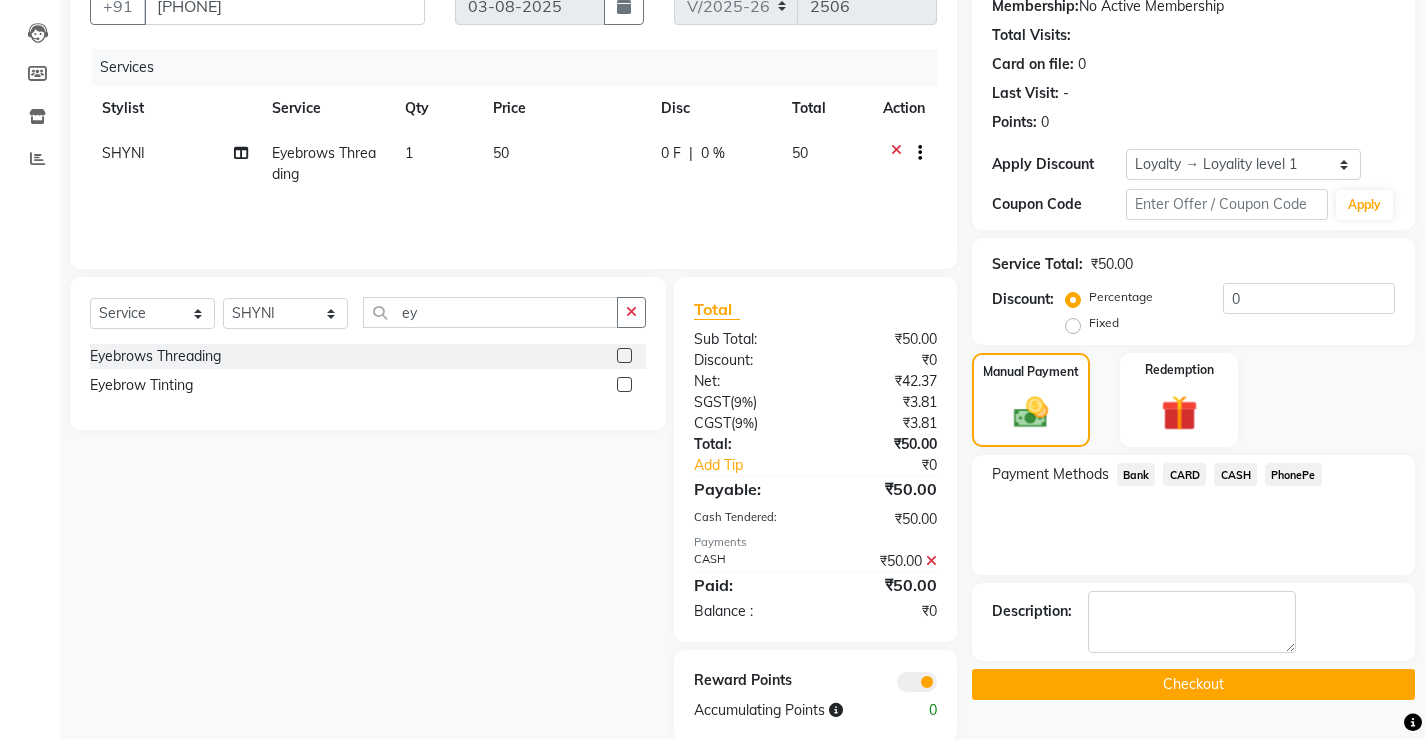 scroll, scrollTop: 231, scrollLeft: 0, axis: vertical 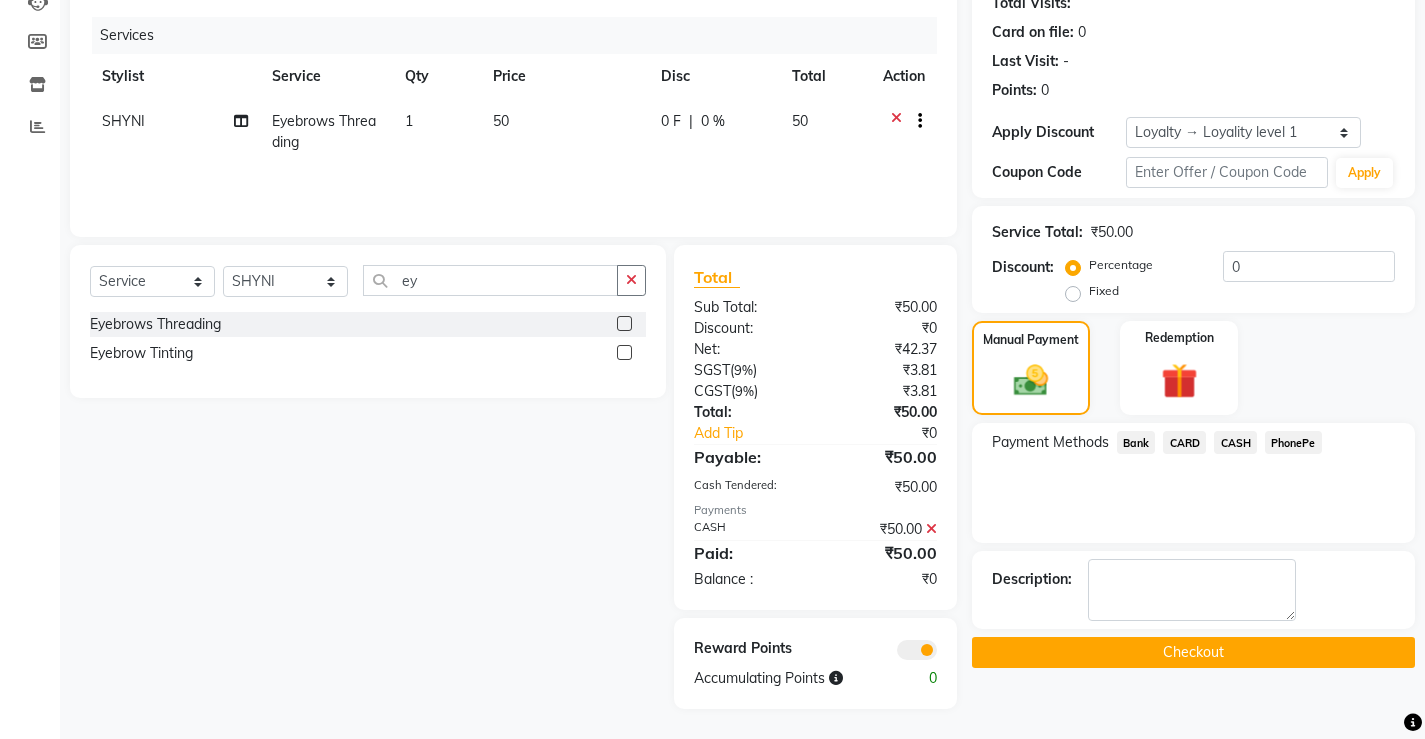 click on "Checkout" 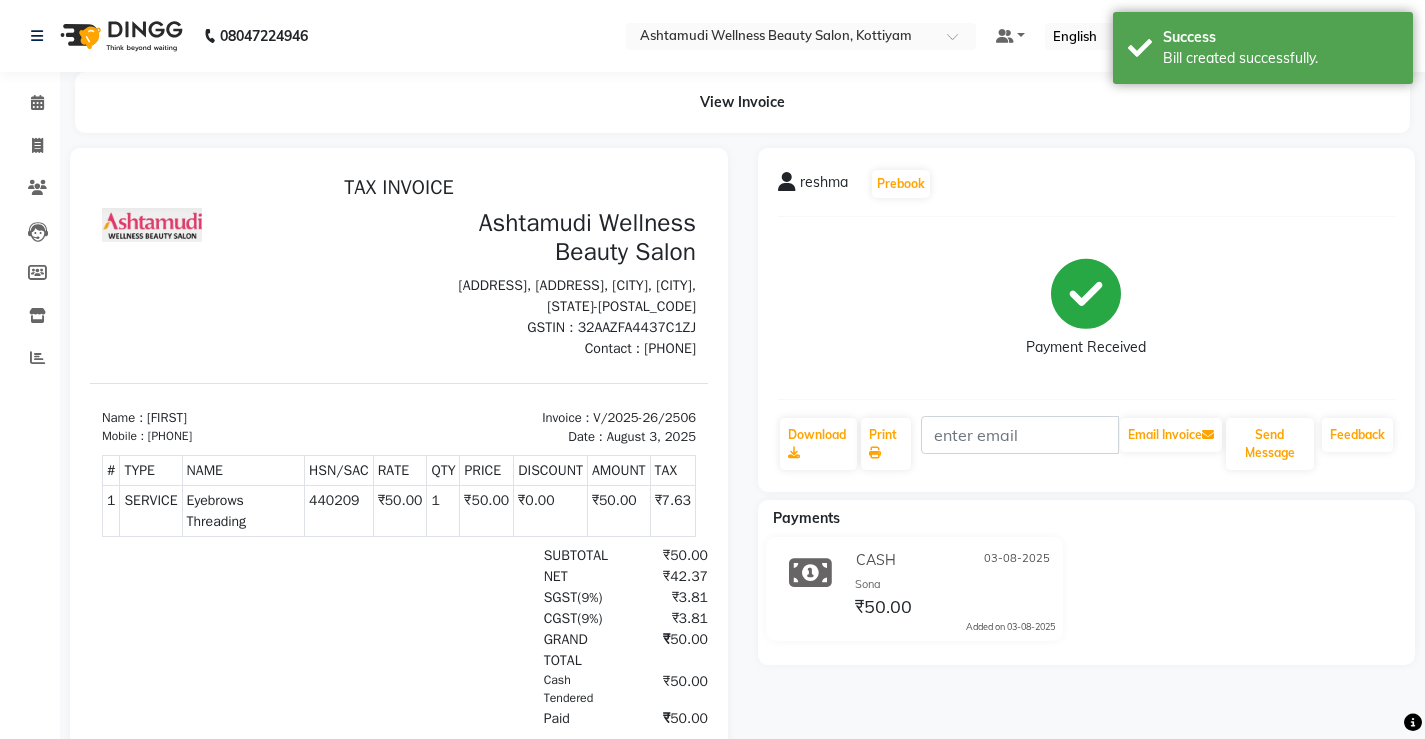 scroll, scrollTop: 0, scrollLeft: 0, axis: both 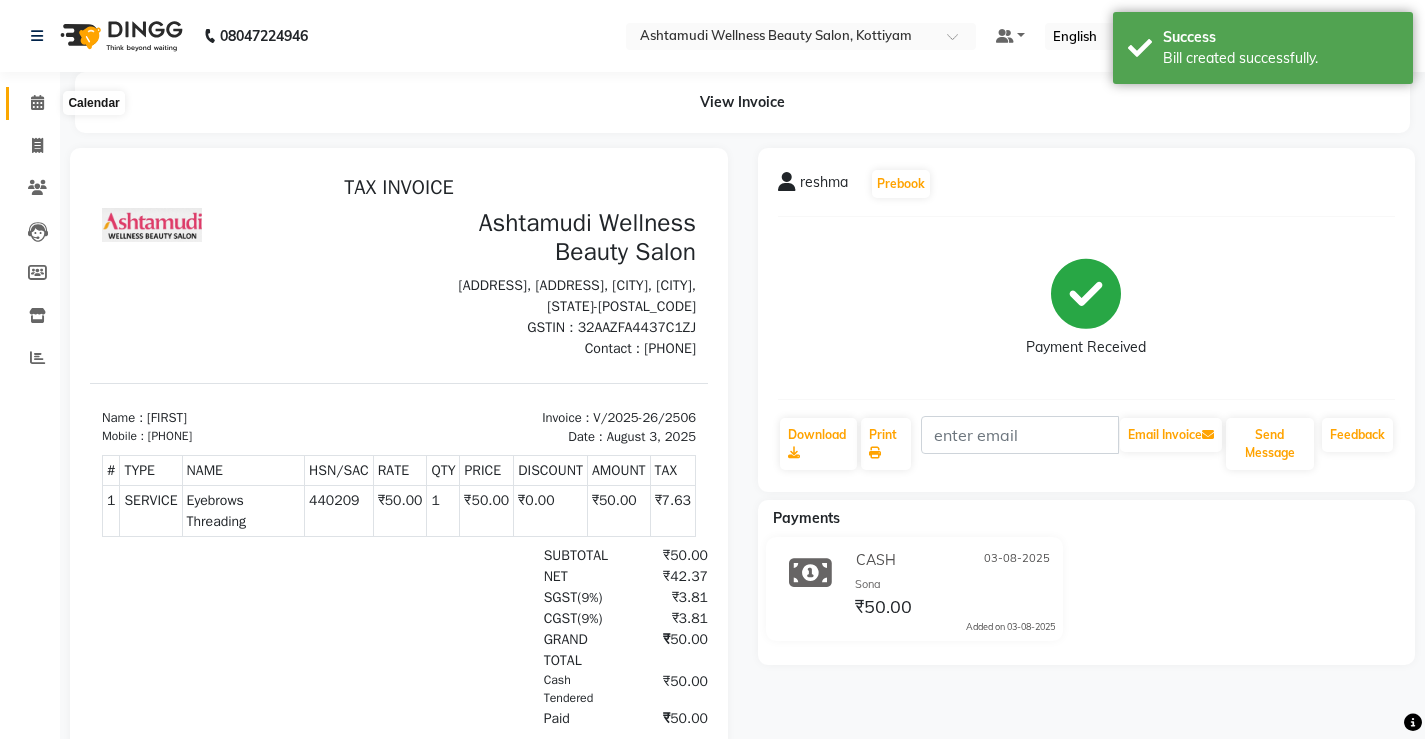 click 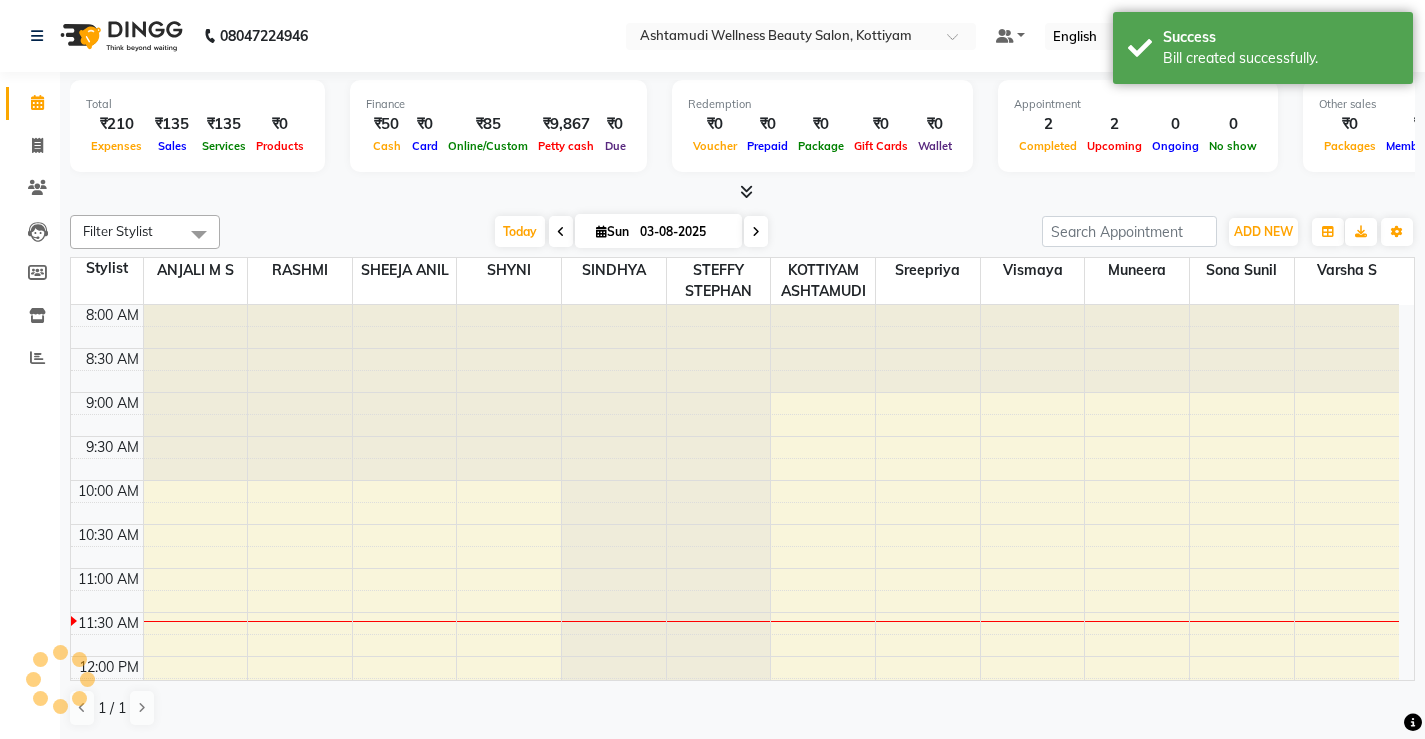 scroll, scrollTop: 265, scrollLeft: 0, axis: vertical 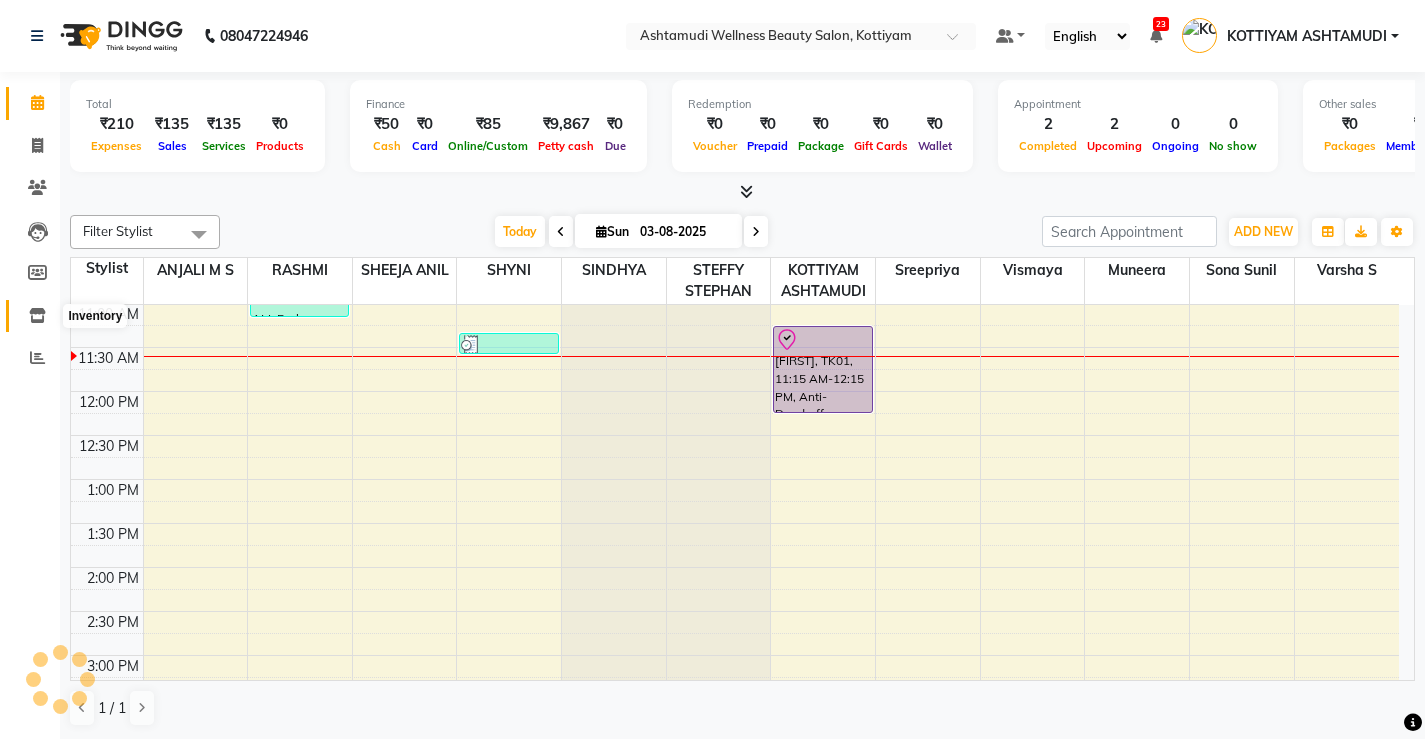 click 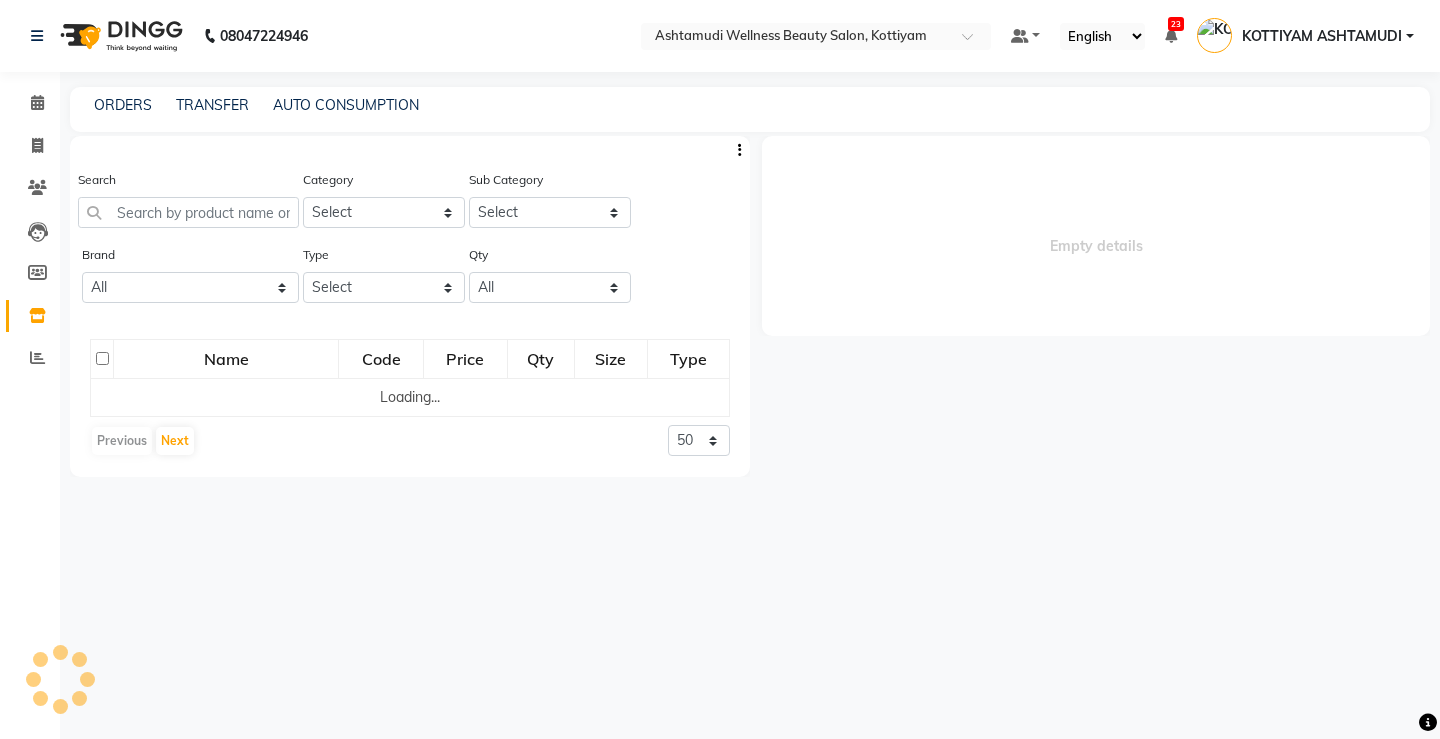 select 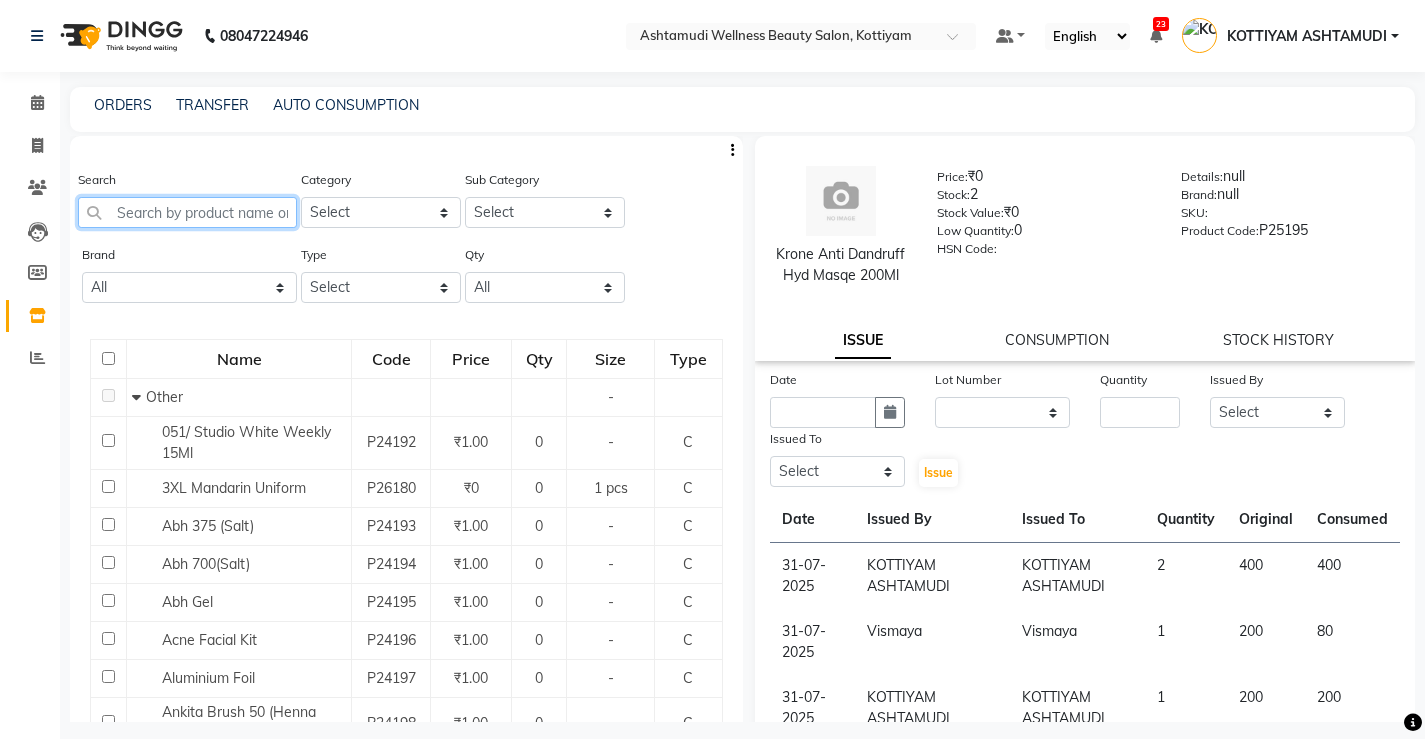 click 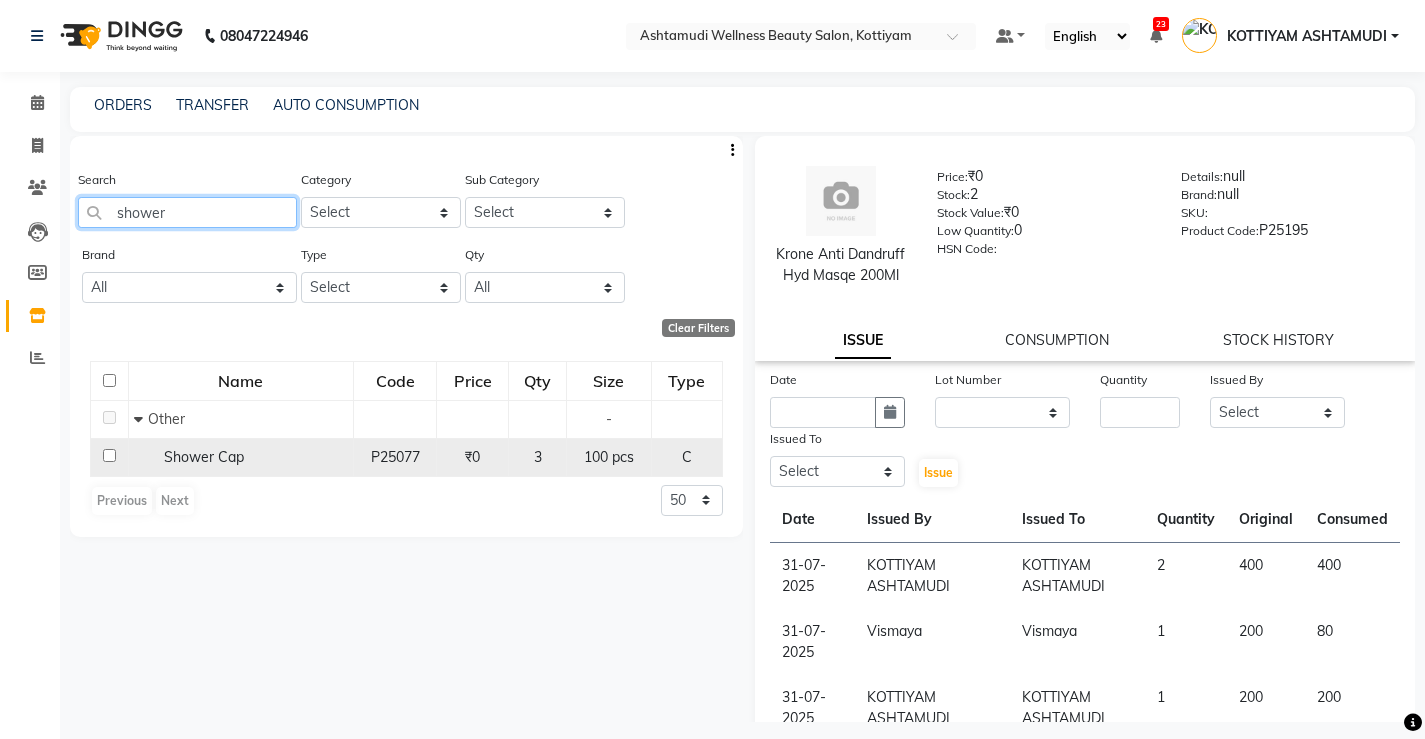 type on "shower" 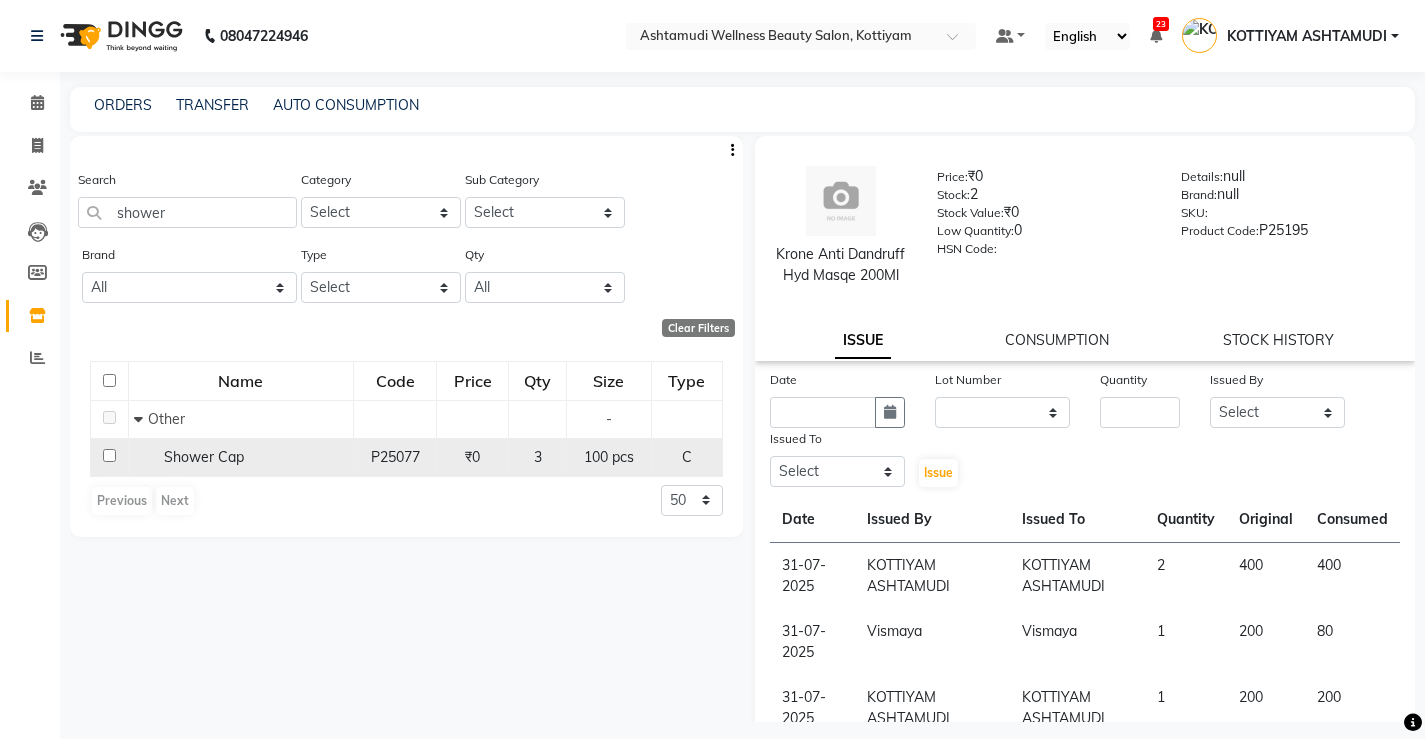 click 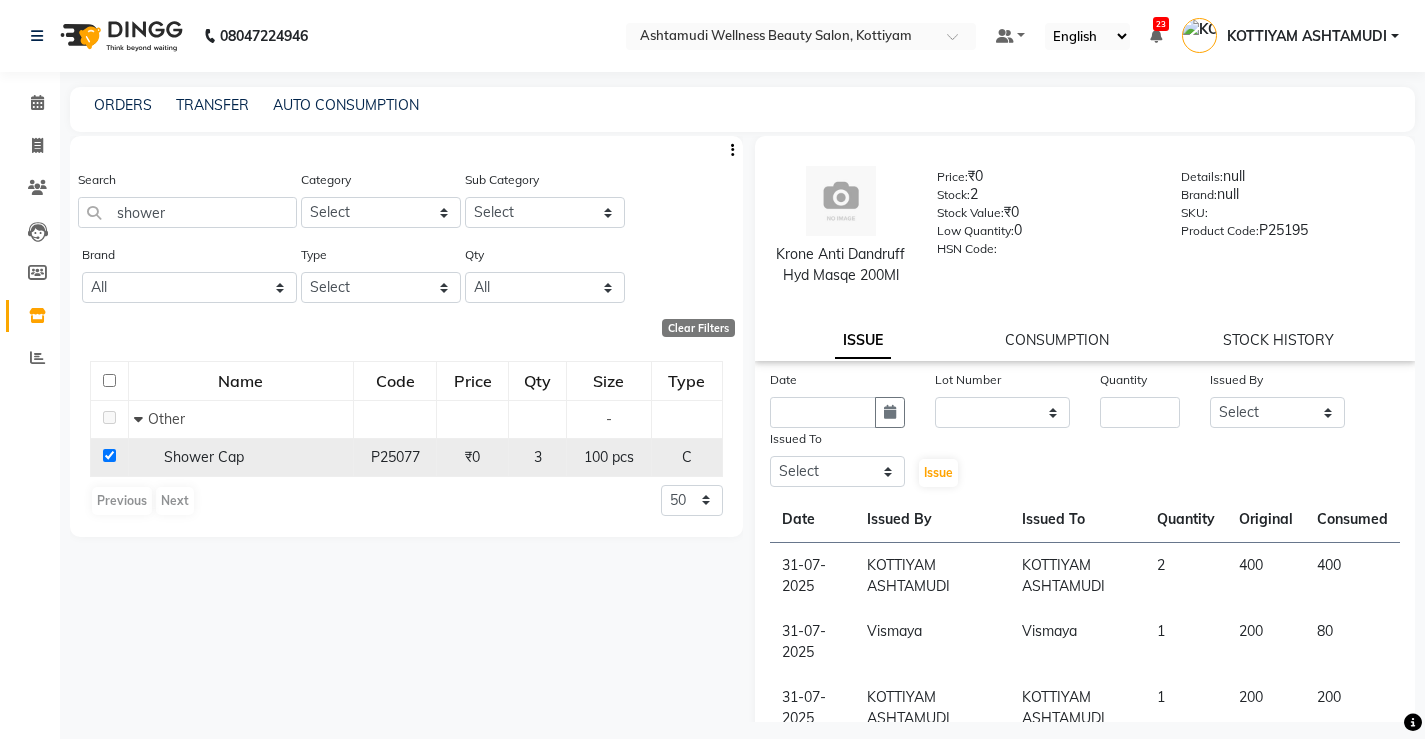 checkbox on "true" 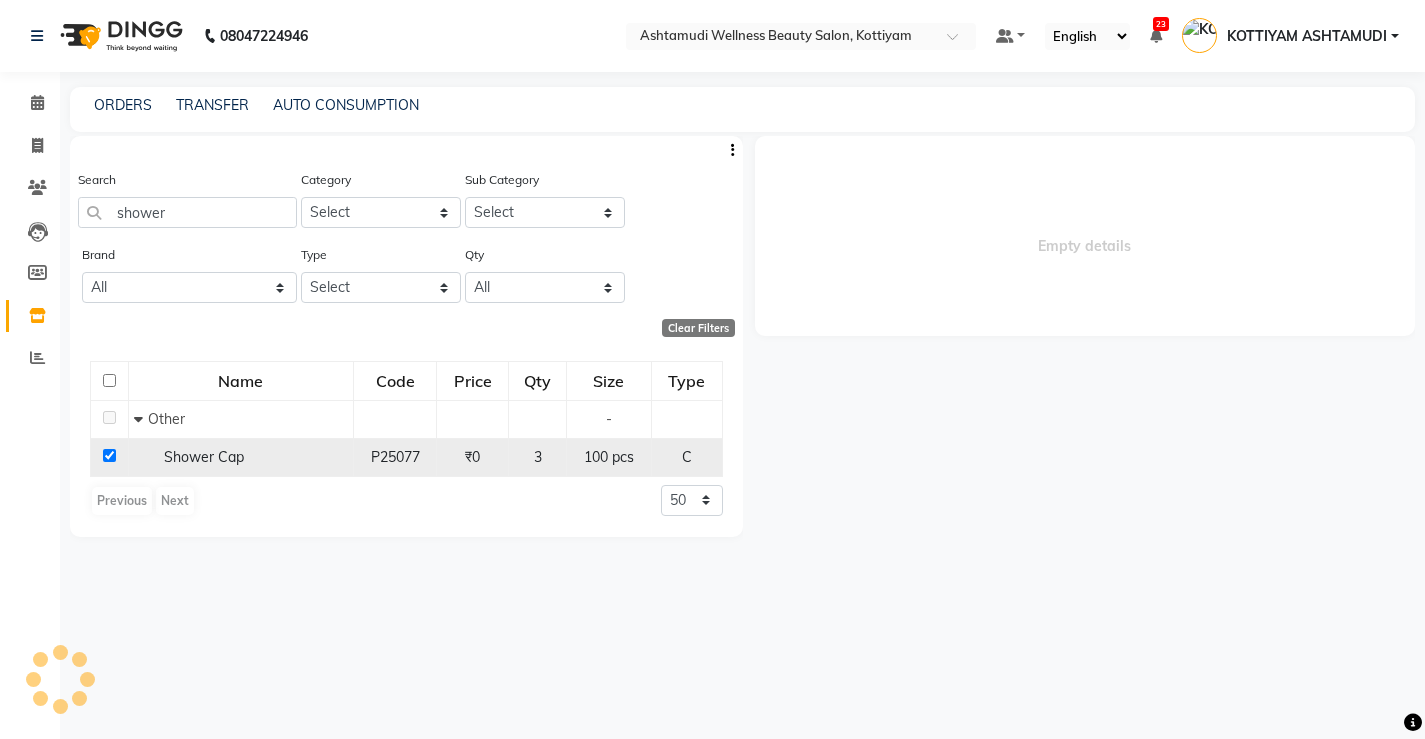 select 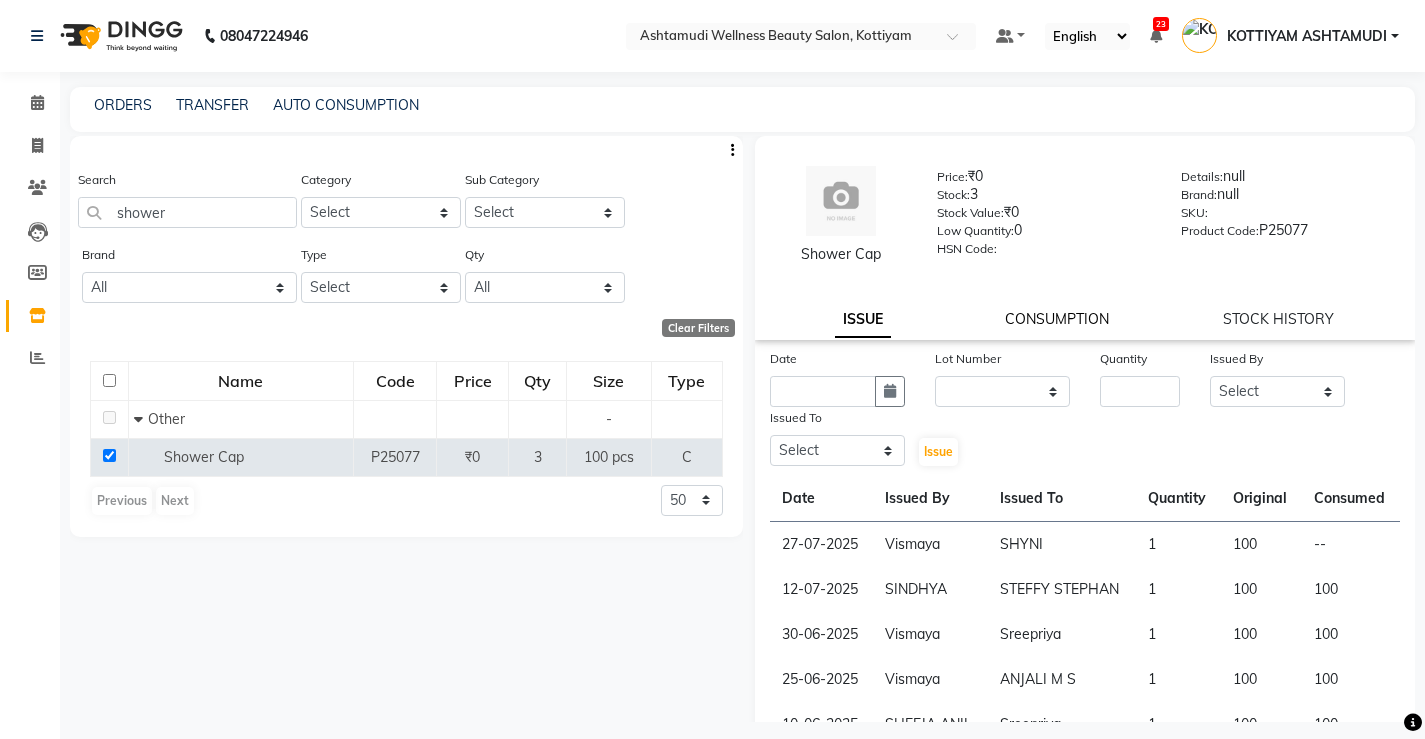 click on "CONSUMPTION" 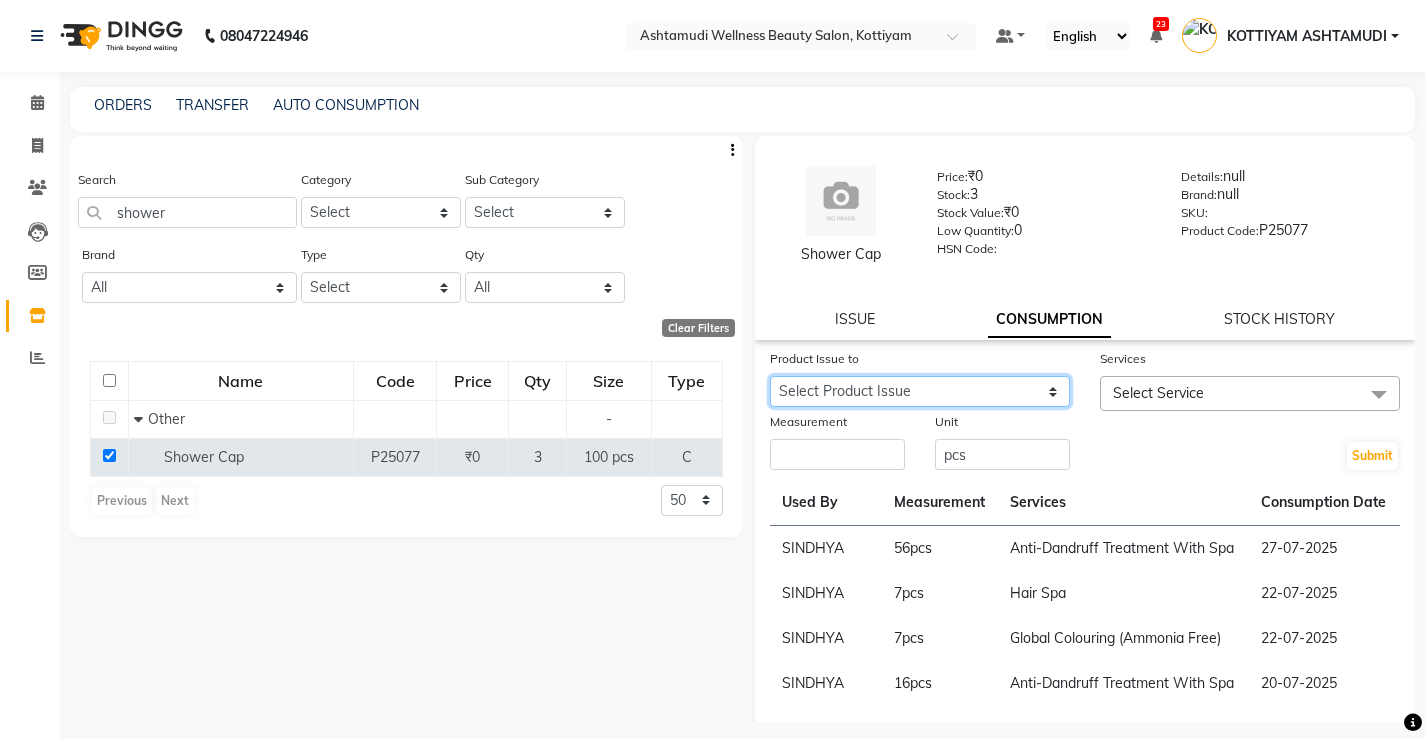 click on "Select Product Issue 2025-07-27, Issued to: SHYNI , Balance: 100" 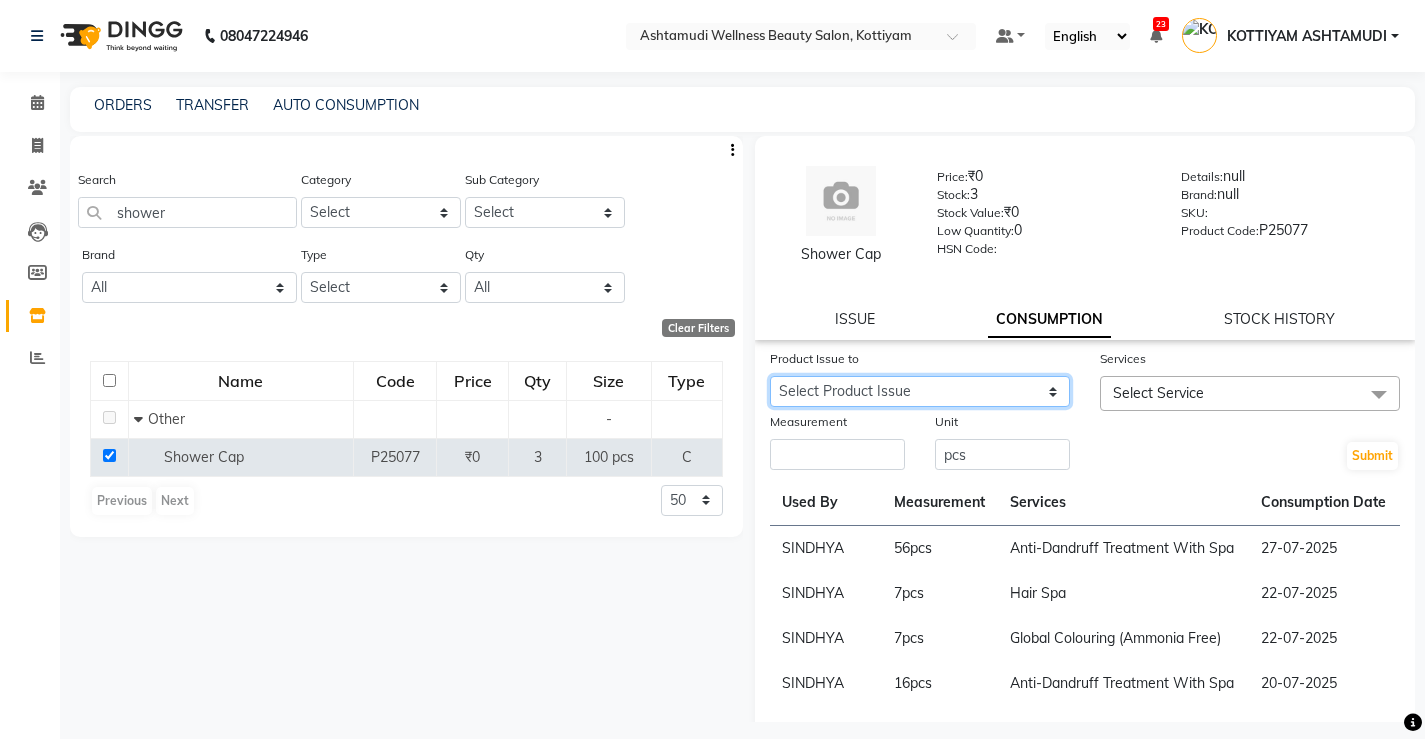select on "1107203" 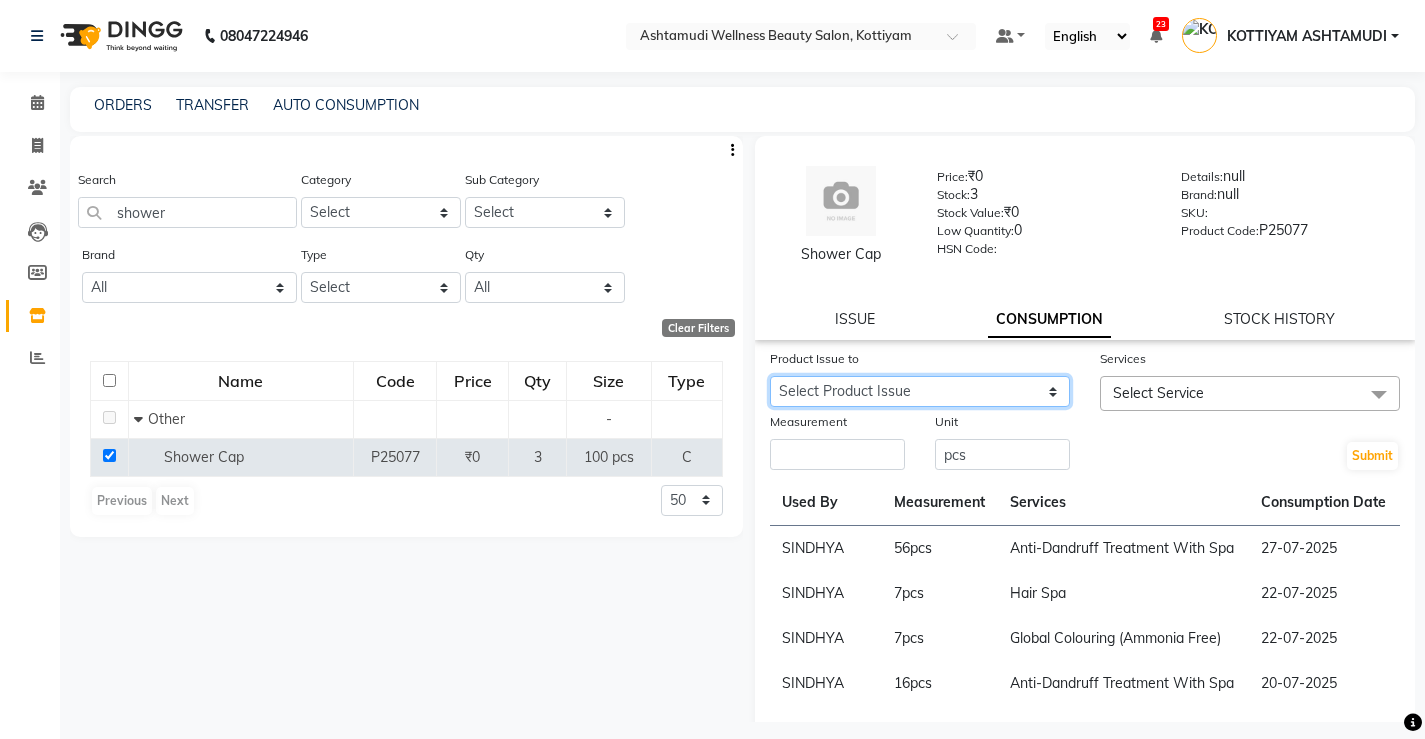 click on "Select Product Issue 2025-07-27, Issued to: SHYNI , Balance: 100" 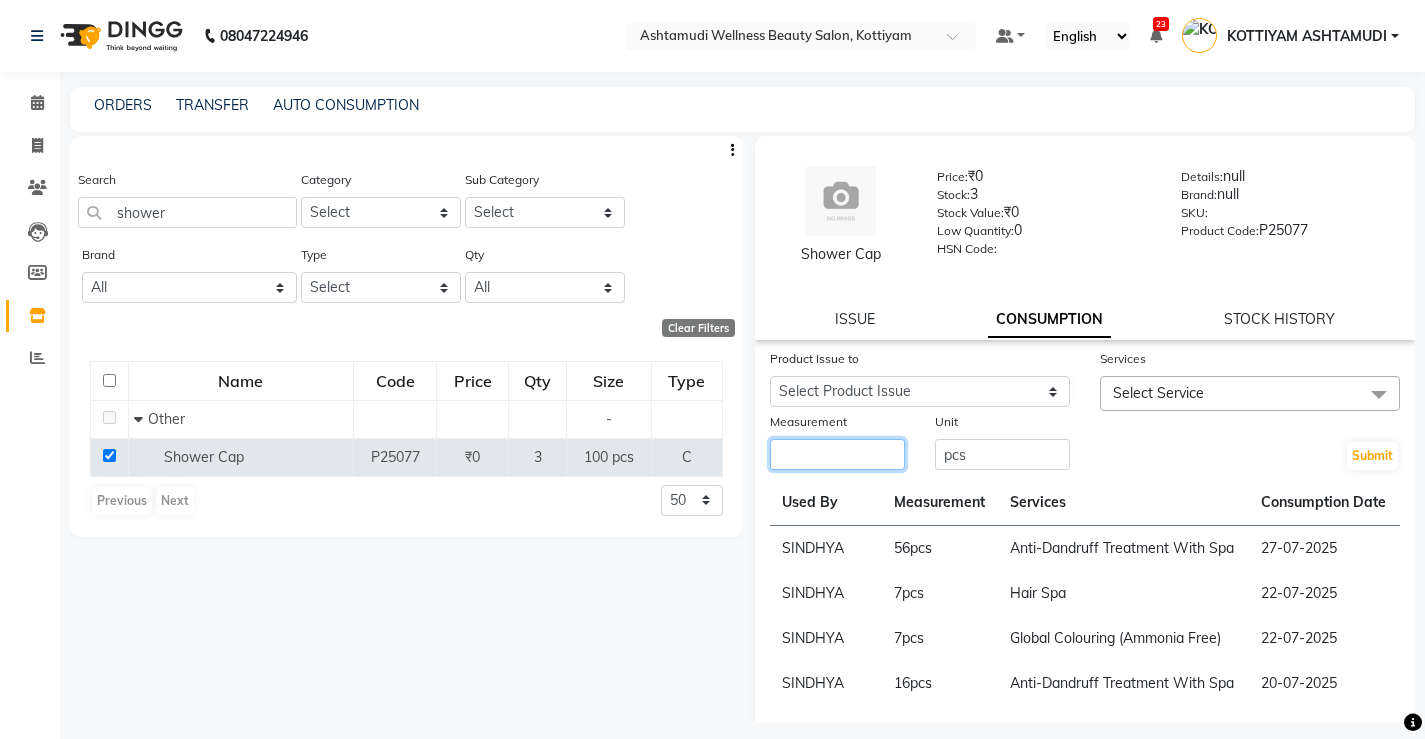 click 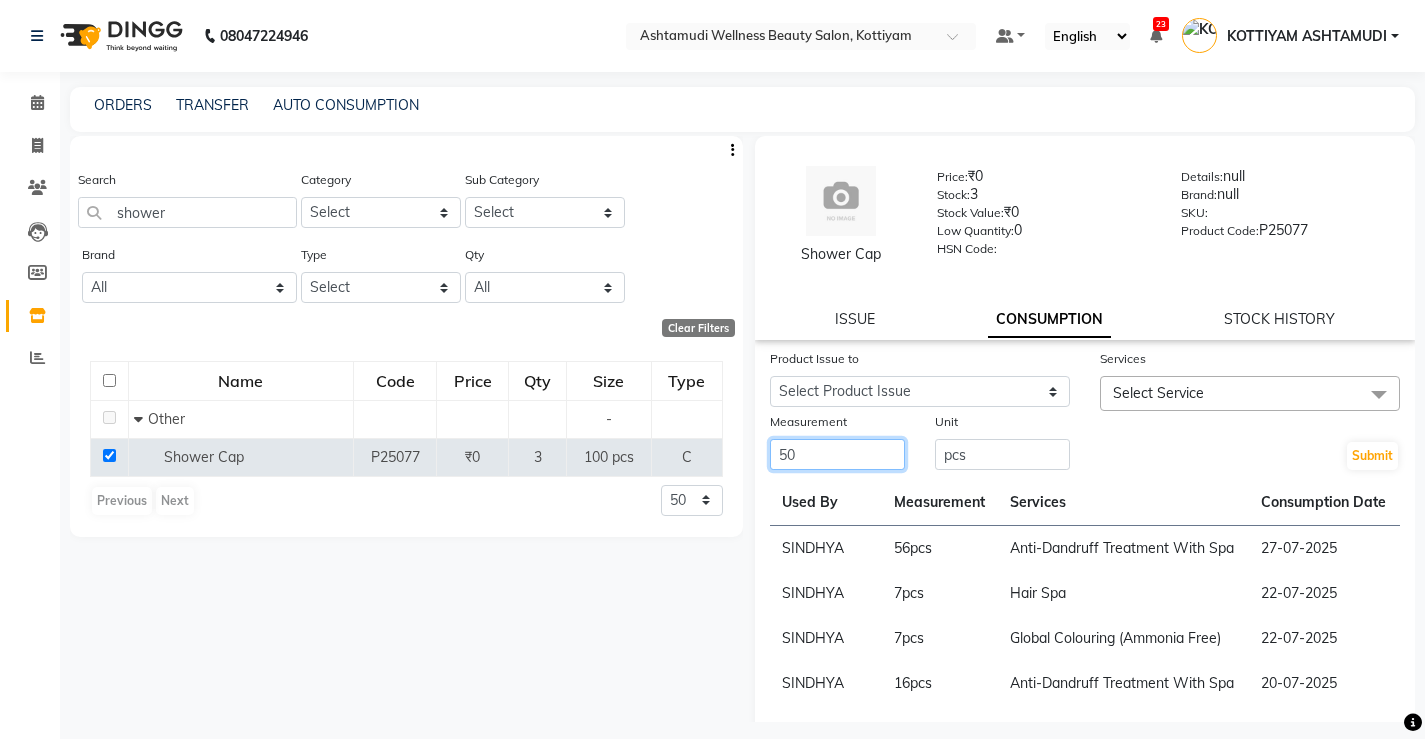 type on "50" 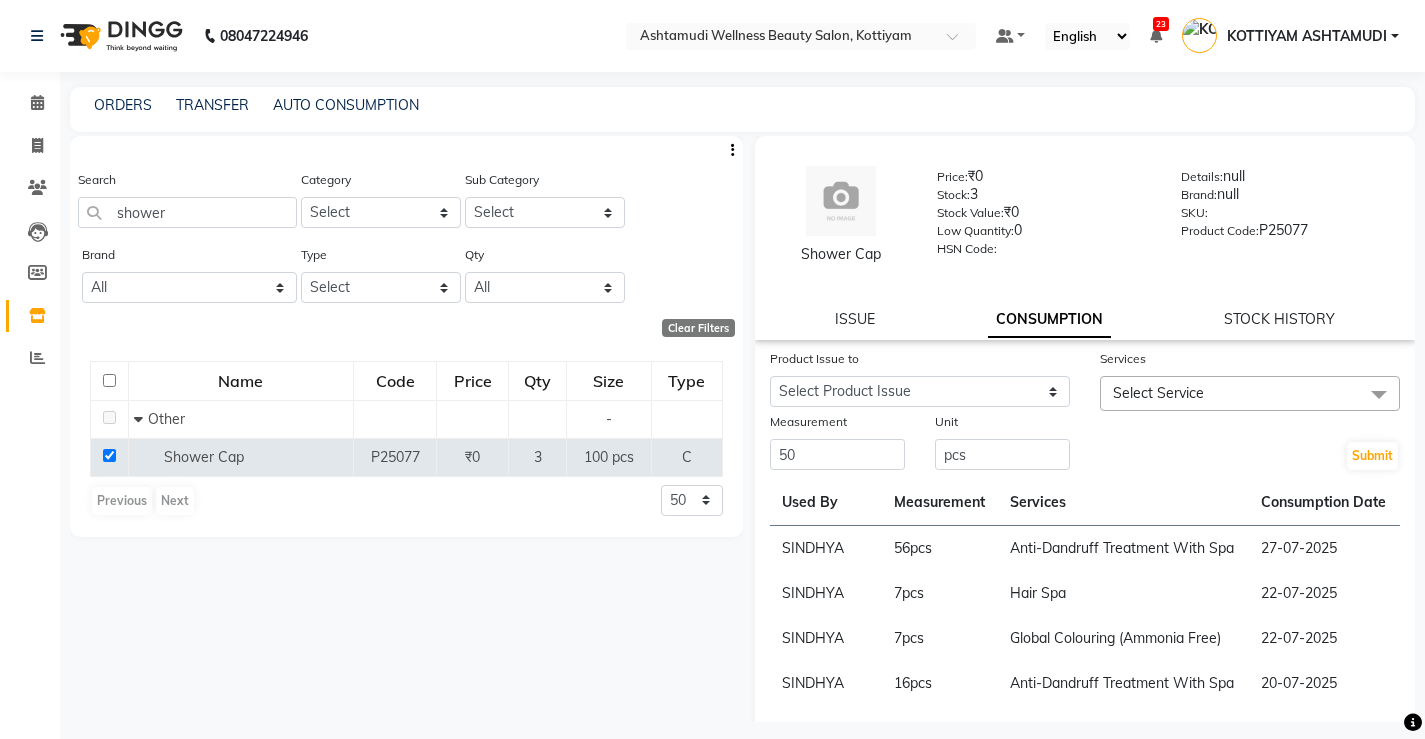 click on "Select Service" 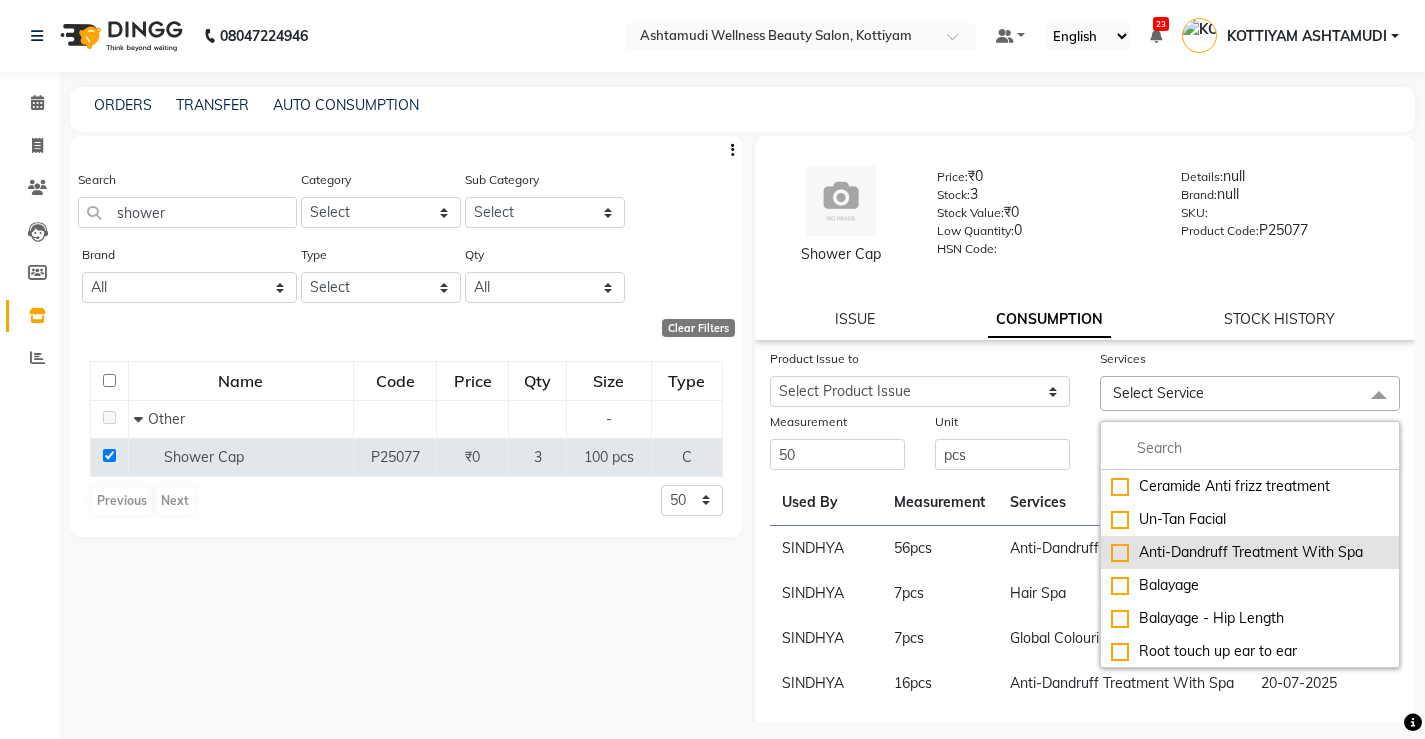 click on "Anti-Dandruff Treatment With Spa" 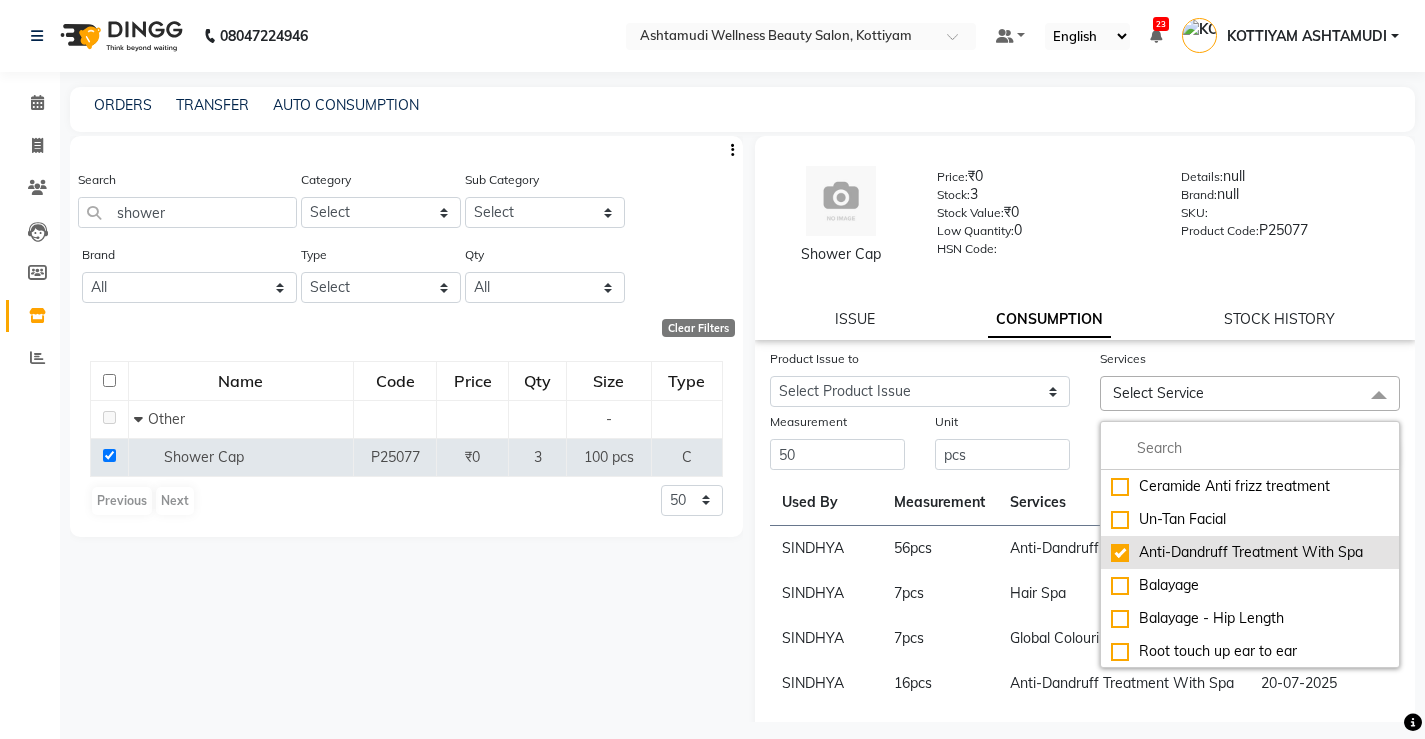 checkbox on "true" 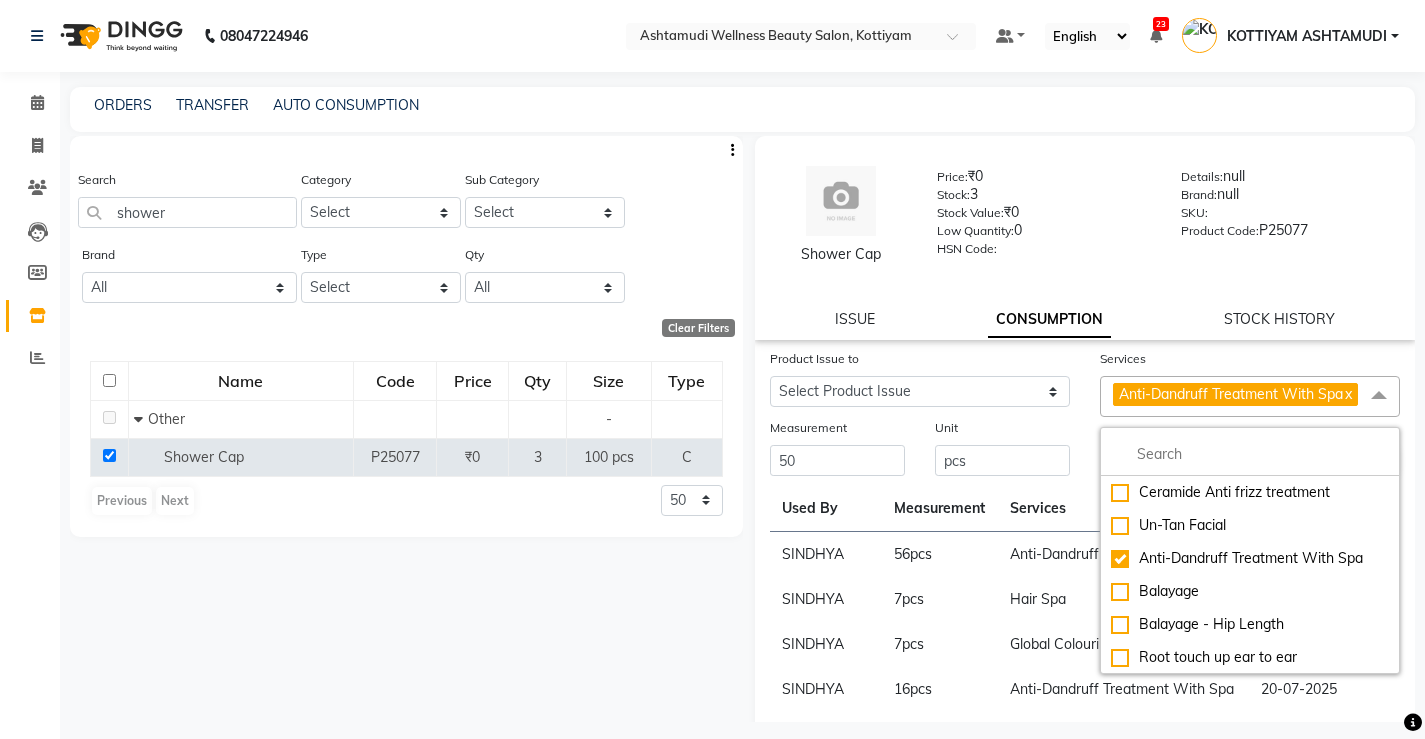 click on "Anti-Dandruff Treatment With Spa" 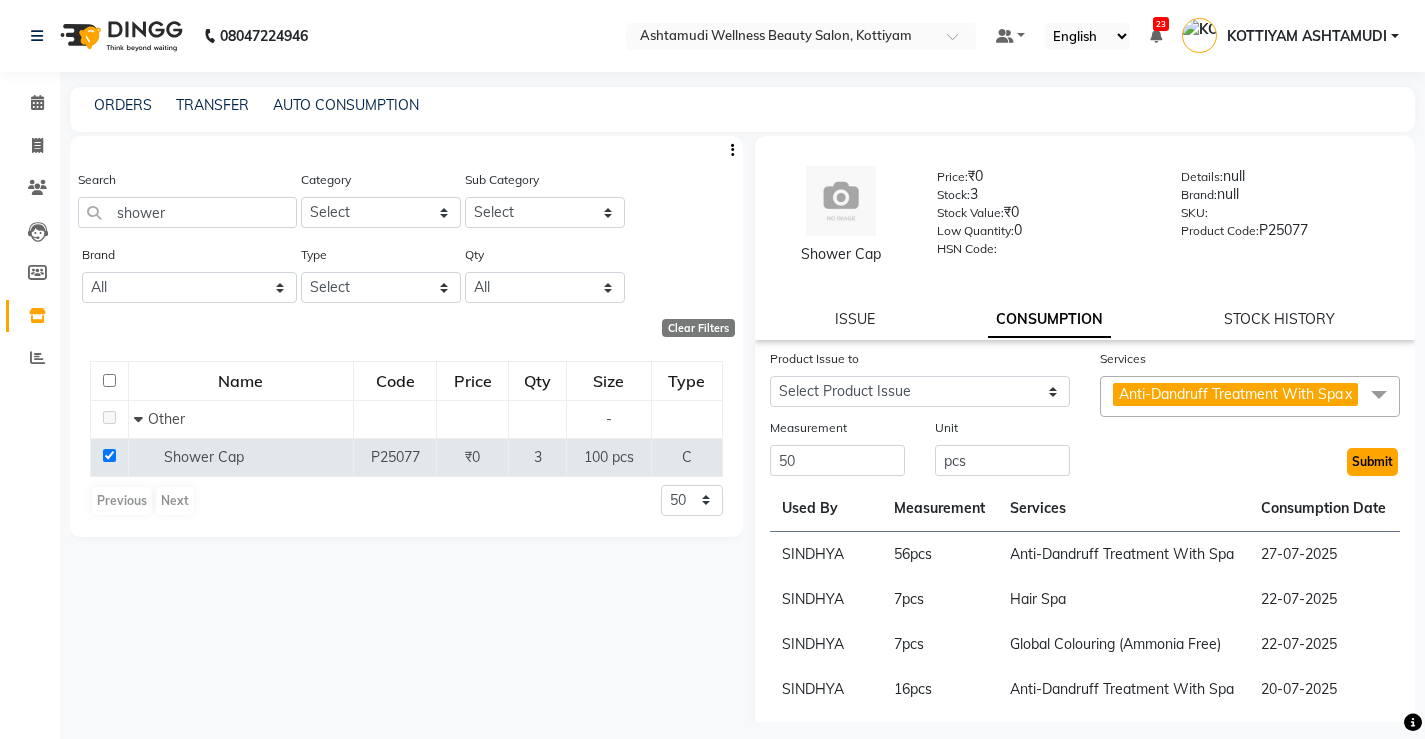 click on "Submit" 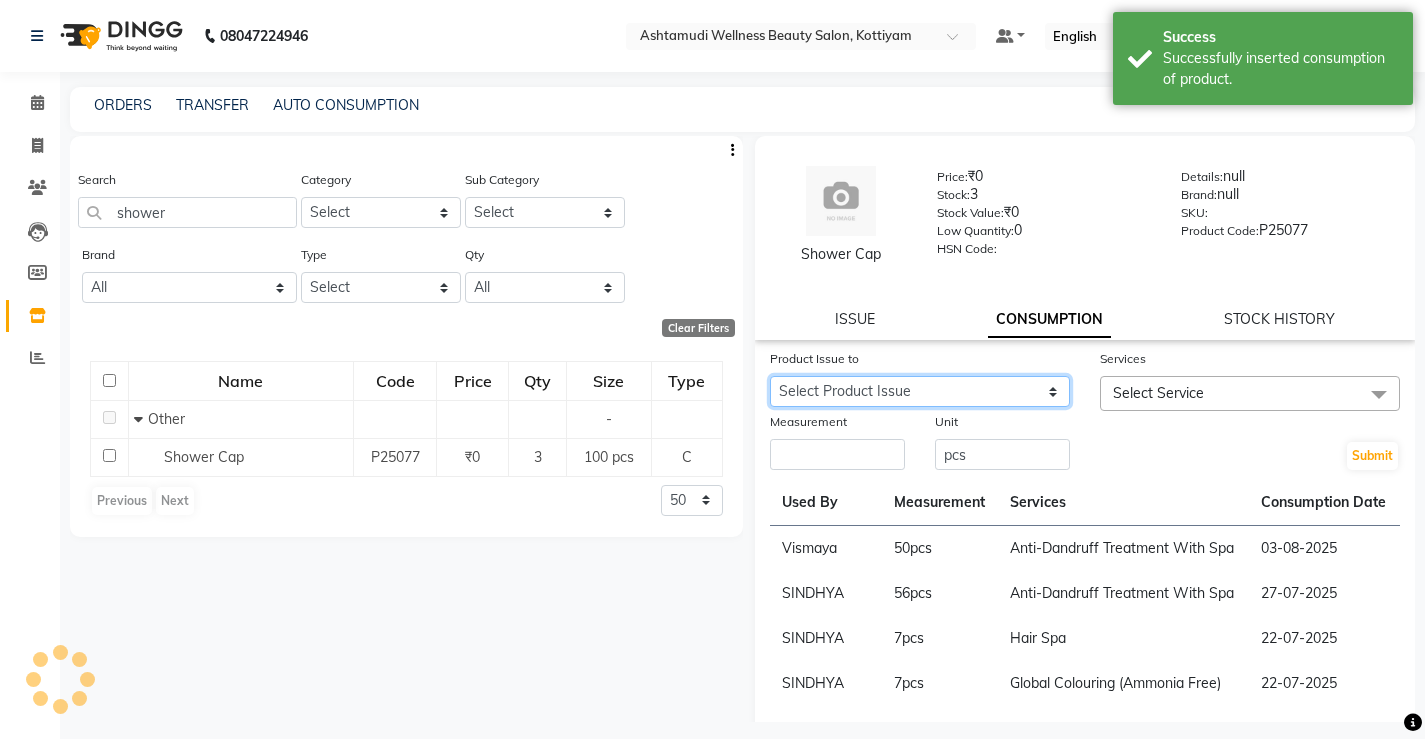 click on "Select Product Issue 2025-07-27, Issued to: SHYNI , Balance: 50" 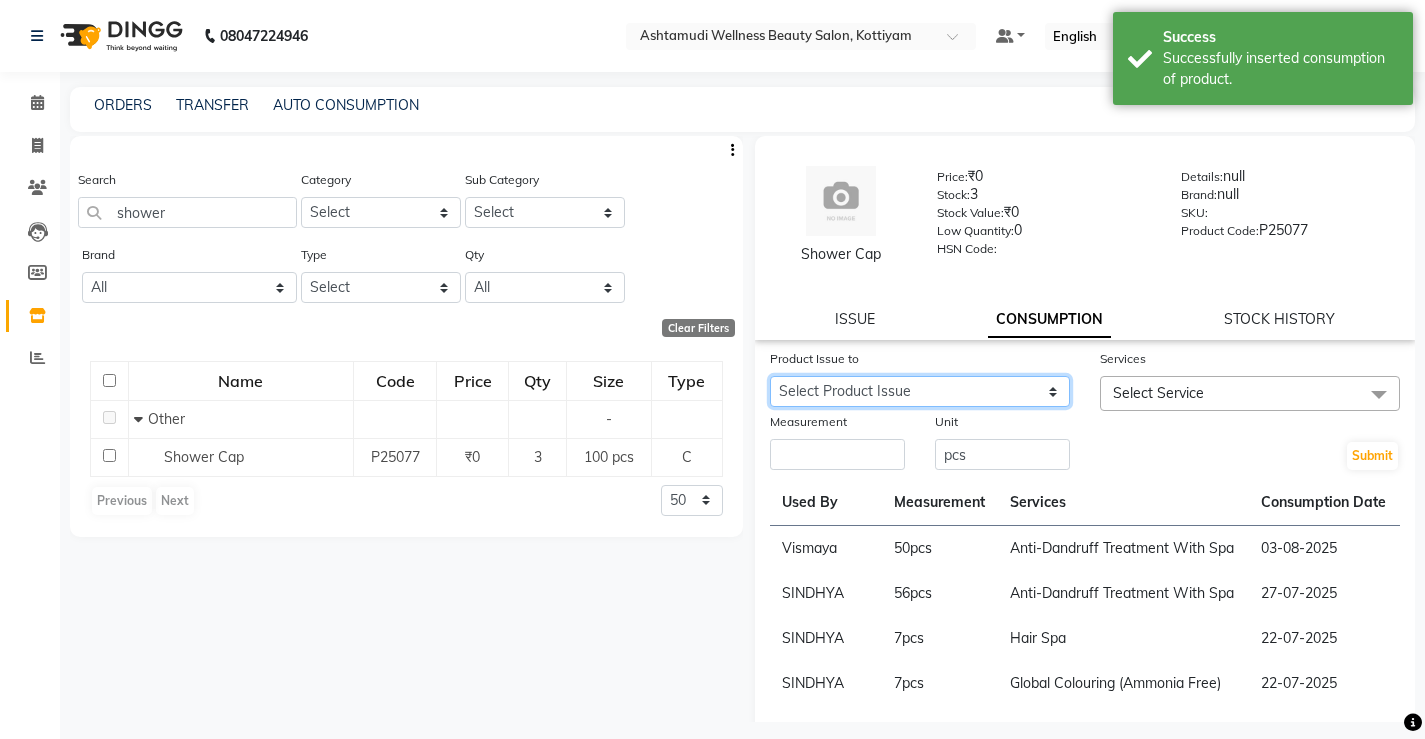 click on "Select Product Issue 2025-07-27, Issued to: SHYNI , Balance: 50" 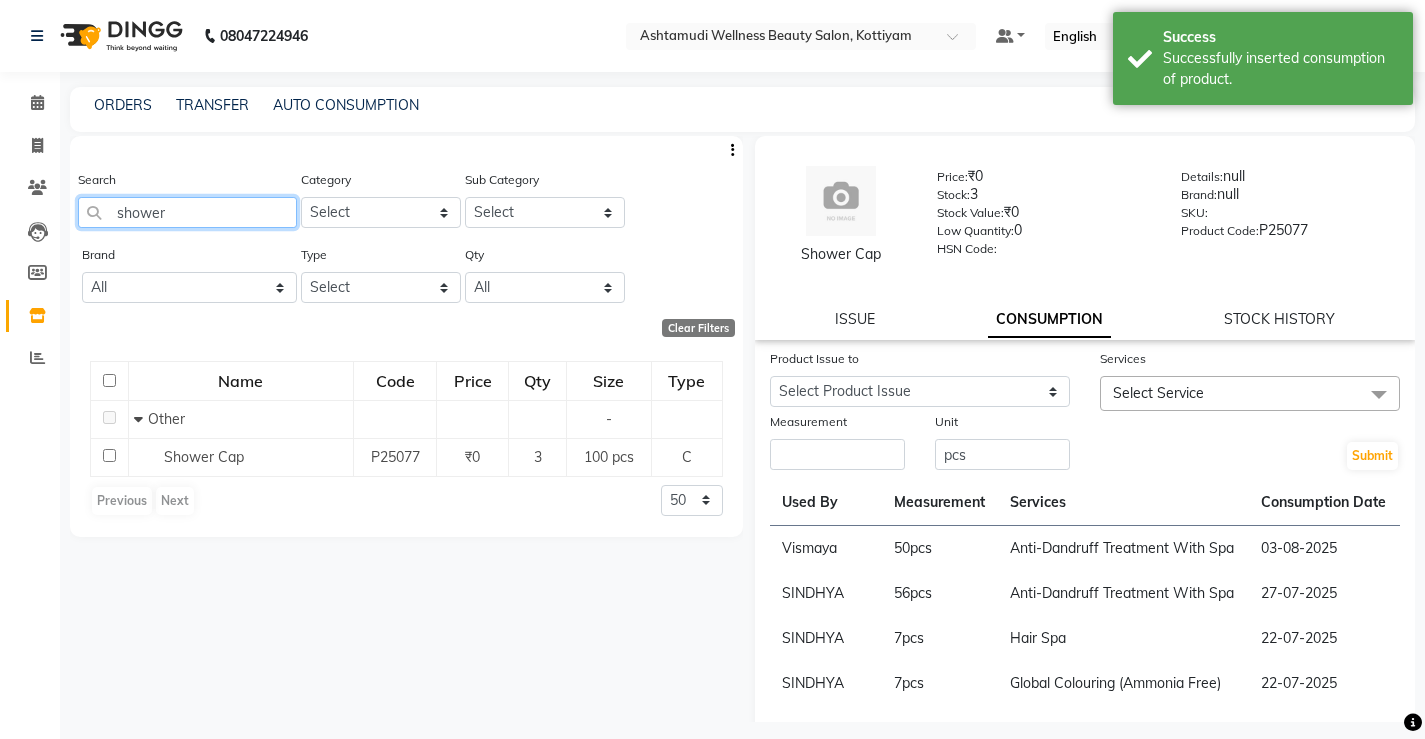 click on "shower" 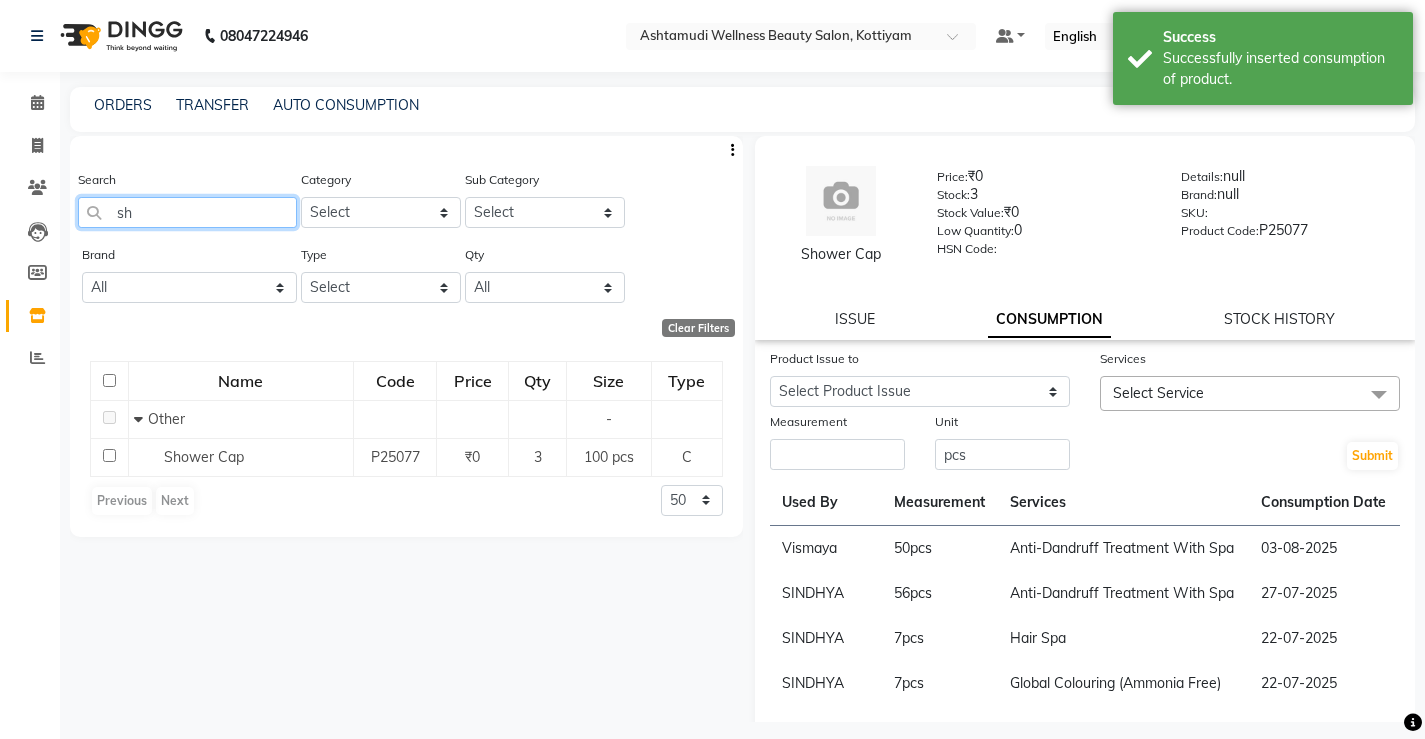 type on "s" 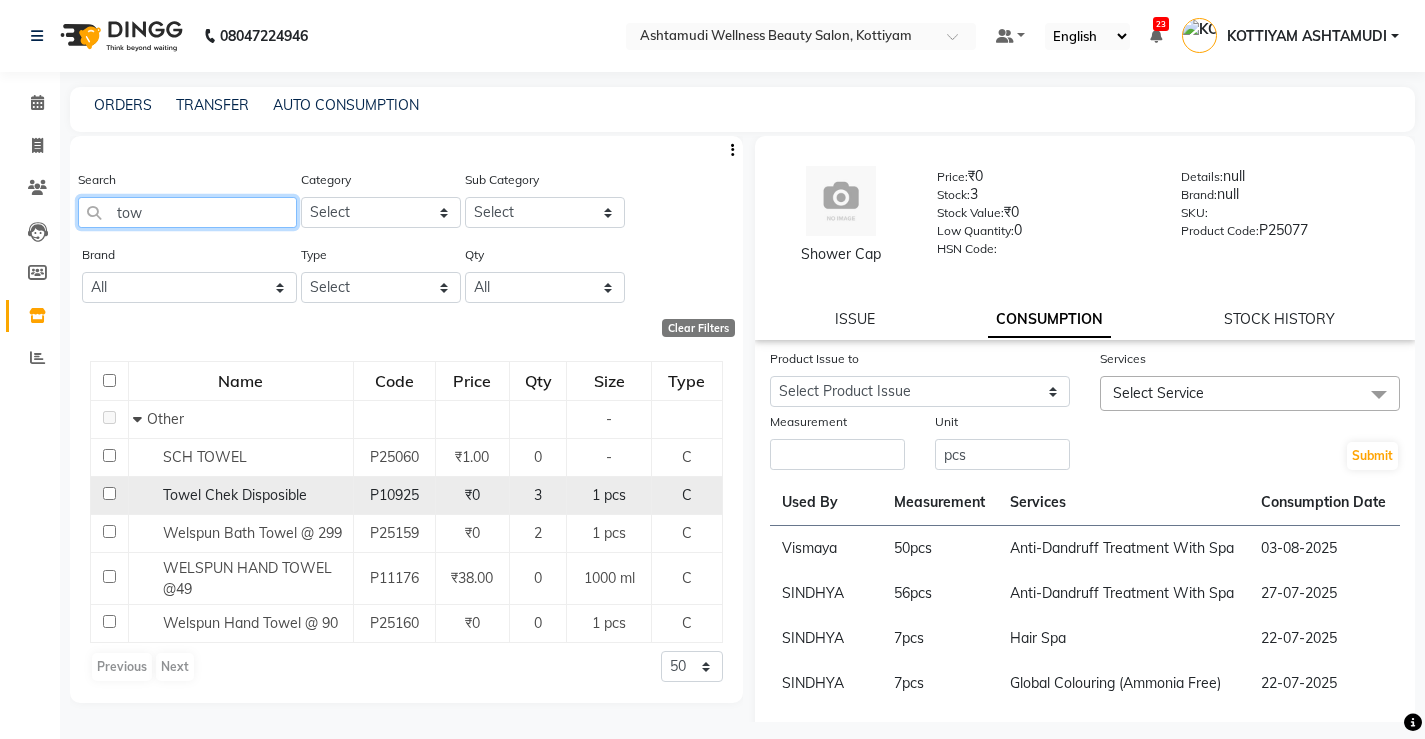 type on "tow" 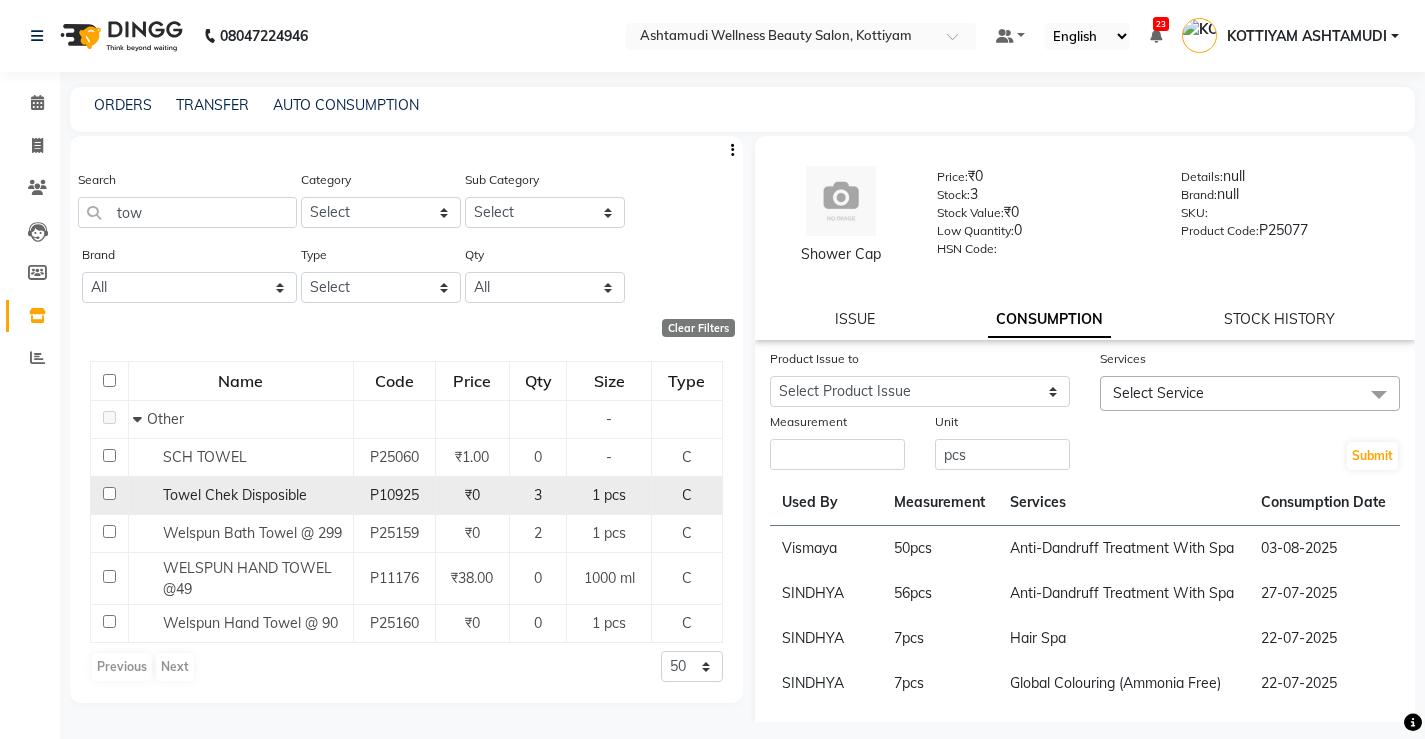 click 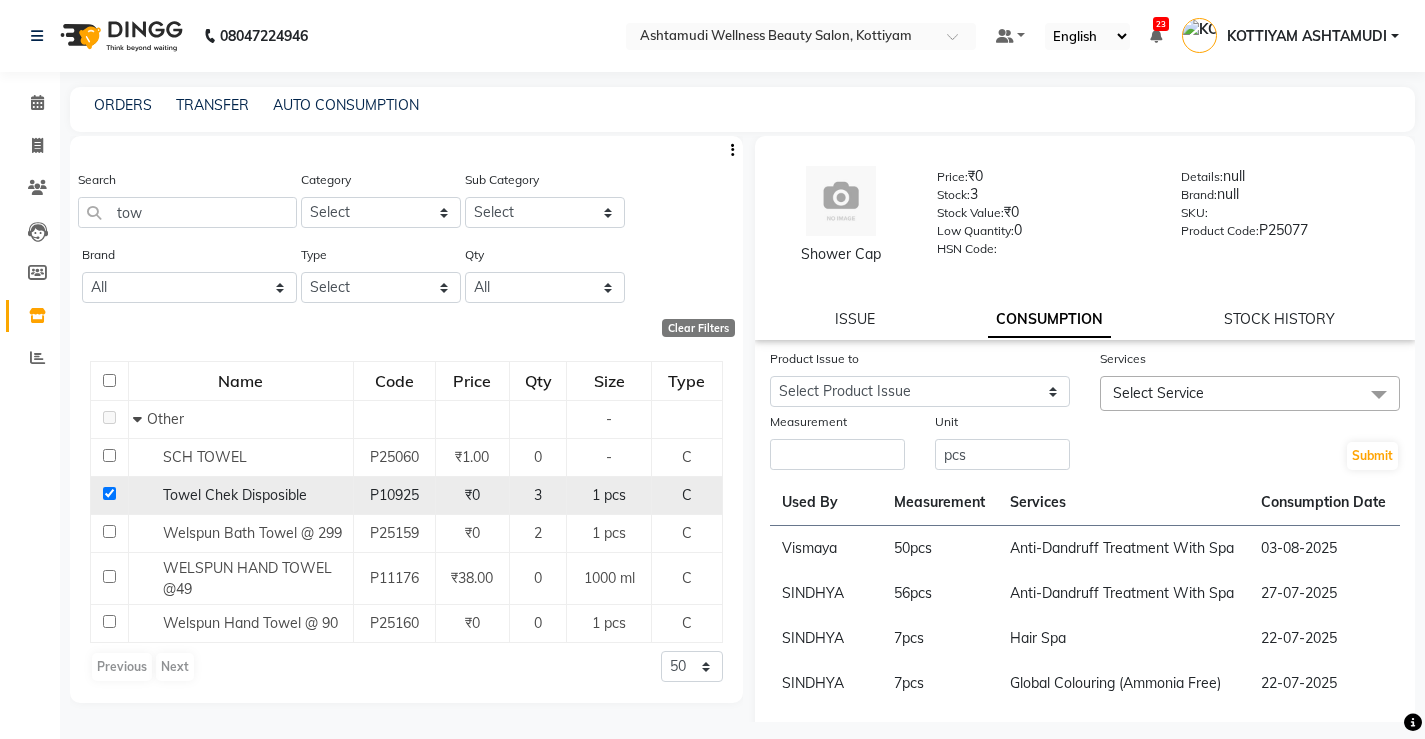 checkbox on "true" 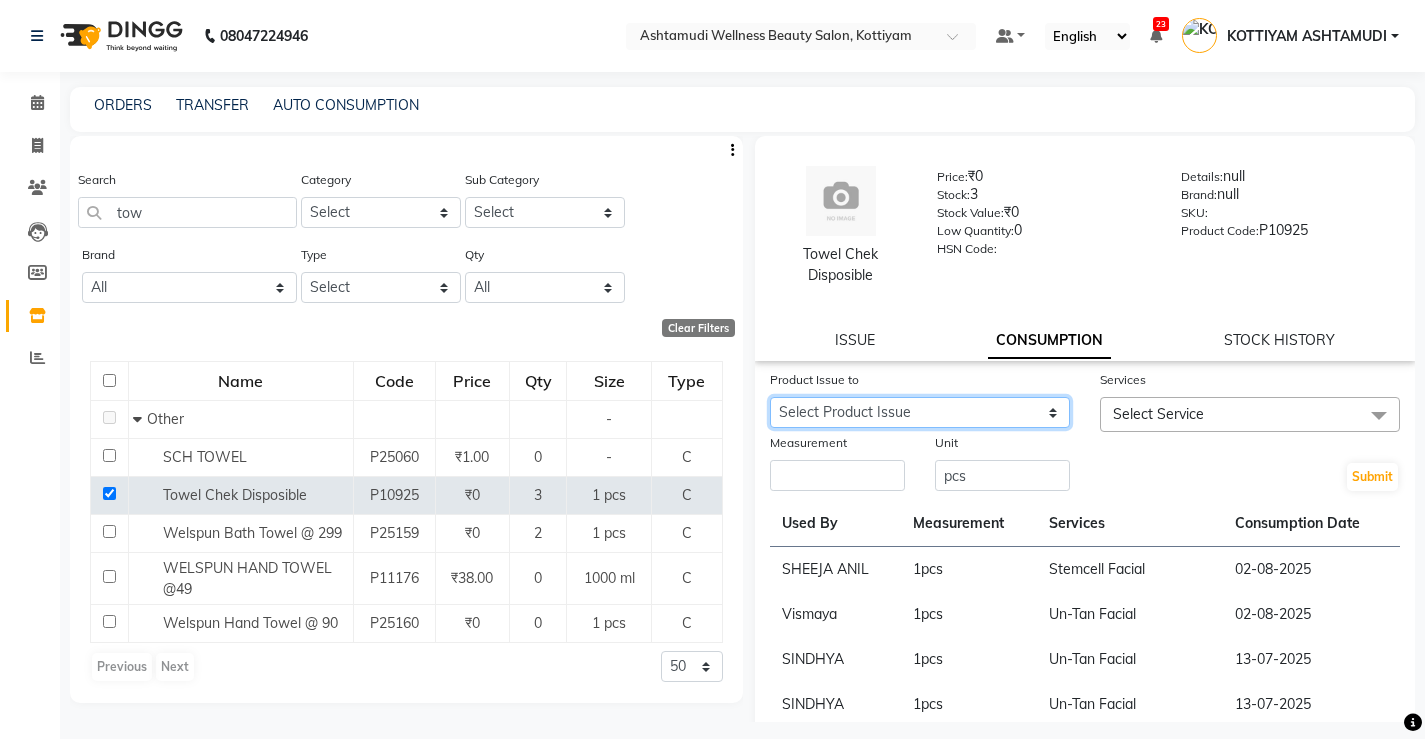 click on "Select Product Issue 2025-08-02, Issued to: SHYNI , Balance: 1 2025-07-31, Issued to: , Balance: 1" 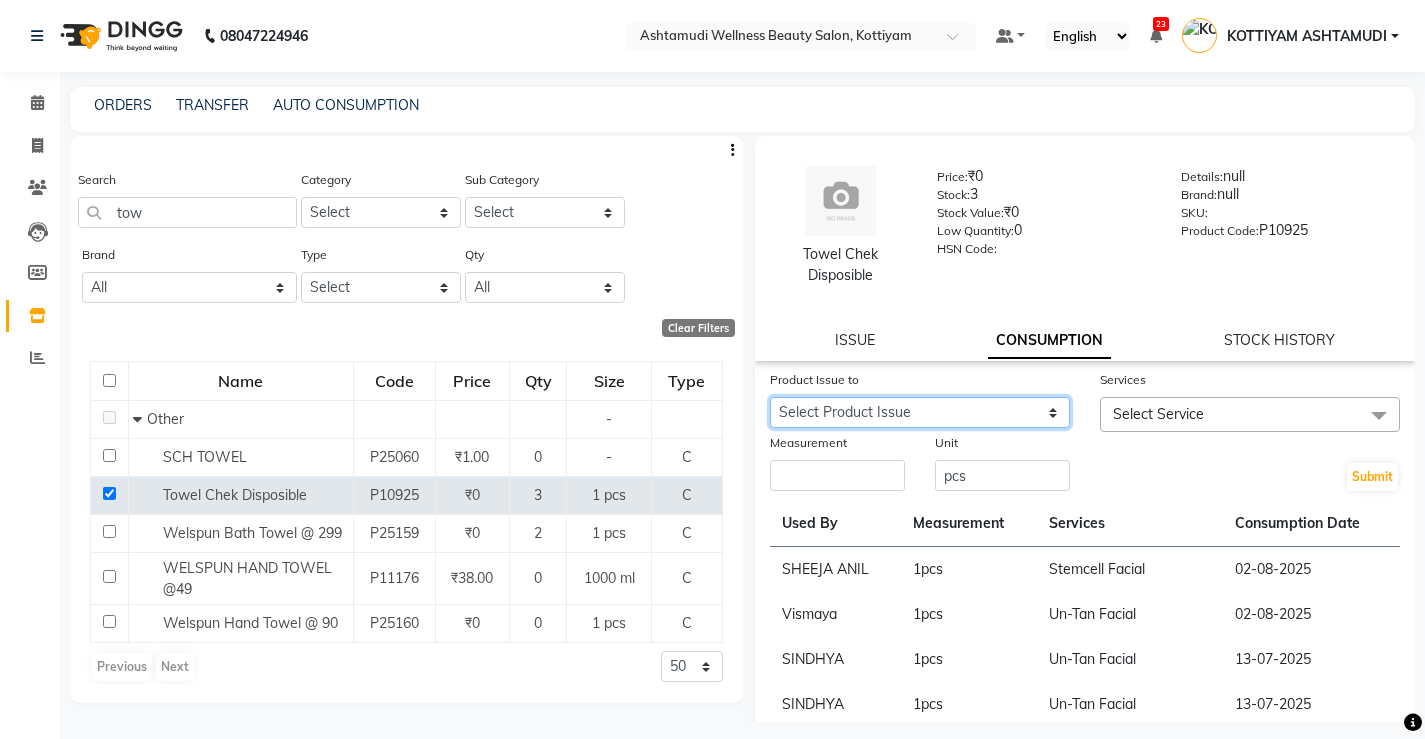 click on "Select Product Issue 2025-08-02, Issued to: SHYNI , Balance: 1 2025-07-31, Issued to: , Balance: 1" 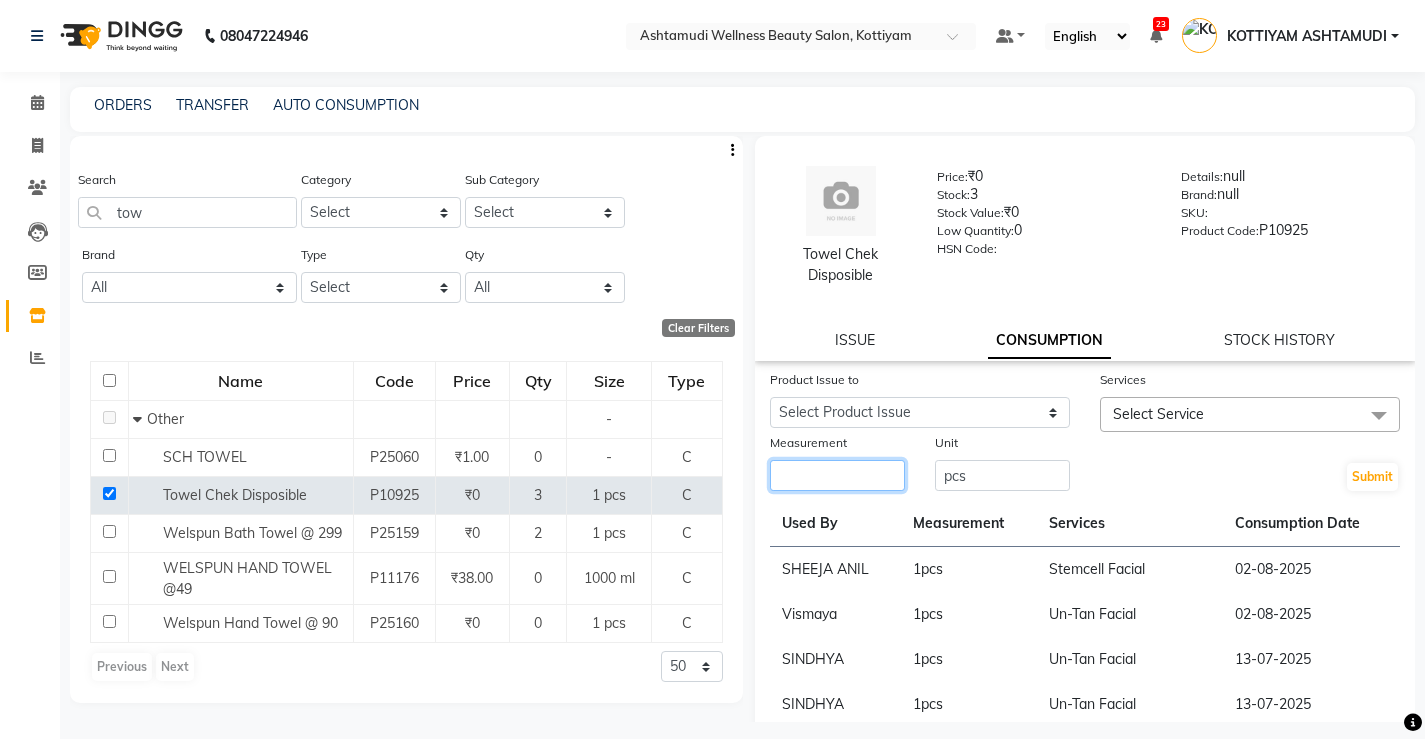 click 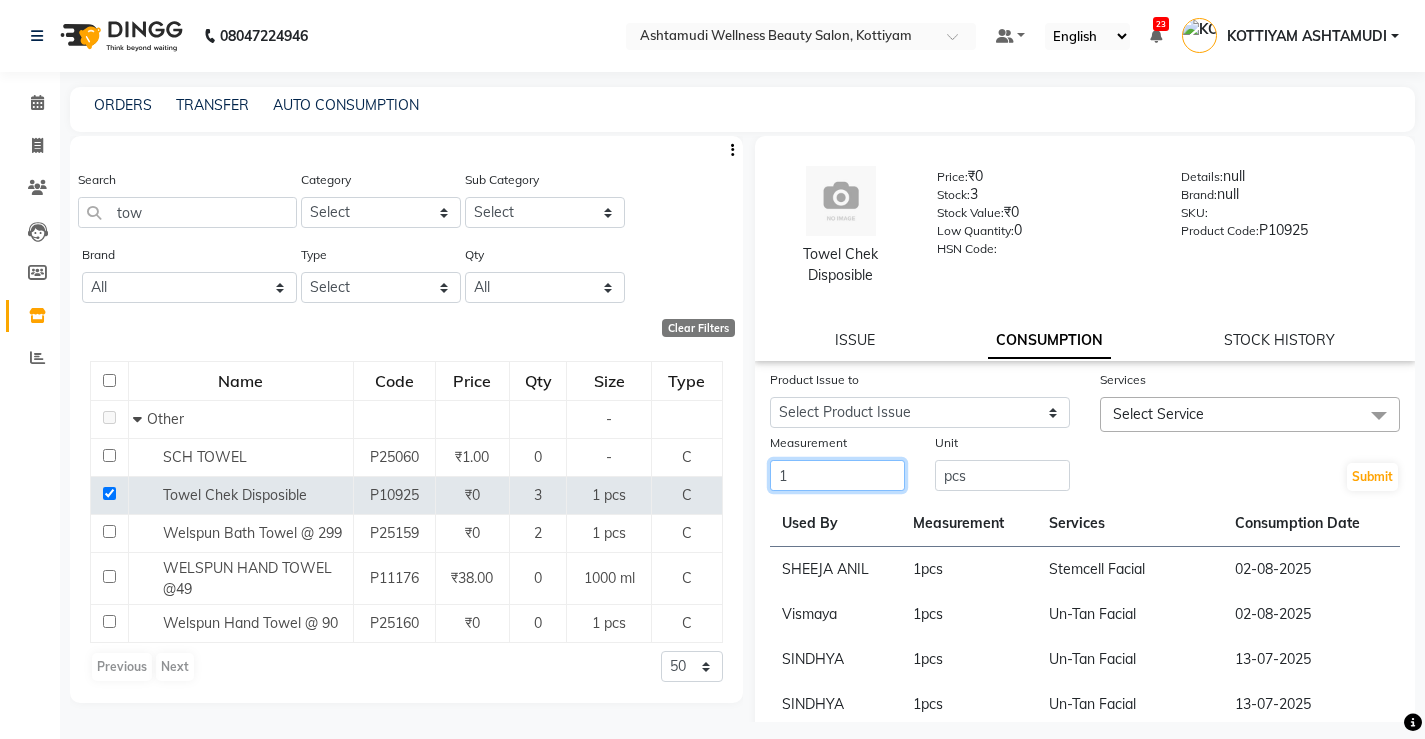 type on "1" 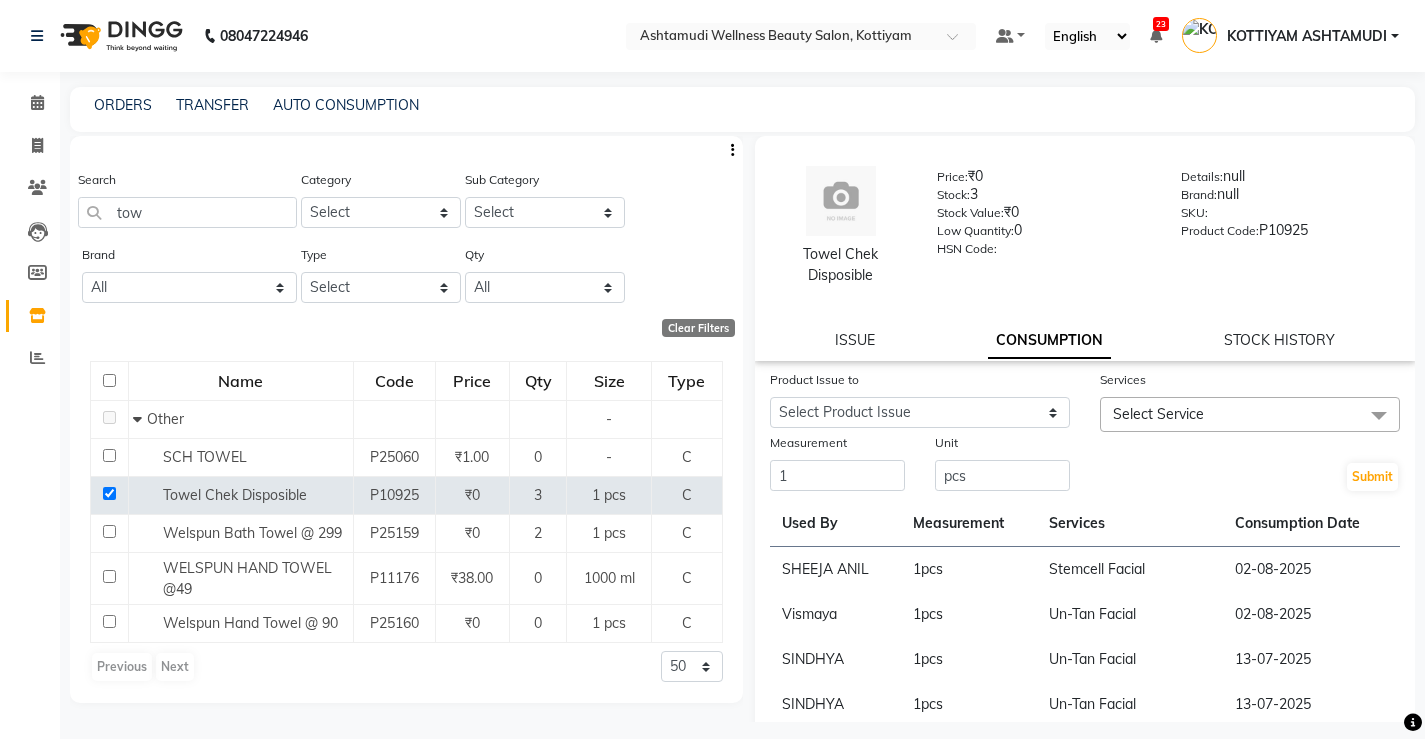 click on "Select Service" 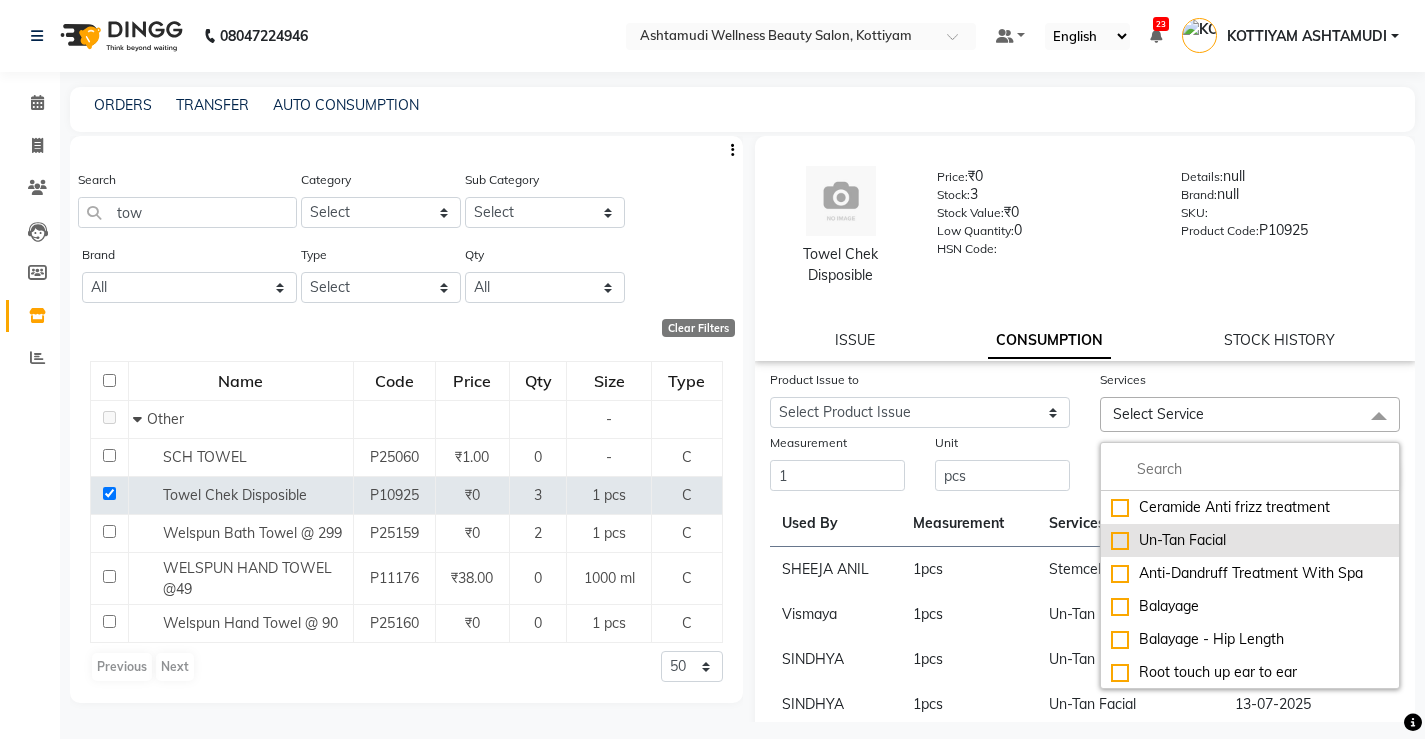 click on "Un-Tan Facial" 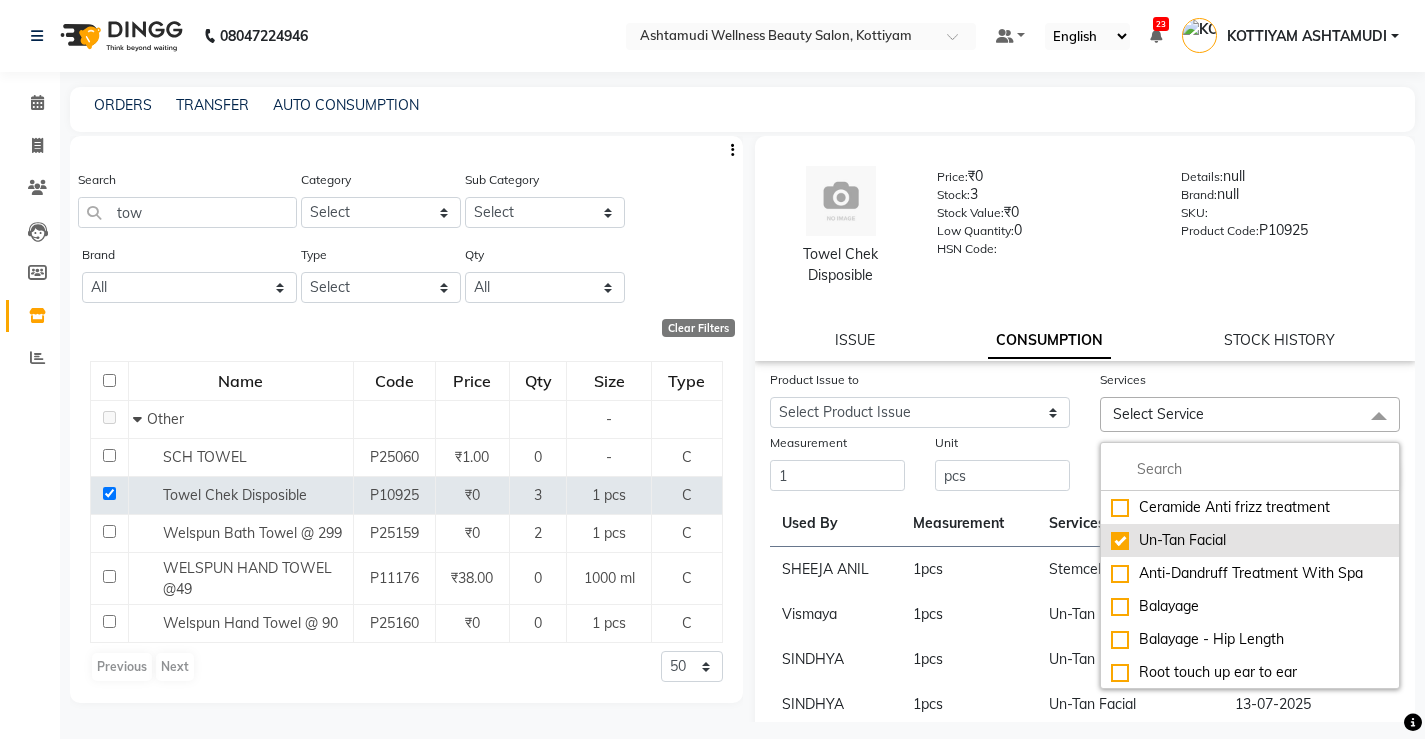 checkbox on "true" 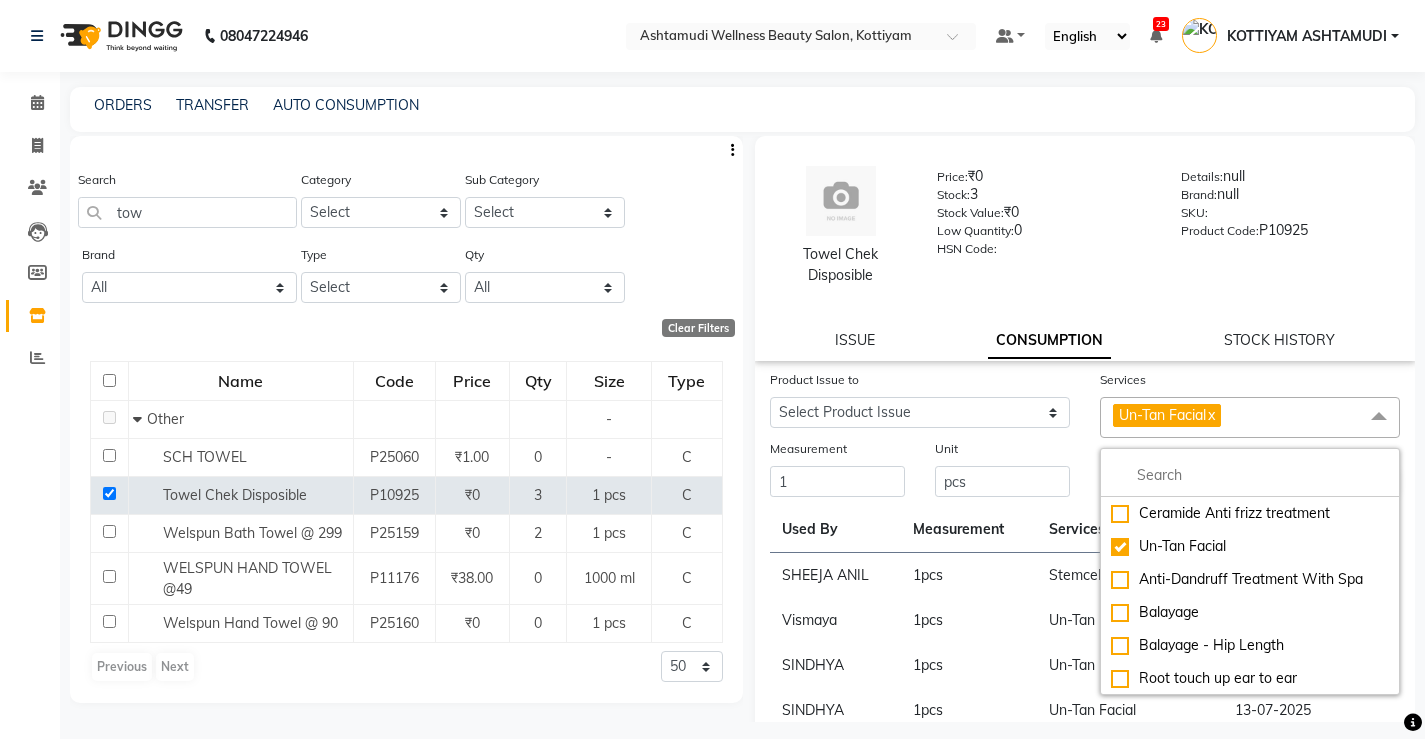 click on "1  pcs" 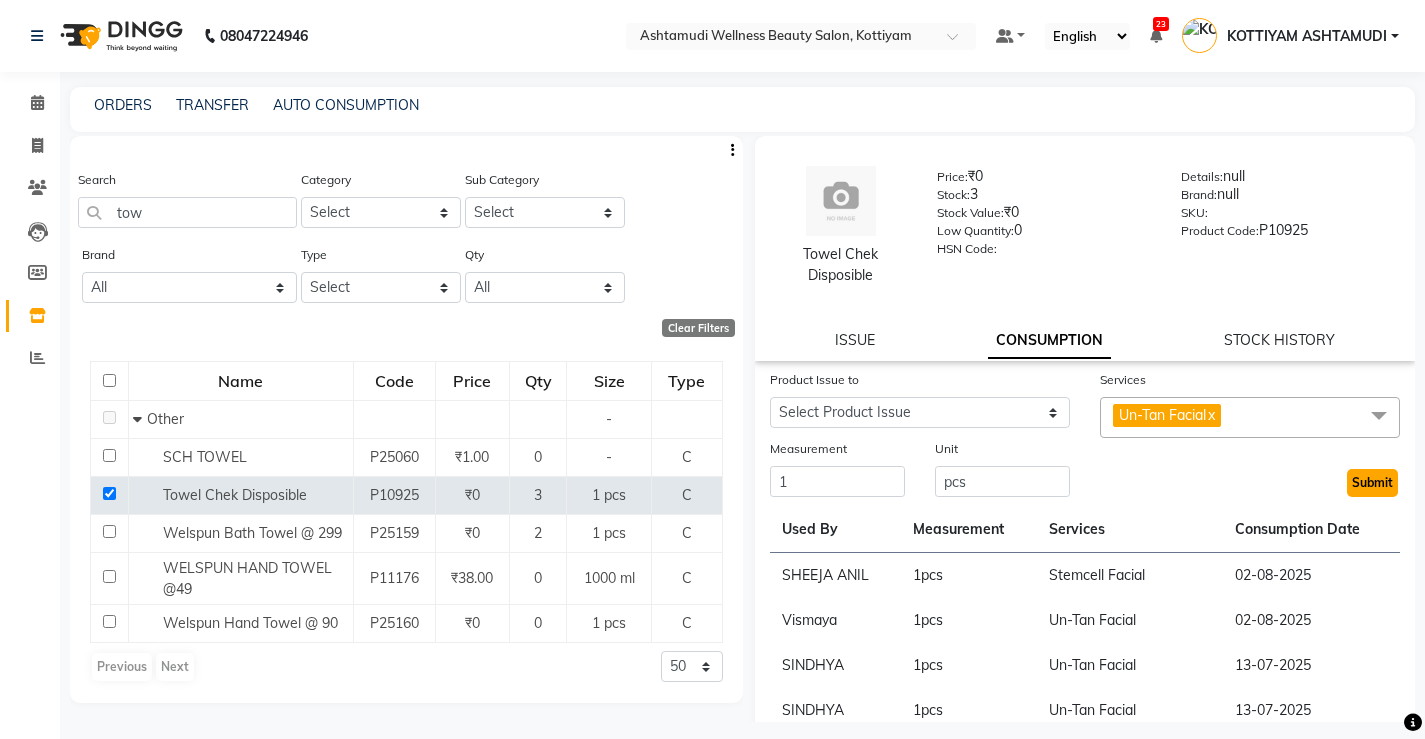 click on "Submit" 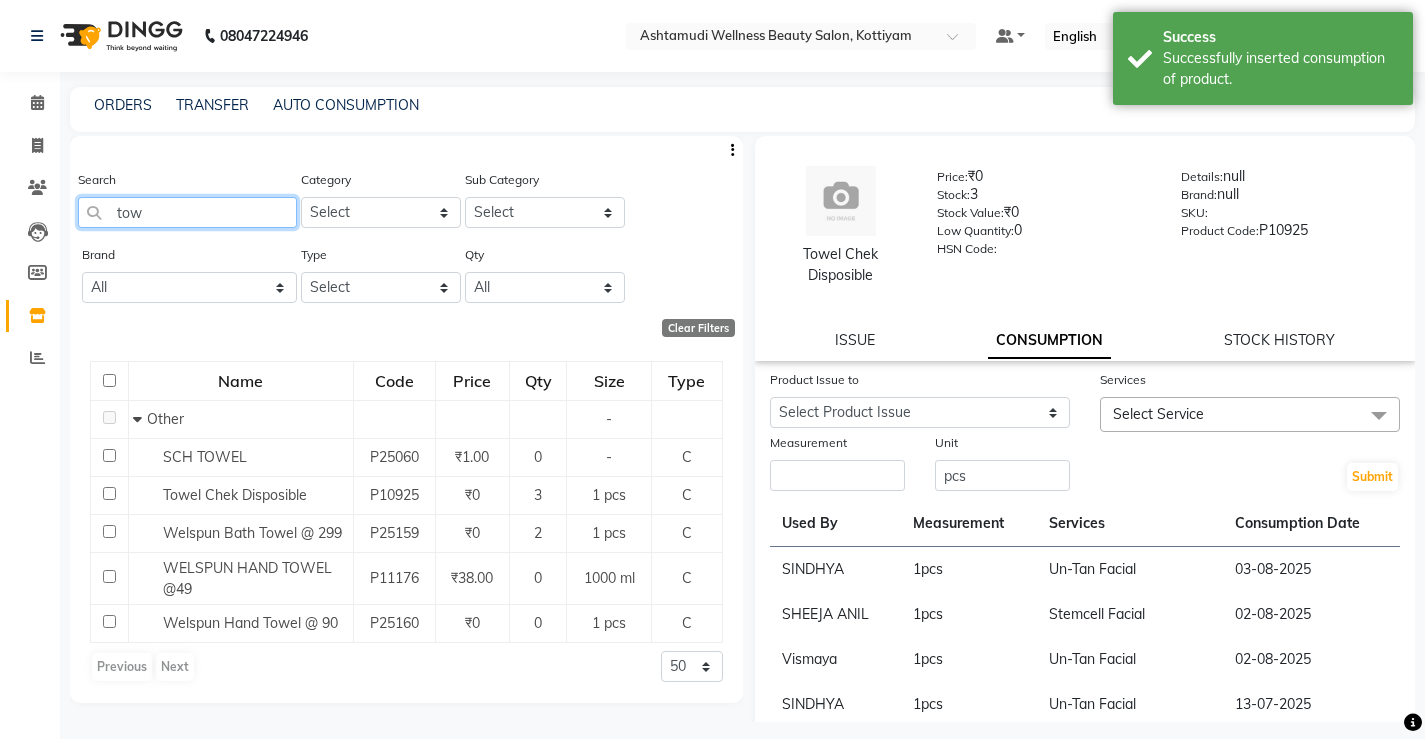 click on "tow" 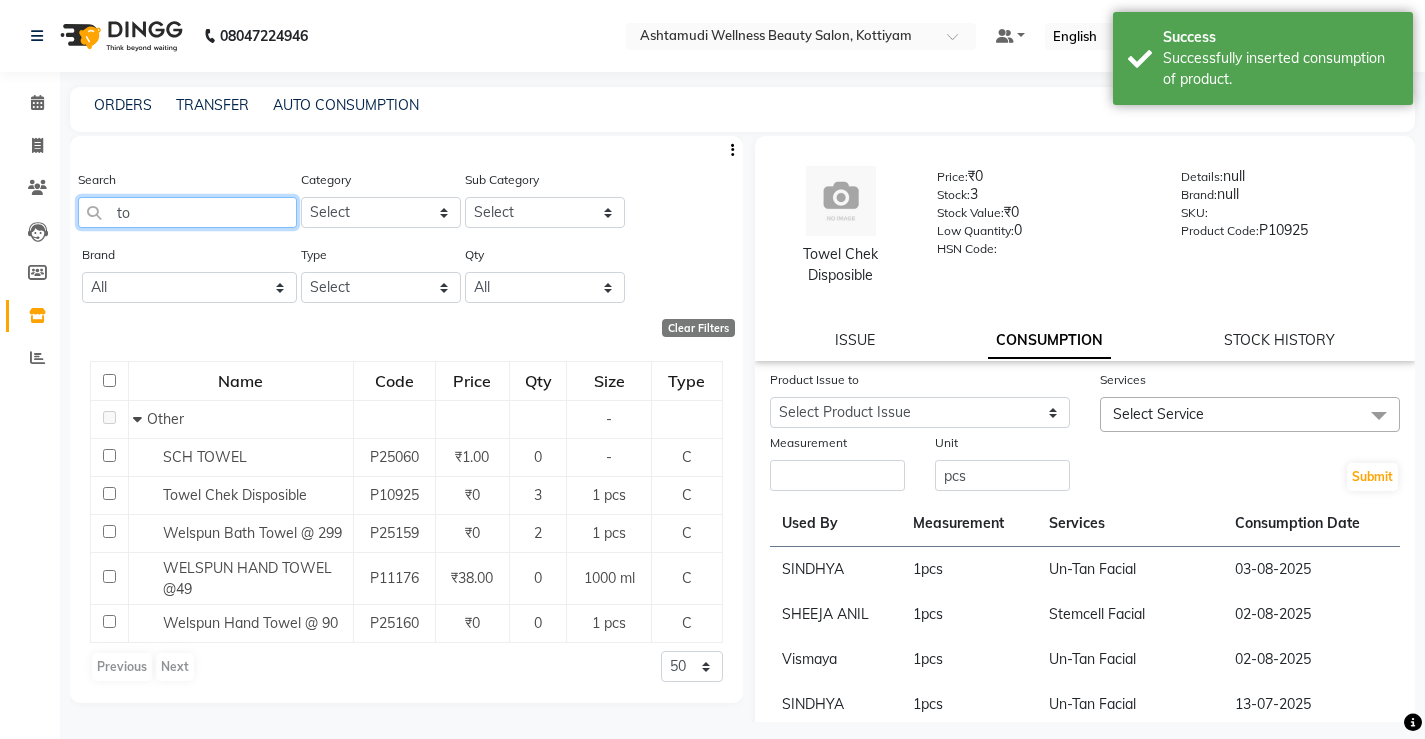 type on "t" 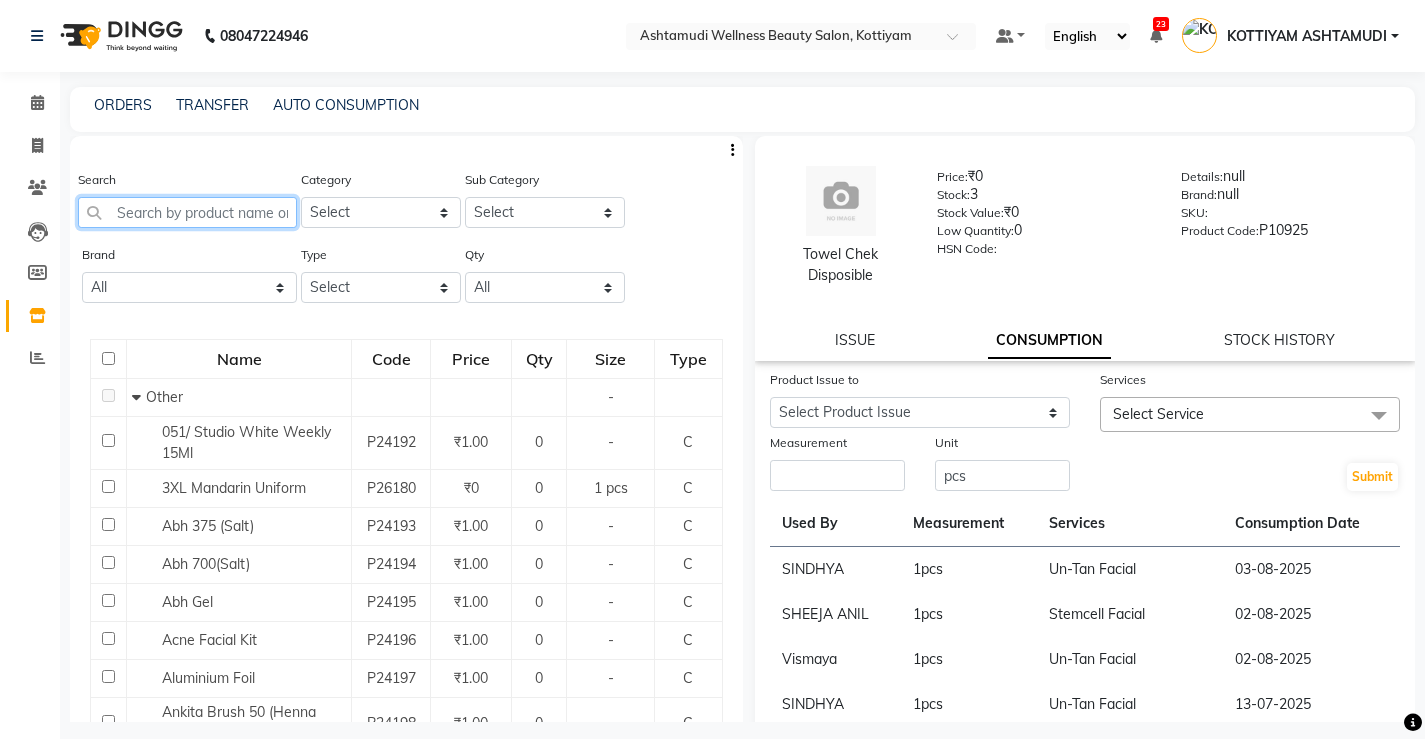 click 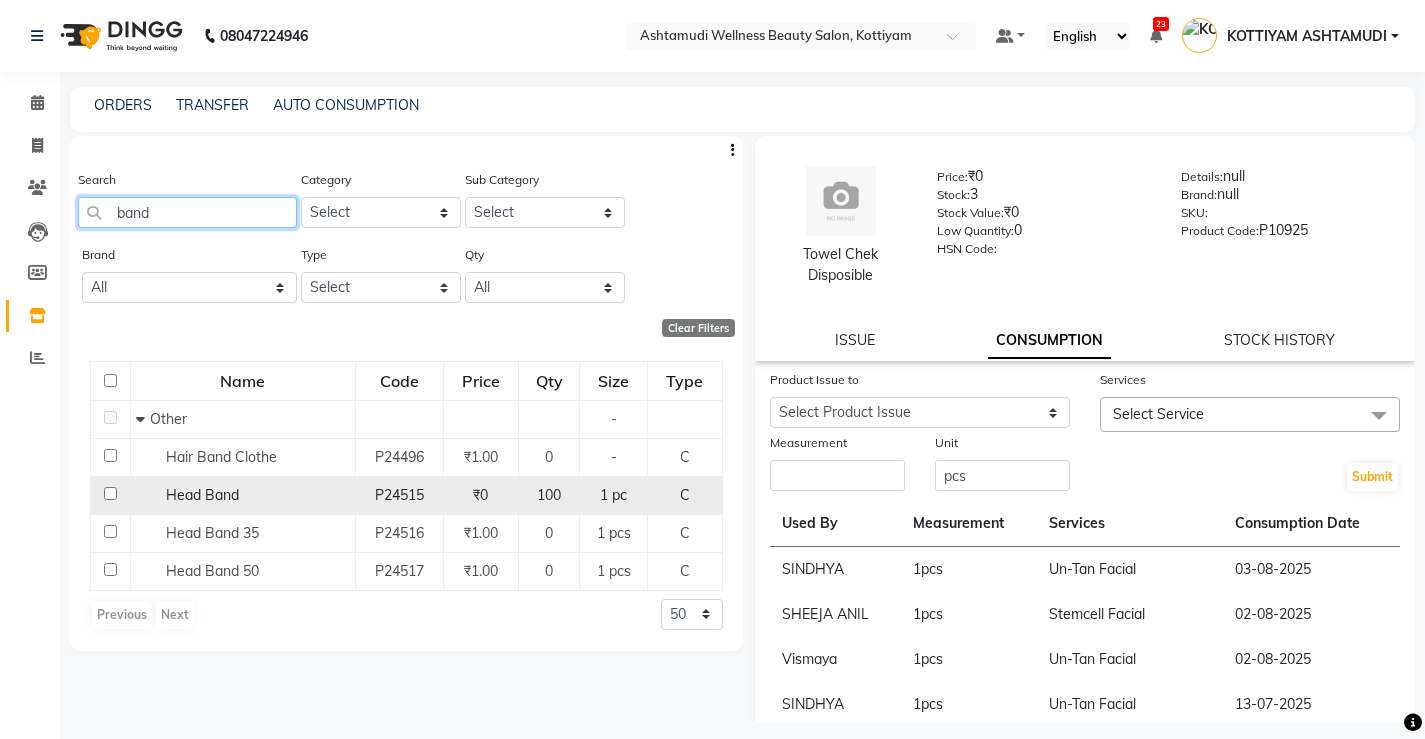 type on "band" 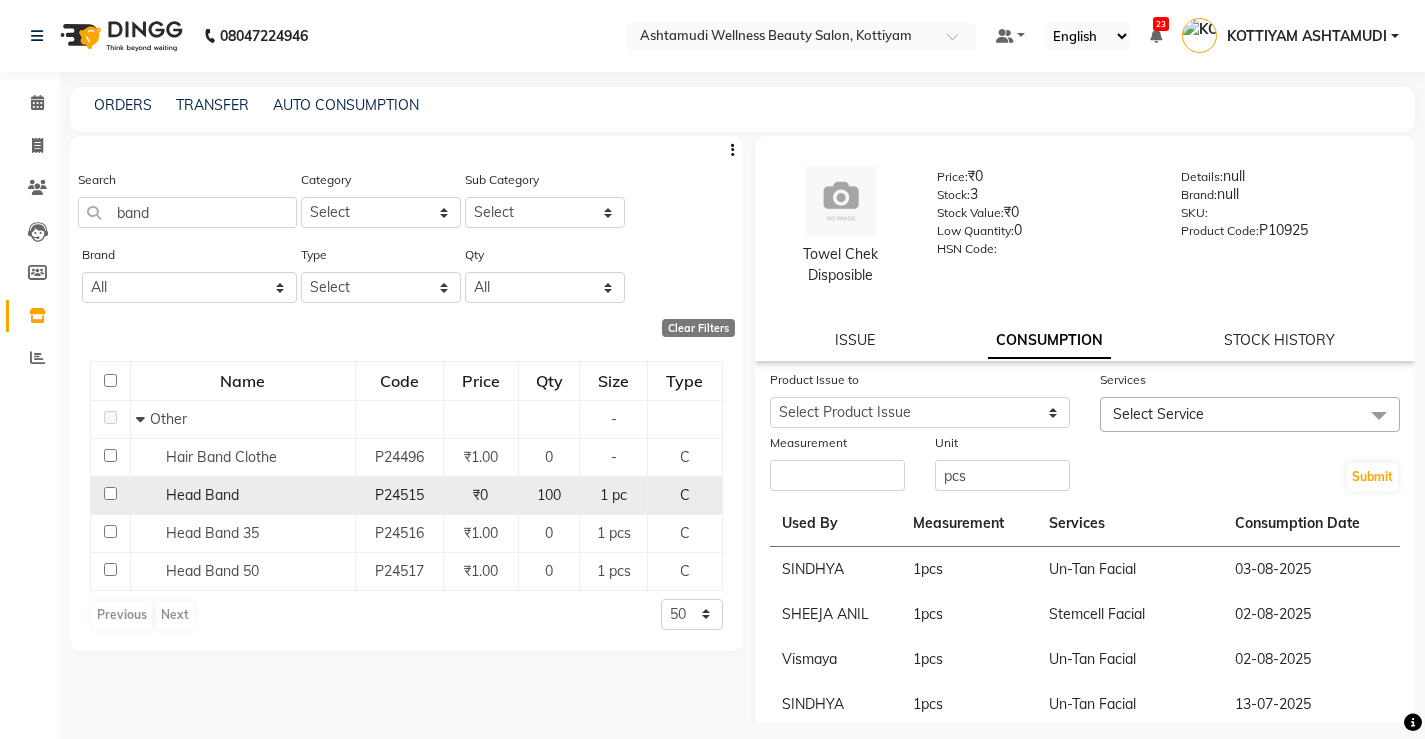 click 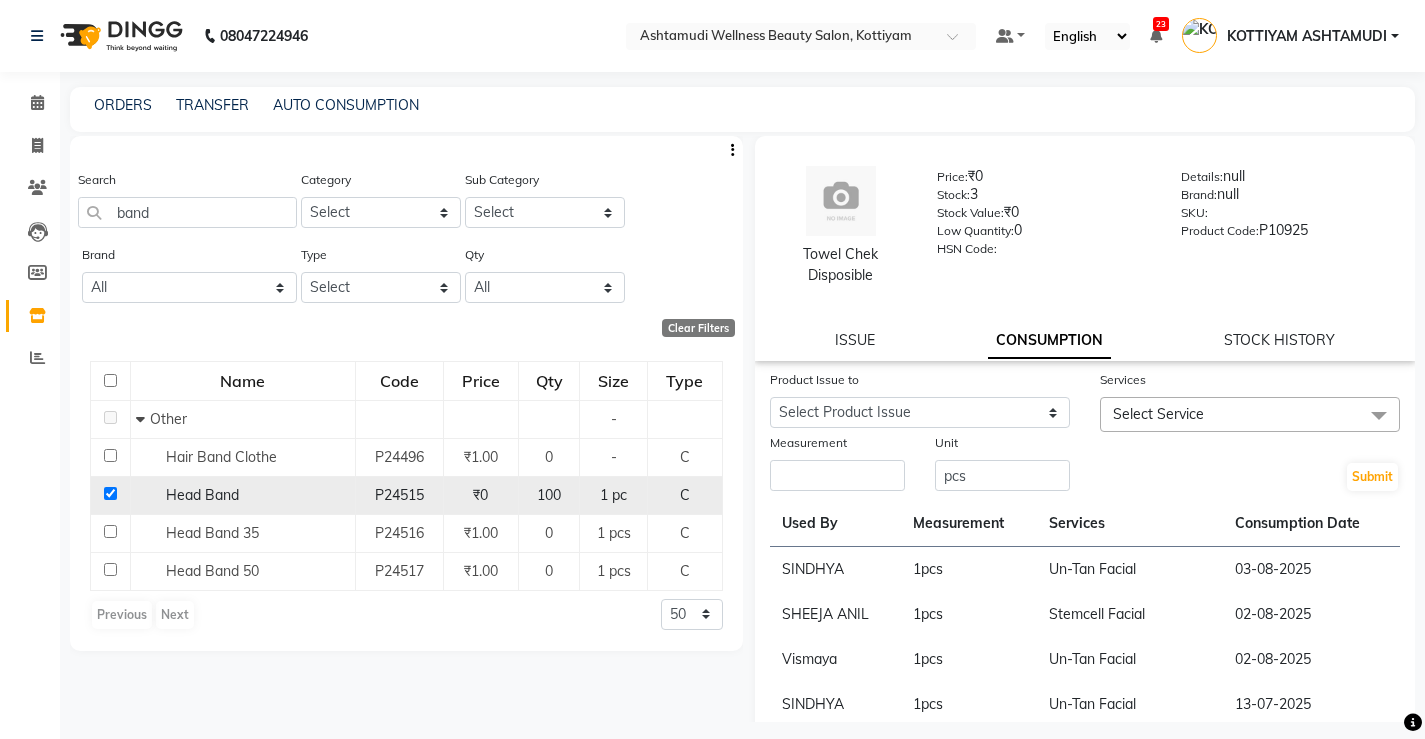 checkbox on "true" 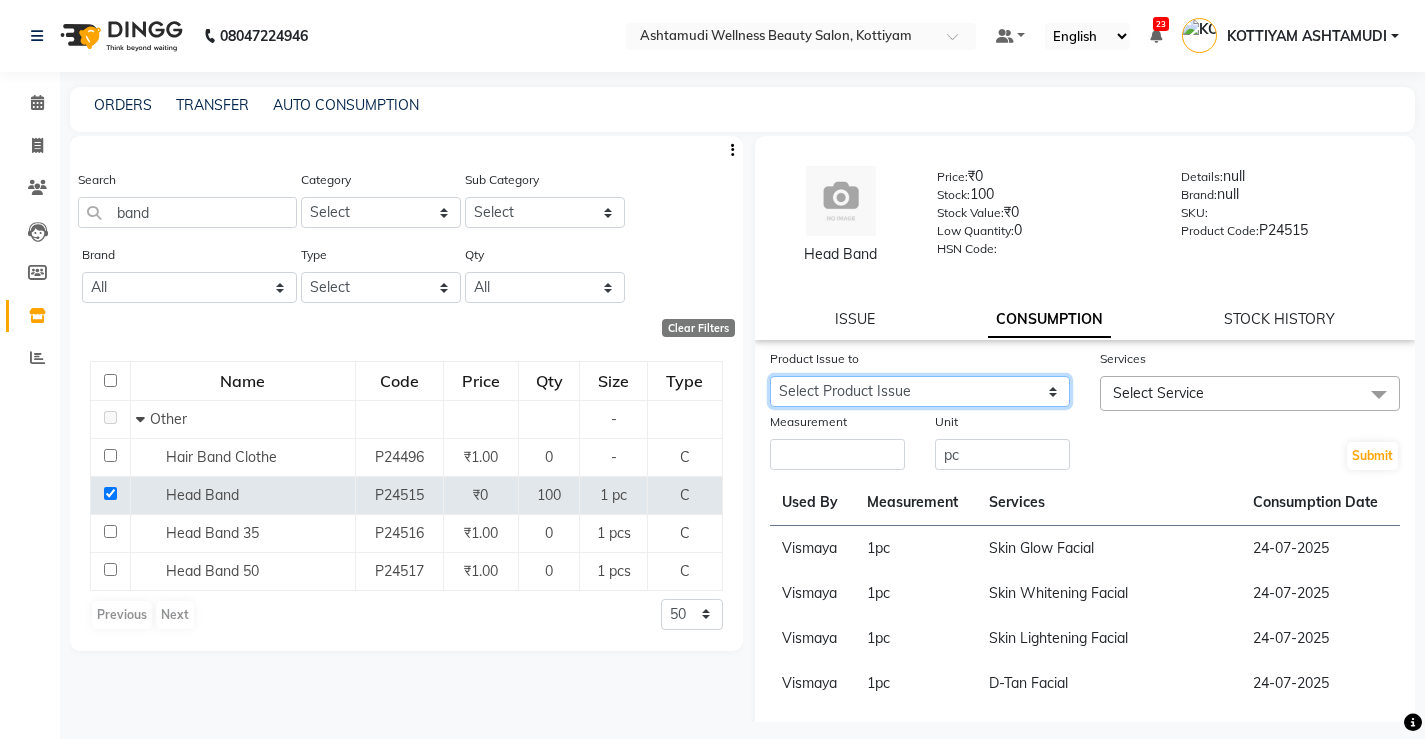 click on "Select Product Issue 2025-07-25, Issued to: Sreepriya, Balance: 5 2025-07-23, Issued to: , Balance: 44" 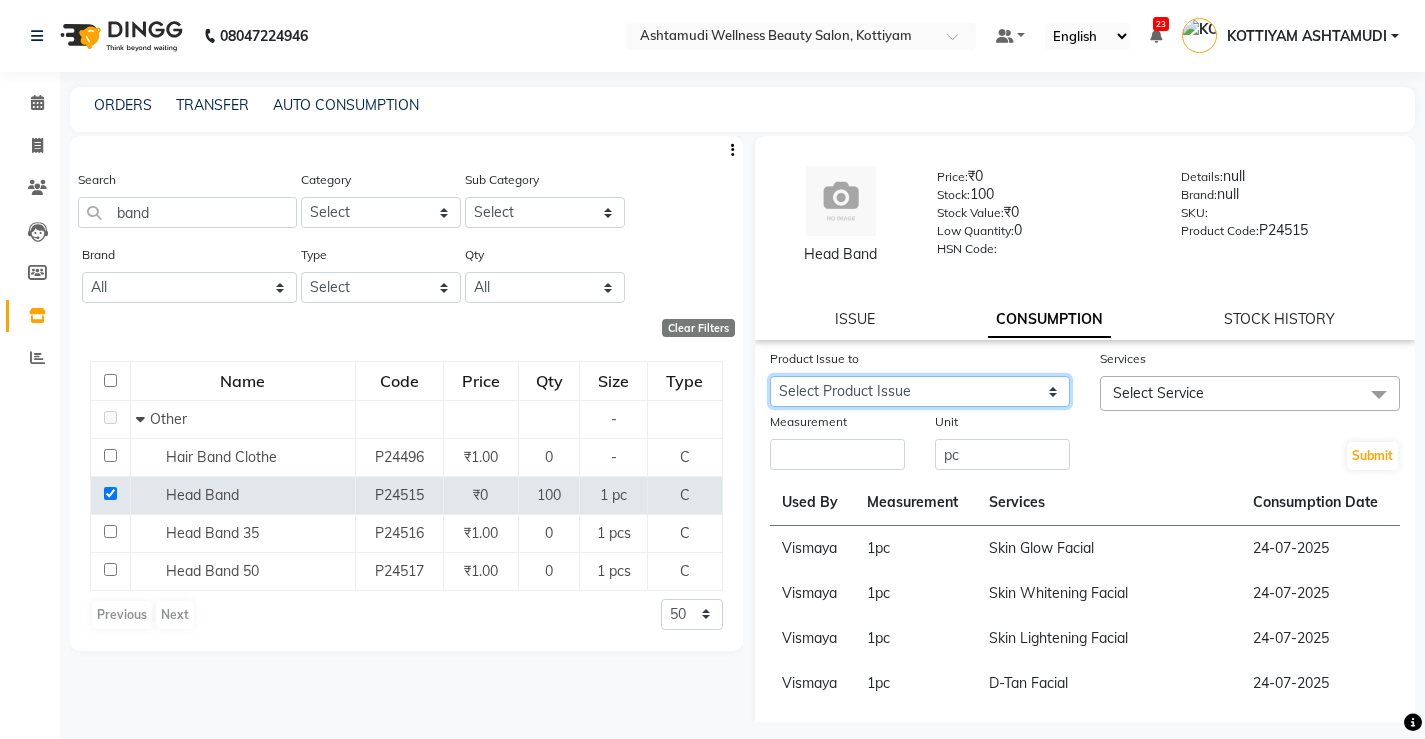 select on "1098539" 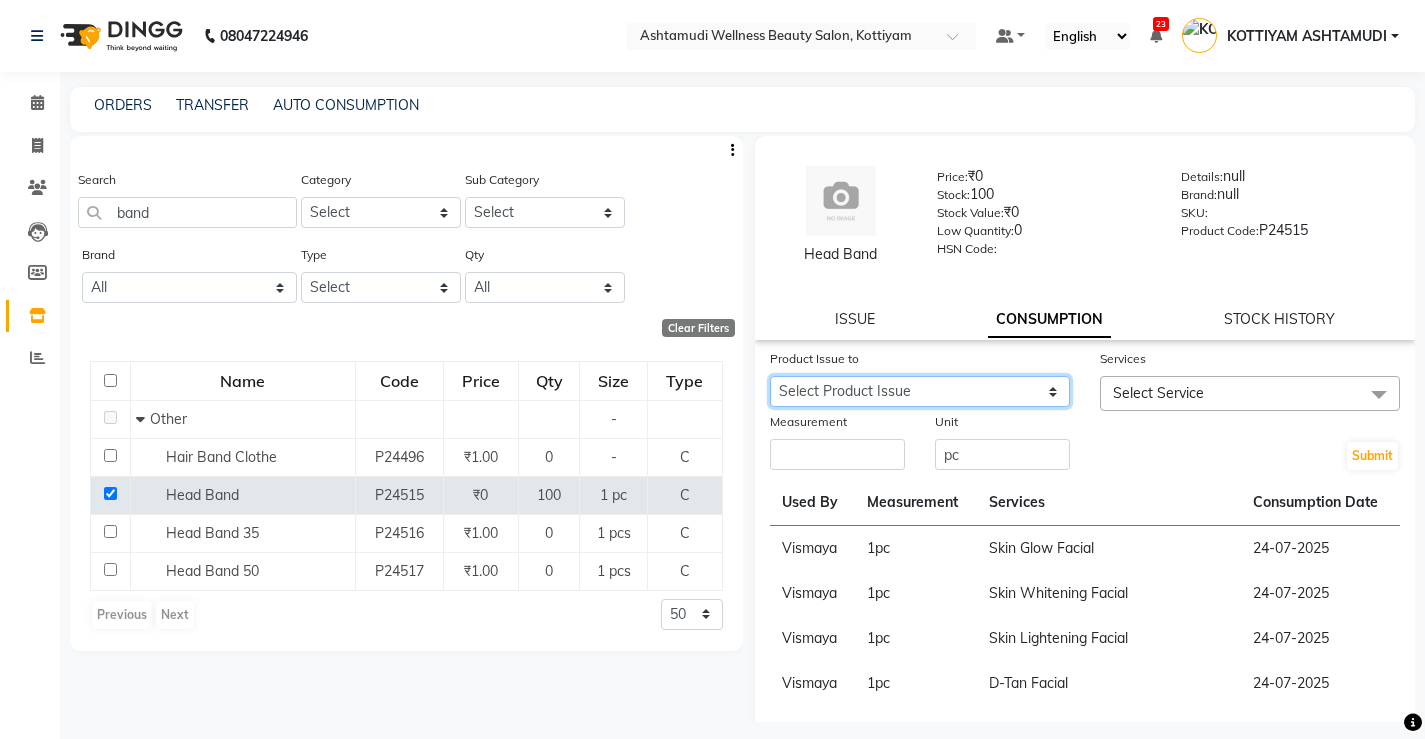 click on "Select Product Issue 2025-07-25, Issued to: Sreepriya, Balance: 5 2025-07-23, Issued to: , Balance: 44" 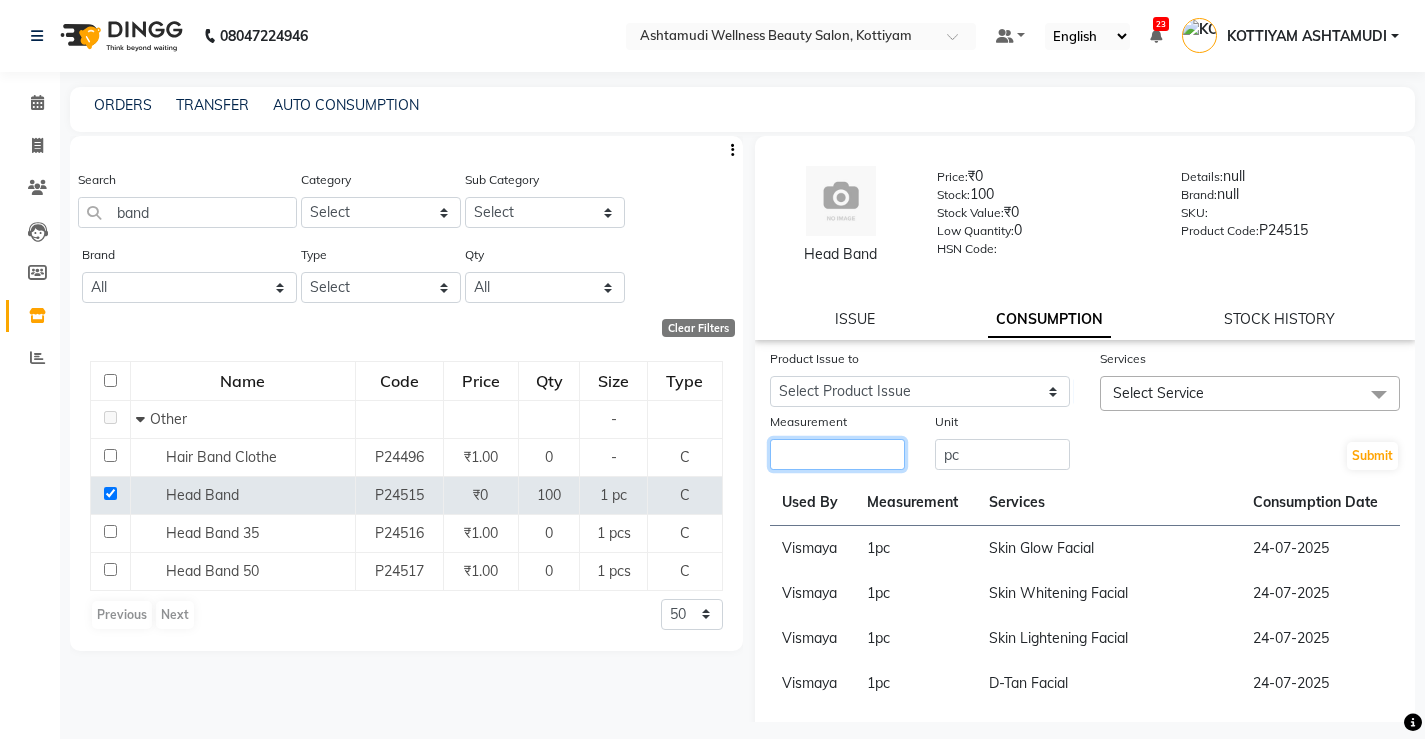 click 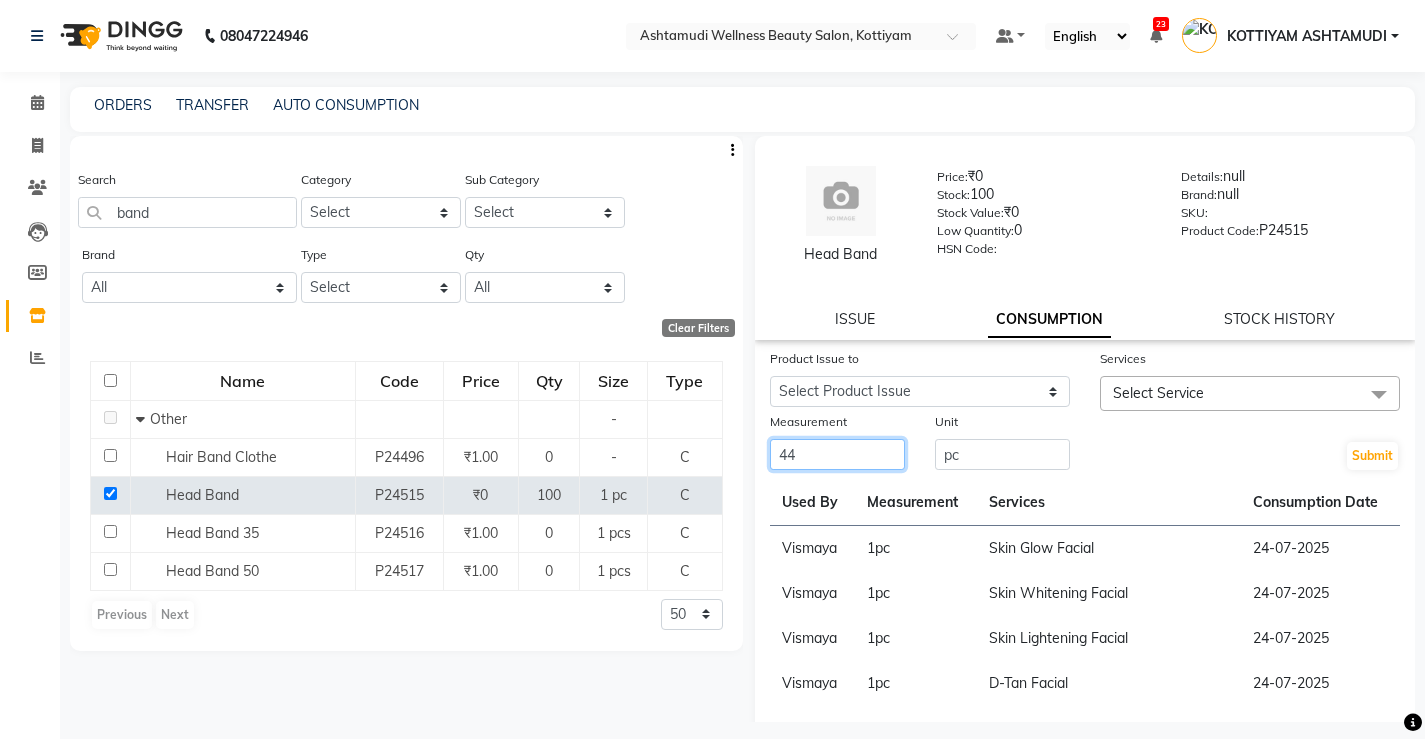 type on "44" 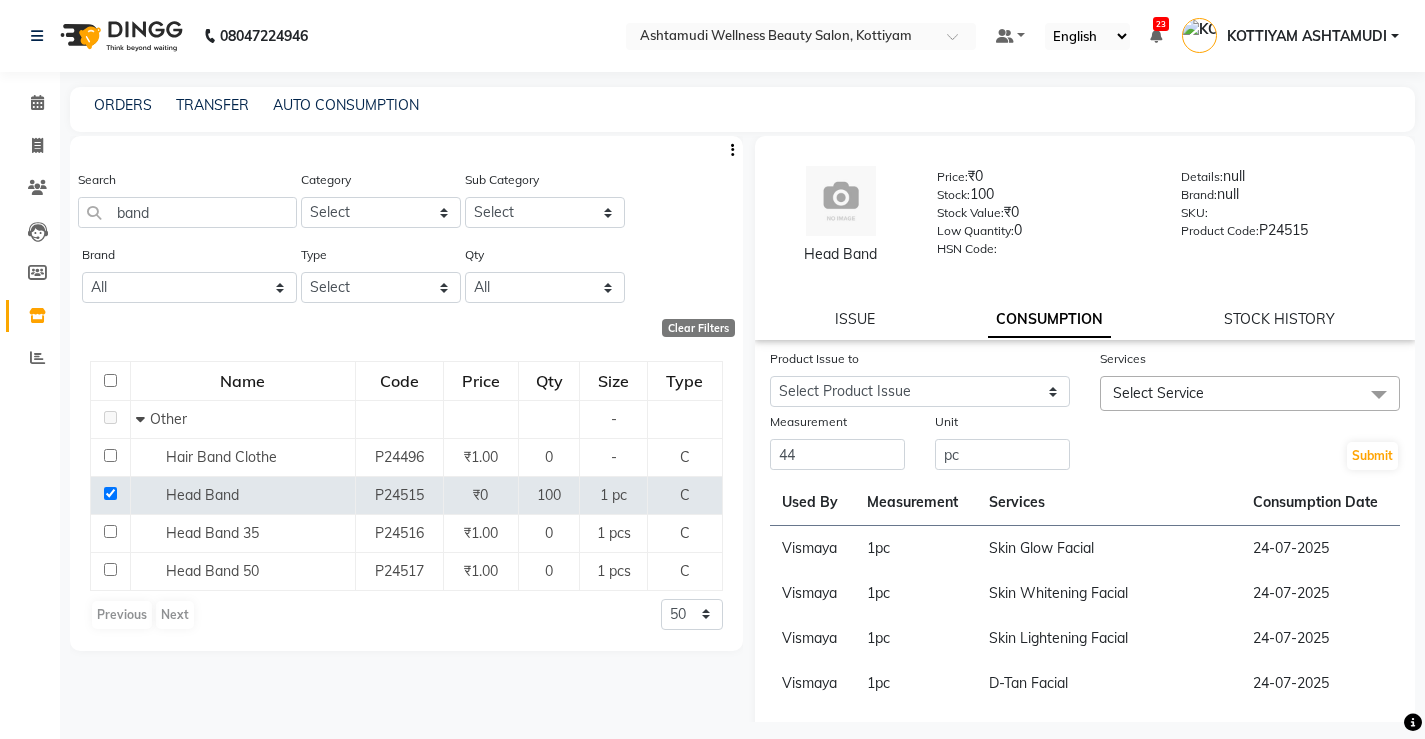 click on "Select Service" 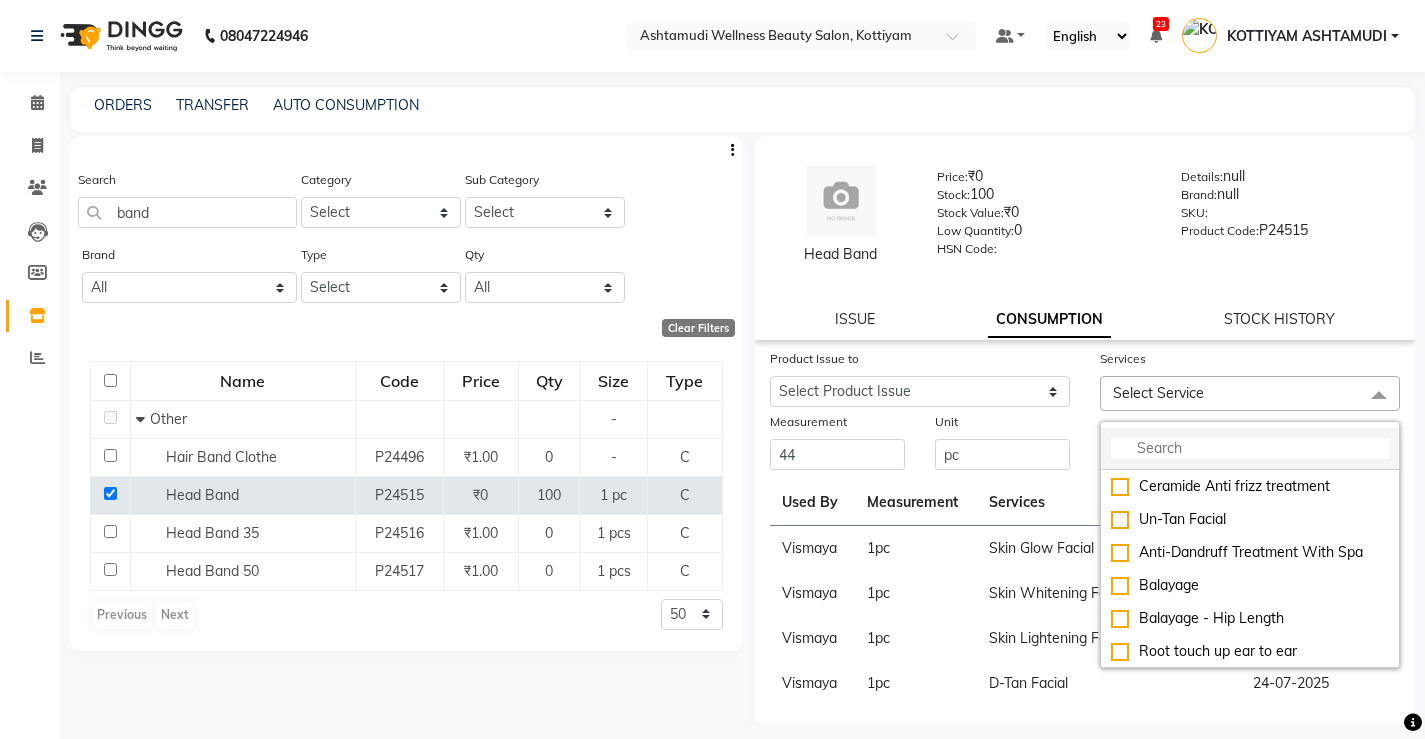 click 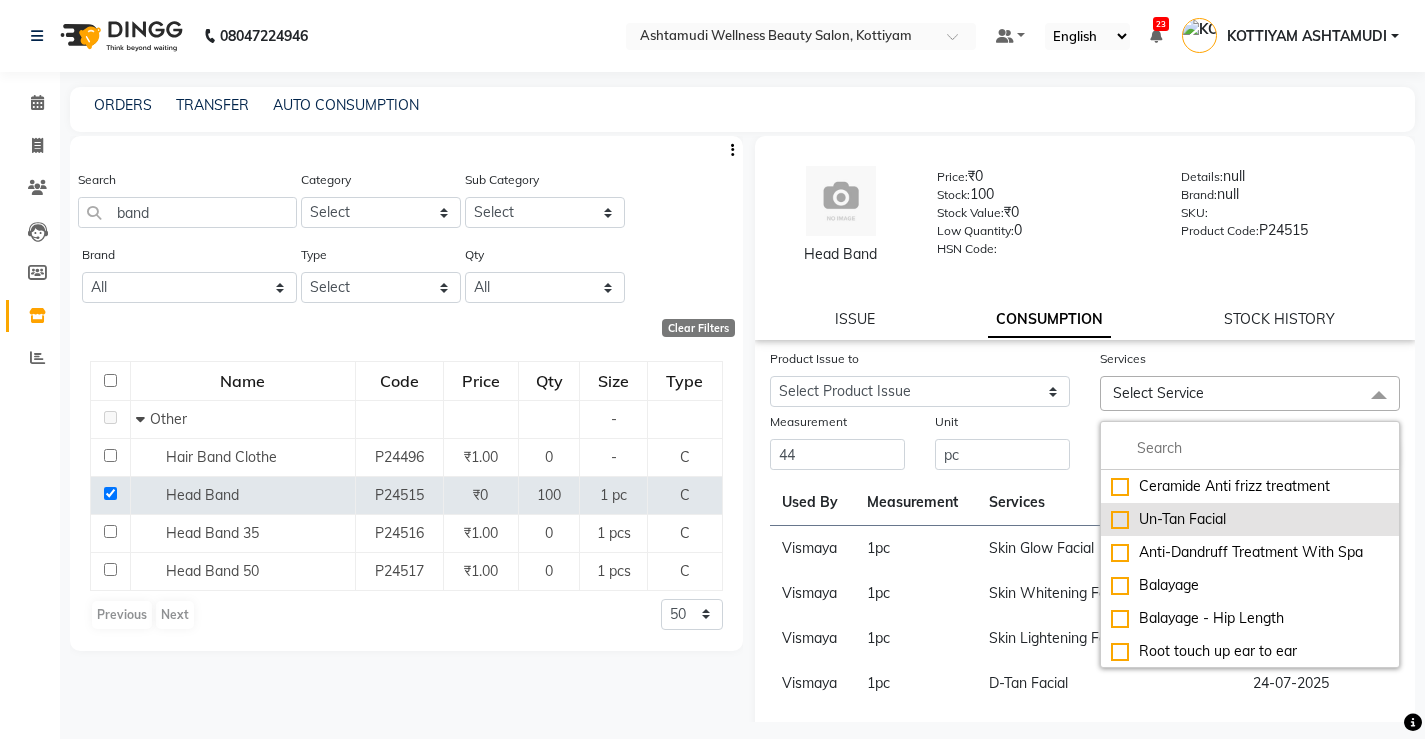 click on "Un-Tan Facial" 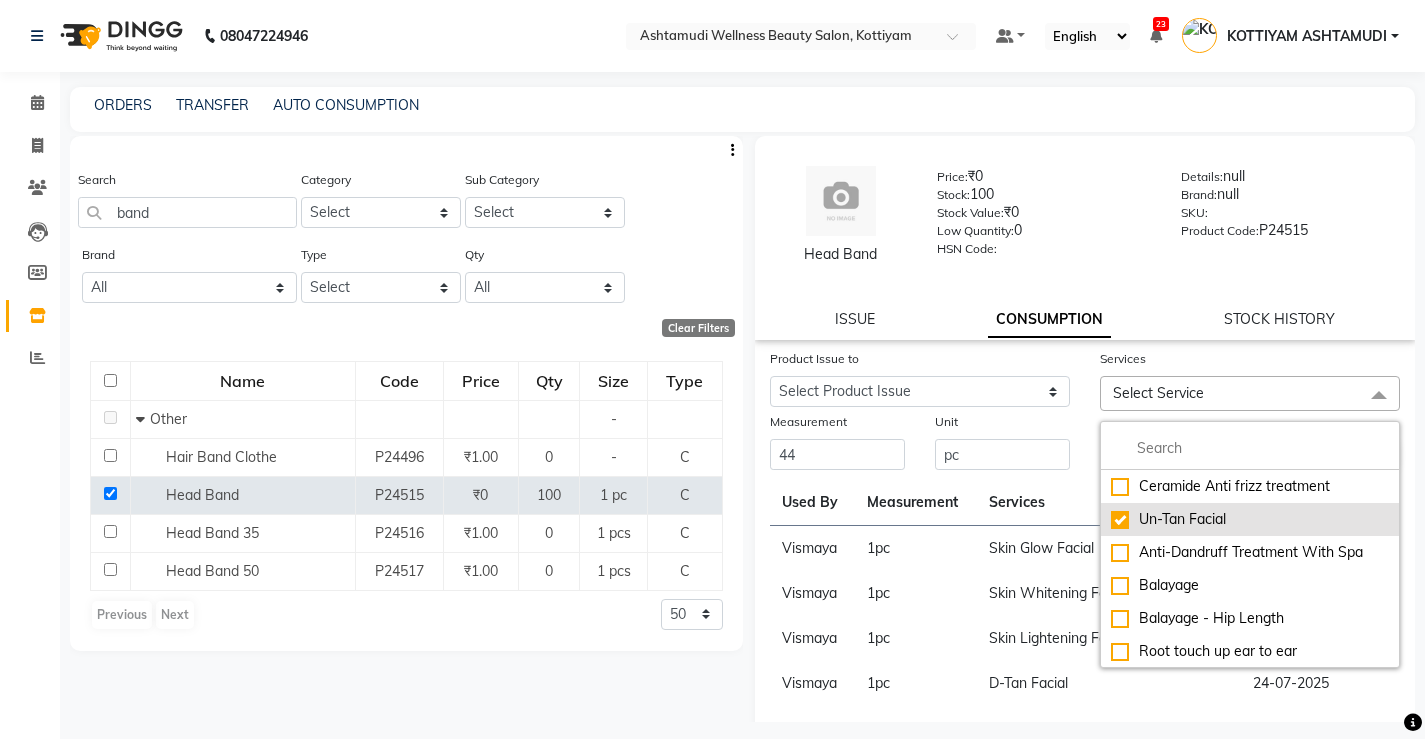 checkbox on "true" 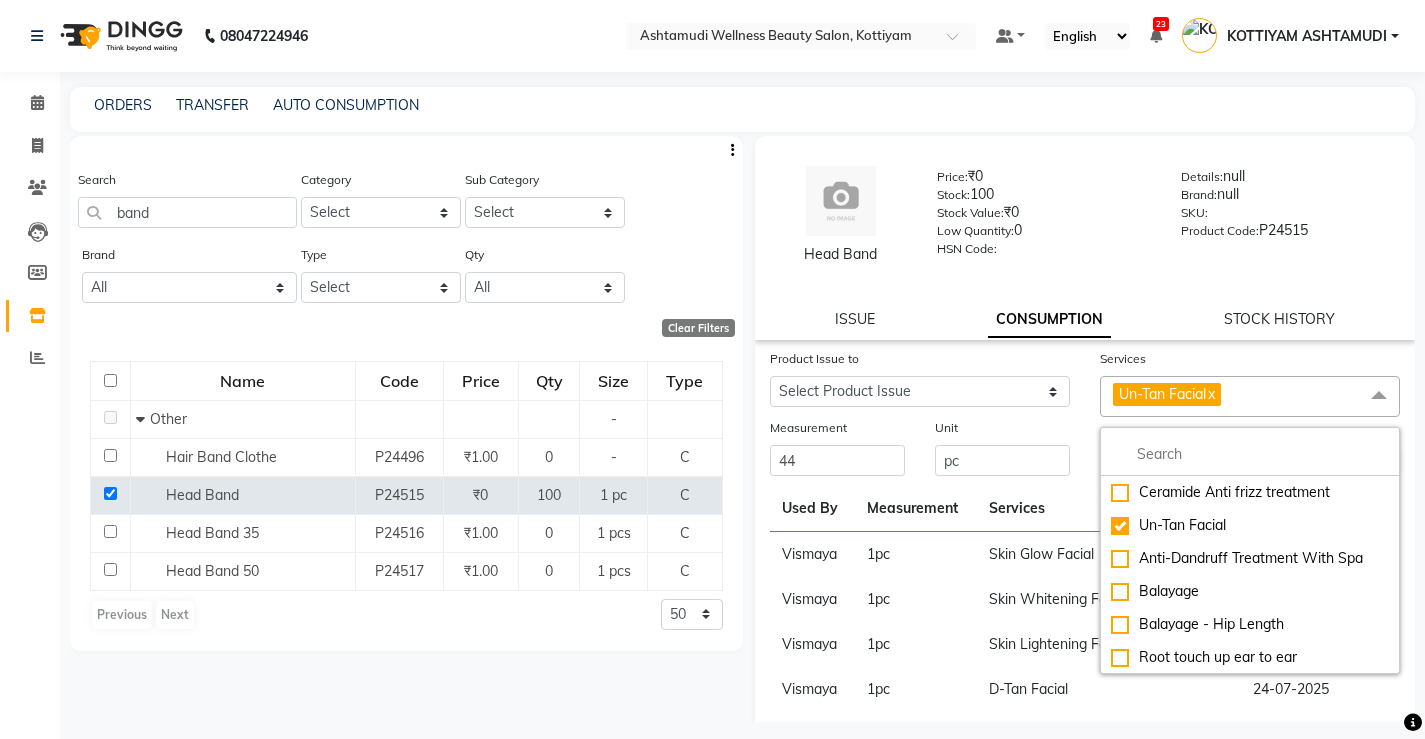click on "Skin Glow Facial" 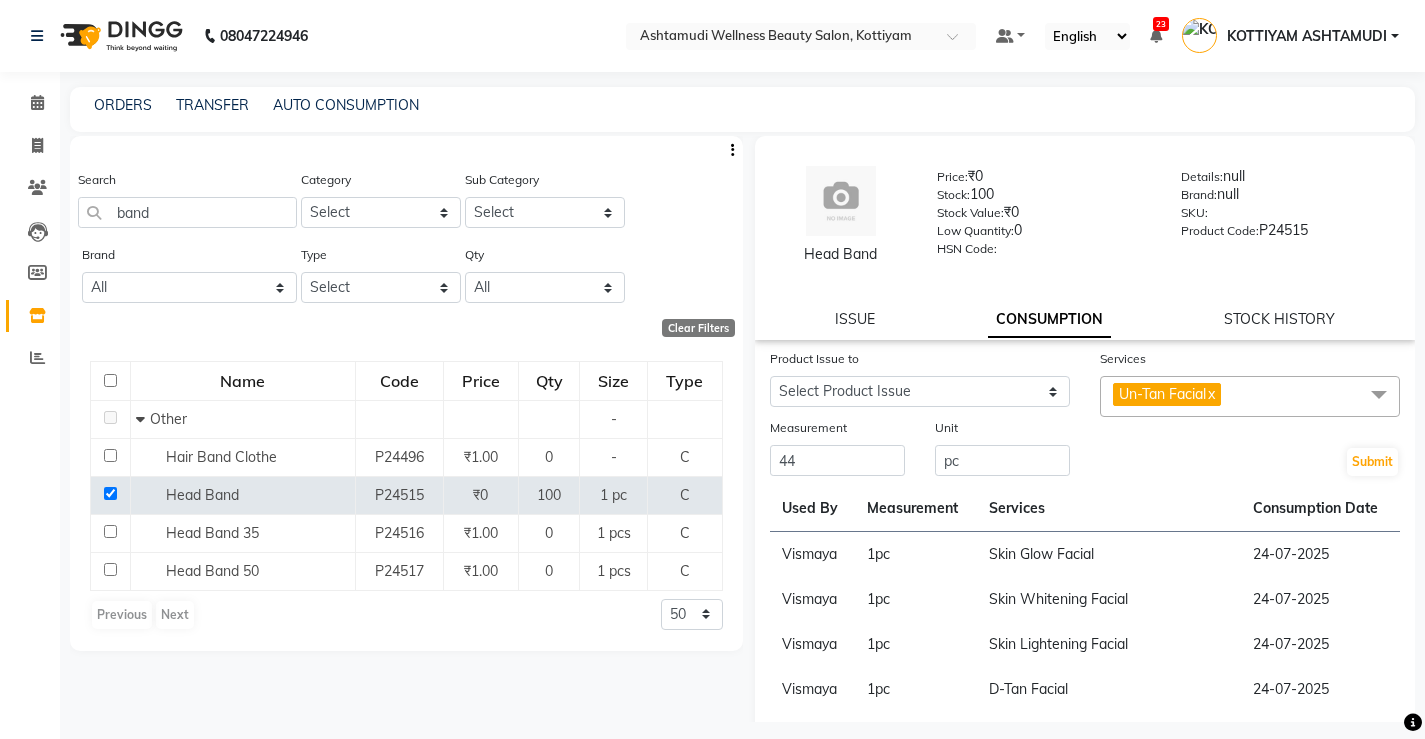 click on "Submit" 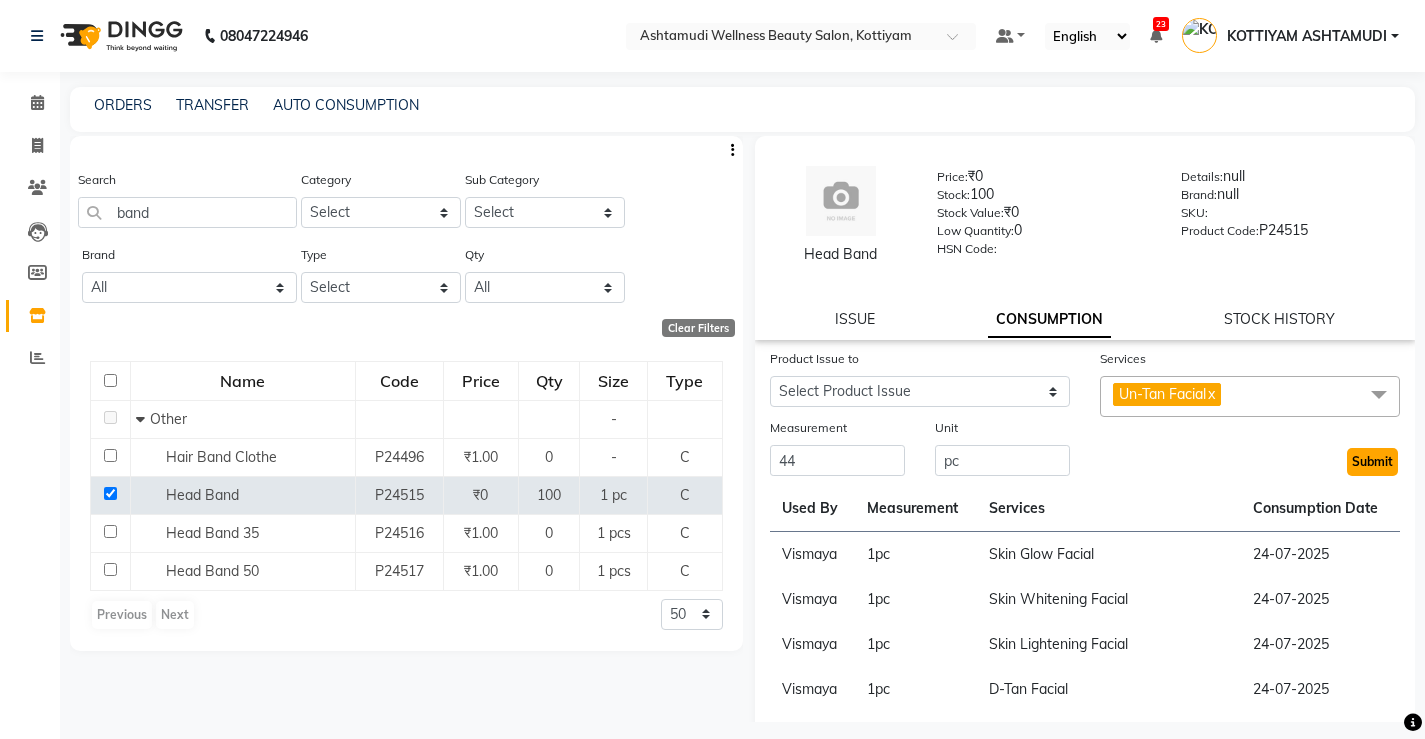 click on "Submit" 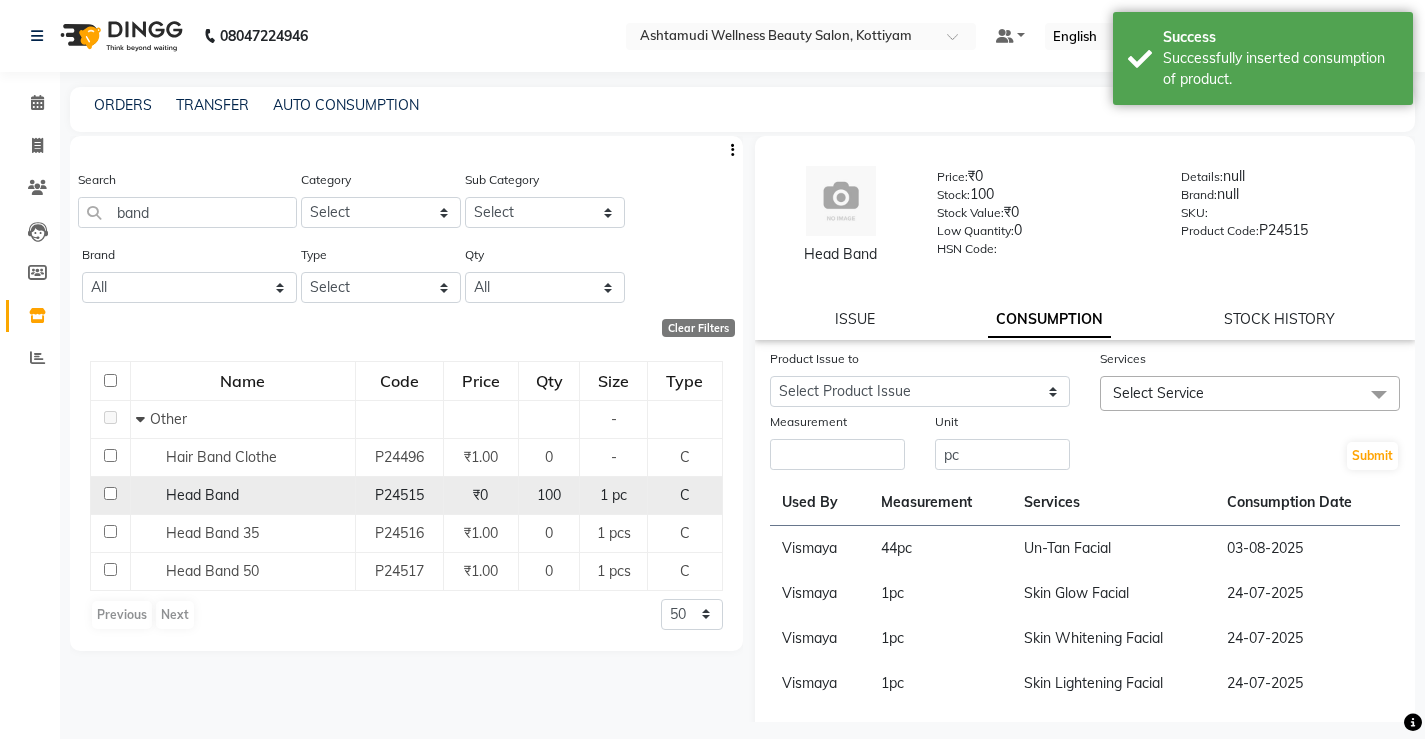 click 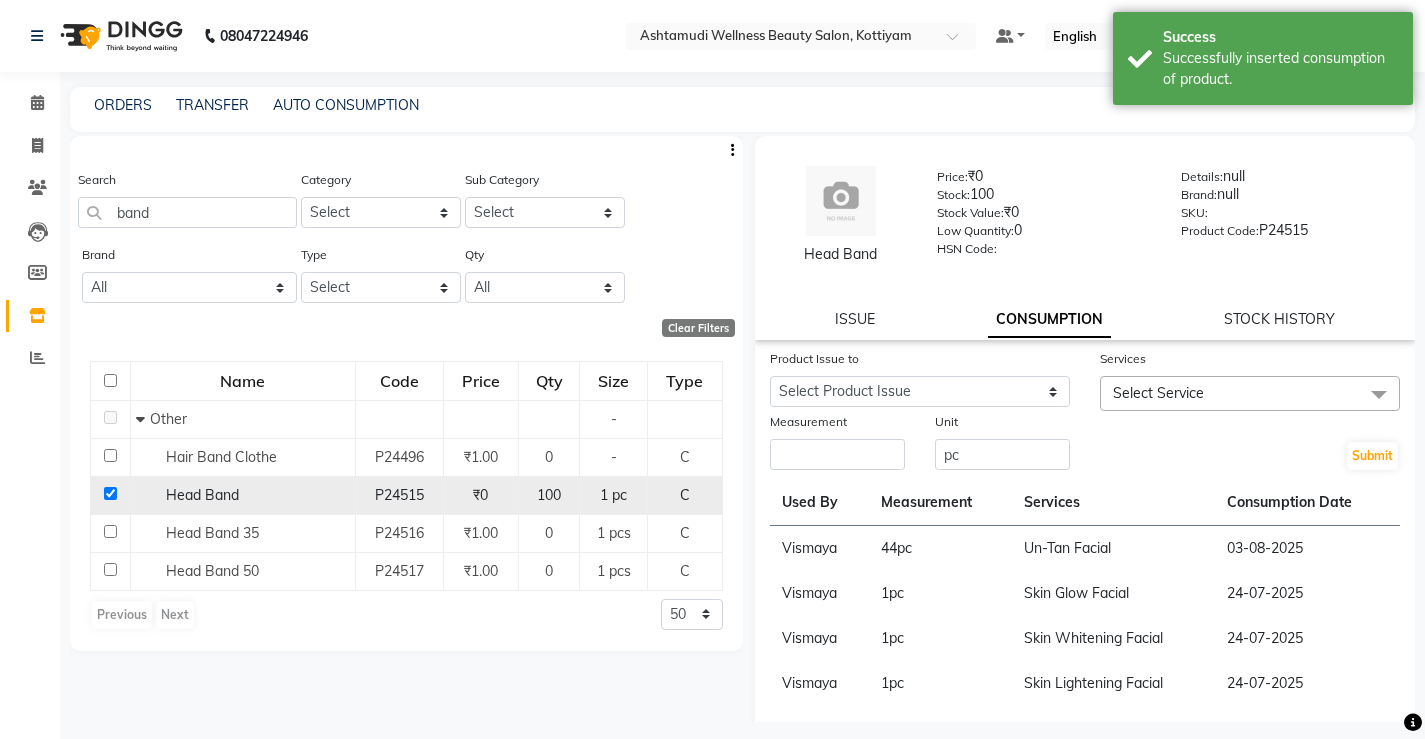 checkbox on "true" 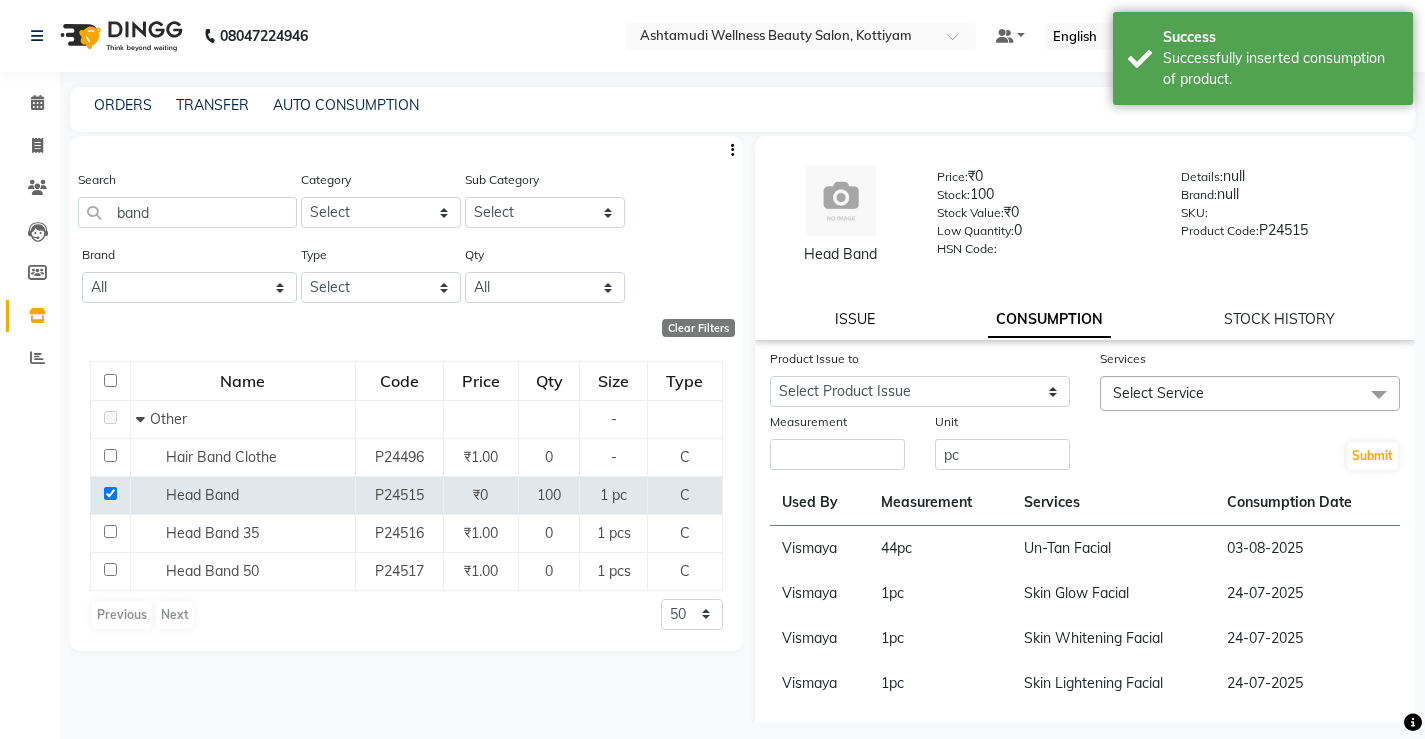 click on "ISSUE" 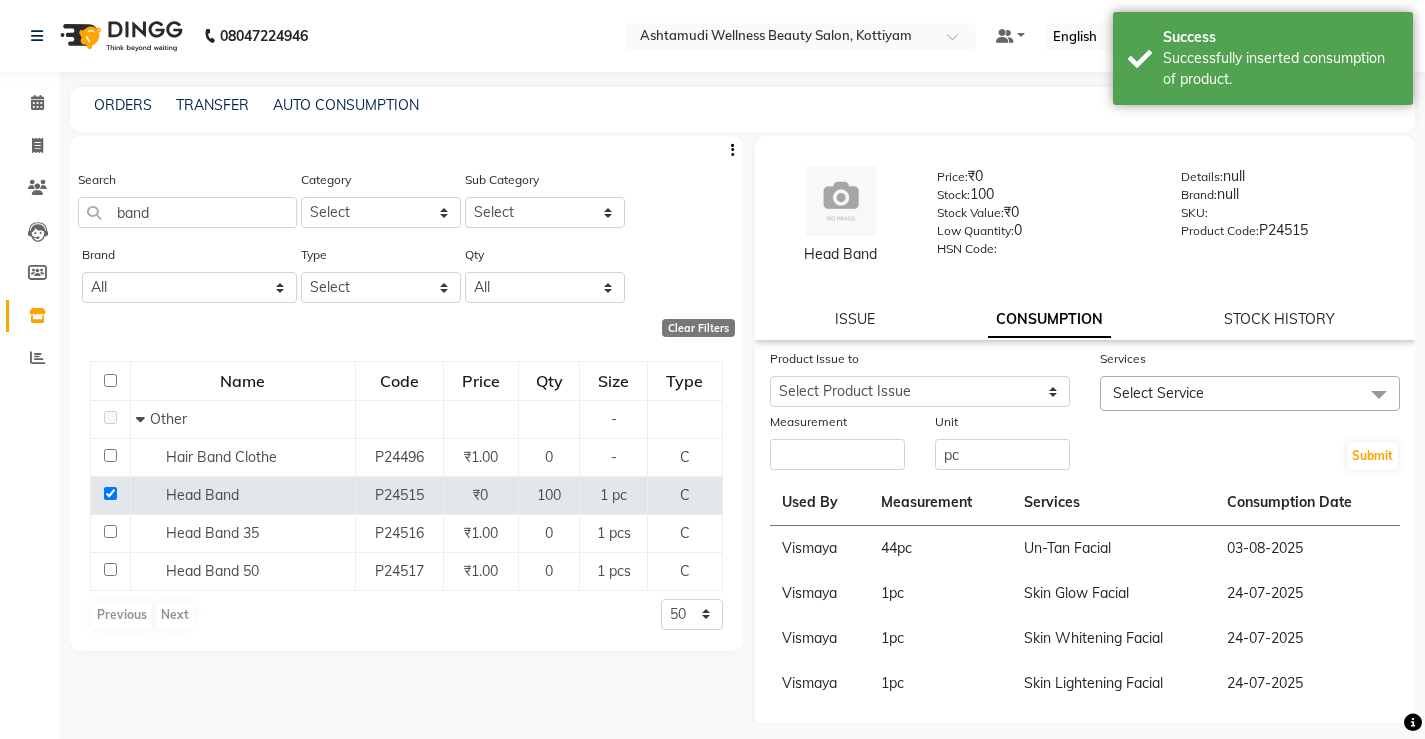 select 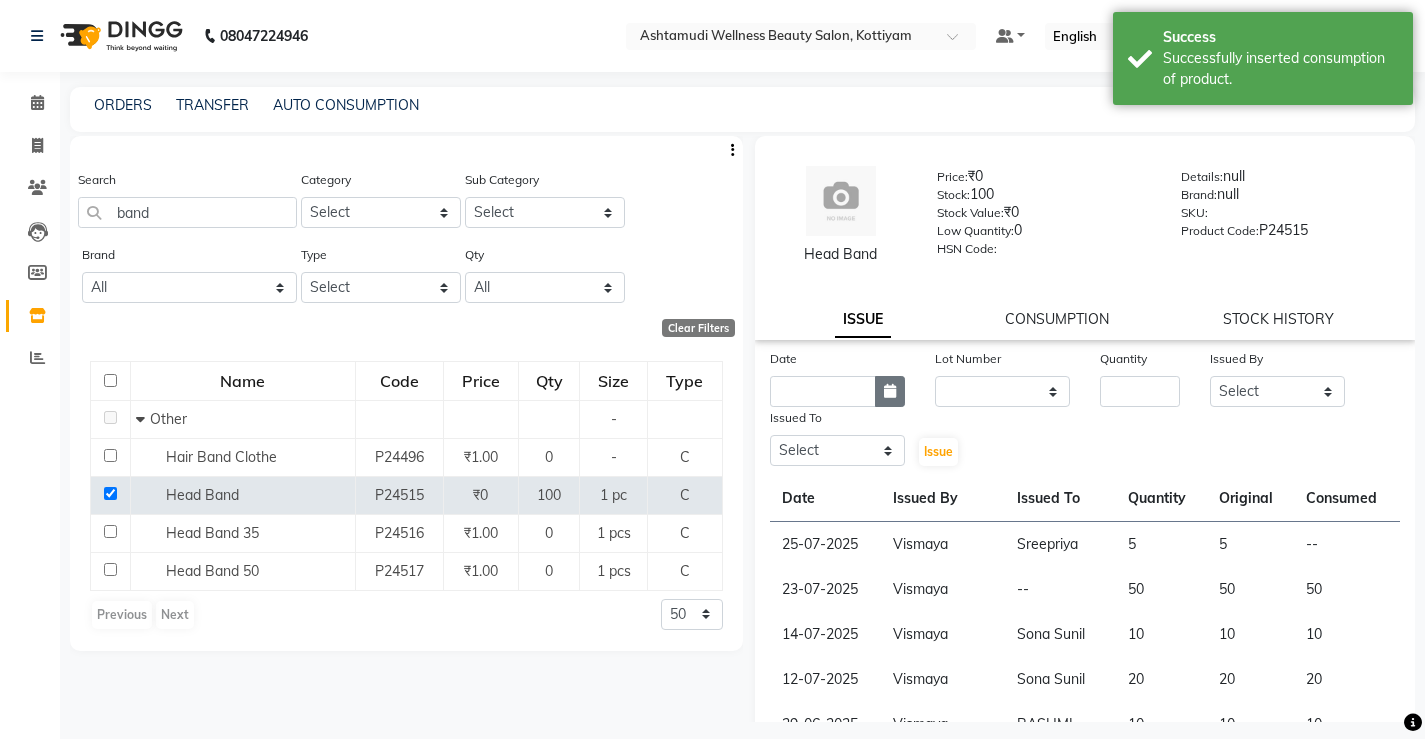 click 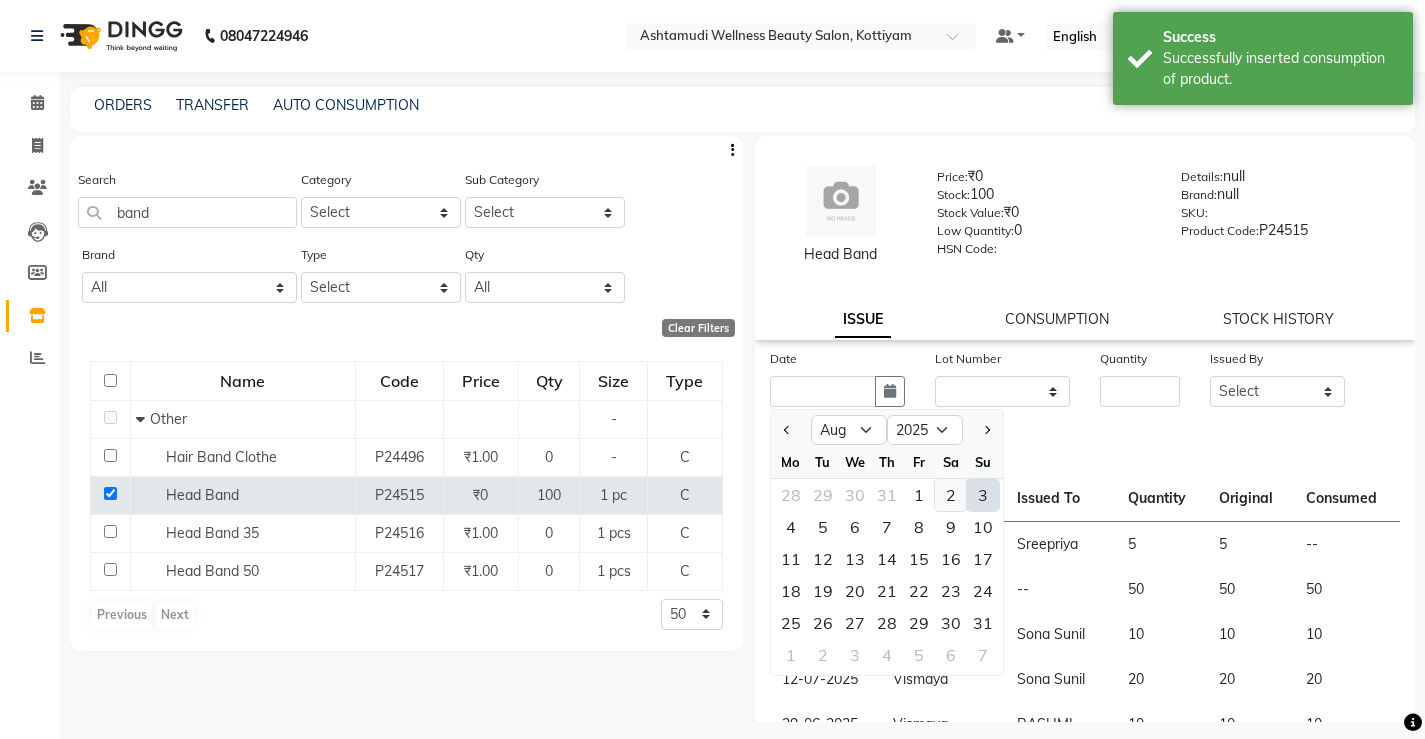 click on "2" 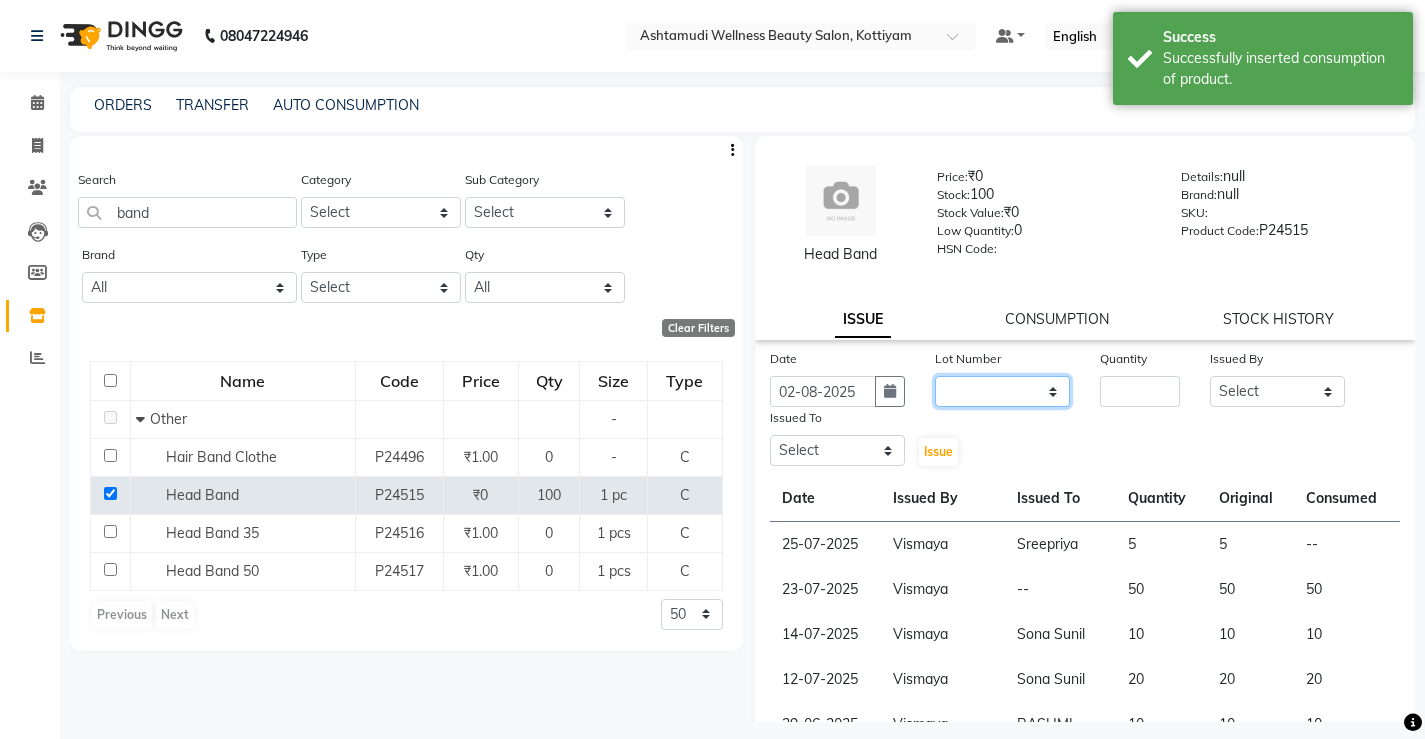 click on "None" 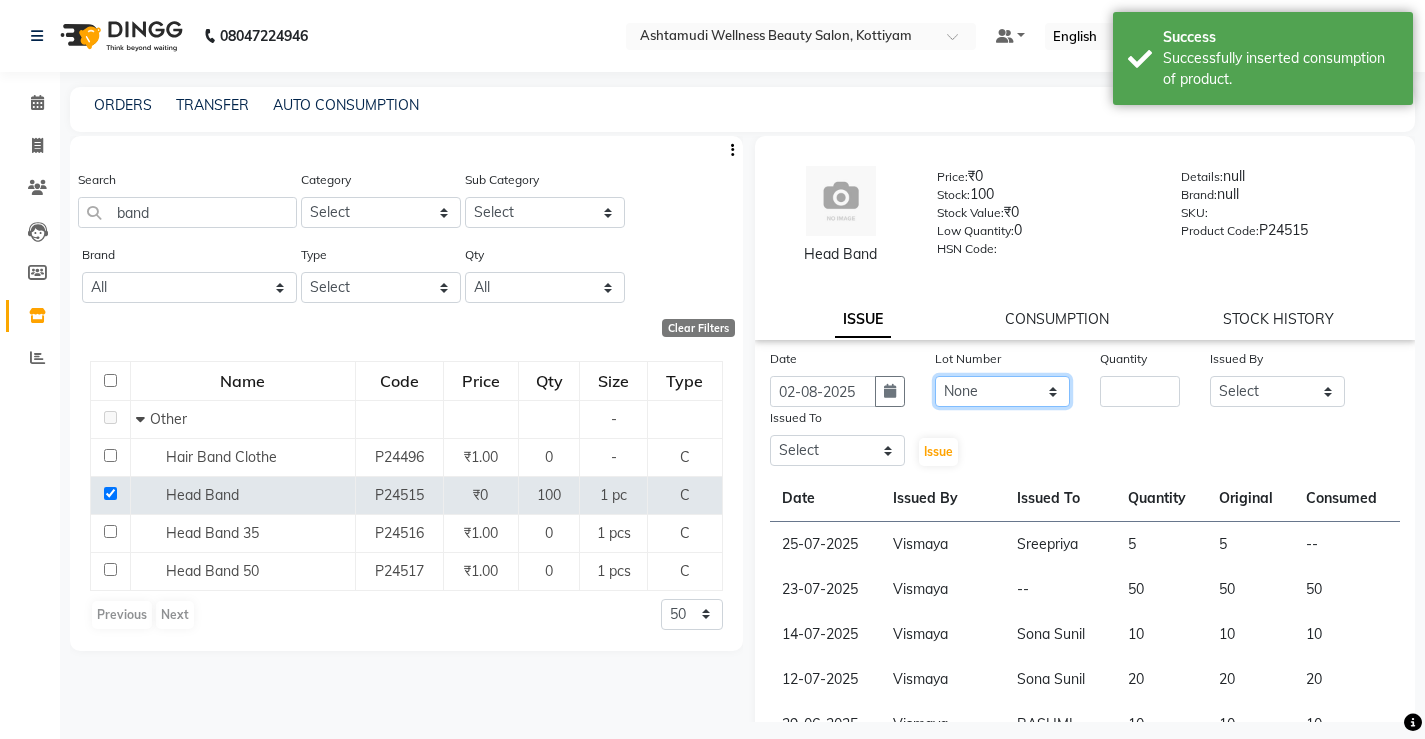 click on "None" 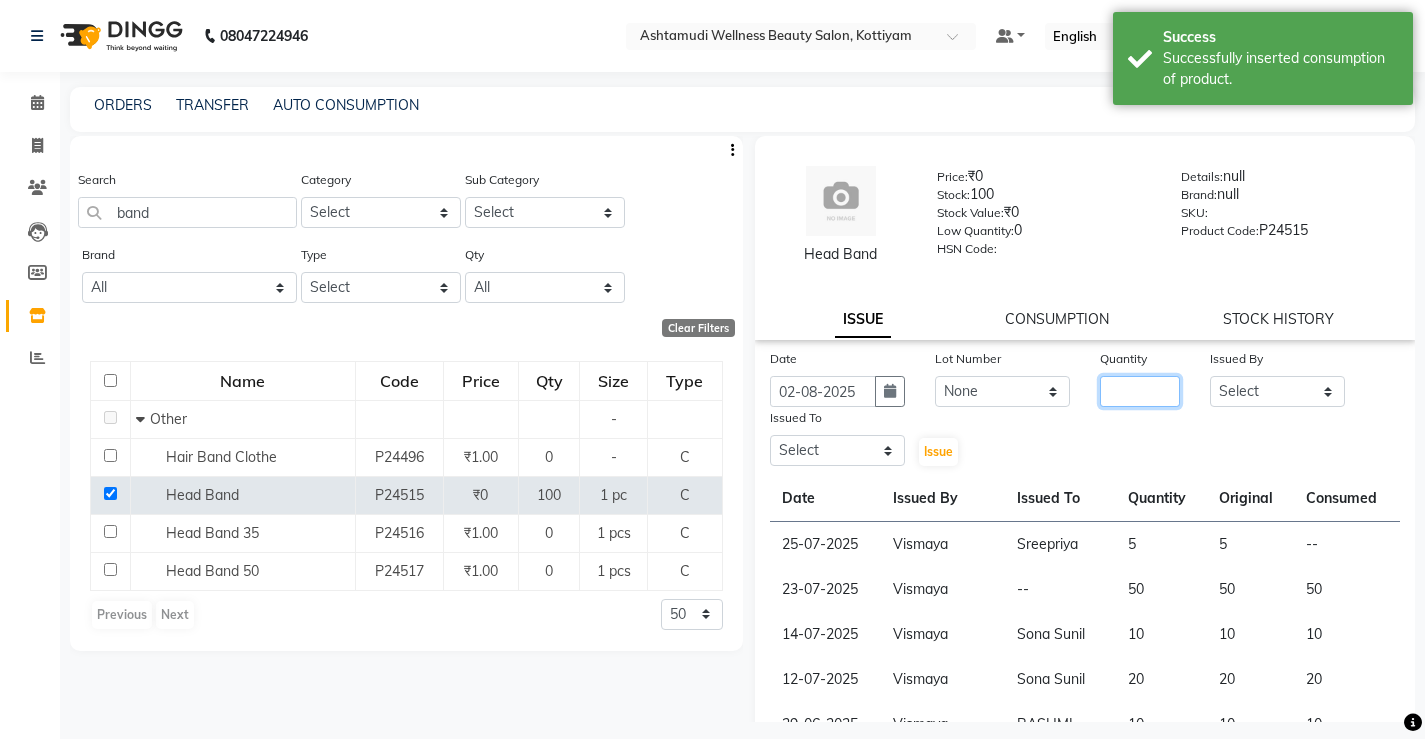 click 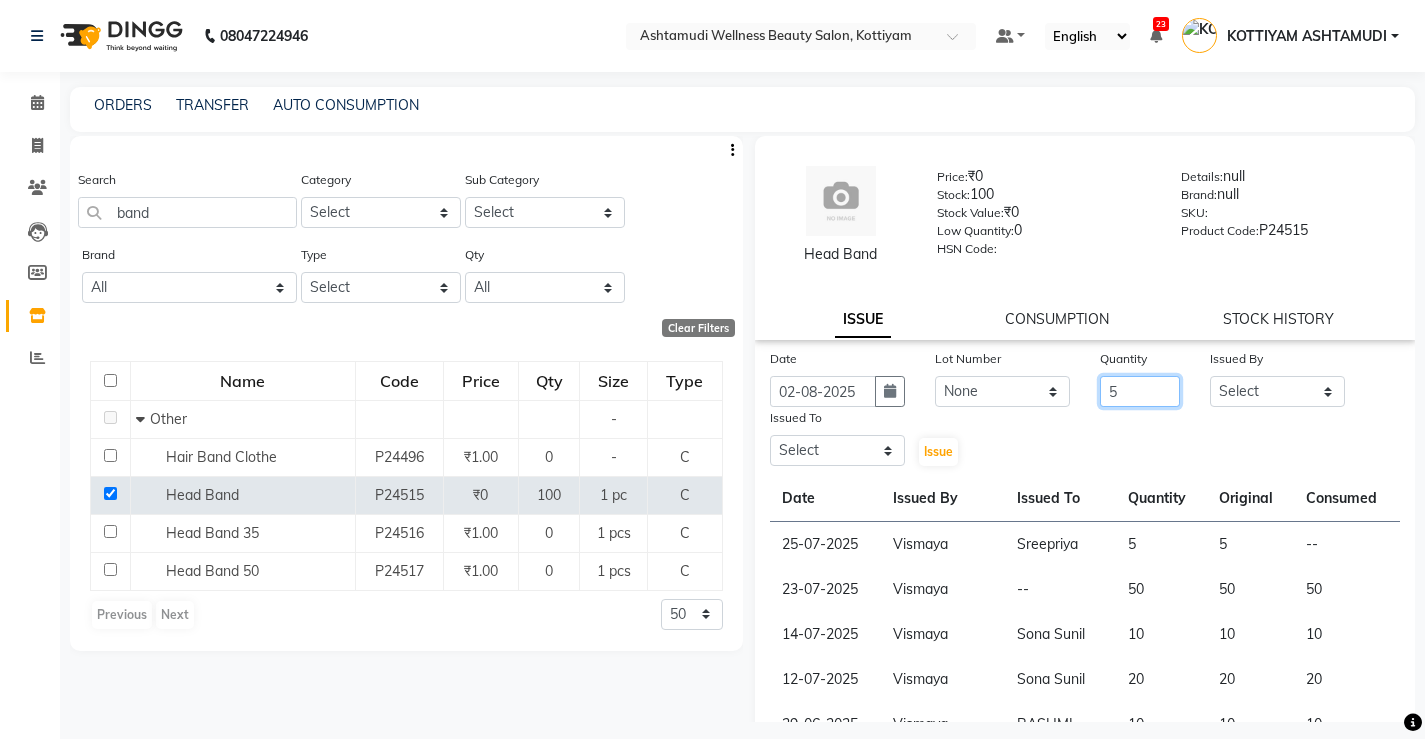 type on "5" 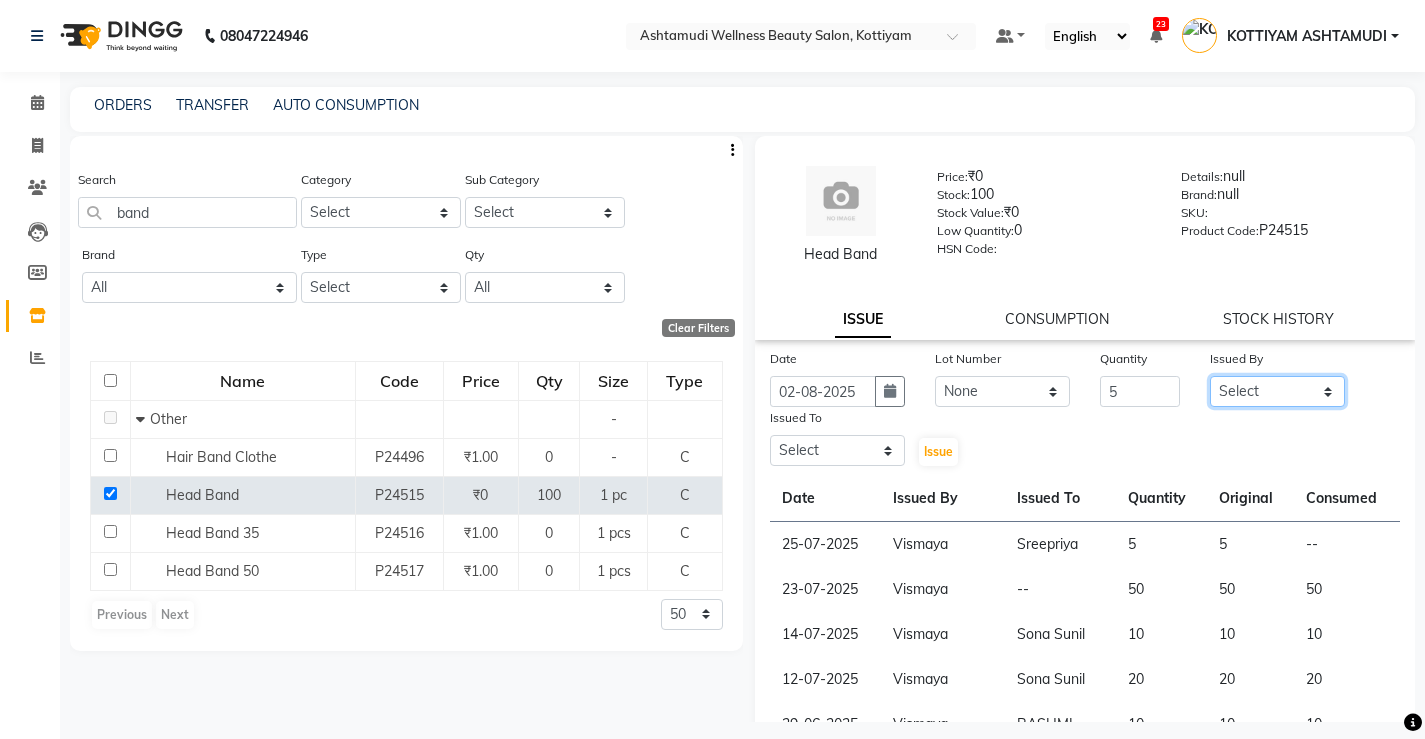 click on "Select ANJALI M S ASWATHY KOTTIYAM ASHTAMUDI KUMARI Muneera RASHMI SHEEJA ANIL SHYNI  SINDHYA  Sona Sunil Sreepriya STEFFY STEPHAN Varsha S Vismaya" 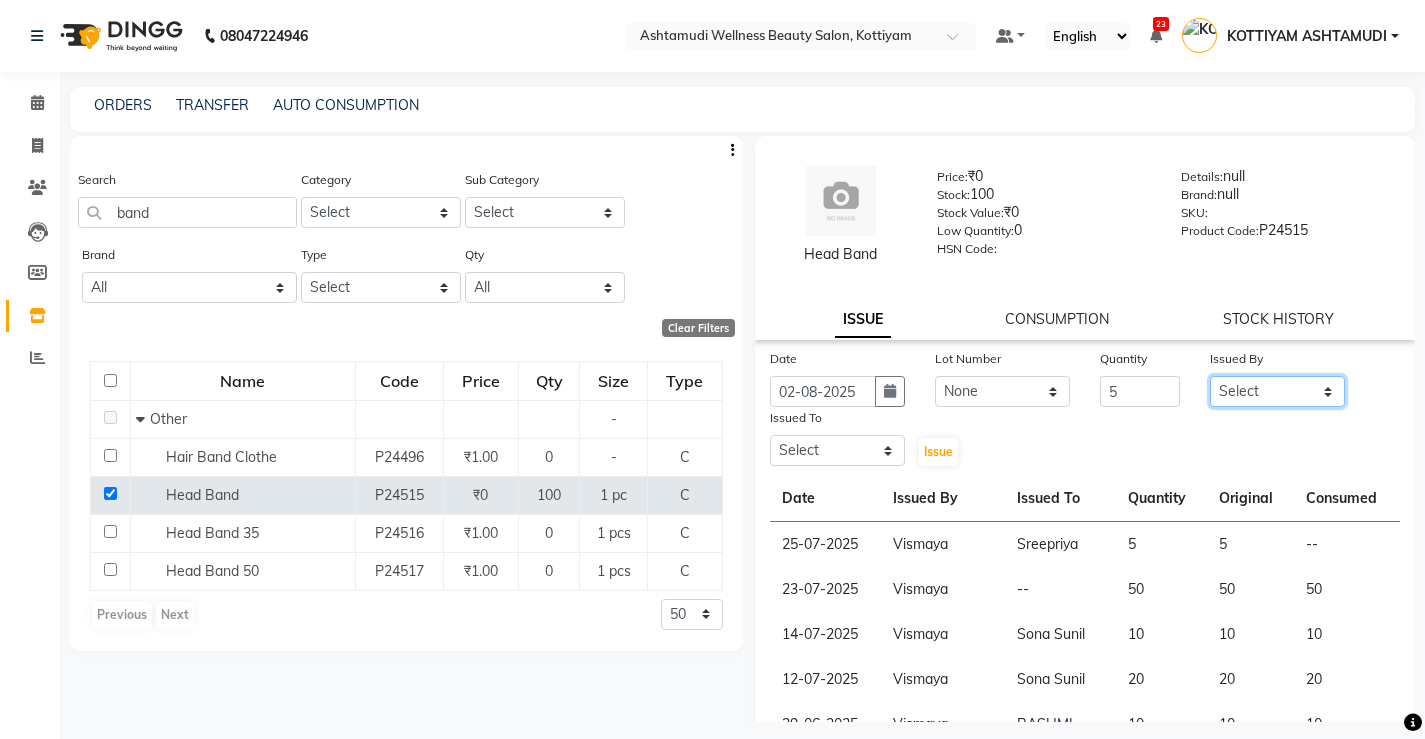 select on "65322" 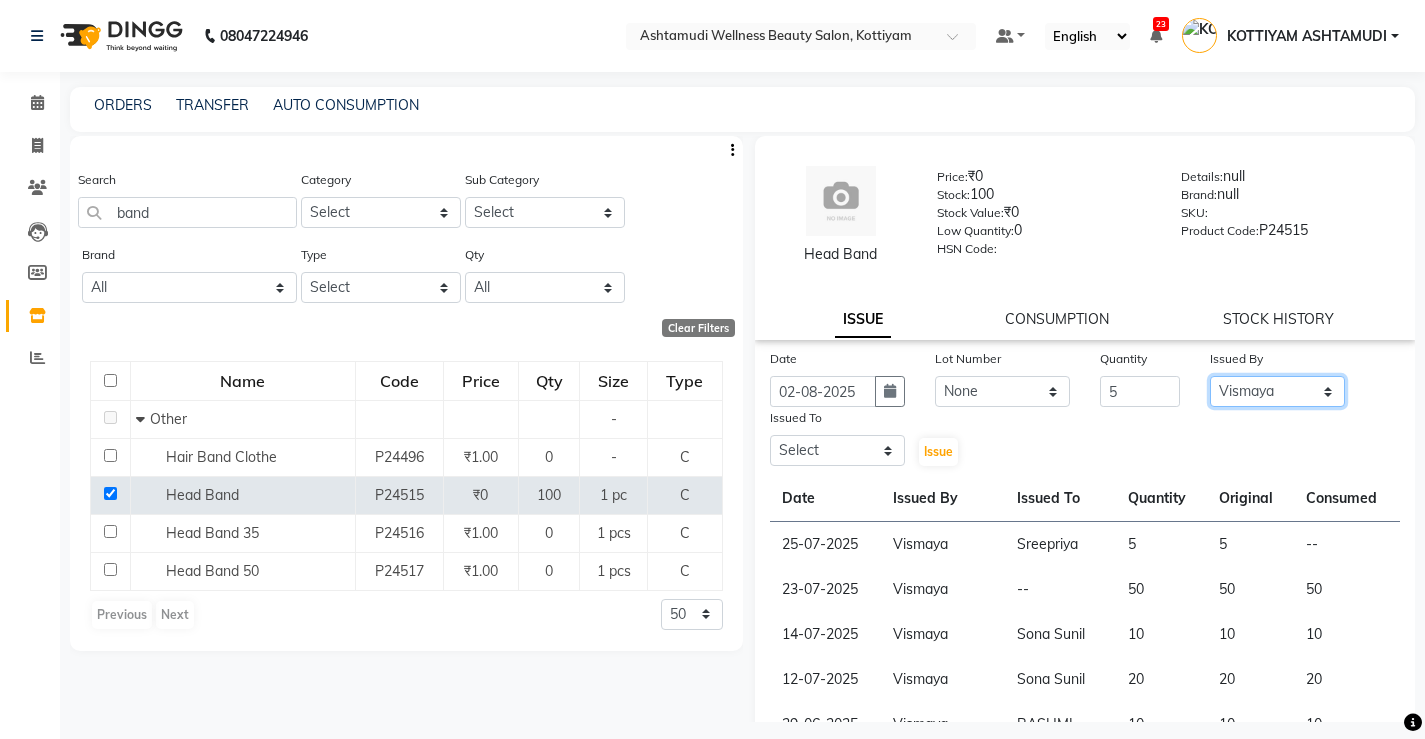 click on "Select ANJALI M S ASWATHY KOTTIYAM ASHTAMUDI KUMARI Muneera RASHMI SHEEJA ANIL SHYNI  SINDHYA  Sona Sunil Sreepriya STEFFY STEPHAN Varsha S Vismaya" 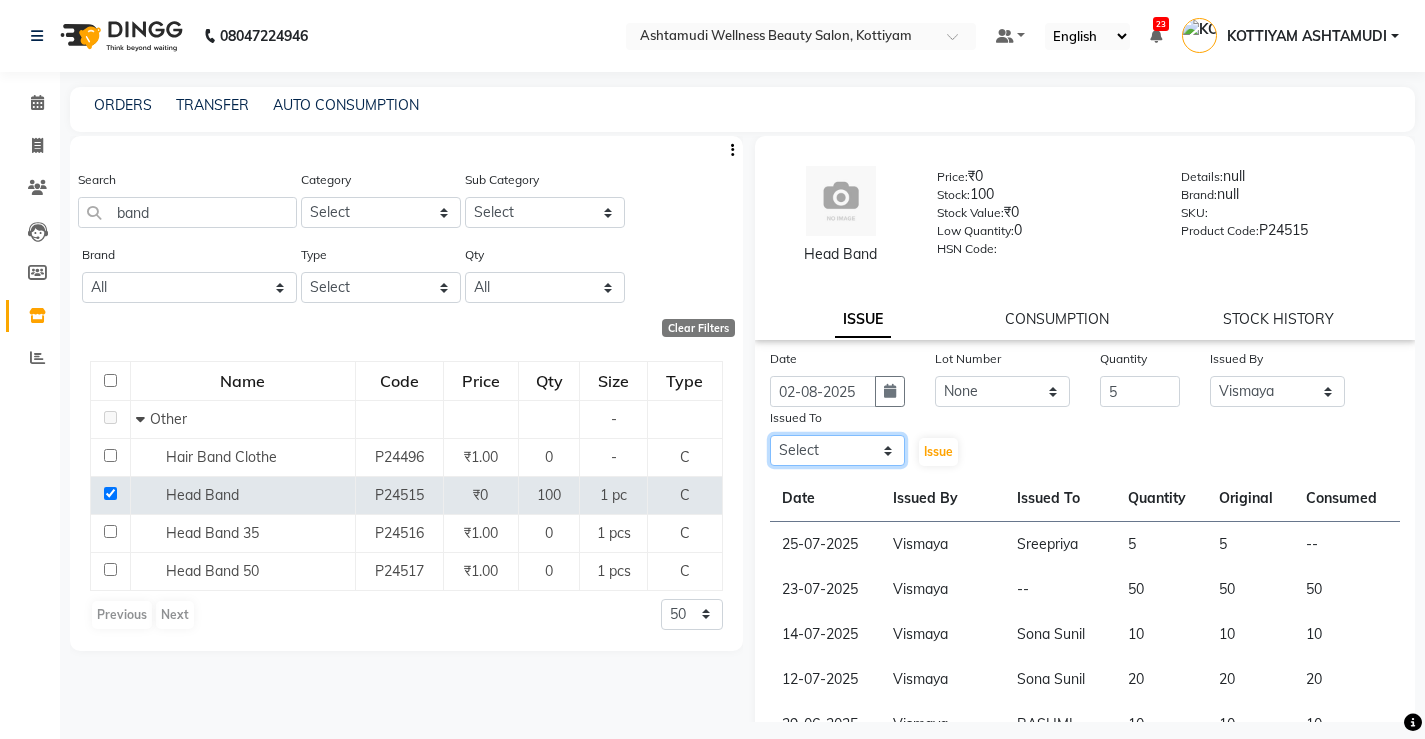 click on "Select ANJALI M S ASWATHY KOTTIYAM ASHTAMUDI KUMARI Muneera RASHMI SHEEJA ANIL SHYNI  SINDHYA  Sona Sunil Sreepriya STEFFY STEPHAN Varsha S Vismaya" 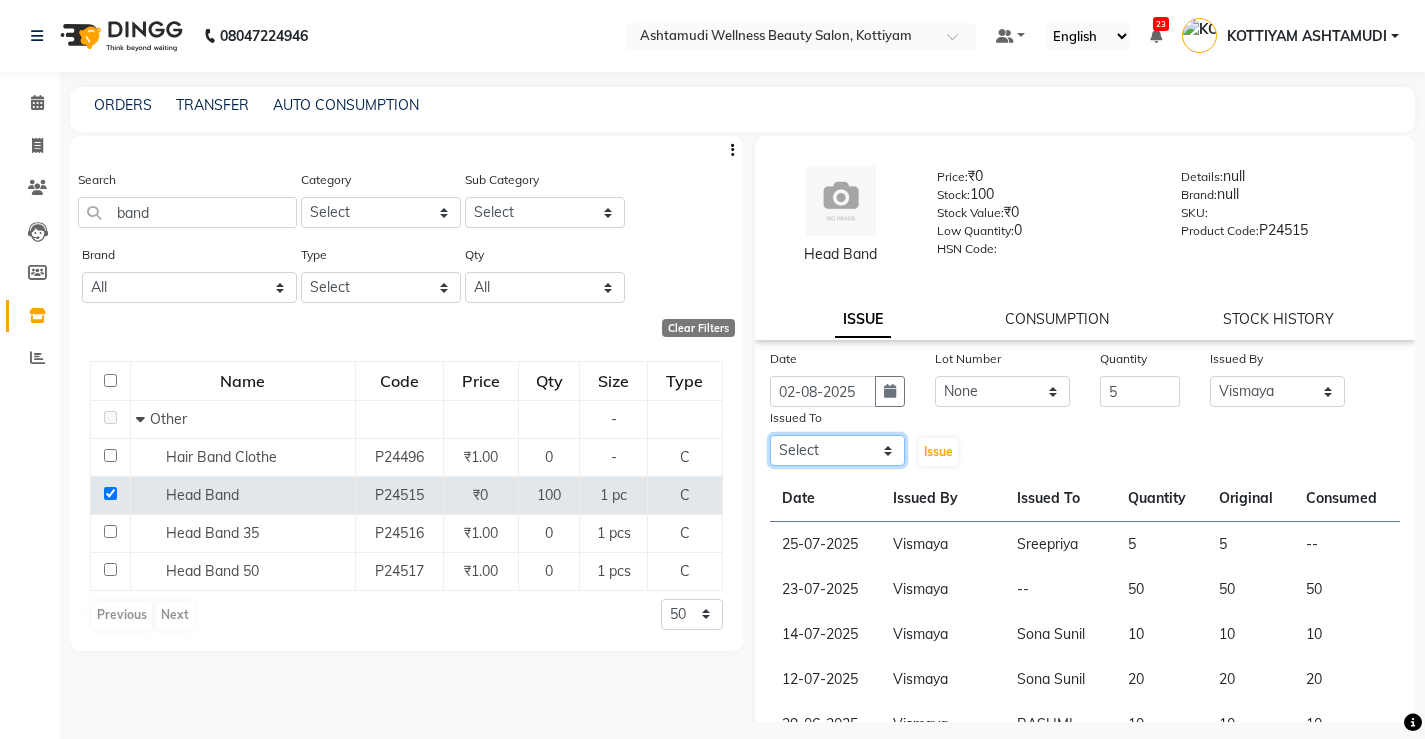 select on "27472" 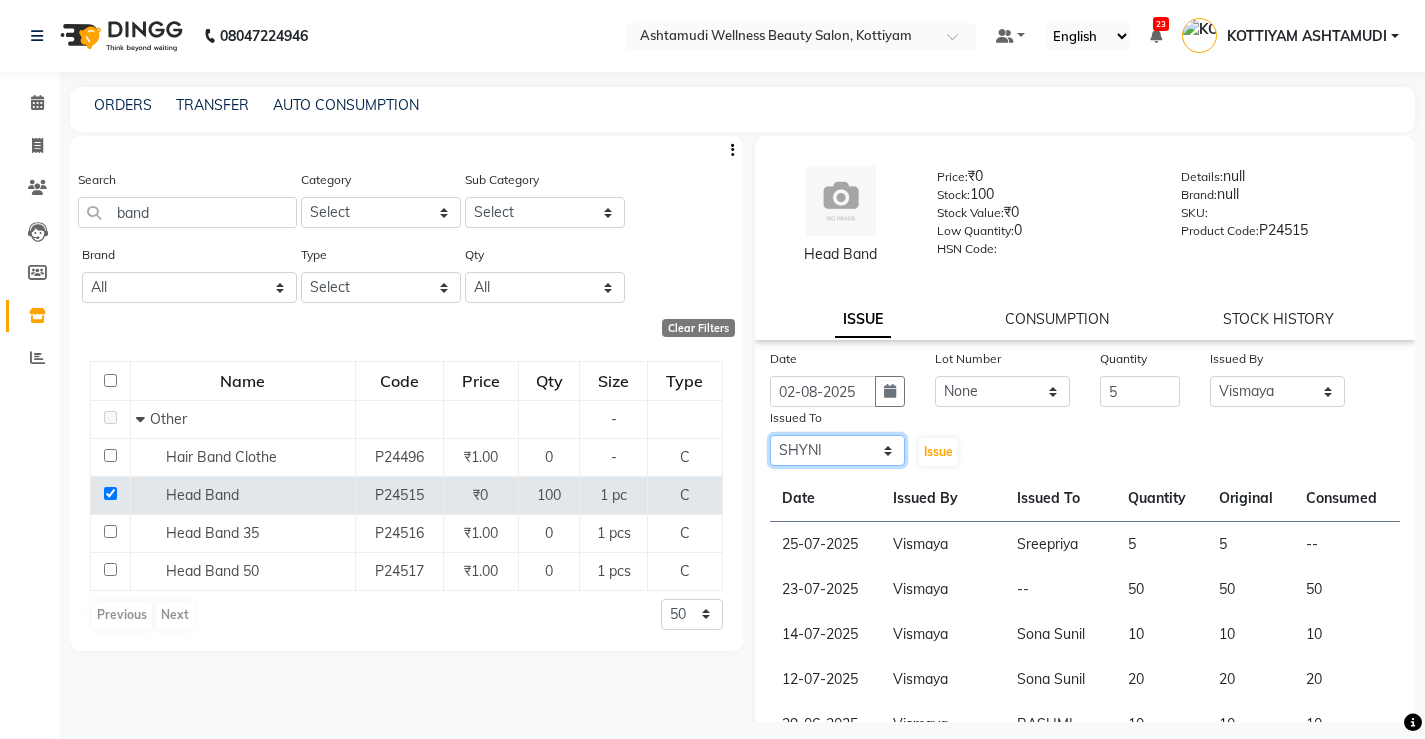 click on "Select ANJALI M S ASWATHY KOTTIYAM ASHTAMUDI KUMARI Muneera RASHMI SHEEJA ANIL SHYNI  SINDHYA  Sona Sunil Sreepriya STEFFY STEPHAN Varsha S Vismaya" 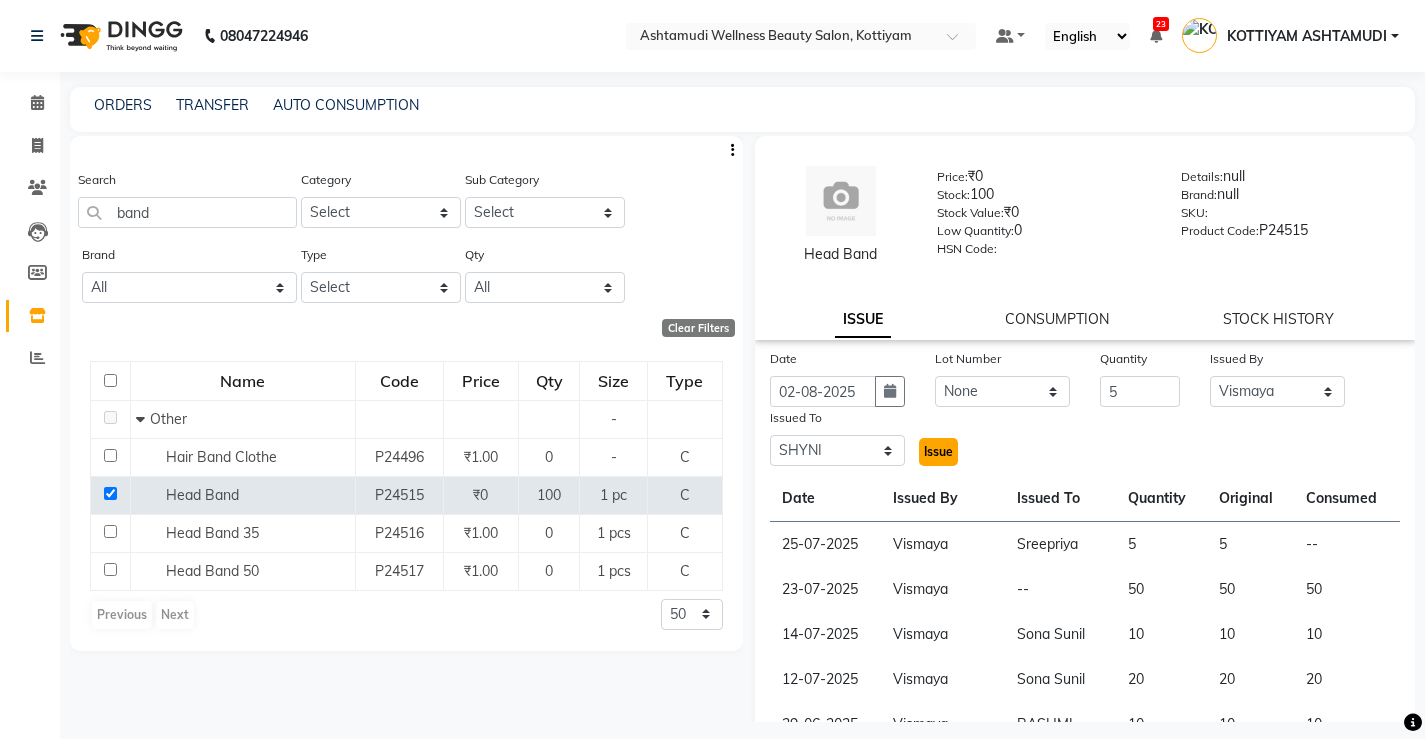 click on "Issue" 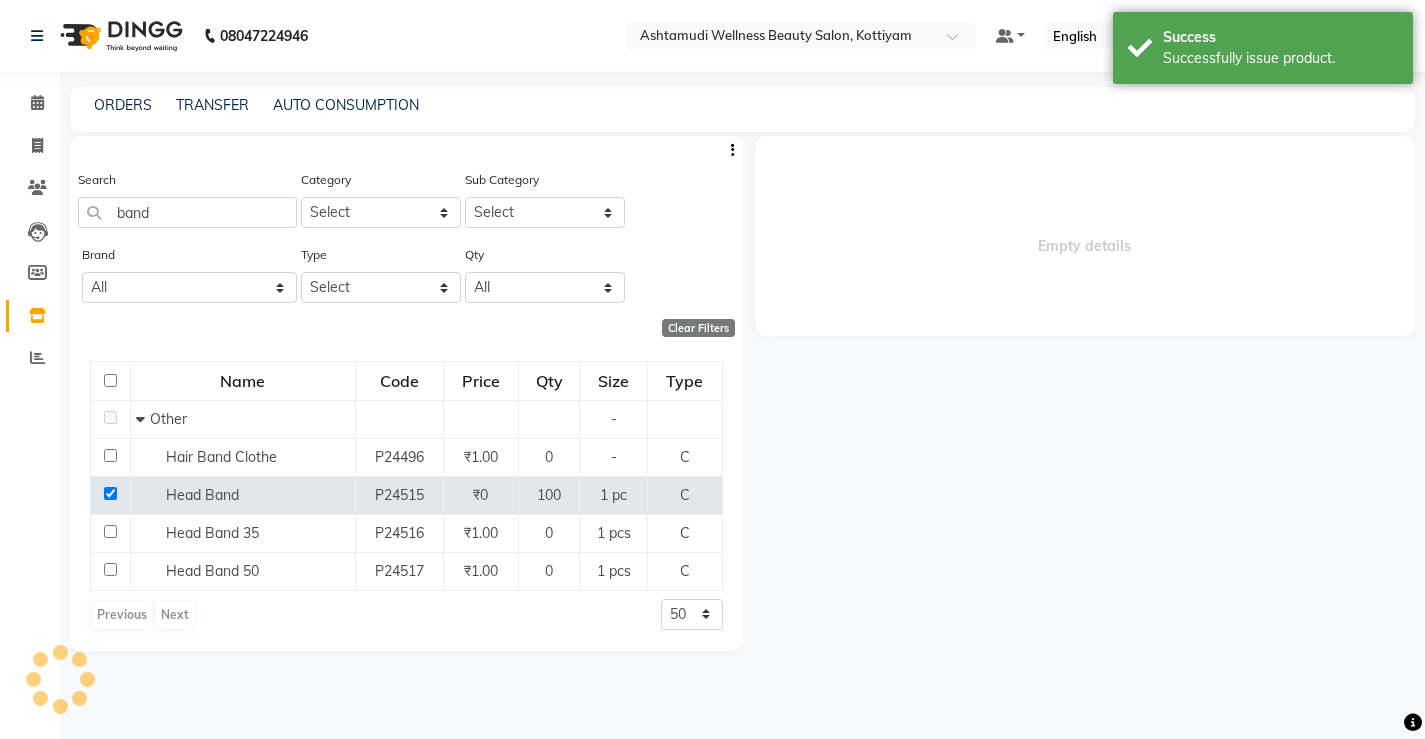 select 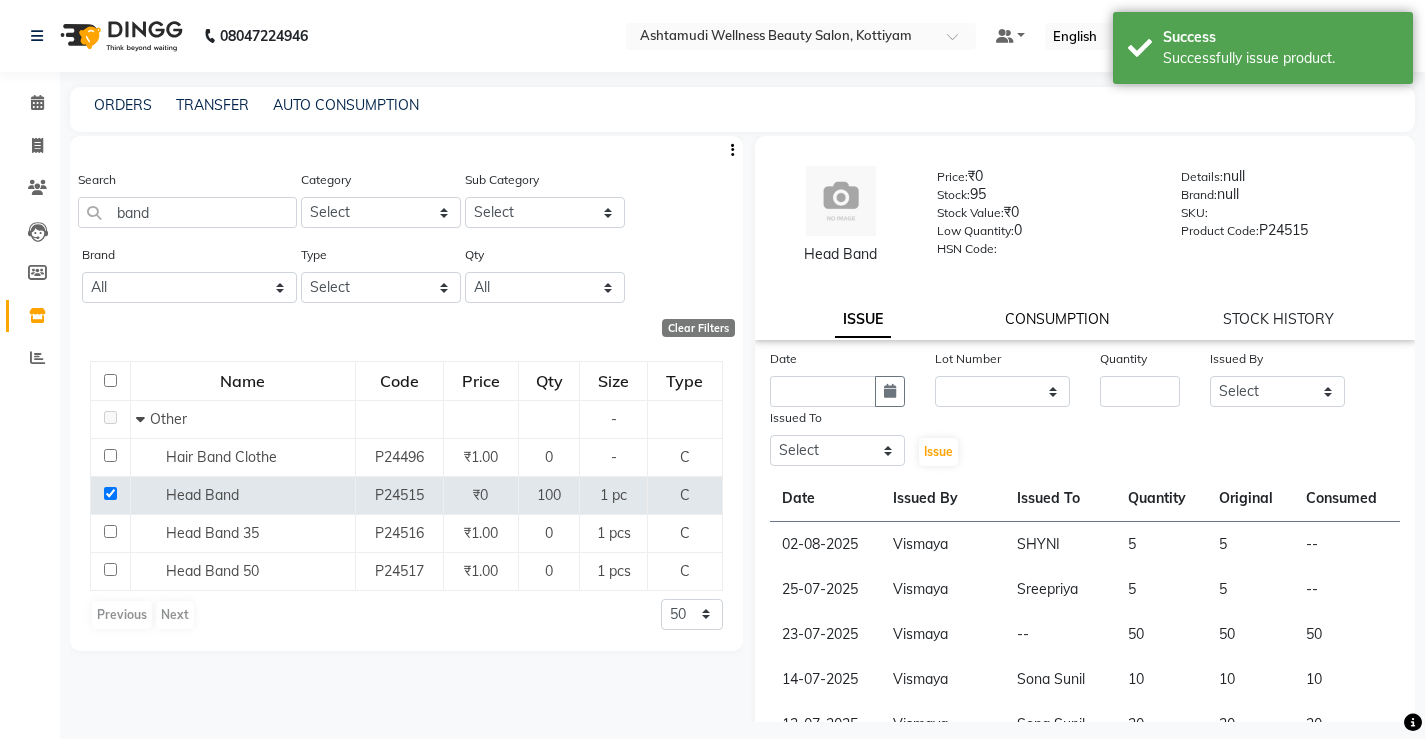 click on "CONSUMPTION" 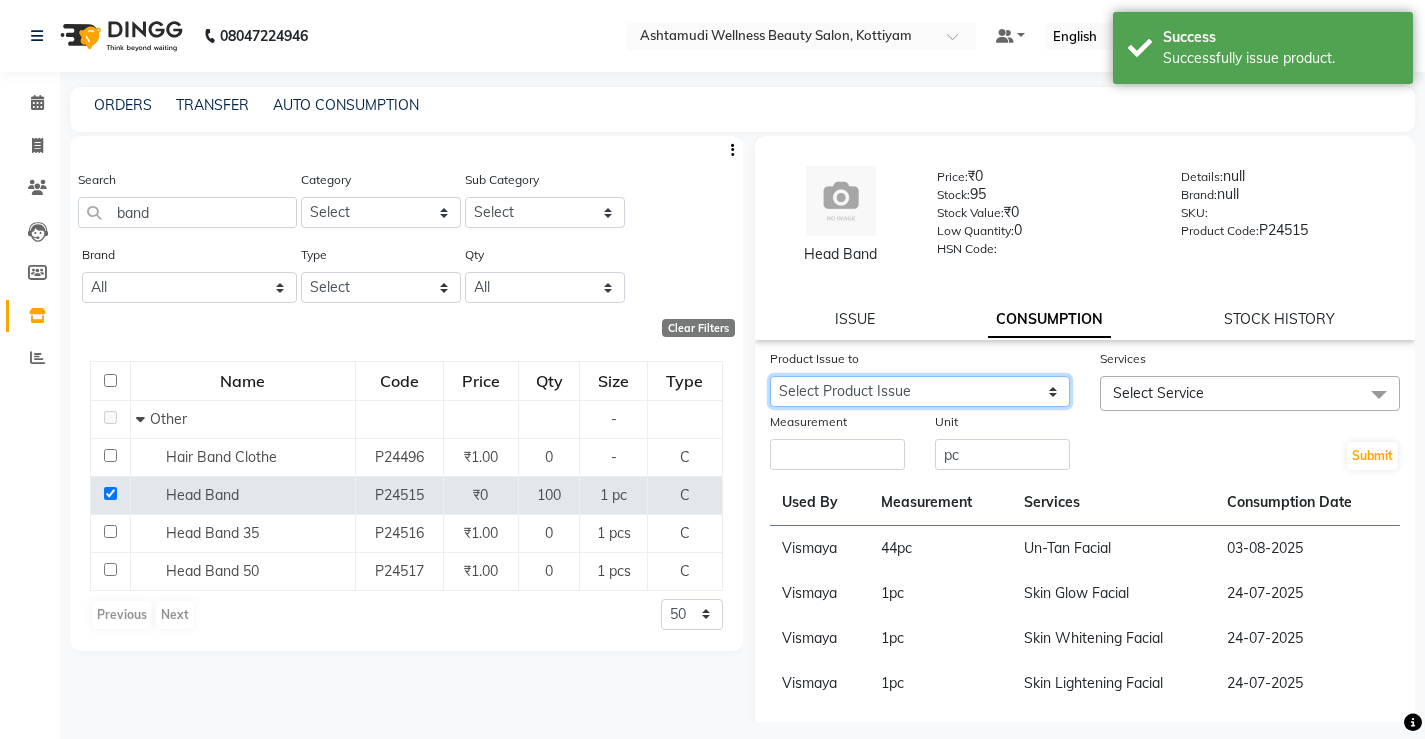 drag, startPoint x: 917, startPoint y: 384, endPoint x: 941, endPoint y: 403, distance: 30.610456 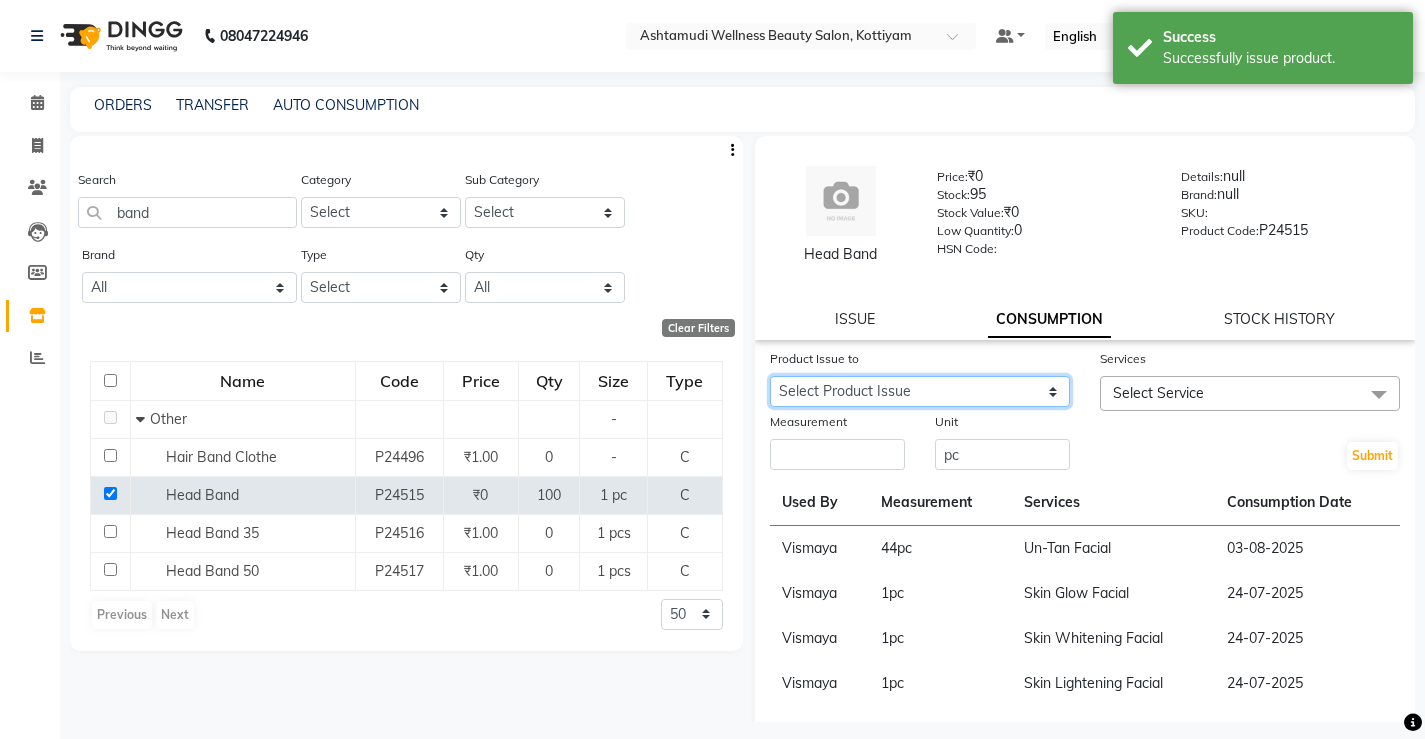 click on "Select Product Issue 2025-08-02, Issued to: SHYNI , Balance: 5 2025-07-25, Issued to: Sreepriya, Balance: 5" 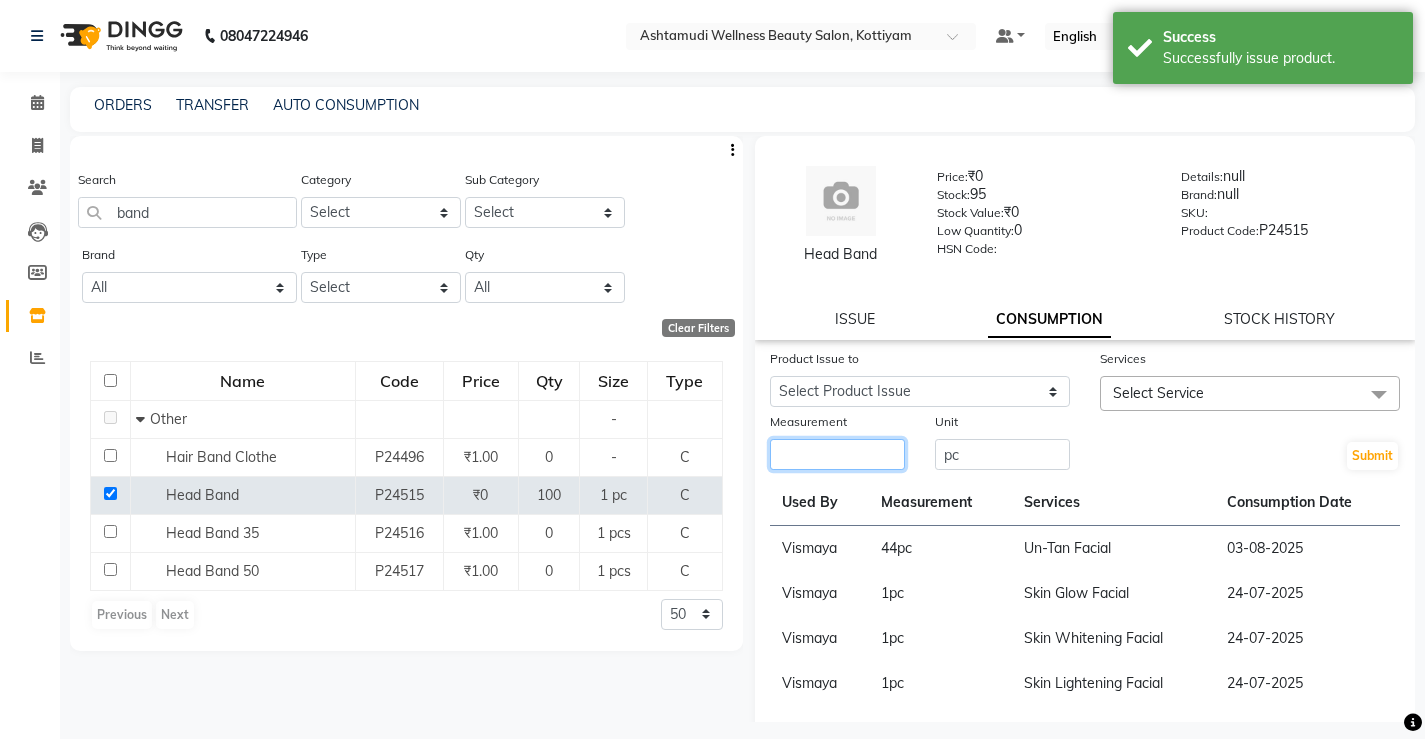 click 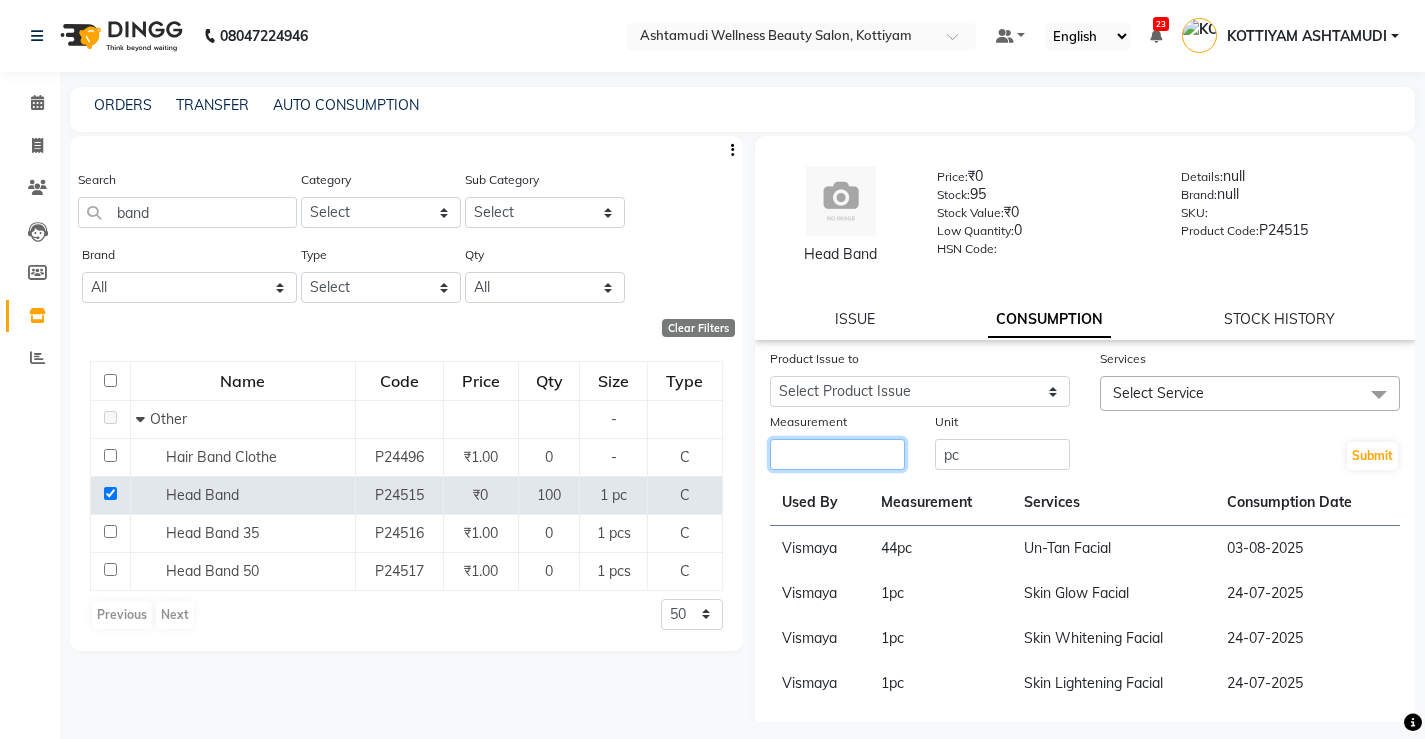 click 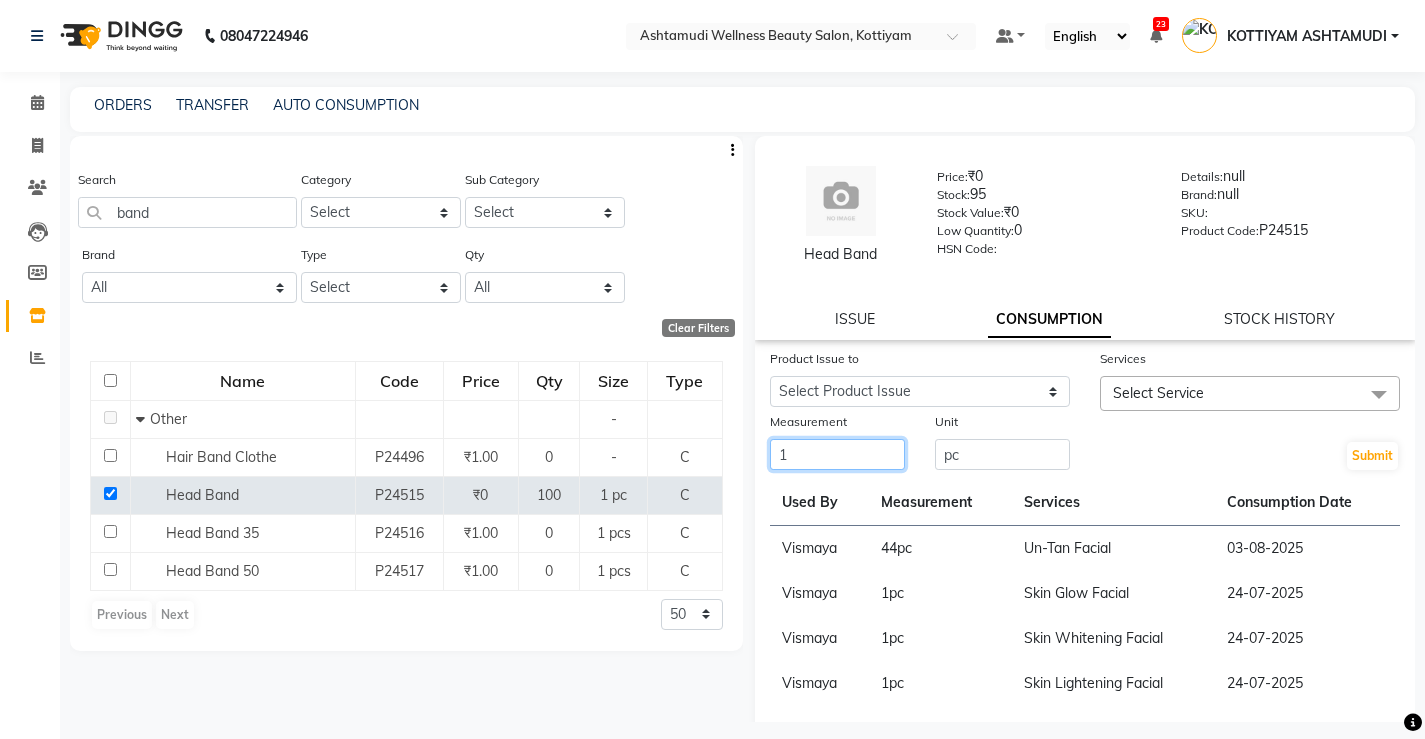 type on "1" 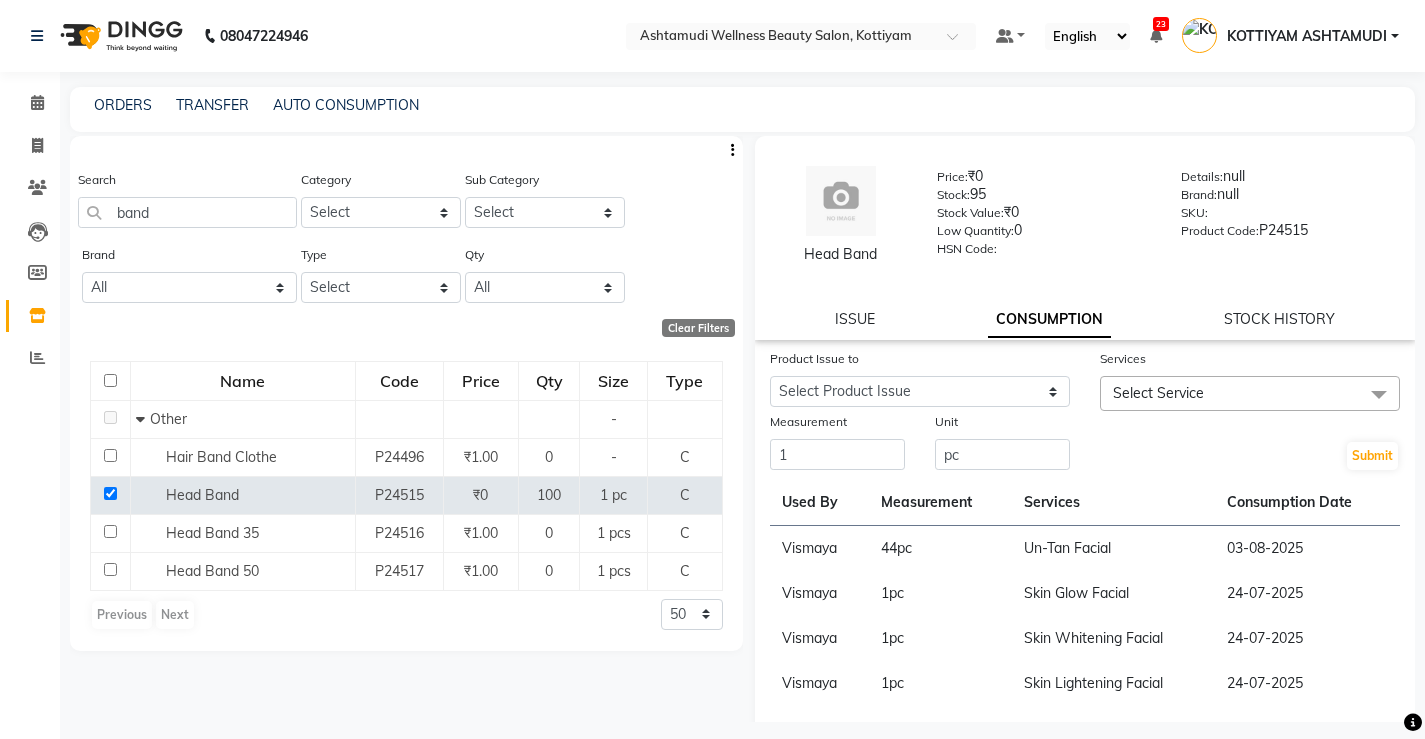 click on "Select Service" 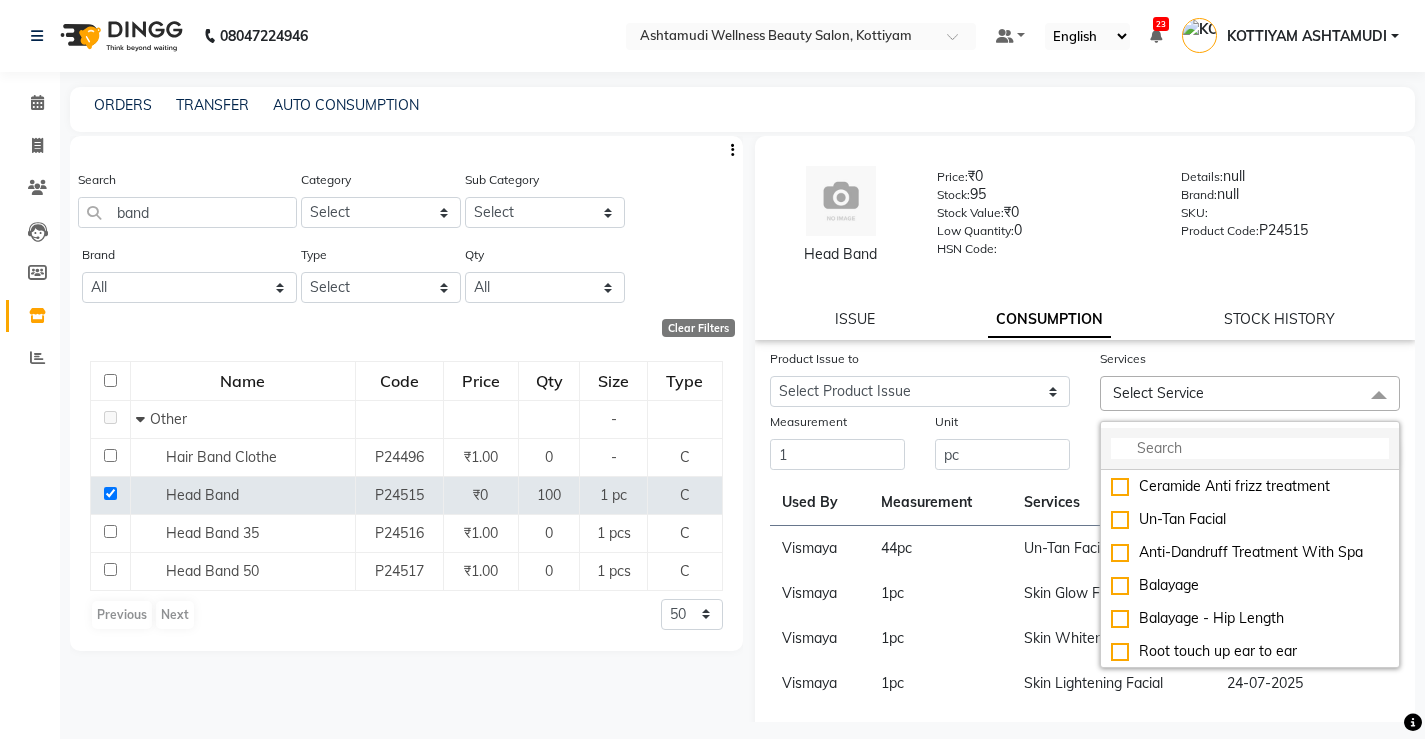 click 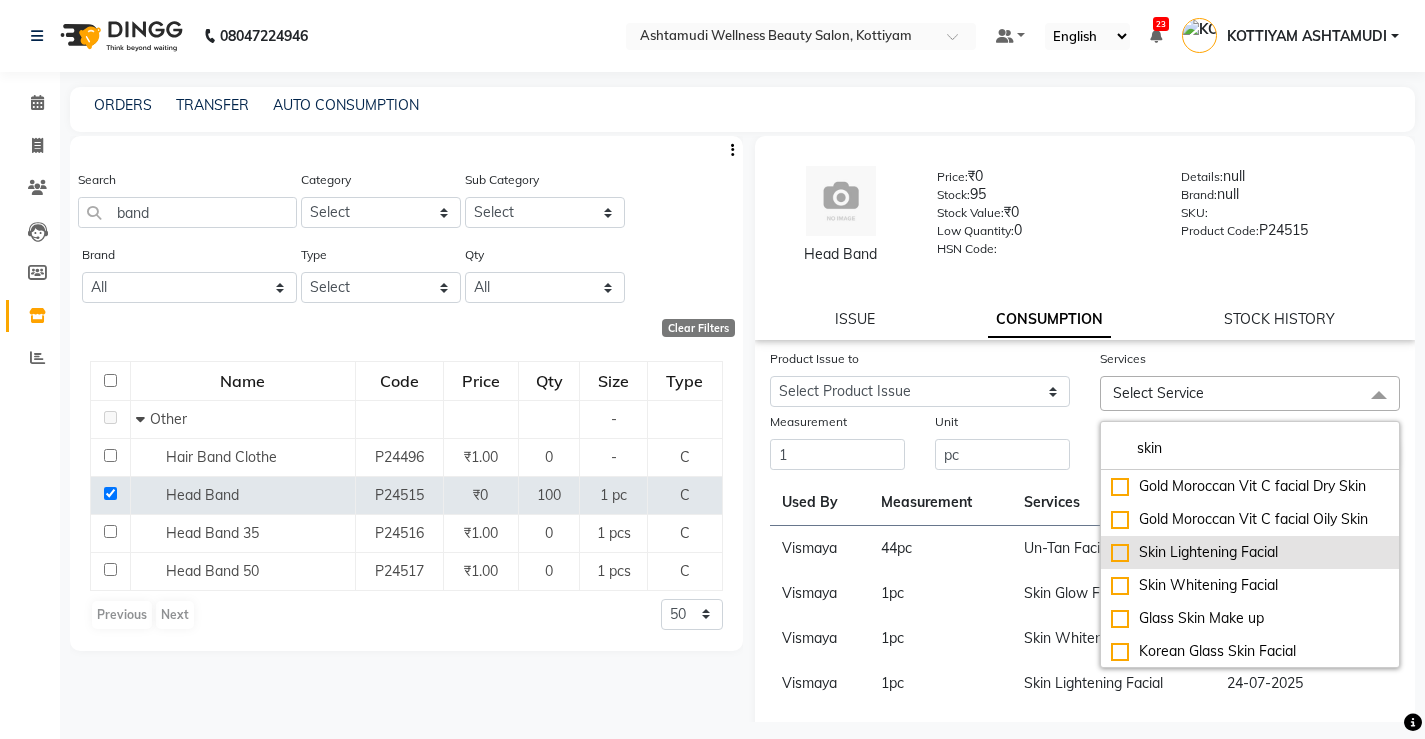 type on "skin" 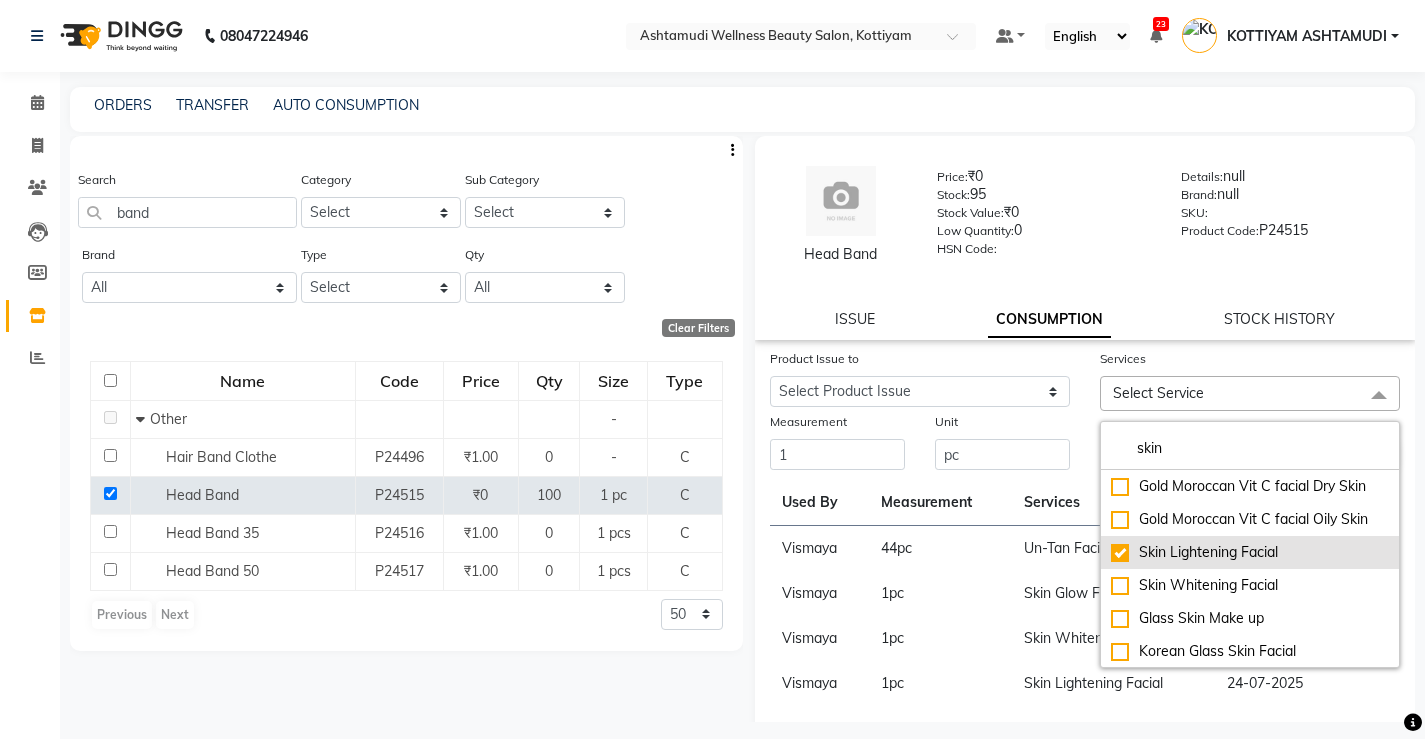 checkbox on "true" 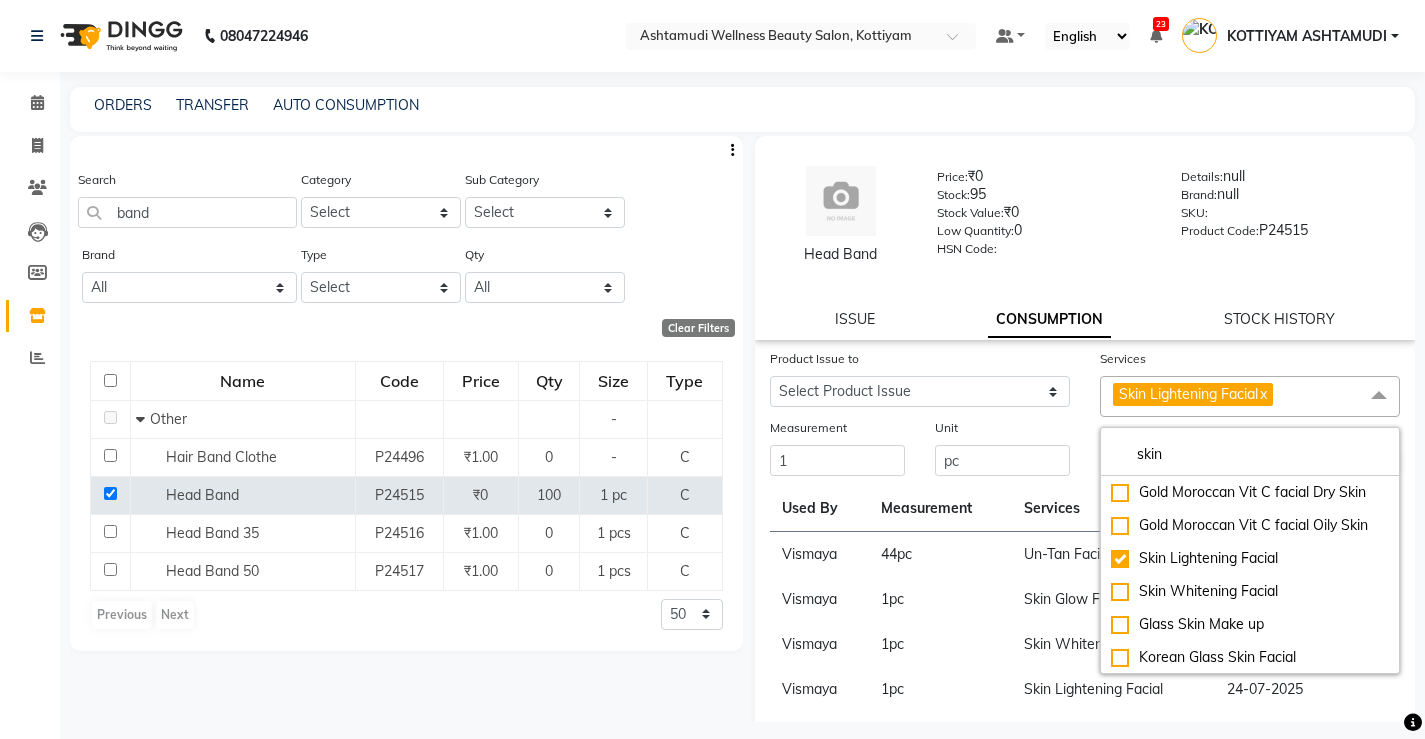 drag, startPoint x: 969, startPoint y: 577, endPoint x: 1233, endPoint y: 524, distance: 269.26752 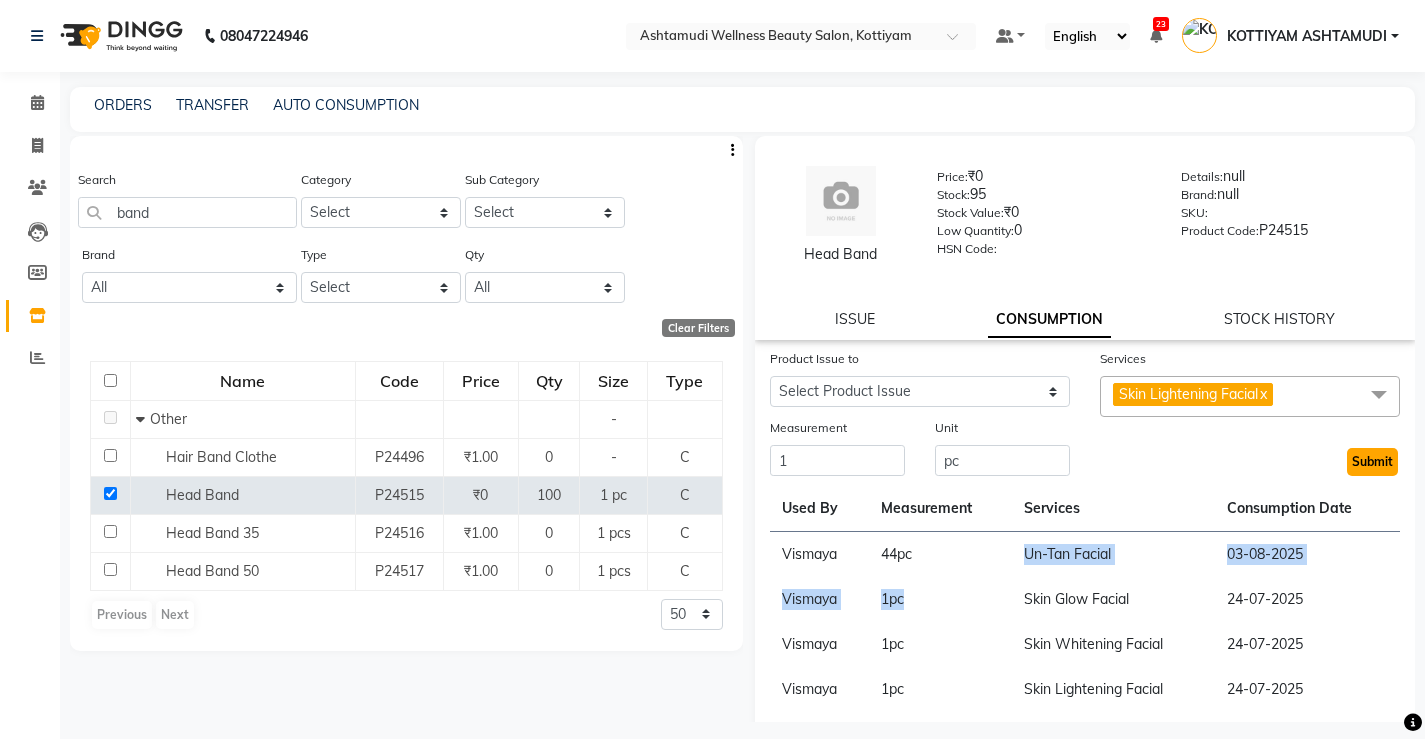 click on "Submit" 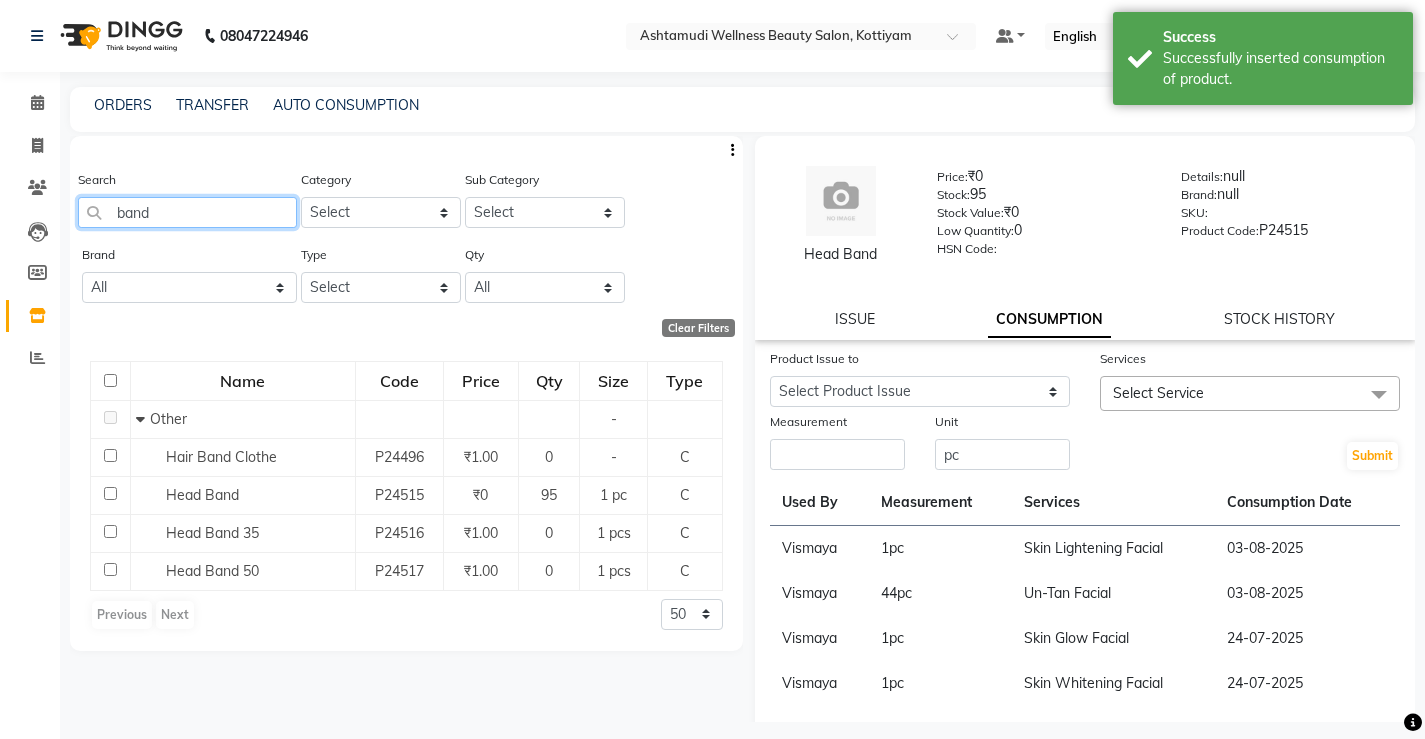 click on "band" 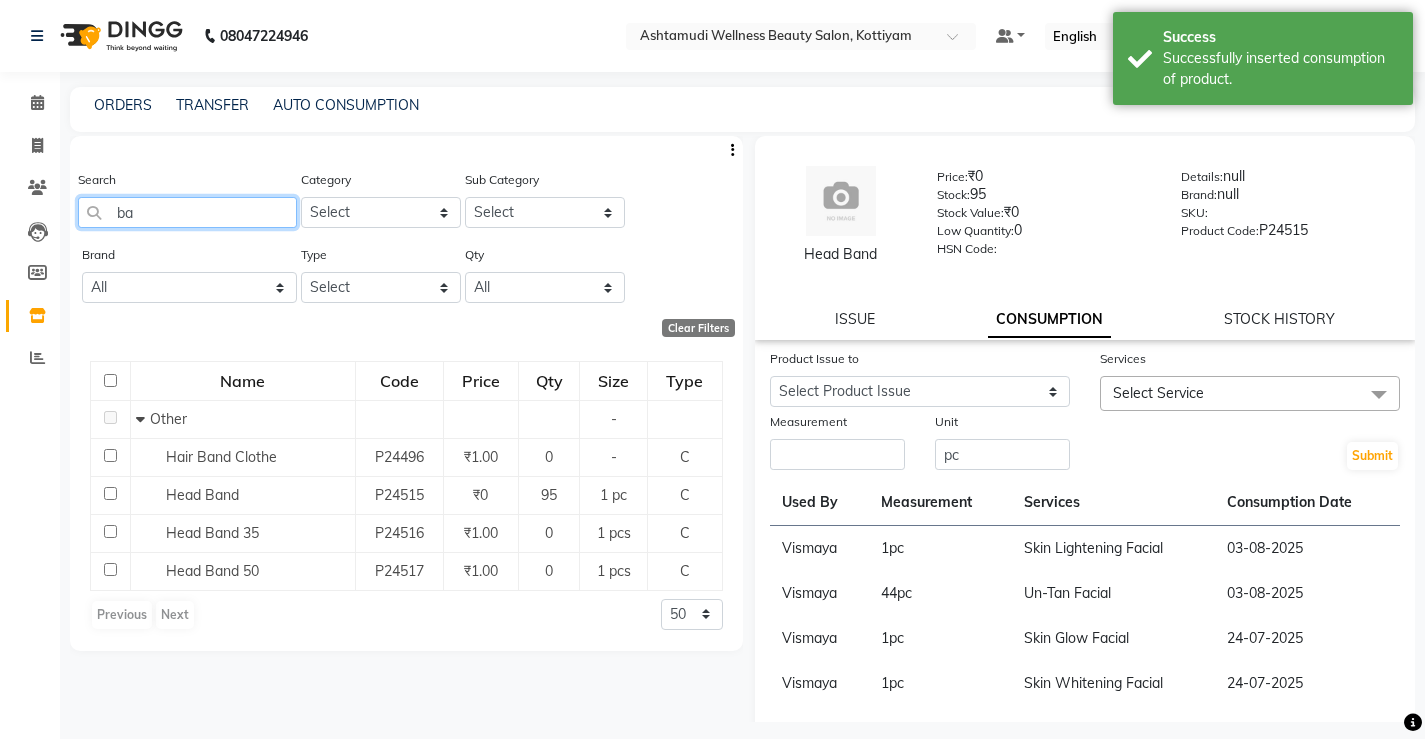 type on "b" 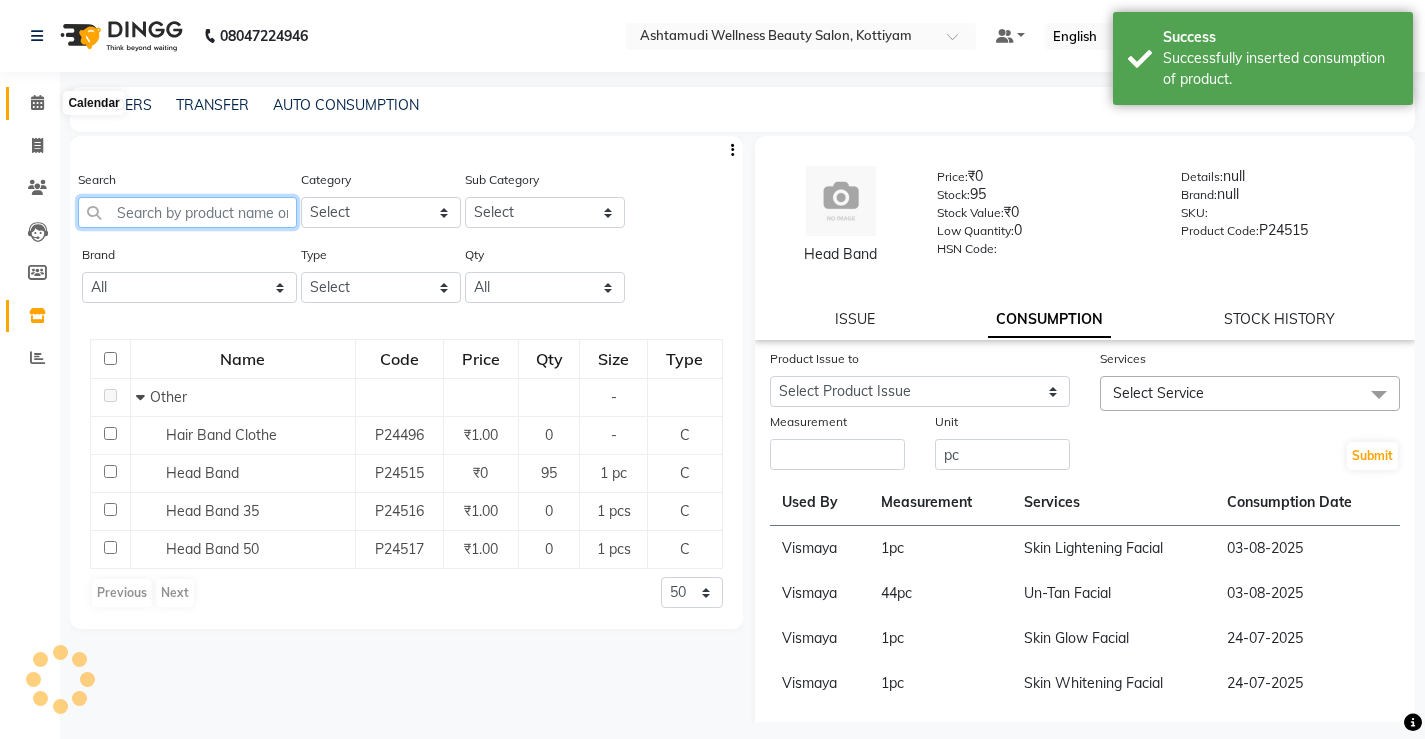 type 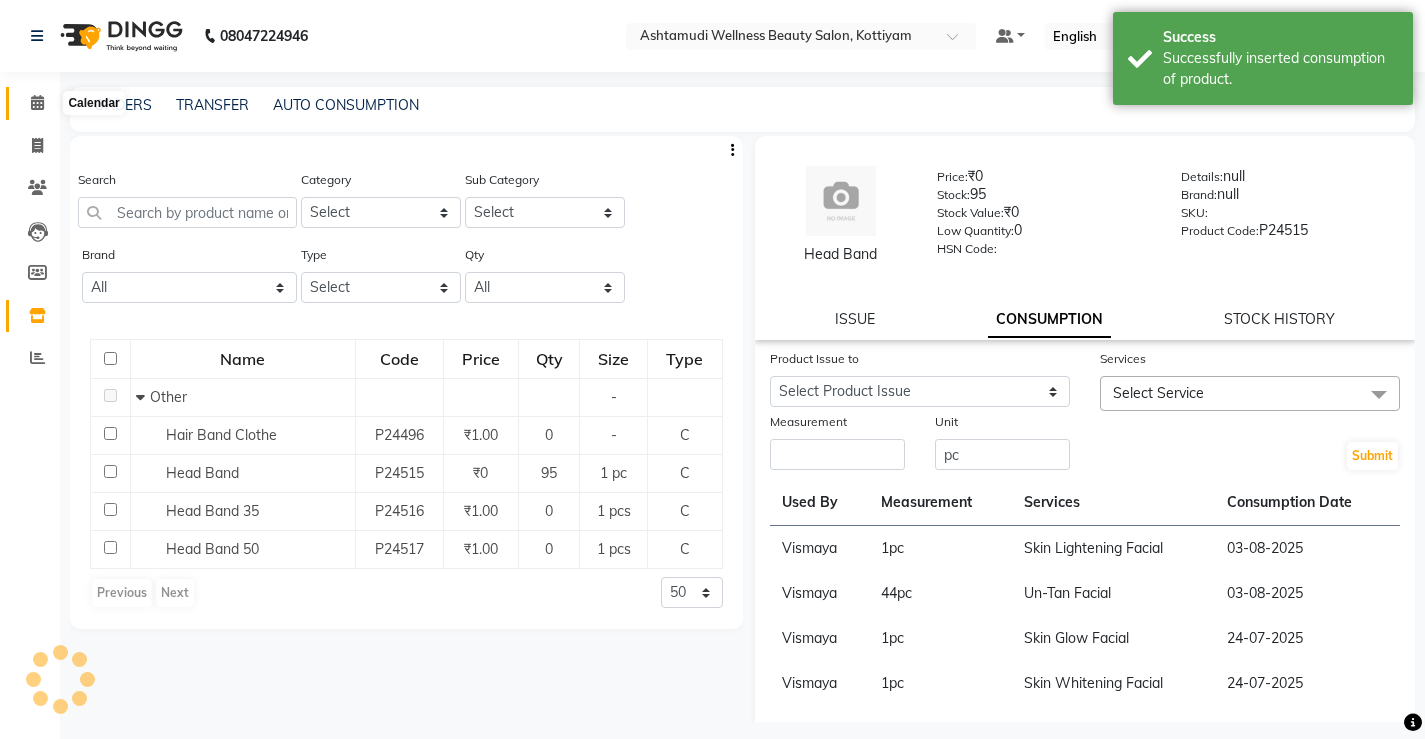click 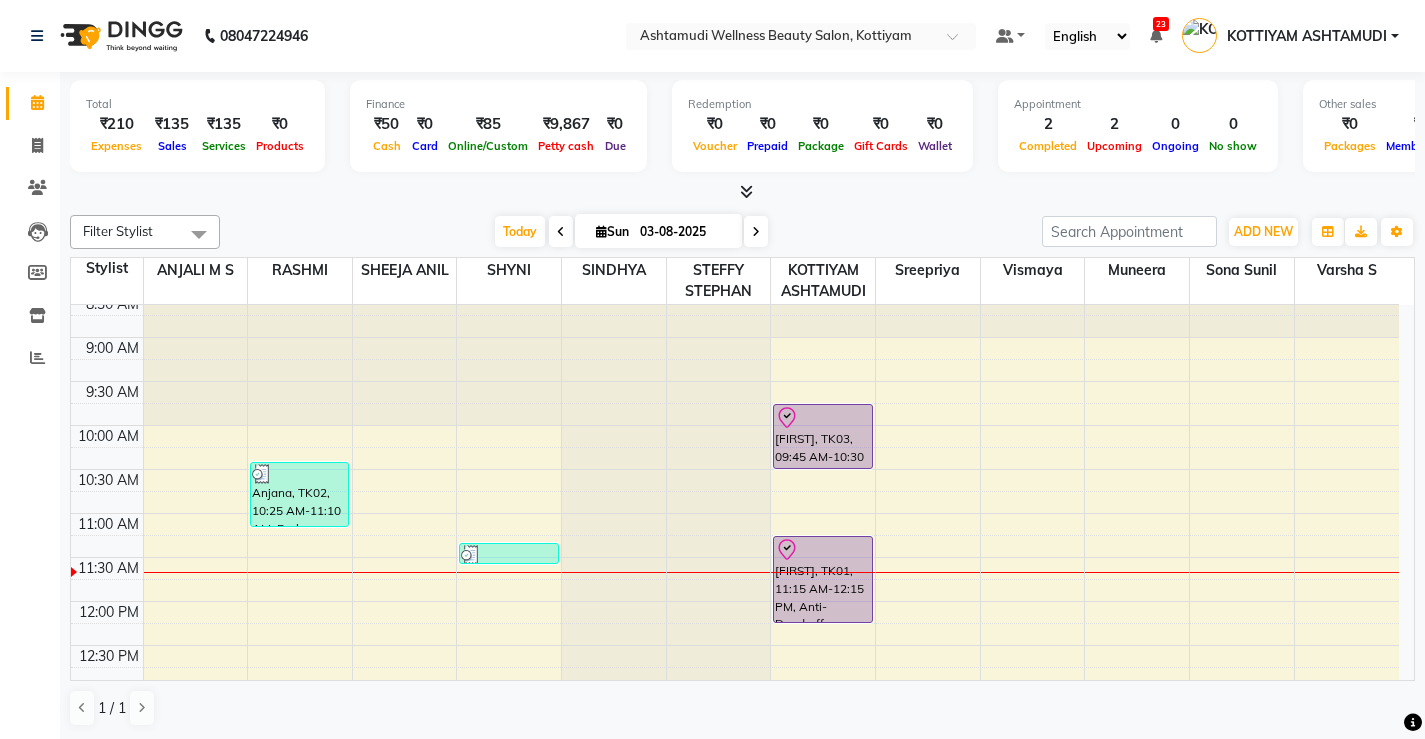 scroll, scrollTop: 100, scrollLeft: 0, axis: vertical 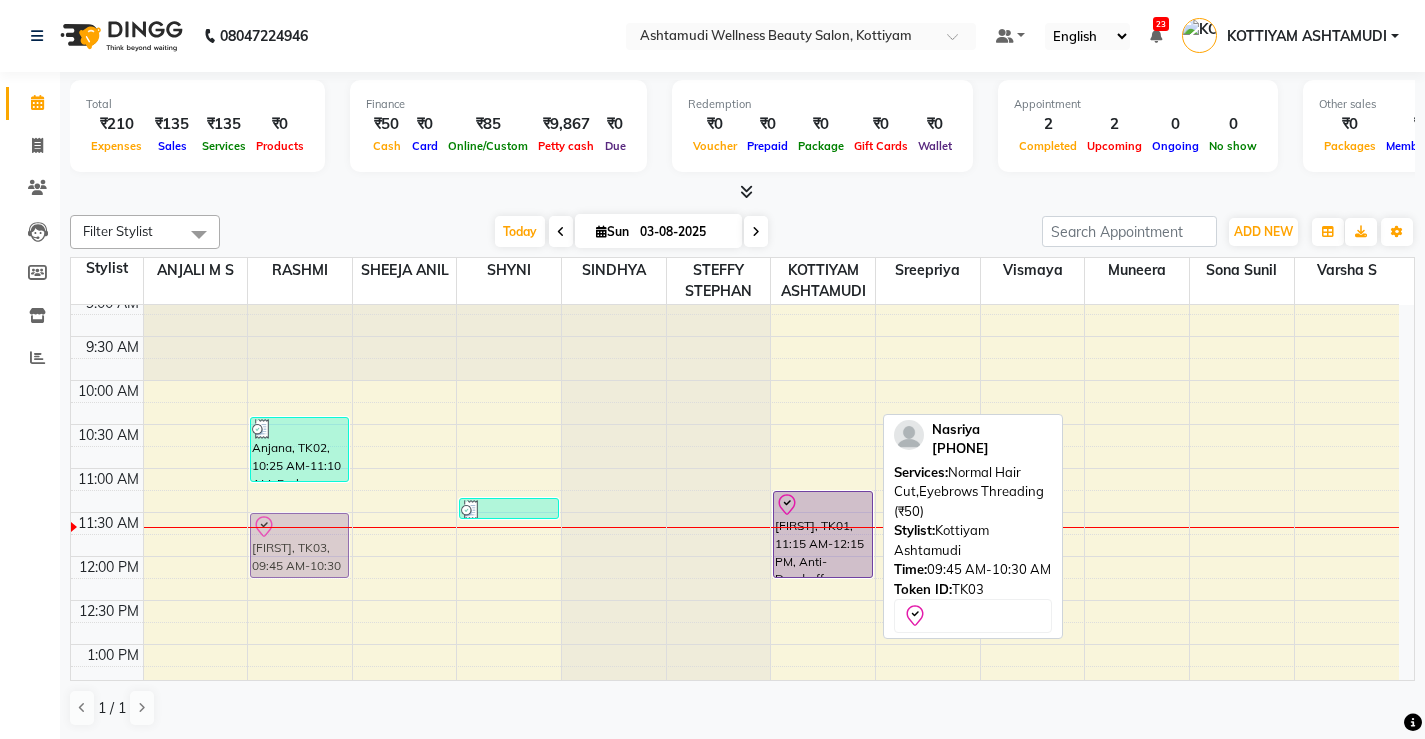 drag, startPoint x: 830, startPoint y: 386, endPoint x: 294, endPoint y: 547, distance: 559.65796 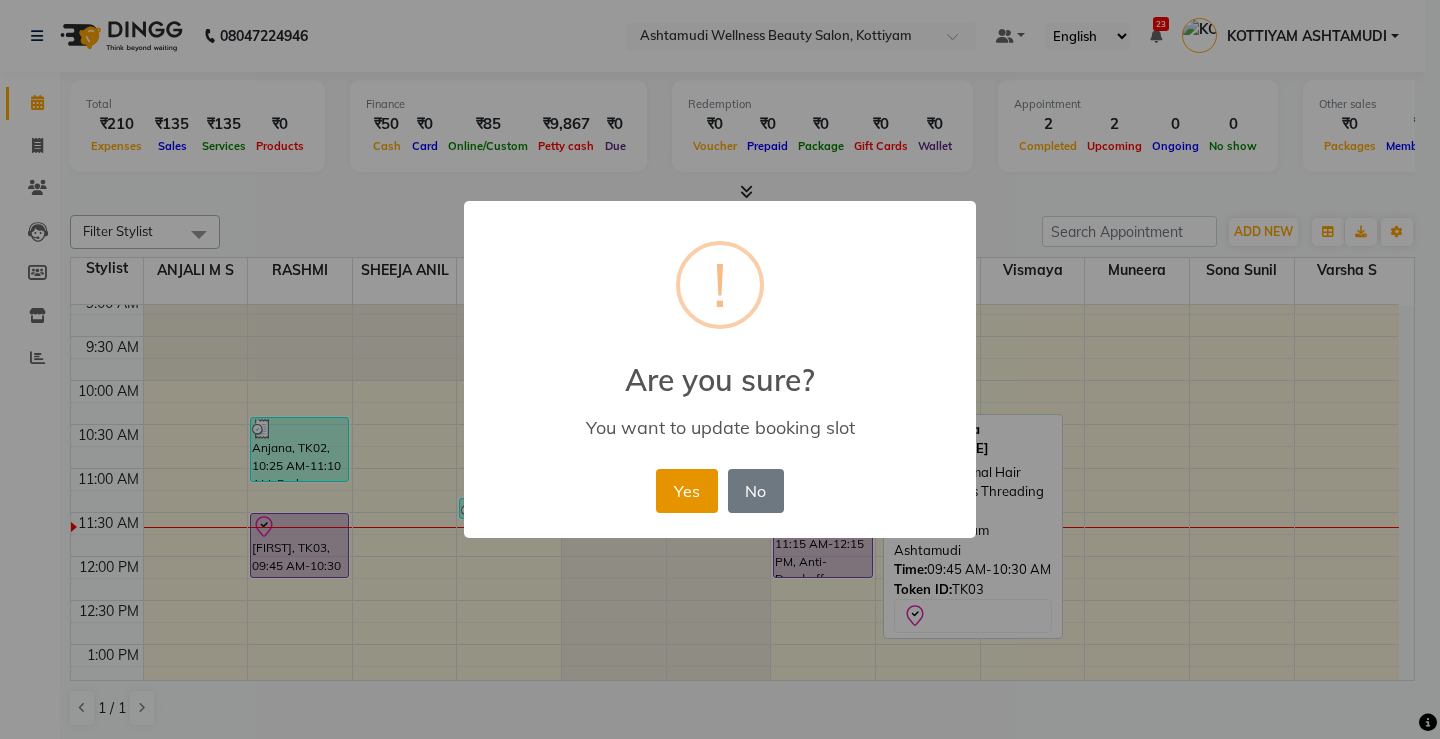 click on "Yes" at bounding box center [686, 491] 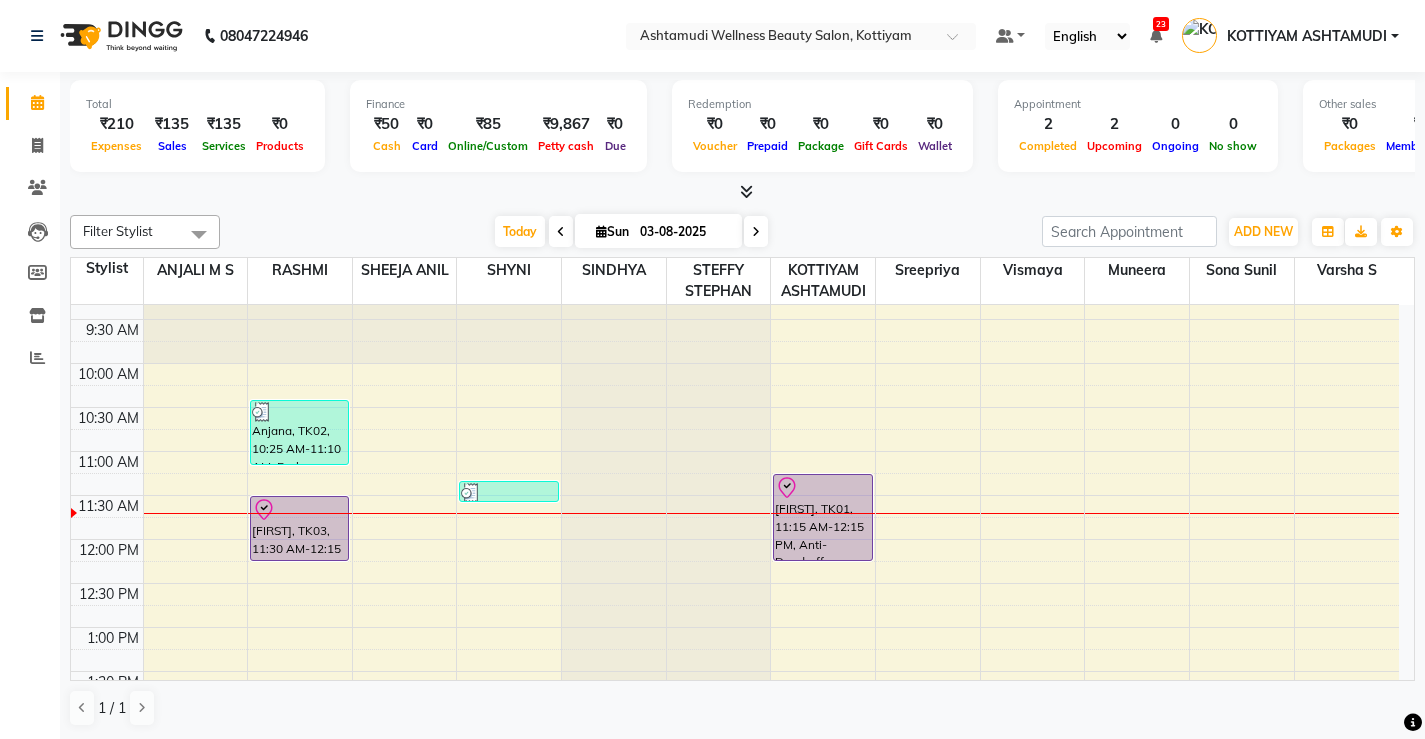 scroll, scrollTop: 100, scrollLeft: 0, axis: vertical 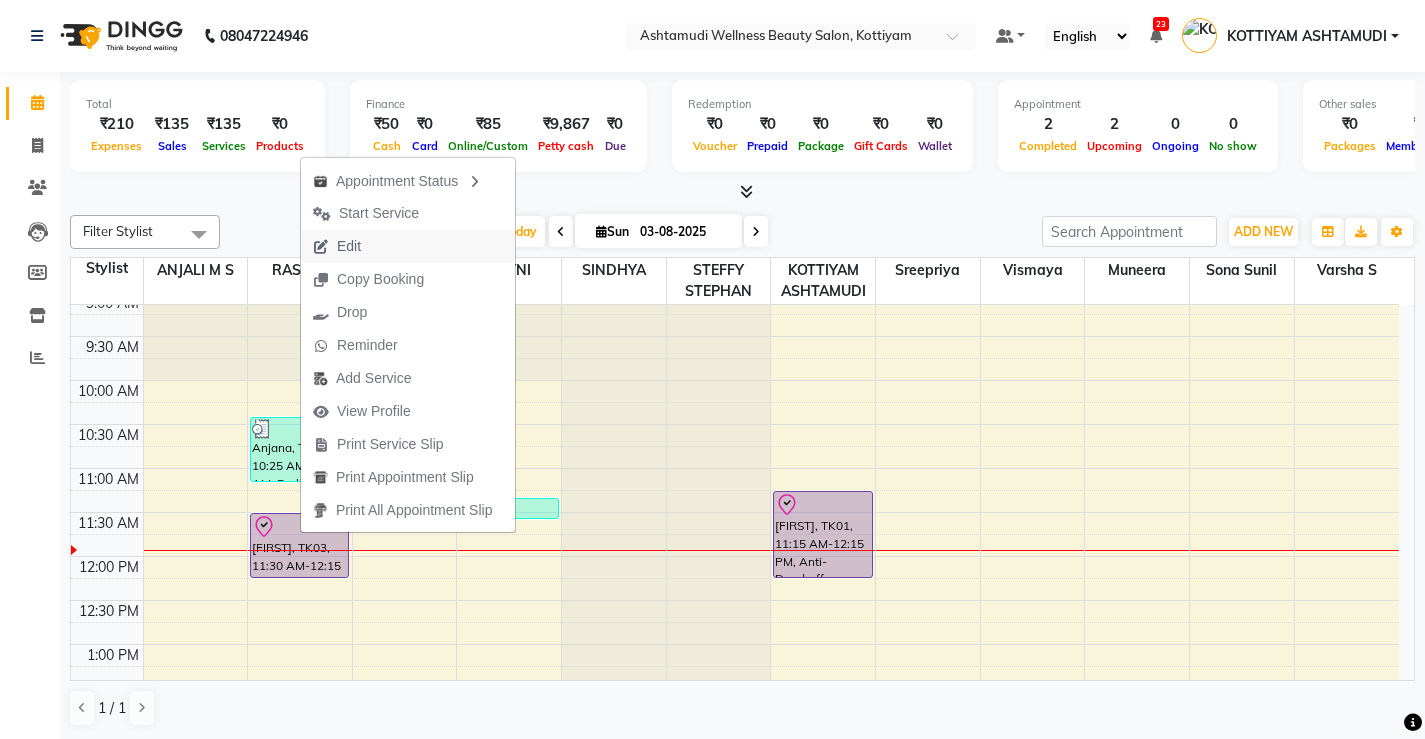 click on "Edit" at bounding box center (349, 246) 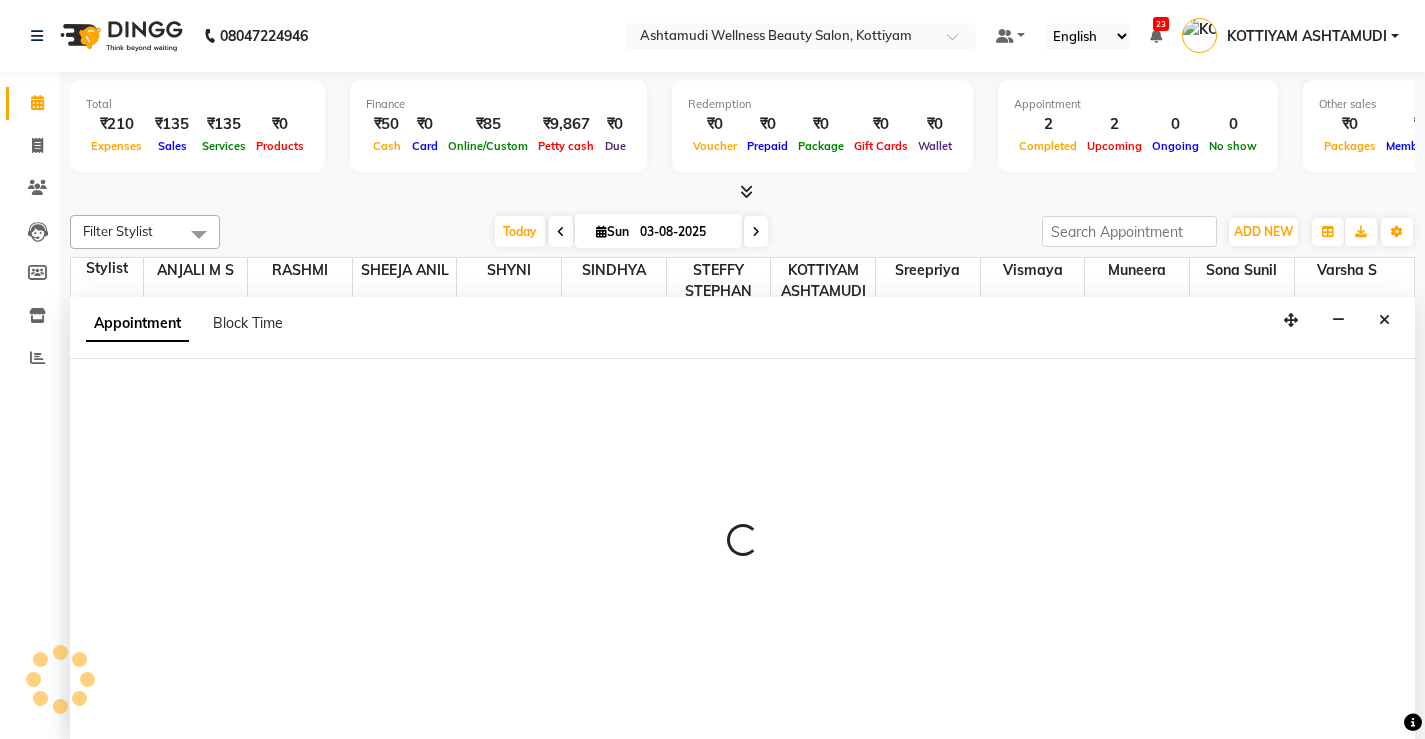 select on "tentative" 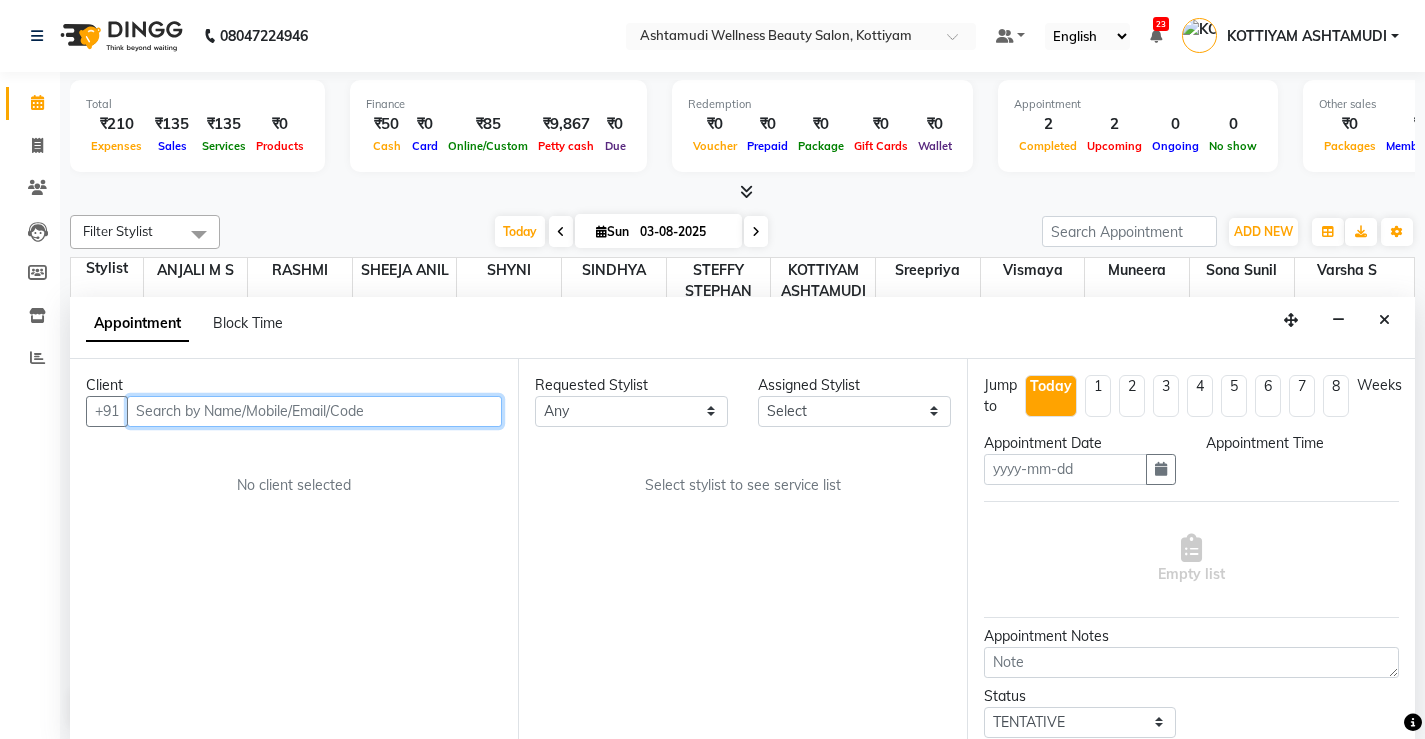 type on "03-08-2025" 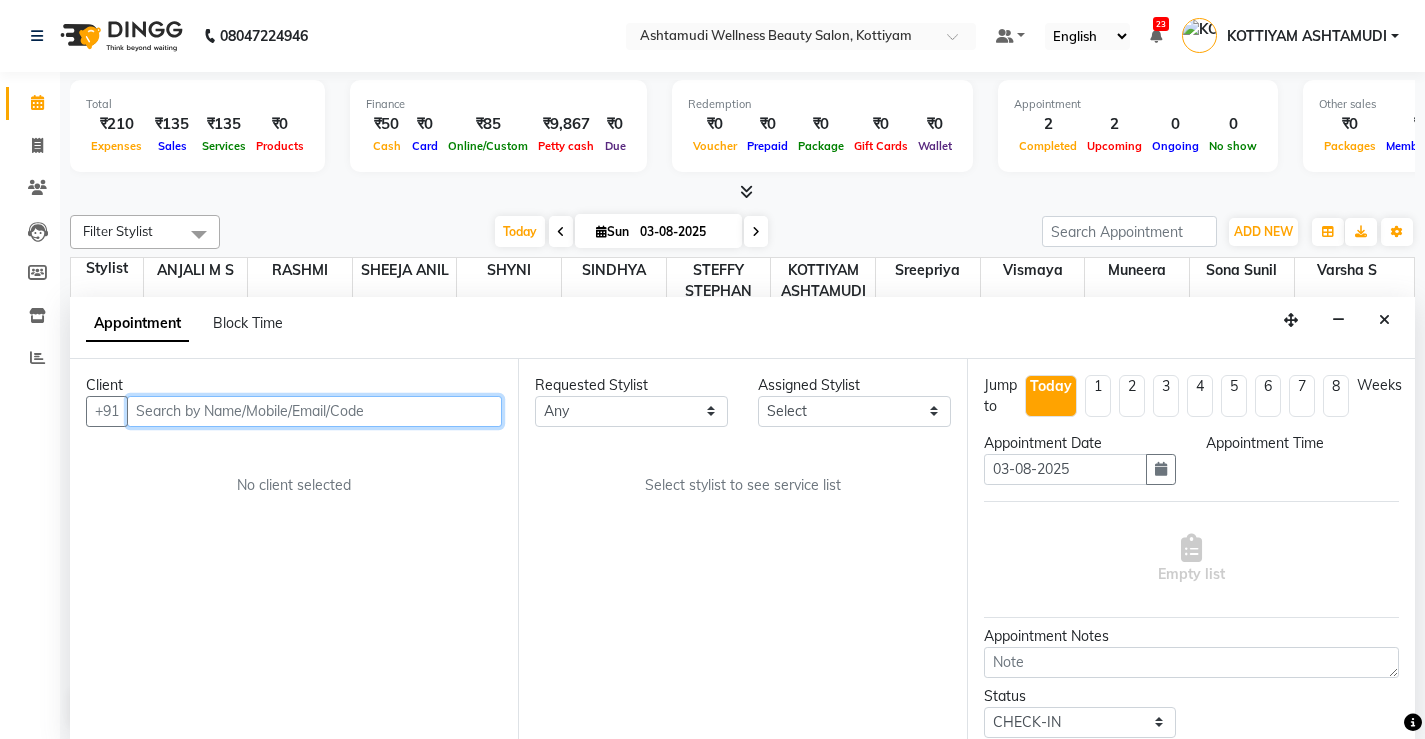 select on "690" 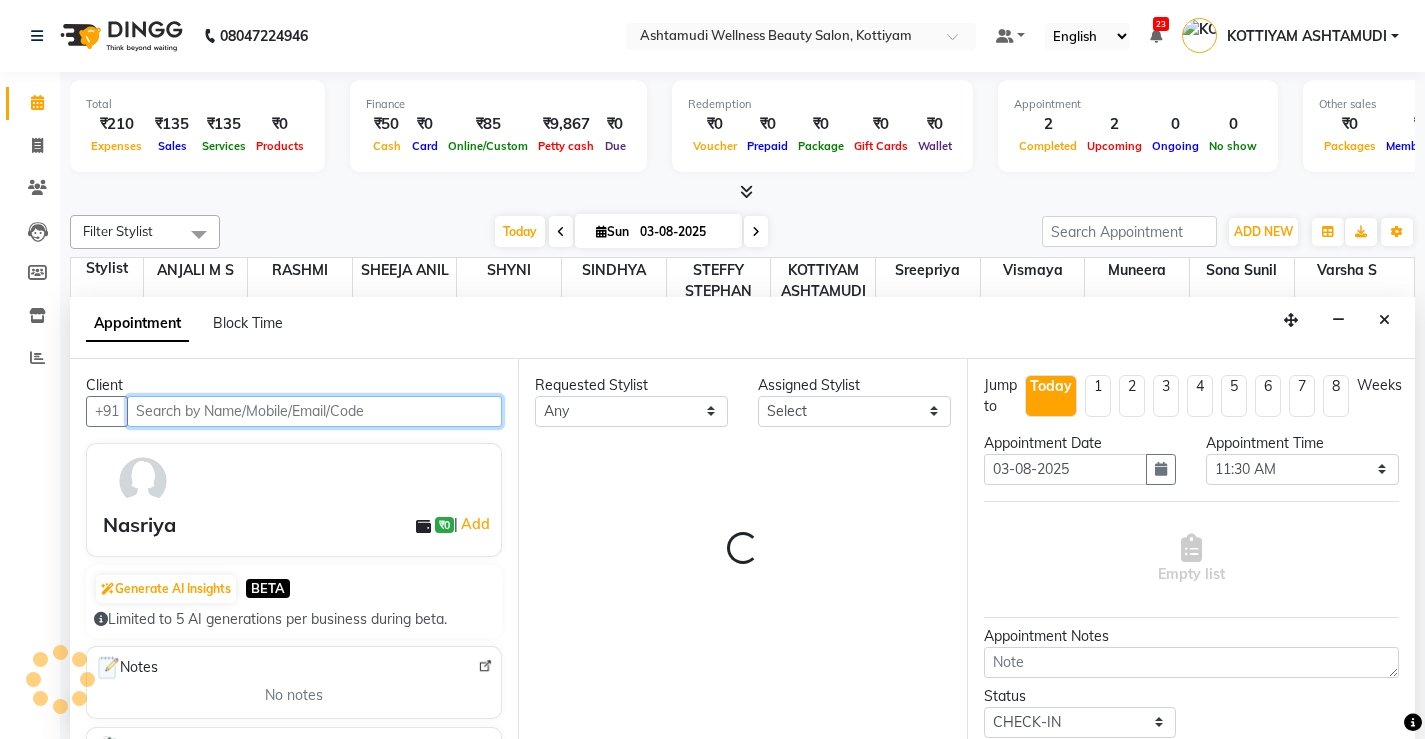 scroll, scrollTop: 1, scrollLeft: 0, axis: vertical 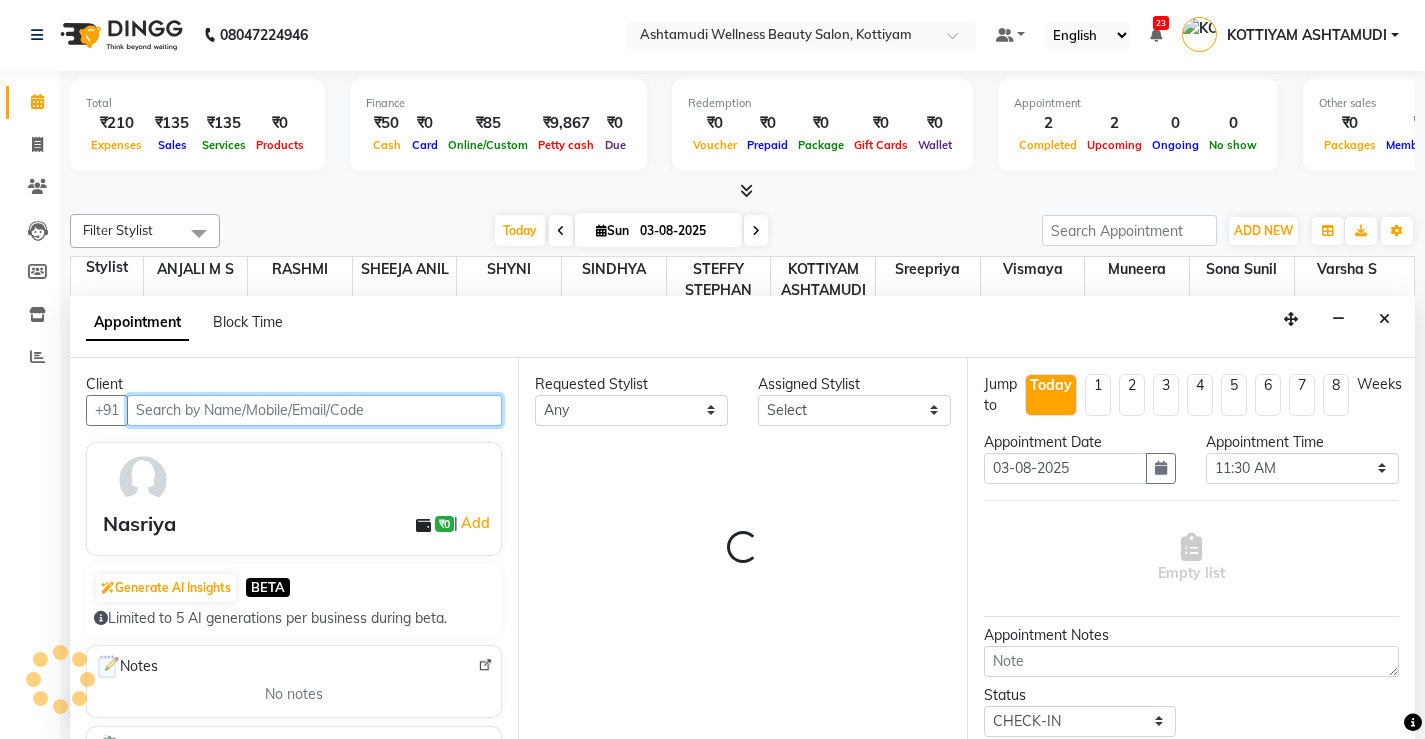 select on "27469" 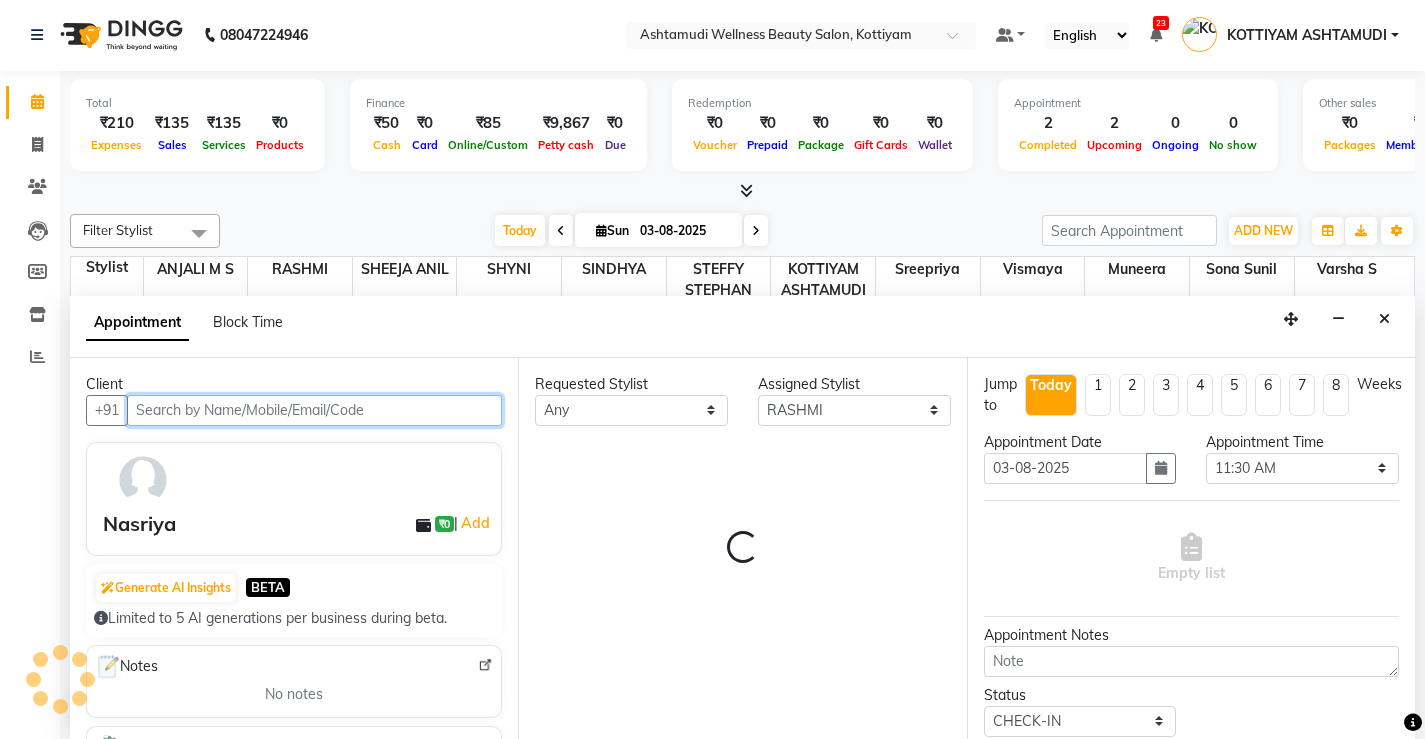select on "2029" 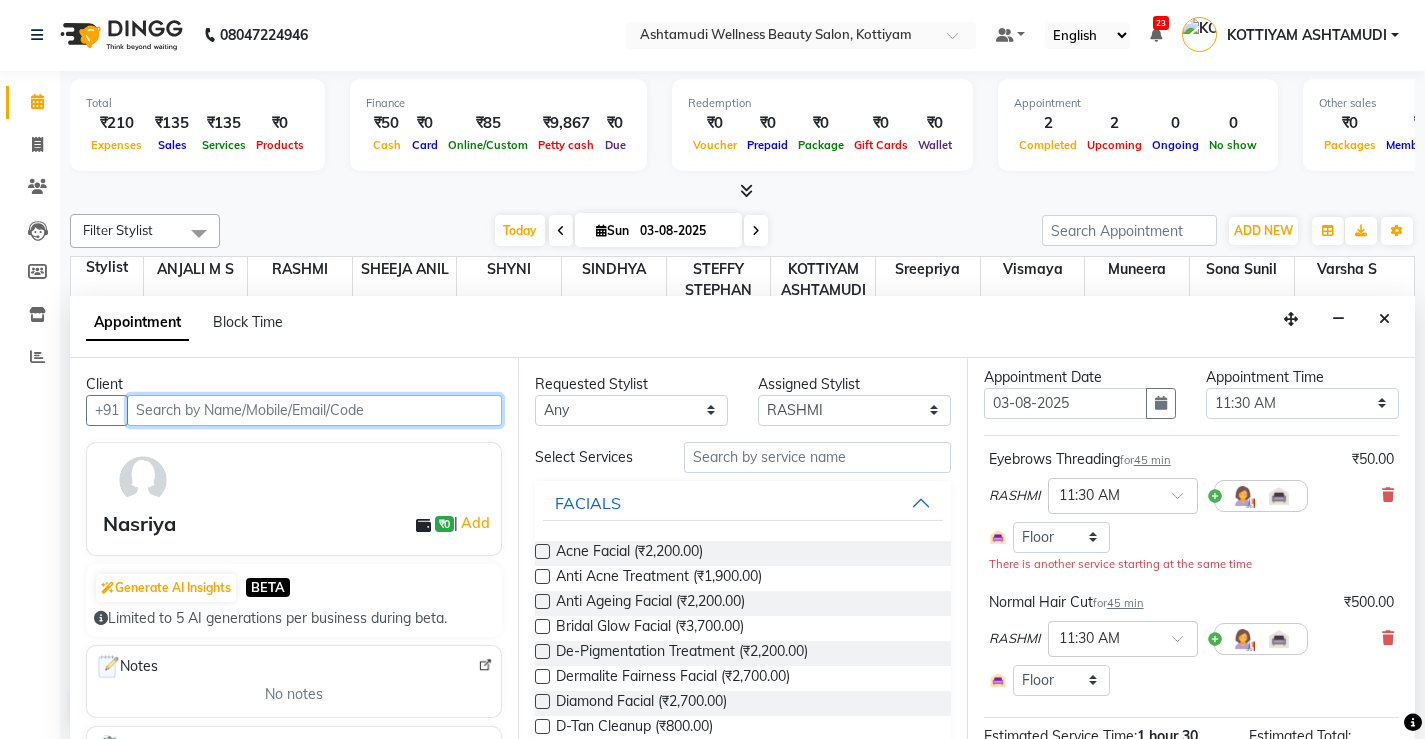 scroll, scrollTop: 100, scrollLeft: 0, axis: vertical 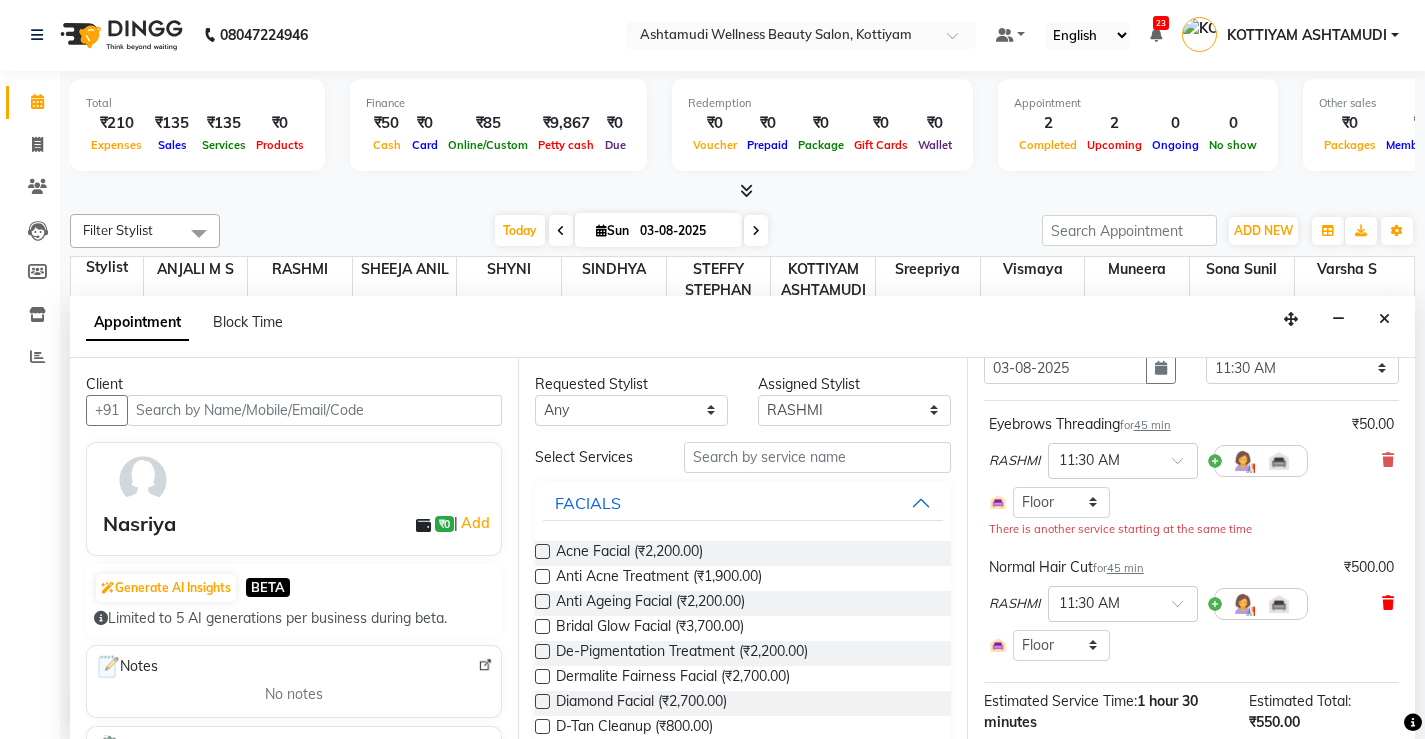 click at bounding box center [1388, 603] 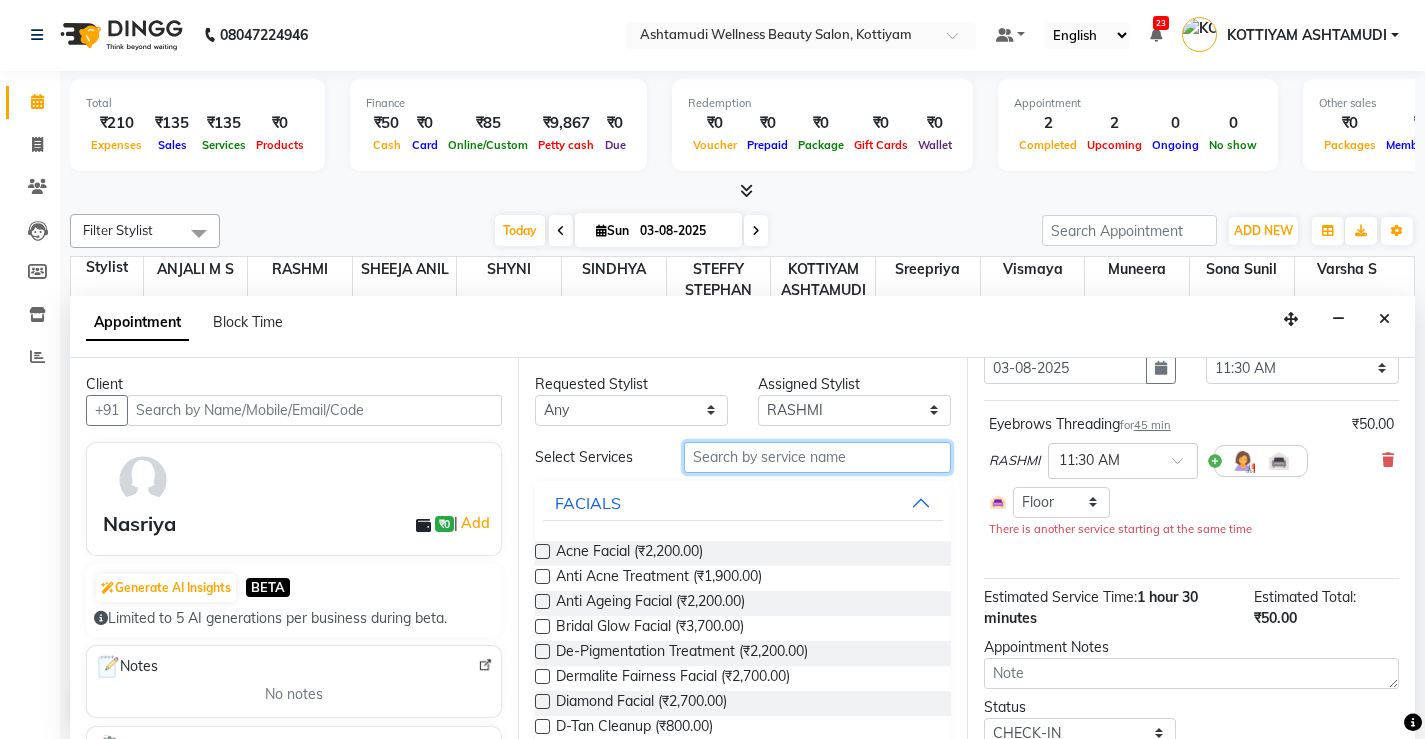 click at bounding box center (817, 457) 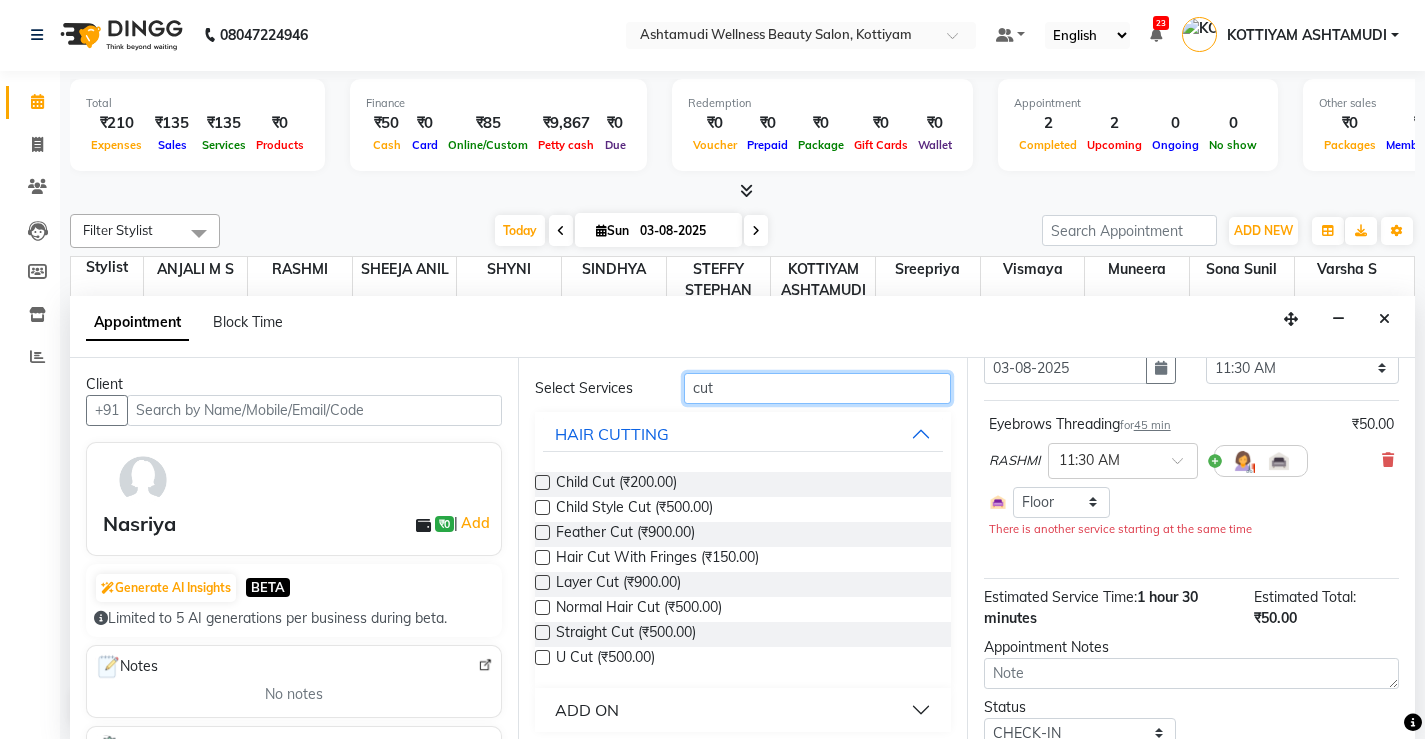 scroll, scrollTop: 78, scrollLeft: 0, axis: vertical 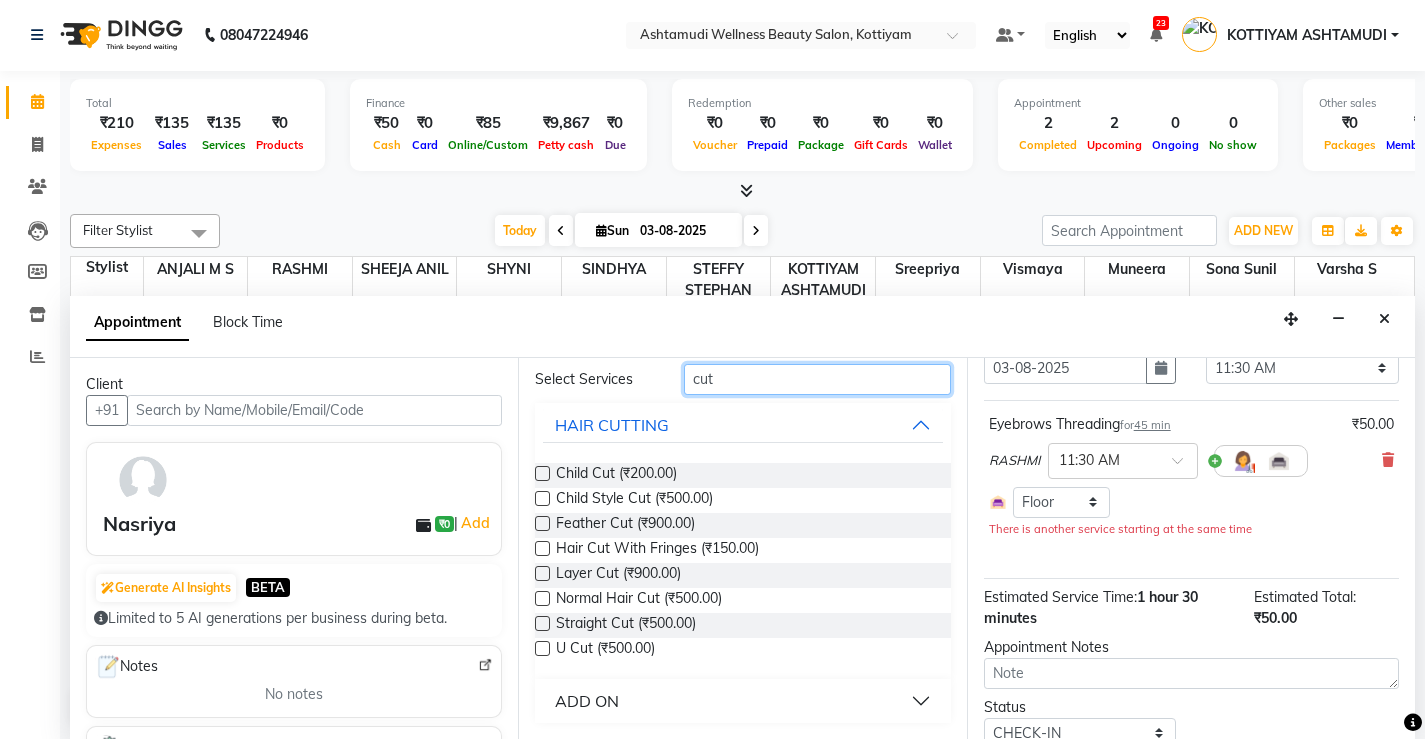 type on "cut" 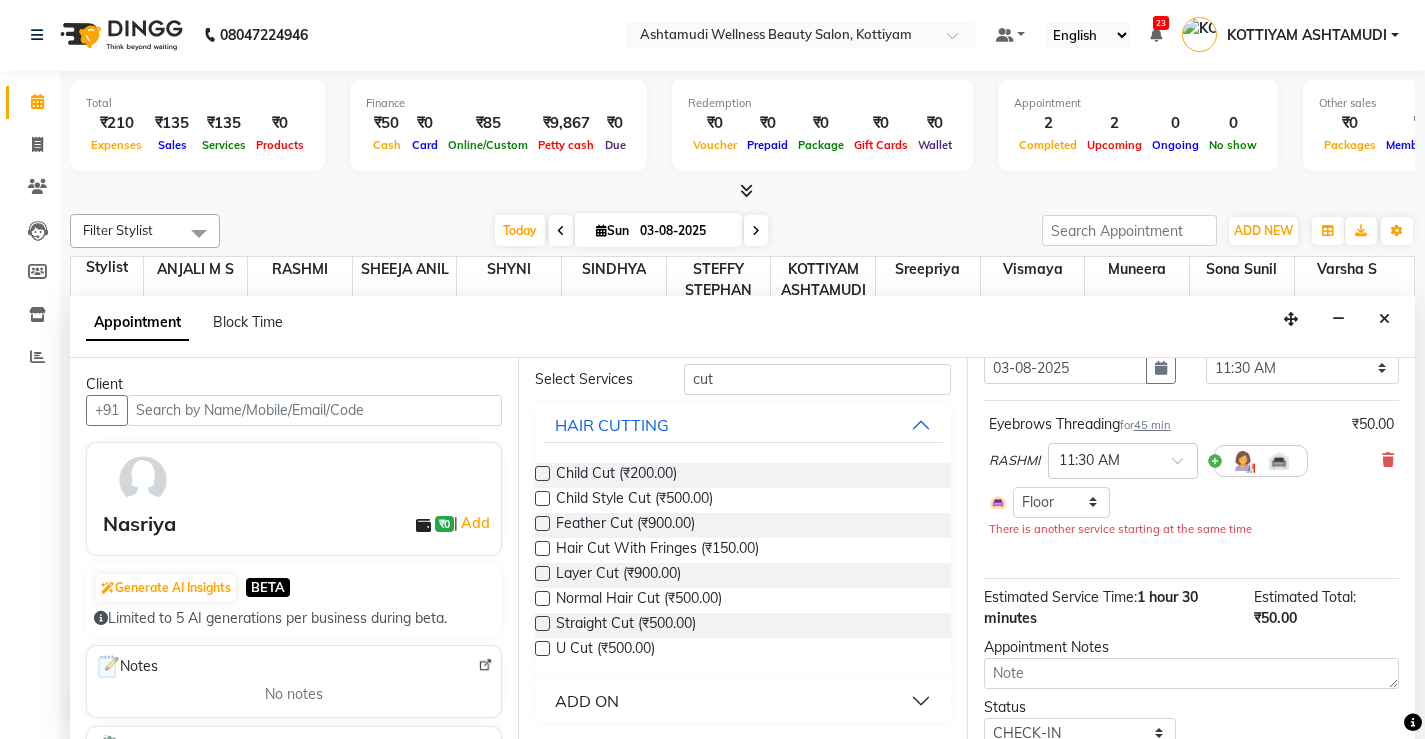 click on "ADD ON" at bounding box center (587, 701) 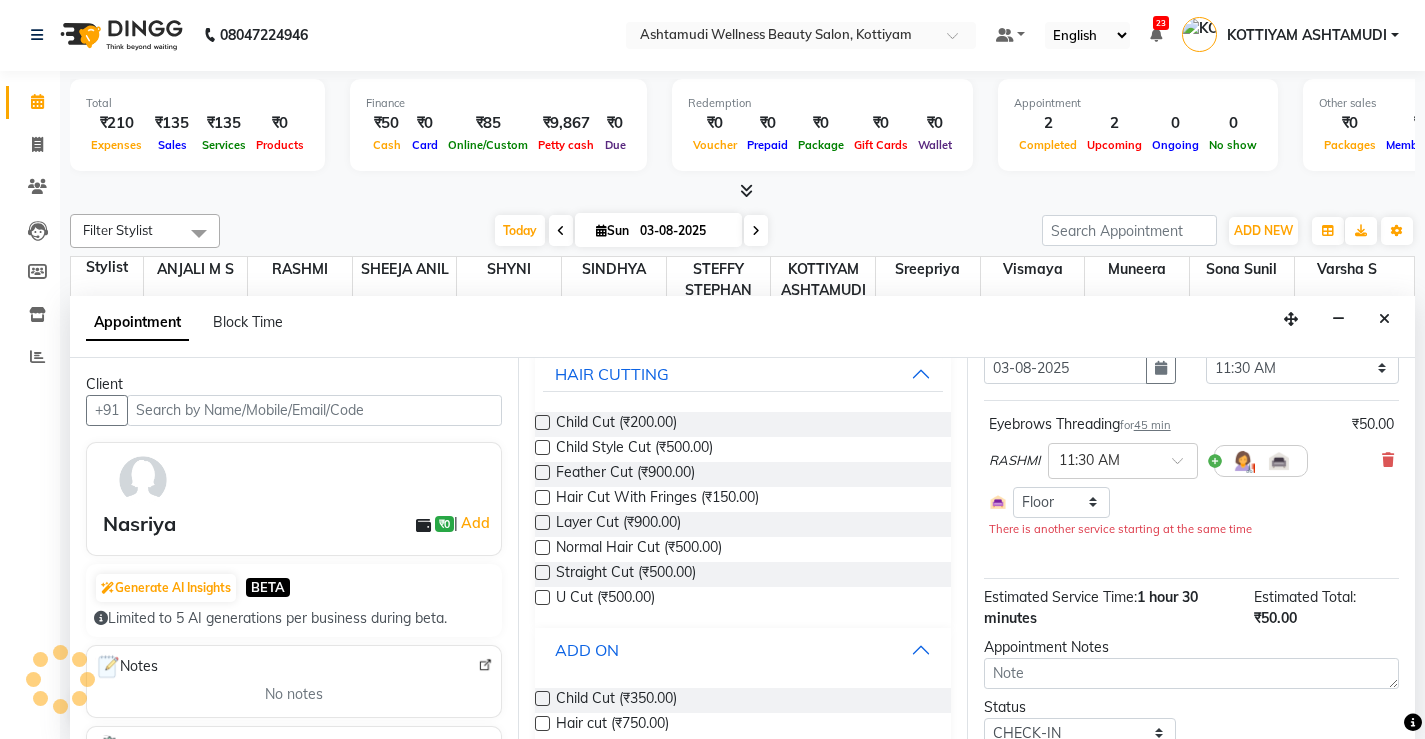 scroll, scrollTop: 132, scrollLeft: 0, axis: vertical 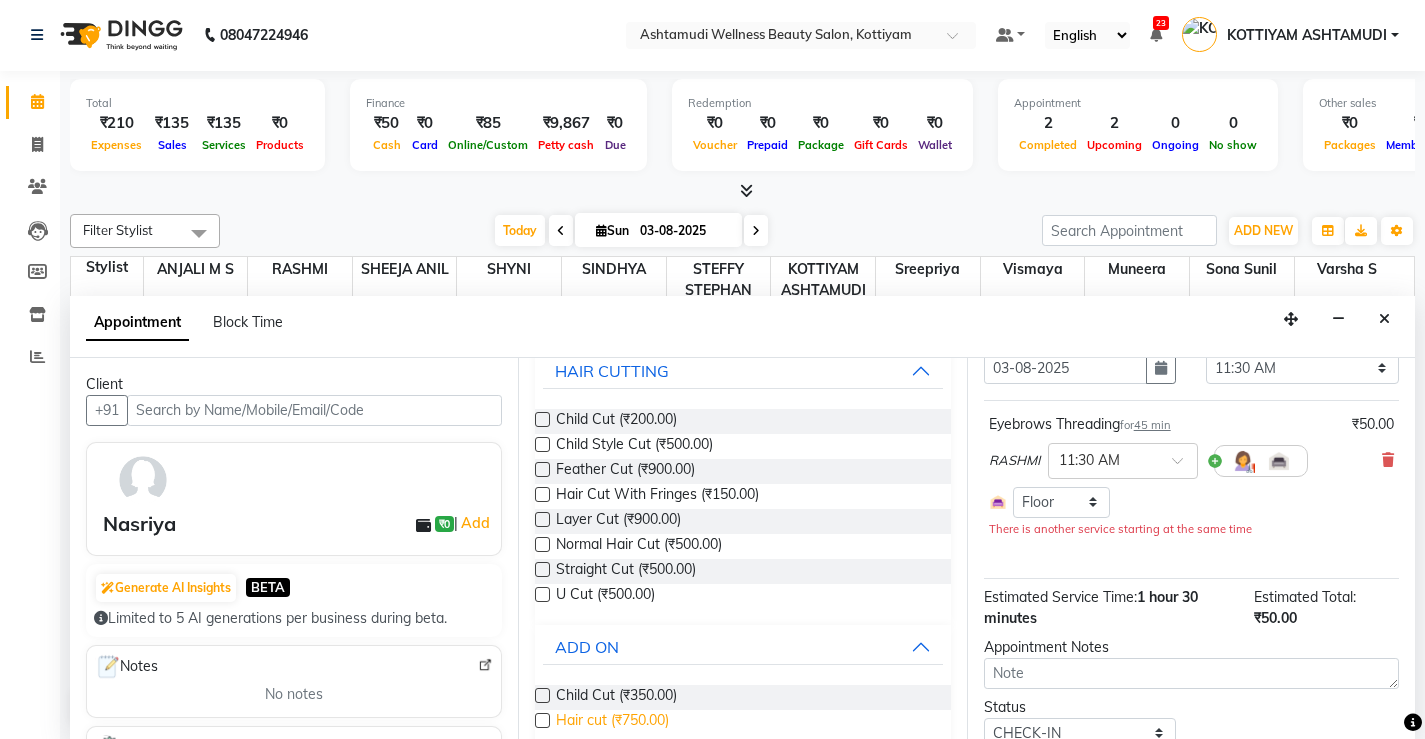 click on "Hair cut  (₹750.00)" at bounding box center (612, 722) 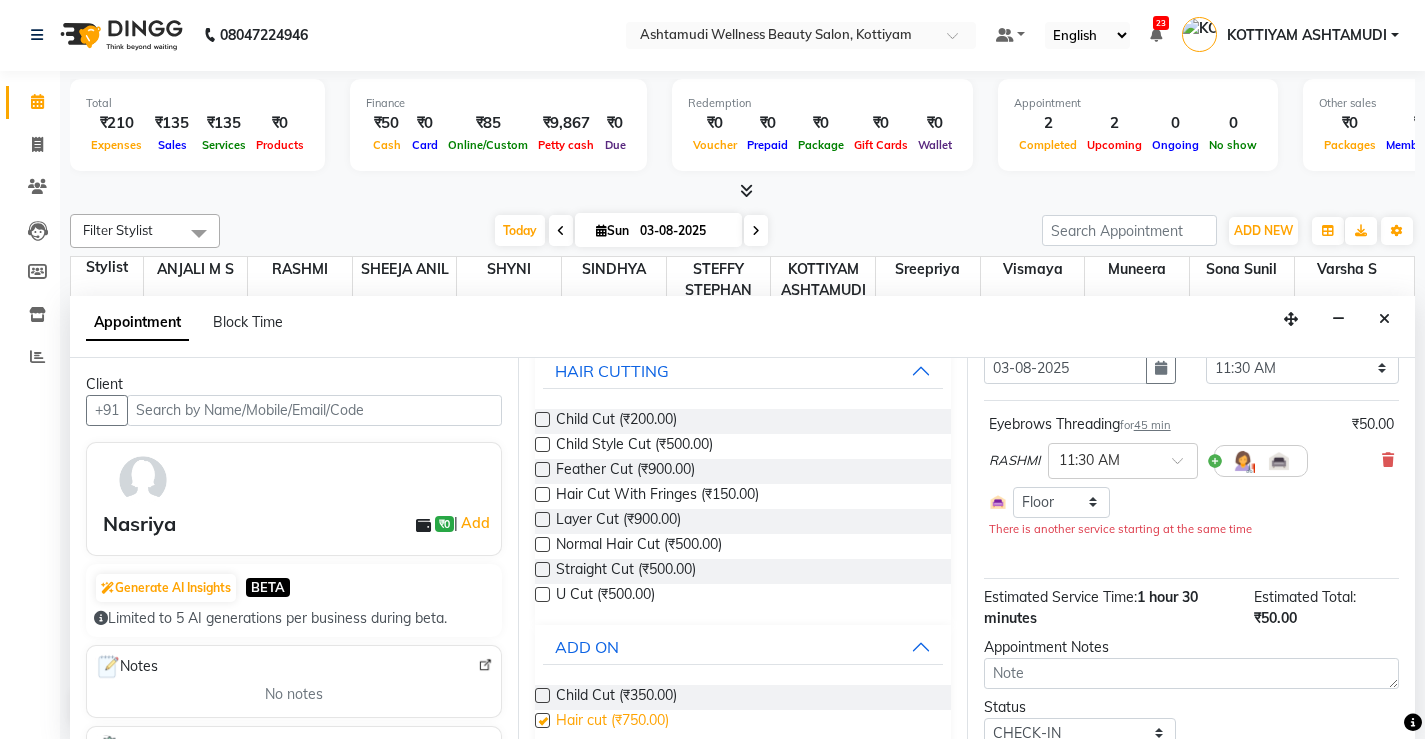 checkbox on "false" 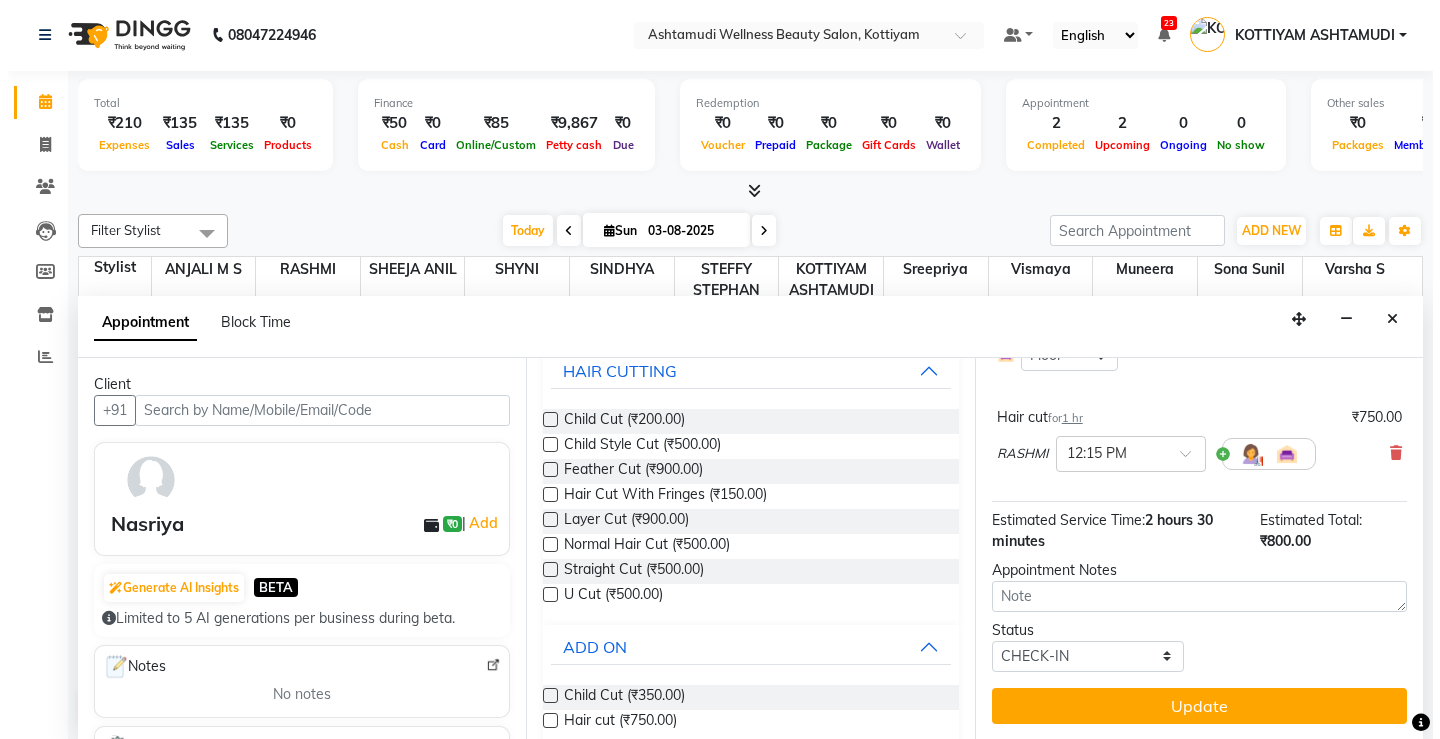 scroll, scrollTop: 248, scrollLeft: 0, axis: vertical 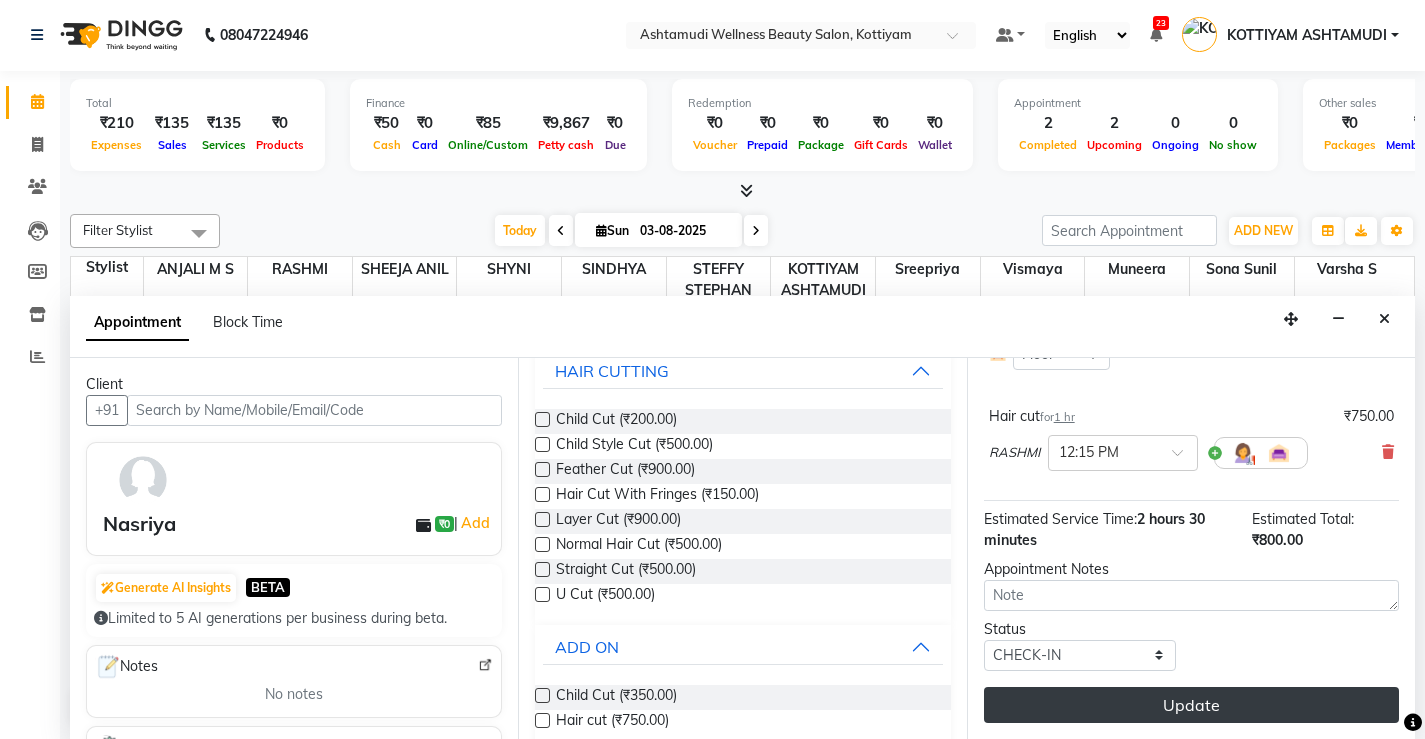 click on "Update" at bounding box center (1191, 705) 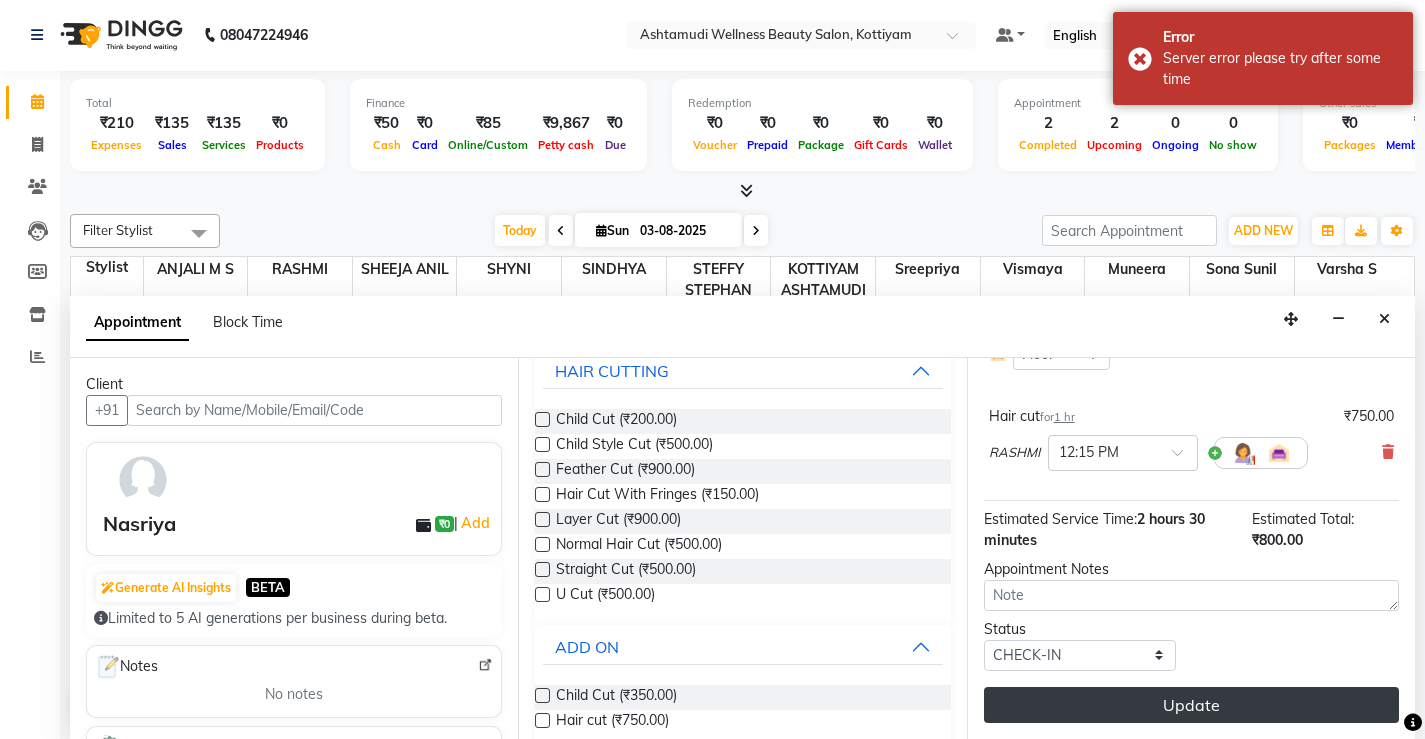 click on "Update" at bounding box center [1191, 705] 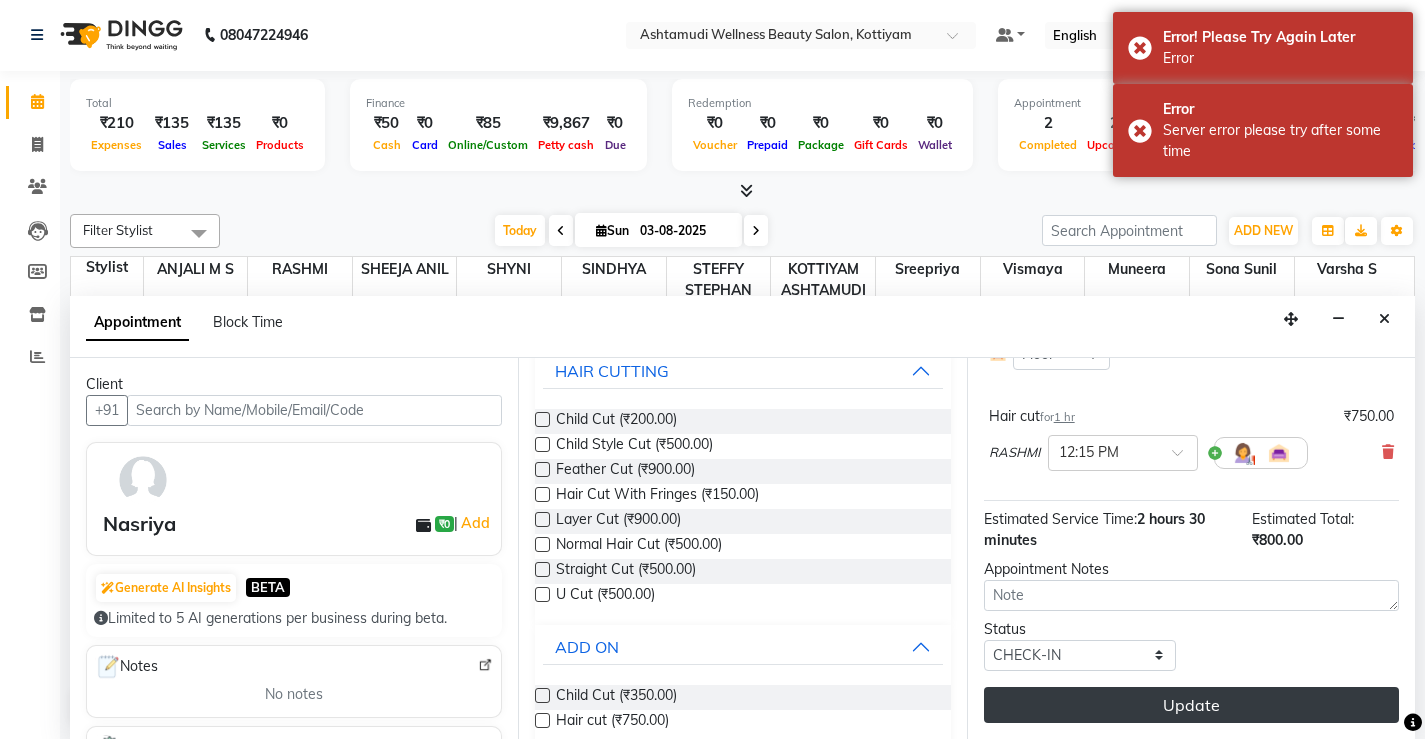 click on "Update" at bounding box center (1191, 705) 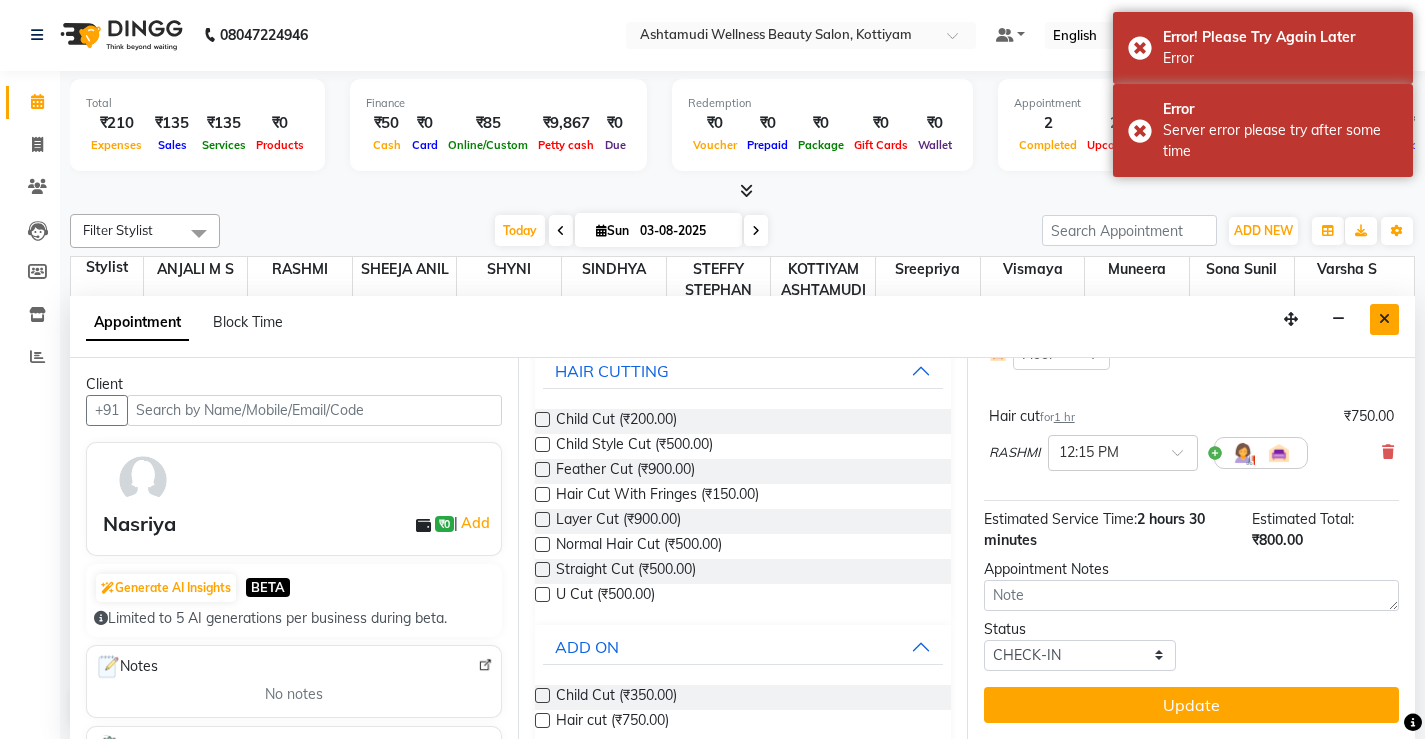 click at bounding box center [1384, 319] 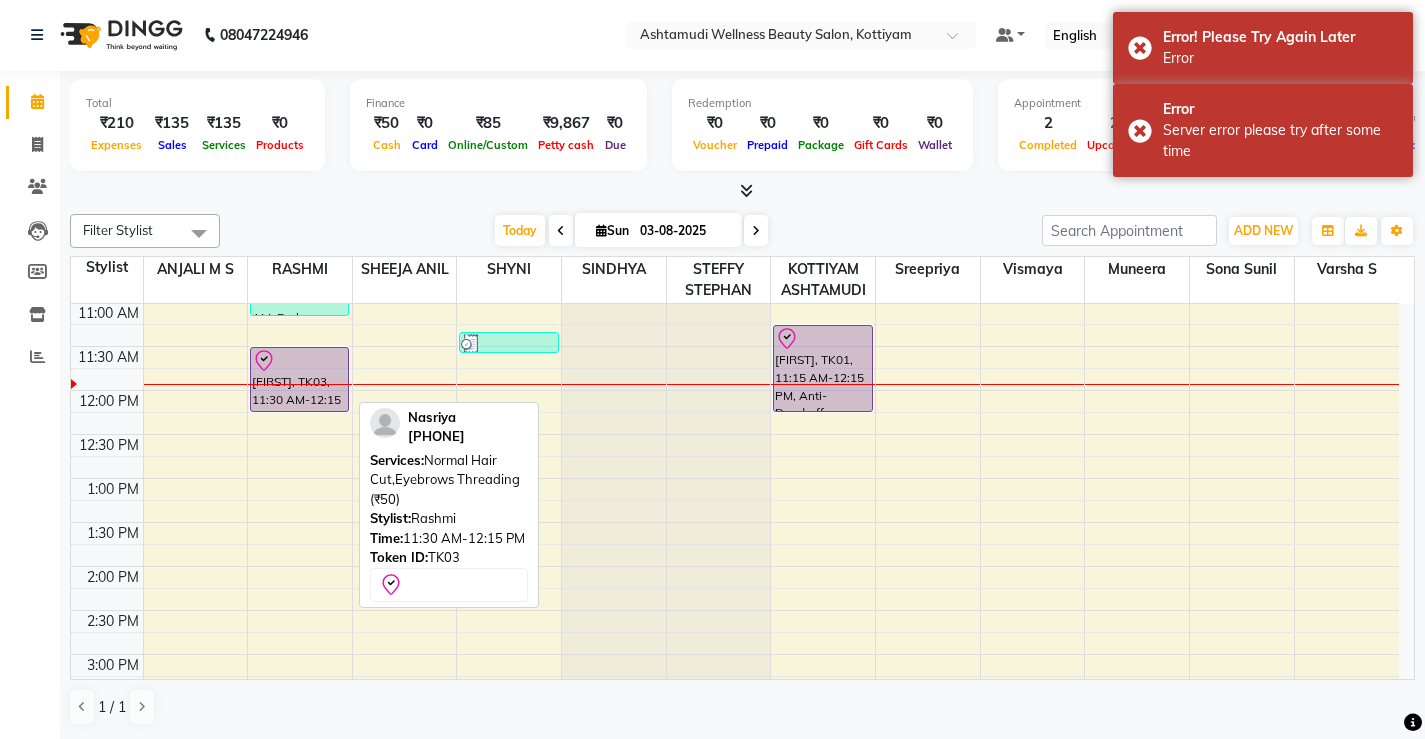 click on "Nasriya, TK03, 11:30 AM-12:15 PM, Normal Hair Cut,Eyebrows Threading (₹50)" at bounding box center (299, 379) 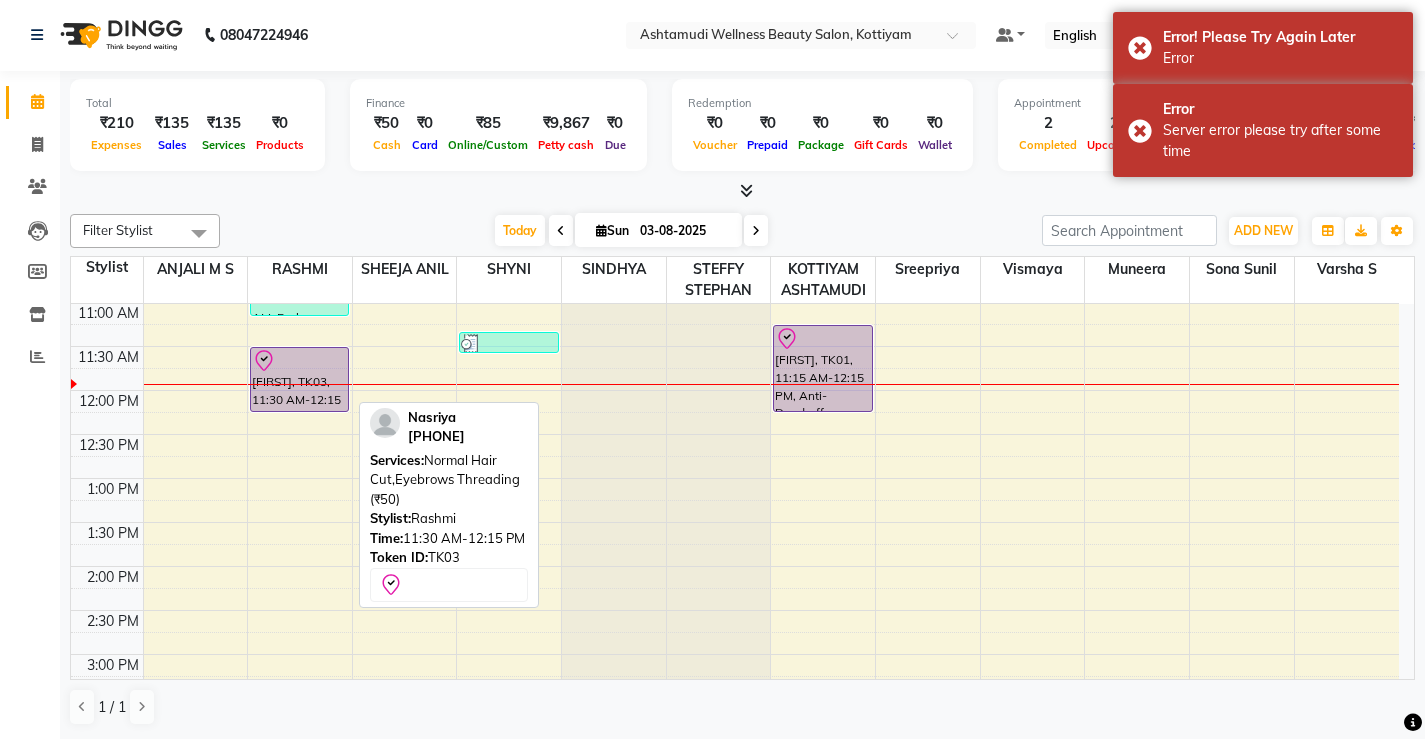 click at bounding box center [299, 361] 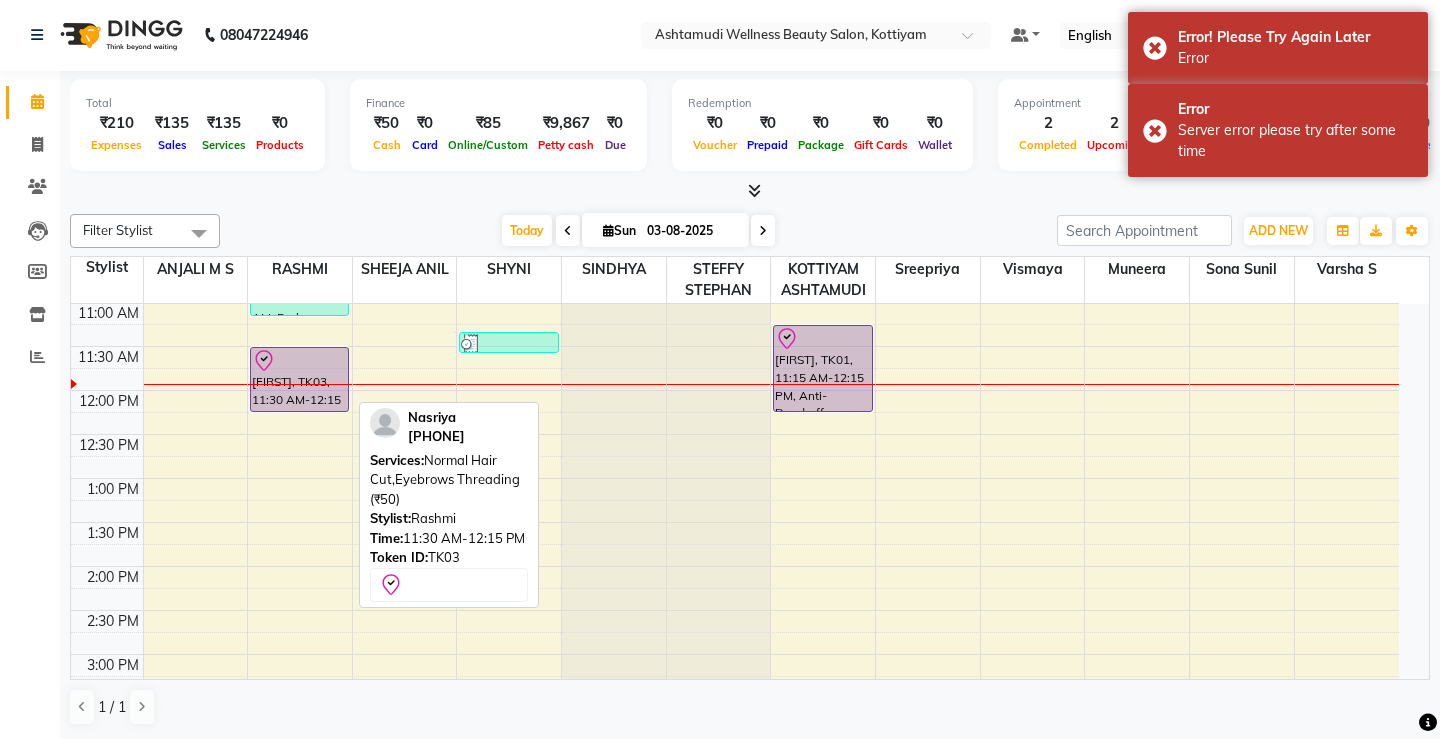 select on "8" 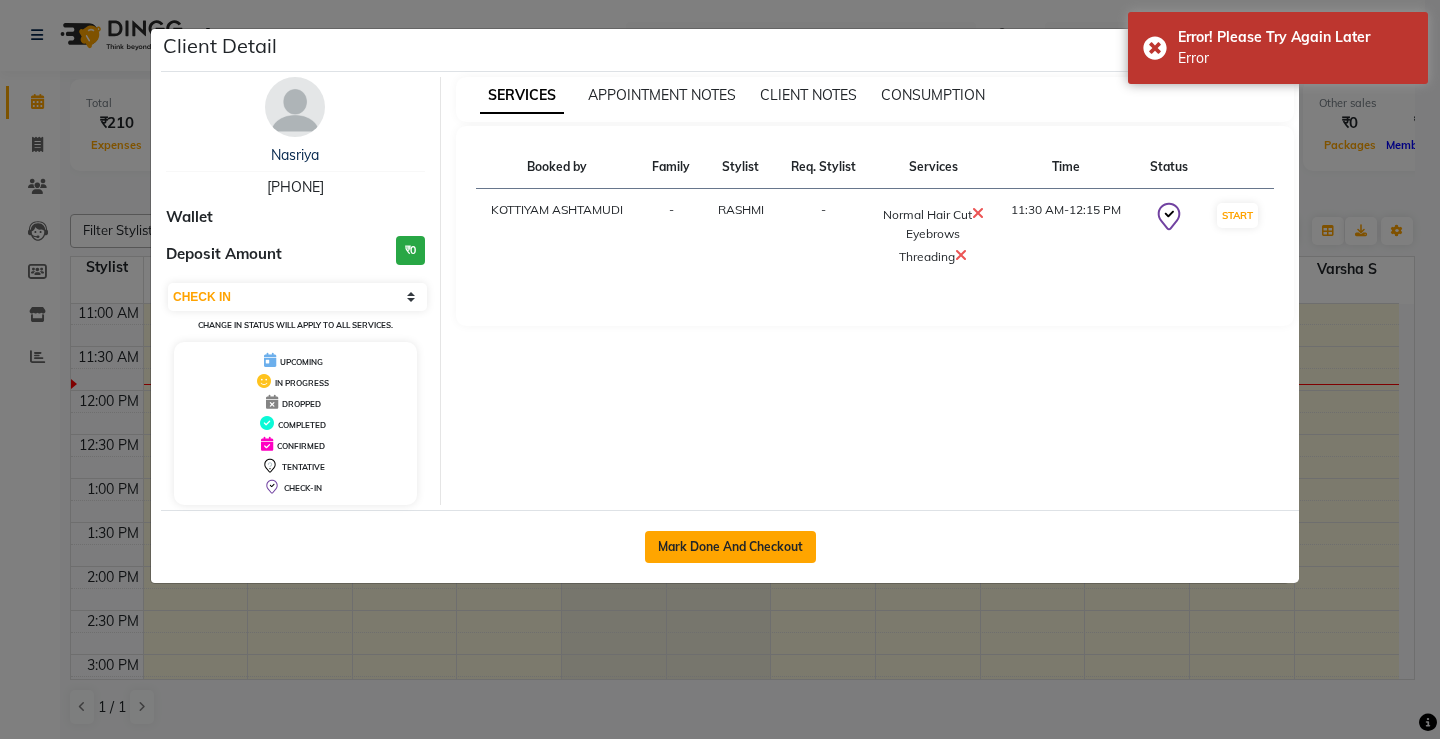 click on "Mark Done And Checkout" 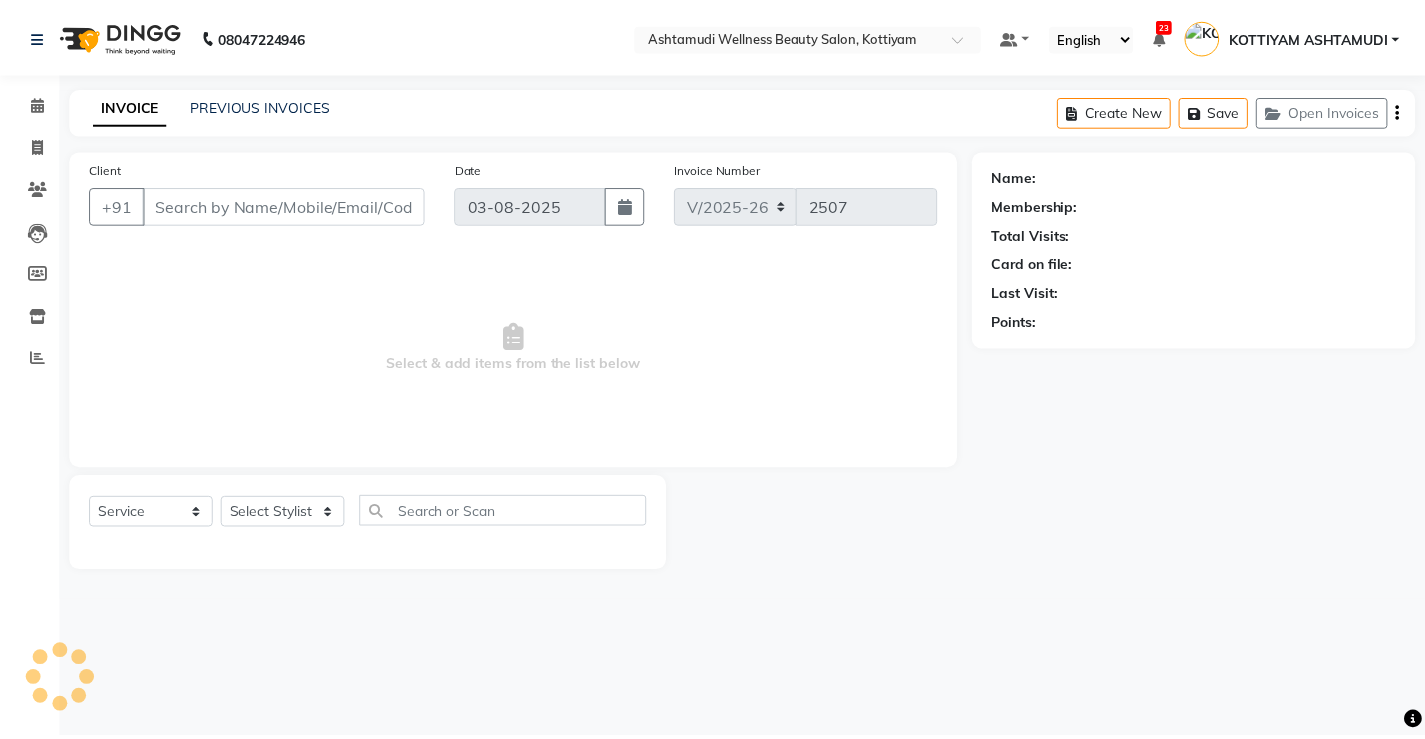 scroll, scrollTop: 0, scrollLeft: 0, axis: both 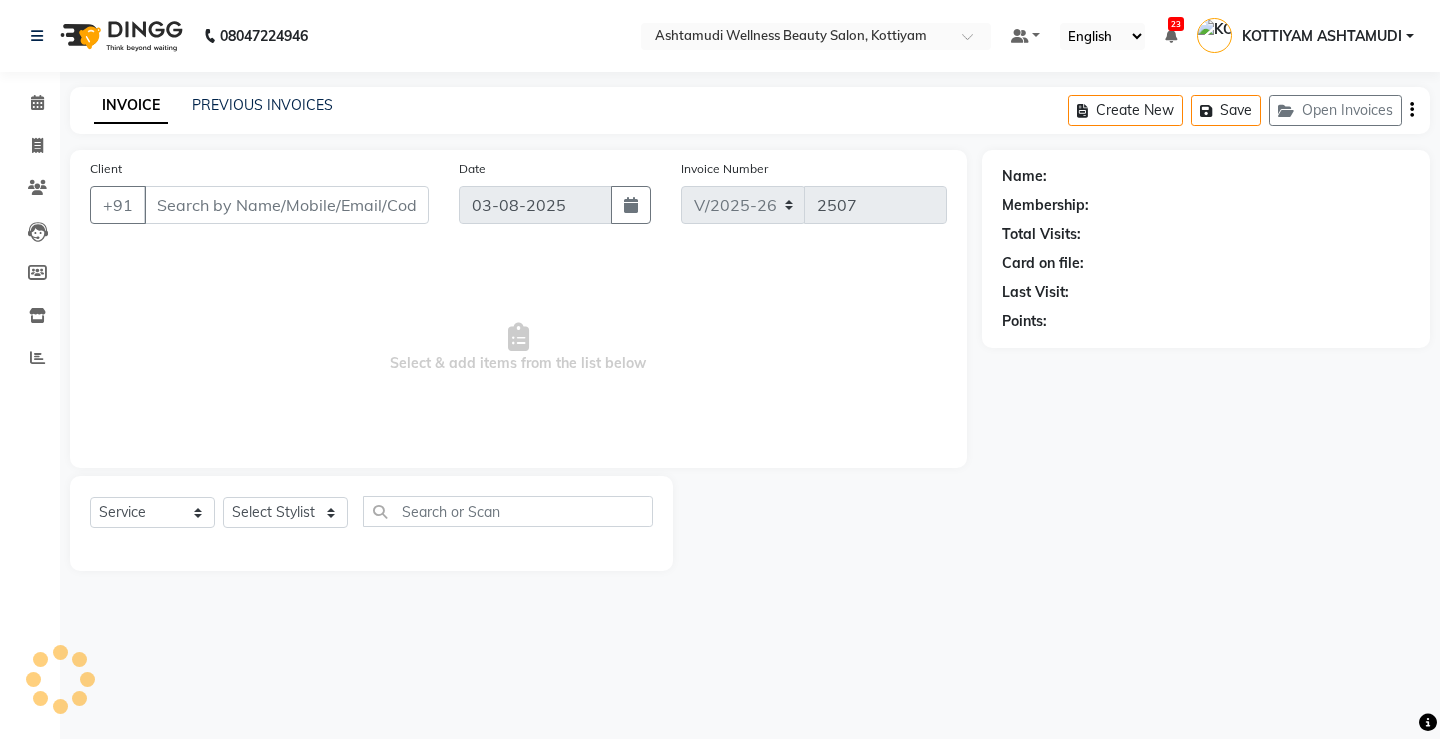 select on "product" 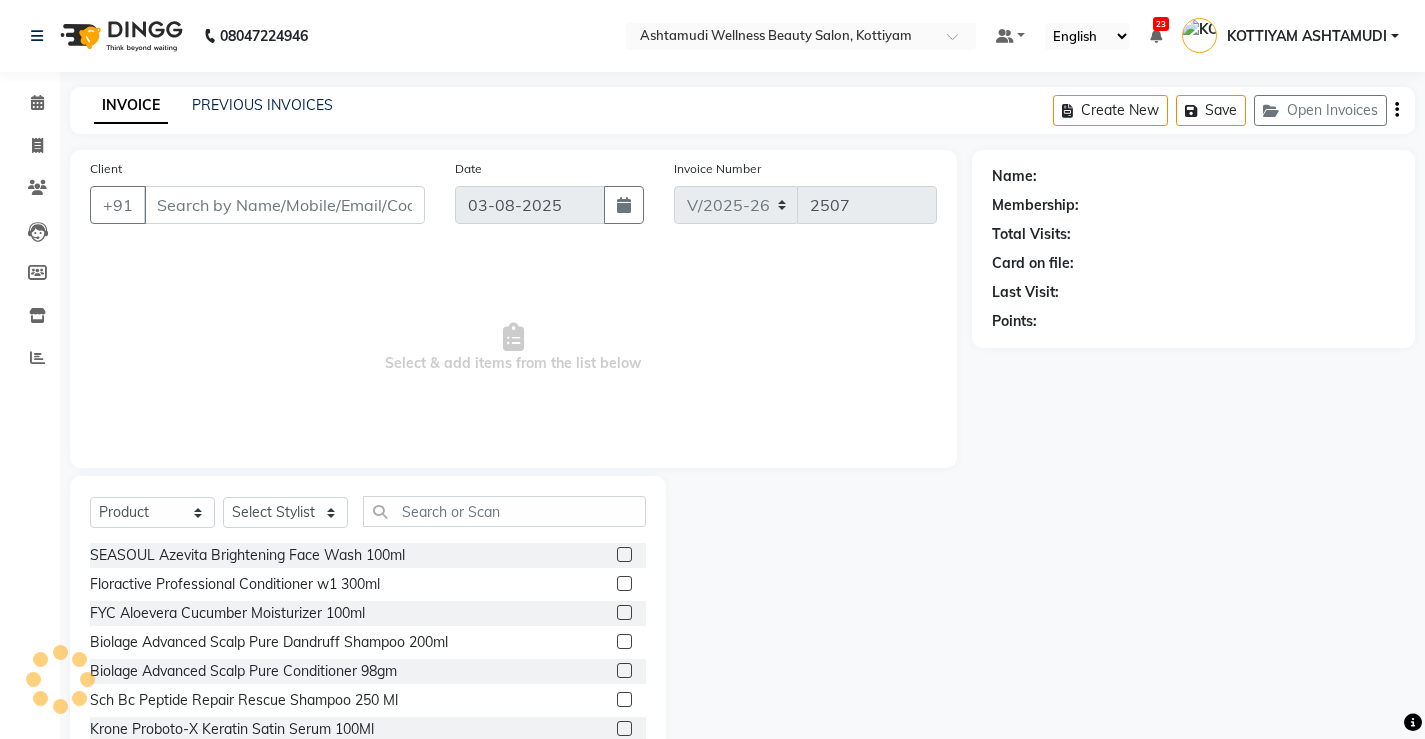 type on "[PHONE]" 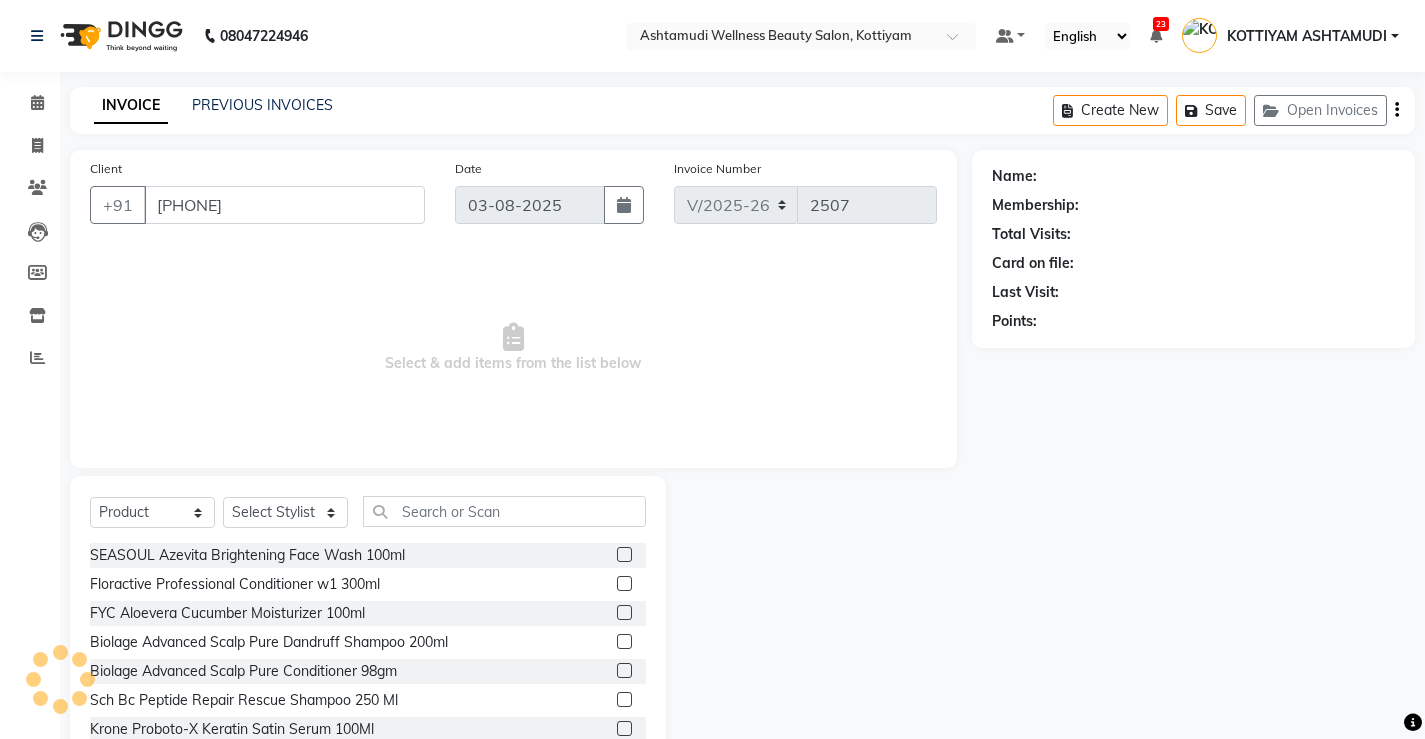 select on "27469" 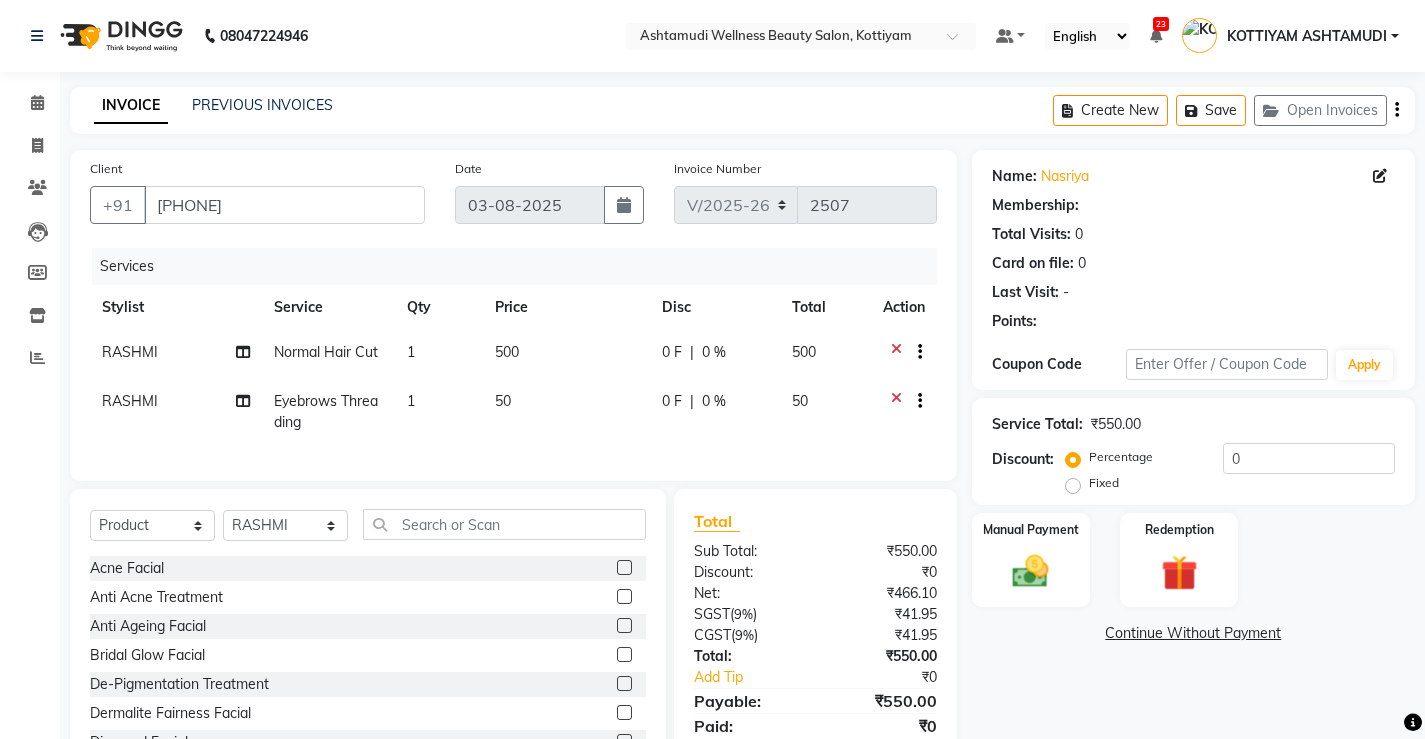 select on "1: Object" 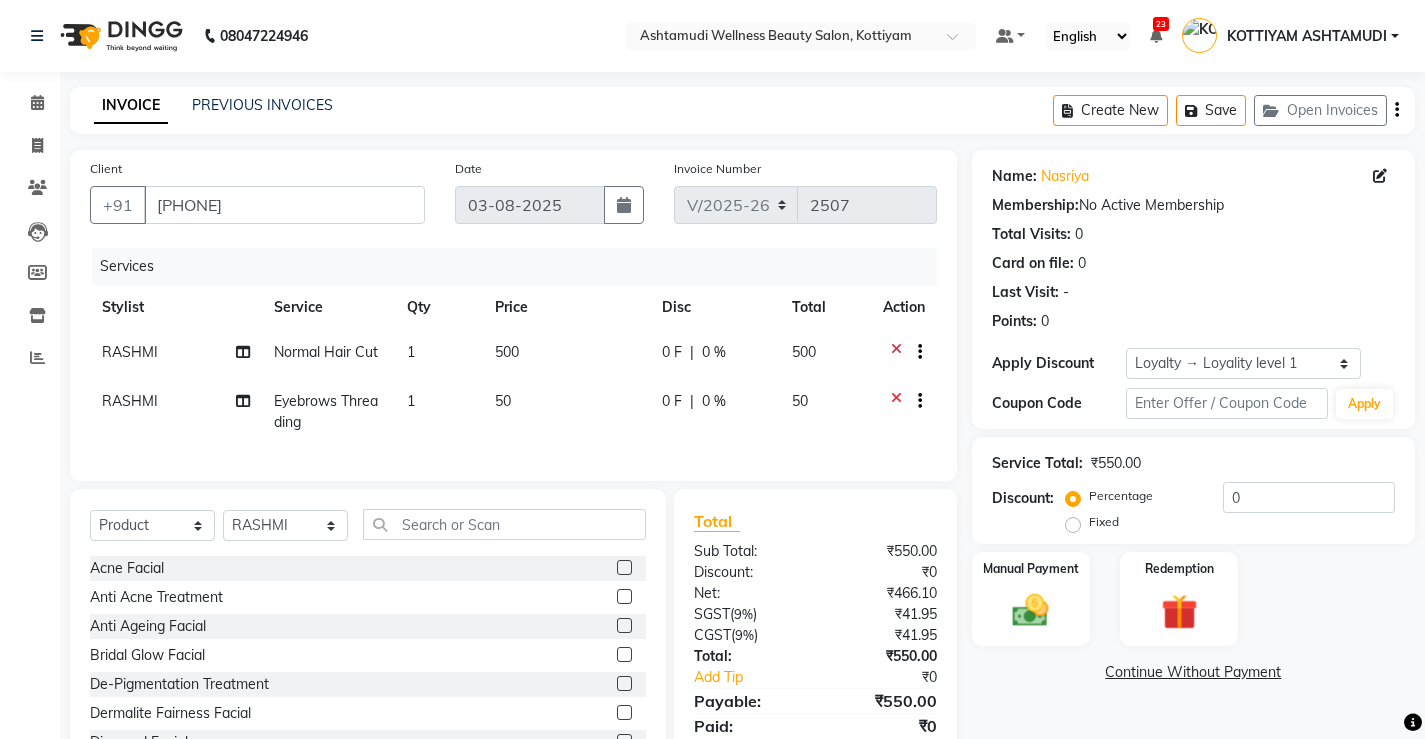 click on "Normal Hair Cut" 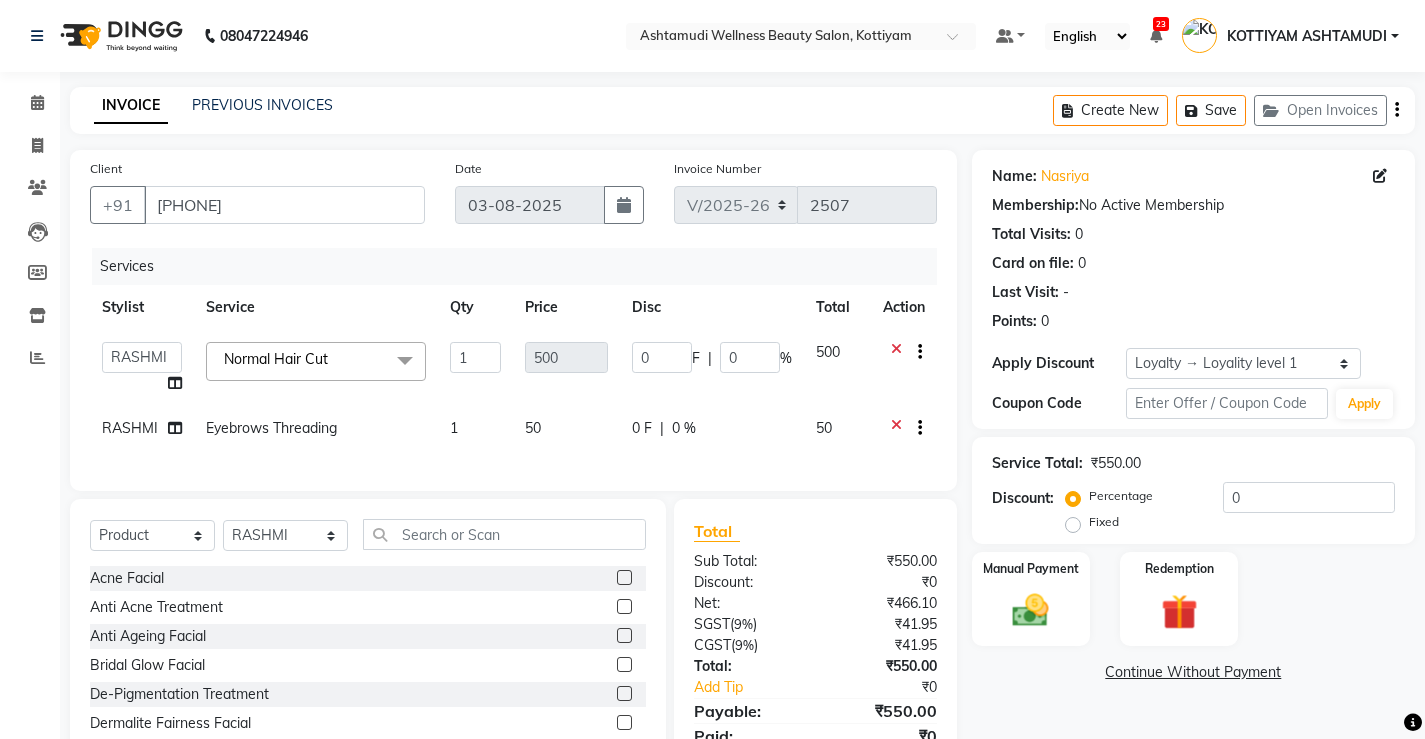 click on "Normal Hair Cut" 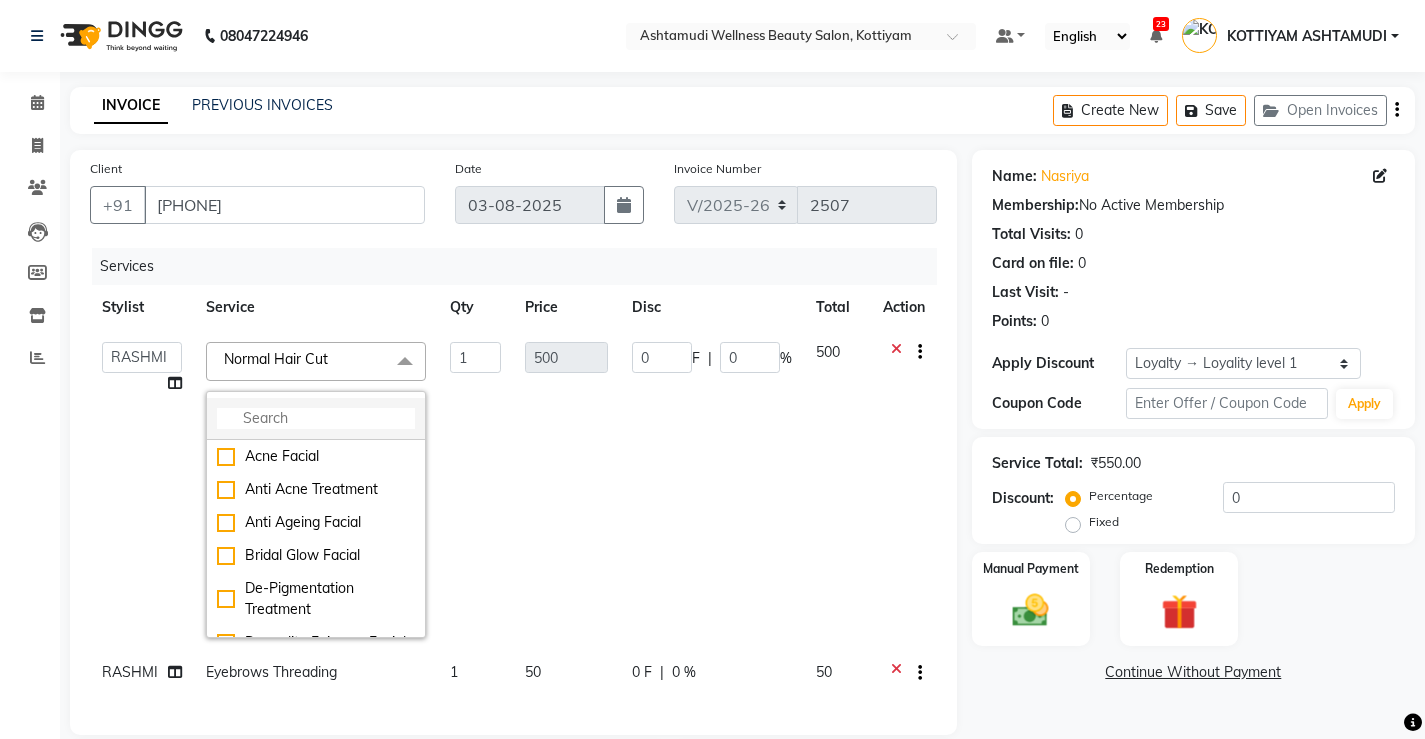 click 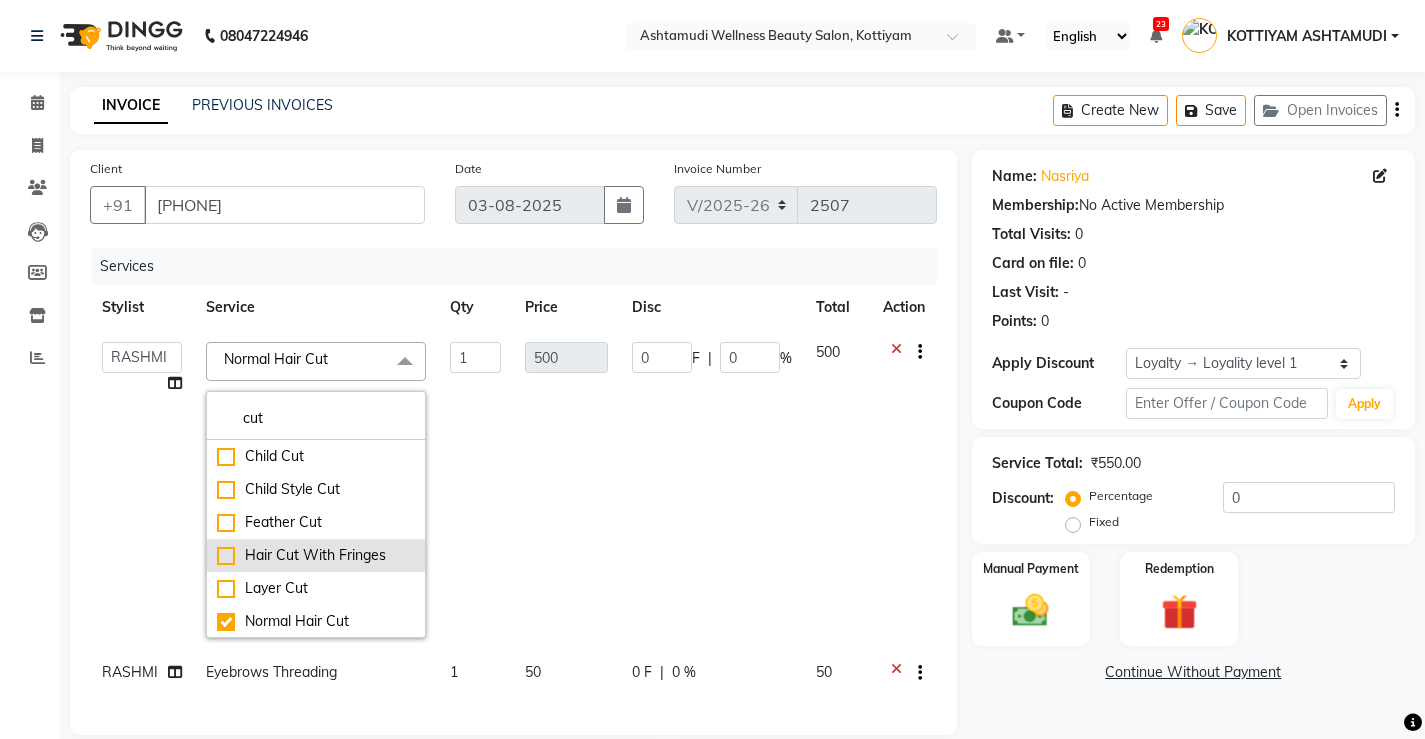 scroll, scrollTop: 100, scrollLeft: 0, axis: vertical 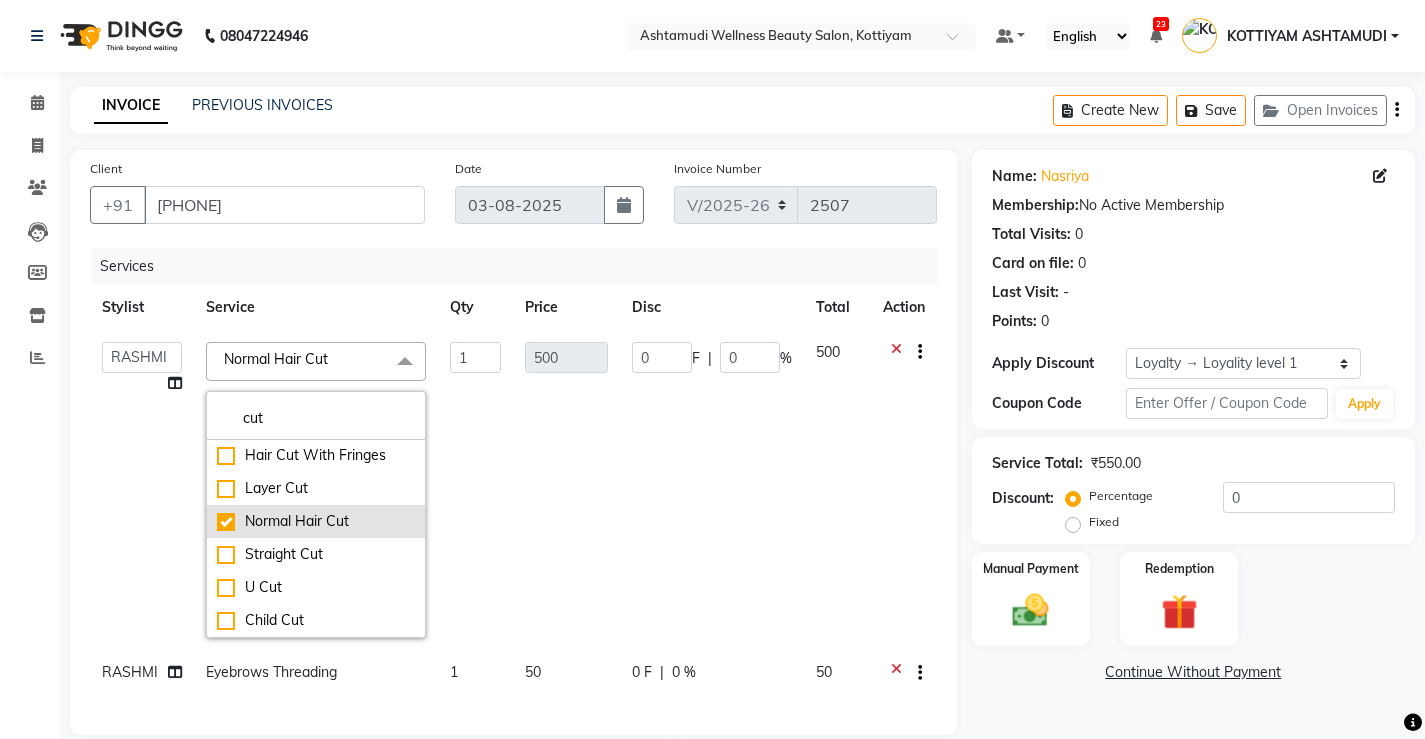 type on "cut" 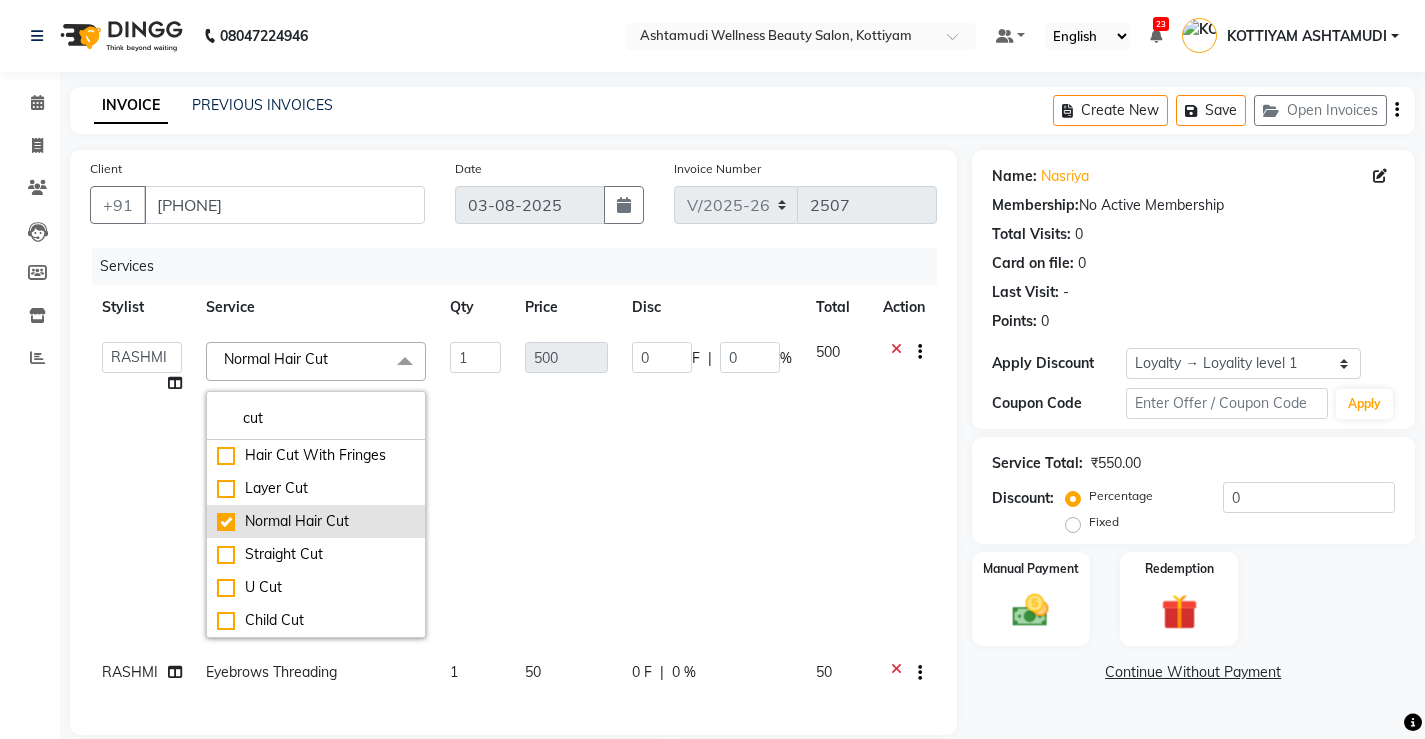 click on "Normal Hair Cut" 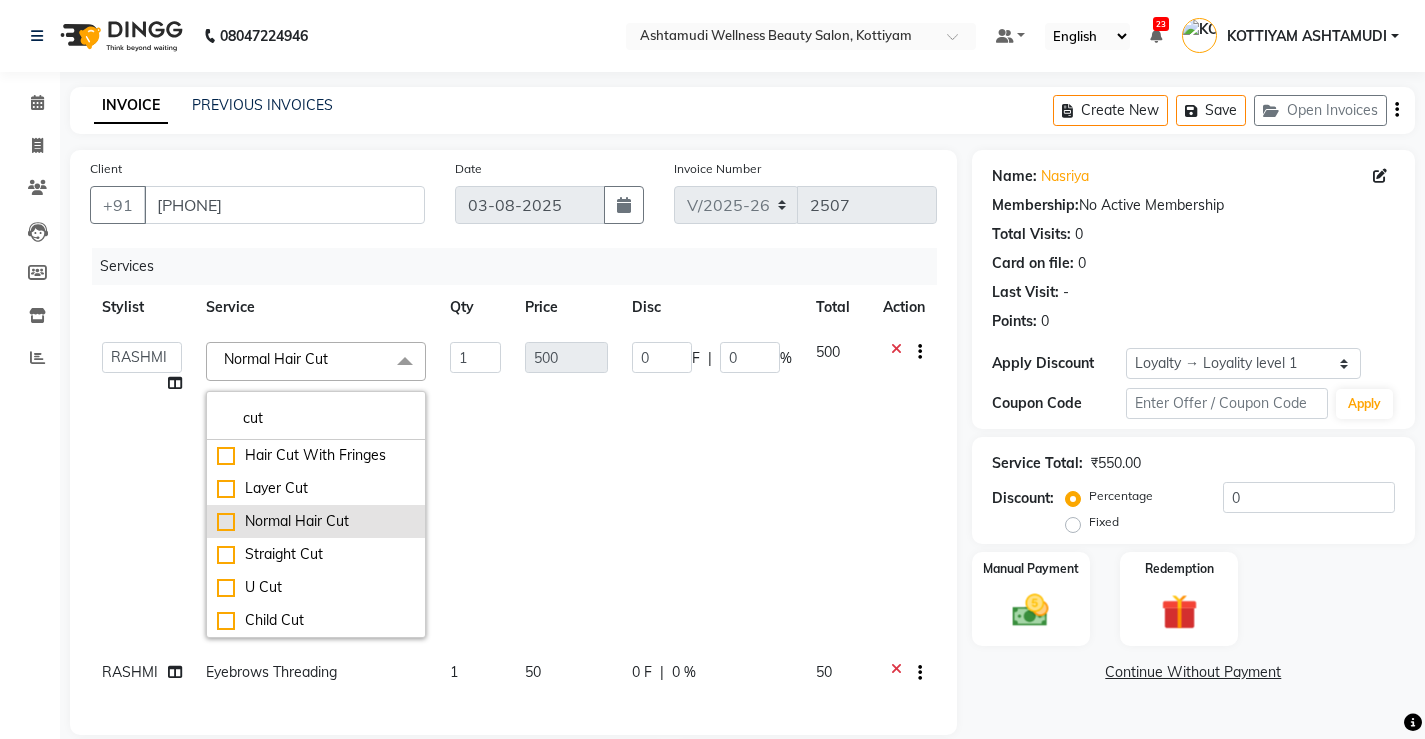 checkbox on "false" 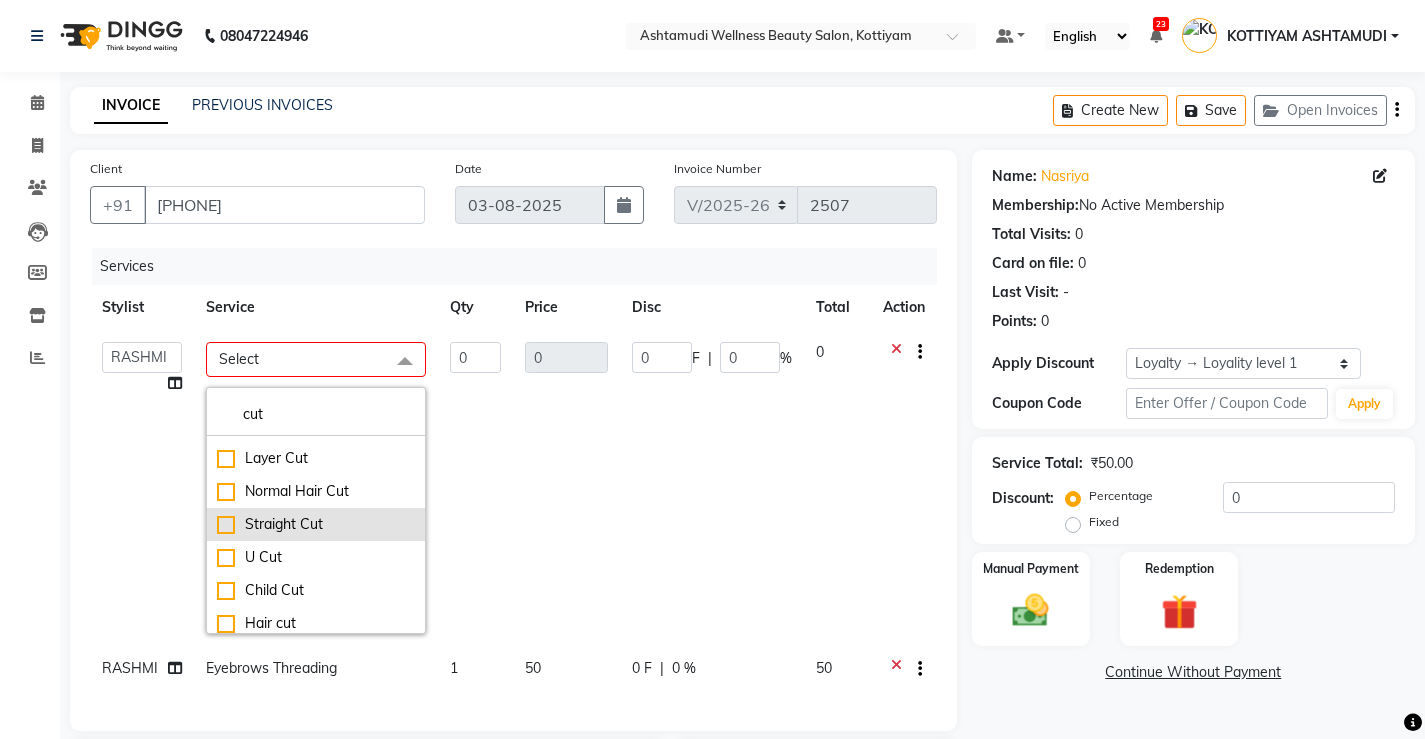 scroll, scrollTop: 133, scrollLeft: 0, axis: vertical 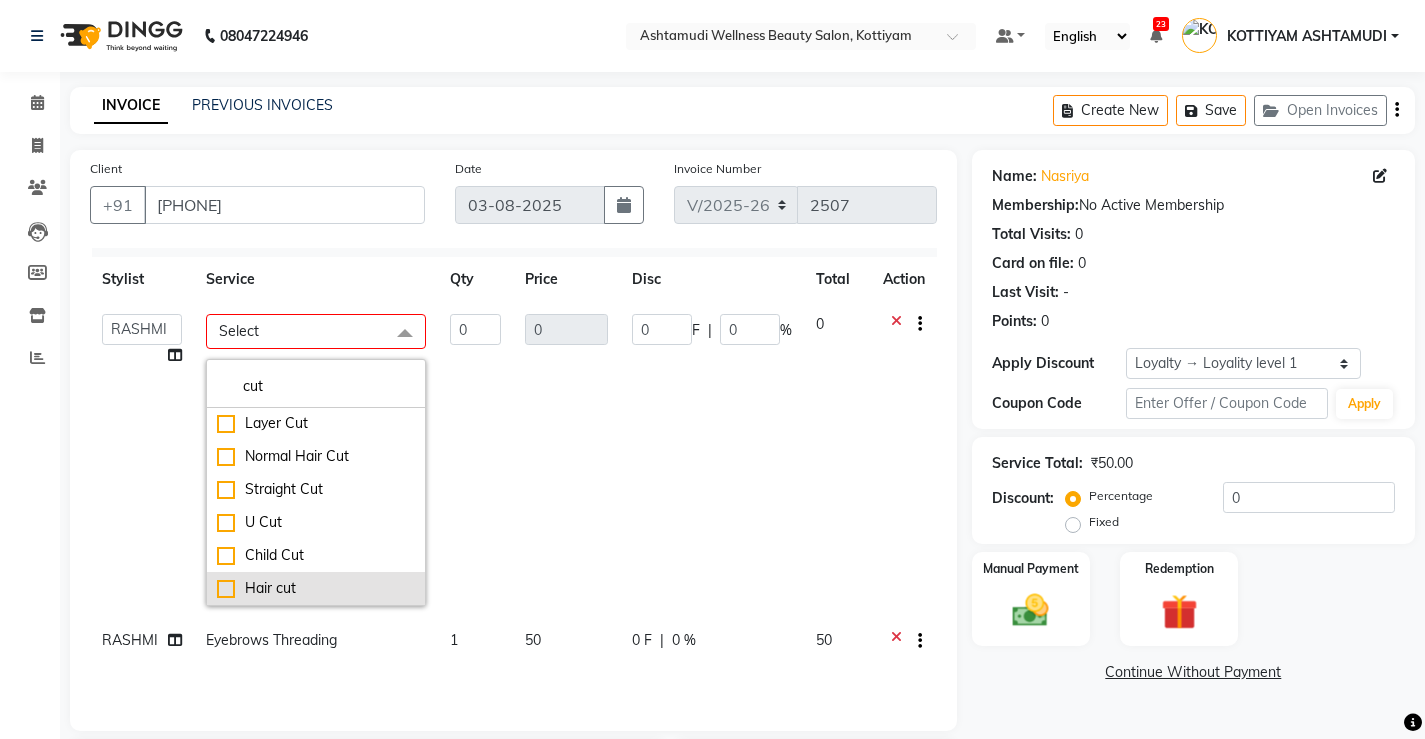 click on "Hair cut" 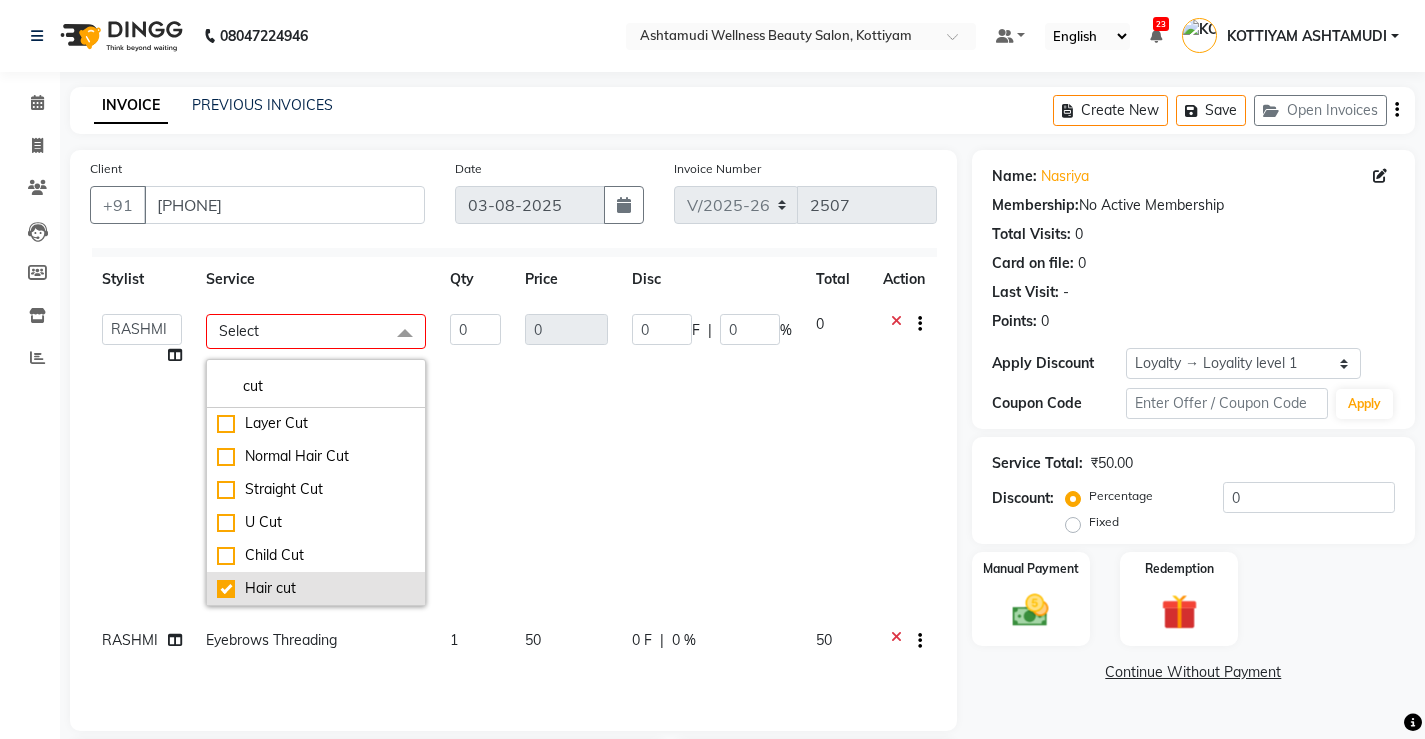 checkbox on "true" 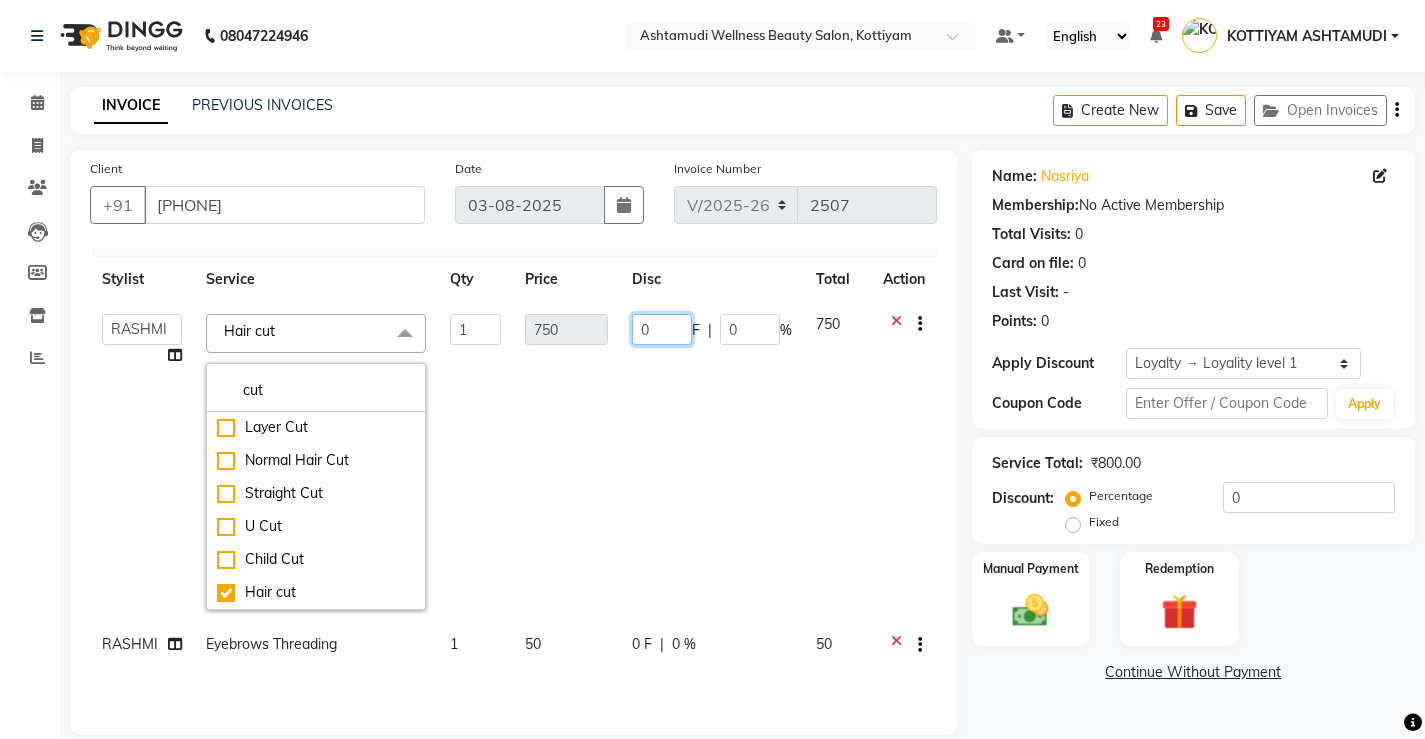 click on "0 F | 0 %" 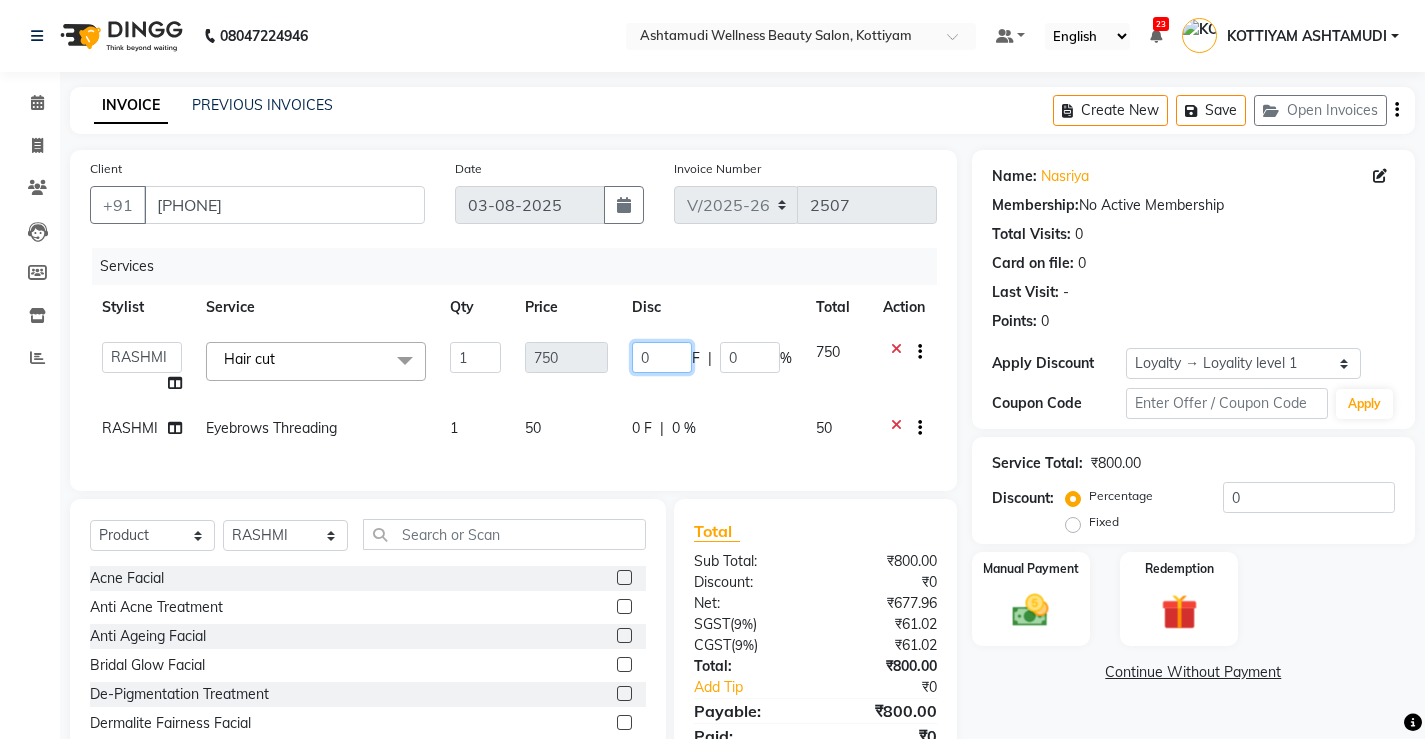 scroll, scrollTop: 0, scrollLeft: 0, axis: both 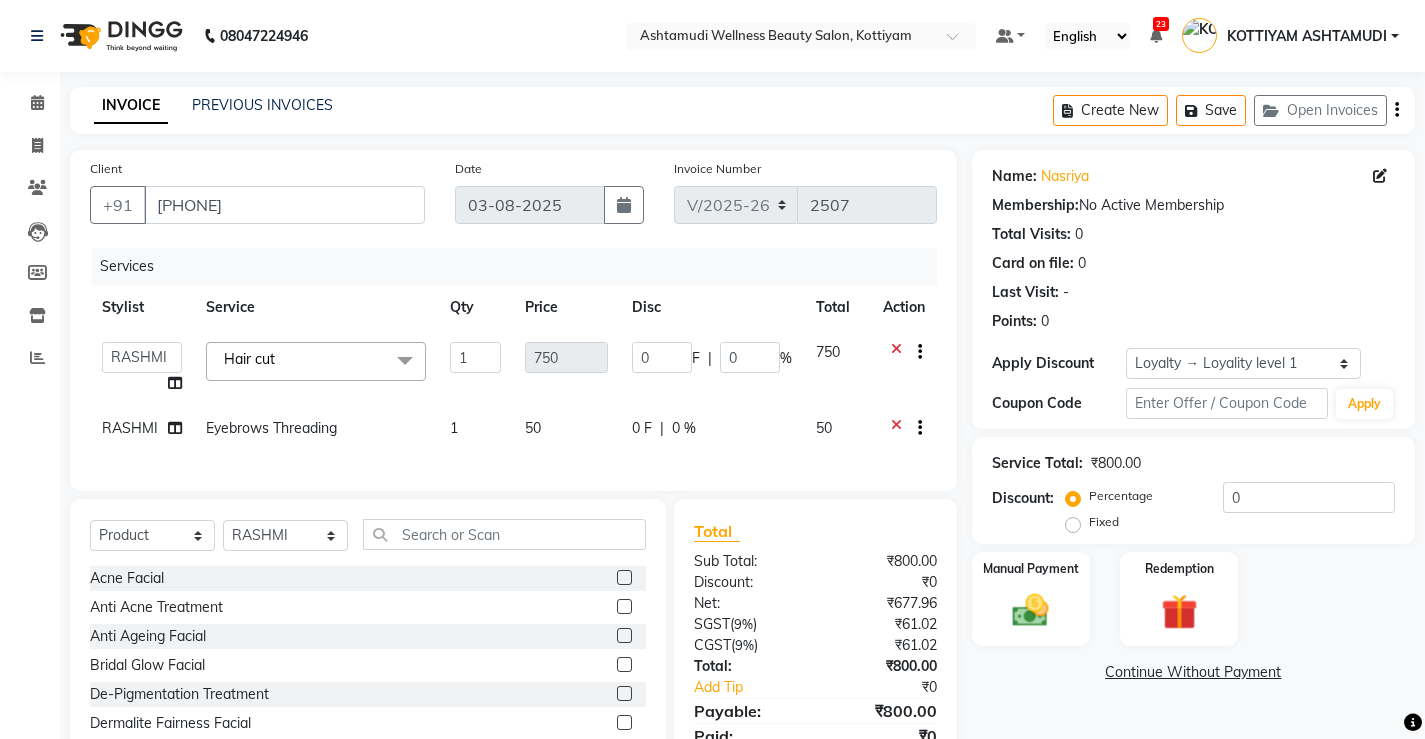 click on "Name: Nasriya  Membership:  No Active Membership  Total Visits:  0 Card on file:  0 Last Visit:   - Points:   0  Apply Discount Select  Loyalty → Loyality level 1  Coupon Code Apply Service Total:  ₹800.00  Discount:  Percentage   Fixed  0 Manual Payment Redemption  Continue Without Payment" 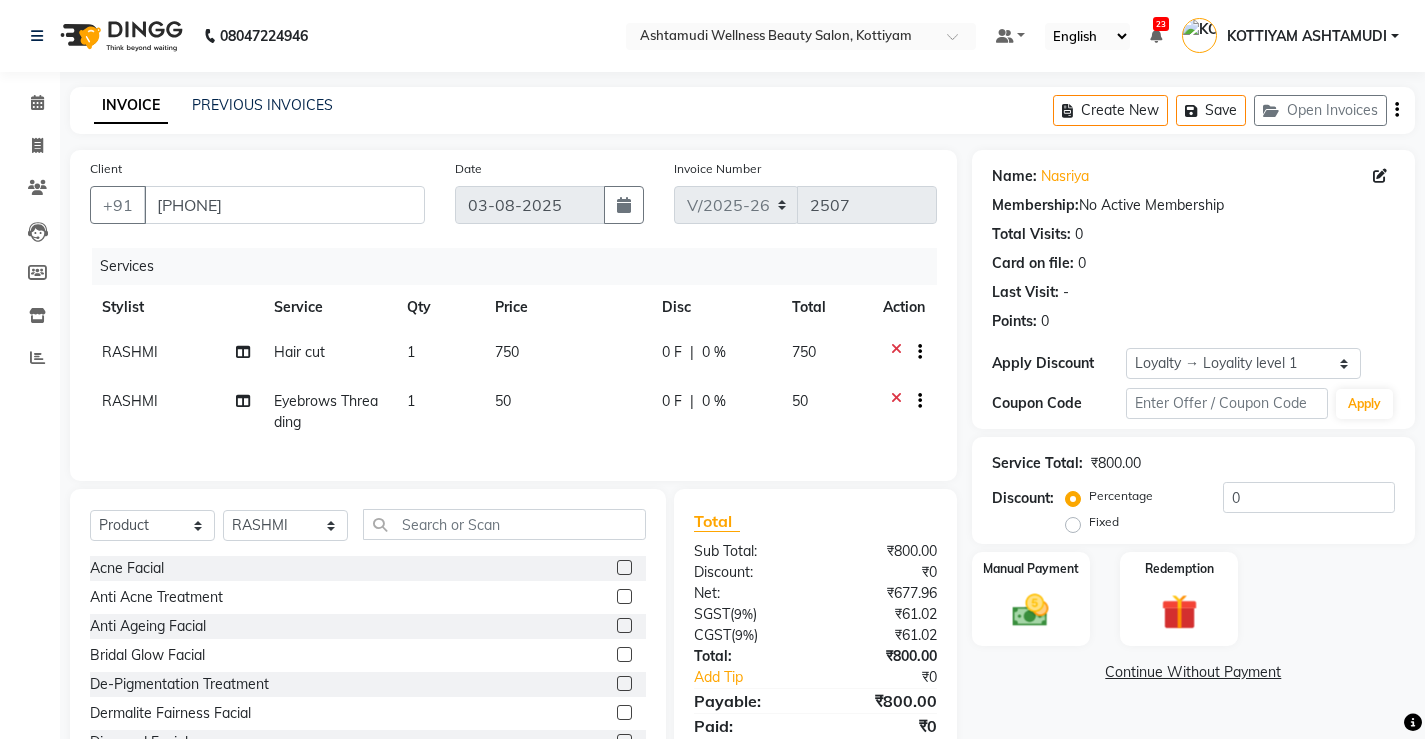 scroll, scrollTop: 90, scrollLeft: 0, axis: vertical 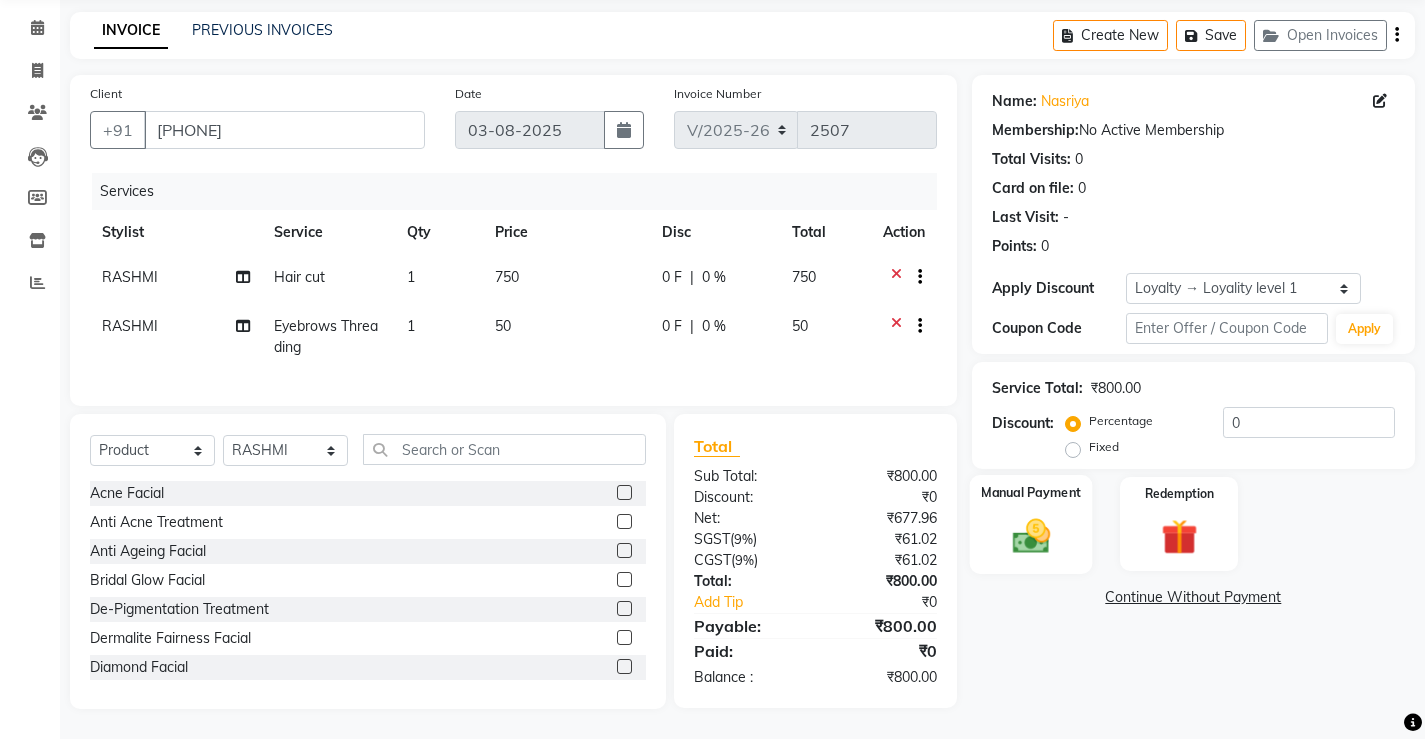 click 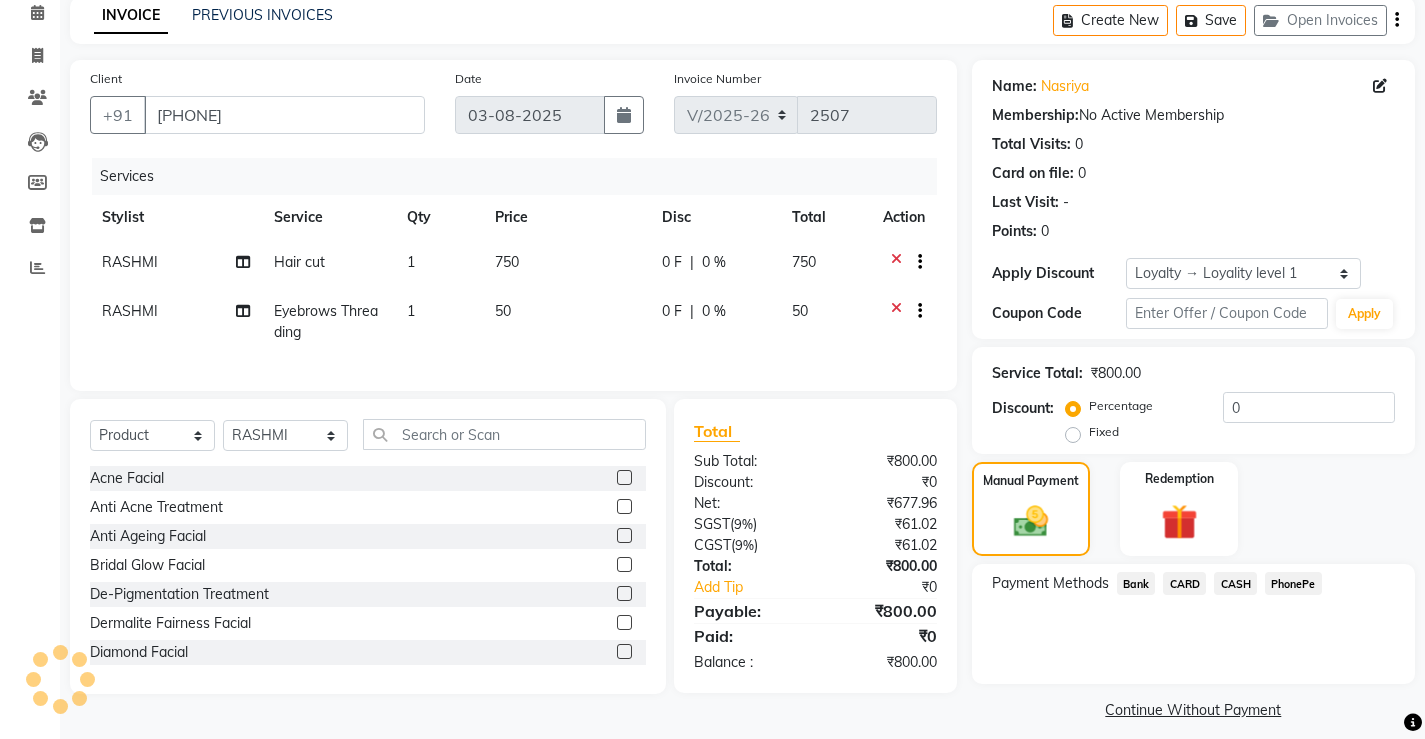 scroll, scrollTop: 106, scrollLeft: 0, axis: vertical 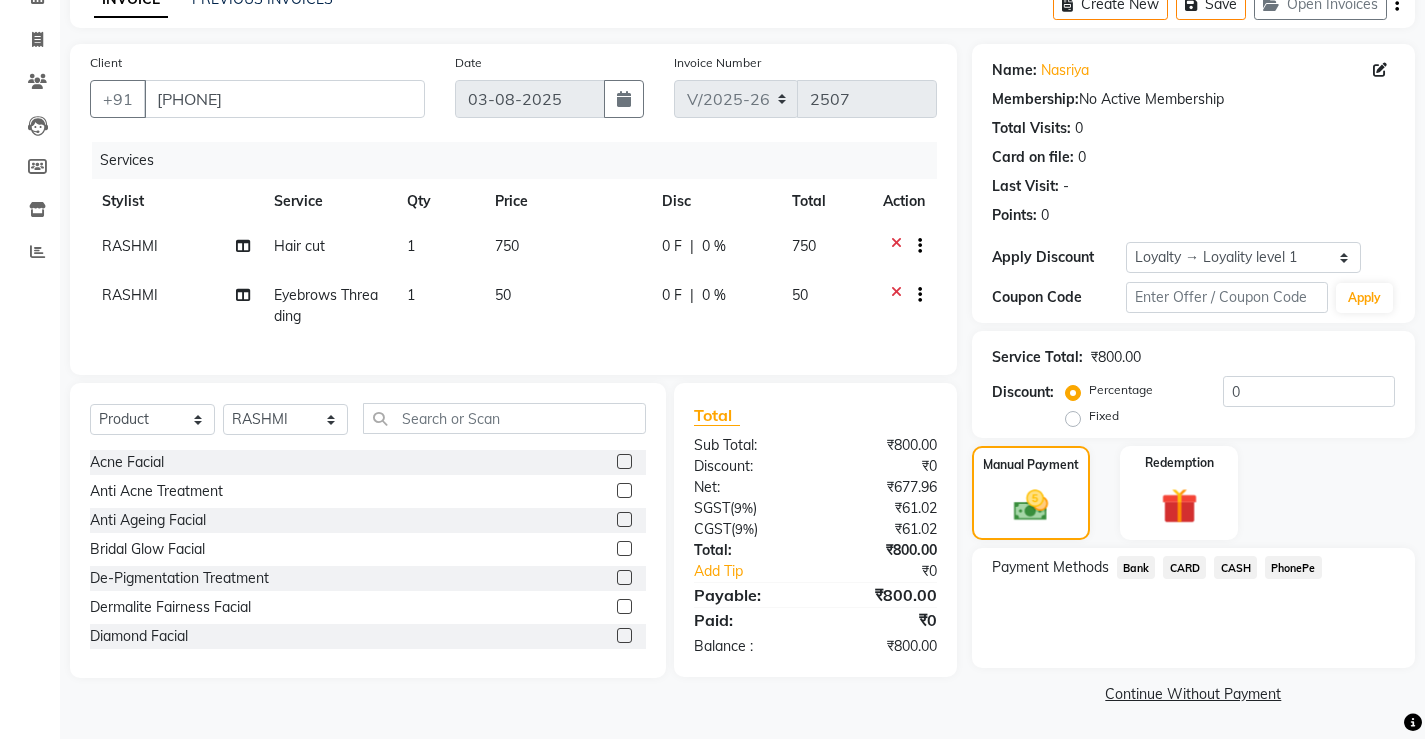 click on "CASH" 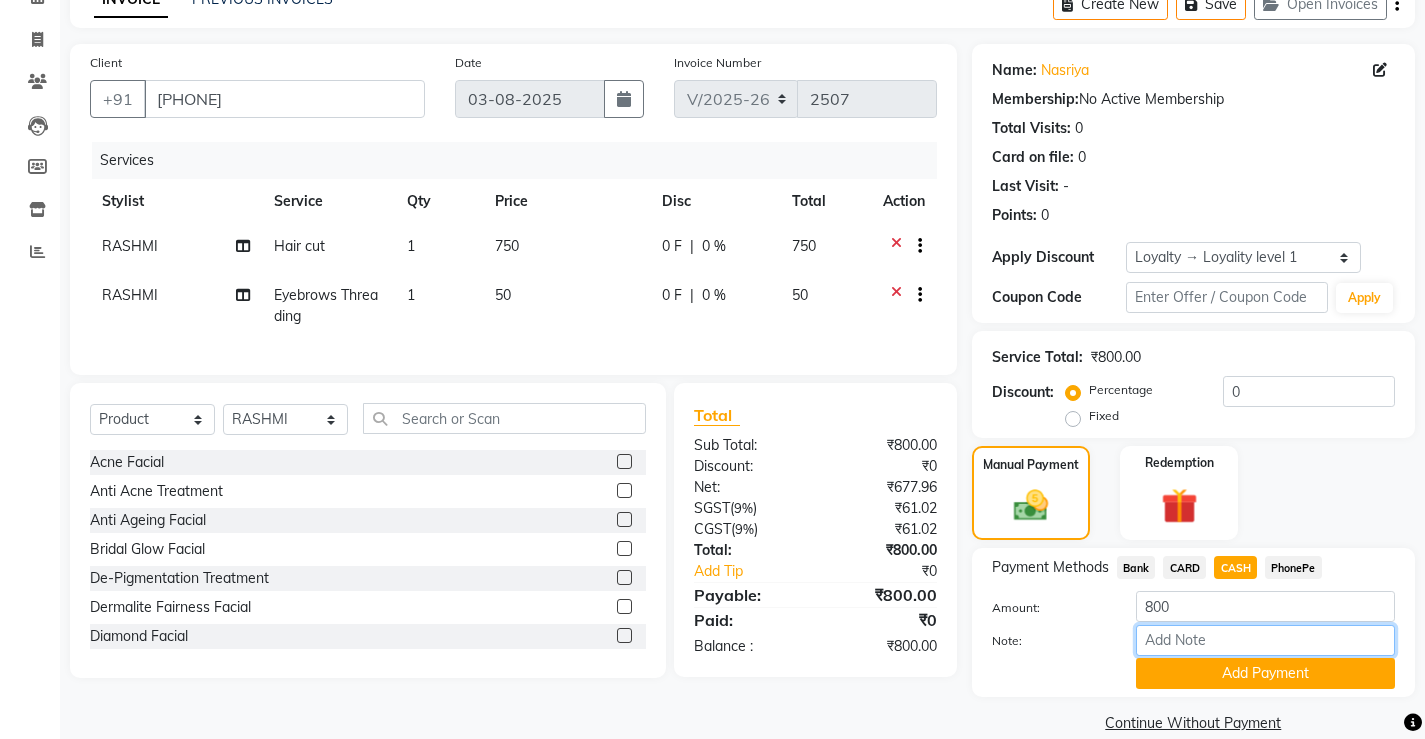click on "Note:" at bounding box center (1265, 640) 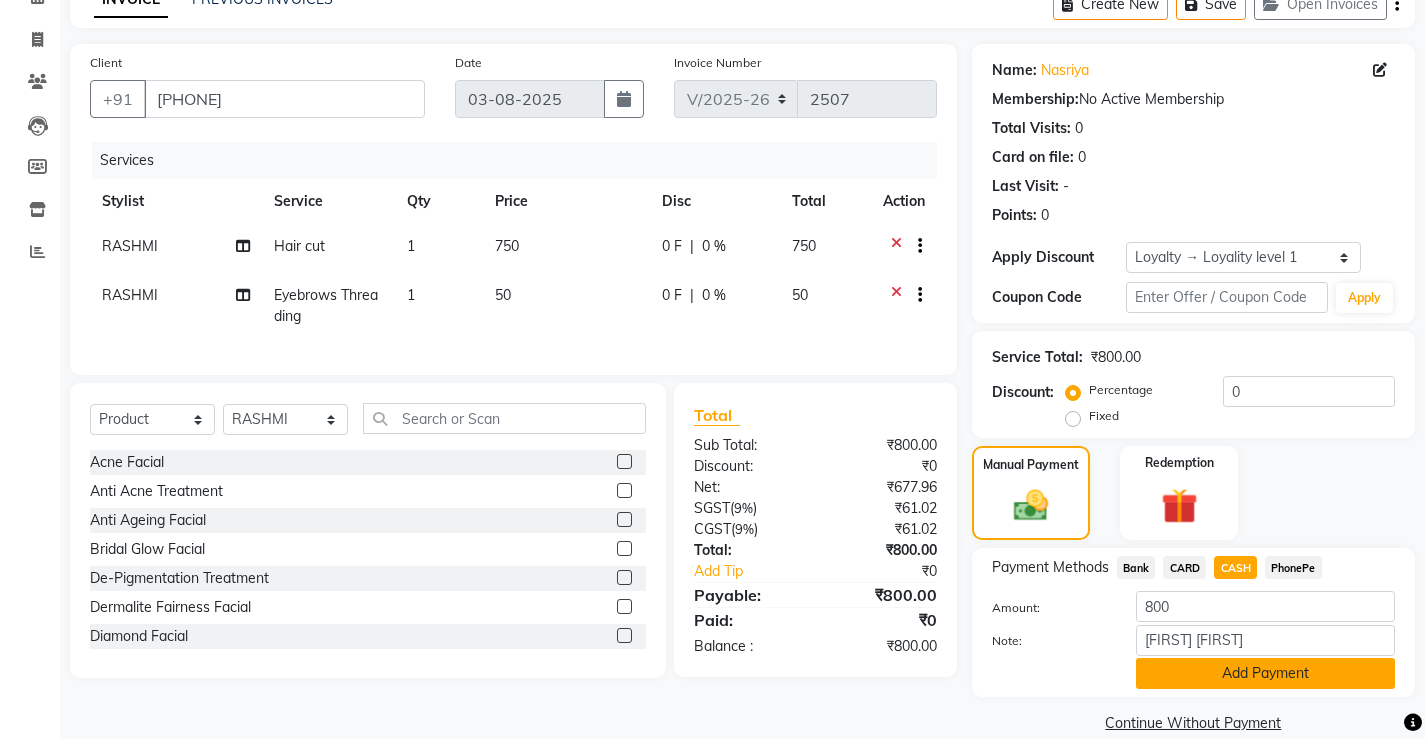 click on "Add Payment" 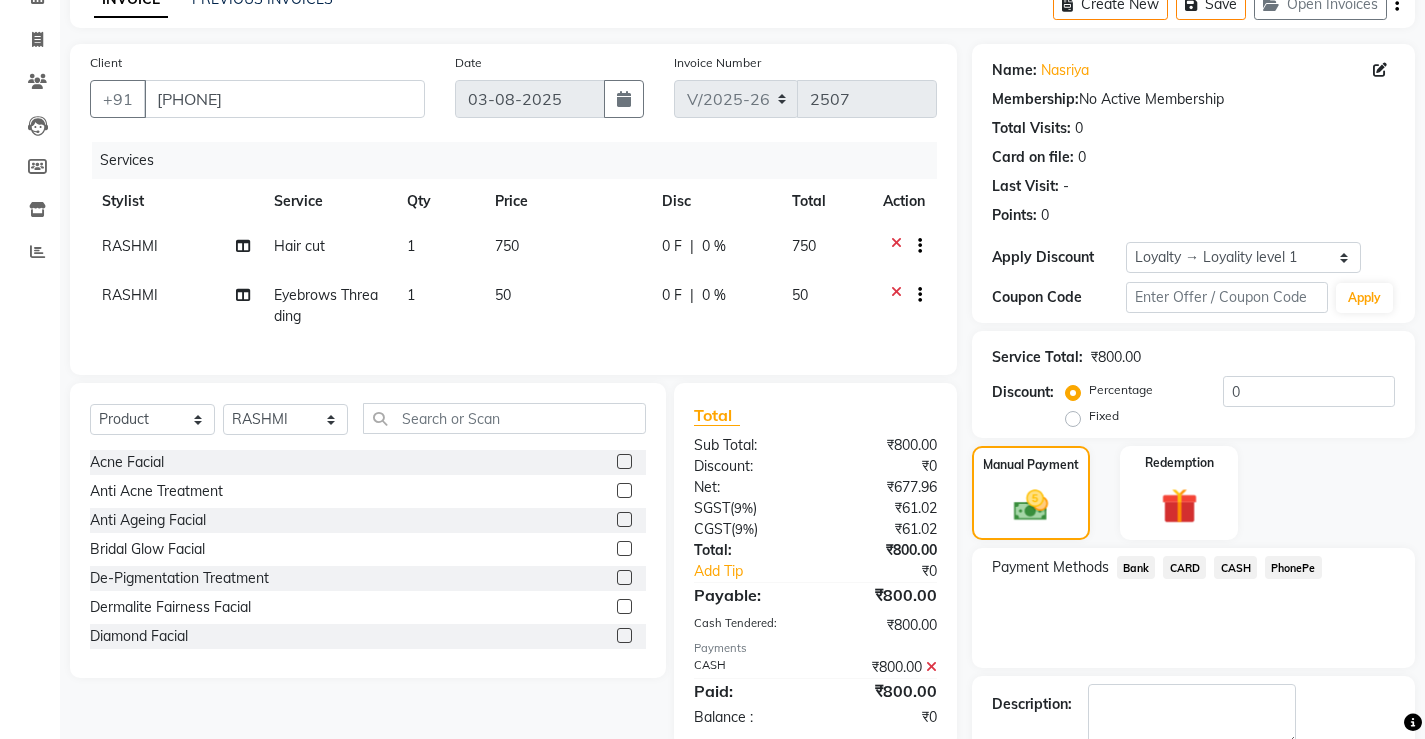 click on "Checkout" 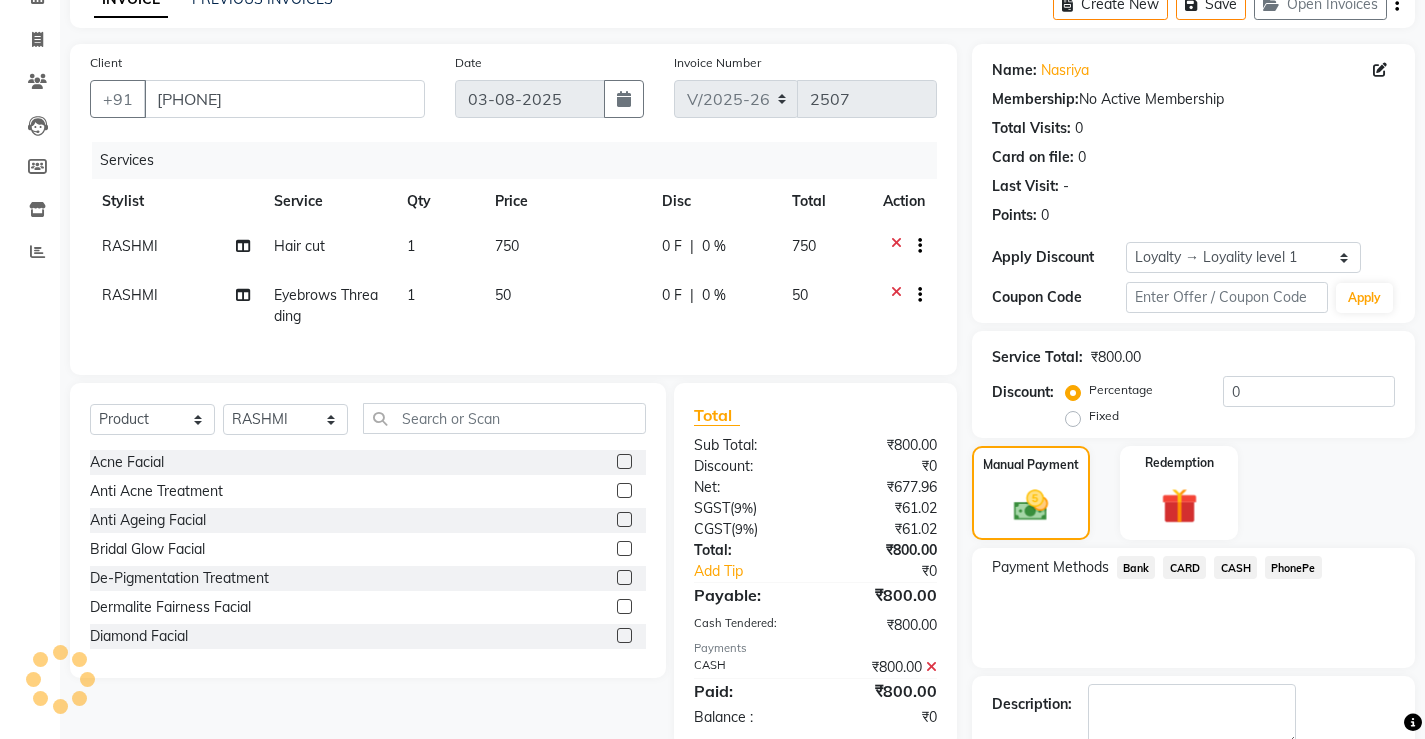 scroll, scrollTop: 259, scrollLeft: 0, axis: vertical 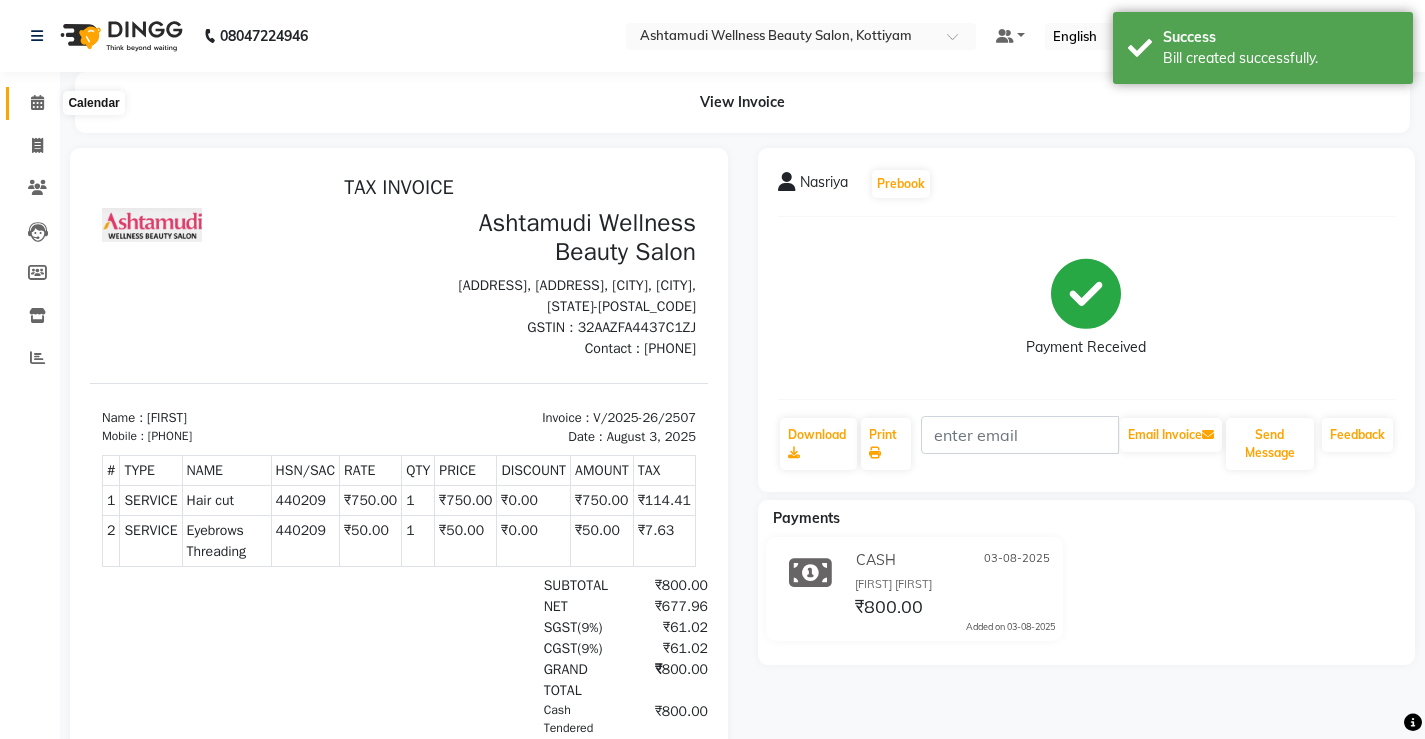 click 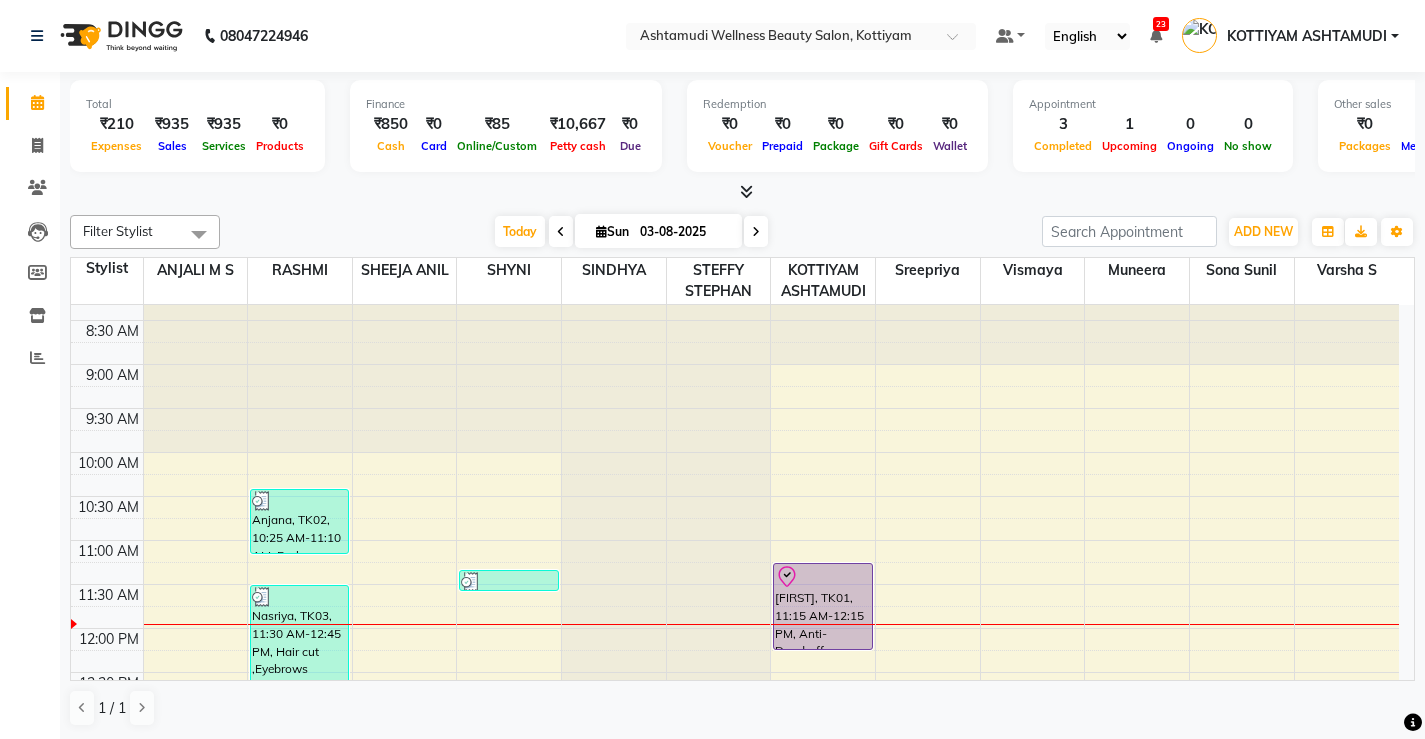 scroll, scrollTop: 0, scrollLeft: 0, axis: both 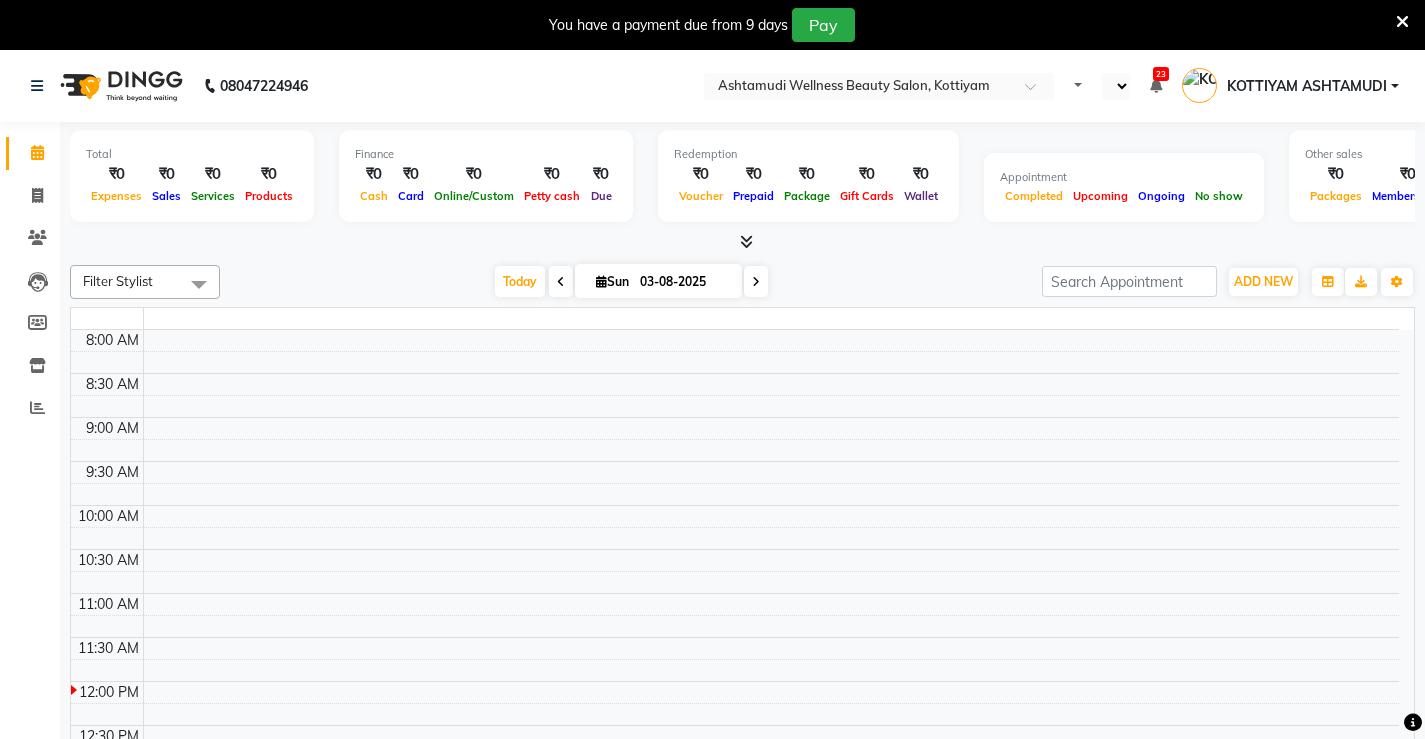select on "en" 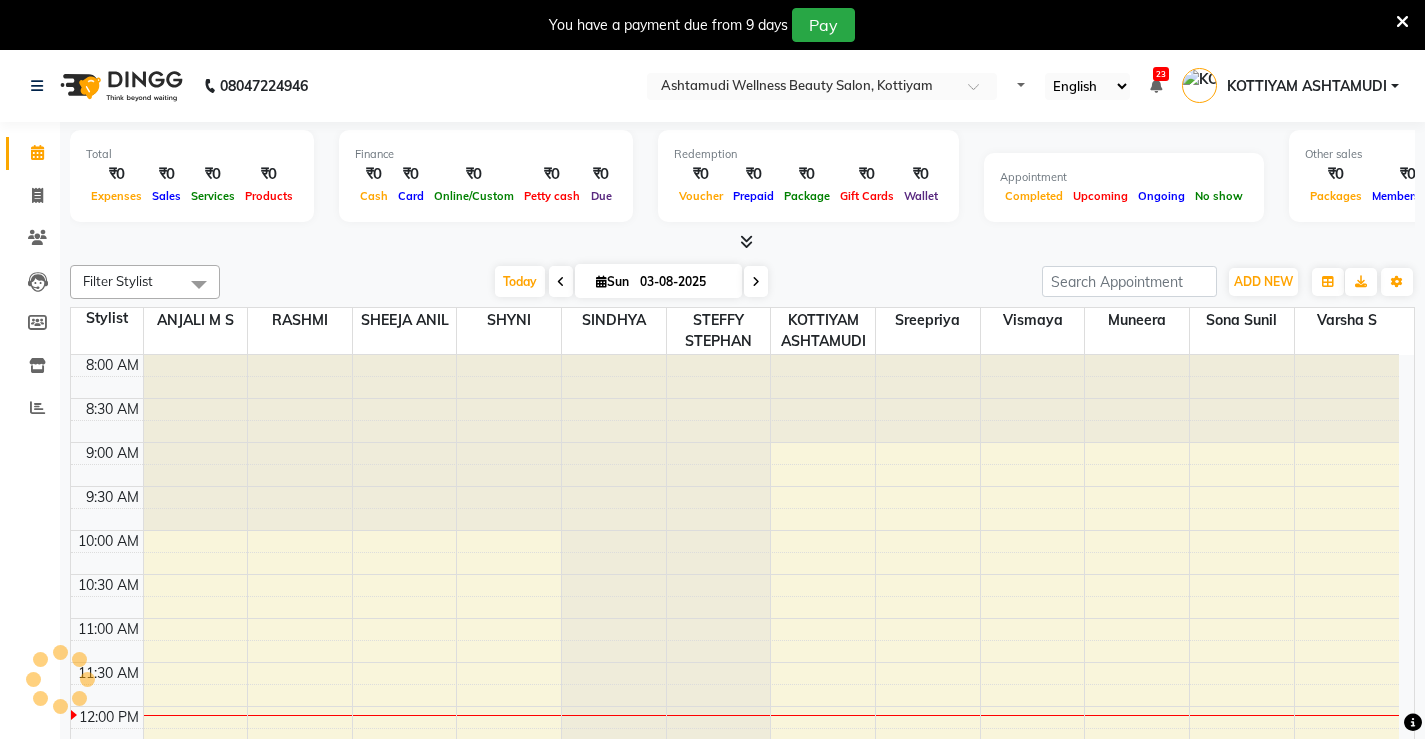 click at bounding box center (1402, 22) 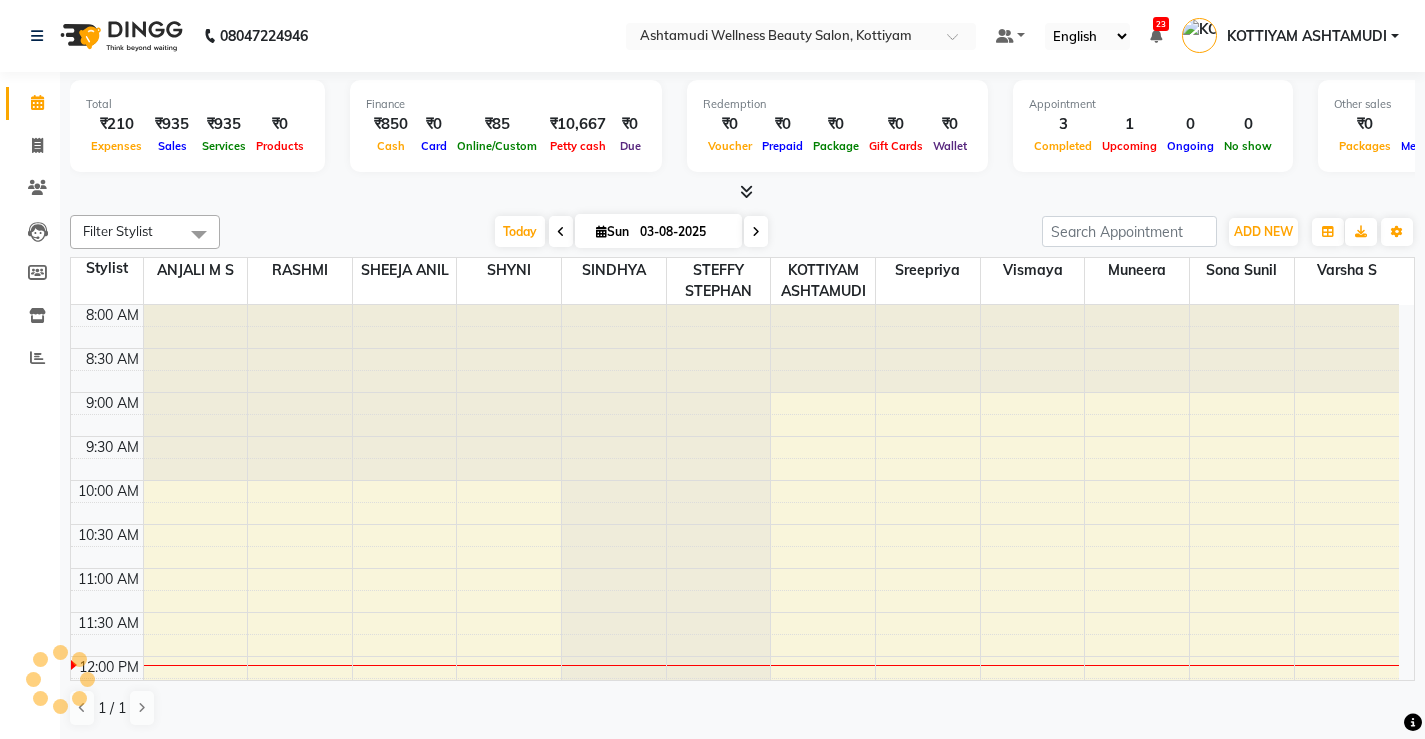 scroll, scrollTop: 0, scrollLeft: 0, axis: both 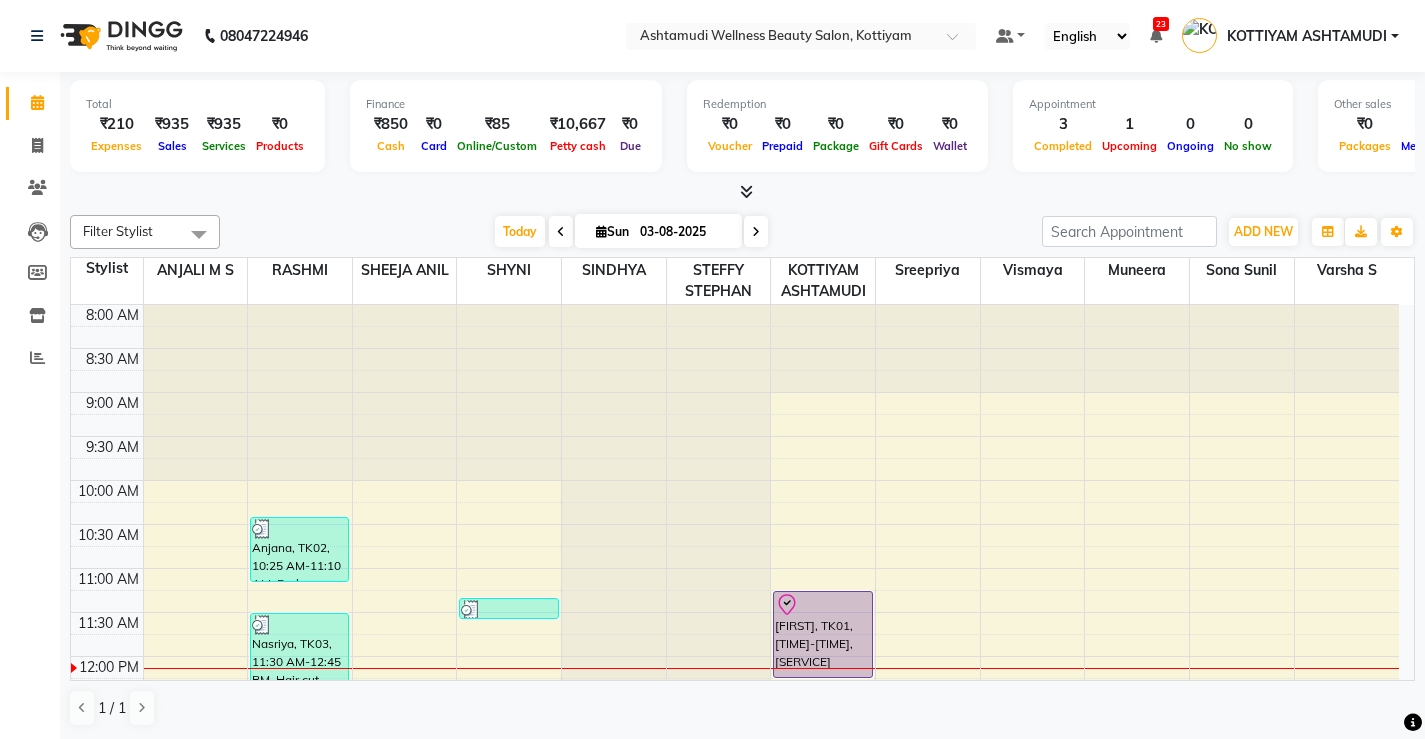 click on "Filter Stylist Select All [FIRST] [LAST] [CITY] [CITY] [FIRST] [LAST] [FIRST] [LAST] [FIRST] [LAST] [FIRST] [LAST] [FIRST] [LAST] [FIRST] [LAST] [FIRST] [LAST] [FIRST] [LAST] [FIRST] [LAST] [FIRST] [LAST] [FIRST] [LAST] Today  Sun [DATE] Toggle Dropdown Add Appointment Add Invoice Add Expense Add Attendance Add Client Toggle Dropdown Add Appointment Add Invoice Add Expense Add Attendance Add Client ADD NEW Toggle Dropdown Add Appointment Add Invoice Add Expense Add Attendance Add Client Filter Stylist Select All [FIRST] [LAST] [CITY] [CITY] [FIRST] [LAST] [FIRST] [LAST] [FIRST] [LAST] [FIRST] [LAST] [FIRST] [LAST] [FIRST] [LAST] [FIRST] [LAST] [FIRST] [LAST] [FIRST] [LAST] [FIRST] [LAST] Group By  Staff View   Room View  View as Vertical  Vertical - Week View  Horizontal  Horizontal - Week View  List  Toggle Dropdown Calendar Settings Manage Tags   Arrange Stylists   Reset Stylists  Full Screen  Show Available Stylist  Appointment Form Zoom 100% Staff/Room Display Count 12 Stylist [FIRST] [LAST] [FIRST] [LAST] [FIRST] [LAST] [FIRST] [LAST] [FIRST] [LAST] [FIRST] [LAST] [FIRST] [LAST] [FIRST] [LAST] [FIRST] [LAST] [FIRST] [LAST] [FIRST] [LAST] [FIRST] [LAST] [FIRST] [LAST] 8:00 AM 8:30 AM" 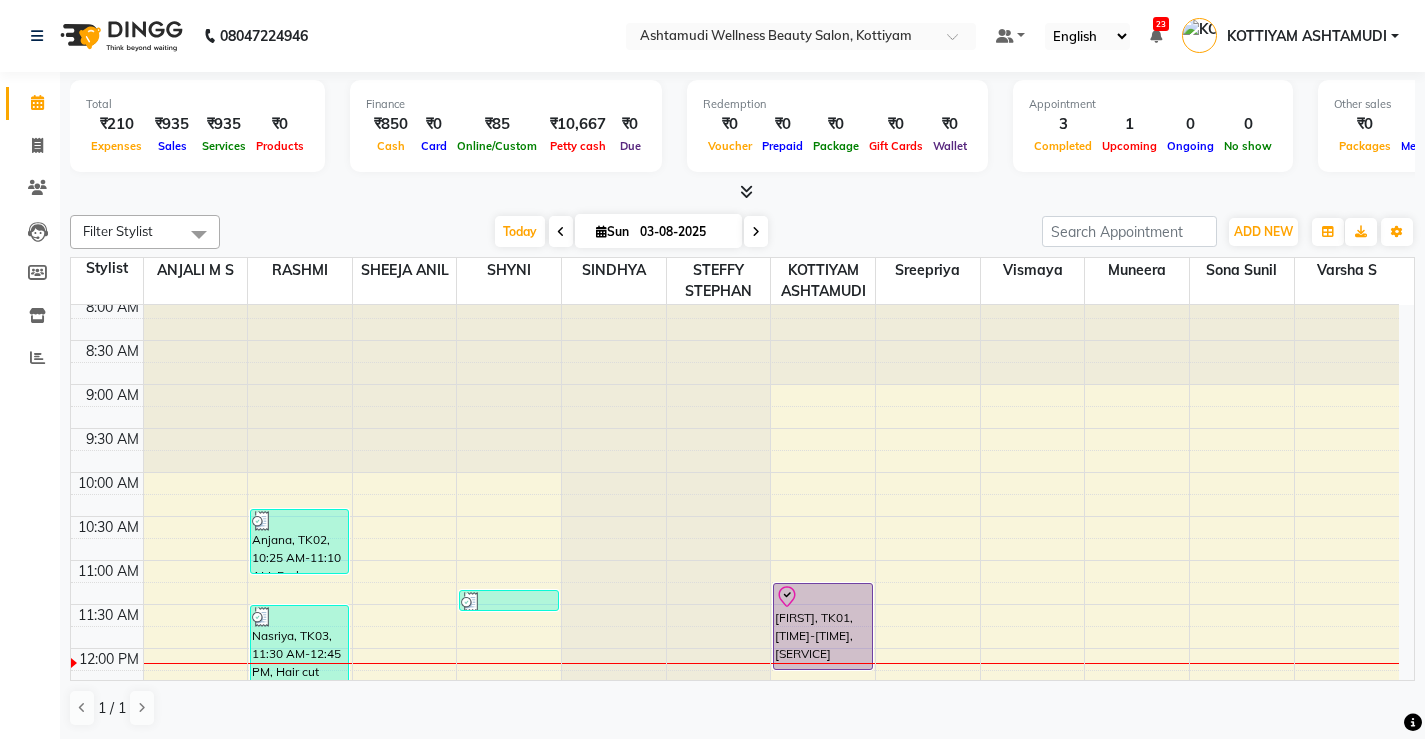 scroll, scrollTop: 0, scrollLeft: 0, axis: both 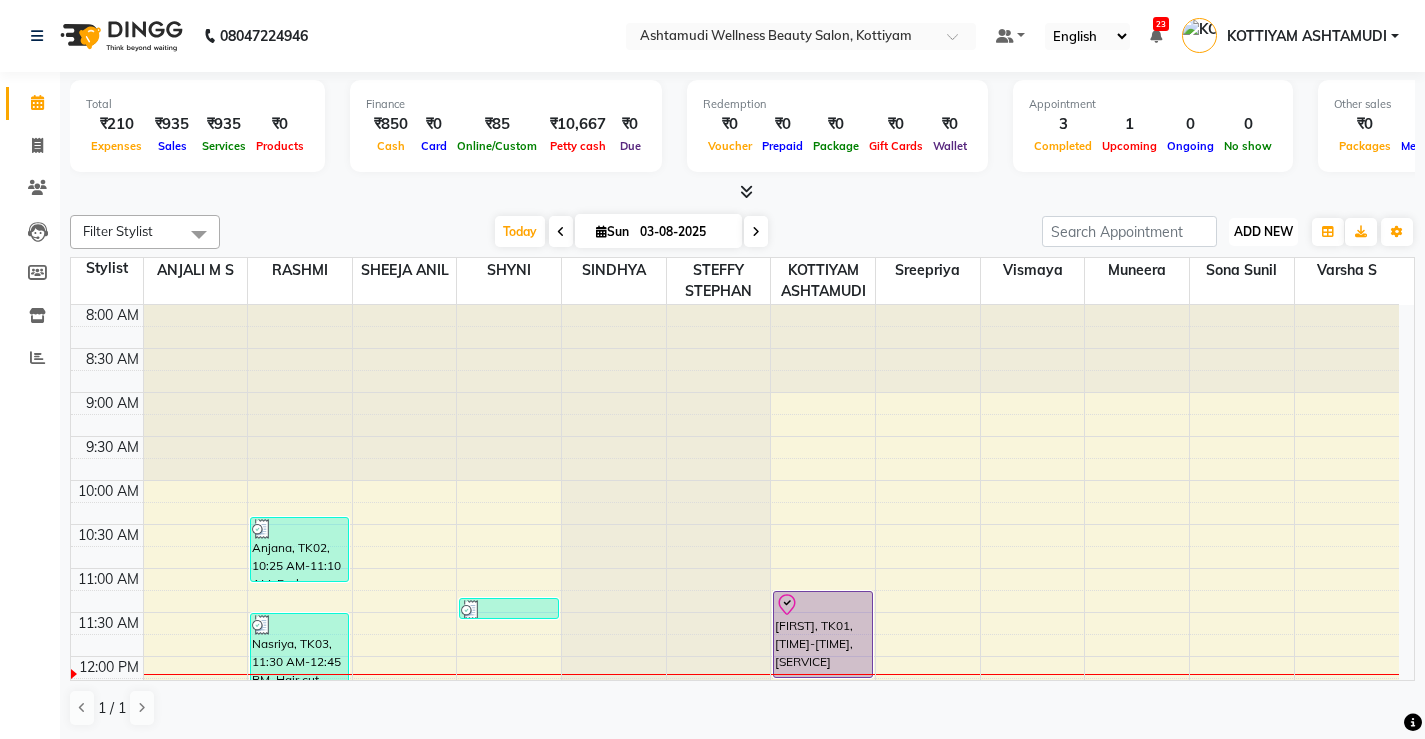 click on "ADD NEW" at bounding box center (1263, 231) 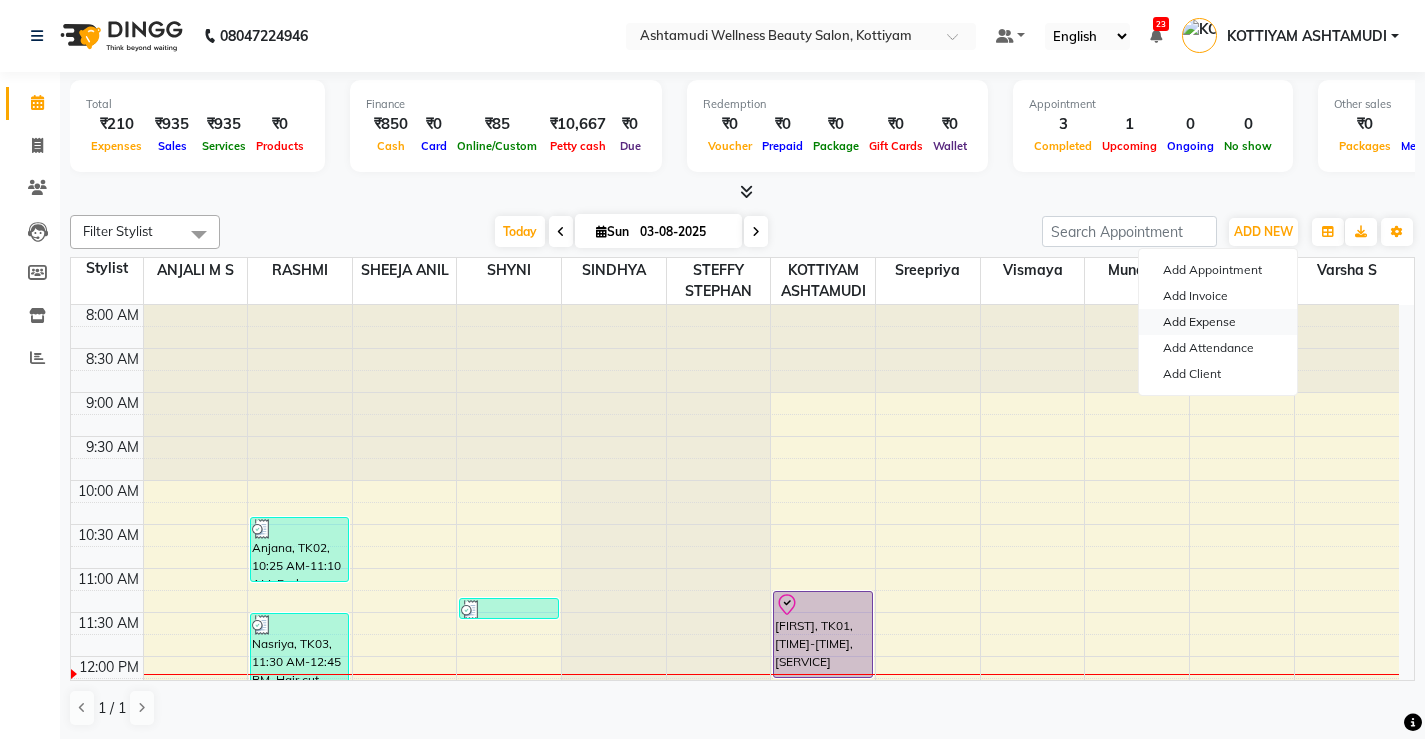 click on "Add Expense" at bounding box center (1218, 322) 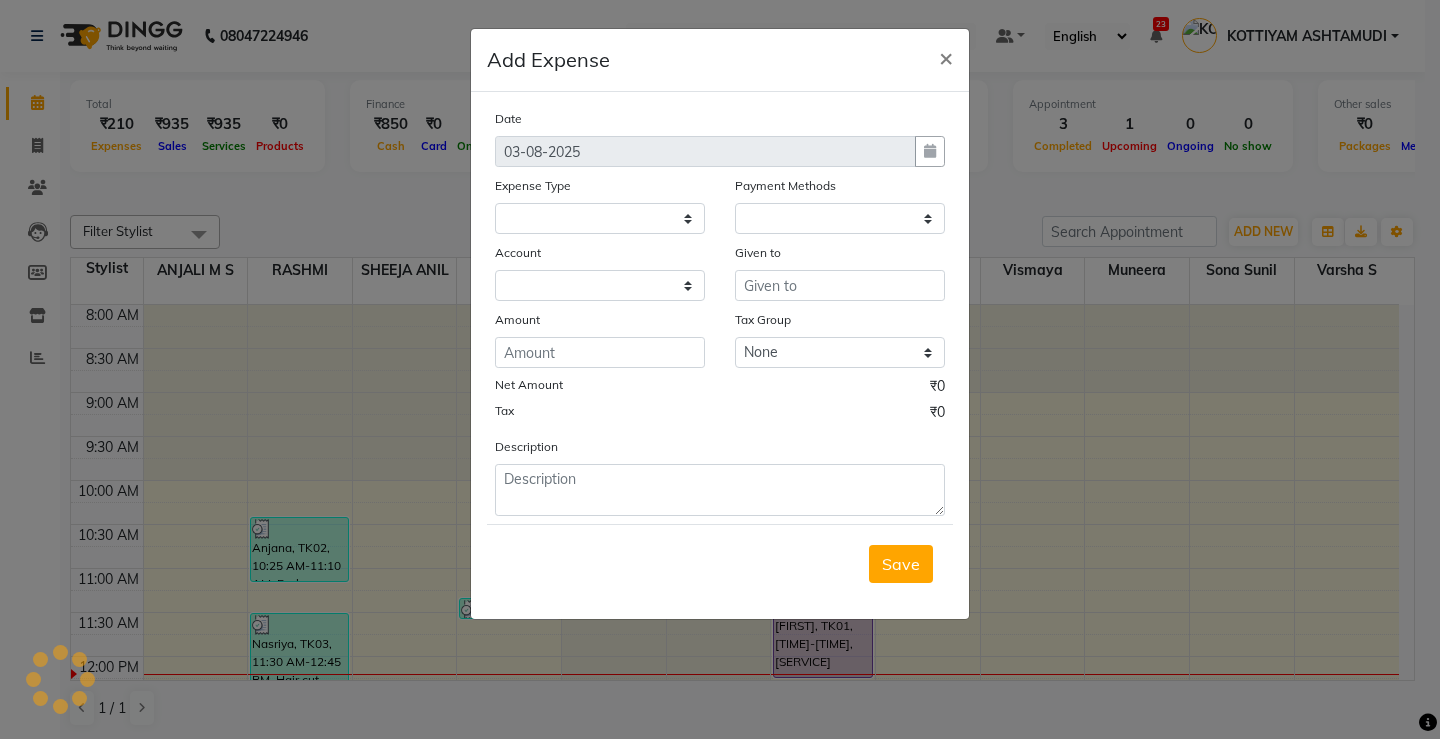select 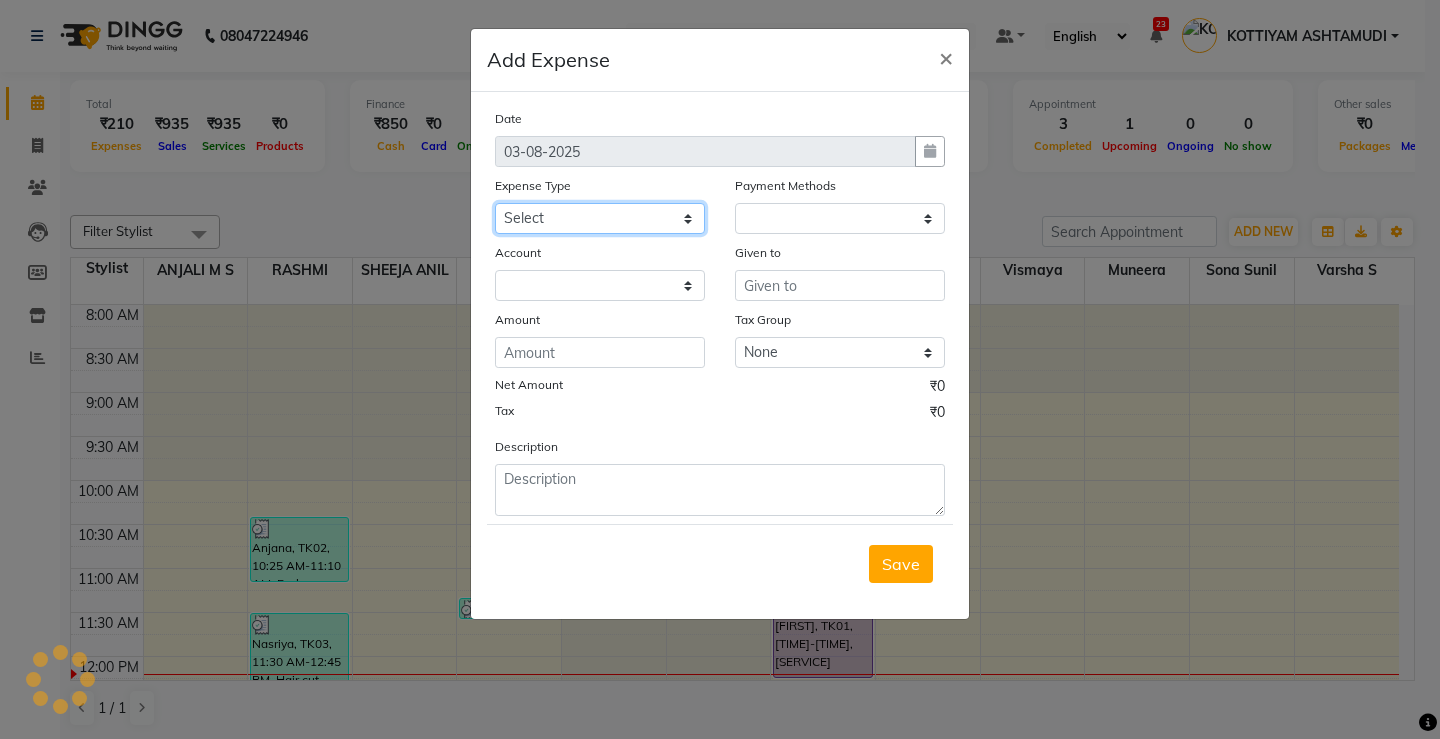 click on "Select ACCOMODATION EXPENSES ADVERTISEMENT SALES PROMOTIONAL EXPENSES Bonus BRIDAL ACCESSORIES REFUND BRIDAL COMMISSION BRIDAL FOOD BRIDAL INCENTIVES BRIDAL ORNAMENTS REFUND BRIDAL TA CASH DEPOSIT RAK BANK COMPUTER ACCESSORIES MOBILE PHONE Donation and Charity Expenses ELECTRICITY CHARGES ELECTRONICS FITTINGS Event Expense FISH FOOD EXPENSES FOOD REFRESHMENT FOR CLIENTS FOOD REFRESHMENT FOR STAFFS Freight And Forwarding Charges FUEL FOR GENERATOR FURNITURE AND EQUIPMENTS Gifts for Clients GIFTS FOR STAFFS GOKULAM CHITS HOSTEL RENT LAUNDRY EXPENSES LICENSE OTHER FEES LOADING UNLOADING CHARGES Medical Expenses MEHNDI PAYMENTS MISCELLANEOUS EXPENSES NEWSPAPER PERIODICALS Ornaments Maintenance Expense OVERTIME ALLOWANCES Payment For Pest Control Perfomance based incentives POSTAGE COURIER CHARGES Printing PRINTING STATIONERY EXPENSES PROFESSIONAL TAX REPAIRS MAINTENANCE ROUND OFF Salary SALARY ADVANCE Sales Incentives Membership Card SALES INCENTIVES PRODUCT SALES INCENTIVES SERVICES SALON ESSENTIALS SALON RENT" 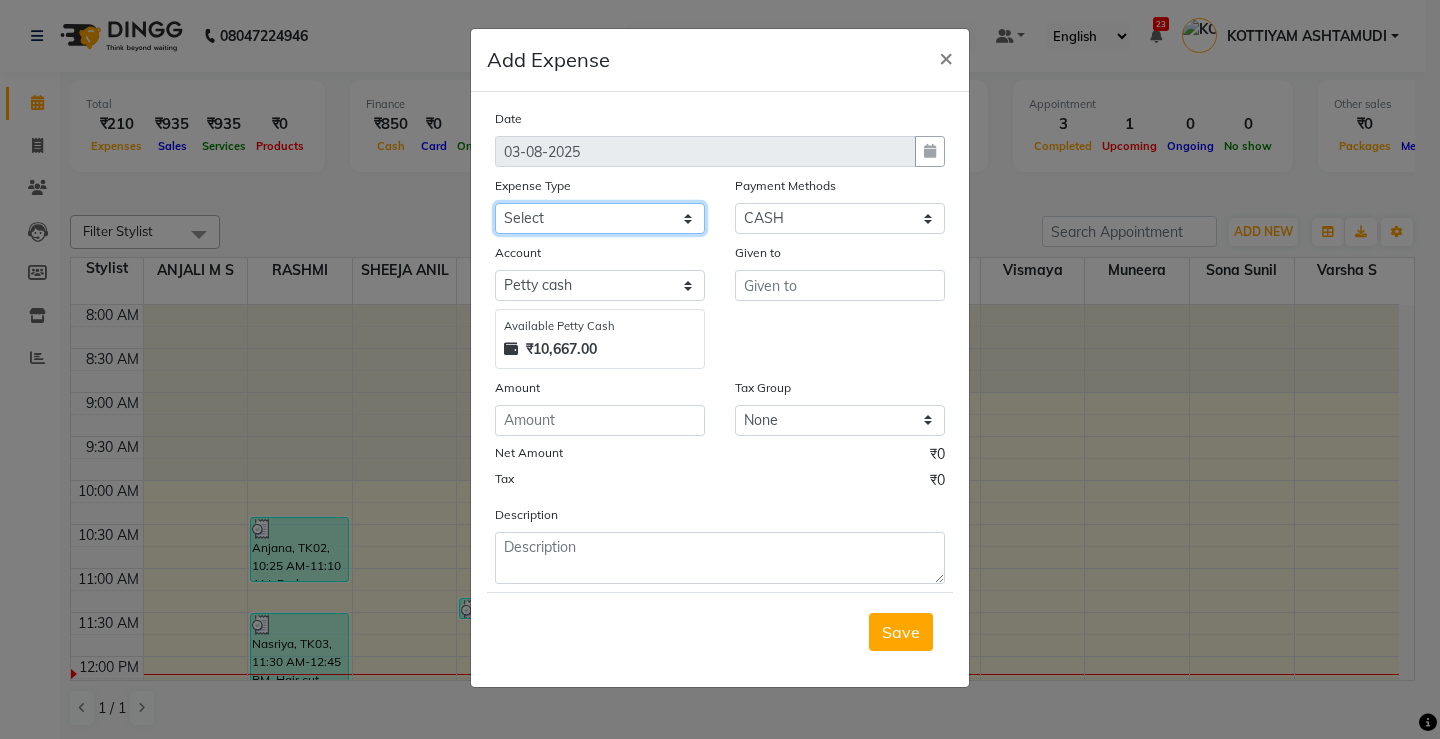 select on "6174" 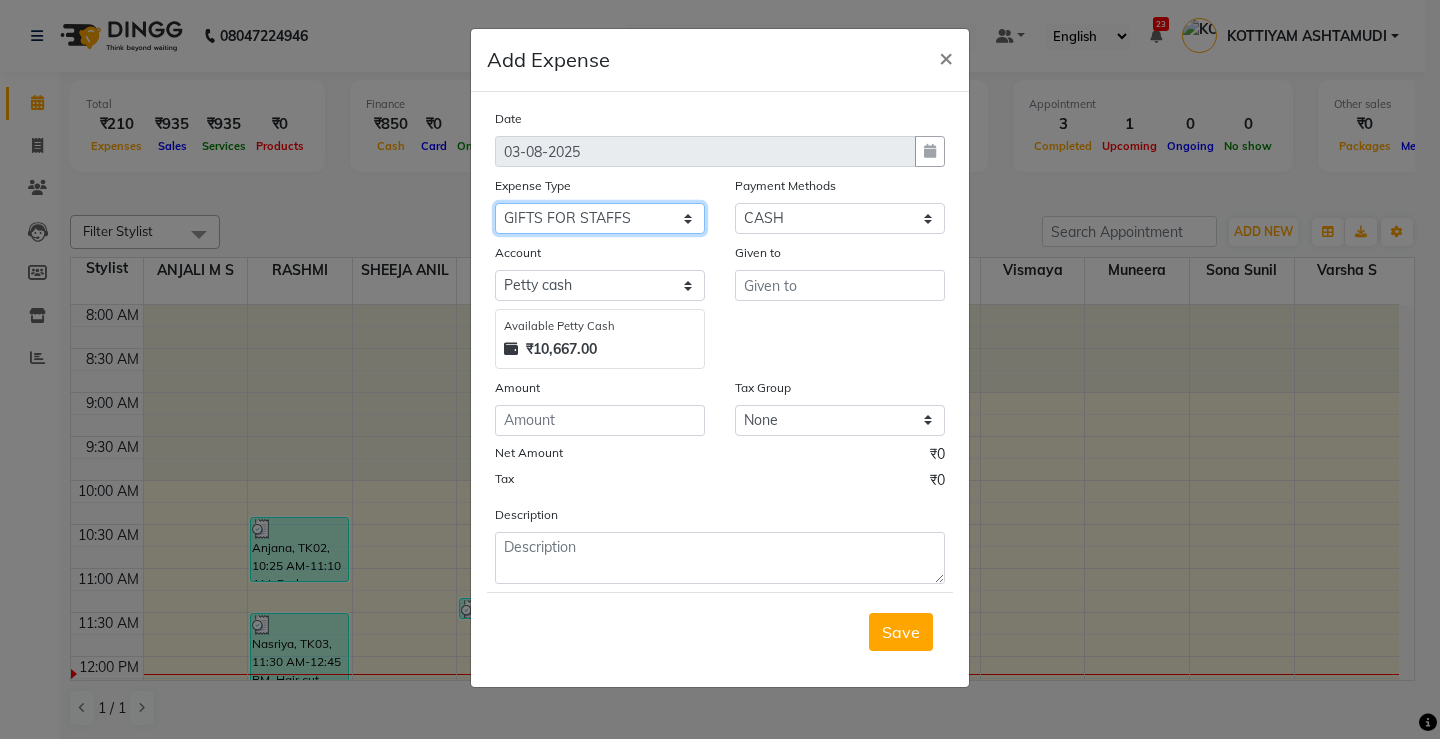 click on "Select ACCOMODATION EXPENSES ADVERTISEMENT SALES PROMOTIONAL EXPENSES Bonus BRIDAL ACCESSORIES REFUND BRIDAL COMMISSION BRIDAL FOOD BRIDAL INCENTIVES BRIDAL ORNAMENTS REFUND BRIDAL TA CASH DEPOSIT RAK BANK COMPUTER ACCESSORIES MOBILE PHONE Donation and Charity Expenses ELECTRICITY CHARGES ELECTRONICS FITTINGS Event Expense FISH FOOD EXPENSES FOOD REFRESHMENT FOR CLIENTS FOOD REFRESHMENT FOR STAFFS Freight And Forwarding Charges FUEL FOR GENERATOR FURNITURE AND EQUIPMENTS Gifts for Clients GIFTS FOR STAFFS GOKULAM CHITS HOSTEL RENT LAUNDRY EXPENSES LICENSE OTHER FEES LOADING UNLOADING CHARGES Medical Expenses MEHNDI PAYMENTS MISCELLANEOUS EXPENSES NEWSPAPER PERIODICALS Ornaments Maintenance Expense OVERTIME ALLOWANCES Payment For Pest Control Perfomance based incentives POSTAGE COURIER CHARGES Printing PRINTING STATIONERY EXPENSES PROFESSIONAL TAX REPAIRS MAINTENANCE ROUND OFF Salary SALARY ADVANCE Sales Incentives Membership Card SALES INCENTIVES PRODUCT SALES INCENTIVES SERVICES SALON ESSENTIALS SALON RENT" 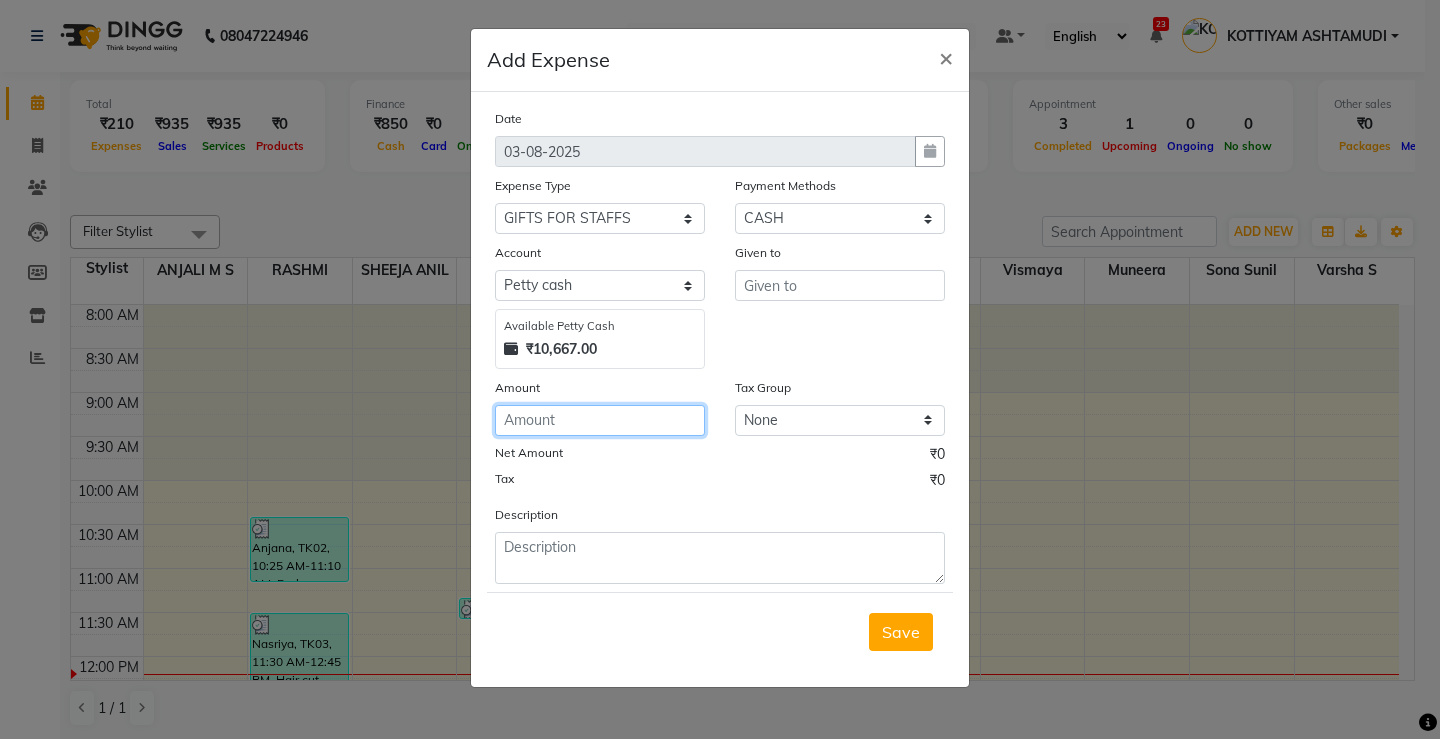 click 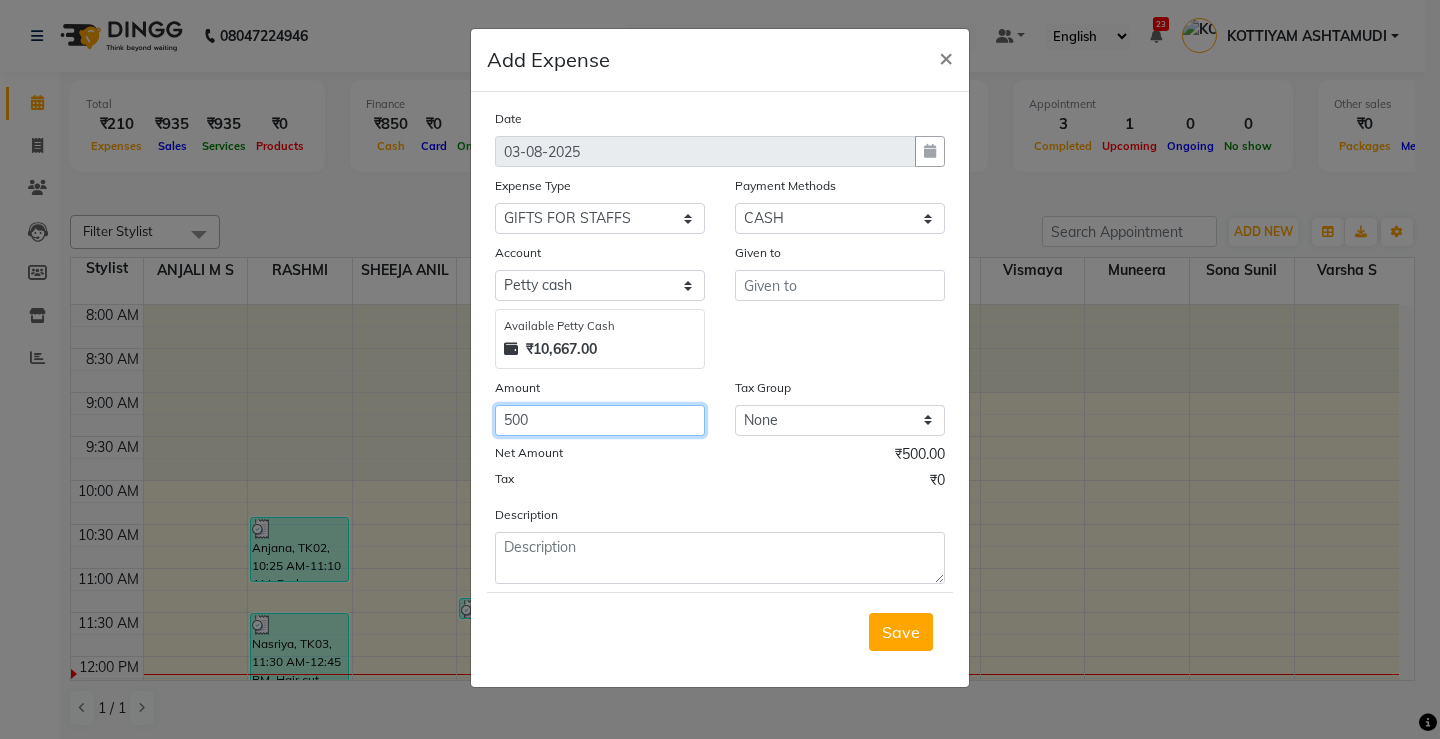 type on "500" 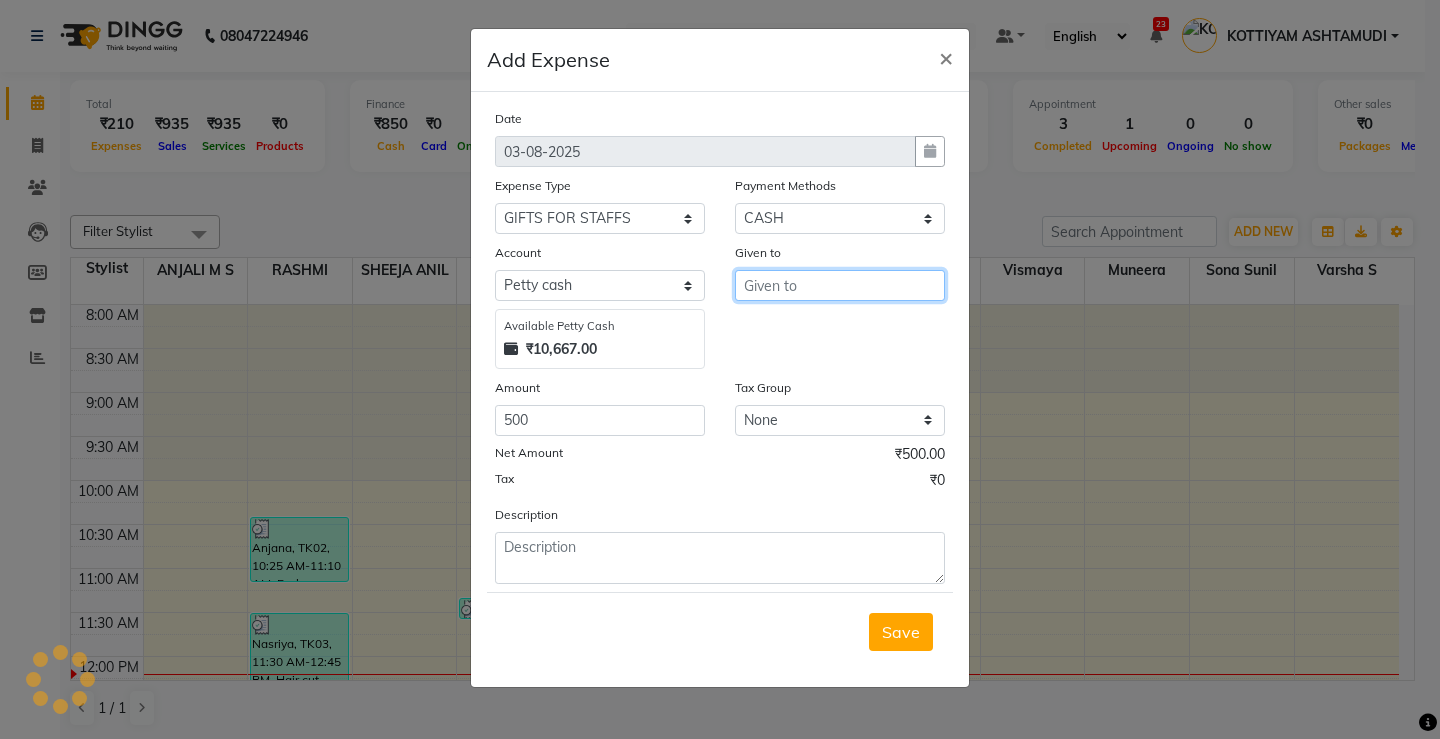 click at bounding box center [840, 285] 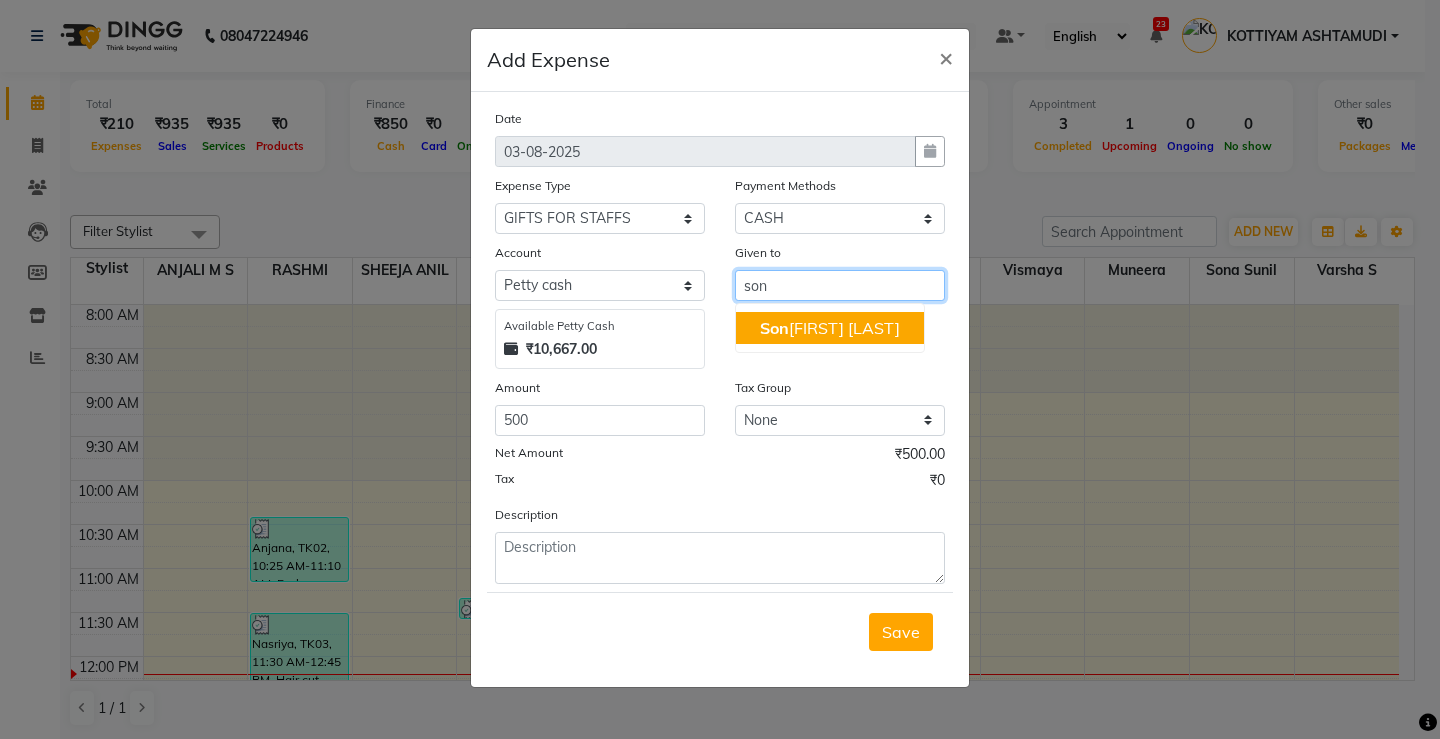 click on "Son a Sunil" at bounding box center [830, 328] 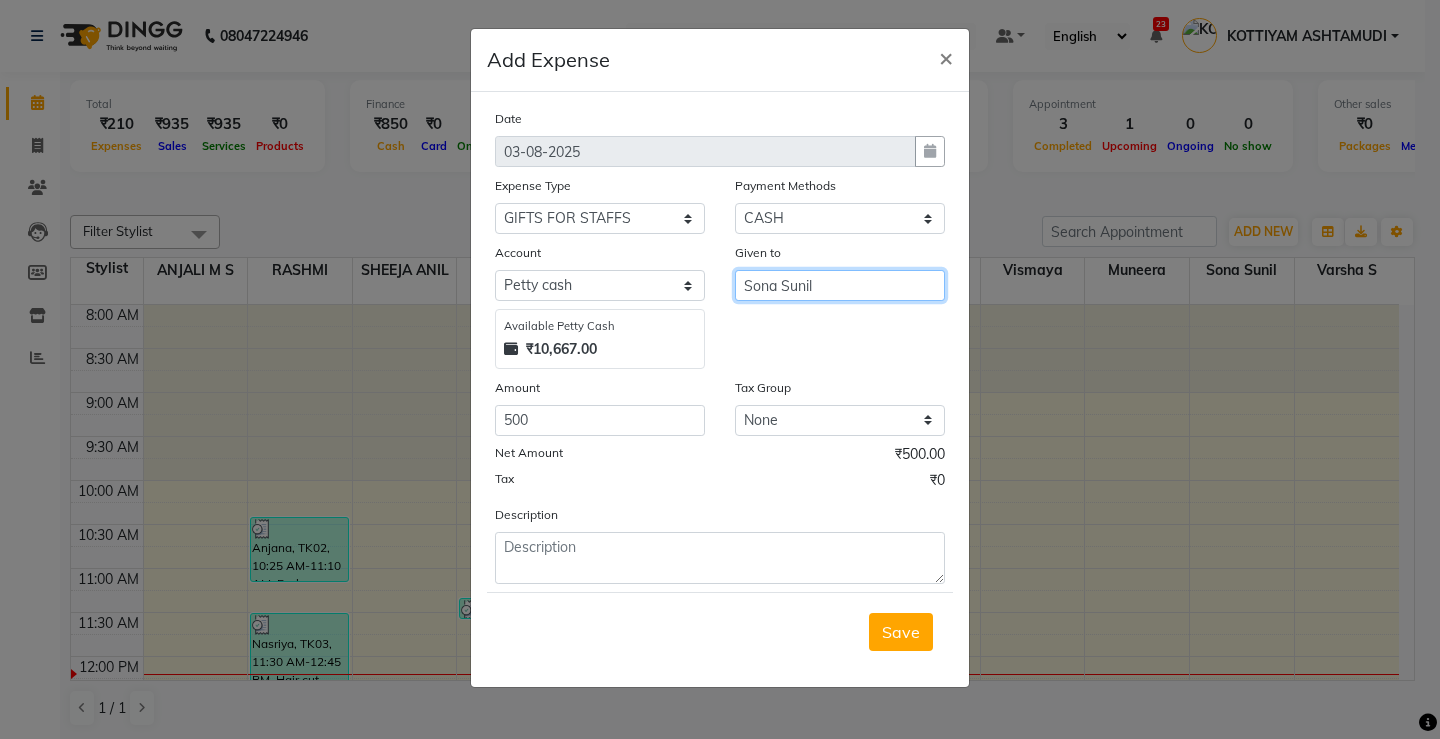 type on "Sona Sunil" 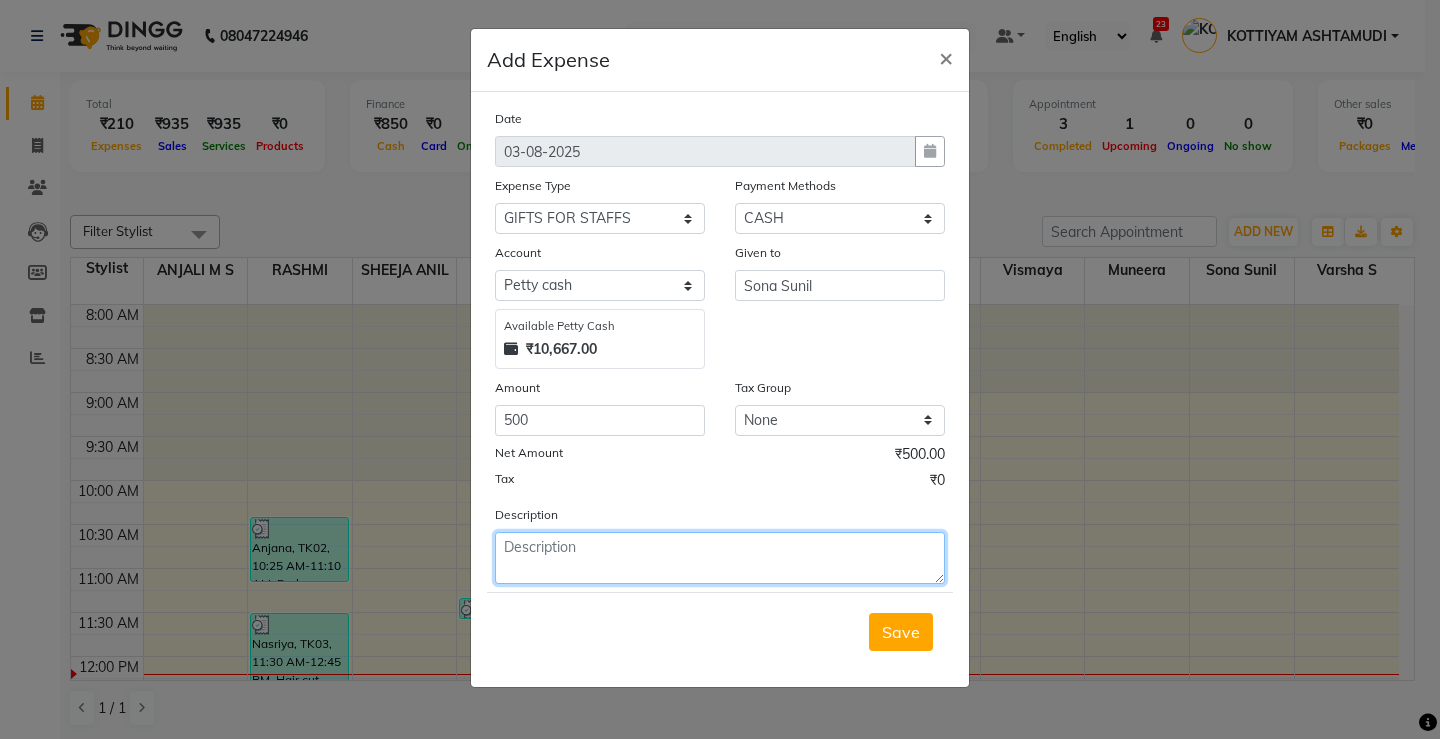 click 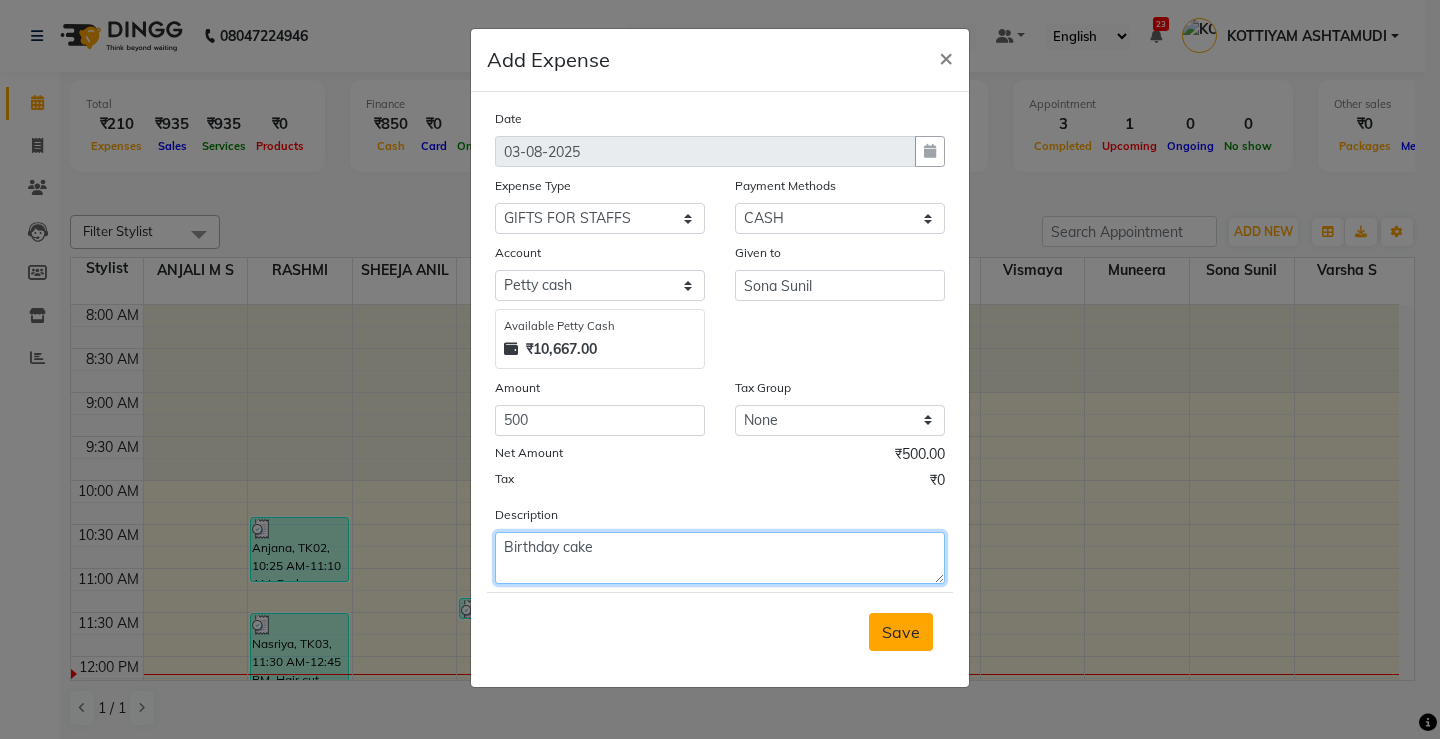 type on "Birthday cake" 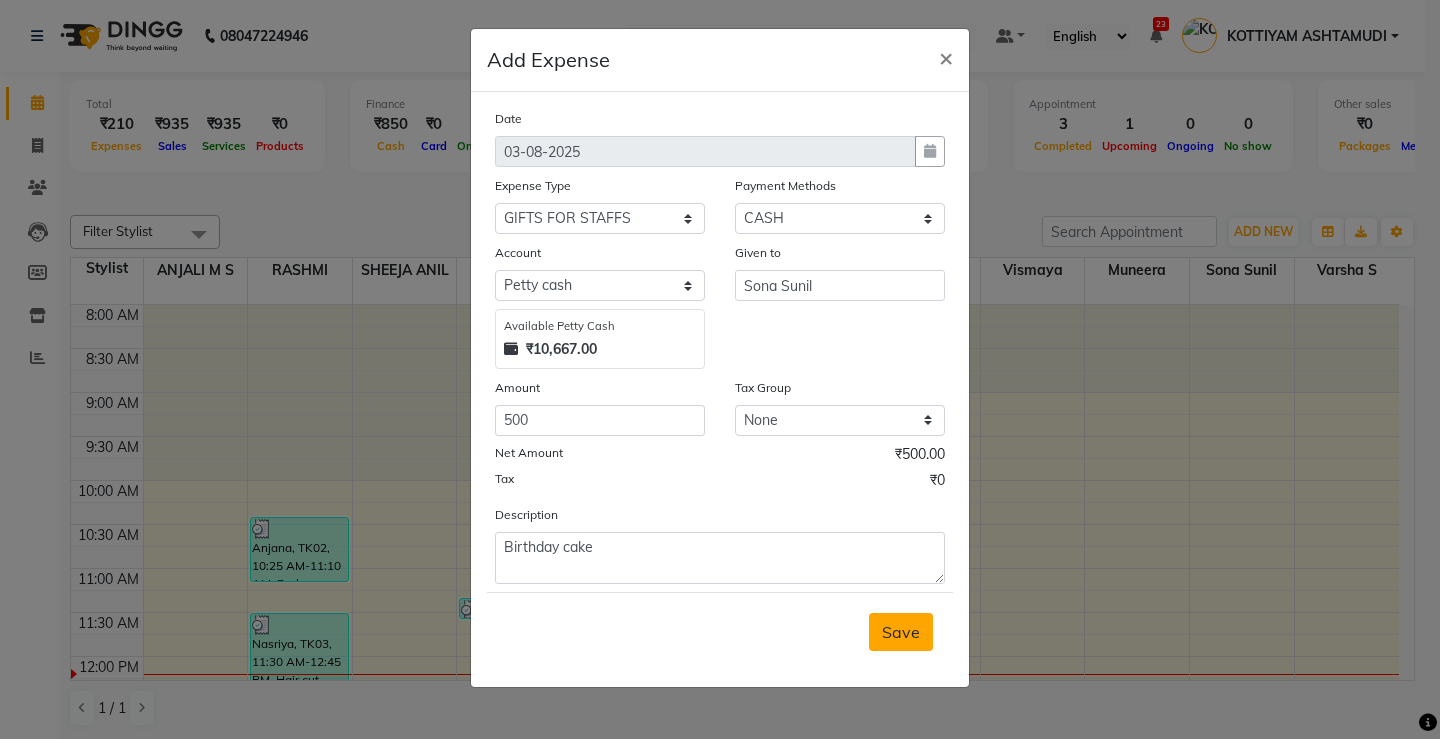 click on "Save" at bounding box center [901, 632] 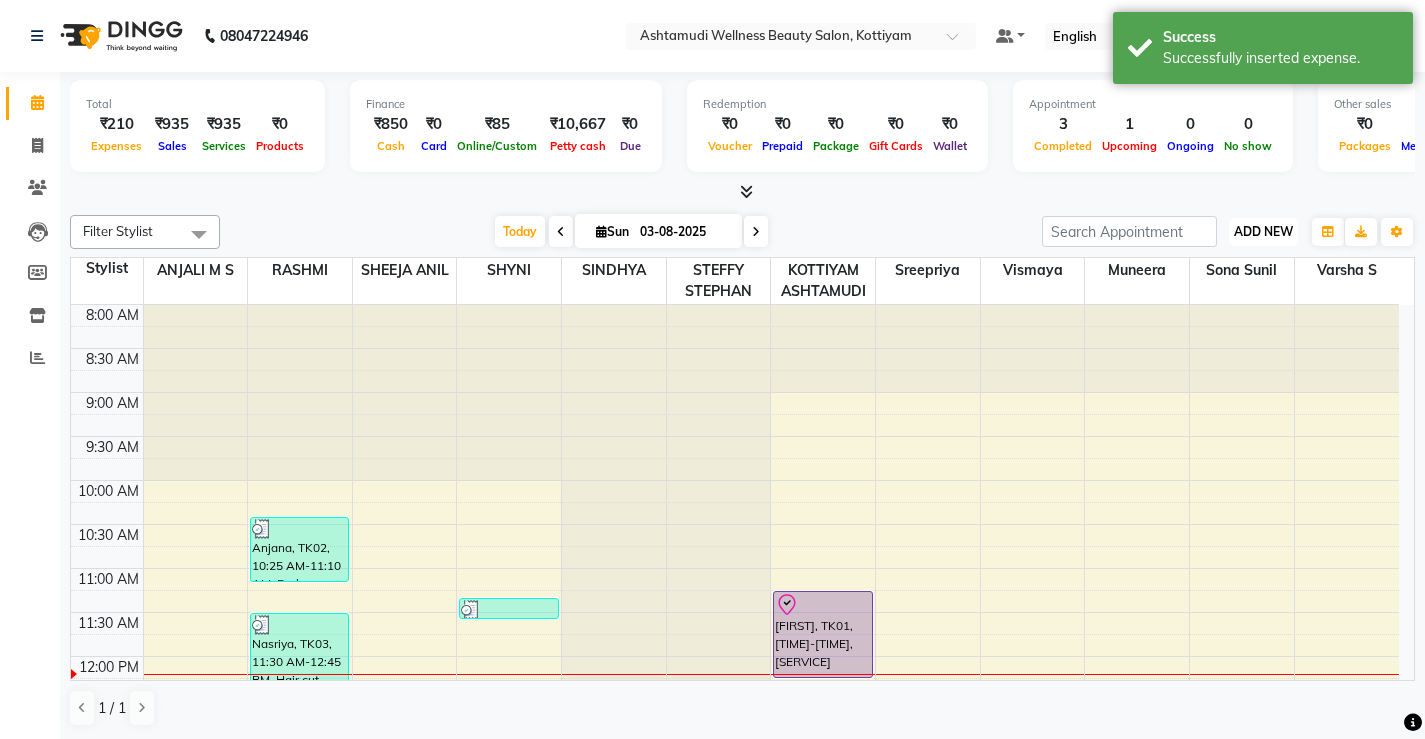 click on "ADD NEW" at bounding box center [1263, 231] 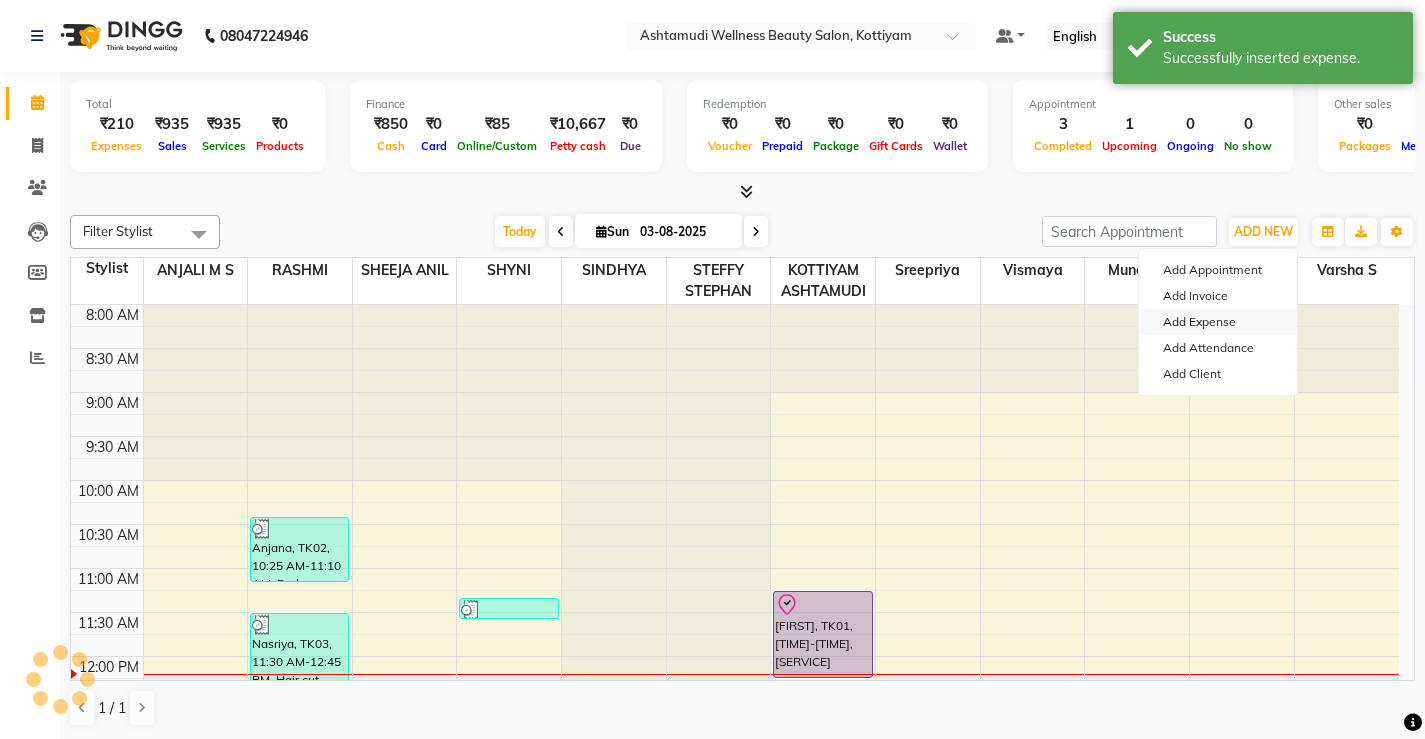 click on "Add Expense" at bounding box center [1218, 322] 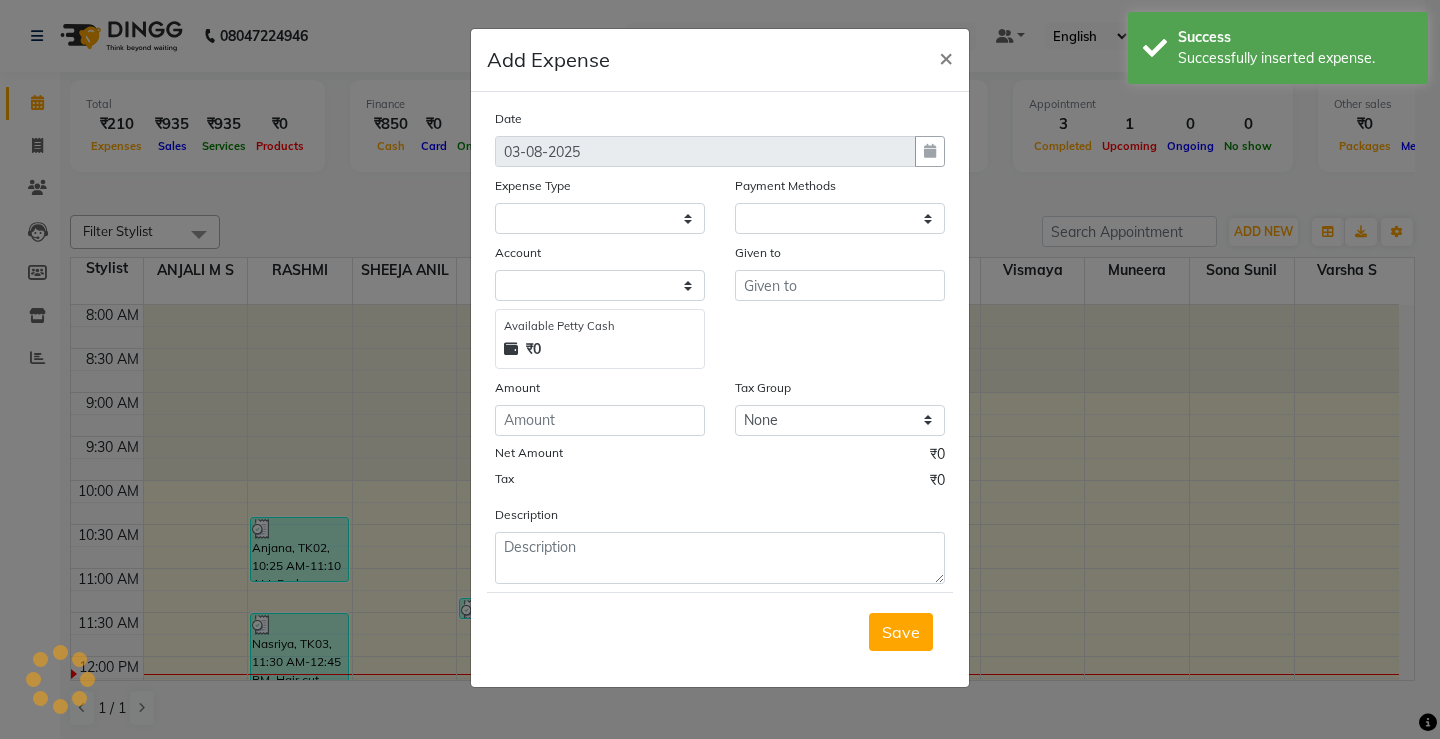 select on "1" 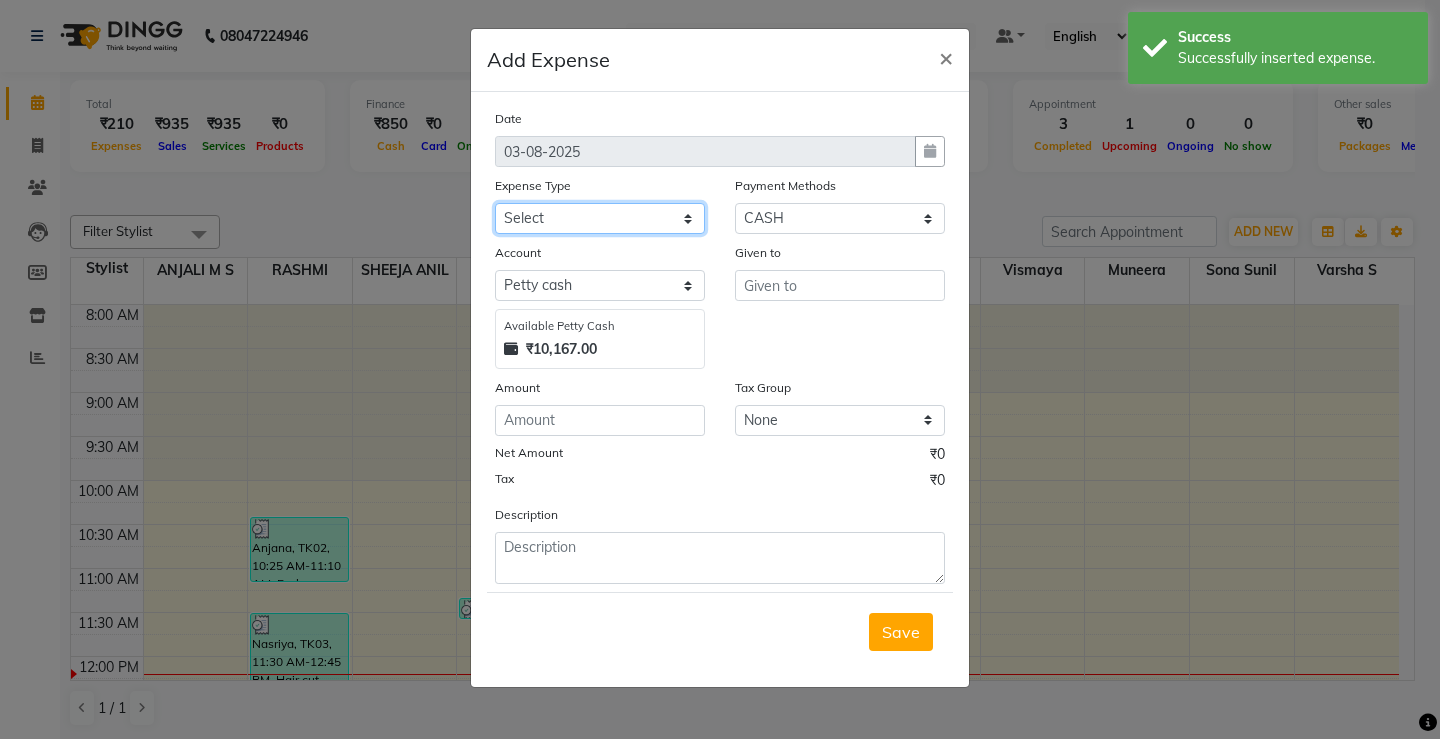 click on "Select ACCOMODATION EXPENSES ADVERTISEMENT SALES PROMOTIONAL EXPENSES Bonus BRIDAL ACCESSORIES REFUND BRIDAL COMMISSION BRIDAL FOOD BRIDAL INCENTIVES BRIDAL ORNAMENTS REFUND BRIDAL TA CASH DEPOSIT RAK BANK COMPUTER ACCESSORIES MOBILE PHONE Donation and Charity Expenses ELECTRICITY CHARGES ELECTRONICS FITTINGS Event Expense FISH FOOD EXPENSES FOOD REFRESHMENT FOR CLIENTS FOOD REFRESHMENT FOR STAFFS Freight And Forwarding Charges FUEL FOR GENERATOR FURNITURE AND EQUIPMENTS Gifts for Clients GIFTS FOR STAFFS GOKULAM CHITS HOSTEL RENT LAUNDRY EXPENSES LICENSE OTHER FEES LOADING UNLOADING CHARGES Medical Expenses MEHNDI PAYMENTS MISCELLANEOUS EXPENSES NEWSPAPER PERIODICALS Ornaments Maintenance Expense OVERTIME ALLOWANCES Payment For Pest Control Perfomance based incentives POSTAGE COURIER CHARGES Printing PRINTING STATIONERY EXPENSES PROFESSIONAL TAX REPAIRS MAINTENANCE ROUND OFF Salary SALARY ADVANCE Sales Incentives Membership Card SALES INCENTIVES PRODUCT SALES INCENTIVES SERVICES SALON ESSENTIALS SALON RENT" 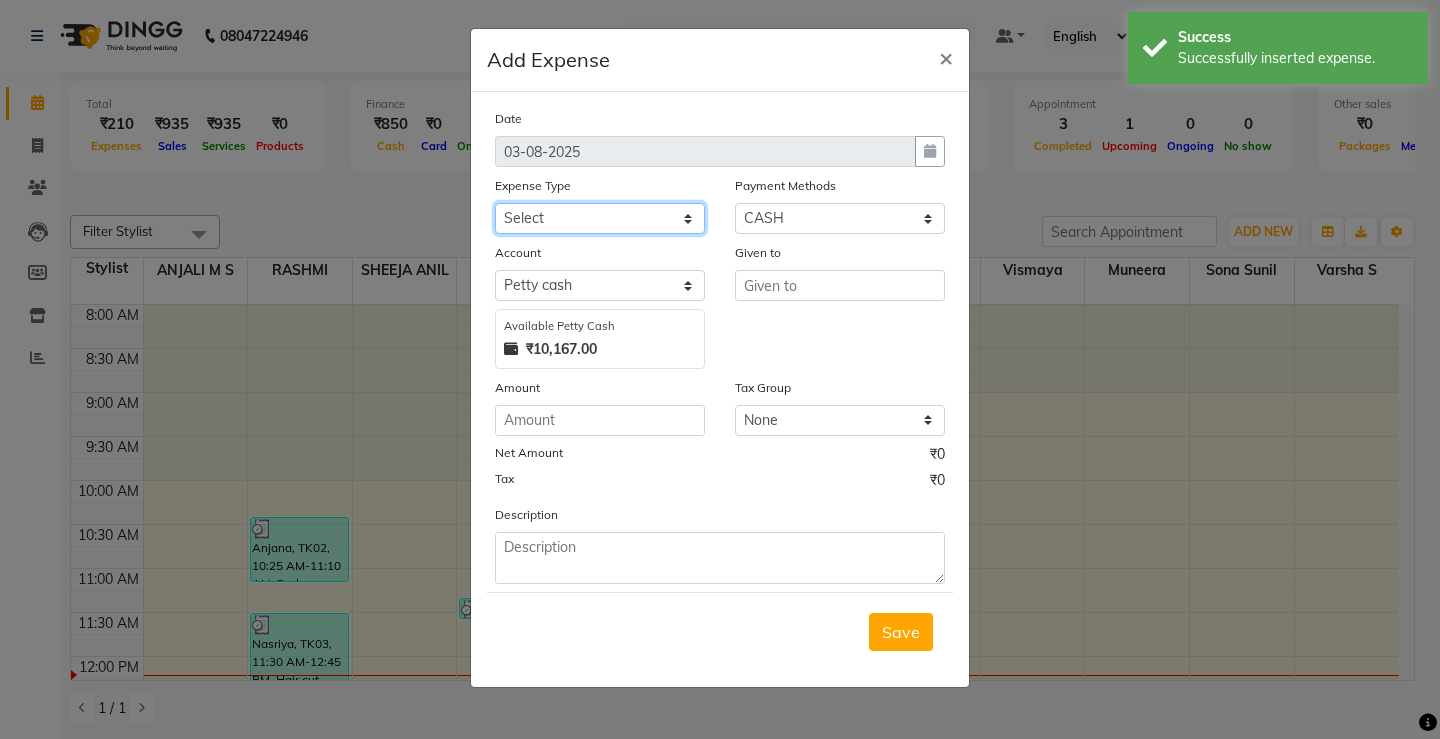 select on "6187" 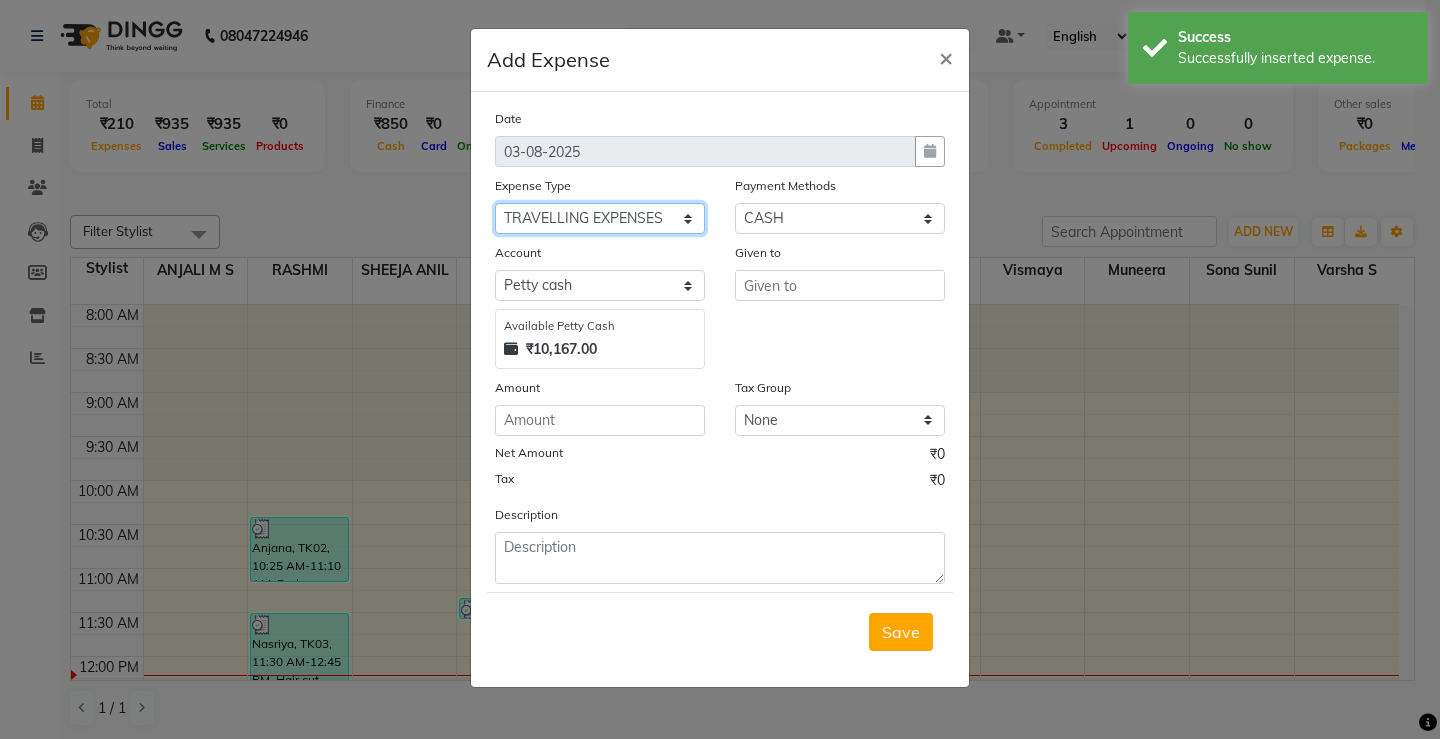 click on "Select ACCOMODATION EXPENSES ADVERTISEMENT SALES PROMOTIONAL EXPENSES Bonus BRIDAL ACCESSORIES REFUND BRIDAL COMMISSION BRIDAL FOOD BRIDAL INCENTIVES BRIDAL ORNAMENTS REFUND BRIDAL TA CASH DEPOSIT RAK BANK COMPUTER ACCESSORIES MOBILE PHONE Donation and Charity Expenses ELECTRICITY CHARGES ELECTRONICS FITTINGS Event Expense FISH FOOD EXPENSES FOOD REFRESHMENT FOR CLIENTS FOOD REFRESHMENT FOR STAFFS Freight And Forwarding Charges FUEL FOR GENERATOR FURNITURE AND EQUIPMENTS Gifts for Clients GIFTS FOR STAFFS GOKULAM CHITS HOSTEL RENT LAUNDRY EXPENSES LICENSE OTHER FEES LOADING UNLOADING CHARGES Medical Expenses MEHNDI PAYMENTS MISCELLANEOUS EXPENSES NEWSPAPER PERIODICALS Ornaments Maintenance Expense OVERTIME ALLOWANCES Payment For Pest Control Perfomance based incentives POSTAGE COURIER CHARGES Printing PRINTING STATIONERY EXPENSES PROFESSIONAL TAX REPAIRS MAINTENANCE ROUND OFF Salary SALARY ADVANCE Sales Incentives Membership Card SALES INCENTIVES PRODUCT SALES INCENTIVES SERVICES SALON ESSENTIALS SALON RENT" 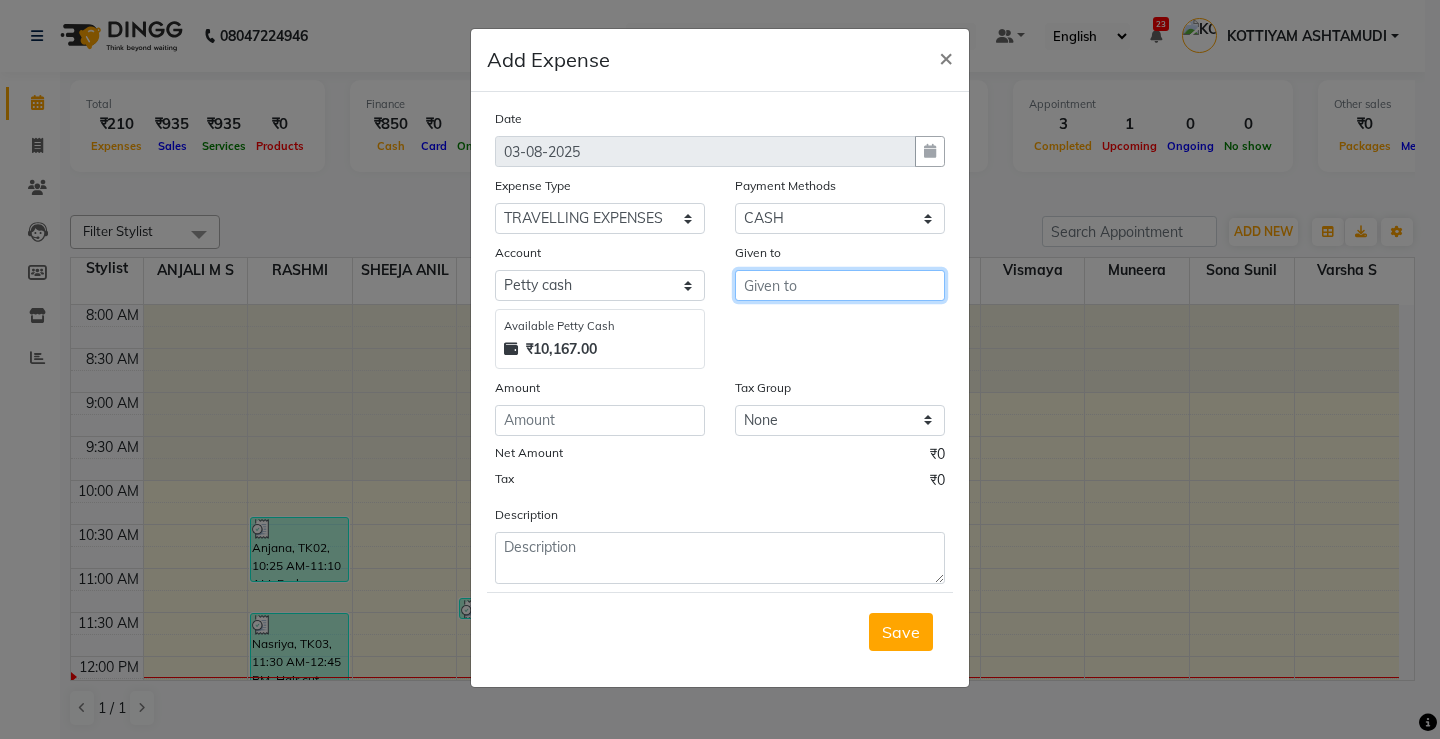 click at bounding box center [840, 285] 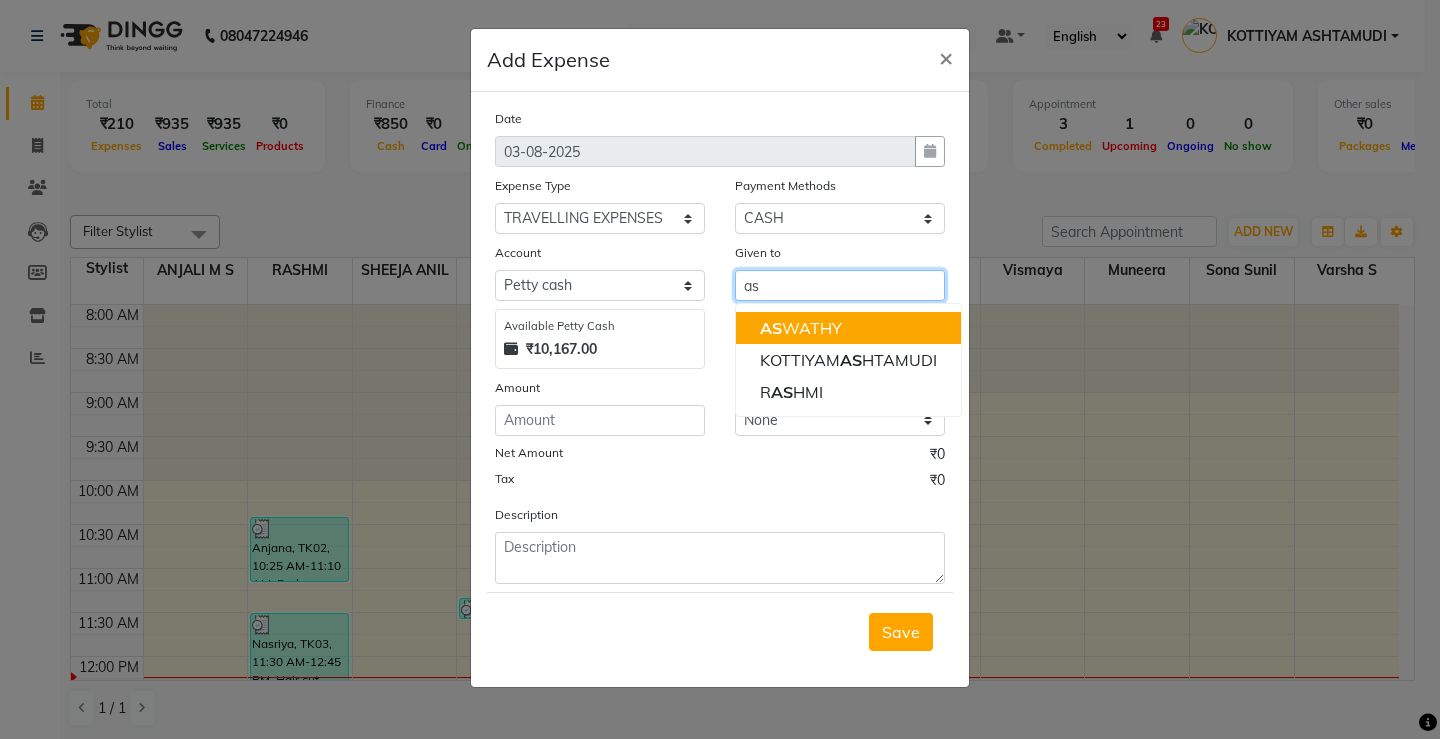 click on "AS WATHY" at bounding box center [801, 328] 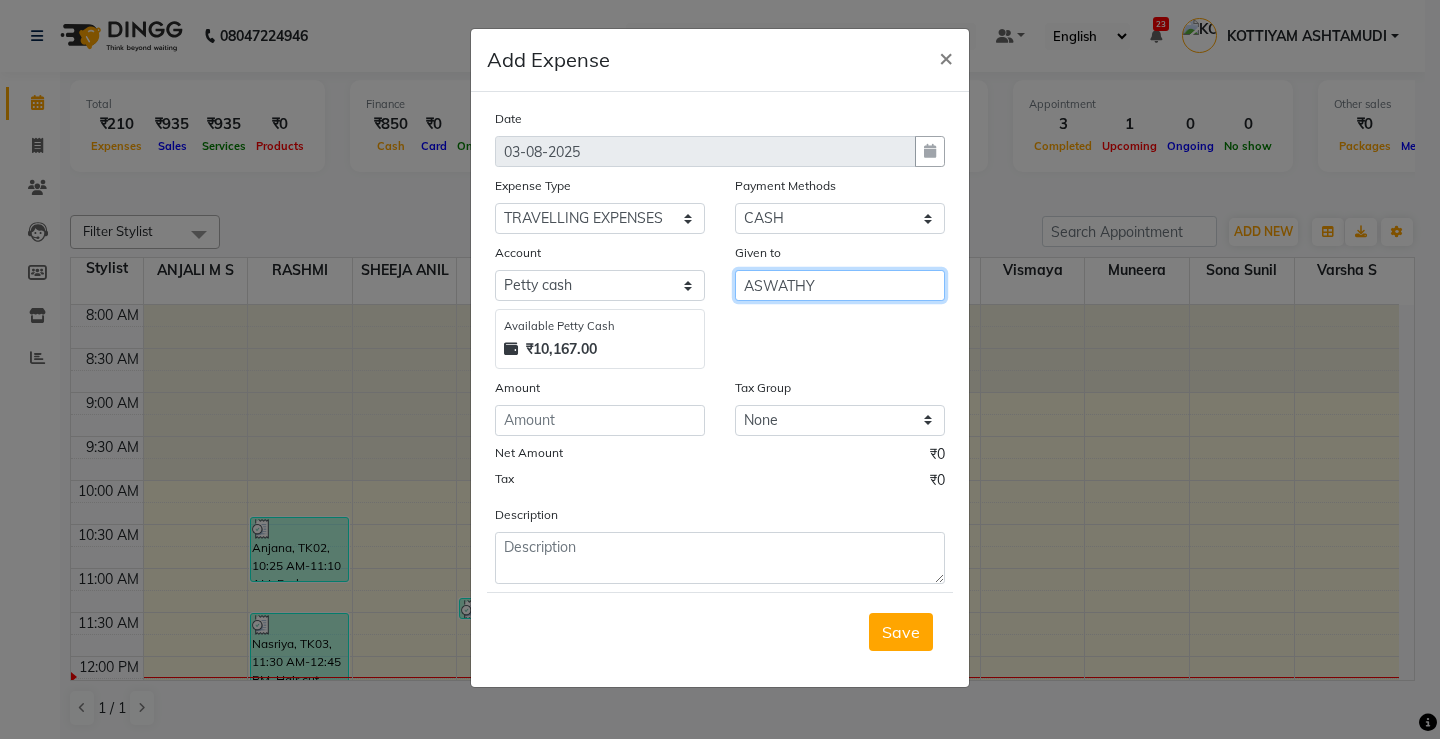 type on "ASWATHY" 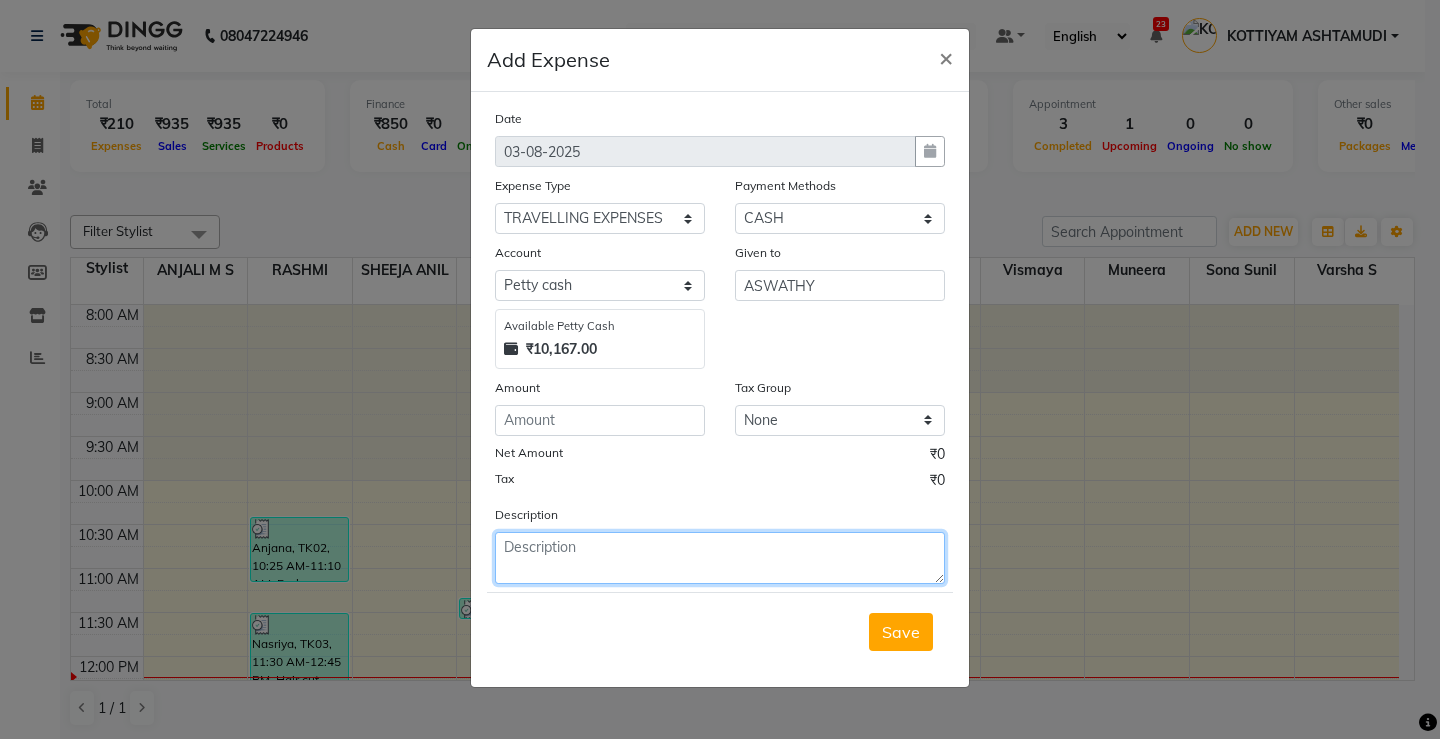 click 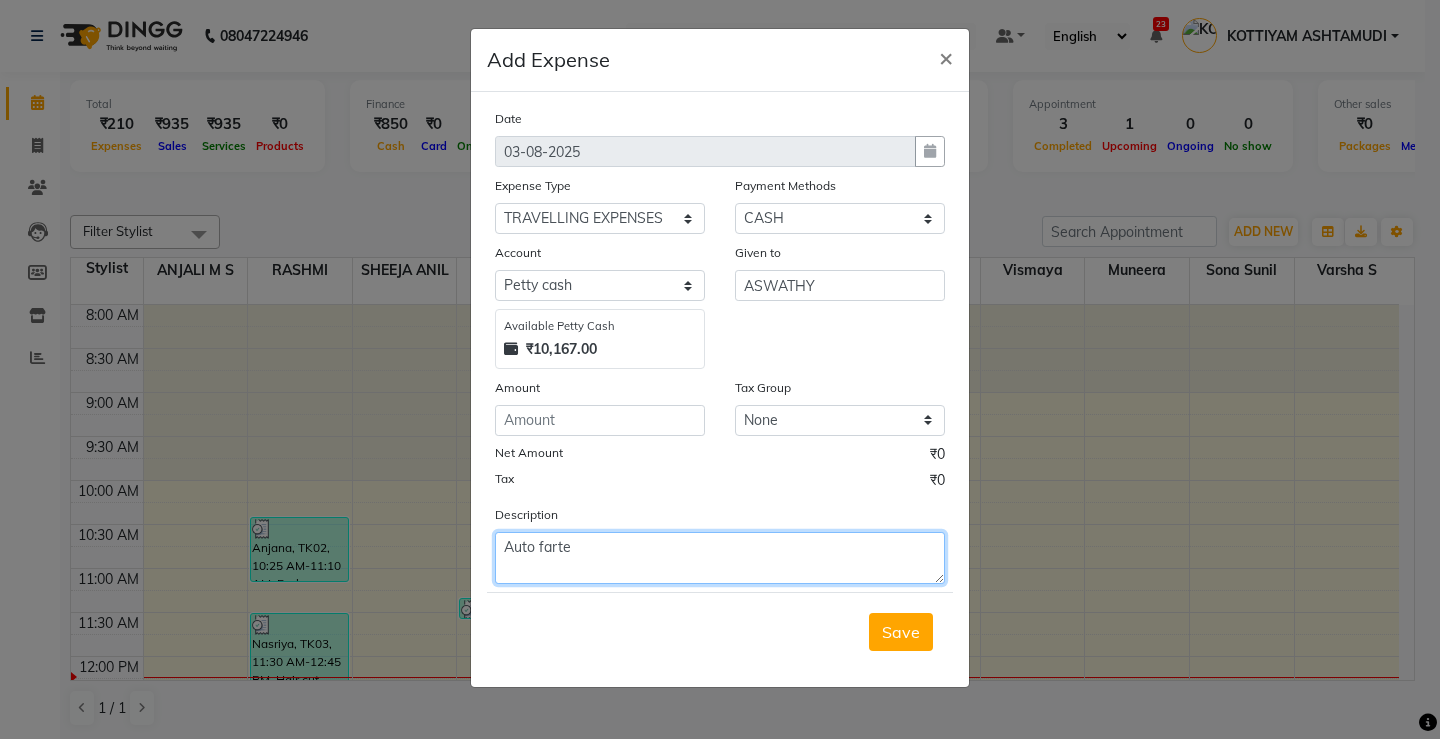 click on "Auto farte" 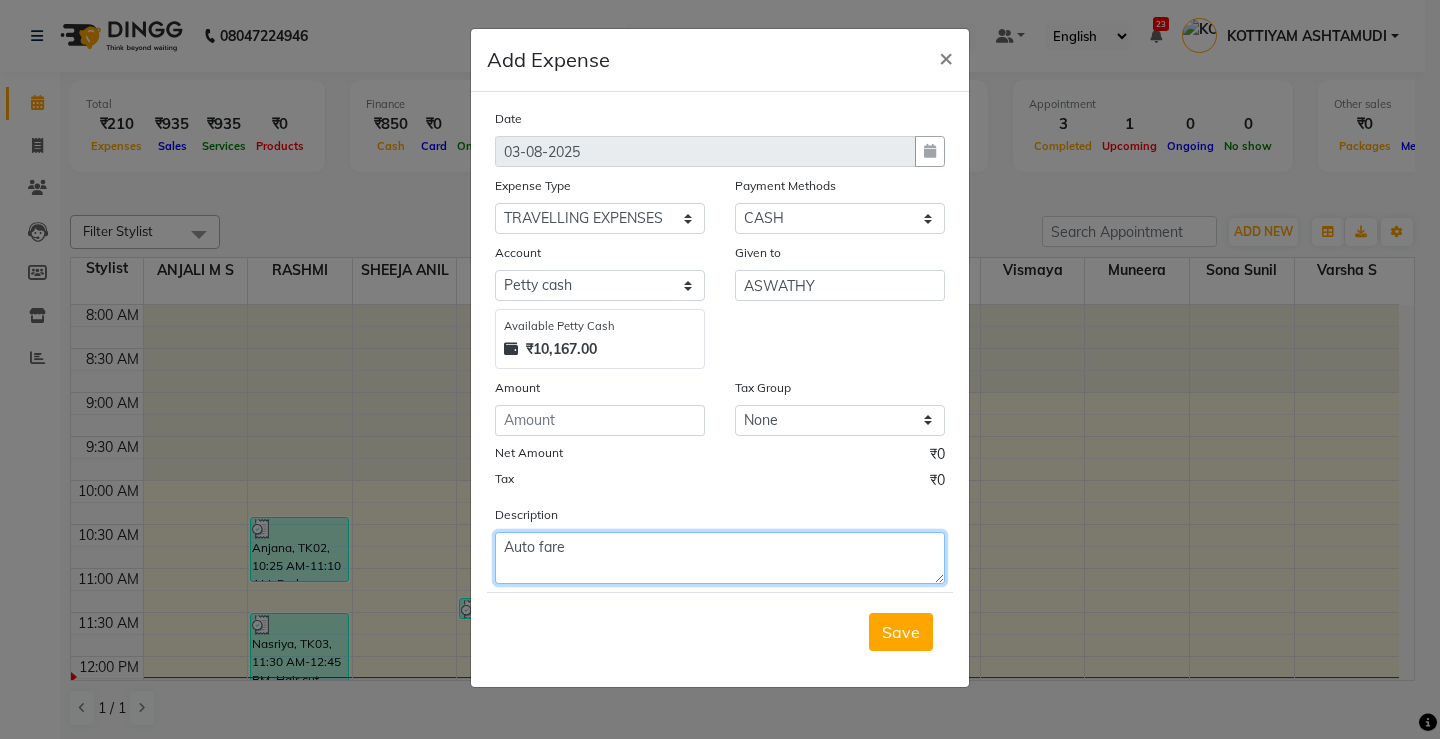 click on "Auto fare" 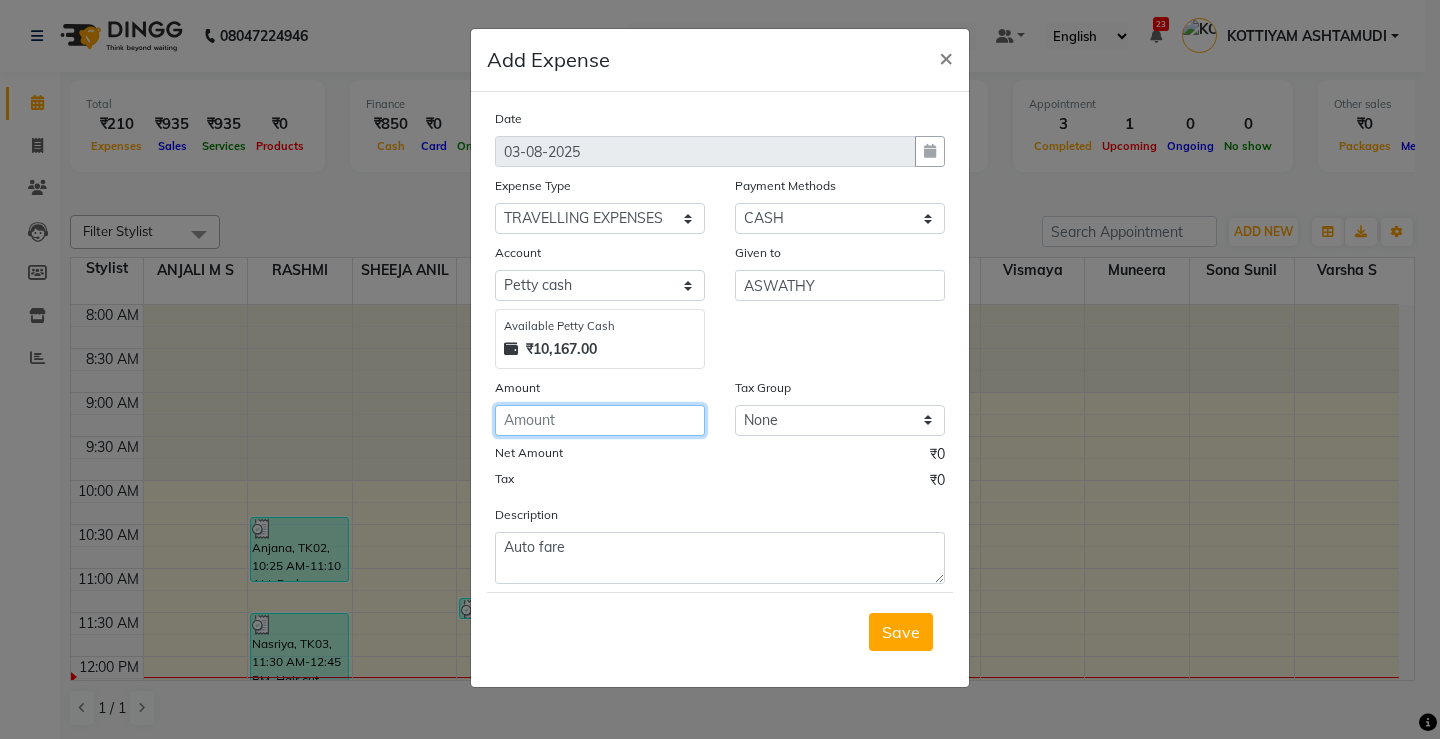 click 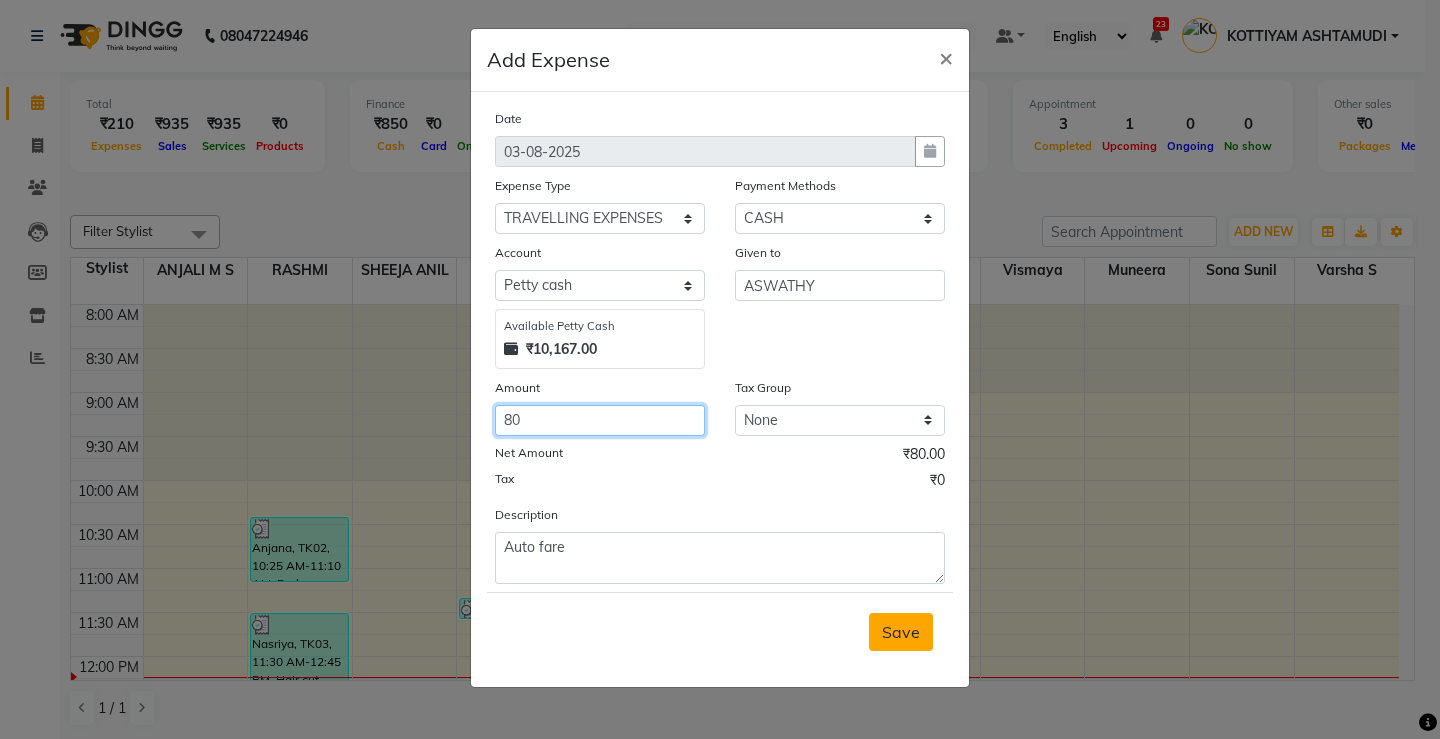 type on "80" 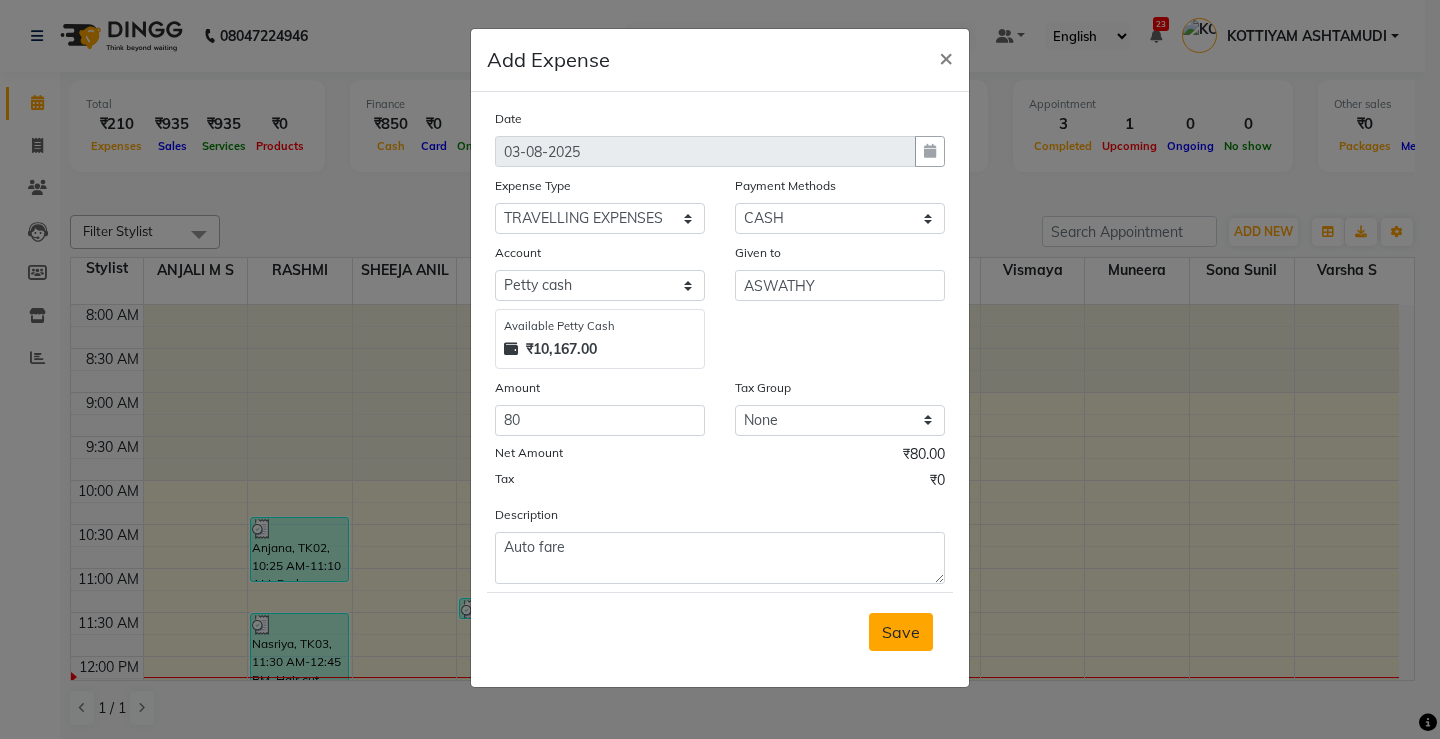 click on "Save" at bounding box center (901, 632) 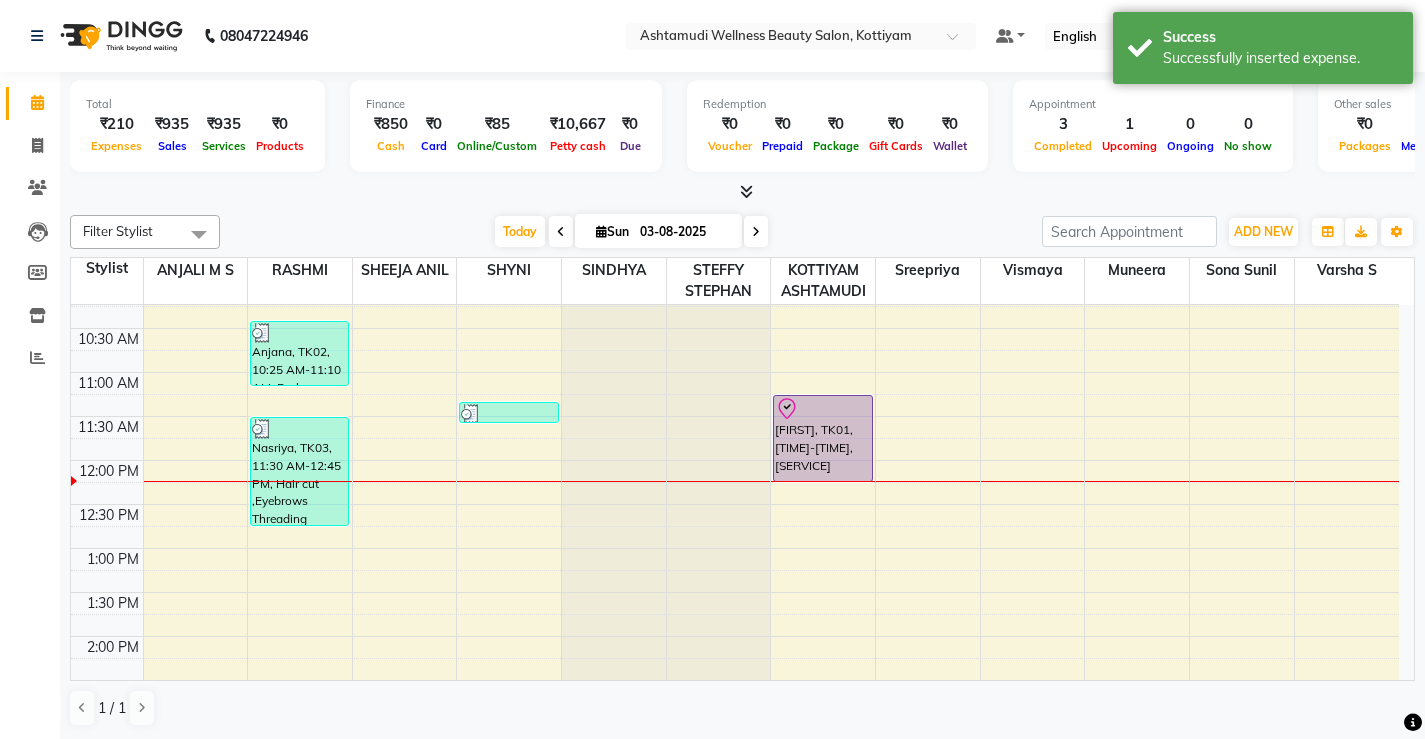 scroll, scrollTop: 200, scrollLeft: 0, axis: vertical 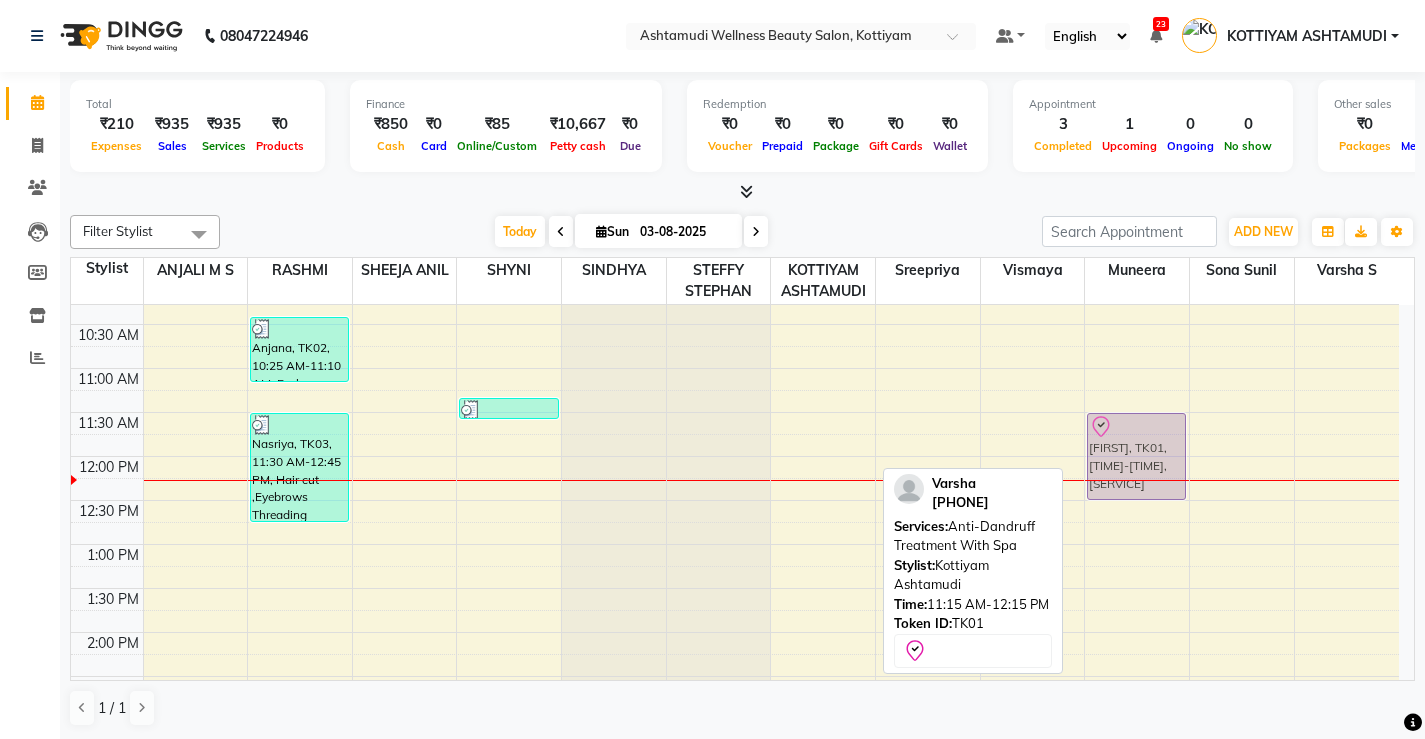 drag, startPoint x: 803, startPoint y: 421, endPoint x: 971, endPoint y: 428, distance: 168.14577 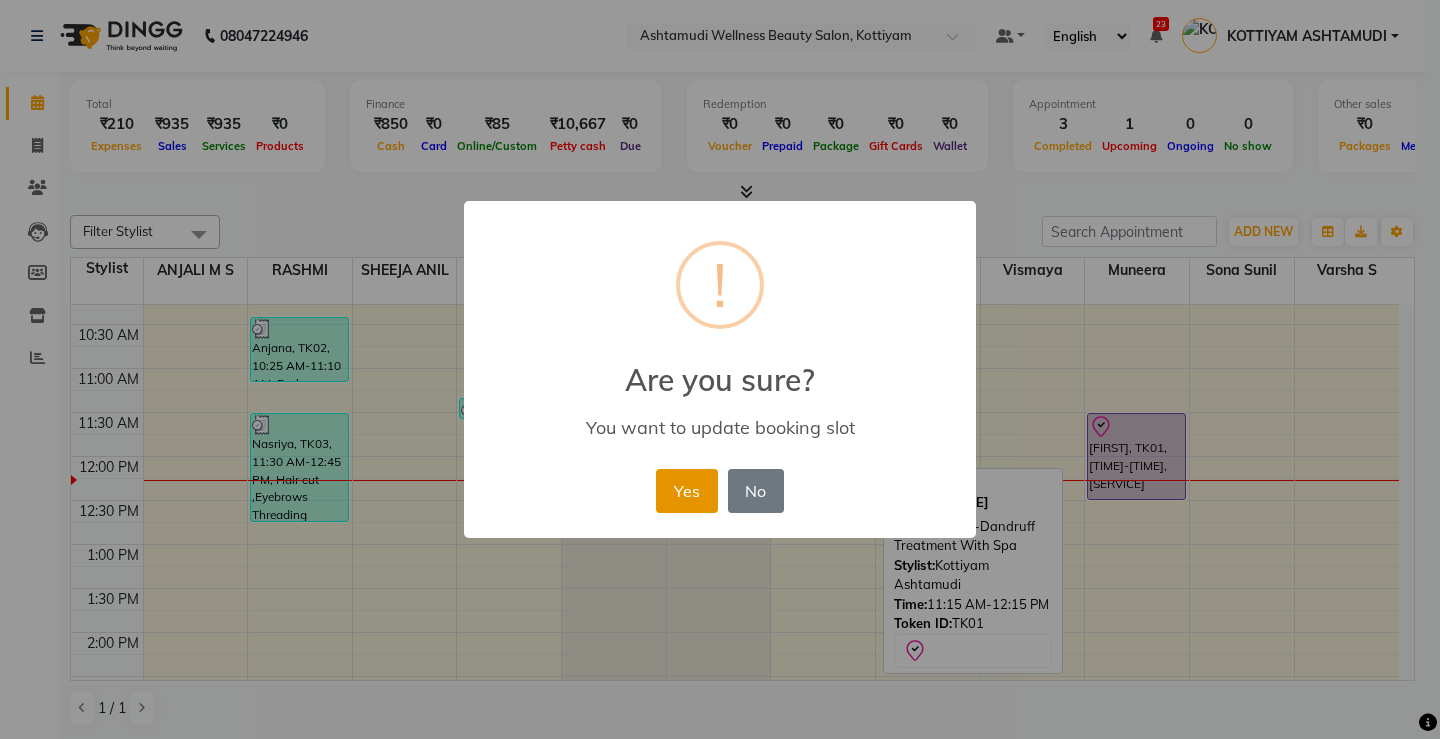 click on "Yes" at bounding box center [686, 491] 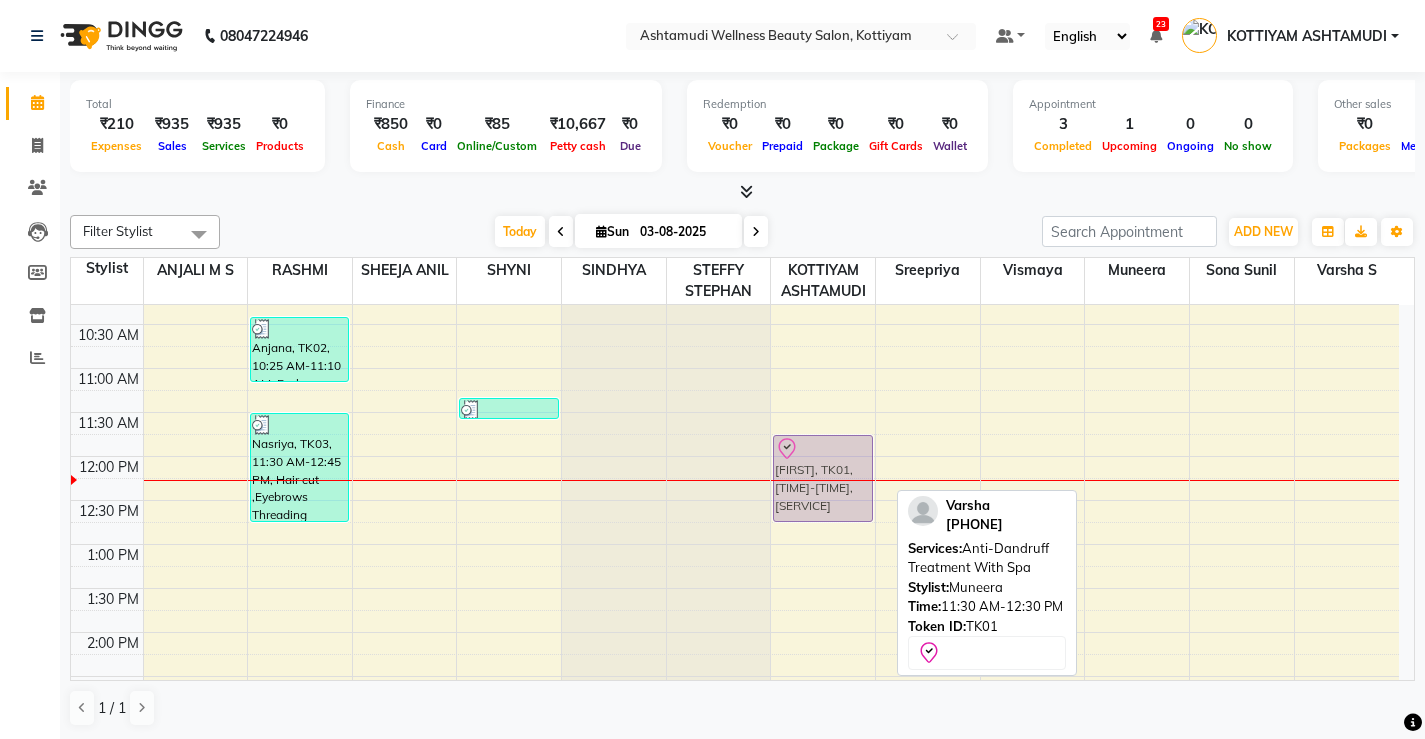 drag, startPoint x: 1151, startPoint y: 437, endPoint x: 853, endPoint y: 452, distance: 298.3773 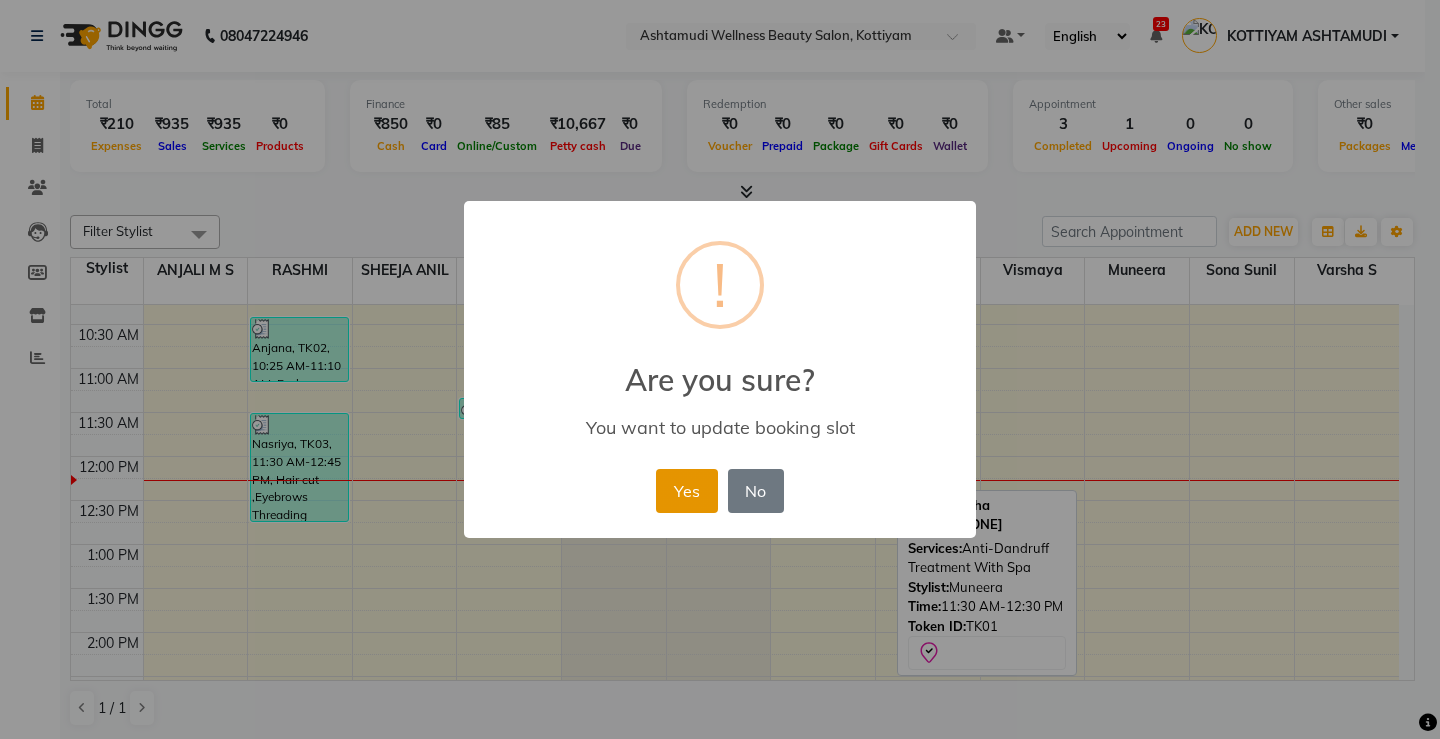 click on "Yes" at bounding box center [686, 491] 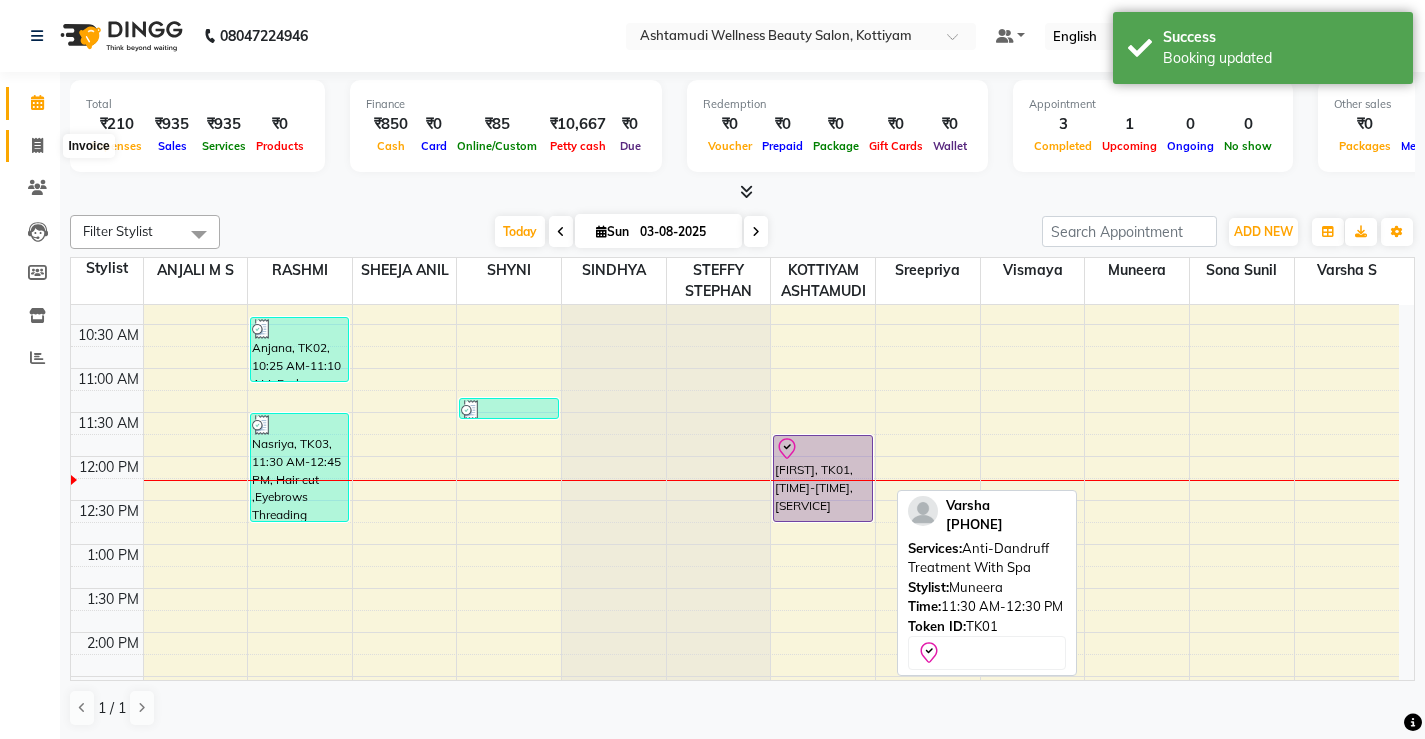 click 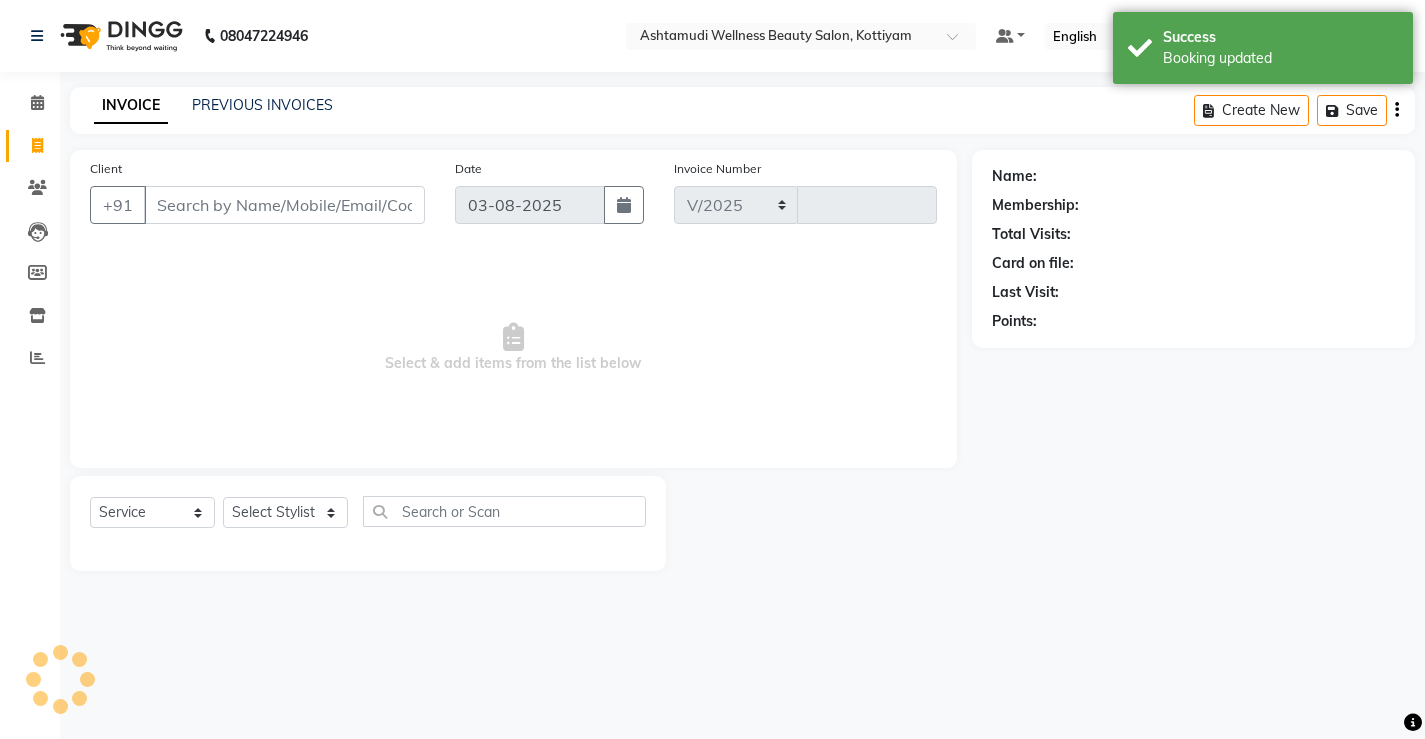 select on "4674" 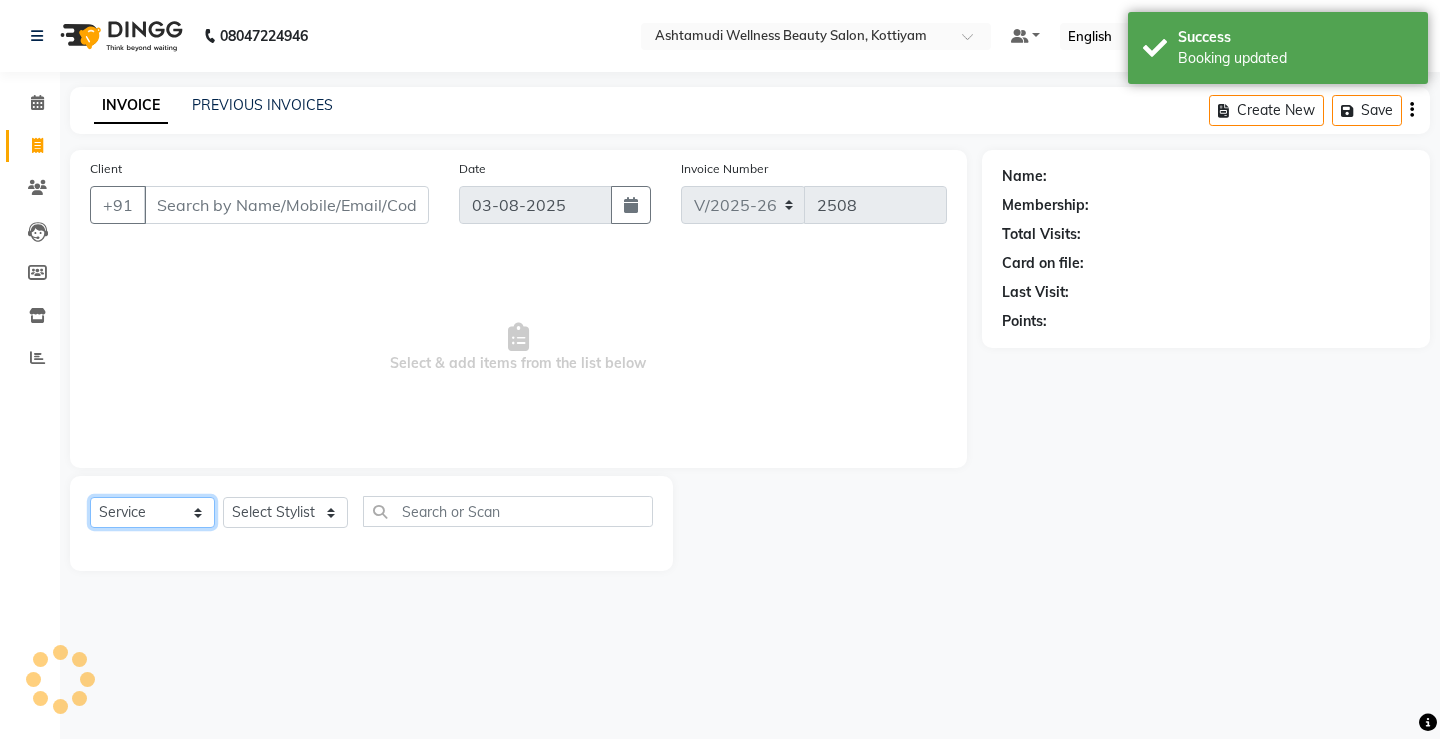 click on "Select  Service  Product  Membership  Package Voucher Prepaid Gift Card" 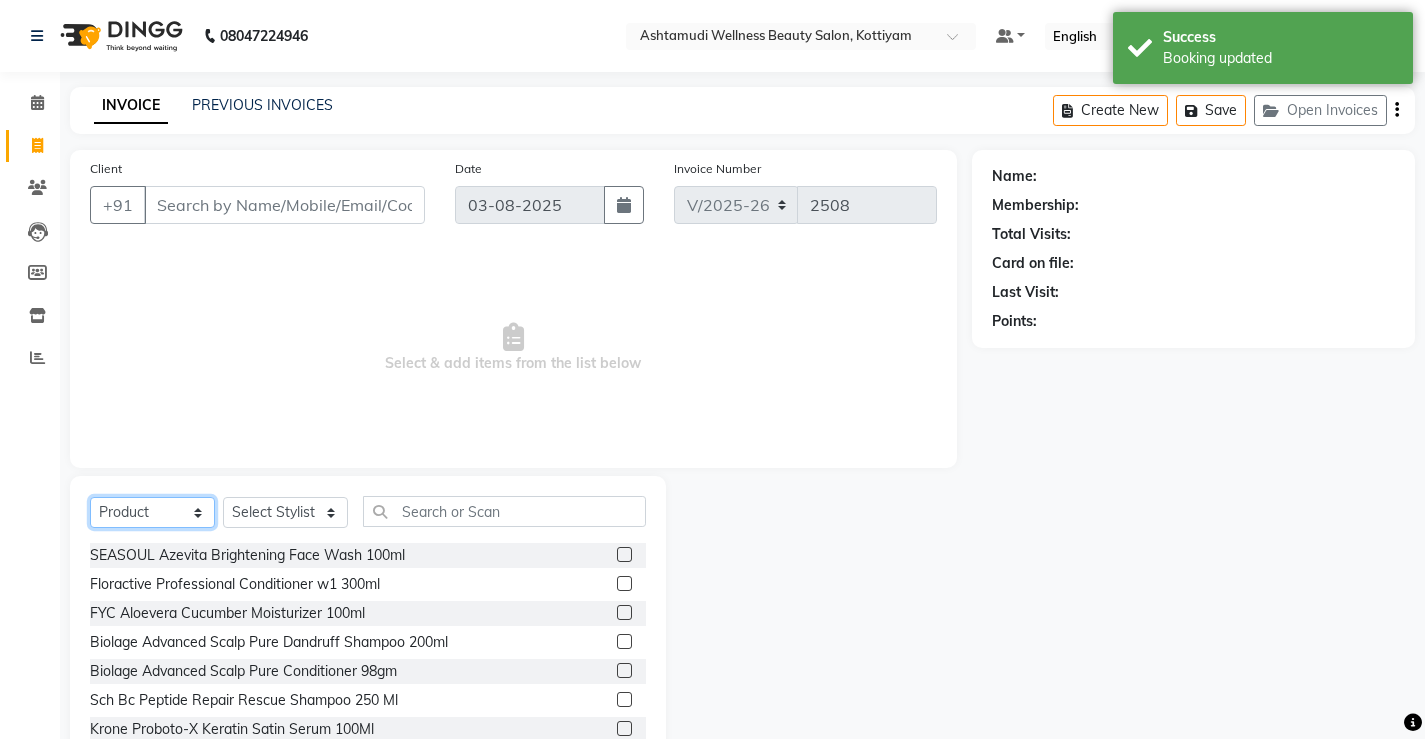 select on "service" 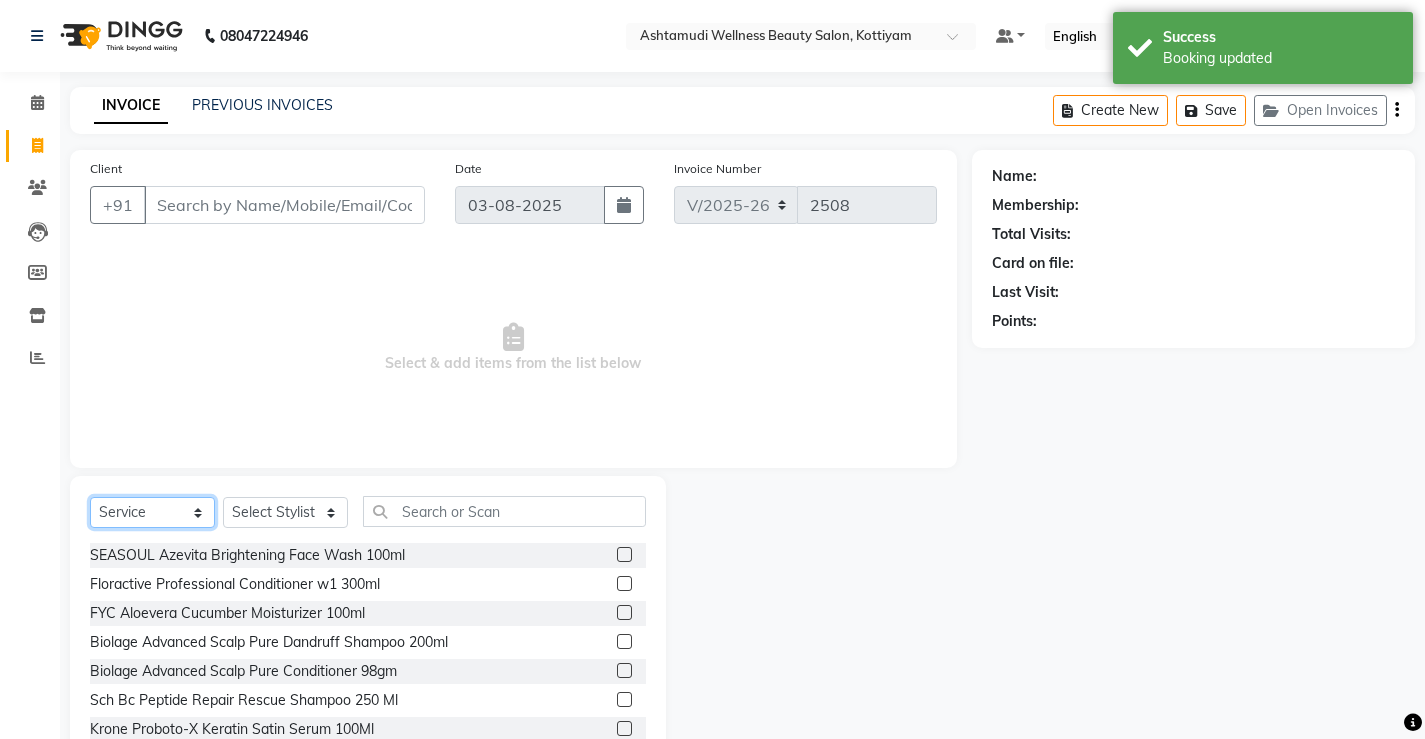 click on "Select  Service  Product  Membership  Package Voucher Prepaid Gift Card" 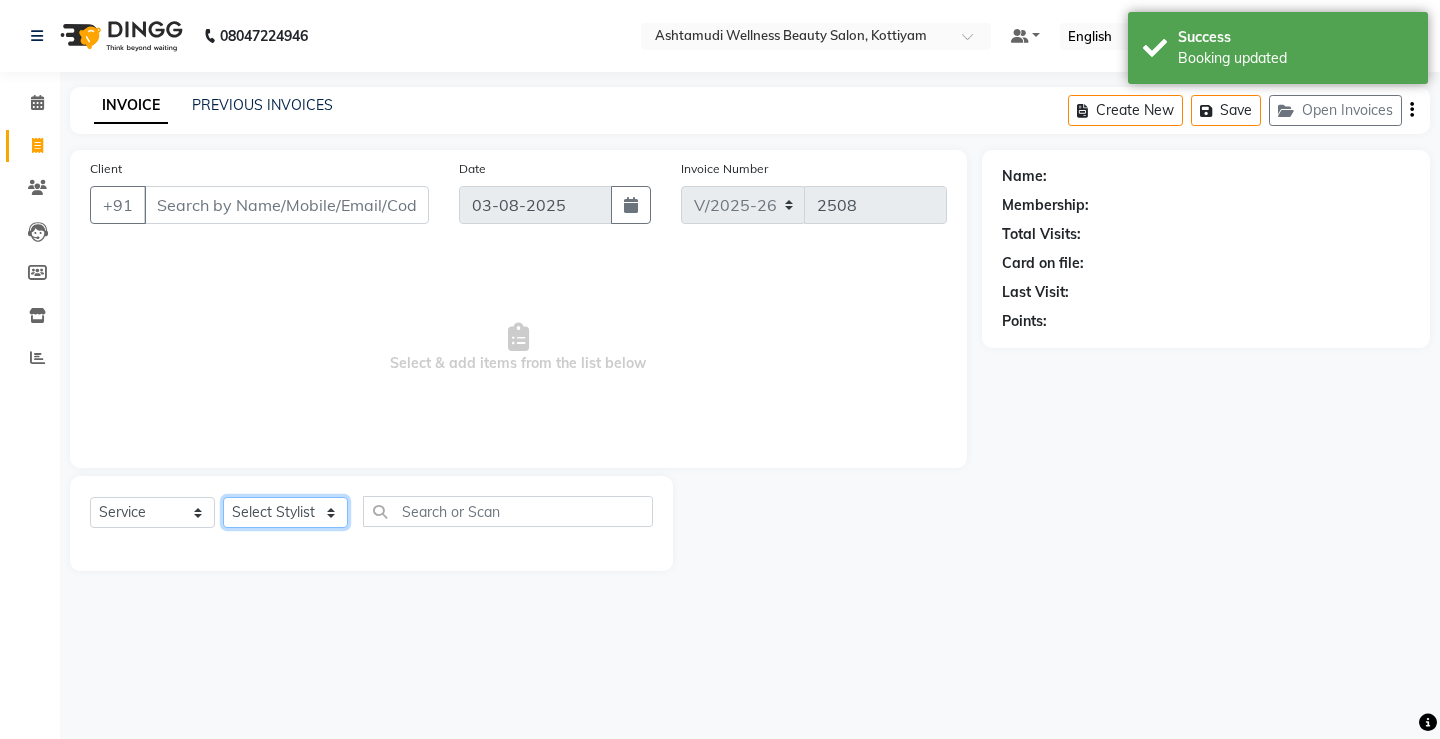 click on "Select Stylist ANJALI M S ASWATHY KOTTIYAM ASHTAMUDI KUMARI Muneera RASHMI SHEEJA ANIL SHYNI  SINDHYA  Sona Sunil Sreepriya STEFFY STEPHAN Varsha S Vismaya" 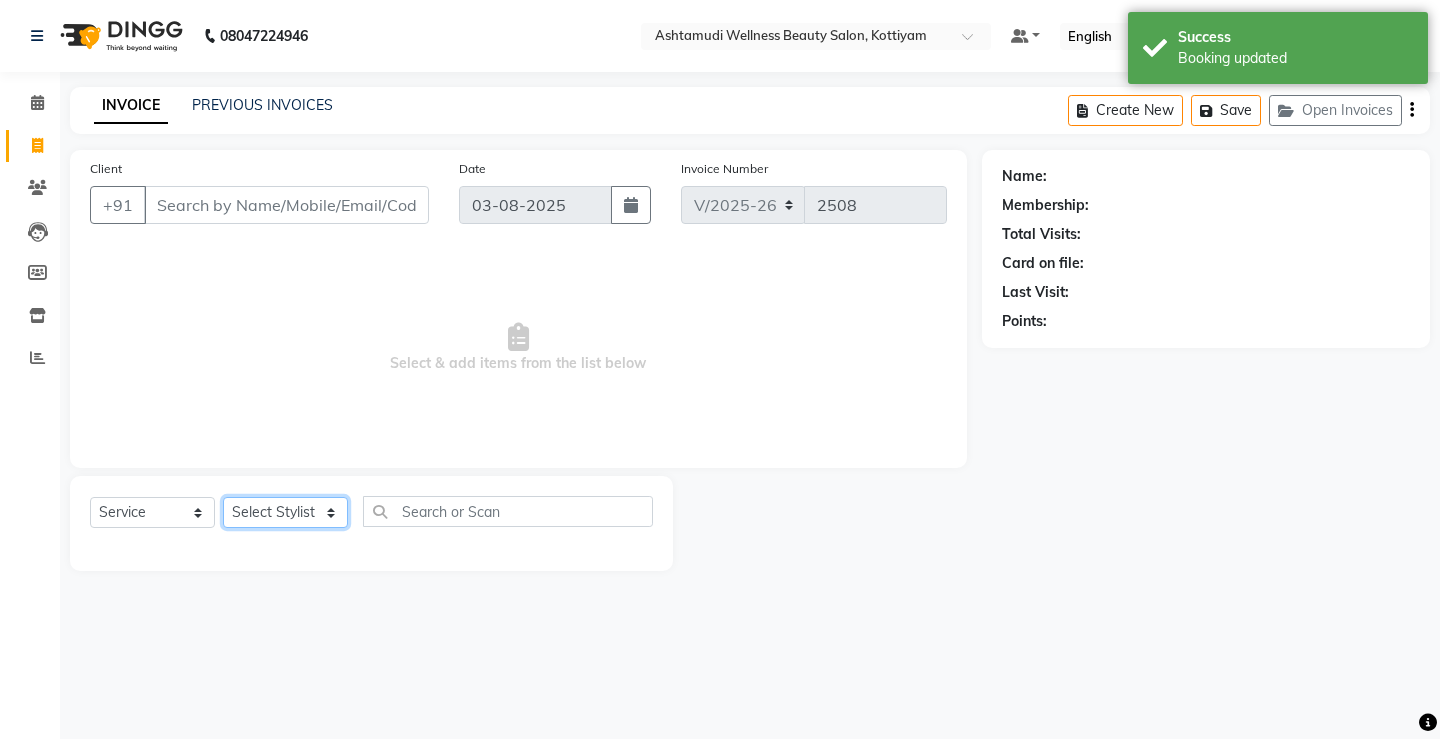 select on "67522" 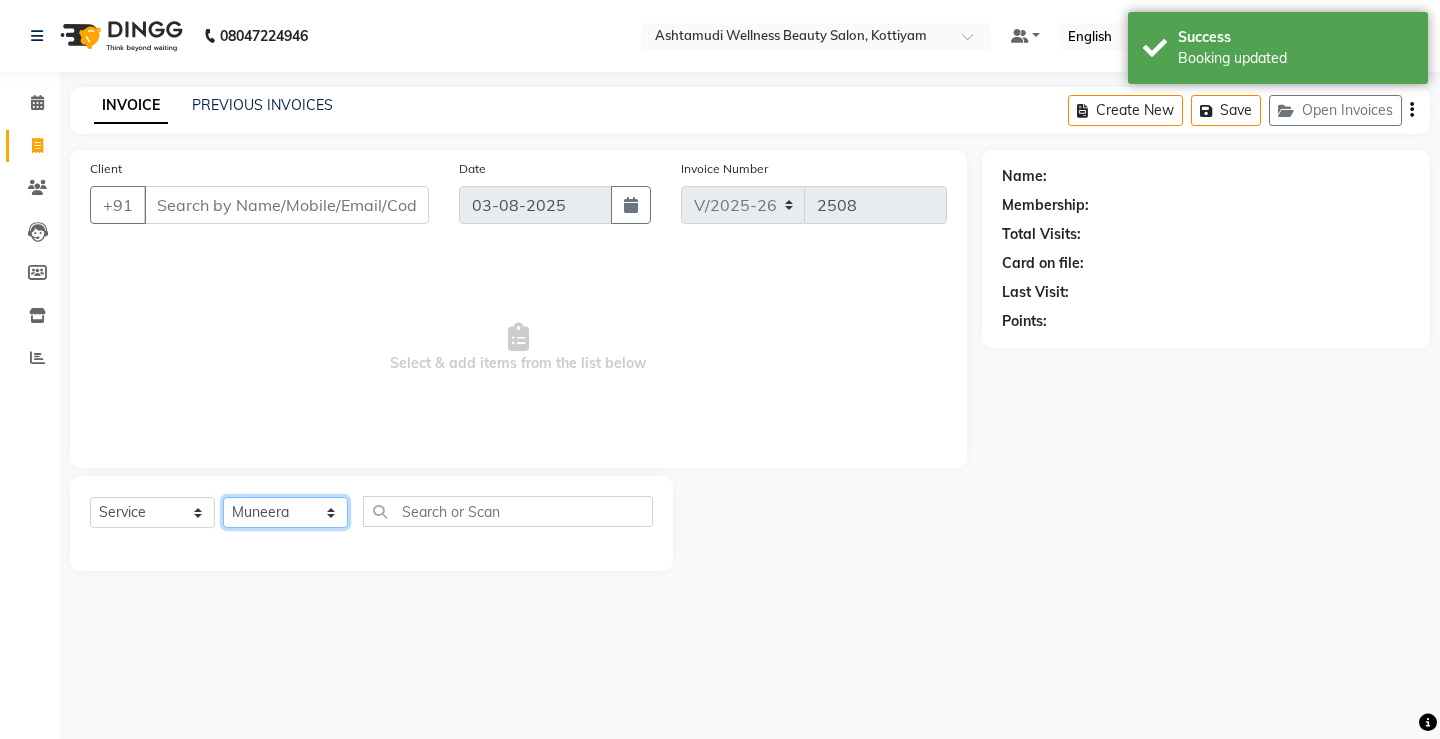 click on "Select Stylist ANJALI M S ASWATHY KOTTIYAM ASHTAMUDI KUMARI Muneera RASHMI SHEEJA ANIL SHYNI  SINDHYA  Sona Sunil Sreepriya STEFFY STEPHAN Varsha S Vismaya" 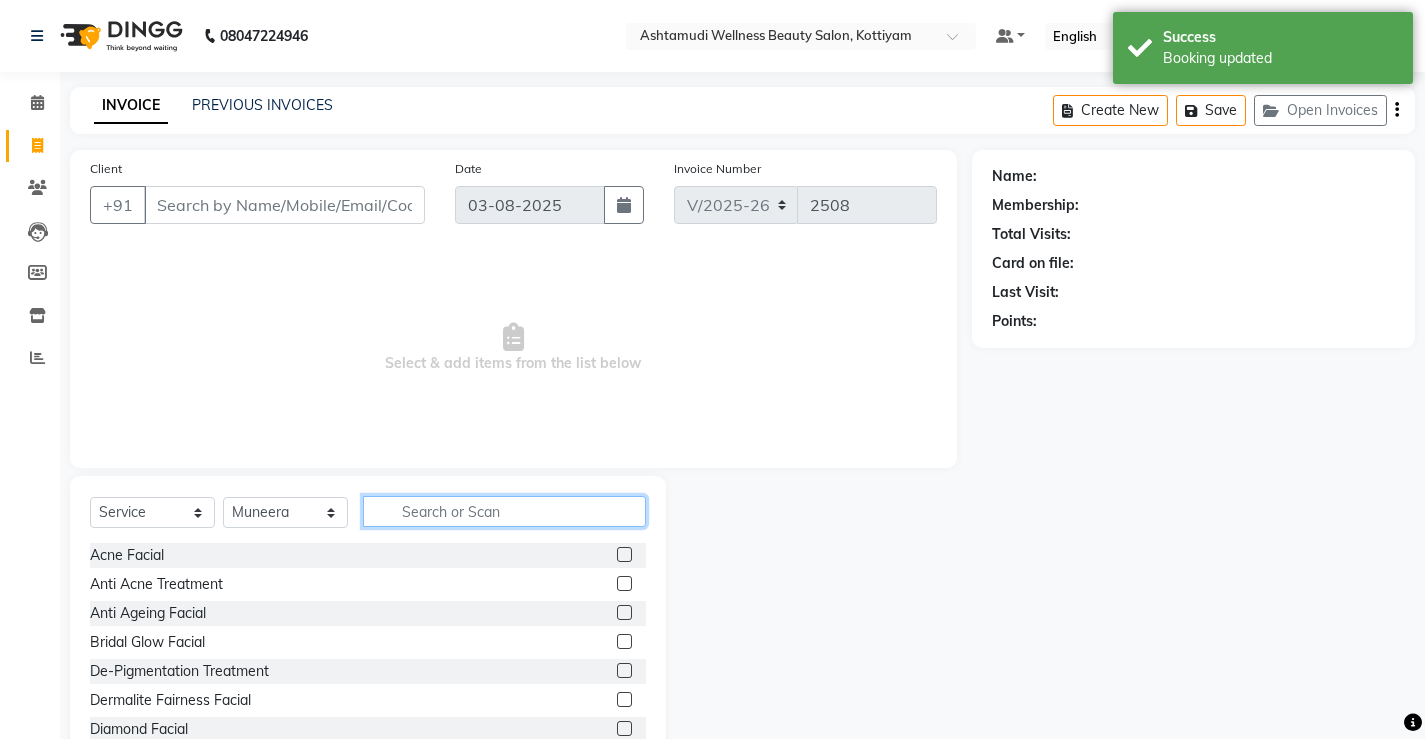 click 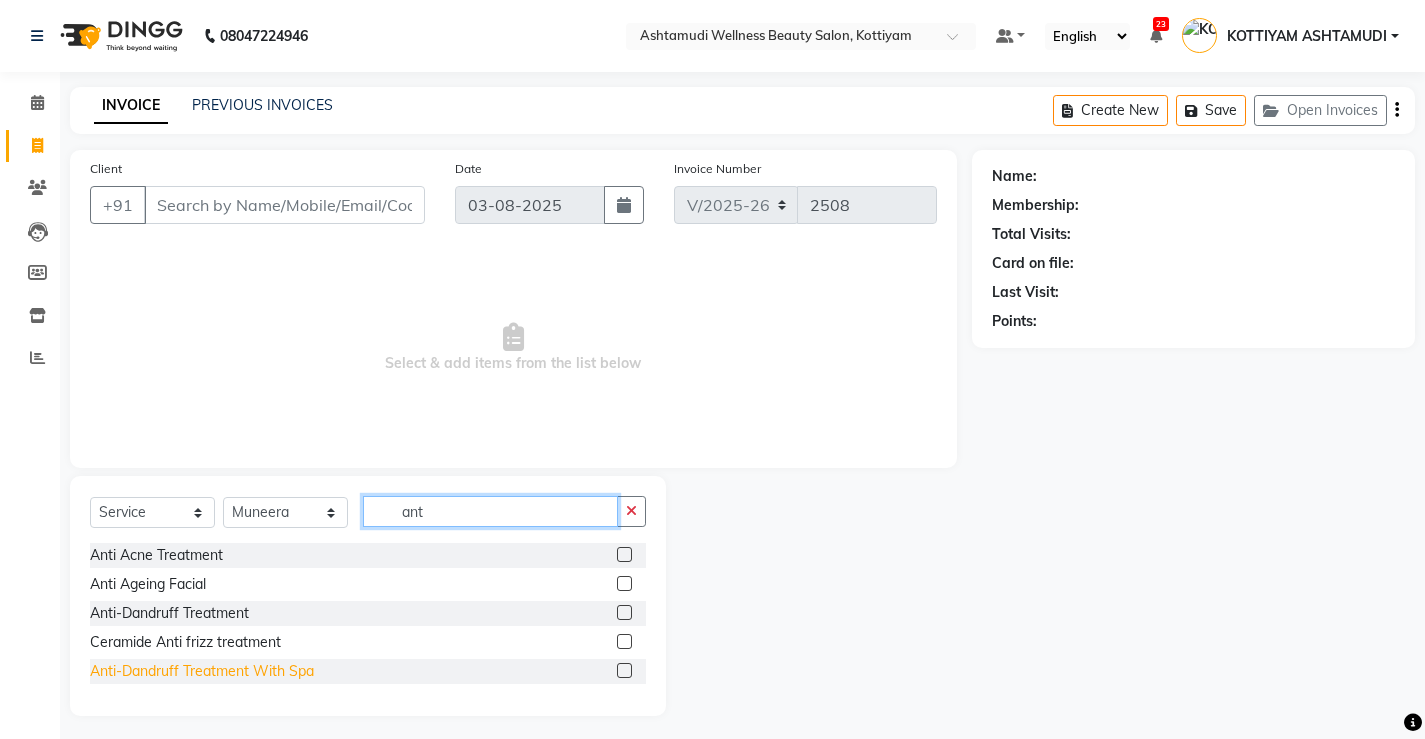 type on "ant" 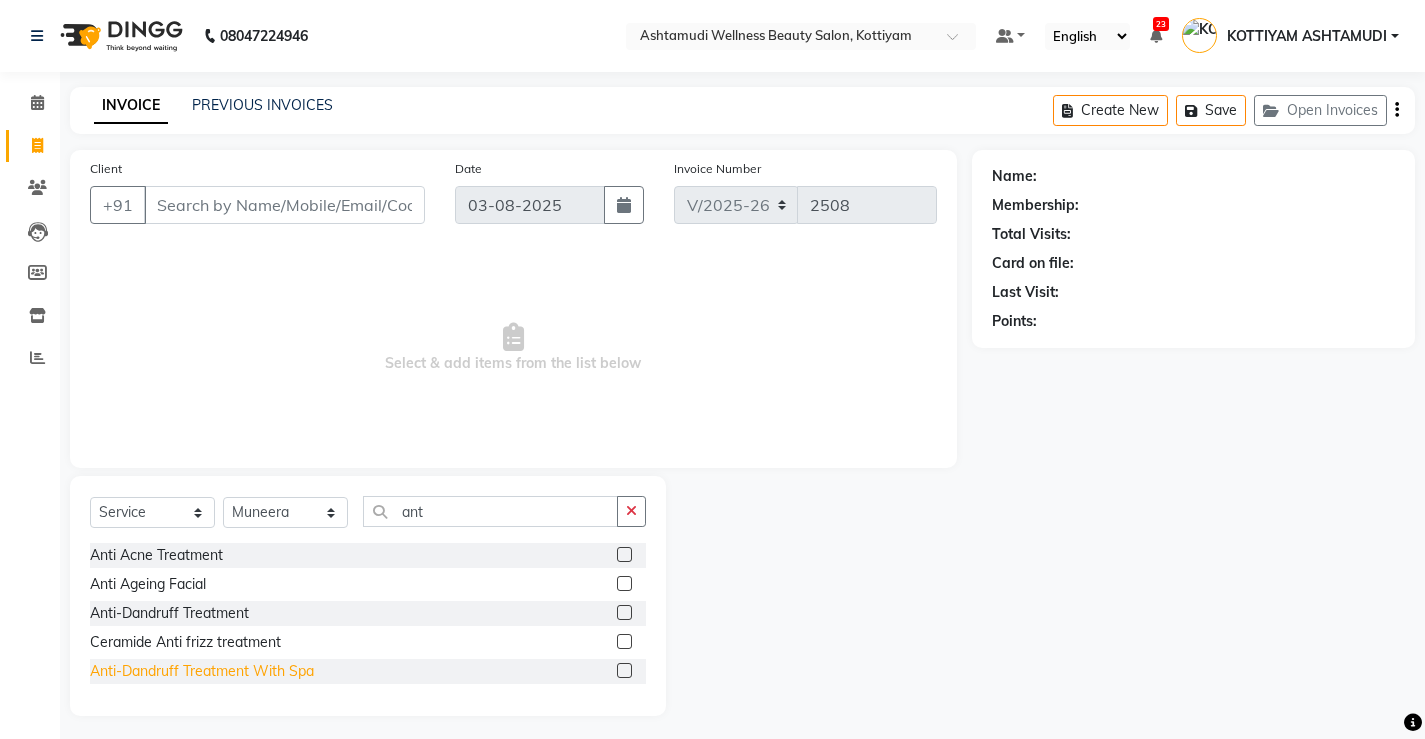 click on "Anti-Dandruff Treatment With Spa" 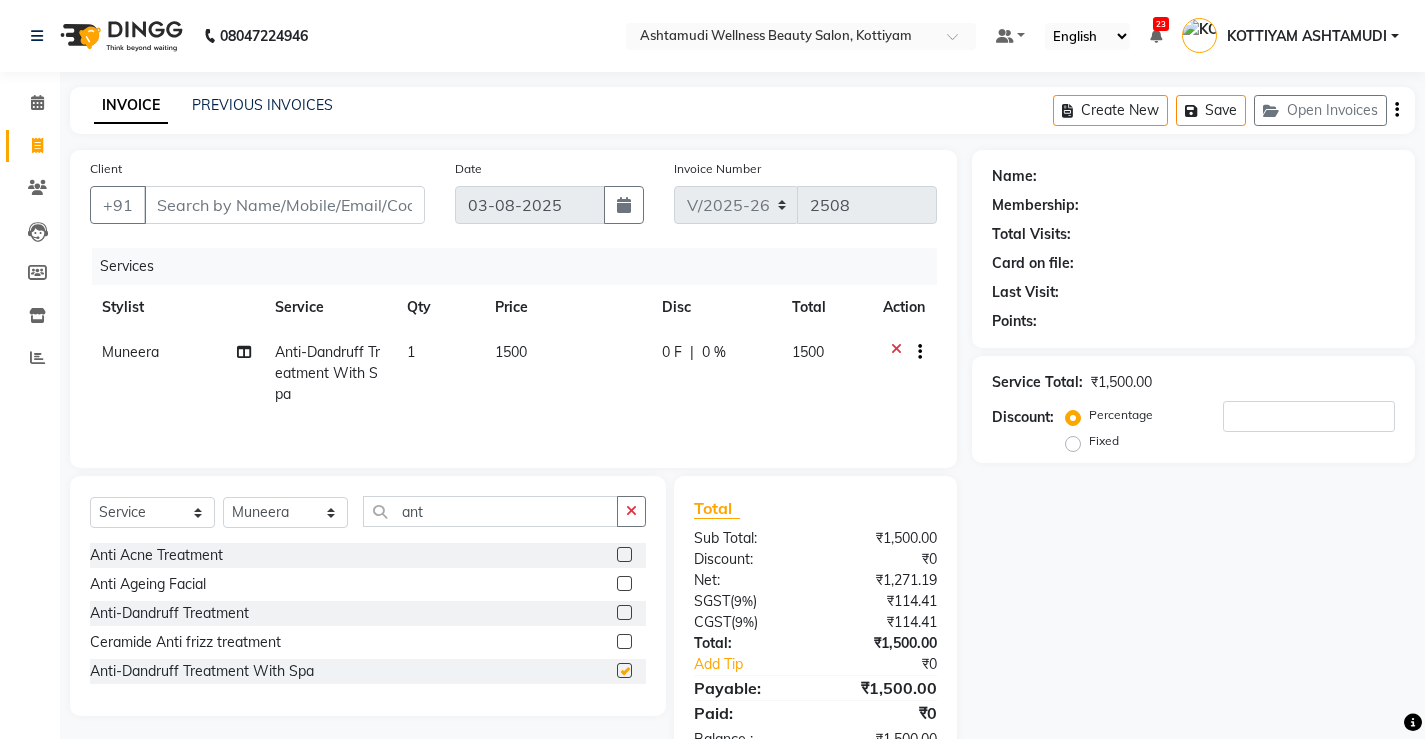 checkbox on "false" 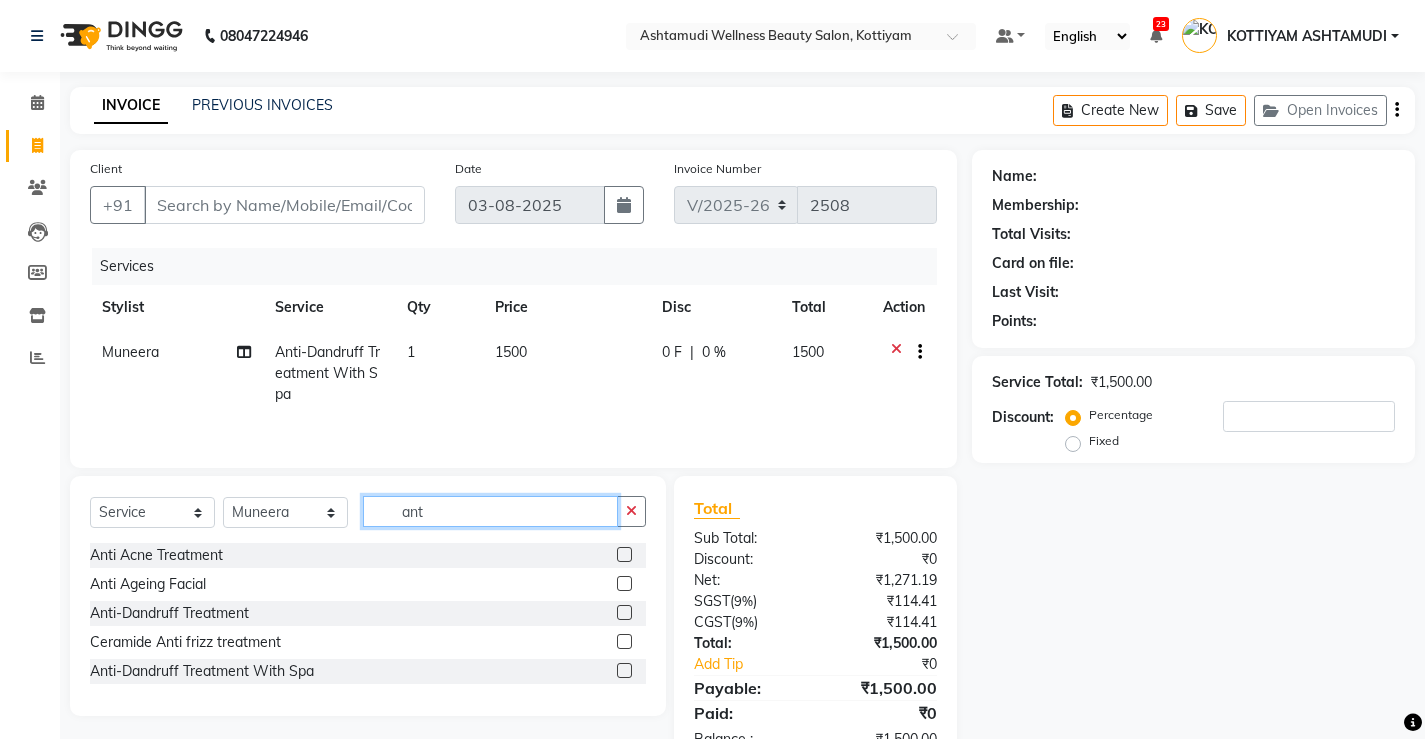 click on "ant" 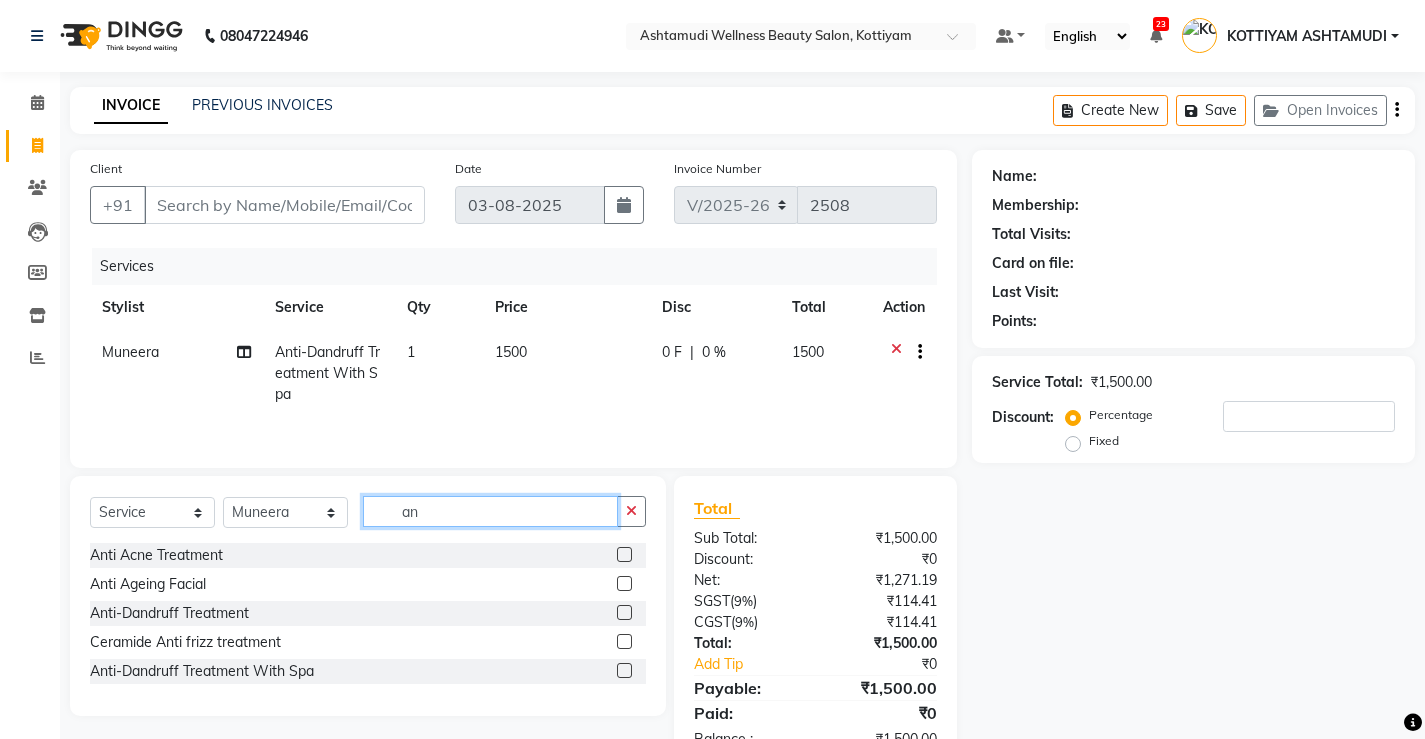 type on "a" 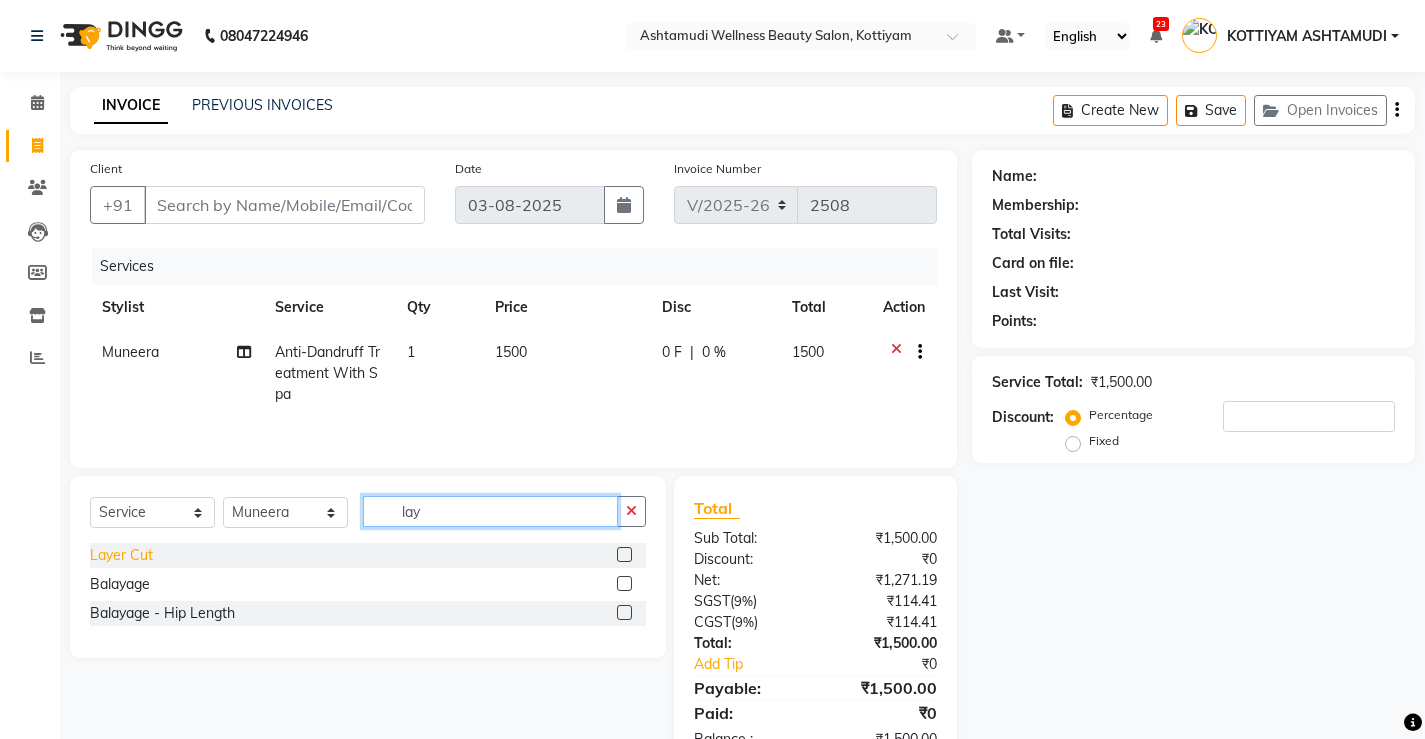 type on "lay" 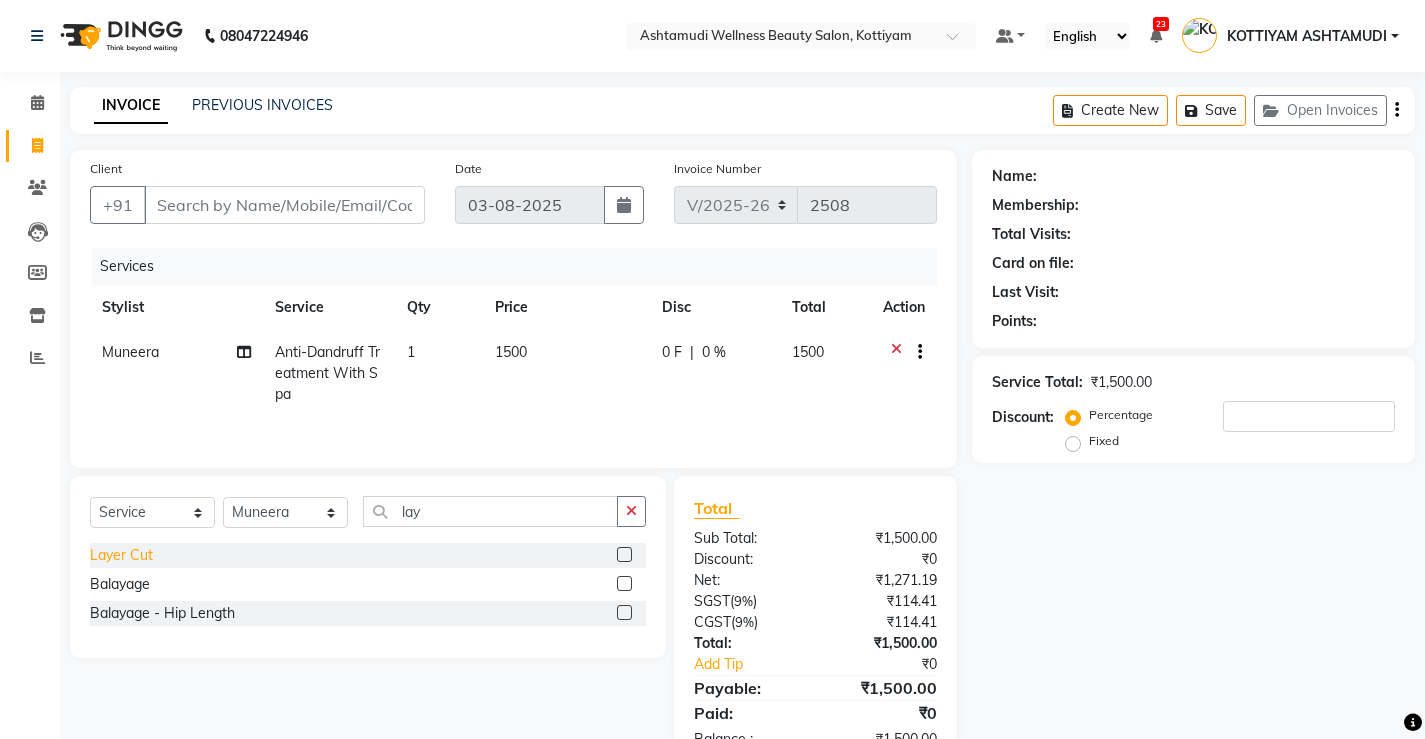 click on "Layer Cut" 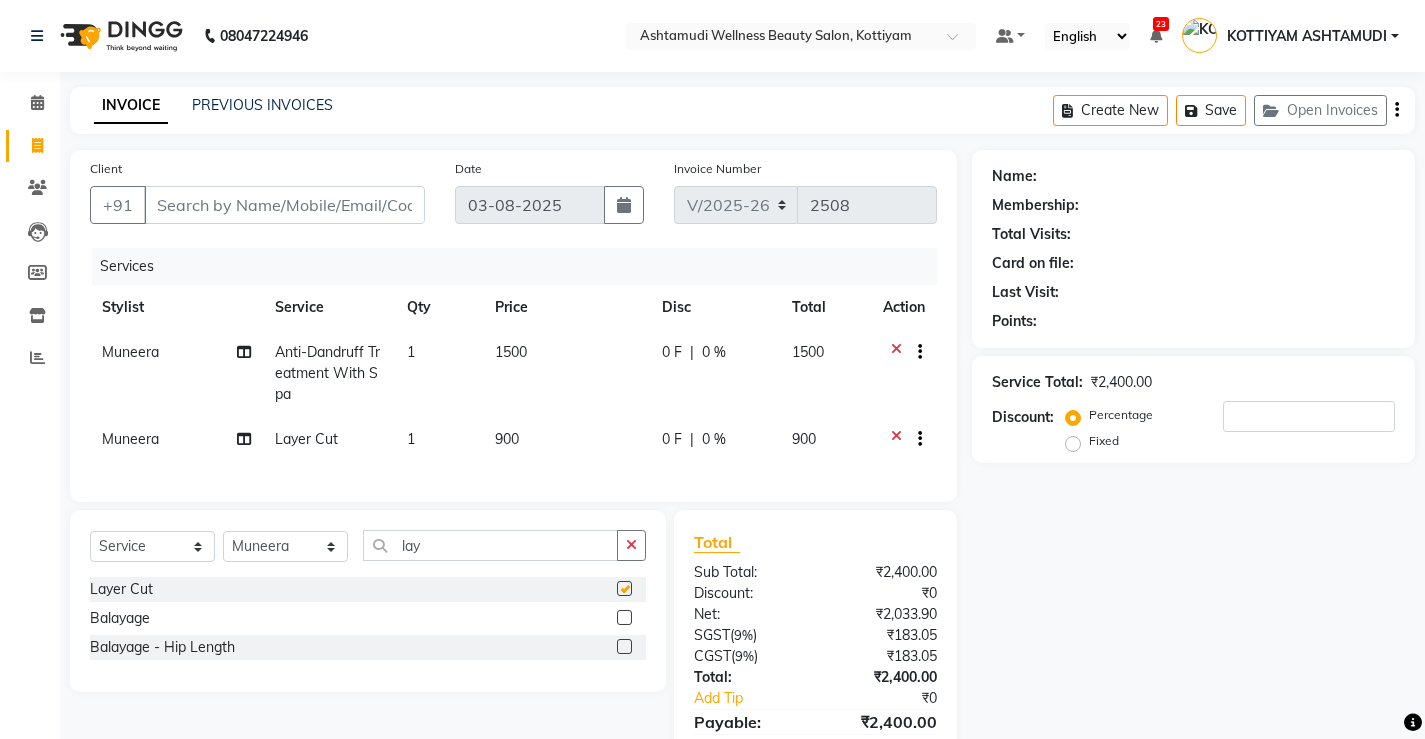 checkbox on "false" 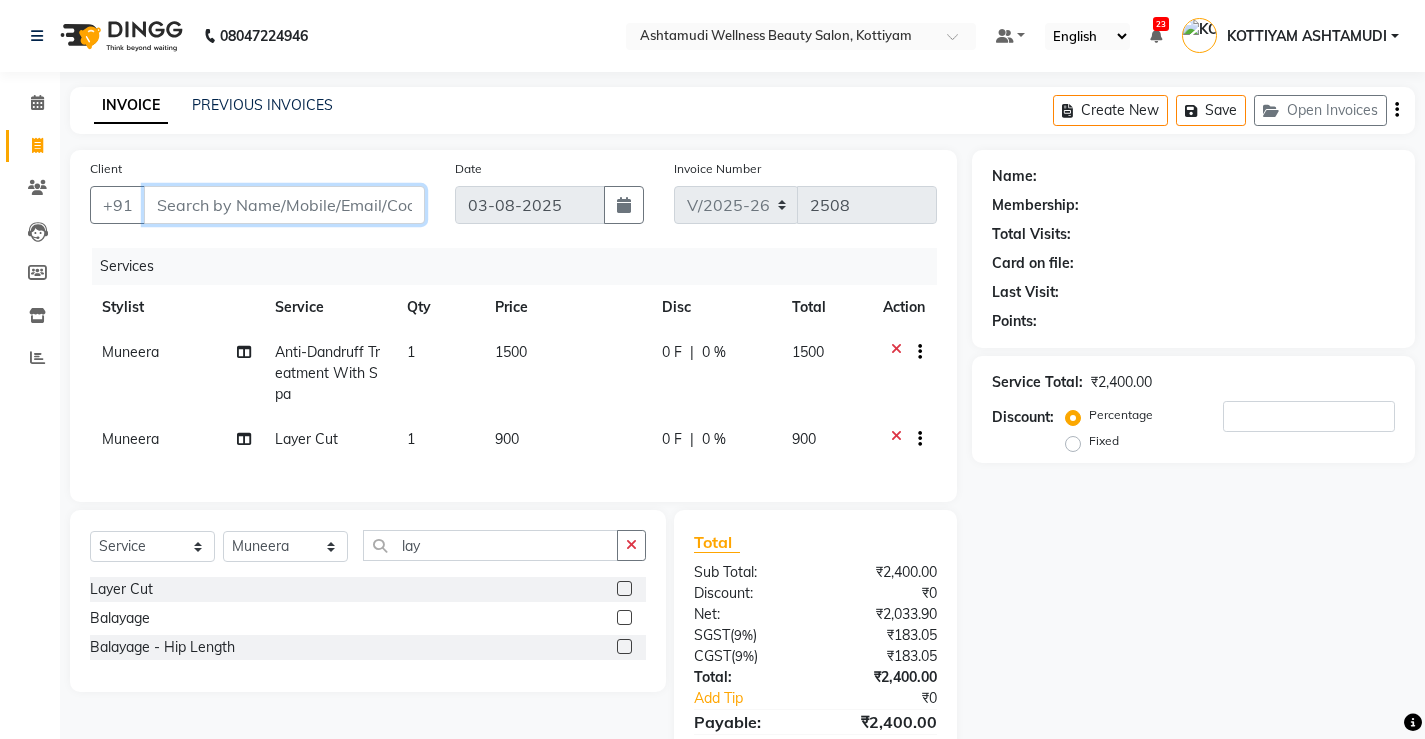 click on "Client" at bounding box center (284, 205) 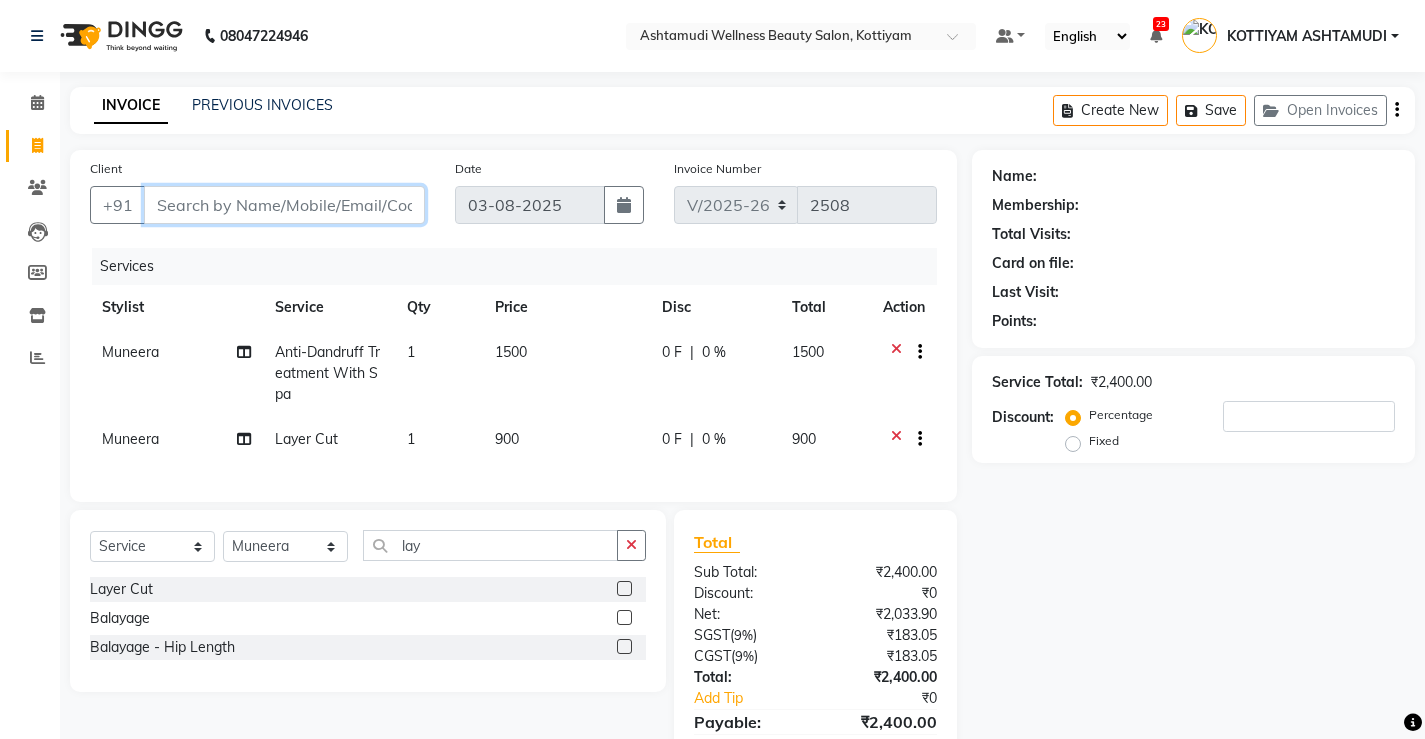 type on "8" 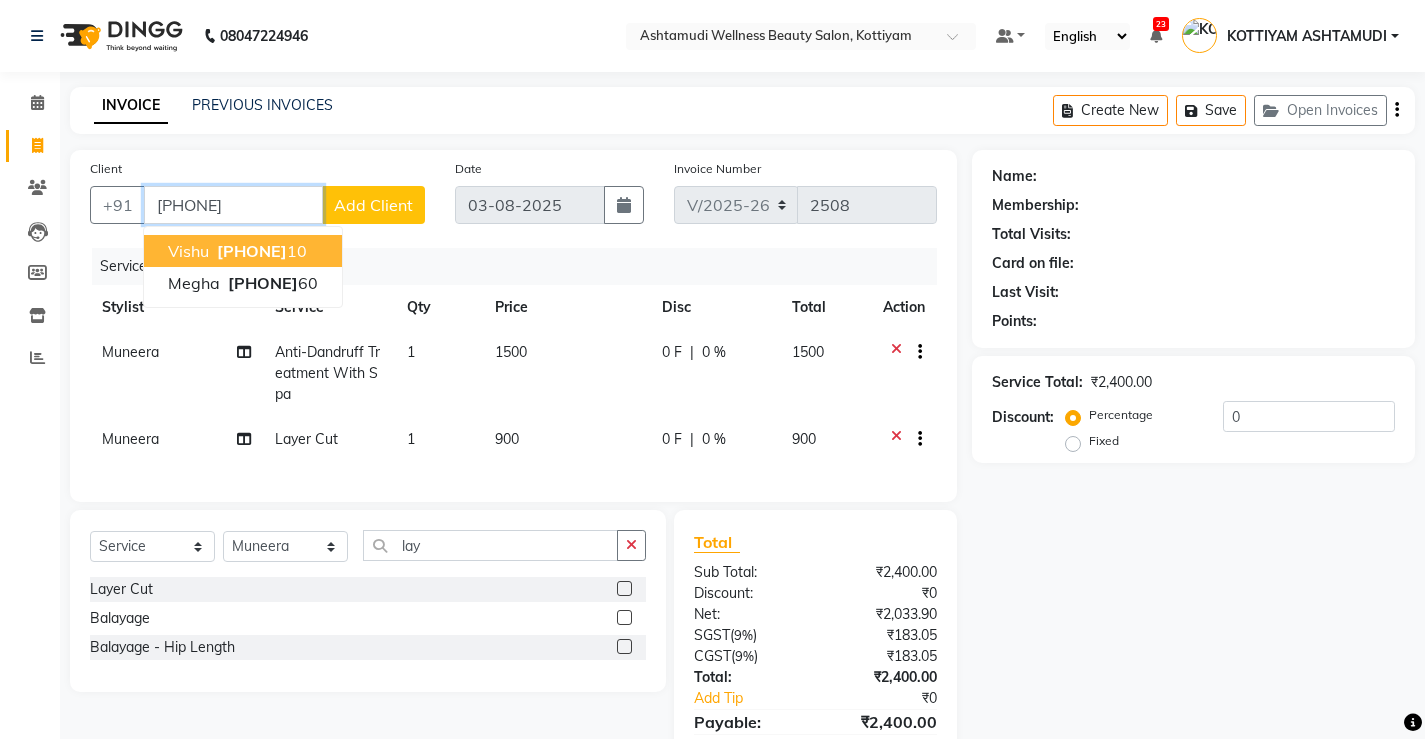 click on "85473922" at bounding box center (252, 251) 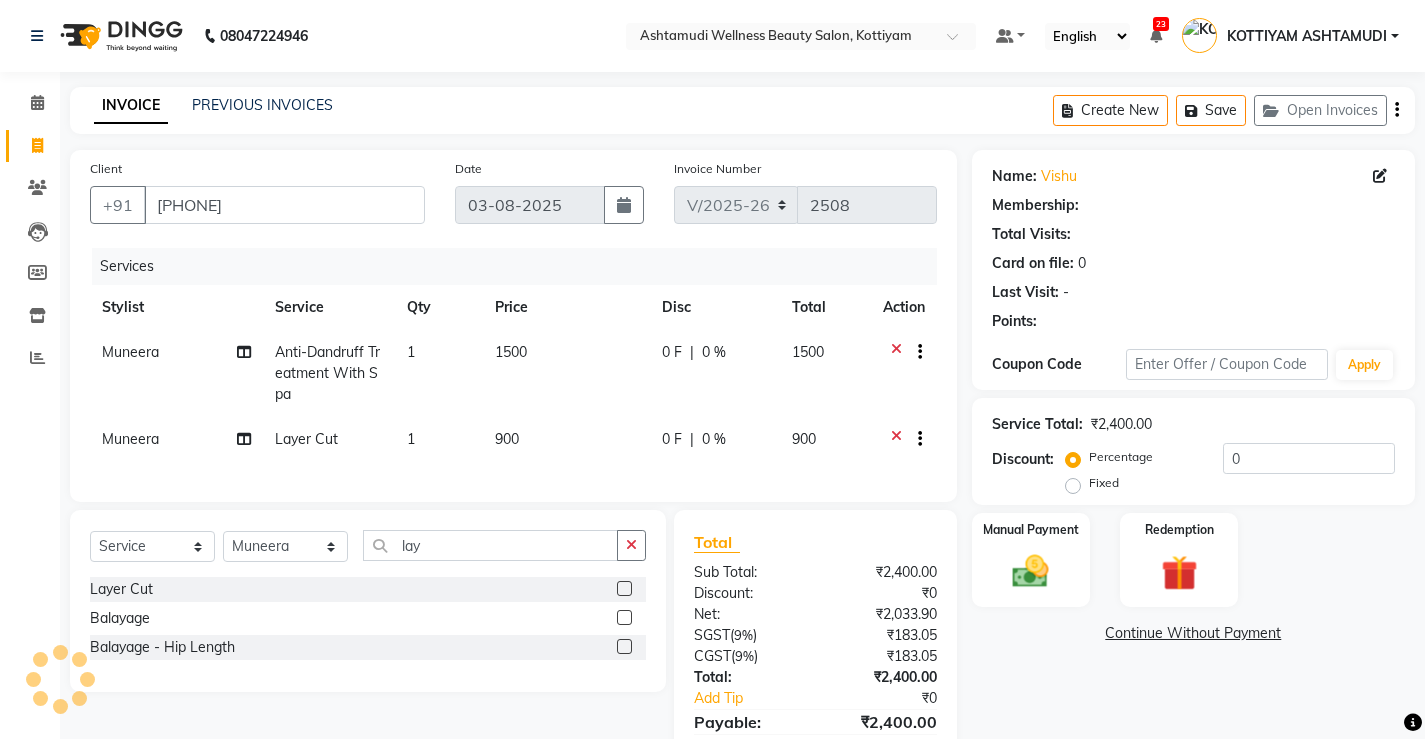 select on "1: Object" 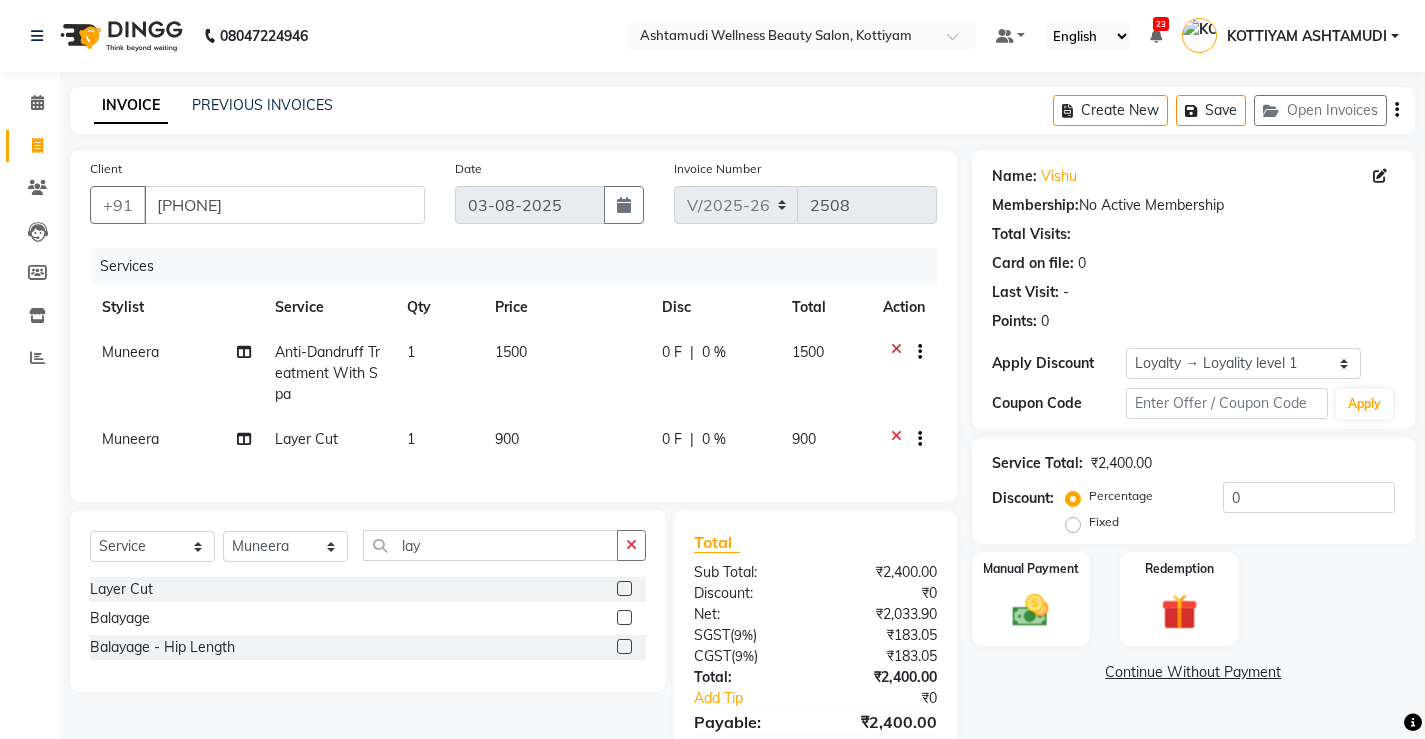 scroll, scrollTop: 110, scrollLeft: 0, axis: vertical 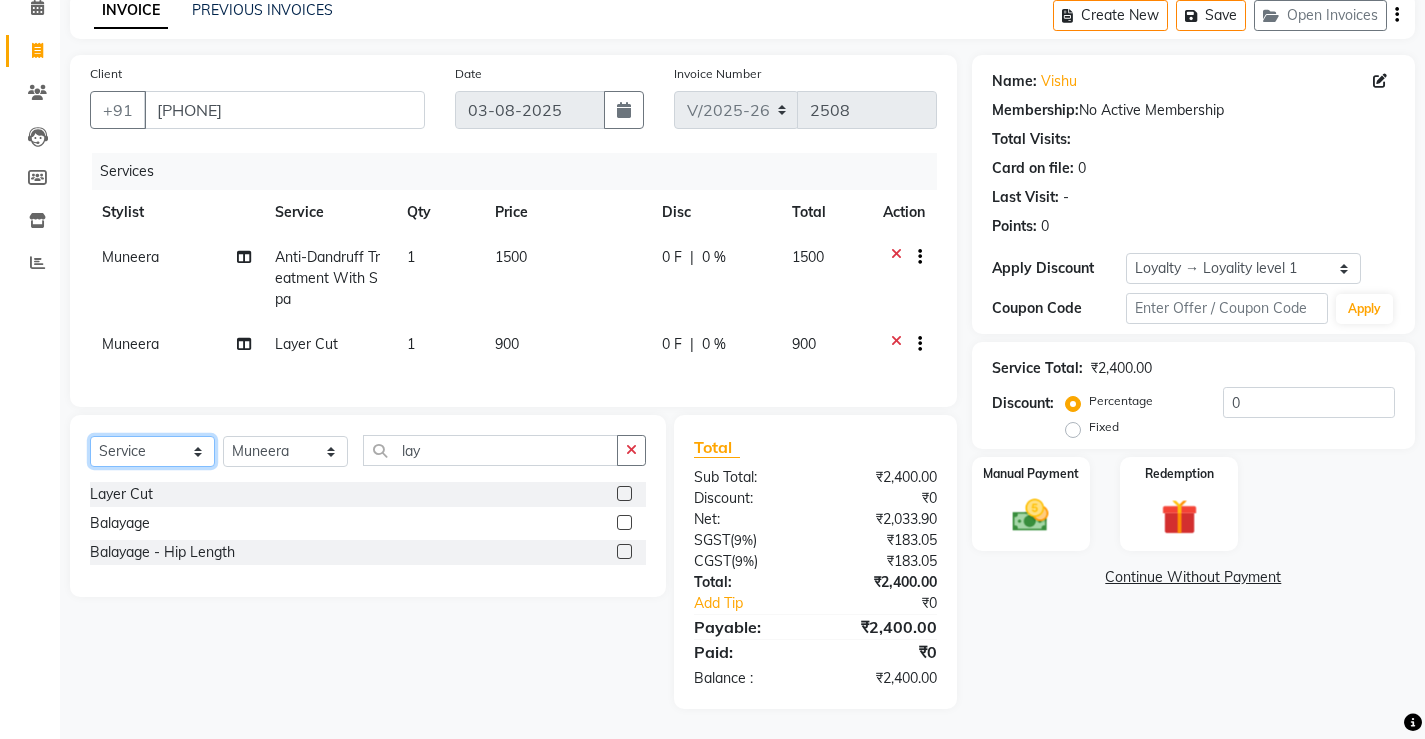 click on "Select  Service  Product  Membership  Package Voucher Prepaid Gift Card" 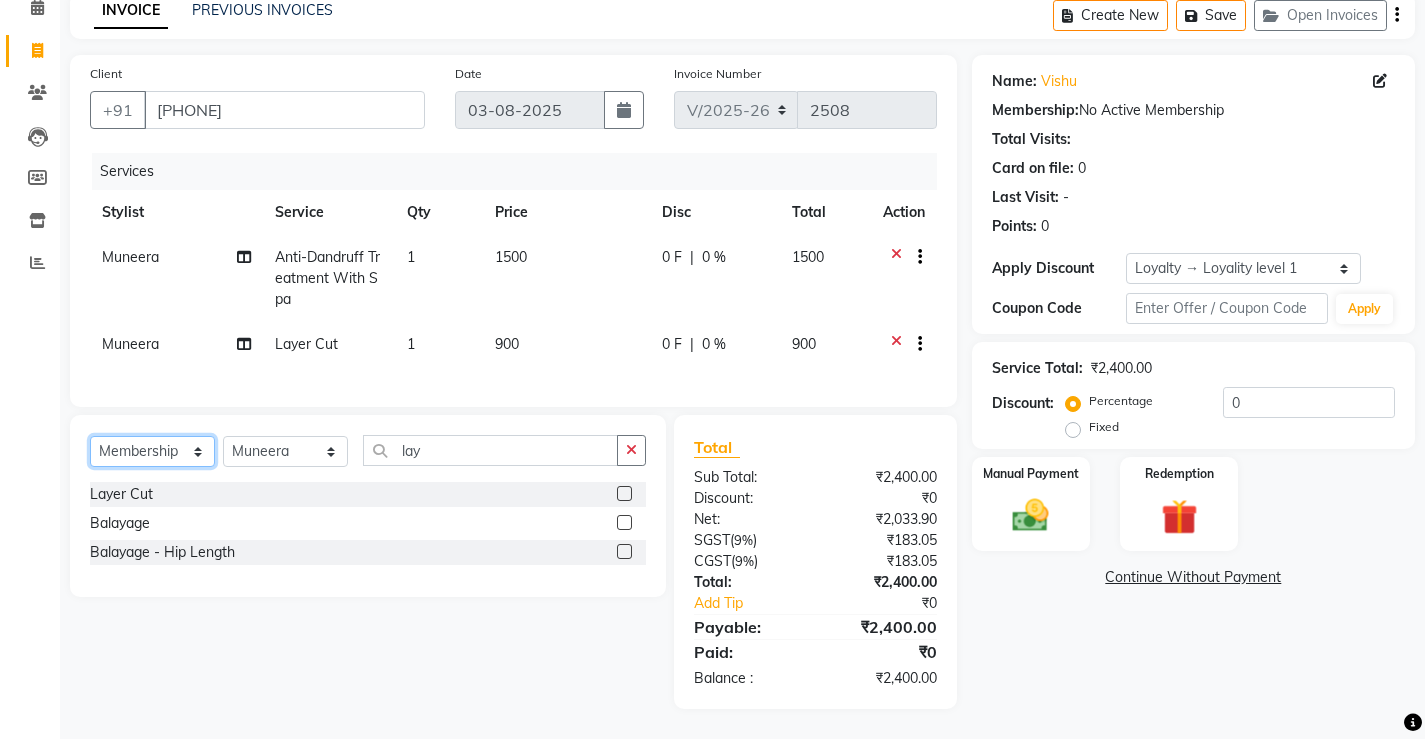 click on "Select  Service  Product  Membership  Package Voucher Prepaid Gift Card" 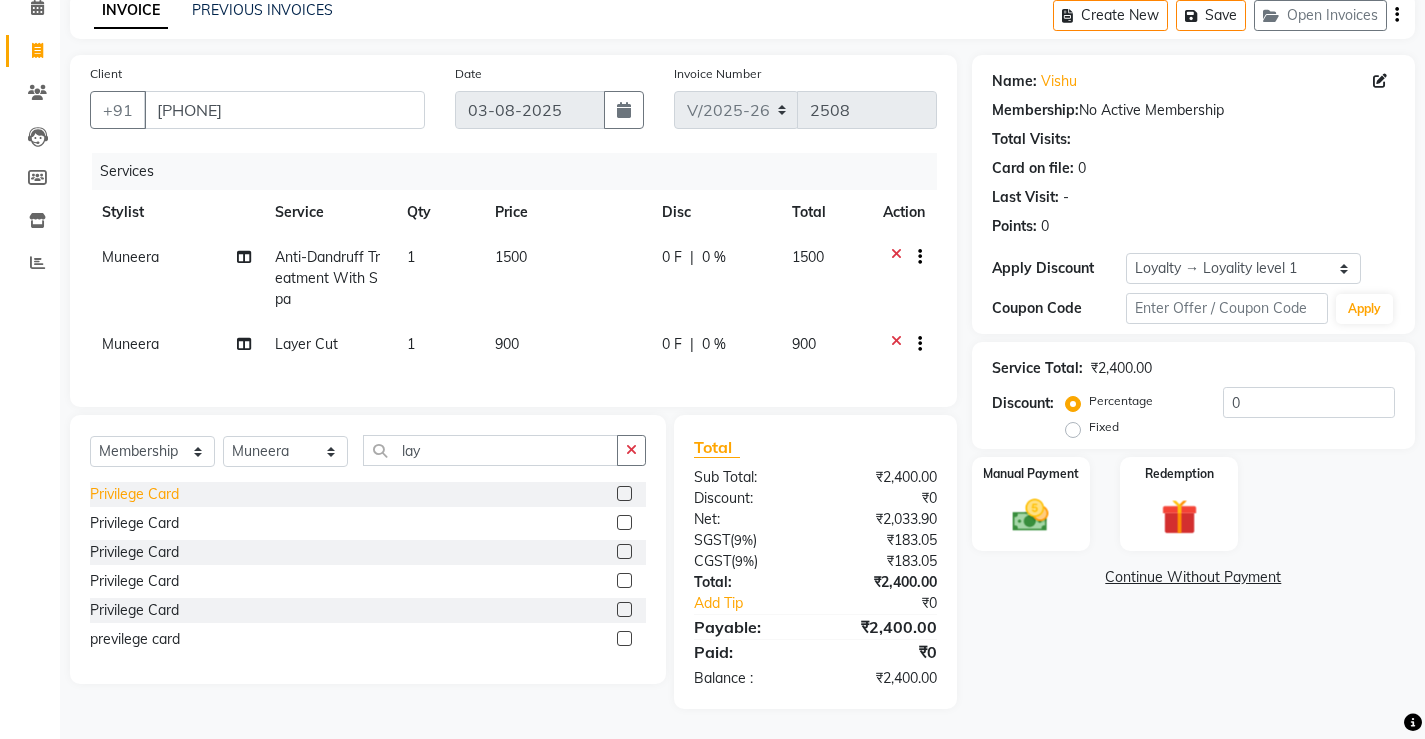 click on "Privilege Card" 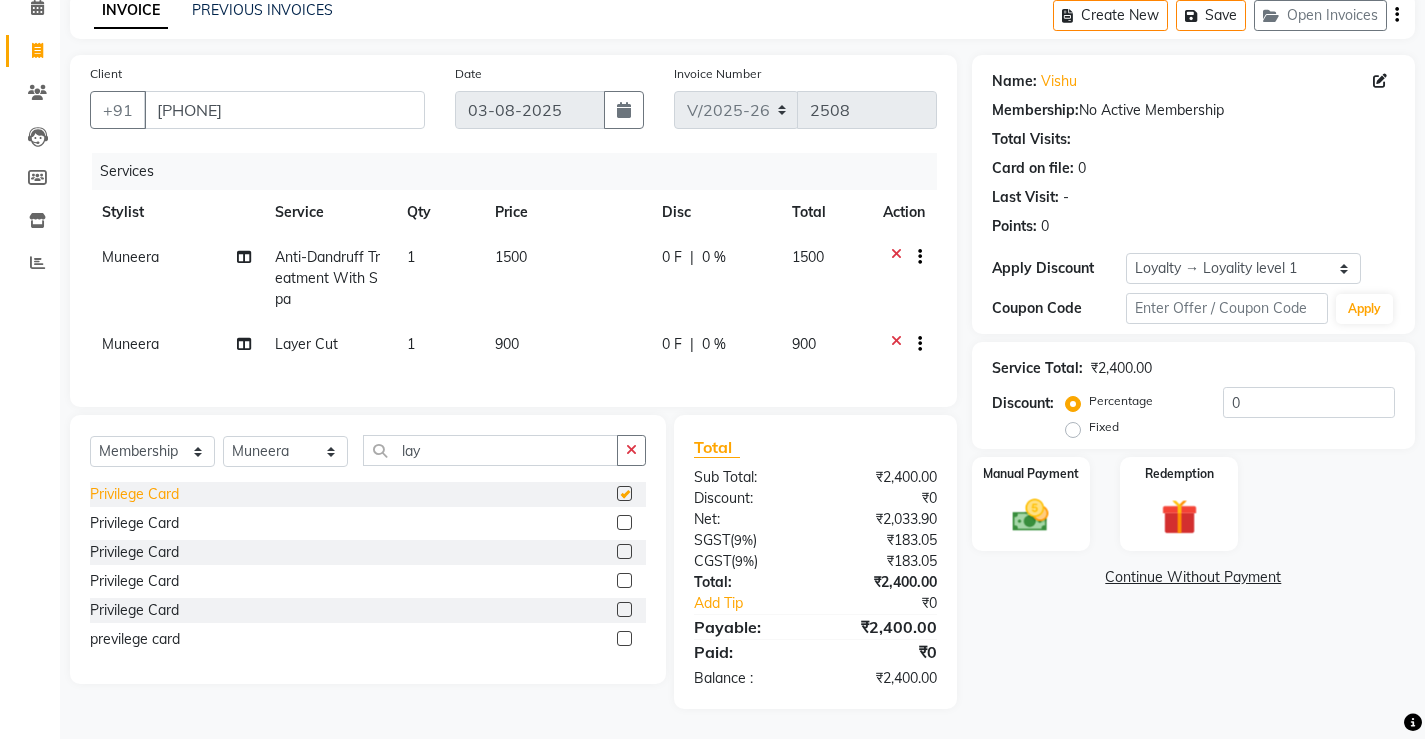 select on "select" 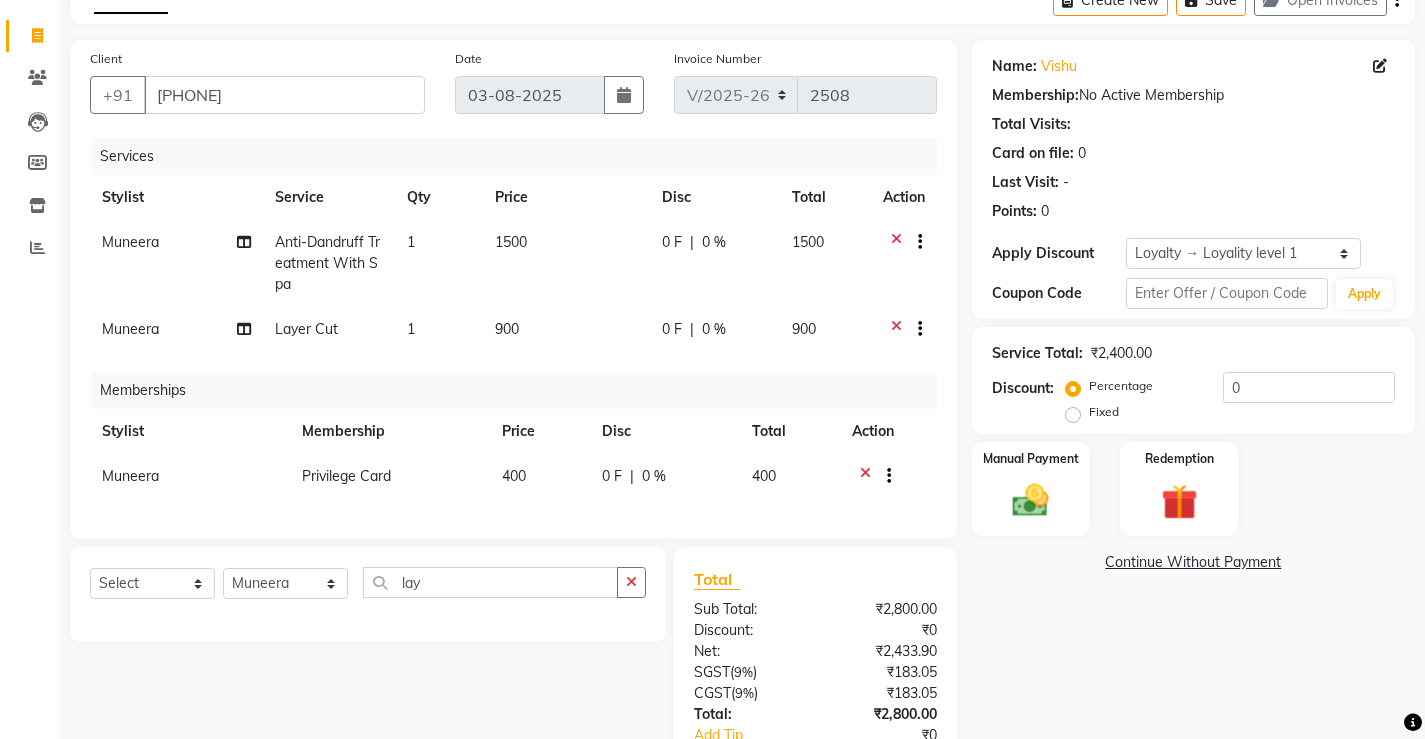 scroll, scrollTop: 257, scrollLeft: 0, axis: vertical 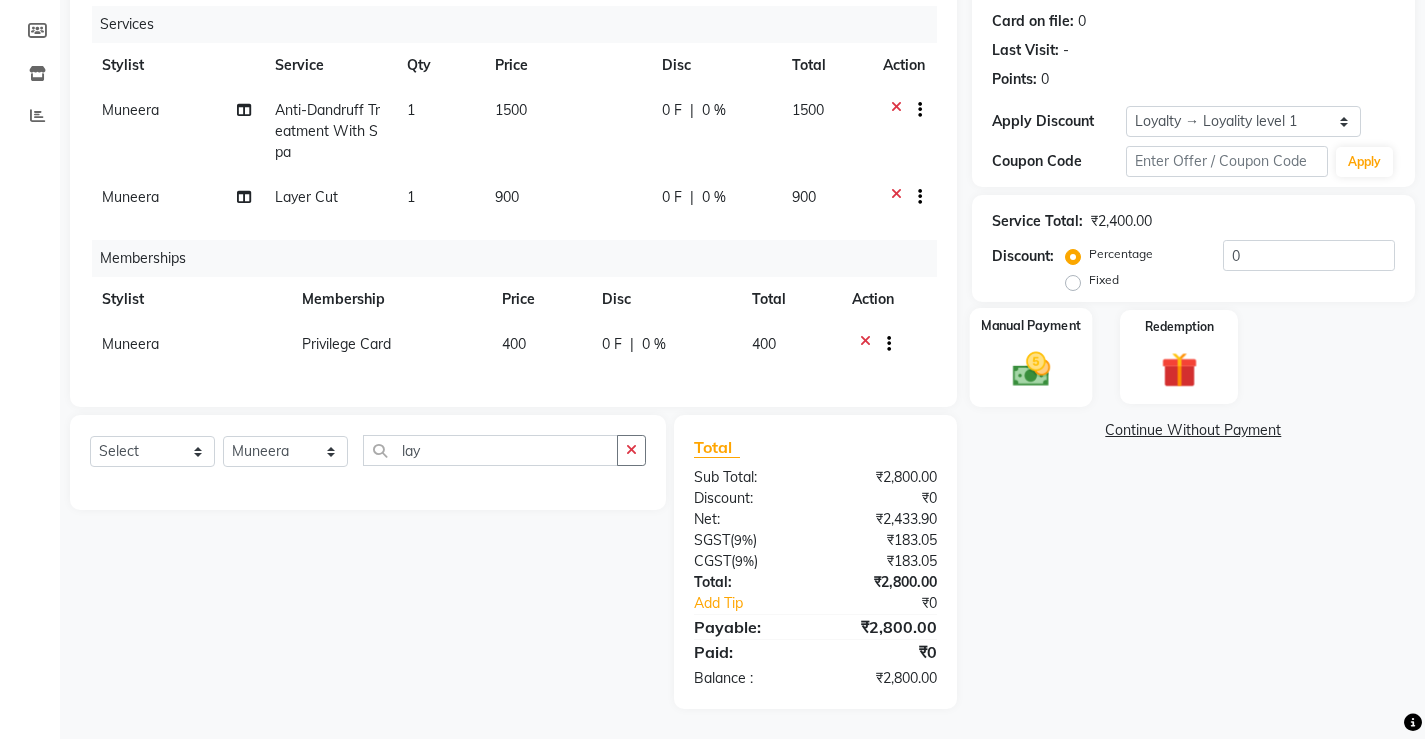 click on "Manual Payment" 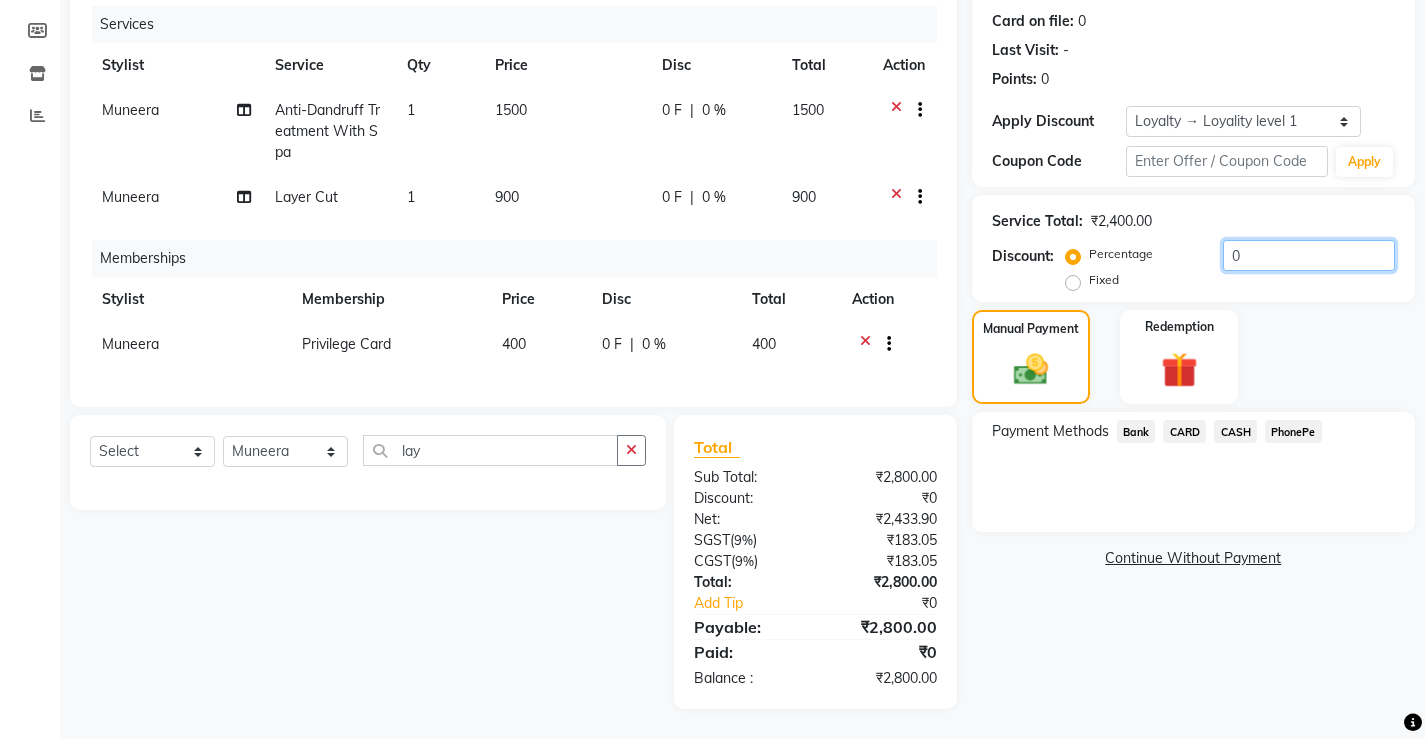 click on "0" 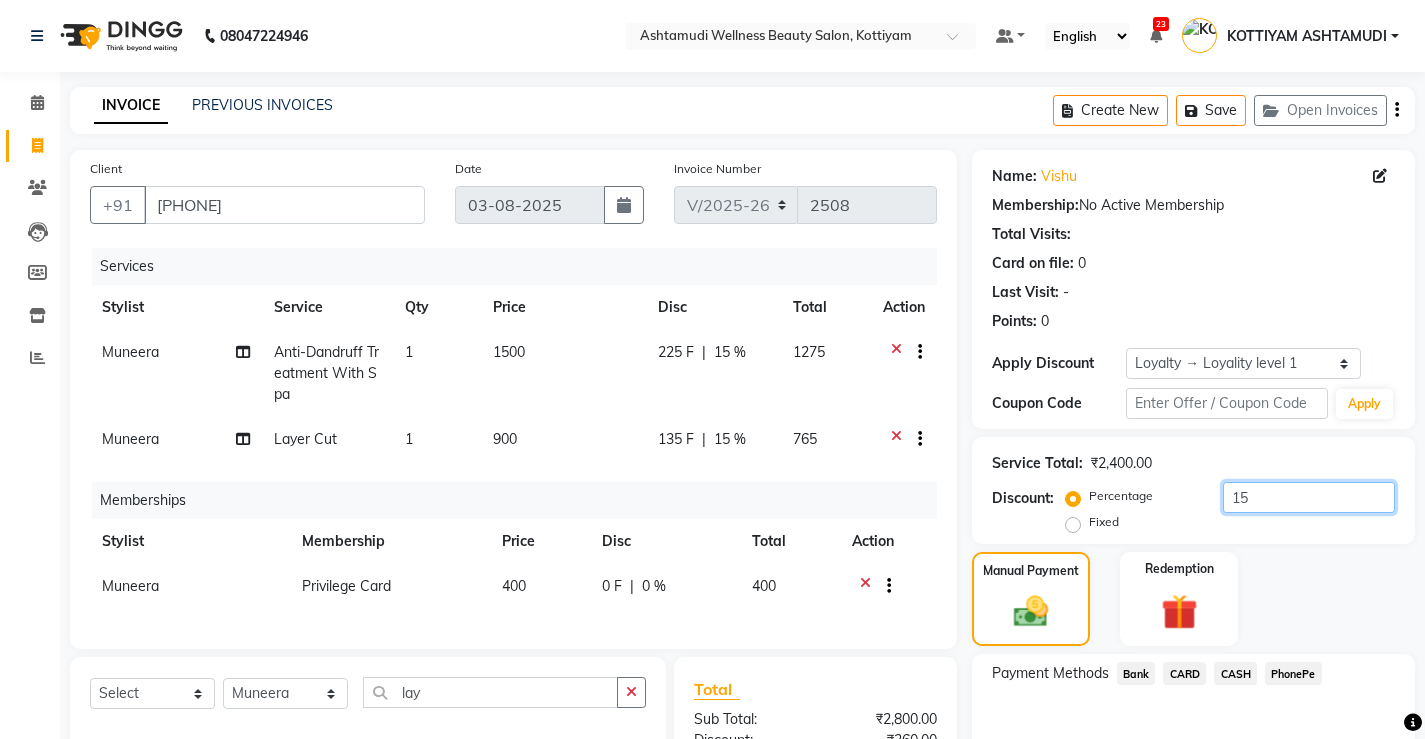 scroll, scrollTop: 100, scrollLeft: 0, axis: vertical 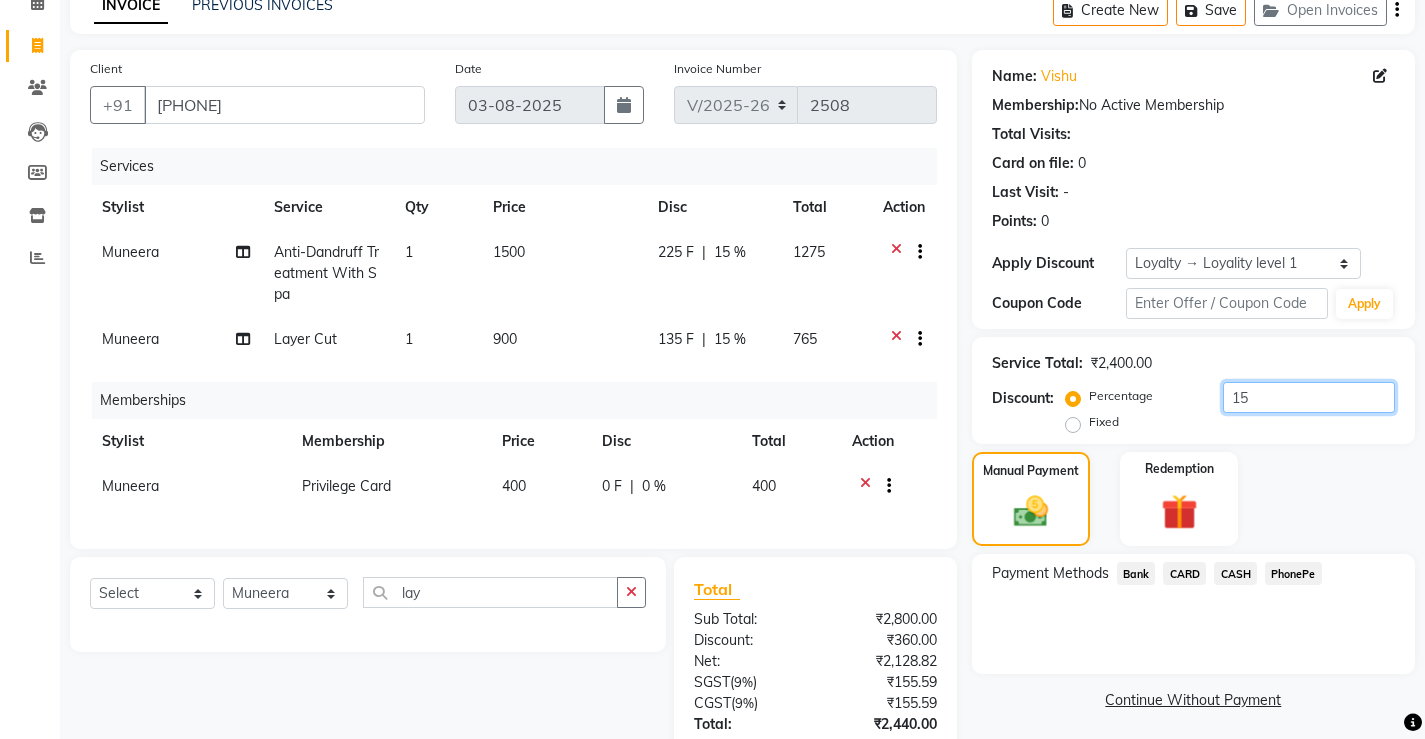 type on "15" 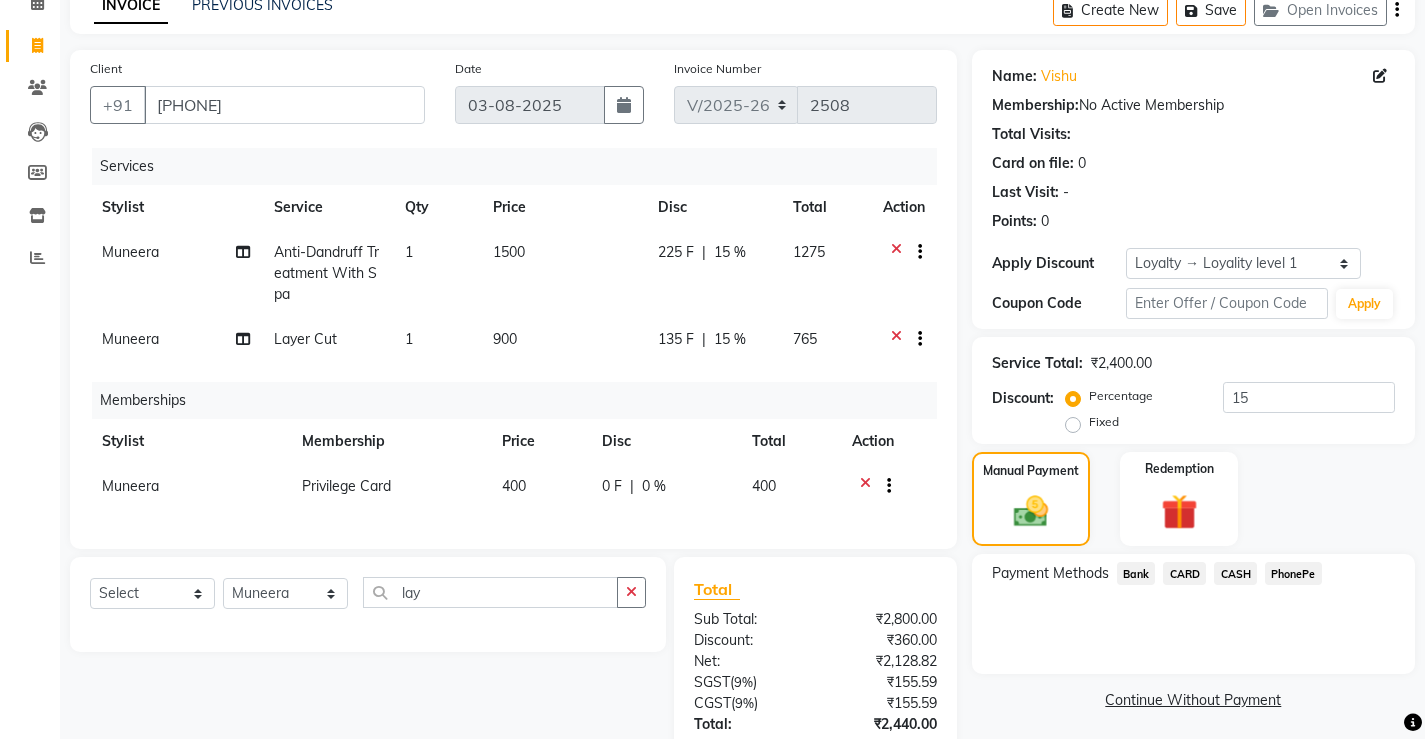 click on "Muneera" 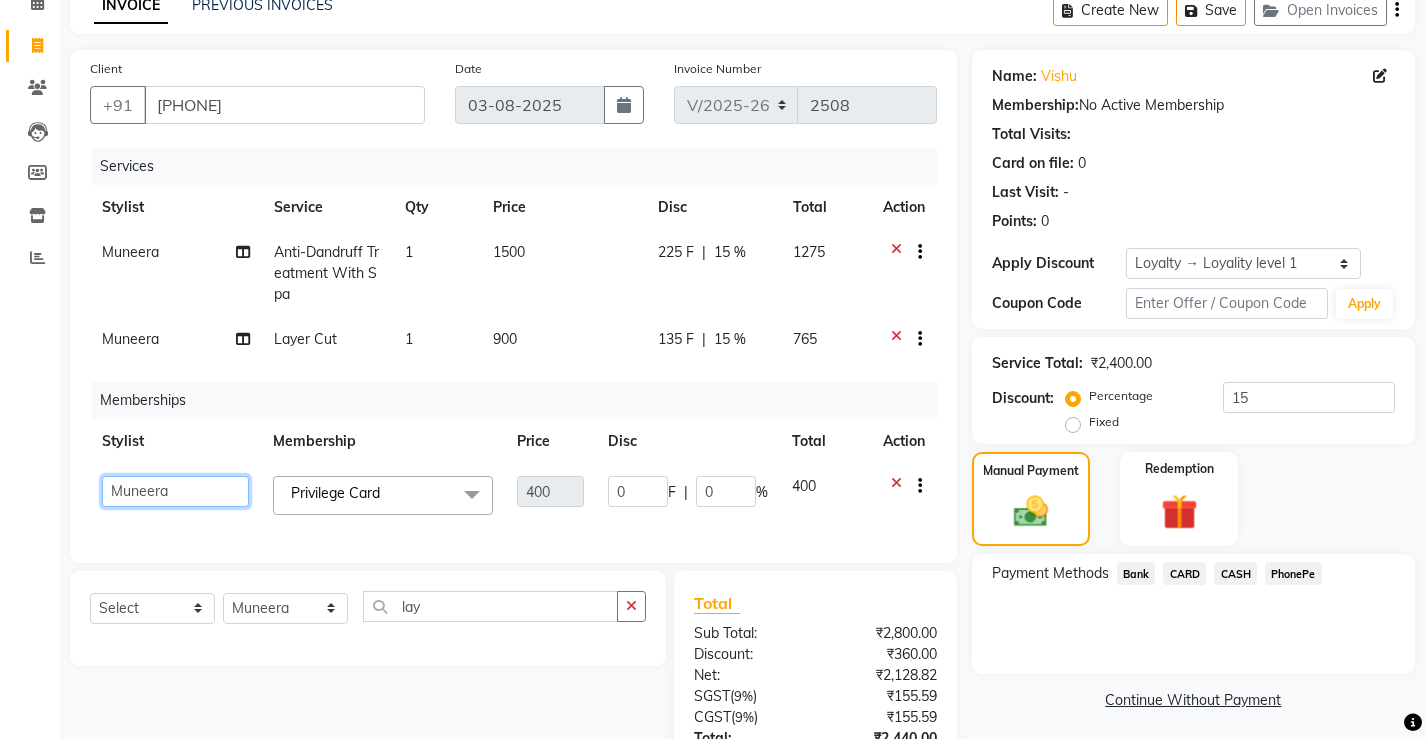 click on "ANJALI M S   ASWATHY   KOTTIYAM ASHTAMUDI   KUMARI   Muneera   RASHMI   SHEEJA ANIL   SHYNI    SINDHYA    Sona Sunil   Sreepriya   STEFFY STEPHAN   Varsha S   Vismaya" 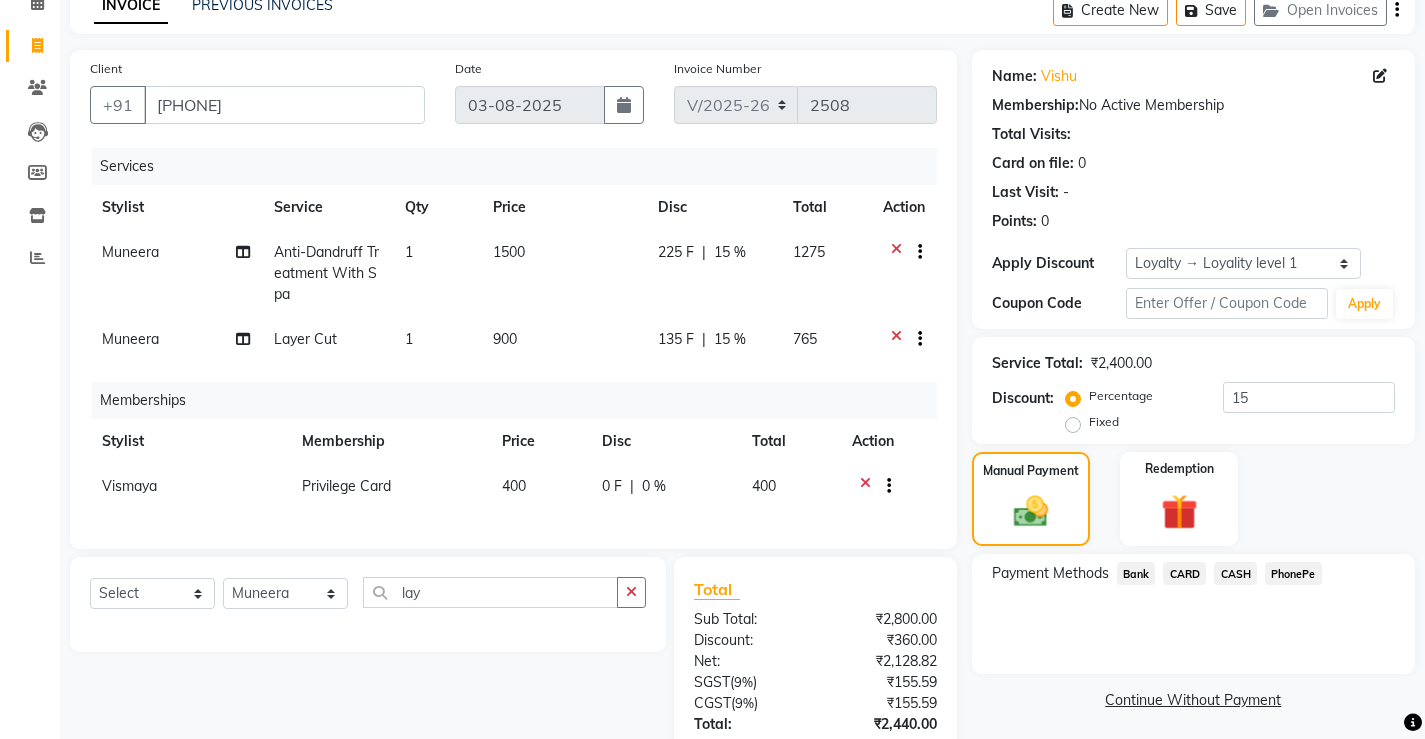 scroll, scrollTop: 257, scrollLeft: 0, axis: vertical 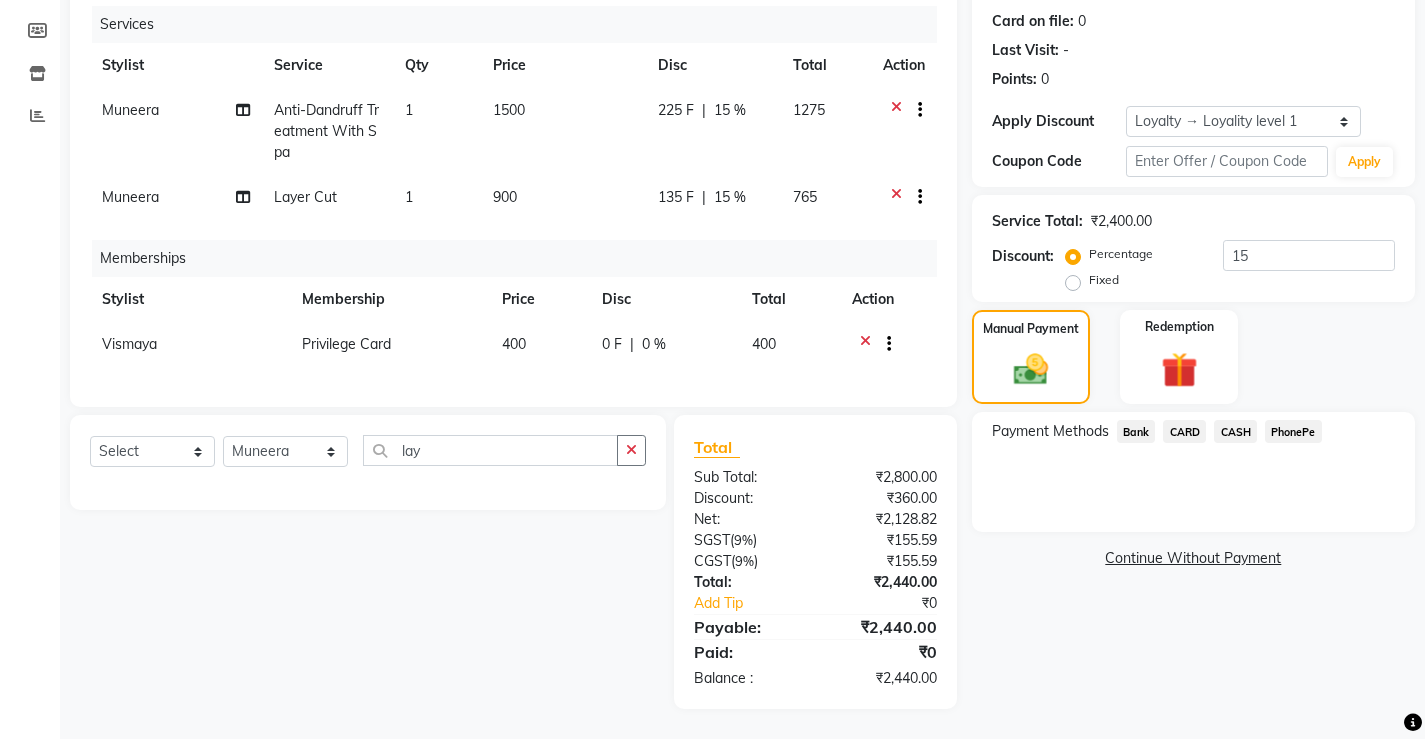 click on "Name: Vishu  Membership:  No Active Membership  Total Visits:   Card on file:  0 Last Visit:   - Points:   0  Apply Discount Select  Loyalty → Loyality level 1  Coupon Code Apply Service Total:  ₹2,400.00  Discount:  Percentage   Fixed  15 Manual Payment Redemption Payment Methods  Bank   CARD   CASH   PhonePe   Continue Without Payment" 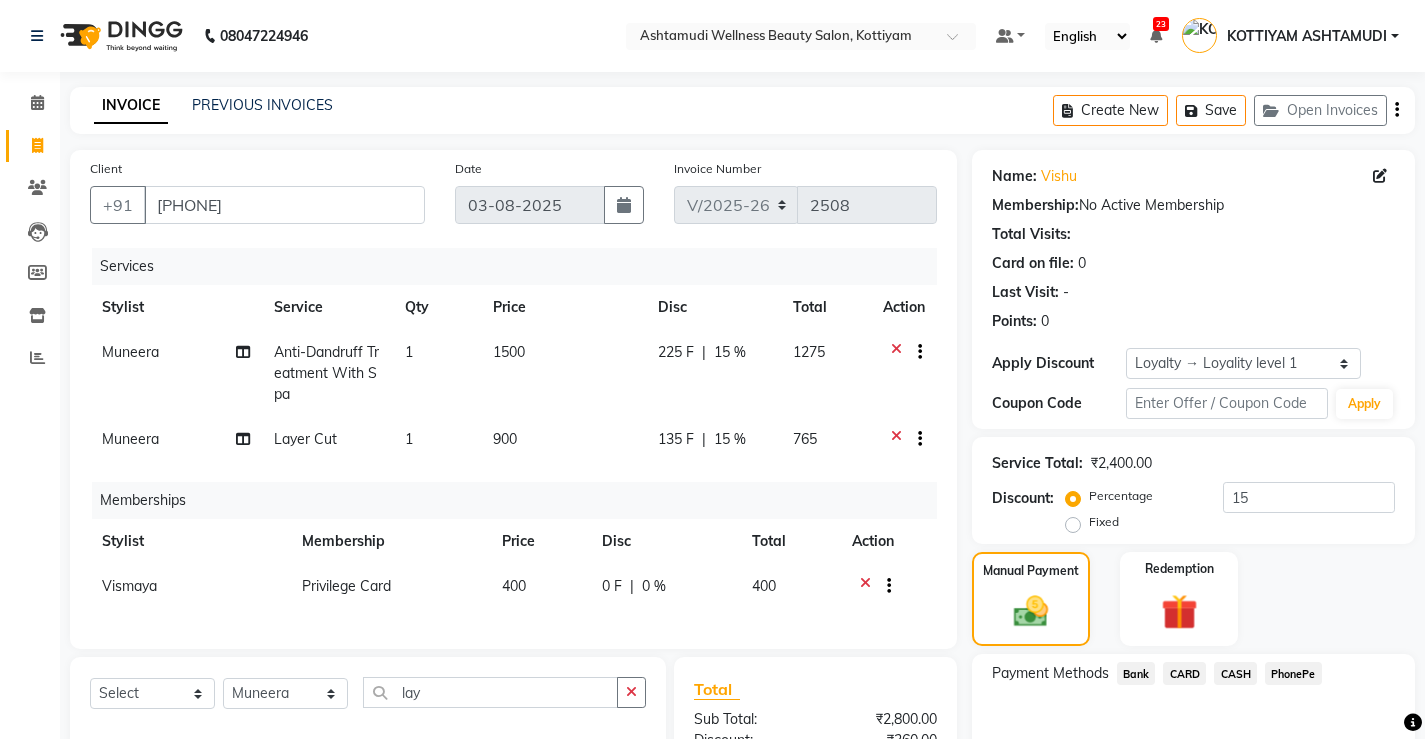 scroll, scrollTop: 257, scrollLeft: 0, axis: vertical 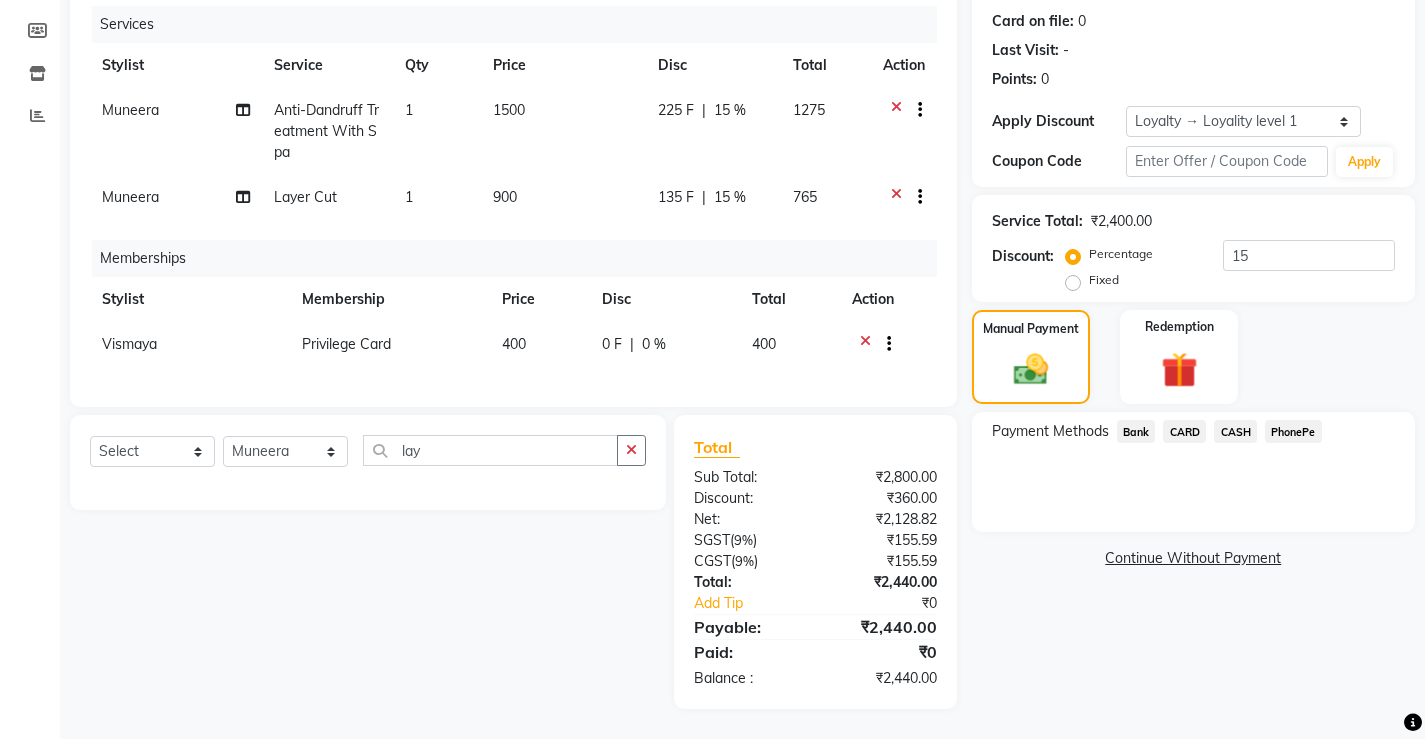 click on "PhonePe" 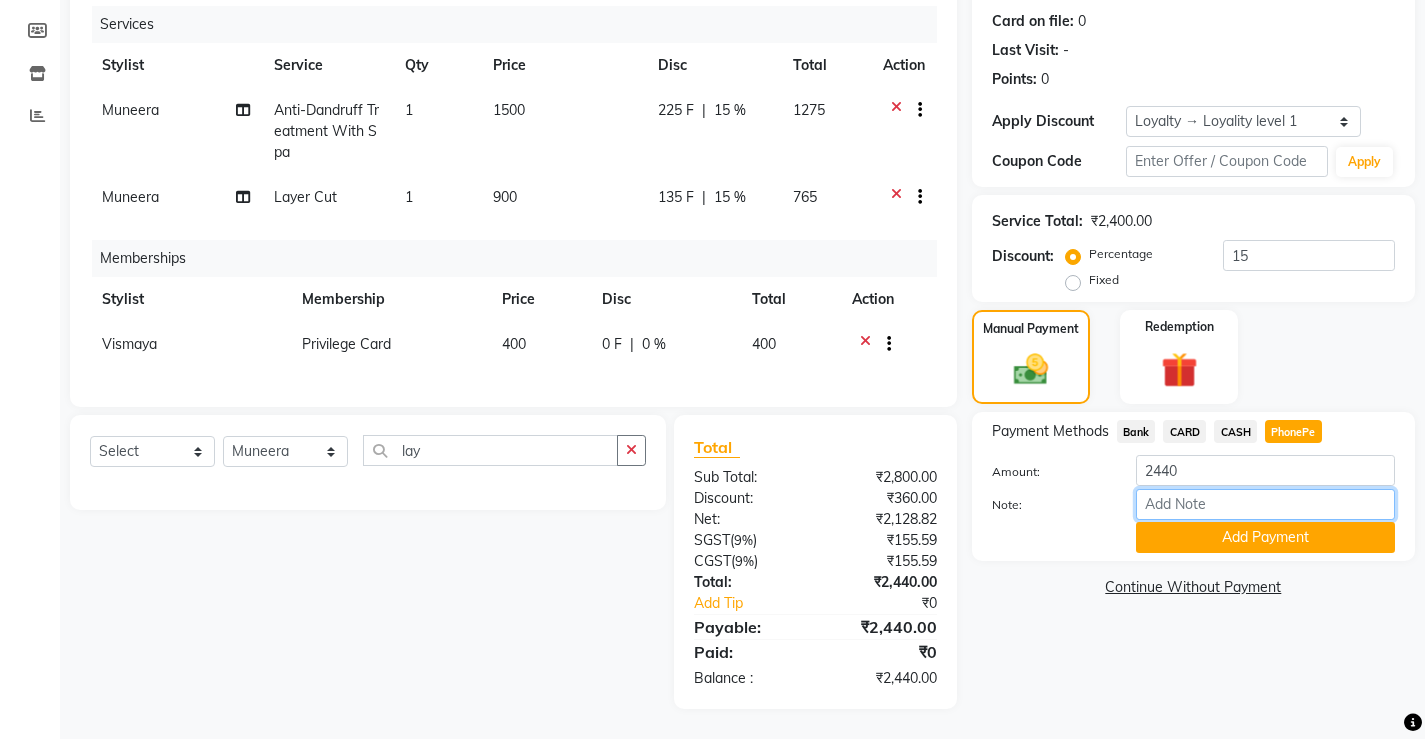 click on "Note:" at bounding box center [1265, 504] 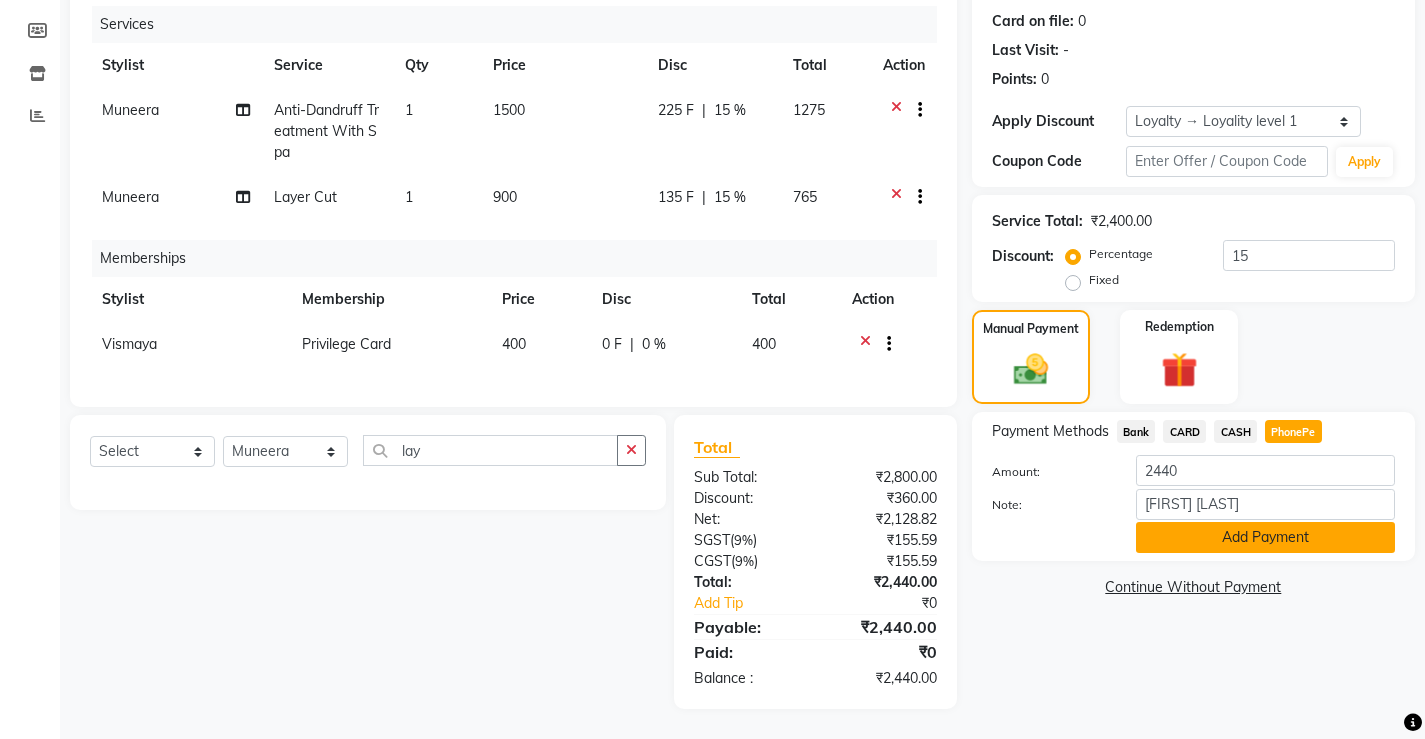 click on "Add Payment" 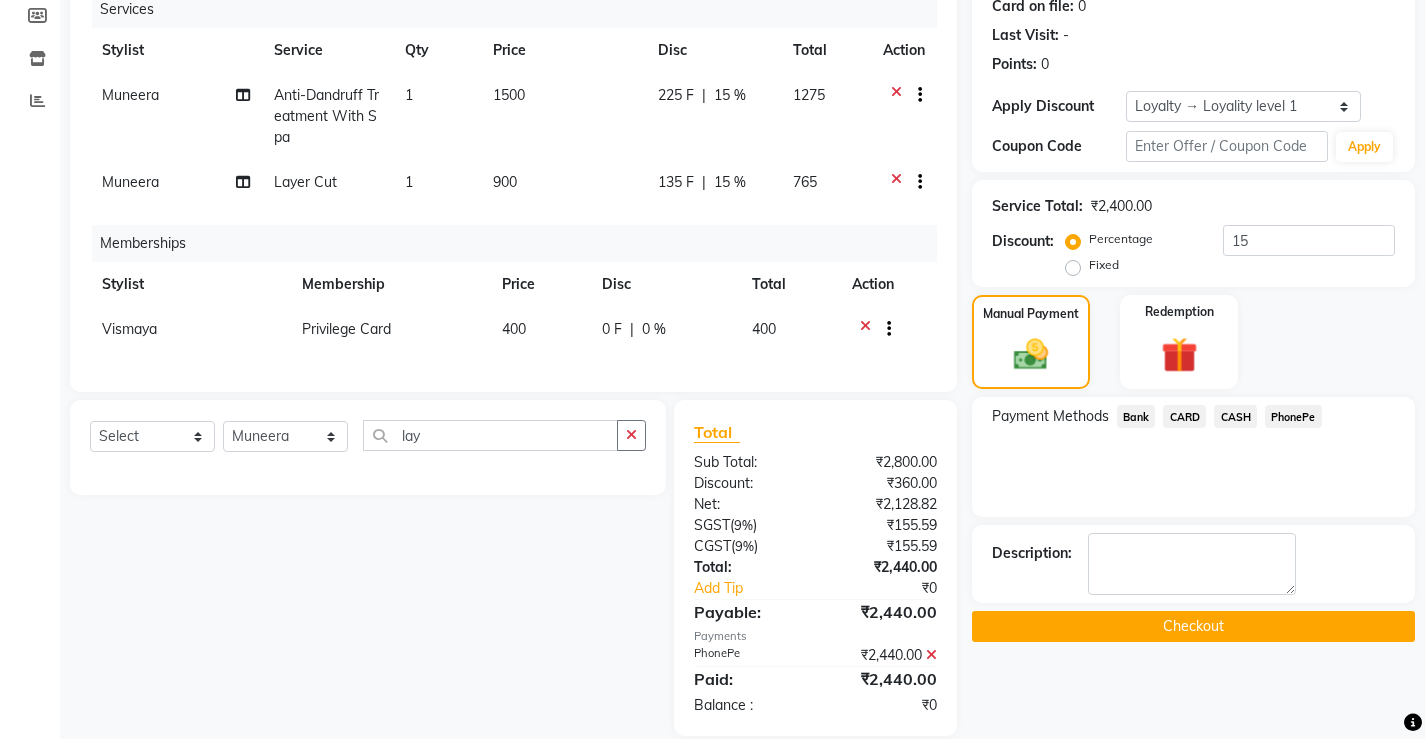 scroll, scrollTop: 398, scrollLeft: 0, axis: vertical 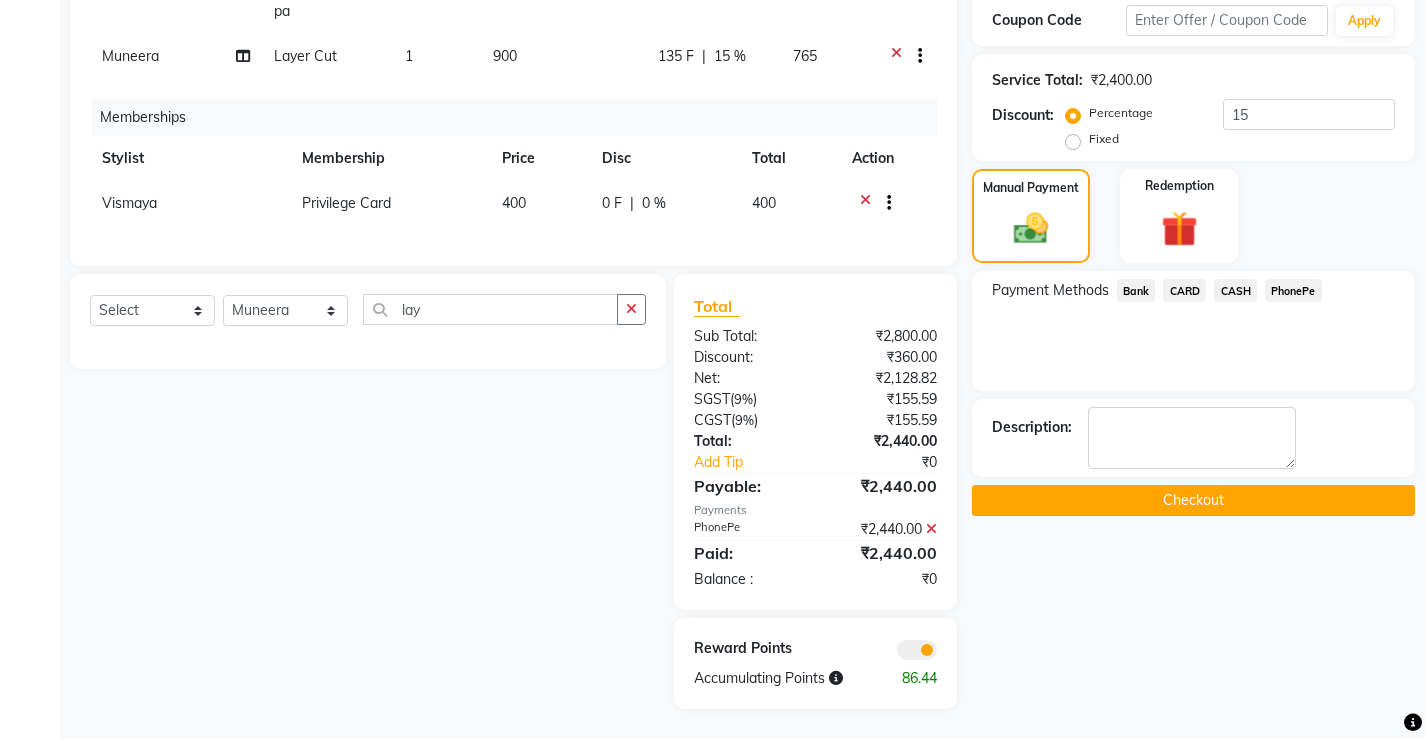 click on "Checkout" 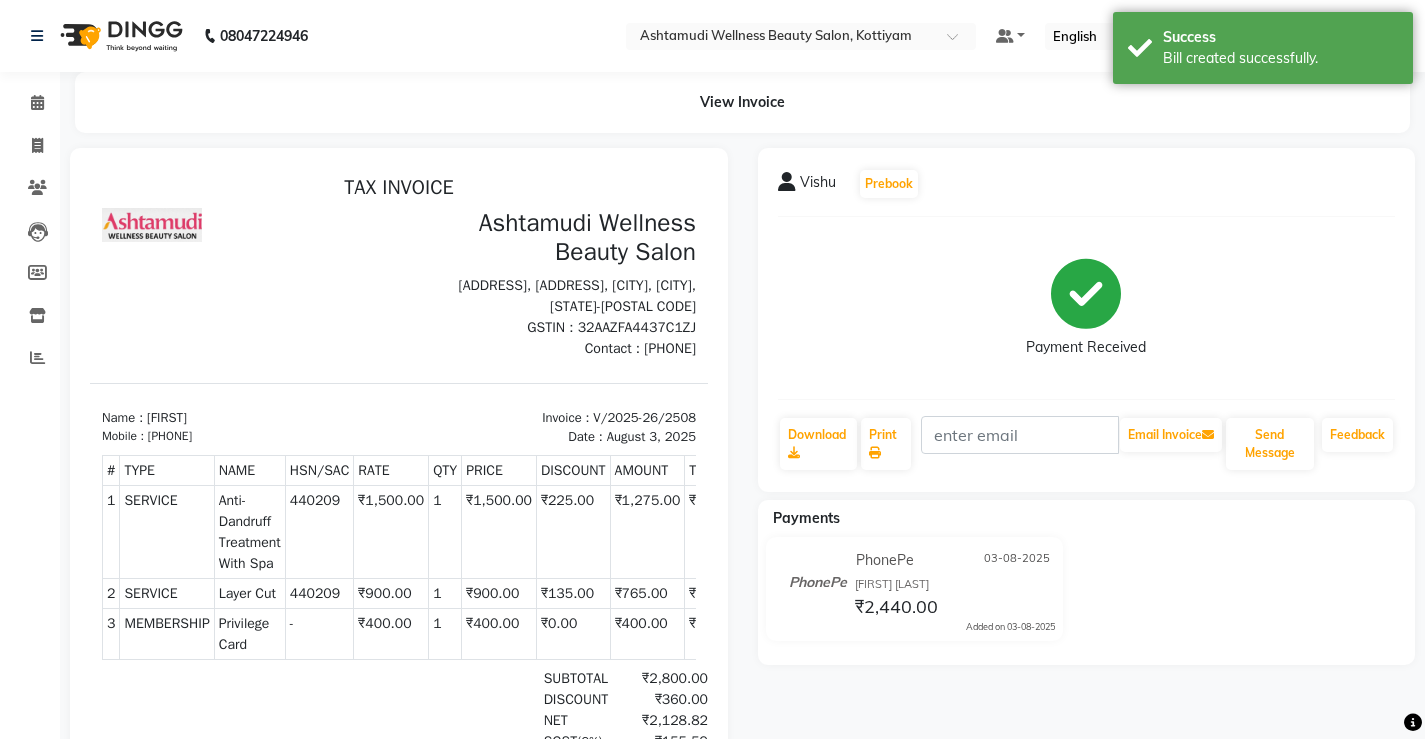 scroll, scrollTop: 0, scrollLeft: 0, axis: both 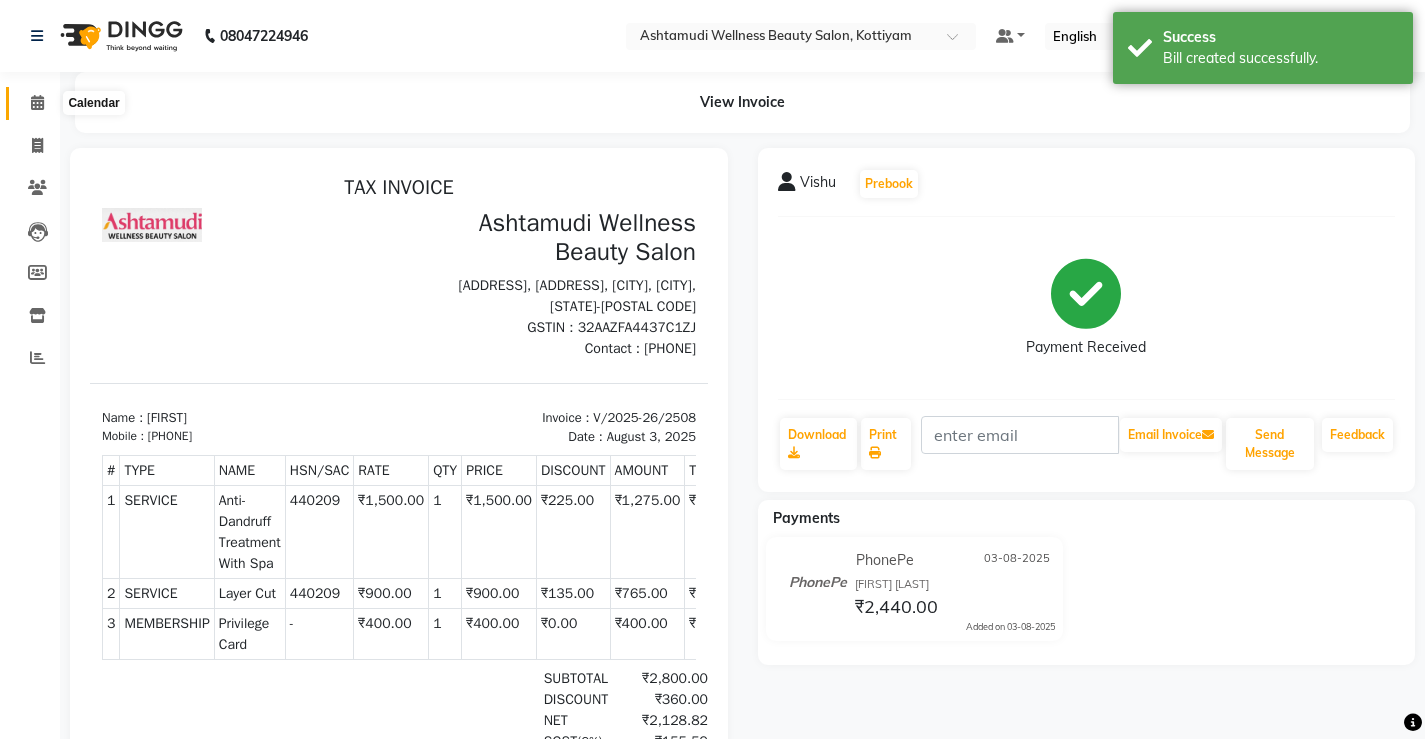 click 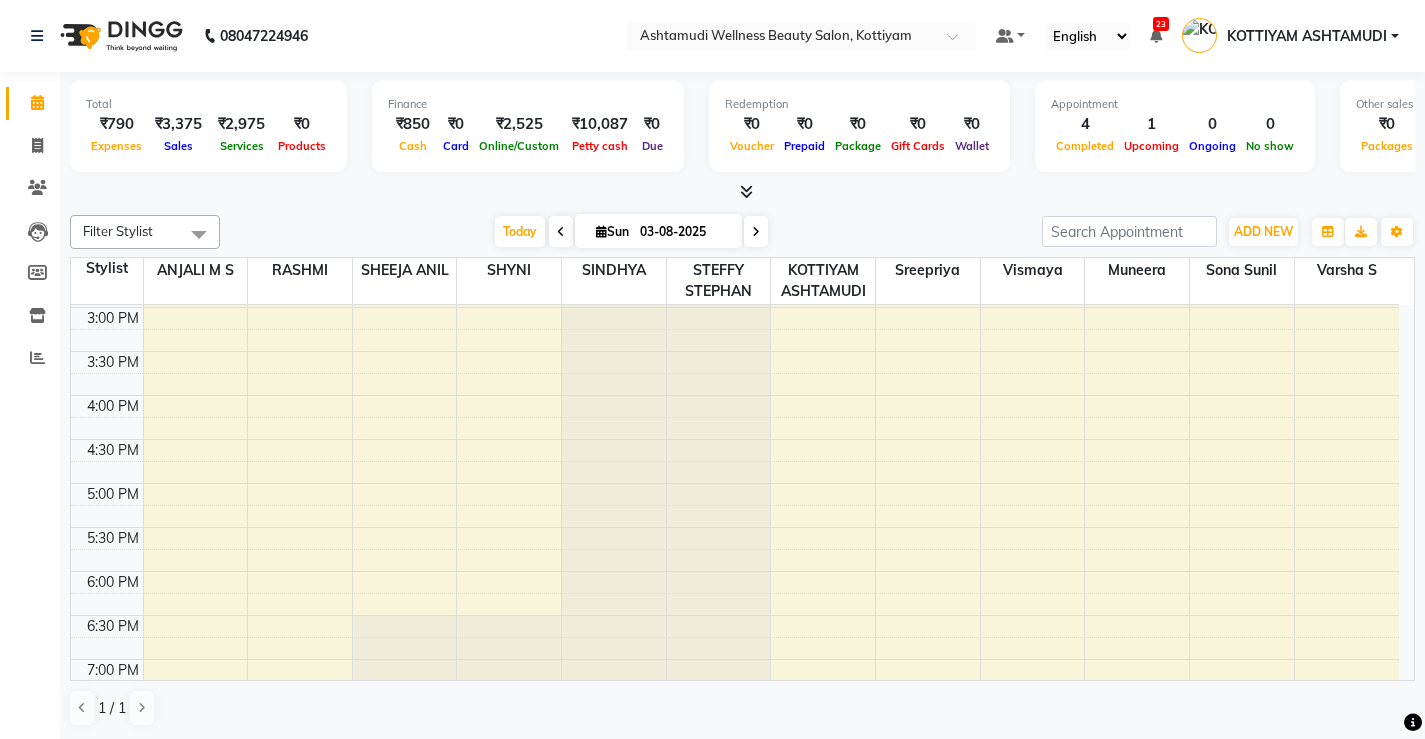 scroll, scrollTop: 768, scrollLeft: 0, axis: vertical 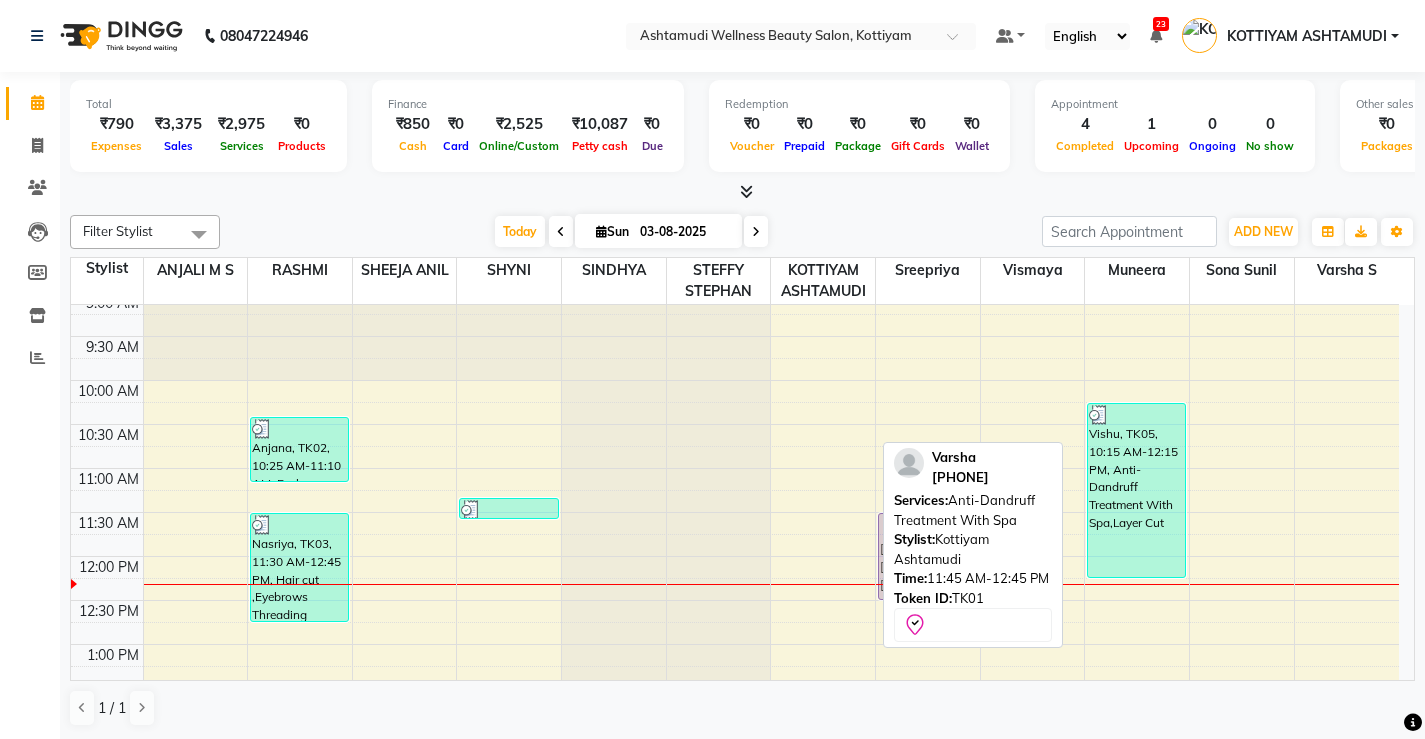 drag, startPoint x: 827, startPoint y: 571, endPoint x: 930, endPoint y: 554, distance: 104.393486 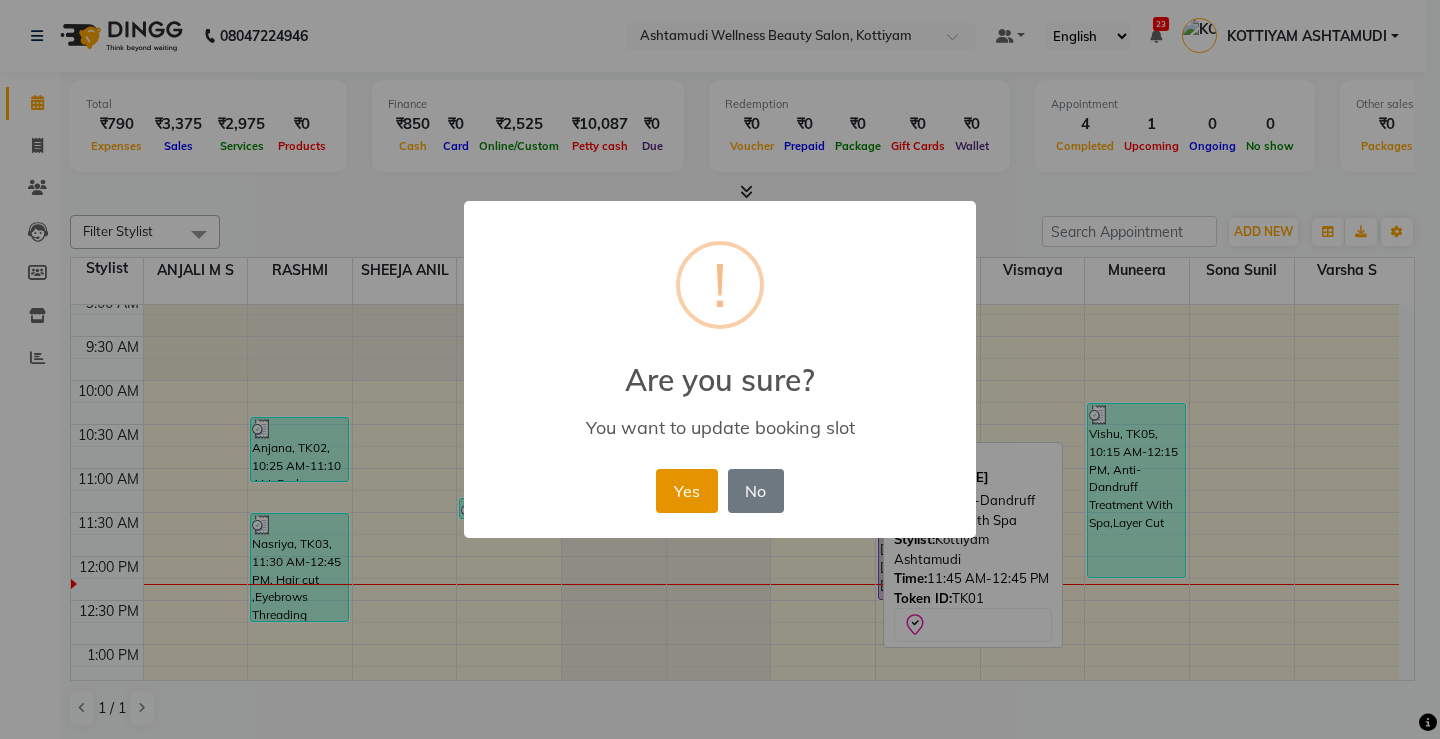 click on "Yes" at bounding box center (686, 491) 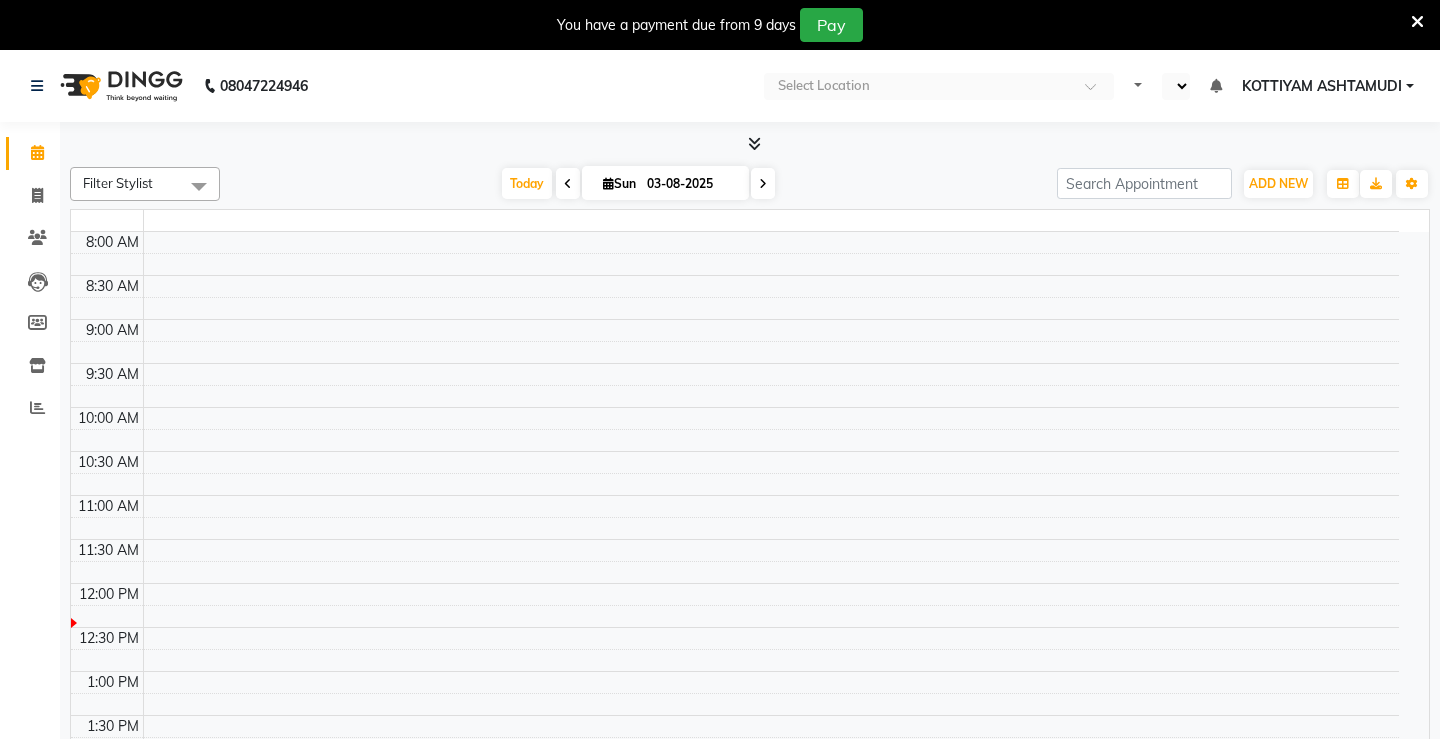 click at bounding box center (1417, 22) 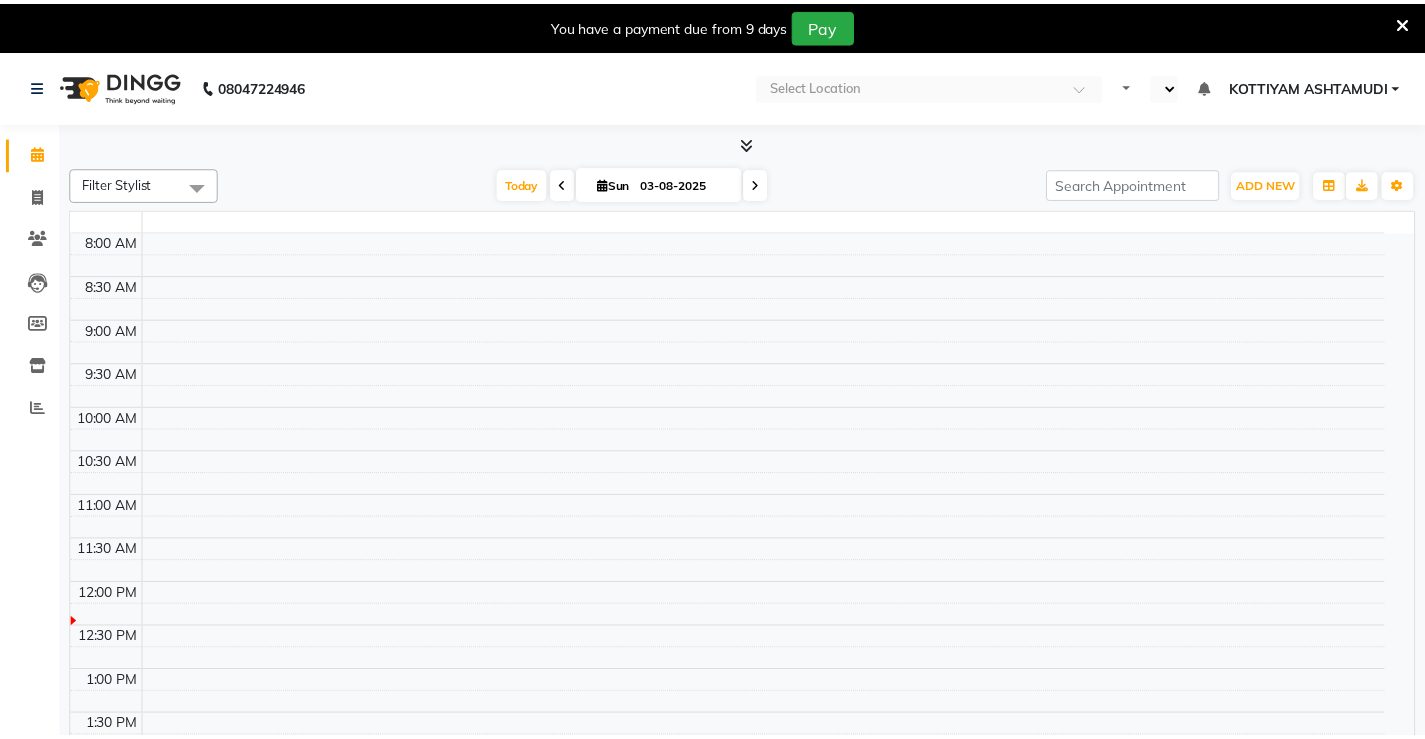 scroll, scrollTop: 0, scrollLeft: 0, axis: both 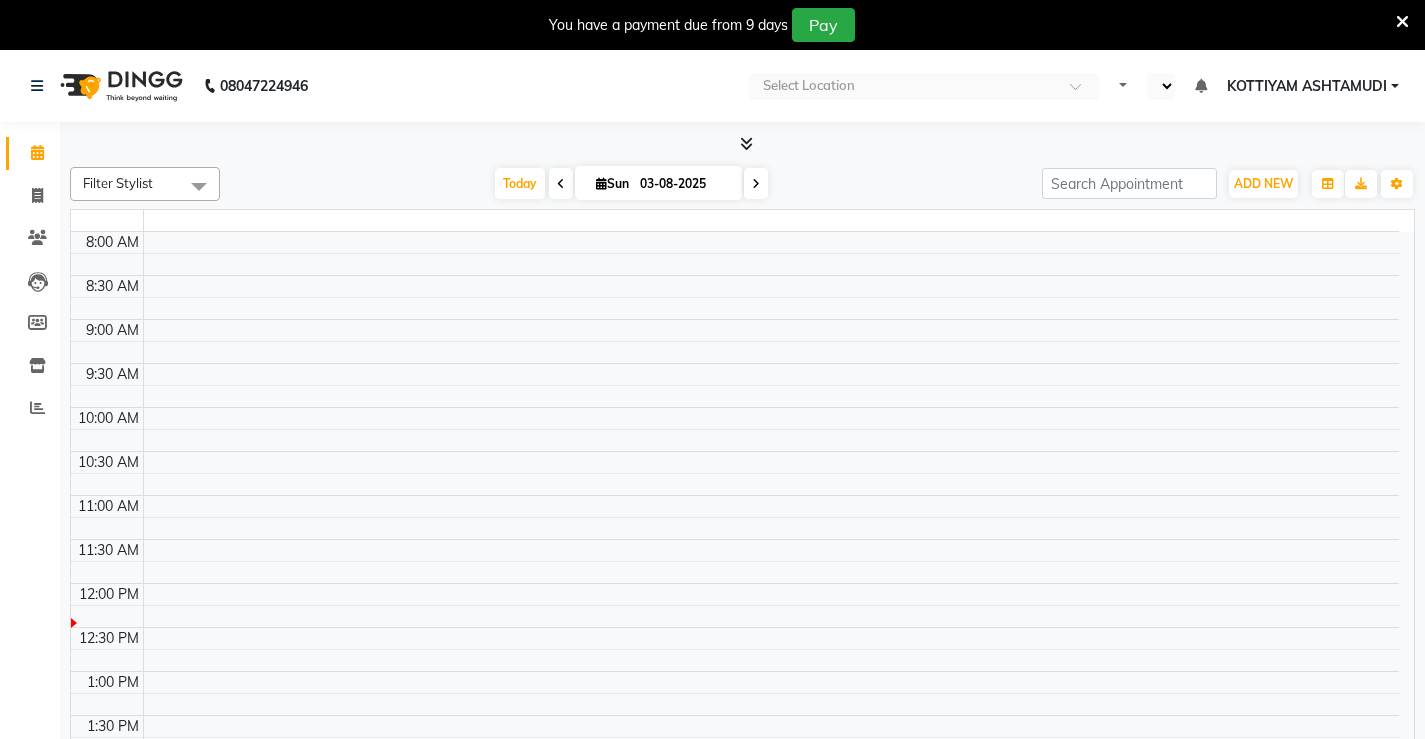 select on "en" 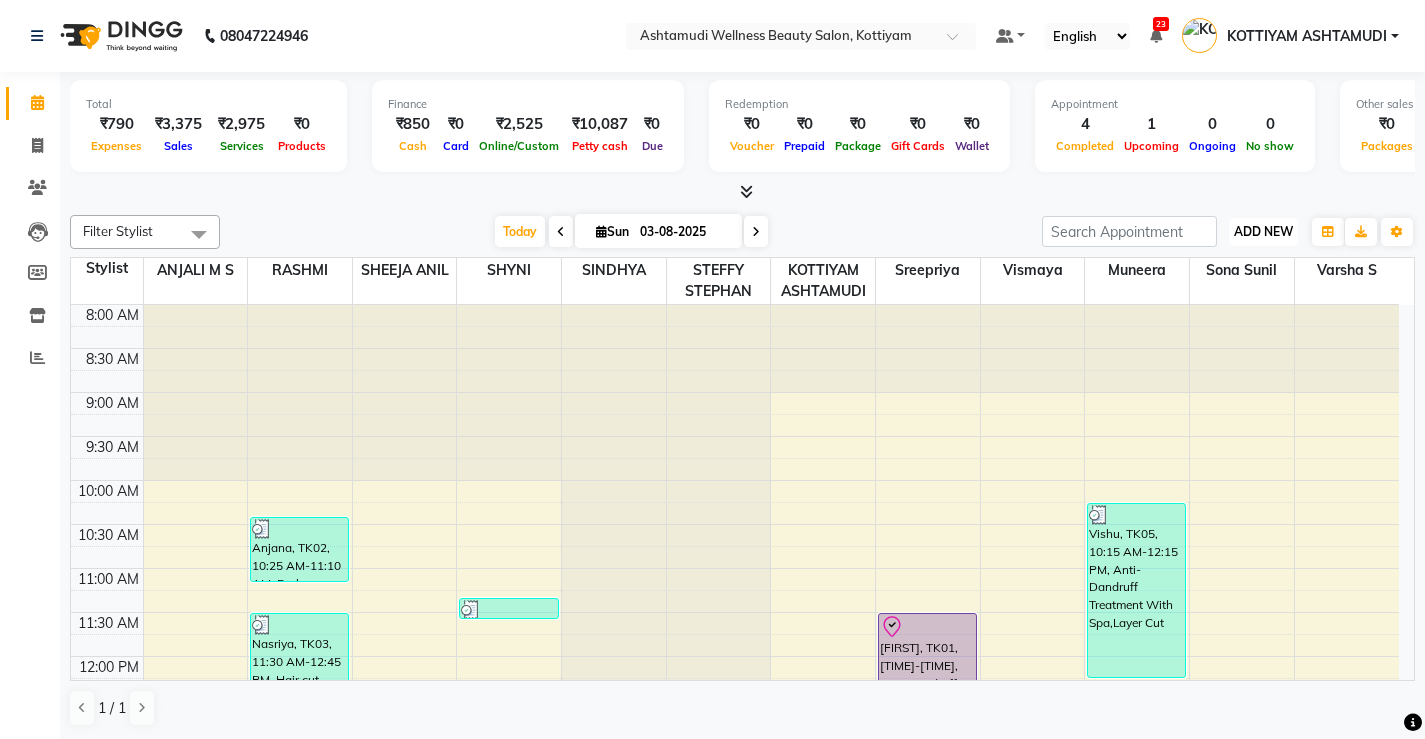click on "ADD NEW Toggle Dropdown" at bounding box center [1263, 232] 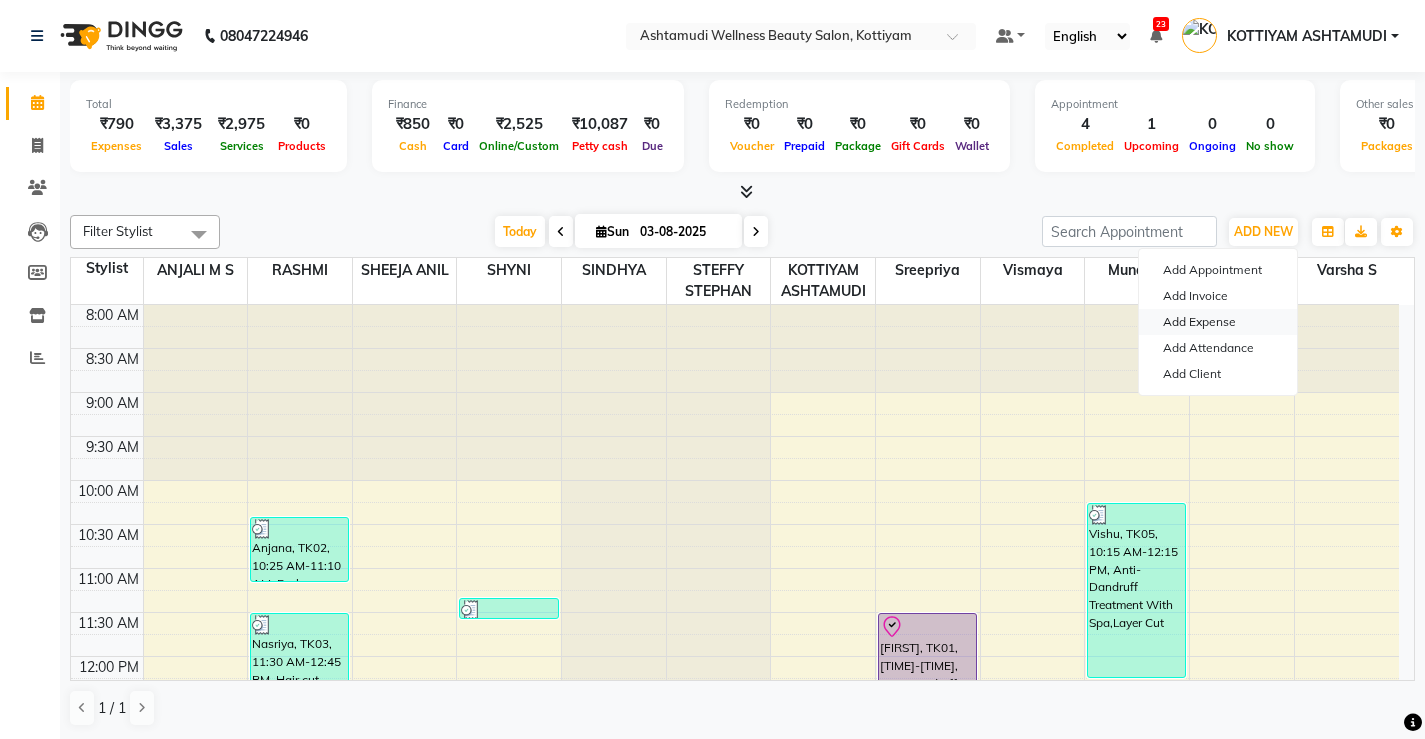 click on "Add Expense" at bounding box center (1218, 322) 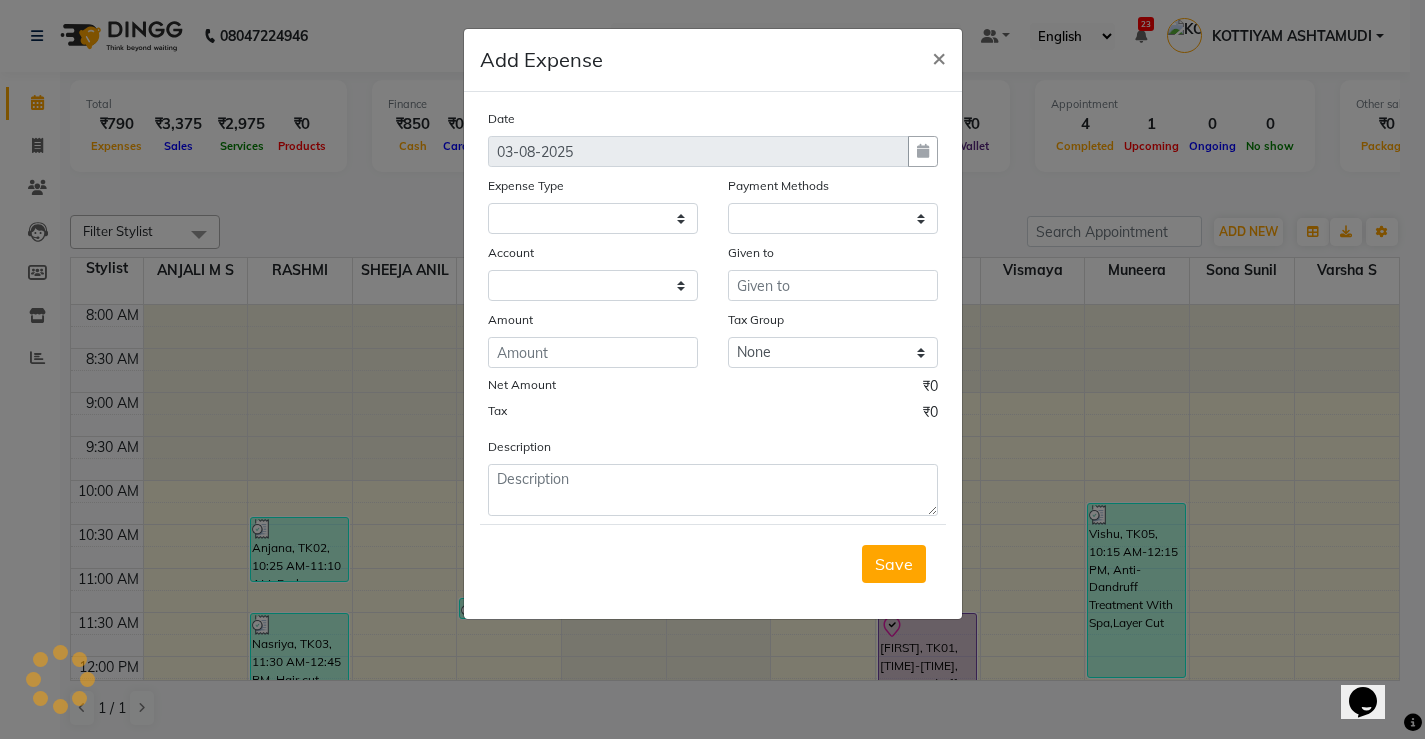 select 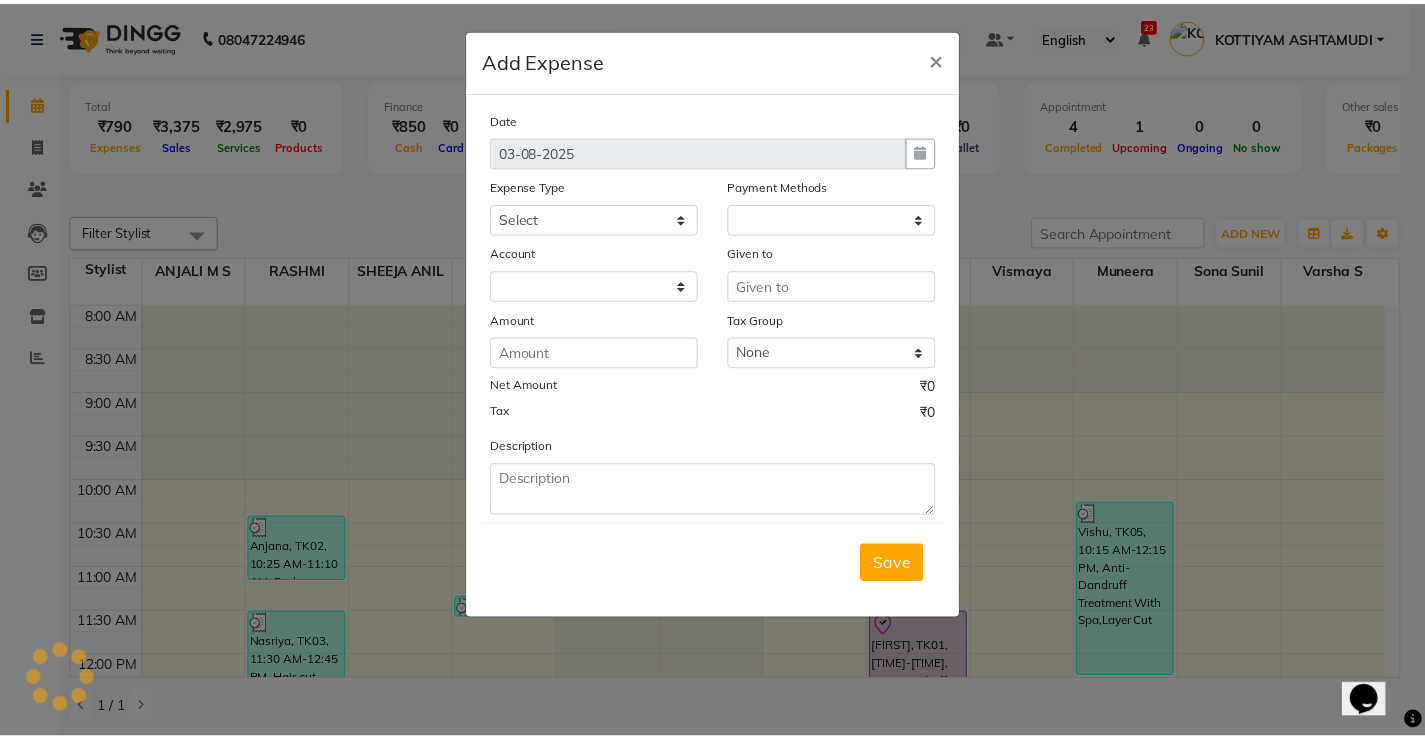 scroll, scrollTop: 0, scrollLeft: 0, axis: both 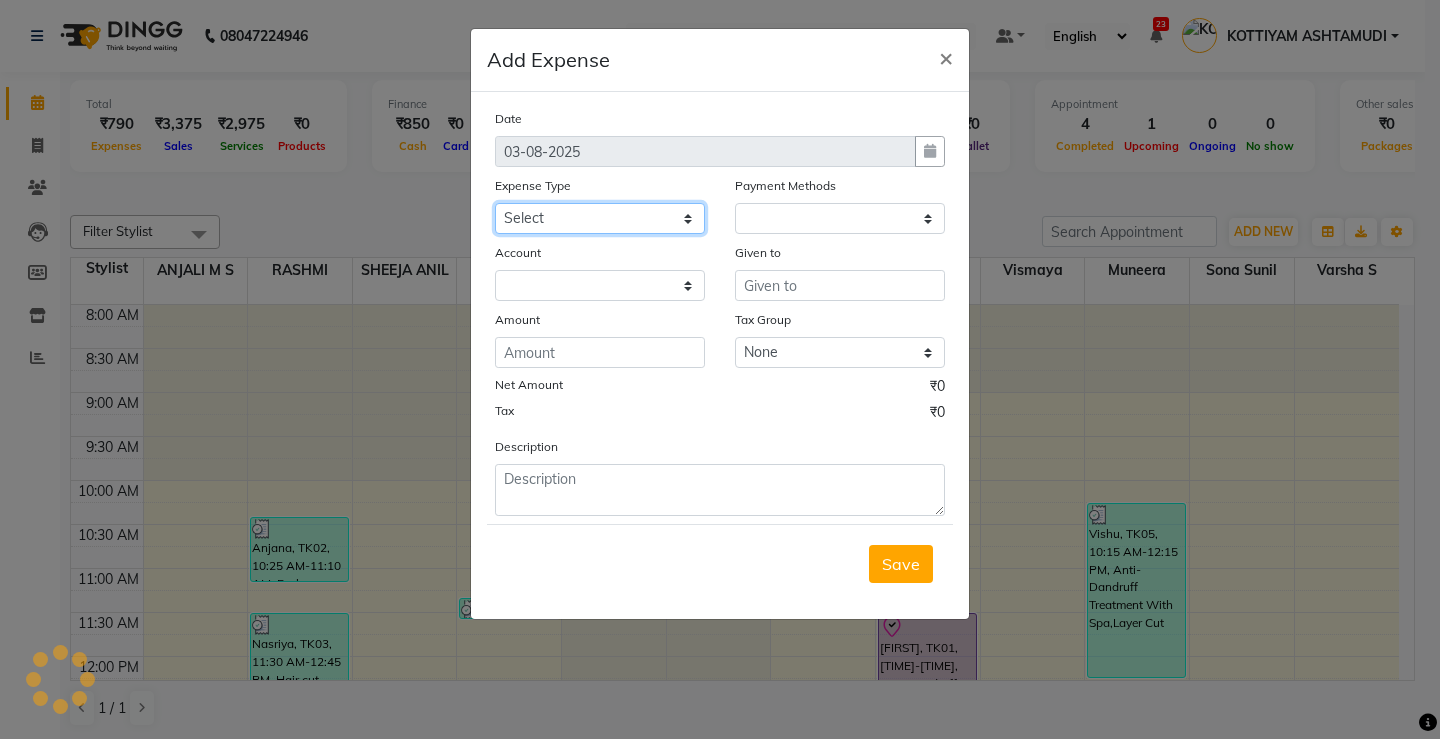 click on "Select ACCOMODATION EXPENSES ADVERTISEMENT SALES PROMOTIONAL EXPENSES Bonus BRIDAL ACCESSORIES REFUND BRIDAL COMMISSION BRIDAL FOOD BRIDAL INCENTIVES BRIDAL ORNAMENTS REFUND BRIDAL TA CASH DEPOSIT RAK BANK COMPUTER ACCESSORIES MOBILE PHONE Donation and Charity Expenses ELECTRICITY CHARGES ELECTRONICS FITTINGS Event Expense FISH FOOD EXPENSES FOOD REFRESHMENT FOR CLIENTS FOOD REFRESHMENT FOR STAFFS Freight And Forwarding Charges FUEL FOR GENERATOR FURNITURE AND EQUIPMENTS Gifts for Clients GIFTS FOR STAFFS GOKULAM CHITS HOSTEL RENT LAUNDRY EXPENSES LICENSE OTHER FEES LOADING UNLOADING CHARGES Medical Expenses MEHNDI PAYMENTS MISCELLANEOUS EXPENSES NEWSPAPER PERIODICALS Ornaments Maintenance Expense OVERTIME ALLOWANCES Payment For Pest Control Perfomance based incentives POSTAGE COURIER CHARGES Printing PRINTING STATIONERY EXPENSES PROFESSIONAL TAX REPAIRS MAINTENANCE ROUND OFF Salary SALARY ADVANCE Sales Incentives Membership Card SALES INCENTIVES PRODUCT SALES INCENTIVES SERVICES SALON ESSENTIALS SALON RENT" 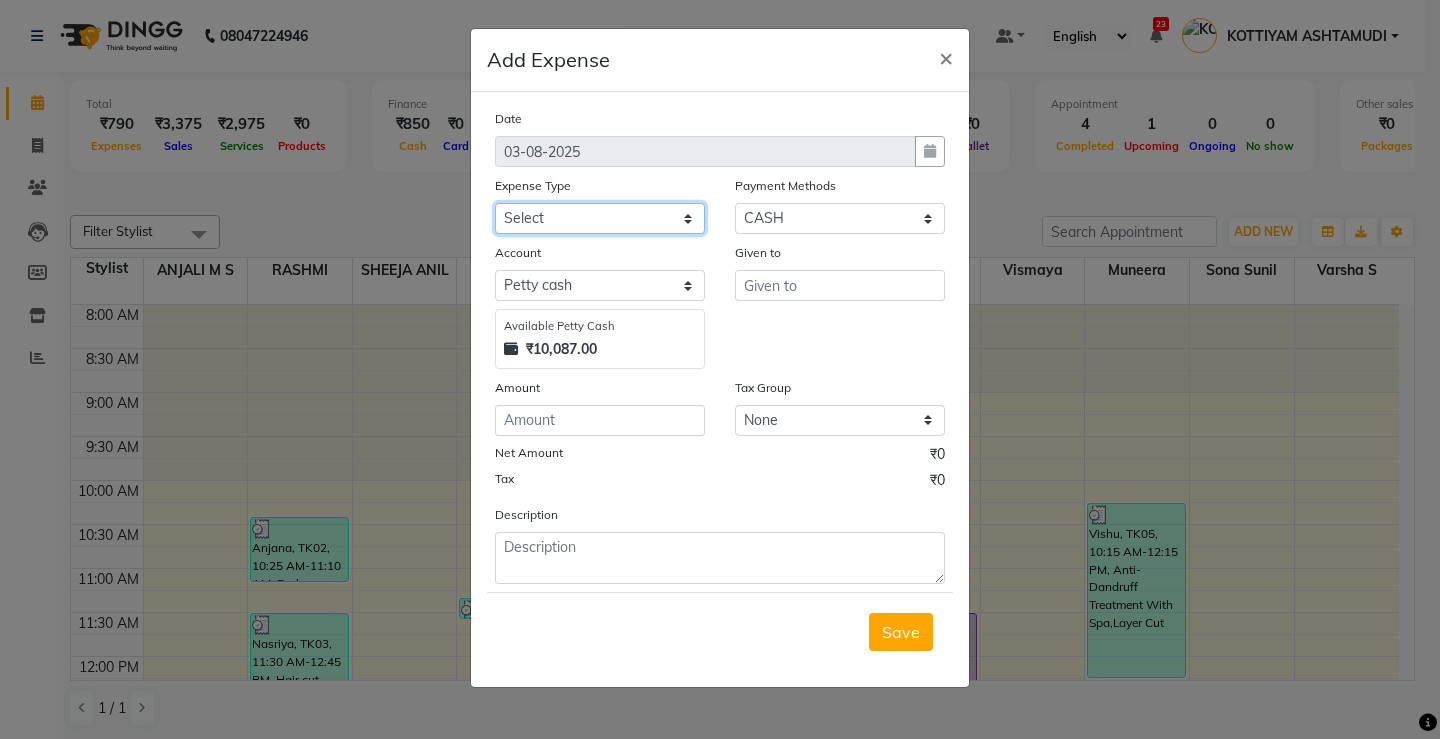 select on "6226" 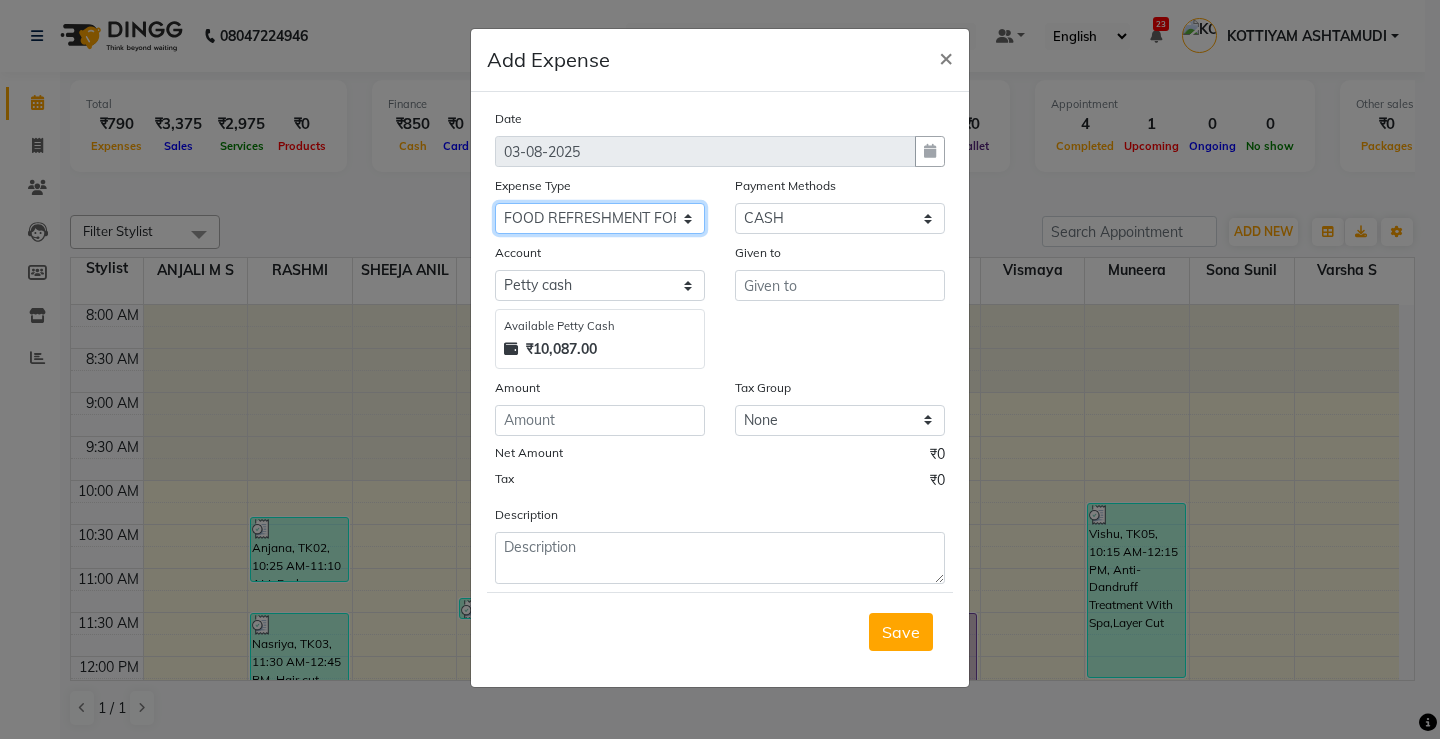click on "Select ACCOMODATION EXPENSES ADVERTISEMENT SALES PROMOTIONAL EXPENSES Bonus BRIDAL ACCESSORIES REFUND BRIDAL COMMISSION BRIDAL FOOD BRIDAL INCENTIVES BRIDAL ORNAMENTS REFUND BRIDAL TA CASH DEPOSIT RAK BANK COMPUTER ACCESSORIES MOBILE PHONE Donation and Charity Expenses ELECTRICITY CHARGES ELECTRONICS FITTINGS Event Expense FISH FOOD EXPENSES FOOD REFRESHMENT FOR CLIENTS FOOD REFRESHMENT FOR STAFFS Freight And Forwarding Charges FUEL FOR GENERATOR FURNITURE AND EQUIPMENTS Gifts for Clients GIFTS FOR STAFFS GOKULAM CHITS HOSTEL RENT LAUNDRY EXPENSES LICENSE OTHER FEES LOADING UNLOADING CHARGES Medical Expenses MEHNDI PAYMENTS MISCELLANEOUS EXPENSES NEWSPAPER PERIODICALS Ornaments Maintenance Expense OVERTIME ALLOWANCES Payment For Pest Control Perfomance based incentives POSTAGE COURIER CHARGES Printing PRINTING STATIONERY EXPENSES PROFESSIONAL TAX REPAIRS MAINTENANCE ROUND OFF Salary SALARY ADVANCE Sales Incentives Membership Card SALES INCENTIVES PRODUCT SALES INCENTIVES SERVICES SALON ESSENTIALS SALON RENT" 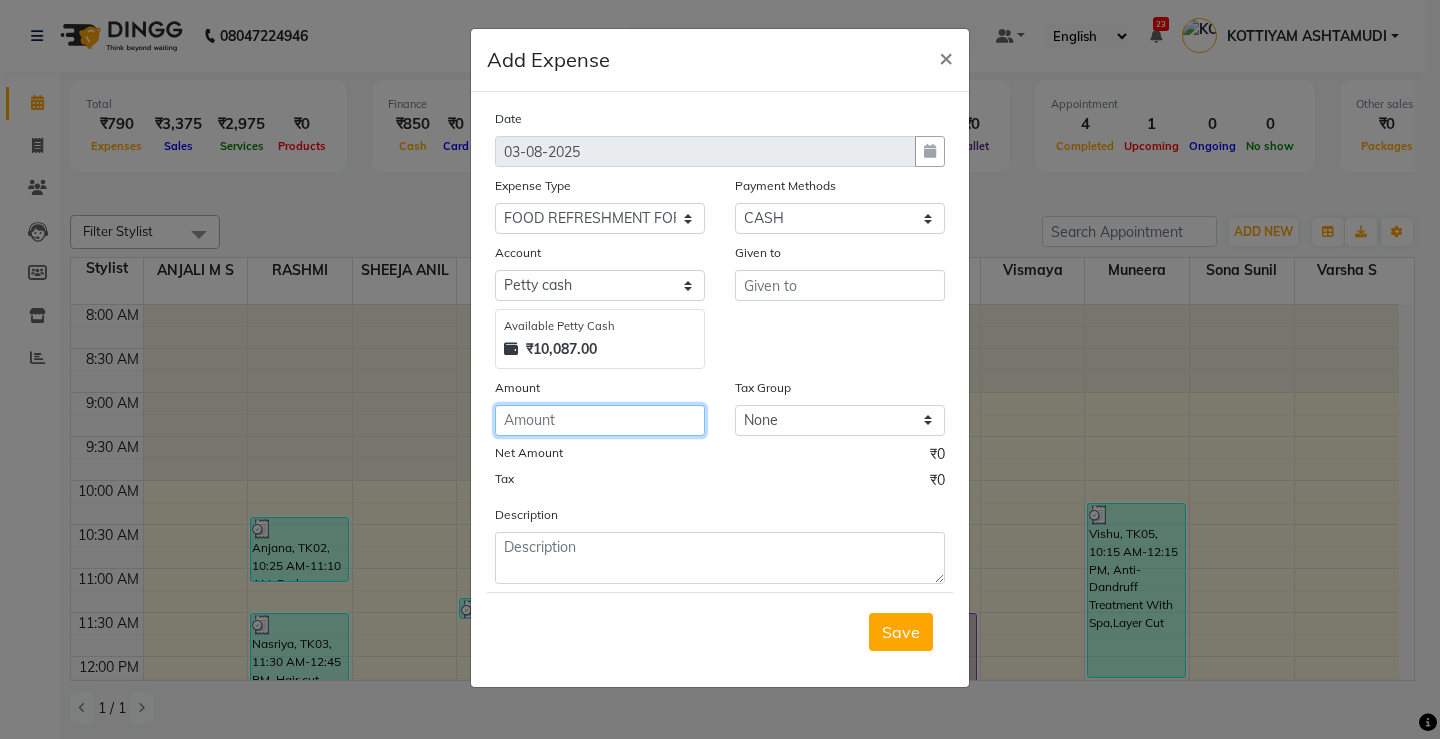click 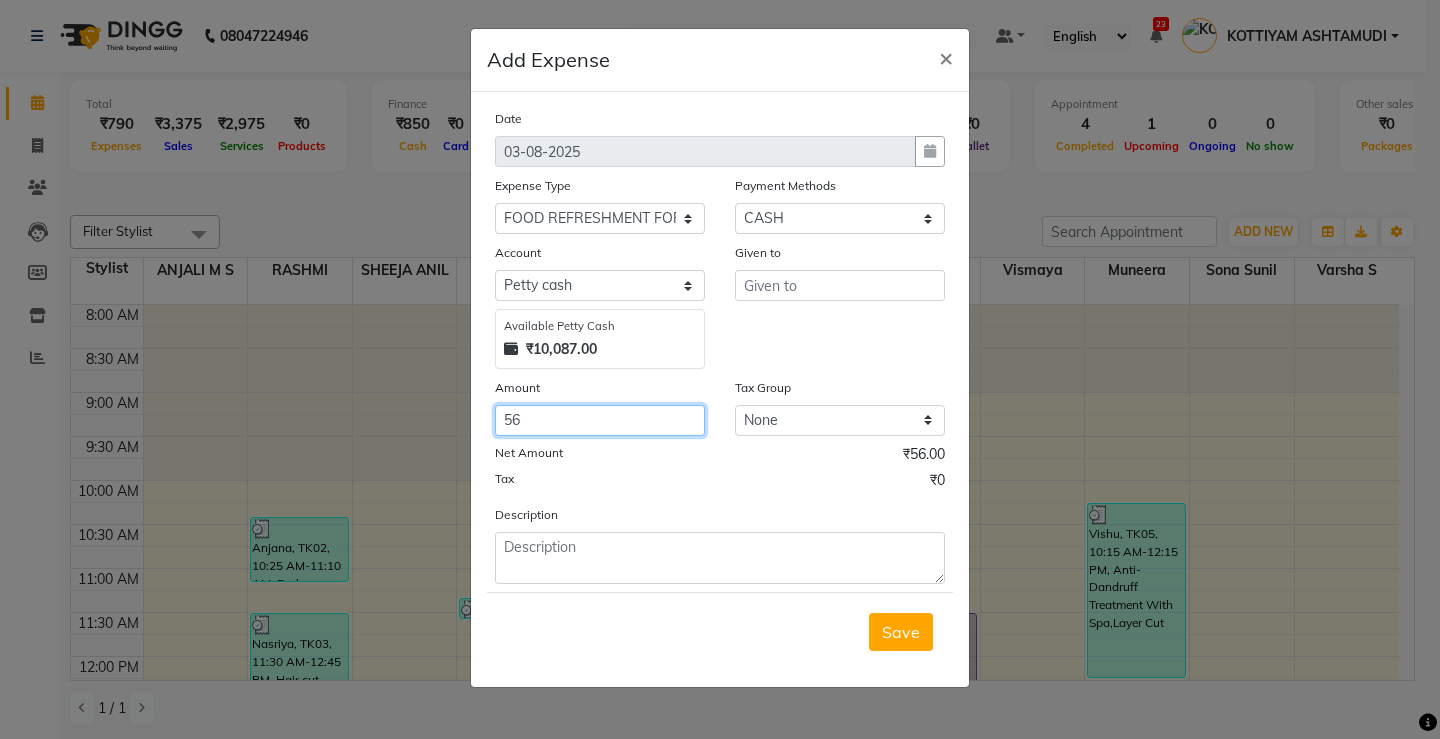 type on "56" 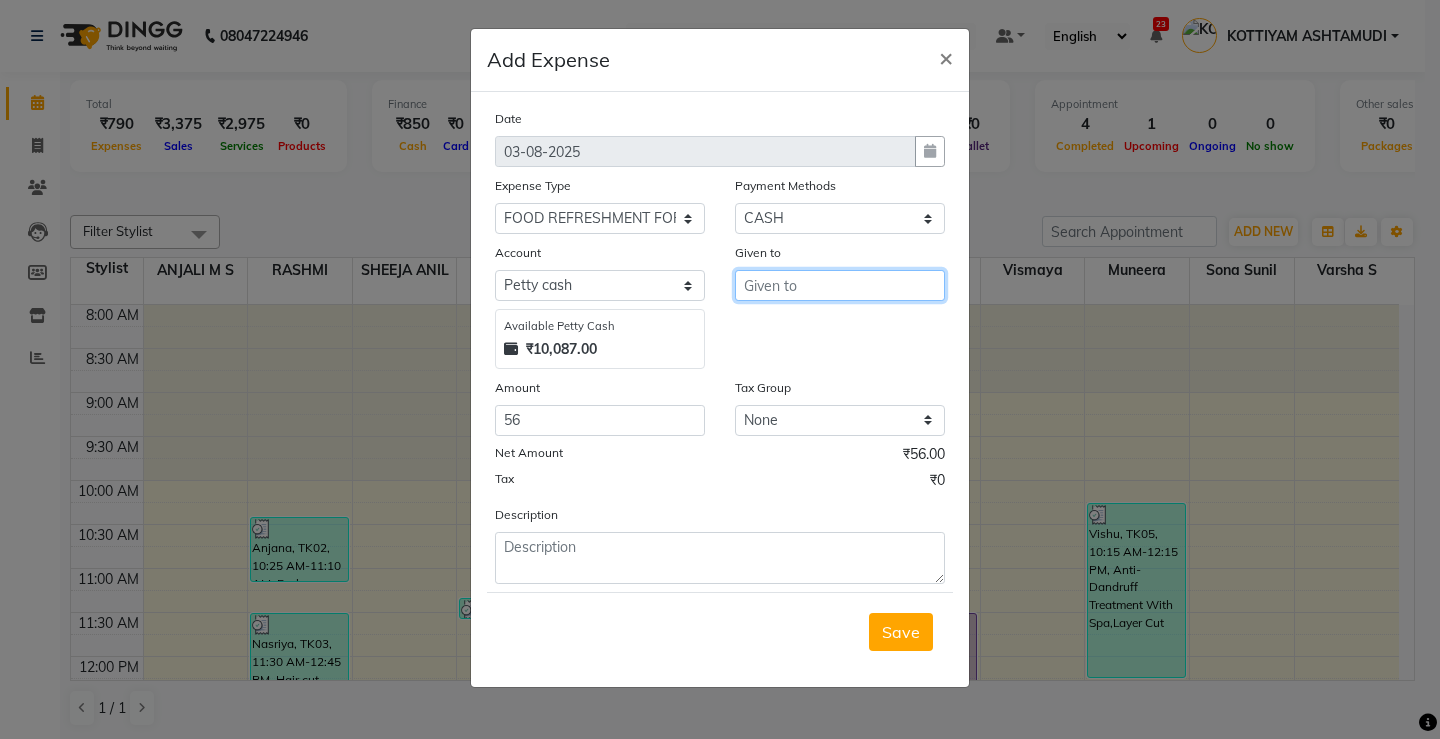 click at bounding box center [840, 285] 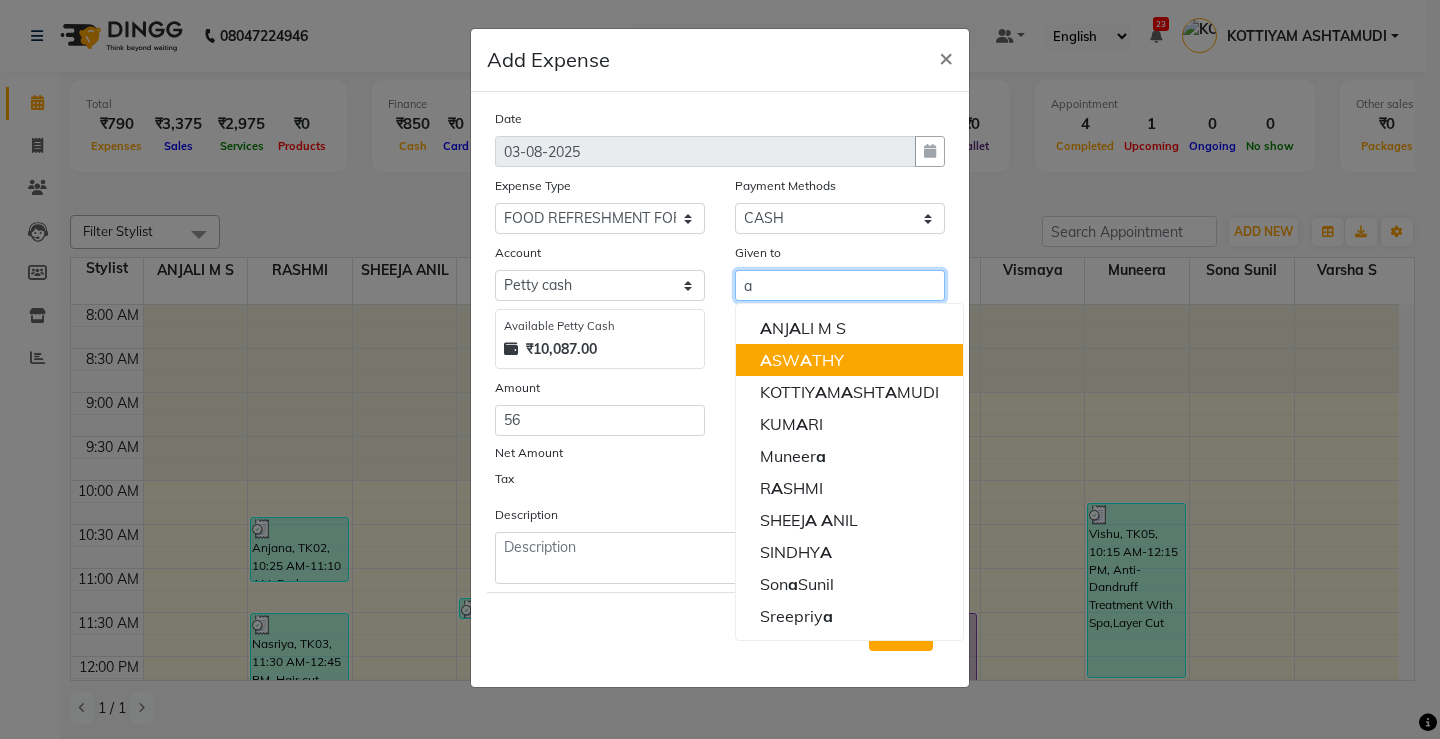 click on "A" 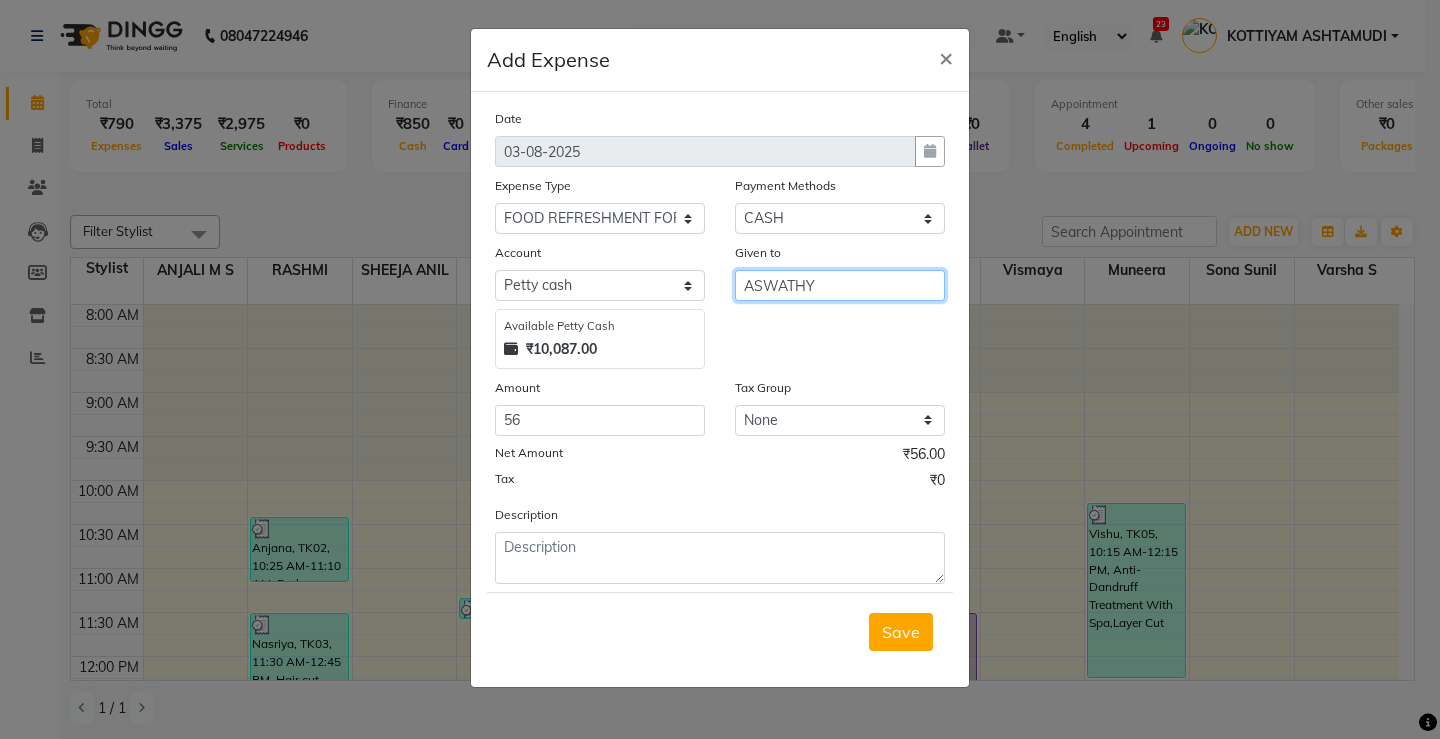 type on "ASWATHY" 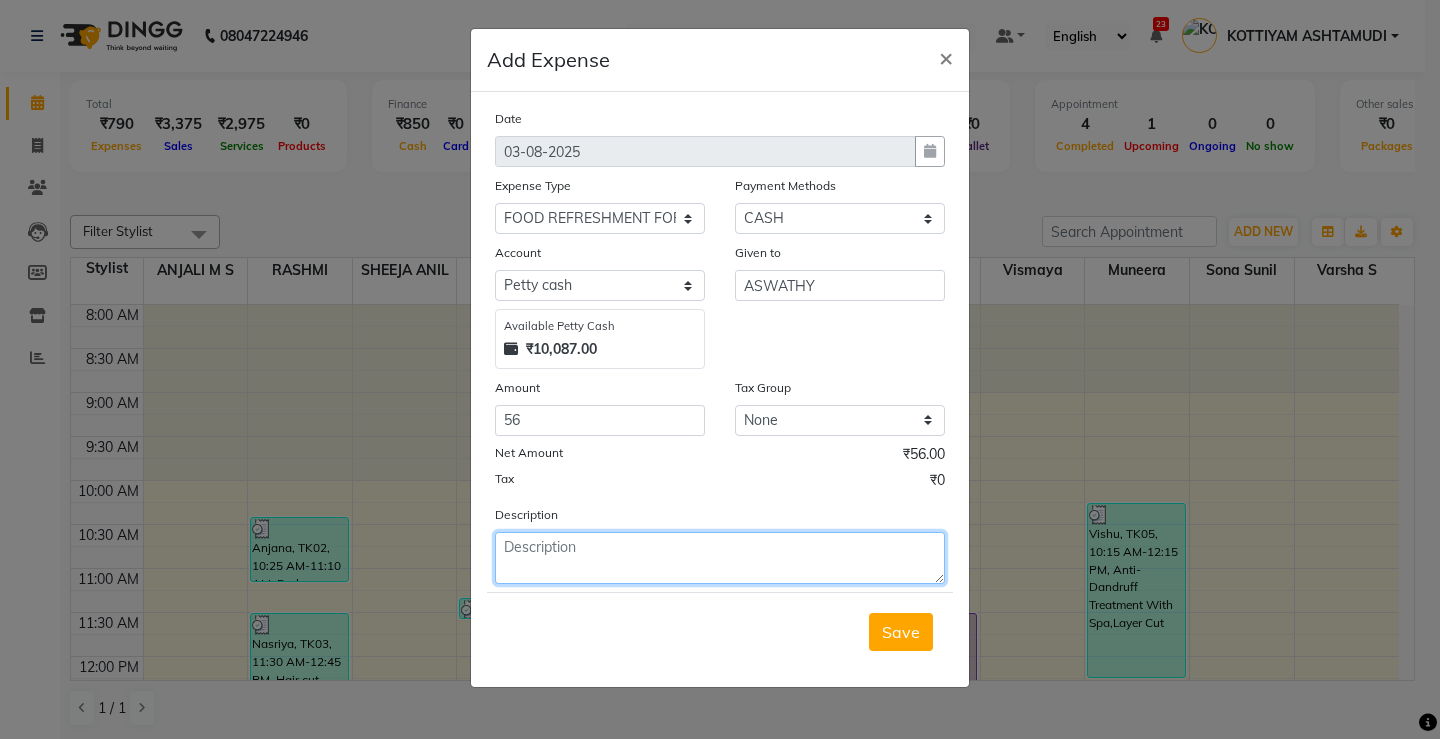 click 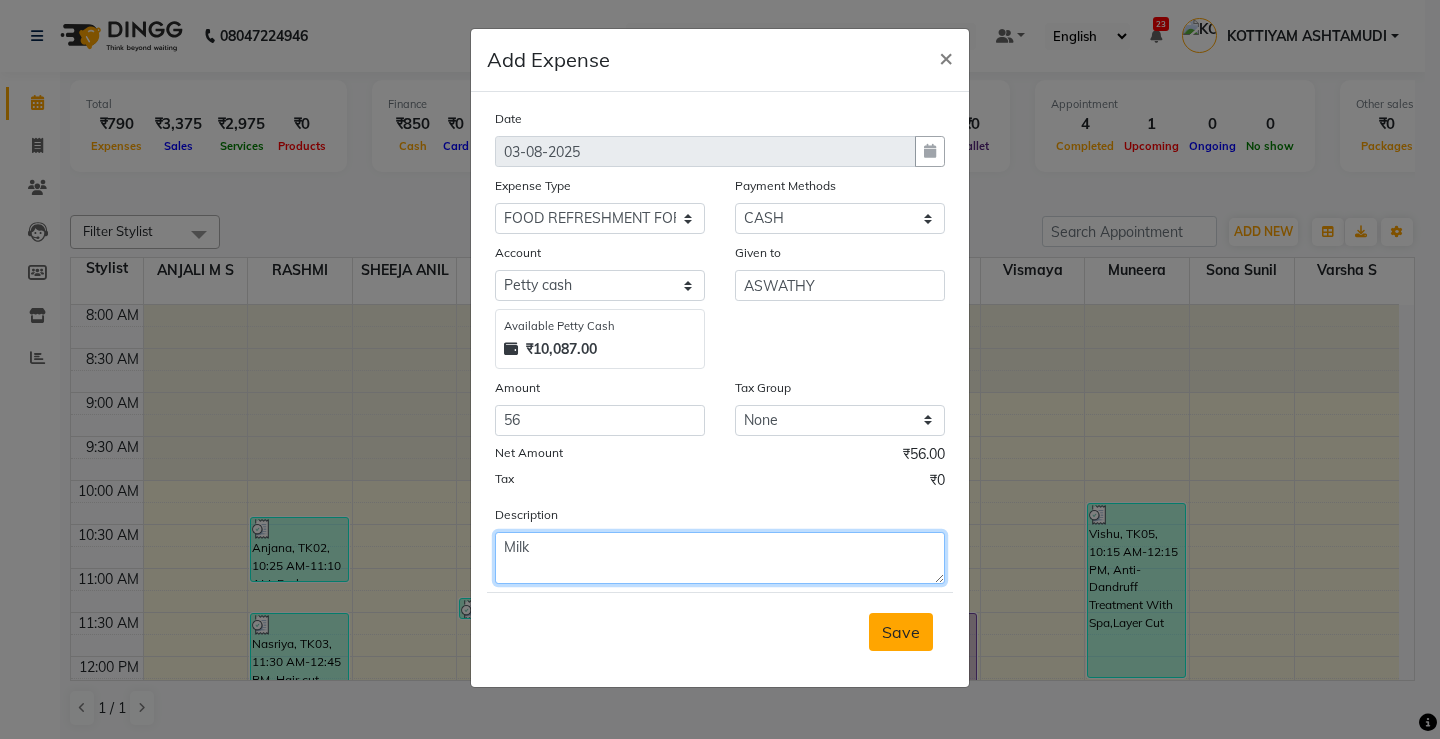 type on "Milk" 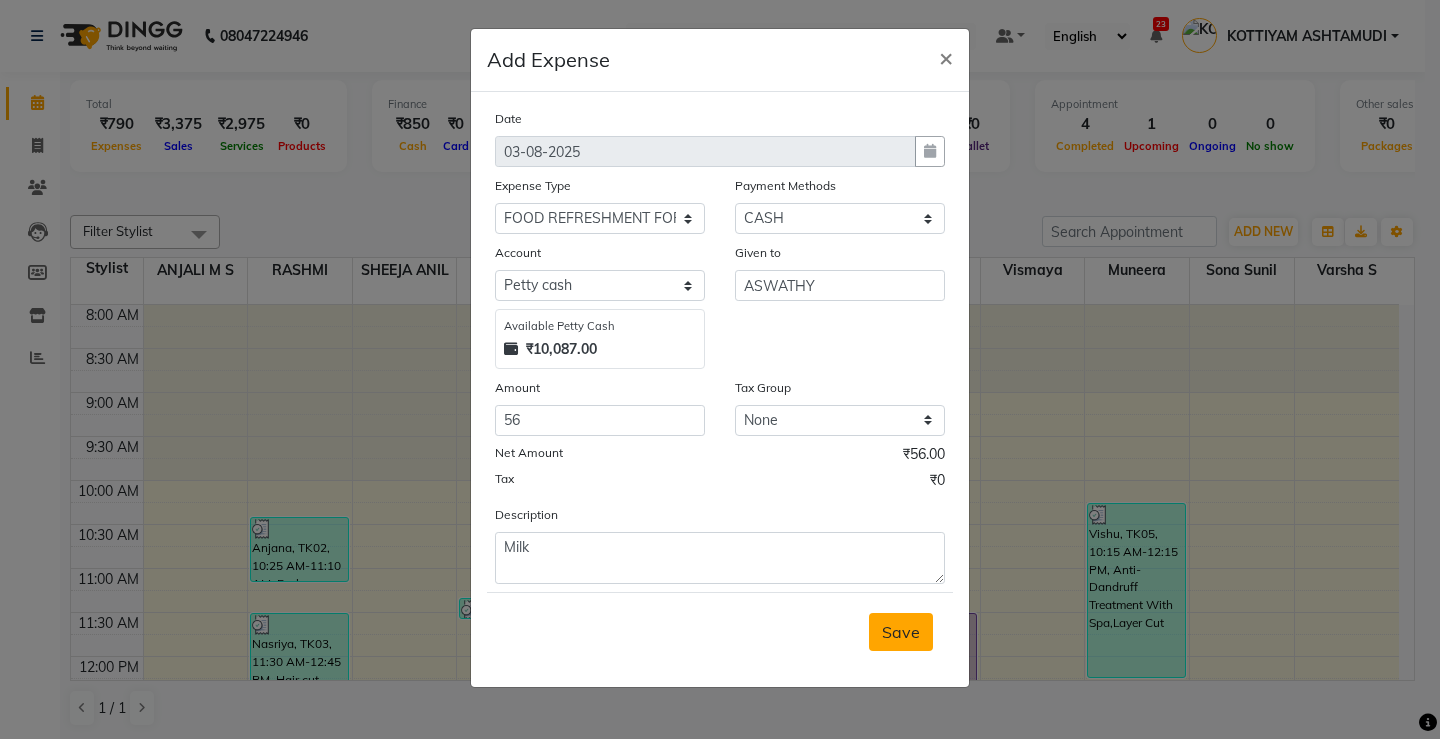click on "Save" at bounding box center (901, 632) 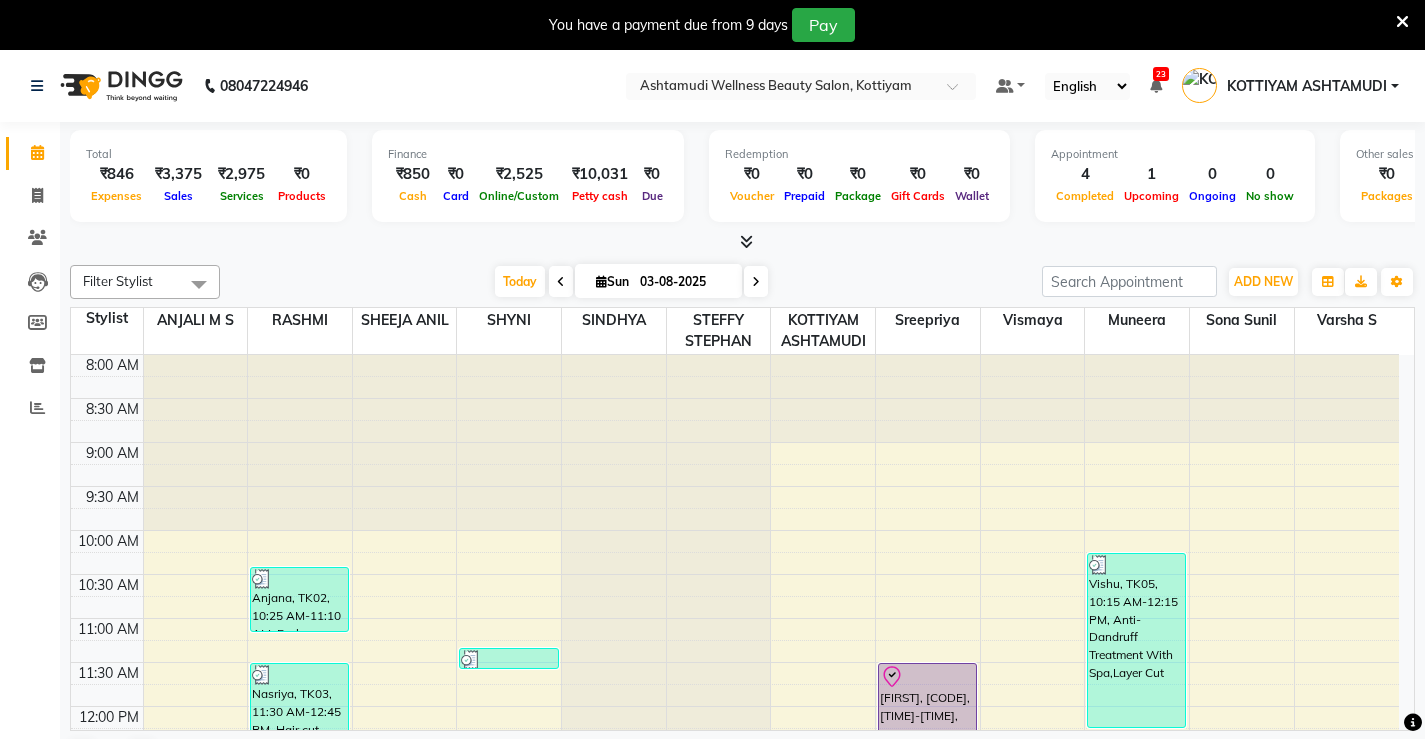 scroll, scrollTop: 0, scrollLeft: 0, axis: both 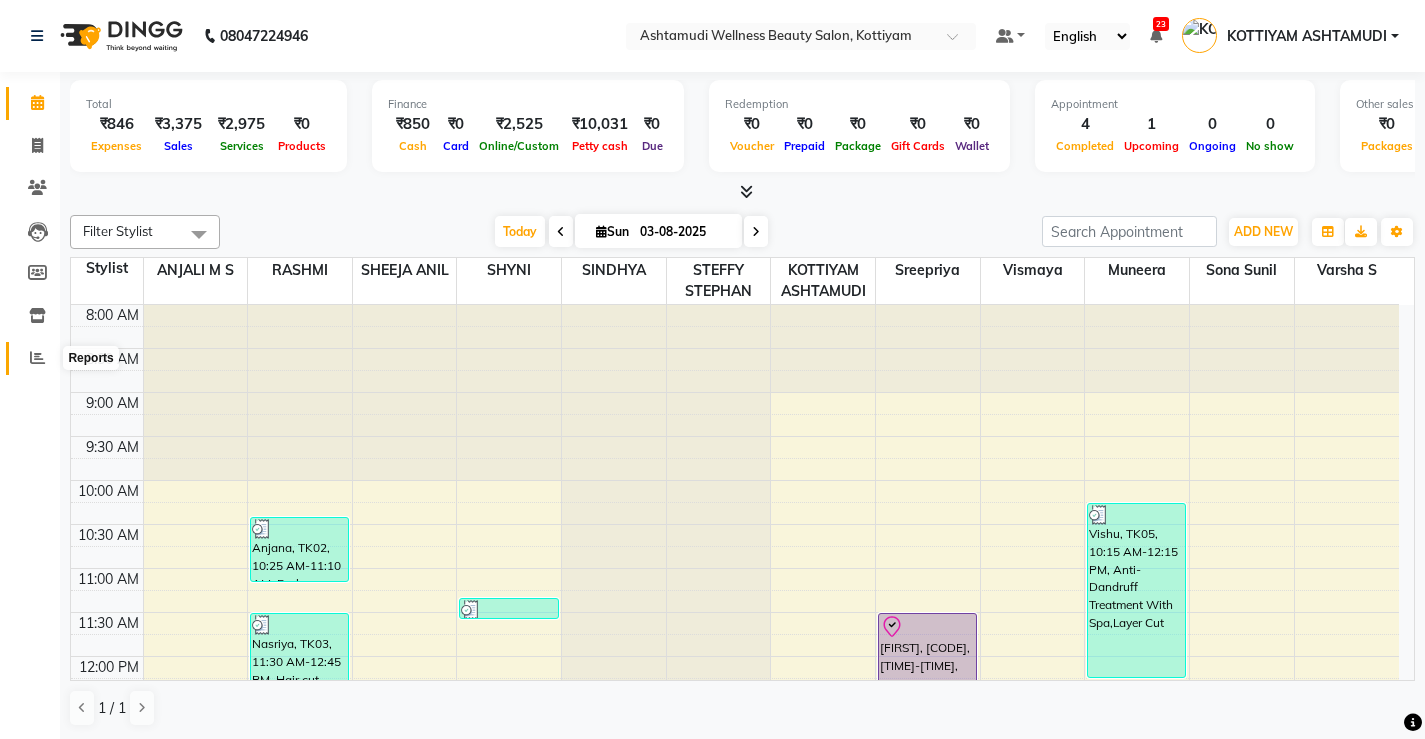 click 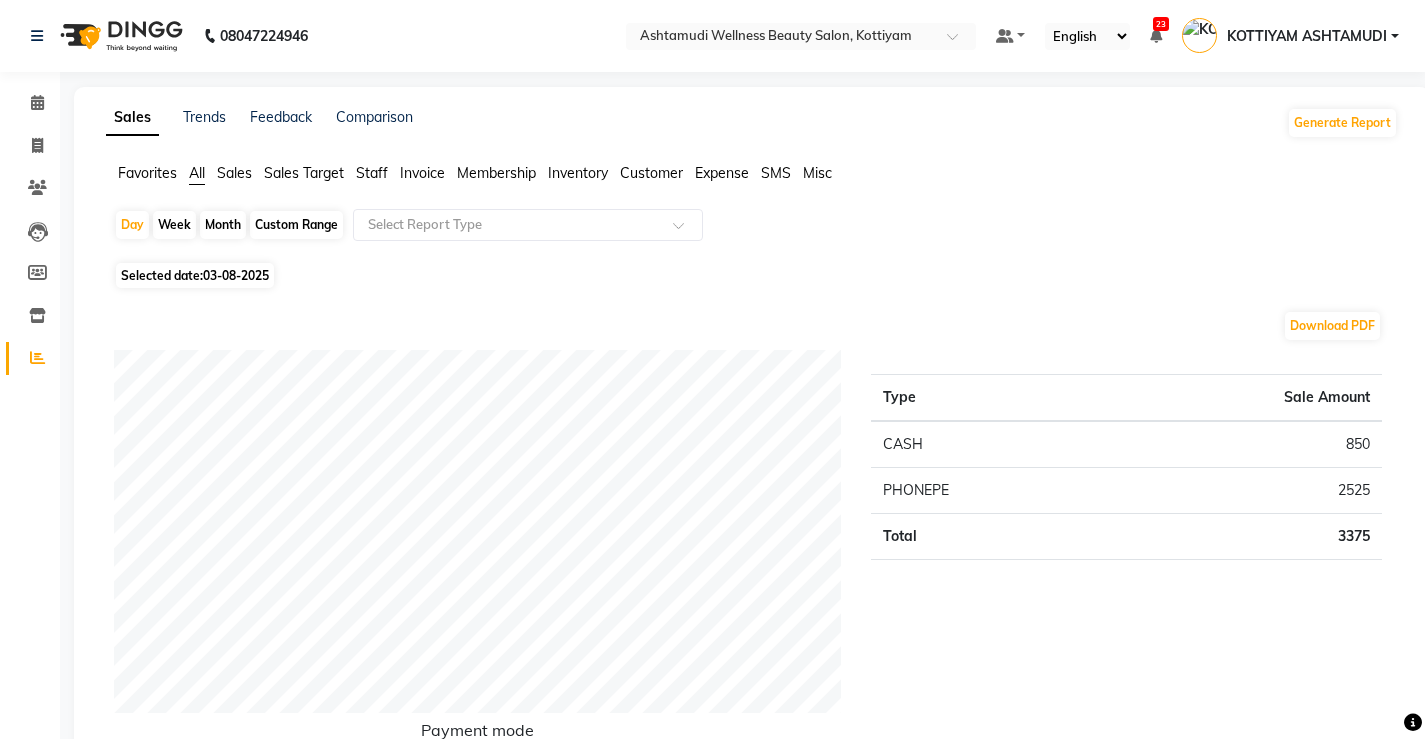 click on "Expense" 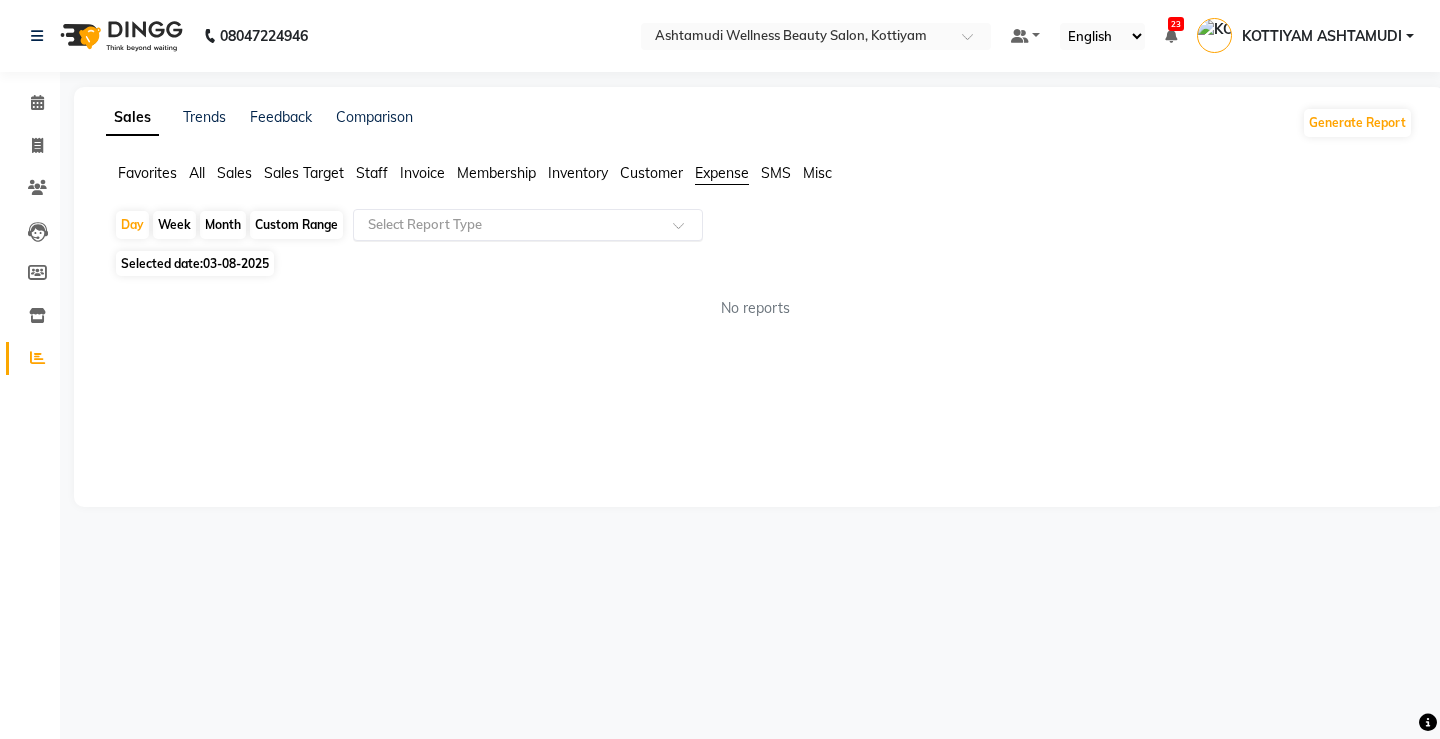 click on "Select Report Type" 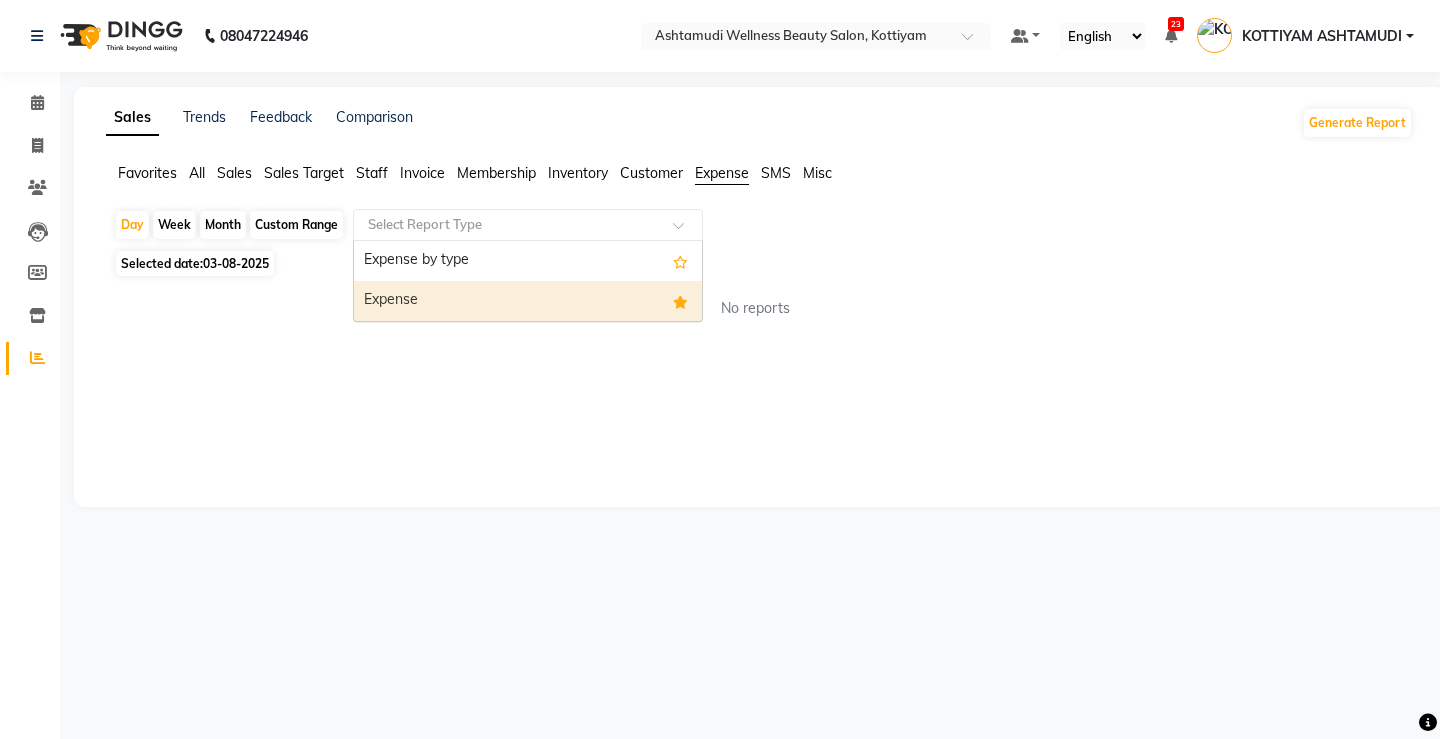 click on "Expense" at bounding box center [528, 301] 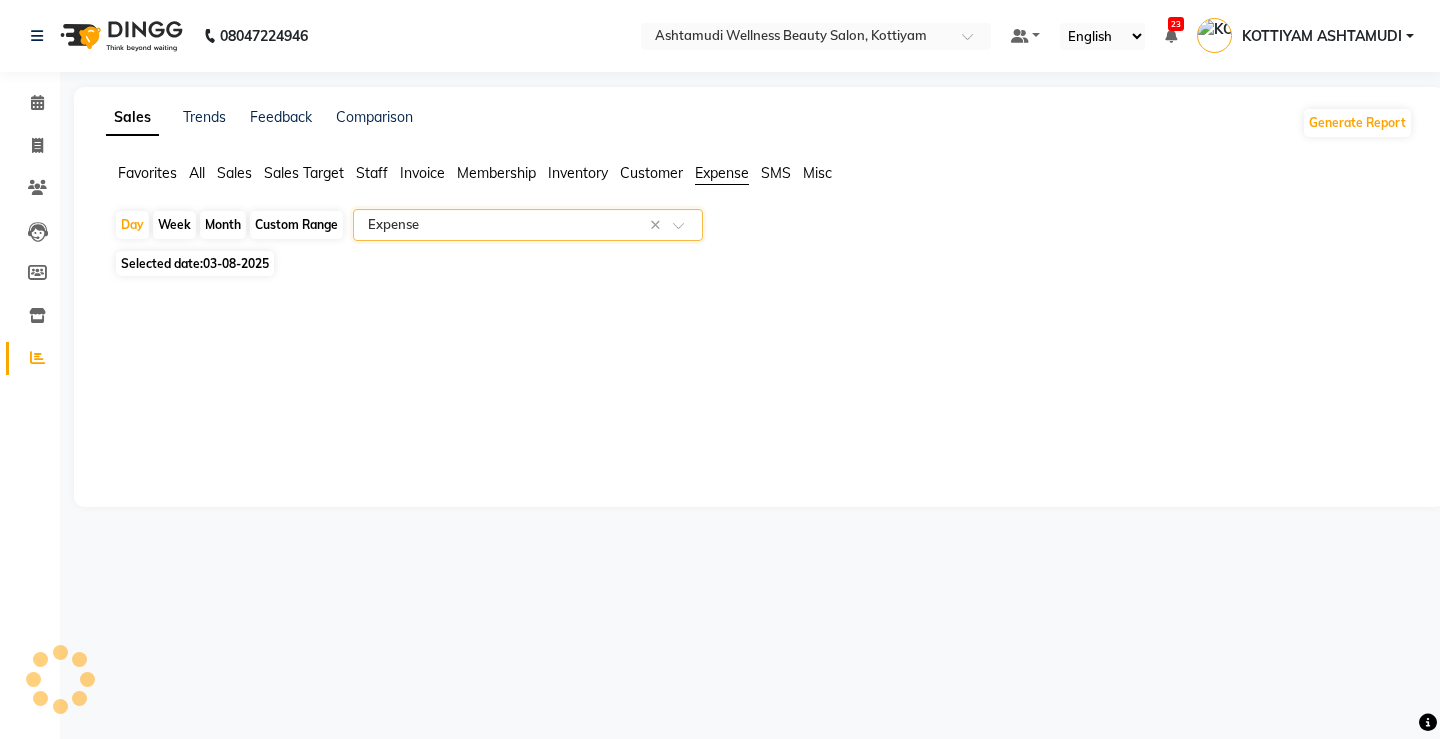 select on "full_report" 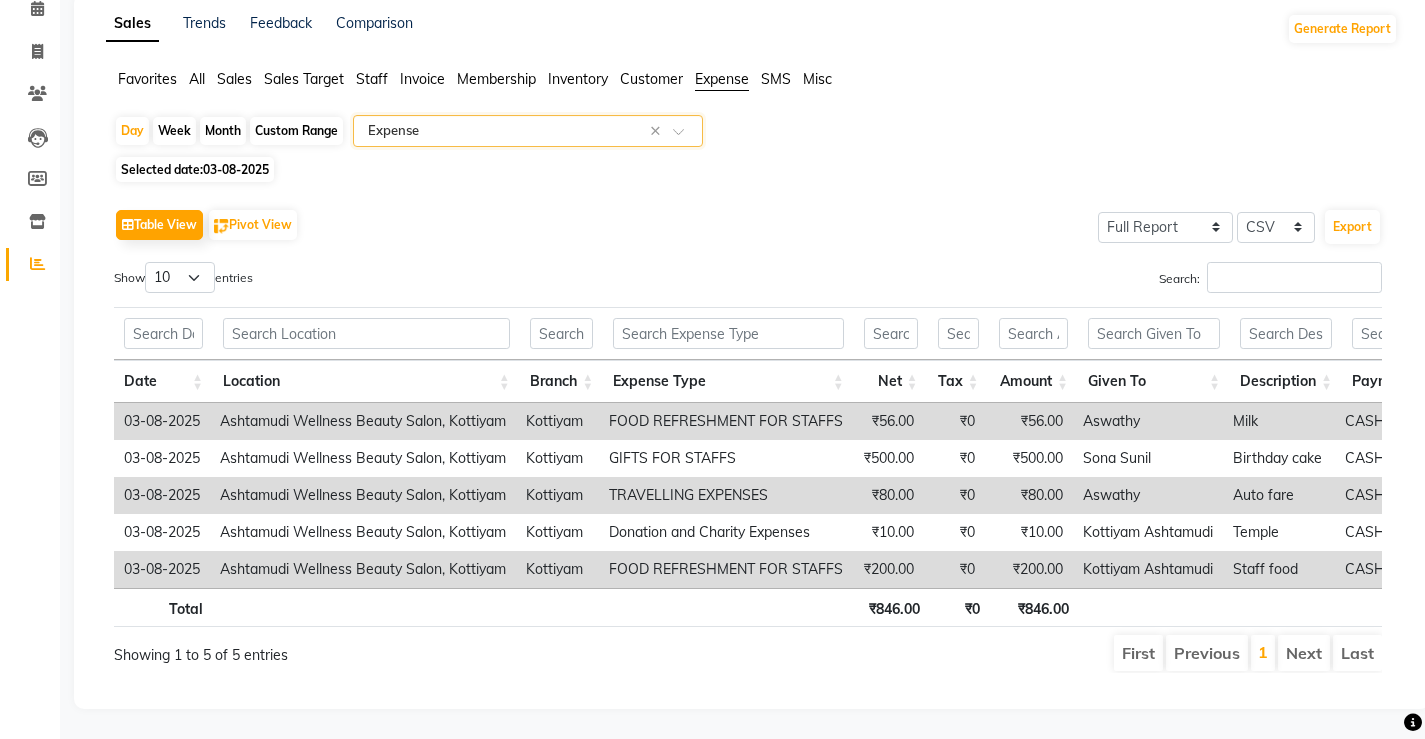 scroll, scrollTop: 124, scrollLeft: 0, axis: vertical 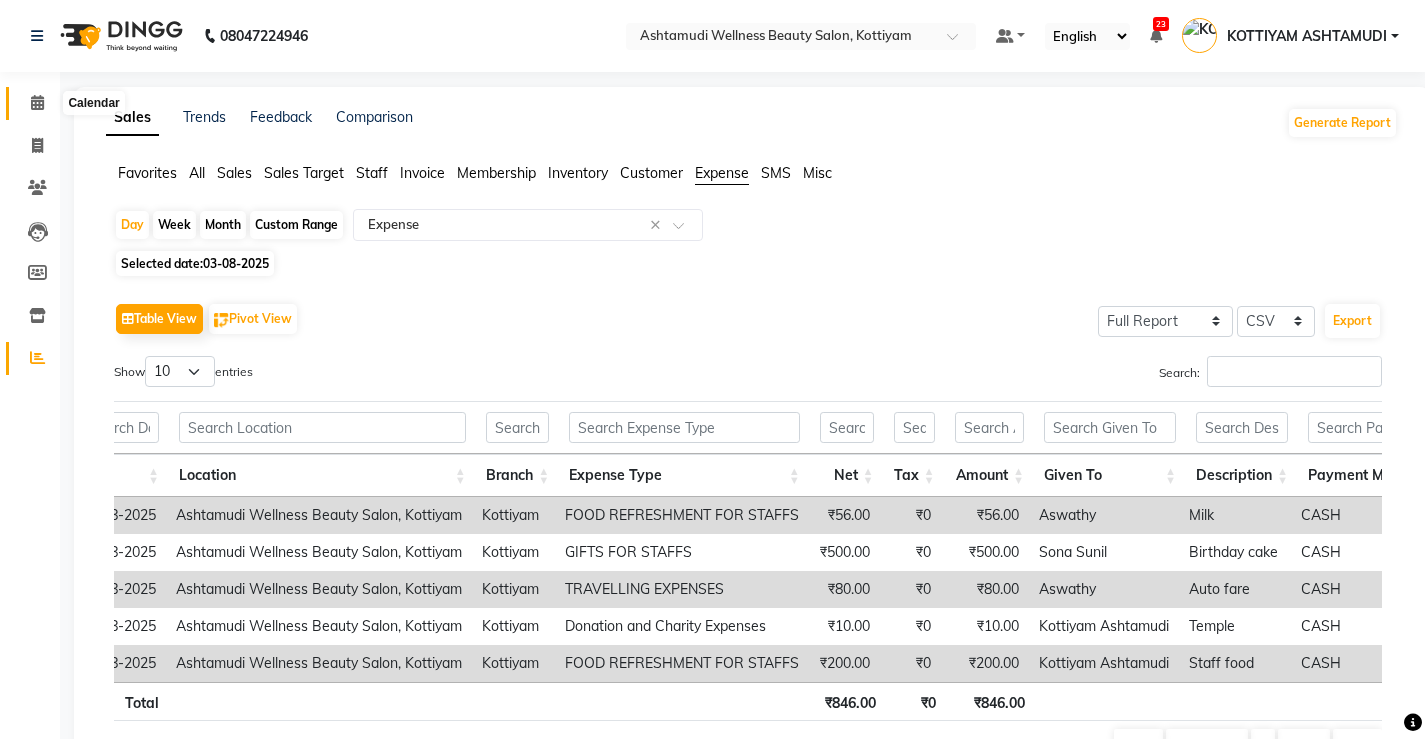 click 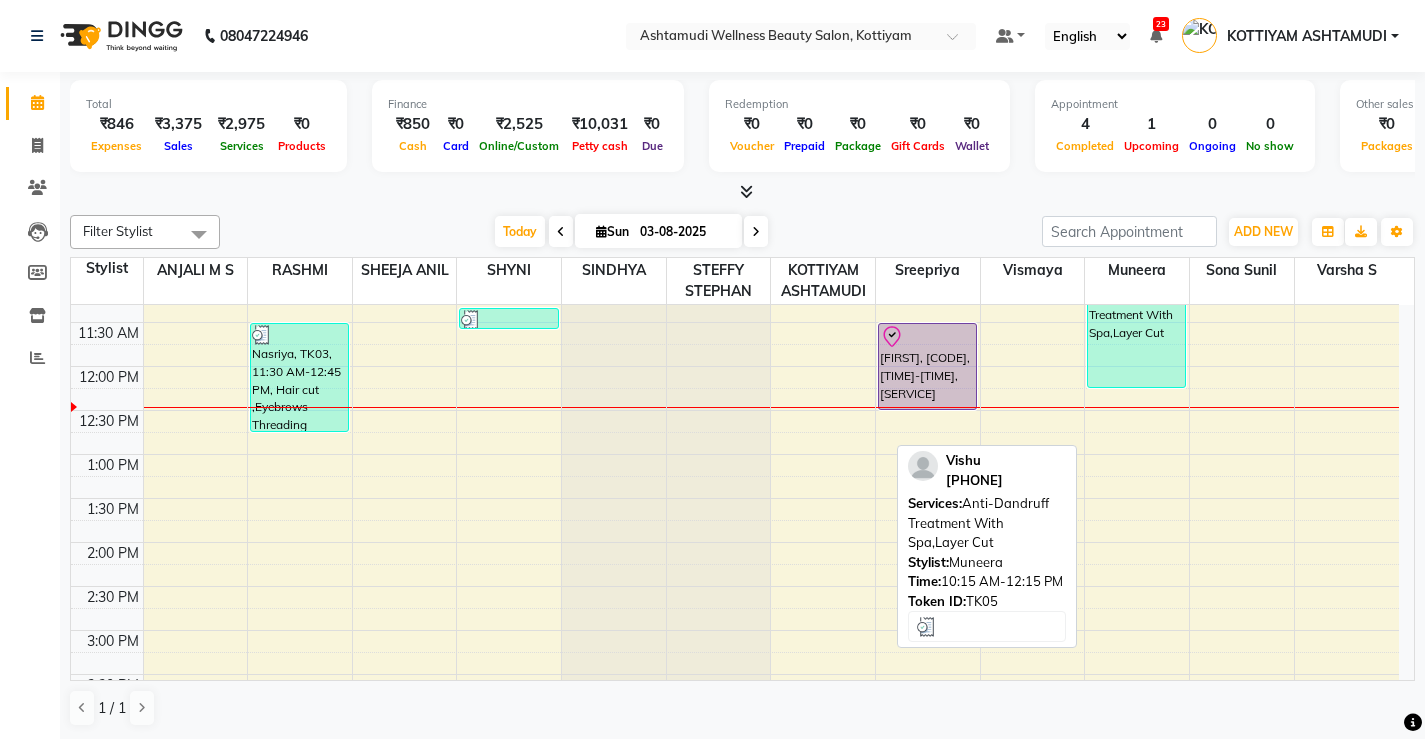 scroll, scrollTop: 300, scrollLeft: 0, axis: vertical 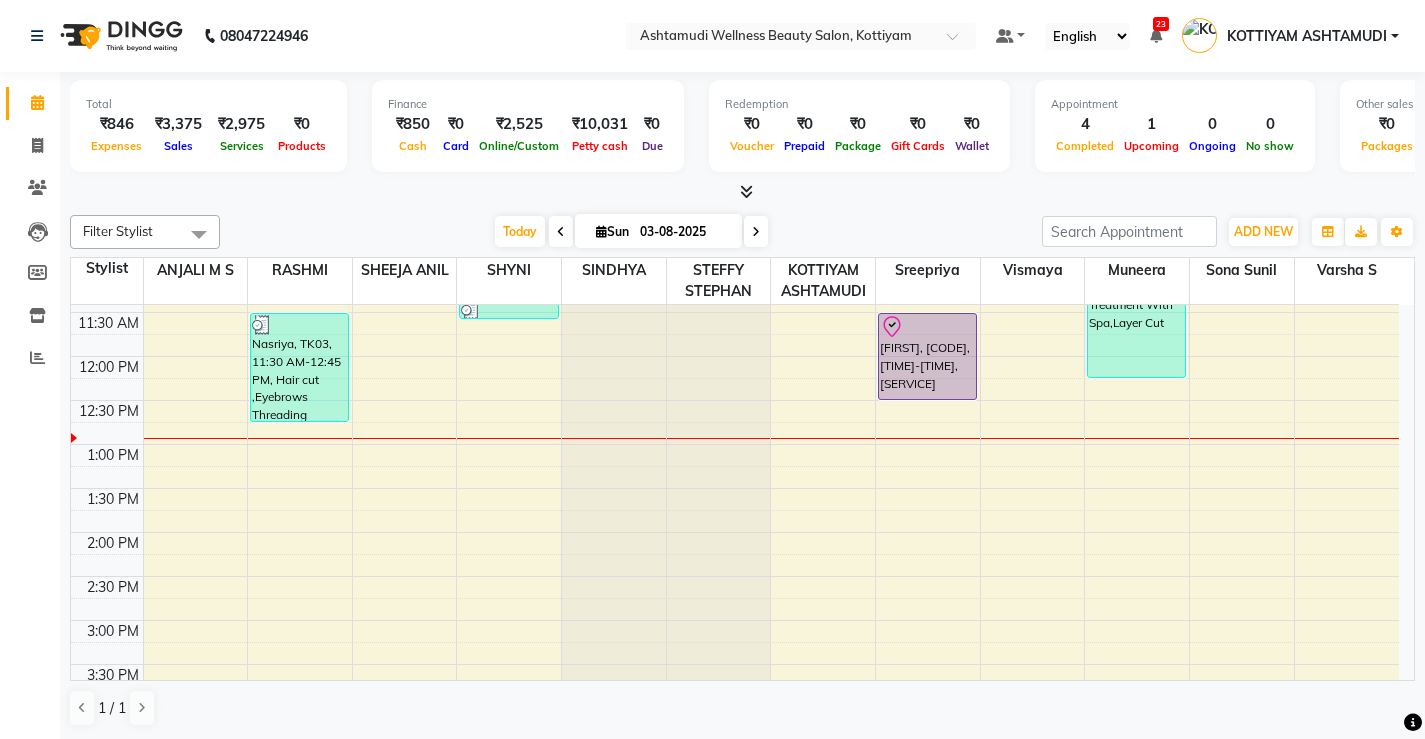 click on "Vishu, TK05, 10:15 AM-12:15 PM, Anti-Dandruff Treatment With Spa,Layer Cut" at bounding box center [1136, 290] 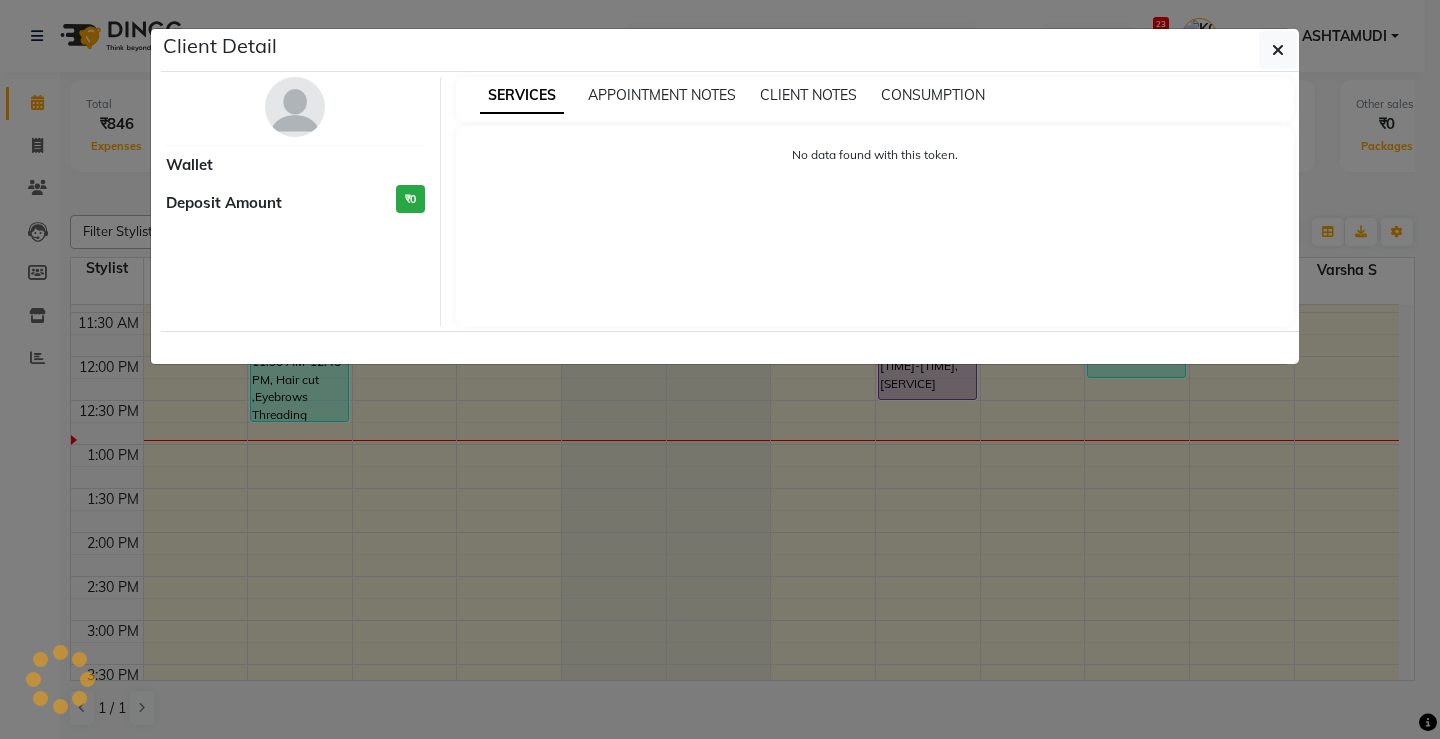 select on "3" 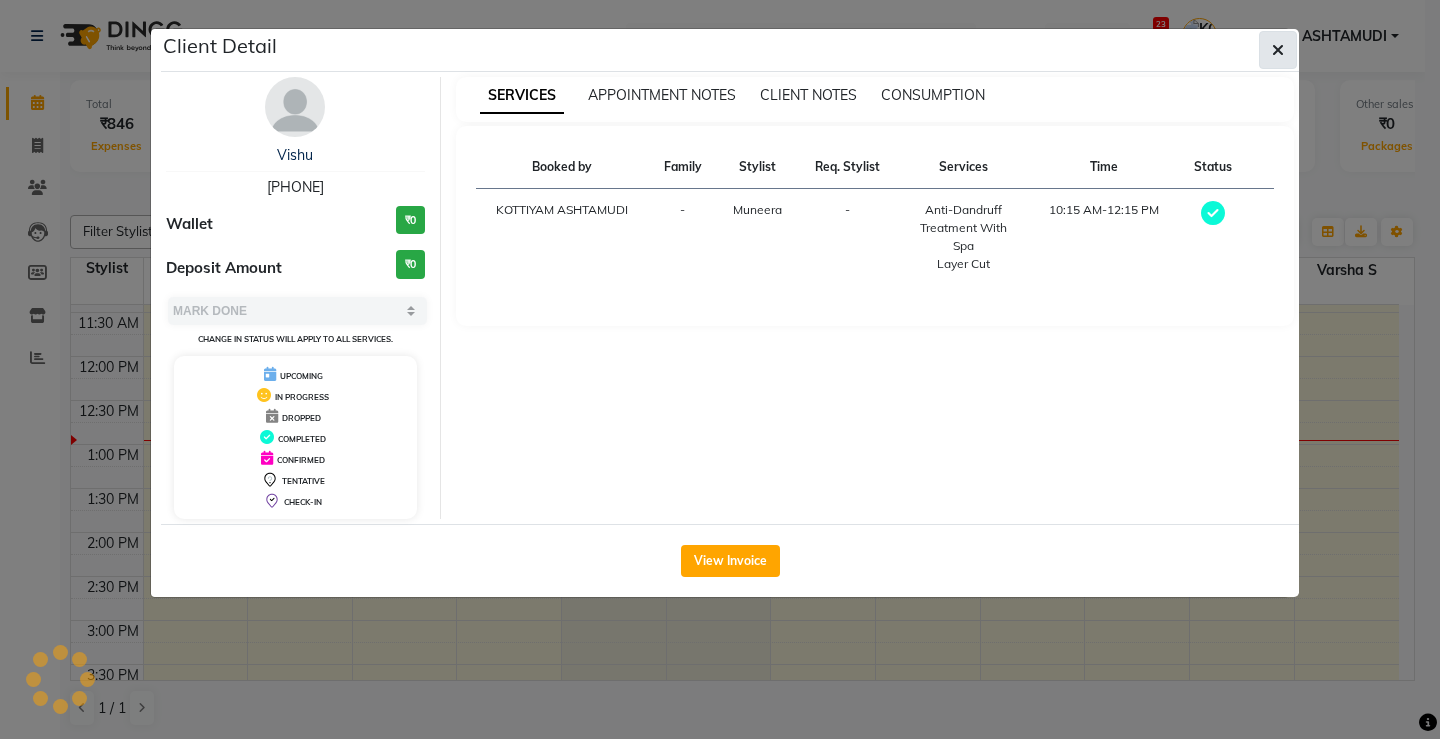 click 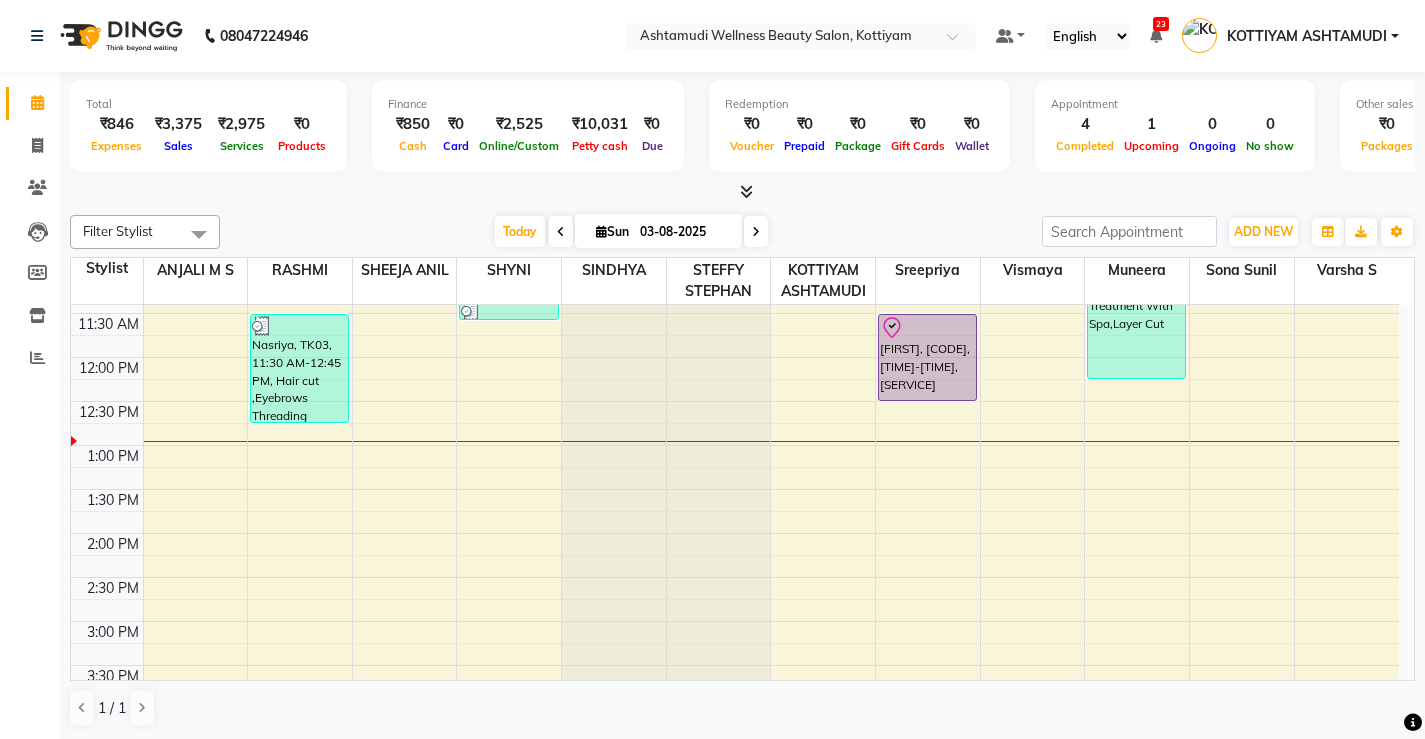 scroll, scrollTop: 300, scrollLeft: 0, axis: vertical 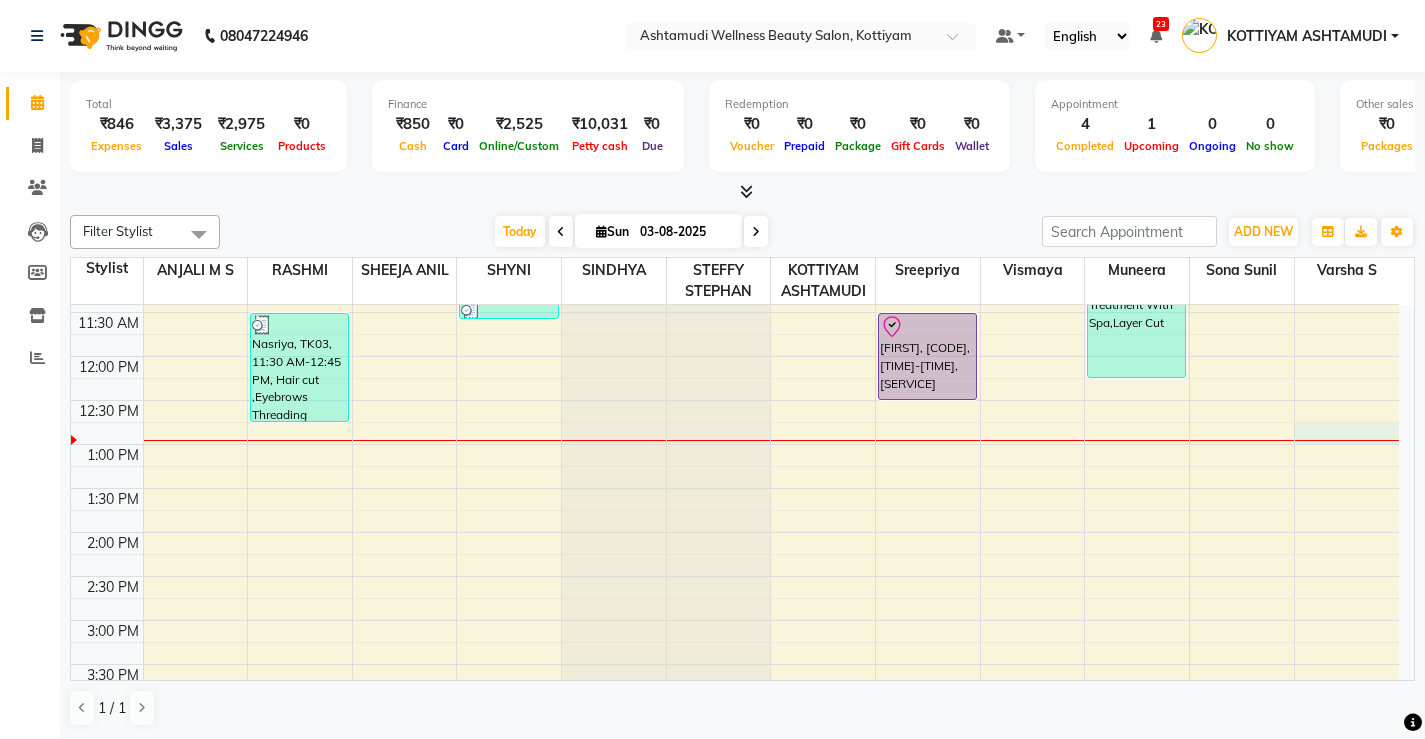 click on "[FIRST], [CODE], [TIME]-[TIME], [SERVICE], [SERVICE] [FIRST], [CODE], [TIME]-[TIME], [SERVICE]
[FIRST], [CODE], [TIME]-[TIME], [SERVICE]
[FIRST], [CODE], [TIME]-[TIME], [SERVICE] [FIRST], [CODE], [TIME]-[TIME], [SERVICE]" at bounding box center [735, 576] 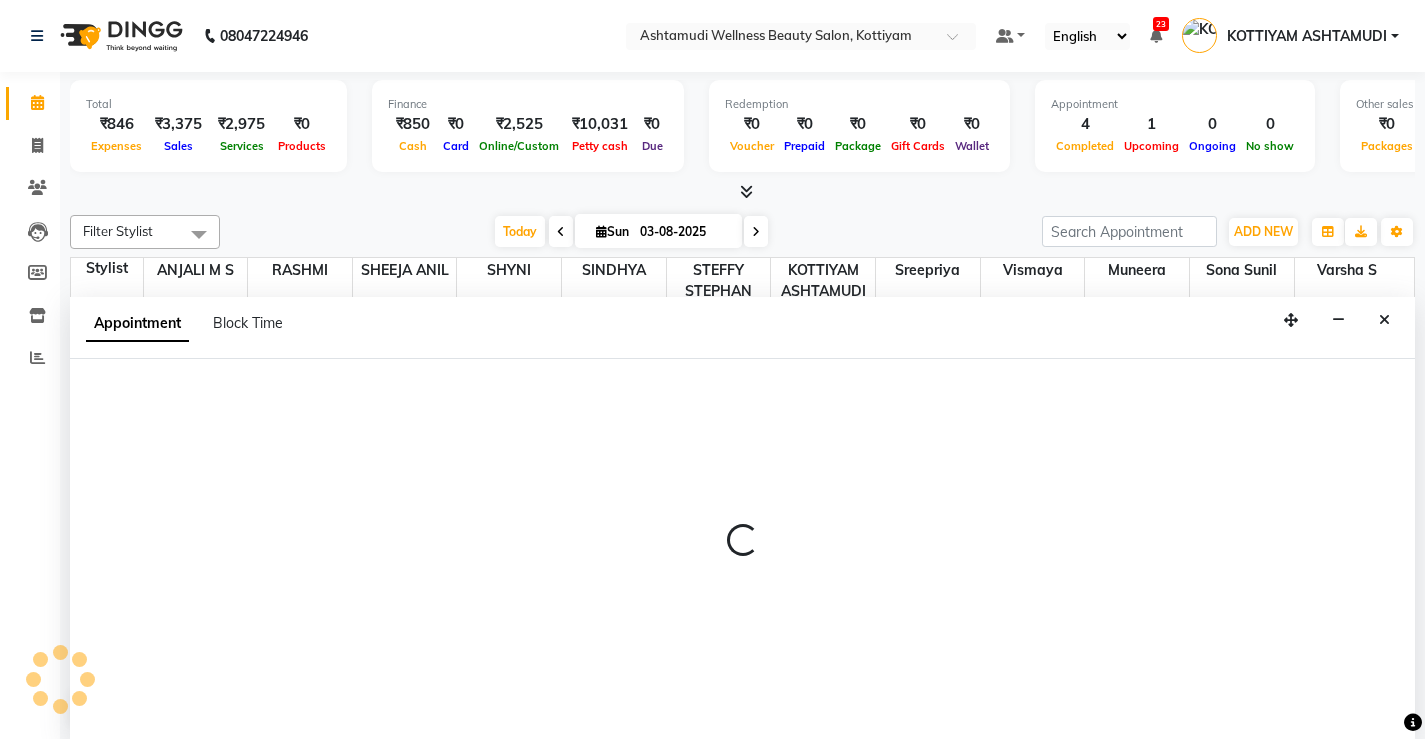 scroll, scrollTop: 1, scrollLeft: 0, axis: vertical 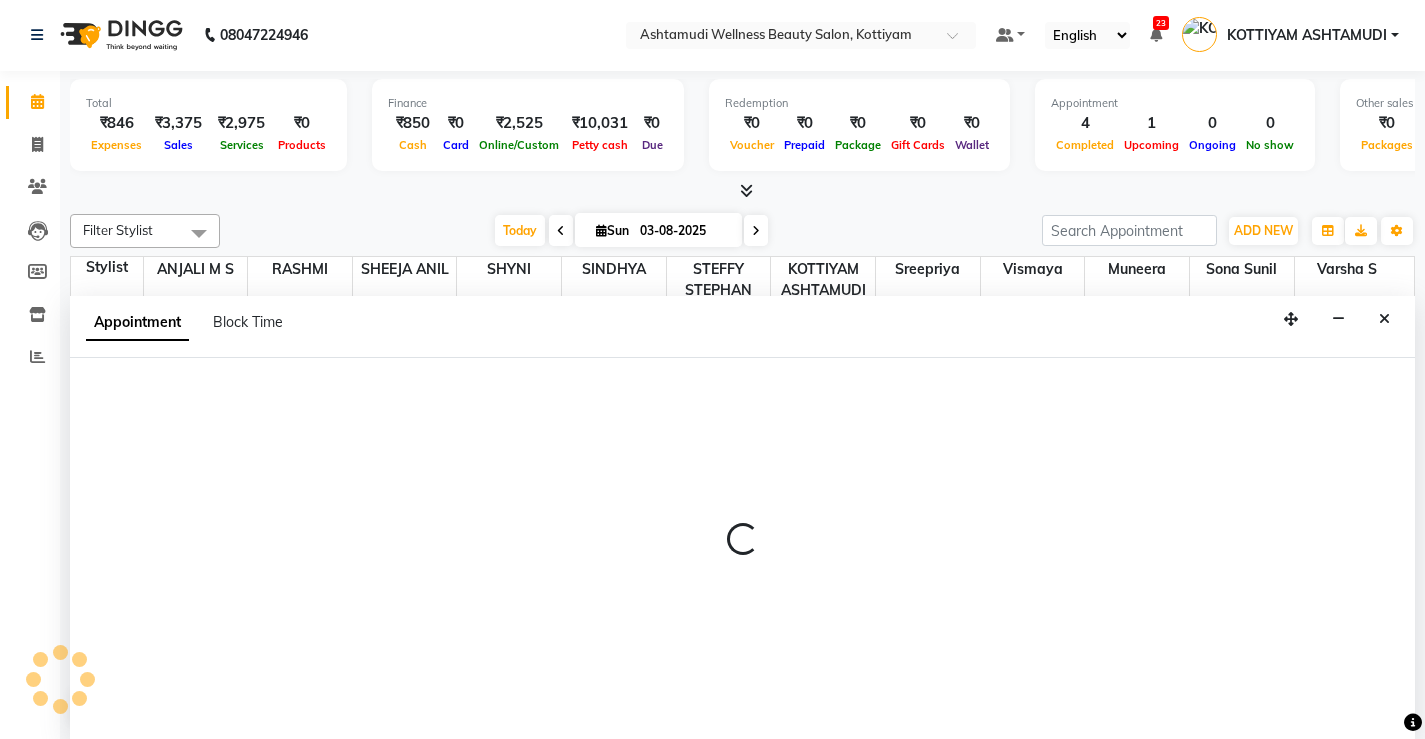 select on "87821" 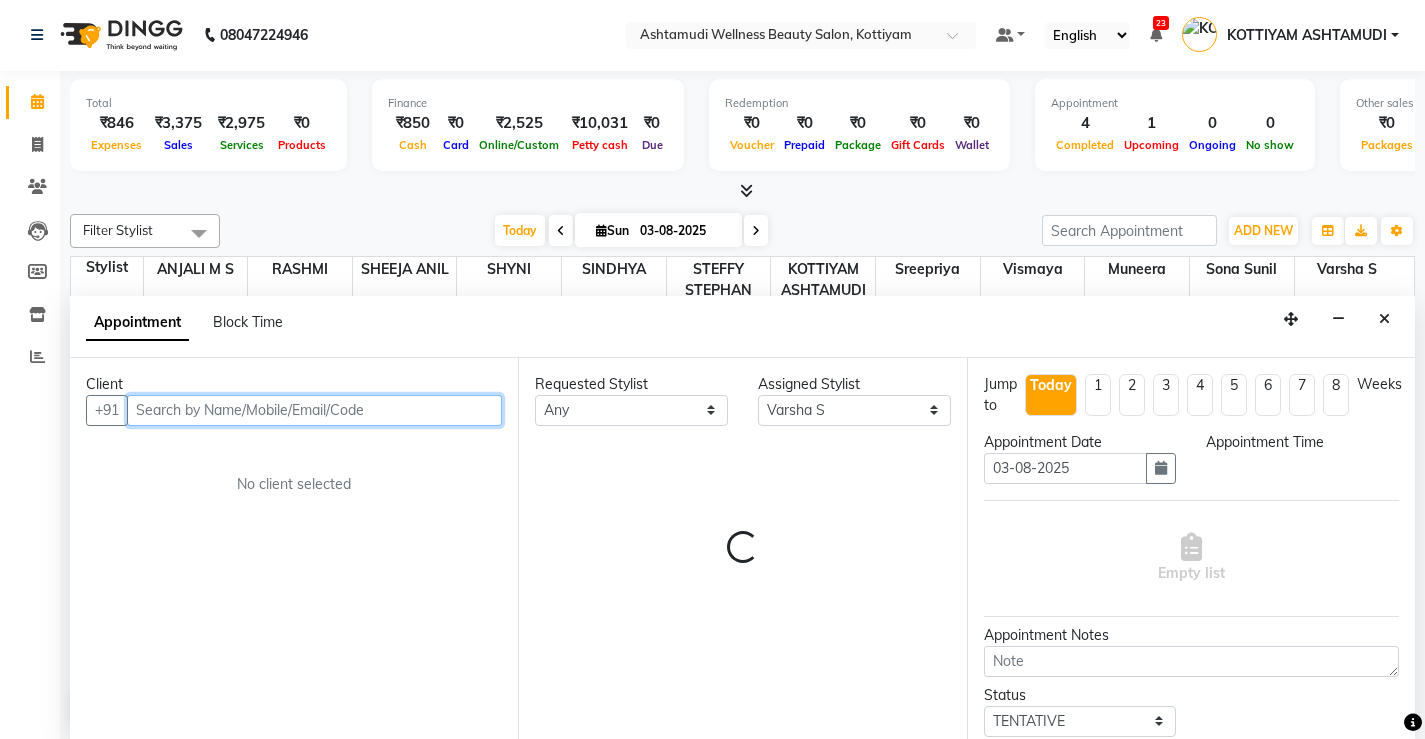 select on "765" 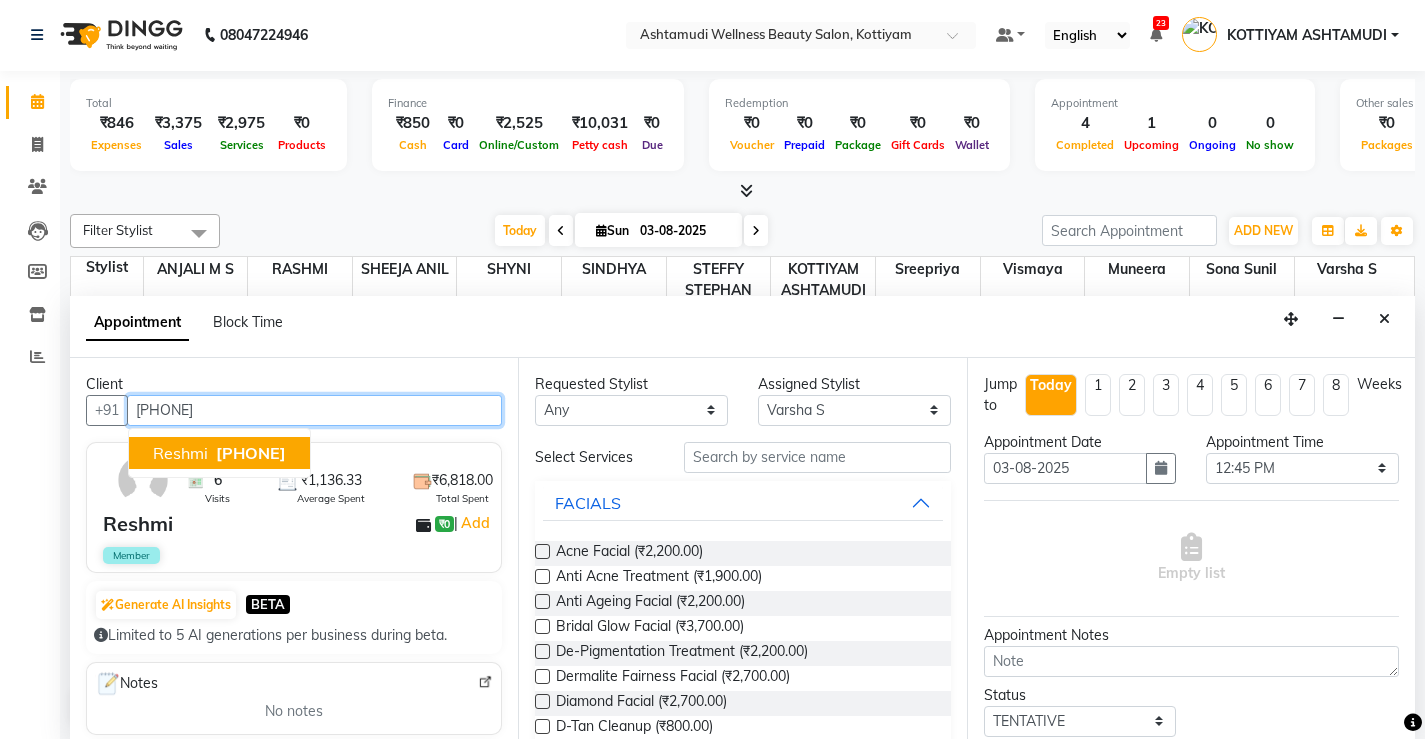 click on "[PHONE]" at bounding box center [251, 453] 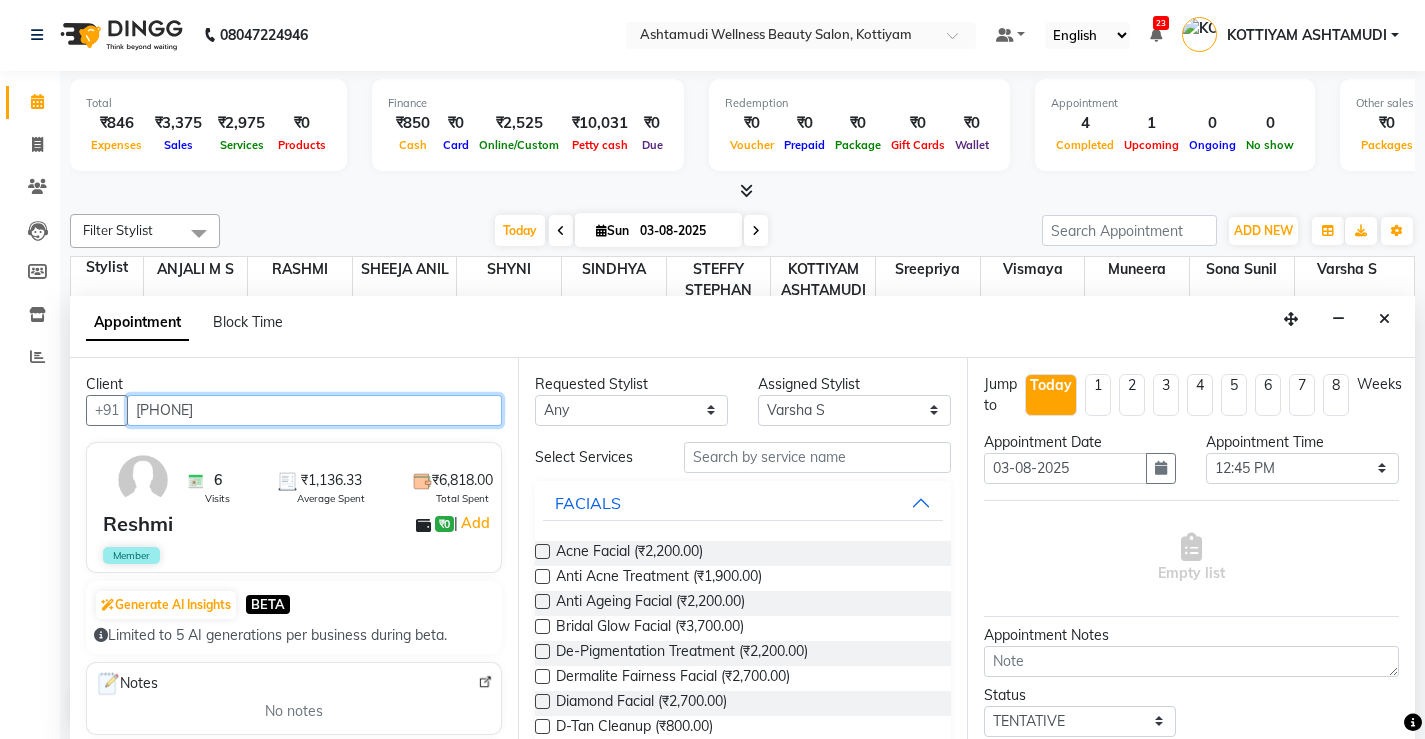 scroll, scrollTop: 0, scrollLeft: 0, axis: both 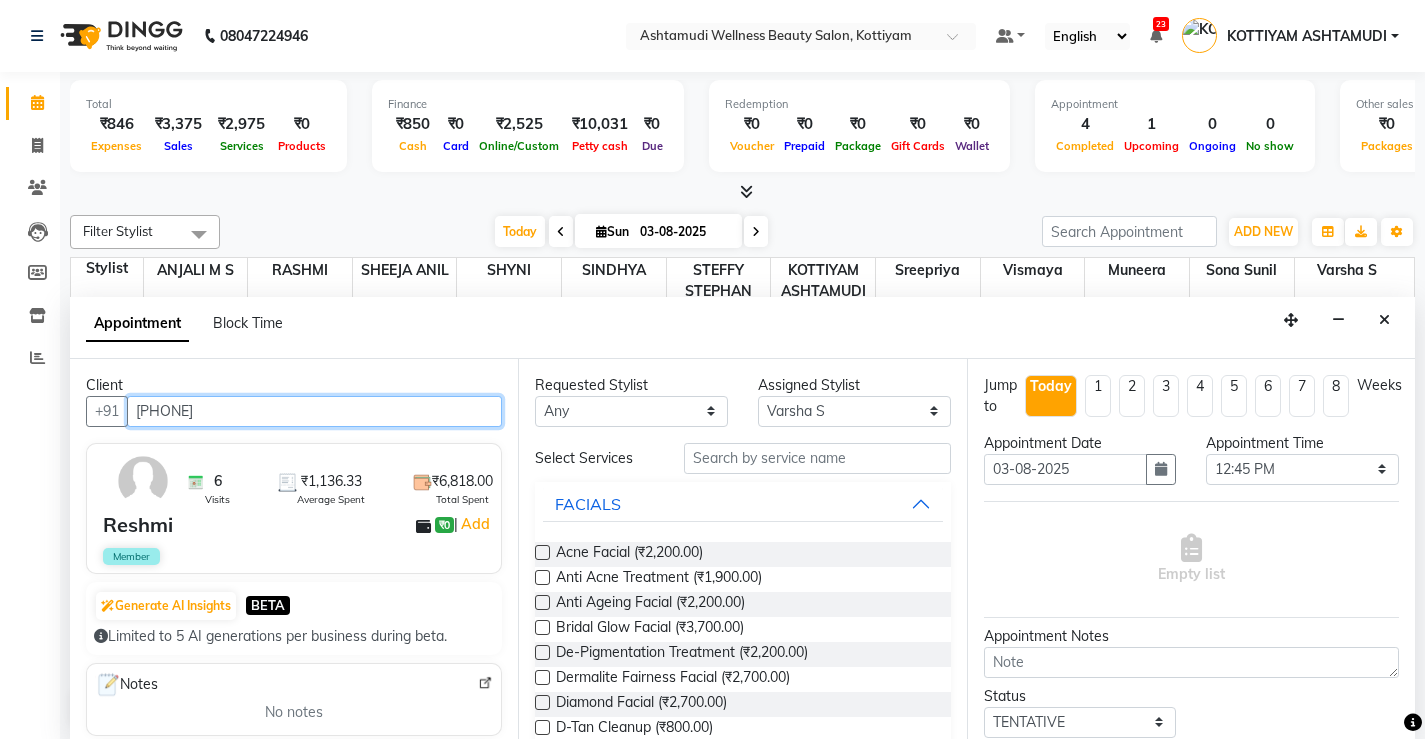 type on "[PHONE]" 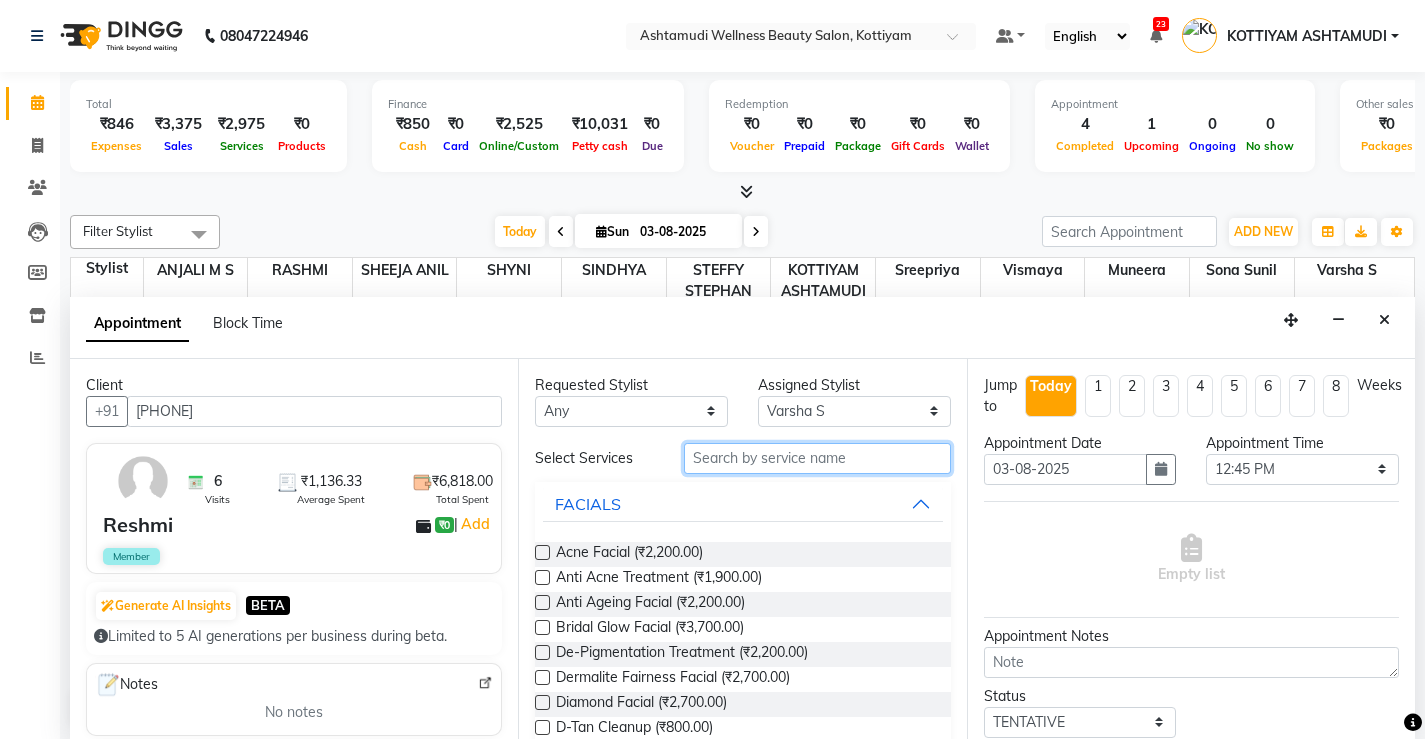 click at bounding box center [817, 458] 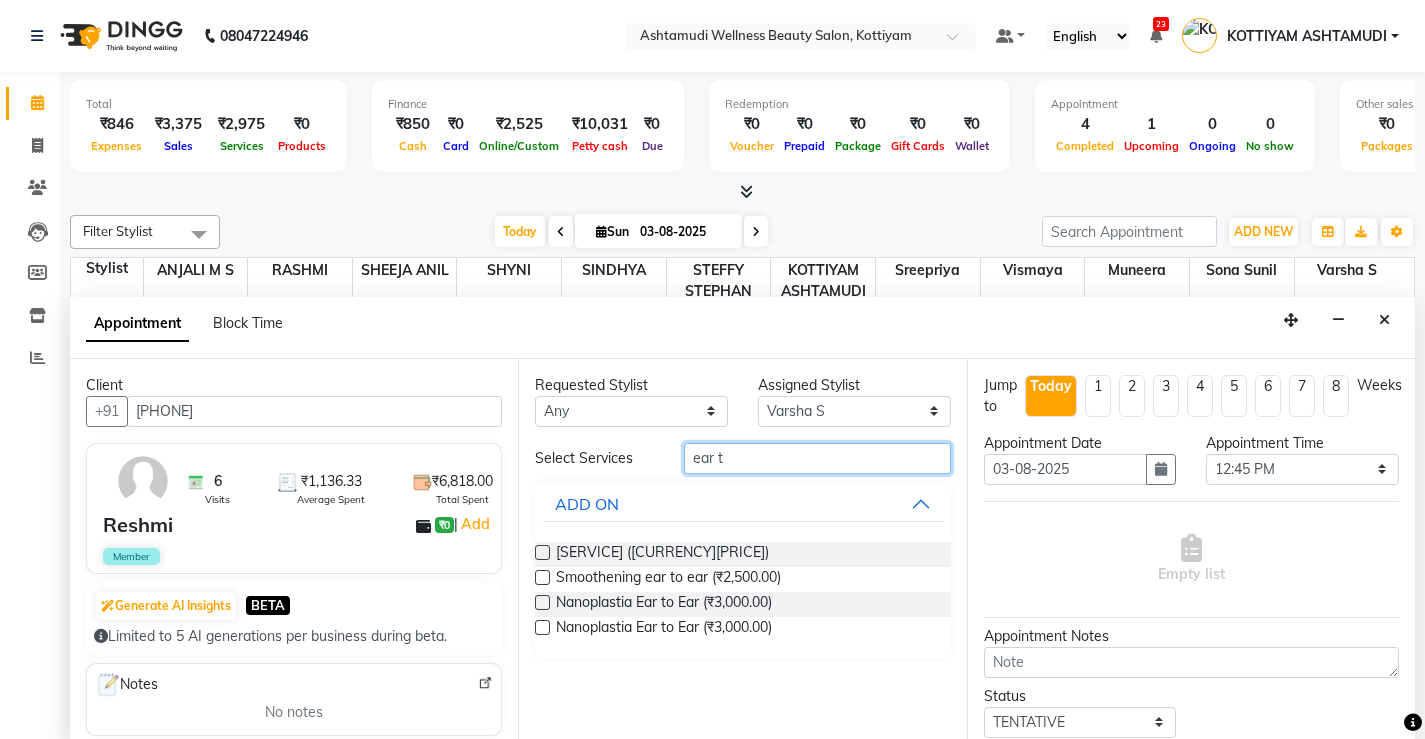 type on "ear t" 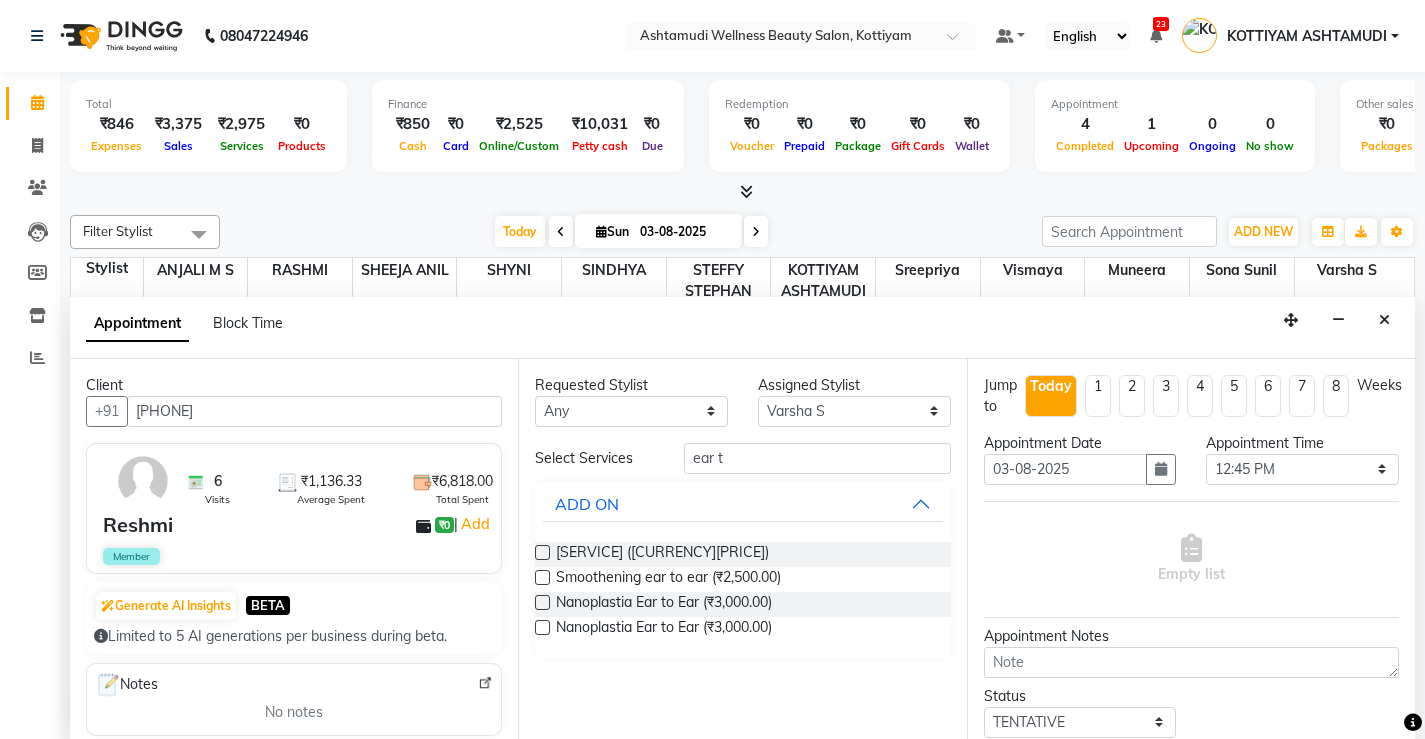 click at bounding box center (542, 552) 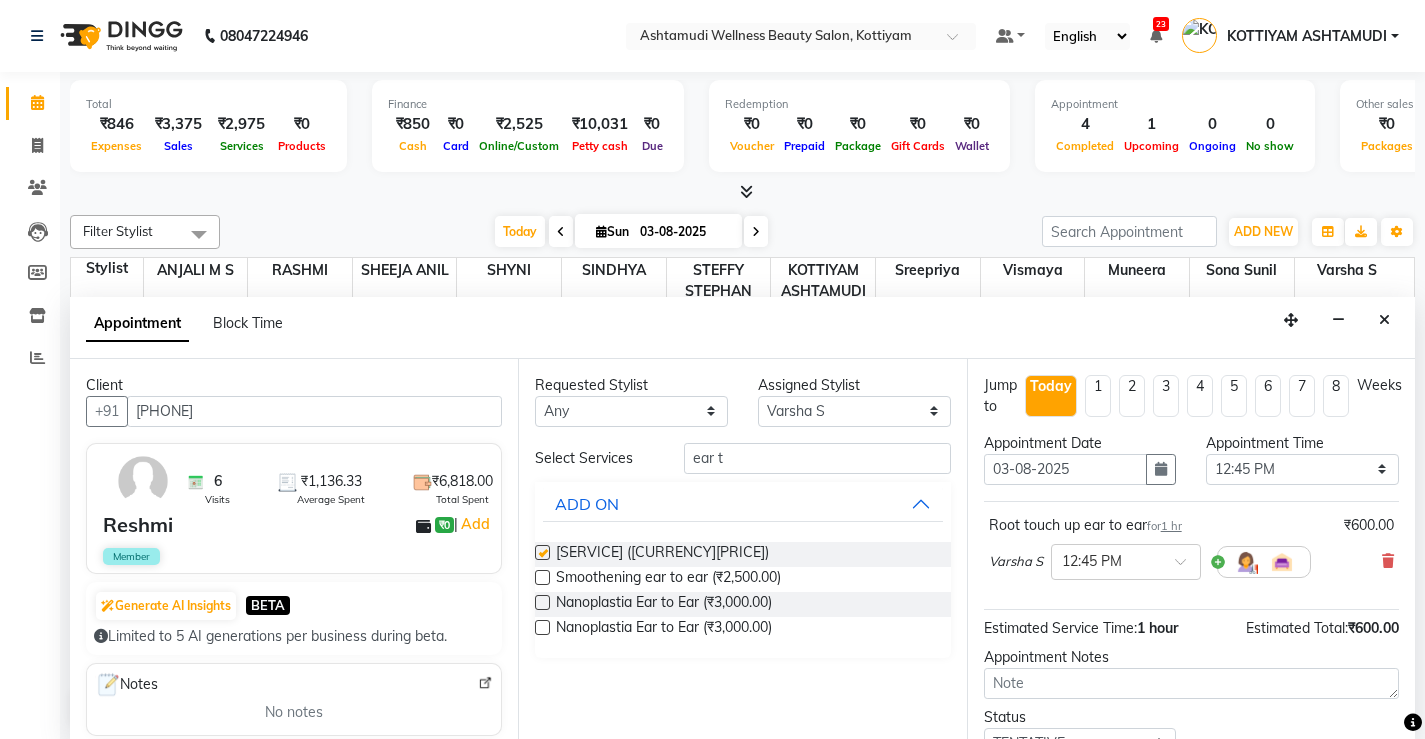 checkbox on "false" 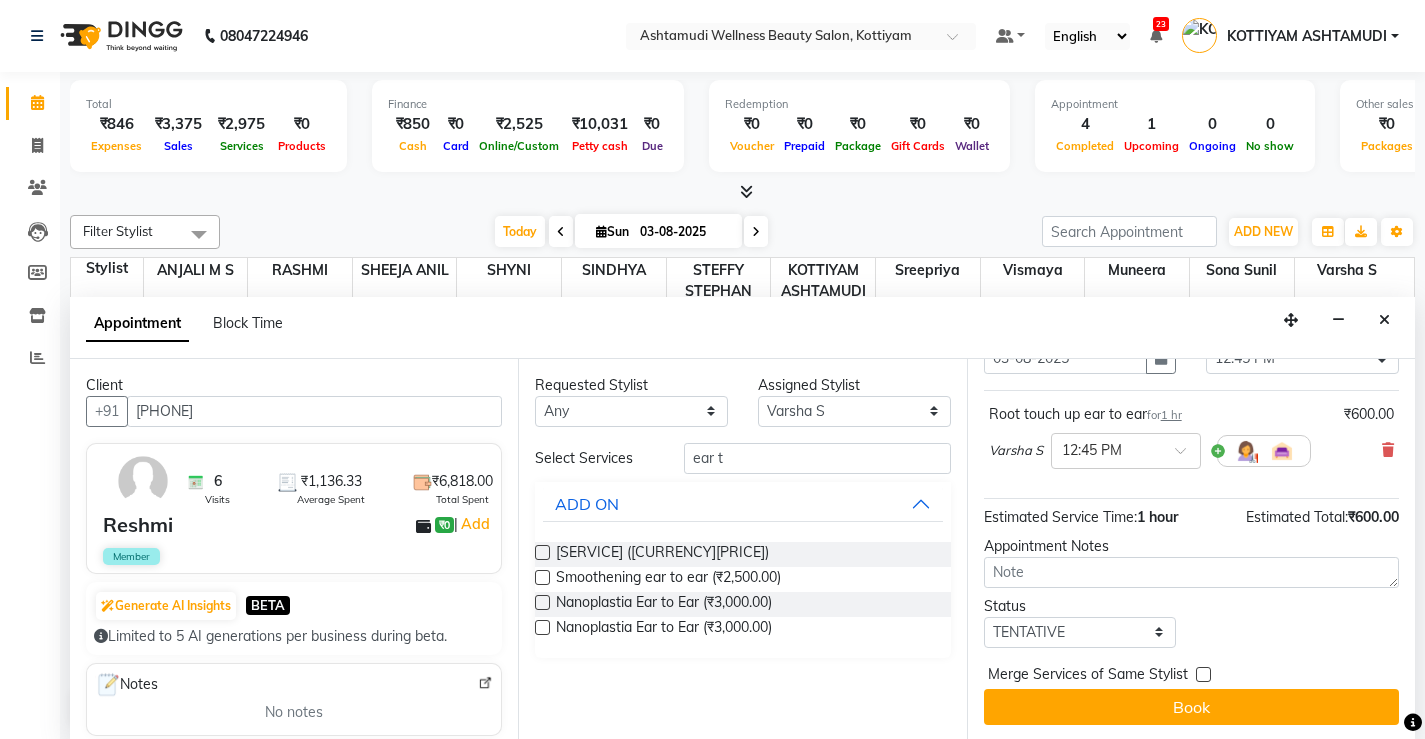 scroll, scrollTop: 112, scrollLeft: 0, axis: vertical 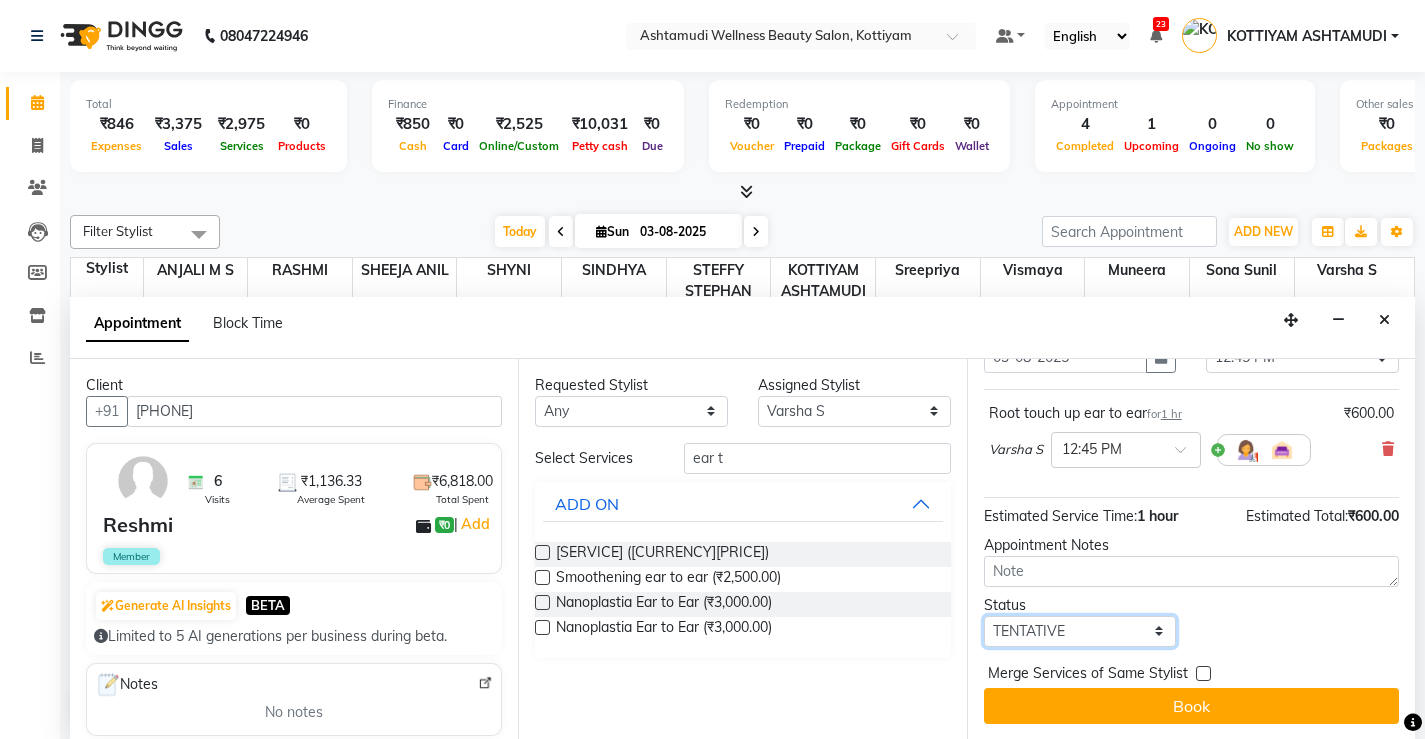 click on "Select TENTATIVE CONFIRM CHECK-IN UPCOMING" at bounding box center [1080, 631] 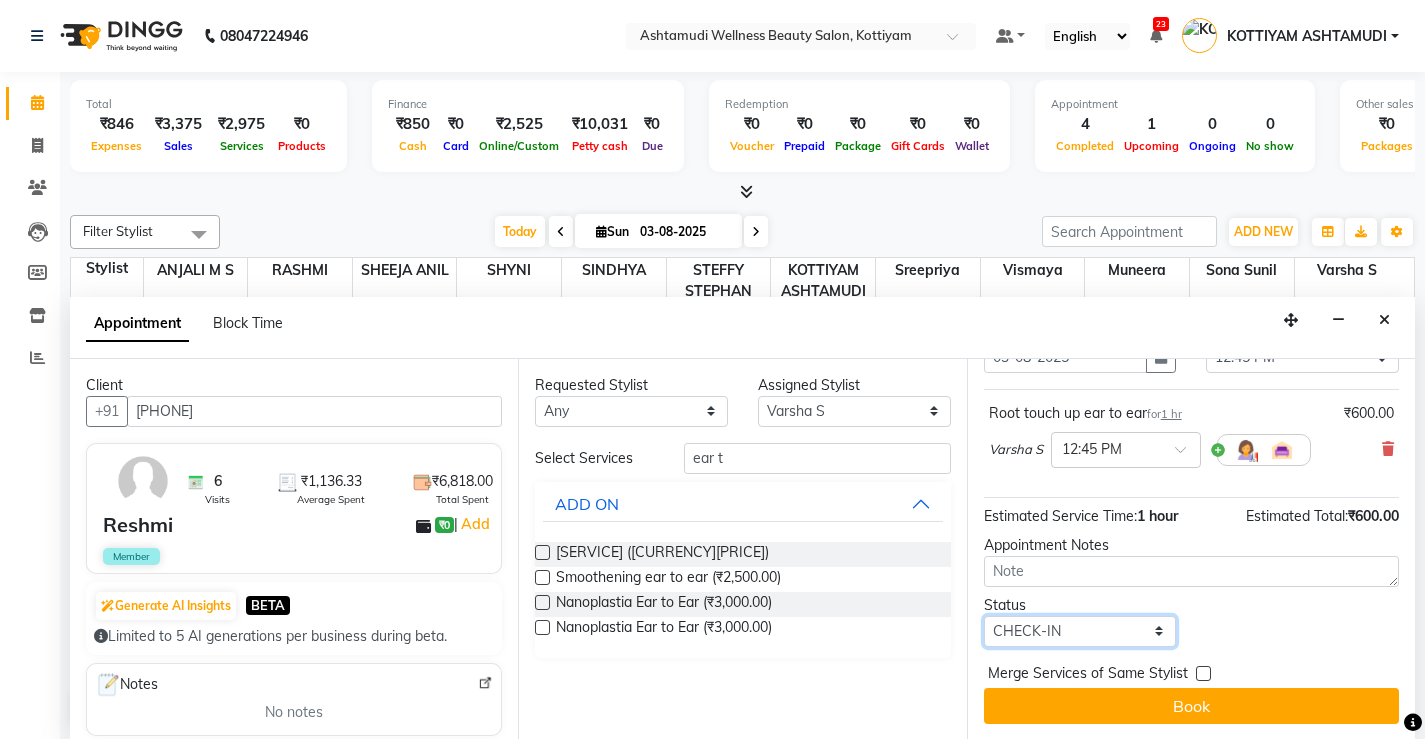 click on "Select TENTATIVE CONFIRM CHECK-IN UPCOMING" at bounding box center (1080, 631) 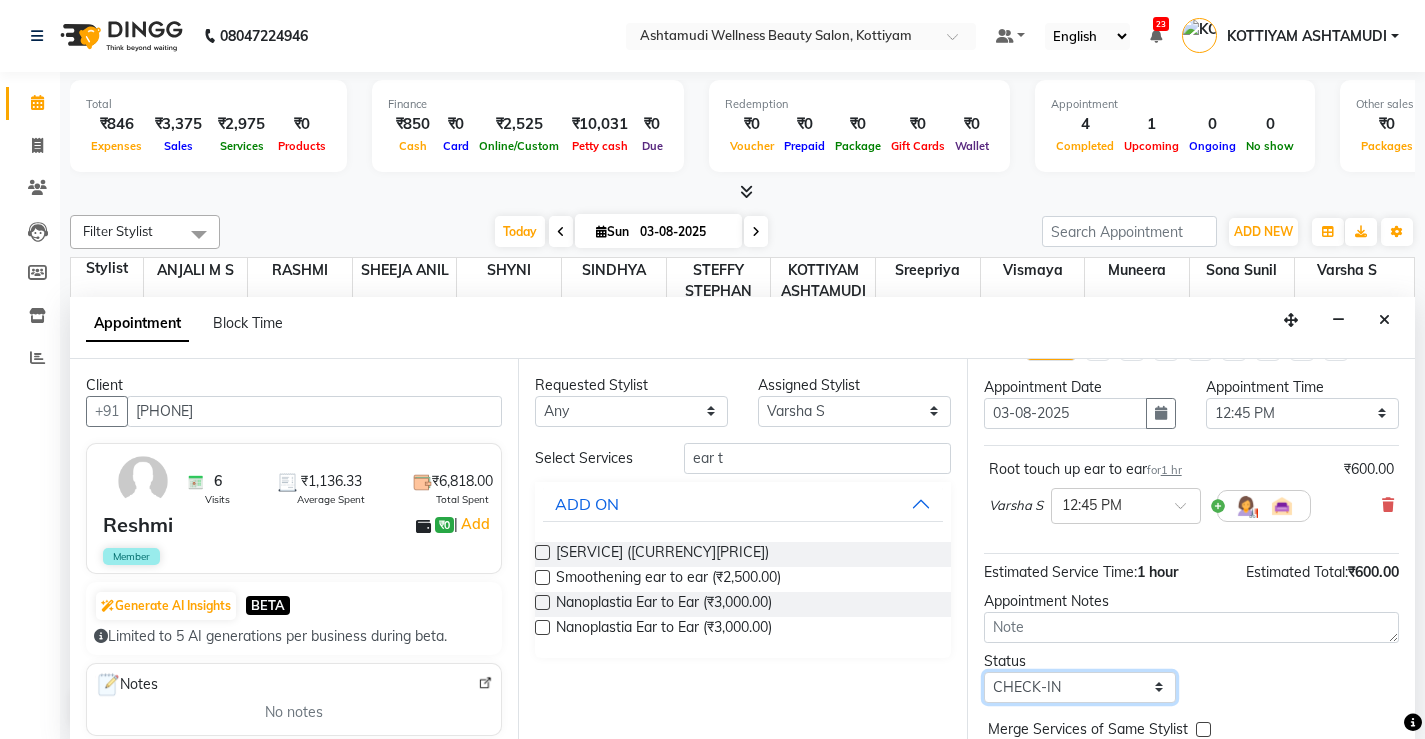 scroll, scrollTop: 112, scrollLeft: 0, axis: vertical 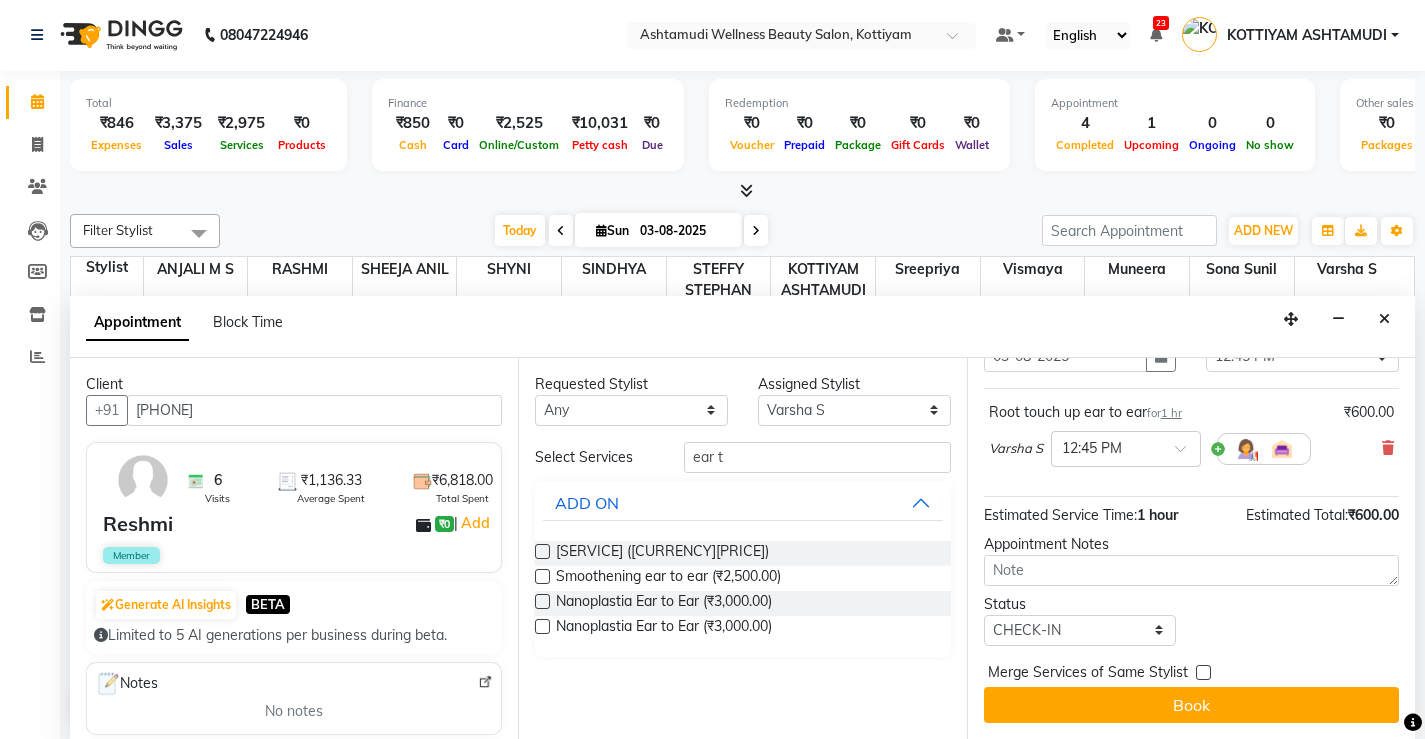 click on "Book" at bounding box center [1191, 705] 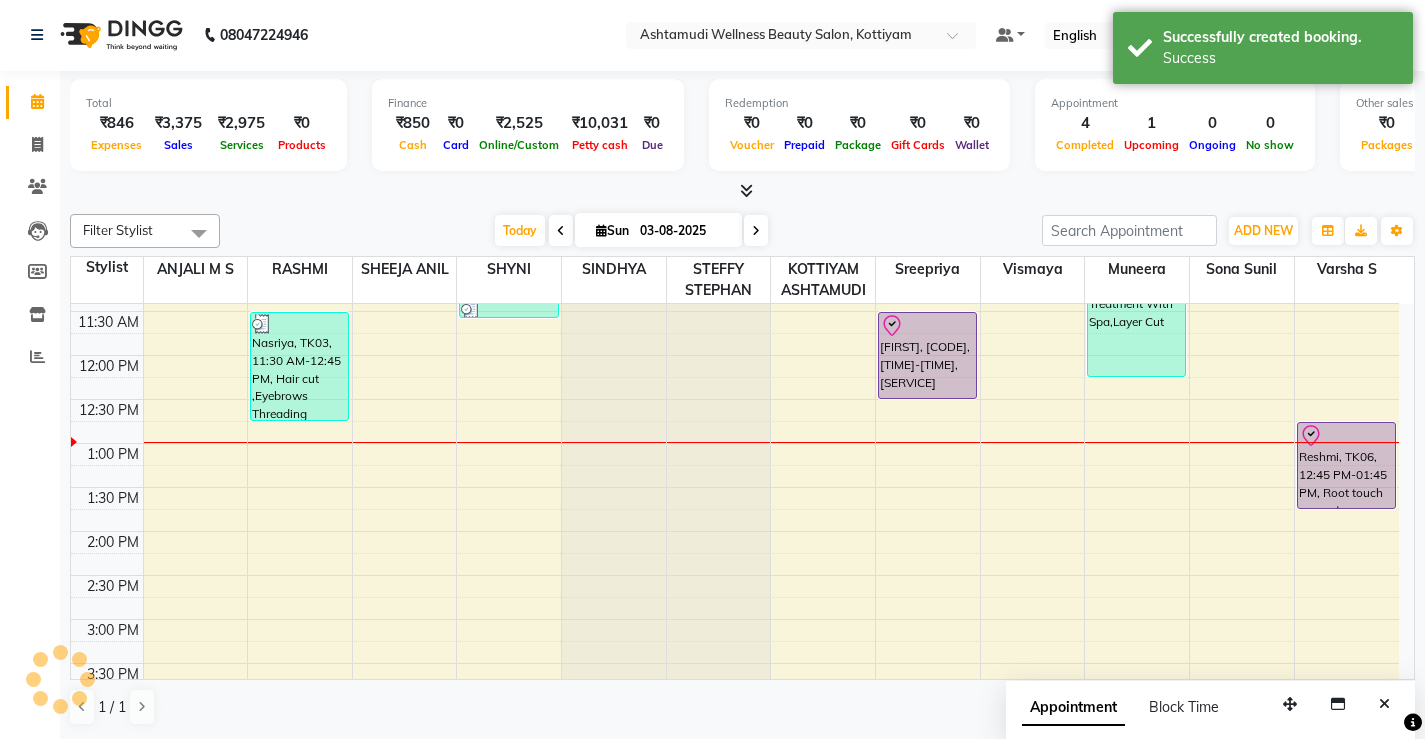 scroll, scrollTop: 0, scrollLeft: 0, axis: both 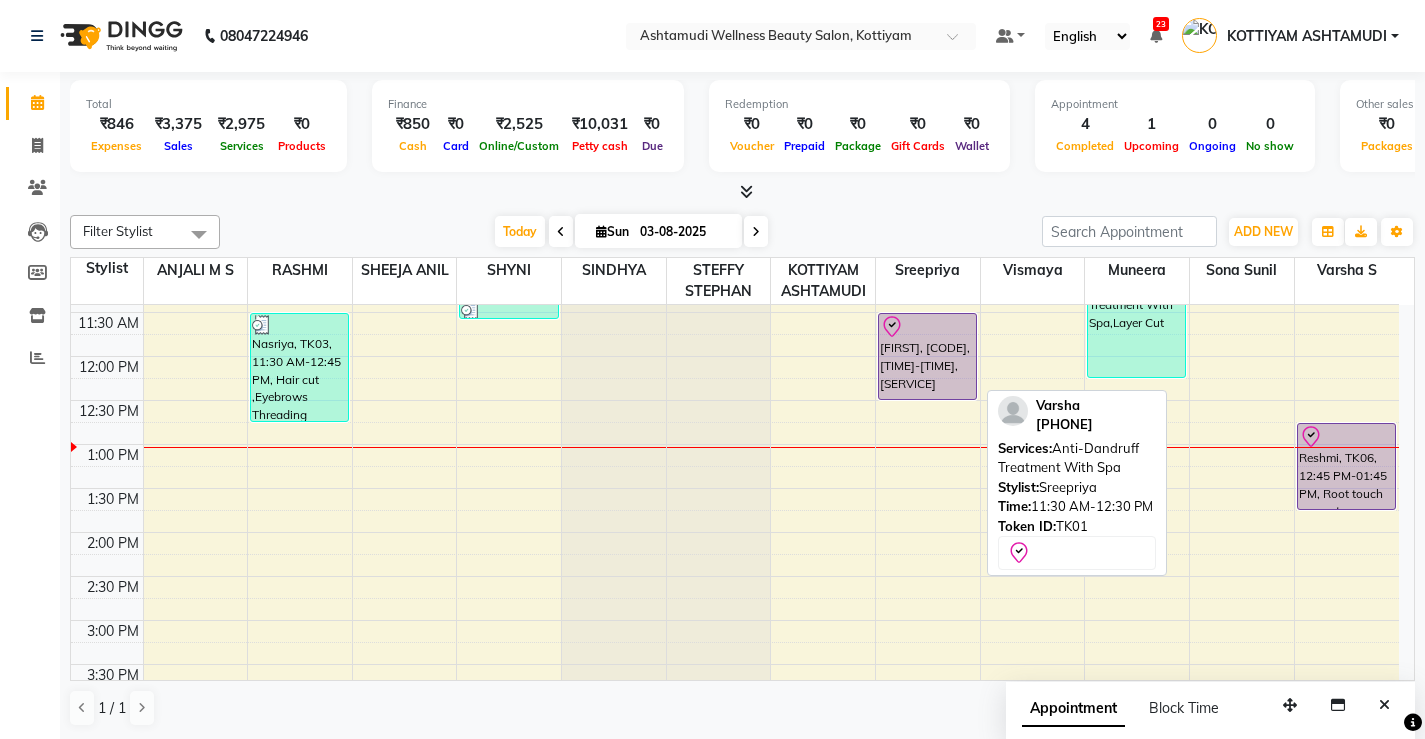 click on "[FIRST], [CODE], [TIME]-[TIME], [SERVICE]" at bounding box center (927, 356) 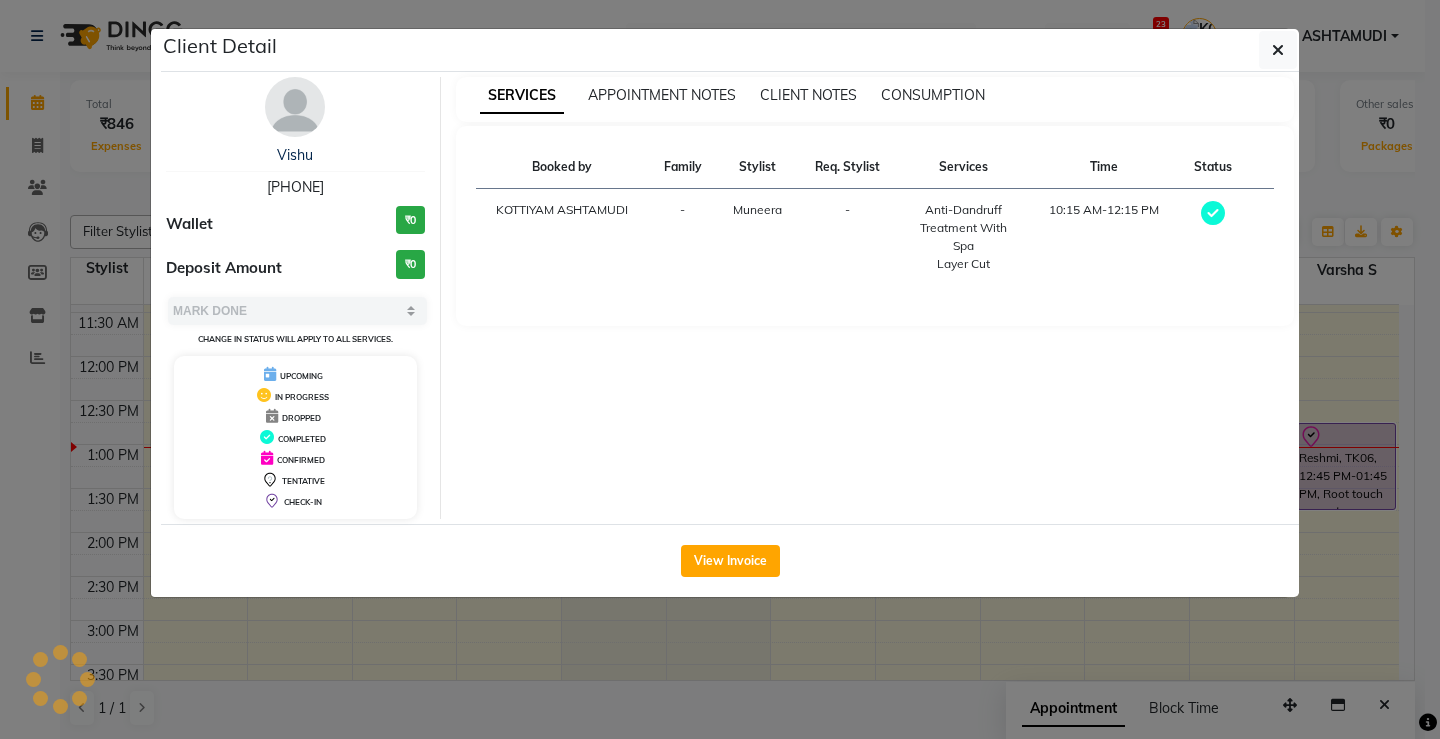 select on "8" 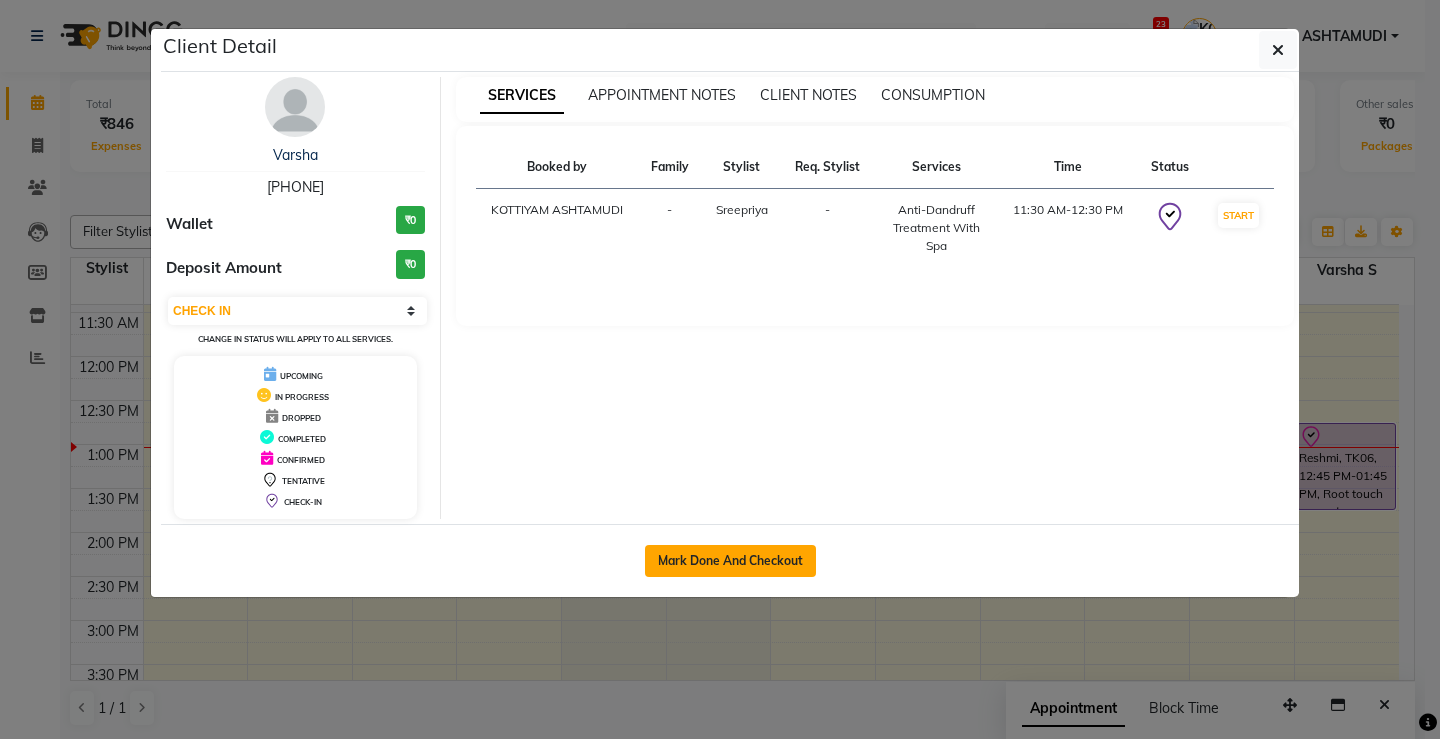 click on "Mark Done And Checkout" 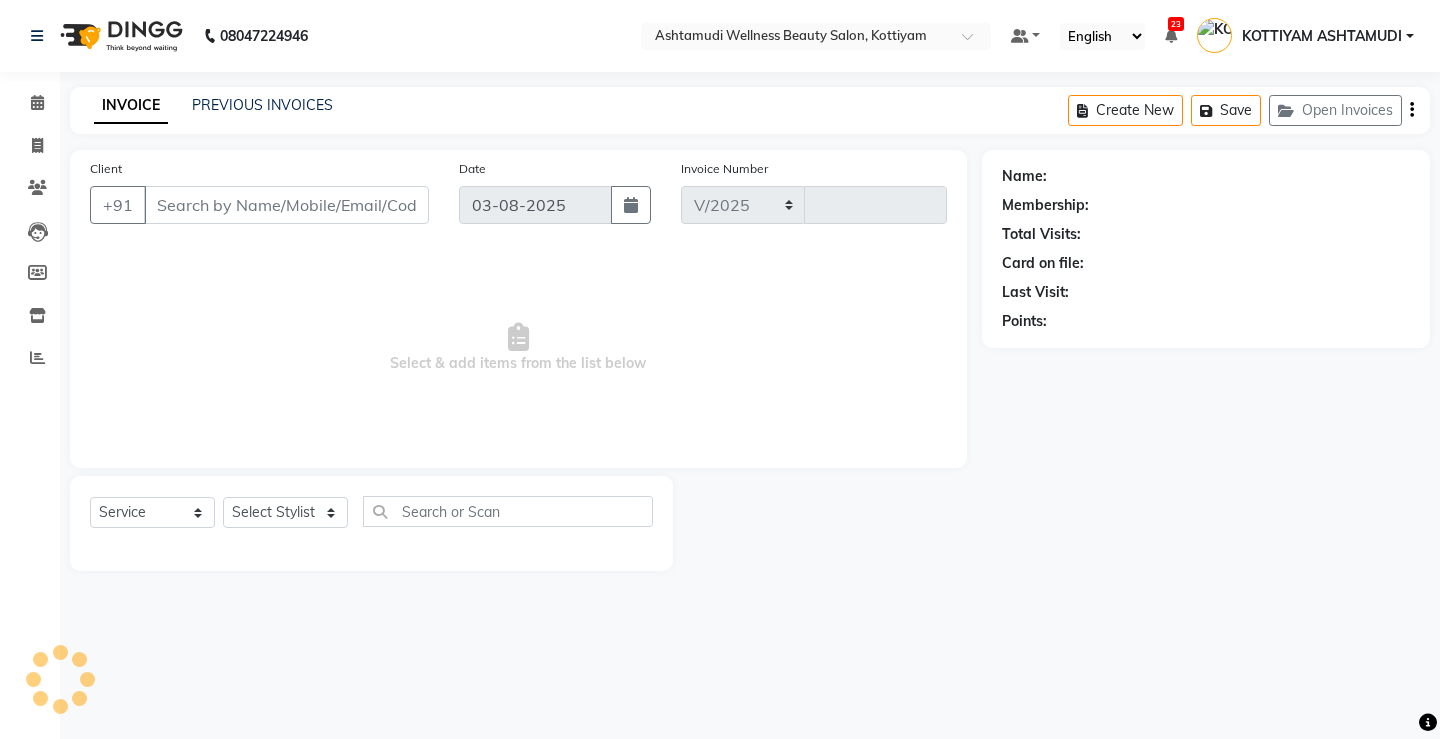 select on "4674" 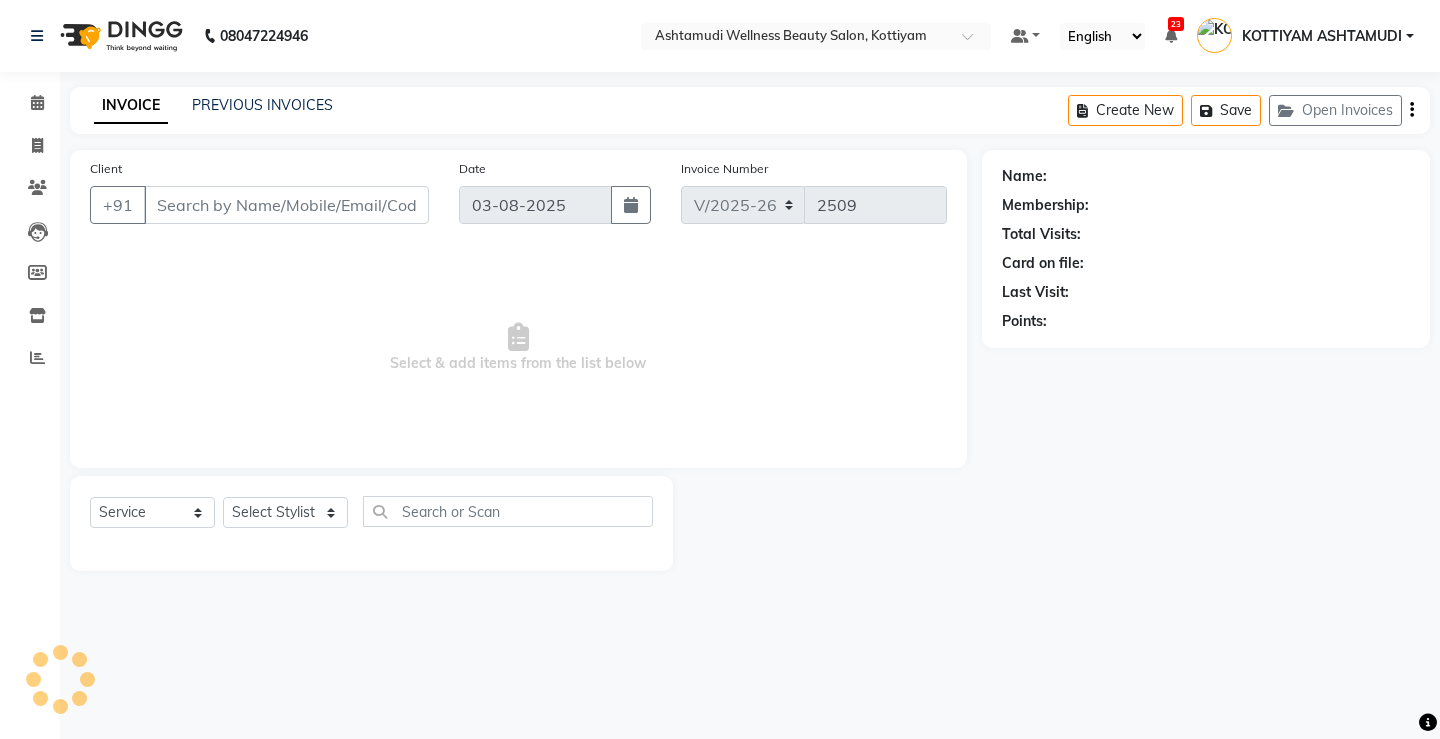 select on "product" 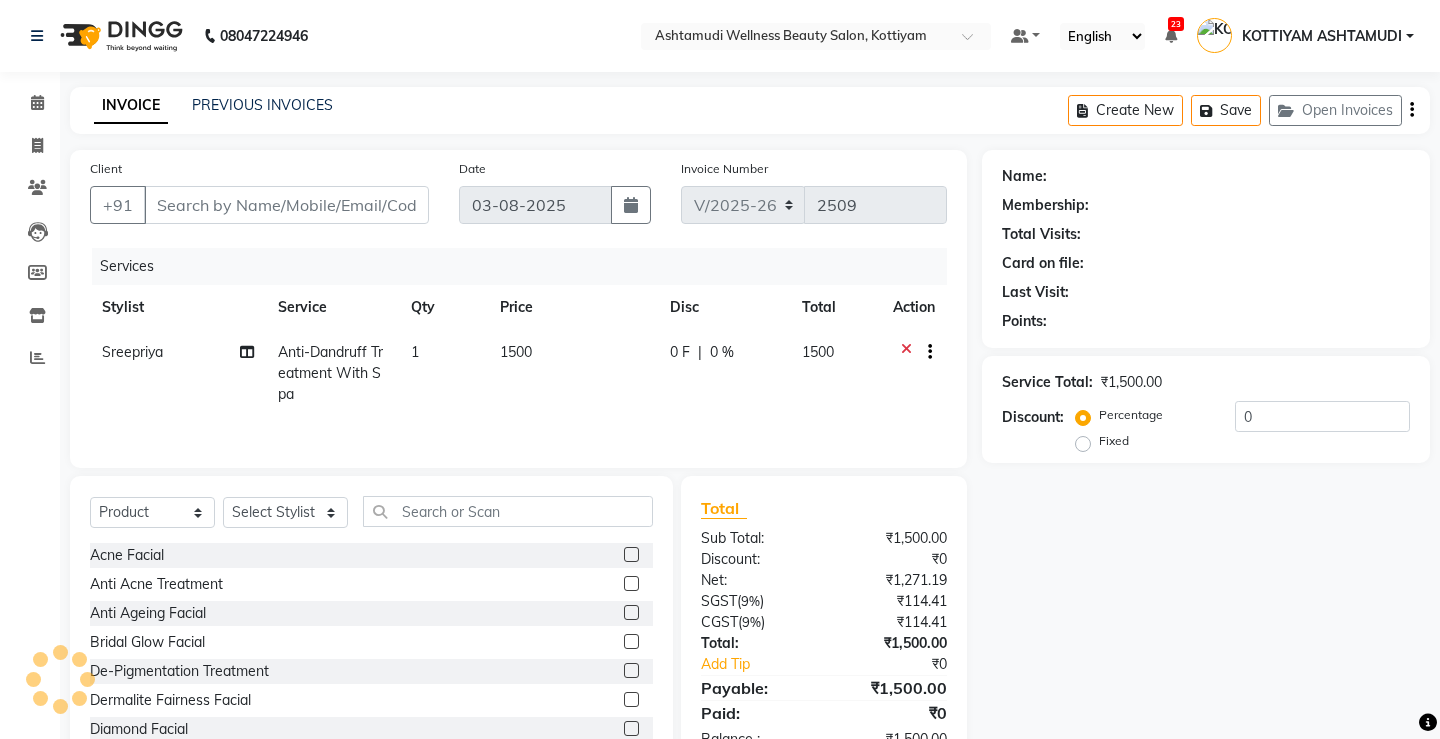 type on "[PHONE]" 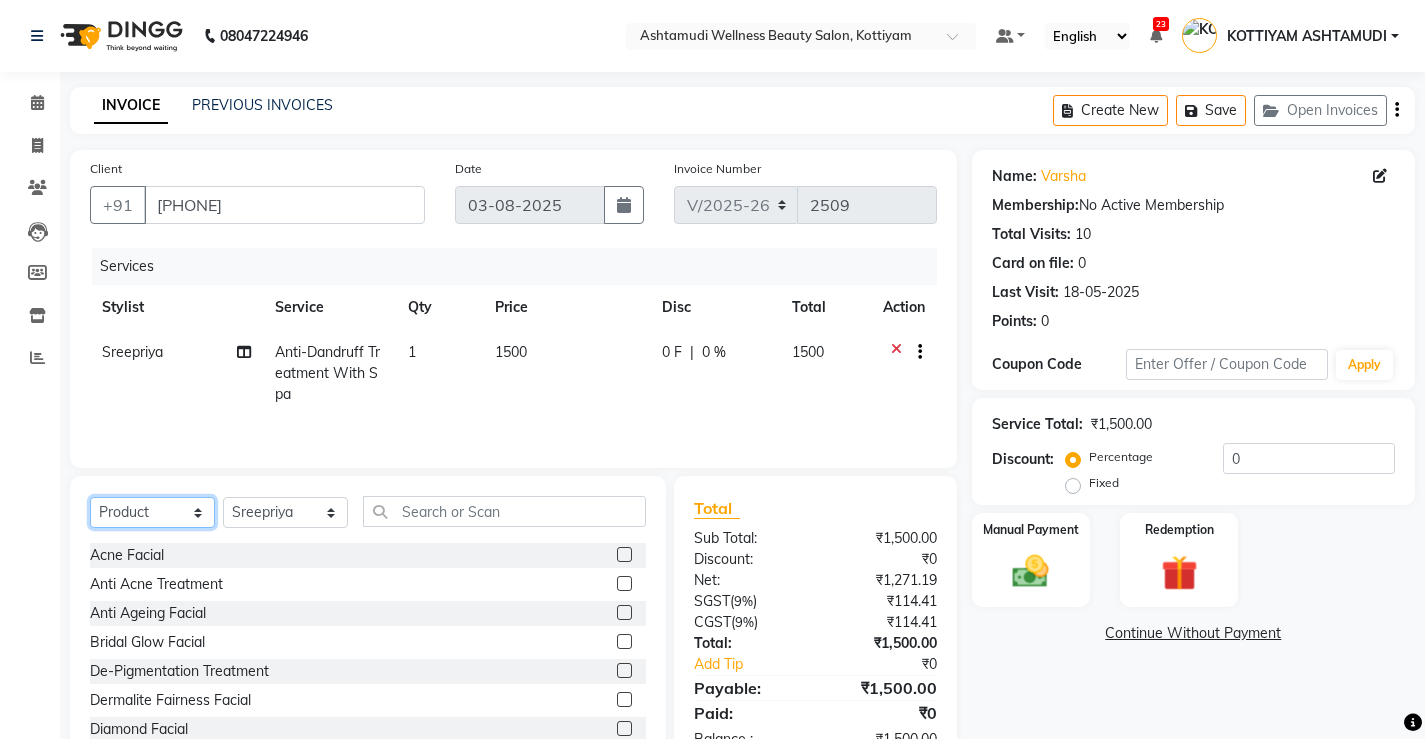 click on "Select  Service  Product  Membership  Package Voucher Prepaid Gift Card" 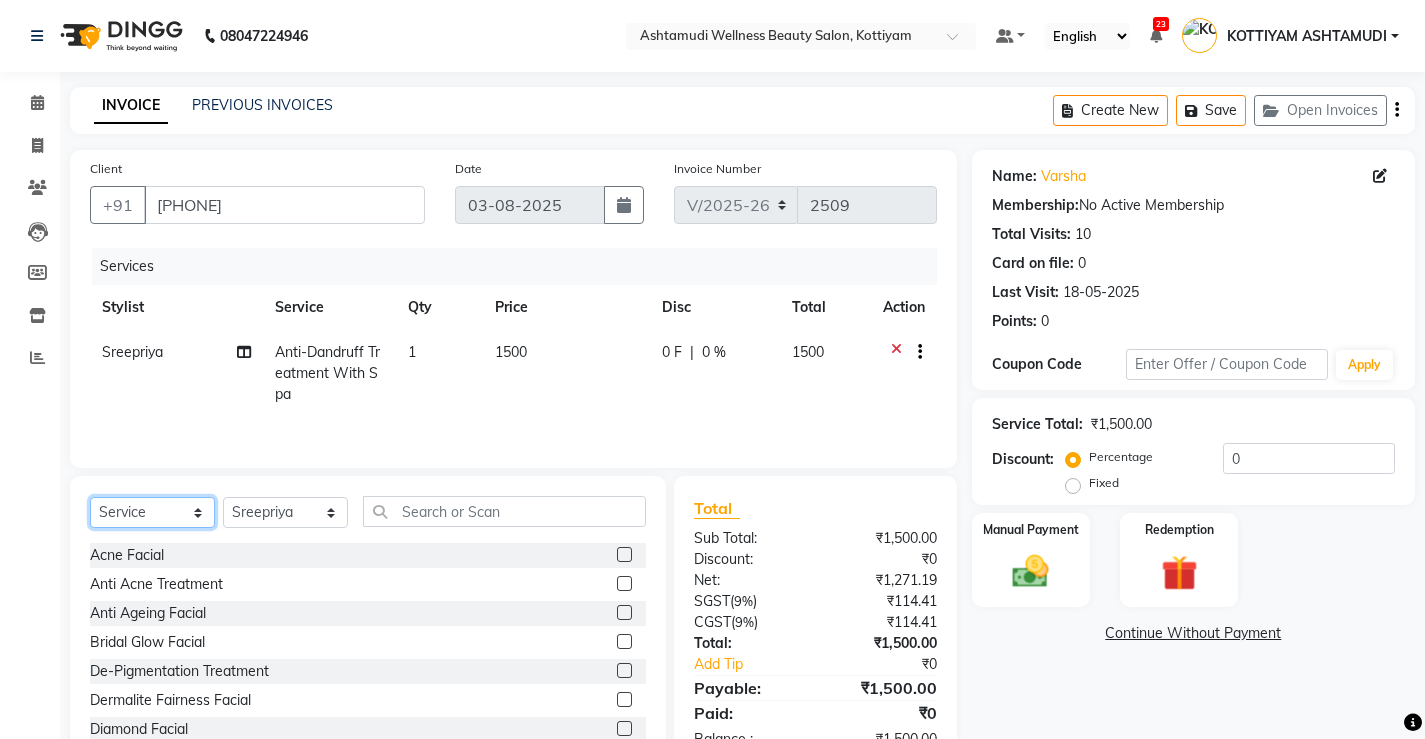 click on "Select  Service  Product  Membership  Package Voucher Prepaid Gift Card" 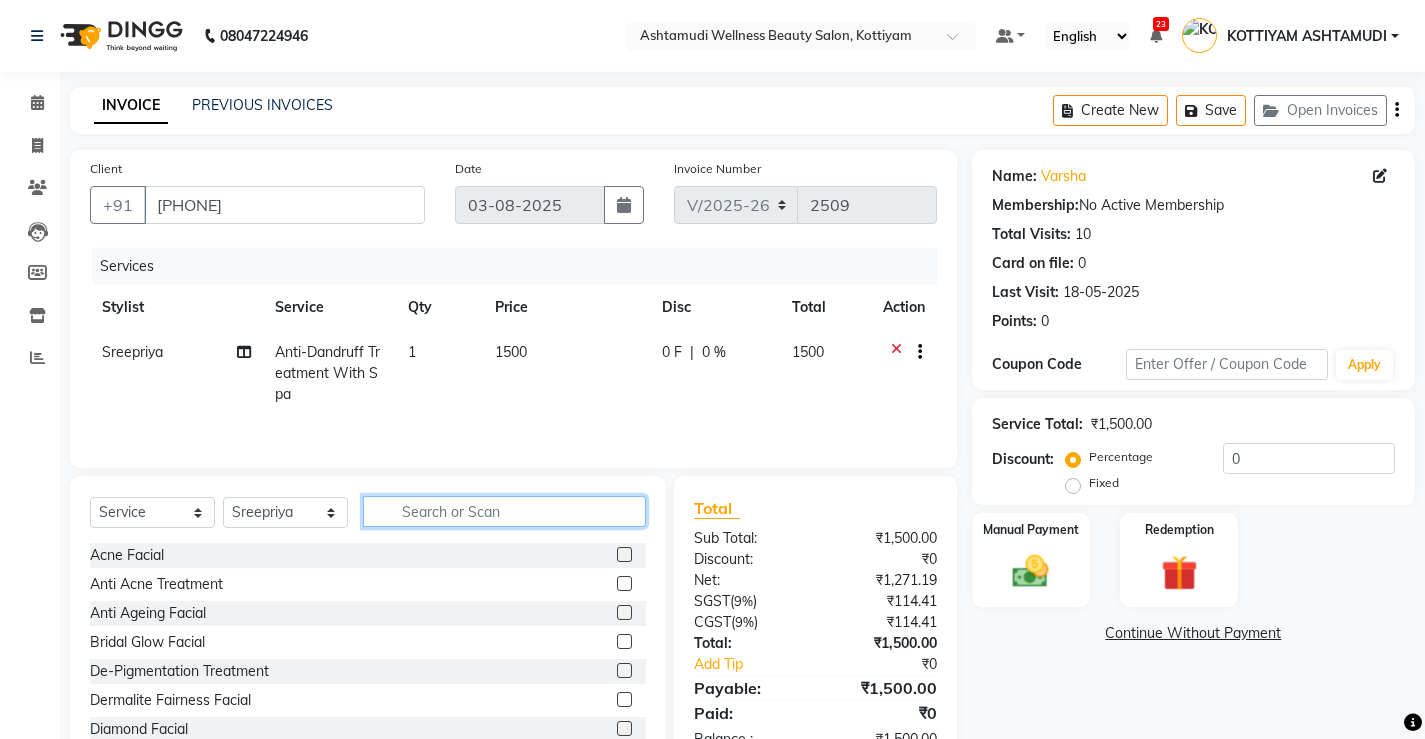click 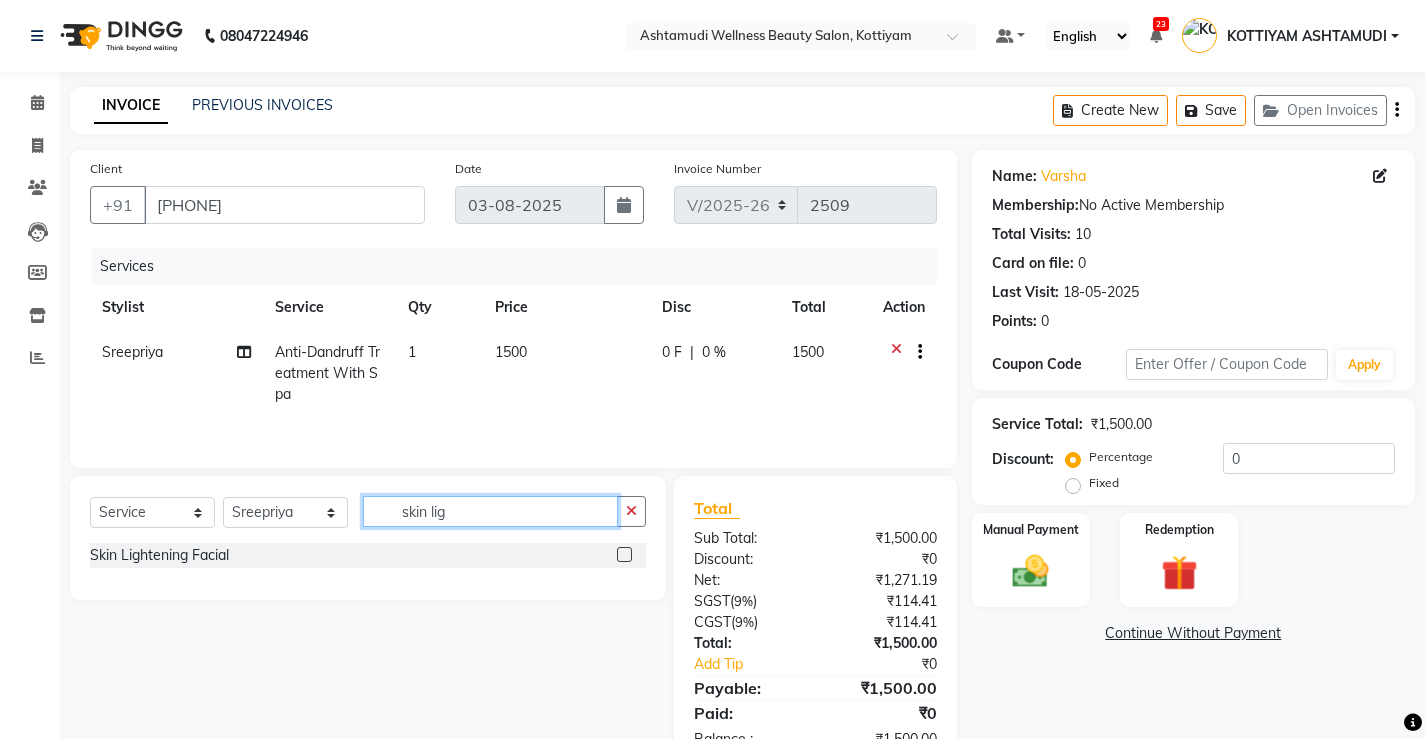 type on "skin lig" 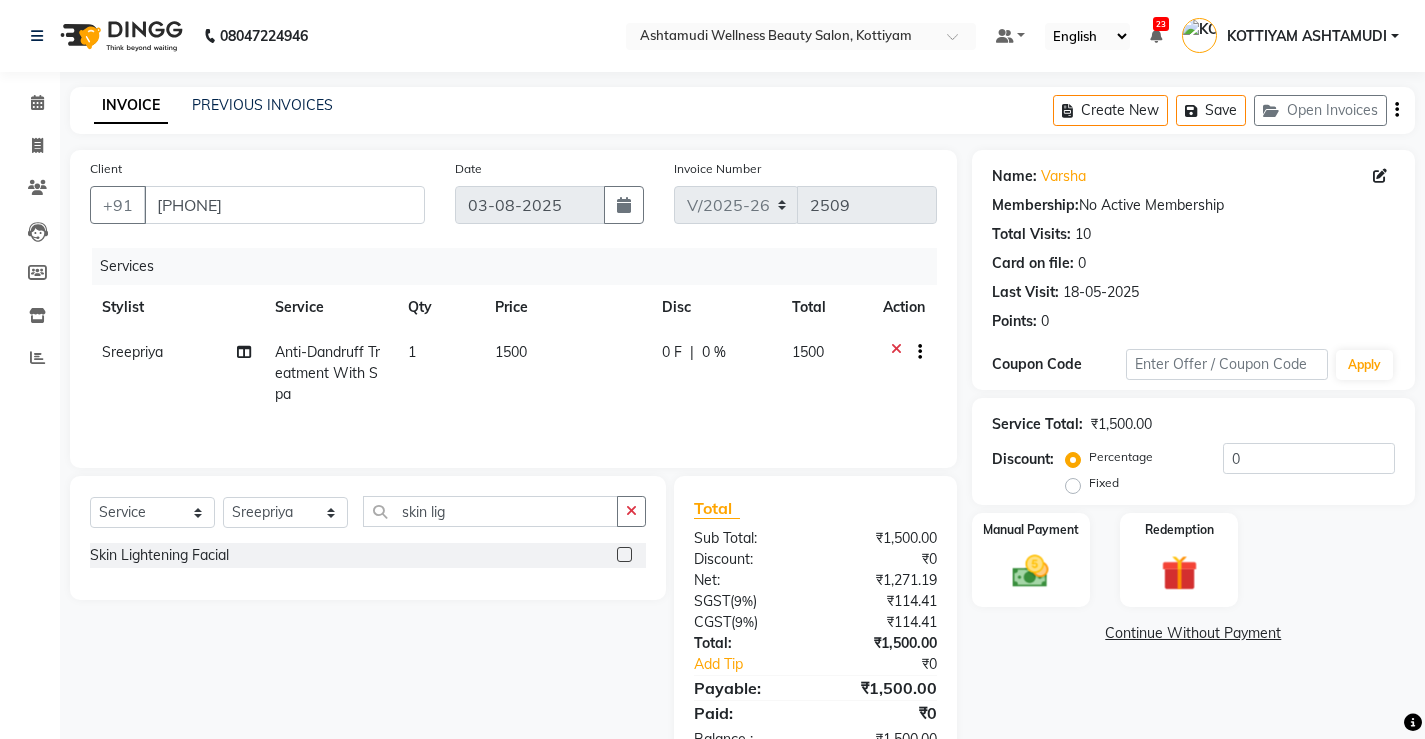 click 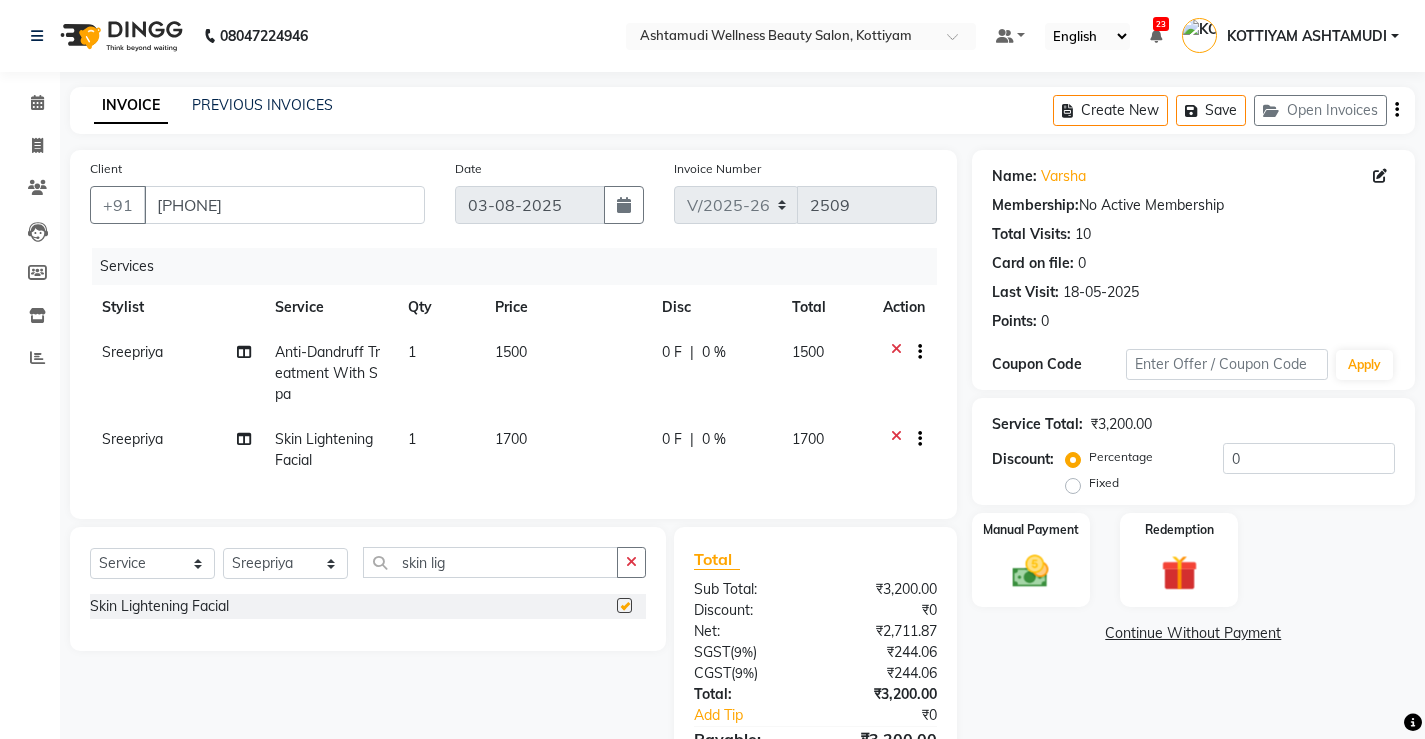 checkbox on "false" 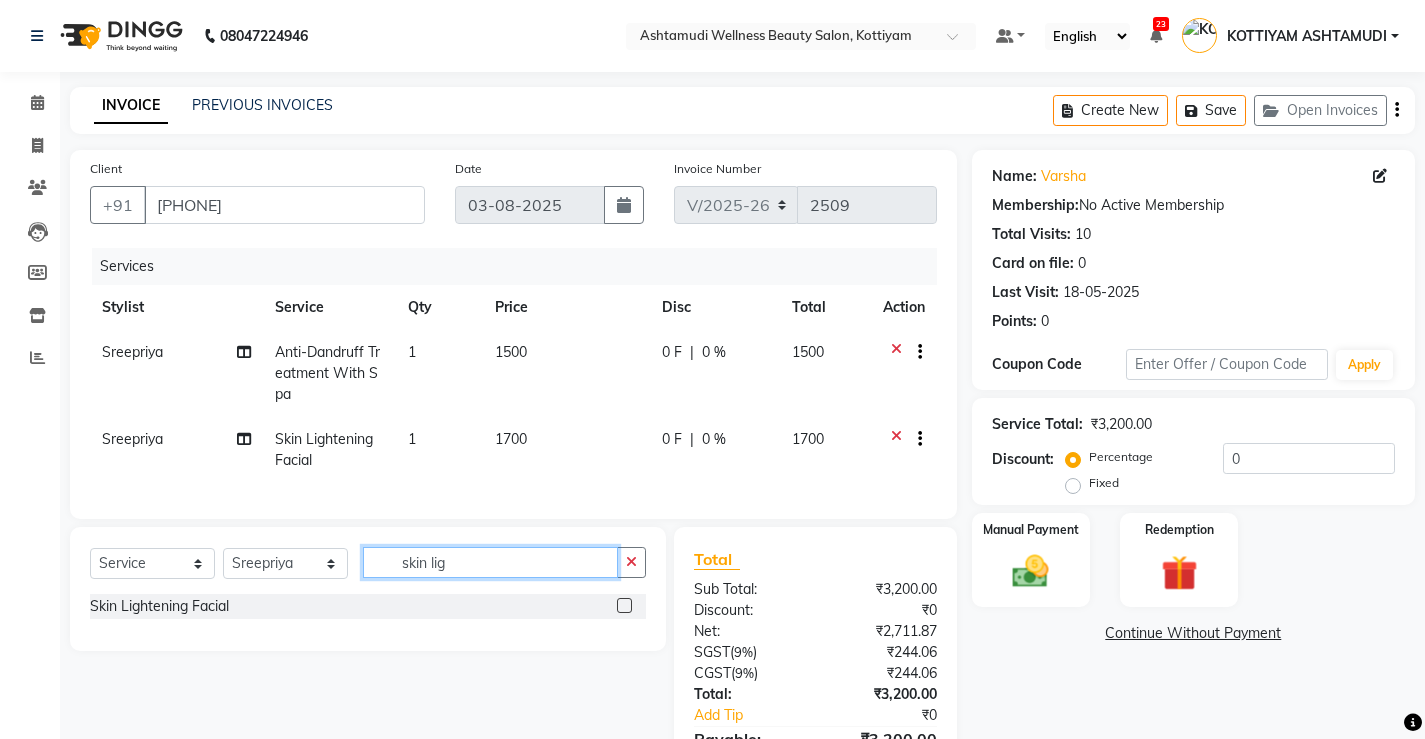 click on "skin lig" 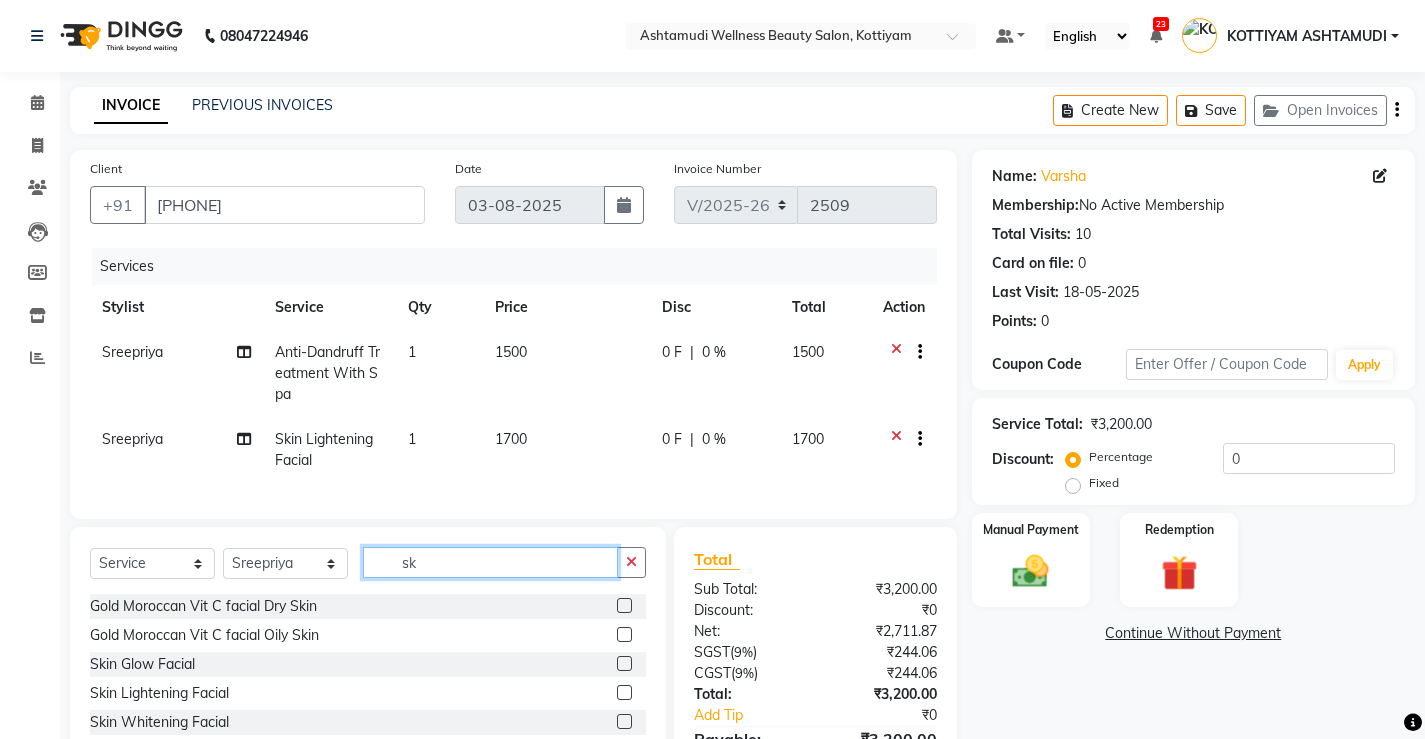 type on "s" 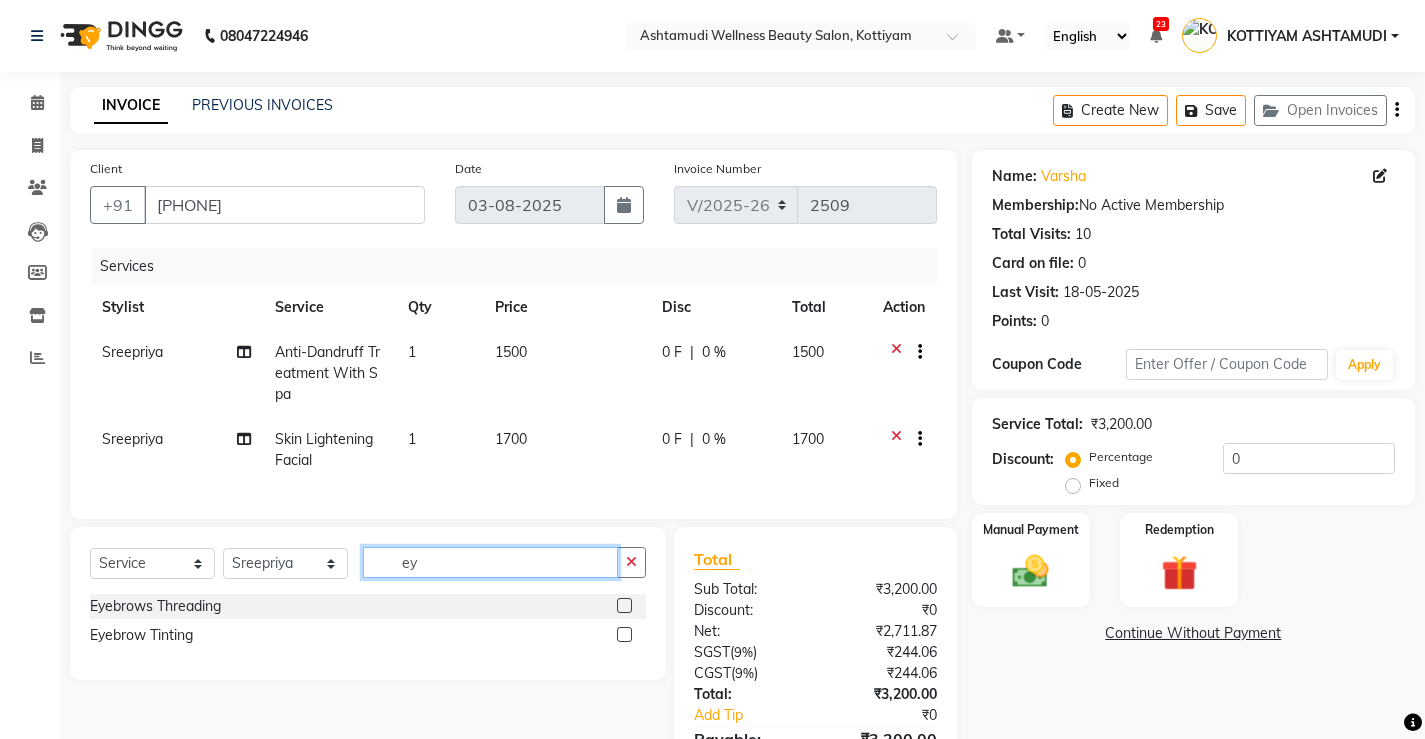 type on "ey" 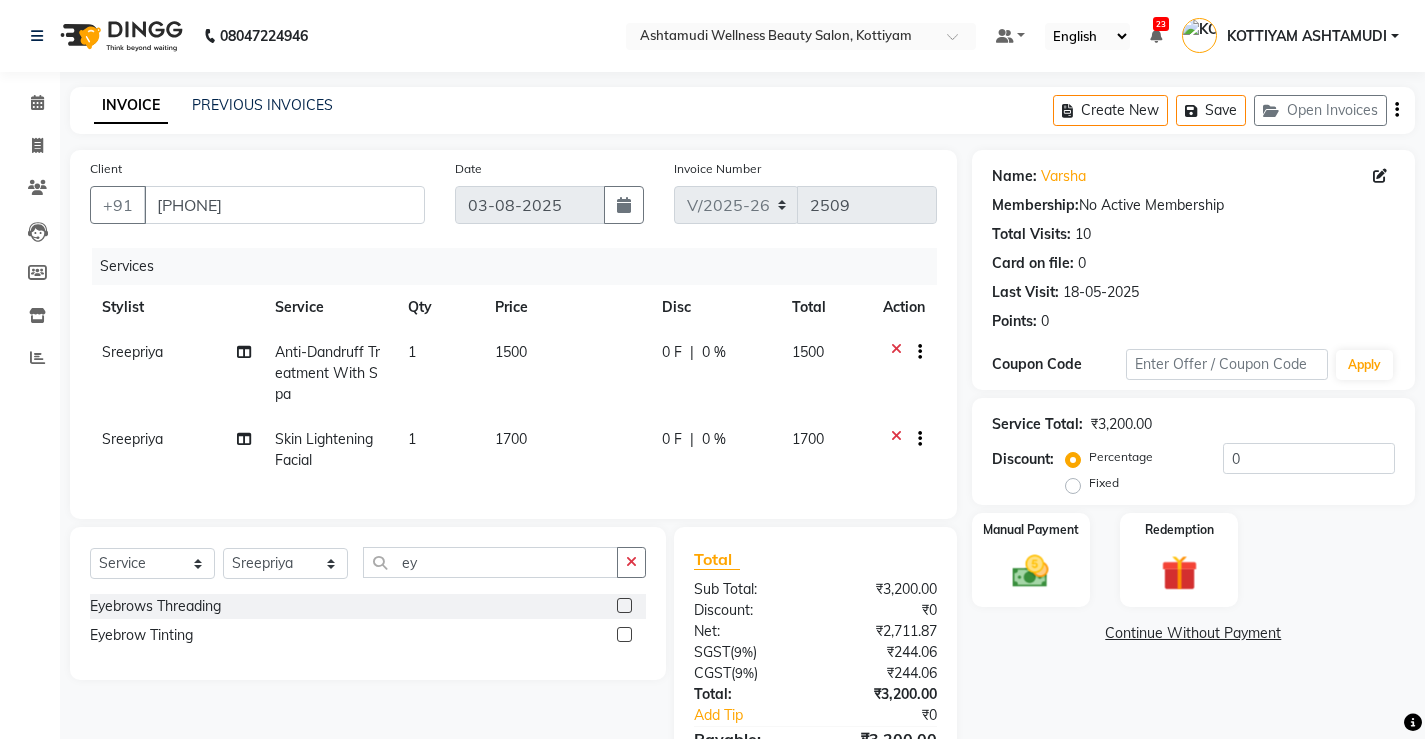 click 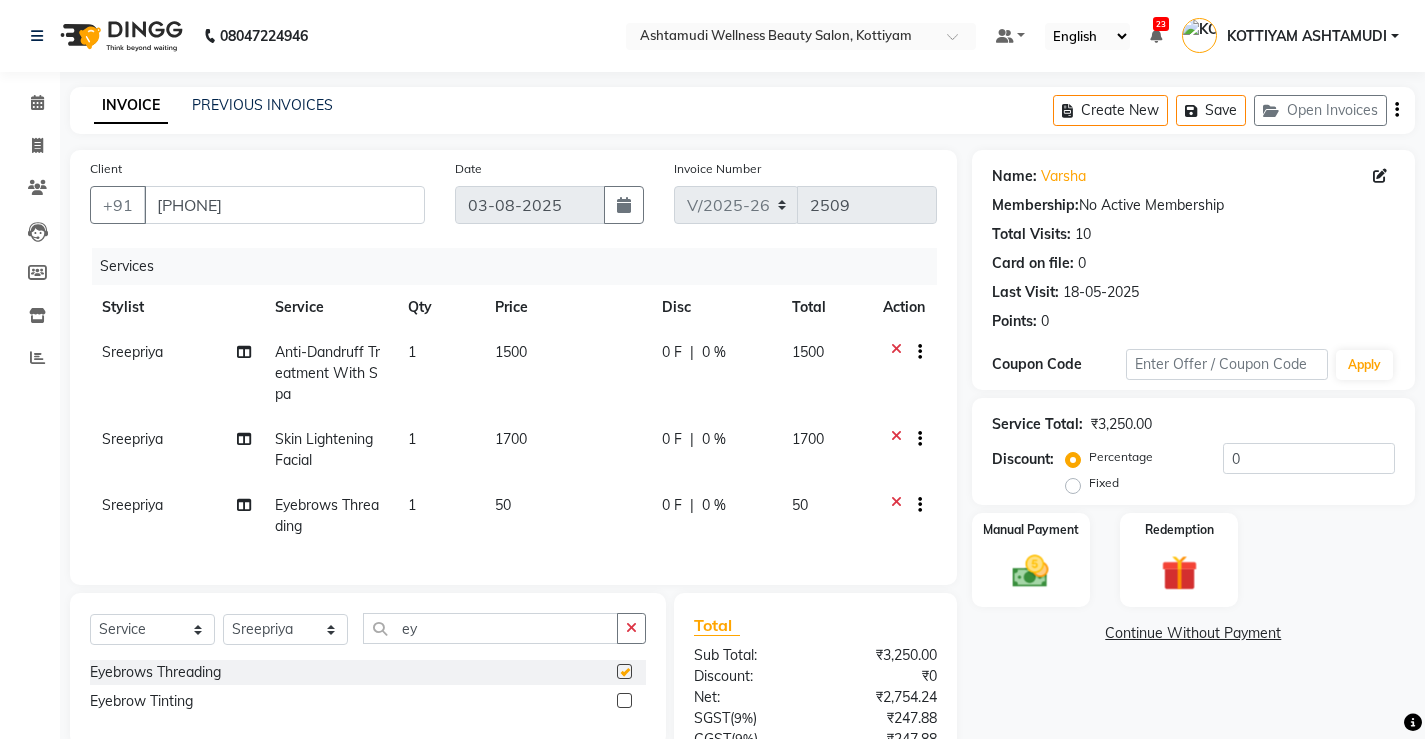 checkbox on "false" 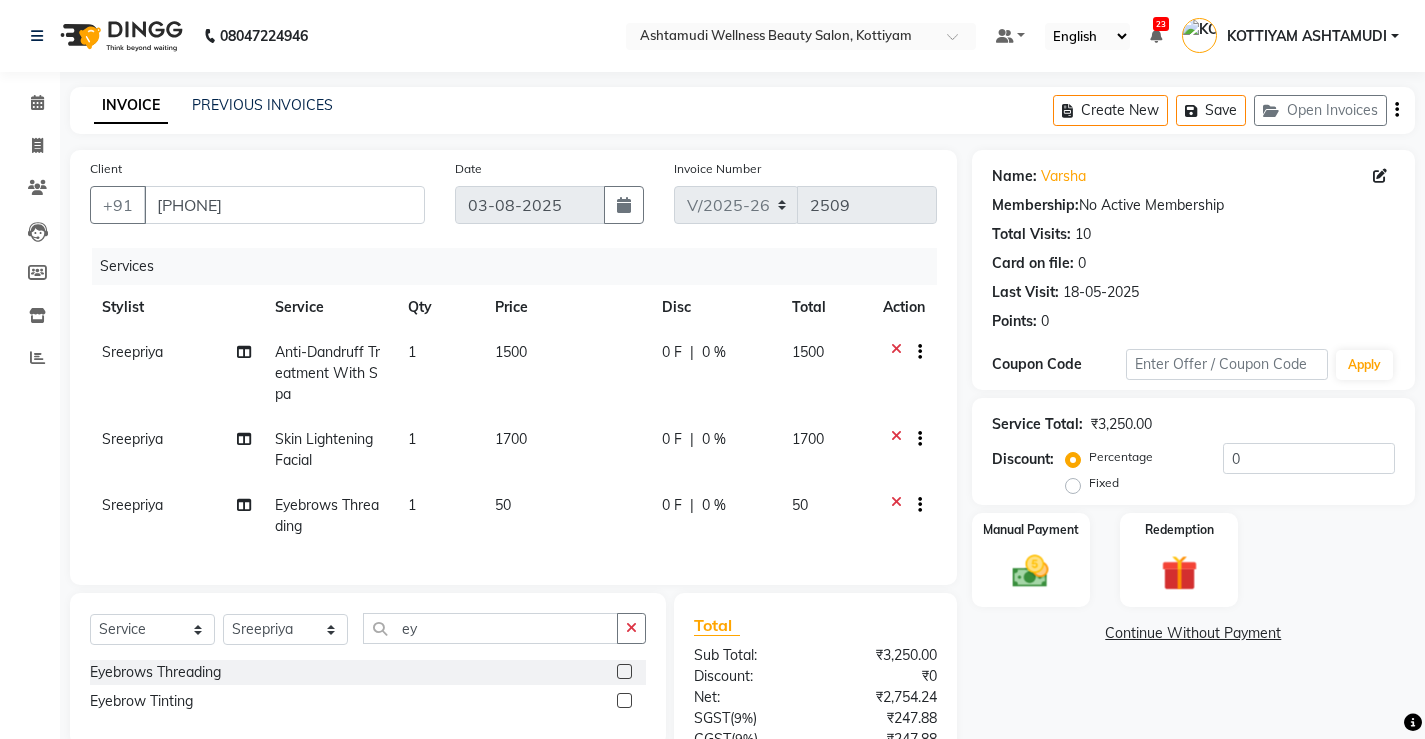 scroll, scrollTop: 193, scrollLeft: 0, axis: vertical 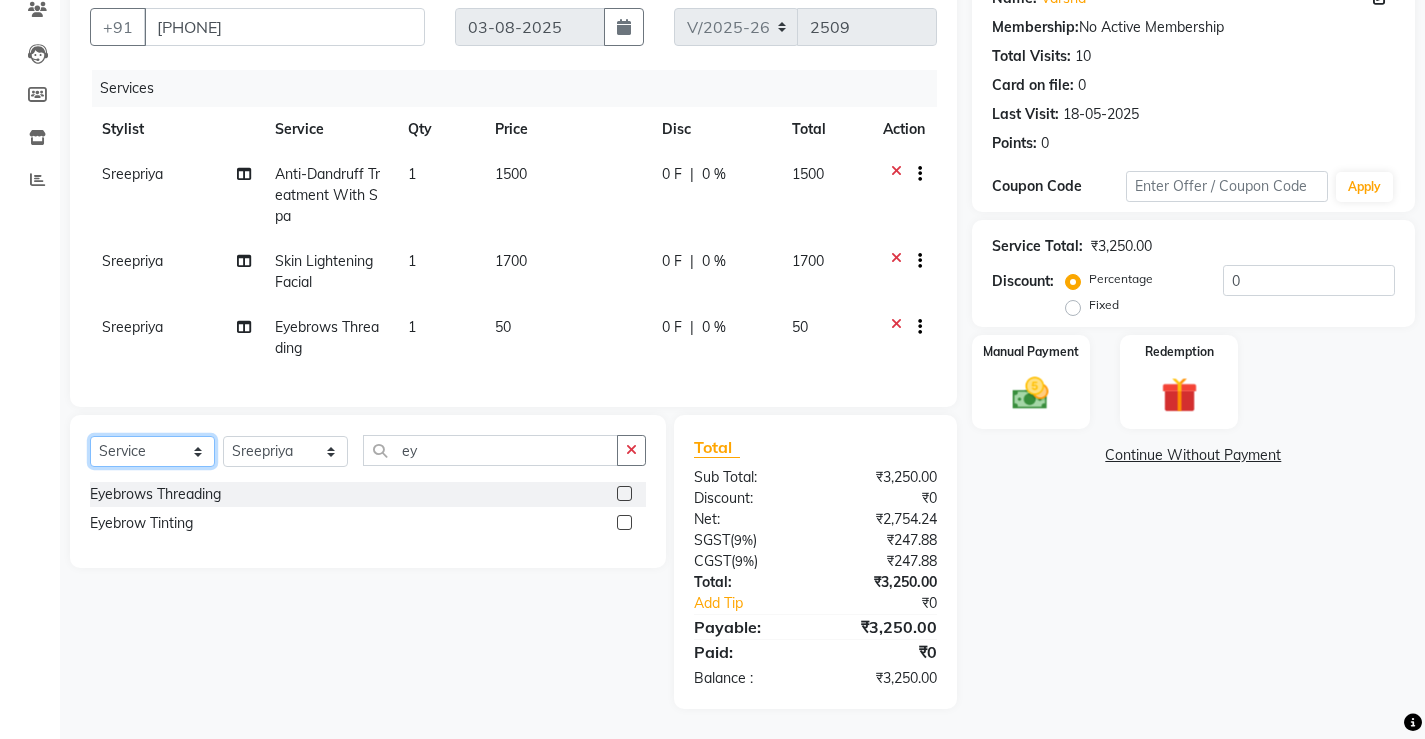 click on "Select  Service  Product  Membership  Package Voucher Prepaid Gift Card" 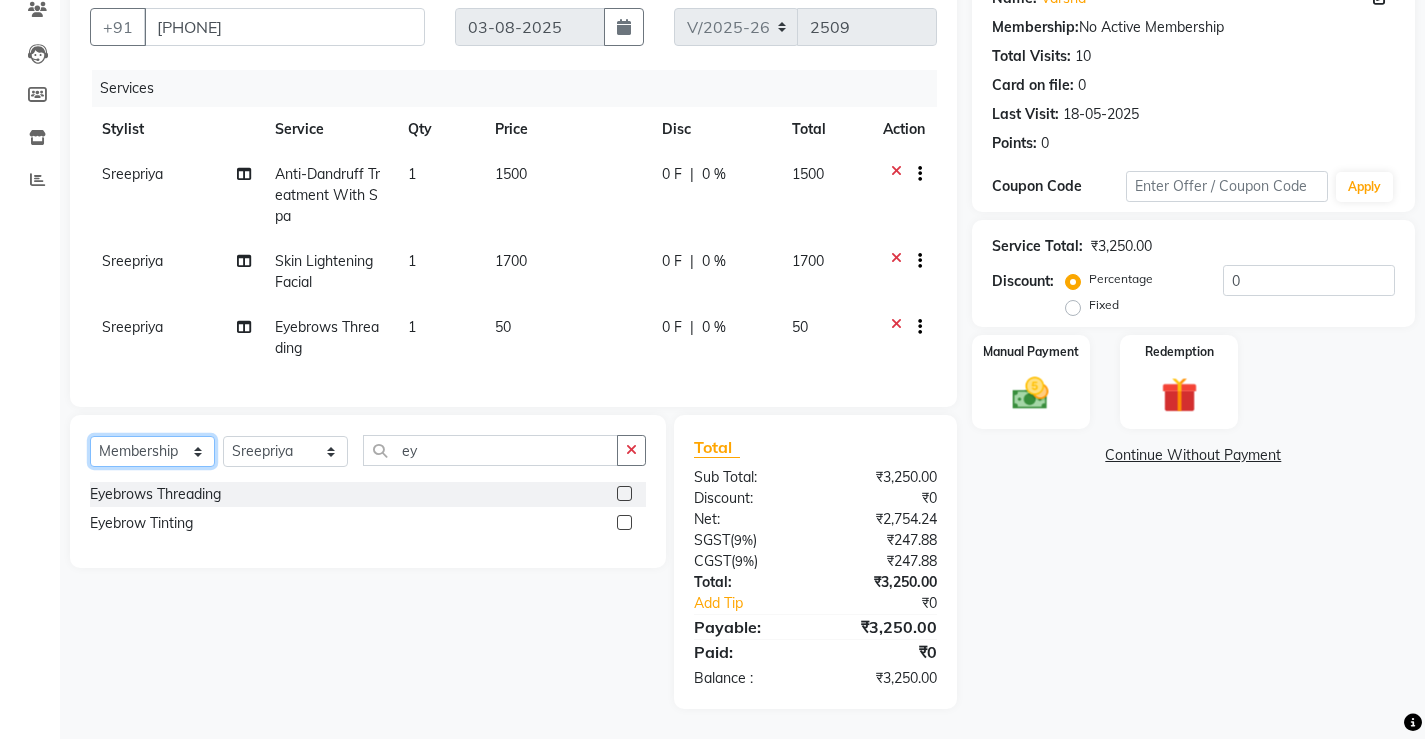 click on "Select  Service  Product  Membership  Package Voucher Prepaid Gift Card" 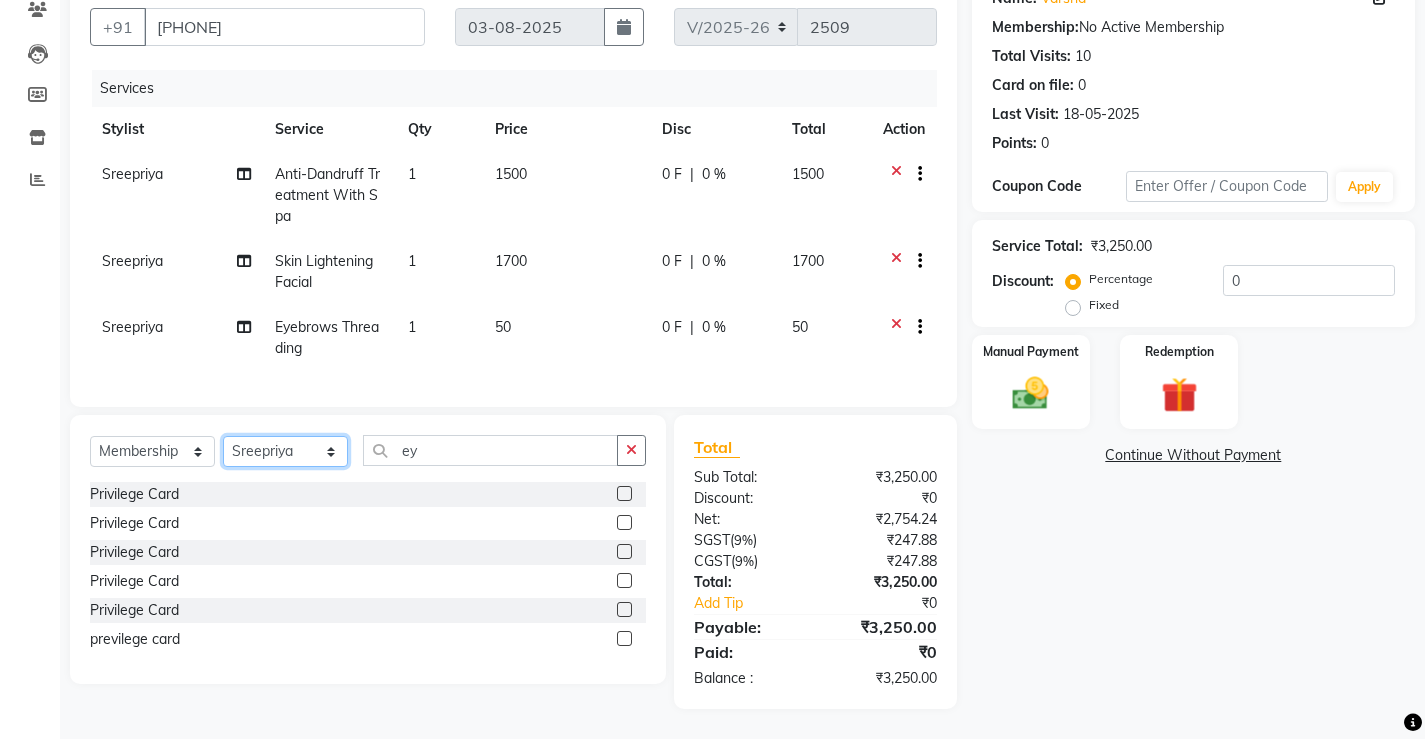 click on "Select Stylist ANJALI M S ASWATHY KOTTIYAM ASHTAMUDI KUMARI Muneera RASHMI SHEEJA ANIL SHYNI  SINDHYA  Sona Sunil Sreepriya STEFFY STEPHAN Varsha S Vismaya" 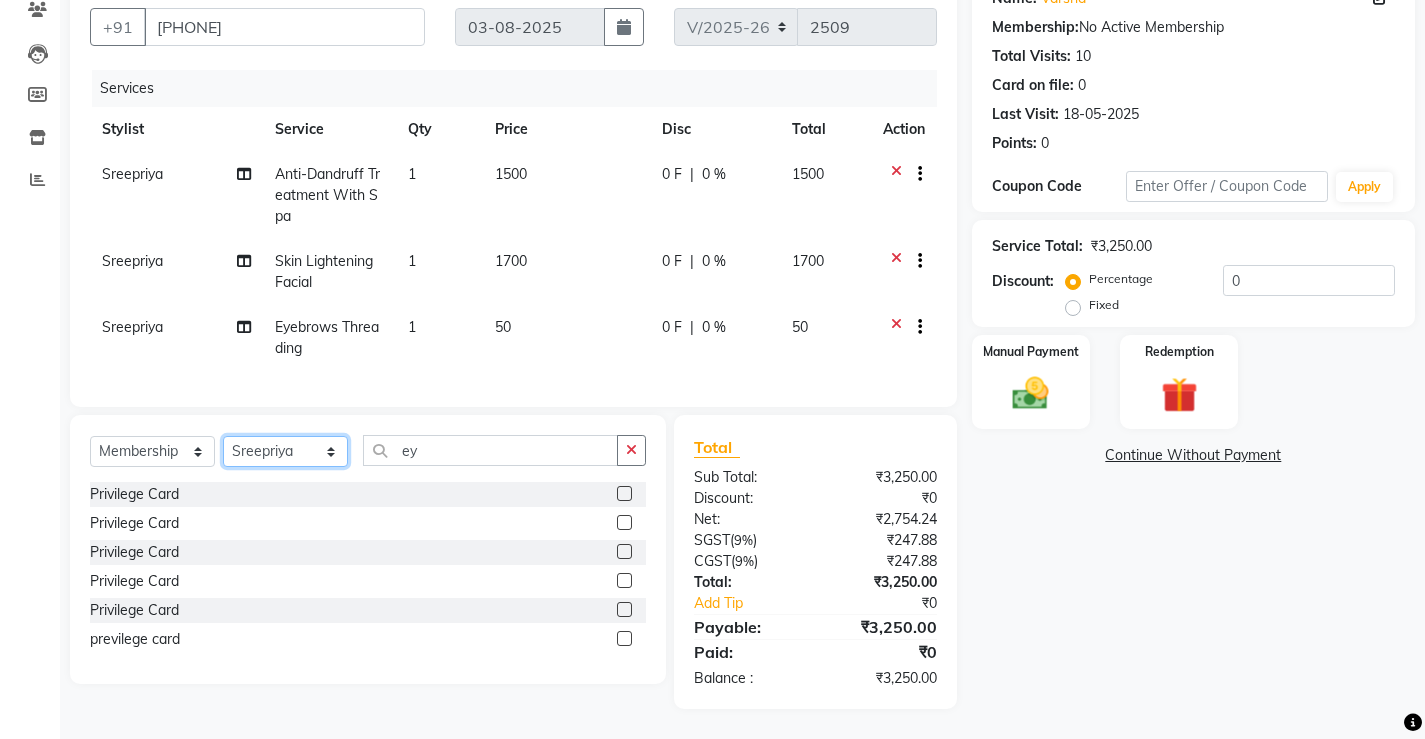 select on "65322" 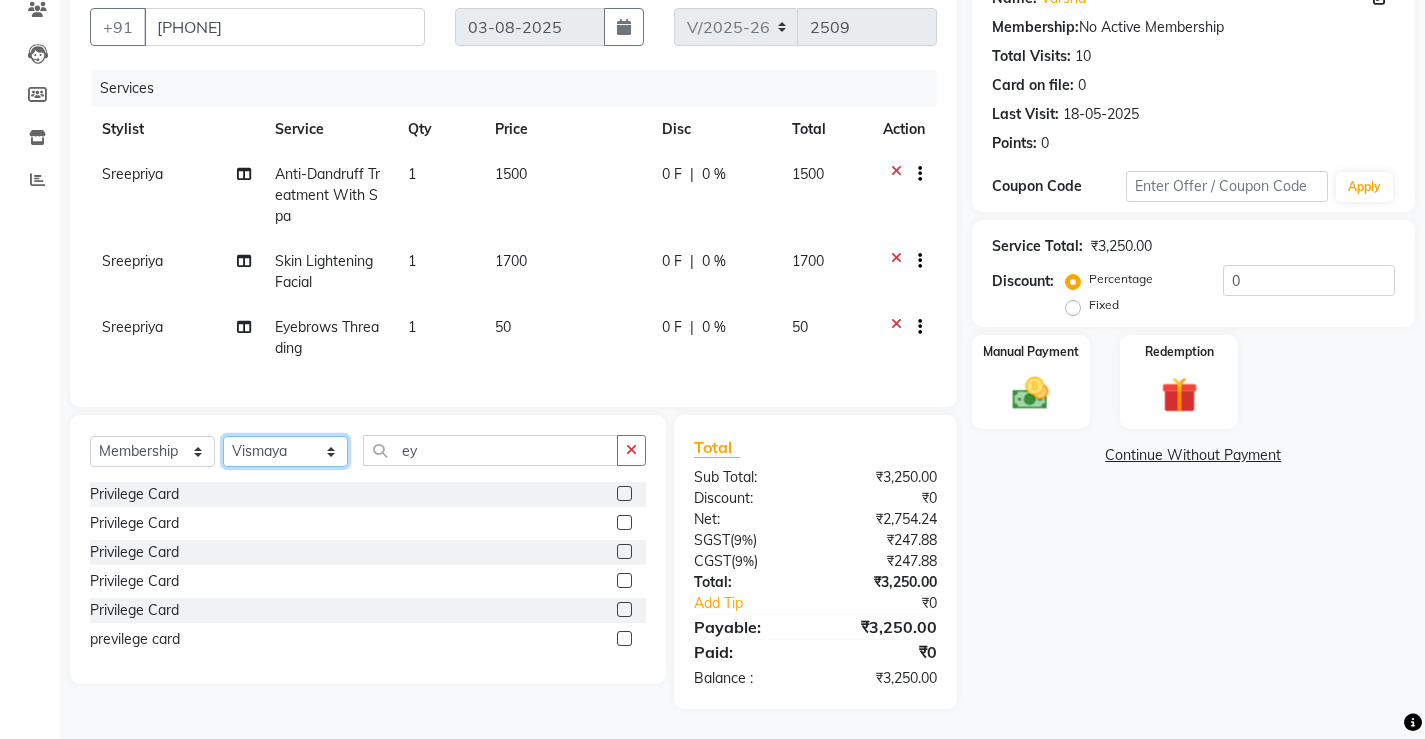 click on "Select Stylist ANJALI M S ASWATHY KOTTIYAM ASHTAMUDI KUMARI Muneera RASHMI SHEEJA ANIL SHYNI  SINDHYA  Sona Sunil Sreepriya STEFFY STEPHAN Varsha S Vismaya" 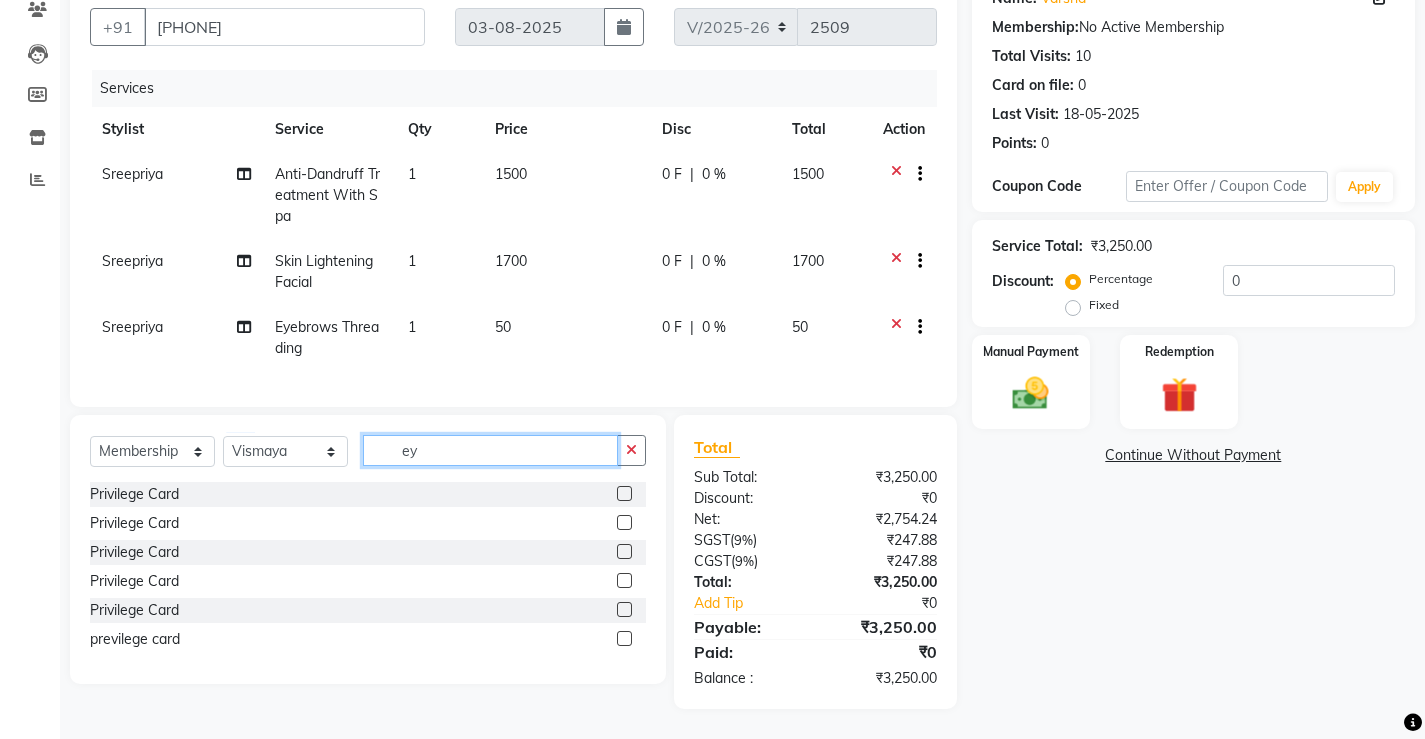 click on "ey" 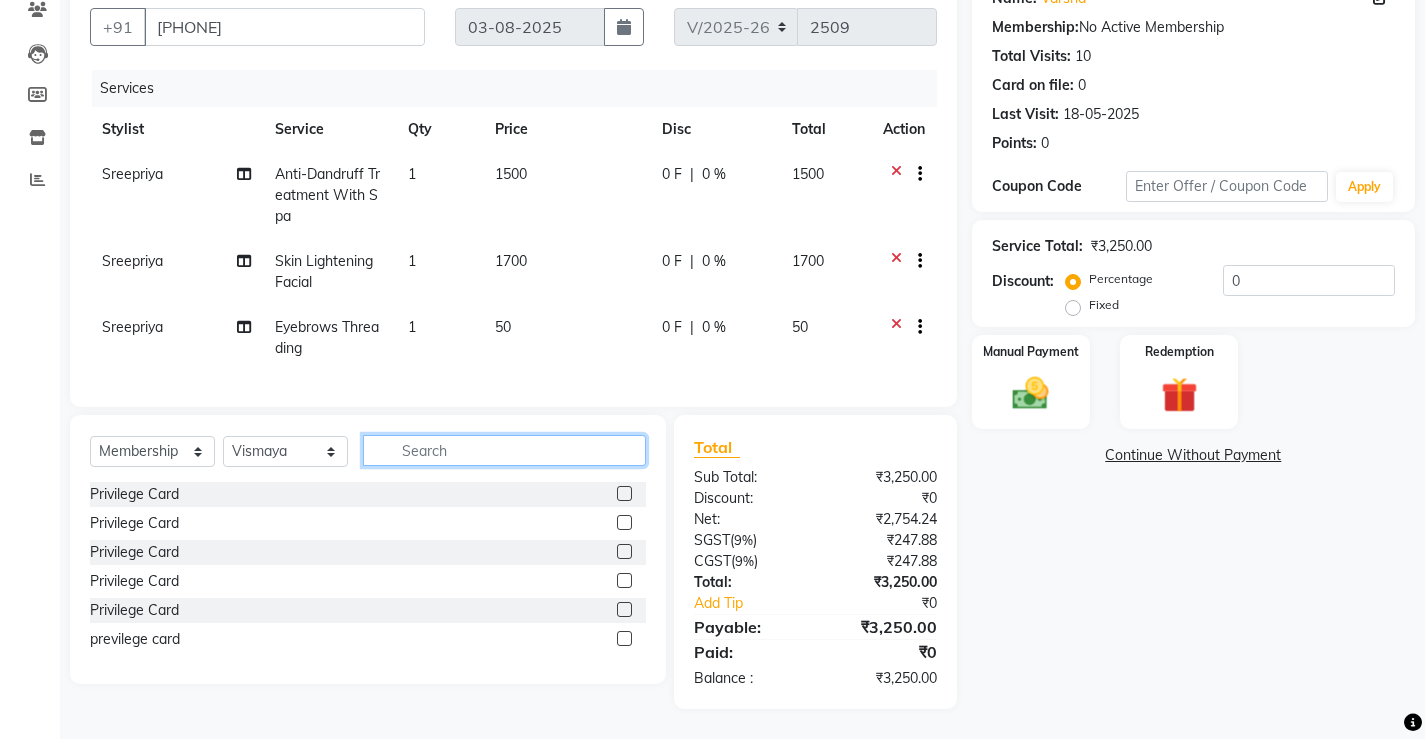 type 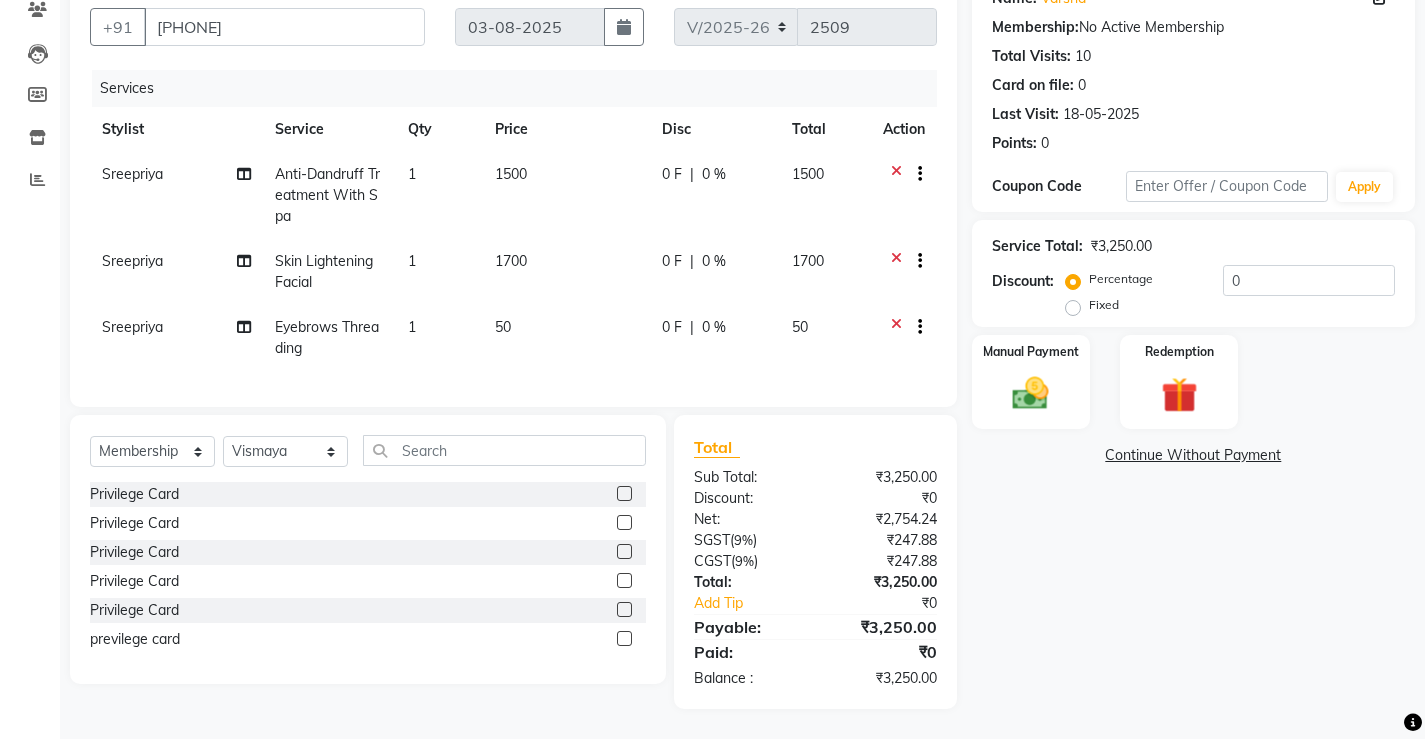 click 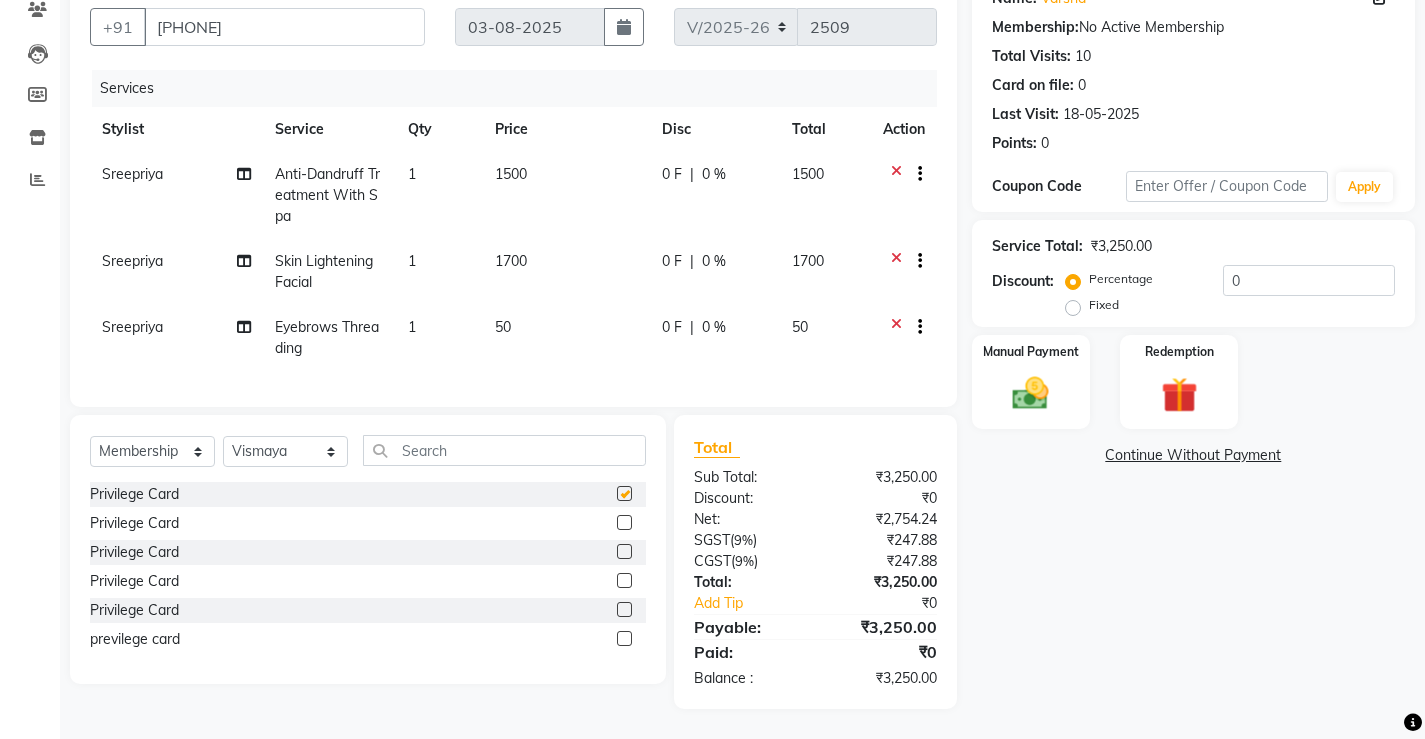 select on "select" 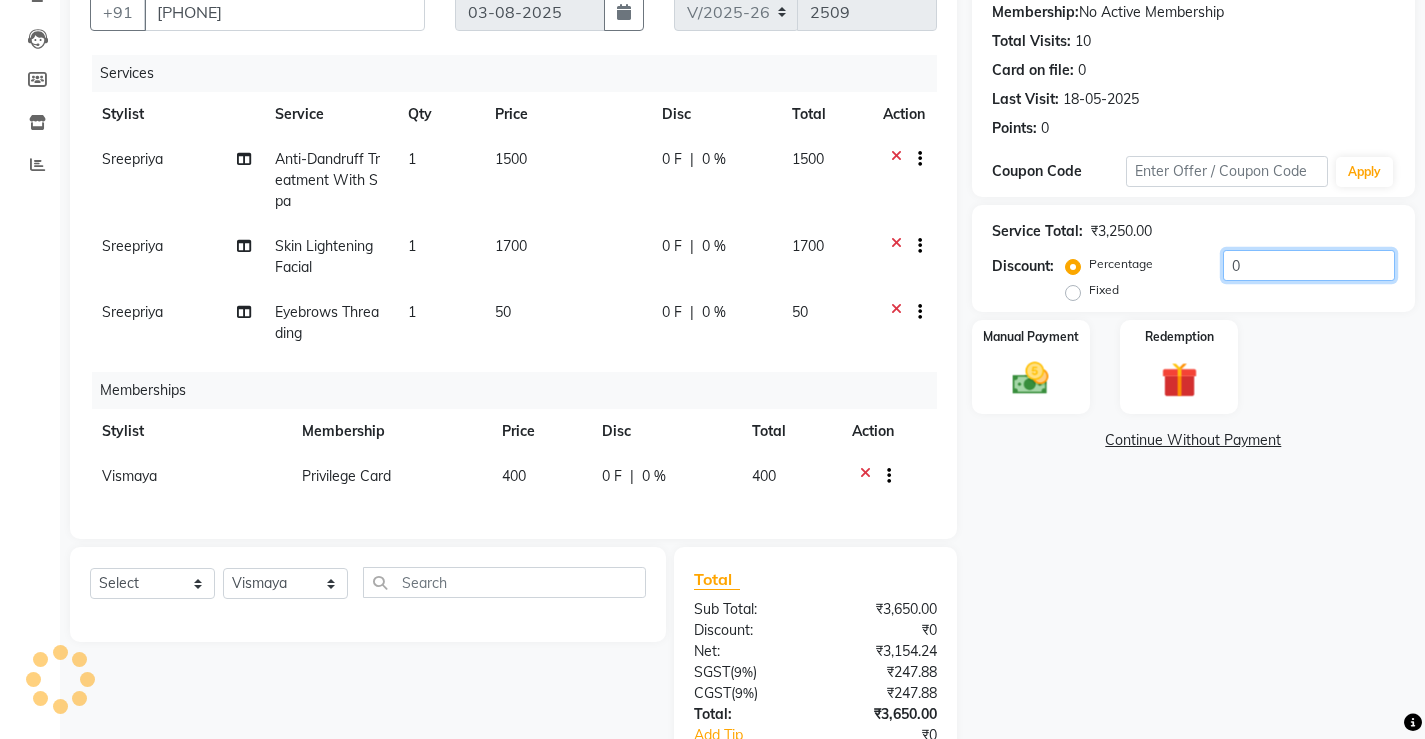 click on "0" 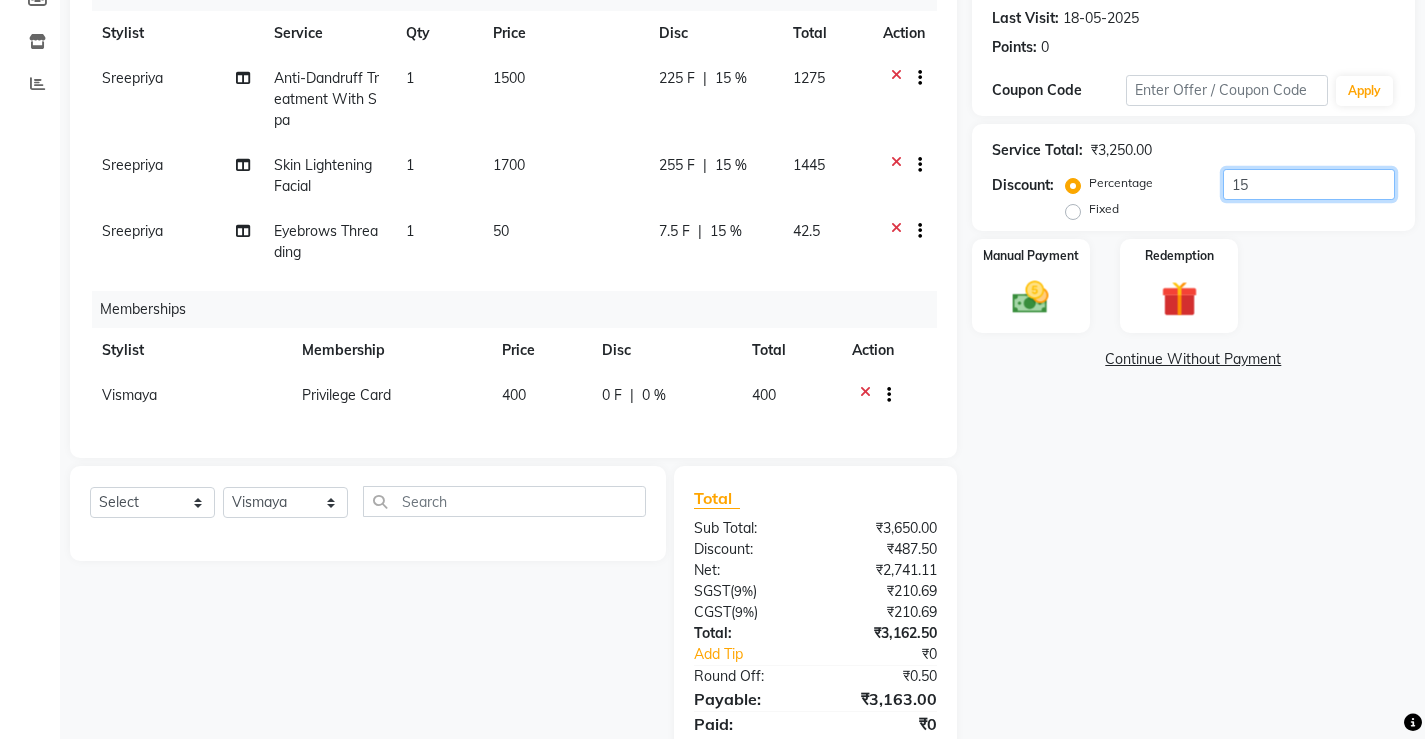 scroll, scrollTop: 361, scrollLeft: 0, axis: vertical 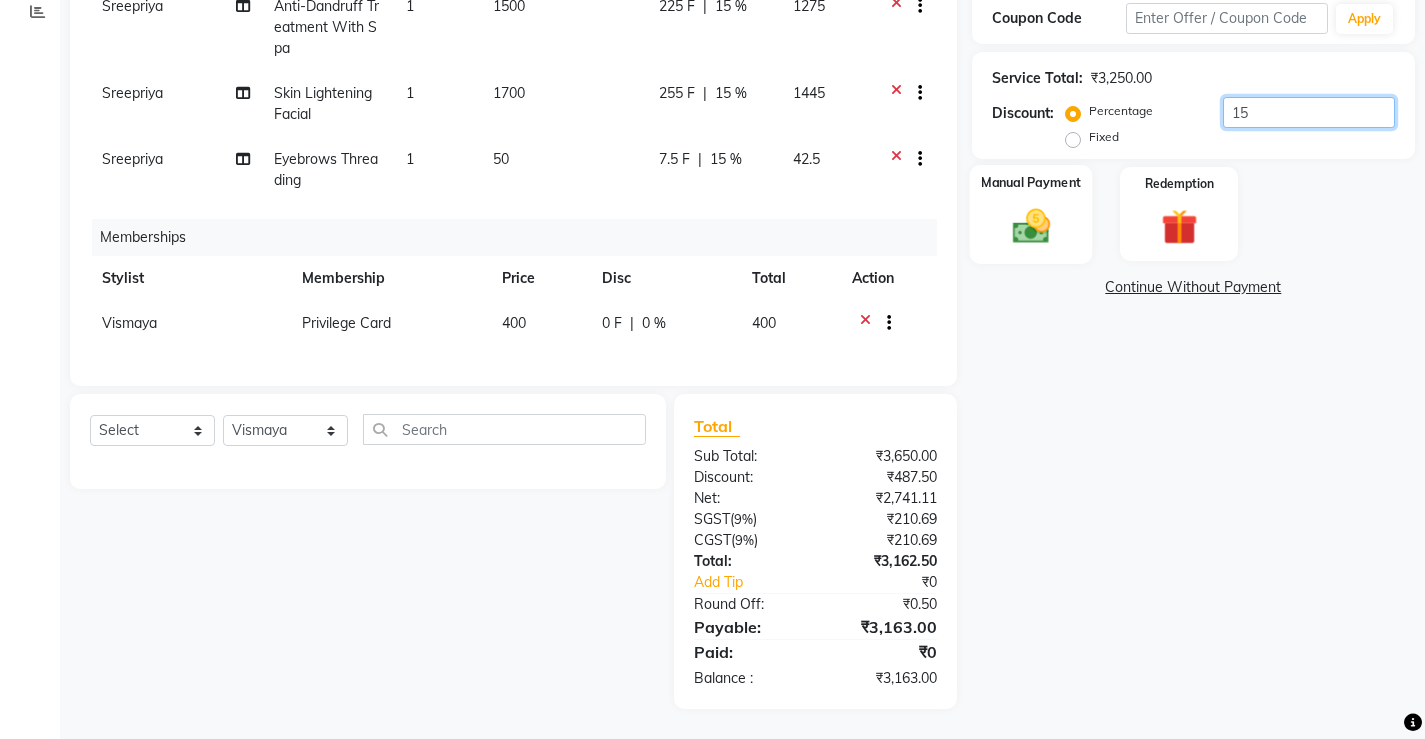 type on "15" 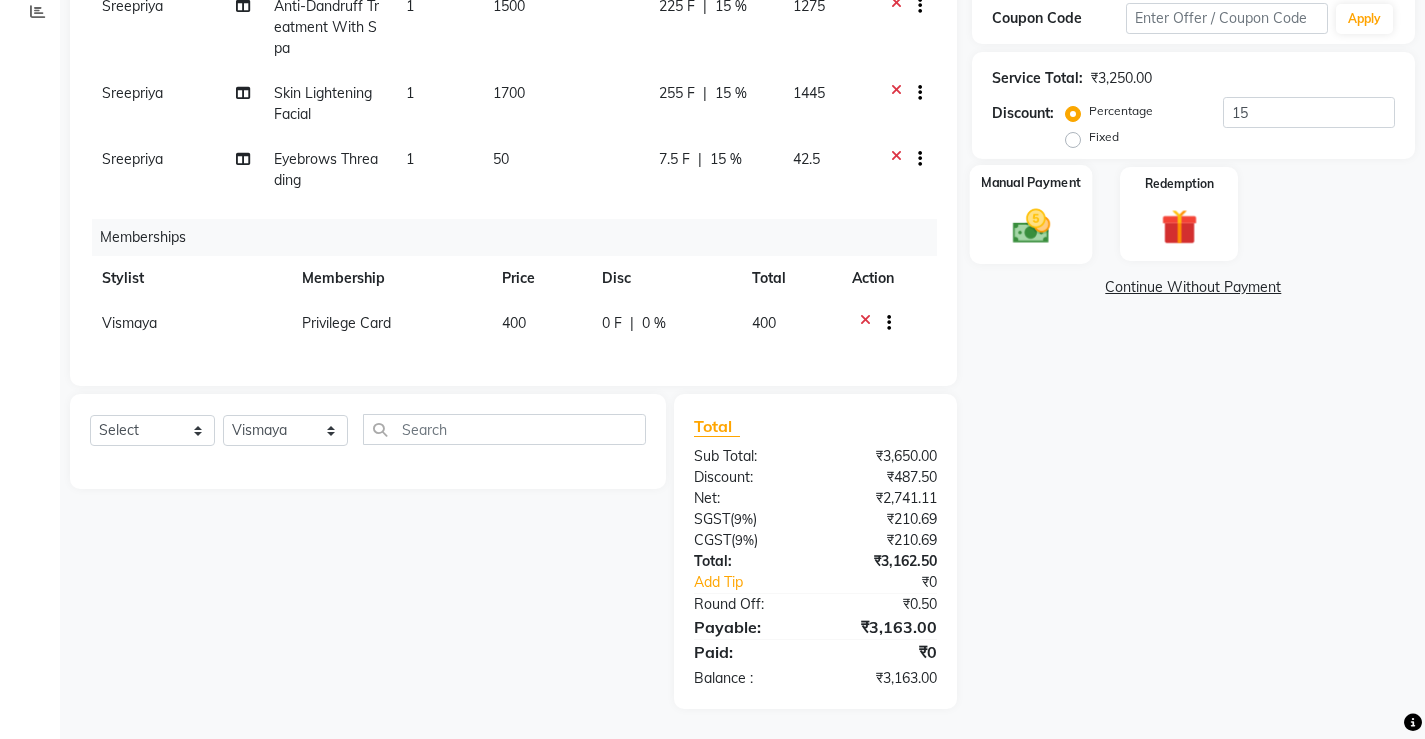 click 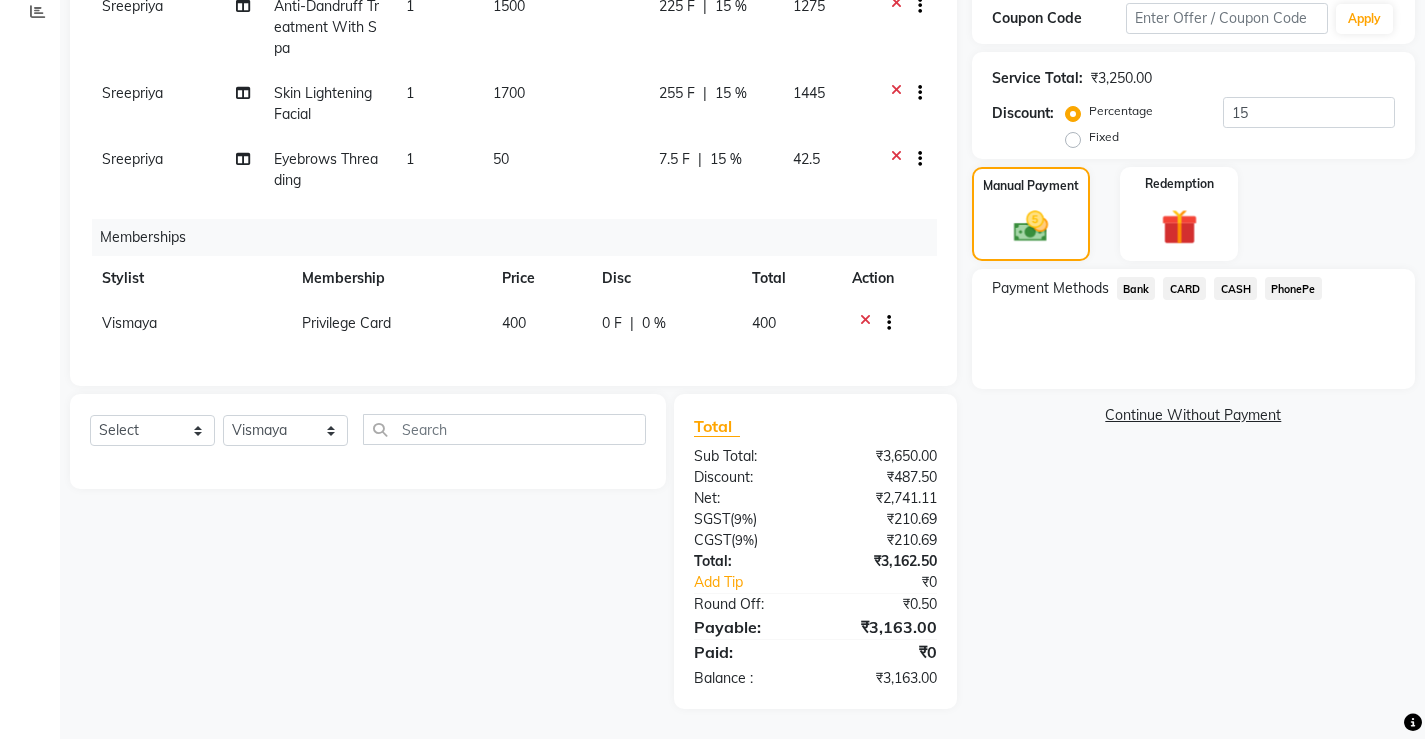 click on "PhonePe" 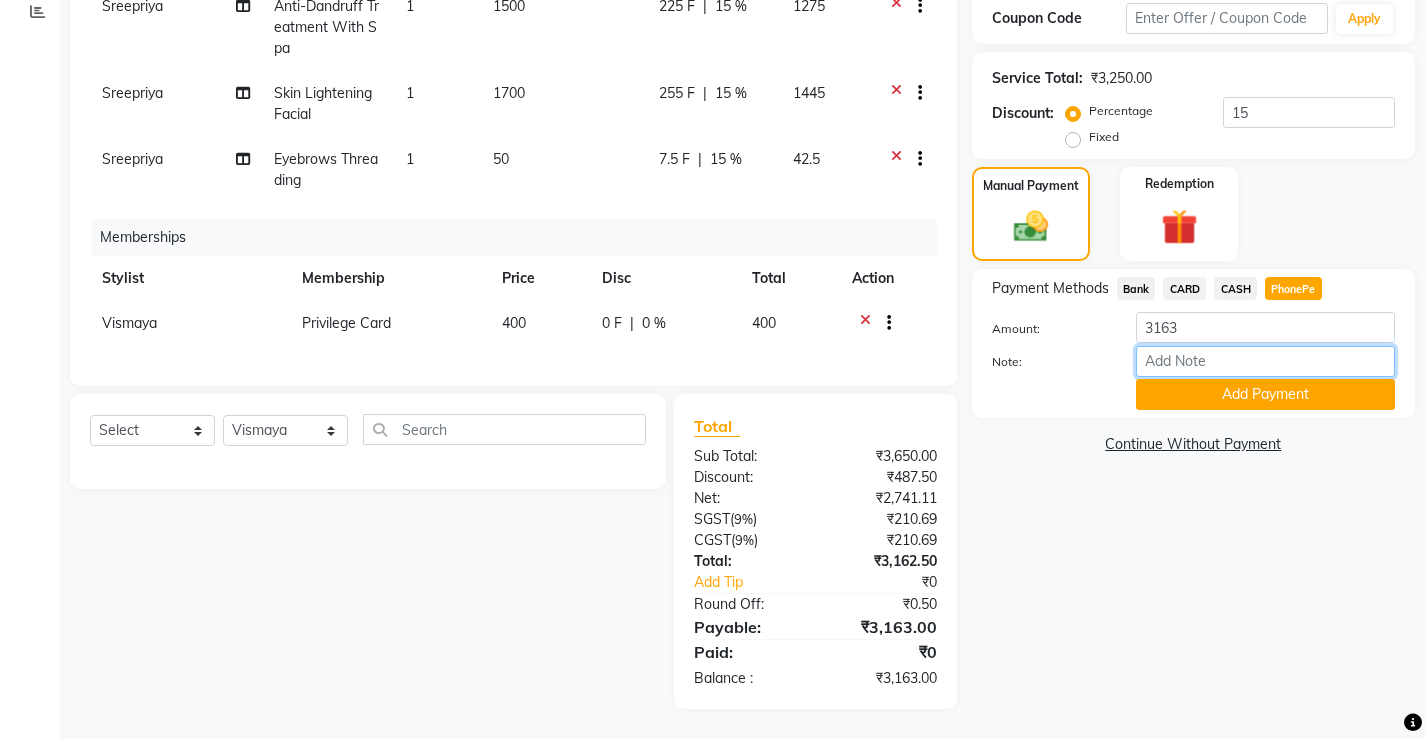 click on "Note:" at bounding box center (1265, 361) 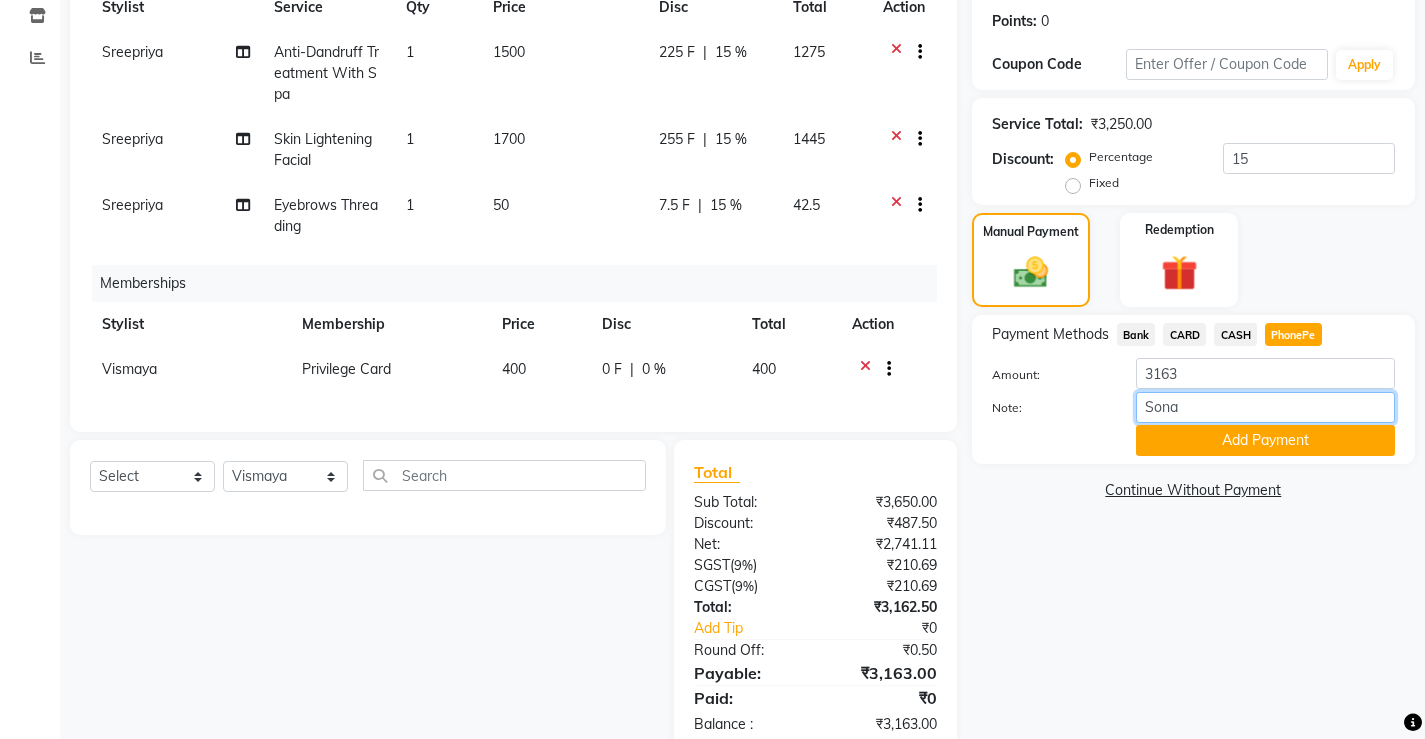 scroll, scrollTop: 361, scrollLeft: 0, axis: vertical 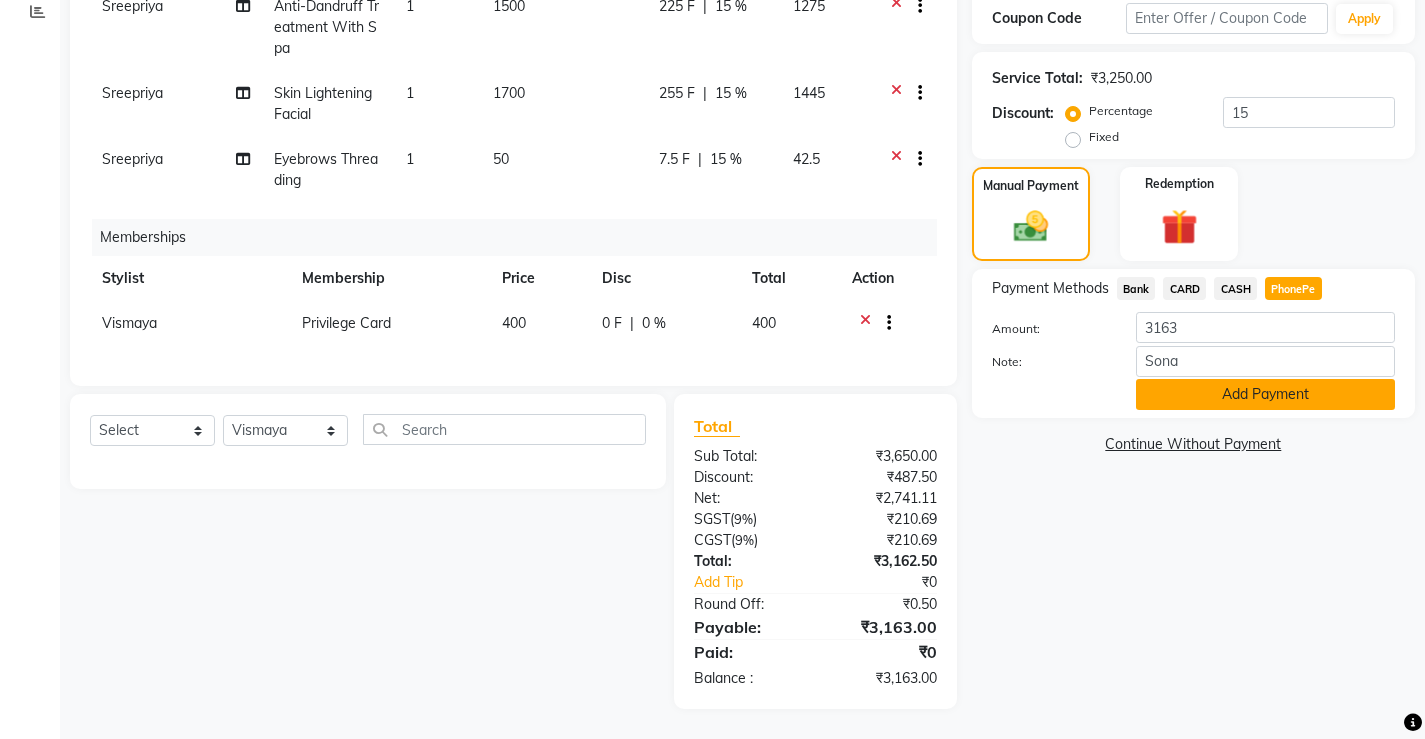 click on "Add Payment" 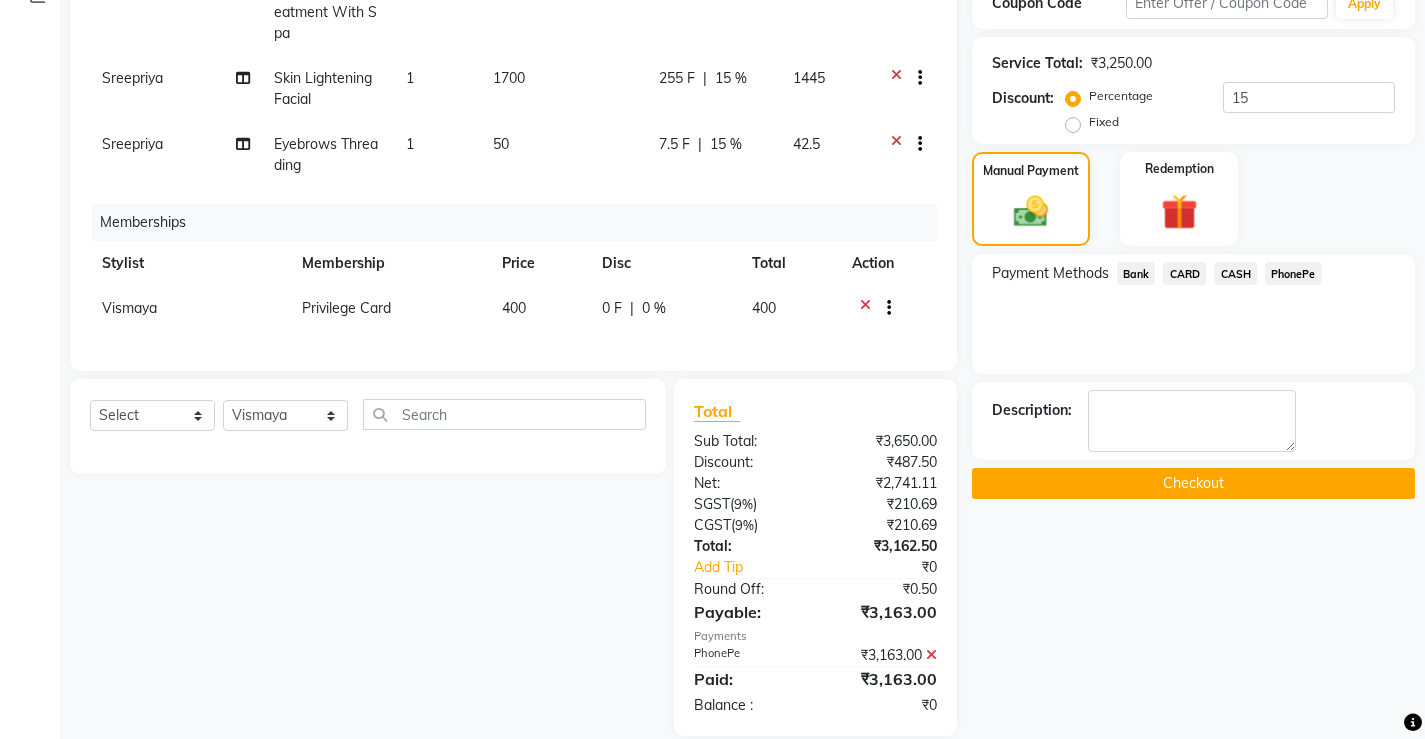 click on "Checkout" 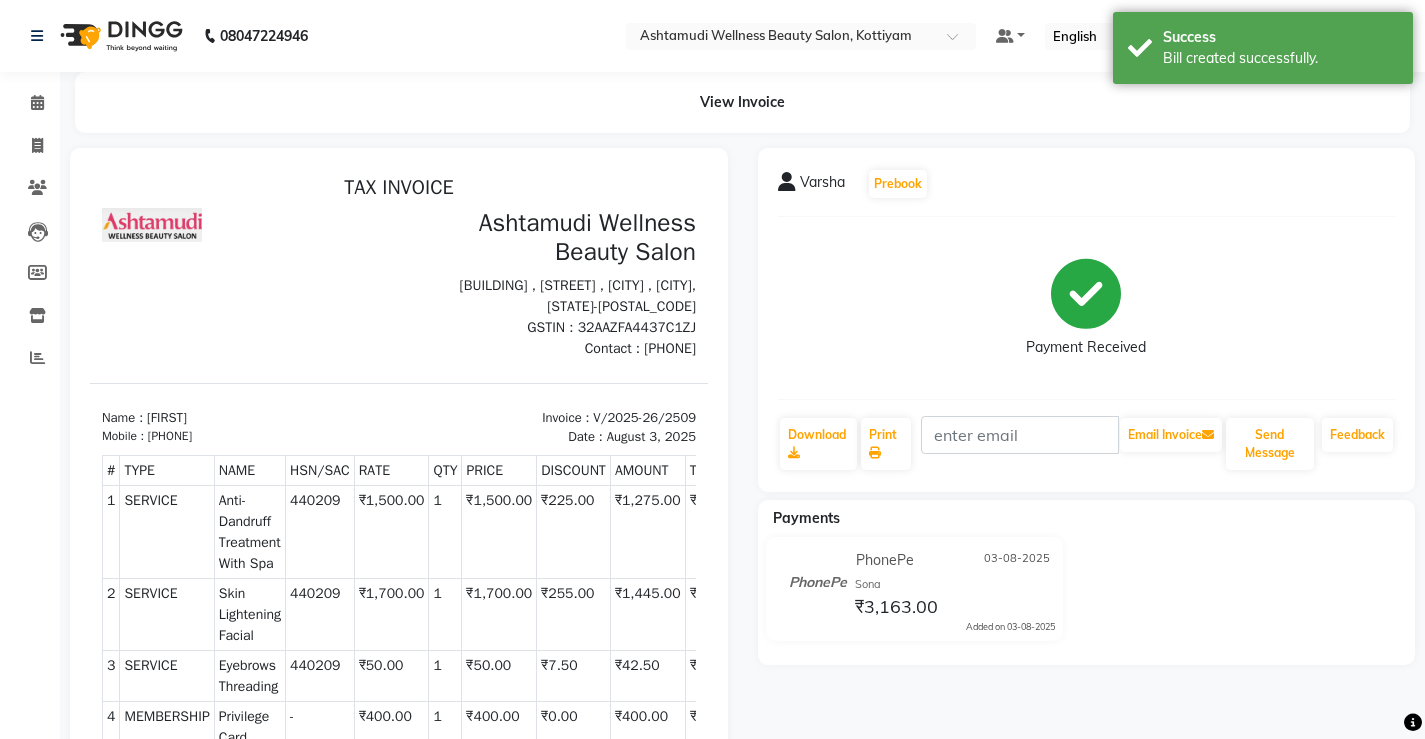 scroll, scrollTop: 0, scrollLeft: 0, axis: both 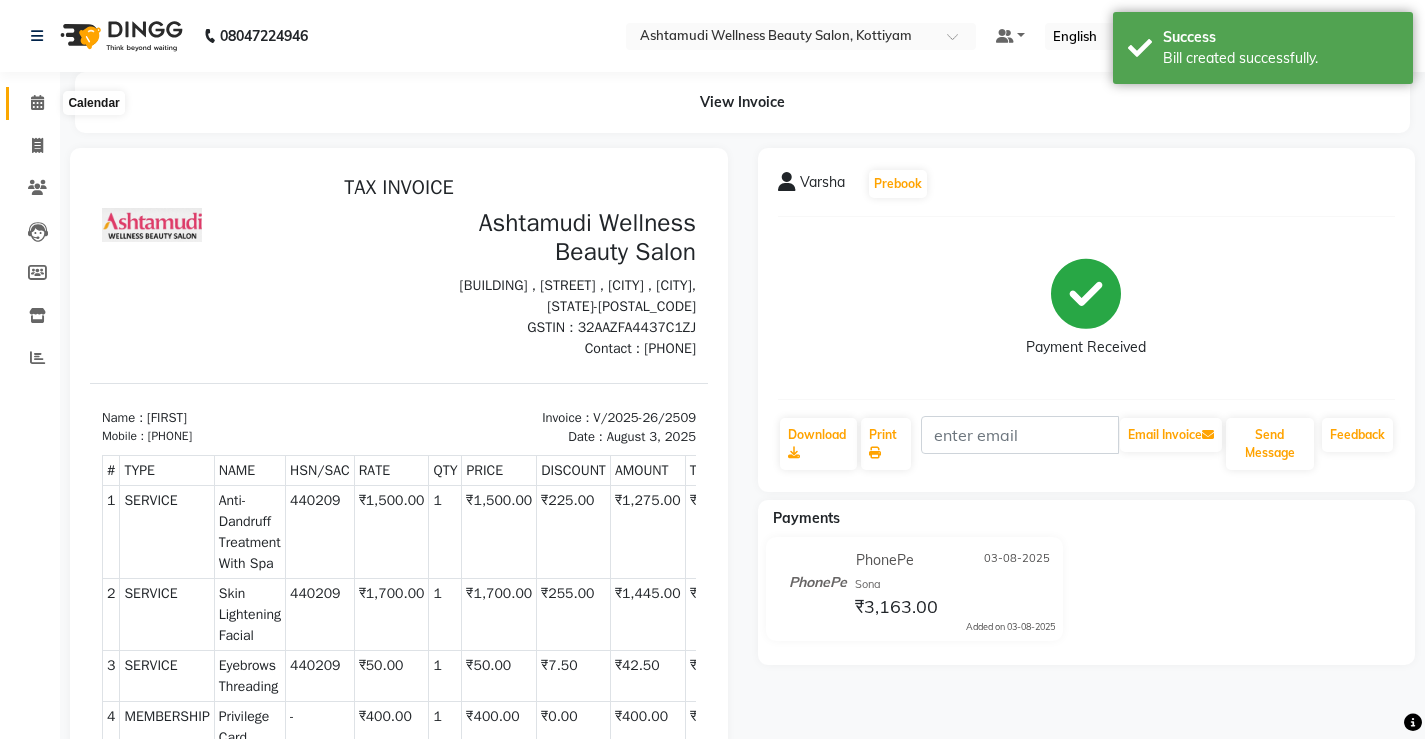 click 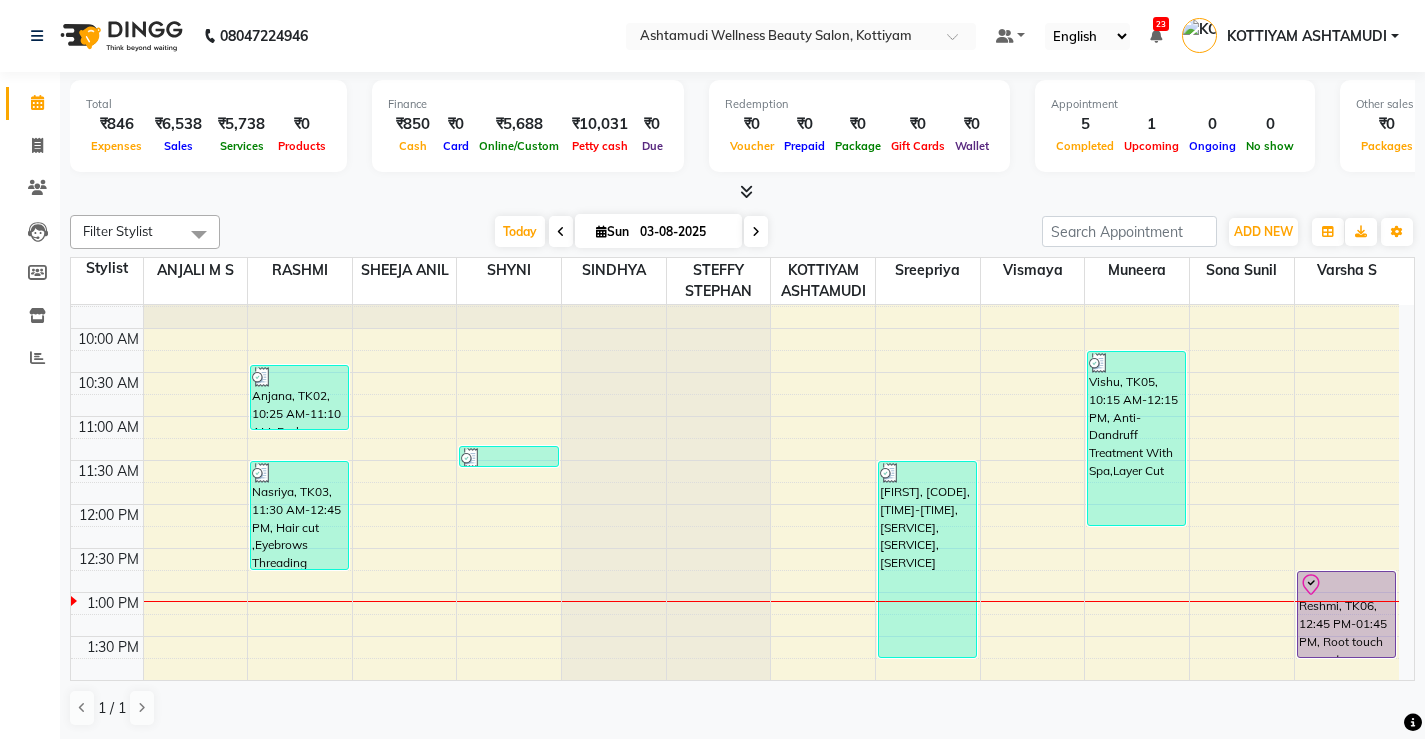 scroll, scrollTop: 141, scrollLeft: 0, axis: vertical 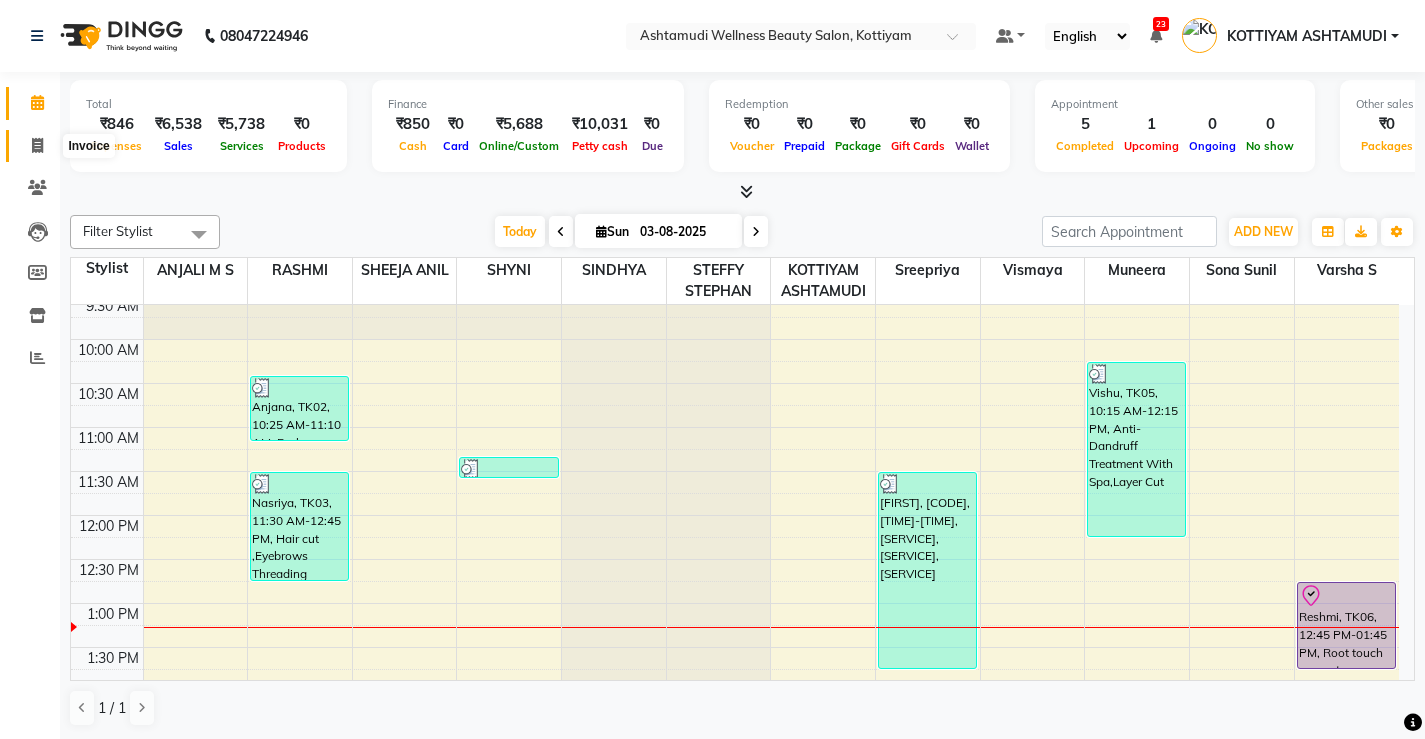 click 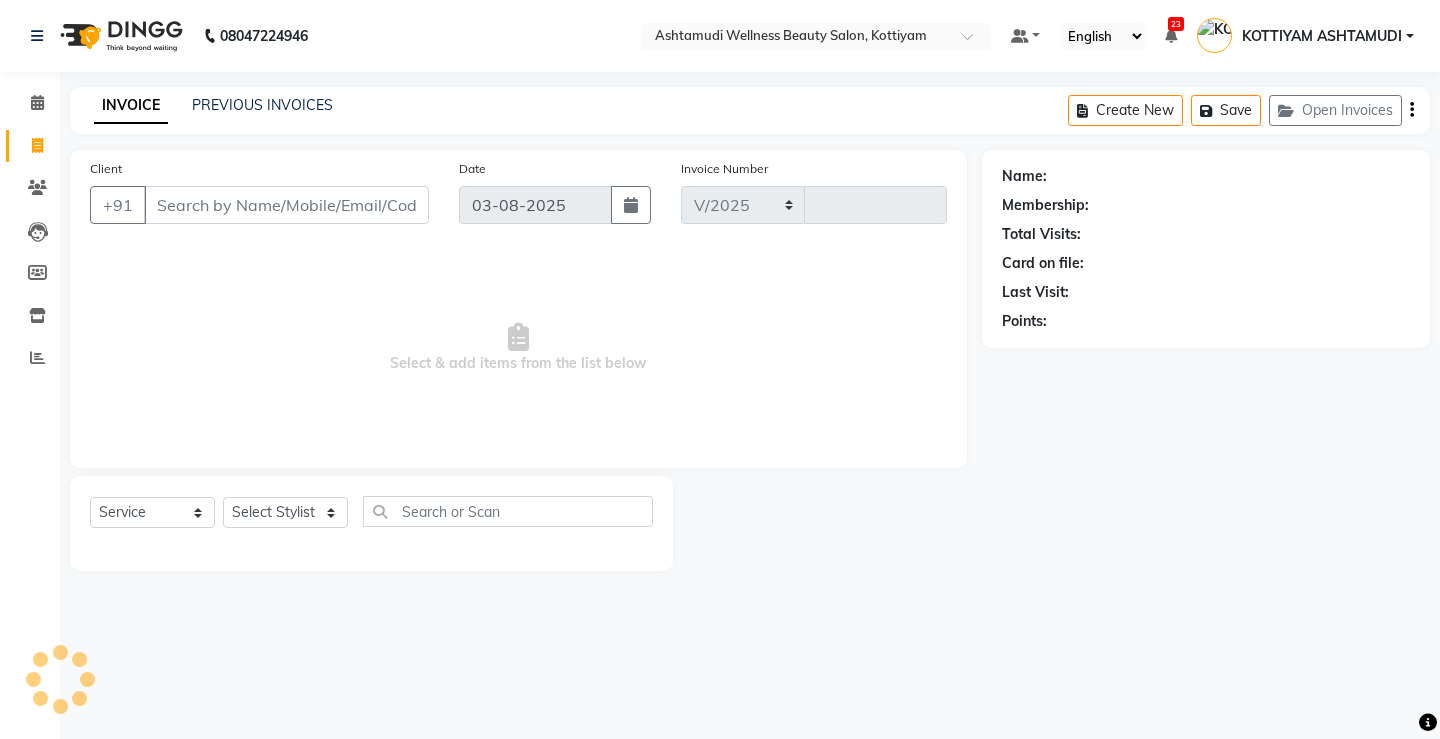 select on "4674" 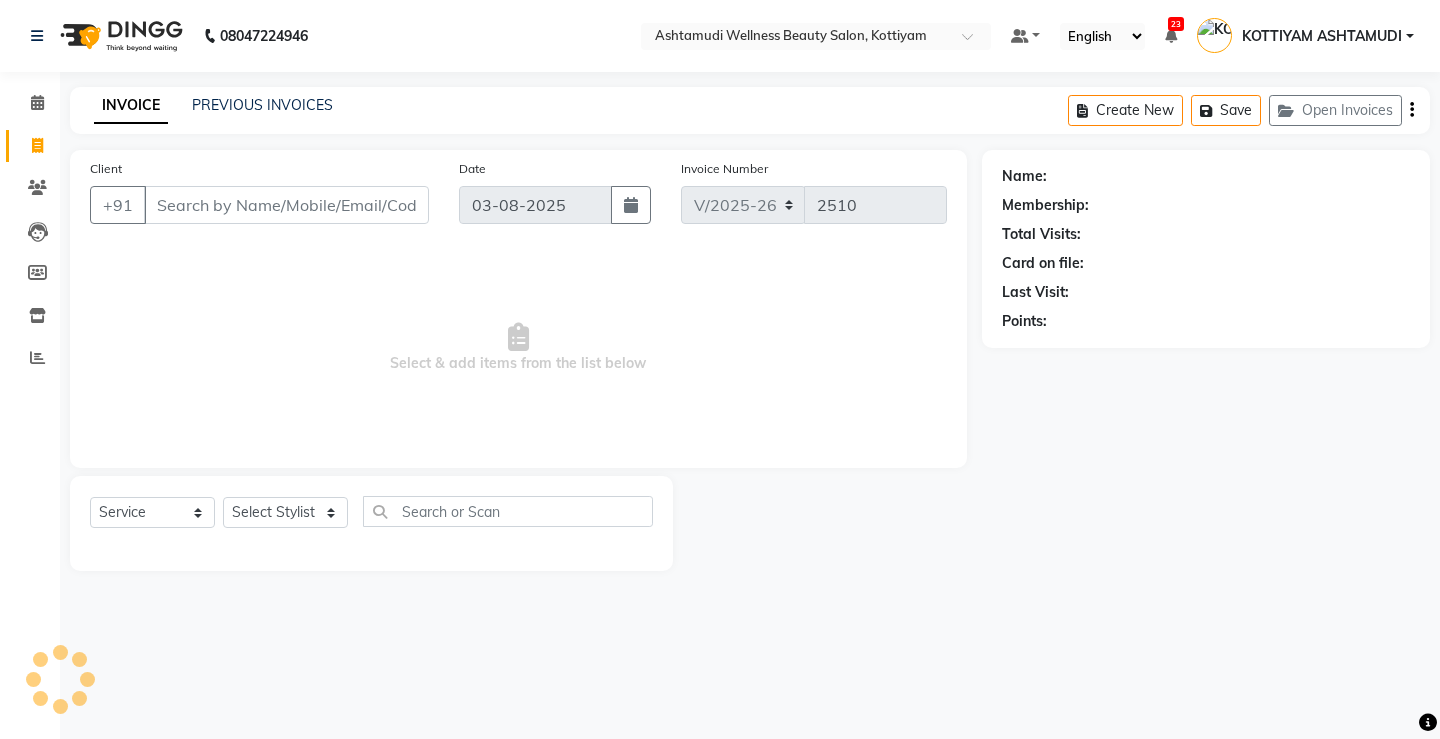 select on "product" 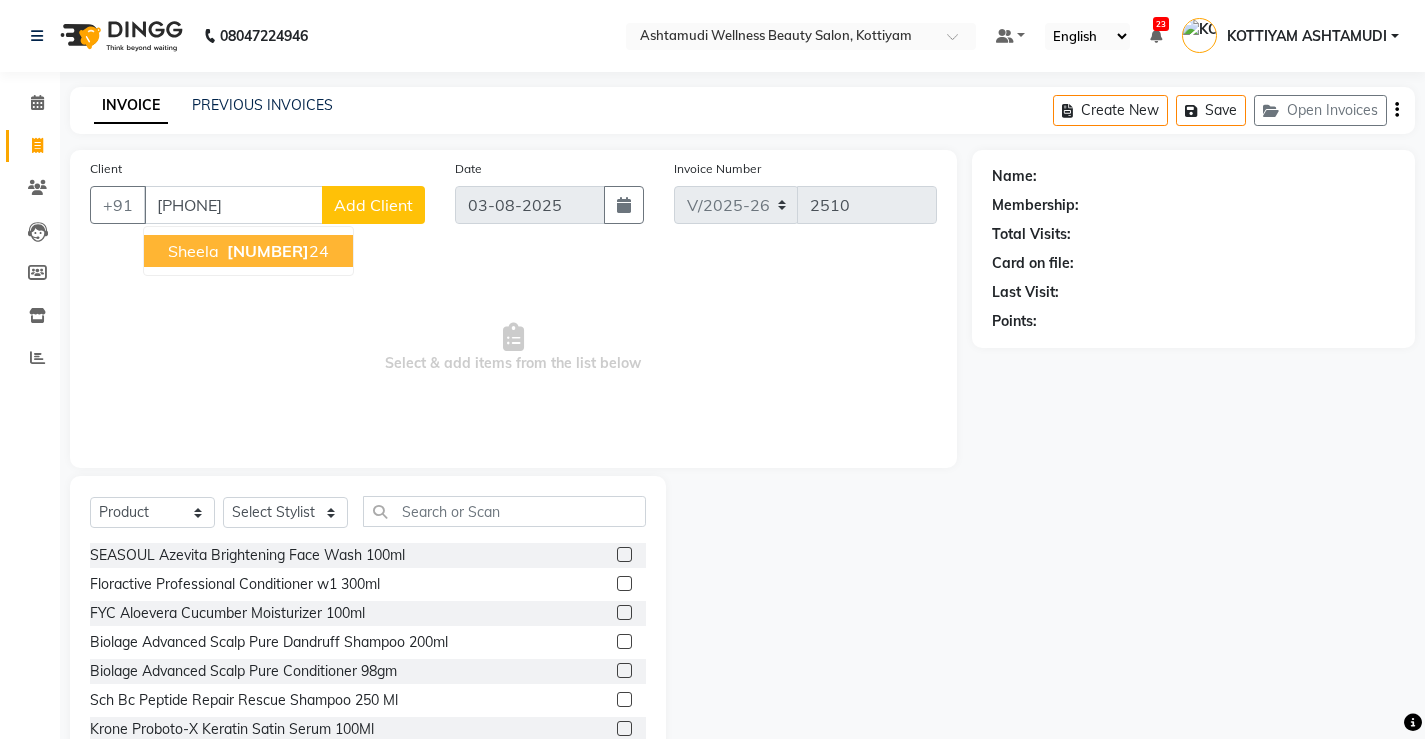 type on "[PHONE]" 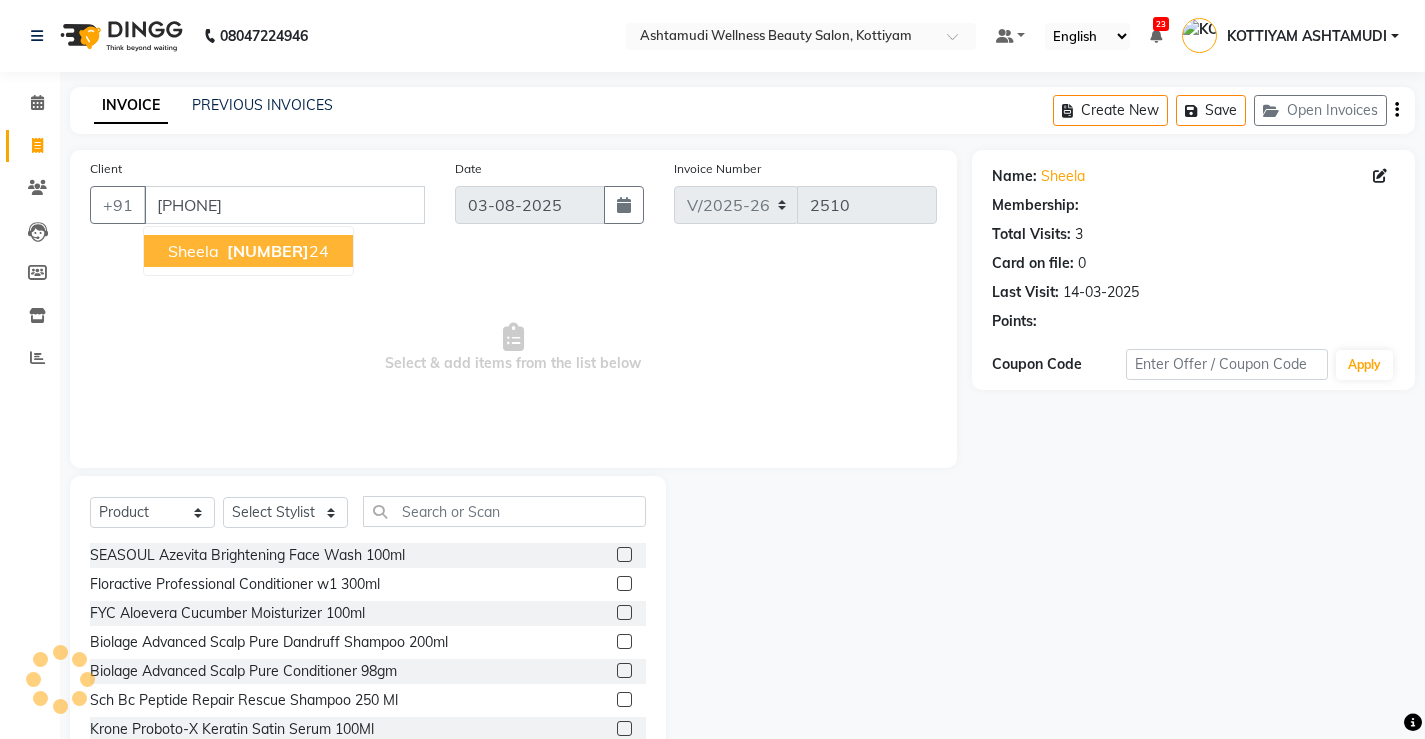 select on "1: Object" 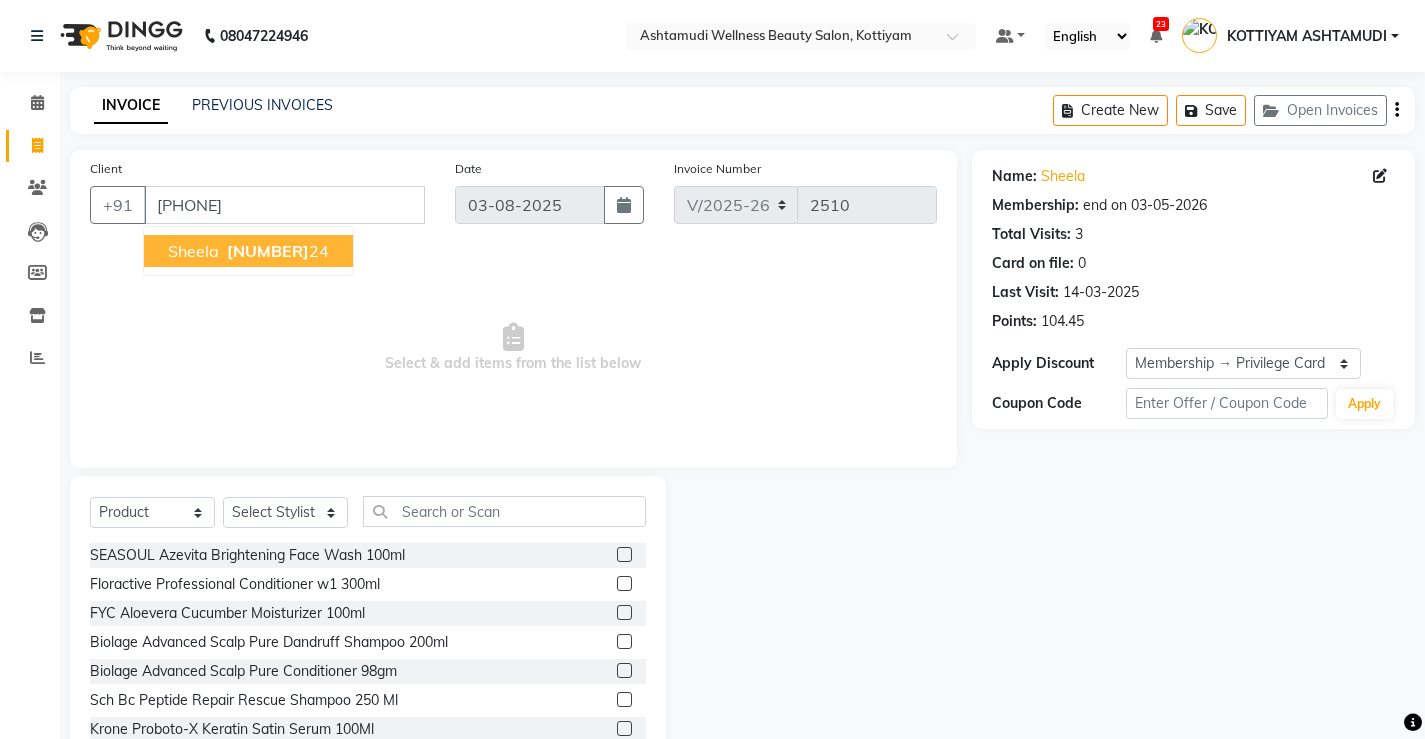 click on "[NUMBER]" at bounding box center (268, 251) 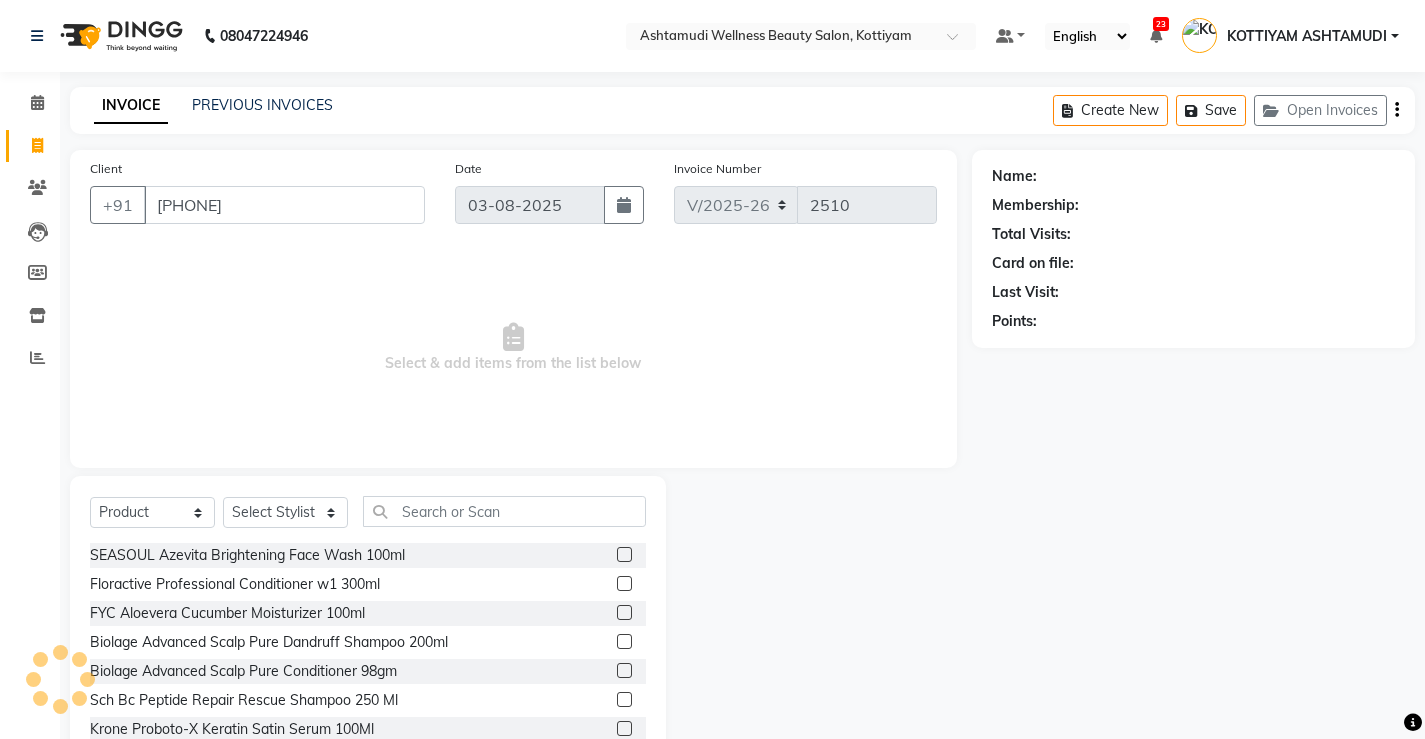 select on "1: Object" 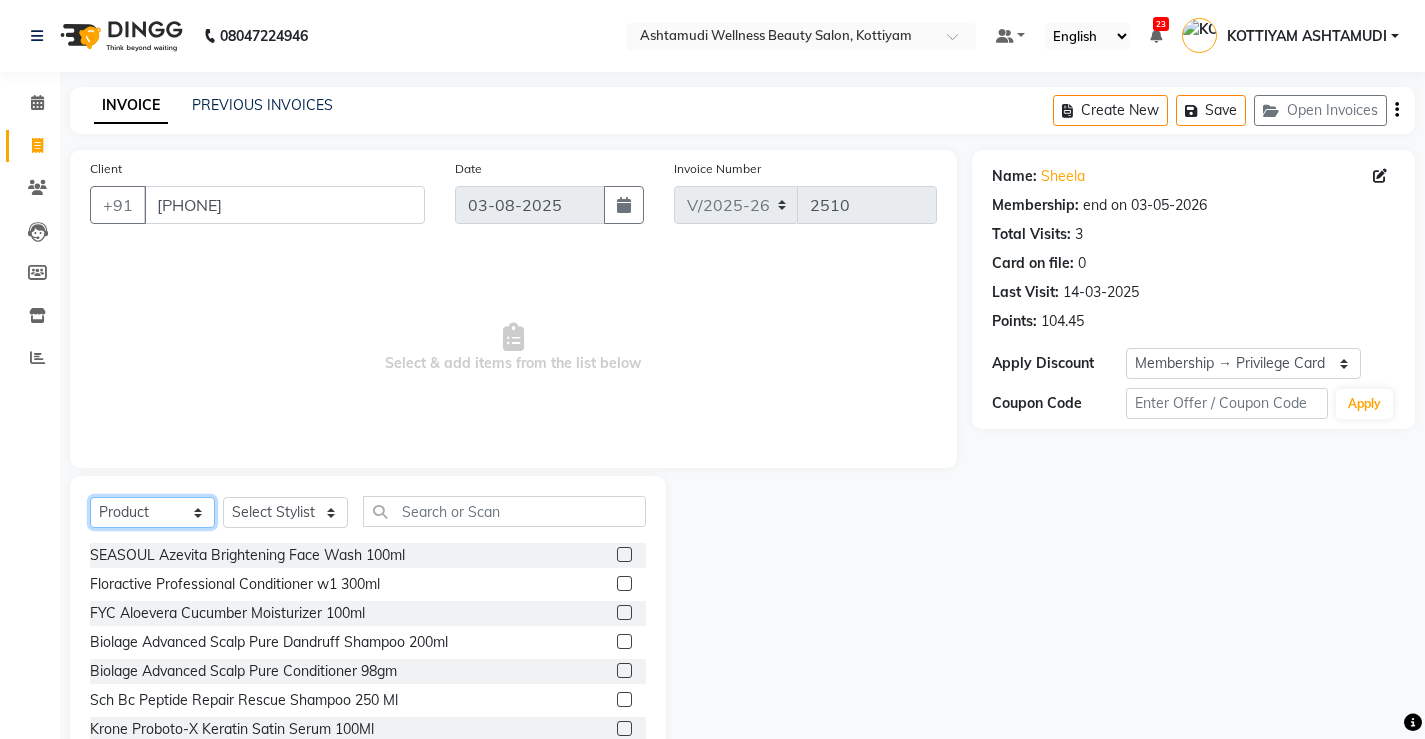 click on "Select  Service  Product  Membership  Package Voucher Prepaid Gift Card" 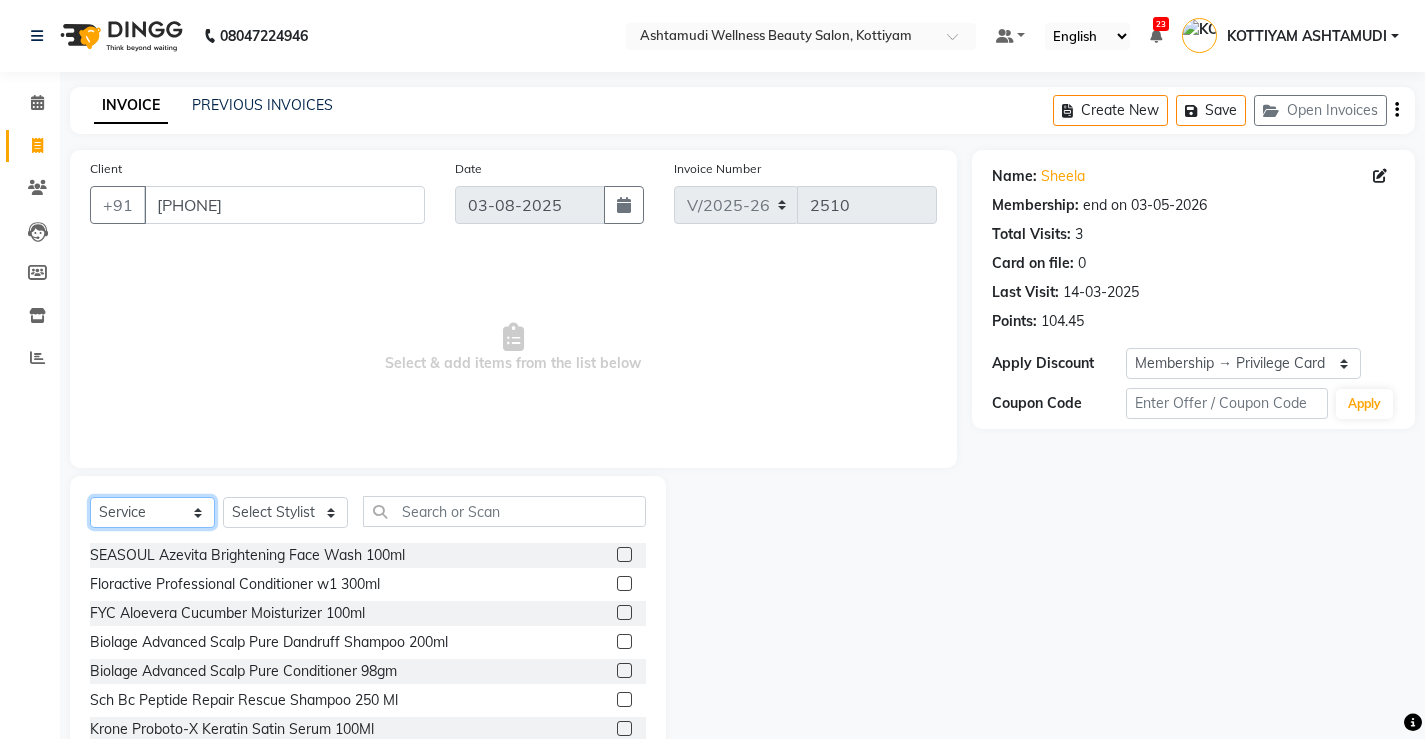 click on "Select  Service  Product  Membership  Package Voucher Prepaid Gift Card" 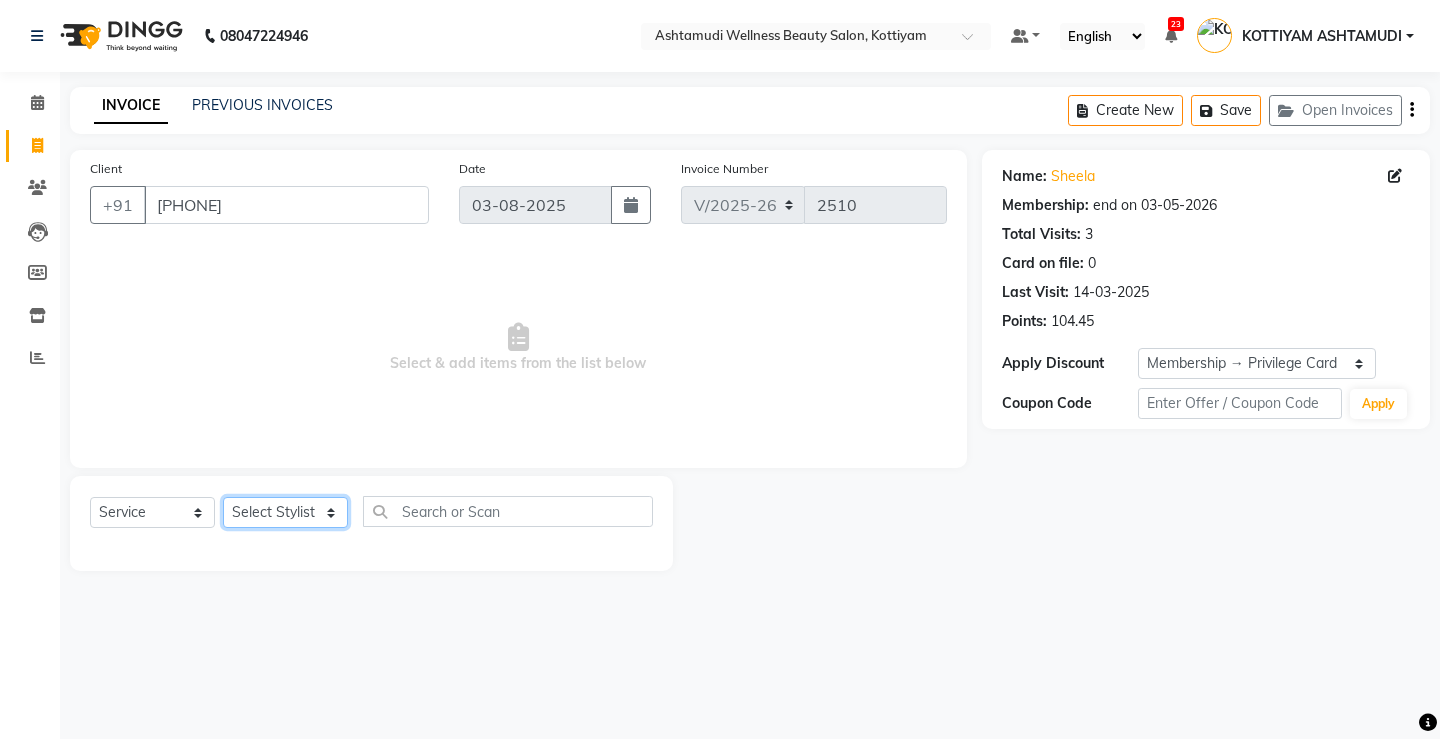 click on "Select Stylist ANJALI M S ASWATHY KOTTIYAM ASHTAMUDI KUMARI Muneera RASHMI SHEEJA ANIL SHYNI  SINDHYA  Sona Sunil Sreepriya STEFFY STEPHAN Varsha S Vismaya" 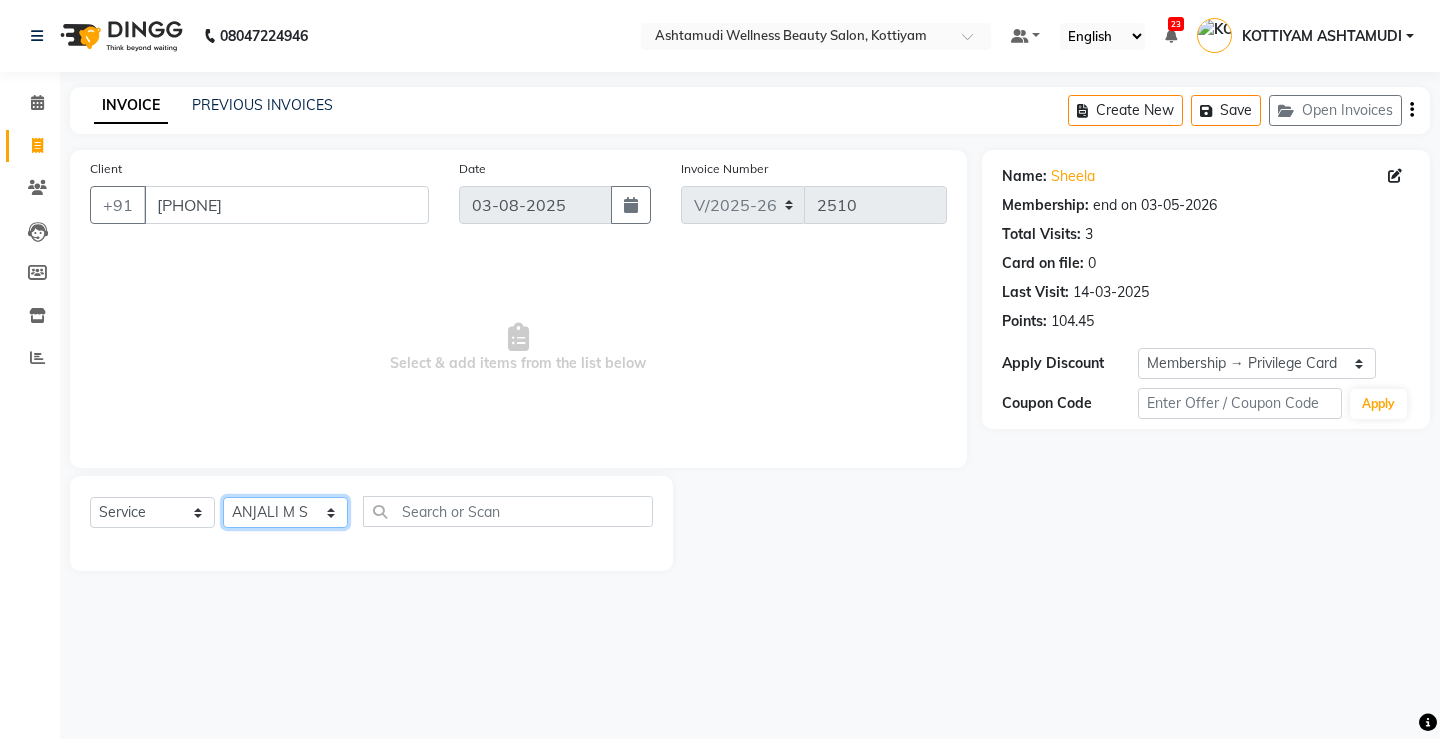 click on "Select Stylist ANJALI M S ASWATHY KOTTIYAM ASHTAMUDI KUMARI Muneera RASHMI SHEEJA ANIL SHYNI  SINDHYA  Sona Sunil Sreepriya STEFFY STEPHAN Varsha S Vismaya" 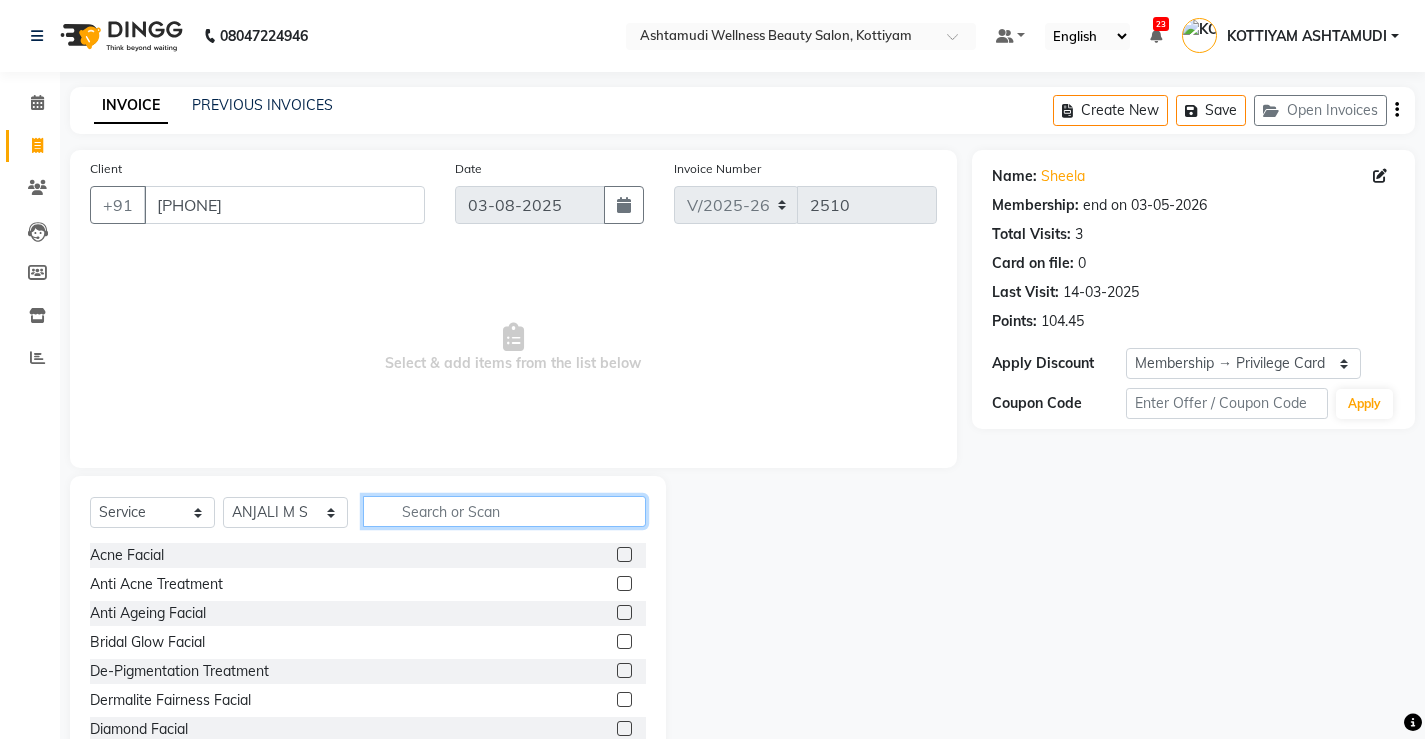 click 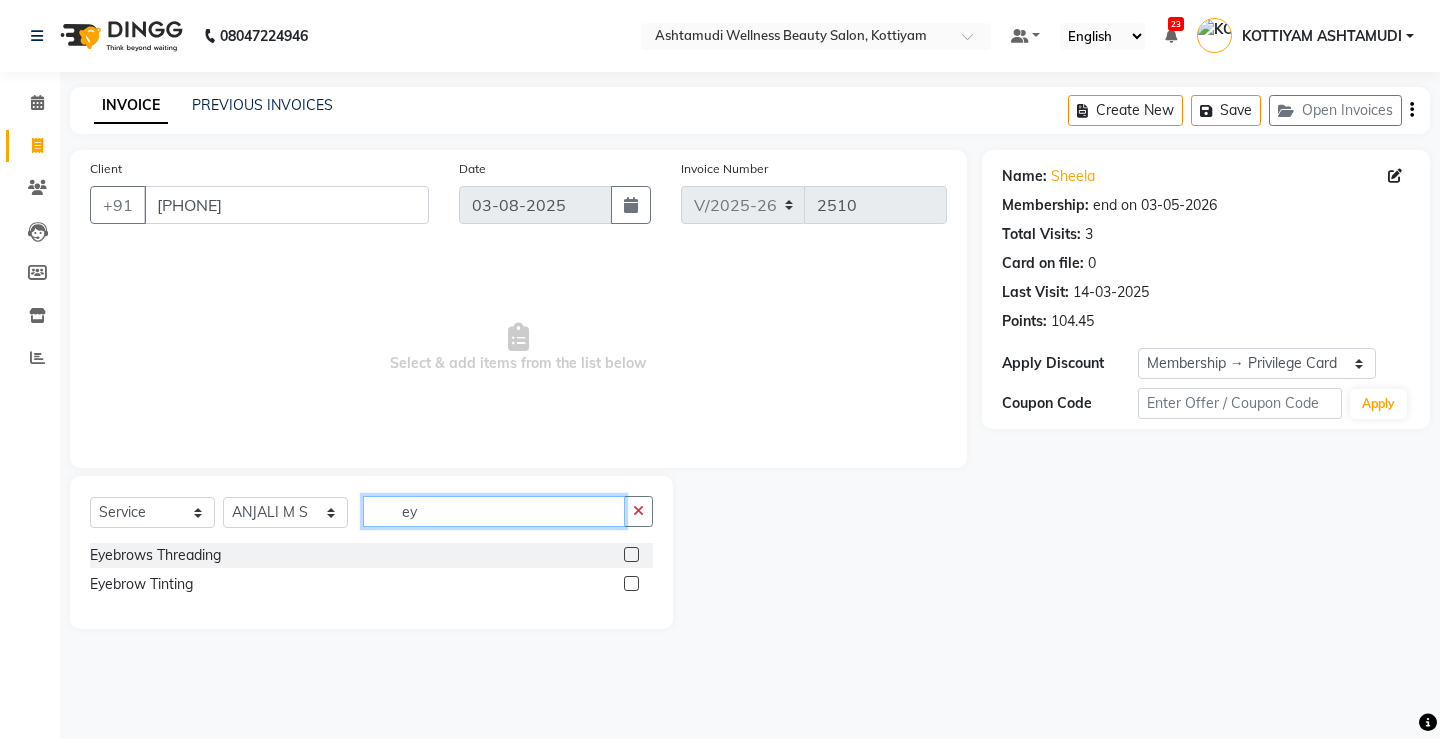 type on "ey" 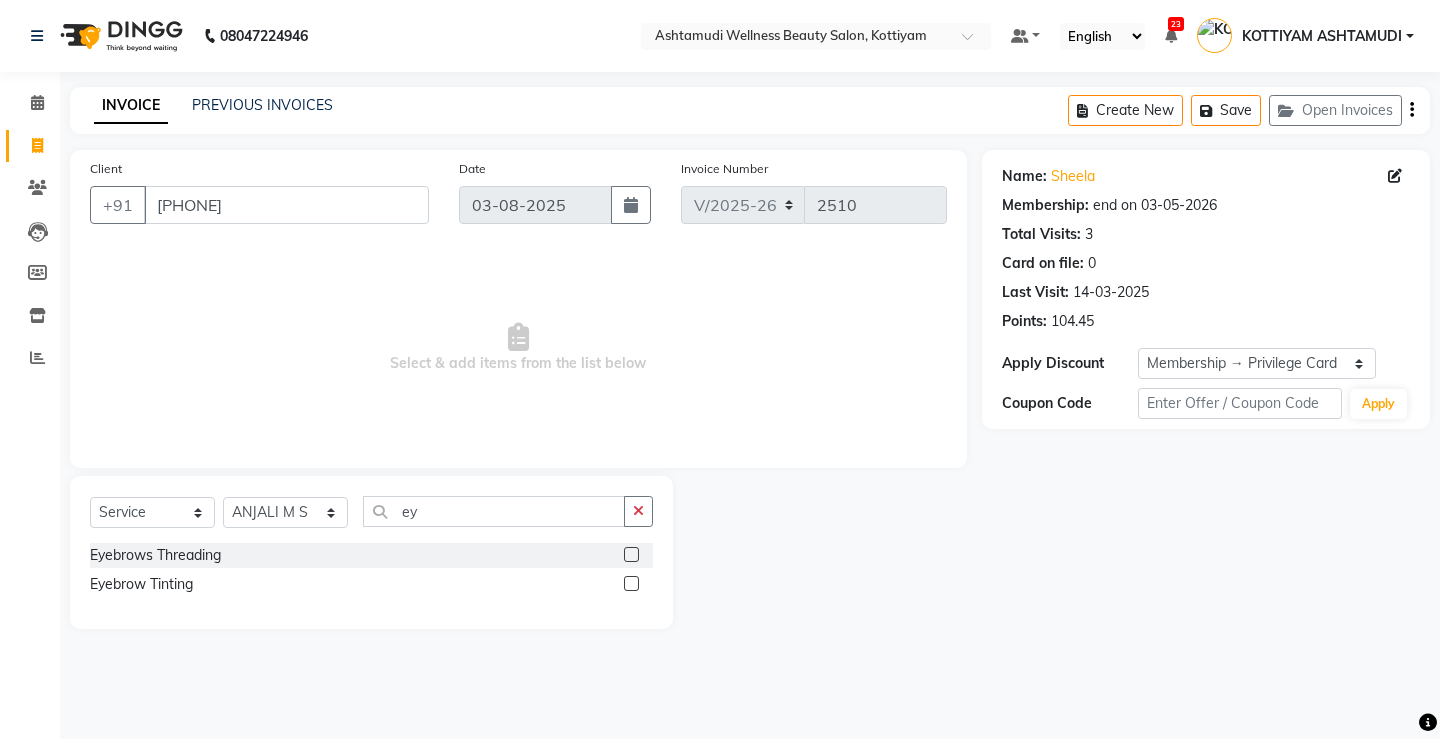 click 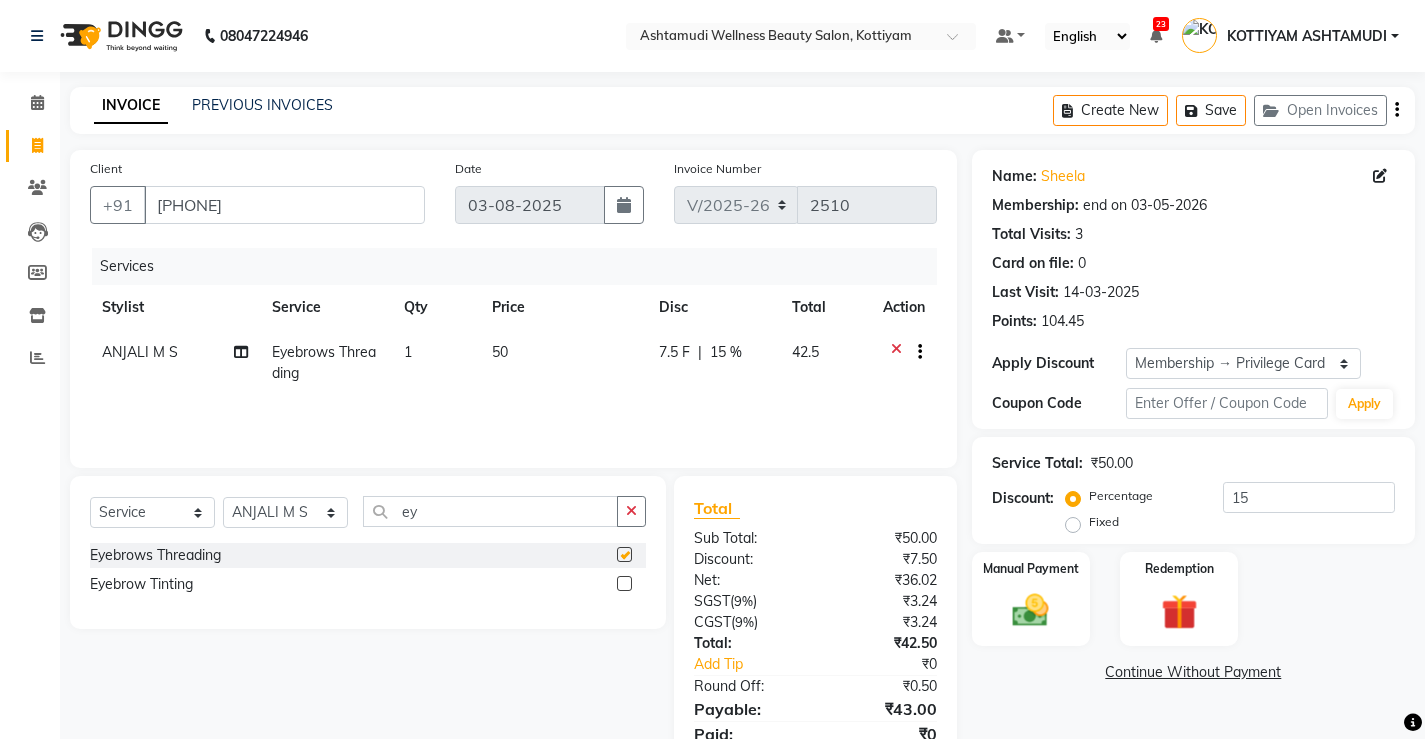 checkbox on "false" 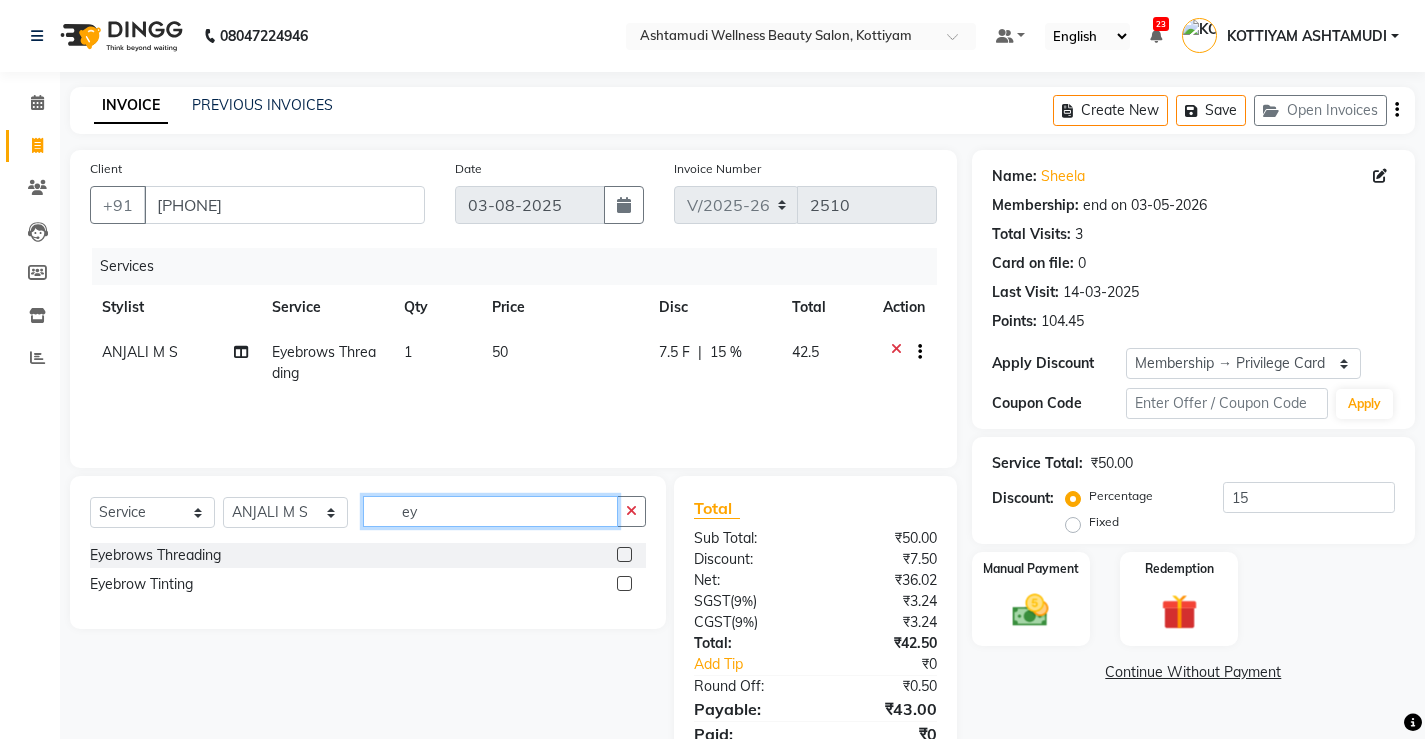 click on "ey" 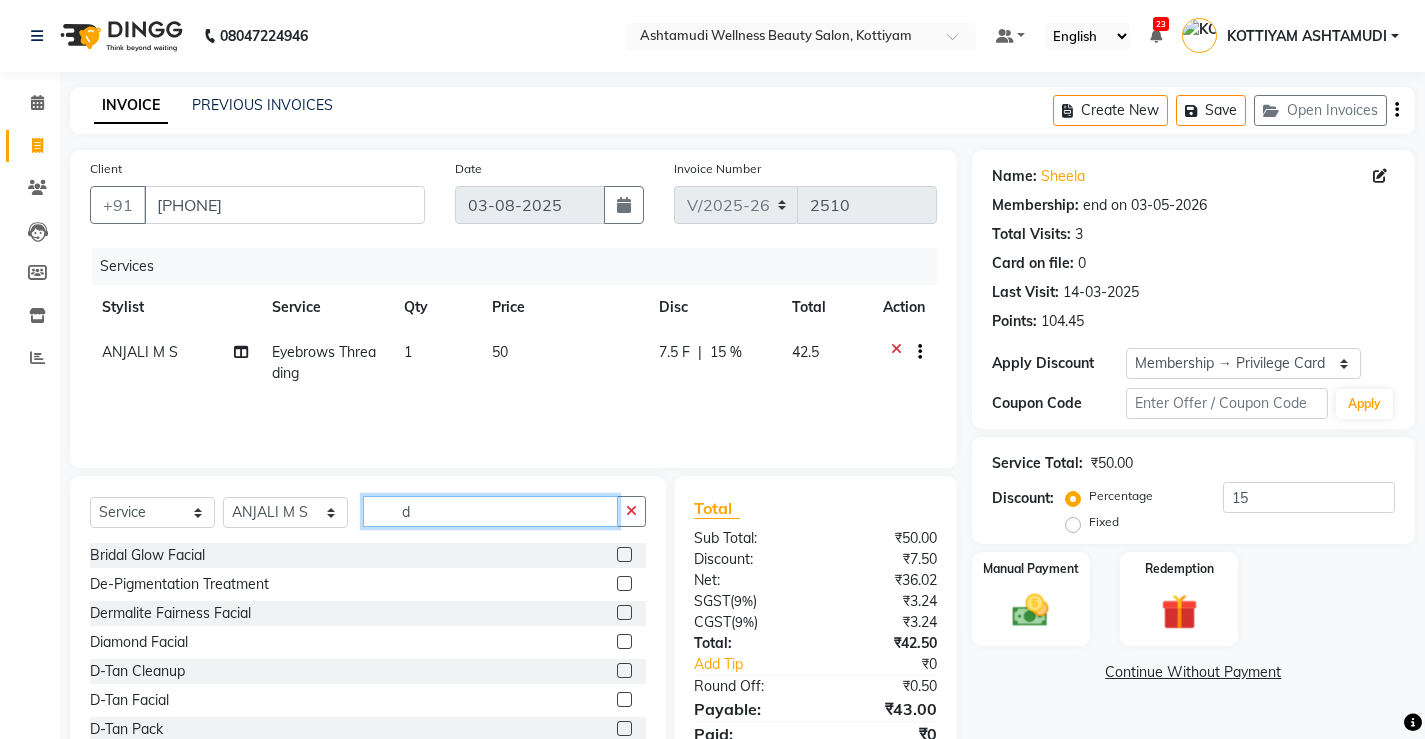 type on "d" 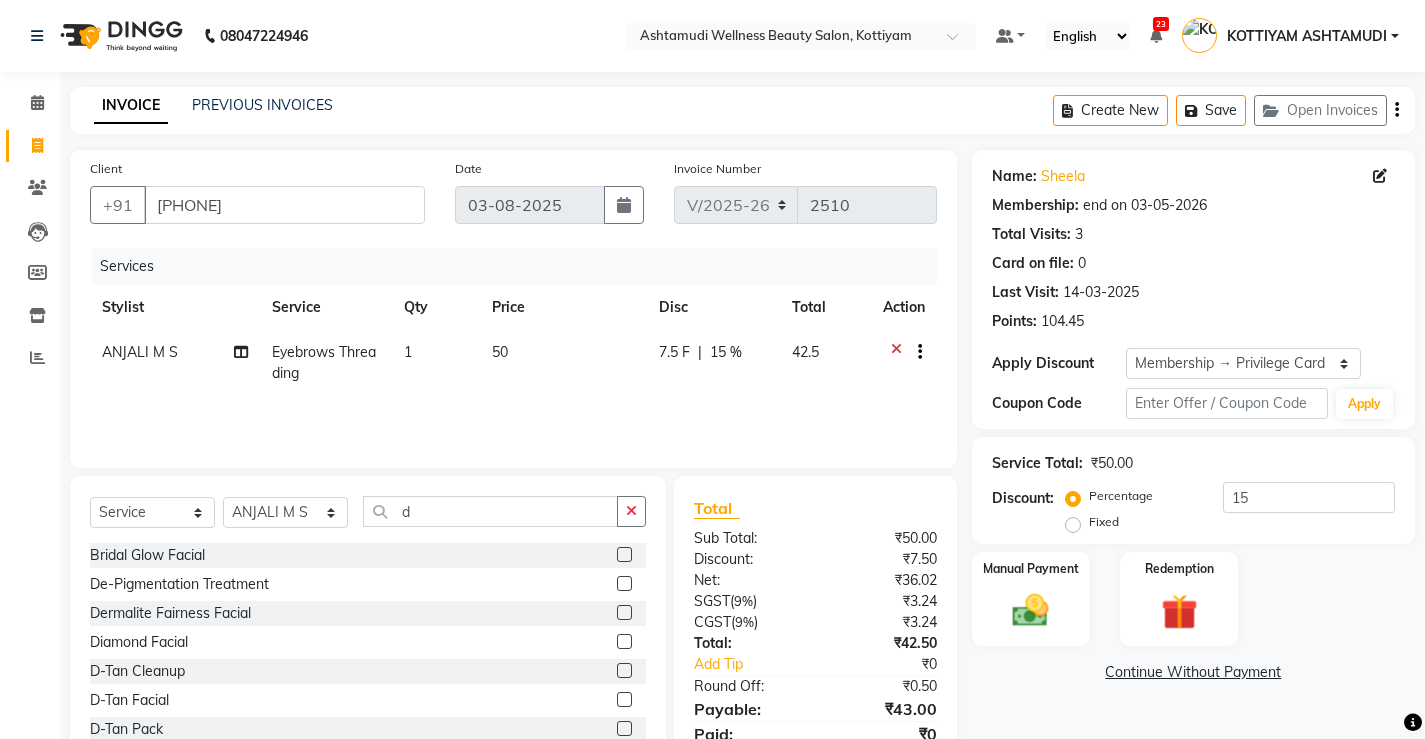 click 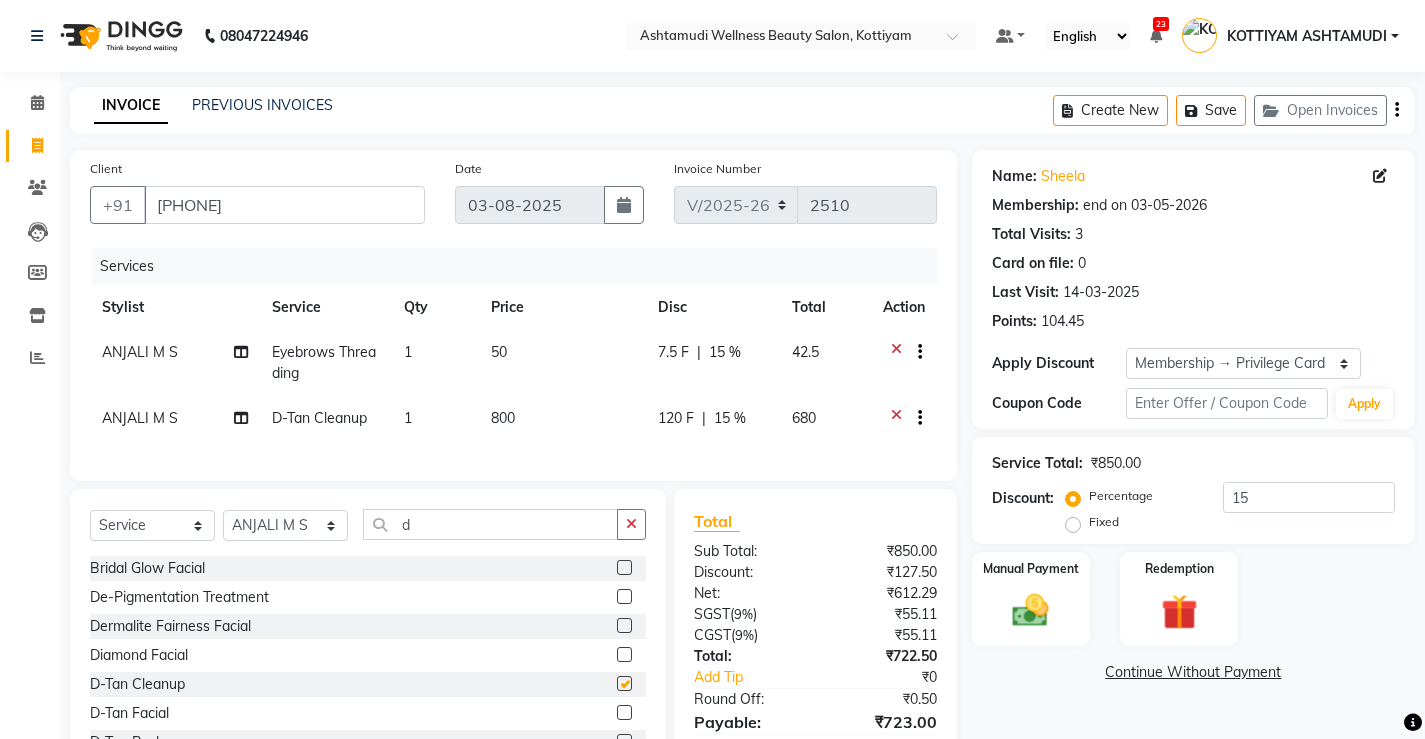 checkbox on "false" 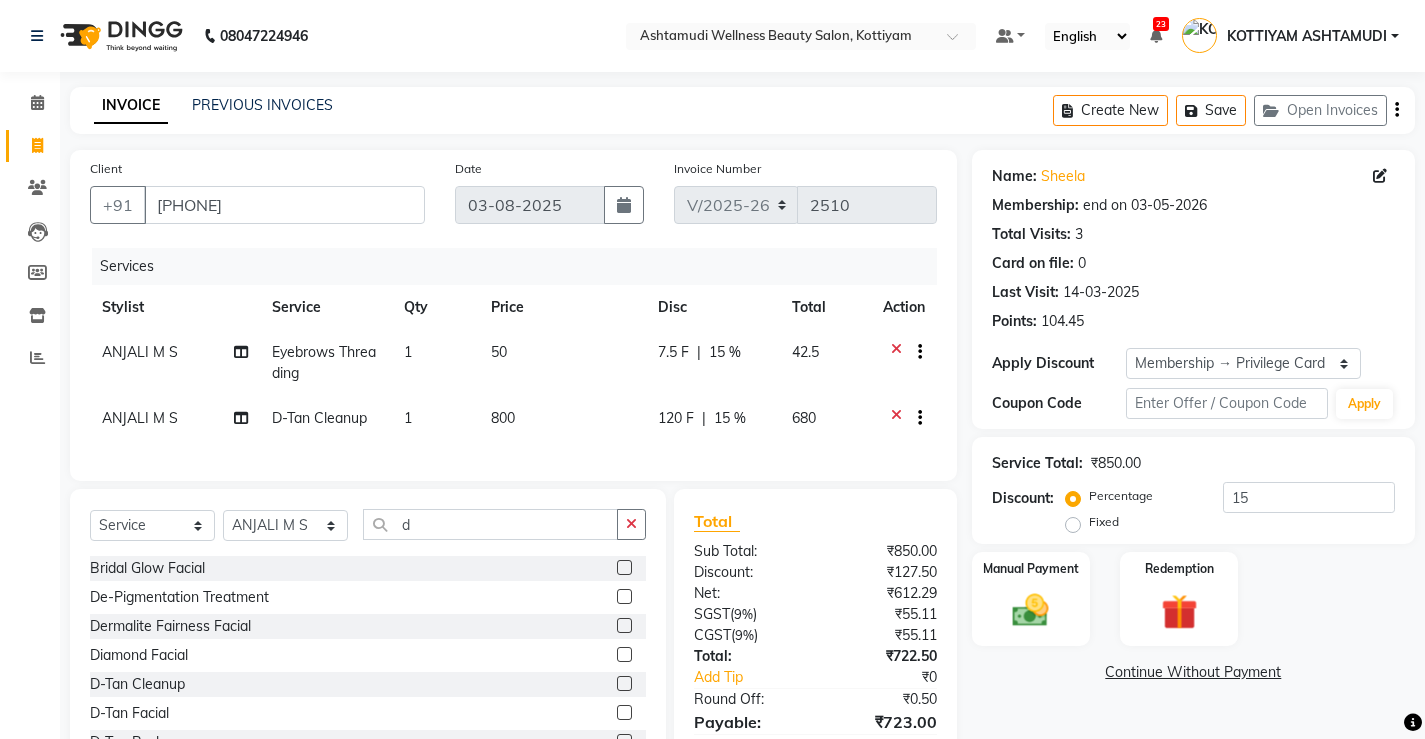 scroll, scrollTop: 110, scrollLeft: 0, axis: vertical 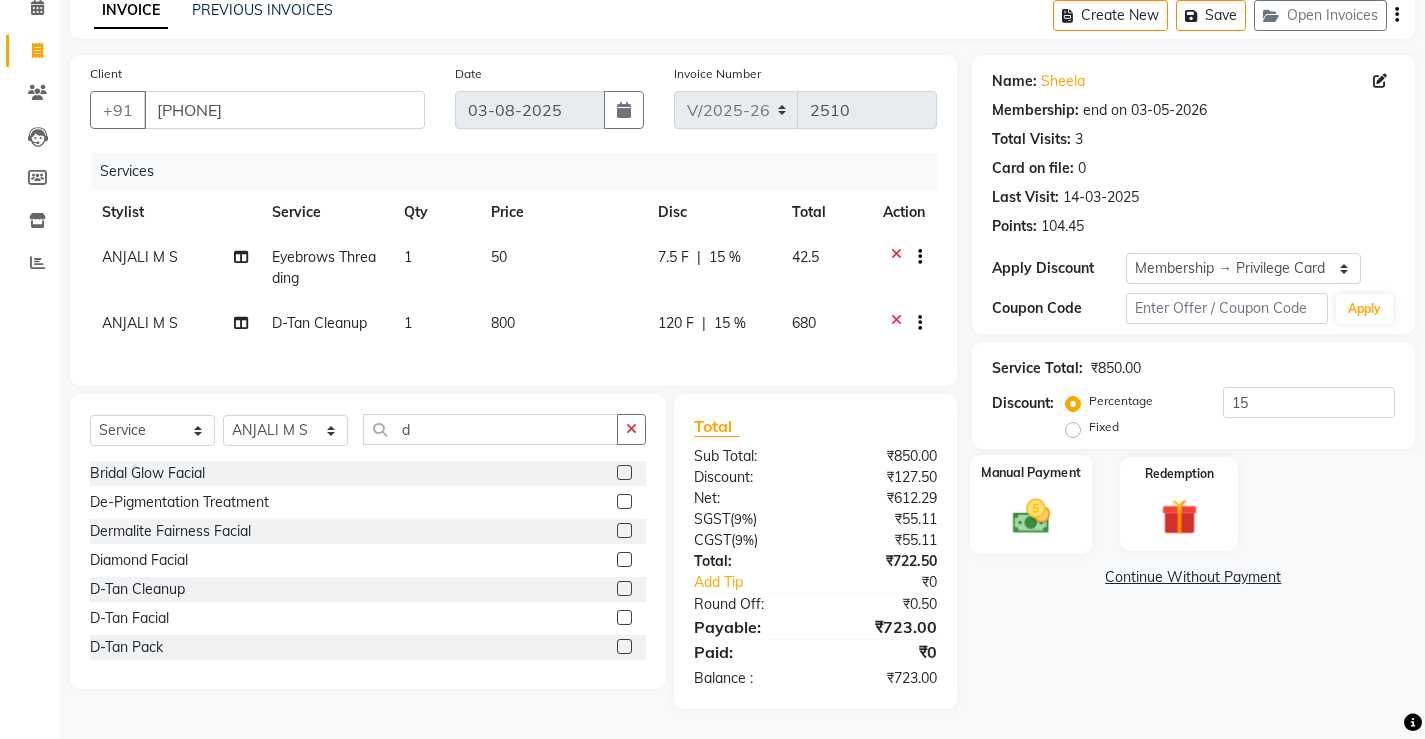 click 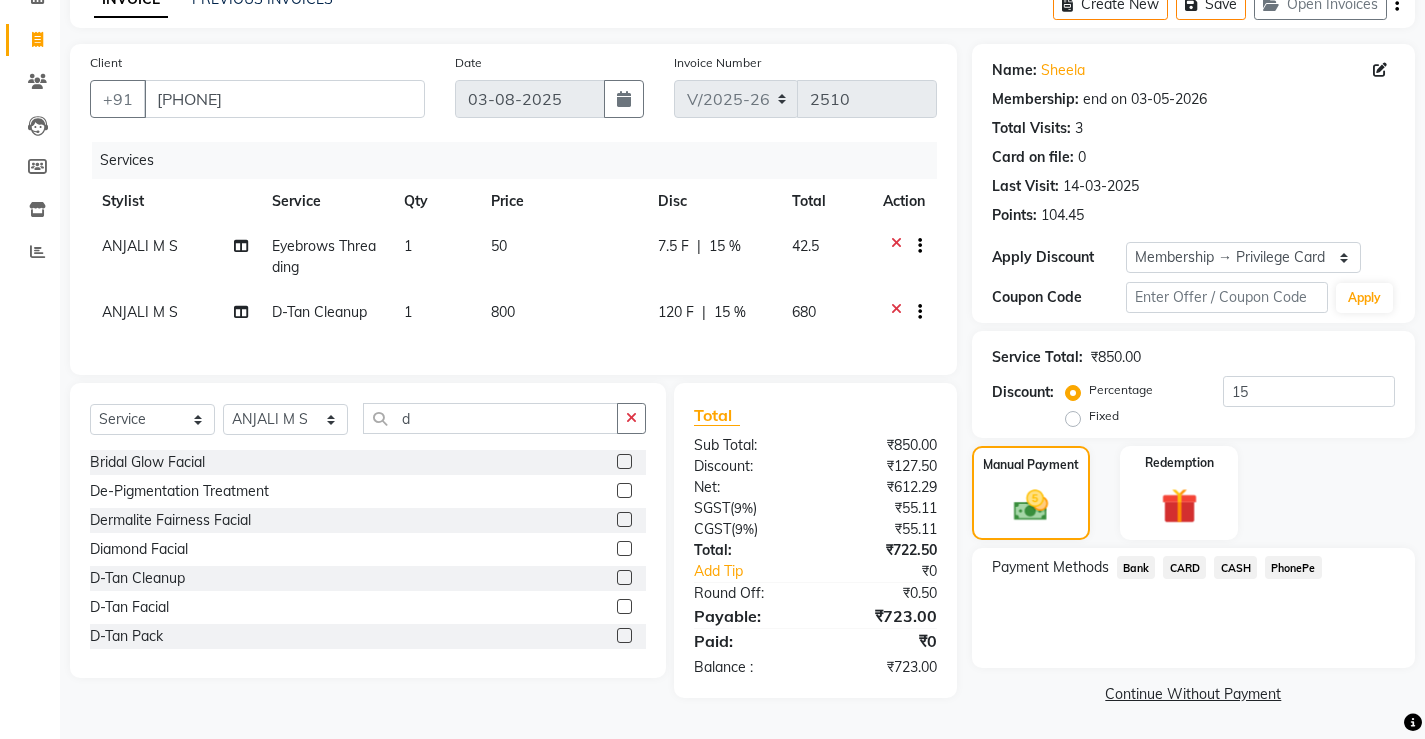 click on "CASH" 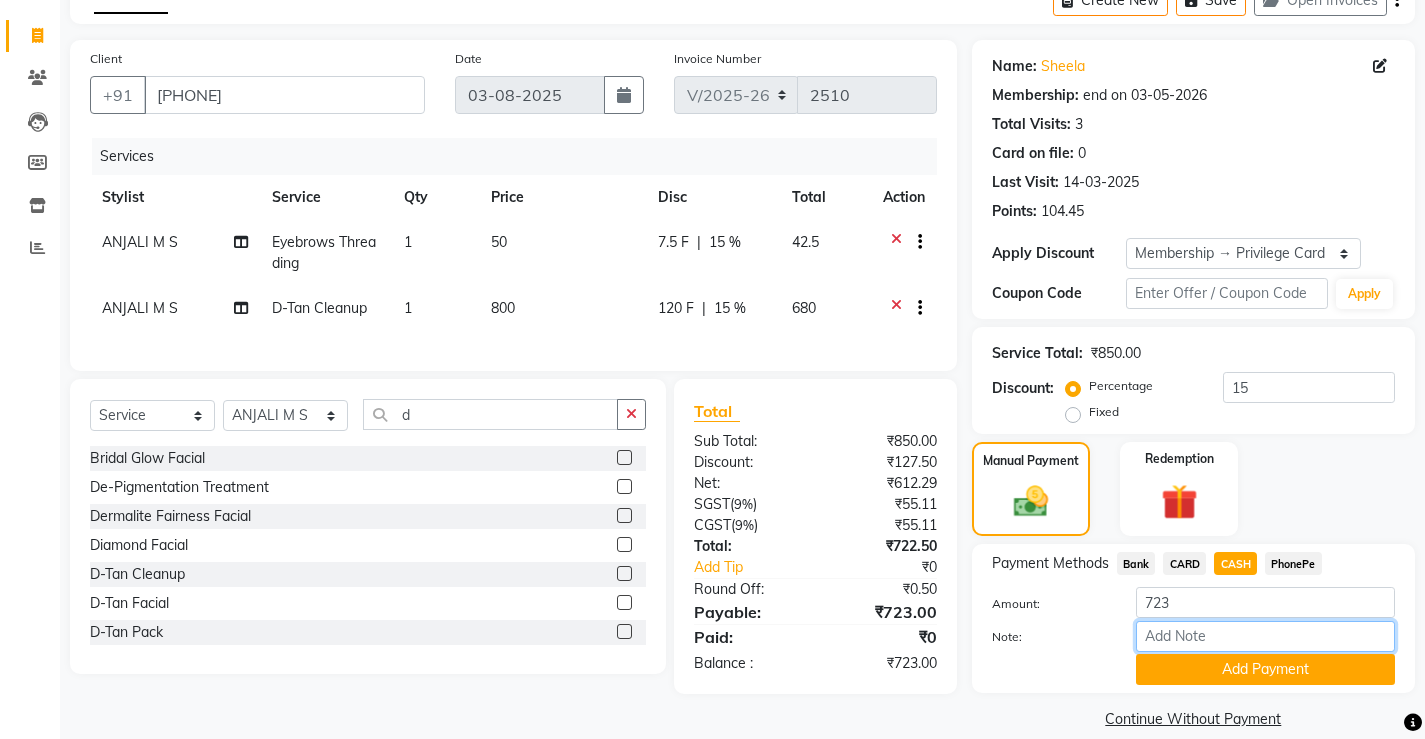 click on "Note:" at bounding box center [1265, 636] 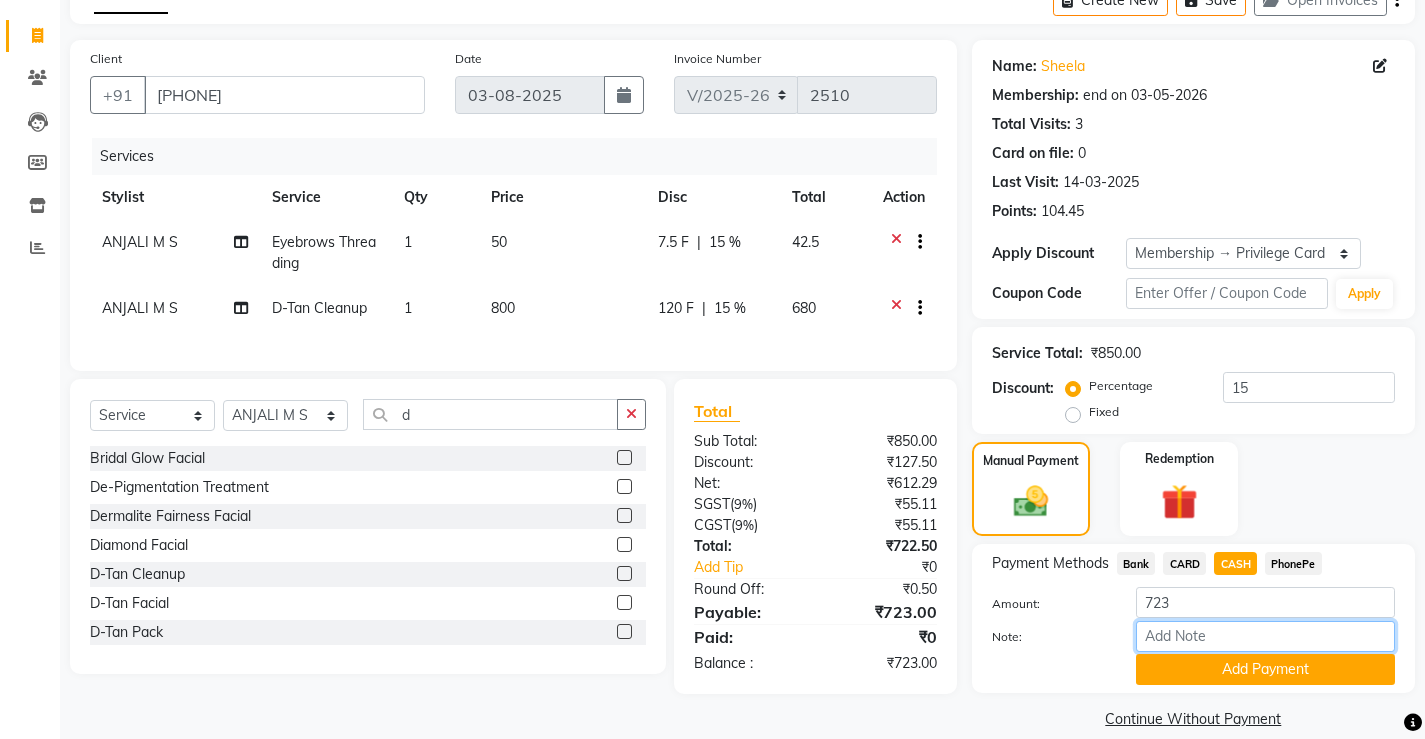 type on "Sona" 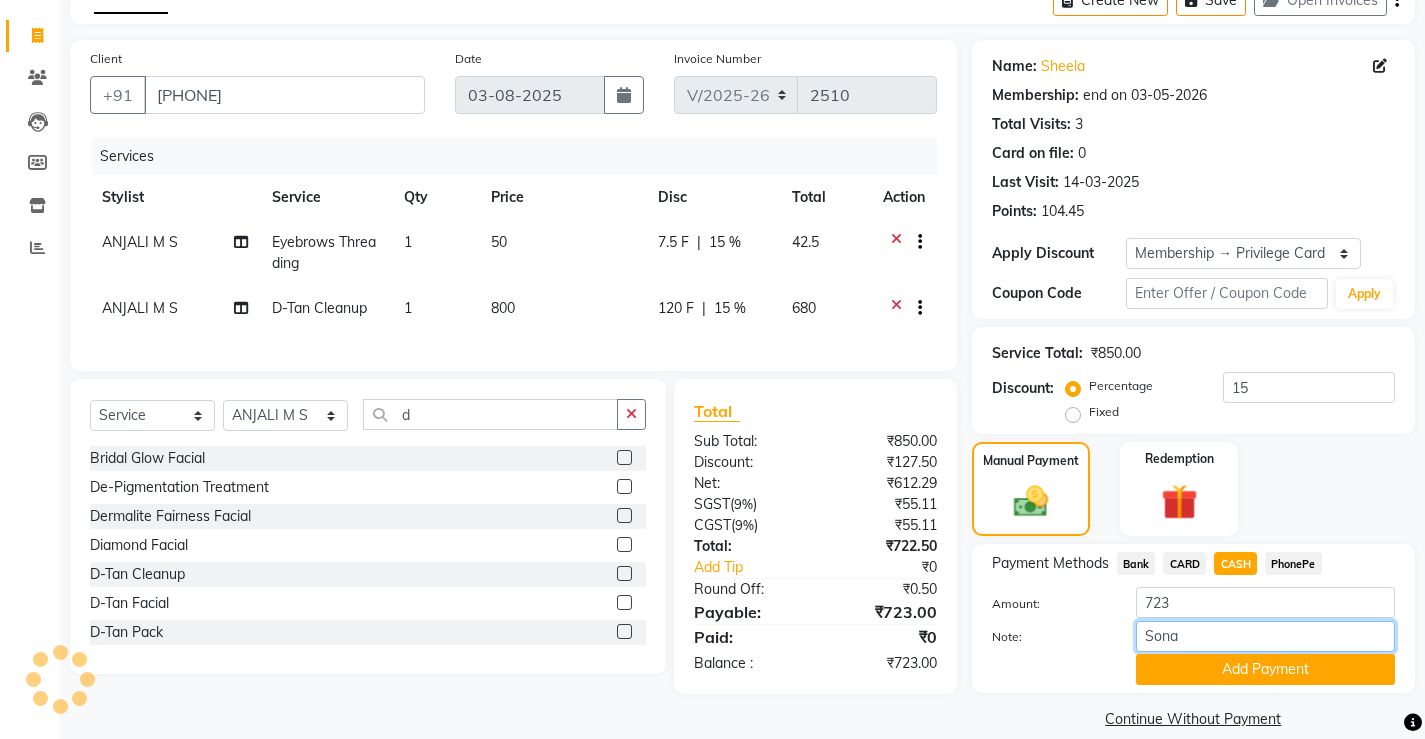 scroll, scrollTop: 135, scrollLeft: 0, axis: vertical 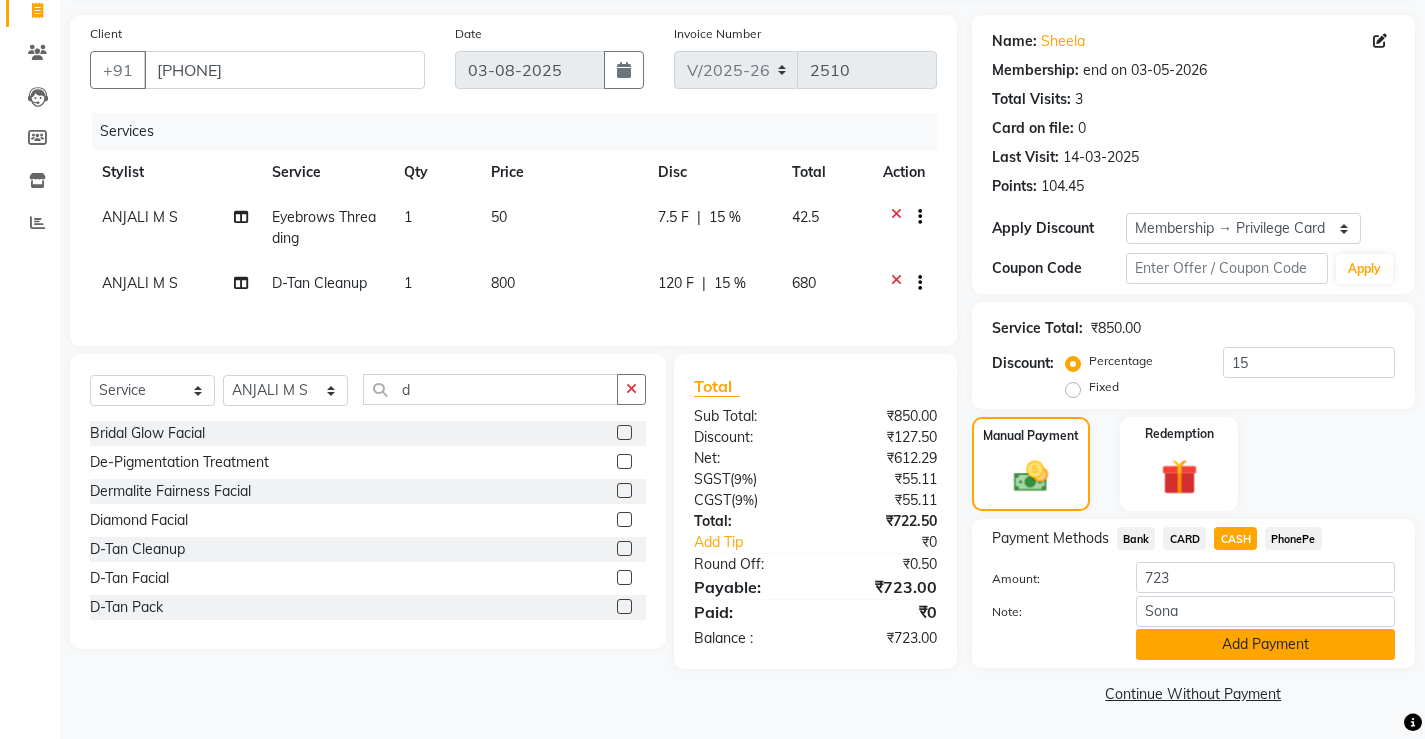click on "Add Payment" 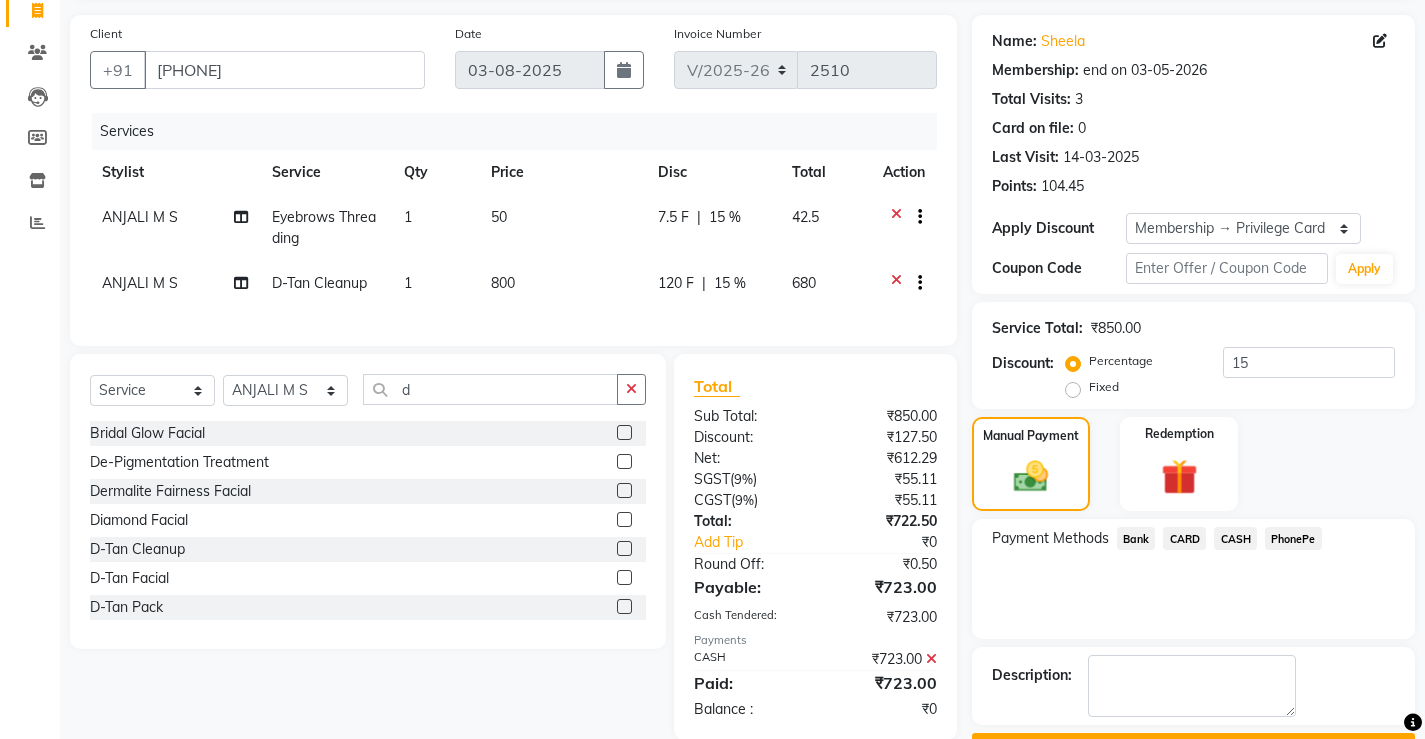scroll, scrollTop: 190, scrollLeft: 0, axis: vertical 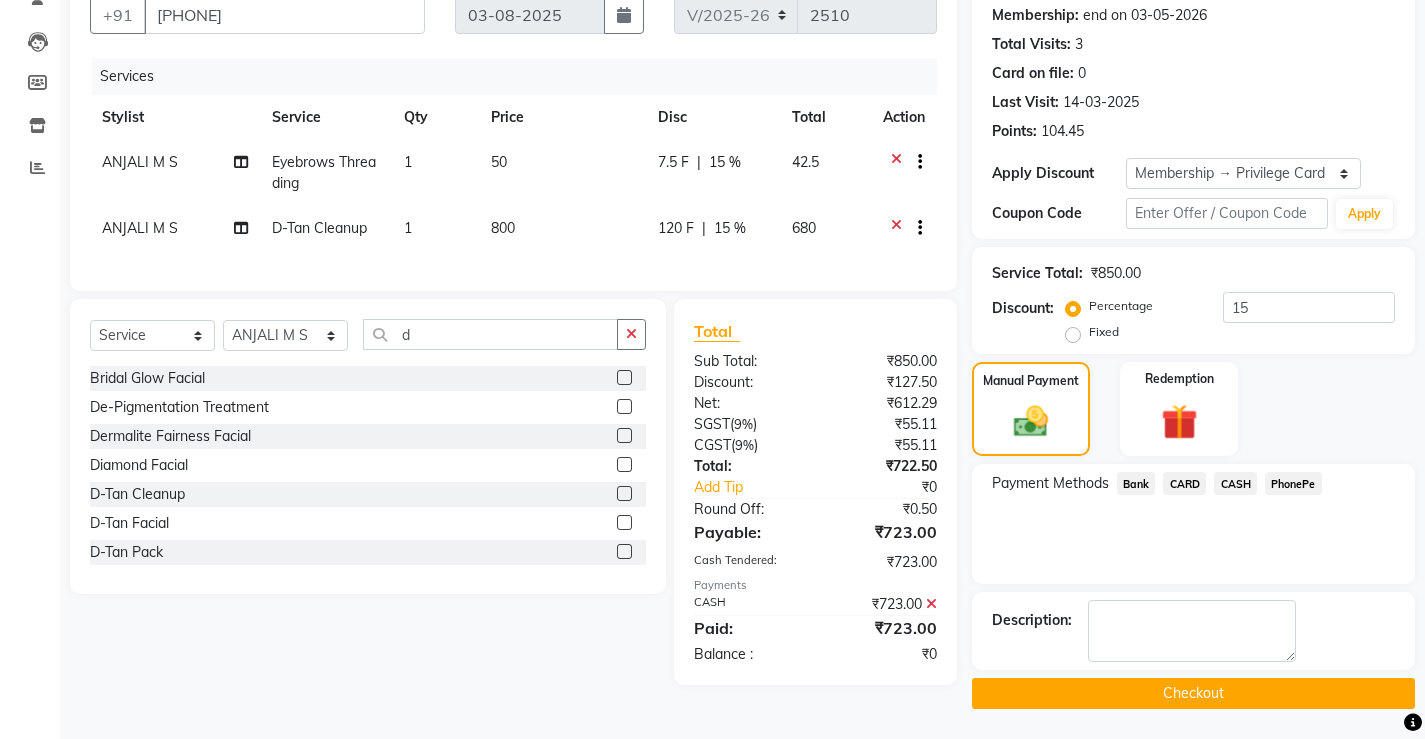 click on "Checkout" 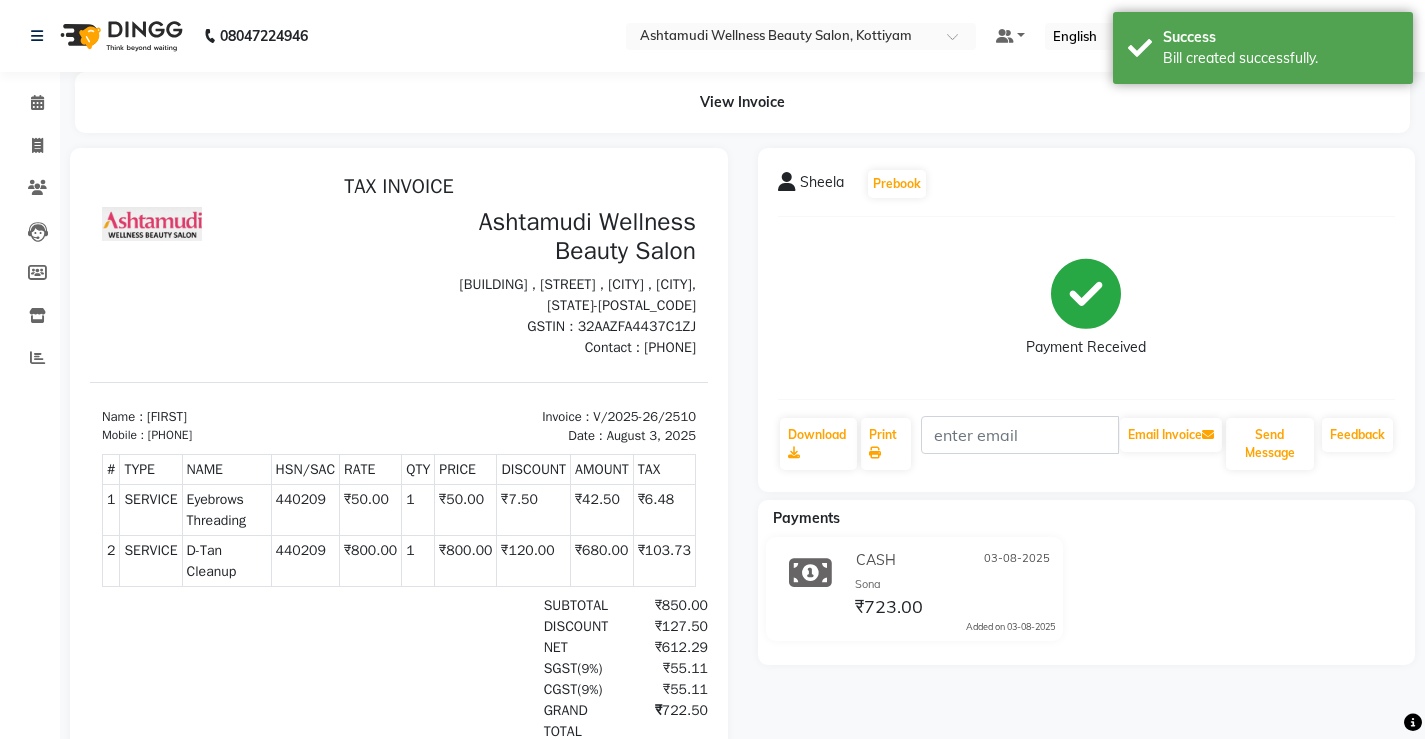 scroll, scrollTop: 0, scrollLeft: 0, axis: both 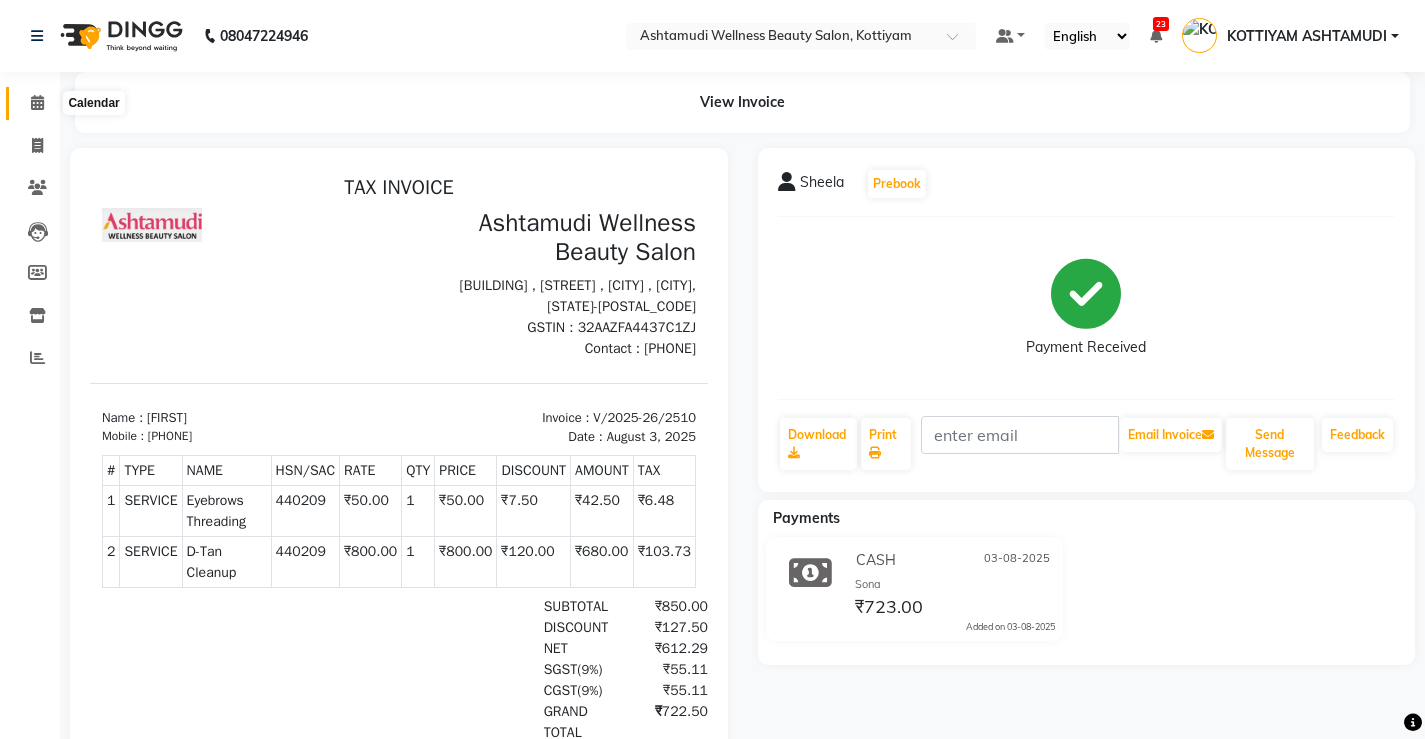 click 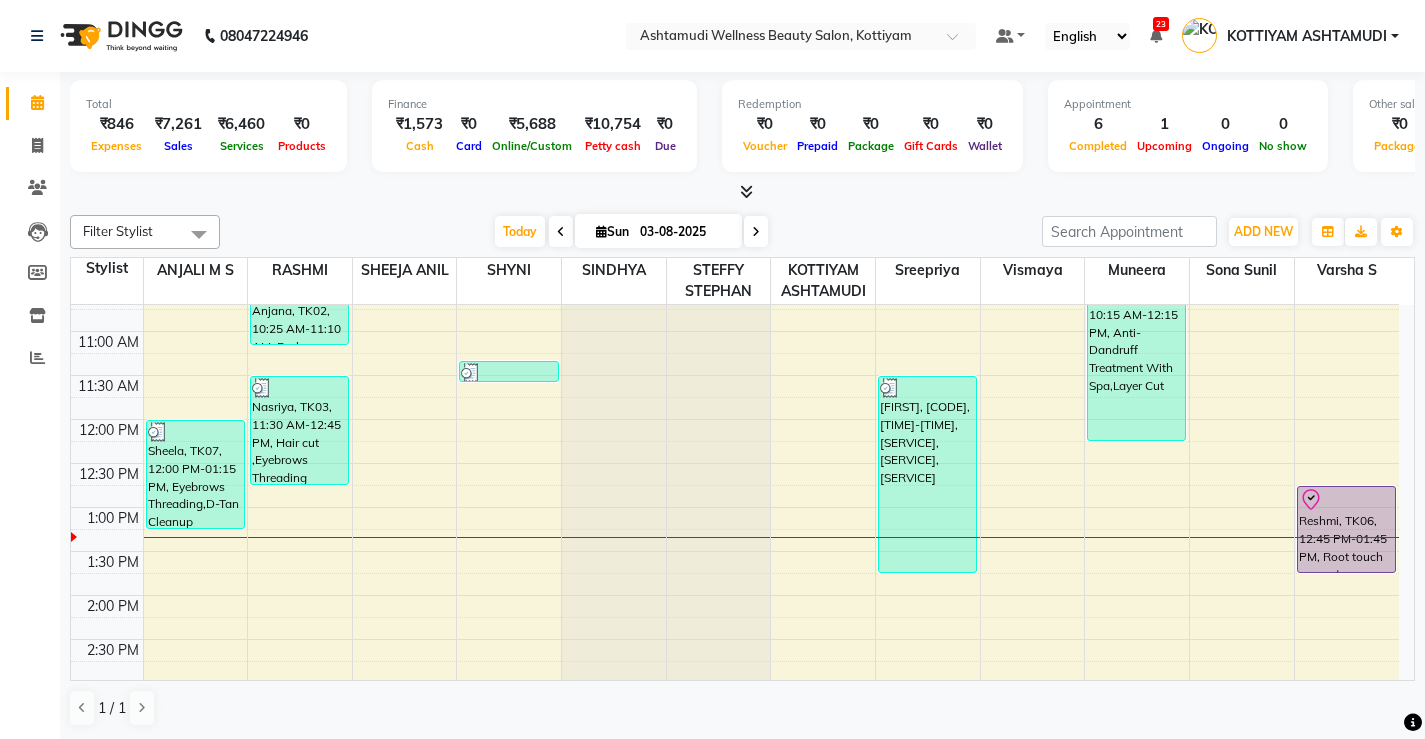 scroll, scrollTop: 200, scrollLeft: 0, axis: vertical 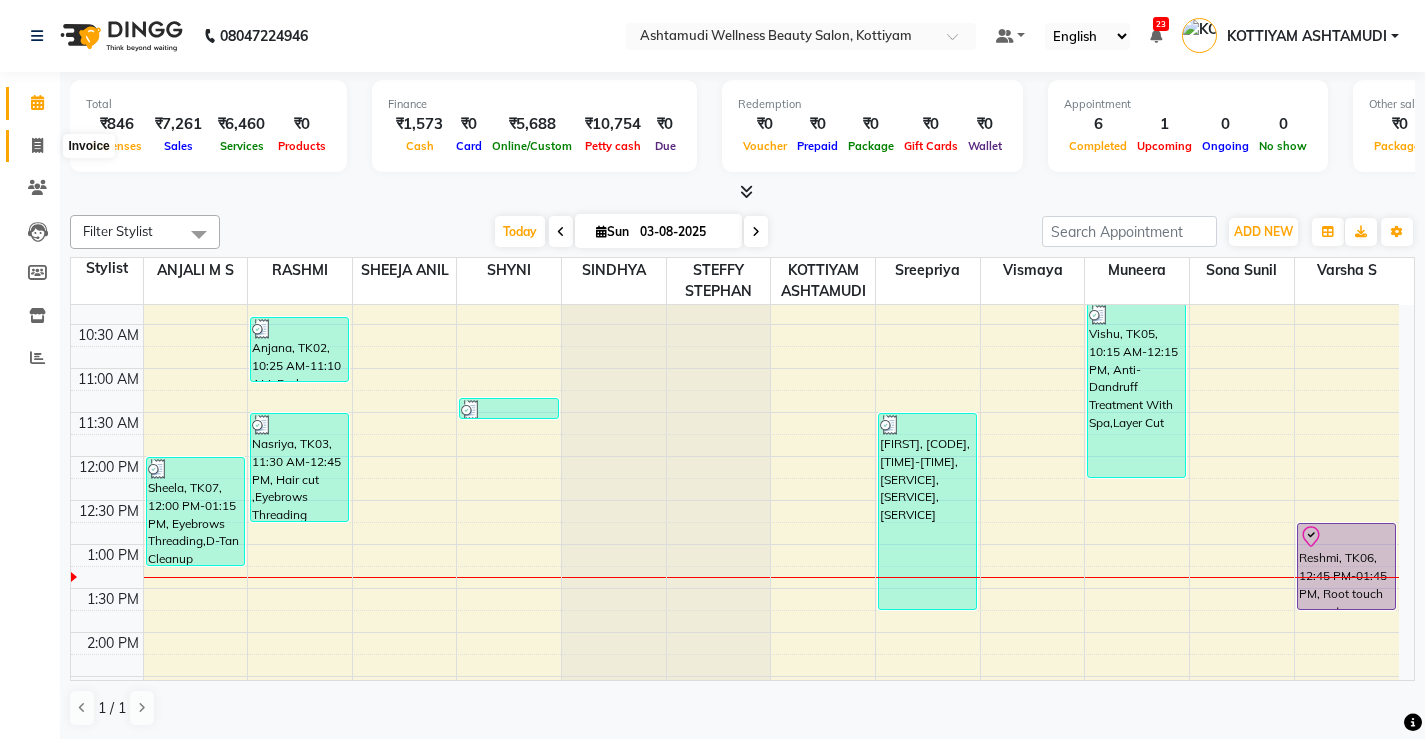 click 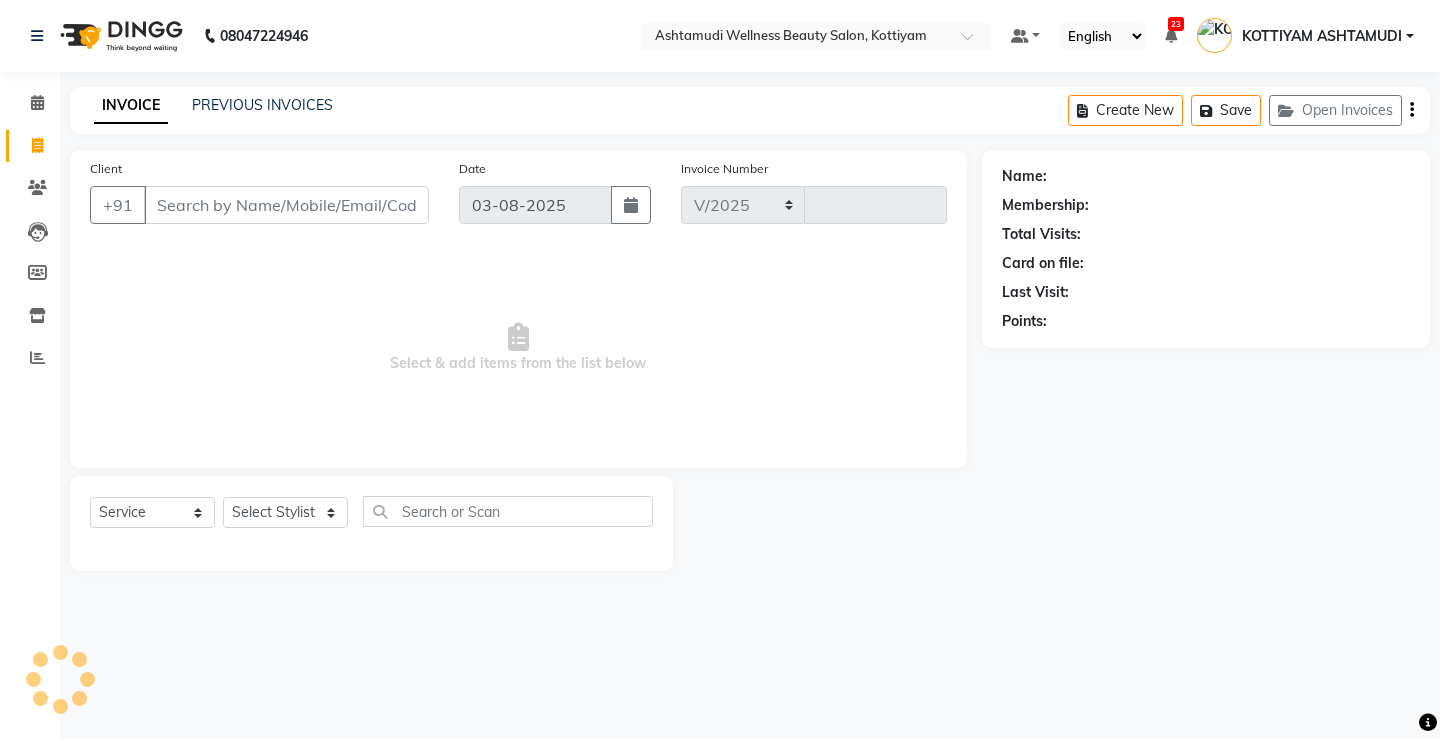 select on "4674" 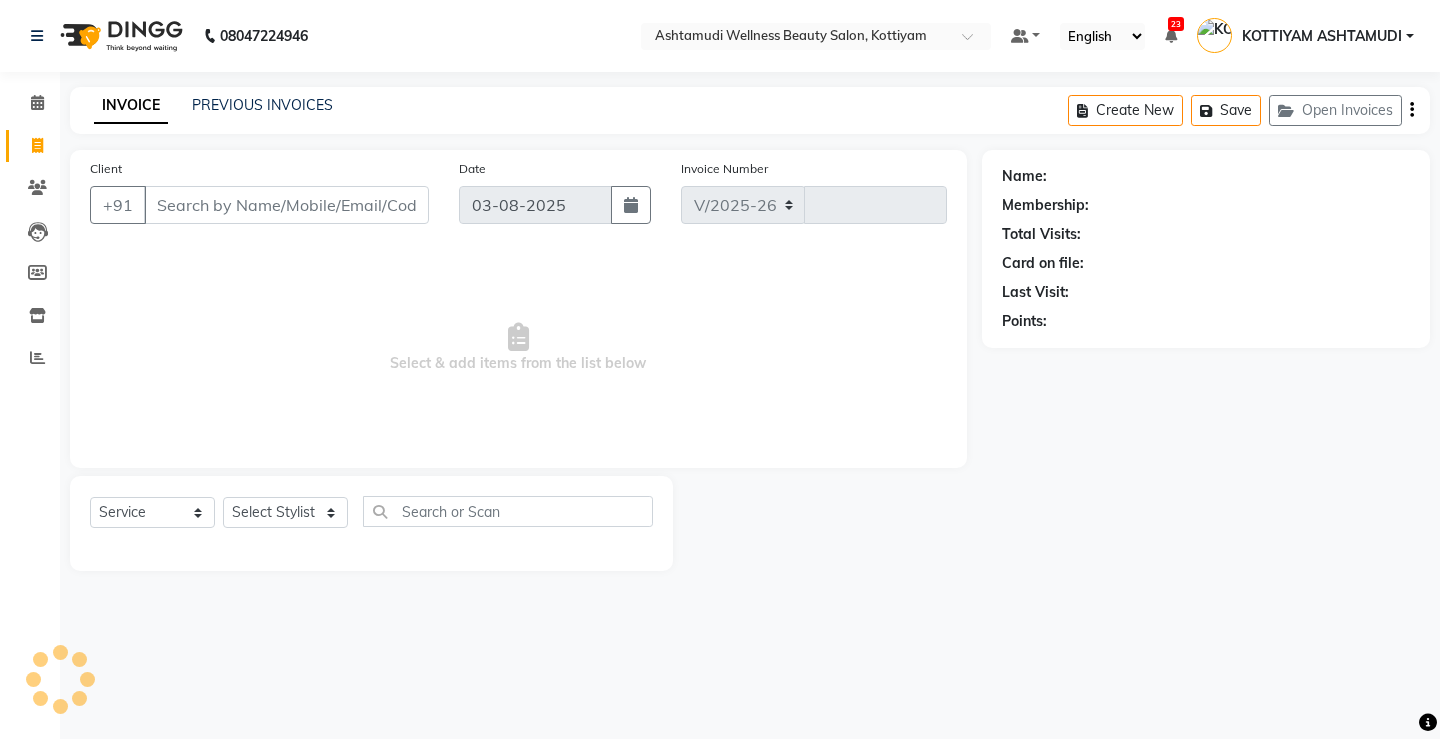 type on "2511" 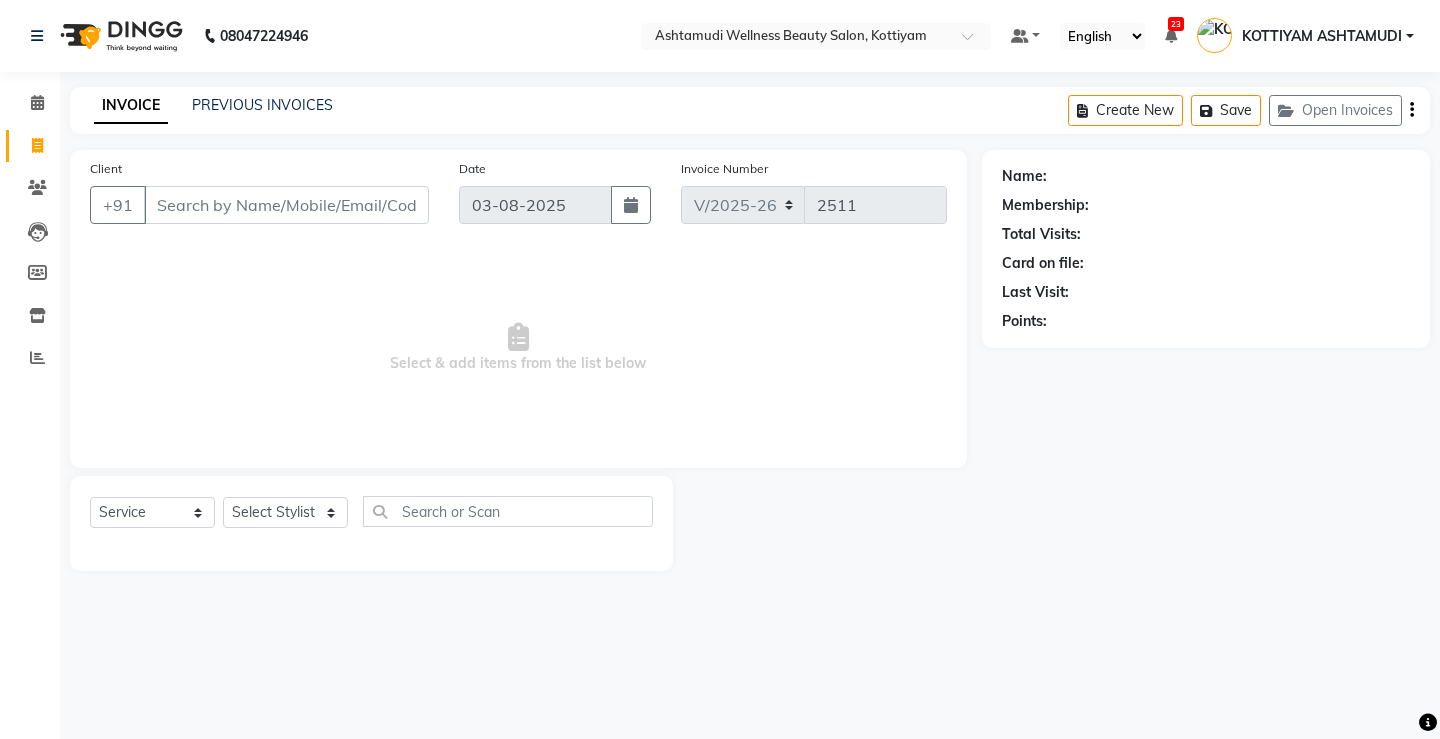 select on "product" 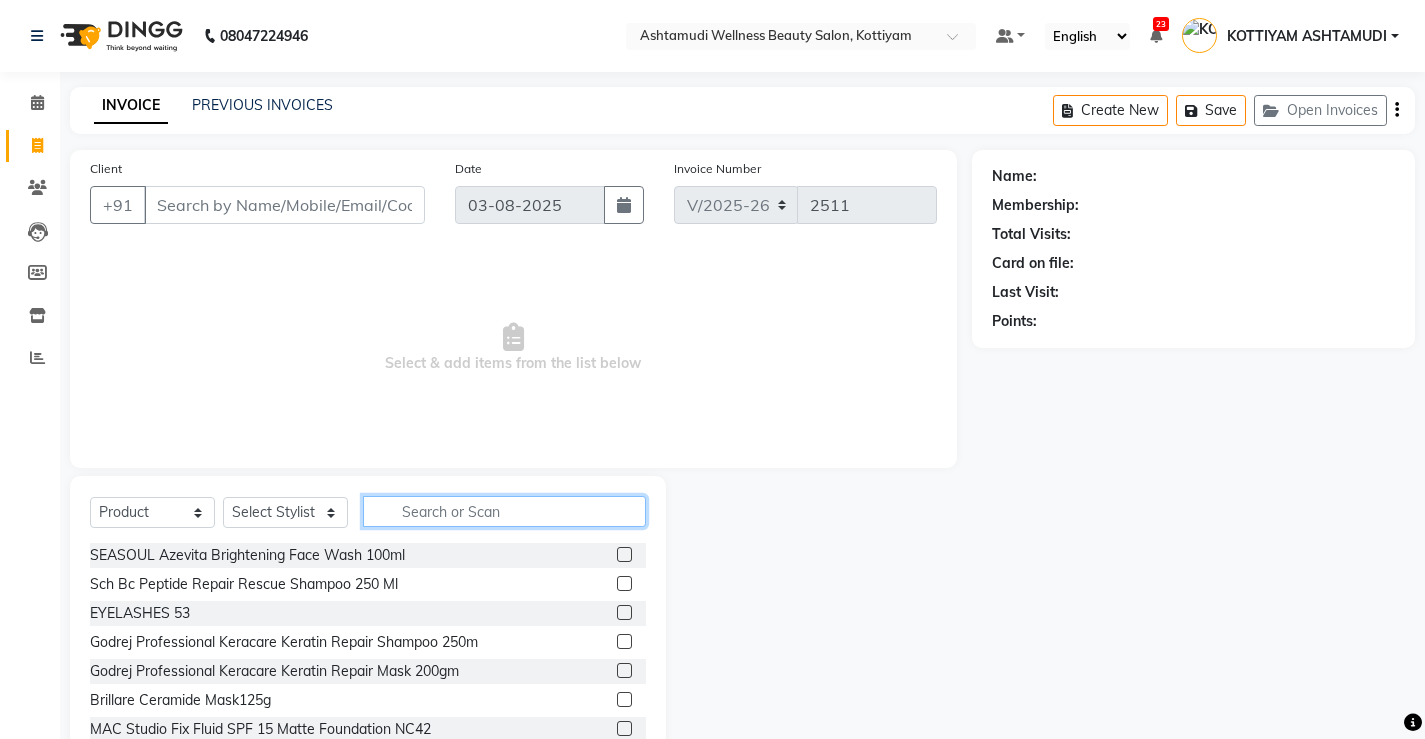 click 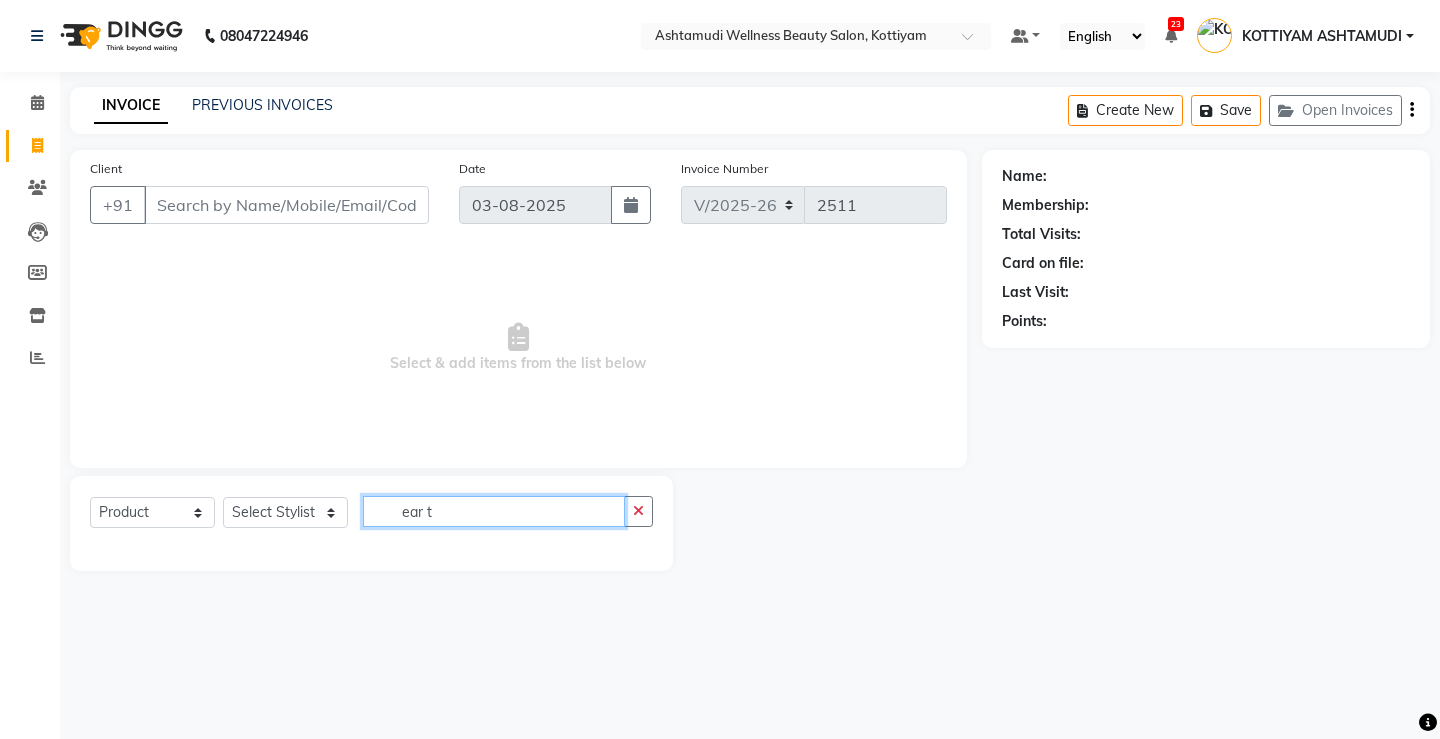 type on "ear t" 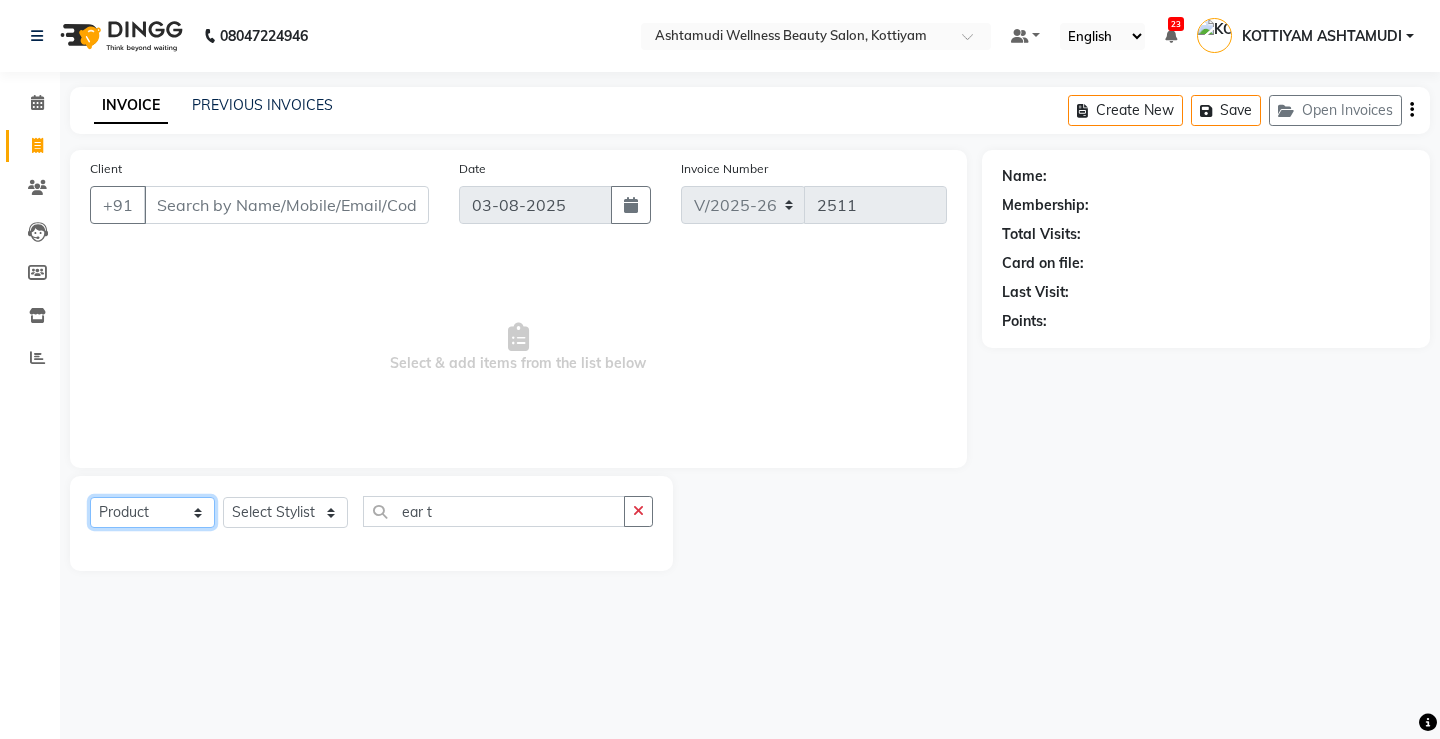 click on "Select  Service  Product  Membership  Package Voucher Prepaid Gift Card" 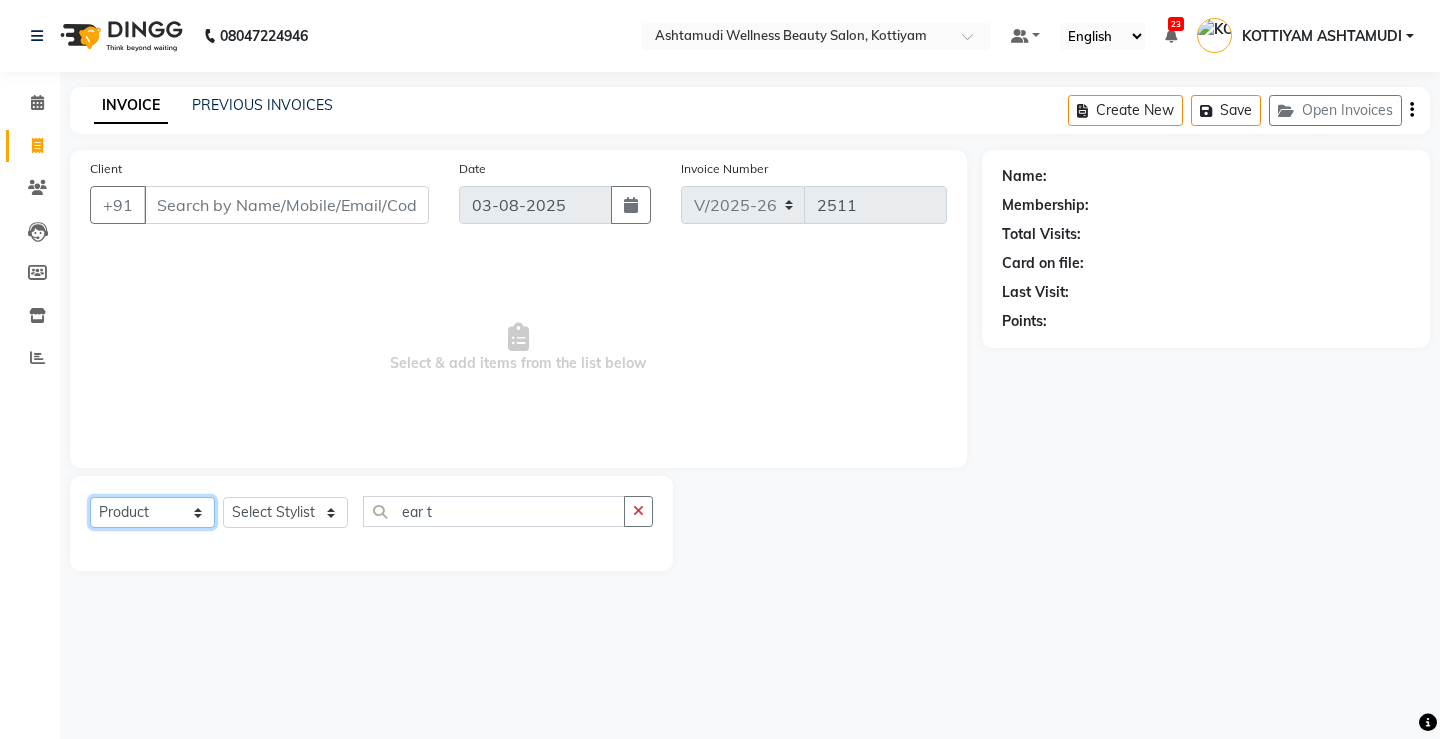 select on "service" 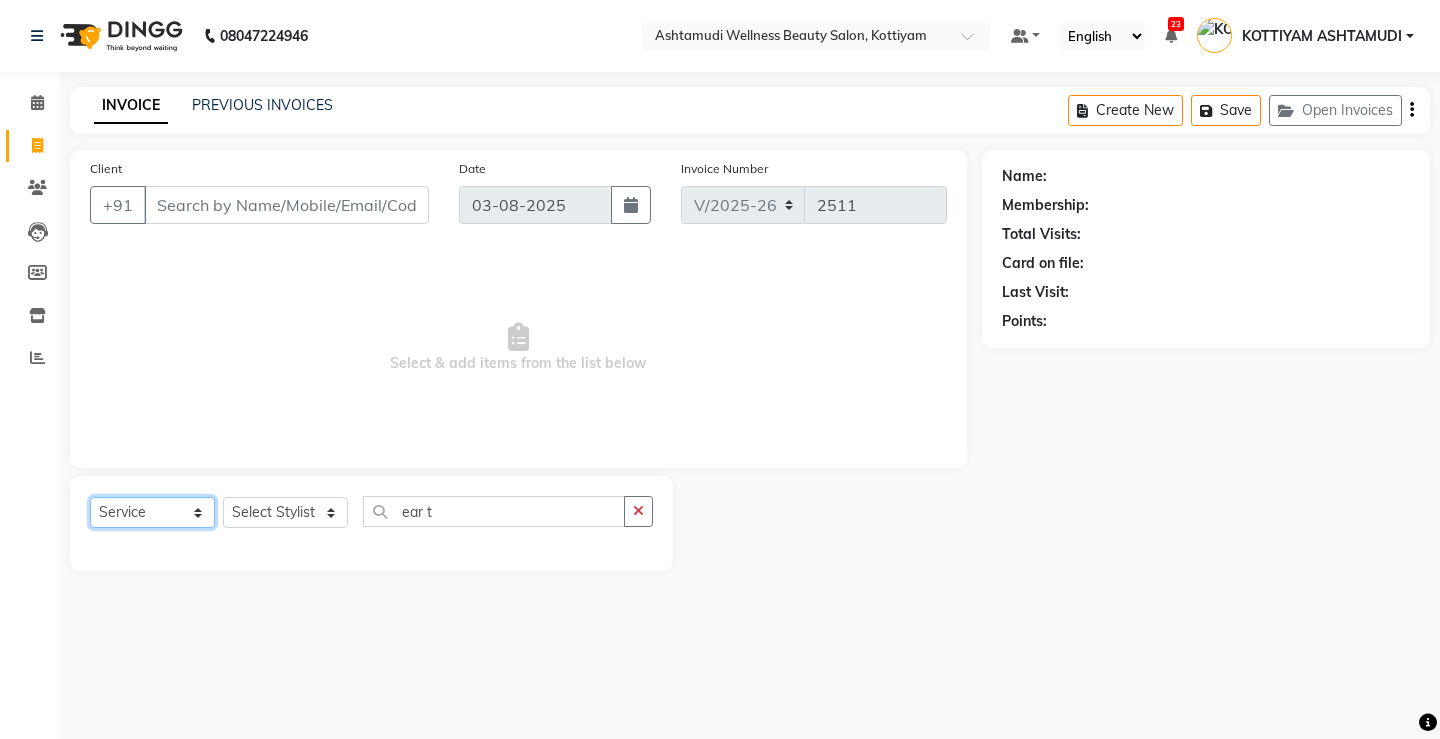 click on "Select  Service  Product  Membership  Package Voucher Prepaid Gift Card" 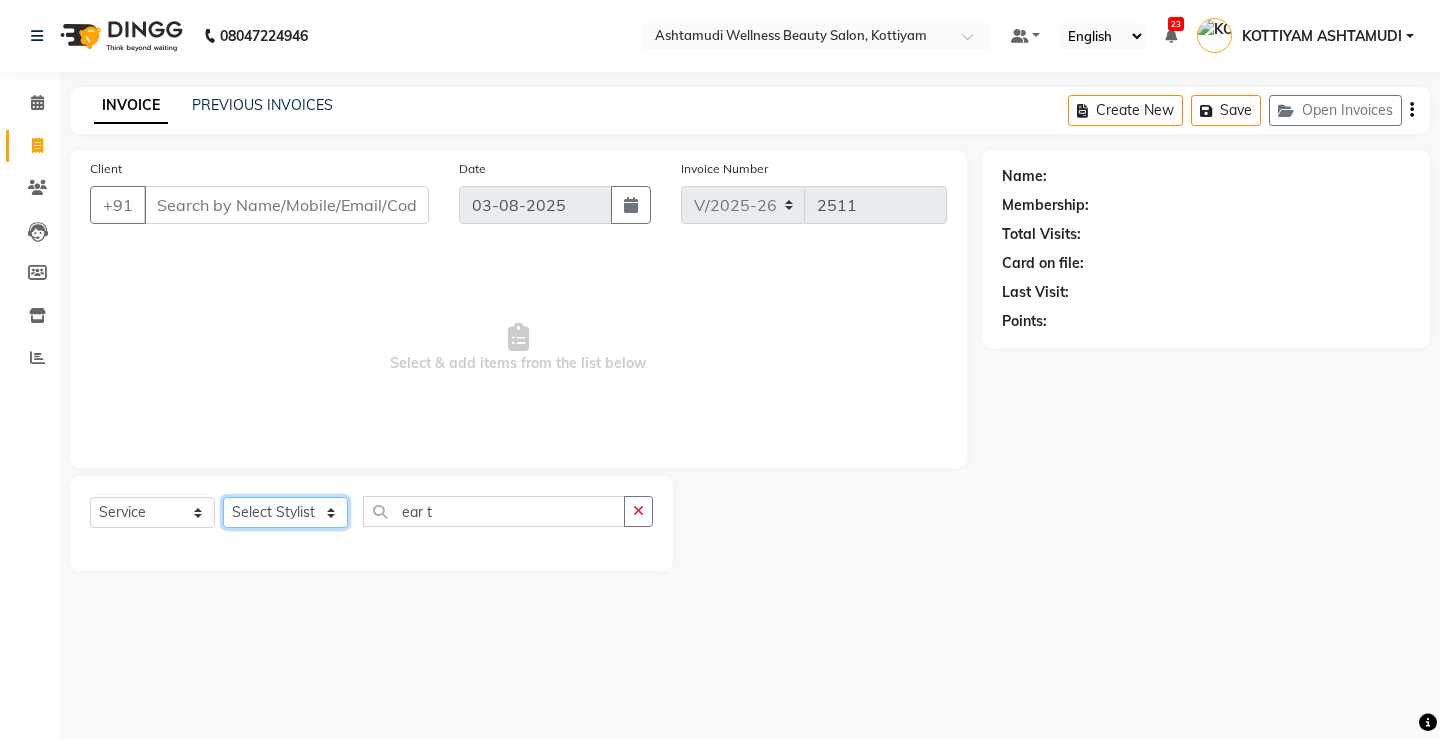 click on "Select Stylist ANJALI M S ASWATHY KOTTIYAM ASHTAMUDI KUMARI Muneera RASHMI SHEEJA ANIL SHYNI  SINDHYA  Sona Sunil Sreepriya STEFFY STEPHAN Varsha S Vismaya" 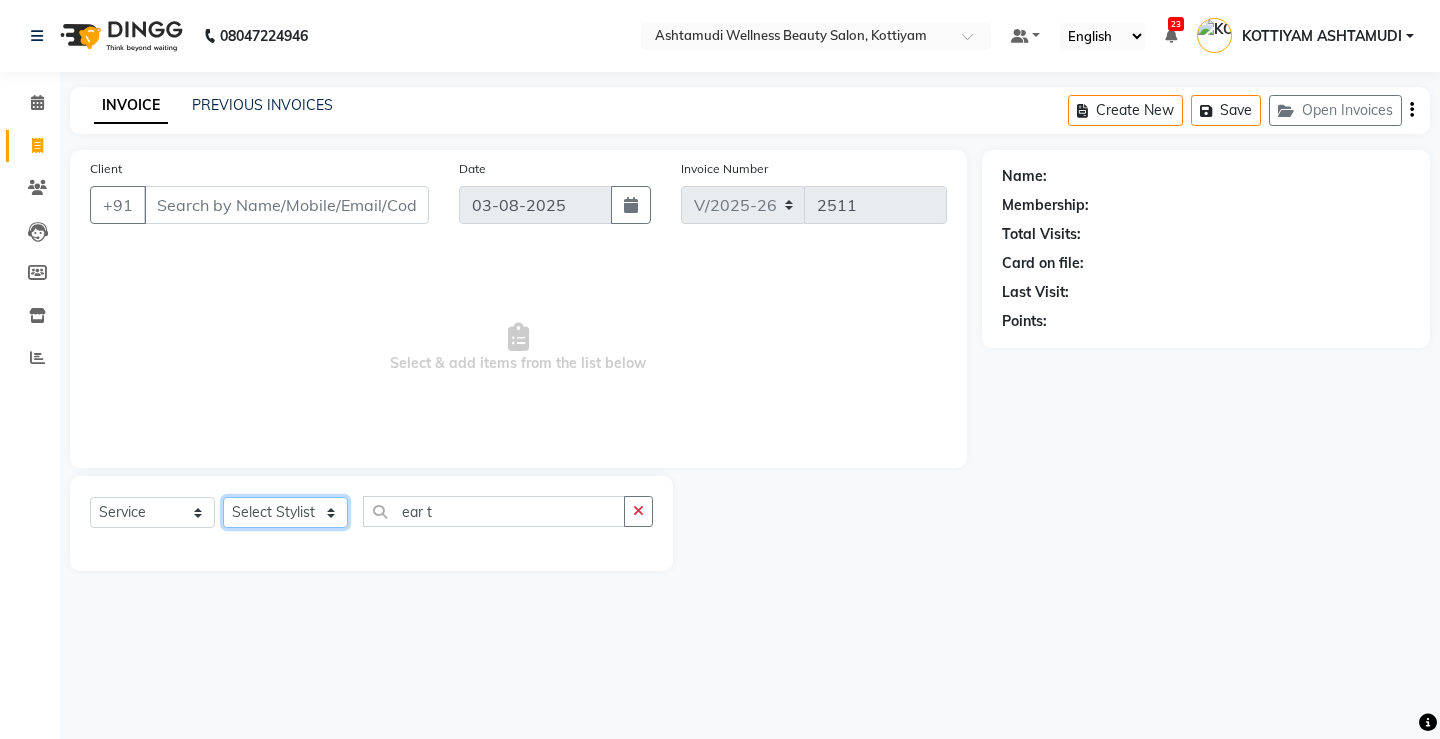 select on "87821" 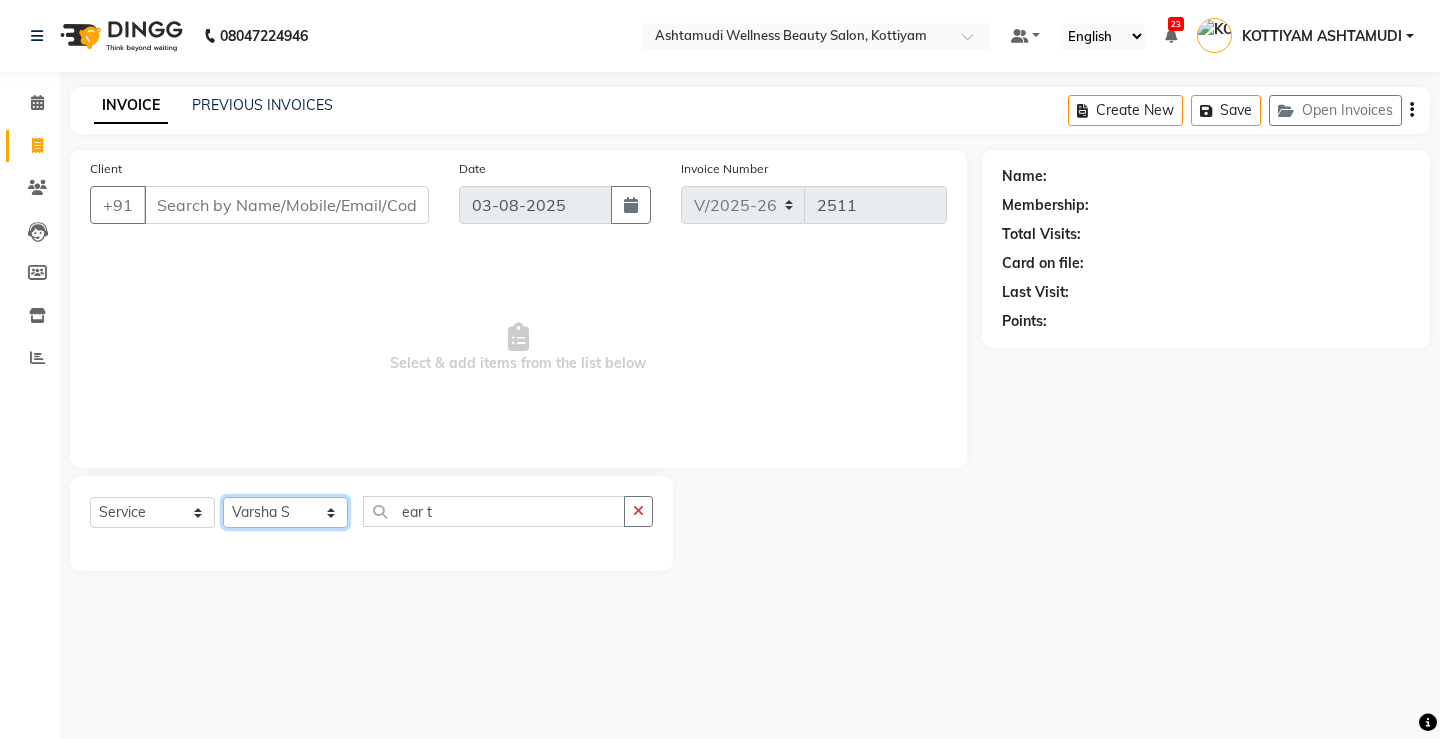 click on "Select Stylist ANJALI M S ASWATHY KOTTIYAM ASHTAMUDI KUMARI Muneera RASHMI SHEEJA ANIL SHYNI  SINDHYA  Sona Sunil Sreepriya STEFFY STEPHAN Varsha S Vismaya" 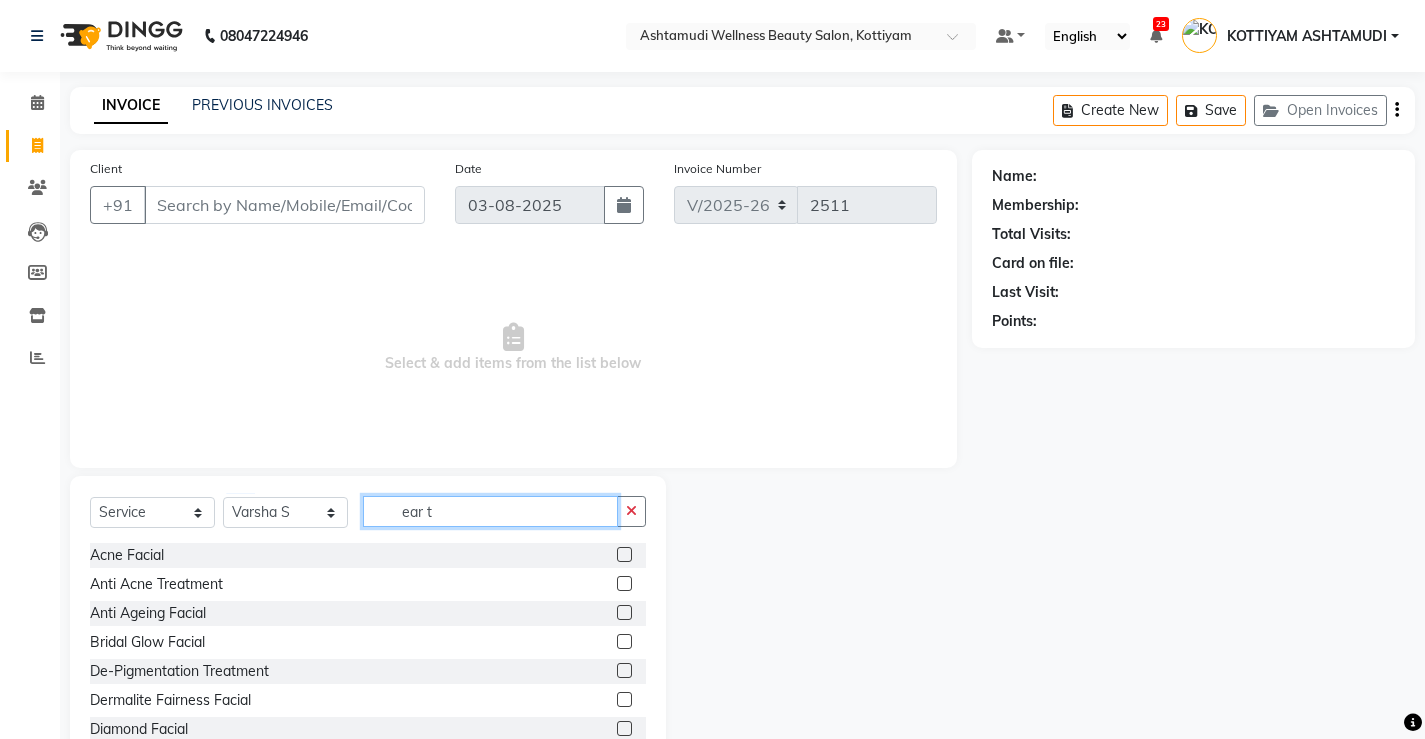 click on "ear t" 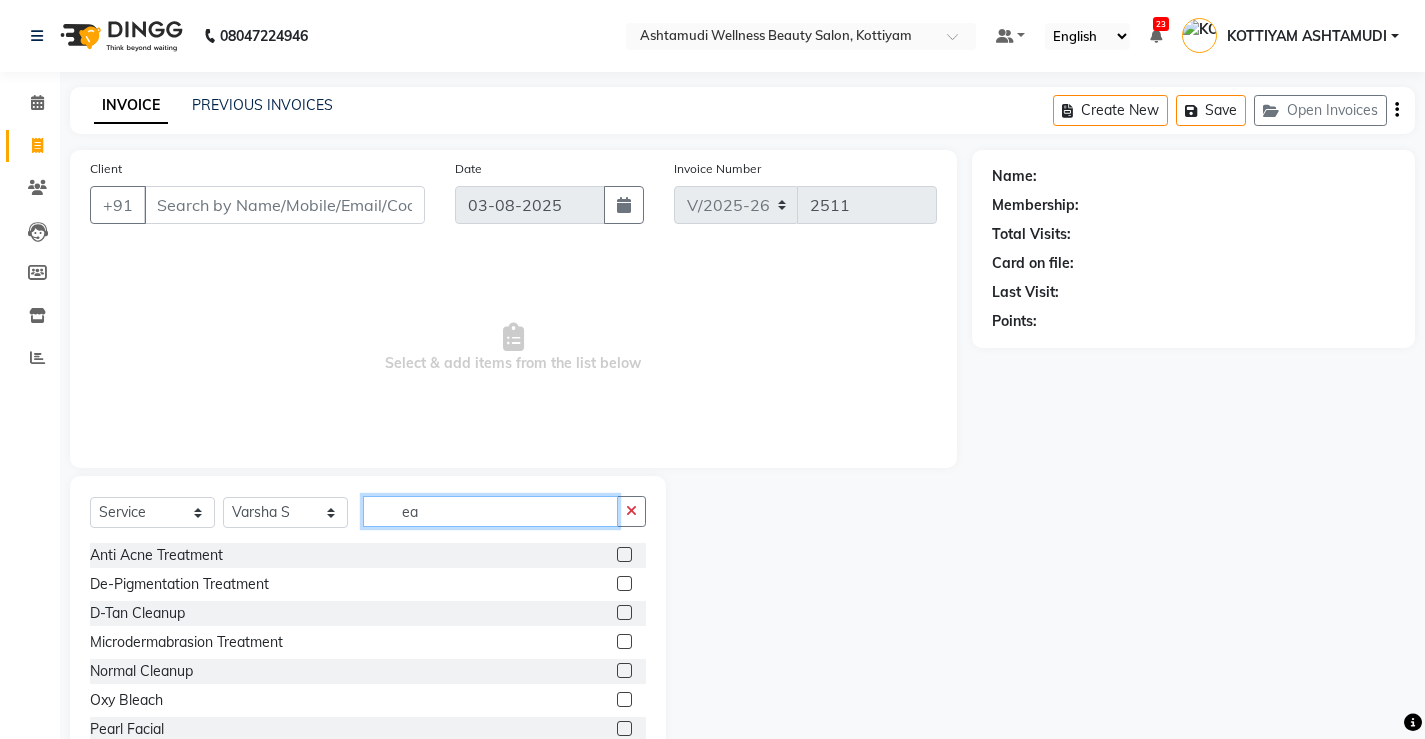 type on "e" 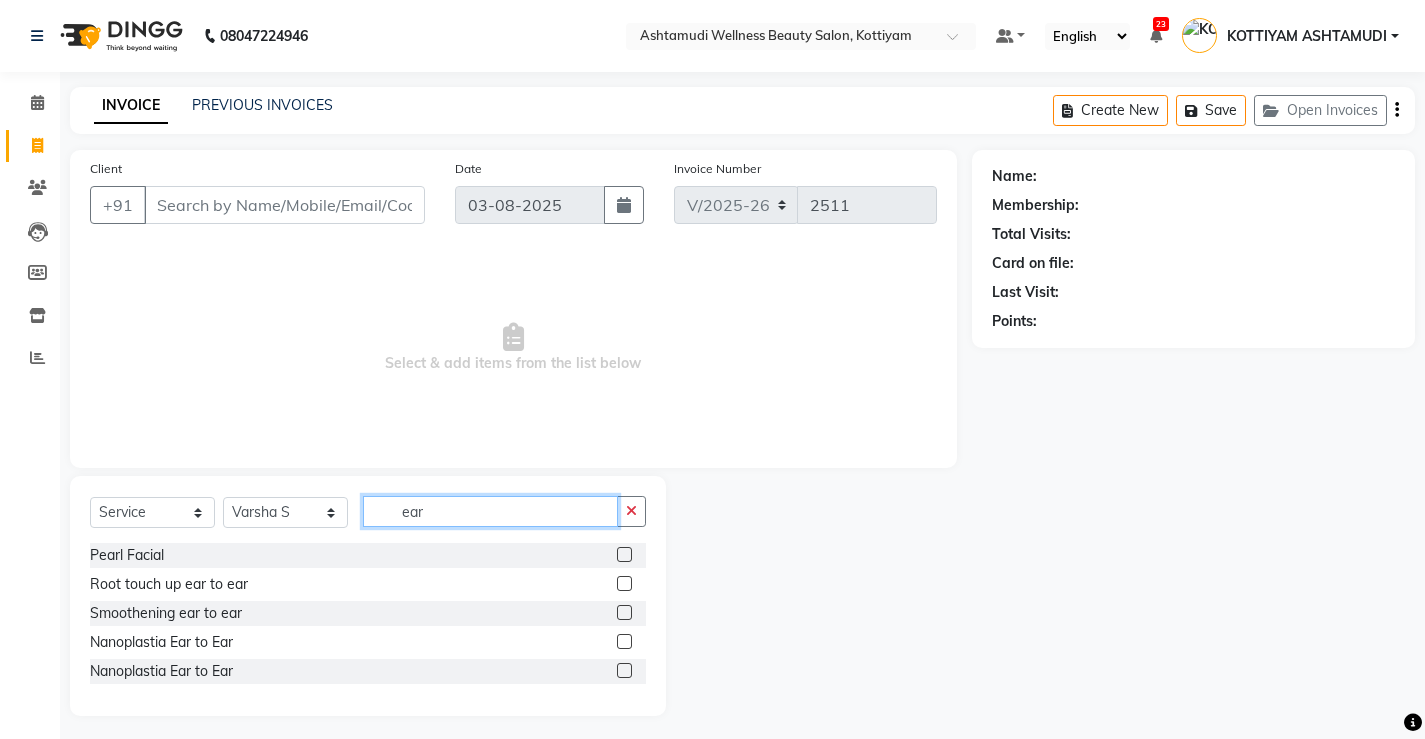 type on "ear" 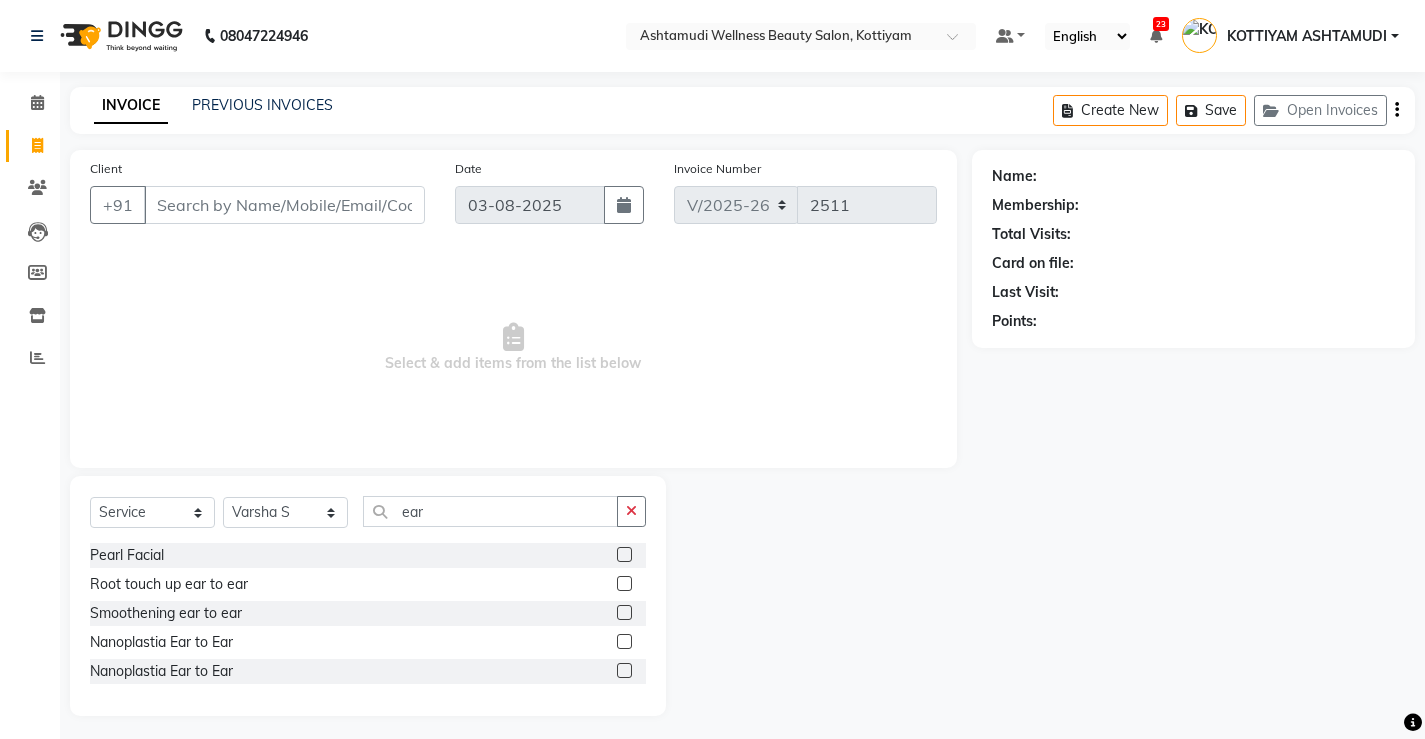 click 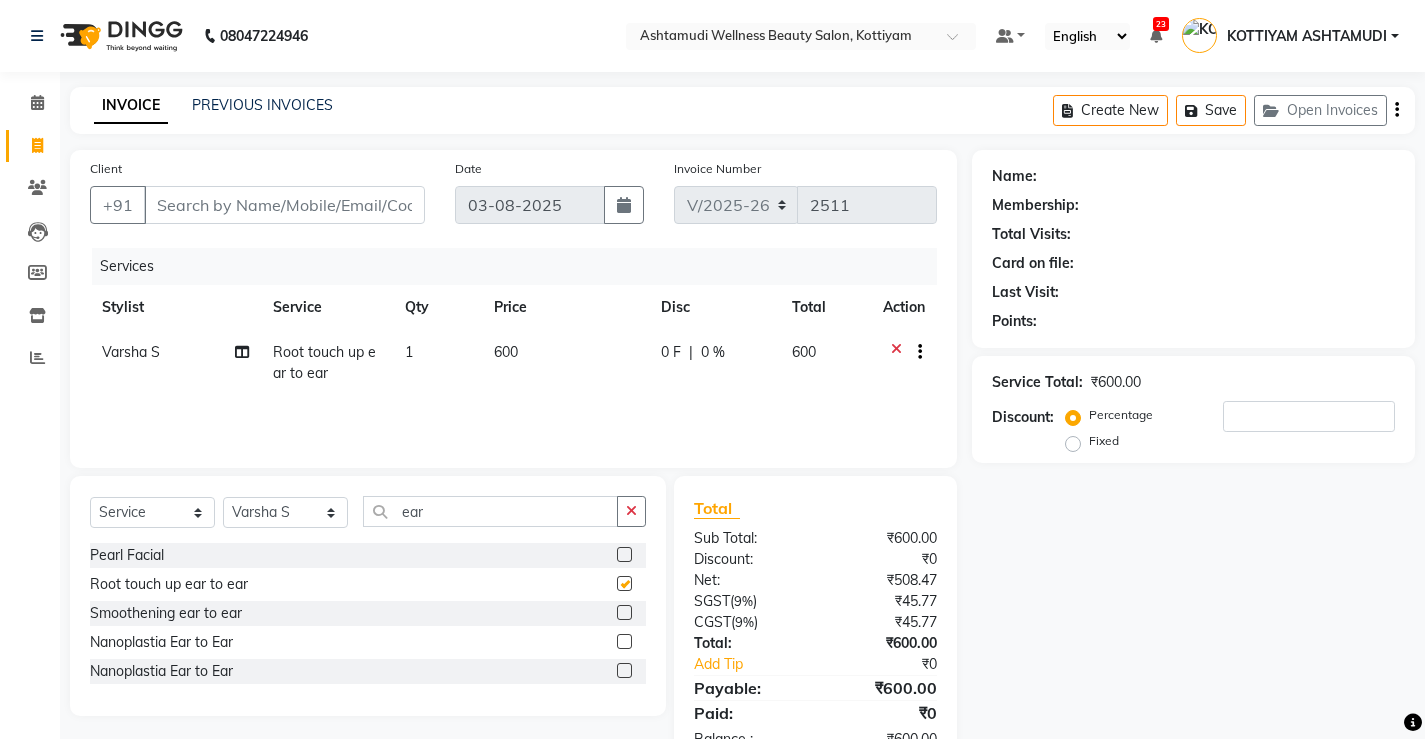 checkbox on "false" 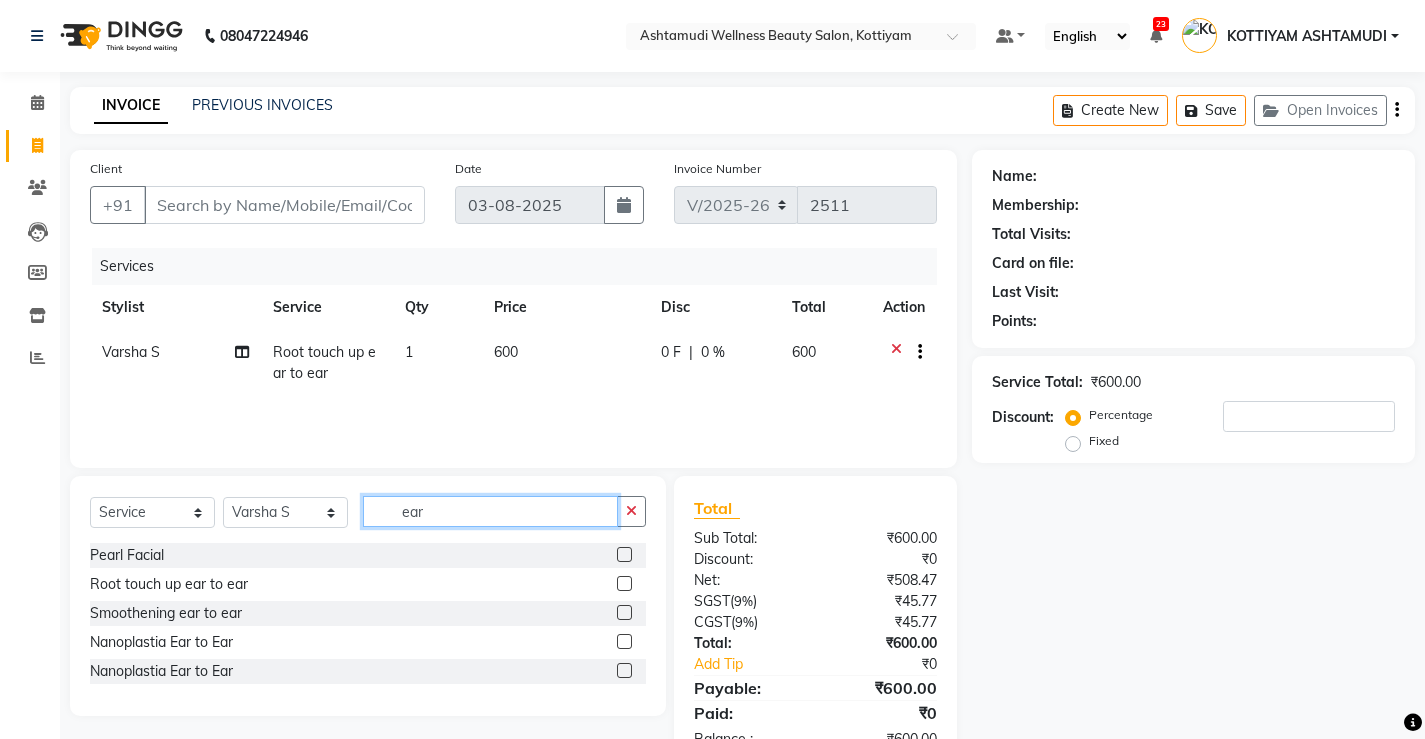 click on "ear" 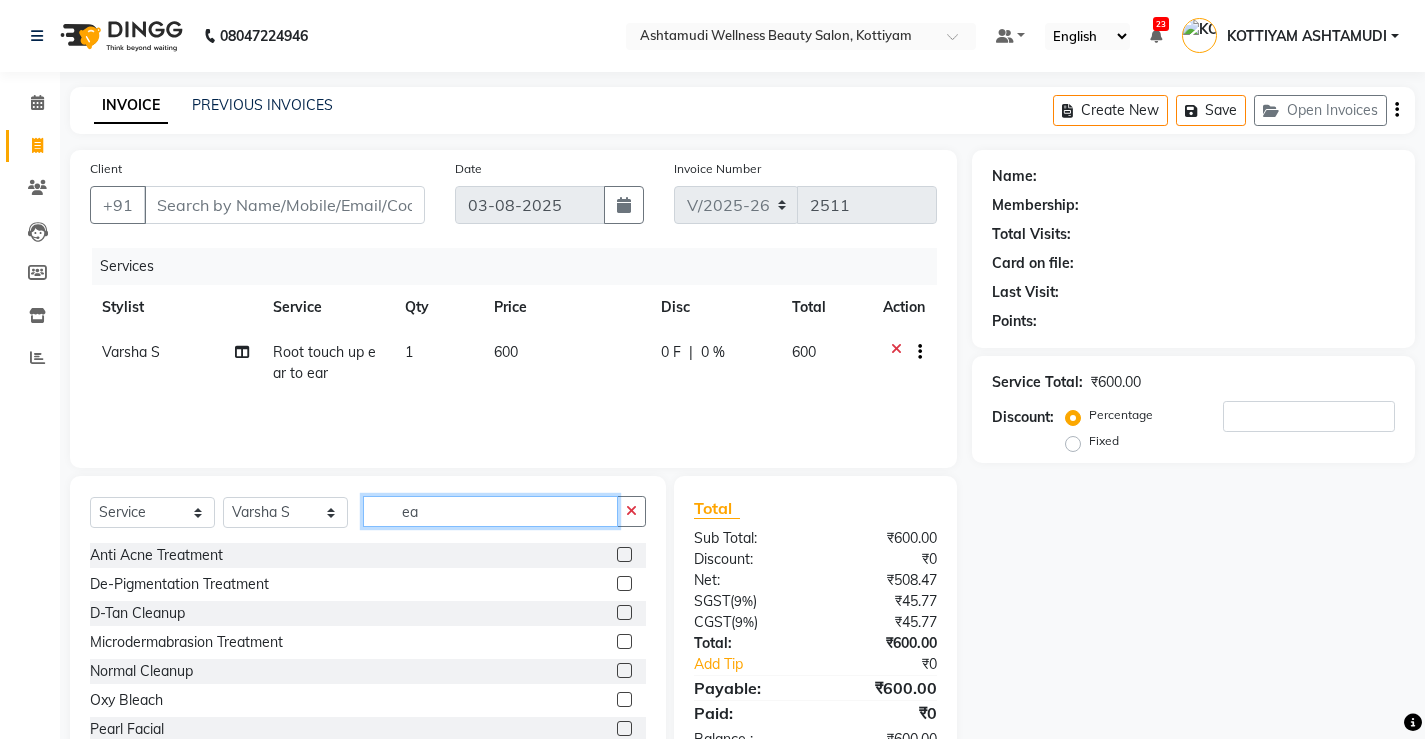 type on "e" 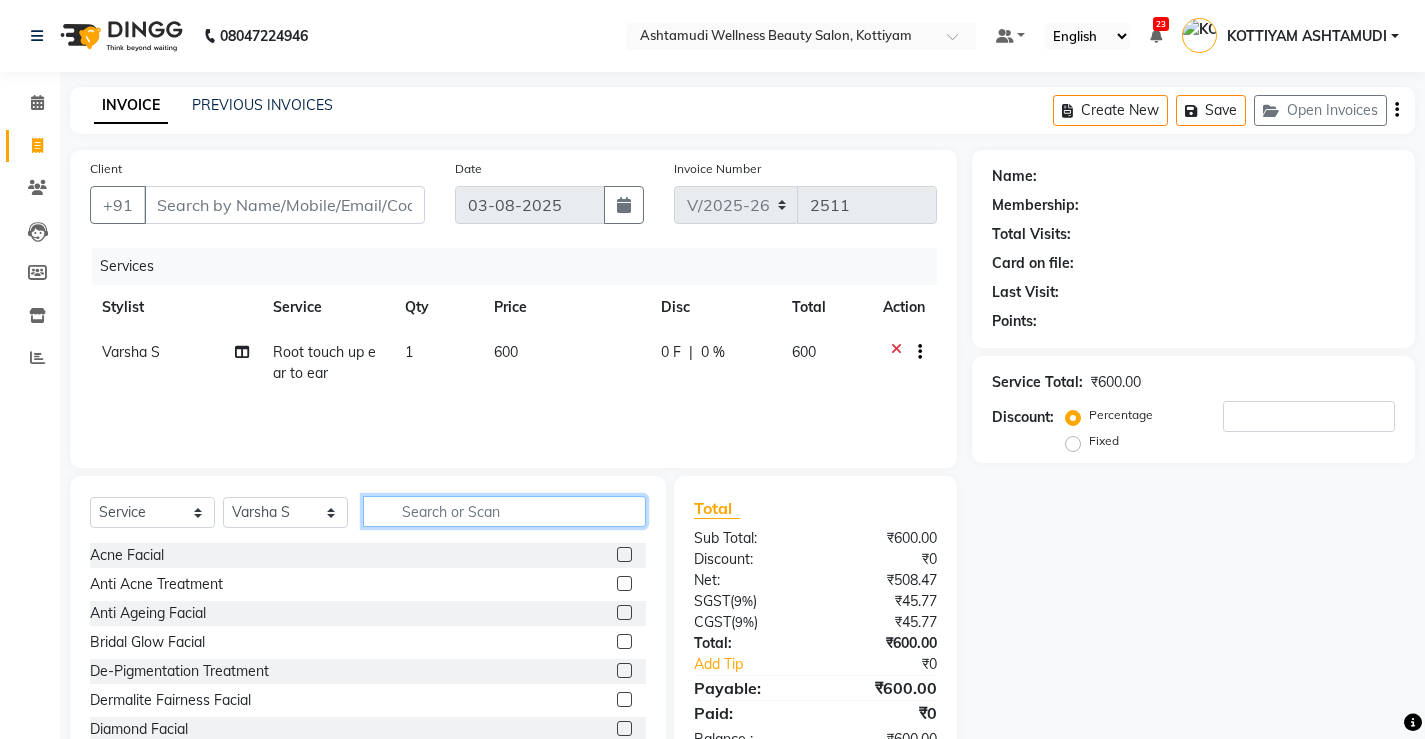 type 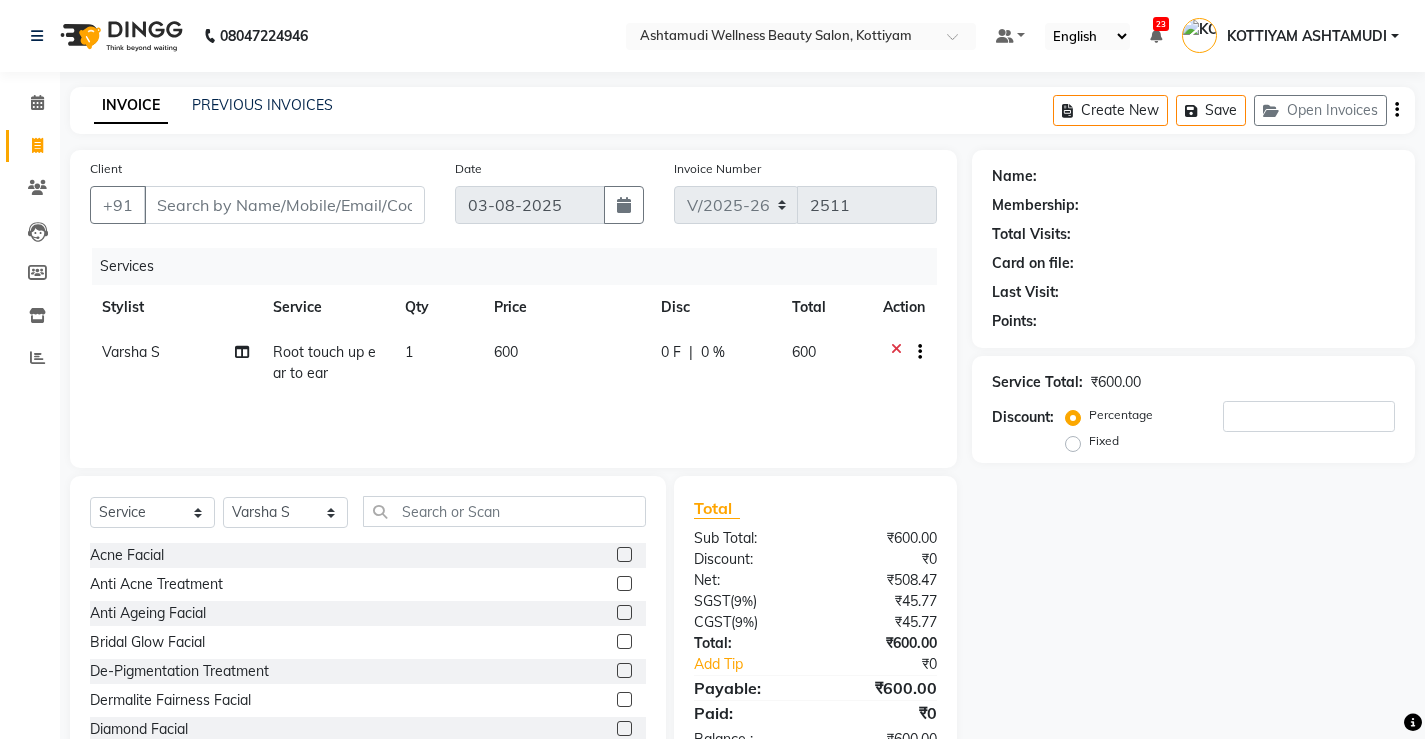 click 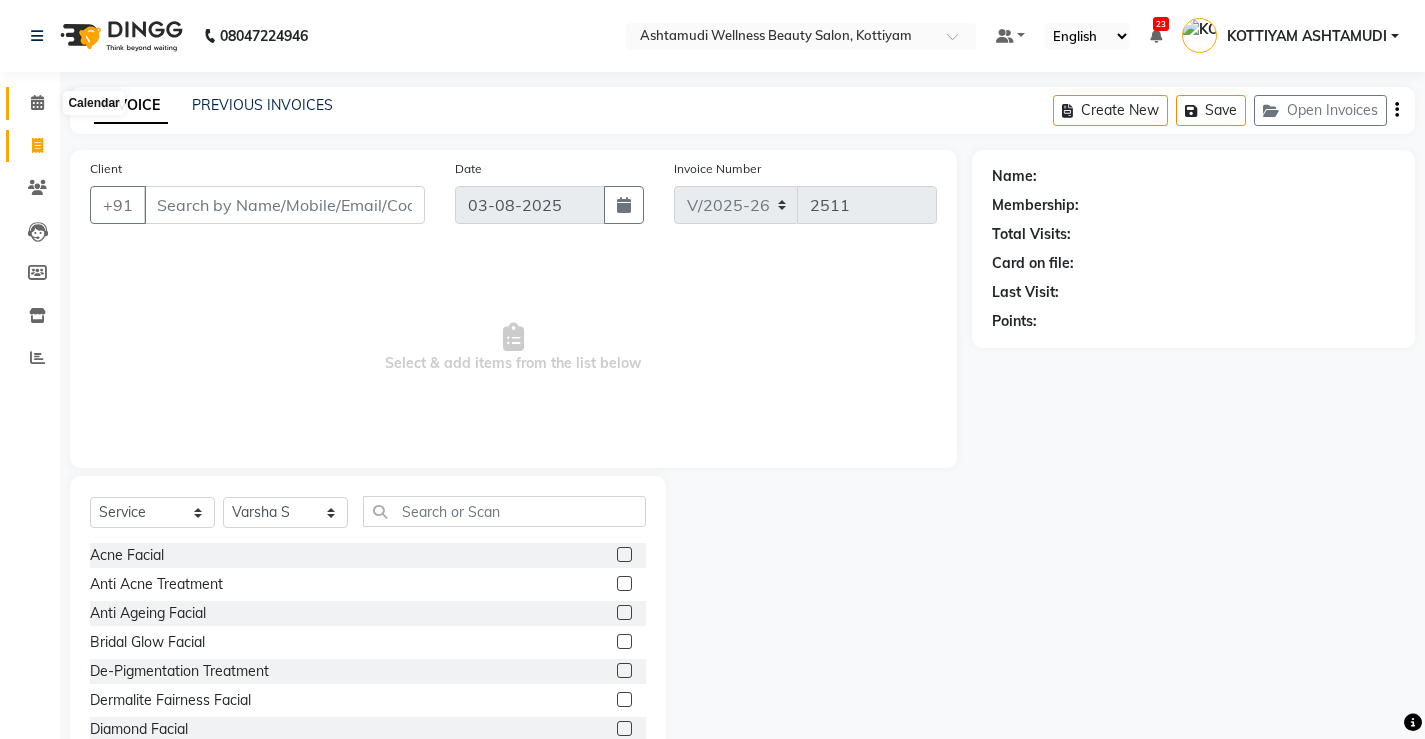 click 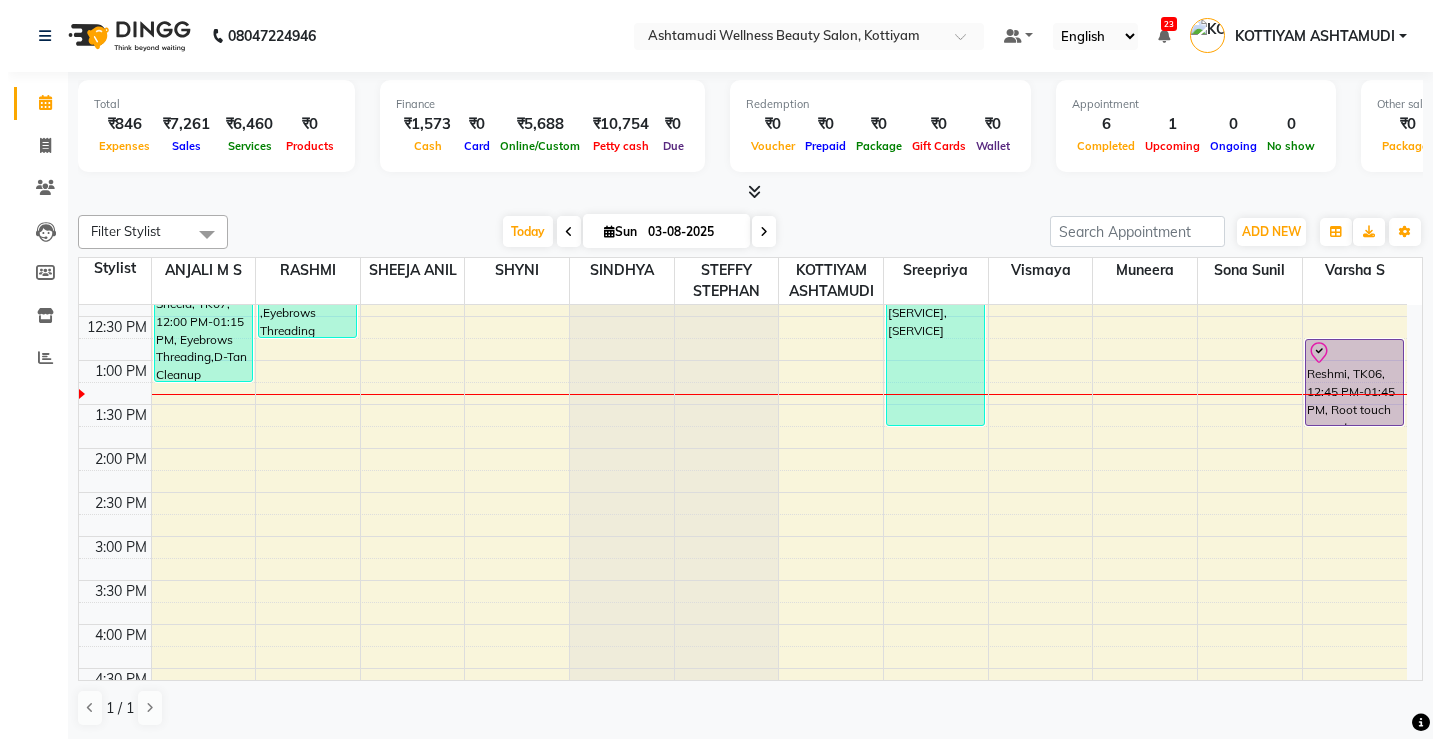 scroll, scrollTop: 341, scrollLeft: 0, axis: vertical 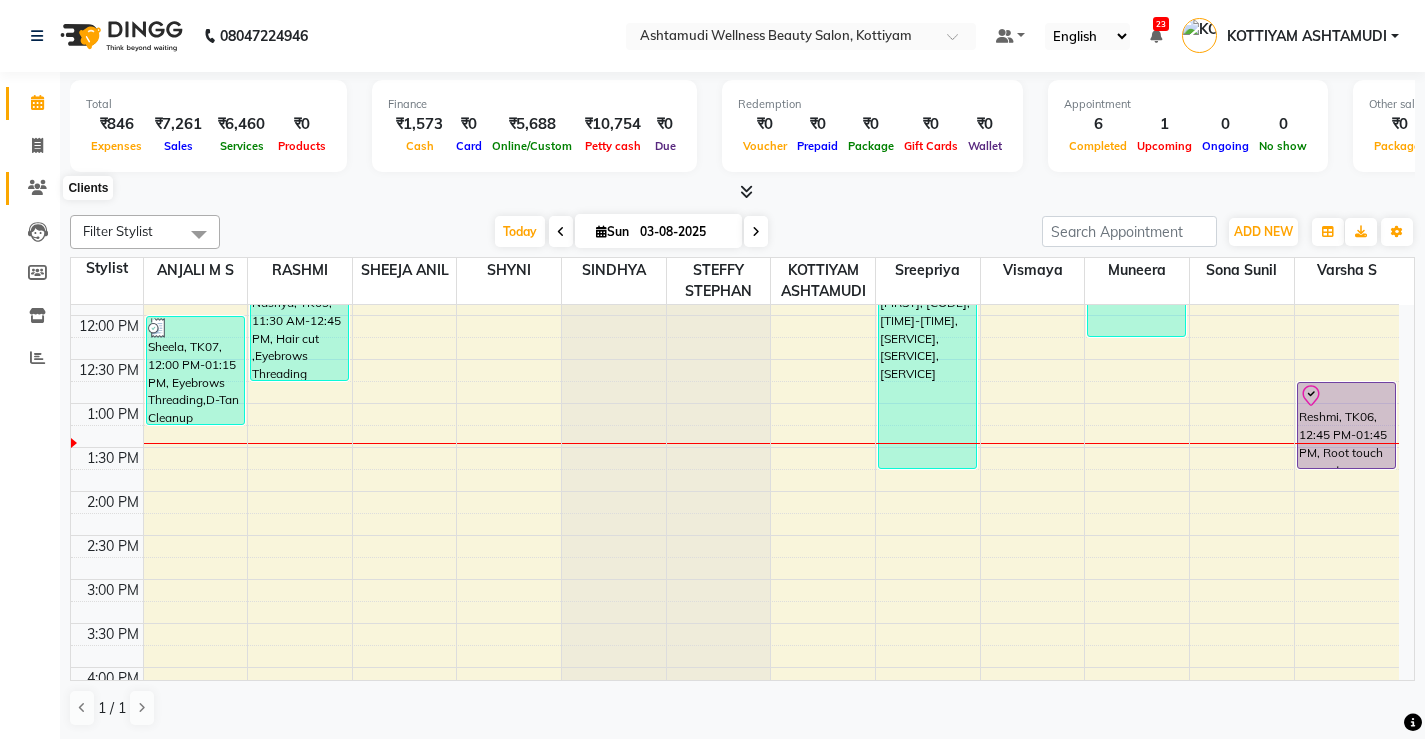 click 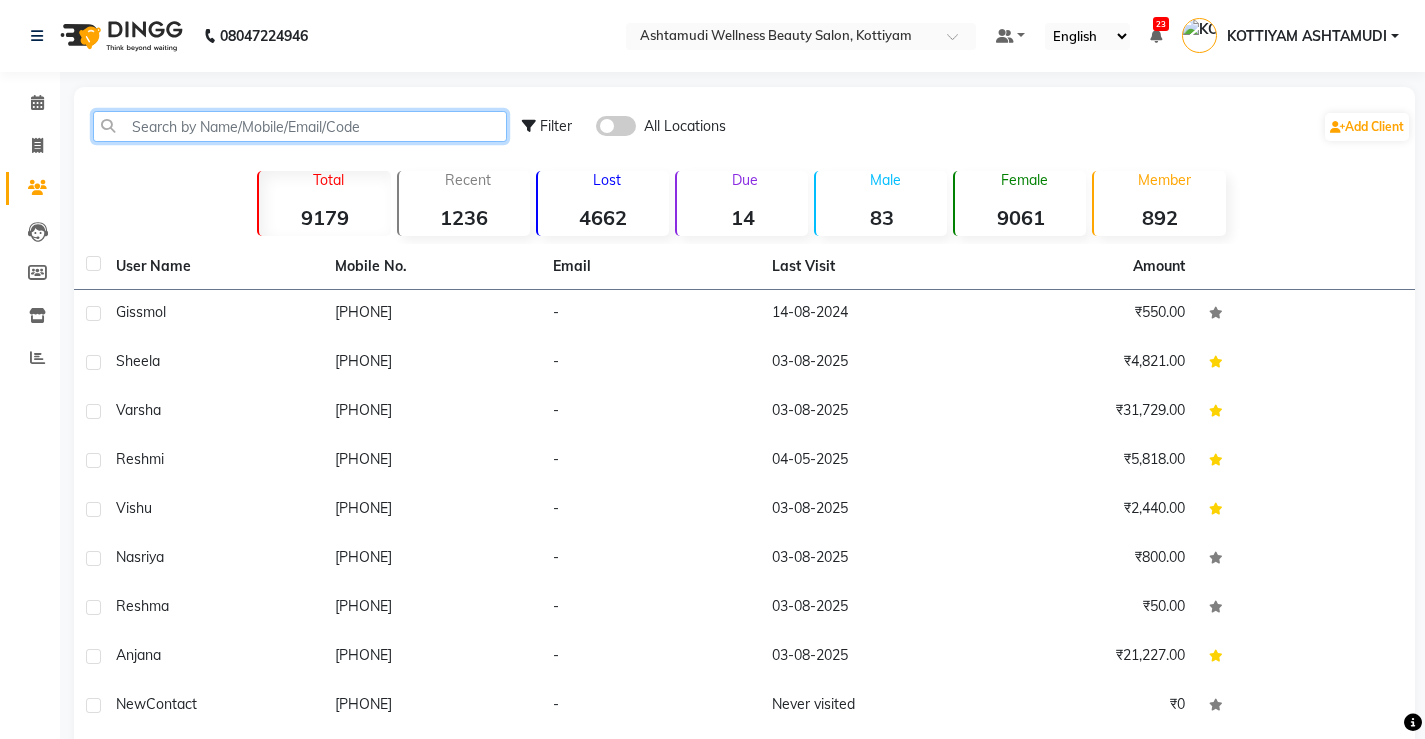 click 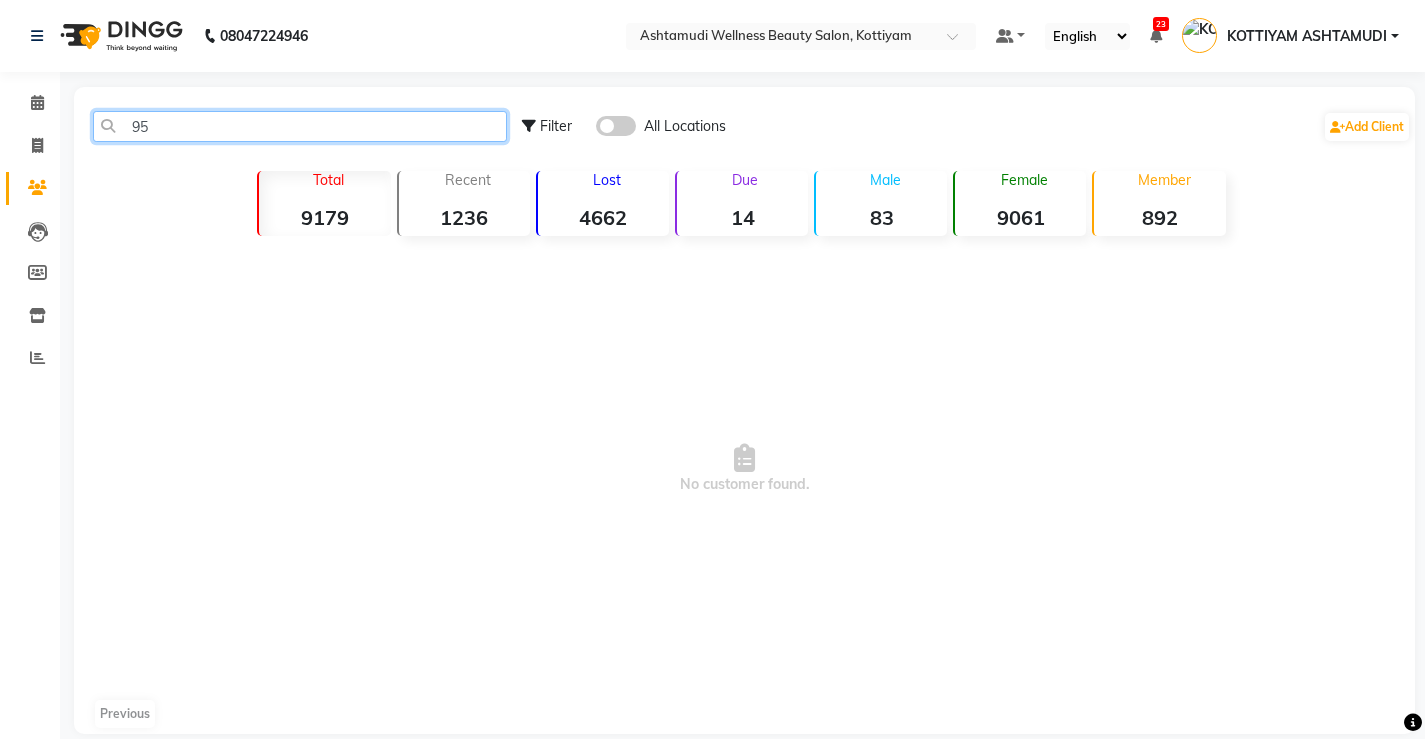 type on "9" 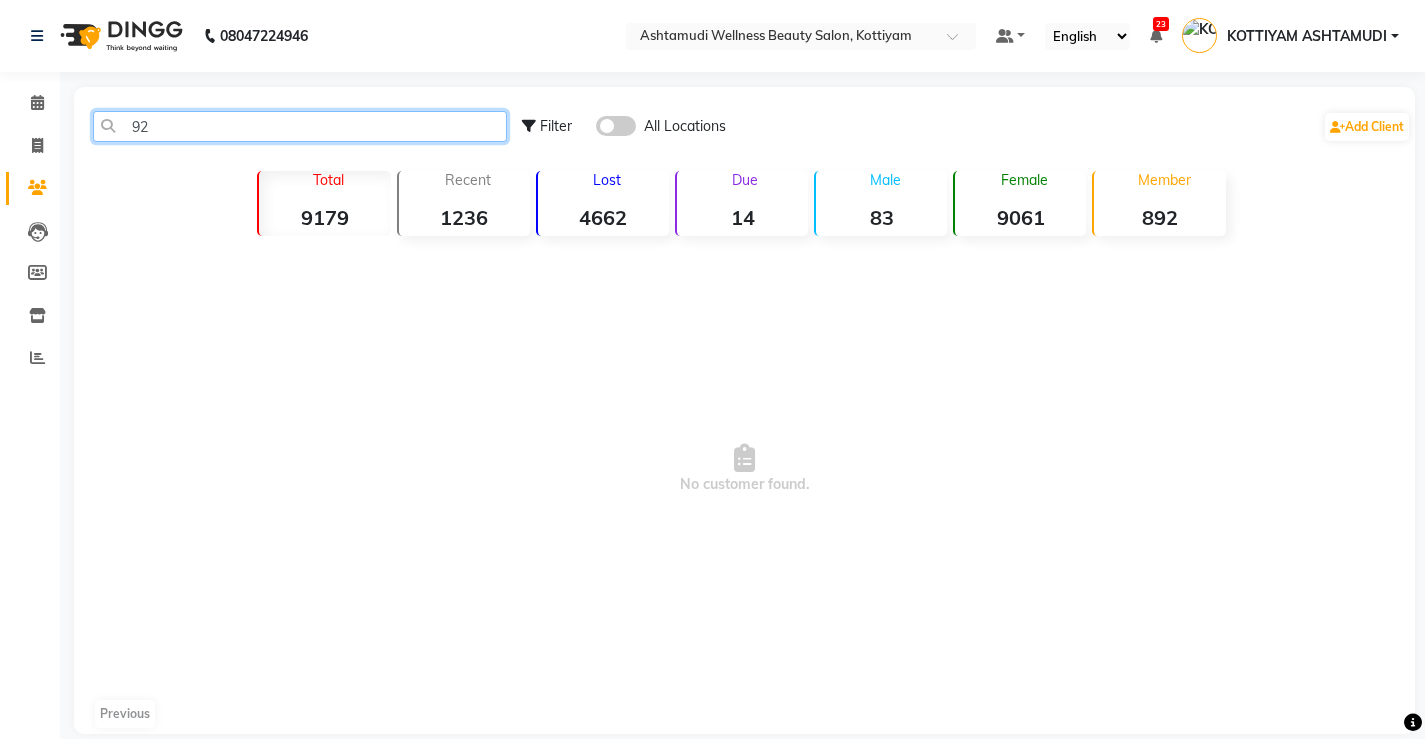 type on "9" 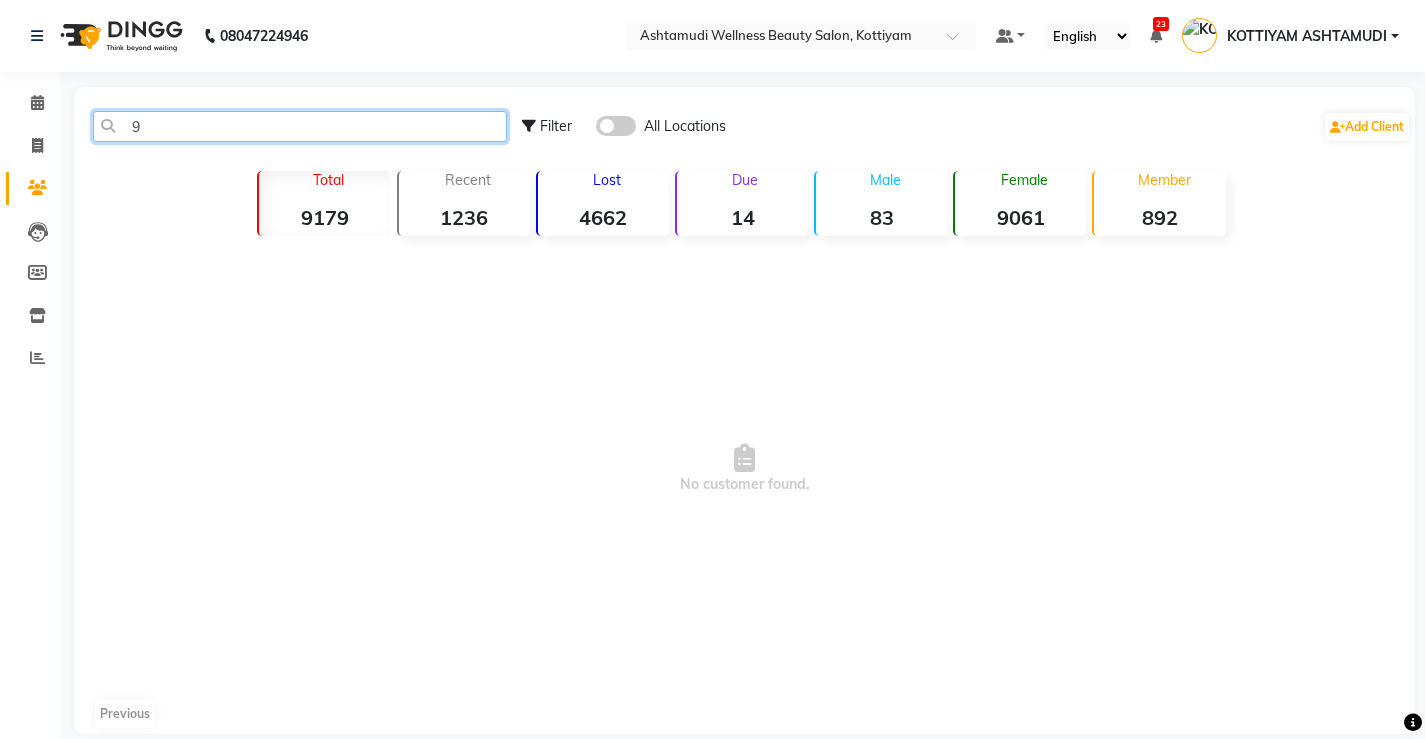 type 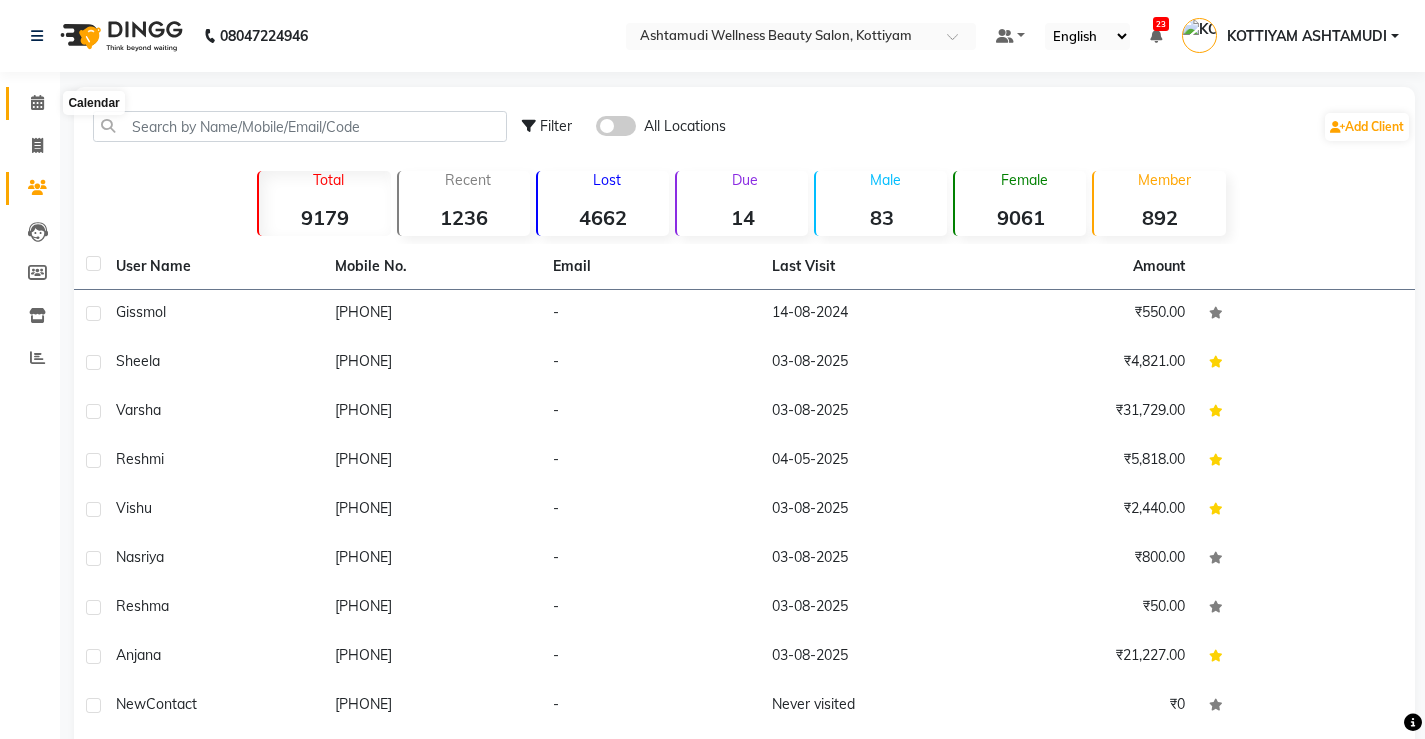 click 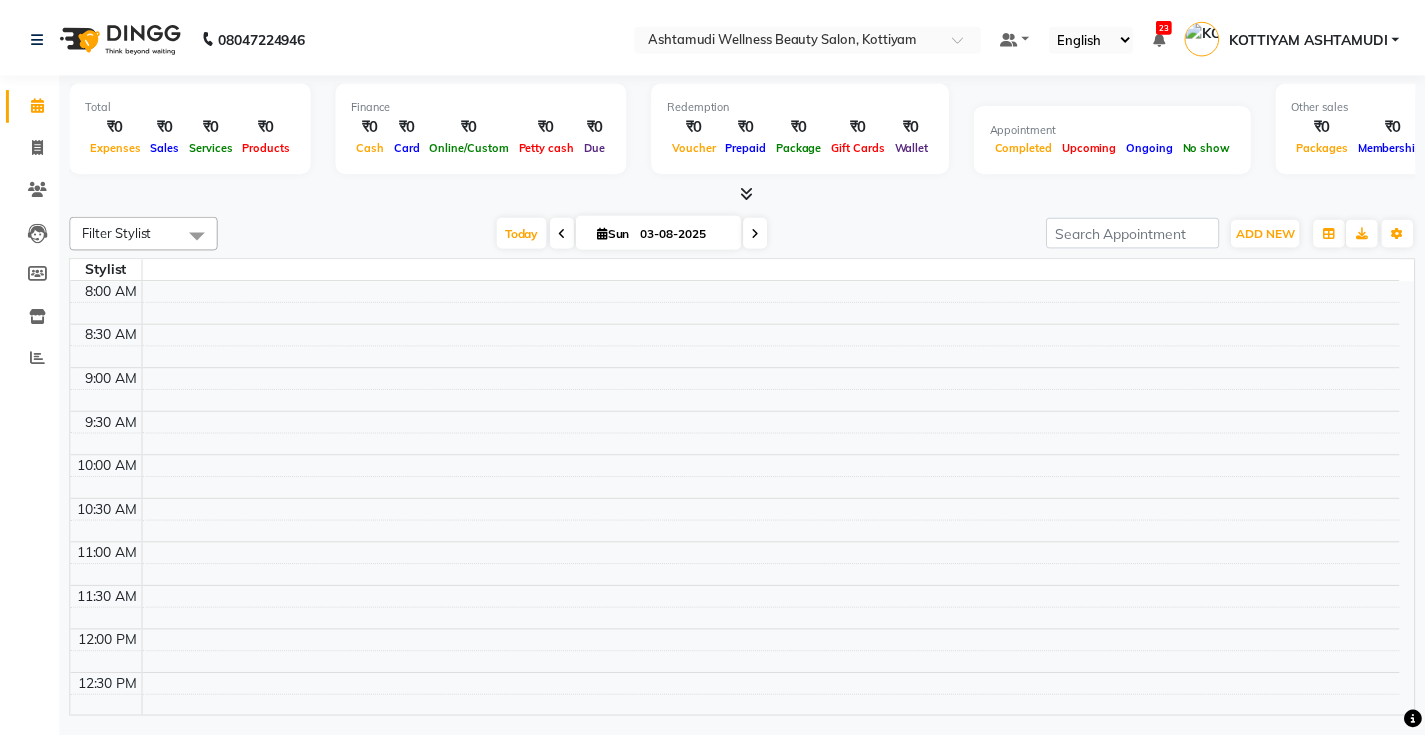 scroll, scrollTop: 400, scrollLeft: 0, axis: vertical 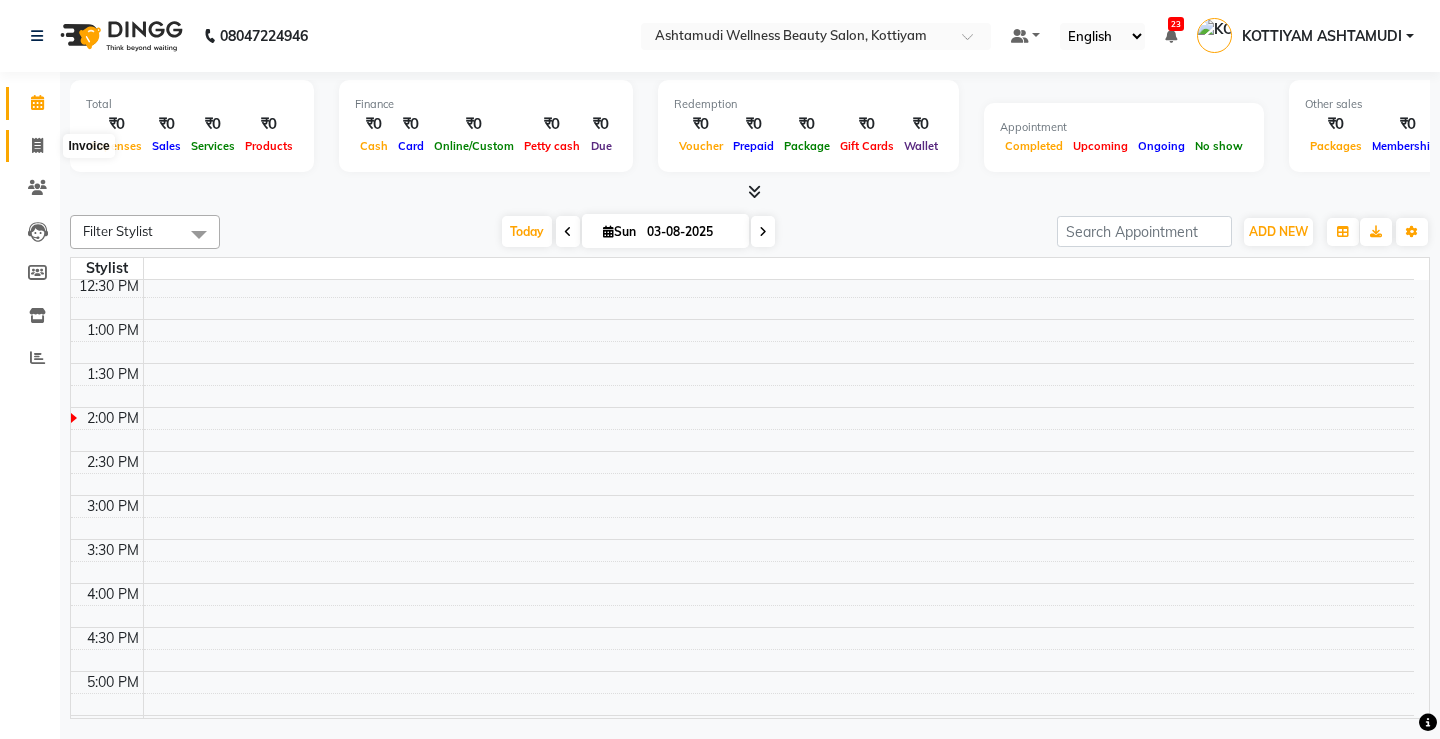 click 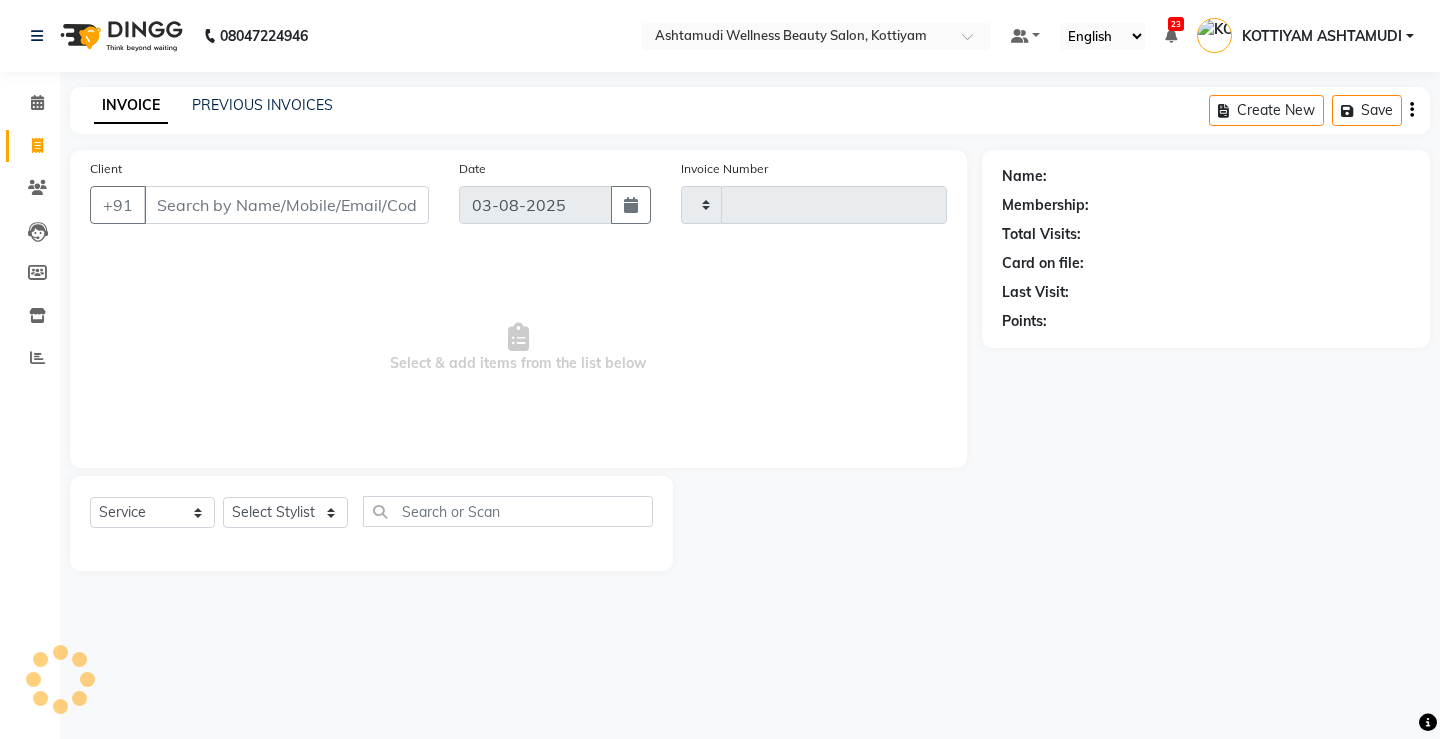 type on "2511" 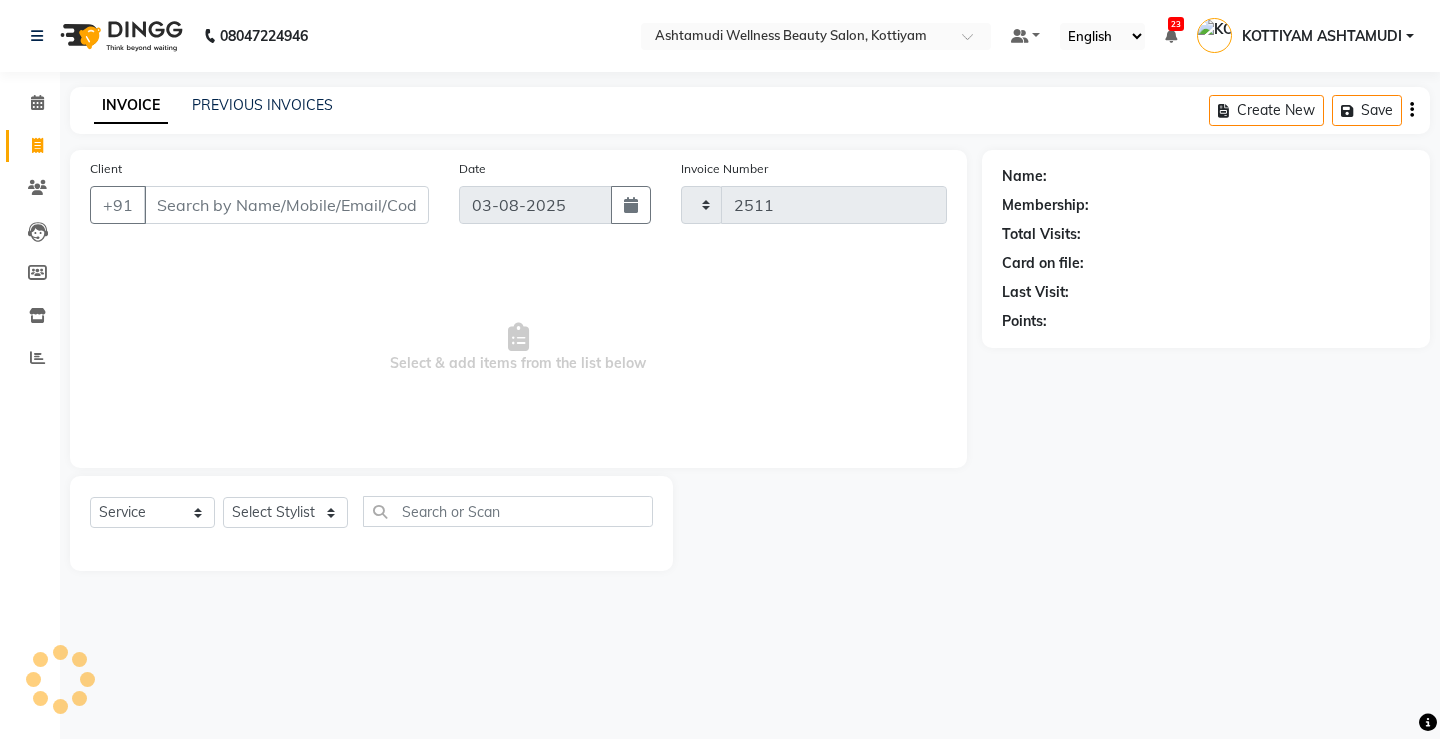 select on "4674" 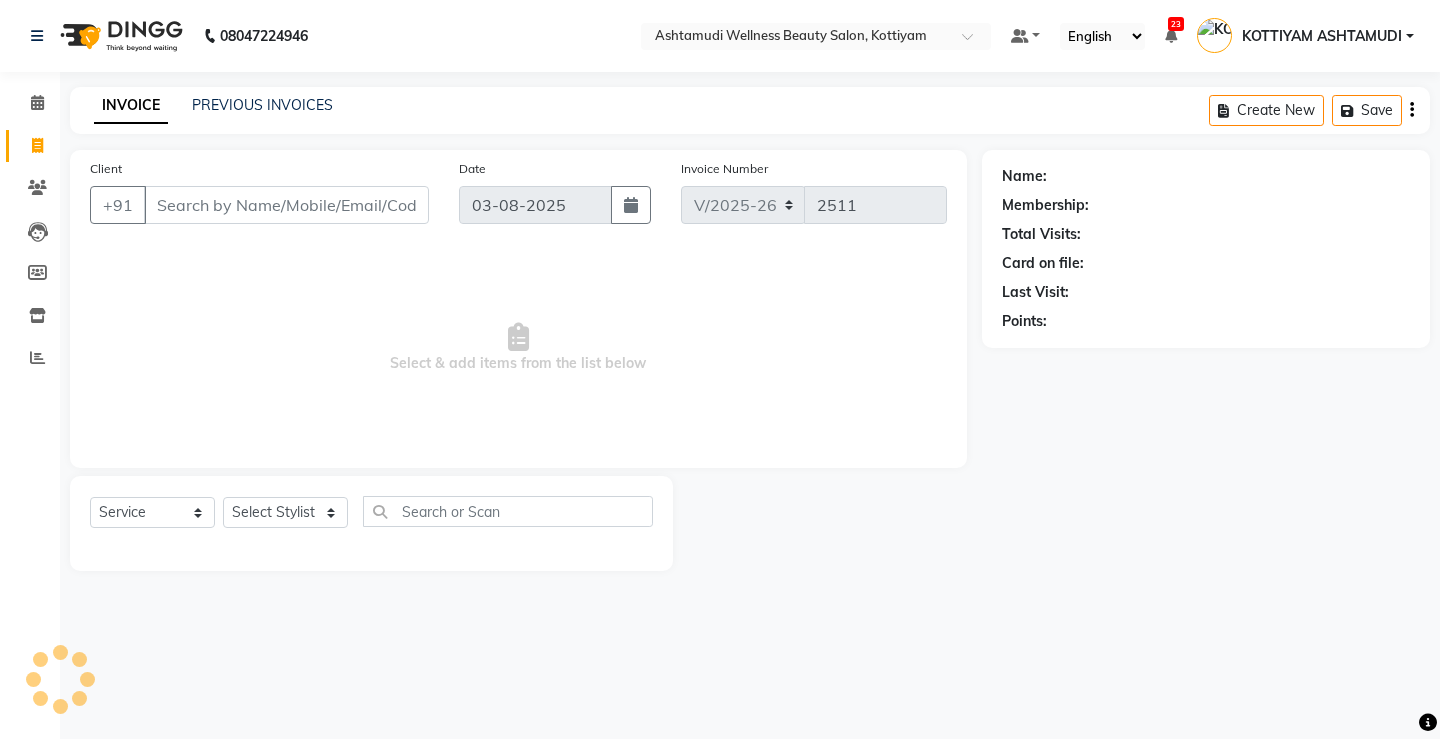 select on "product" 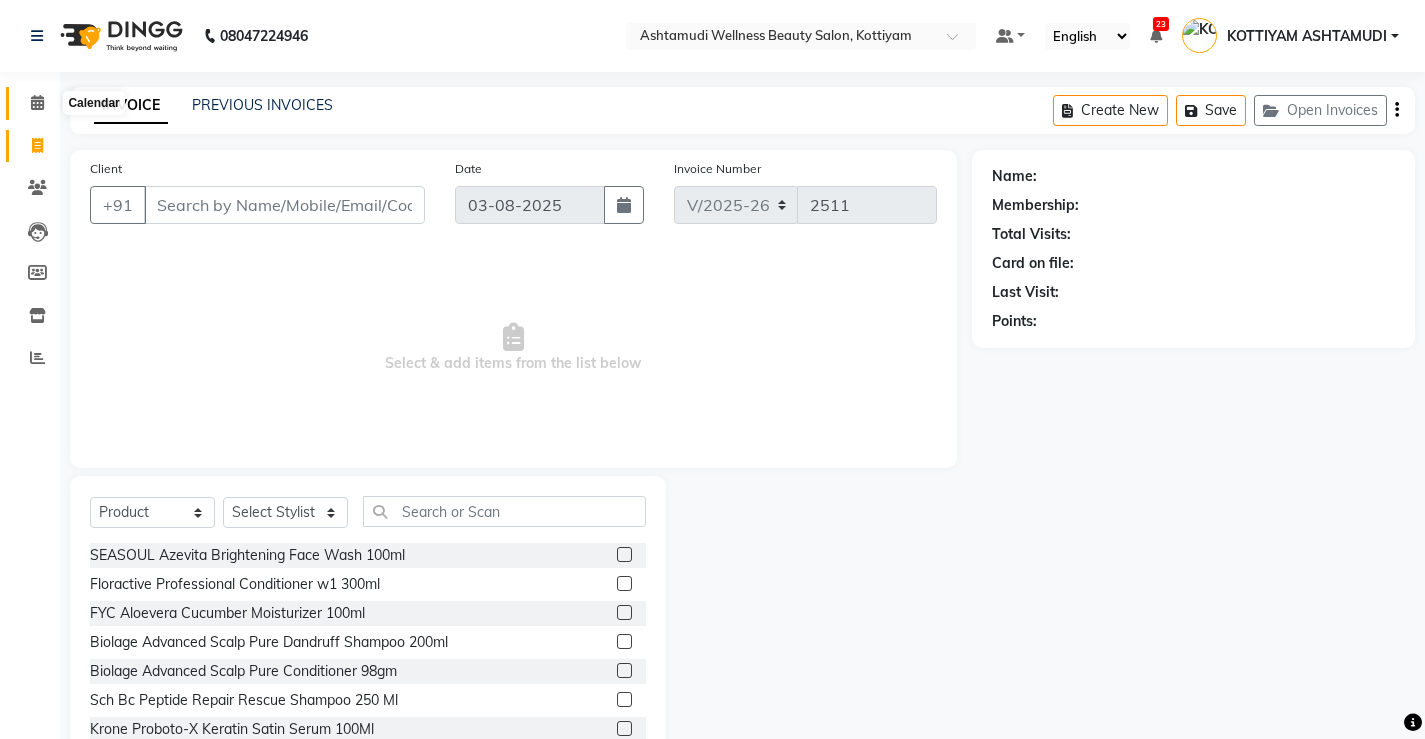 click 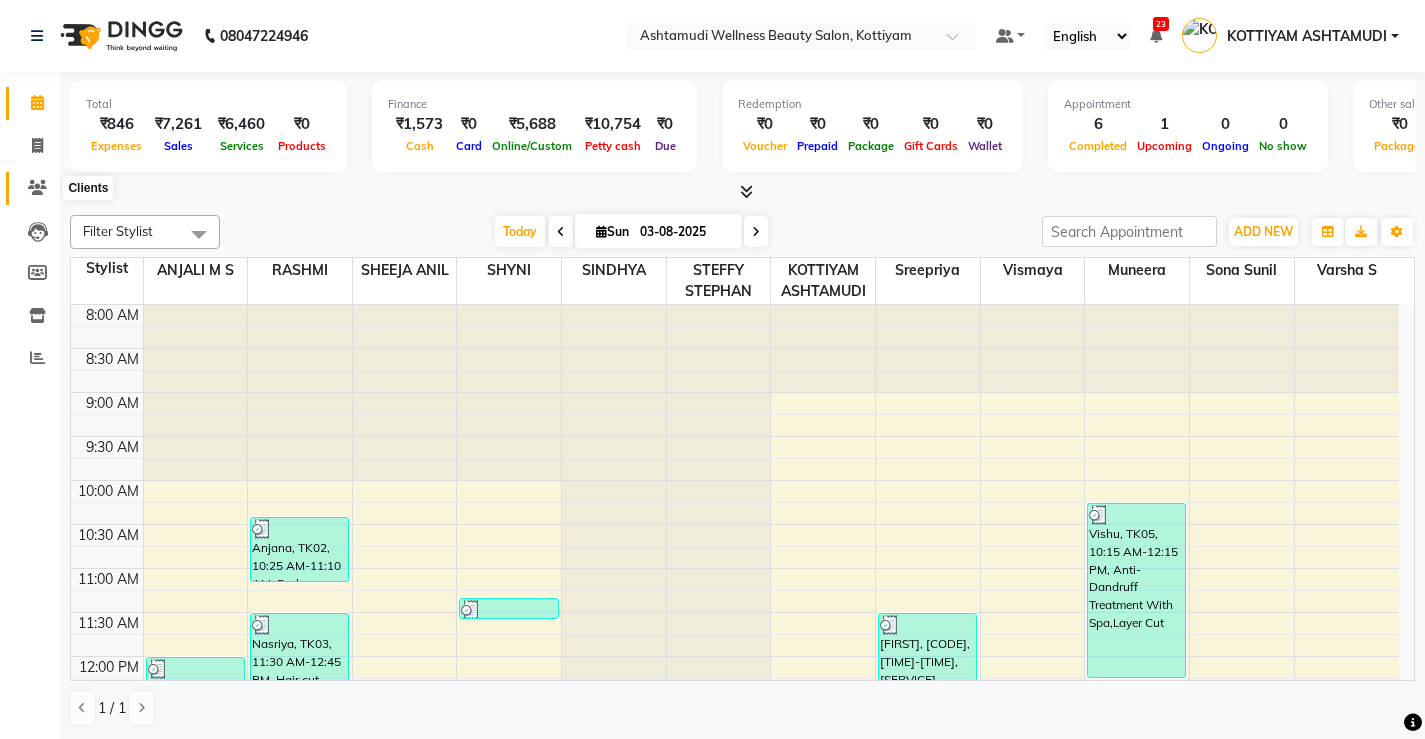 click 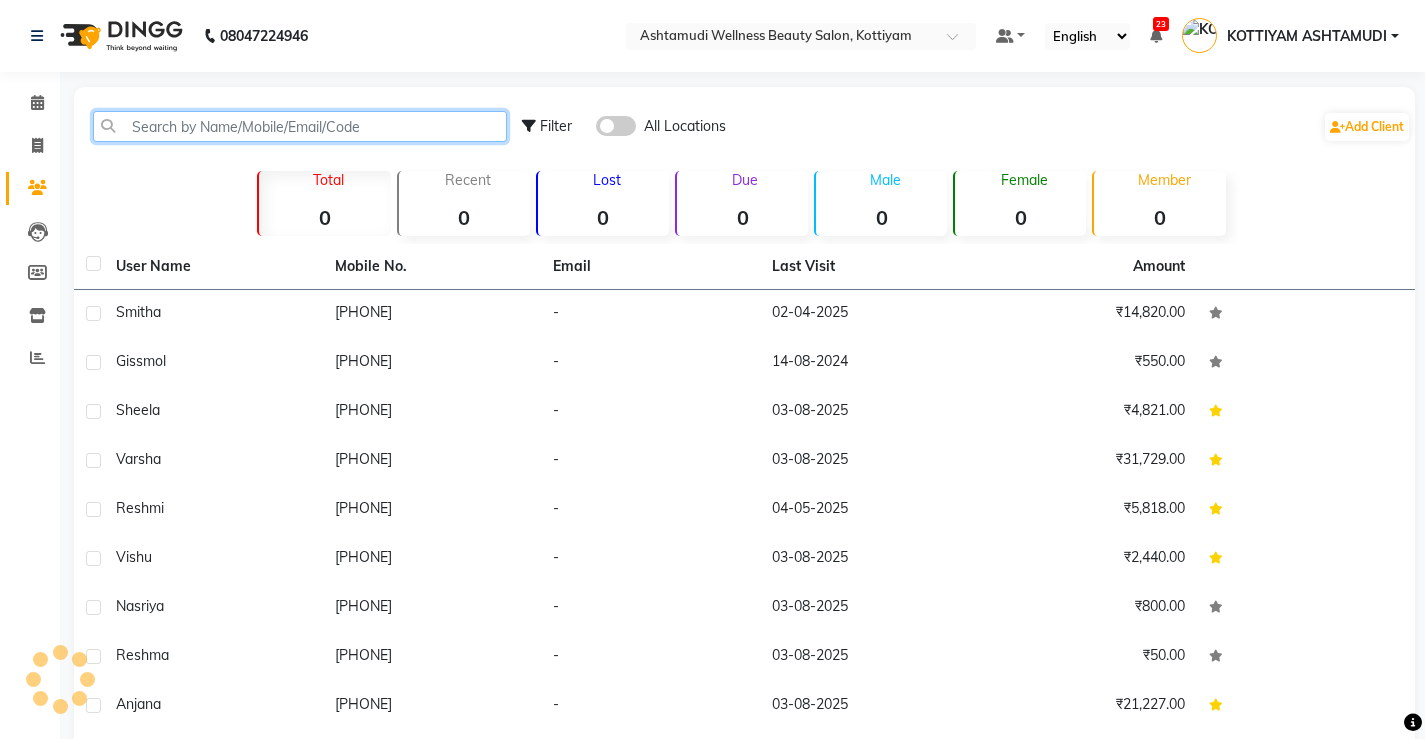 click 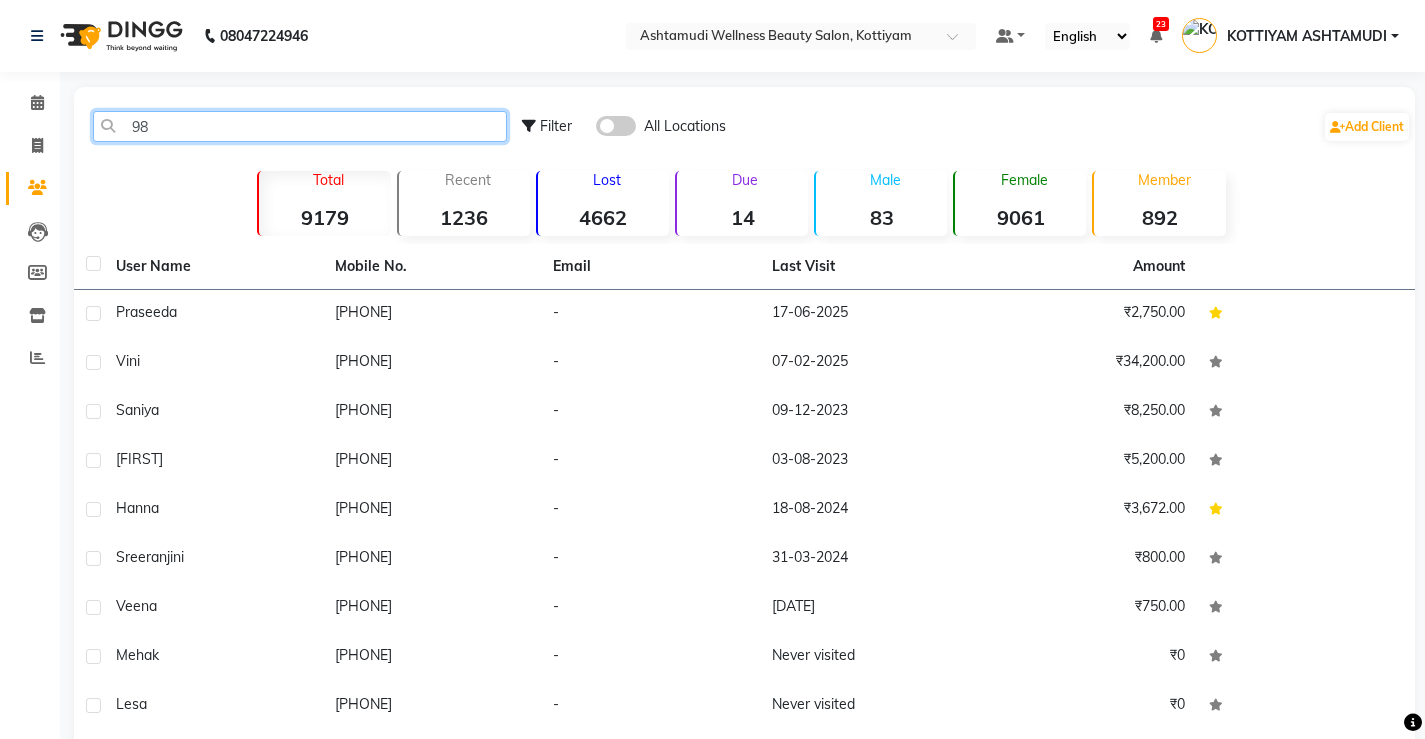 type on "9" 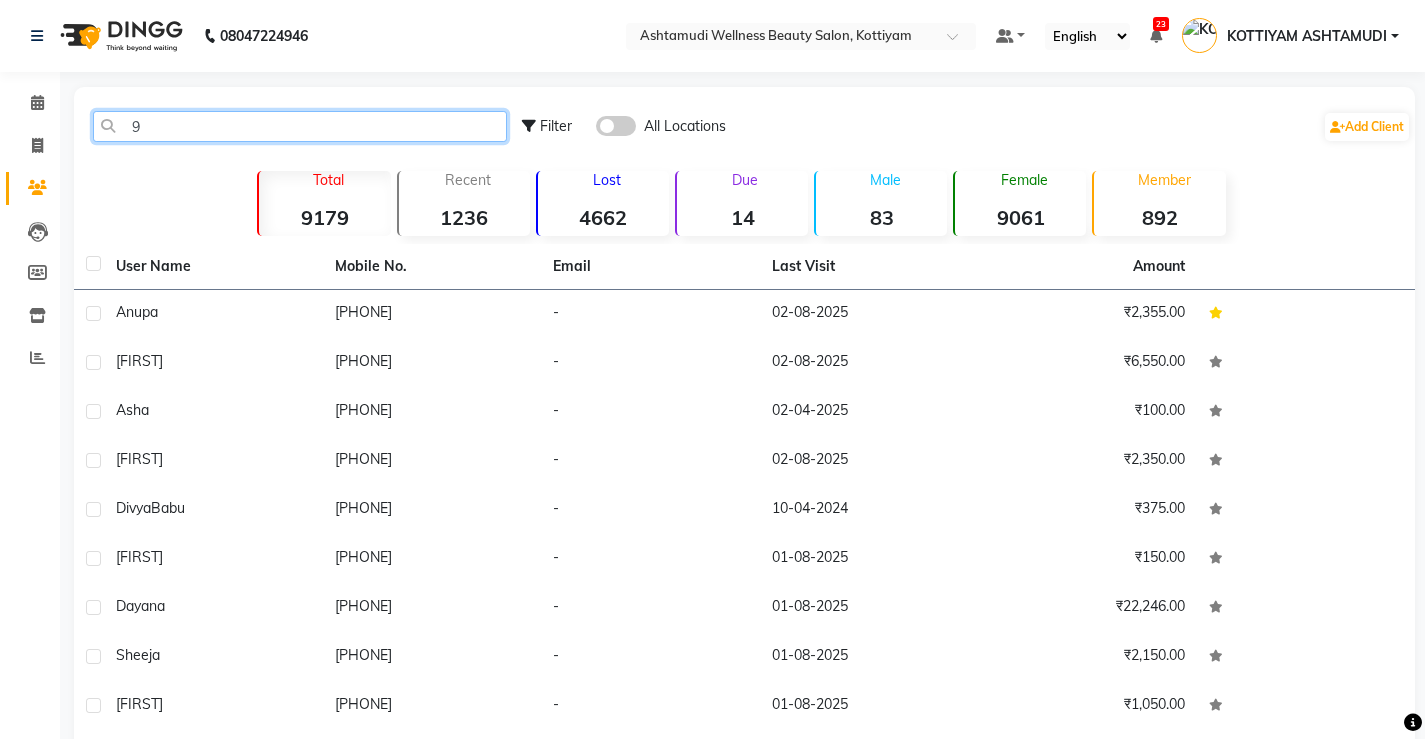 type 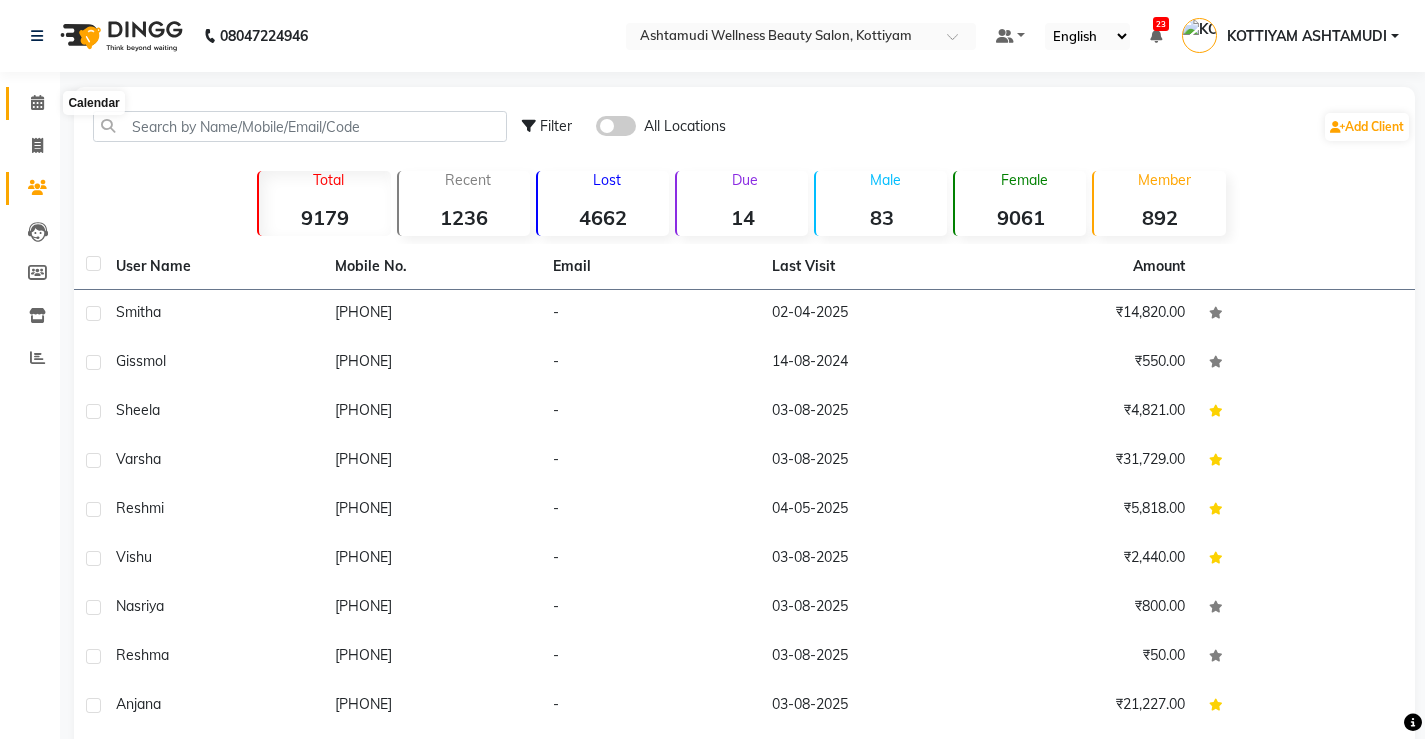 click 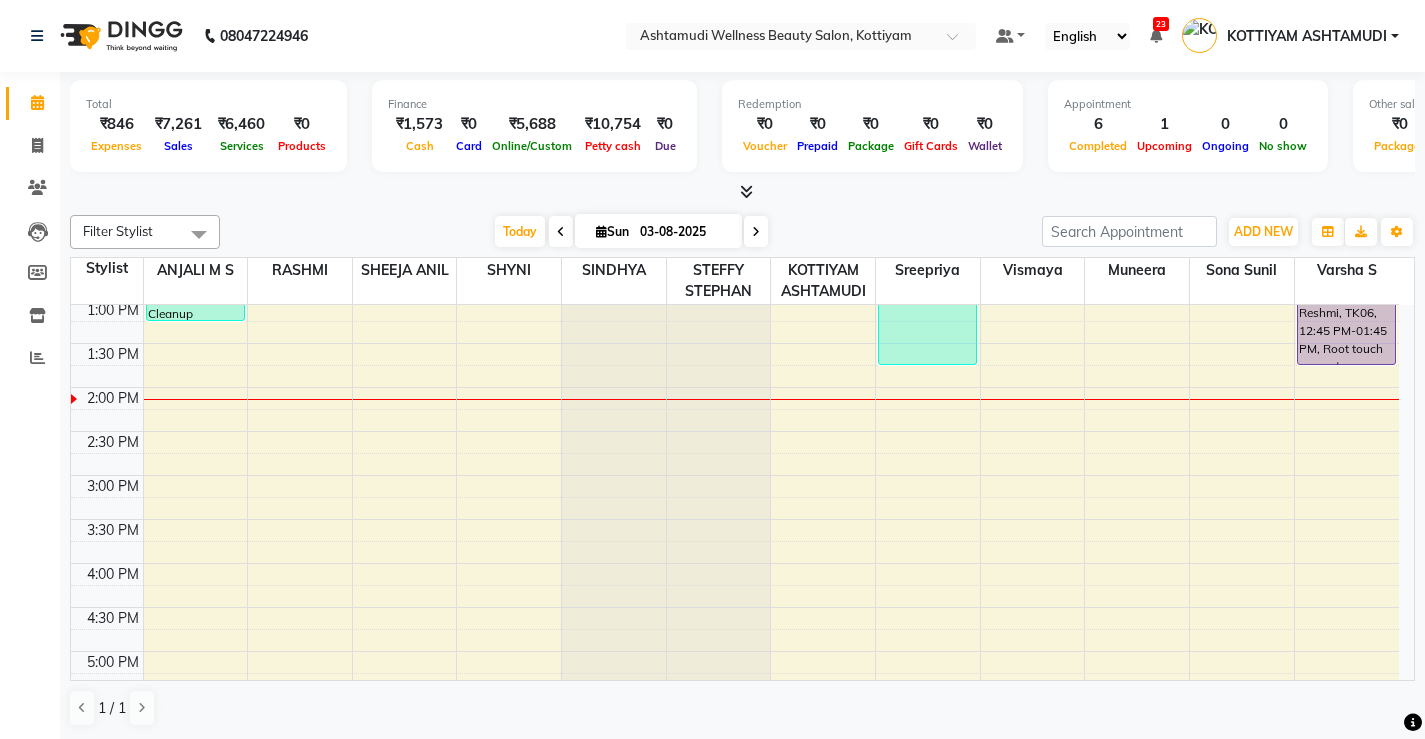 scroll, scrollTop: 329, scrollLeft: 0, axis: vertical 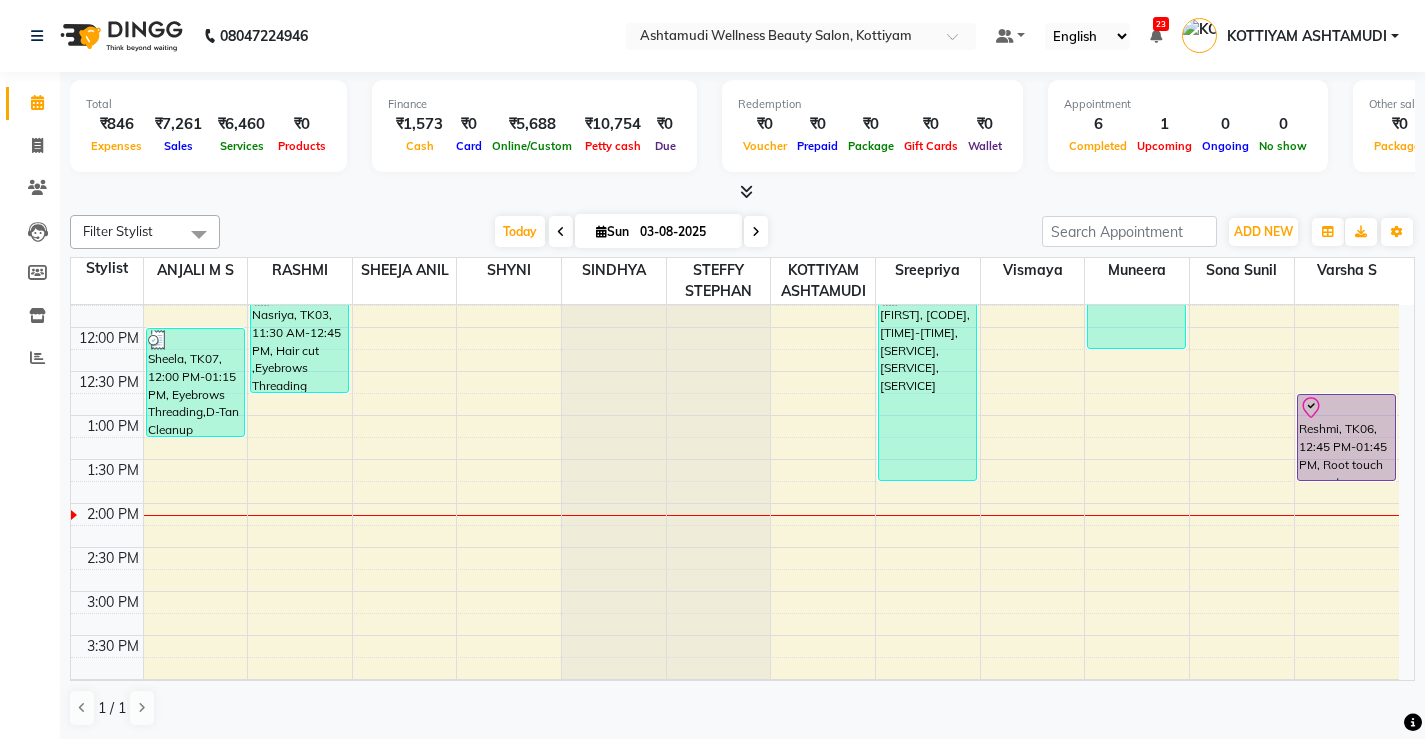 click on "[FIRST], [CODE], [TIME]-[TIME], [SERVICE], [SERVICE], [SERVICE] [FIRST], [CODE], [TIME]-[TIME], [SERVICE], [SERVICE] [FIRST], [CODE], [TIME]-[TIME], [SERVICE] , [SERVICE]
[FIRST], [CODE], [TIME]-[TIME], [SERVICE]
[FIRST], [CODE], [TIME]-[TIME], [SERVICE], [SERVICE], [SERVICE] [FIRST], [CODE], [TIME]-[TIME], [SERVICE], [SERVICE]
[FIRST], [CODE], [TIME]-[TIME], [SERVICE]" at bounding box center [735, 547] 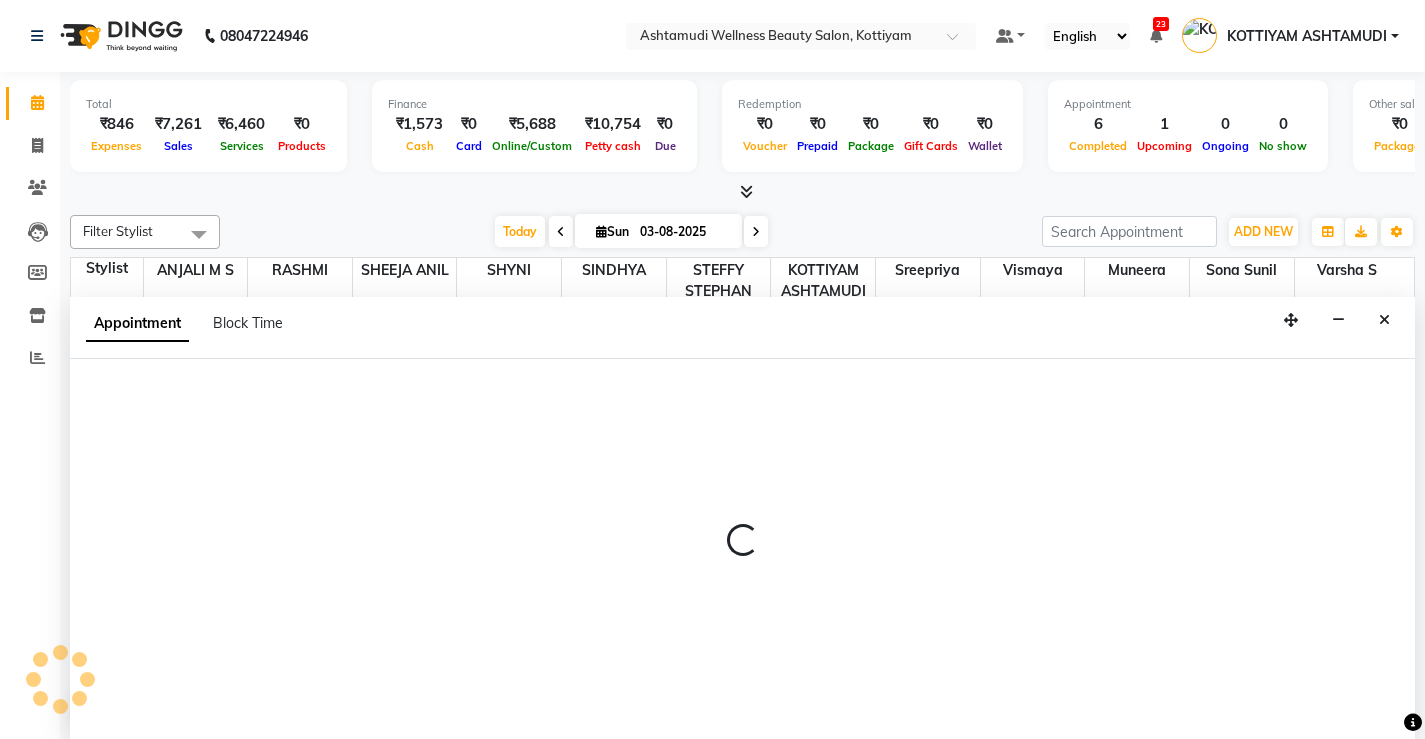 scroll, scrollTop: 1, scrollLeft: 0, axis: vertical 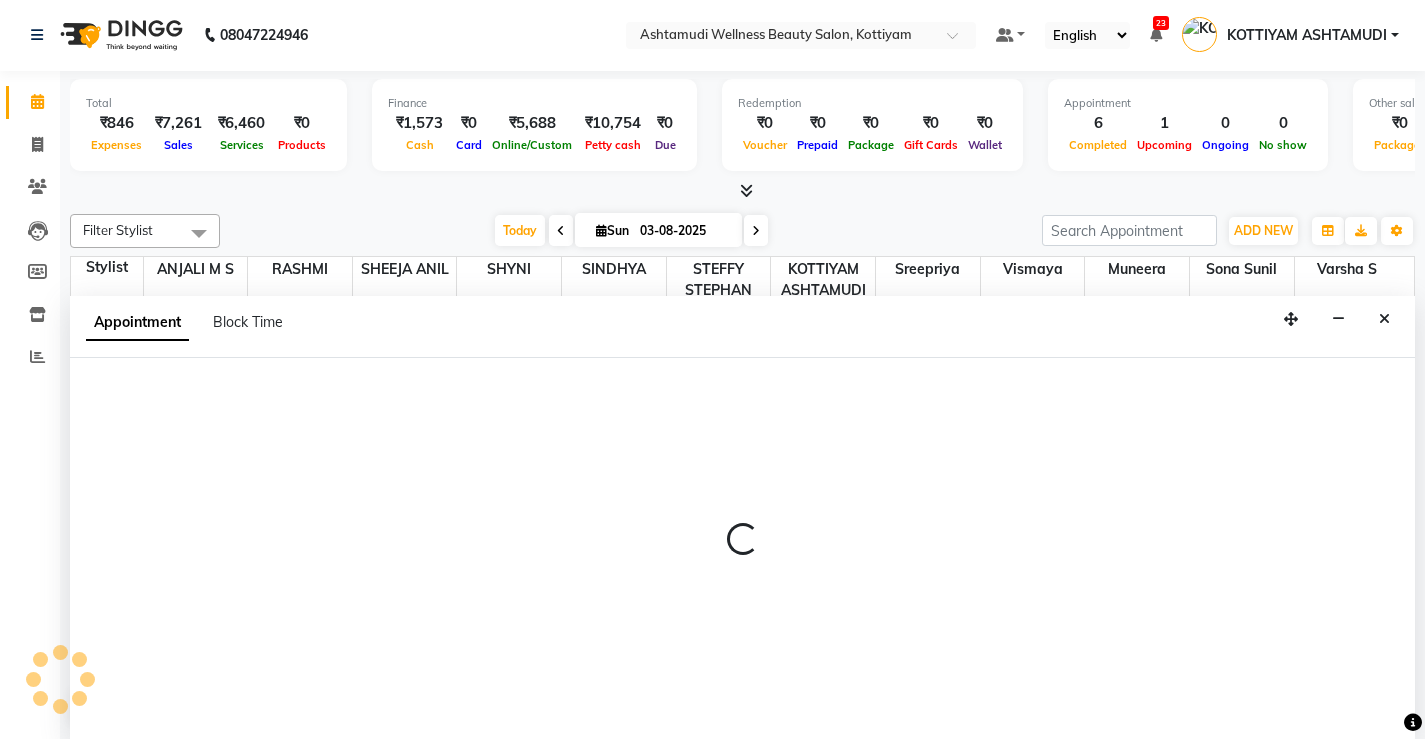 select on "27529" 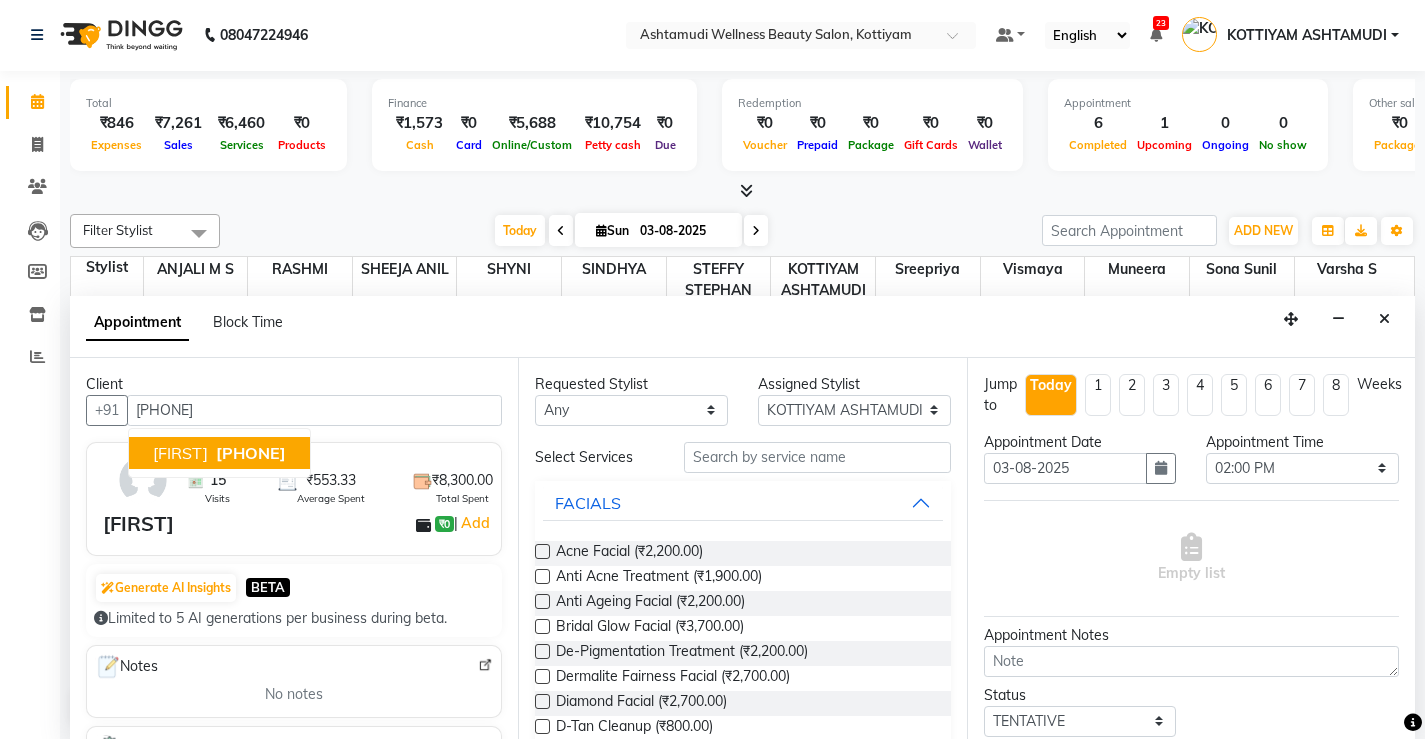 click on "[PHONE]" at bounding box center (251, 453) 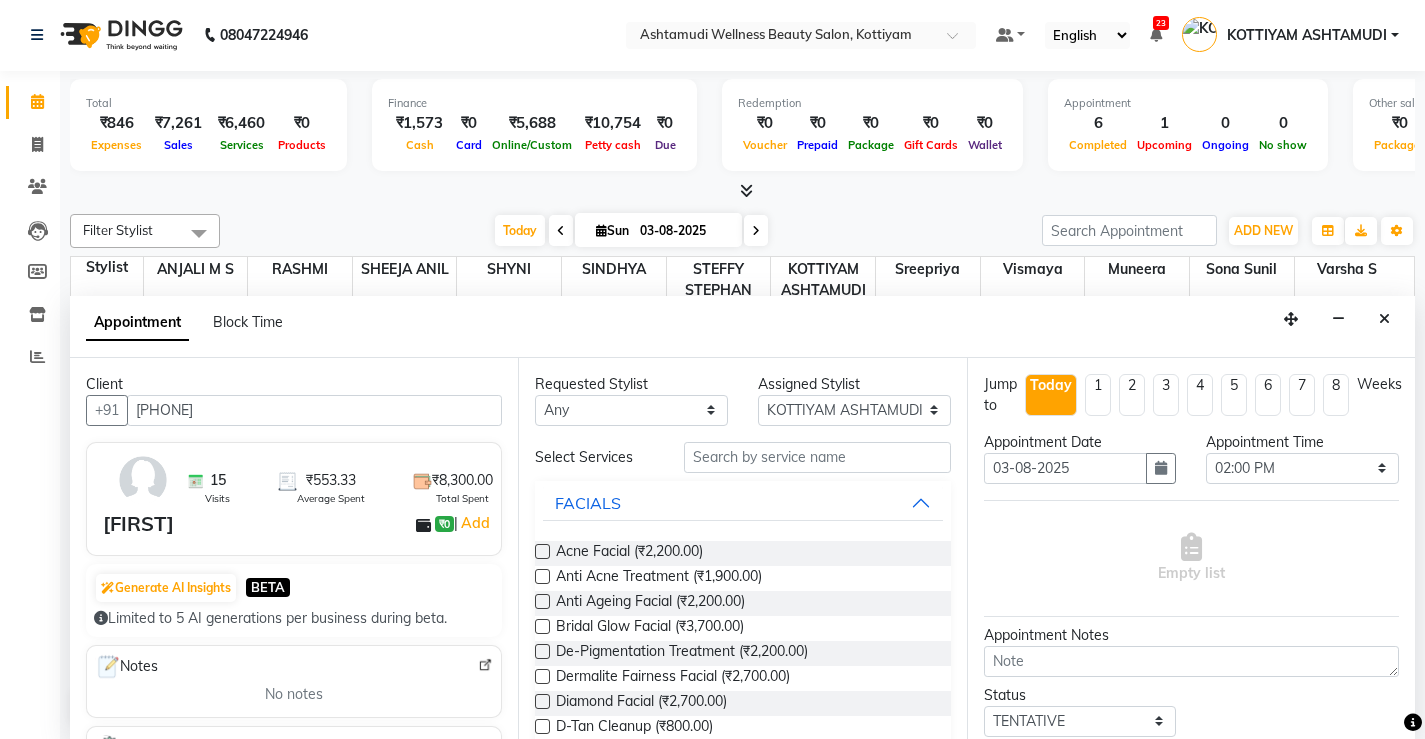 type on "[PHONE]" 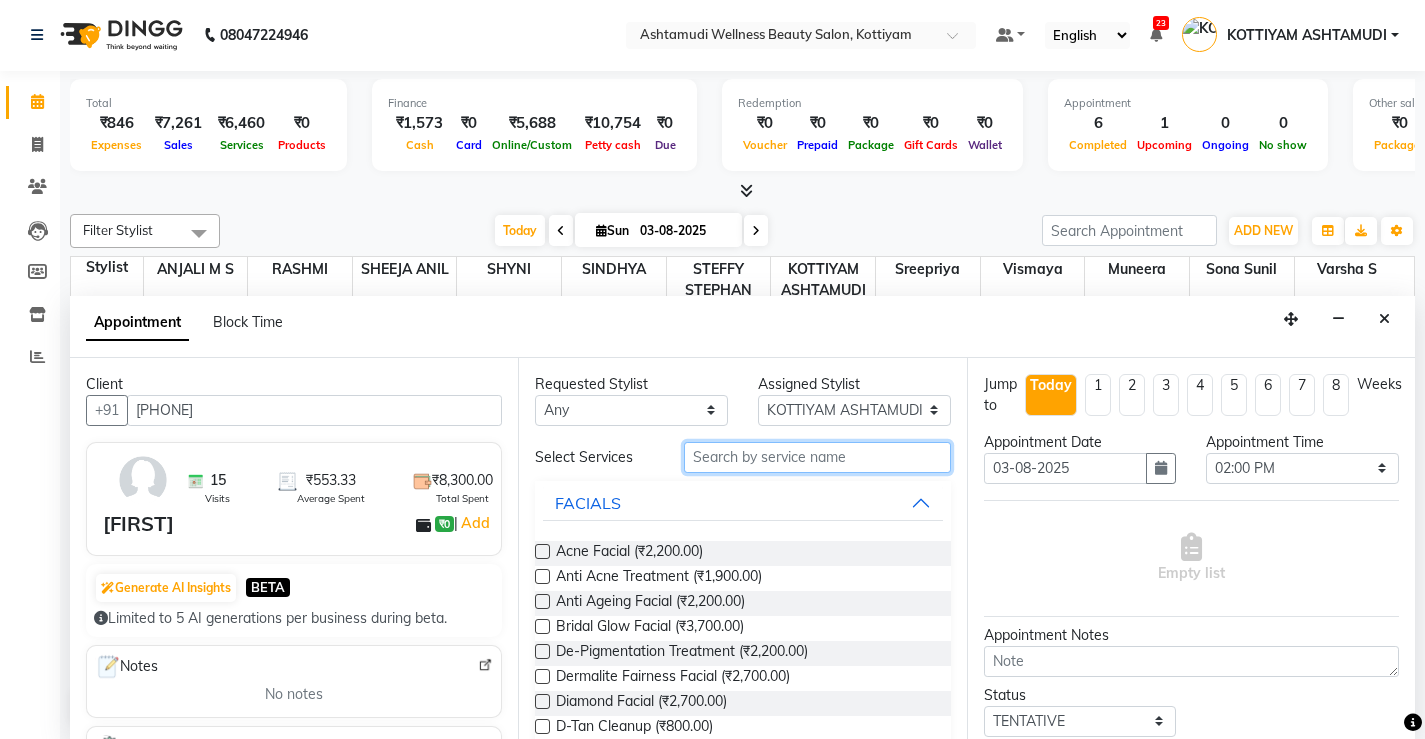 click at bounding box center [817, 457] 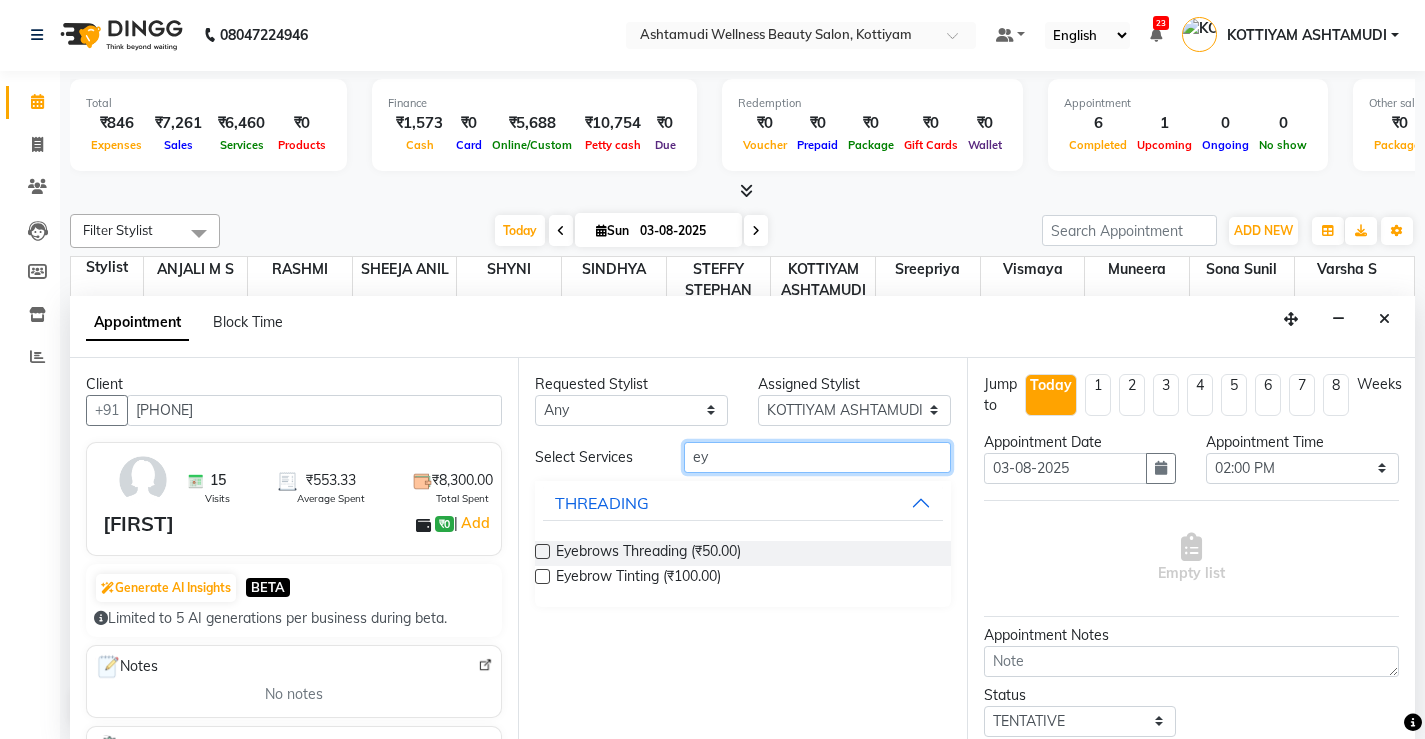 type on "ey" 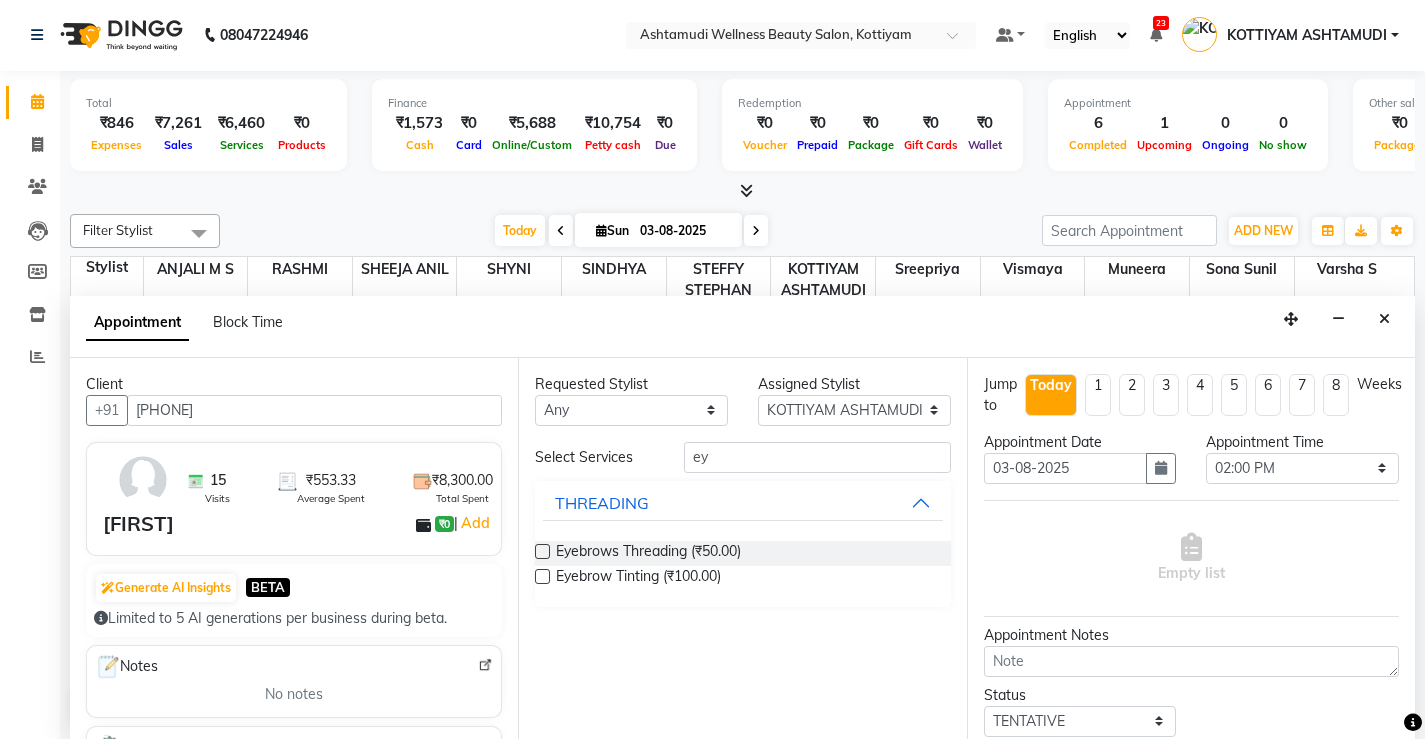 click at bounding box center [542, 551] 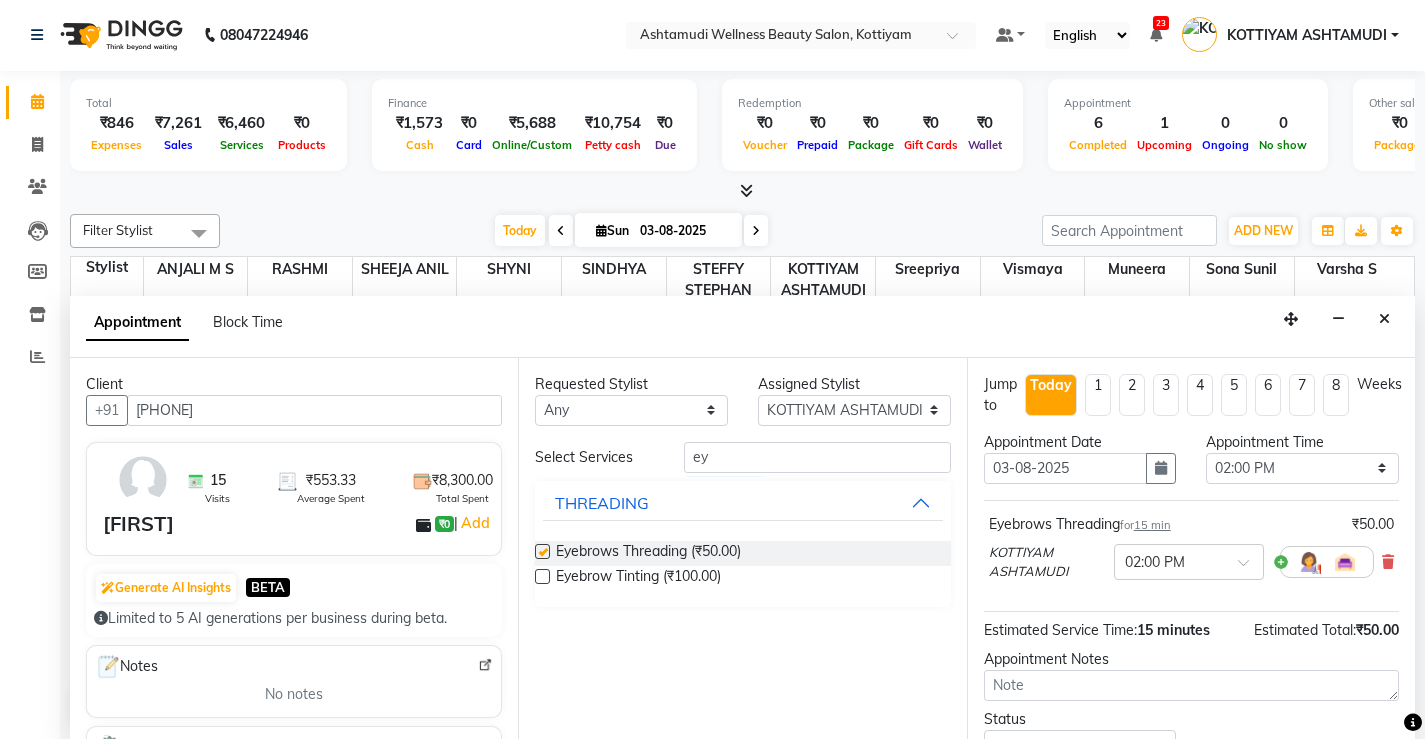 checkbox on "false" 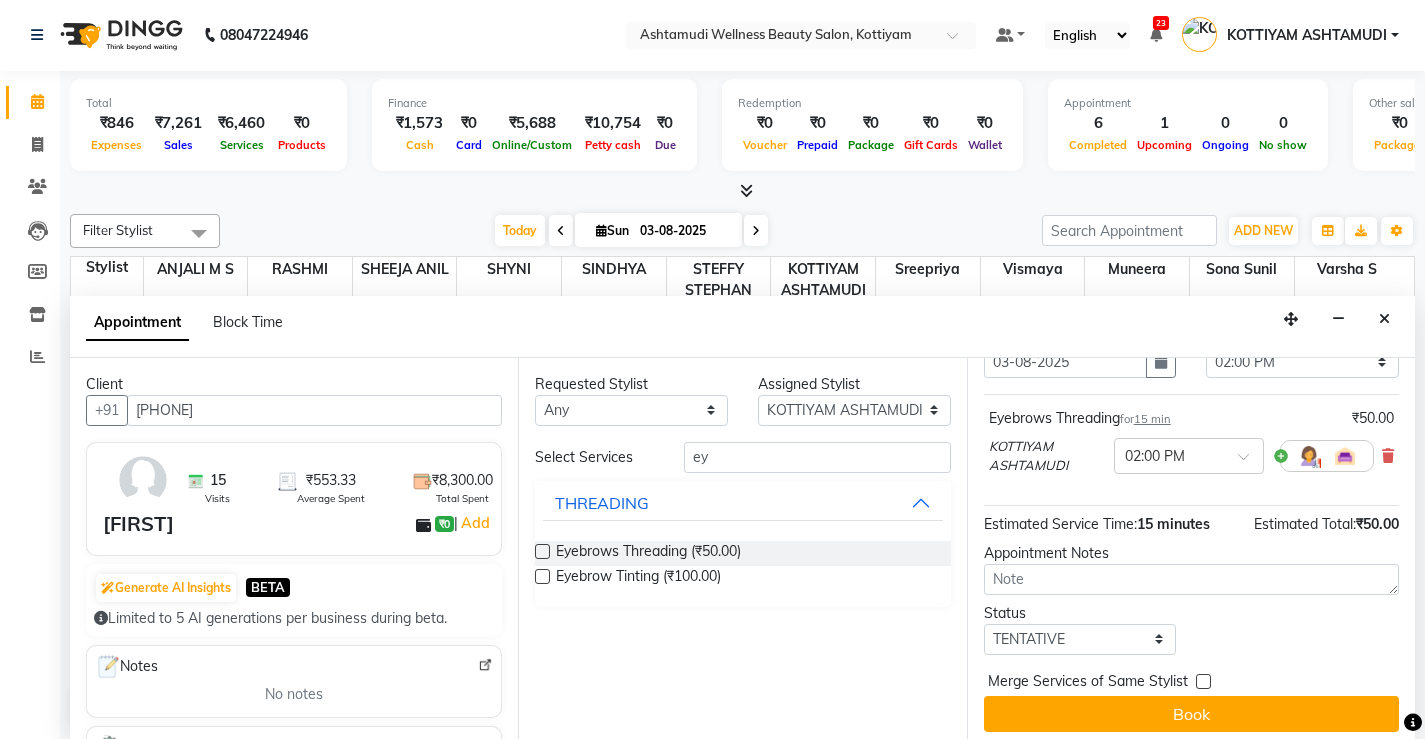 scroll, scrollTop: 115, scrollLeft: 0, axis: vertical 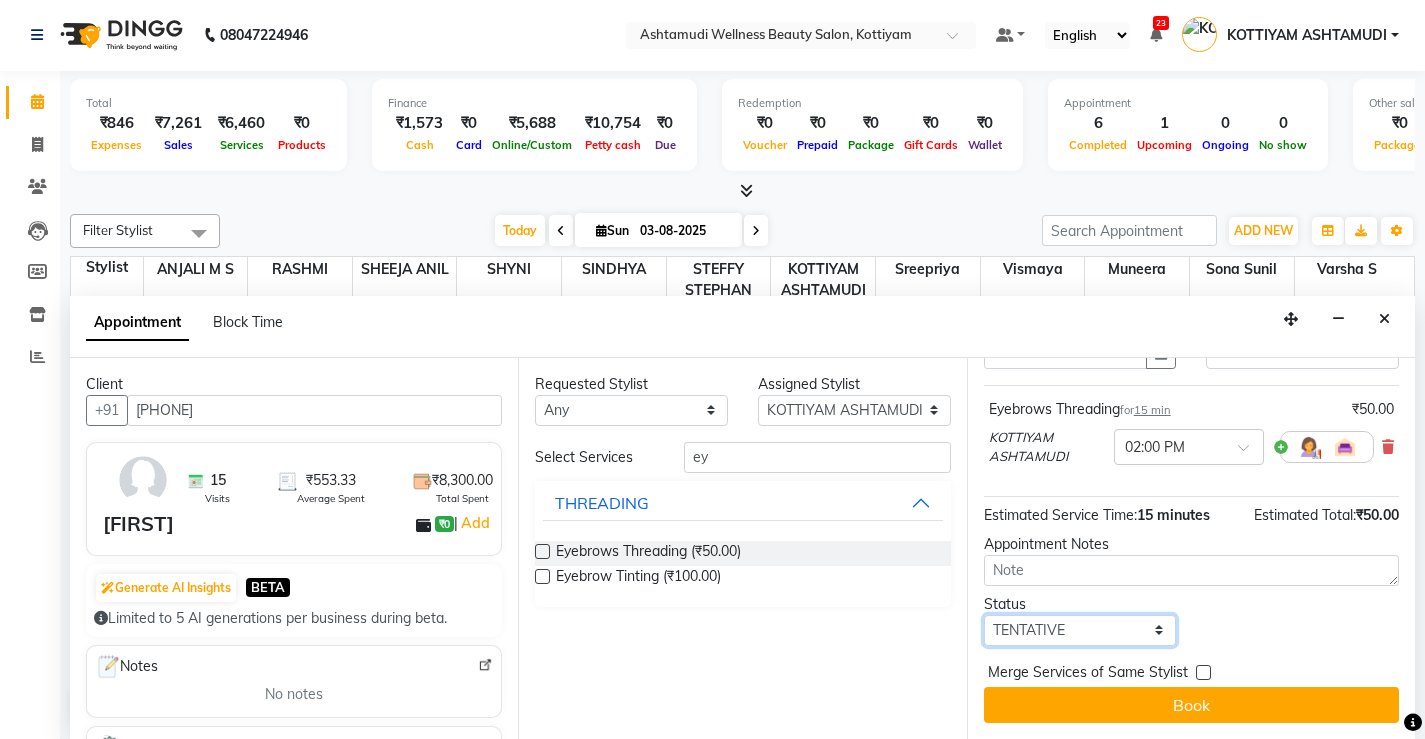 click on "Select TENTATIVE CONFIRM CHECK-IN UPCOMING" at bounding box center (1080, 630) 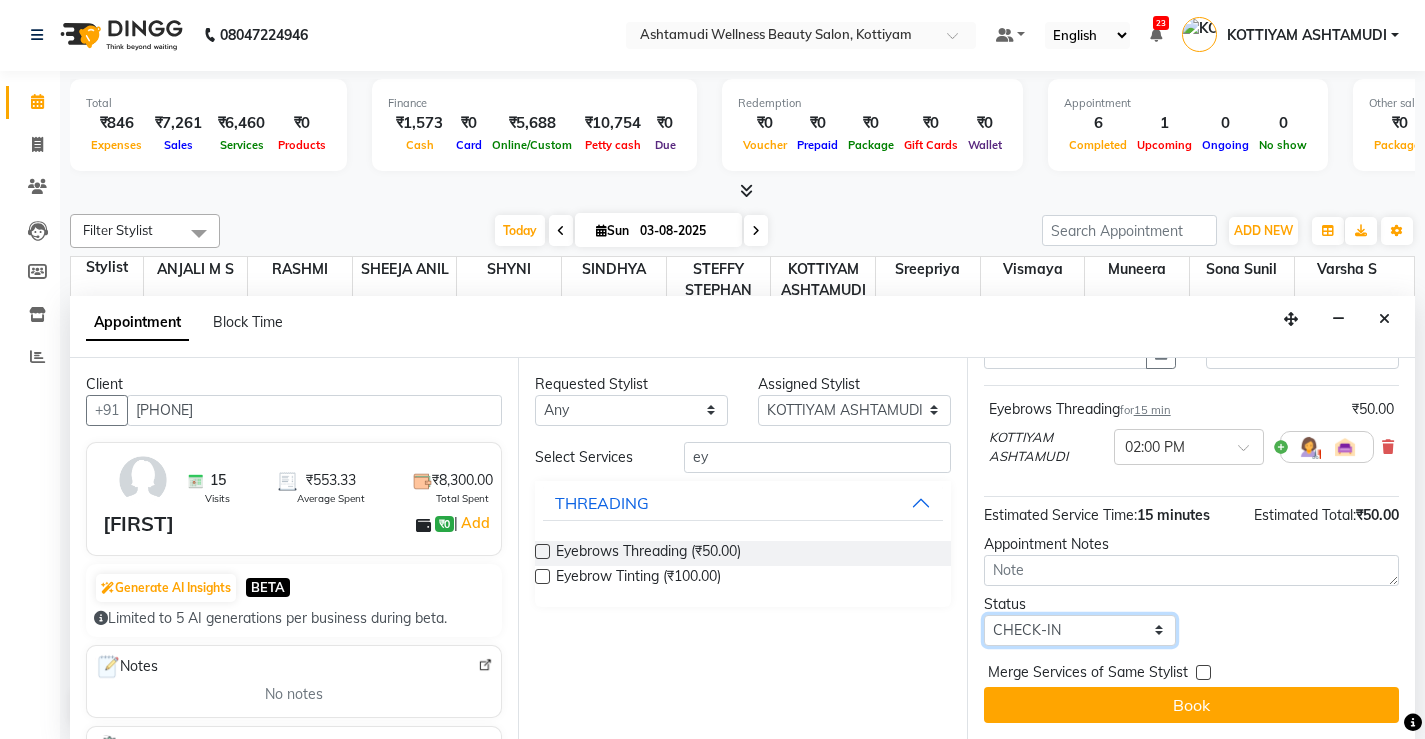 click on "Select TENTATIVE CONFIRM CHECK-IN UPCOMING" at bounding box center (1080, 630) 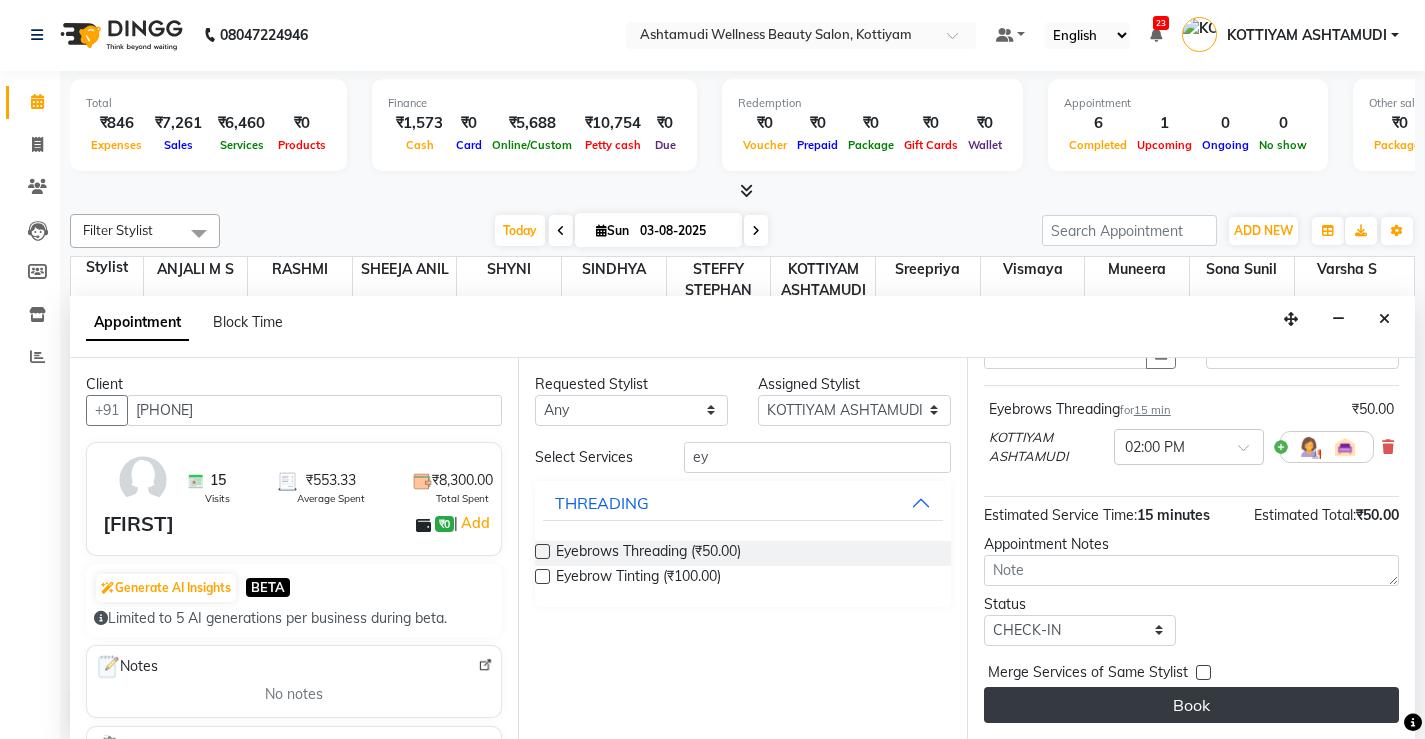 click on "Book" at bounding box center (1191, 705) 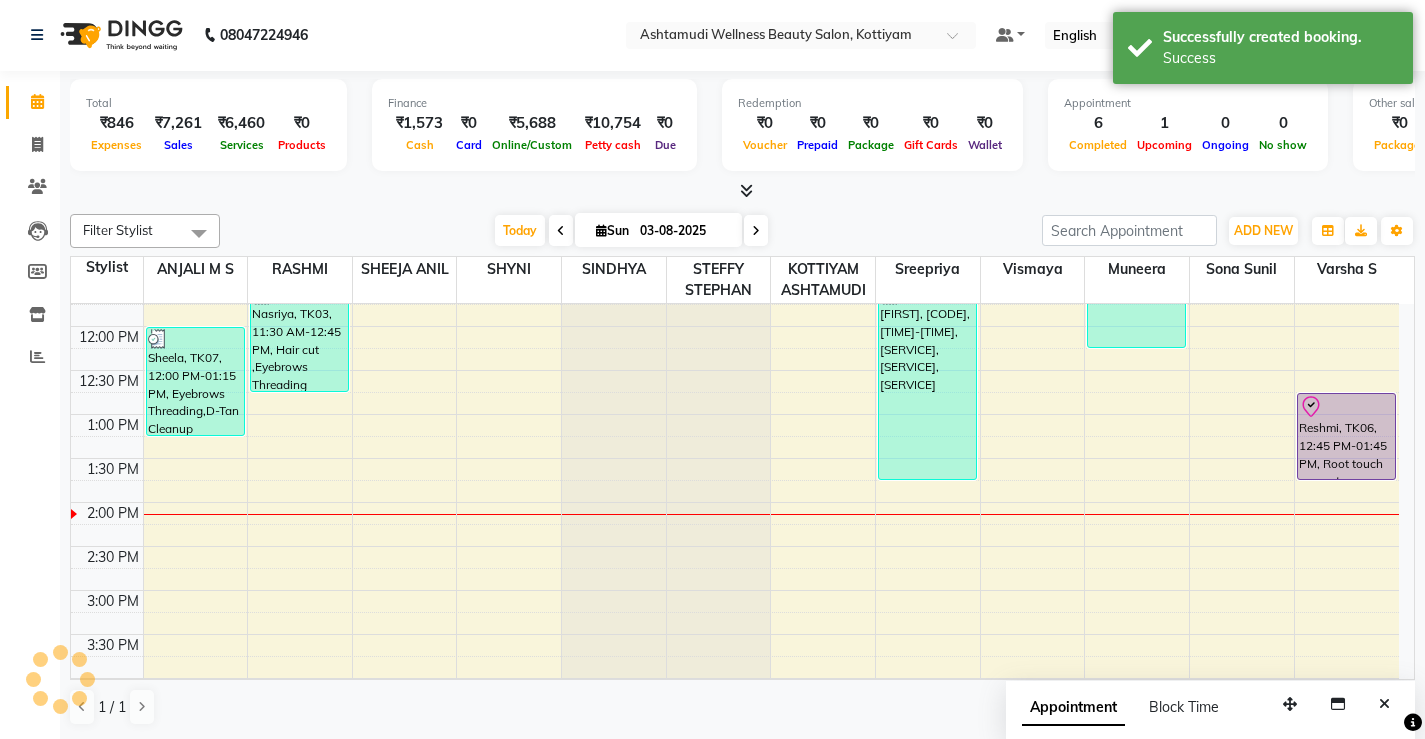 scroll, scrollTop: 0, scrollLeft: 0, axis: both 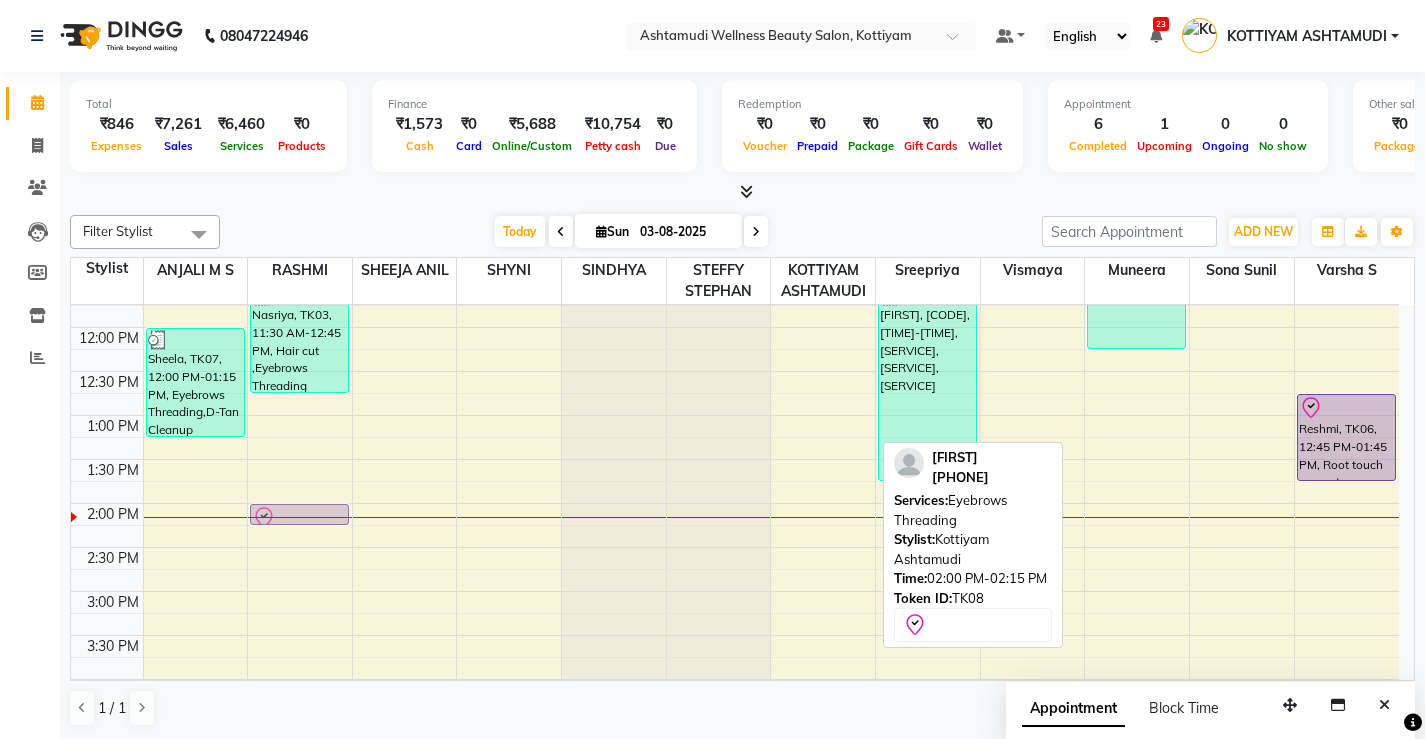 drag, startPoint x: 845, startPoint y: 513, endPoint x: 291, endPoint y: 519, distance: 554.0325 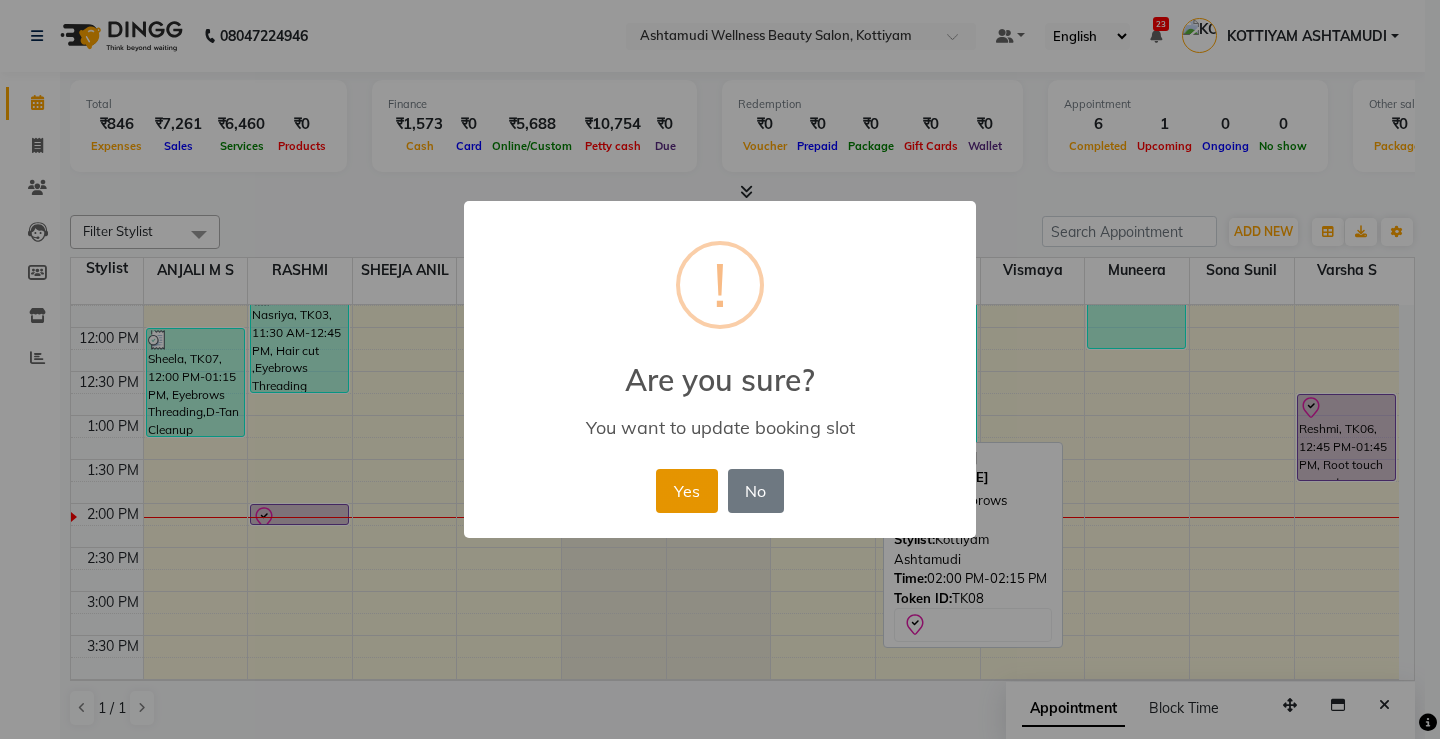 click on "Yes" at bounding box center [686, 491] 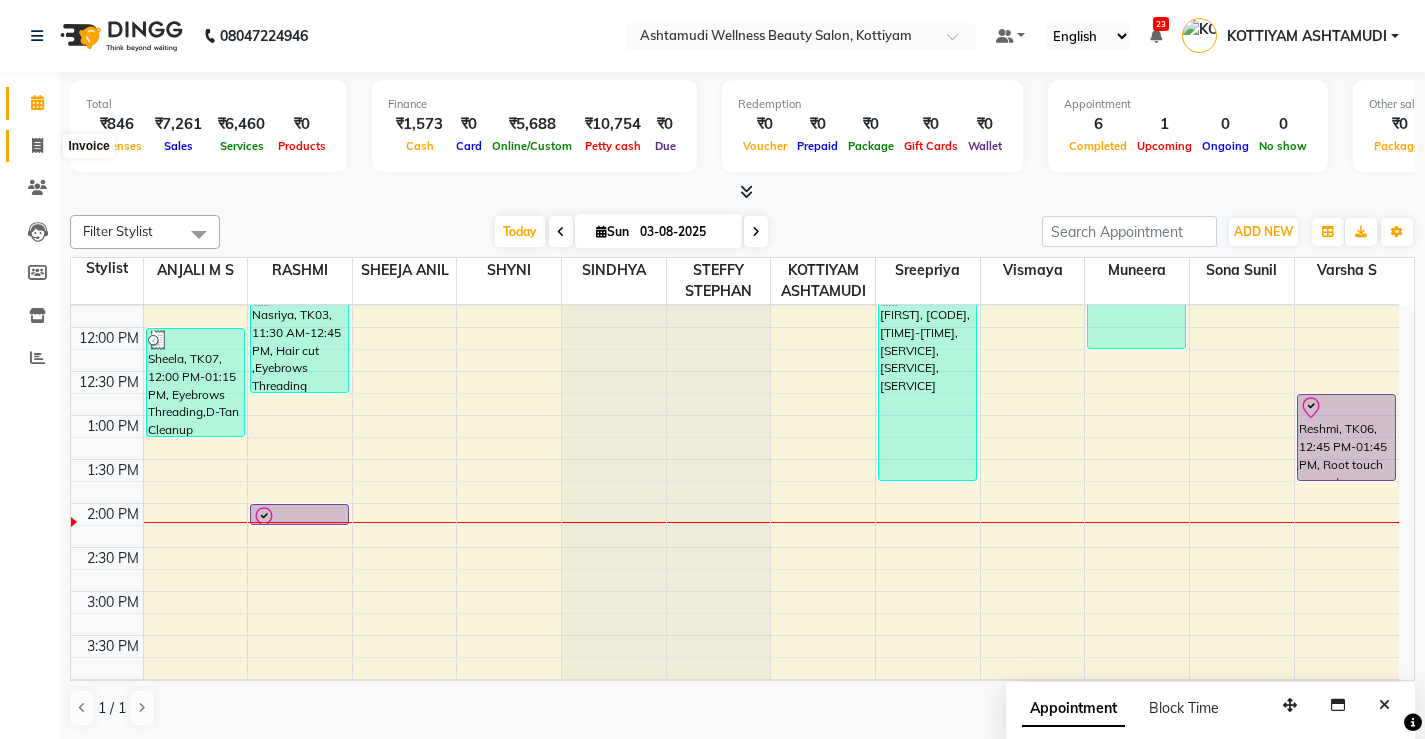 click 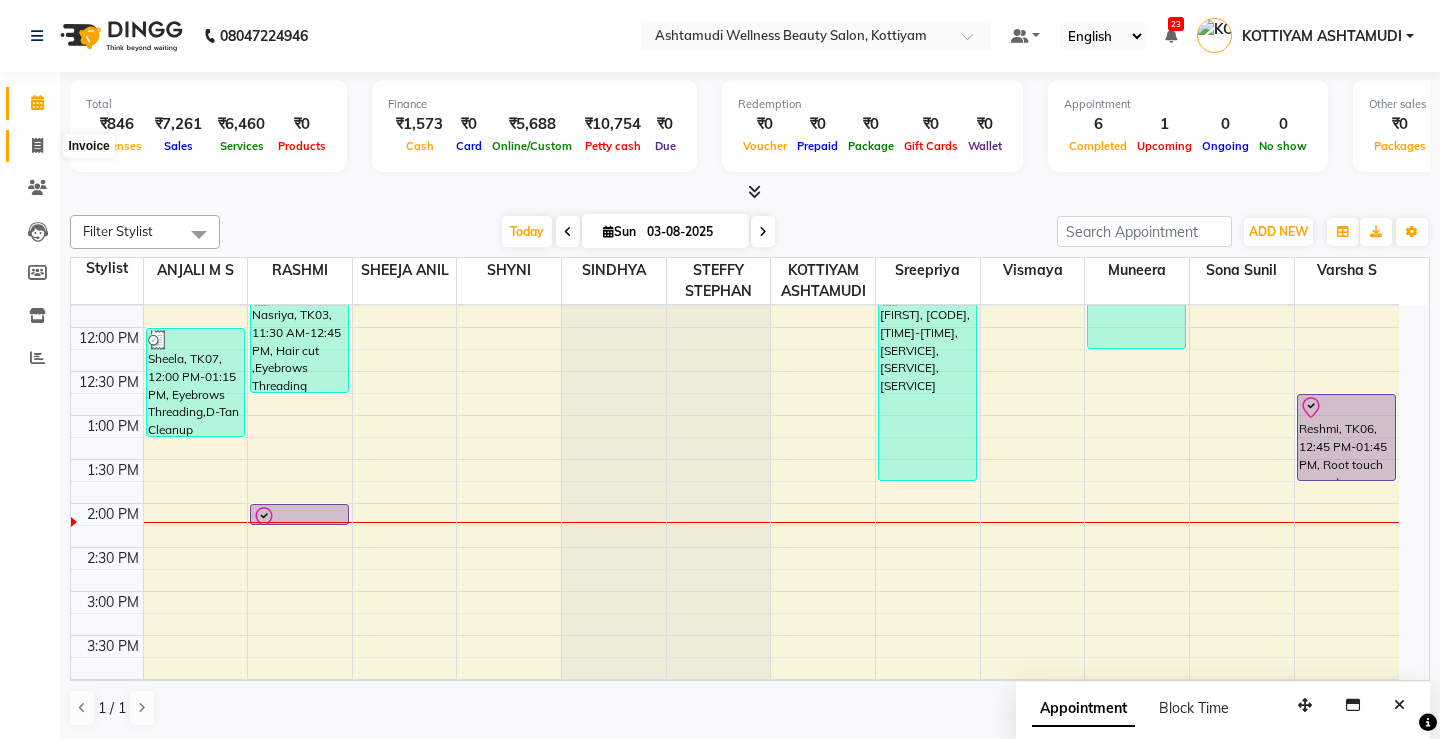 select on "service" 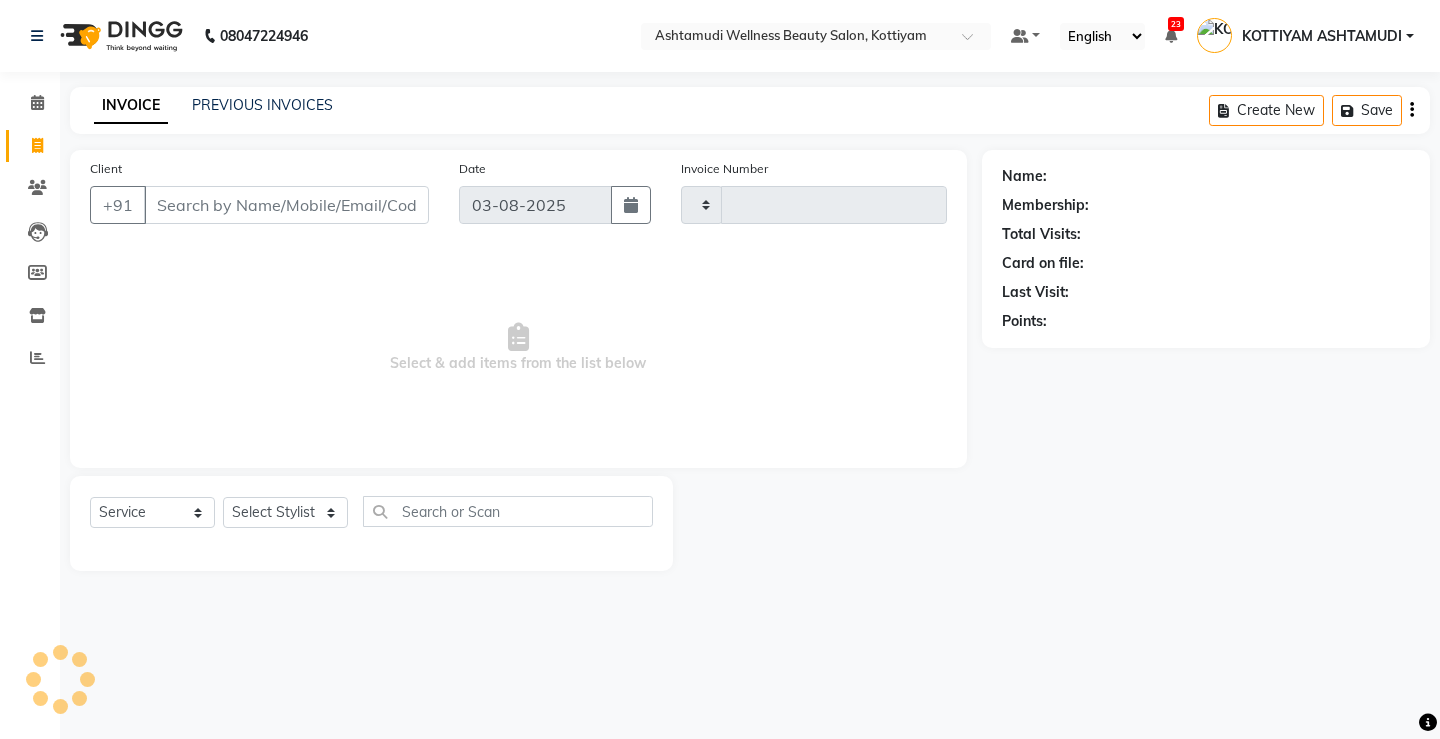 type on "2511" 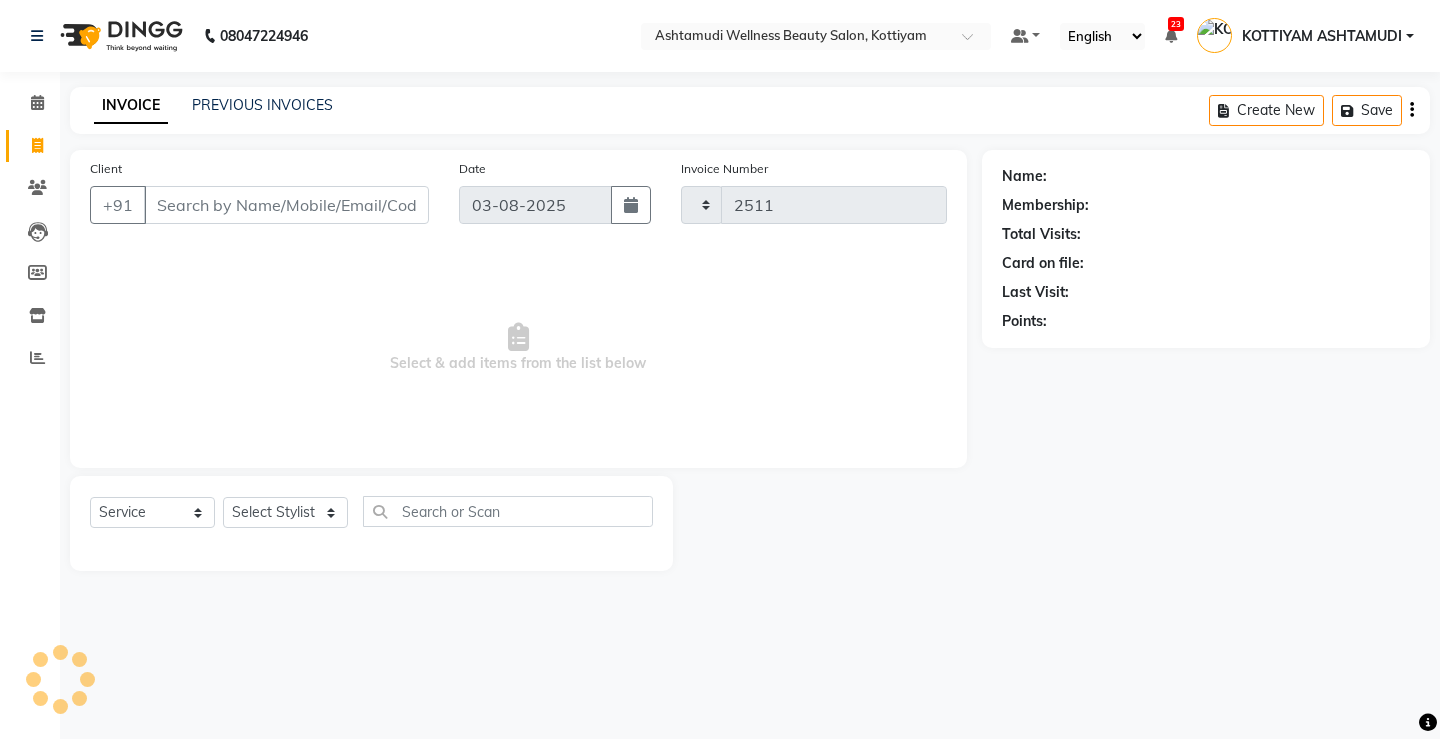 select on "4674" 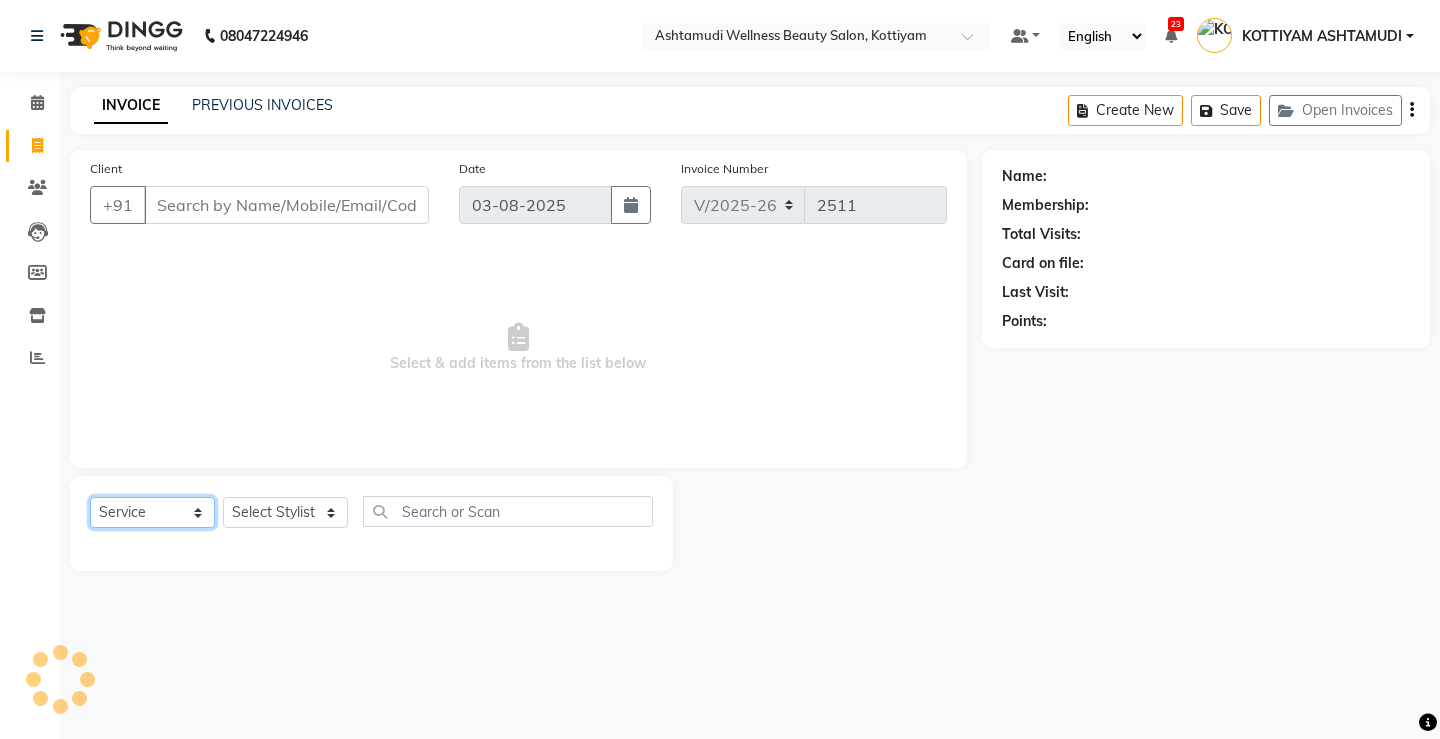 click on "Select  Service  Product  Membership  Package Voucher Prepaid Gift Card" 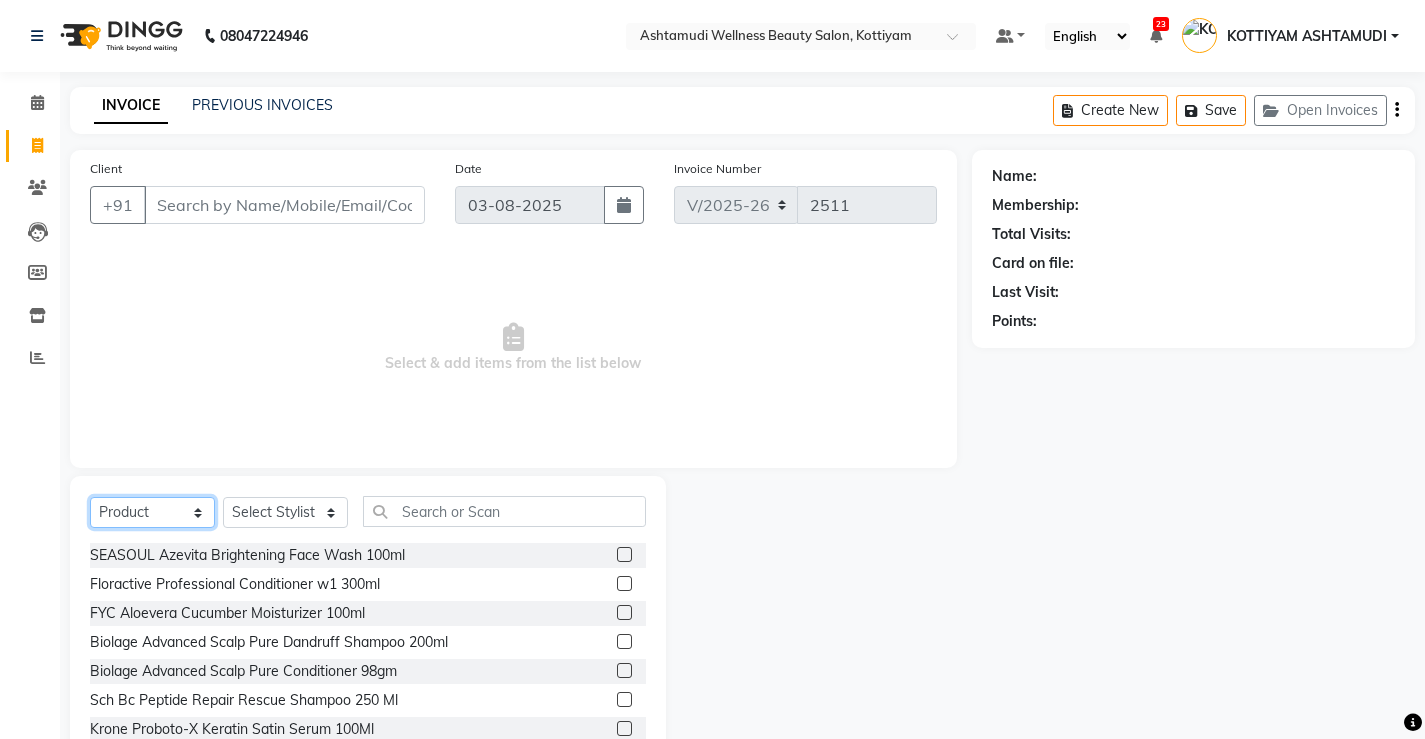 select on "service" 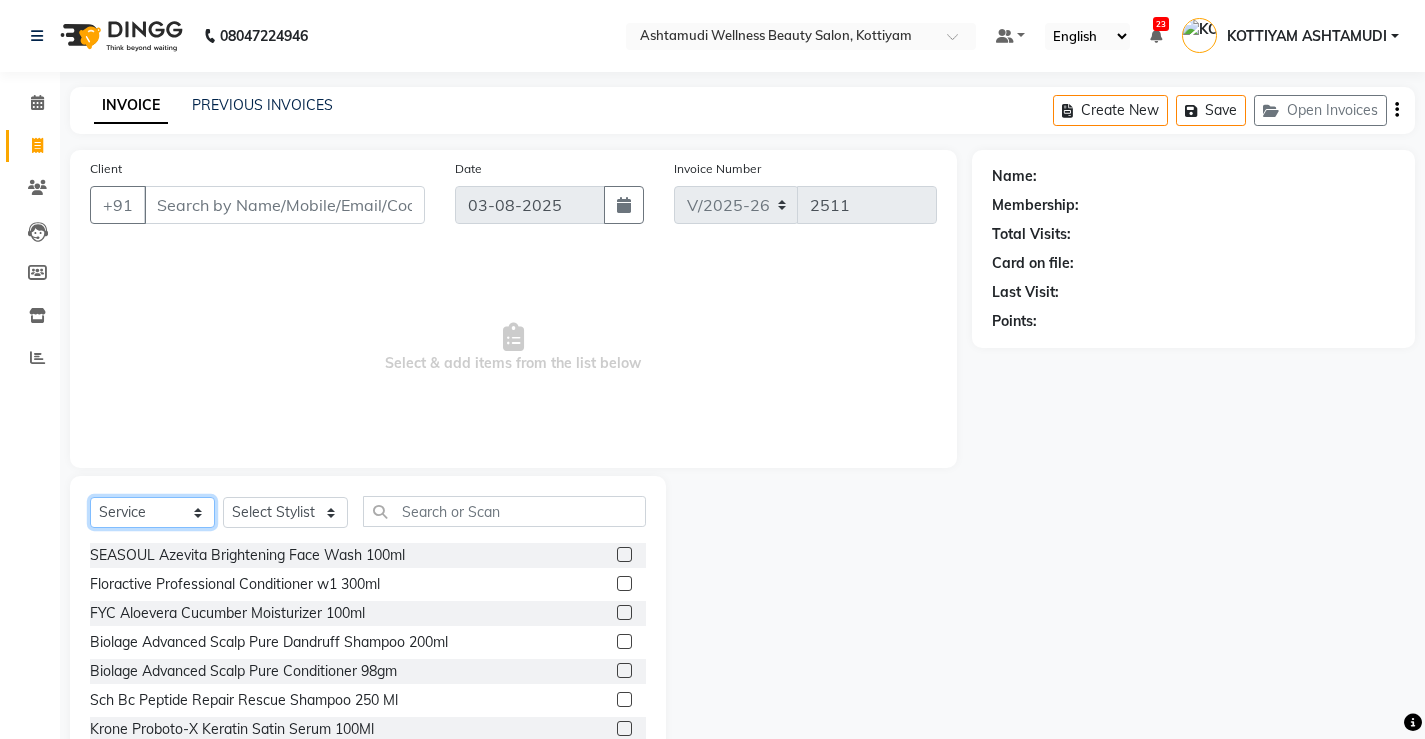 click on "Select  Service  Product  Membership  Package Voucher Prepaid Gift Card" 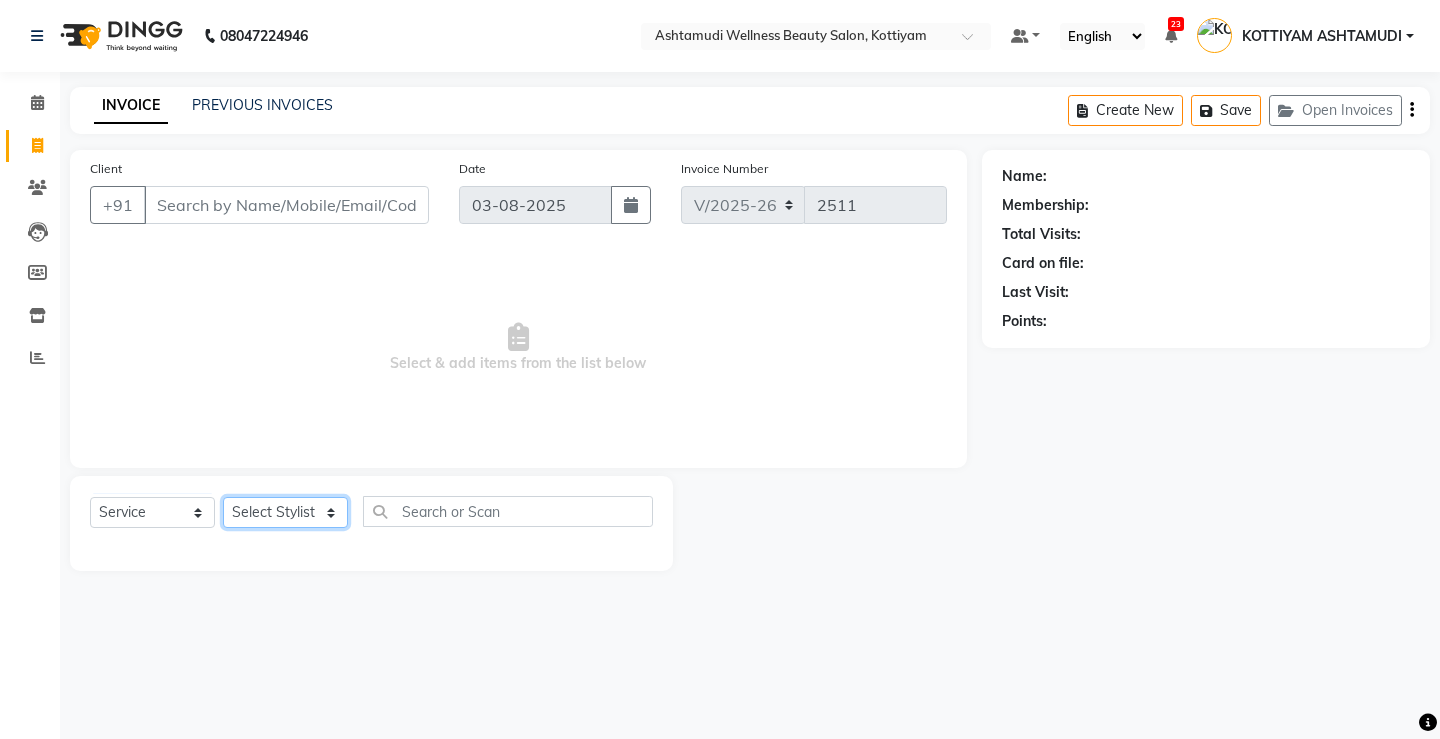 click on "Select Stylist ANJALI M S ASWATHY KOTTIYAM ASHTAMUDI KUMARI Muneera RASHMI SHEEJA ANIL SHYNI  SINDHYA  Sona Sunil Sreepriya STEFFY STEPHAN Varsha S Vismaya" 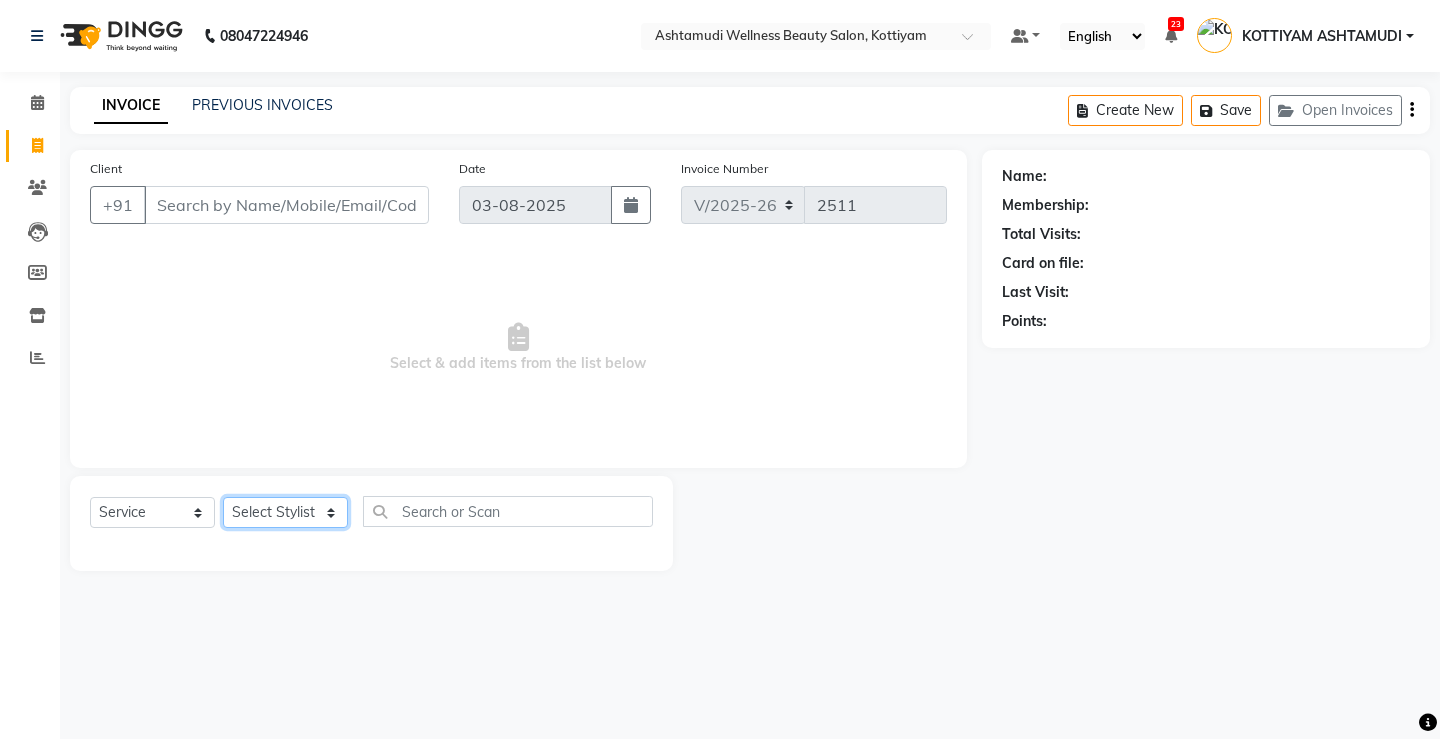 select on "50208" 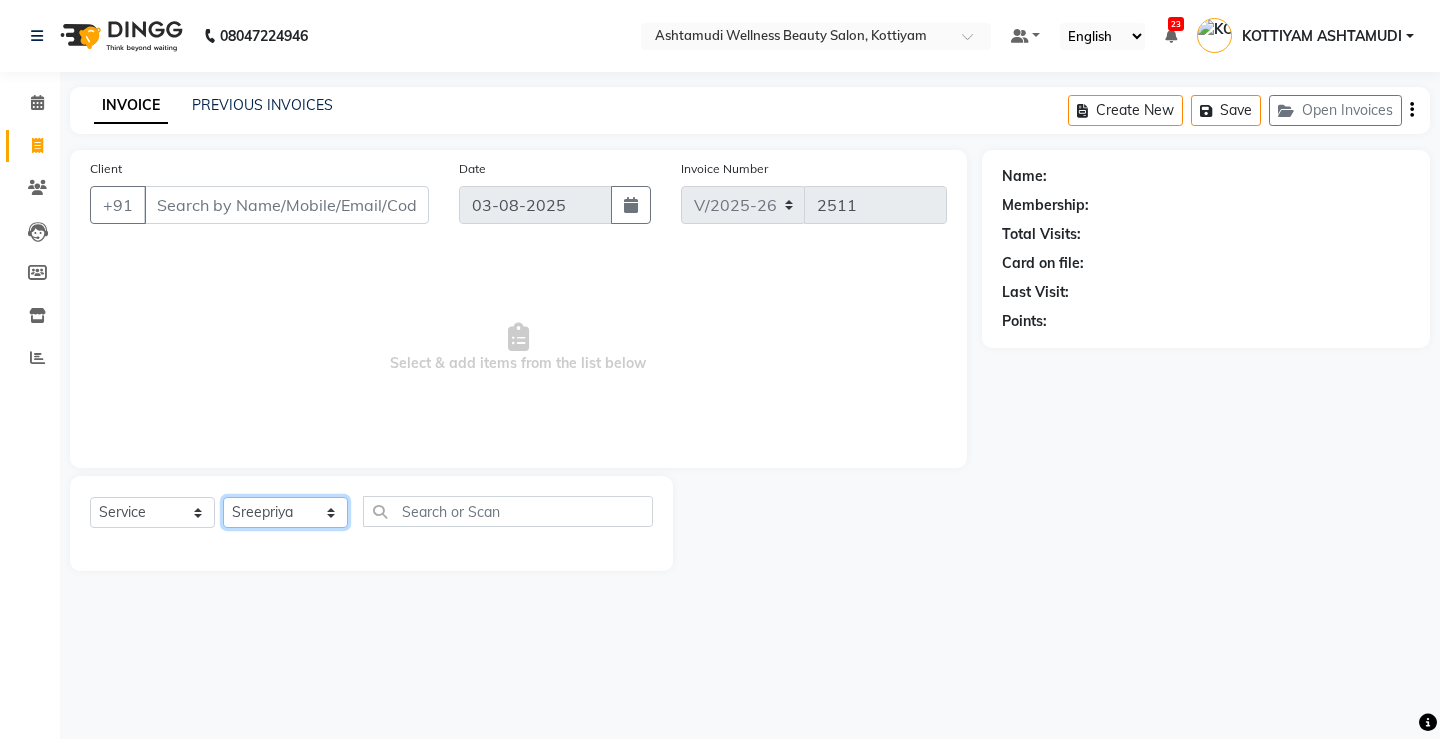 click on "Select Stylist ANJALI M S ASWATHY KOTTIYAM ASHTAMUDI KUMARI Muneera RASHMI SHEEJA ANIL SHYNI  SINDHYA  Sona Sunil Sreepriya STEFFY STEPHAN Varsha S Vismaya" 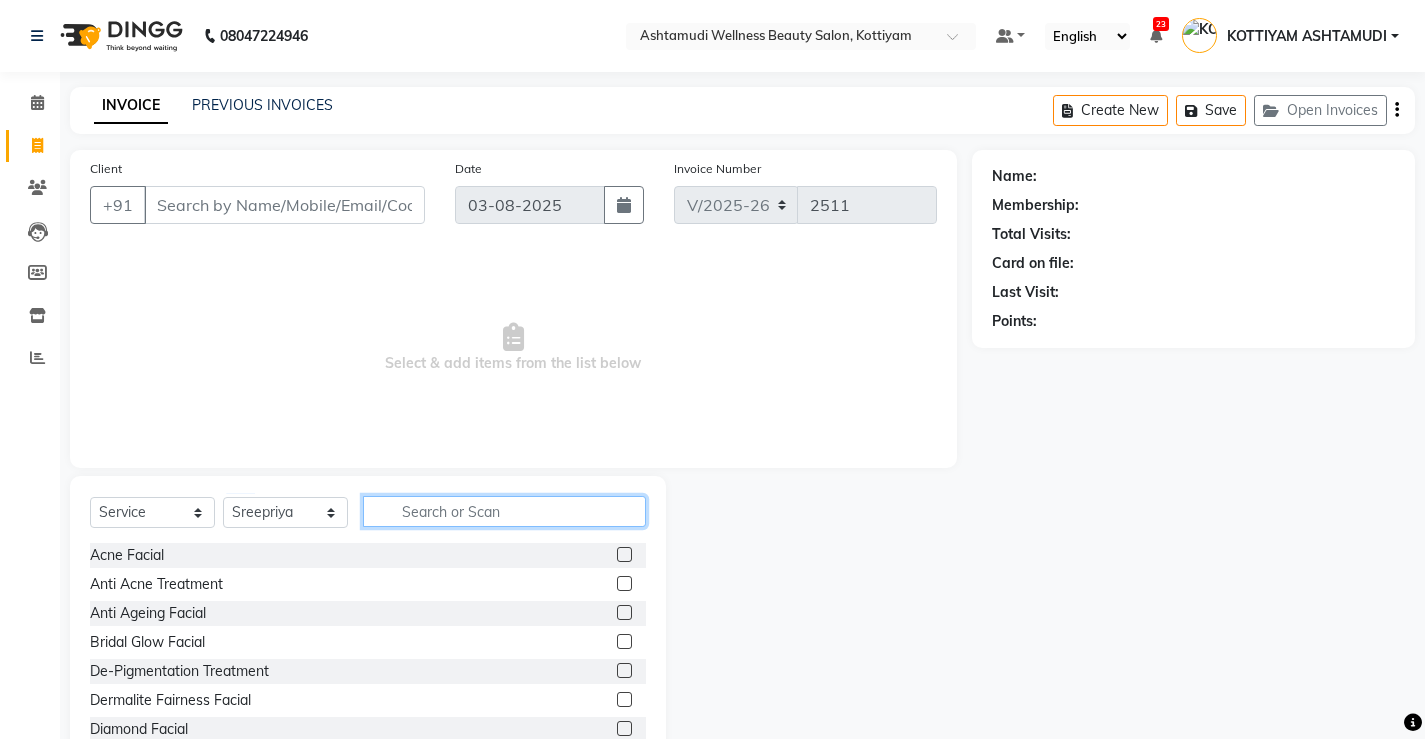 click 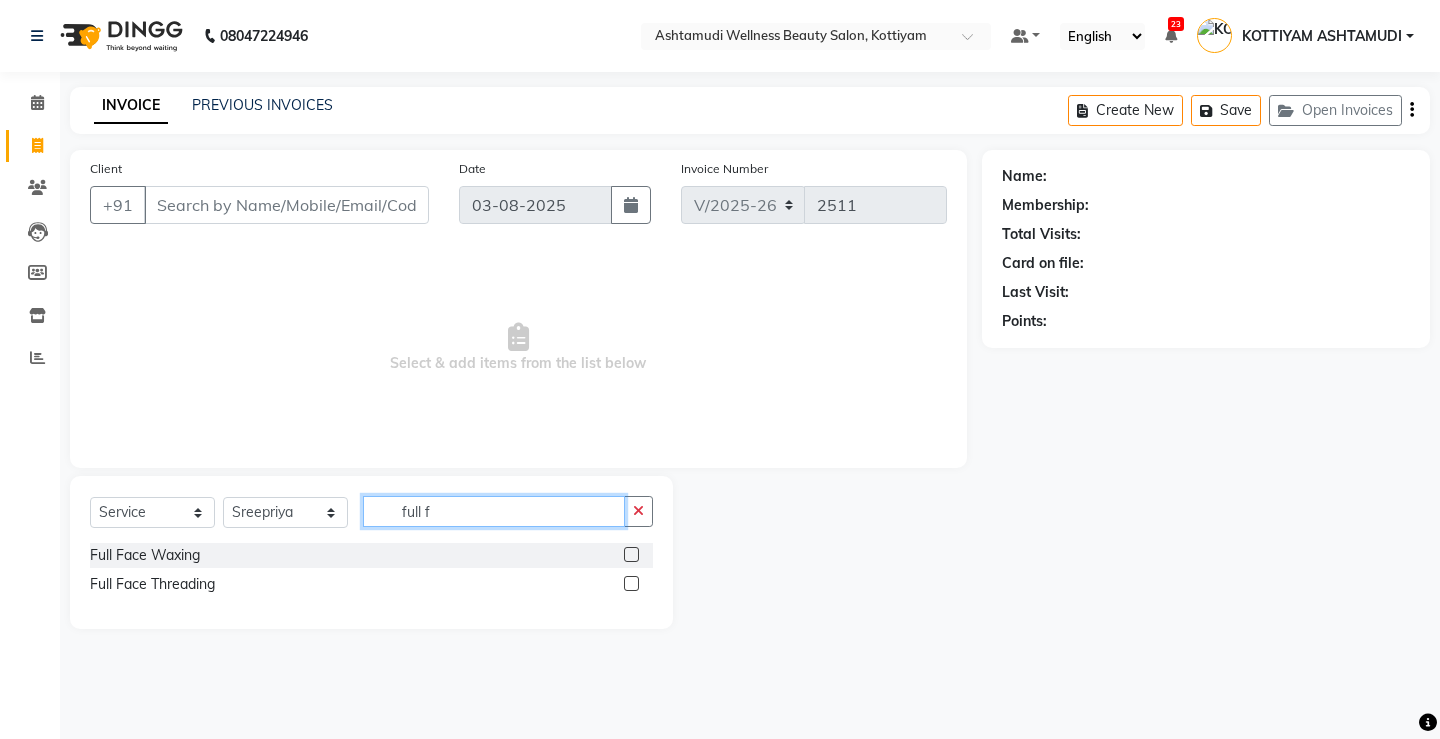 type on "full f" 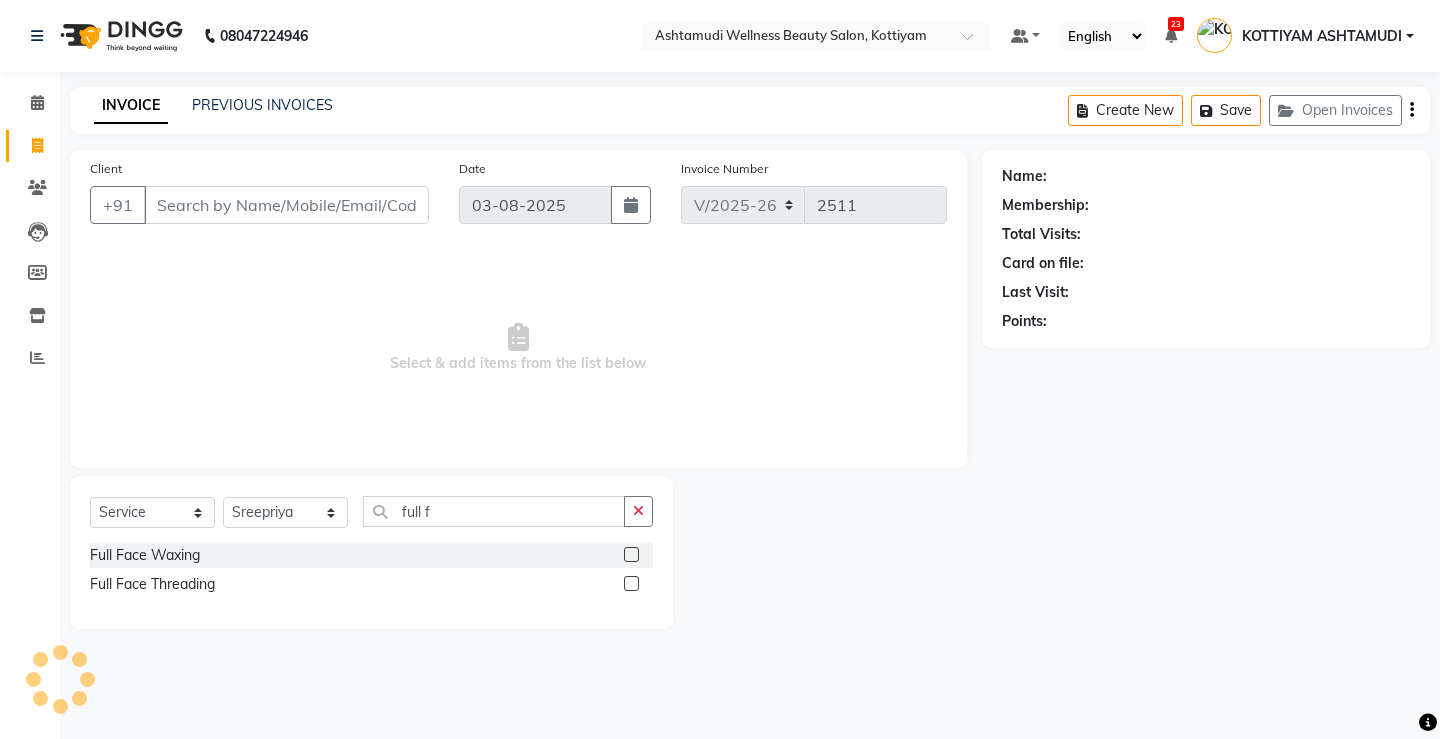 click 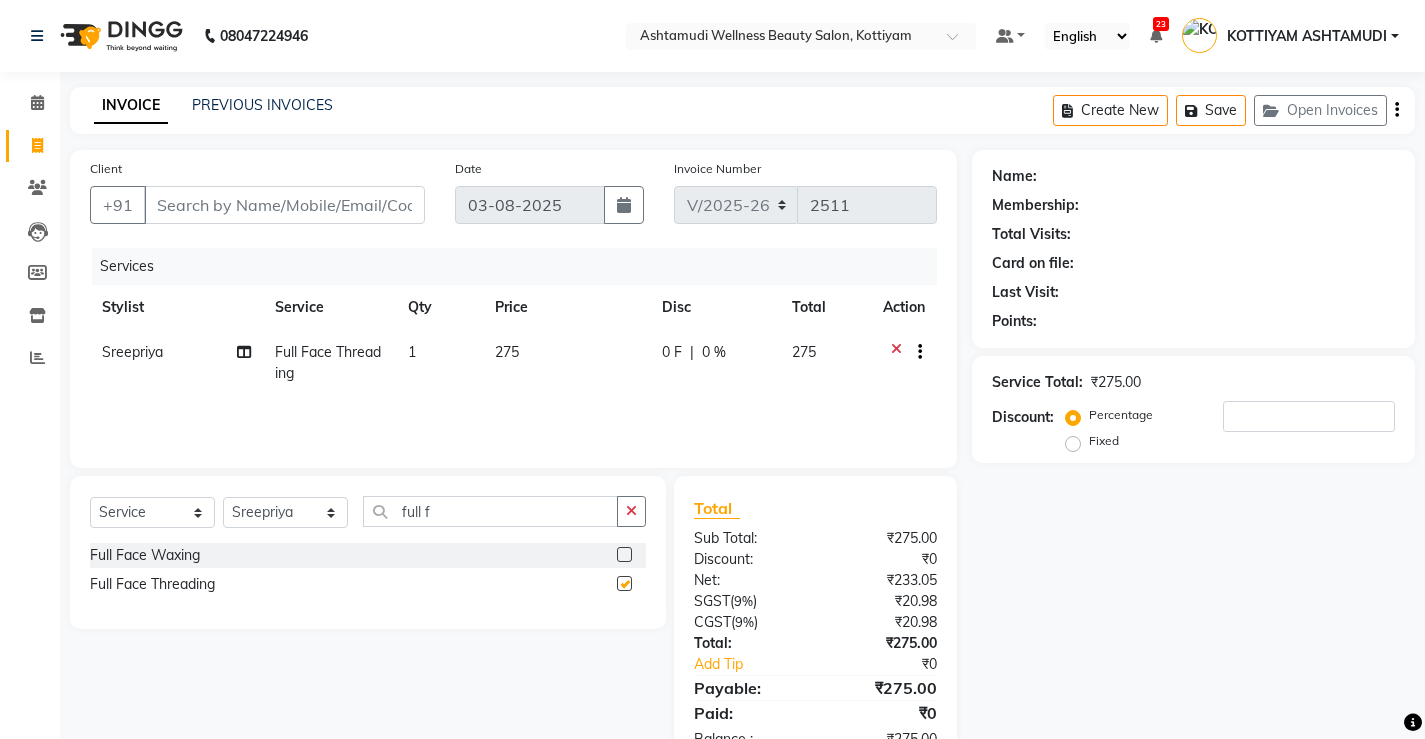 checkbox on "false" 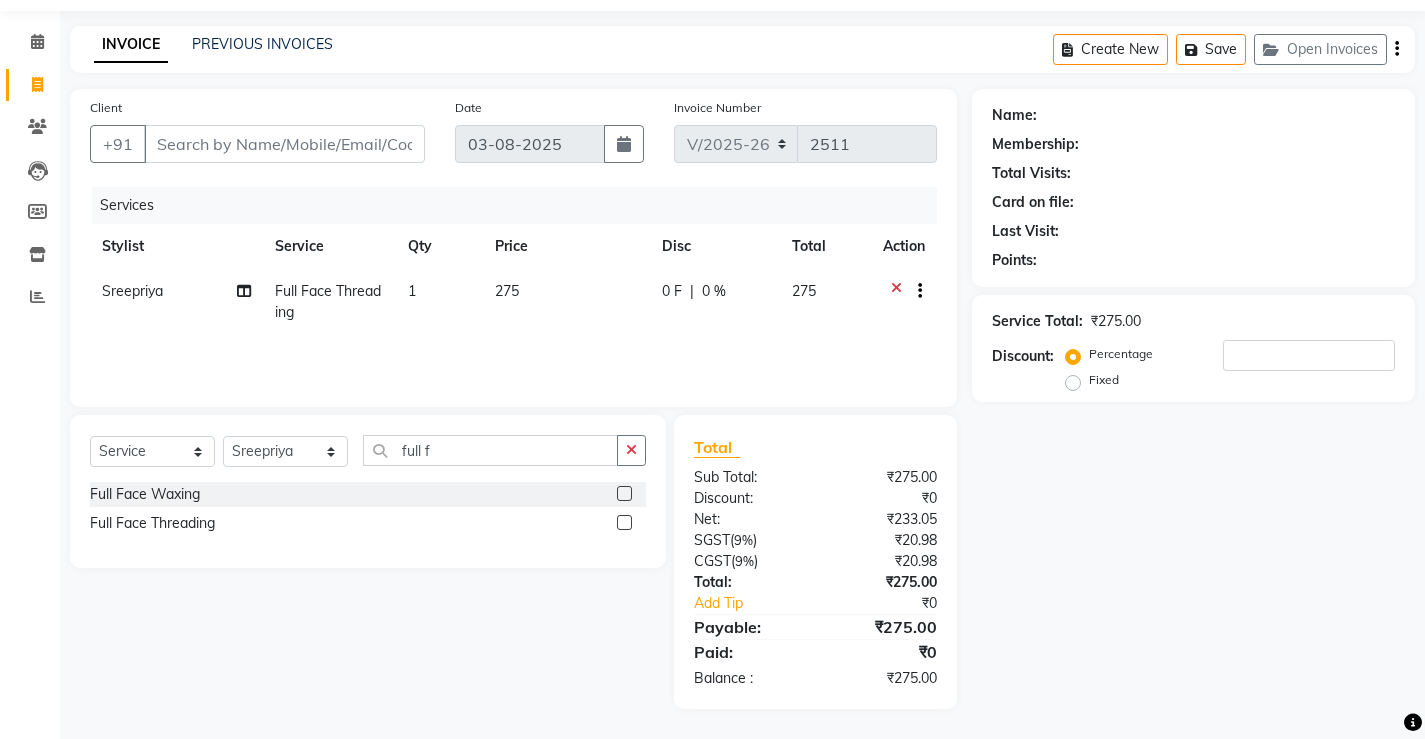scroll, scrollTop: 0, scrollLeft: 0, axis: both 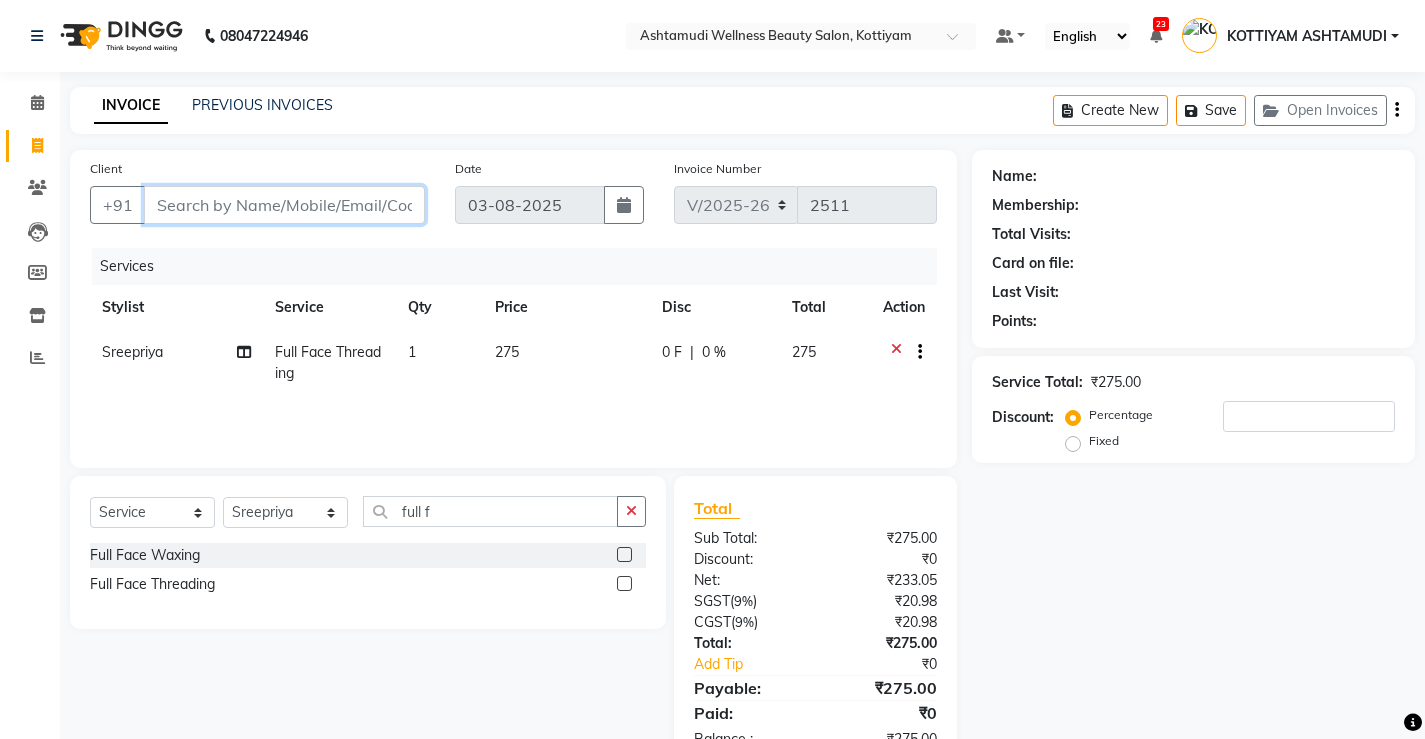 click on "Client" at bounding box center (284, 205) 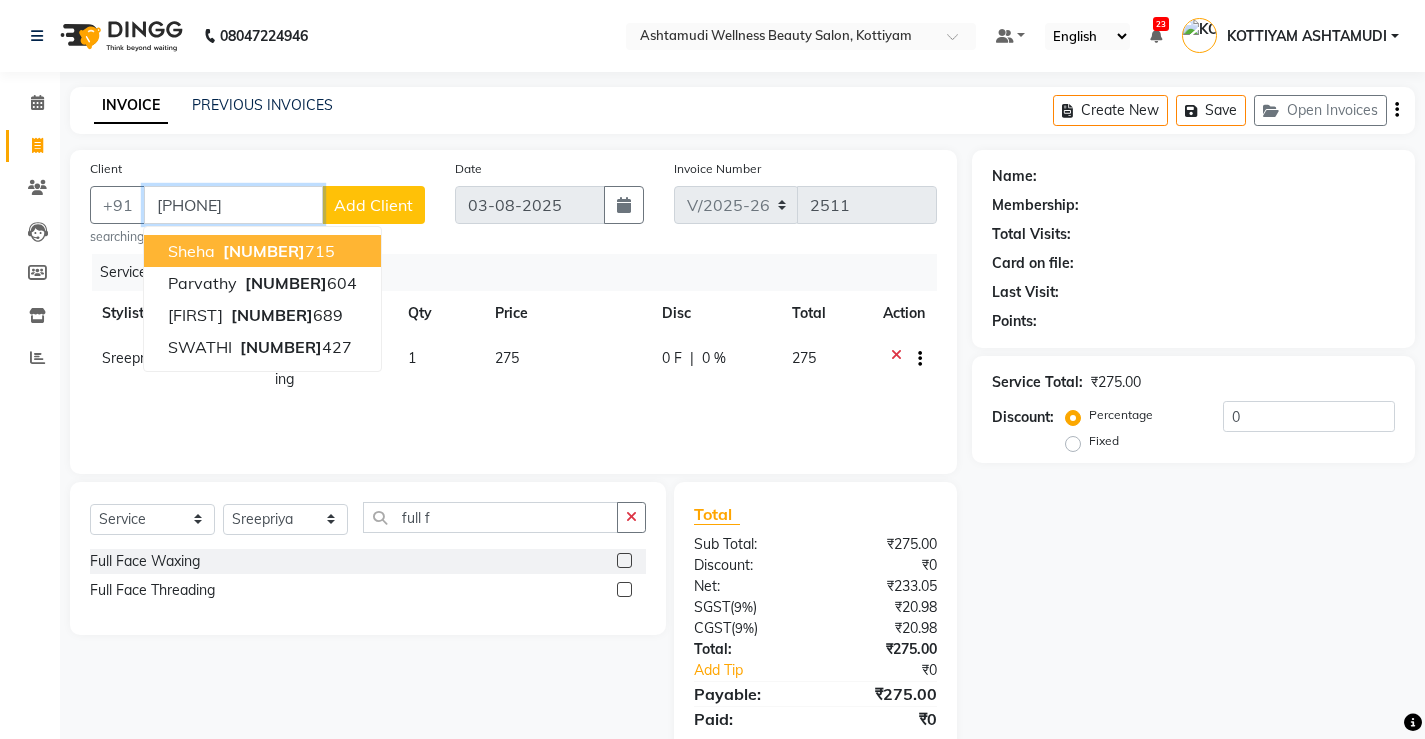 type on "[PHONE]" 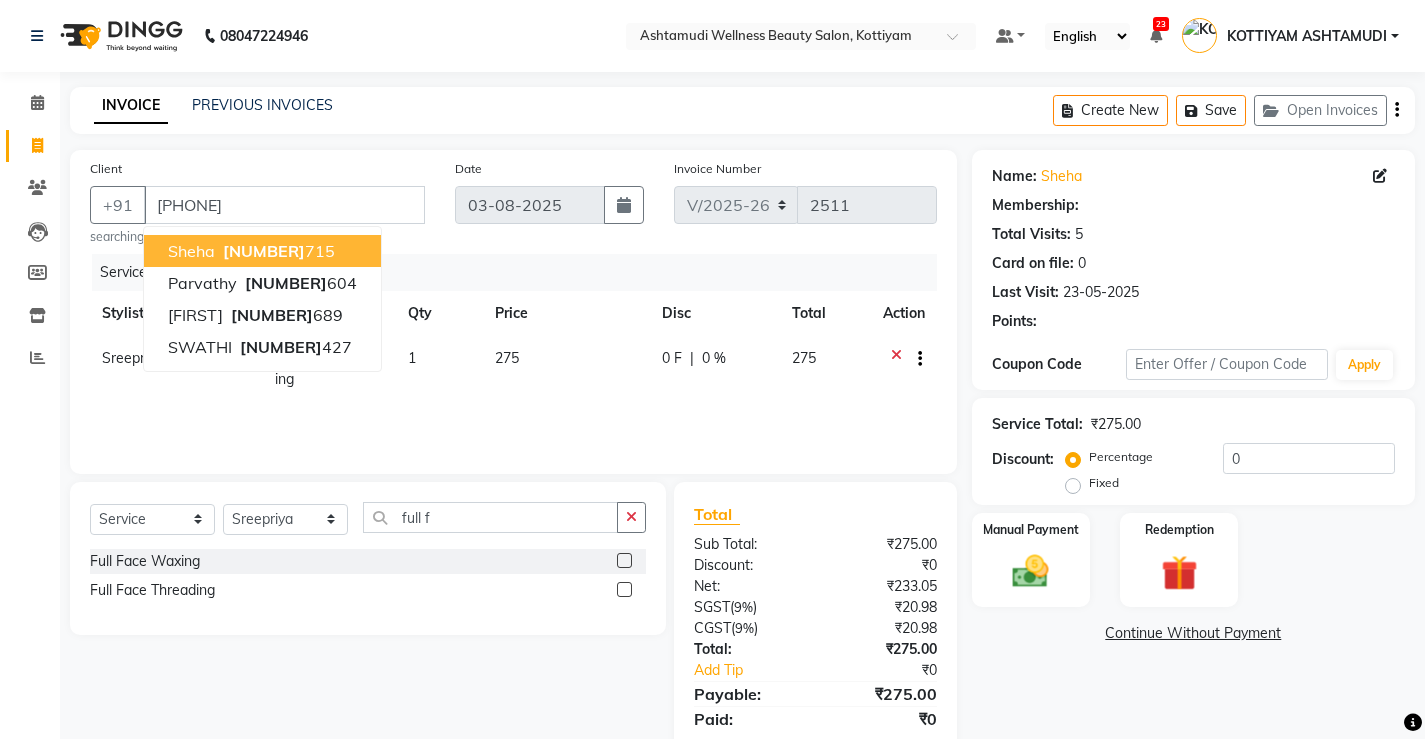 select on "1: Object" 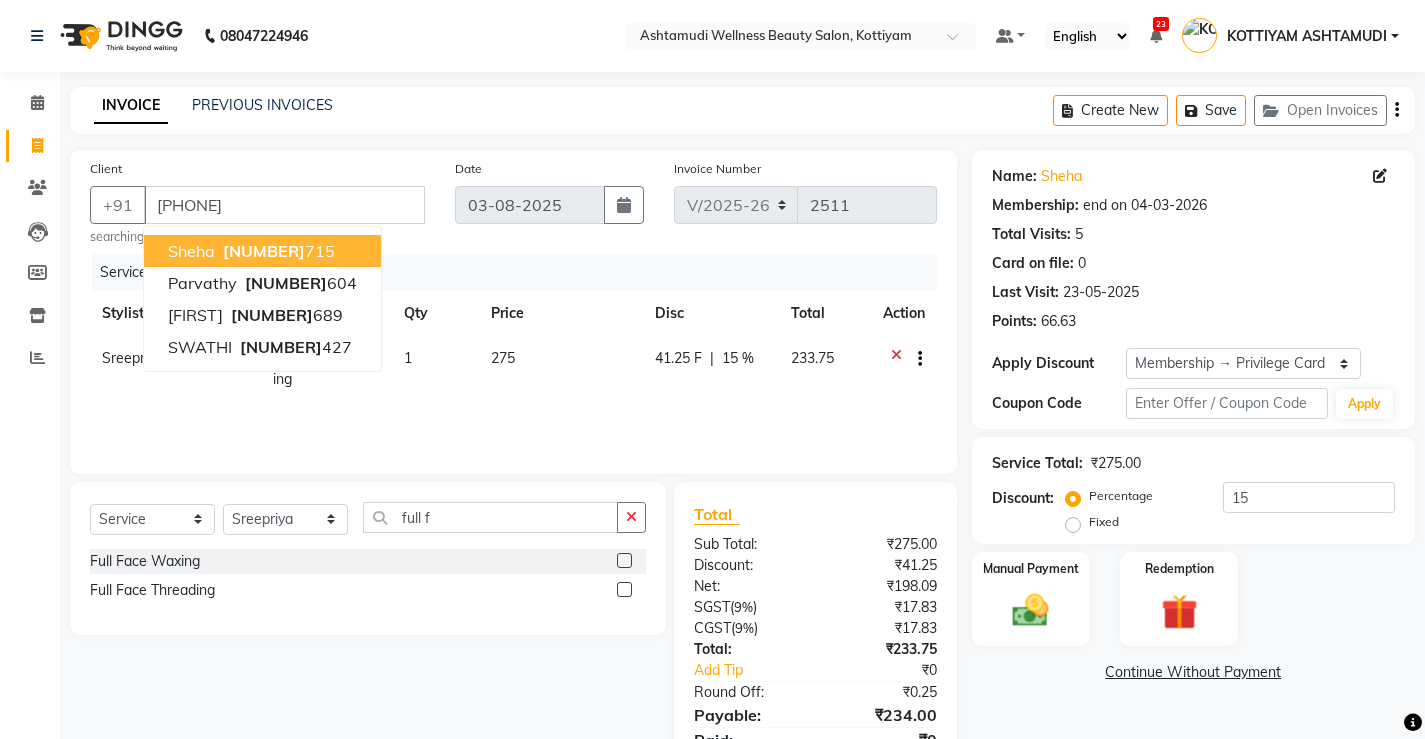 click on "[PHONE]" at bounding box center [277, 251] 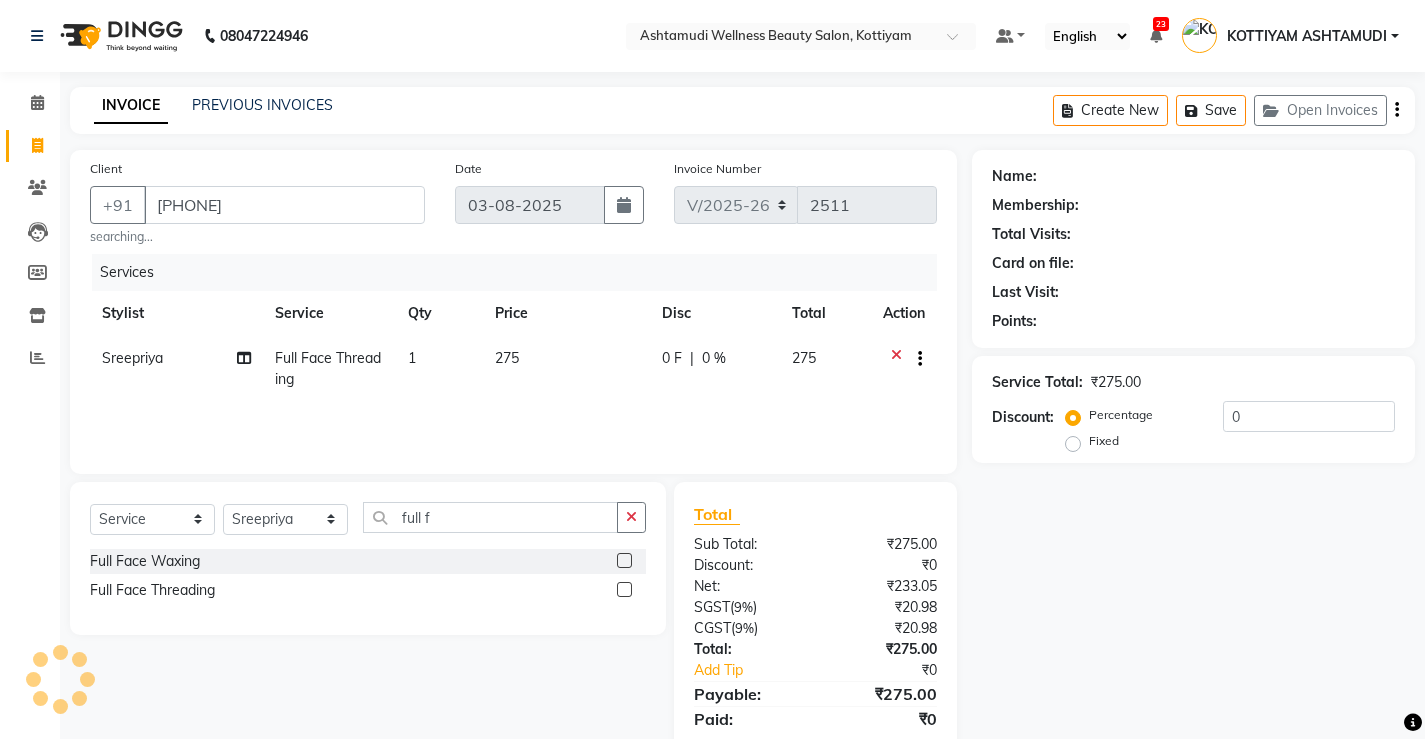 select on "1: Object" 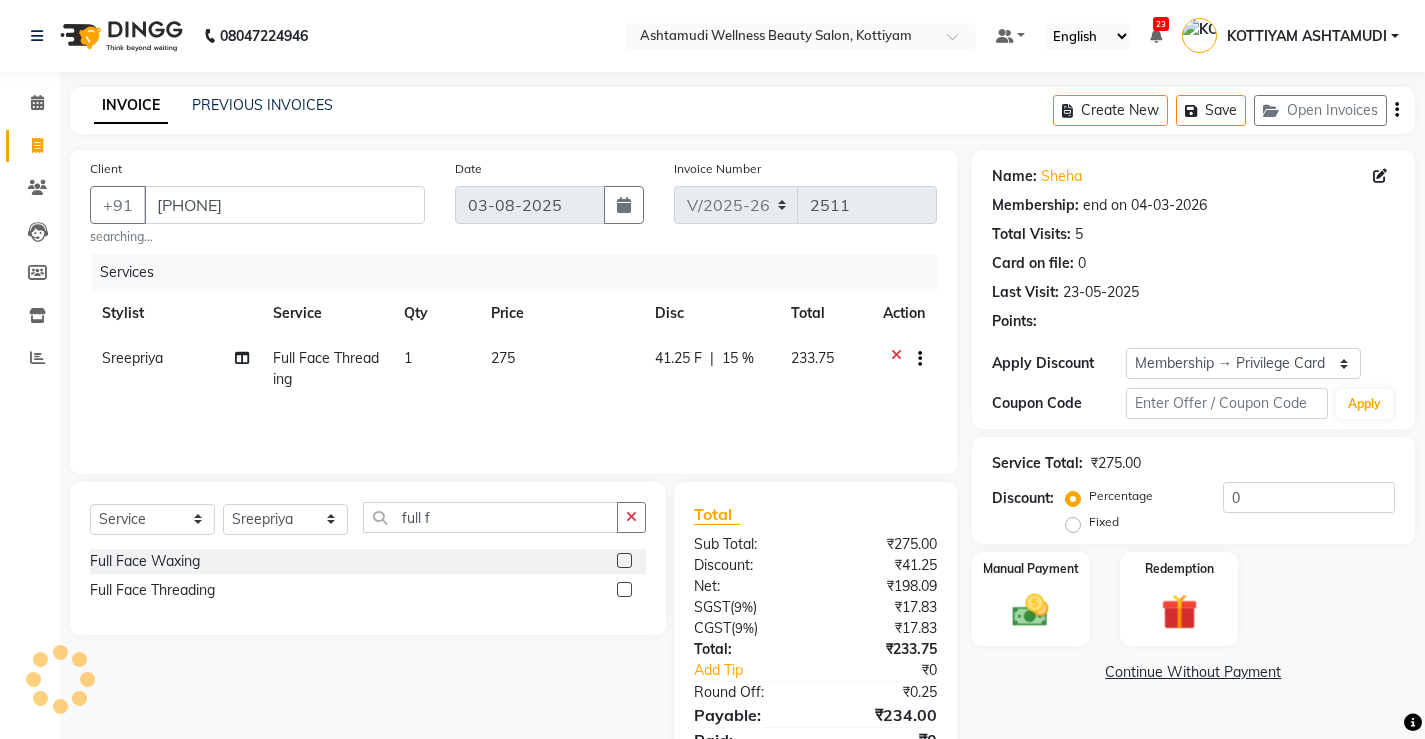 type on "15" 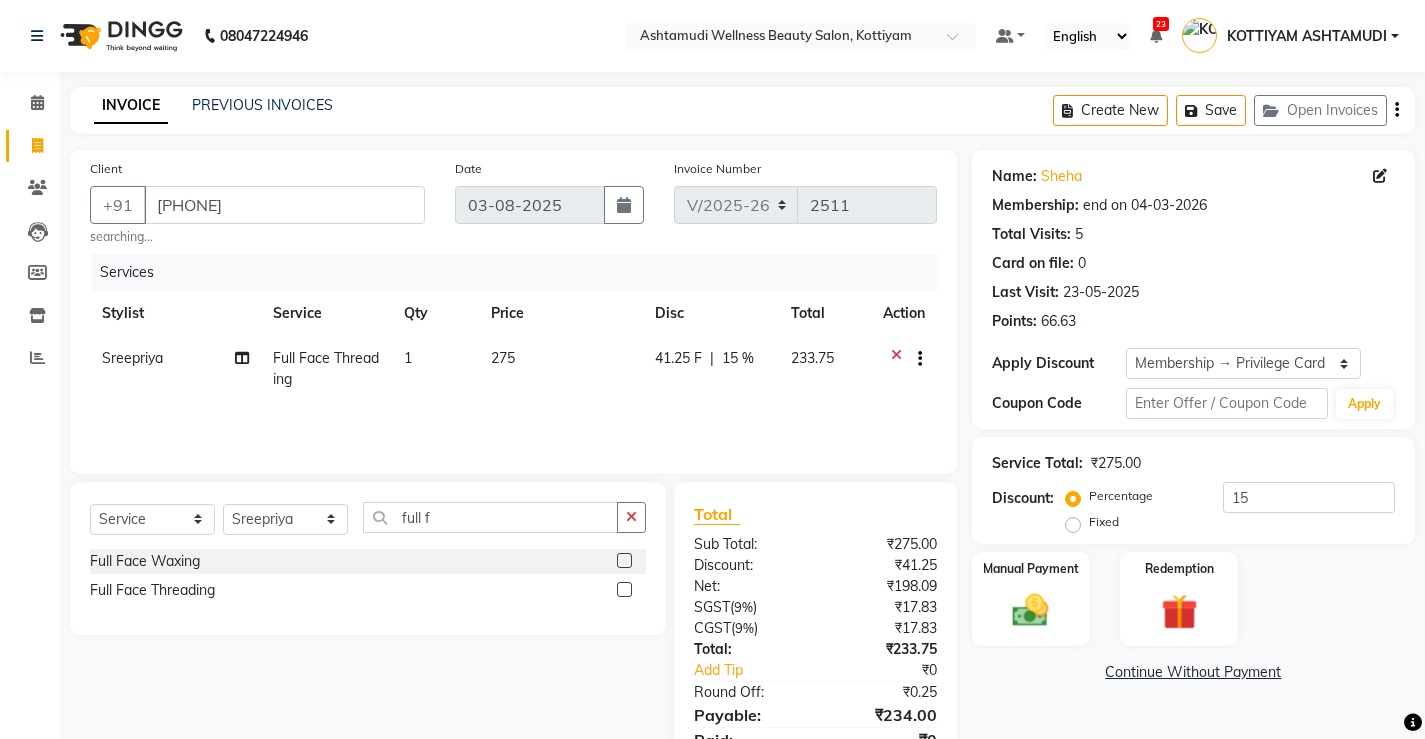 scroll, scrollTop: 88, scrollLeft: 0, axis: vertical 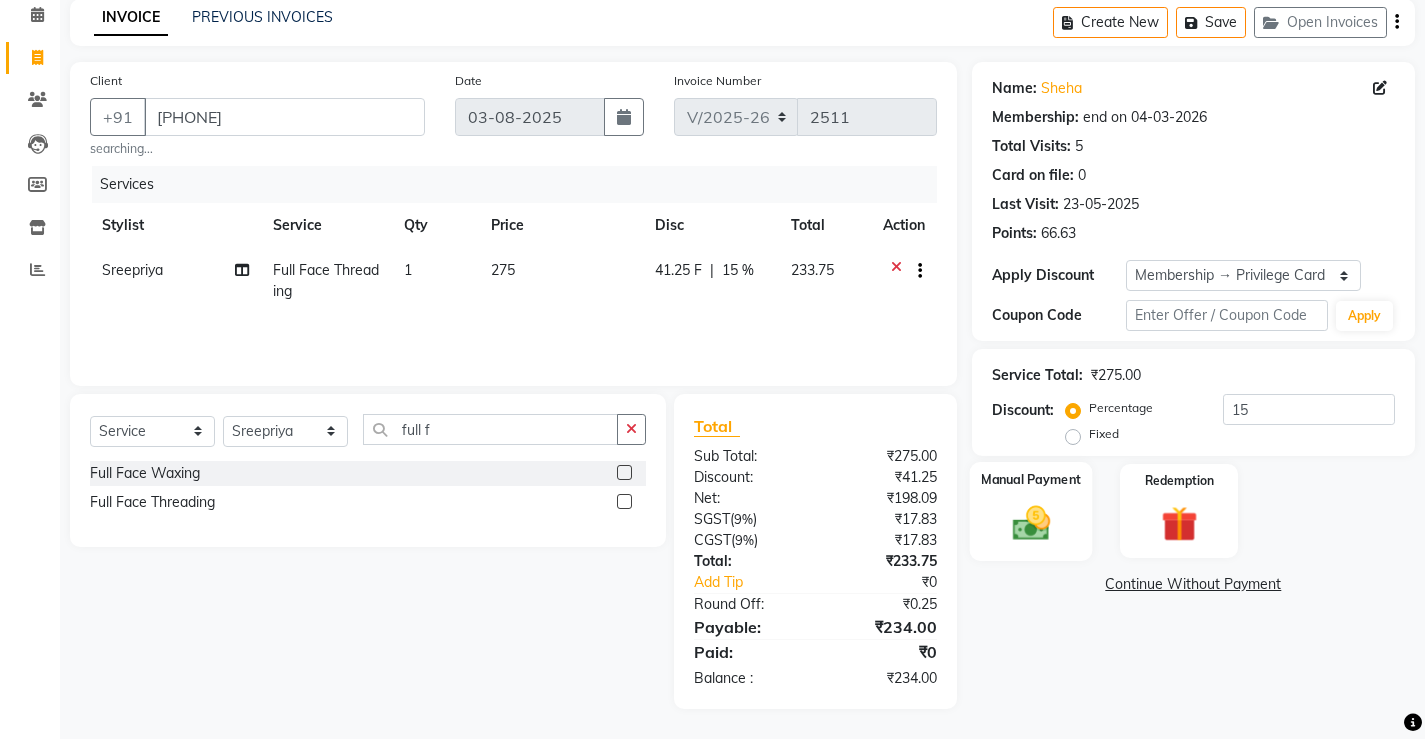 click 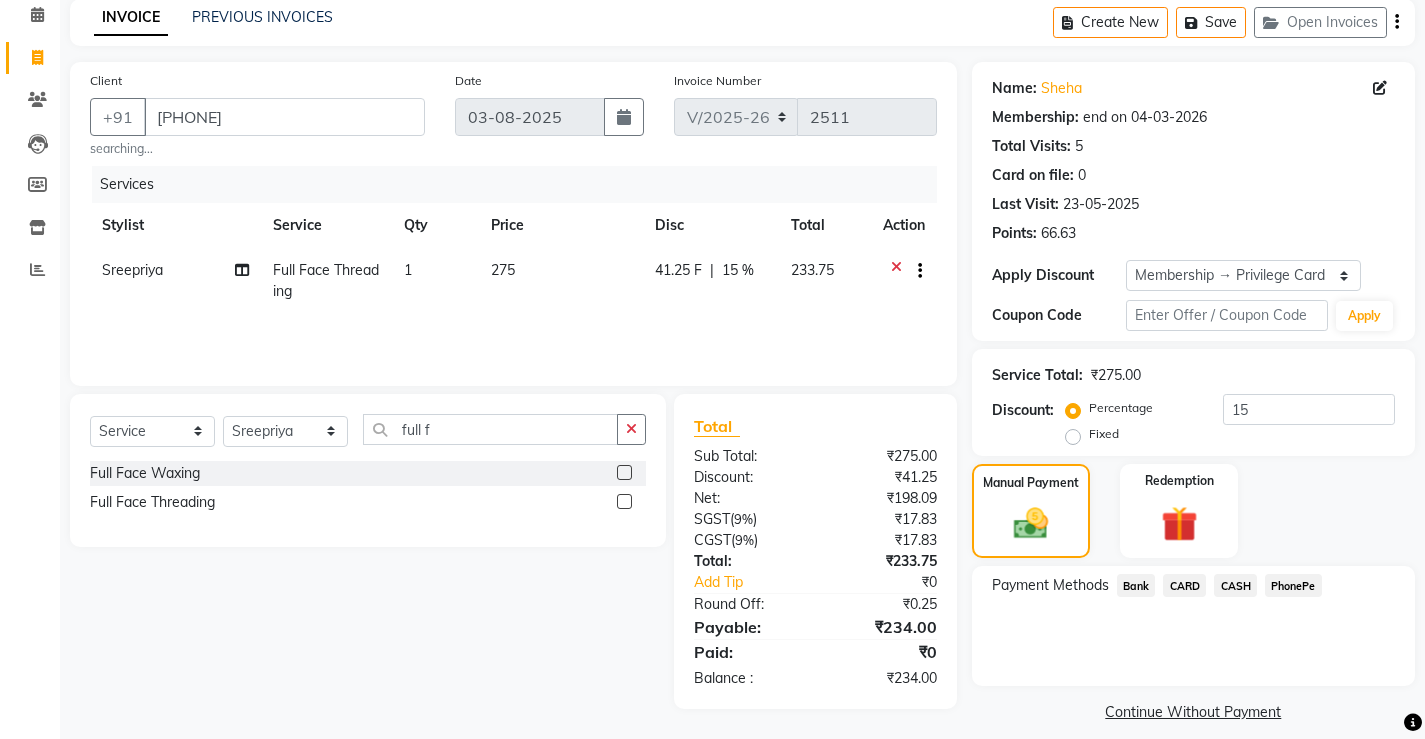 click on "PhonePe" 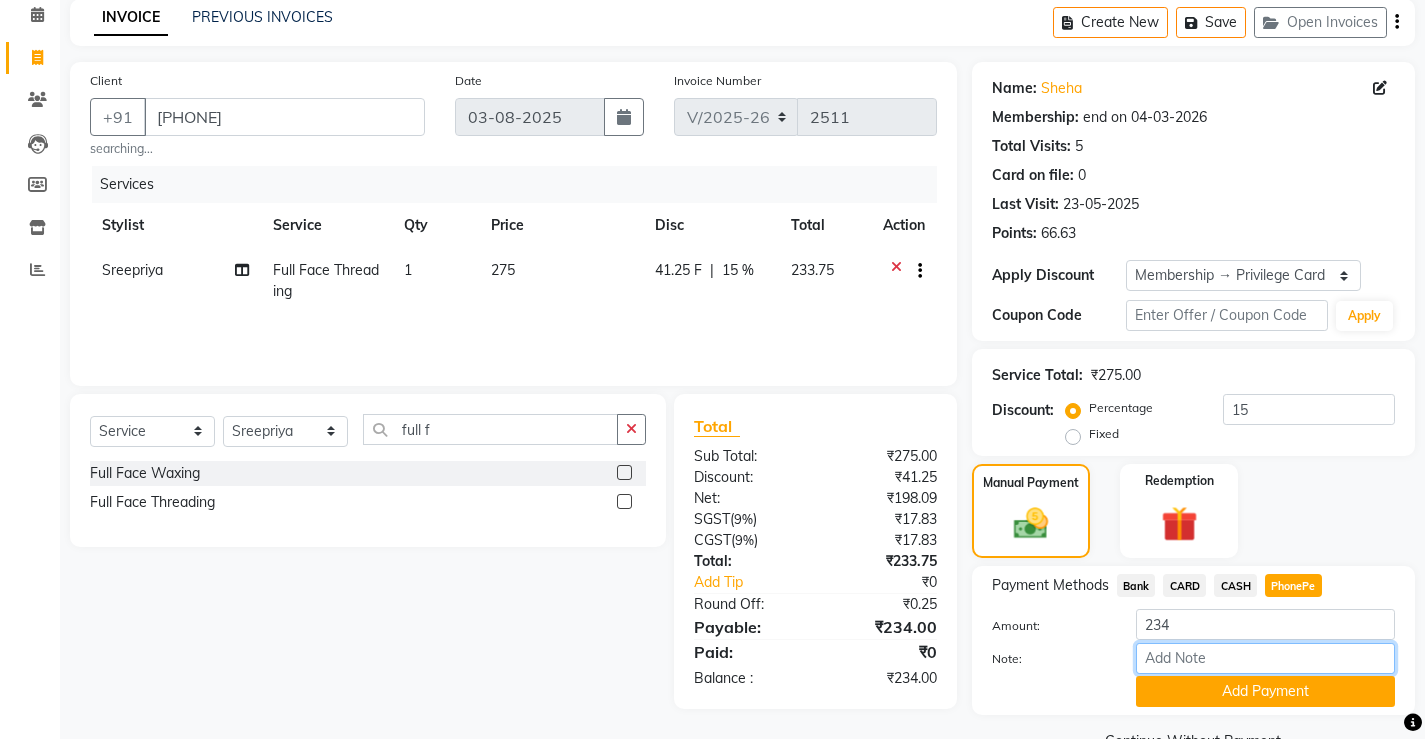 click on "Note:" at bounding box center [1265, 658] 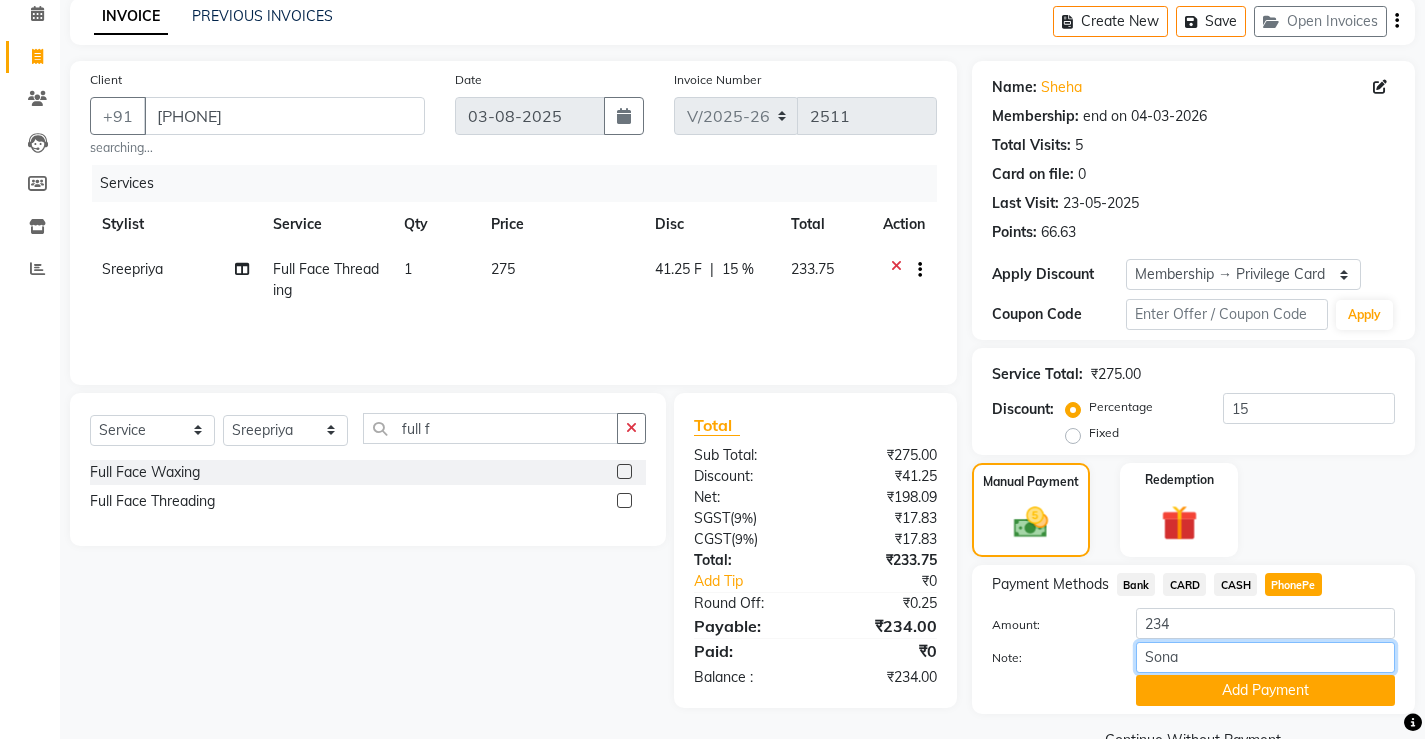 scroll, scrollTop: 135, scrollLeft: 0, axis: vertical 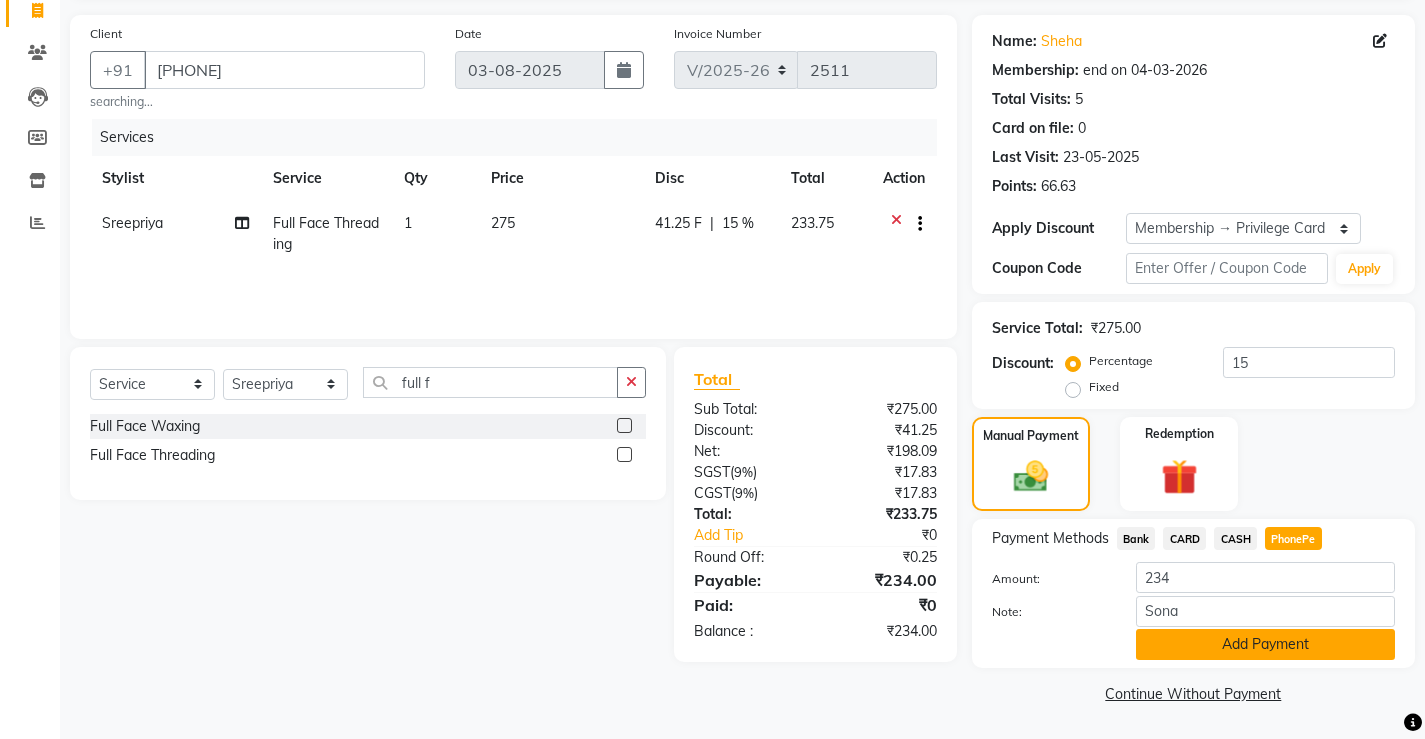 click on "Add Payment" 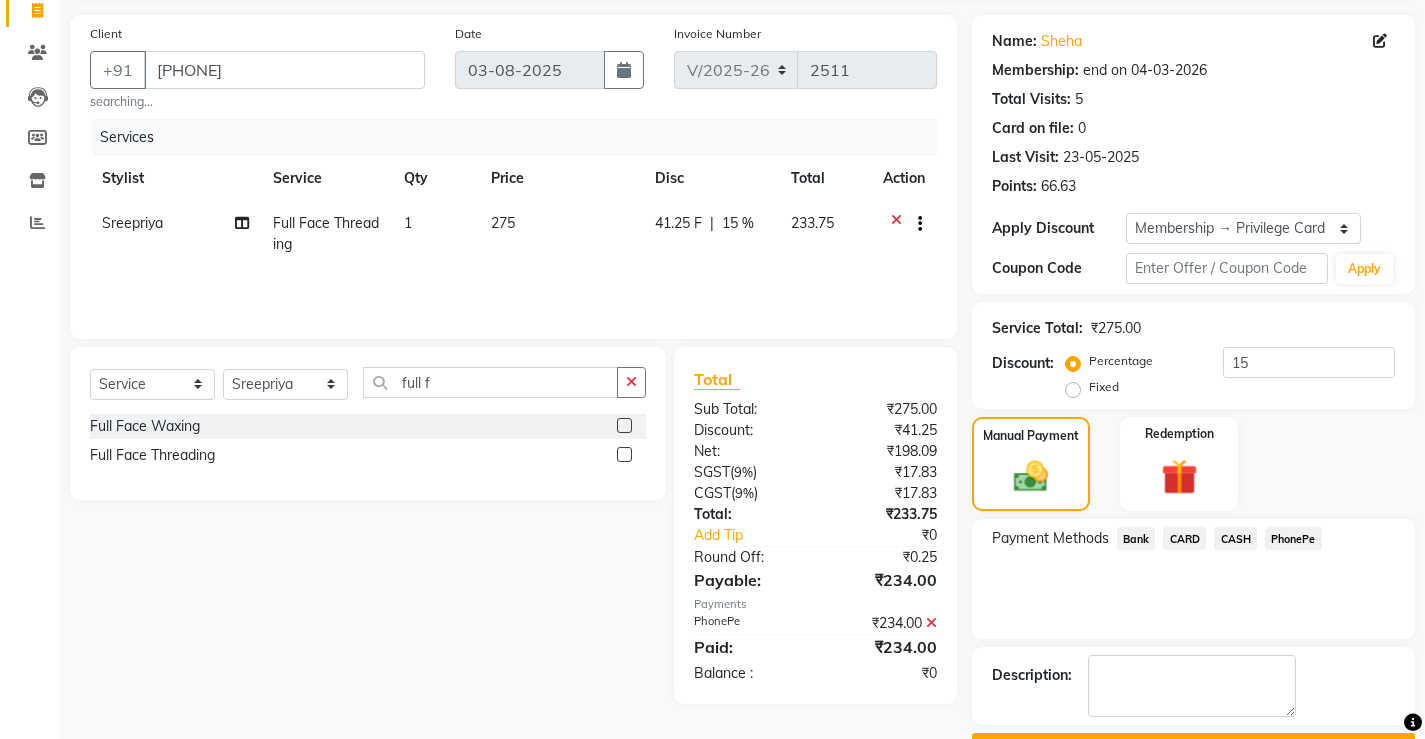 scroll, scrollTop: 190, scrollLeft: 0, axis: vertical 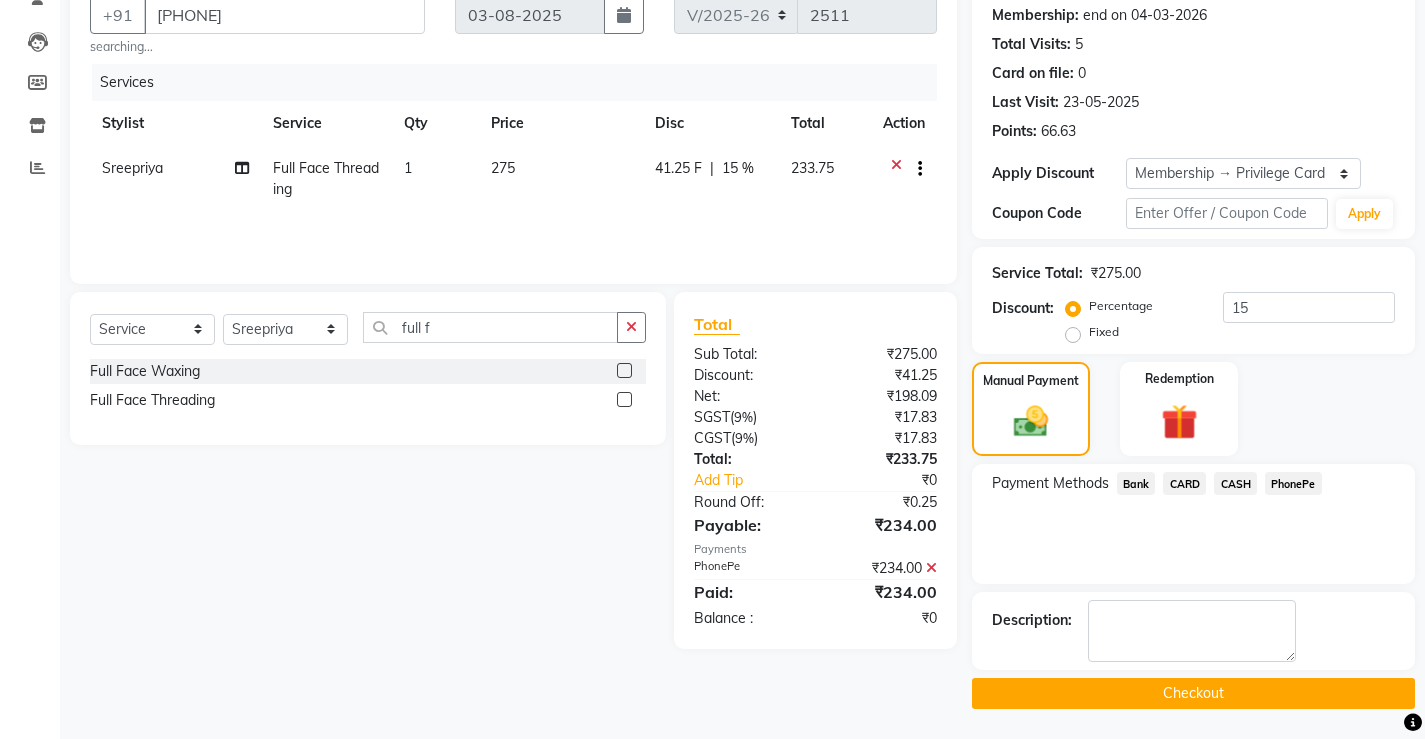 click on "Checkout" 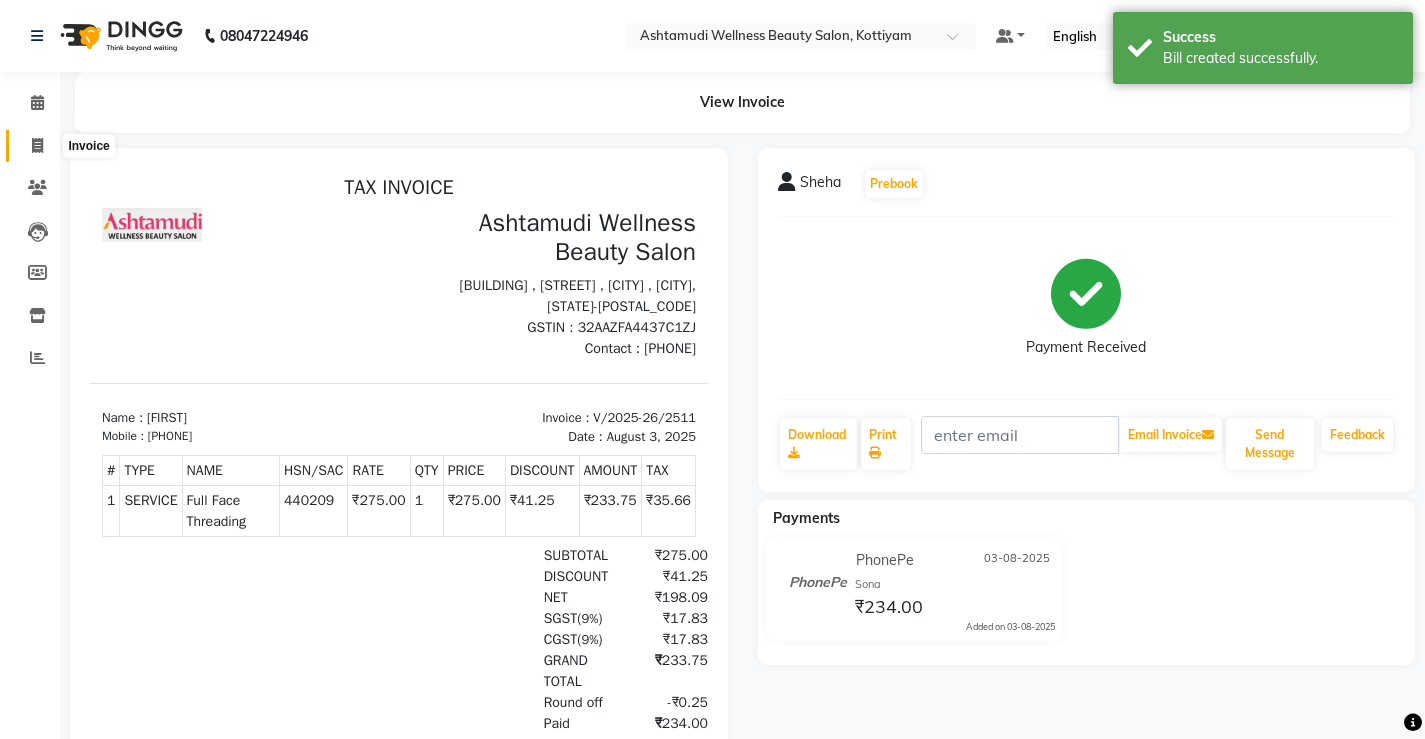 scroll, scrollTop: 0, scrollLeft: 0, axis: both 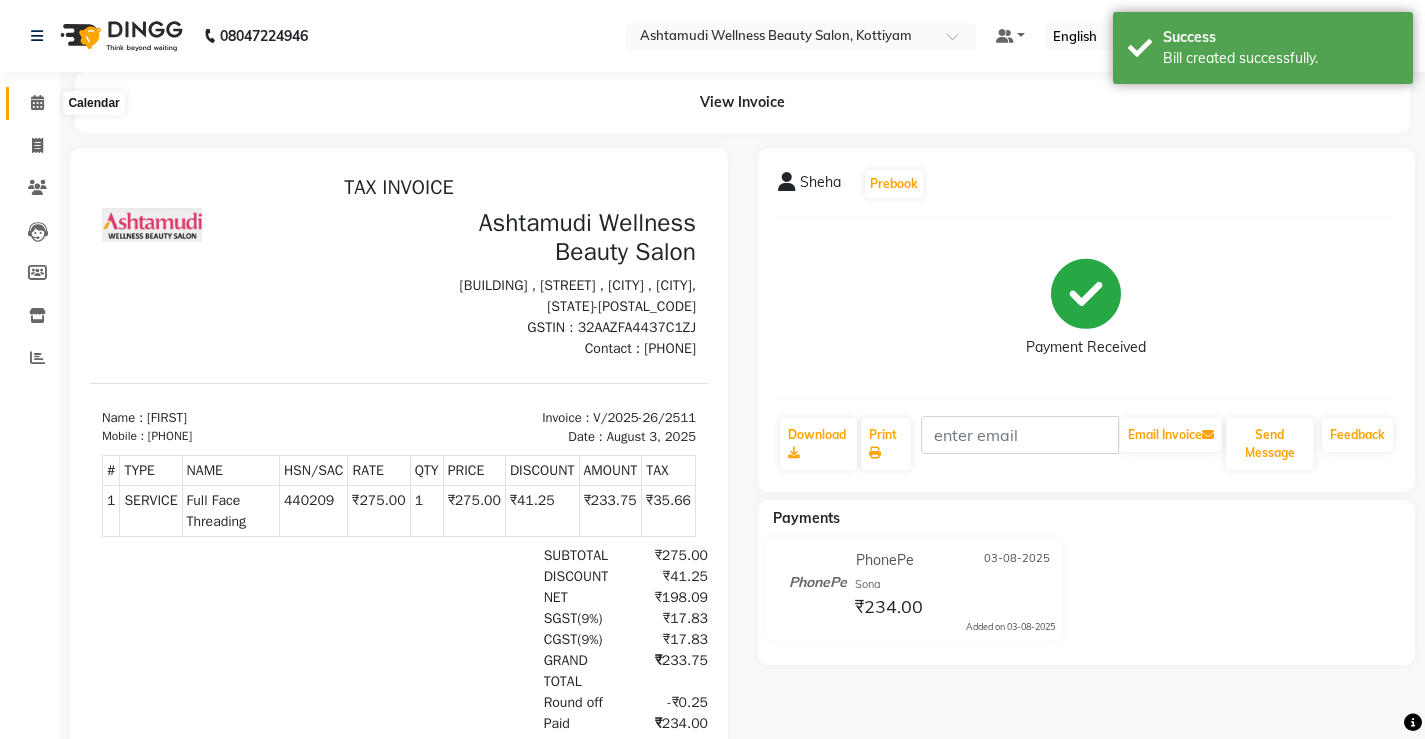 click 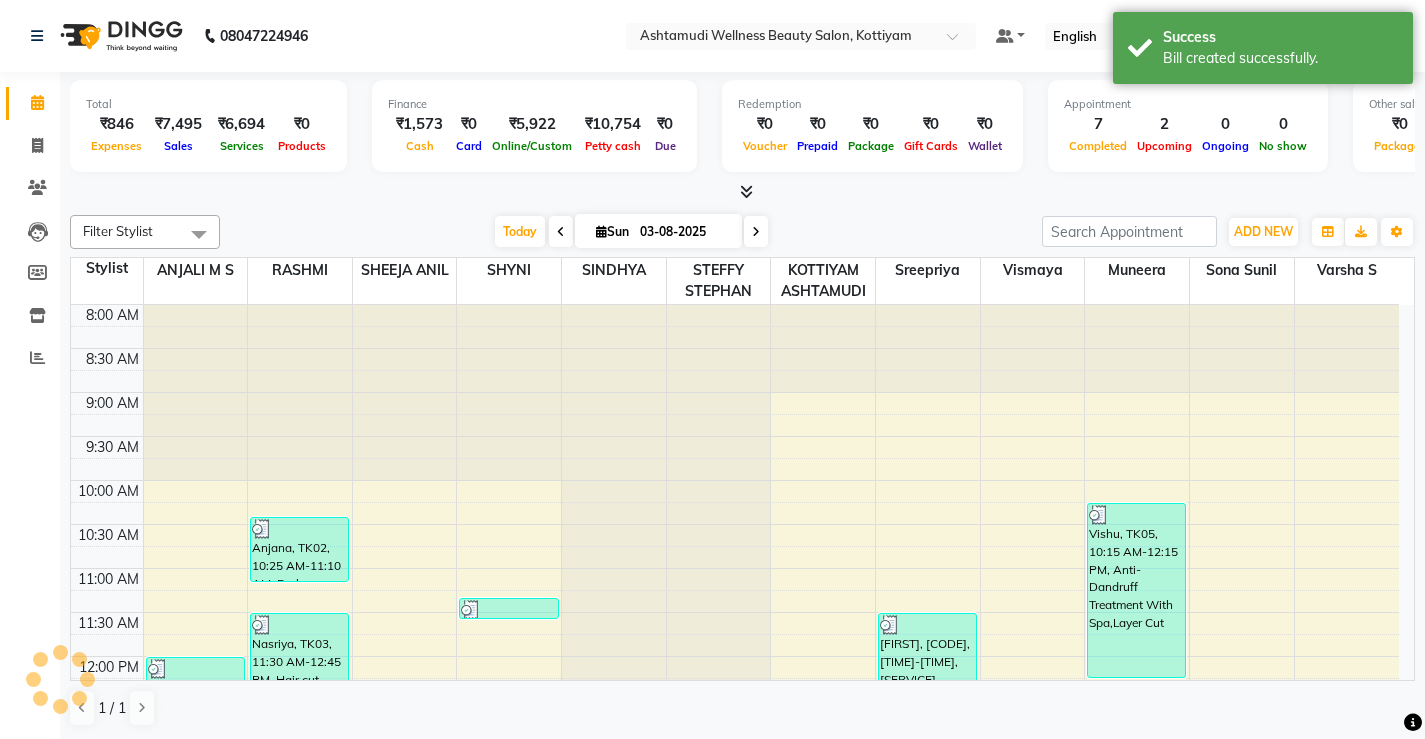 scroll, scrollTop: 300, scrollLeft: 0, axis: vertical 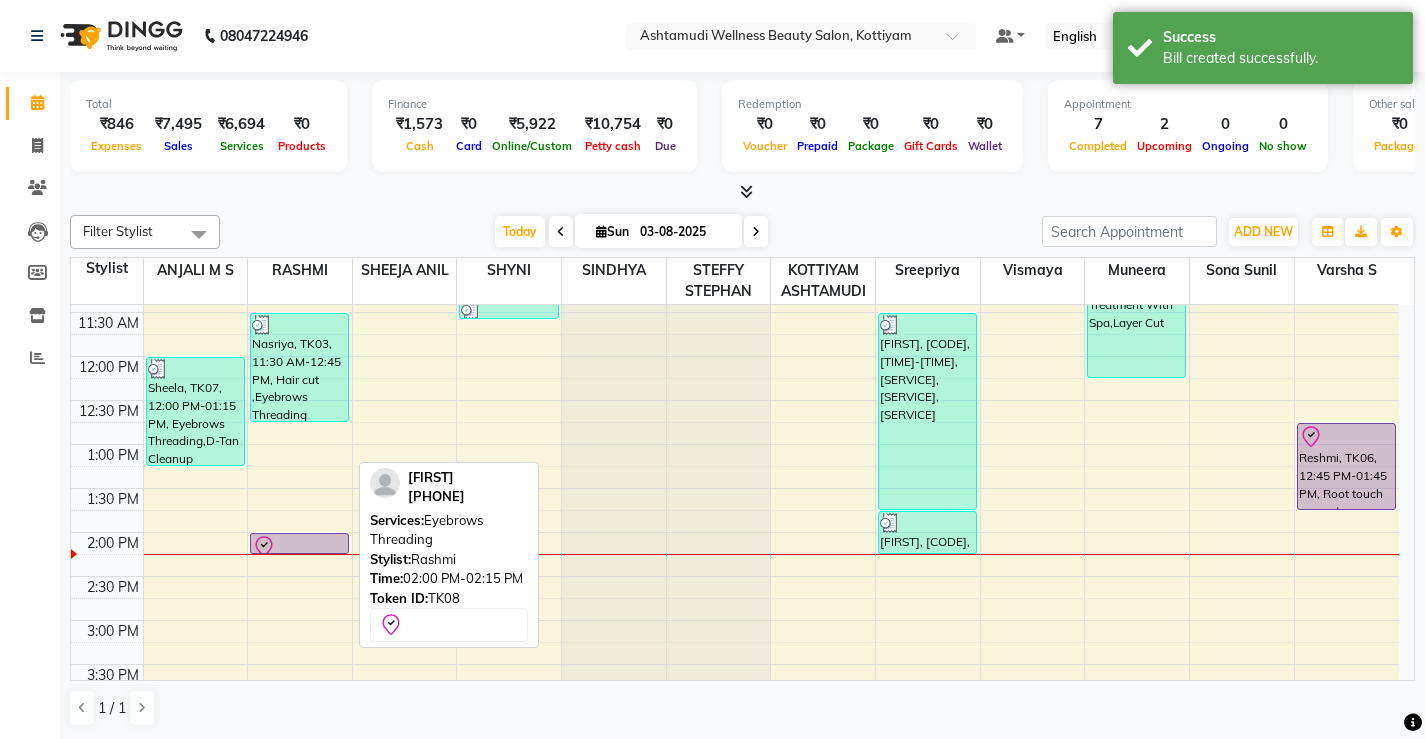 click at bounding box center (299, 547) 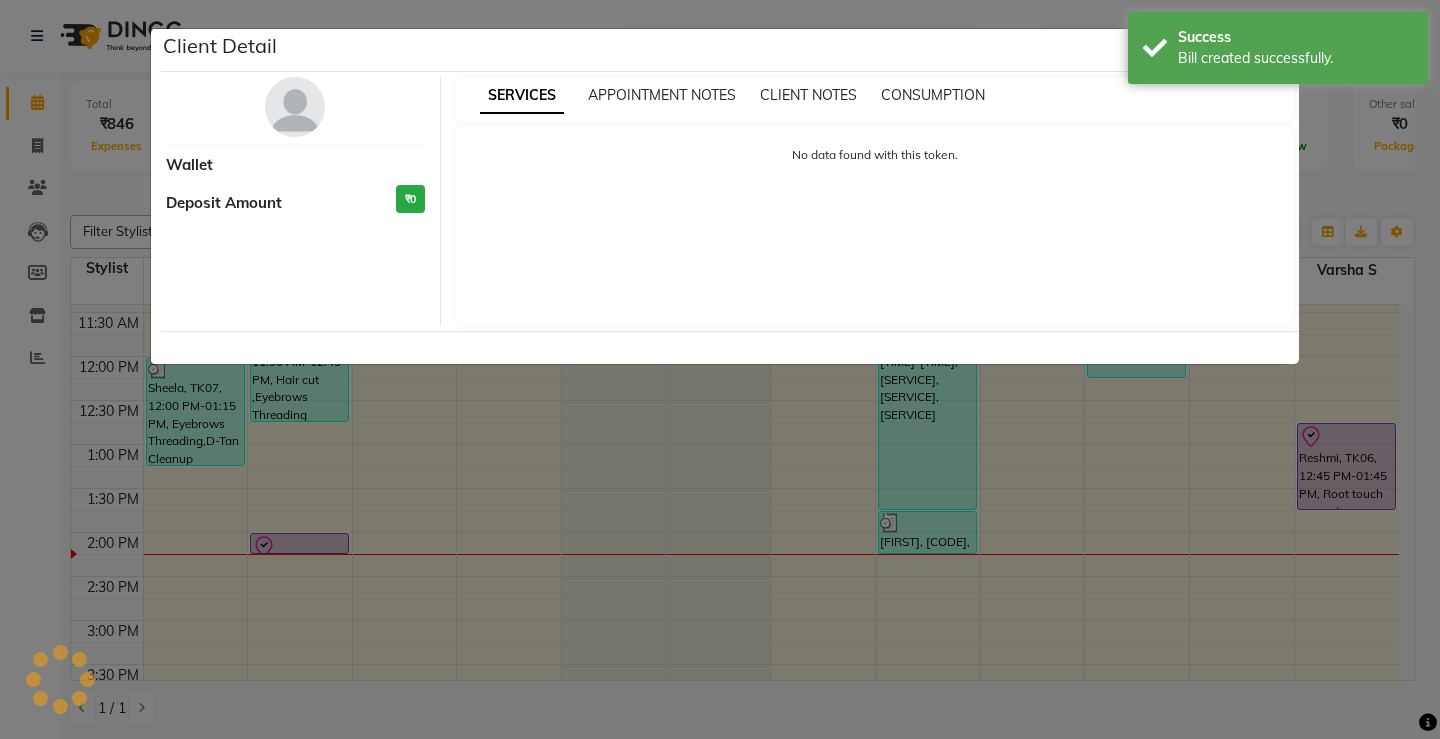 select on "8" 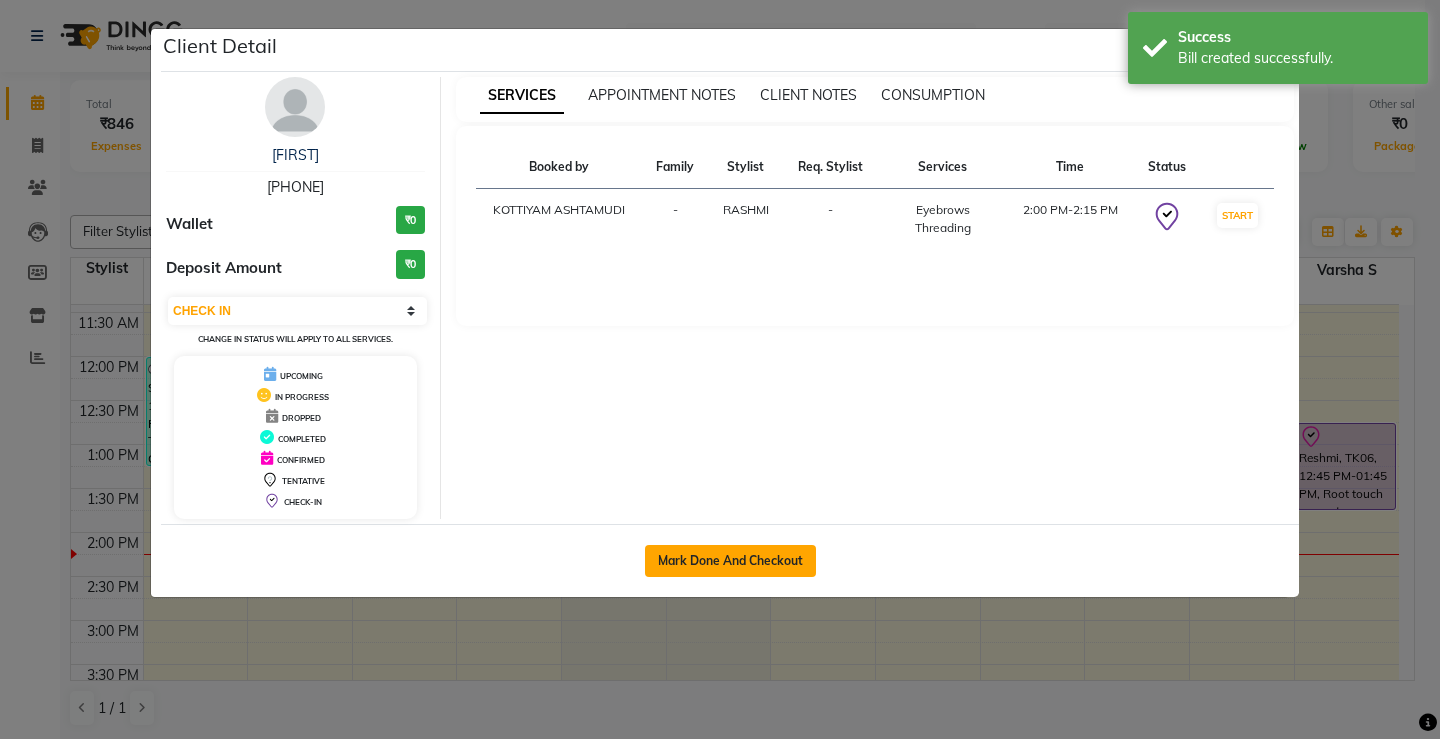 click on "Mark Done And Checkout" 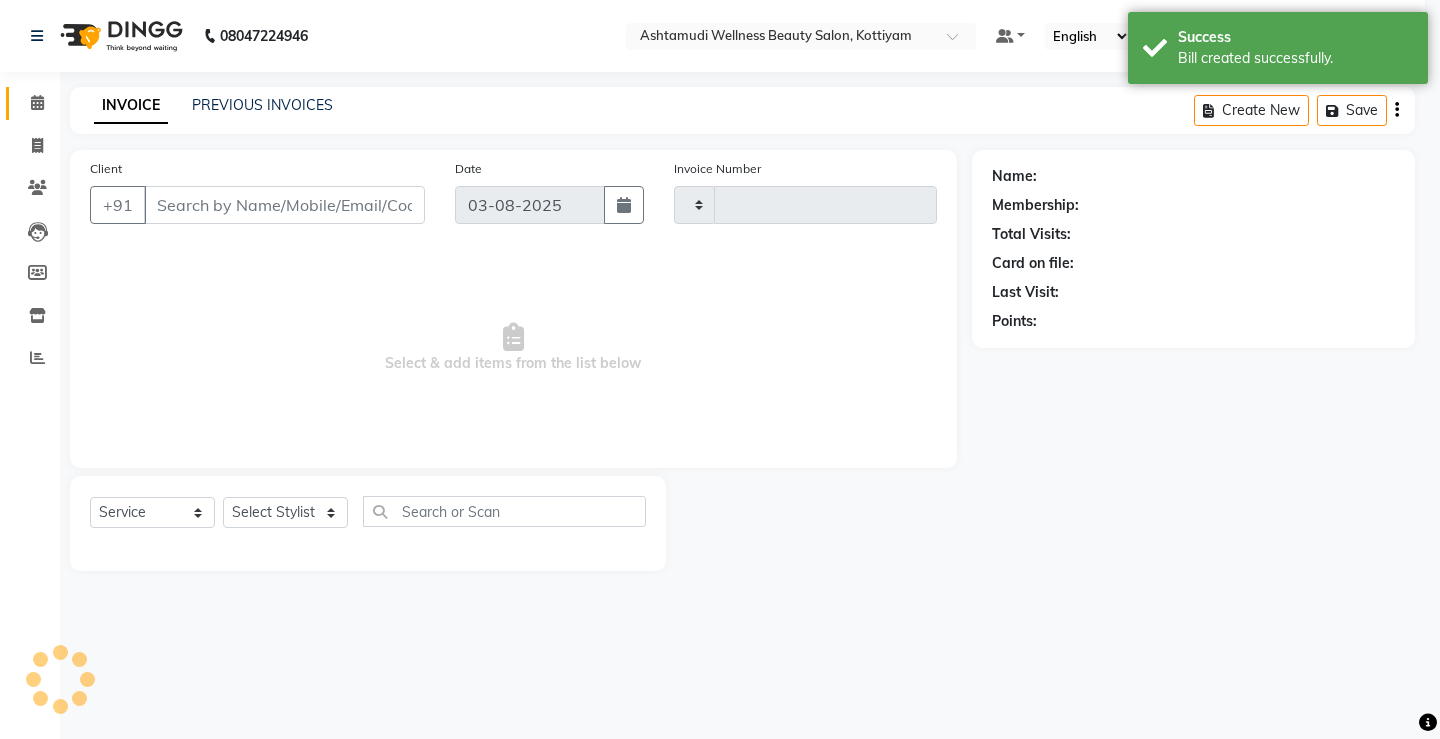 type on "2512" 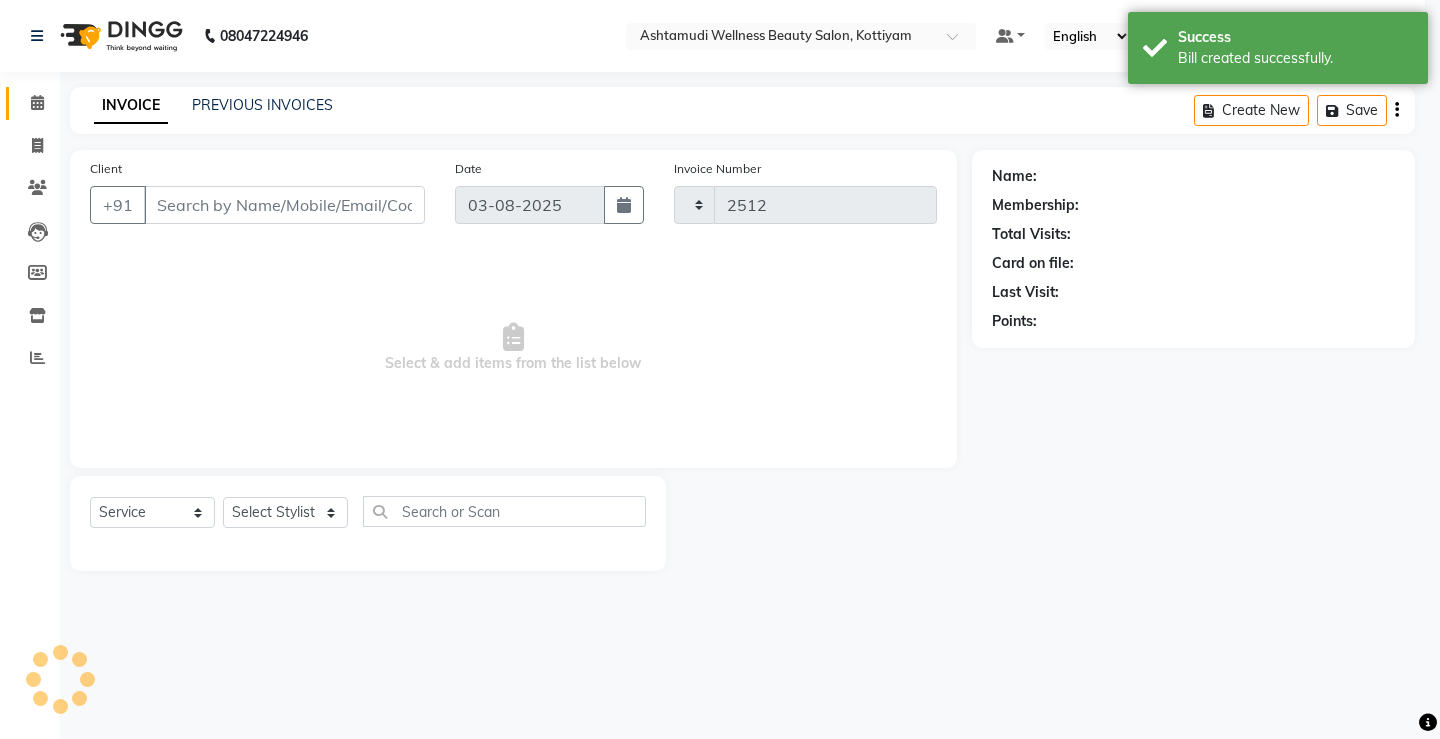 select on "4674" 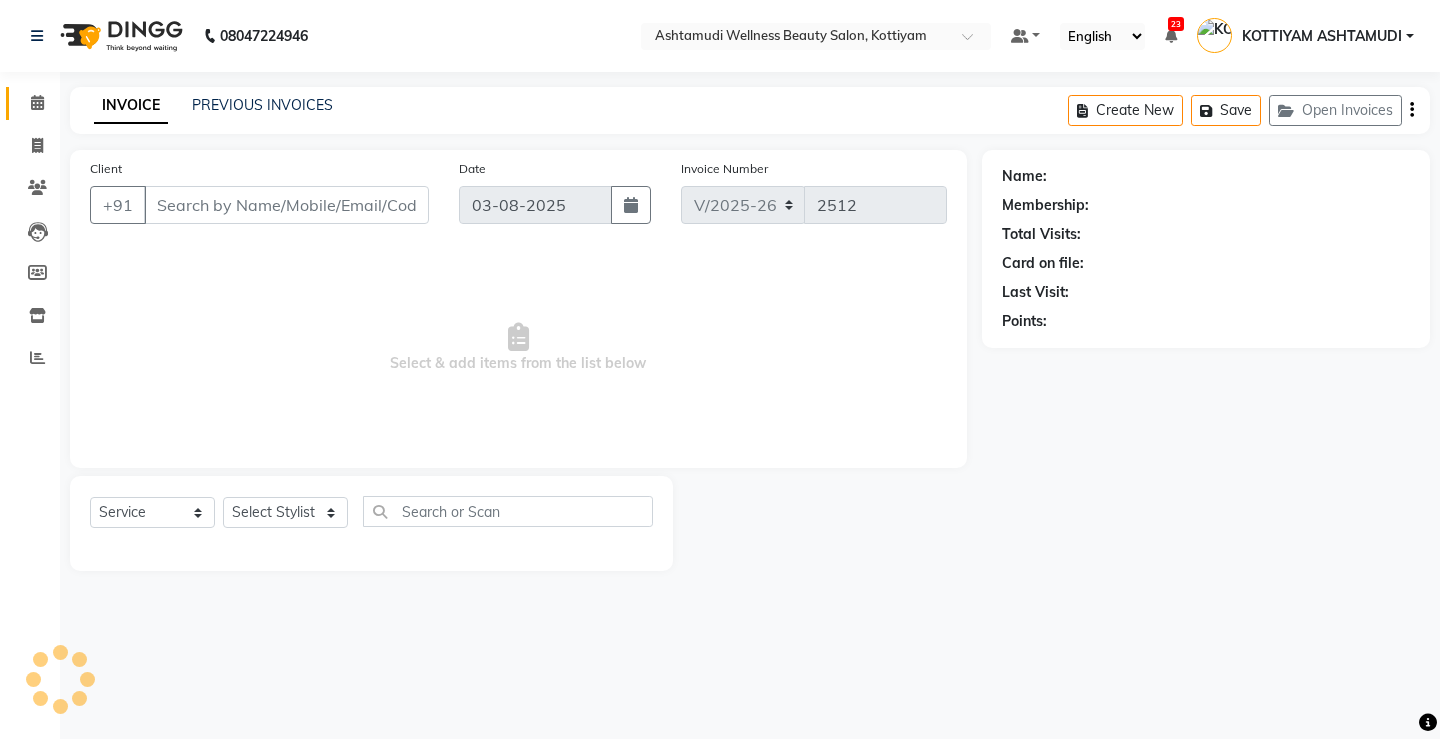 select on "product" 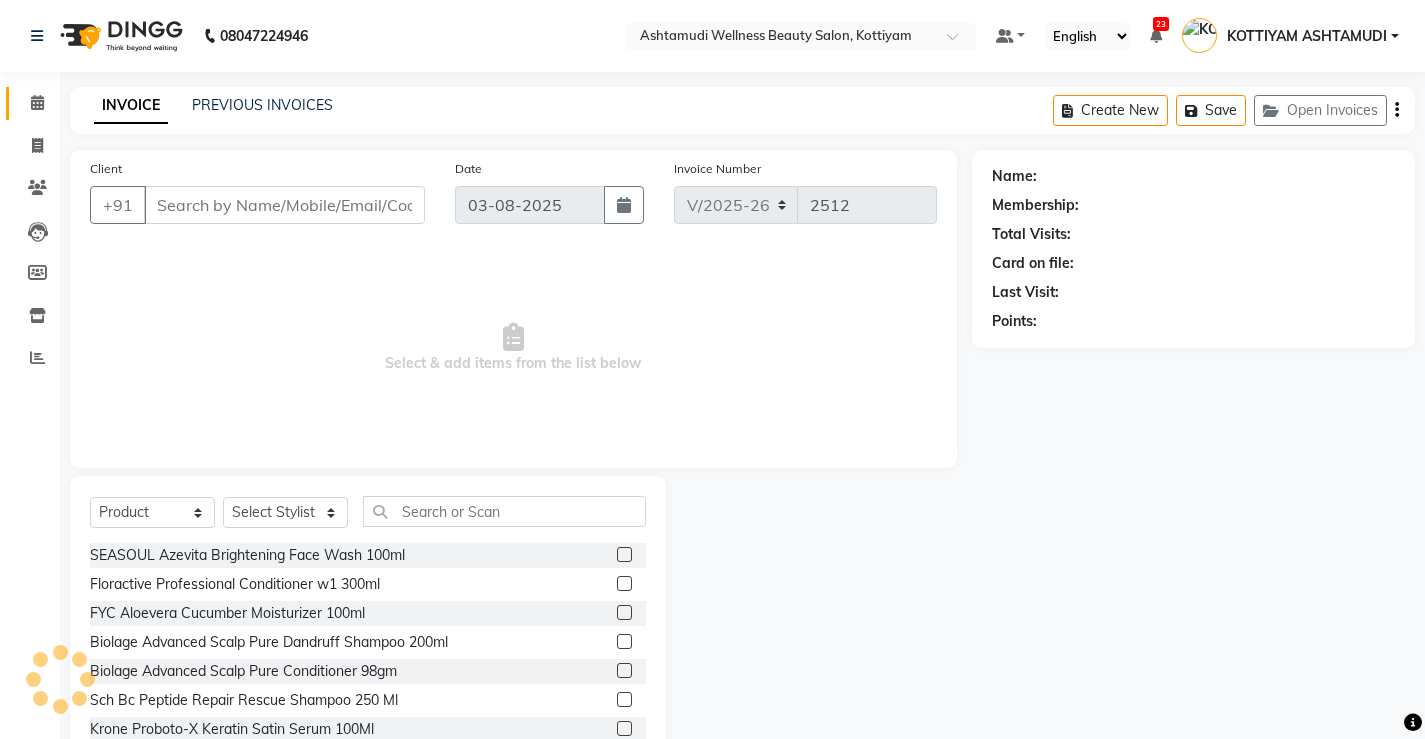 type on "[PHONE]" 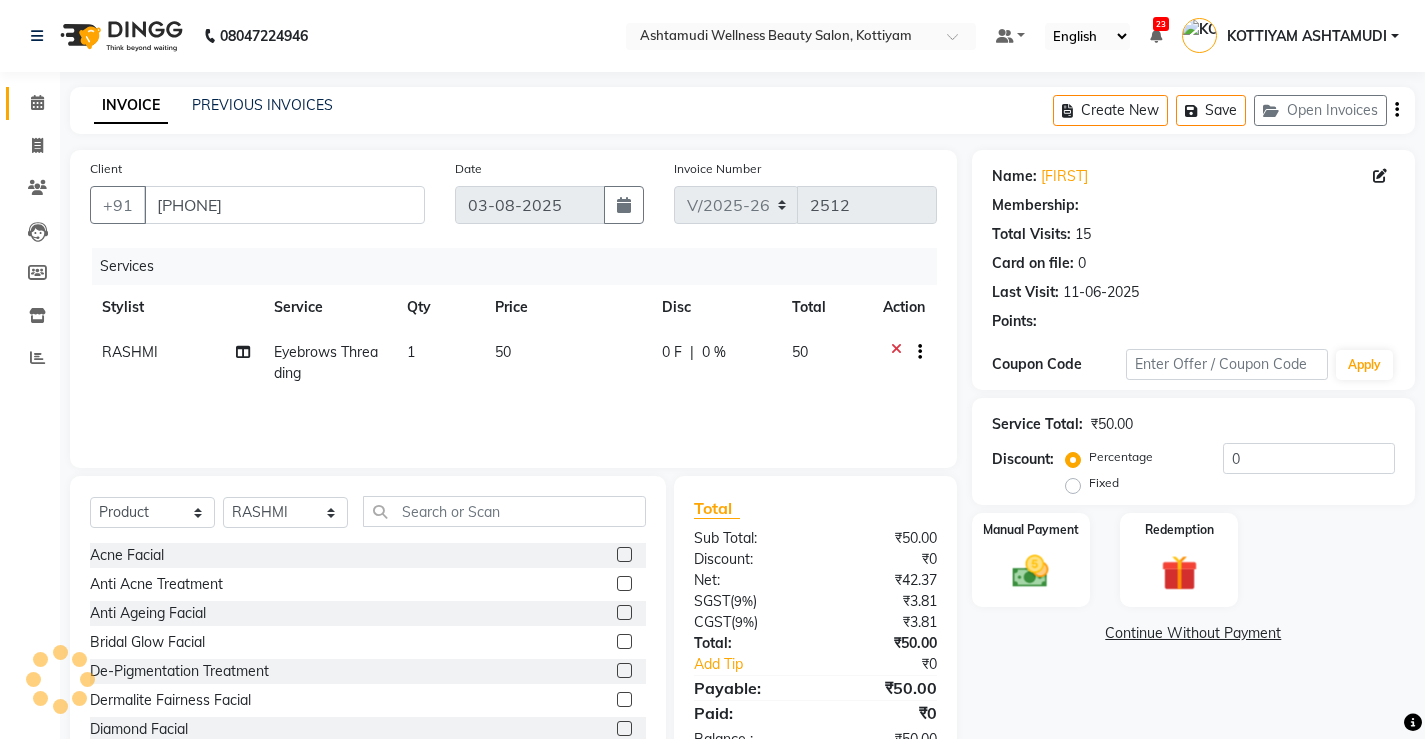 select on "1: Object" 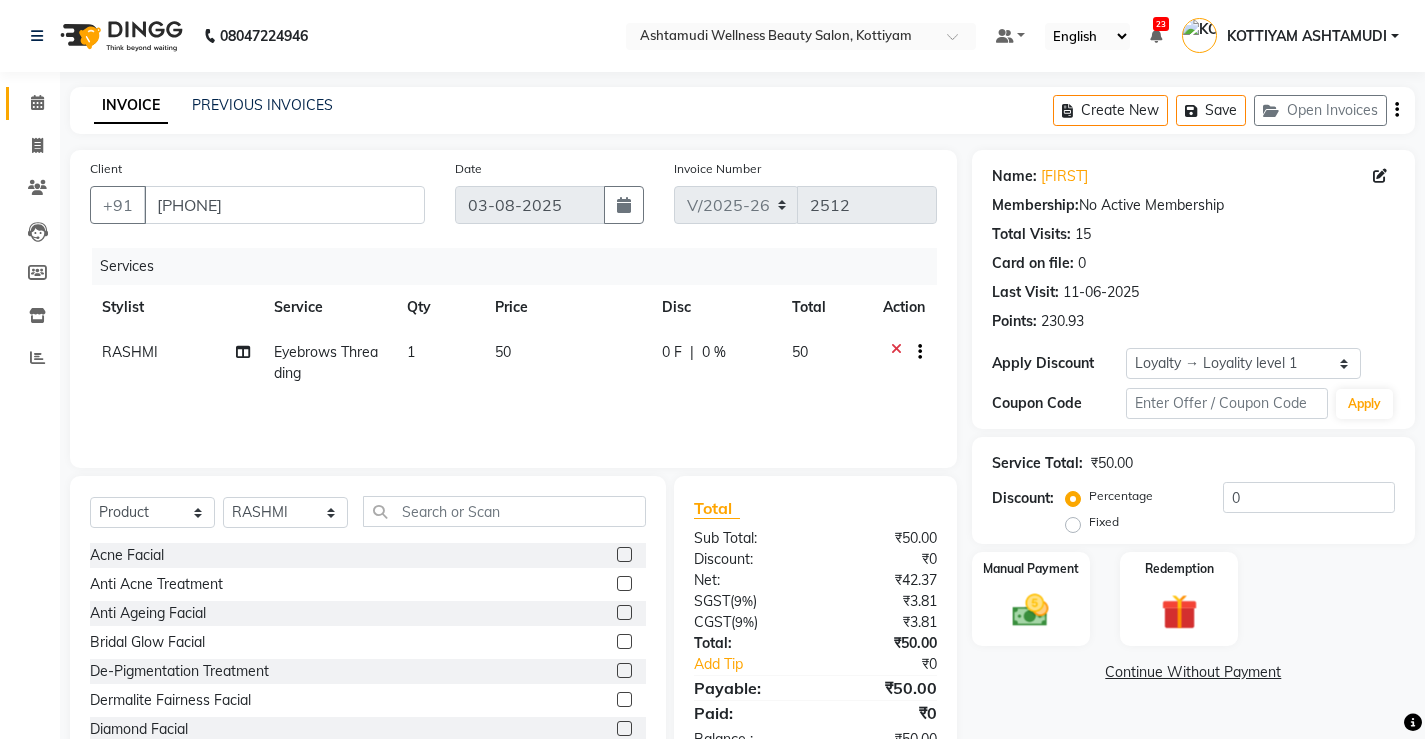 scroll, scrollTop: 62, scrollLeft: 0, axis: vertical 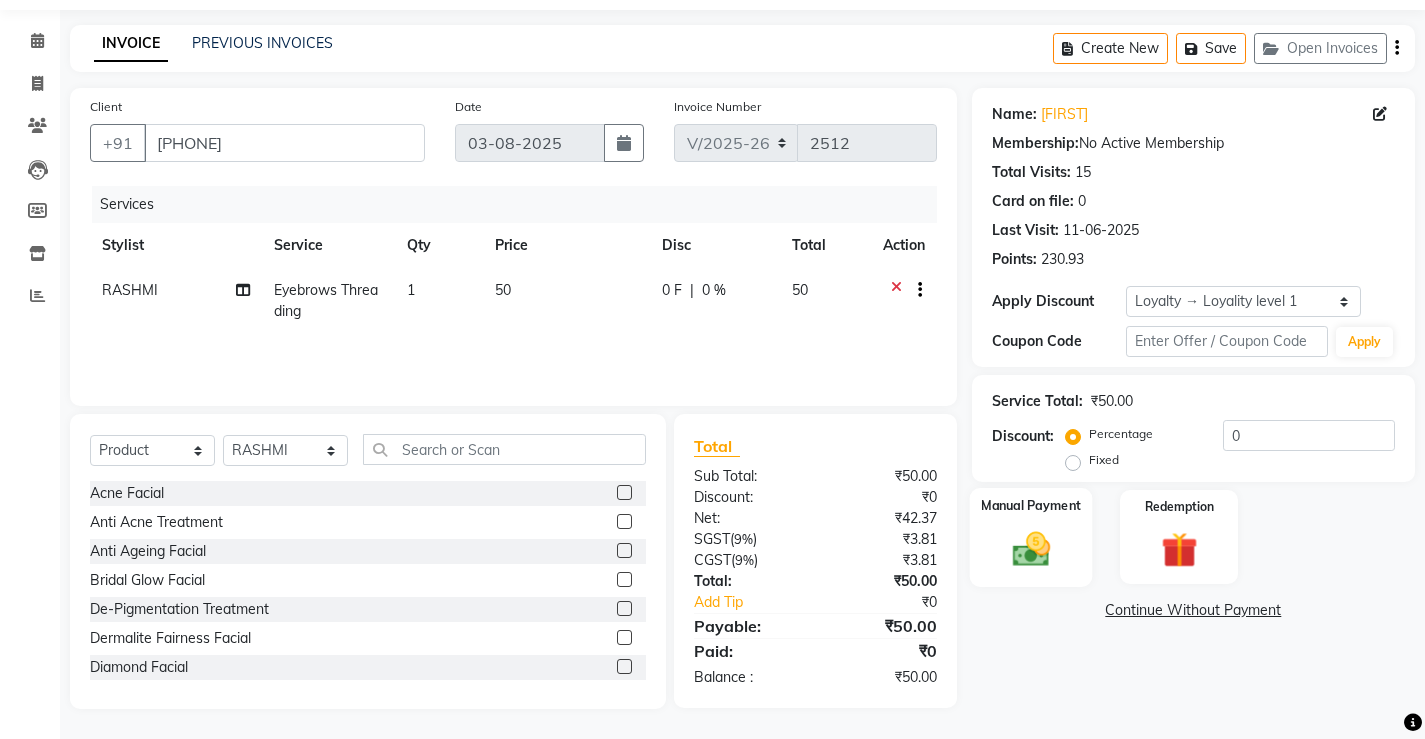 click on "Manual Payment" 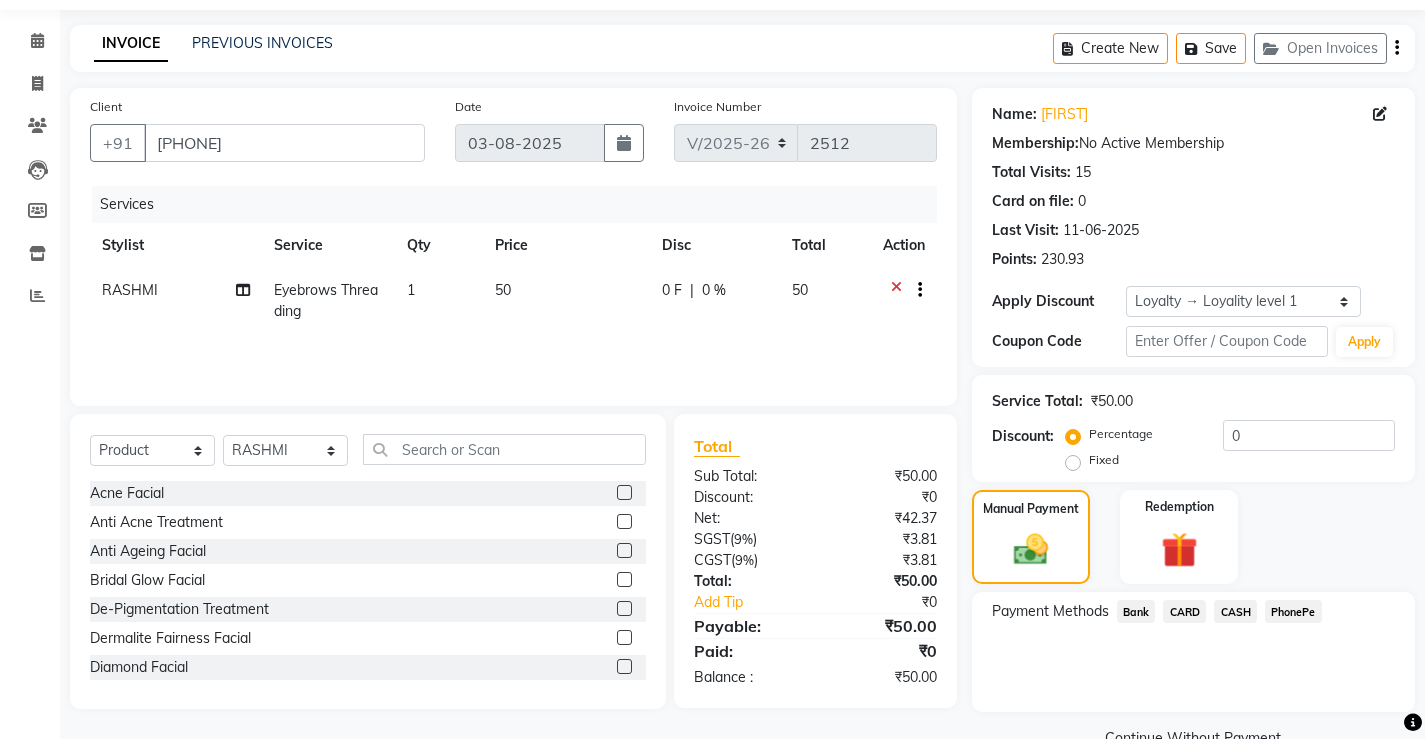 click on "CASH" 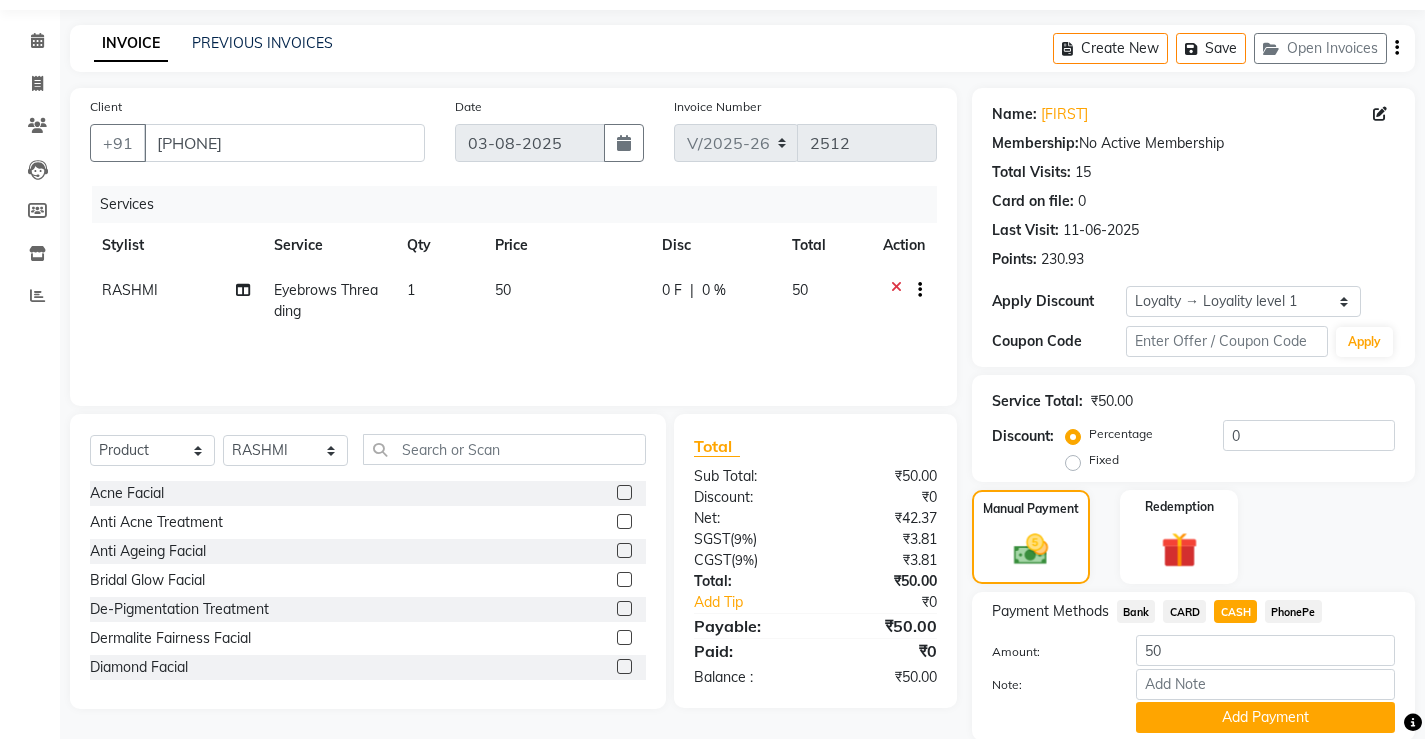 scroll, scrollTop: 135, scrollLeft: 0, axis: vertical 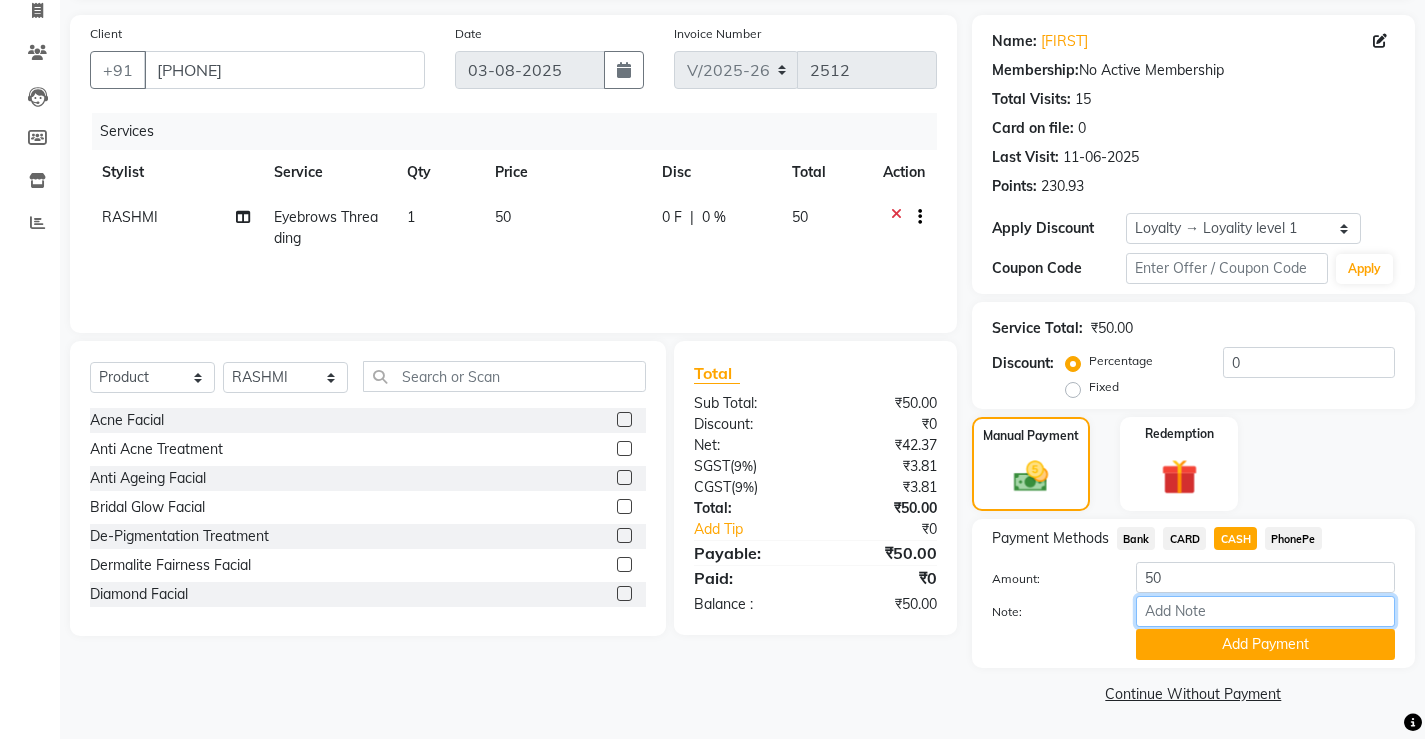 click on "Note:" at bounding box center (1265, 611) 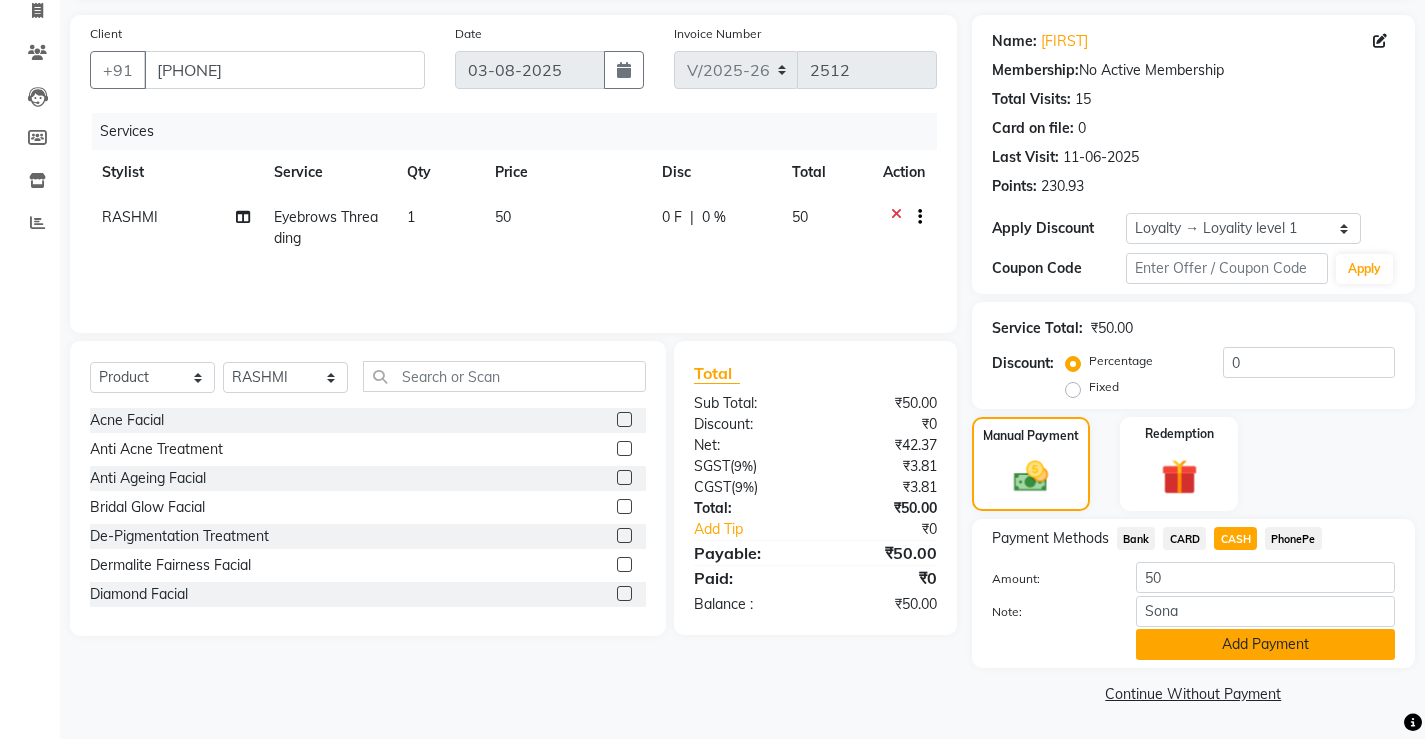 click on "Add Payment" 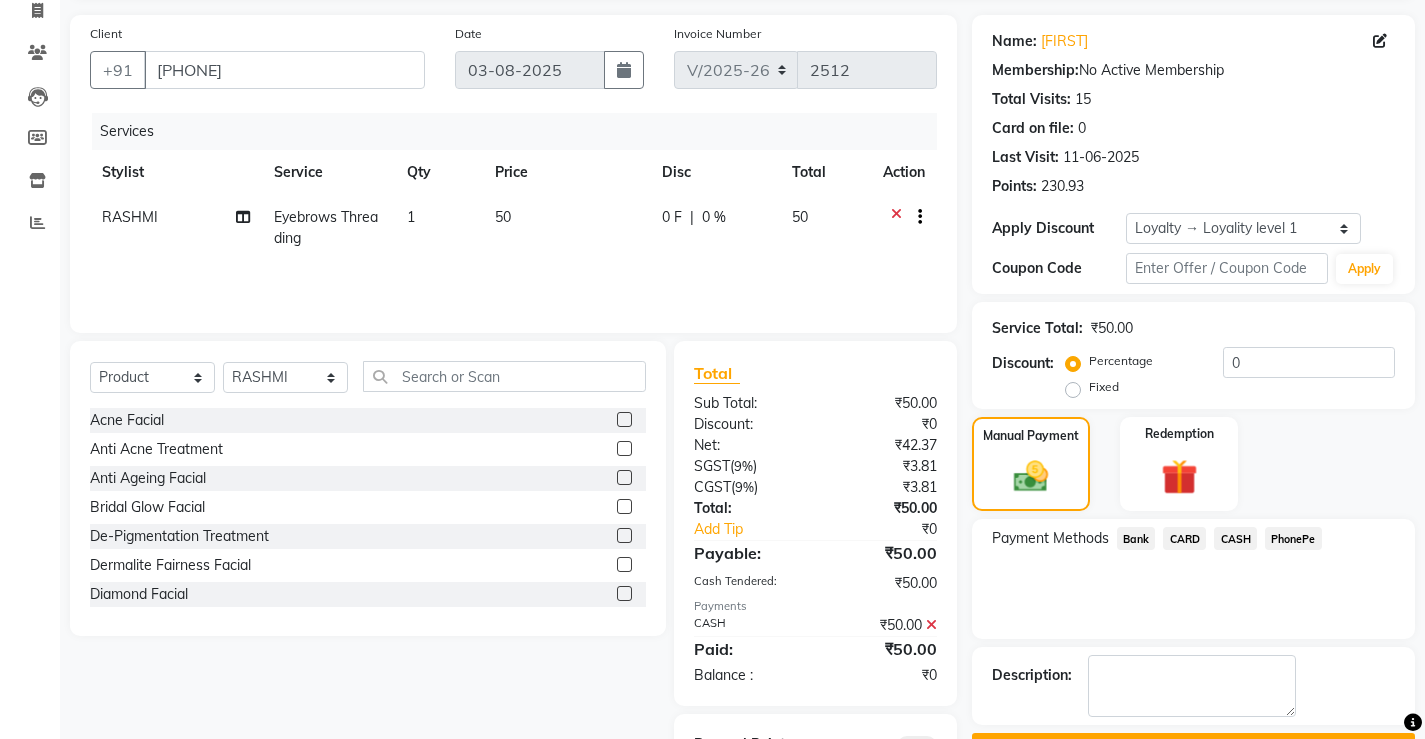 scroll, scrollTop: 231, scrollLeft: 0, axis: vertical 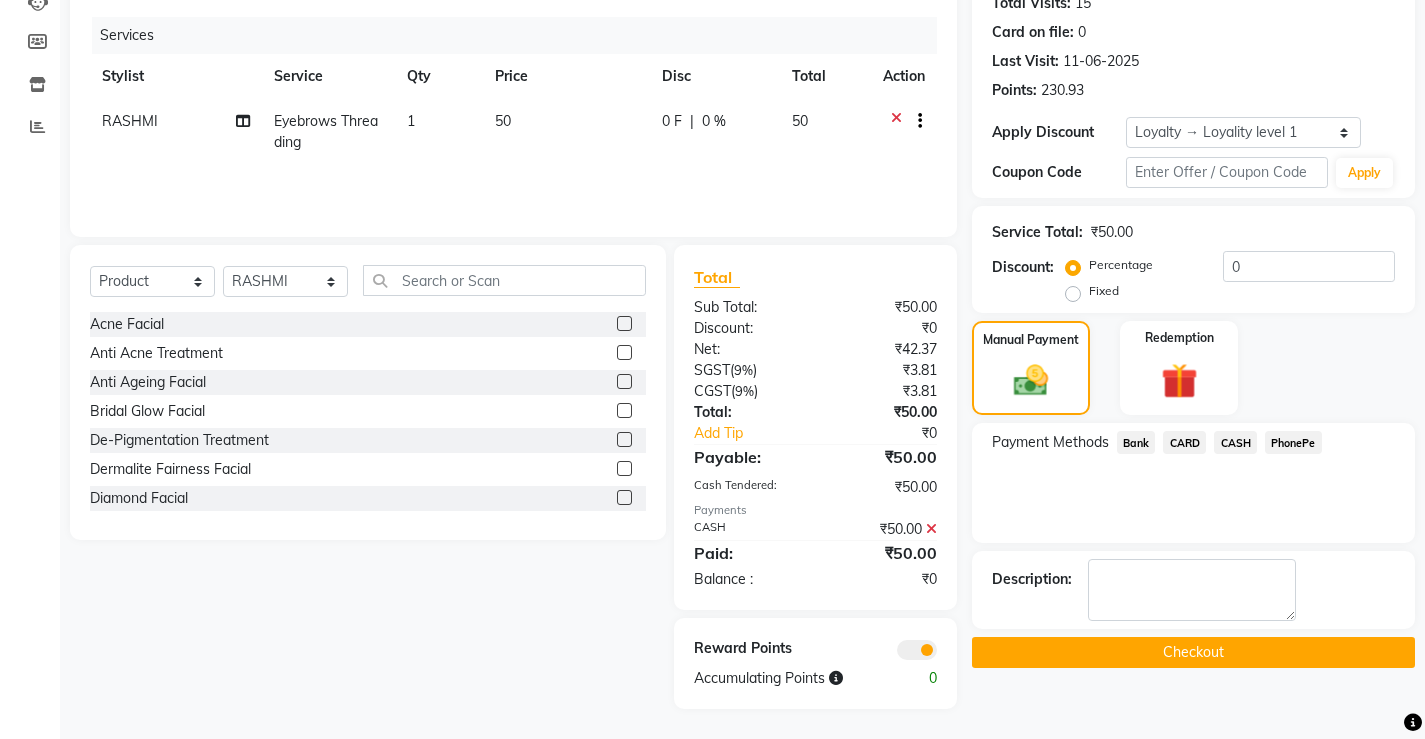 click on "Checkout" 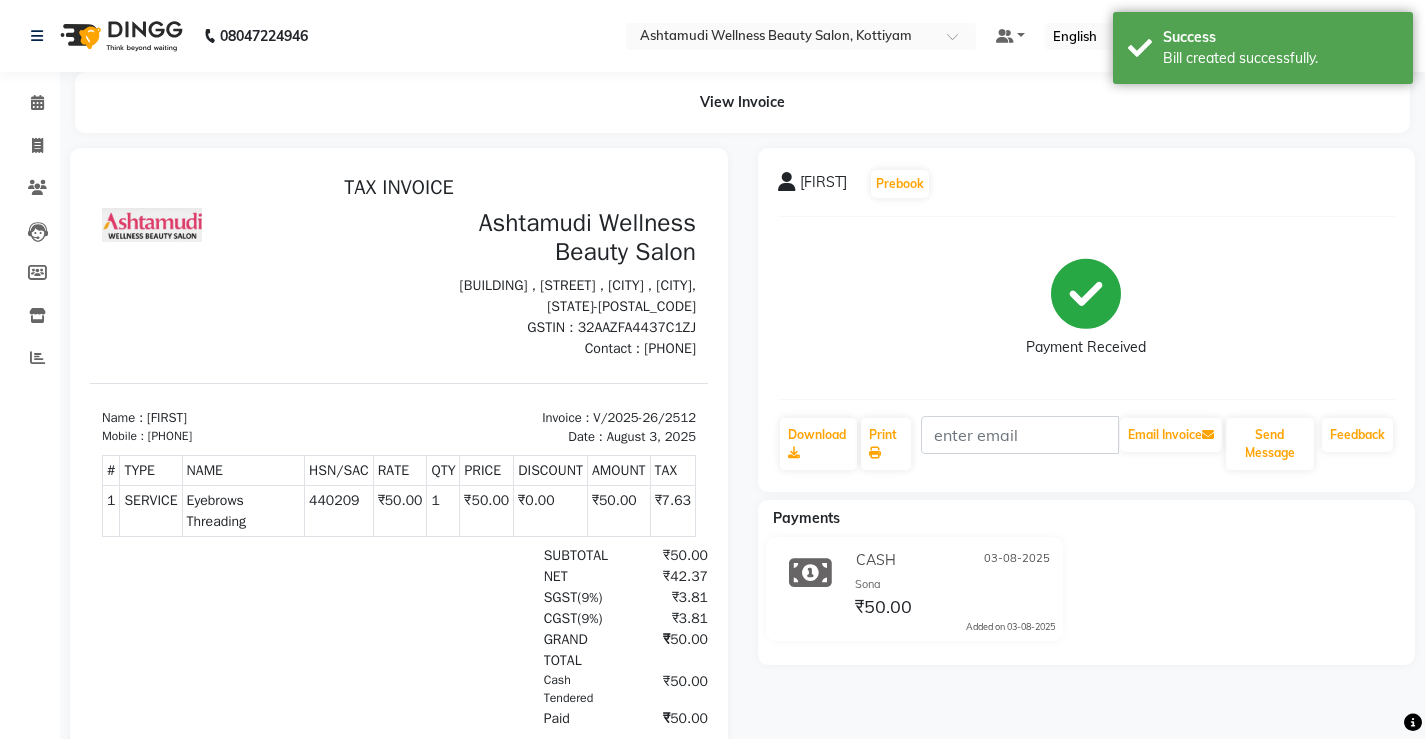 scroll, scrollTop: 0, scrollLeft: 0, axis: both 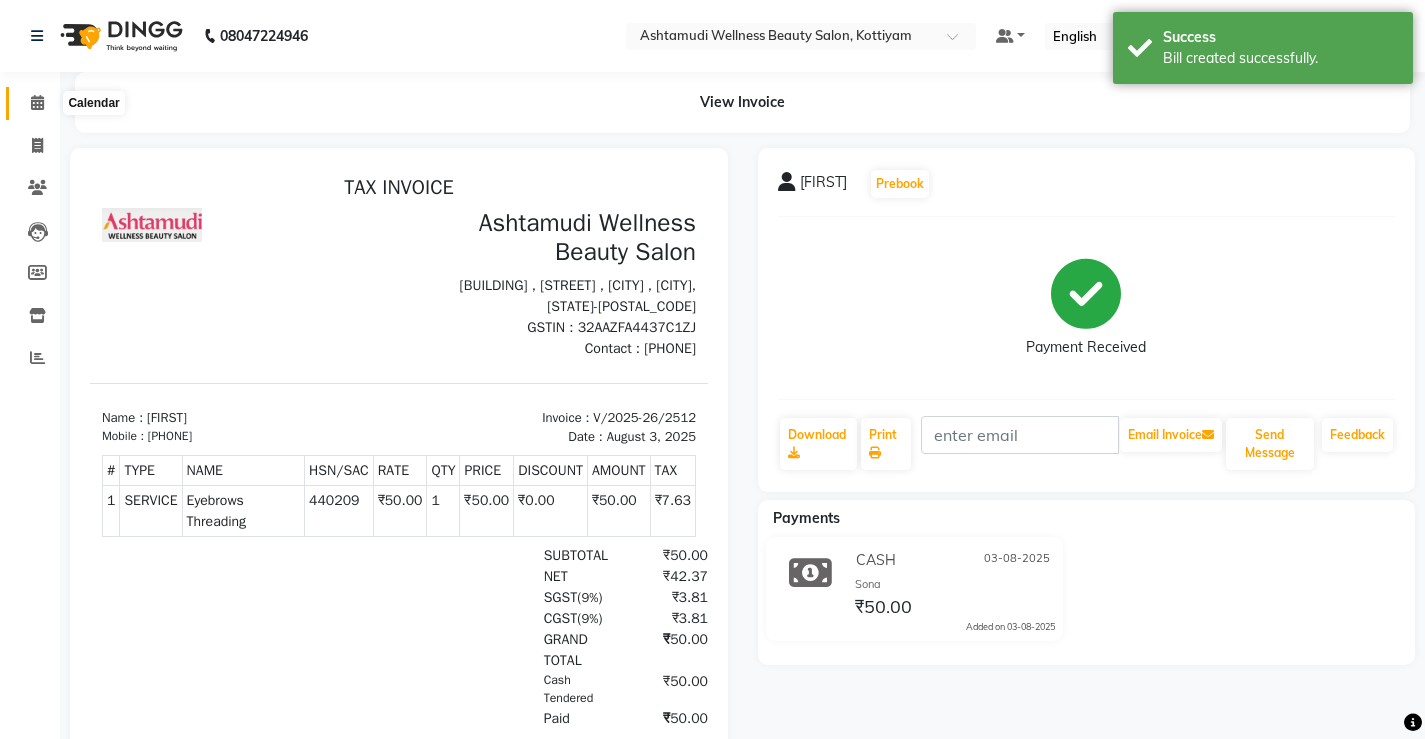 click 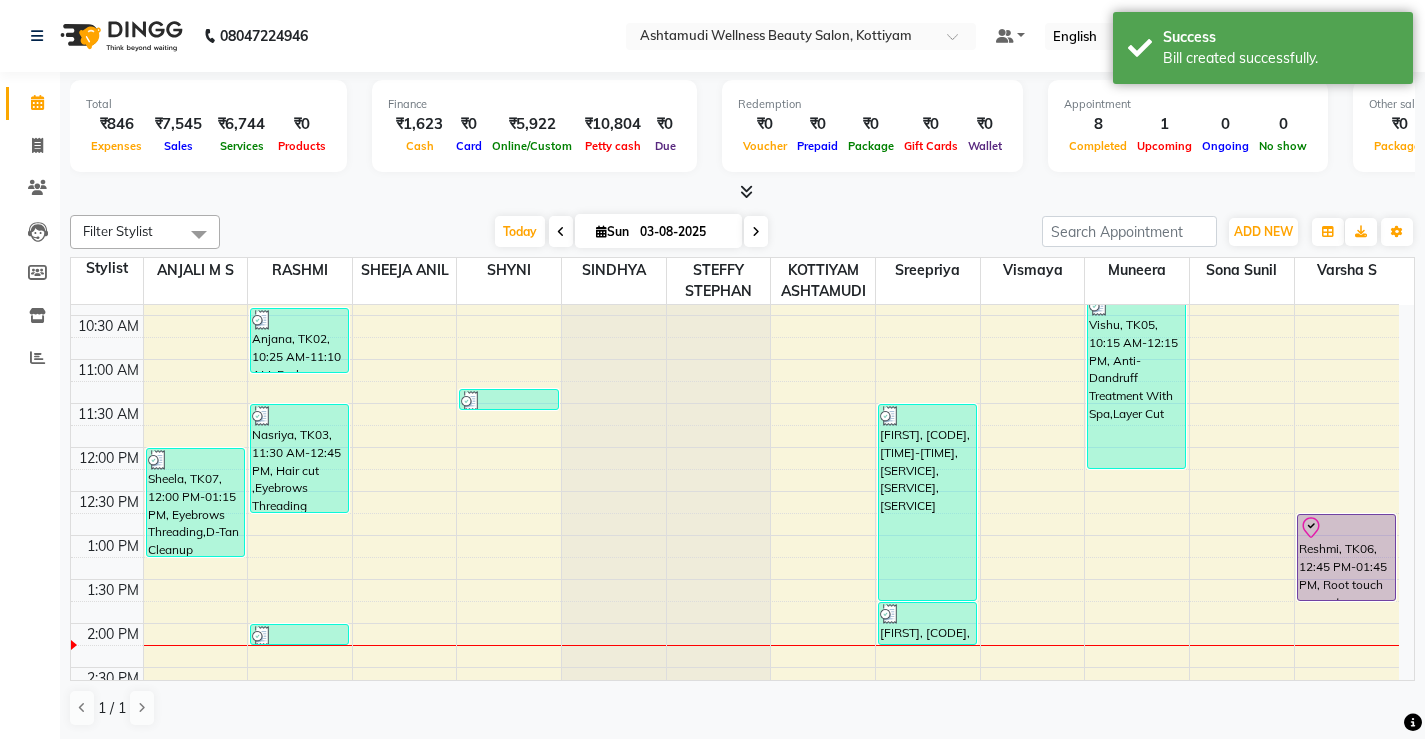 scroll, scrollTop: 200, scrollLeft: 0, axis: vertical 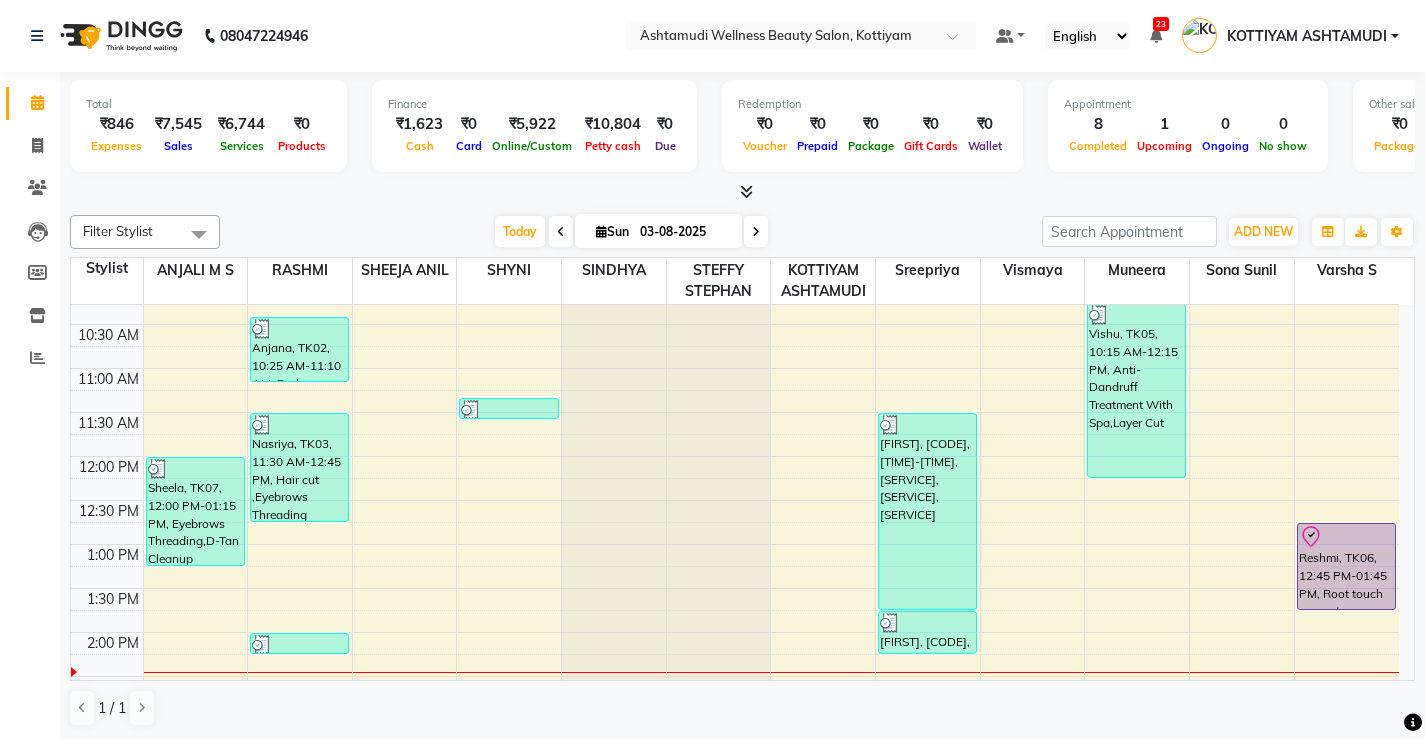 click on "1 / 1" at bounding box center [742, 708] 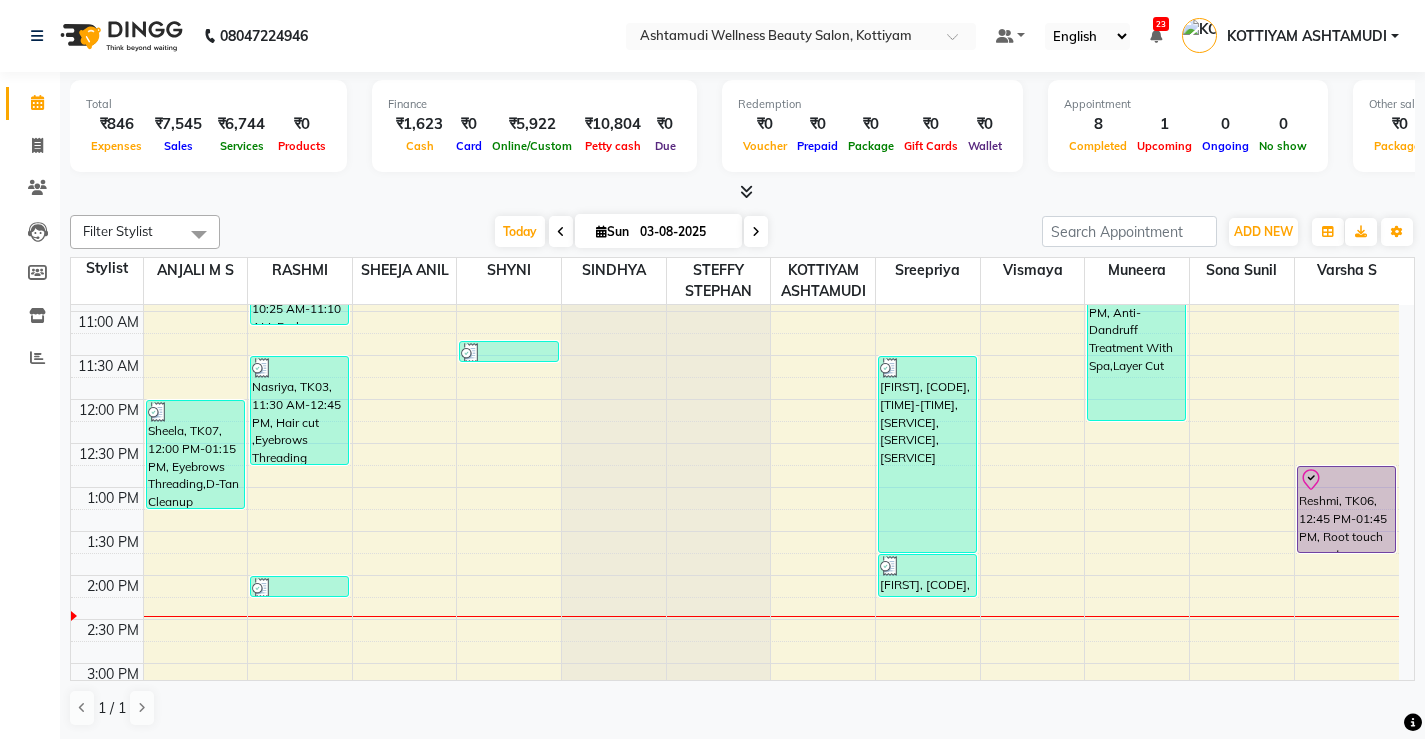 scroll, scrollTop: 300, scrollLeft: 0, axis: vertical 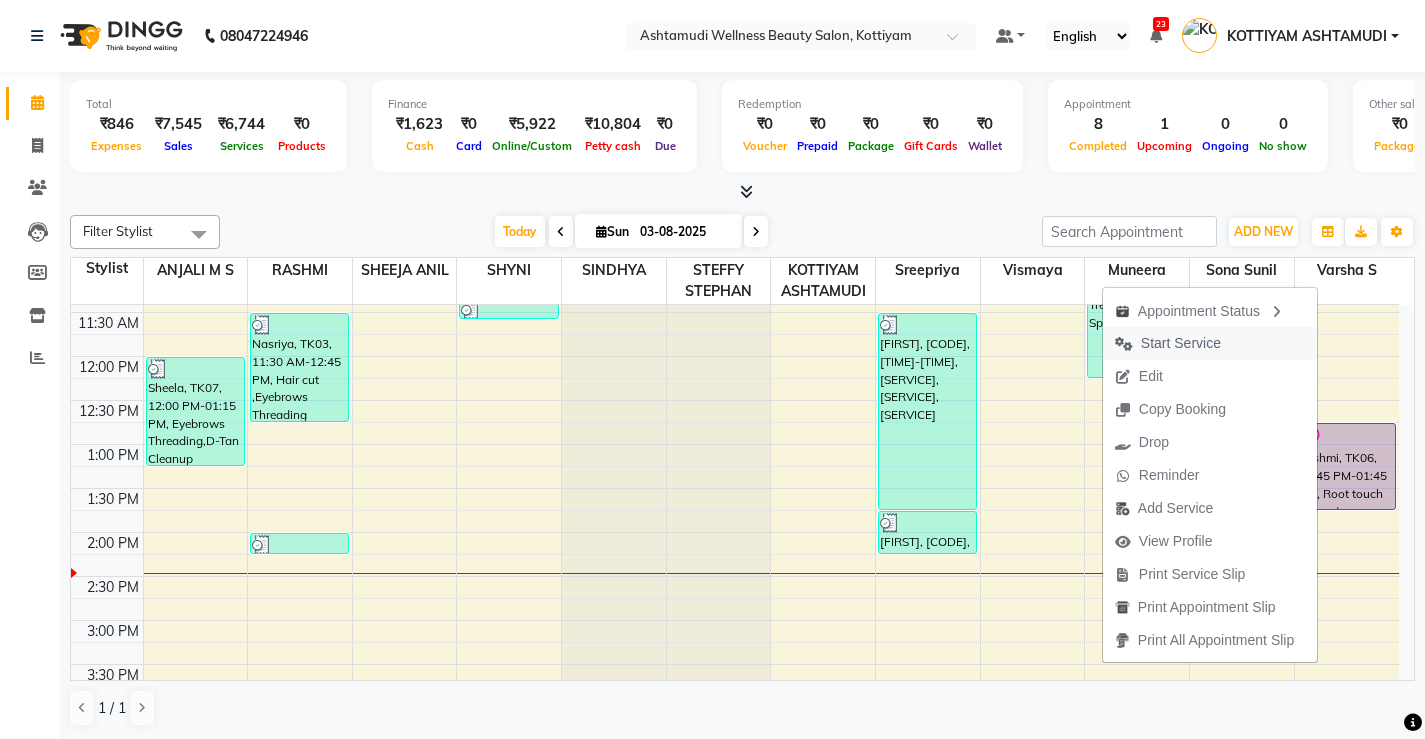 click on "Start Service" at bounding box center [1181, 343] 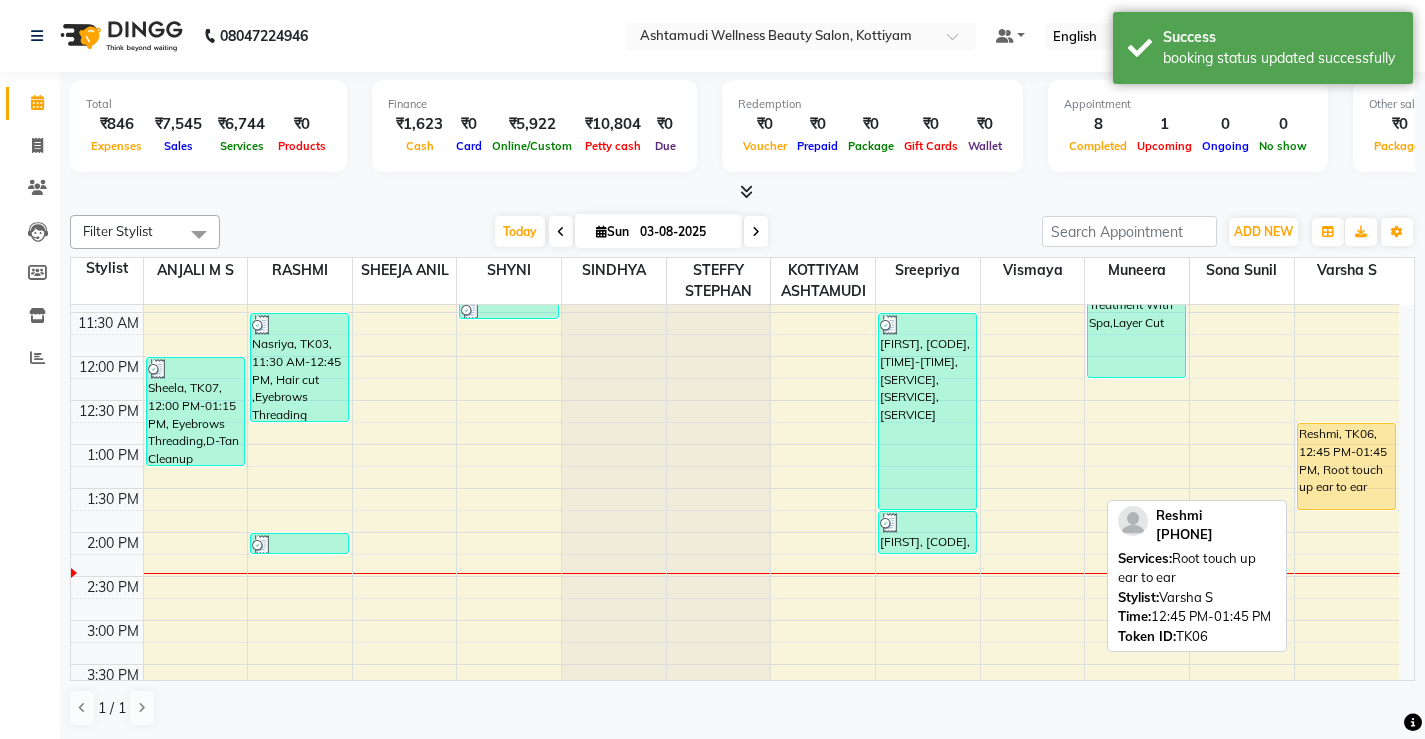 click on "Reshmi, TK06, 12:45 PM-01:45 PM, Root touch up ear to ear" at bounding box center [1347, 466] 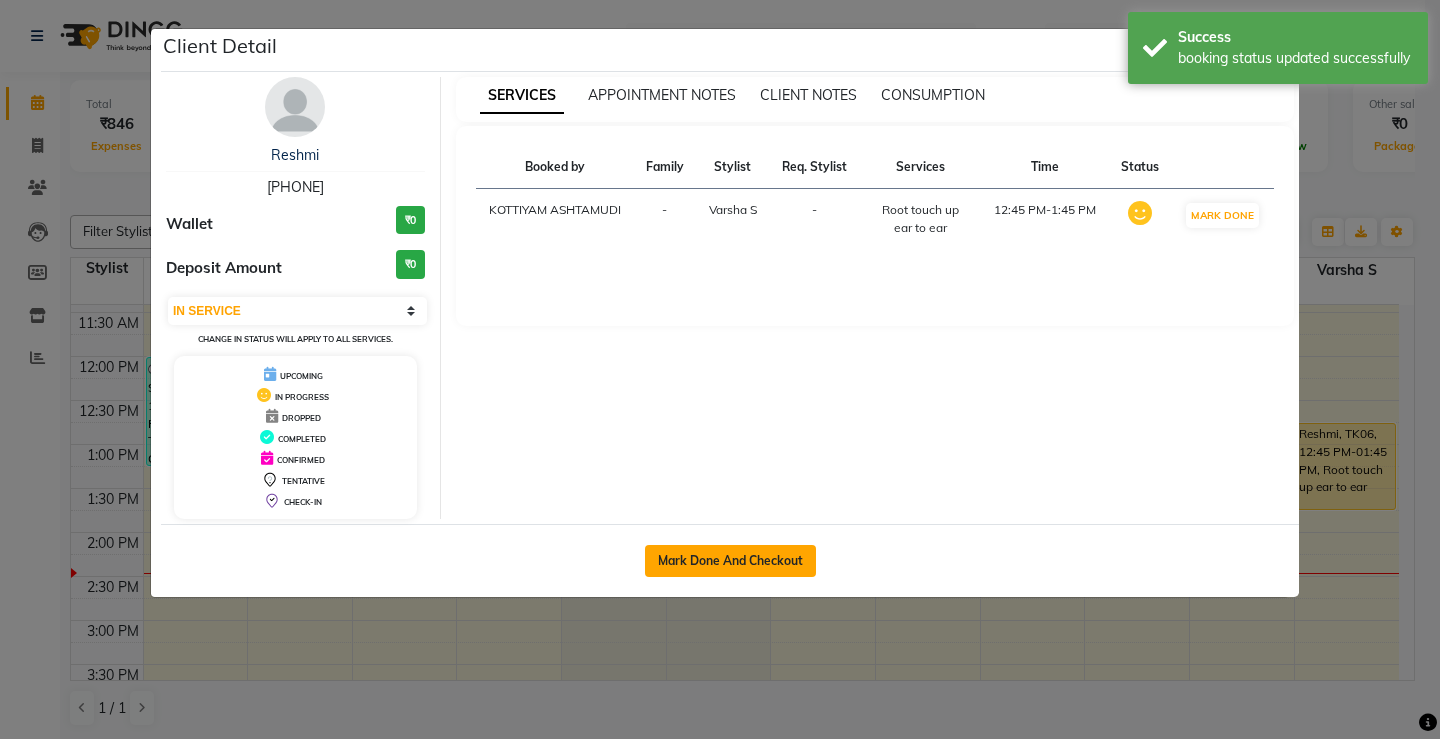 click on "Mark Done And Checkout" 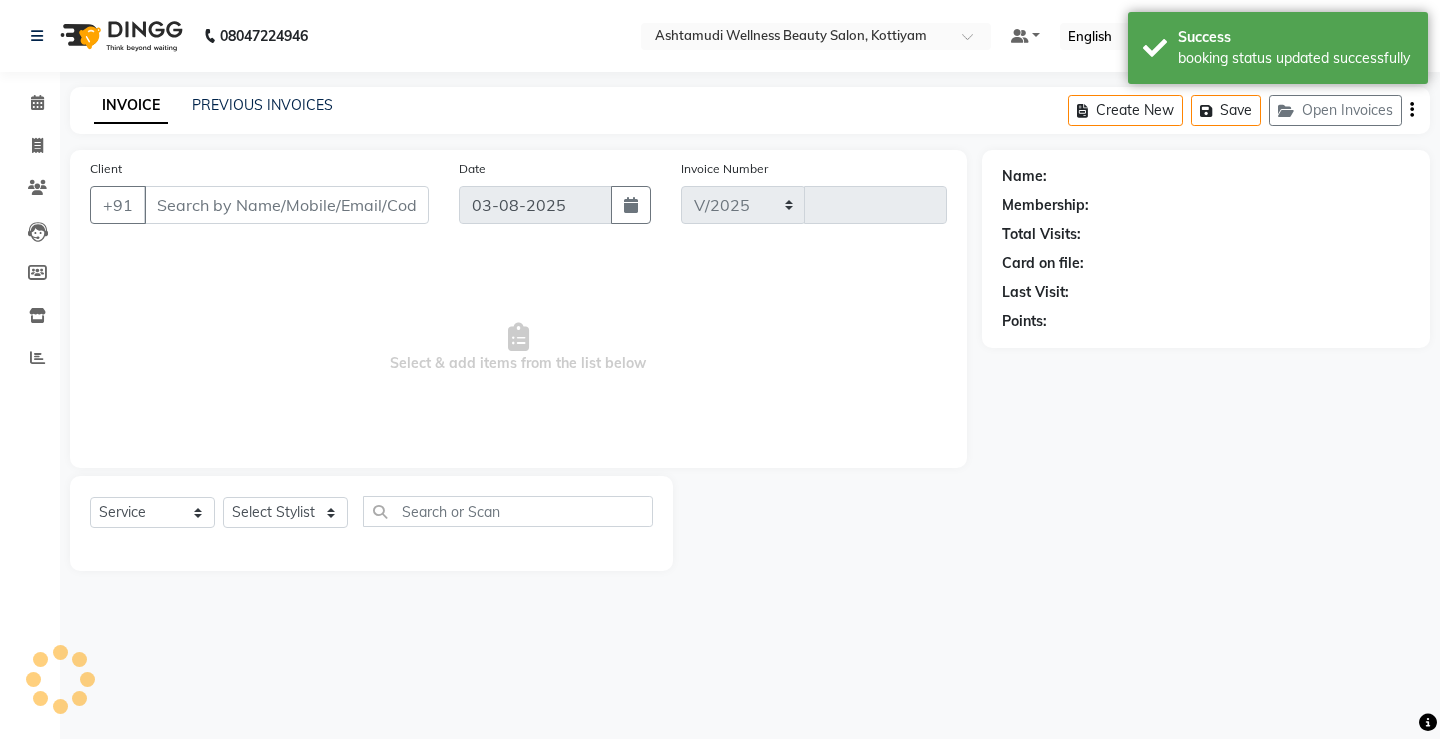 select on "4674" 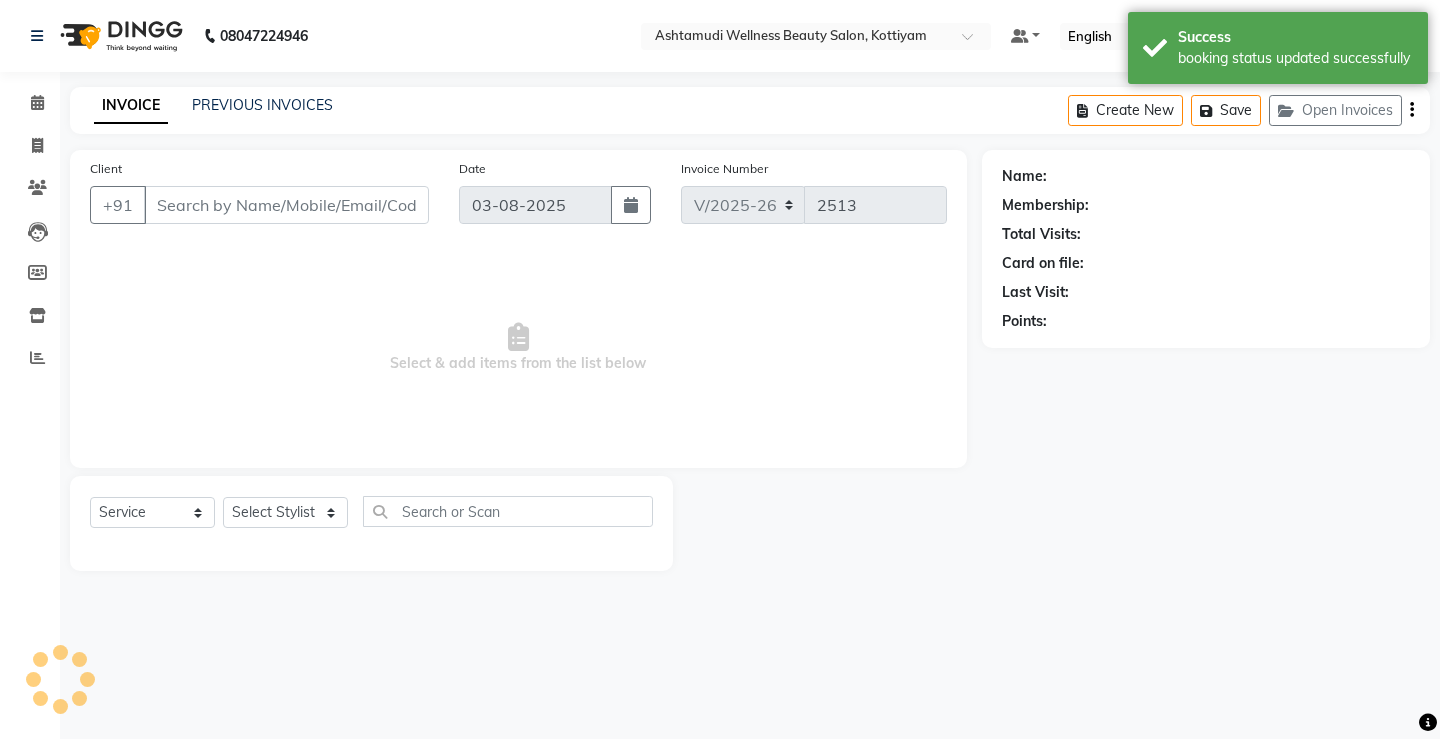 select on "product" 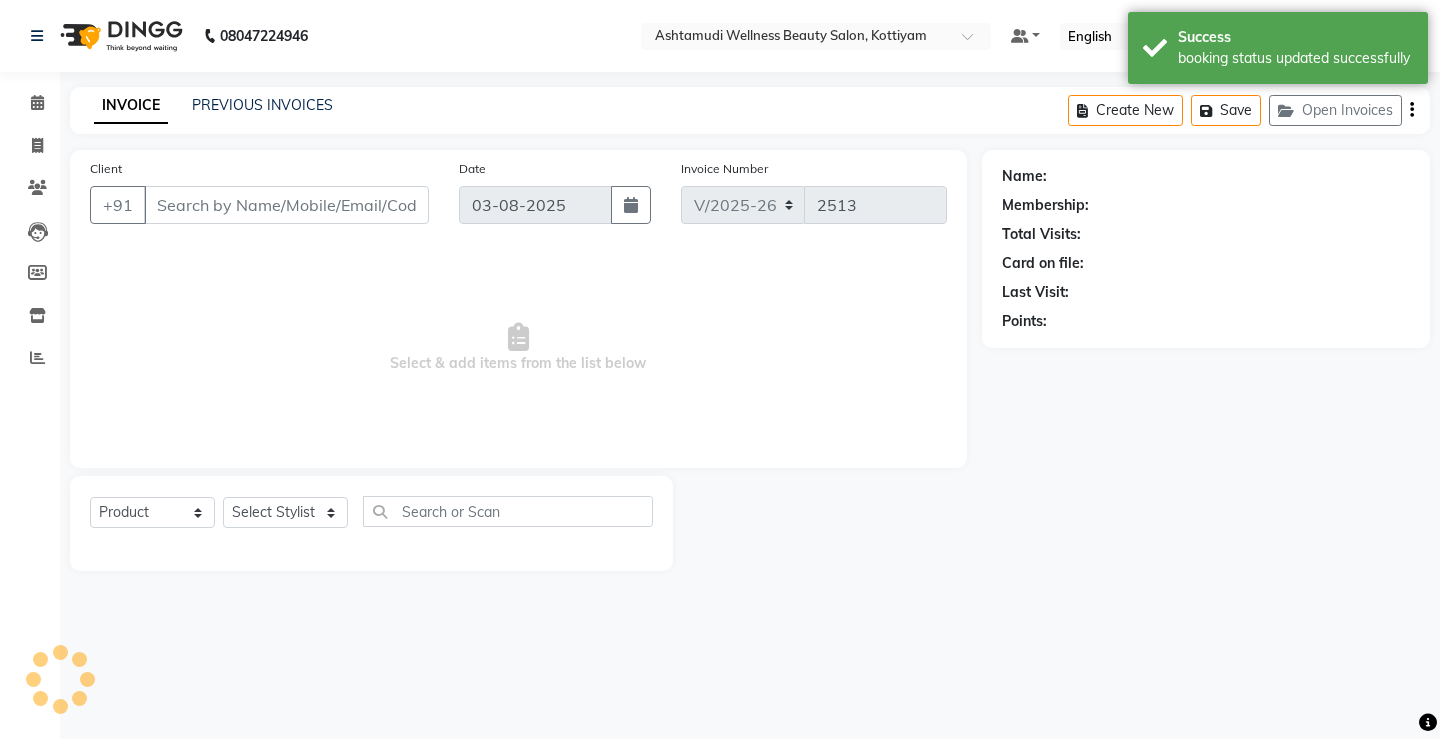 type on "[PHONE]" 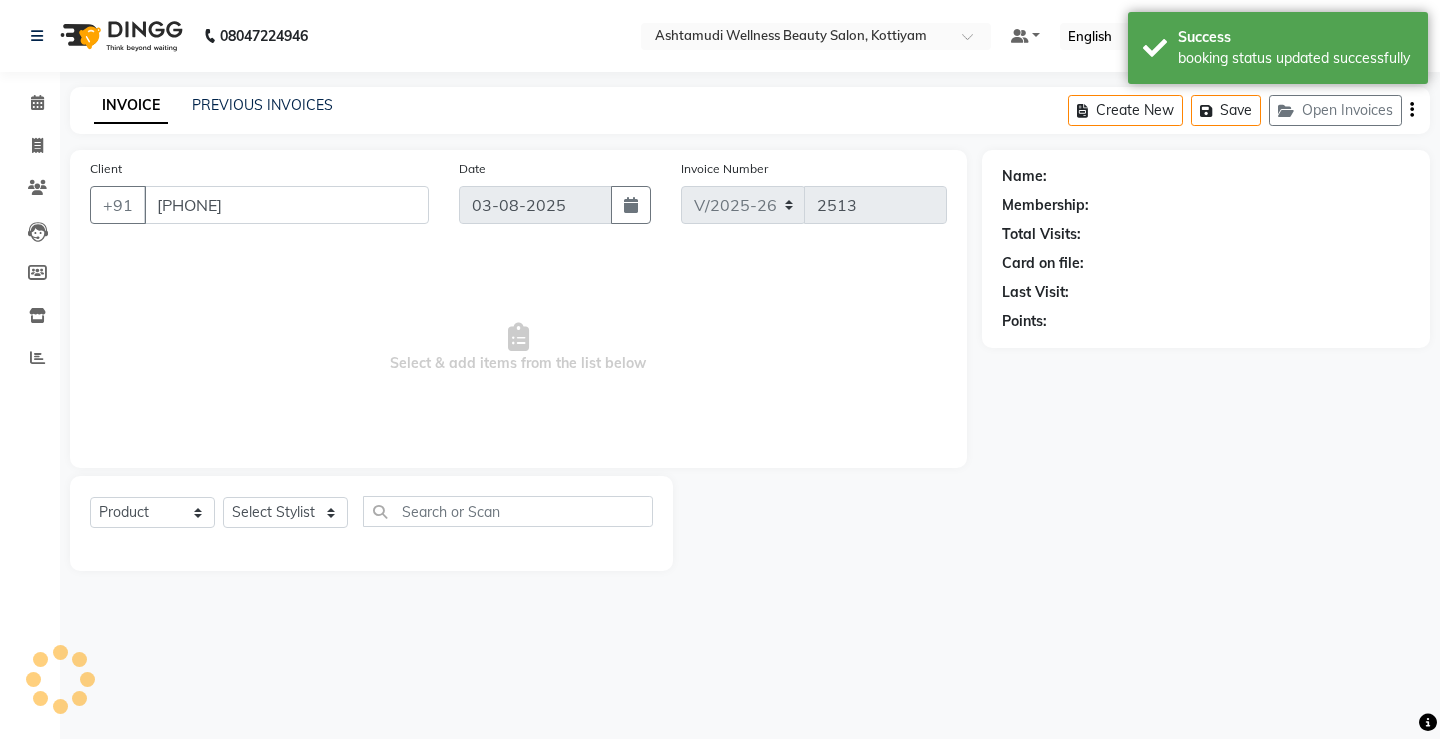 select on "87821" 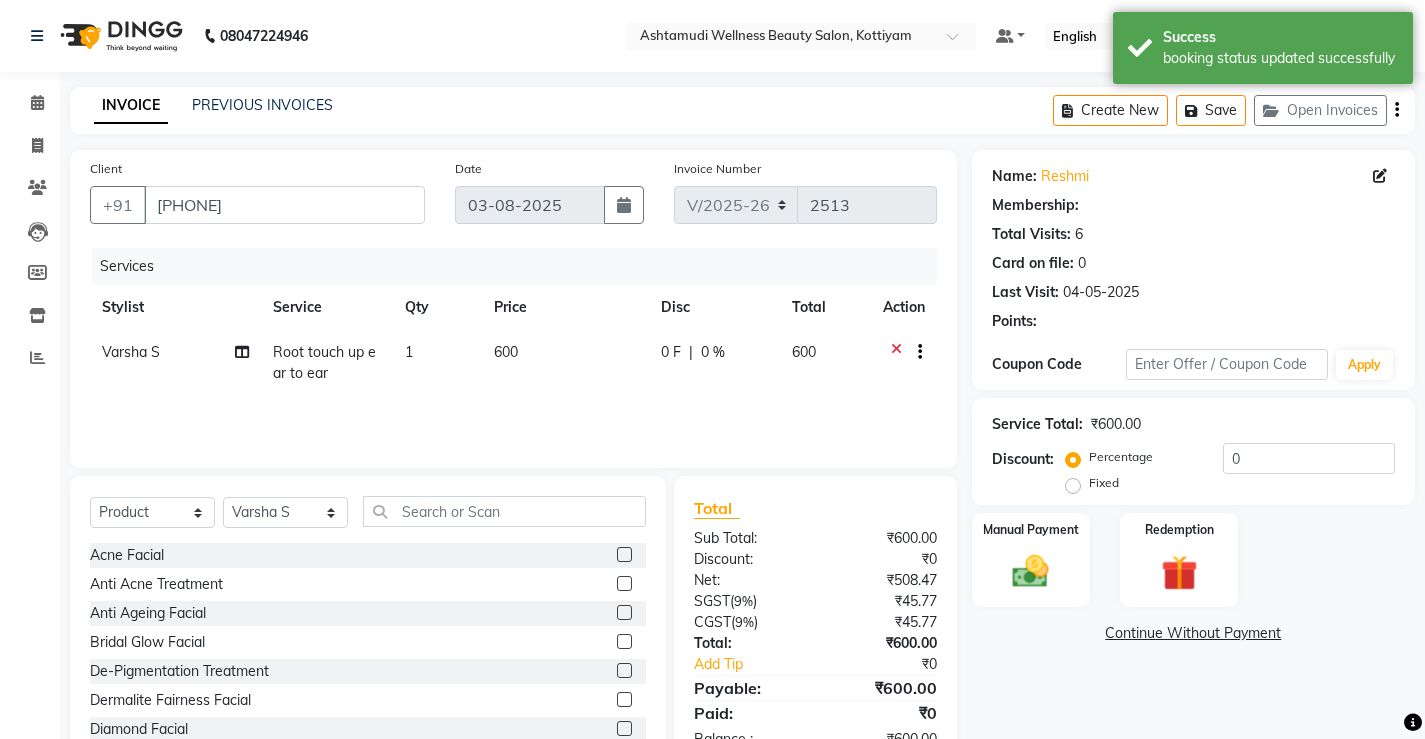 select on "1: Object" 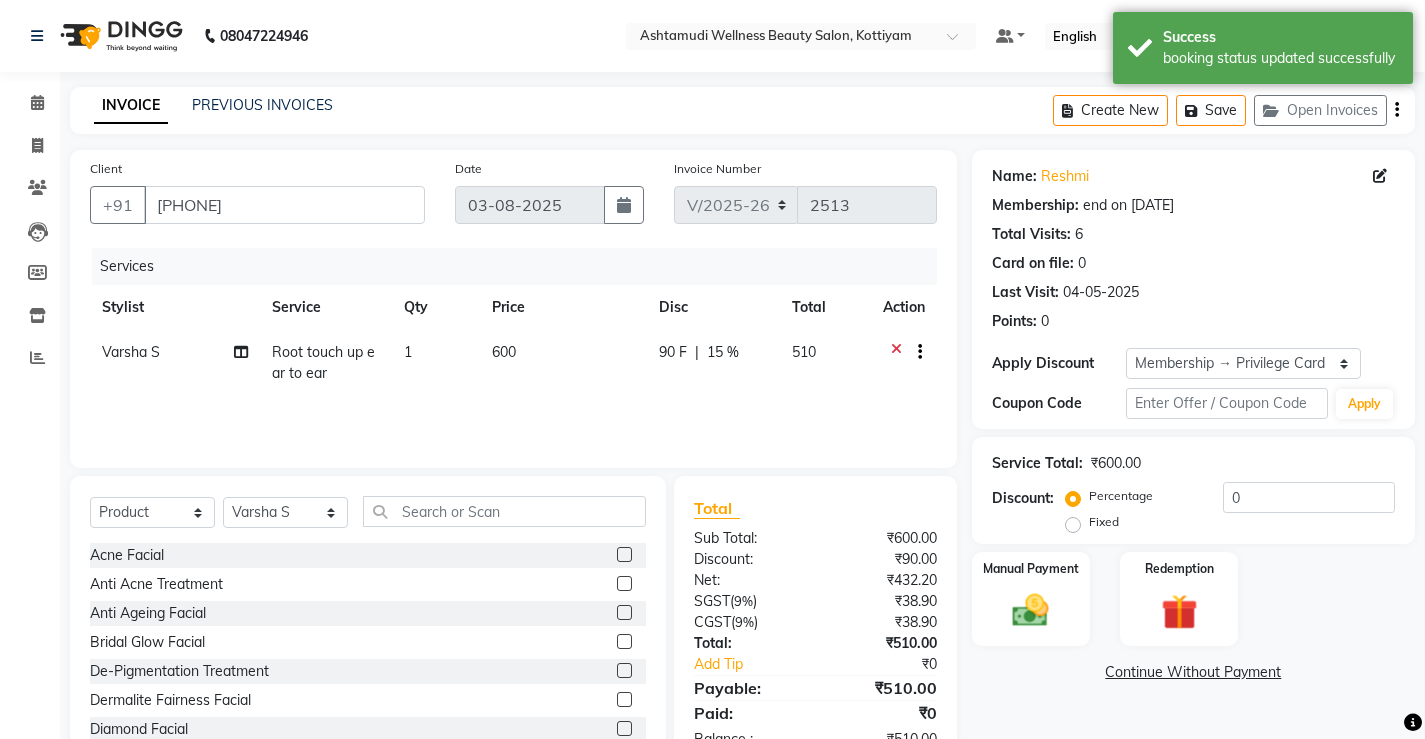 type on "15" 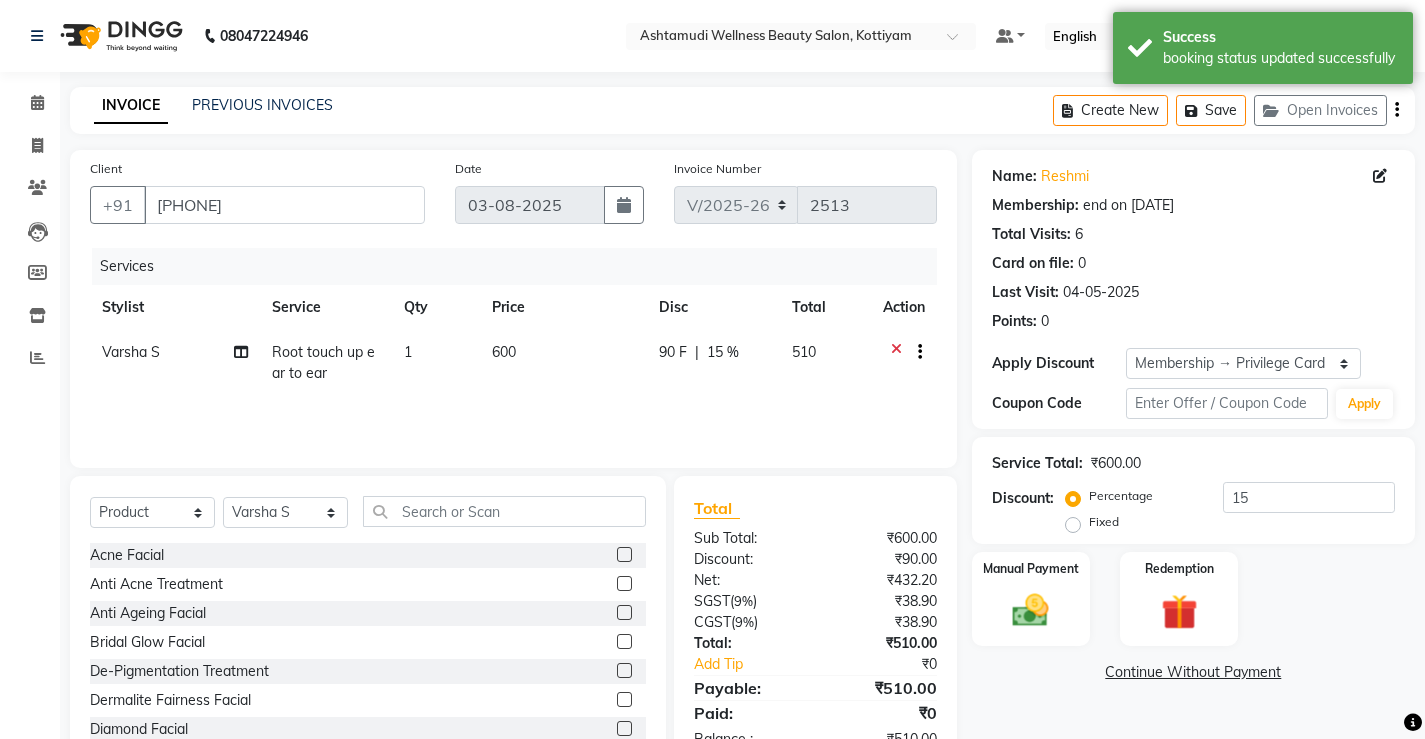 scroll, scrollTop: 62, scrollLeft: 0, axis: vertical 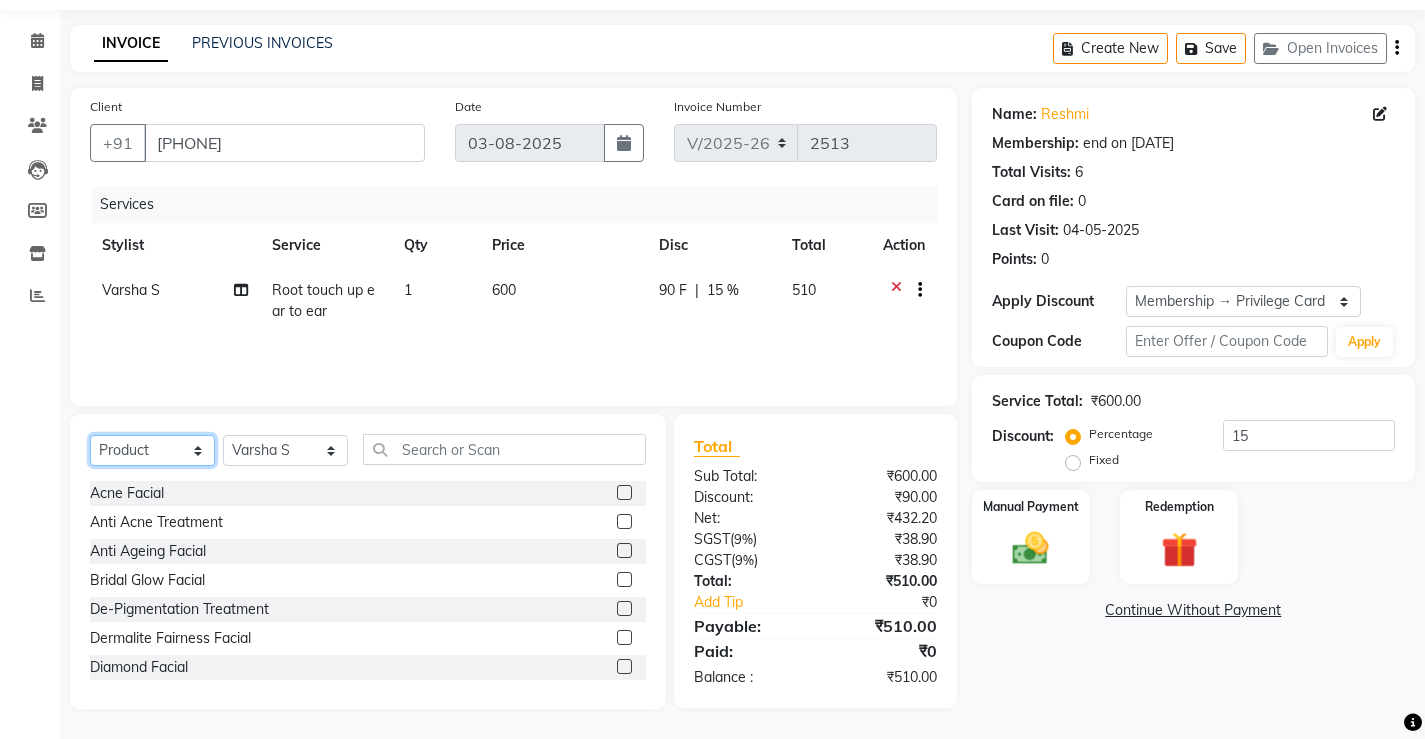 click on "Select  Service  Product  Membership  Package Voucher Prepaid Gift Card" 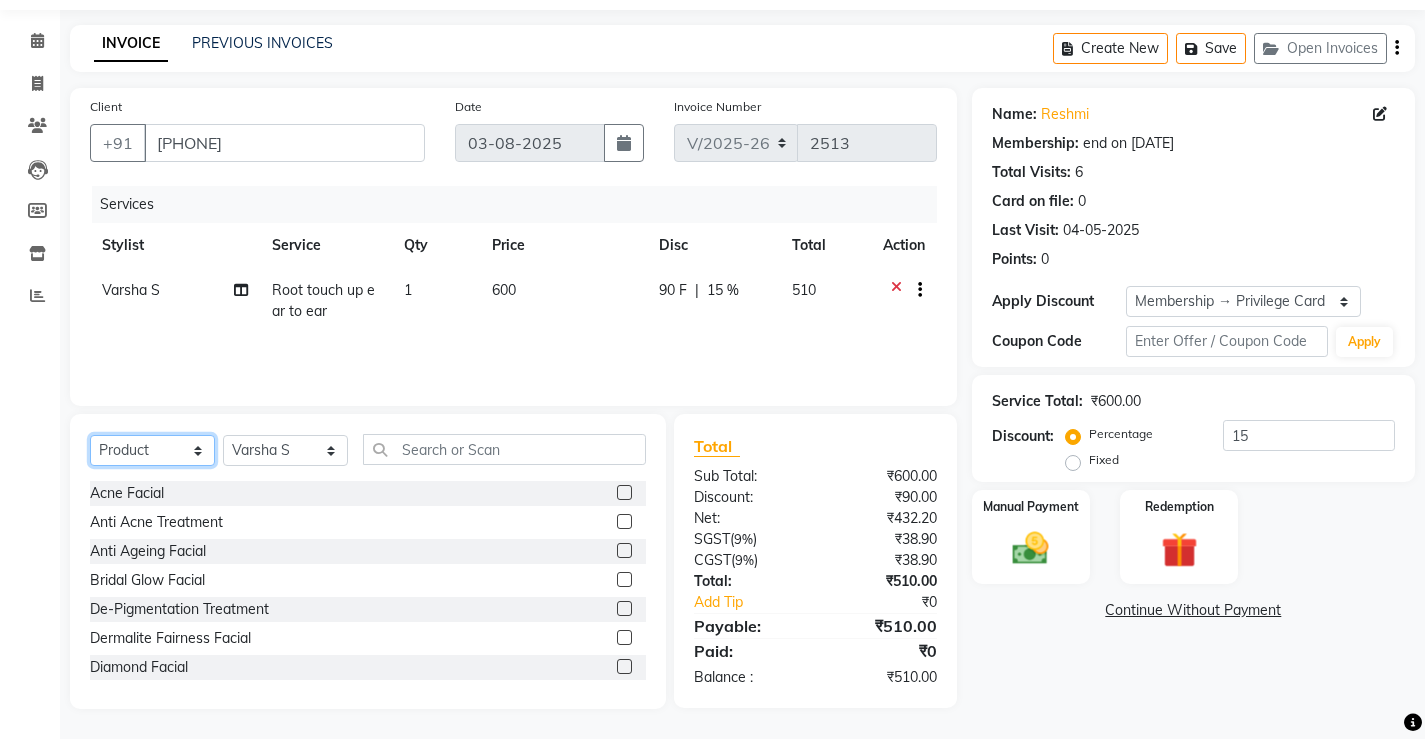 click on "Select  Service  Product  Membership  Package Voucher Prepaid Gift Card" 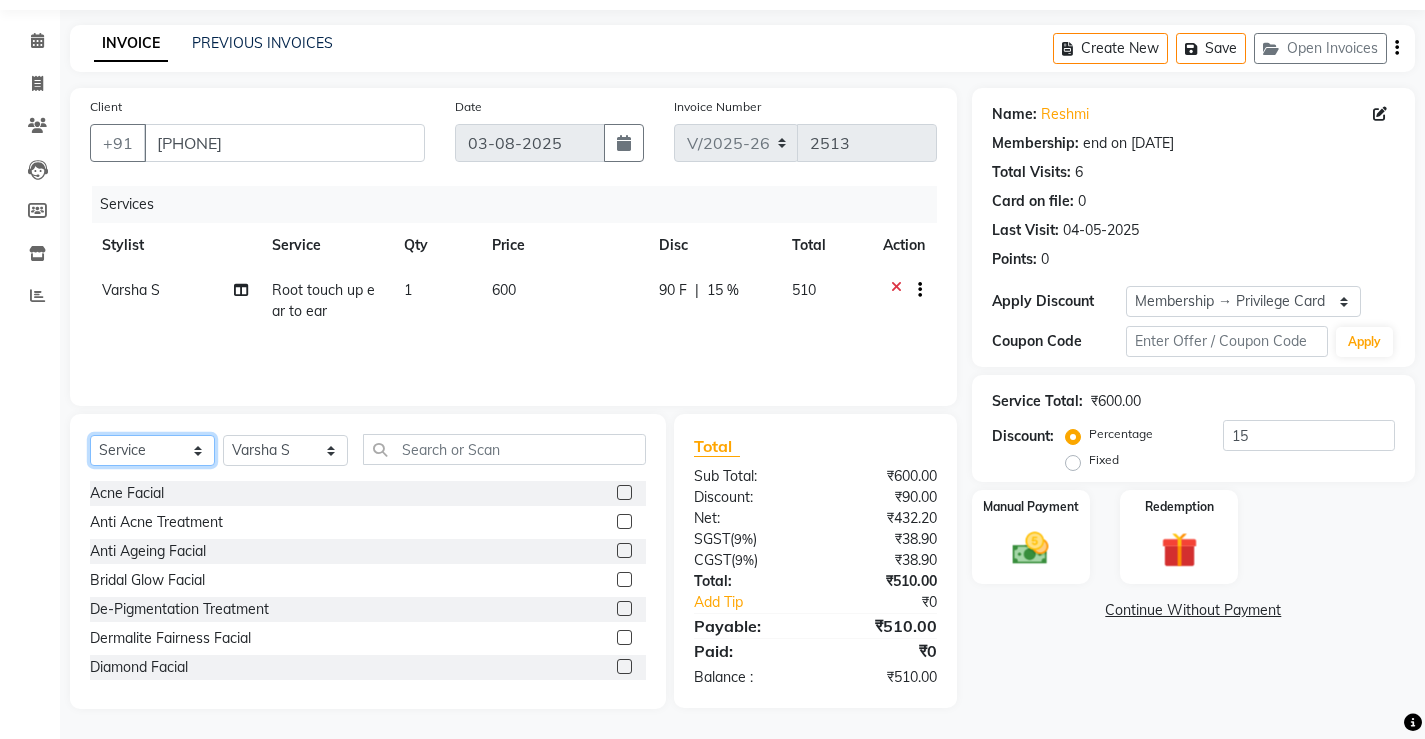 click on "Select  Service  Product  Membership  Package Voucher Prepaid Gift Card" 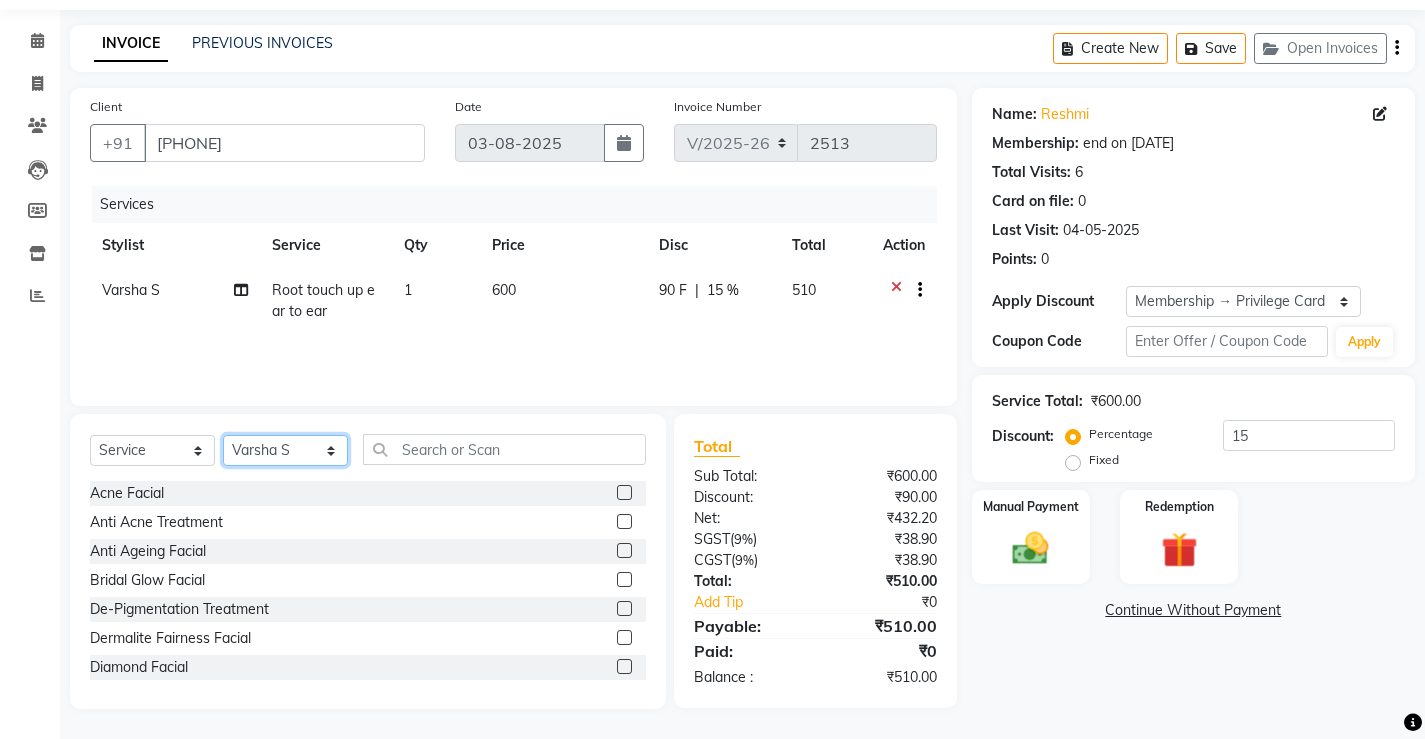click on "Select Stylist ANJALI M S ASWATHY KOTTIYAM ASHTAMUDI KUMARI Muneera RASHMI SHEEJA ANIL SHYNI  SINDHYA  Sona Sunil Sreepriya STEFFY STEPHAN Varsha S Vismaya" 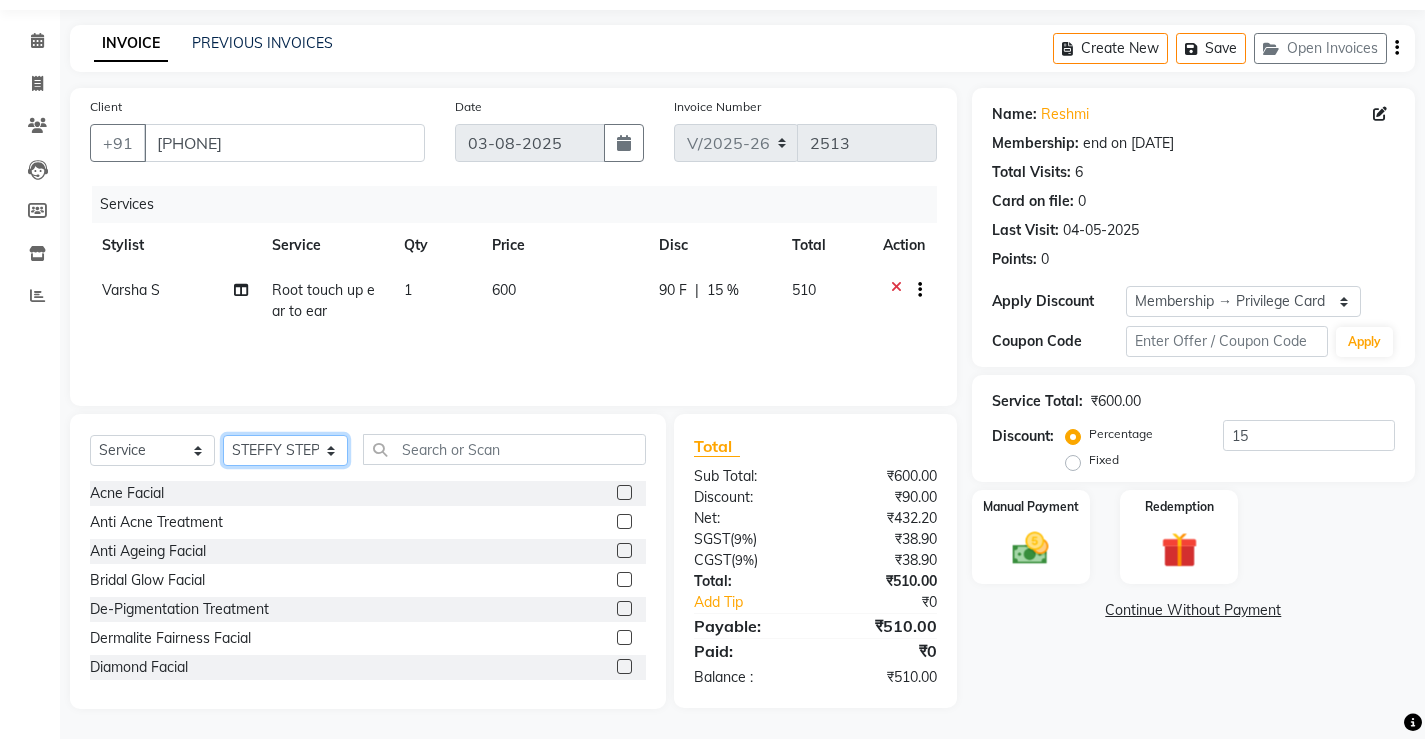 click on "Select Stylist ANJALI M S ASWATHY KOTTIYAM ASHTAMUDI KUMARI Muneera RASHMI SHEEJA ANIL SHYNI  SINDHYA  Sona Sunil Sreepriya STEFFY STEPHAN Varsha S Vismaya" 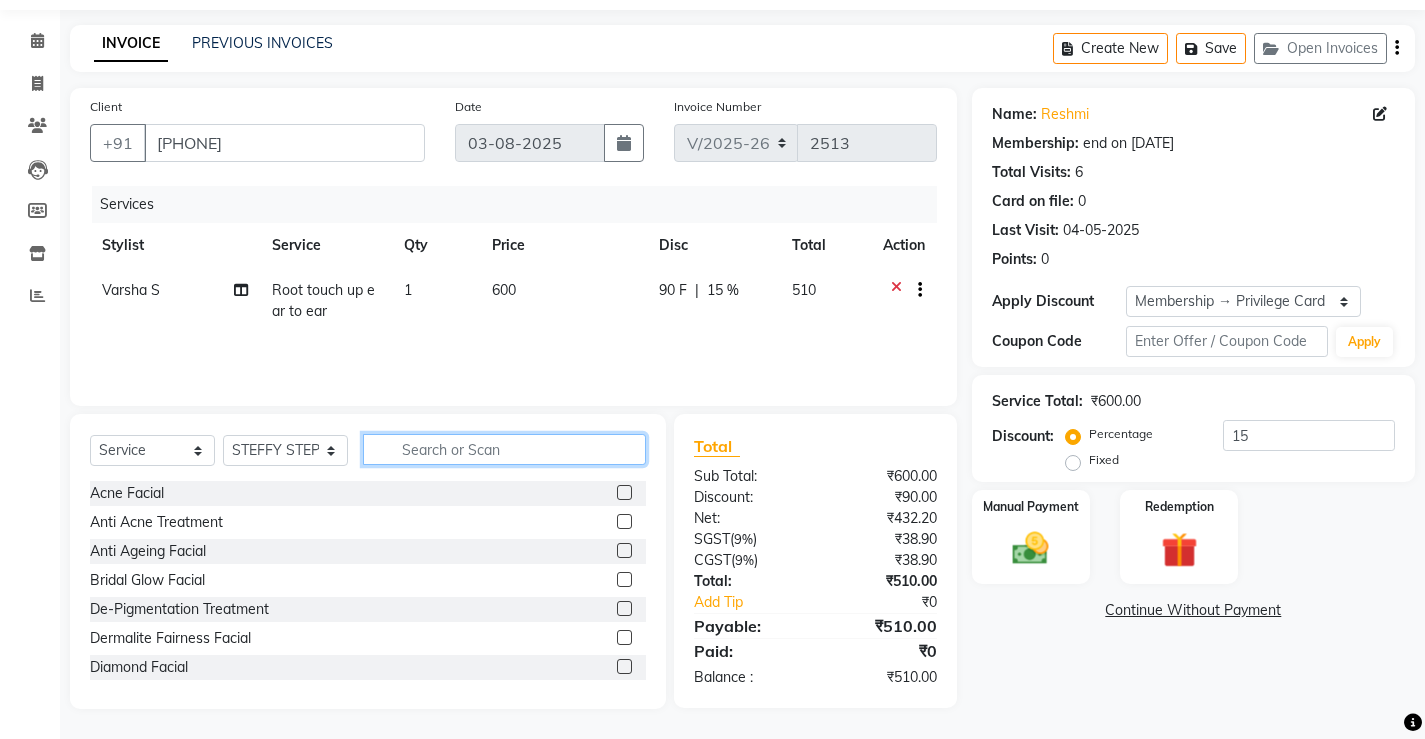 click 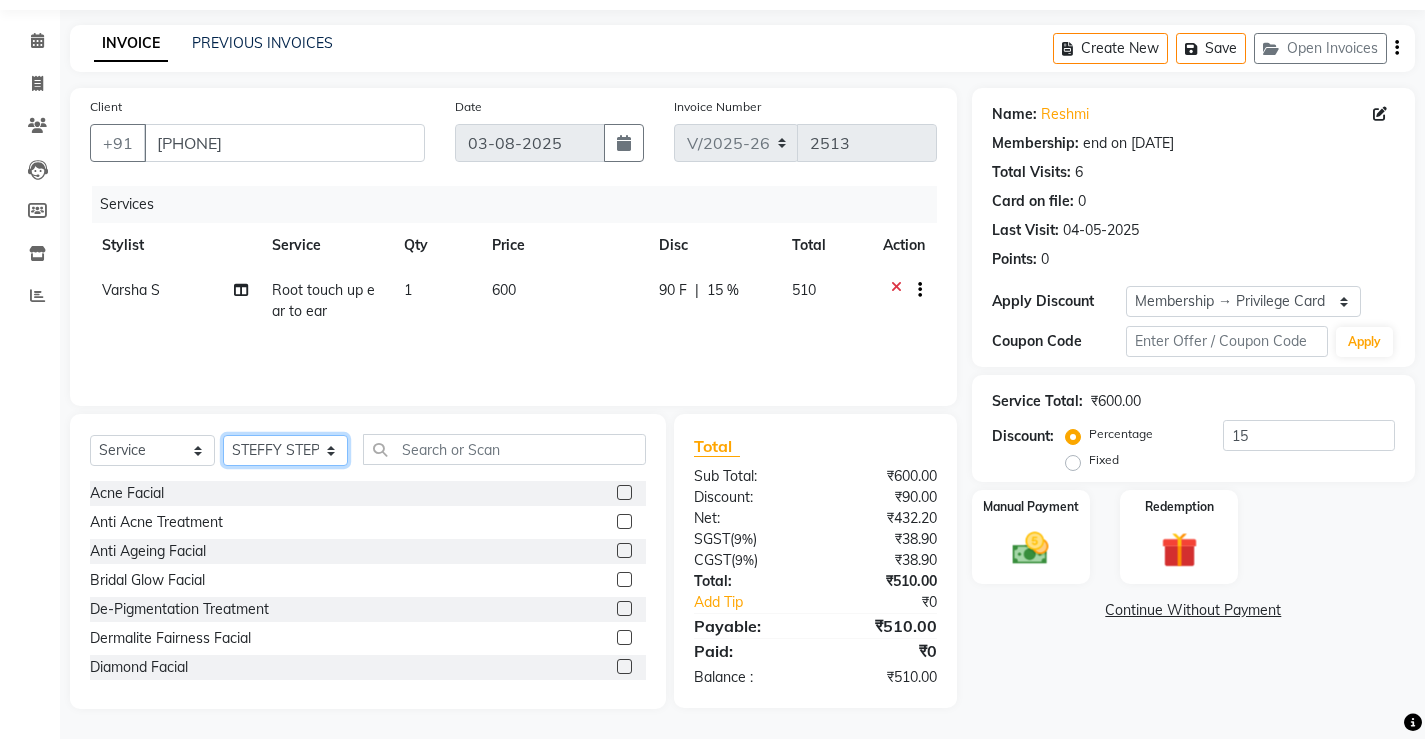 click on "Select Stylist ANJALI M S ASWATHY KOTTIYAM ASHTAMUDI KUMARI Muneera RASHMI SHEEJA ANIL SHYNI  SINDHYA  Sona Sunil Sreepriya STEFFY STEPHAN Varsha S Vismaya" 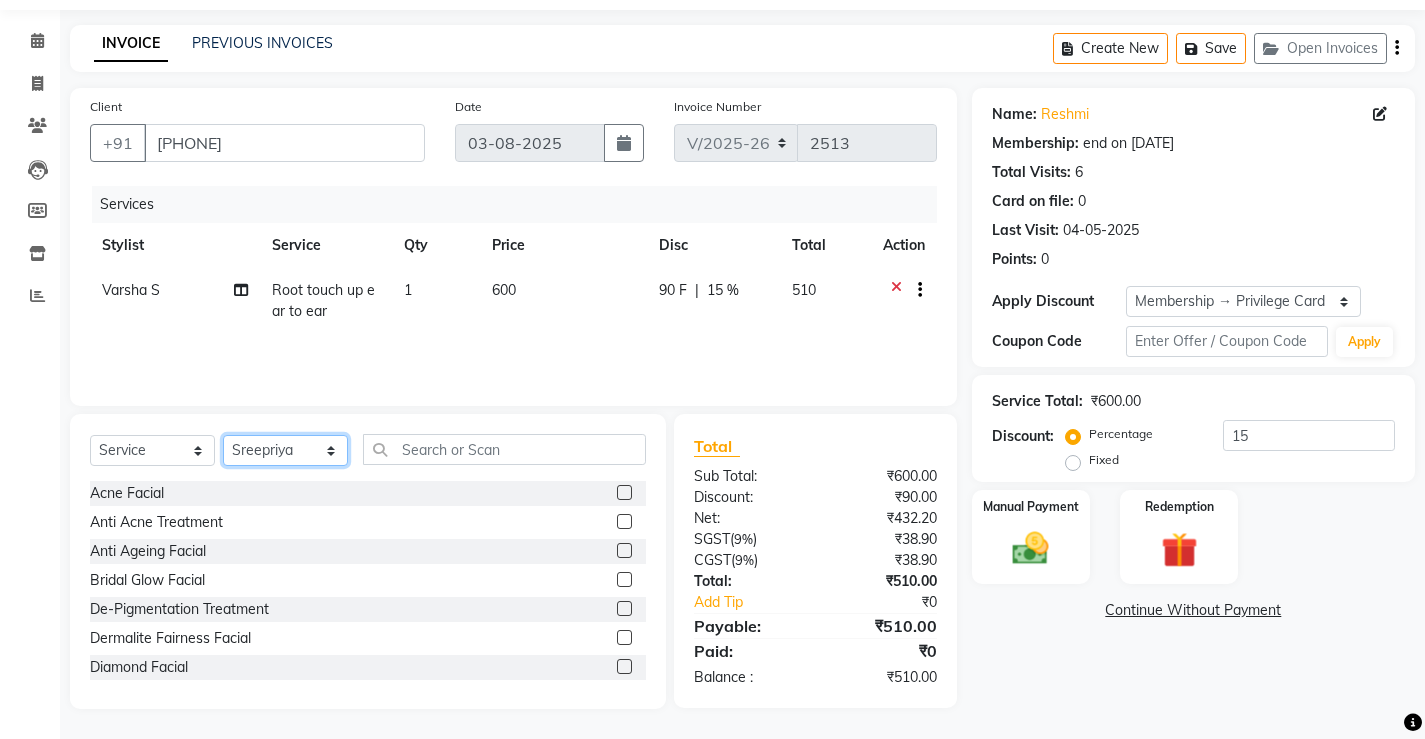 click on "Select Stylist ANJALI M S ASWATHY KOTTIYAM ASHTAMUDI KUMARI Muneera RASHMI SHEEJA ANIL SHYNI  SINDHYA  Sona Sunil Sreepriya STEFFY STEPHAN Varsha S Vismaya" 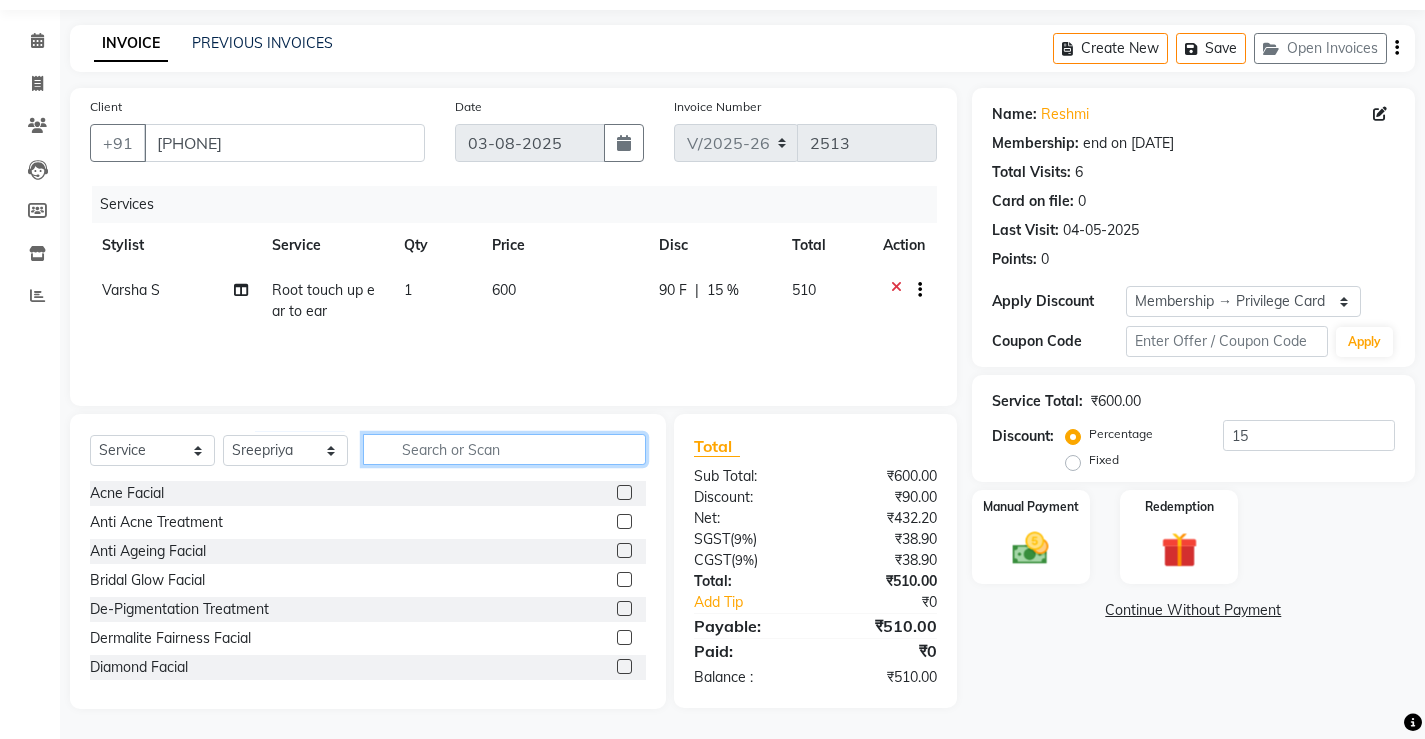 click 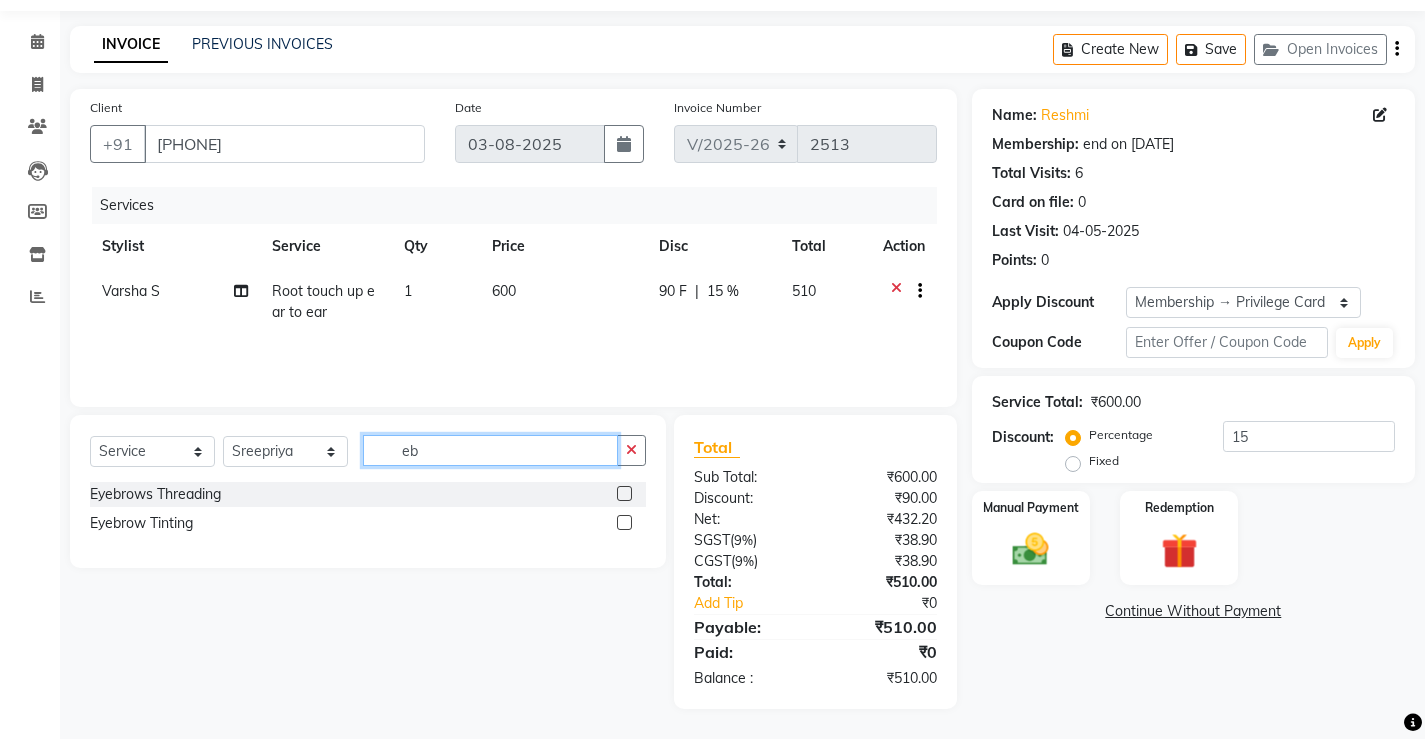 scroll, scrollTop: 61, scrollLeft: 0, axis: vertical 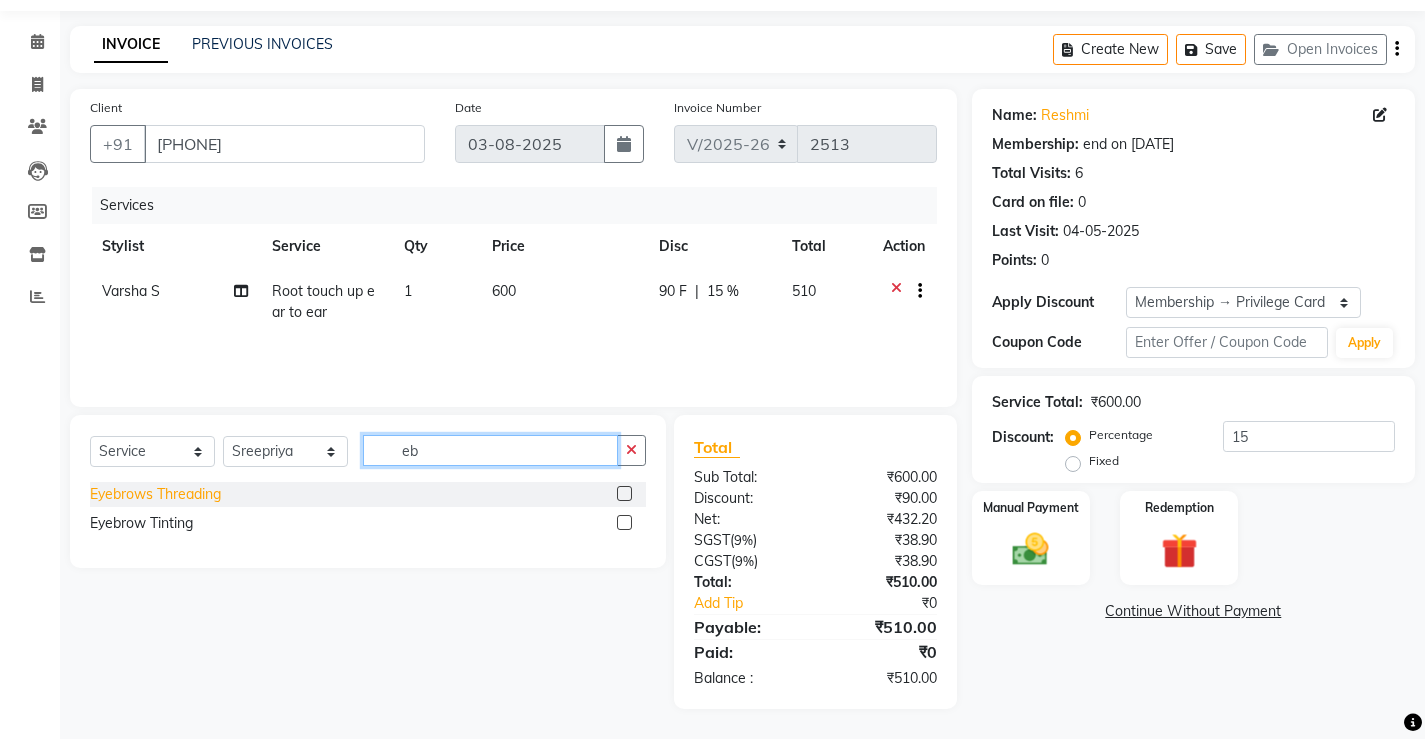 type on "eb" 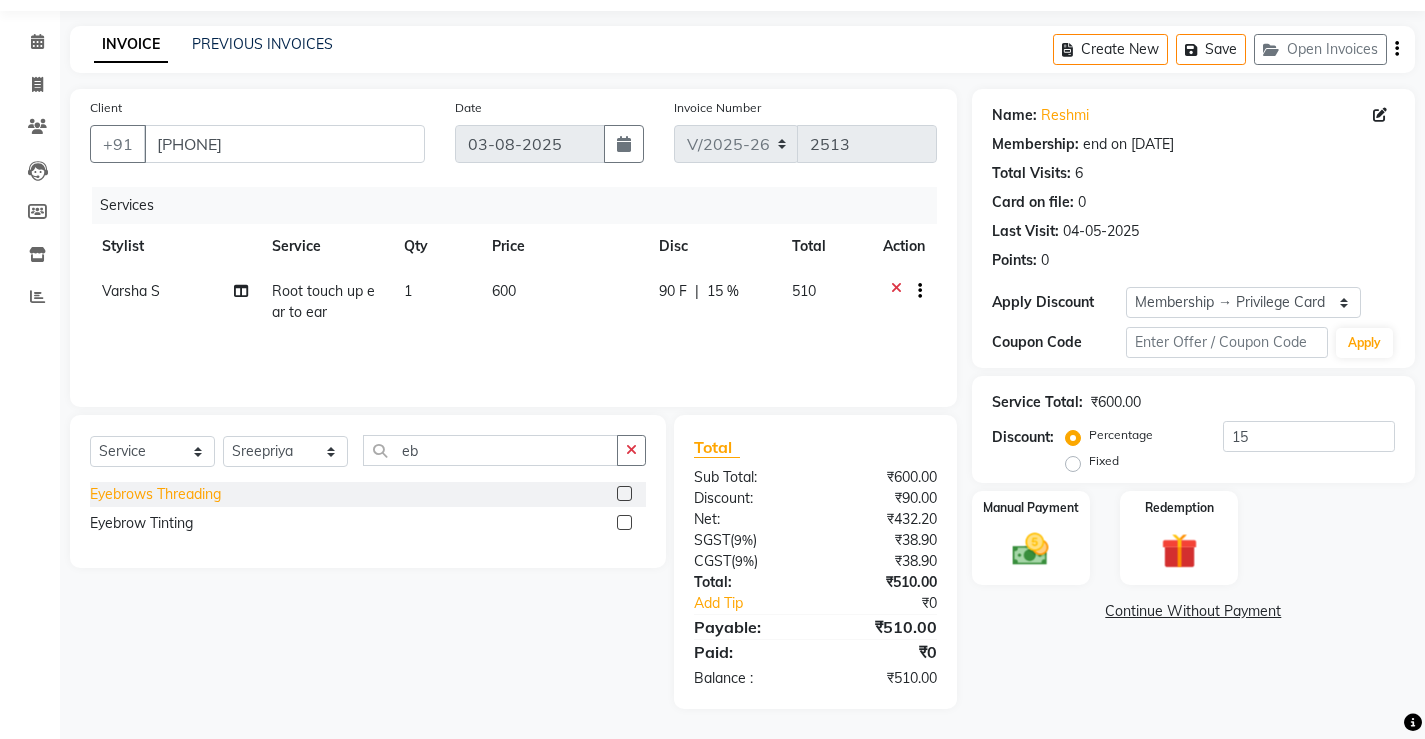click on "Eyebrows Threading" 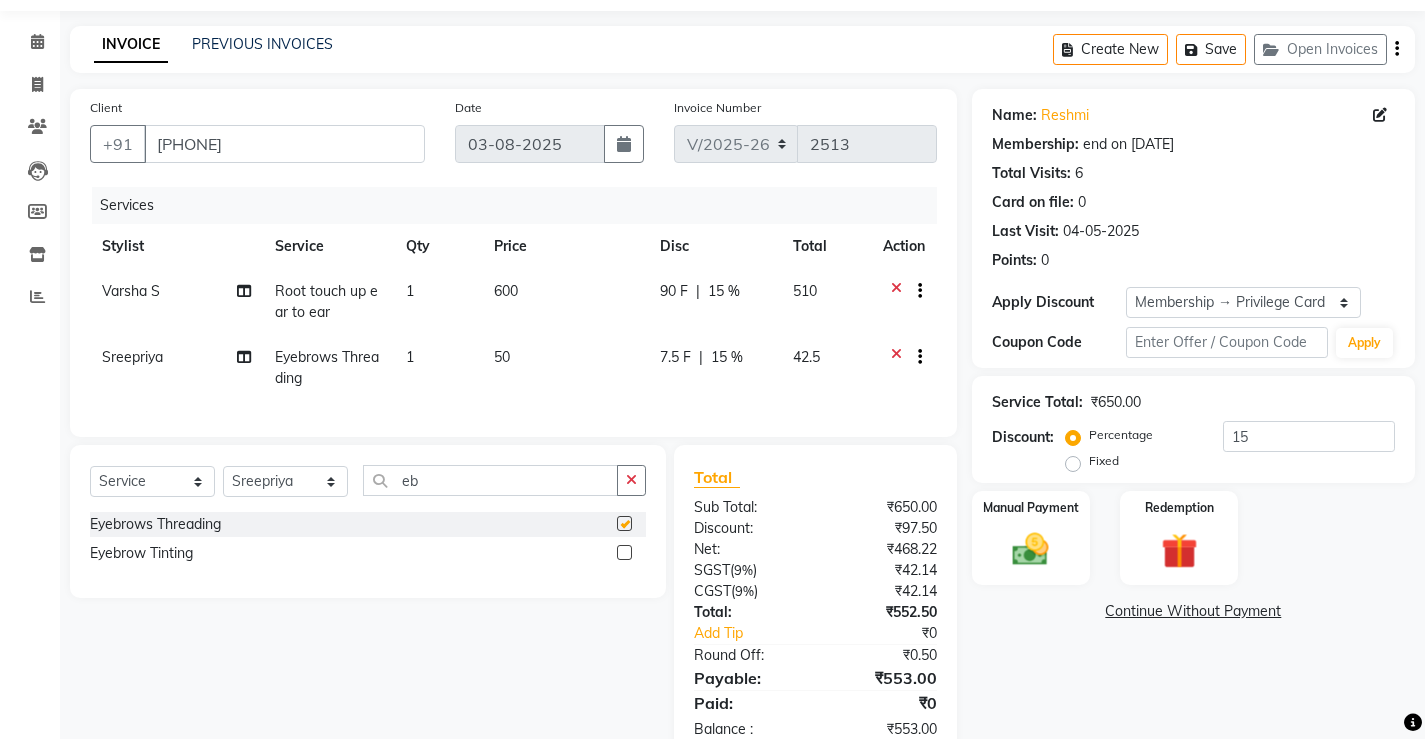 checkbox on "false" 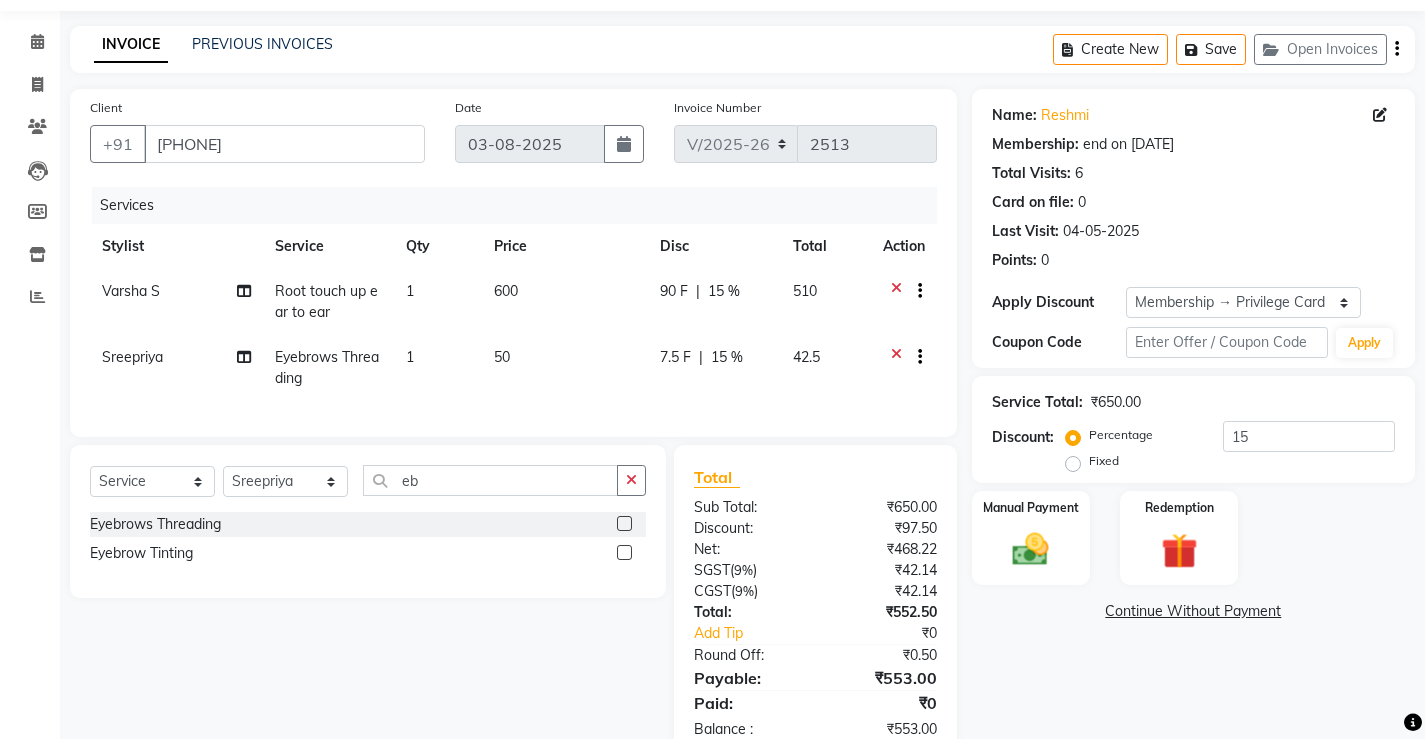 scroll, scrollTop: 127, scrollLeft: 0, axis: vertical 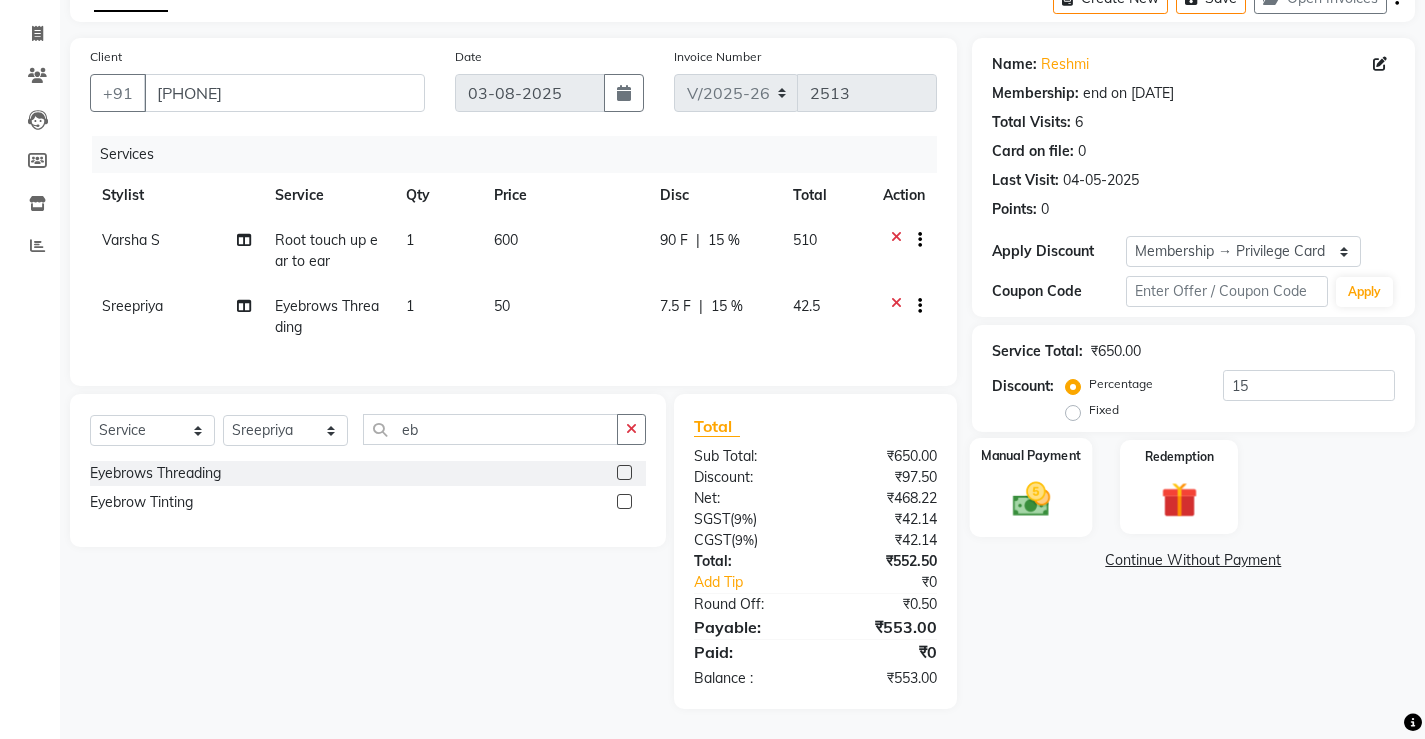click 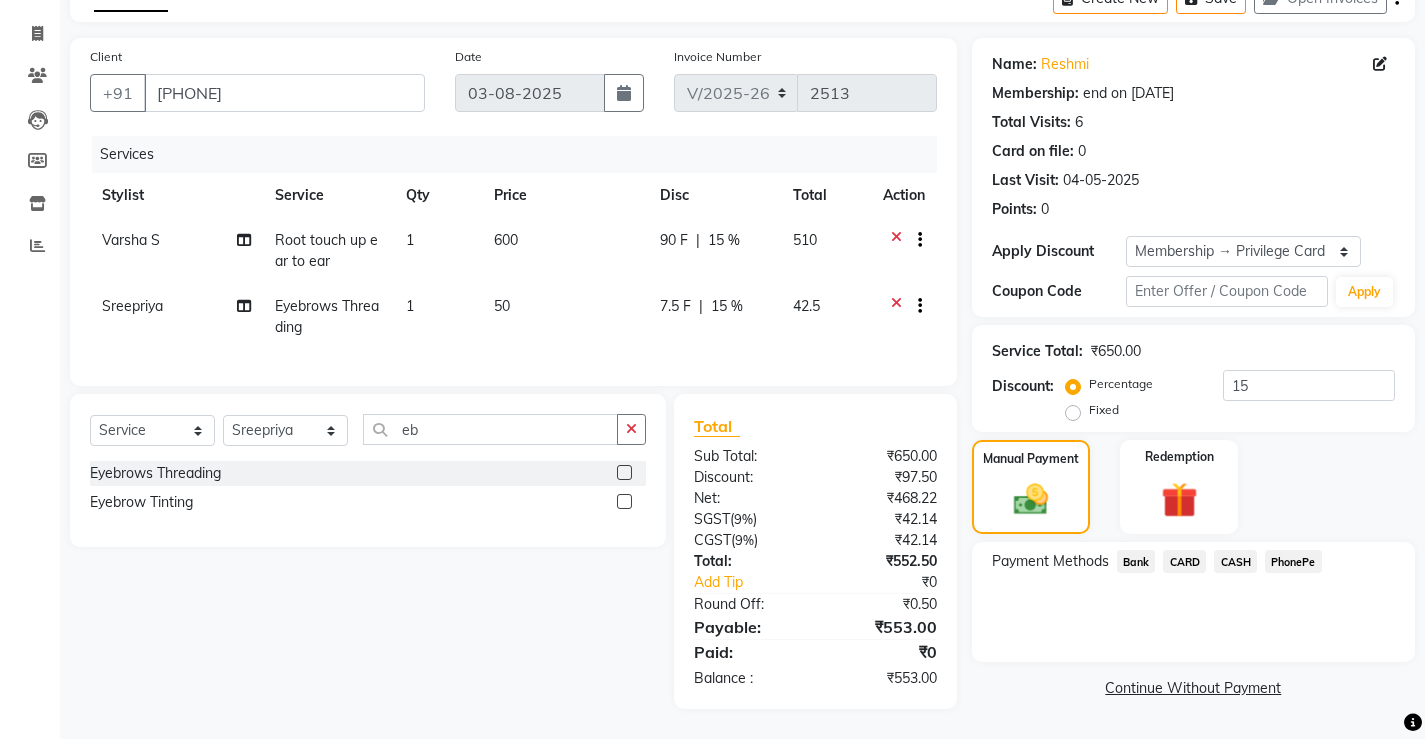 click on "CARD" 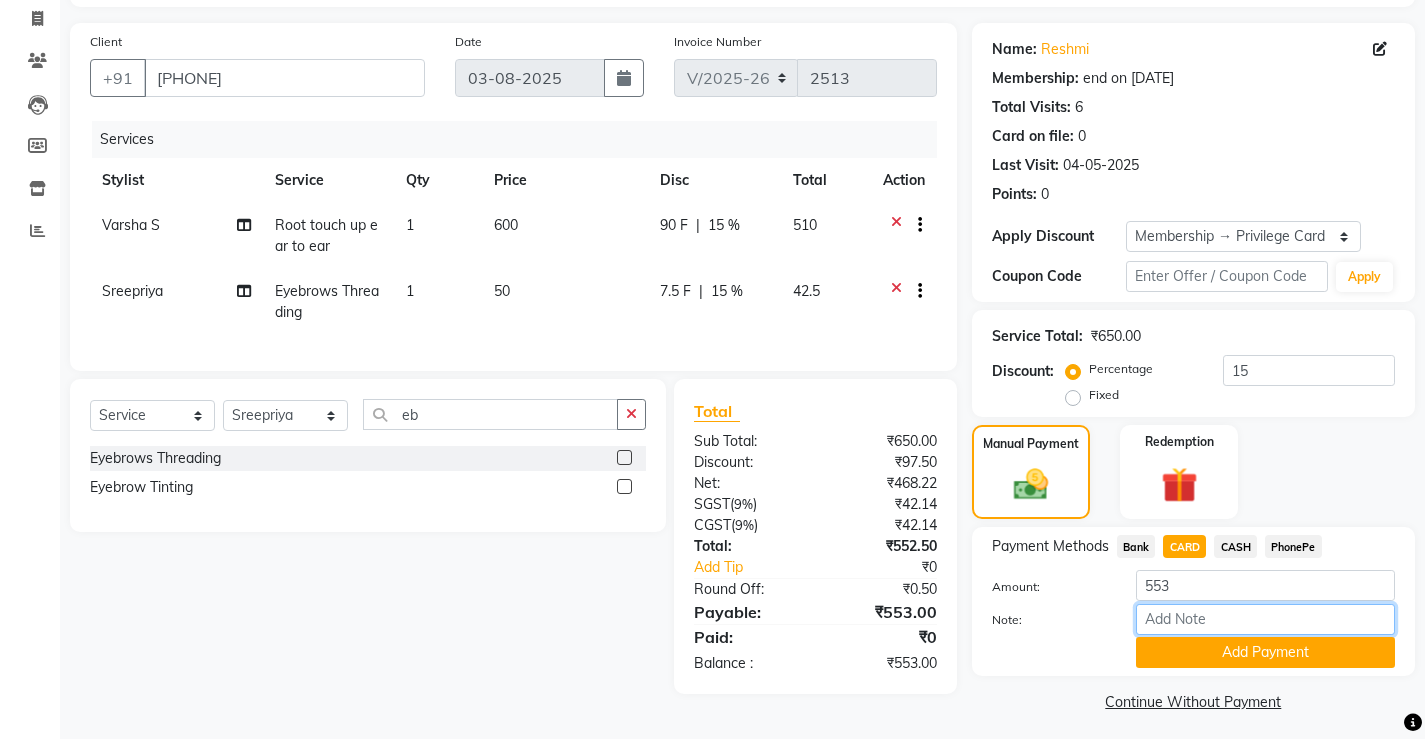 click on "Note:" at bounding box center (1265, 619) 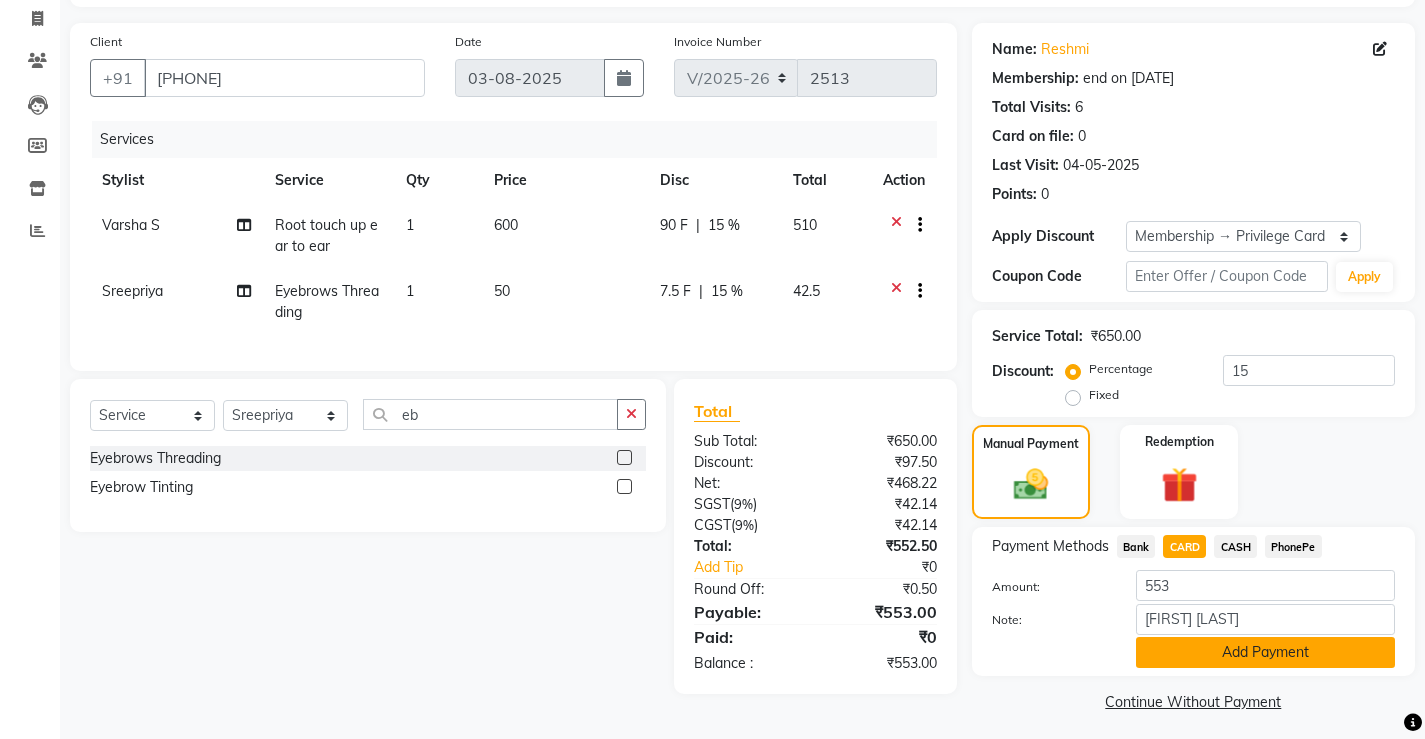 click on "Add Payment" 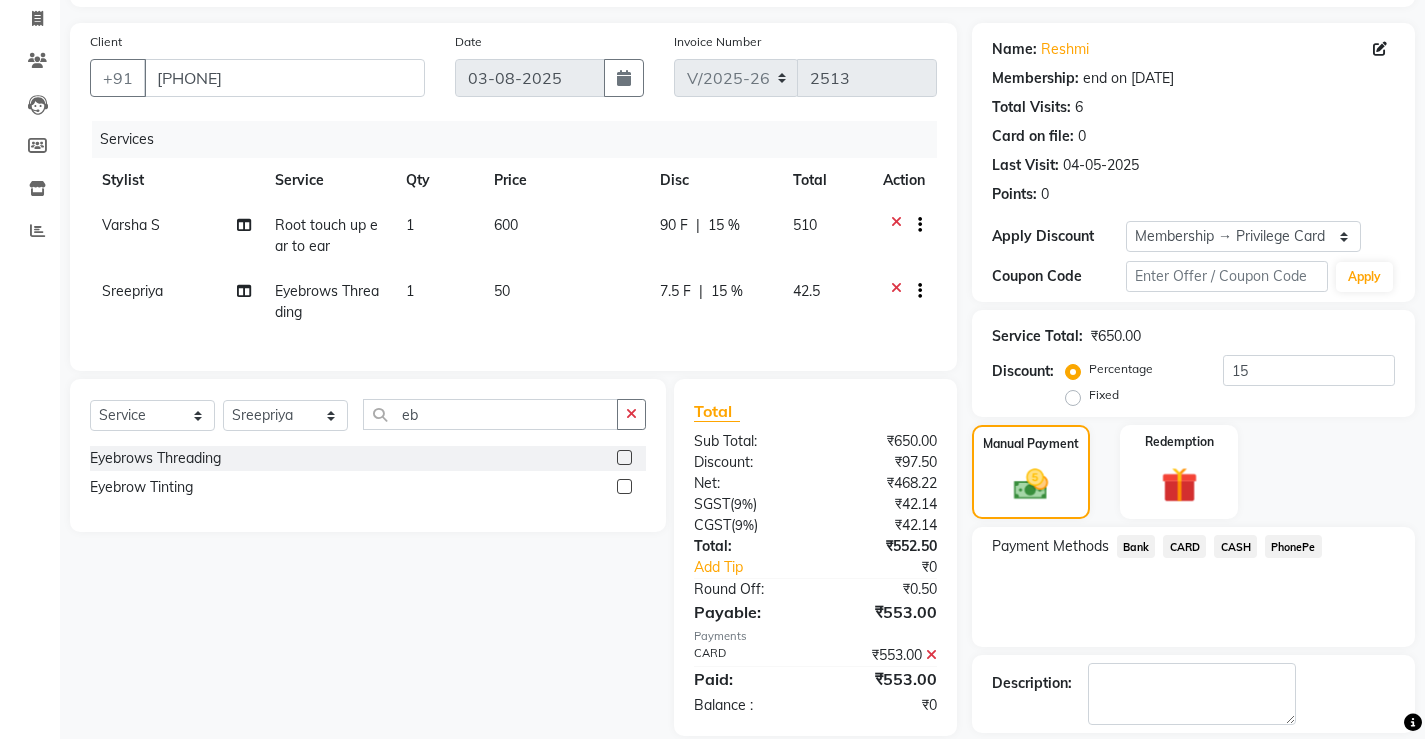 scroll, scrollTop: 190, scrollLeft: 0, axis: vertical 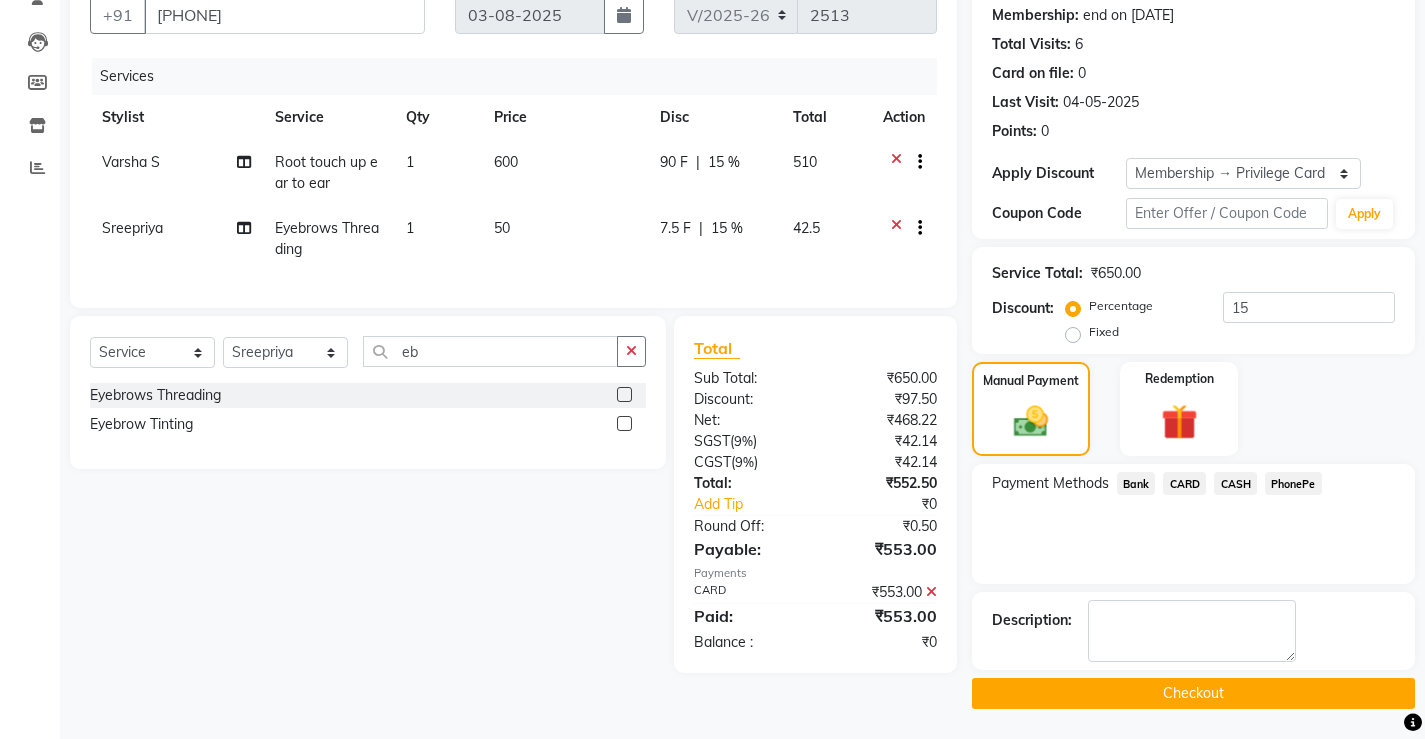 click on "Checkout" 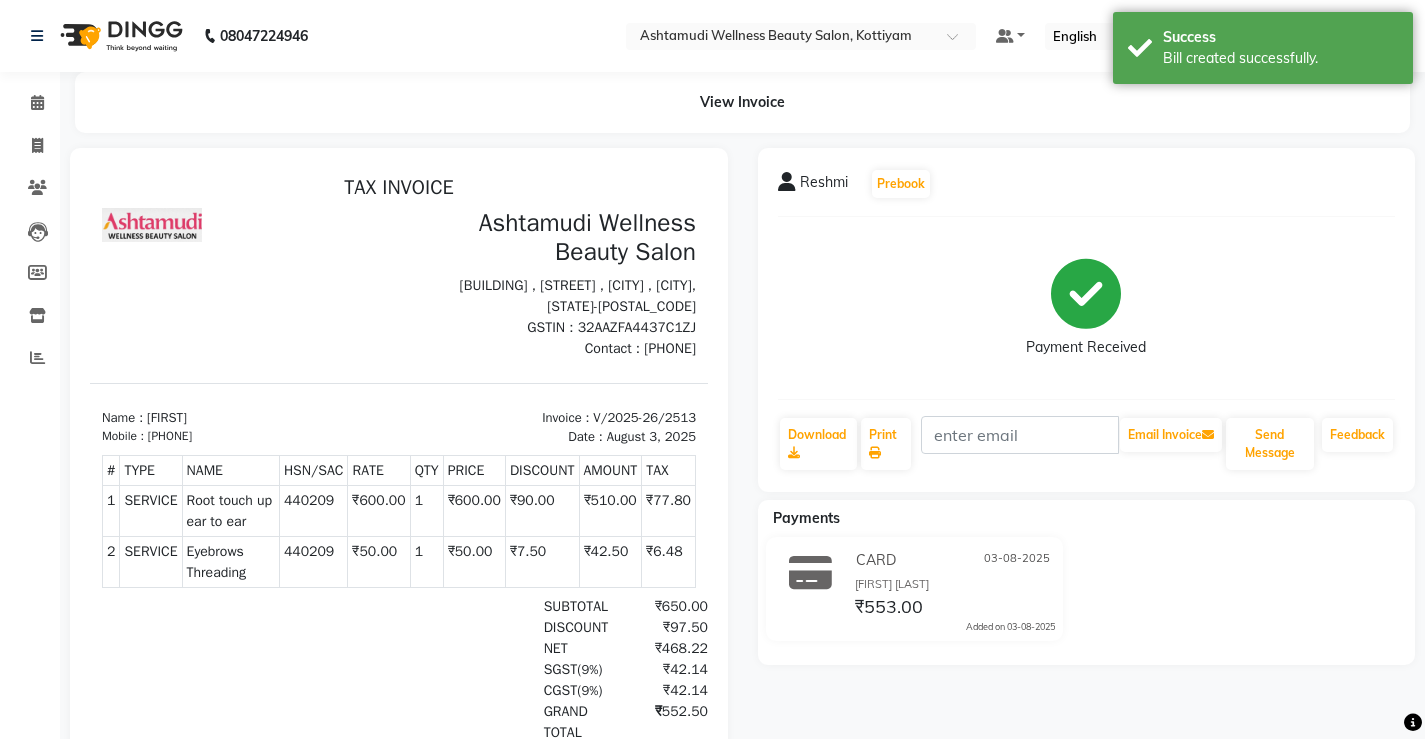 scroll, scrollTop: 0, scrollLeft: 0, axis: both 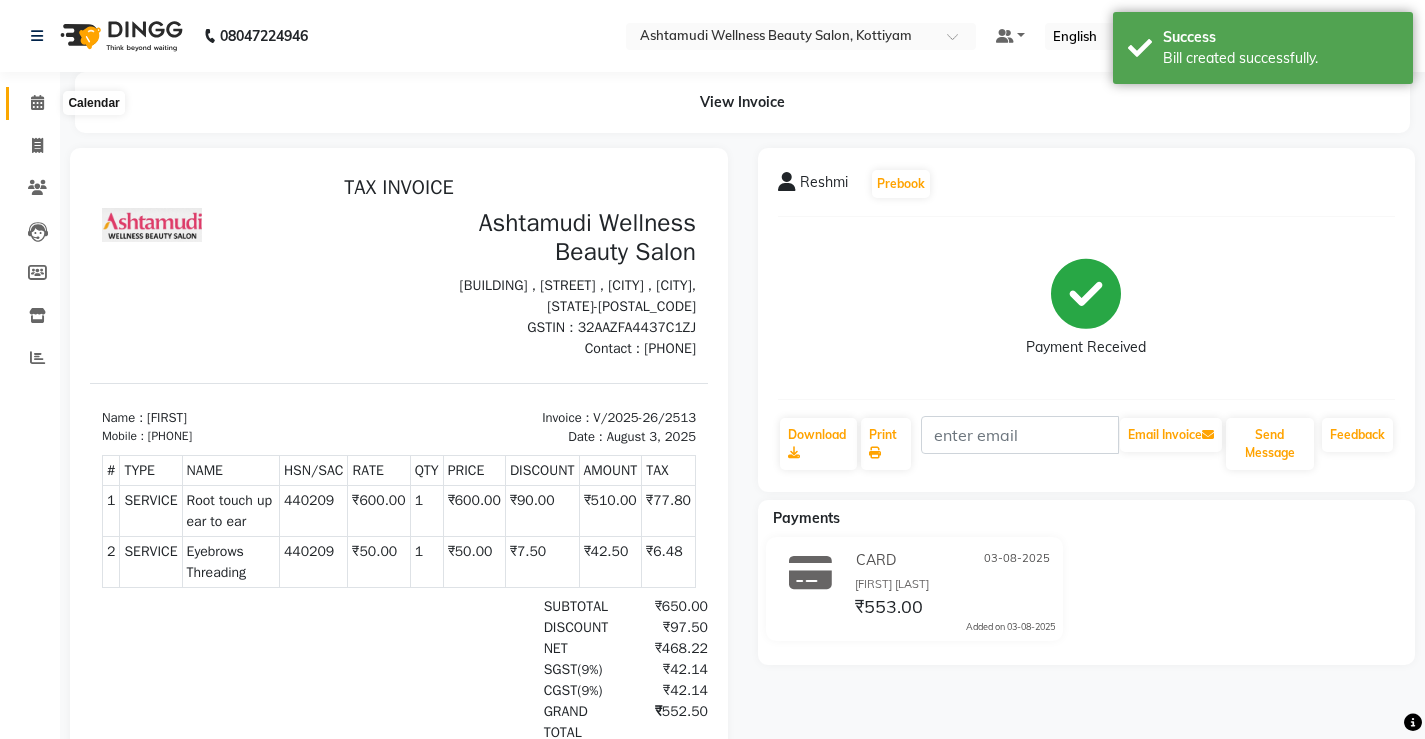 click 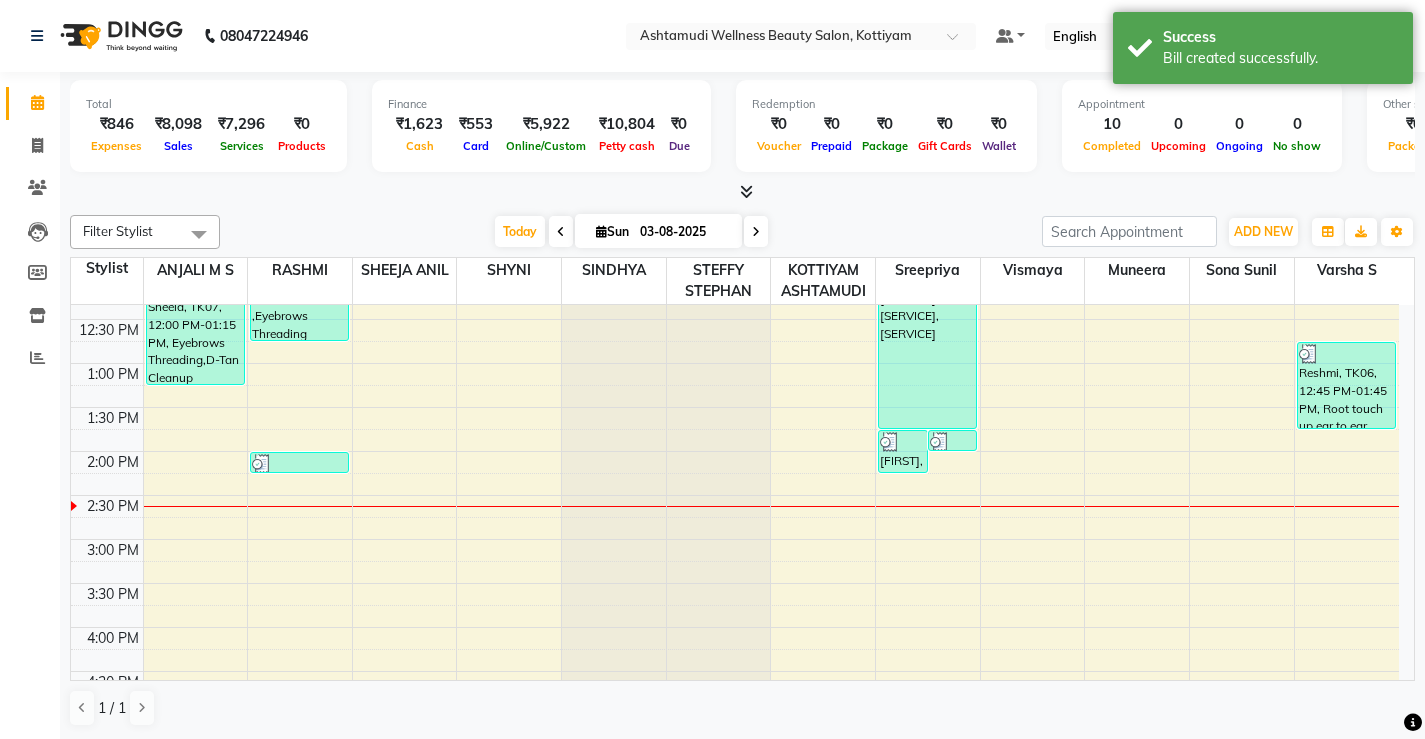 scroll, scrollTop: 500, scrollLeft: 0, axis: vertical 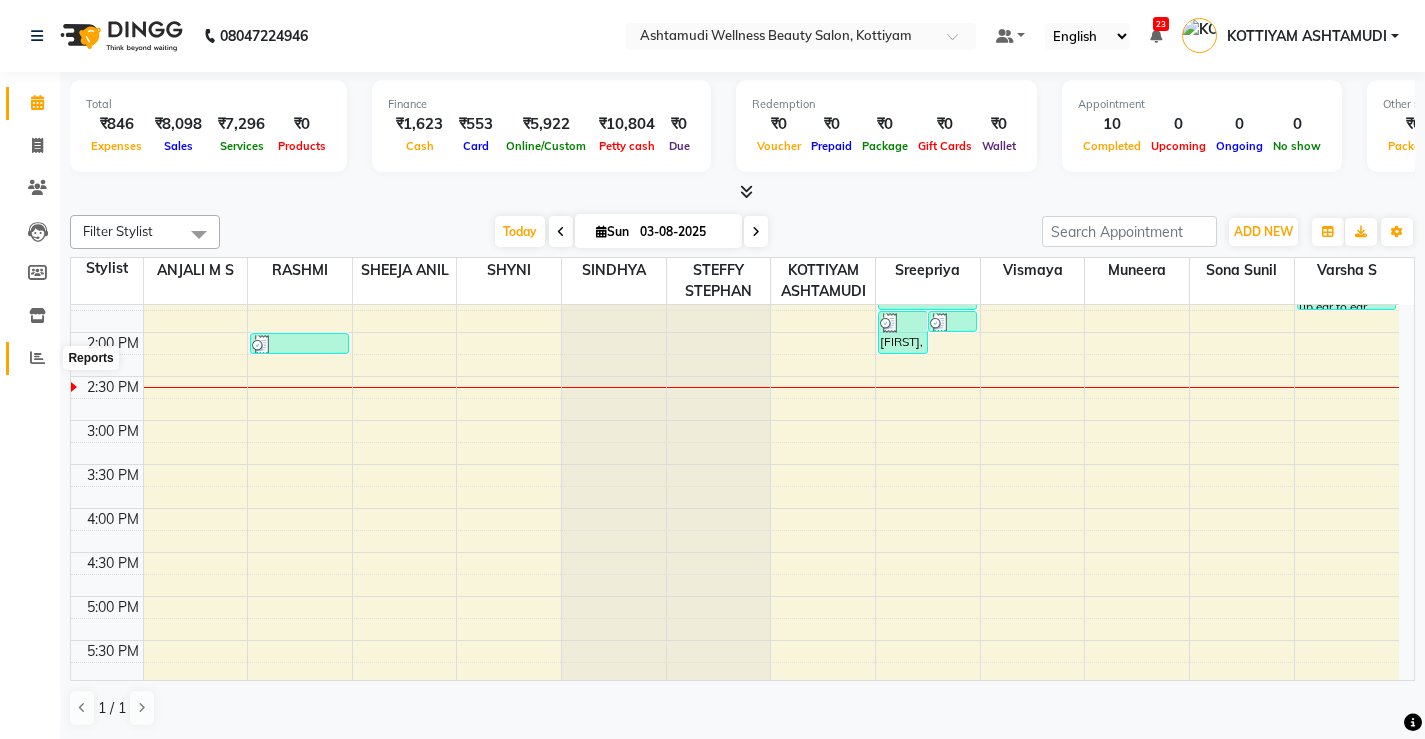 click 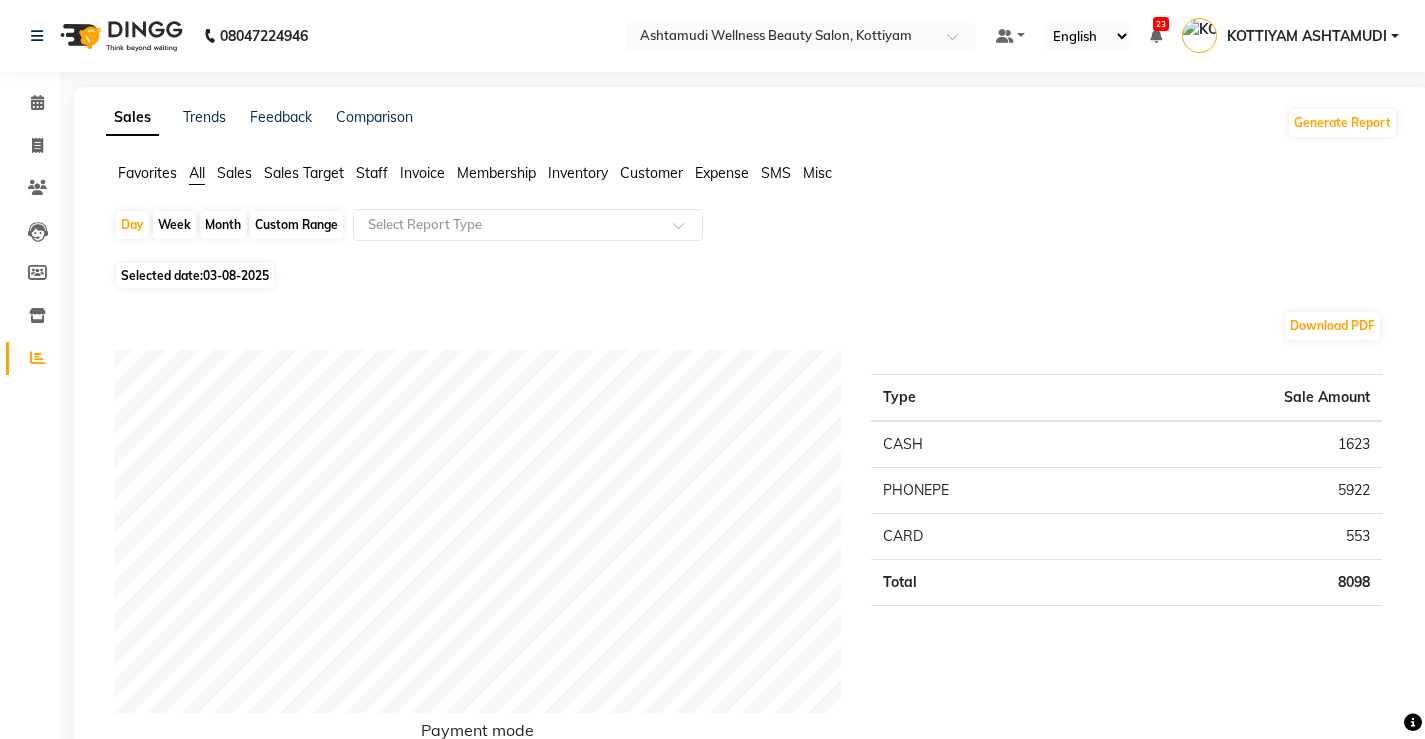 click on "Expense" 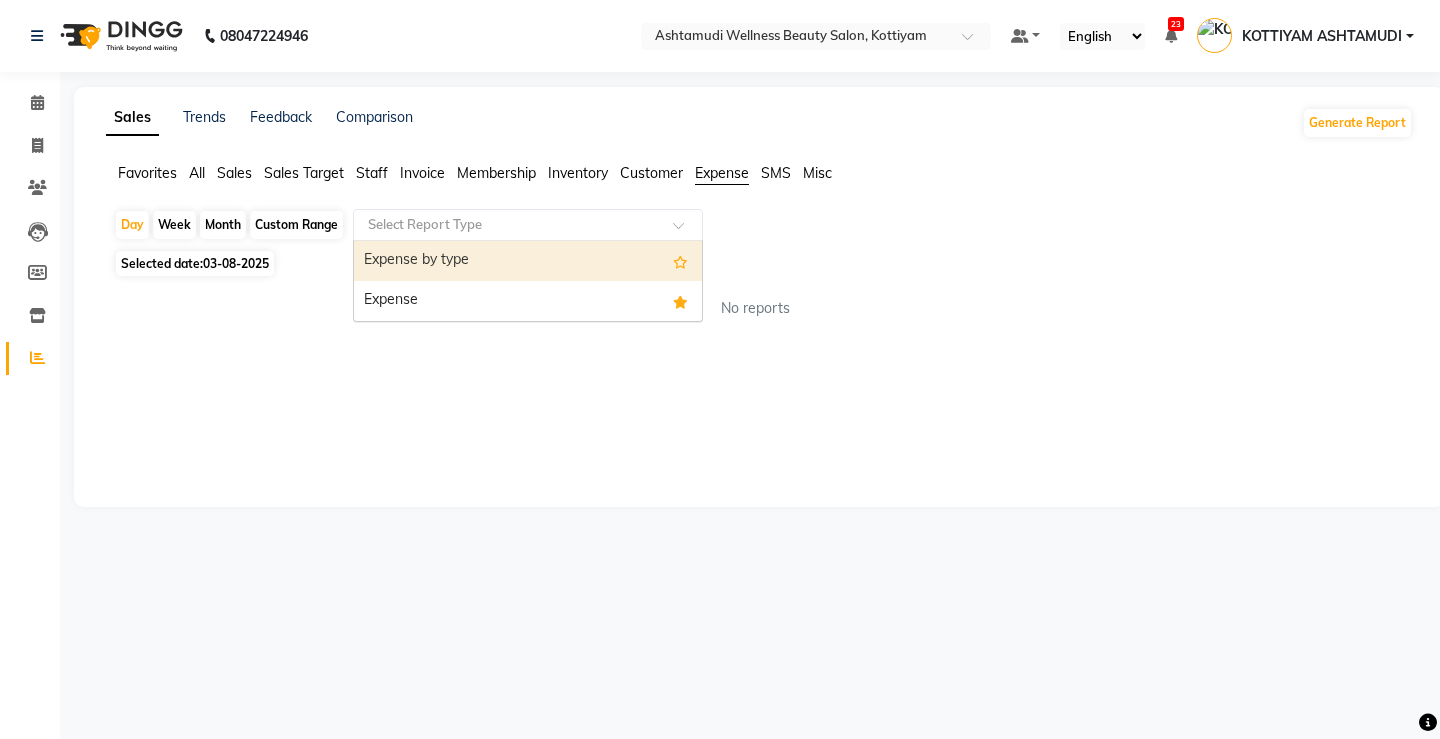 click 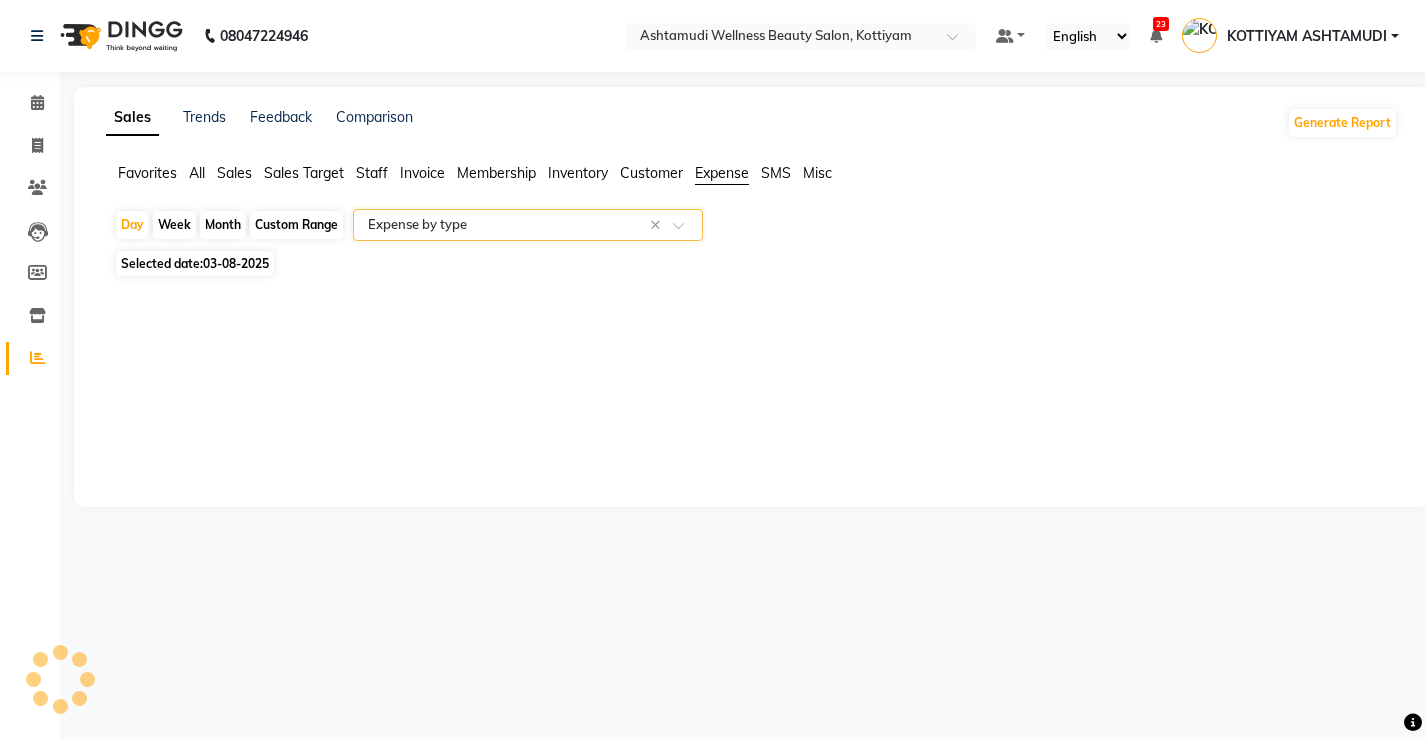 select on "full_report" 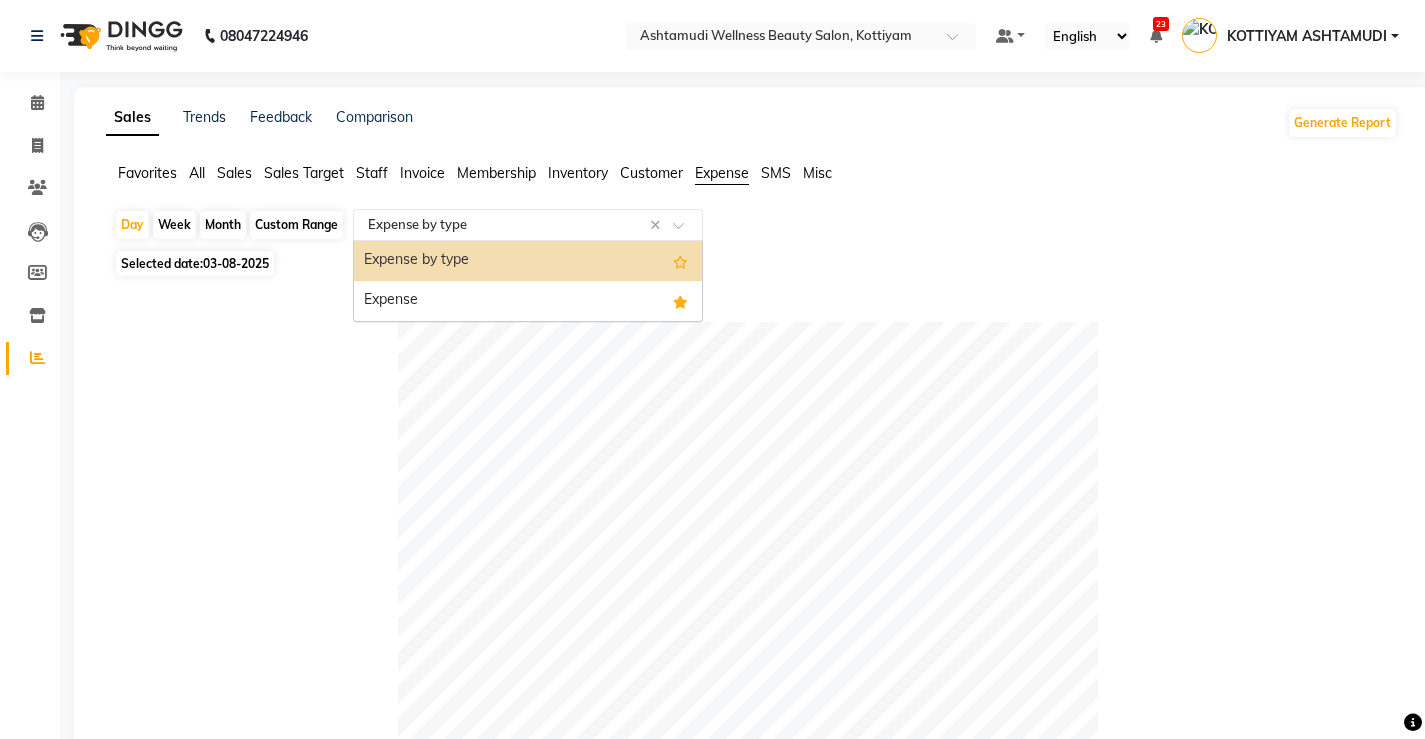 click on "Select Report Type × Expense by type ×" 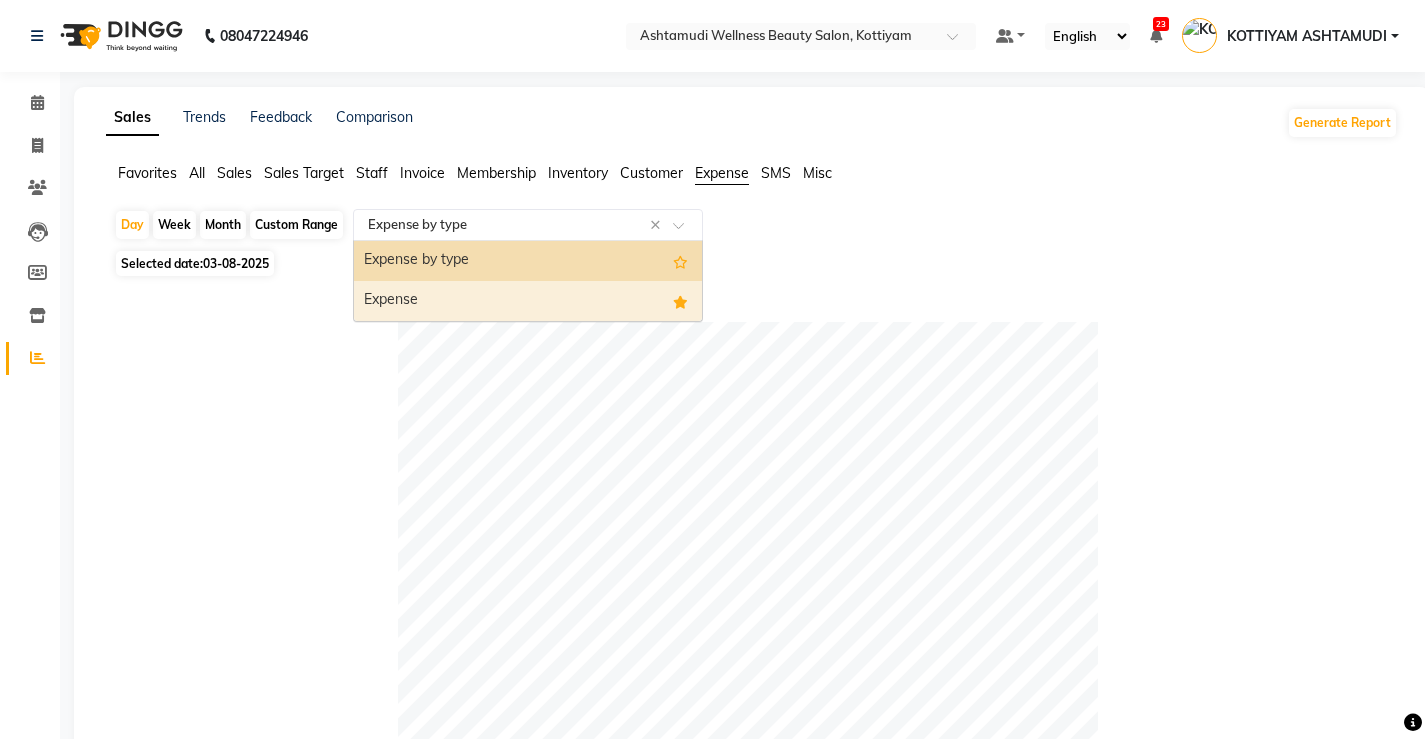 click on "Expense" at bounding box center [528, 301] 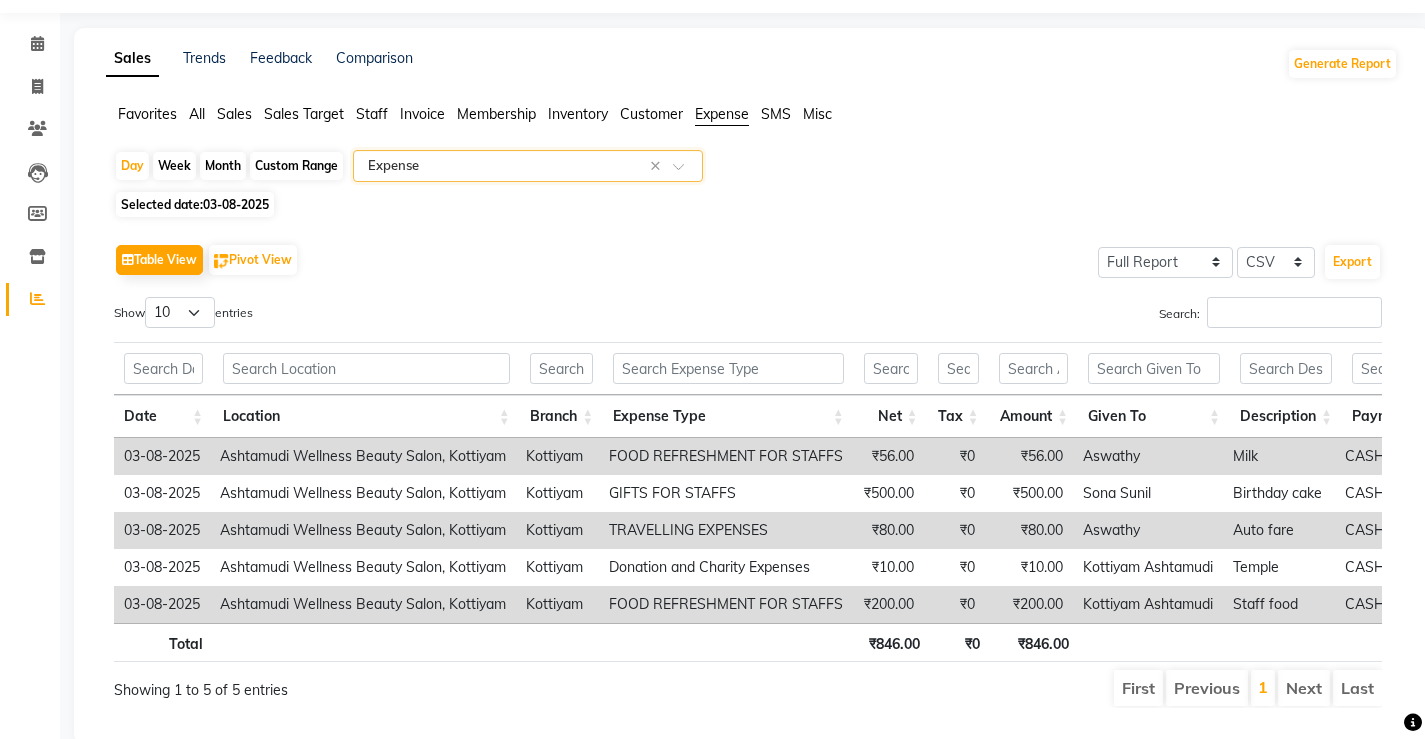 scroll, scrollTop: 124, scrollLeft: 0, axis: vertical 